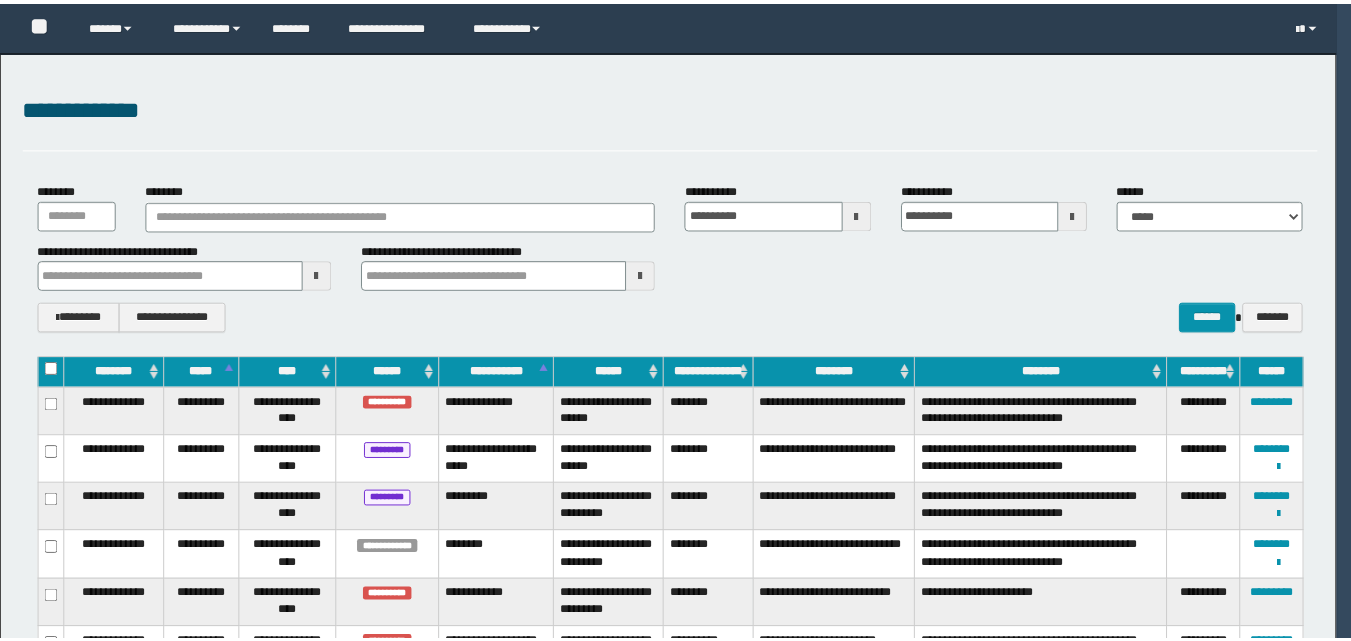 scroll, scrollTop: 0, scrollLeft: 0, axis: both 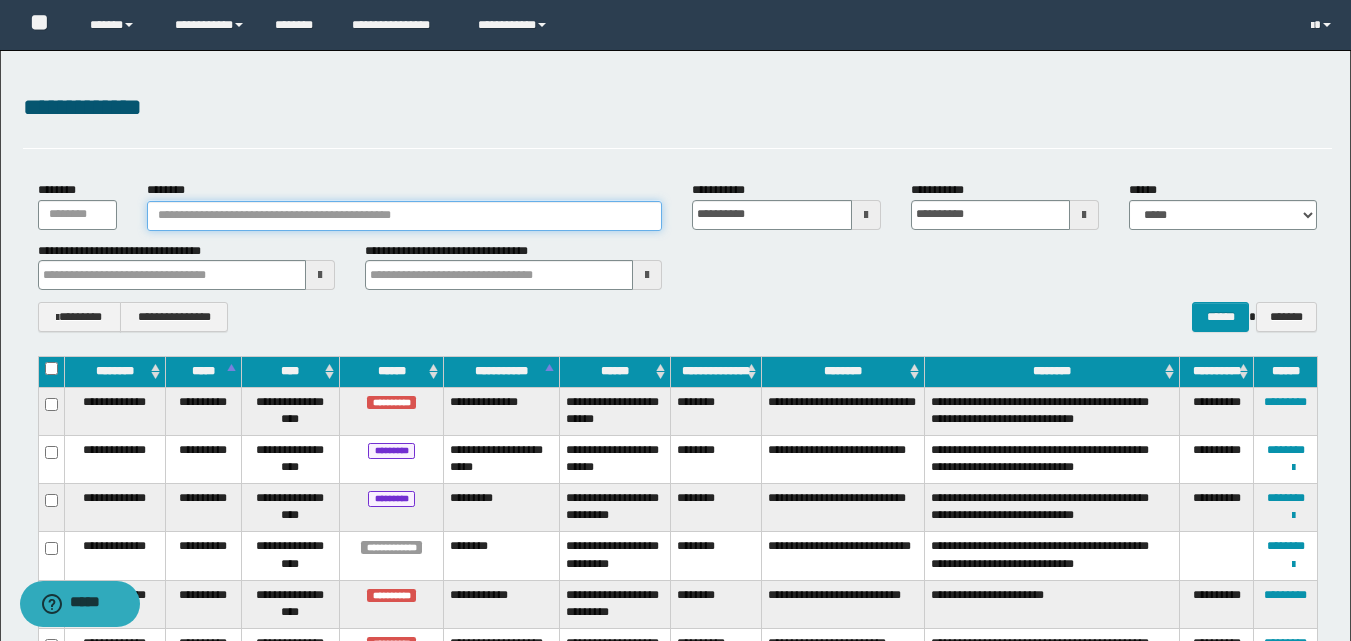 click on "********" at bounding box center [405, 216] 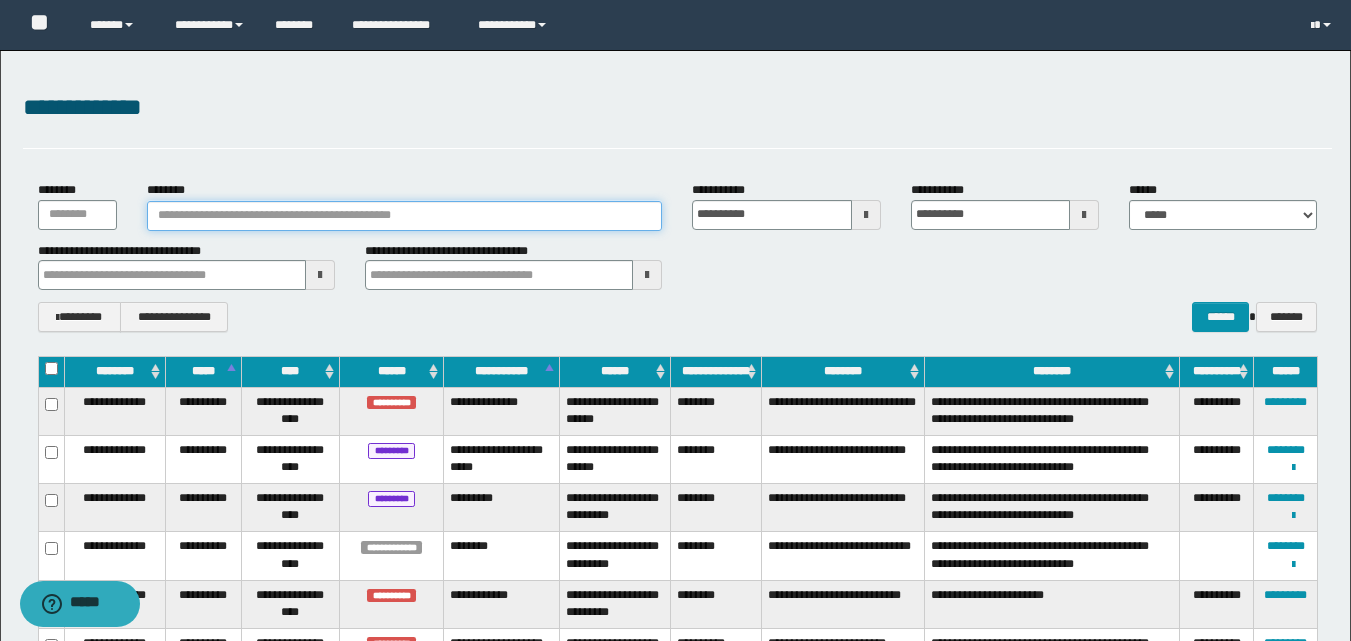 click on "********" at bounding box center [405, 216] 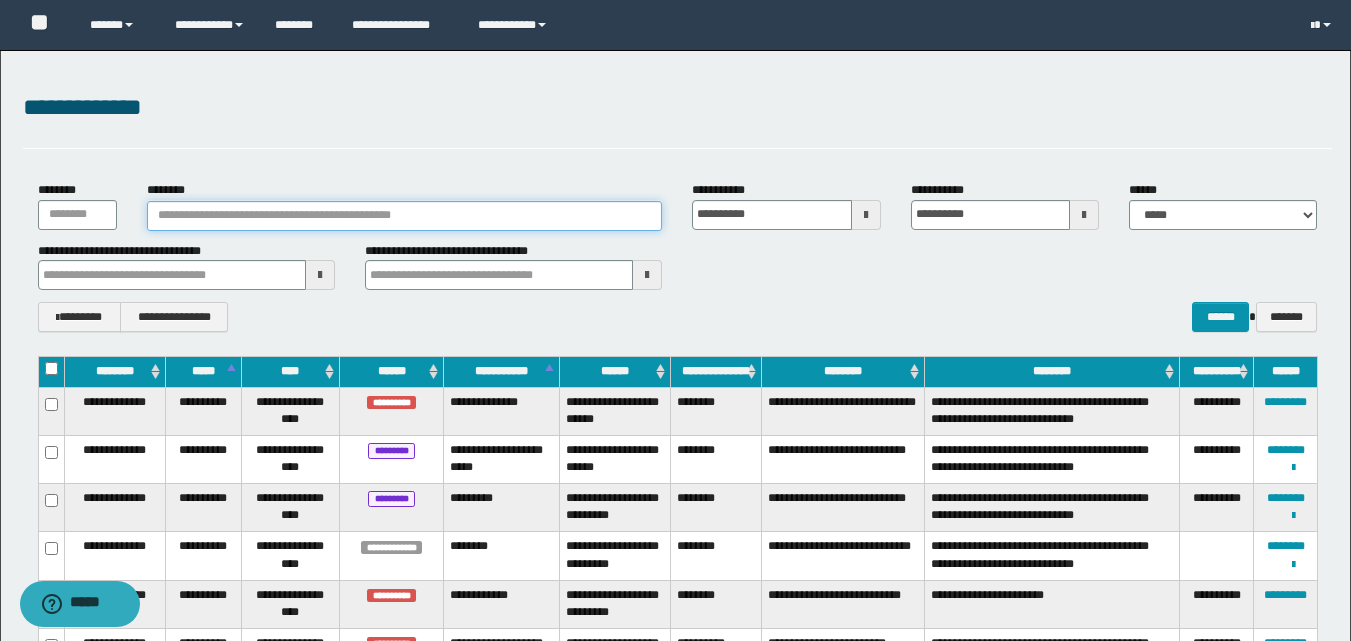 click on "********" at bounding box center [405, 216] 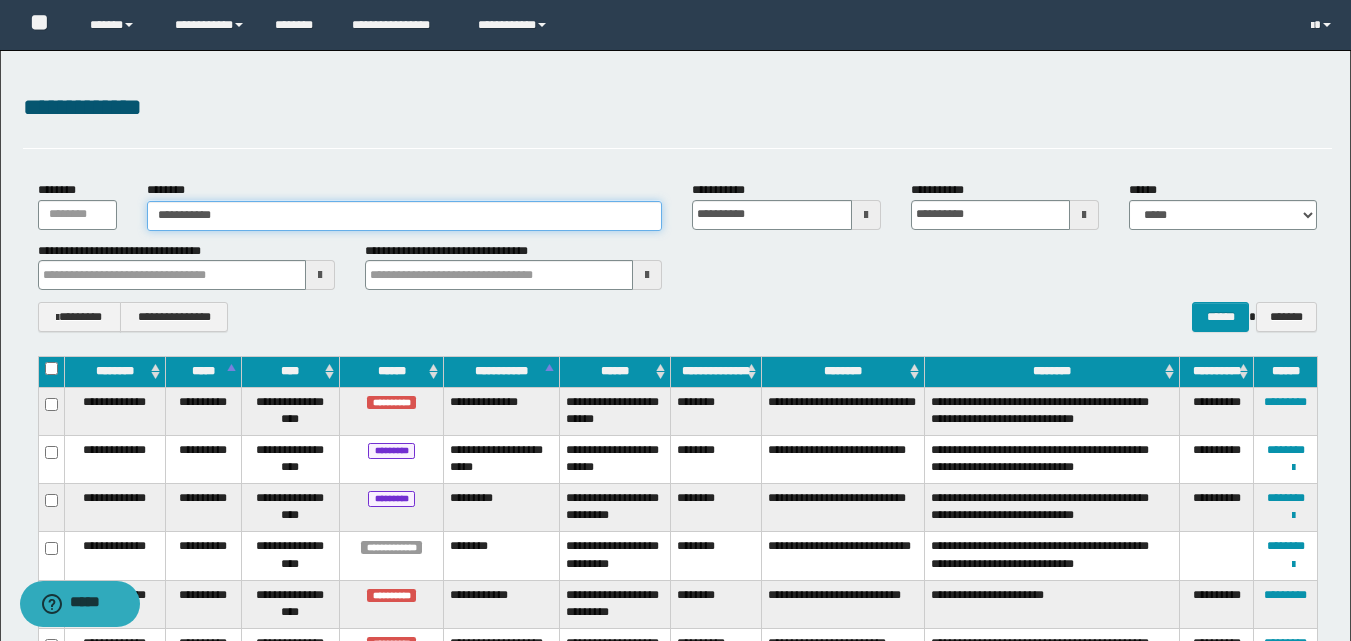 type on "**********" 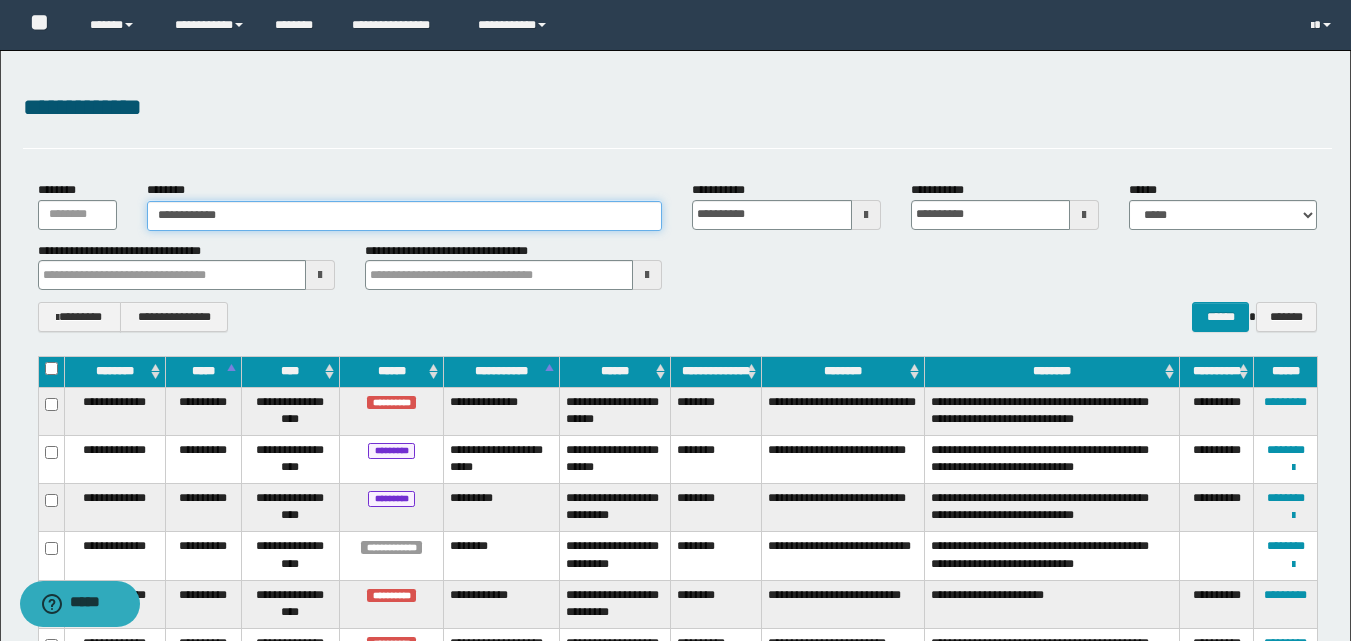 type on "**********" 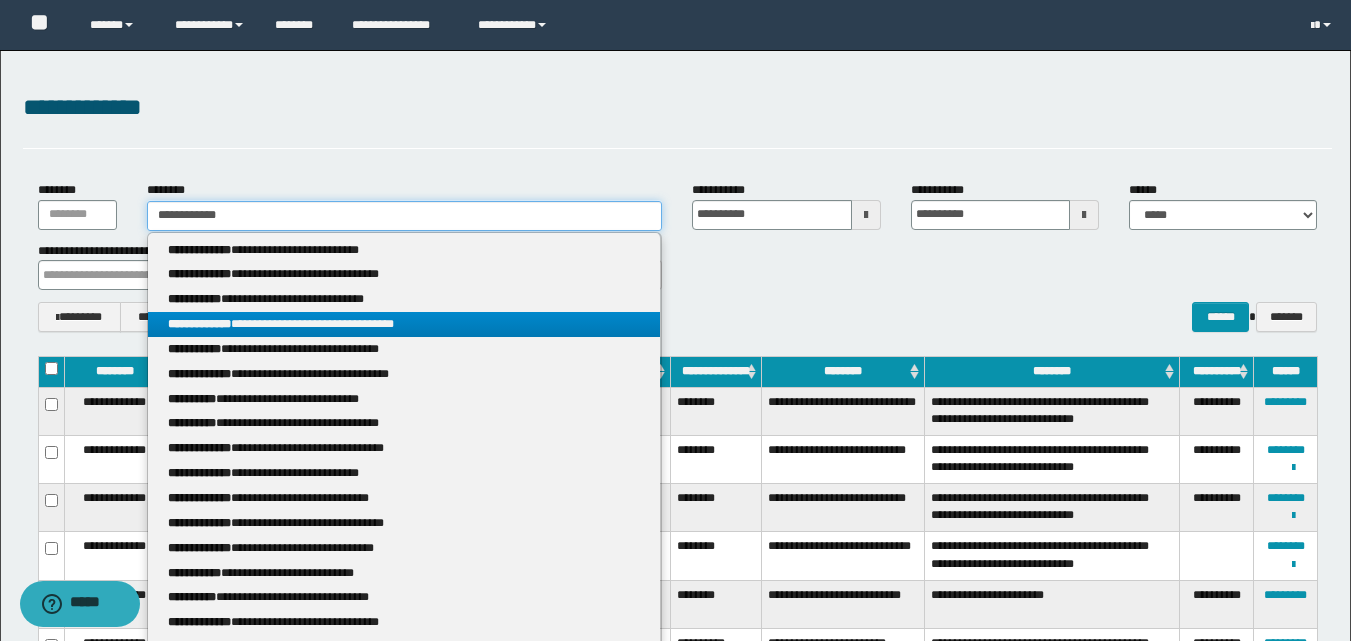 type on "**********" 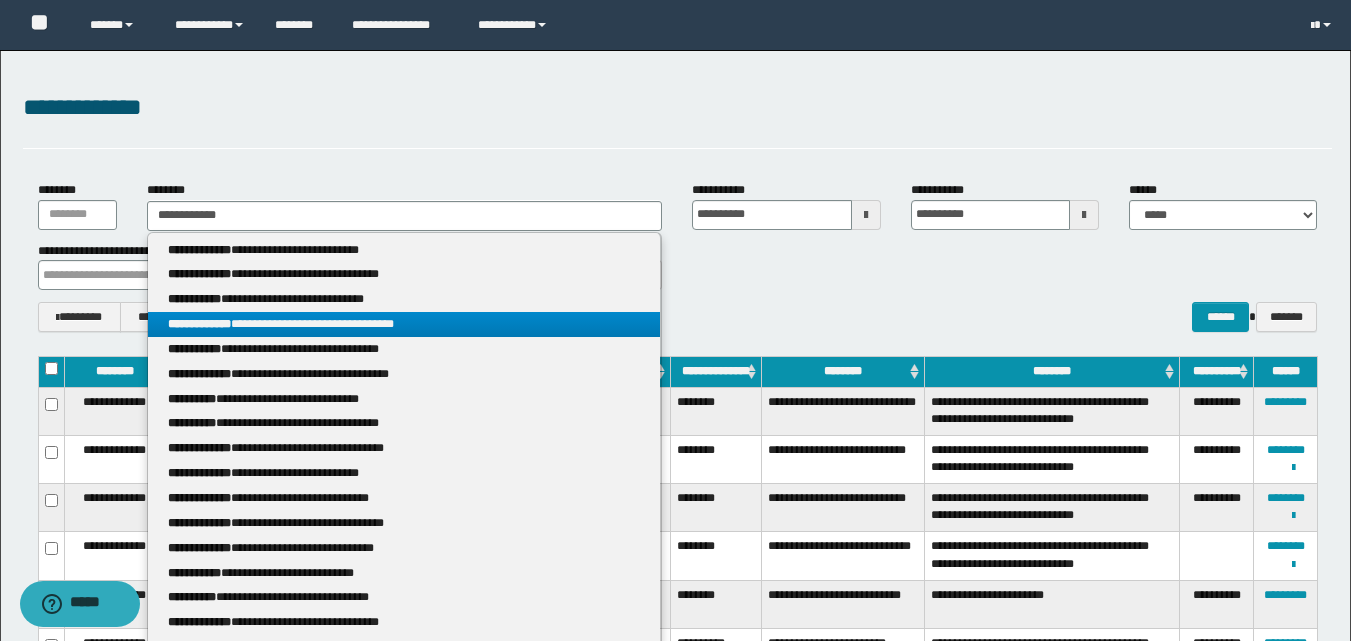 click on "**********" at bounding box center [404, 324] 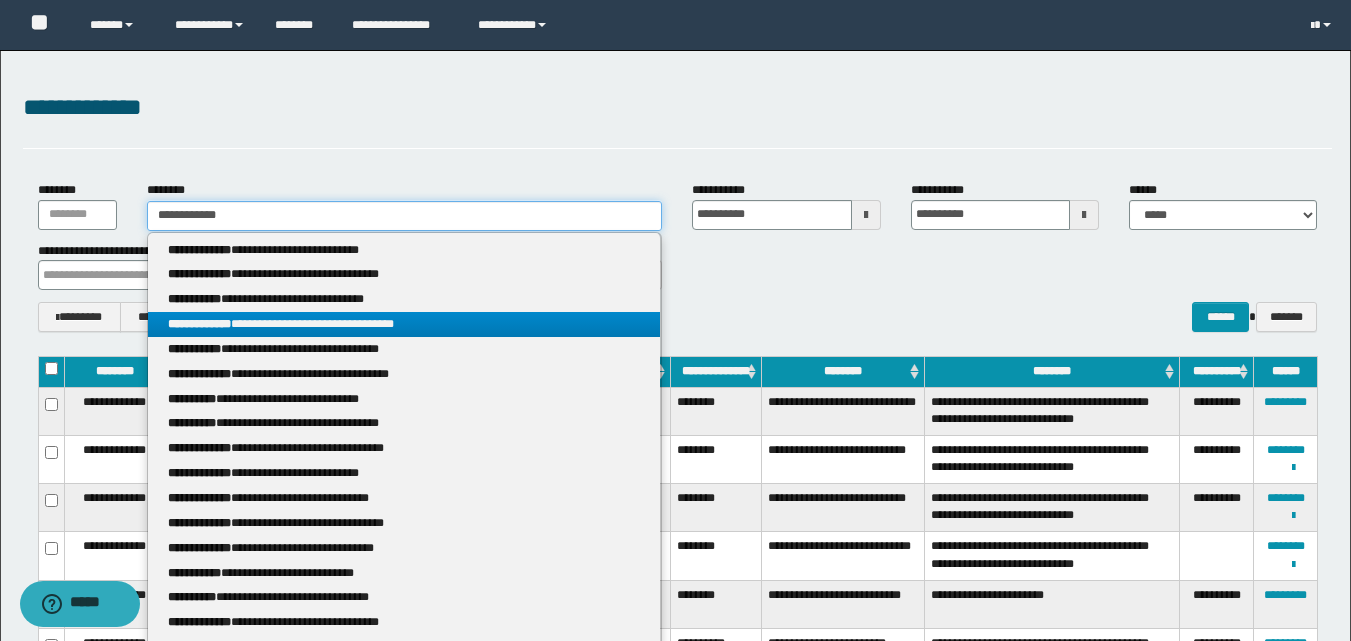 type 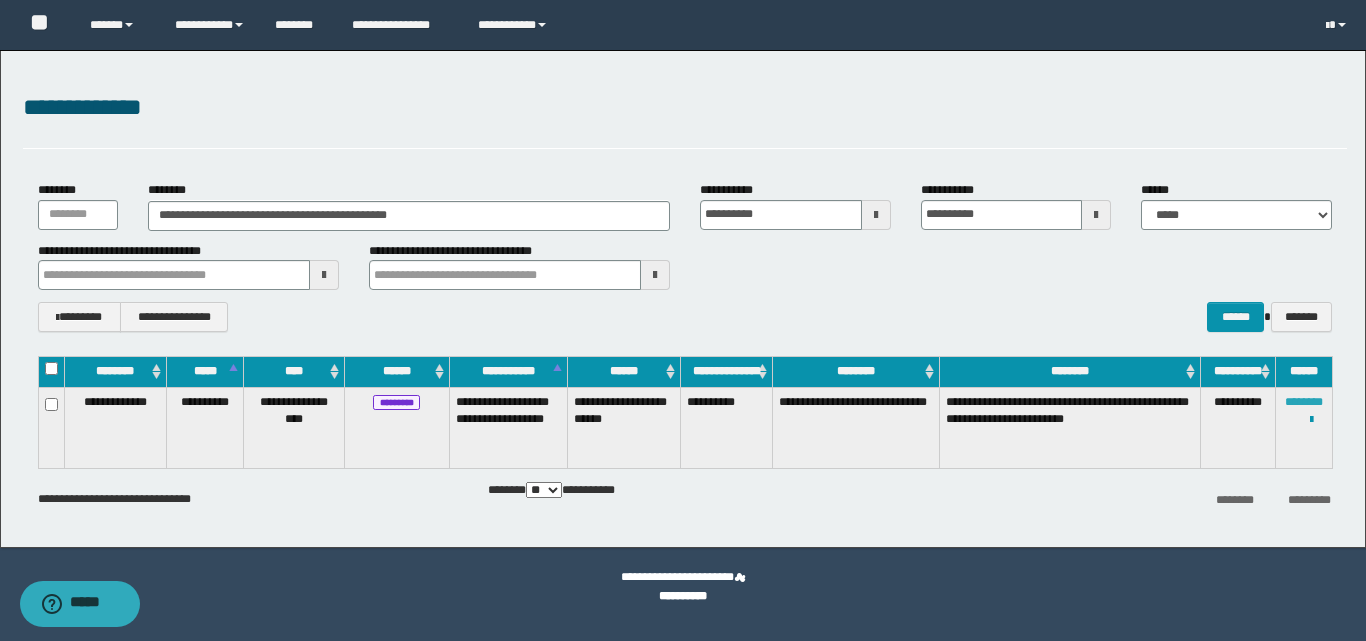 click on "********" at bounding box center (1304, 402) 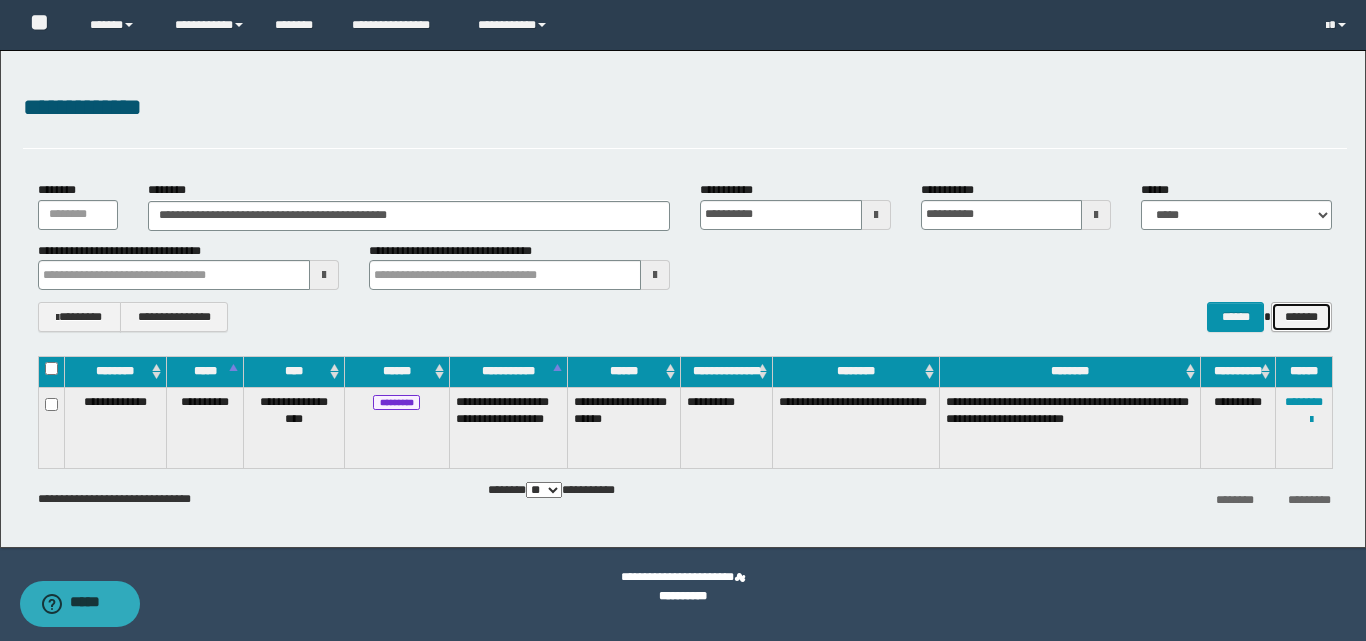 click on "*******" at bounding box center [1301, 317] 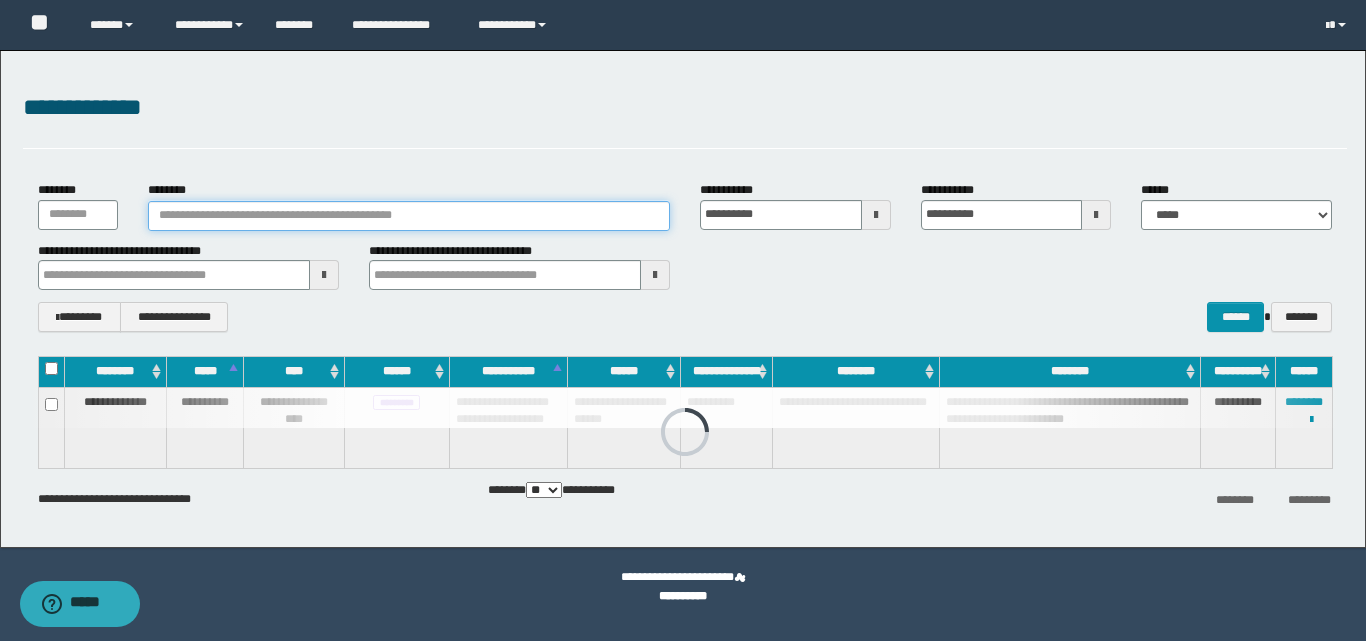 click on "********" at bounding box center [409, 216] 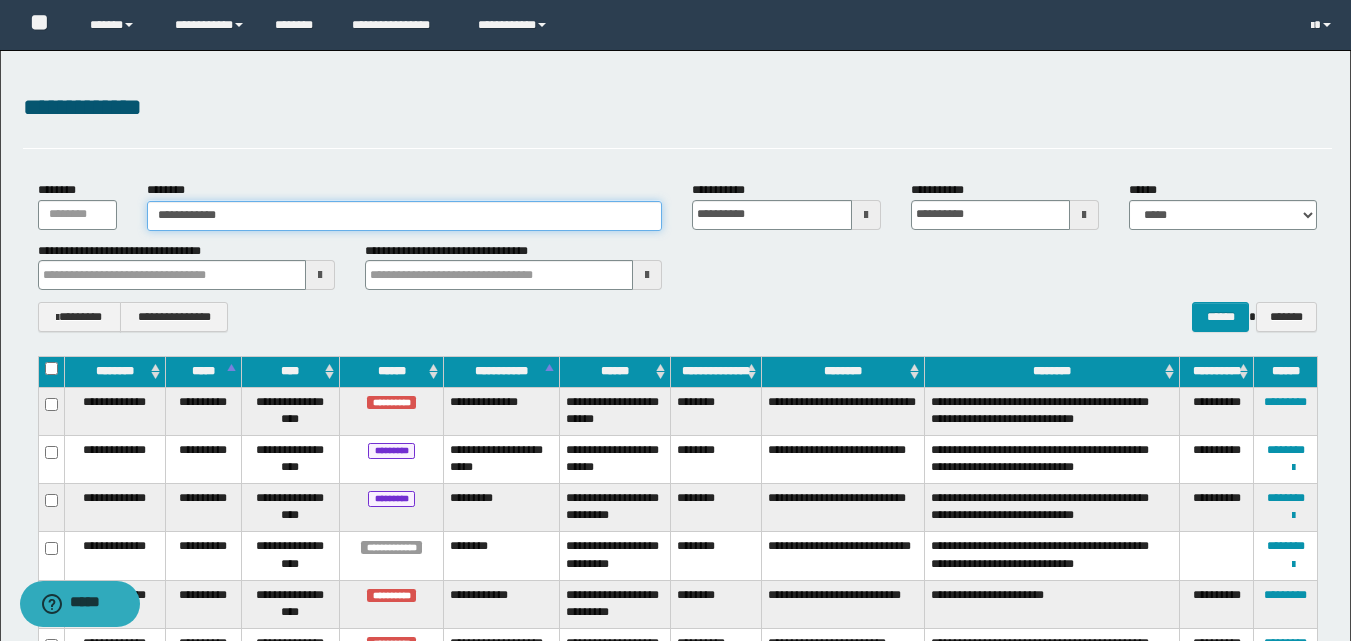 type on "**********" 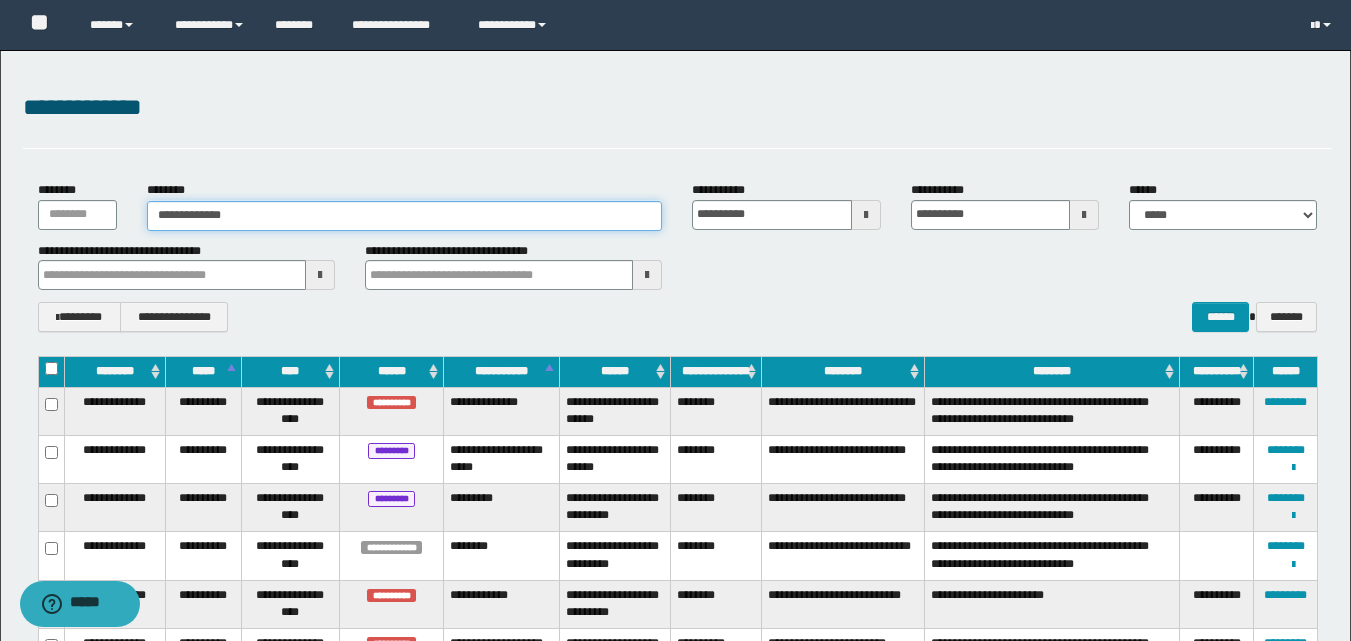 type on "**********" 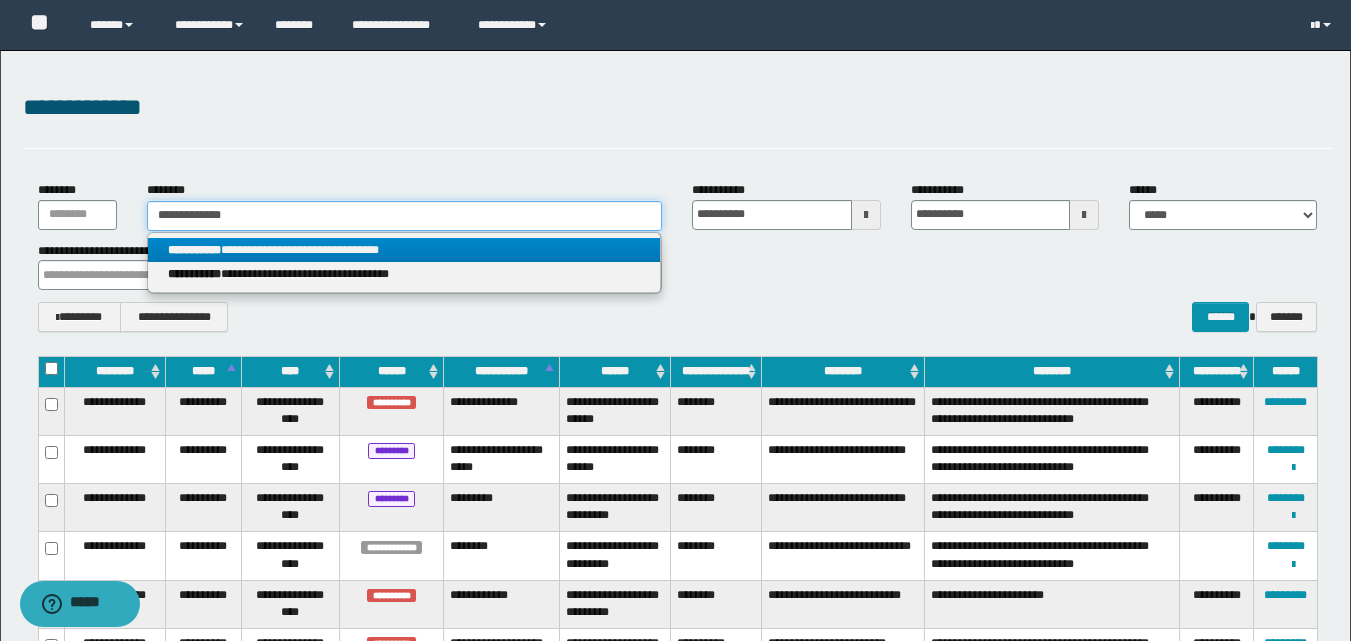 type on "**********" 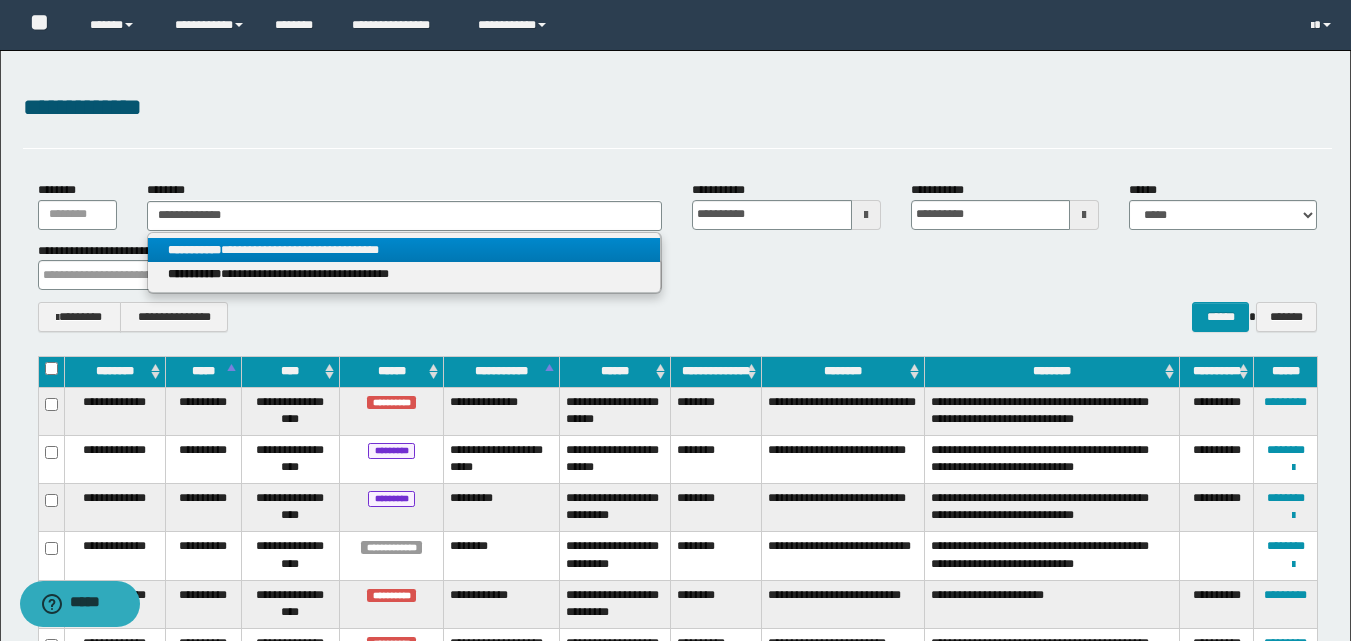 click on "**********" at bounding box center (194, 250) 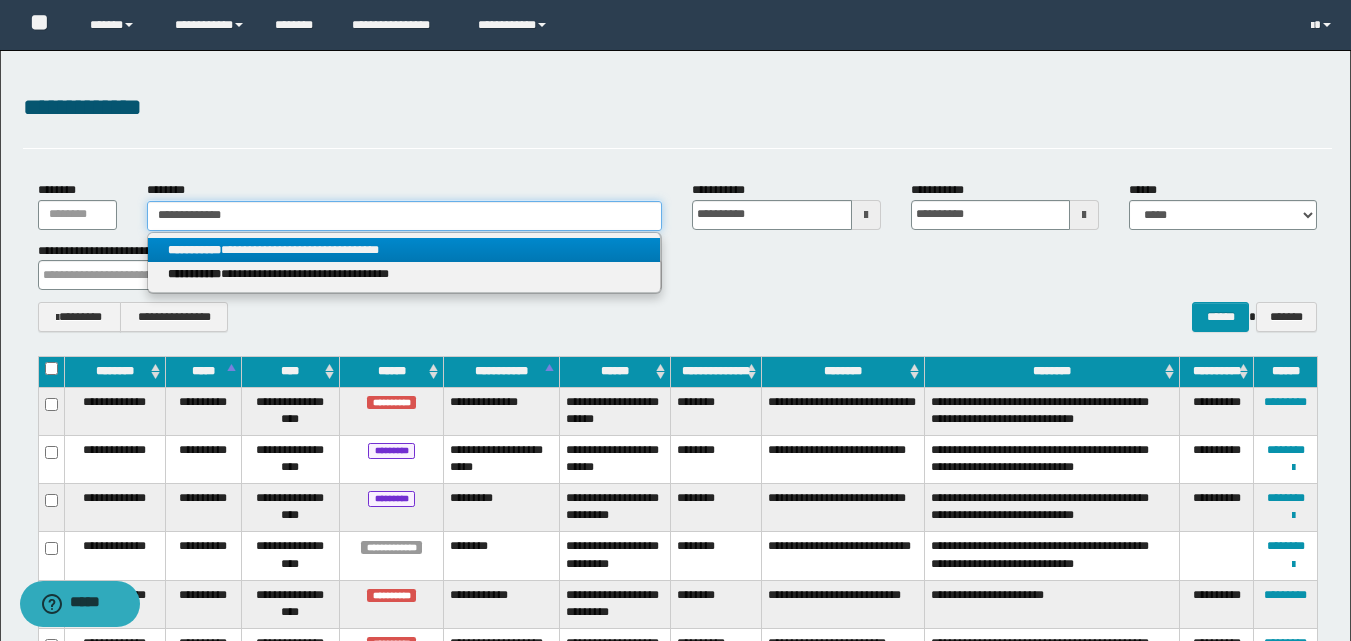 type 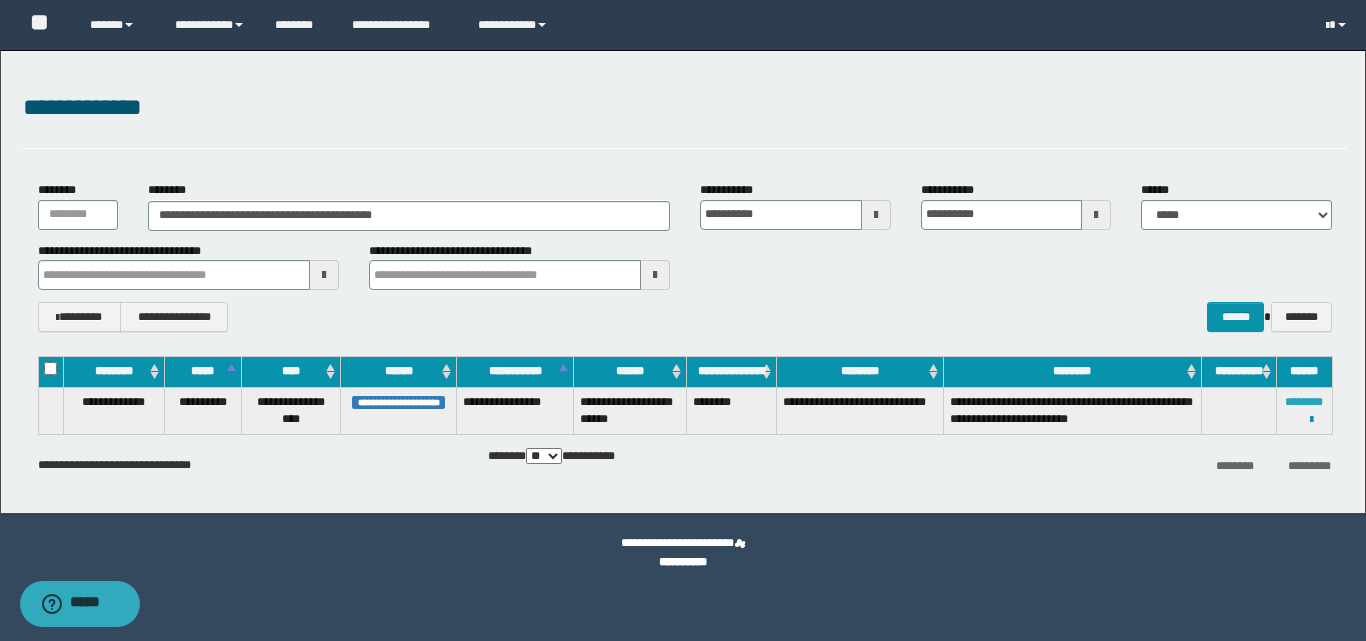 click on "********" at bounding box center (1304, 402) 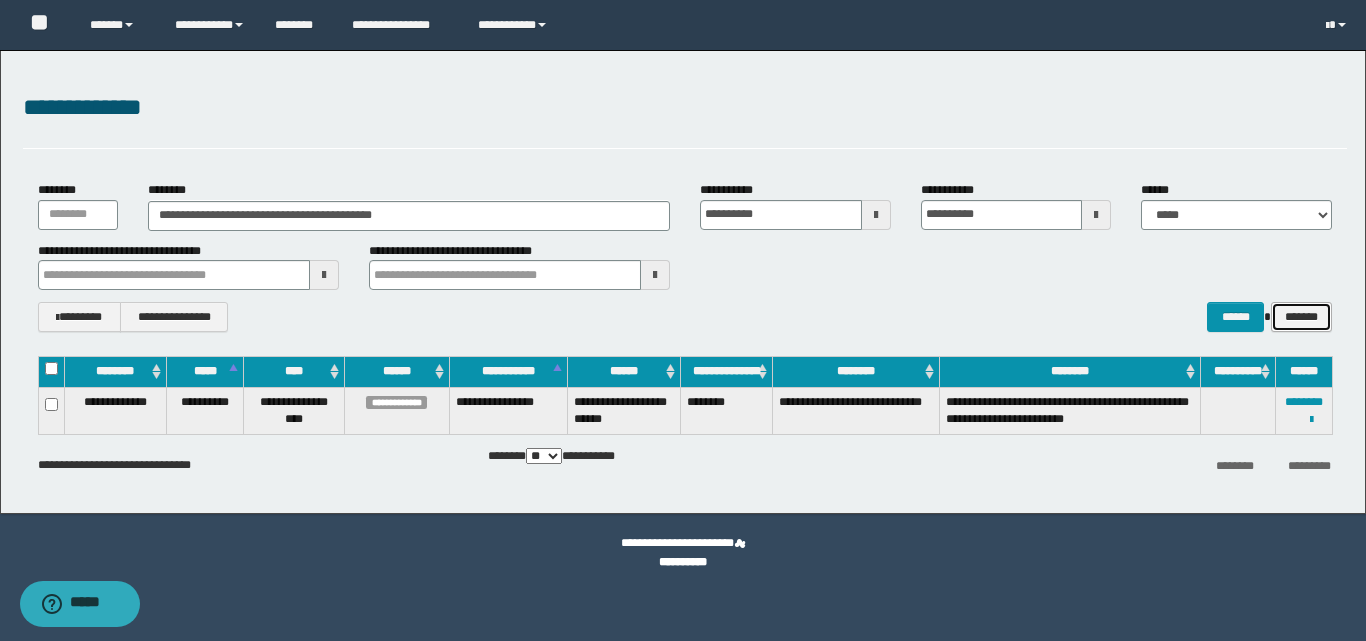 click on "*******" at bounding box center [1301, 317] 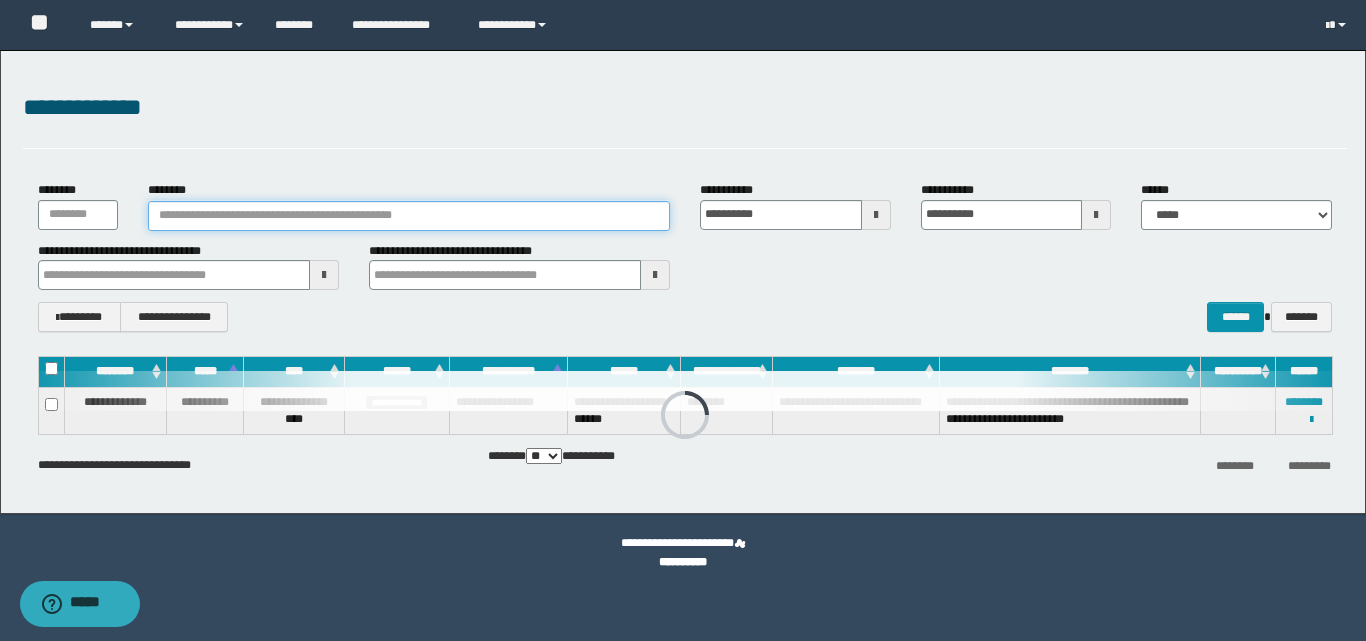 click on "********" at bounding box center (409, 216) 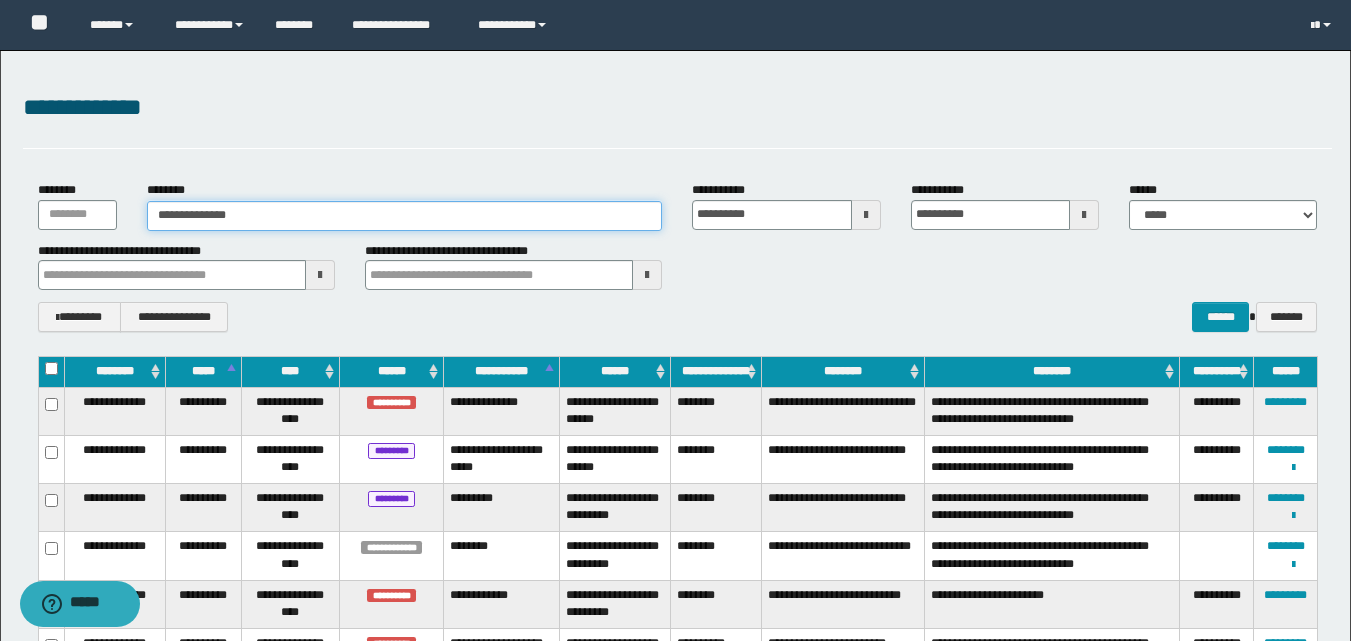 type on "**********" 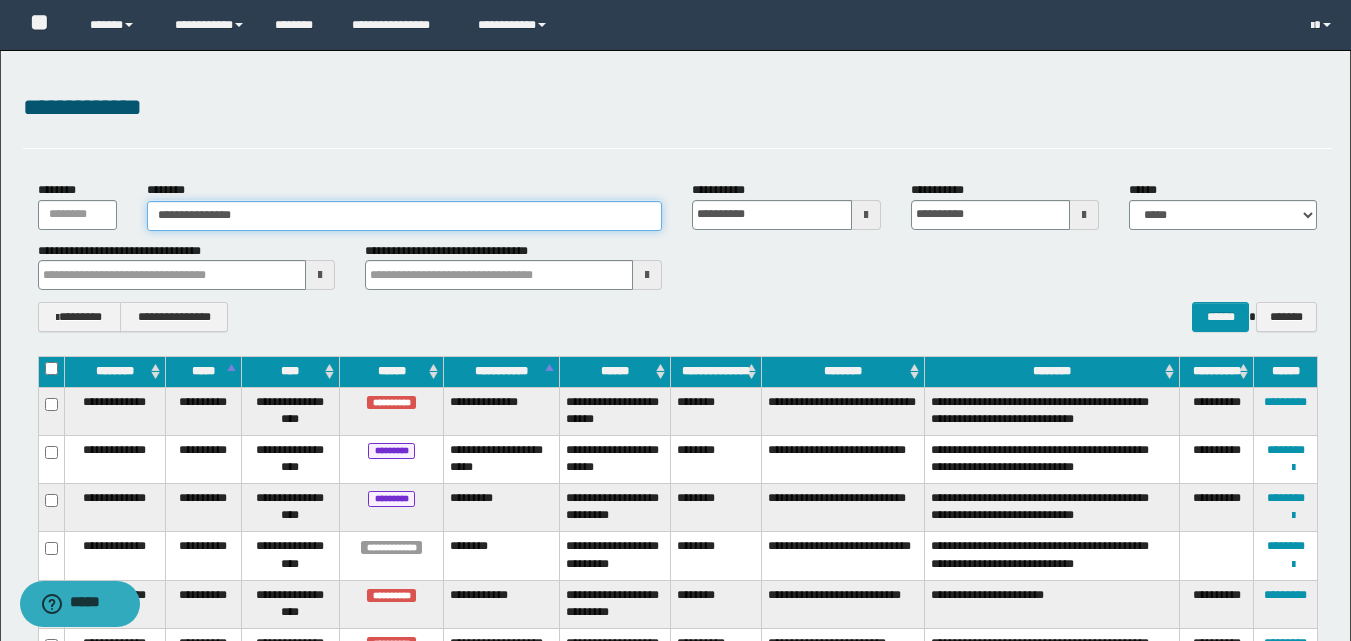 type on "**********" 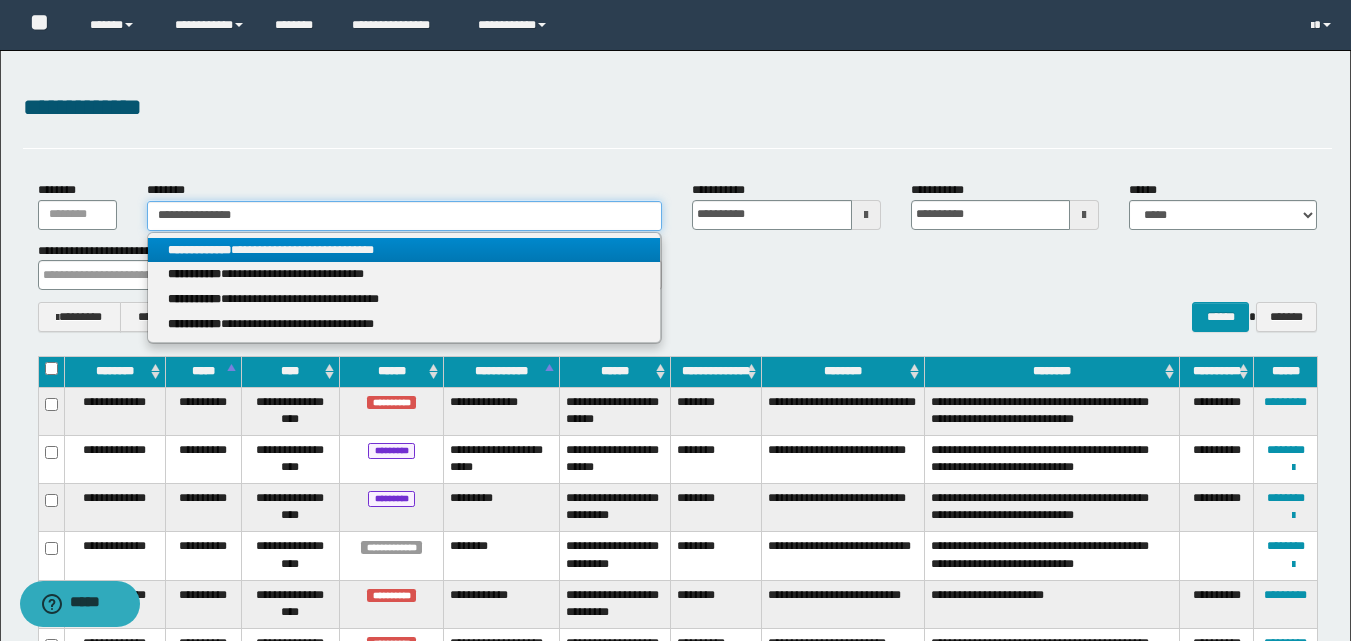 type on "**********" 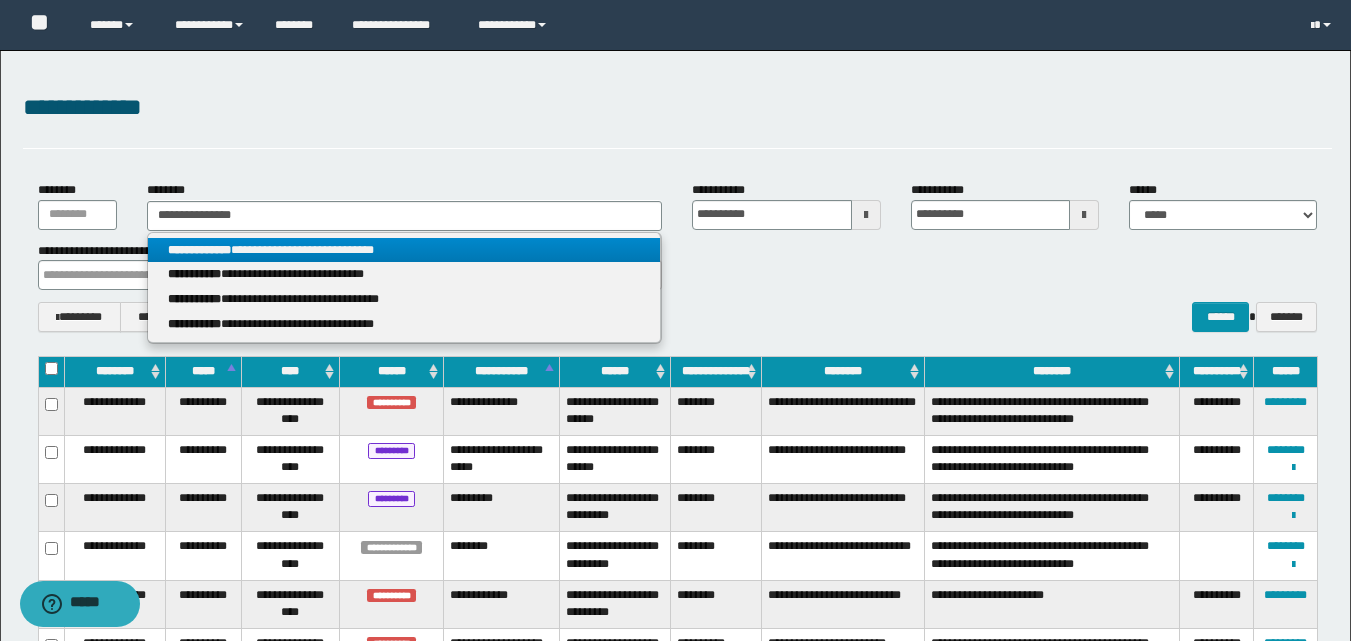 click on "**********" at bounding box center [404, 250] 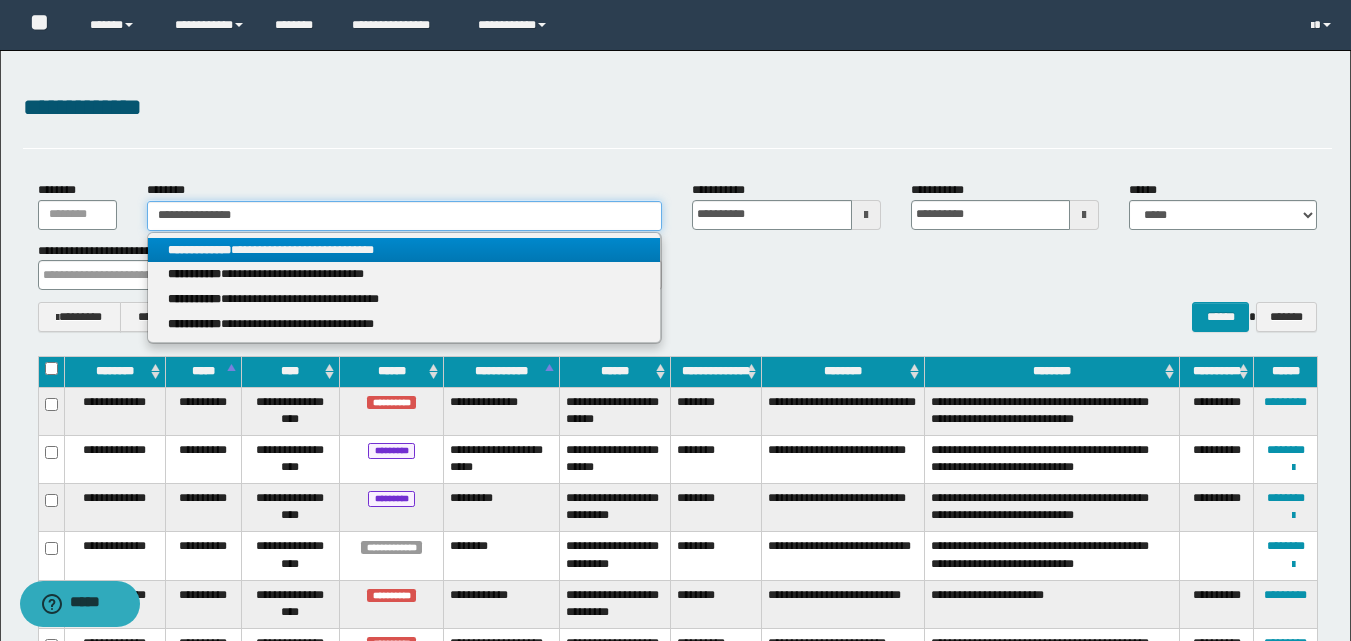 type 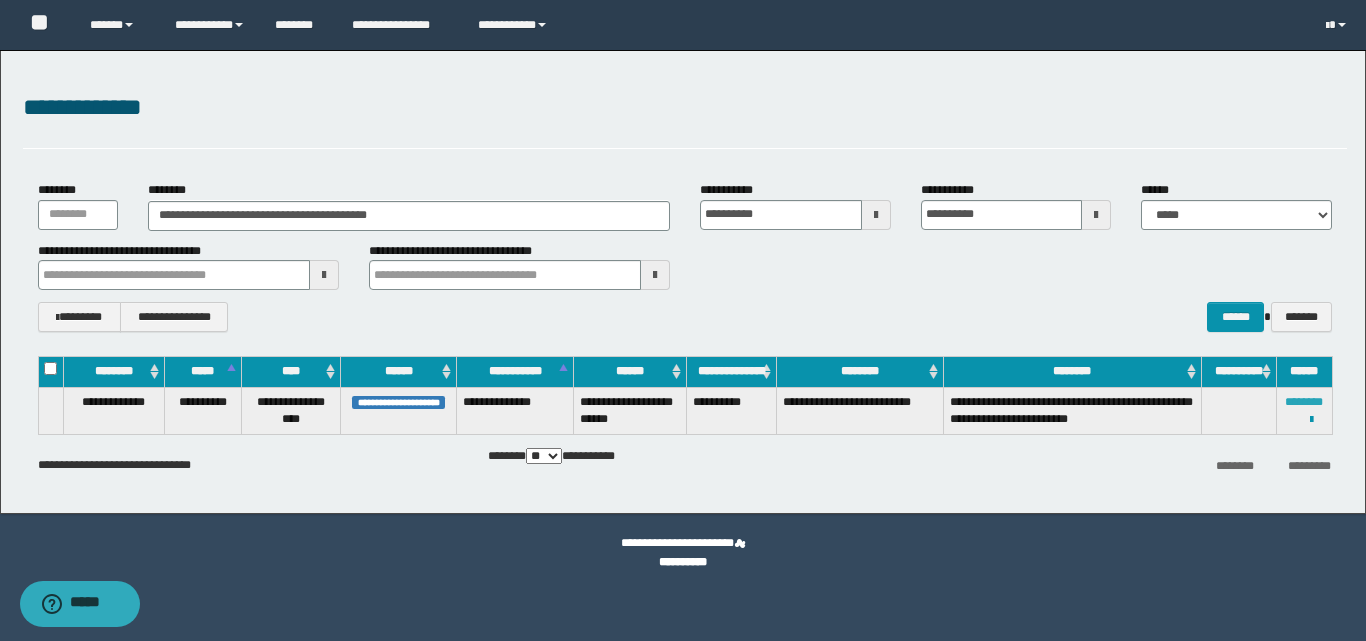 click on "********" at bounding box center (1304, 402) 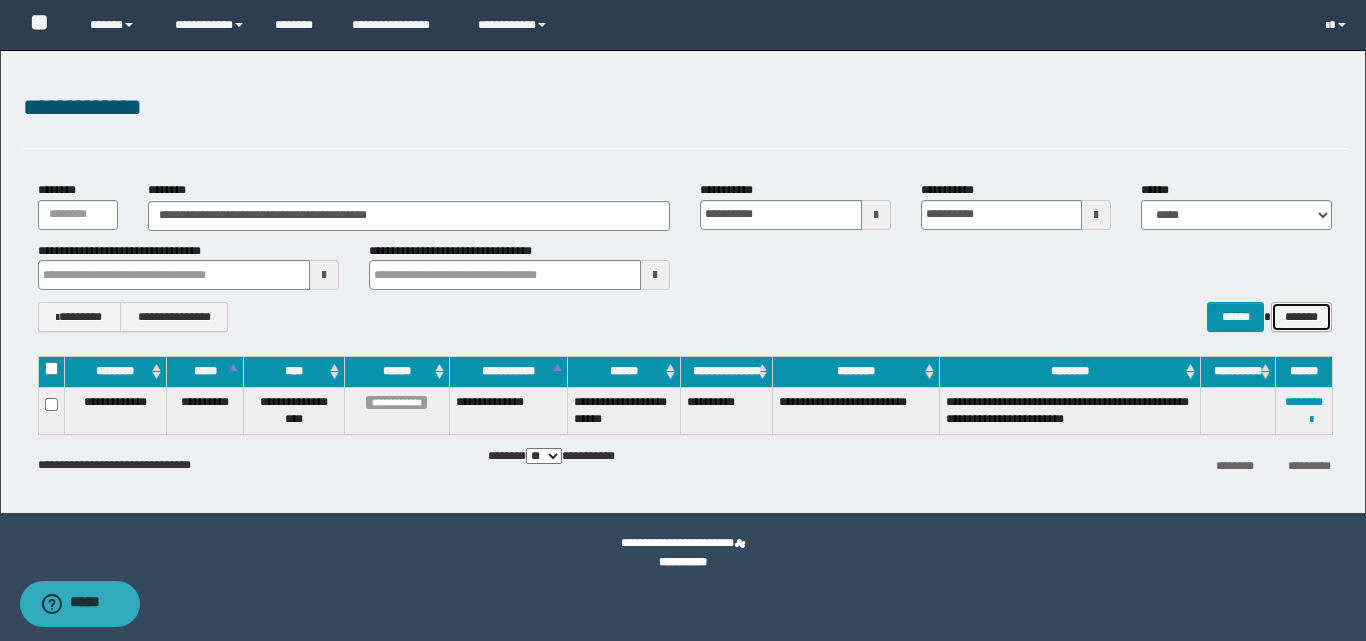 drag, startPoint x: 1310, startPoint y: 316, endPoint x: 1282, endPoint y: 314, distance: 28.071337 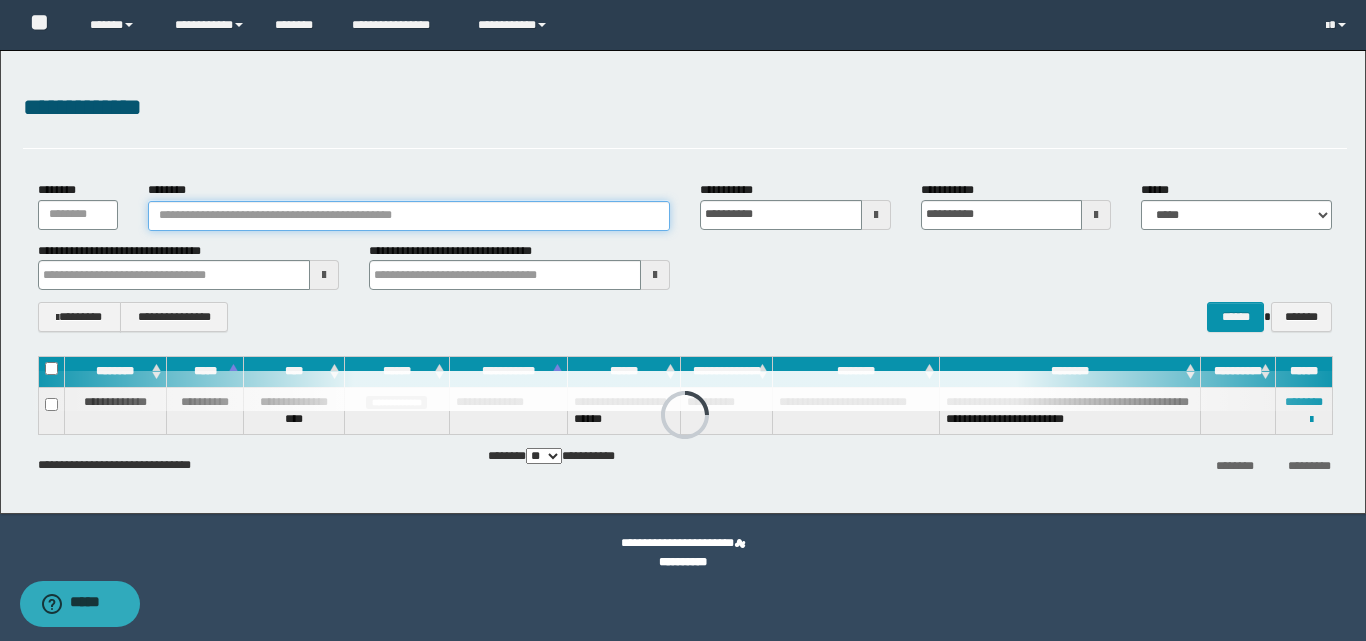 click on "********" at bounding box center [409, 216] 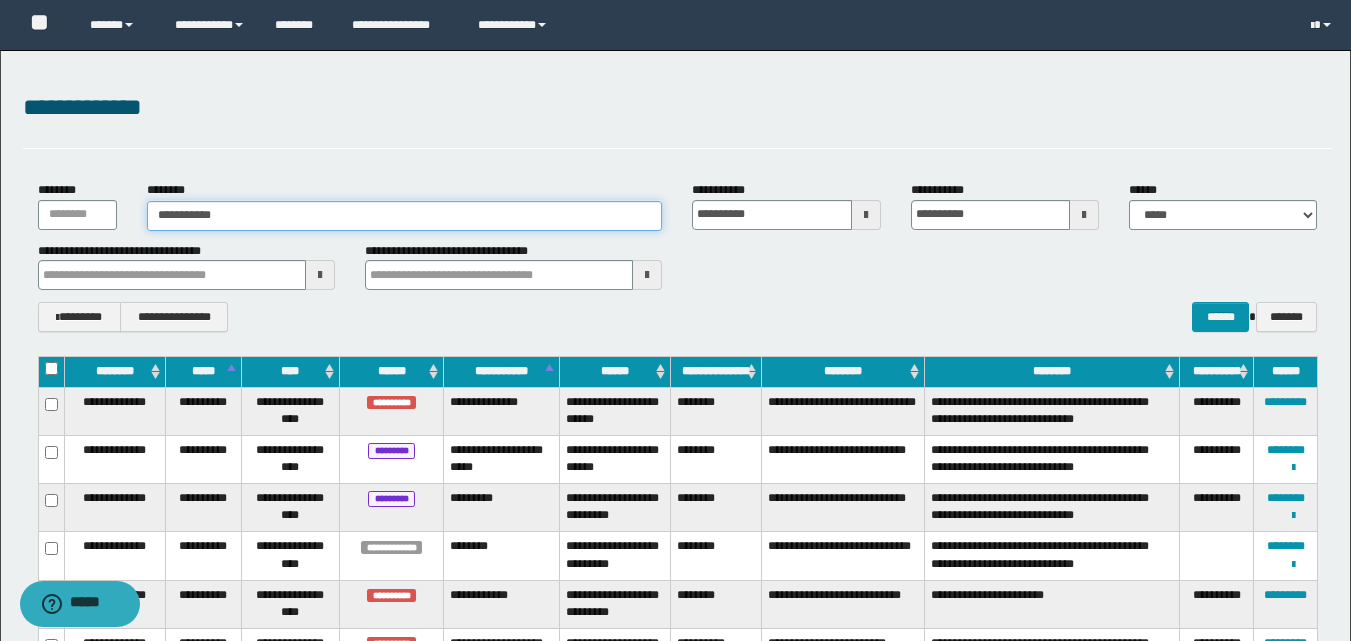 type on "**********" 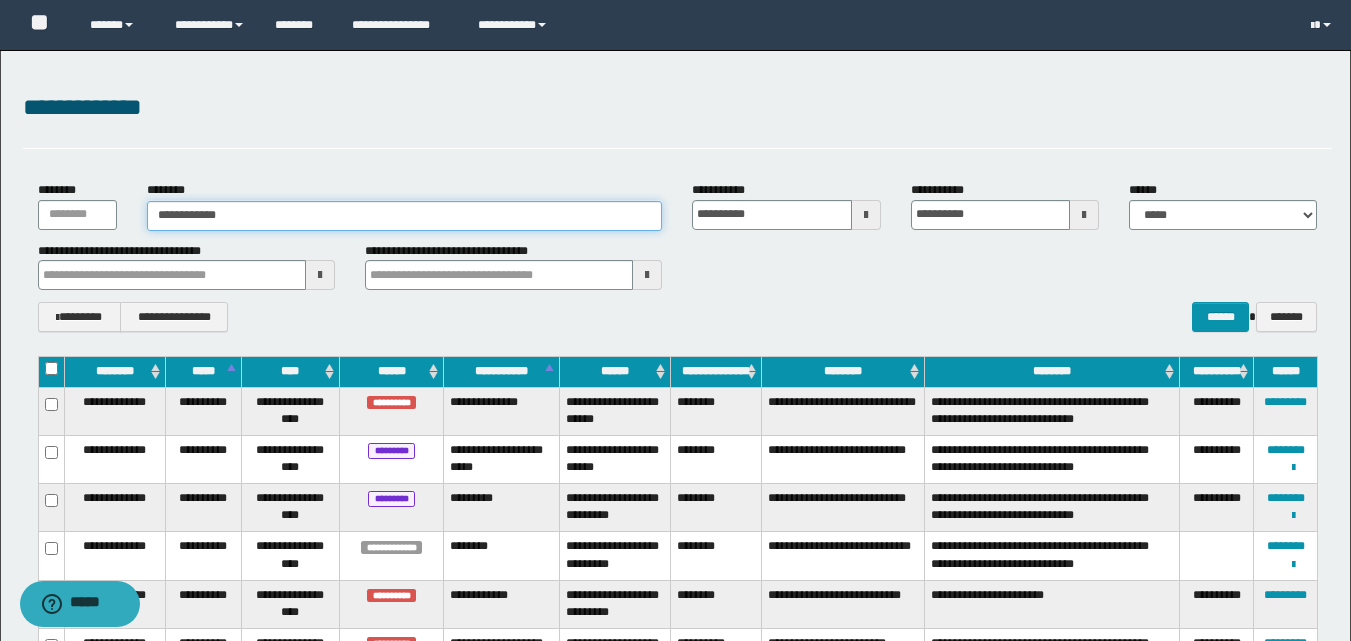 type on "**********" 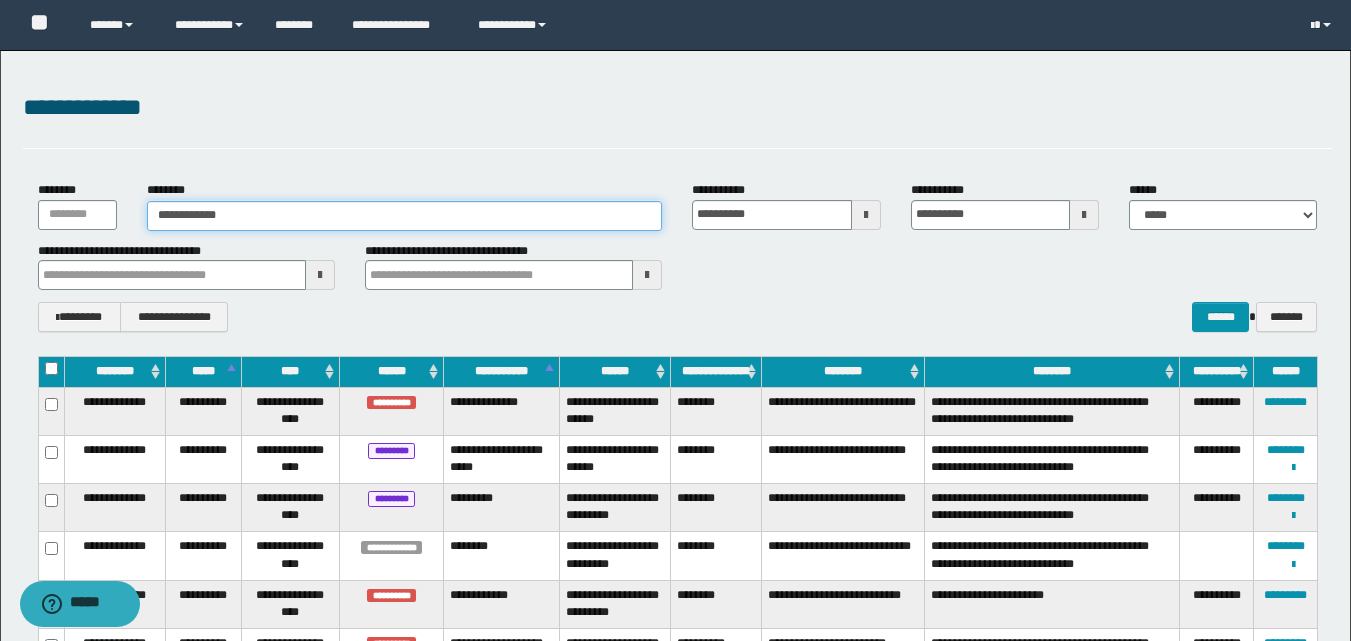 type 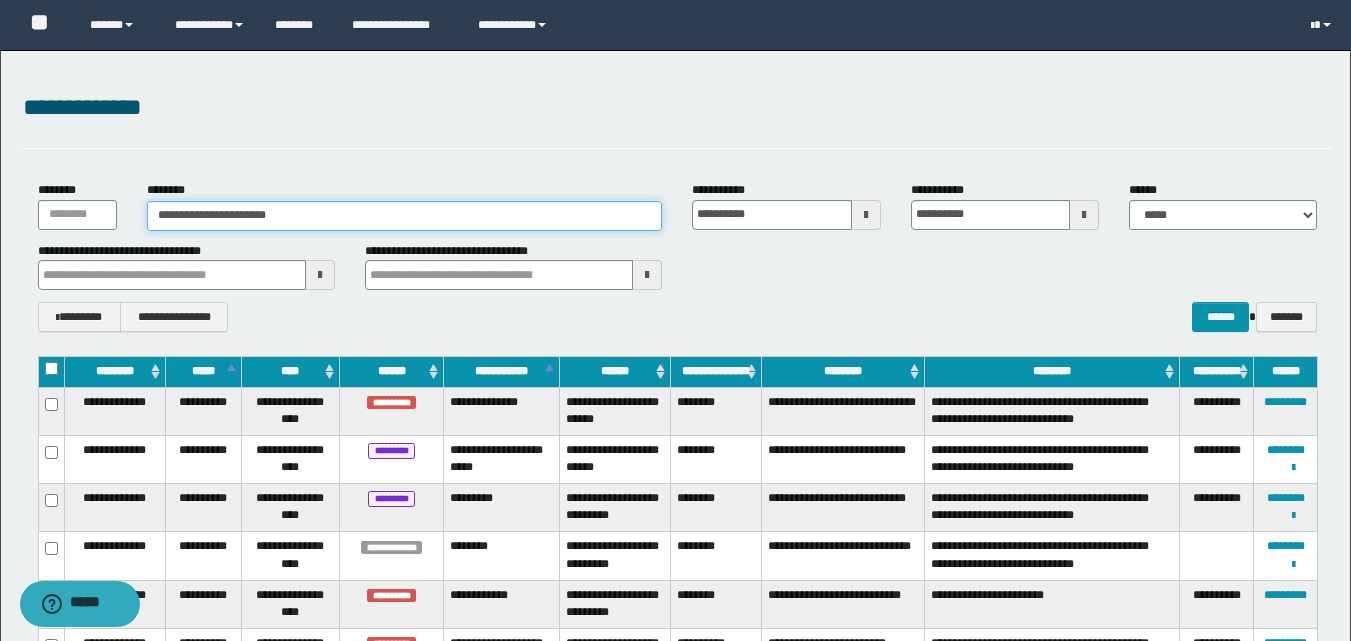 type on "**********" 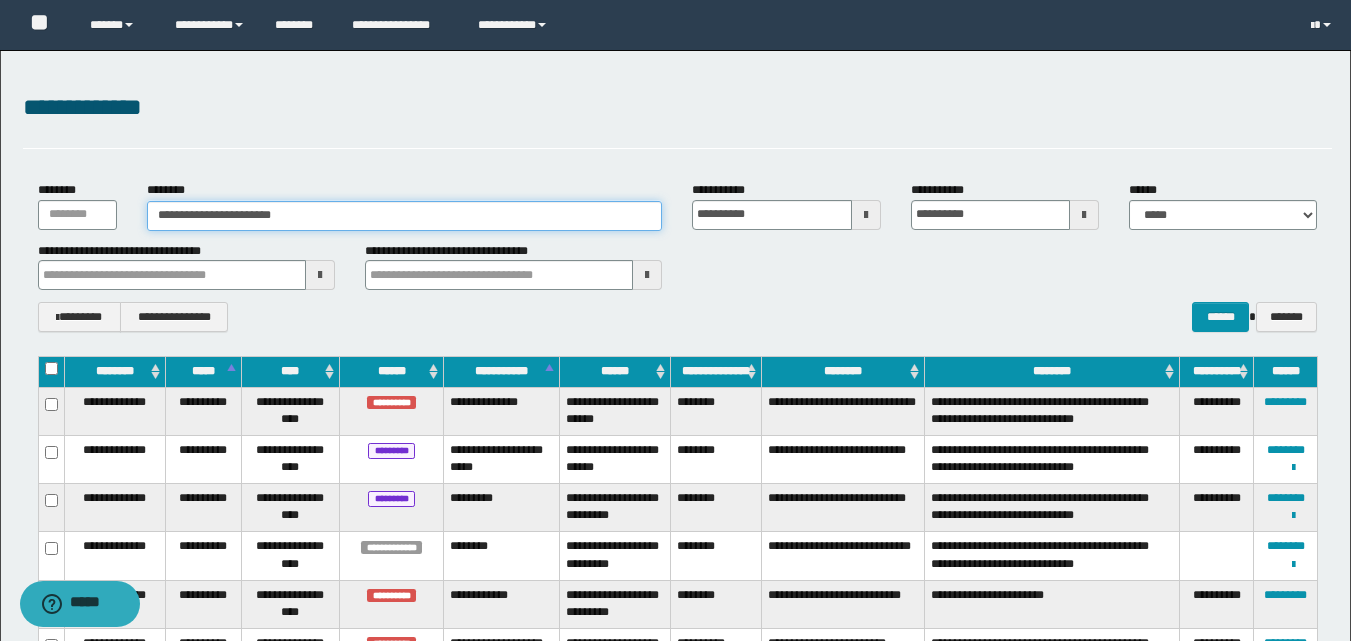 type on "**********" 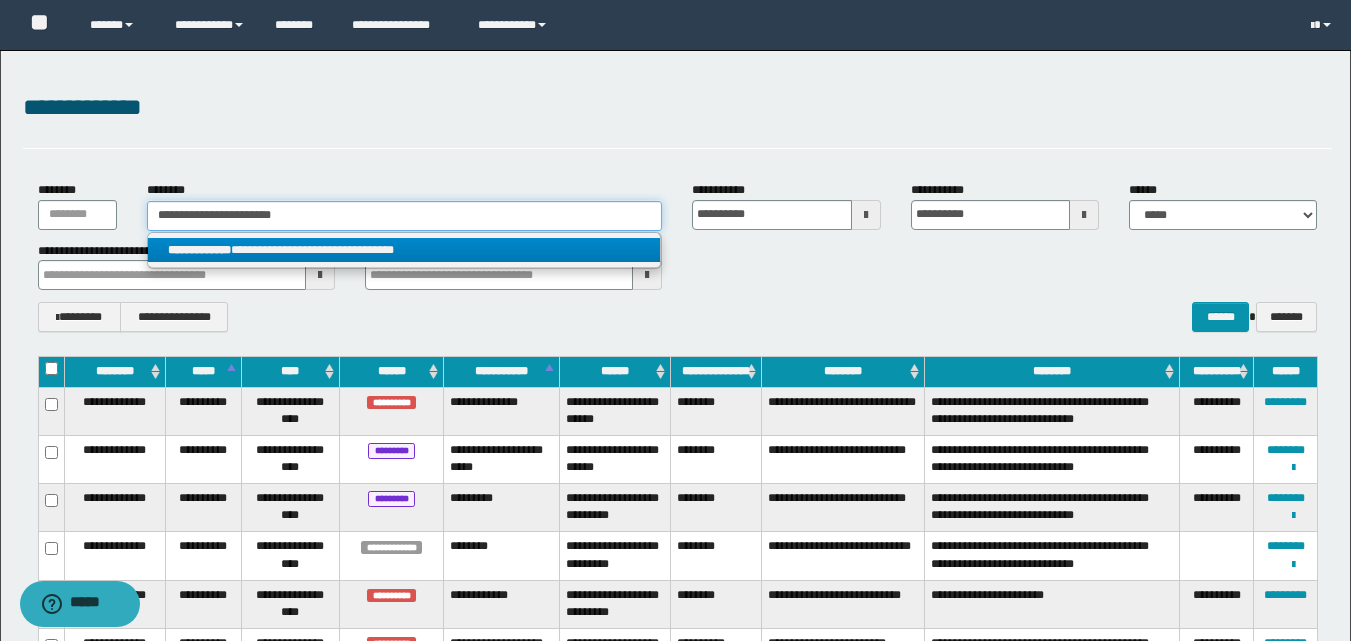 type on "**********" 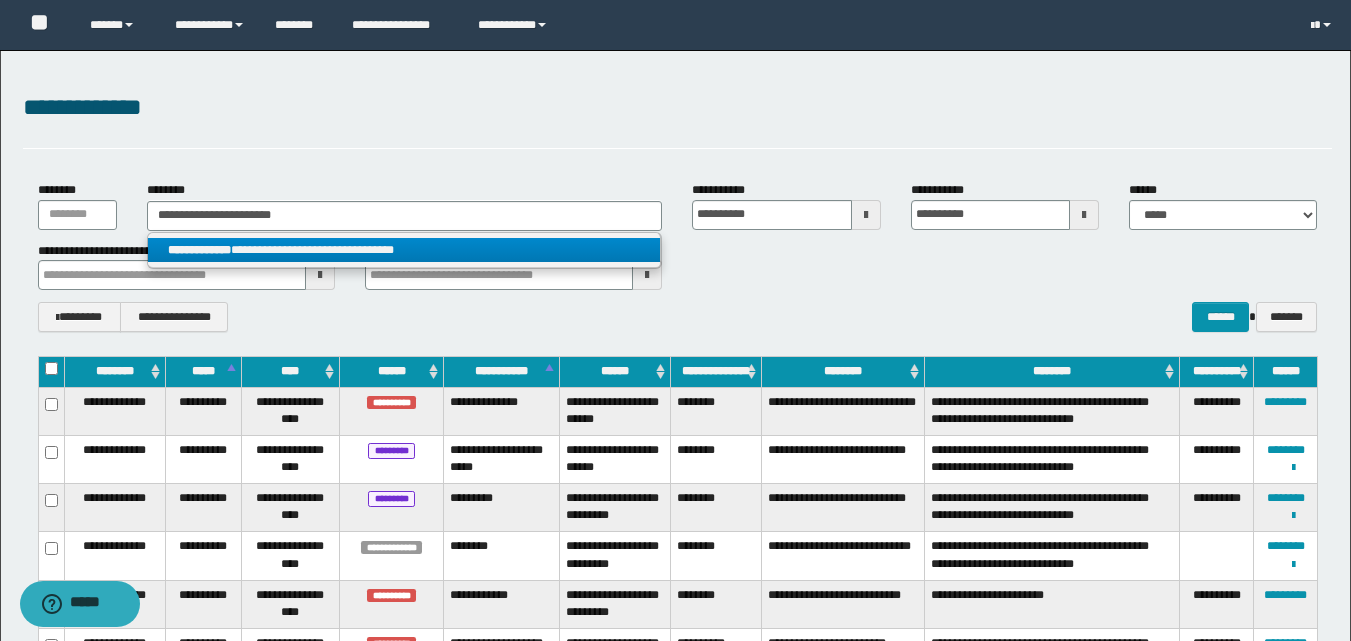 click on "**********" at bounding box center [404, 250] 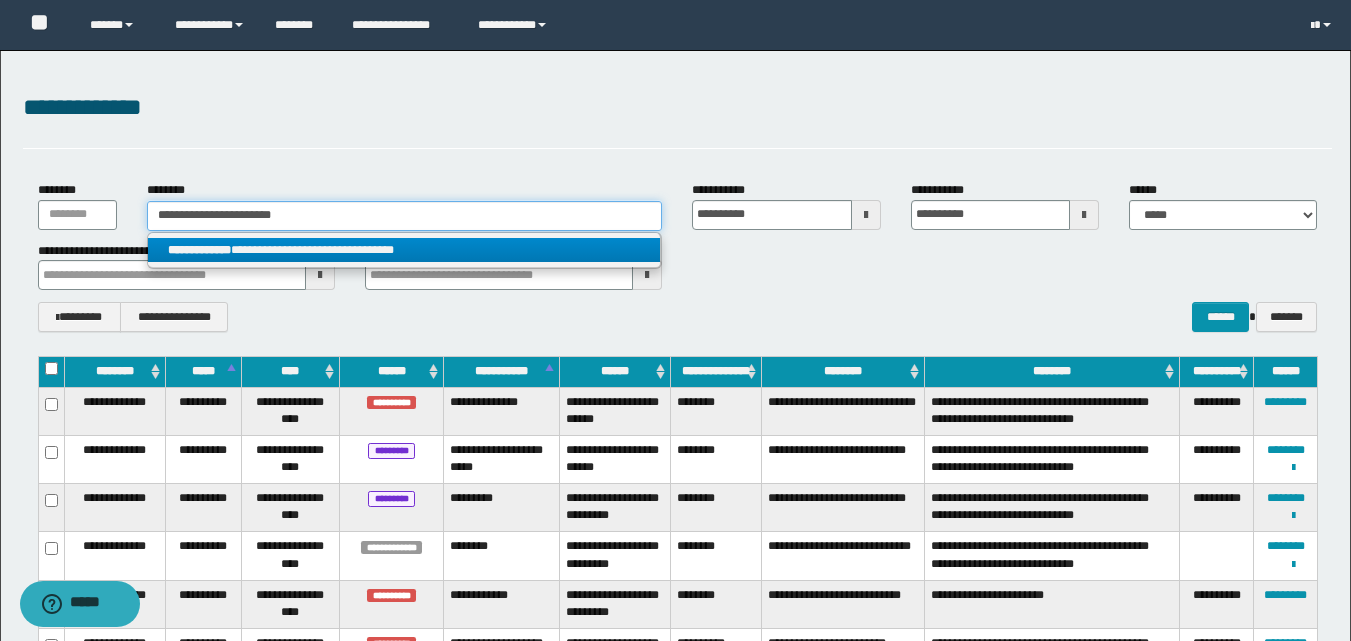 type 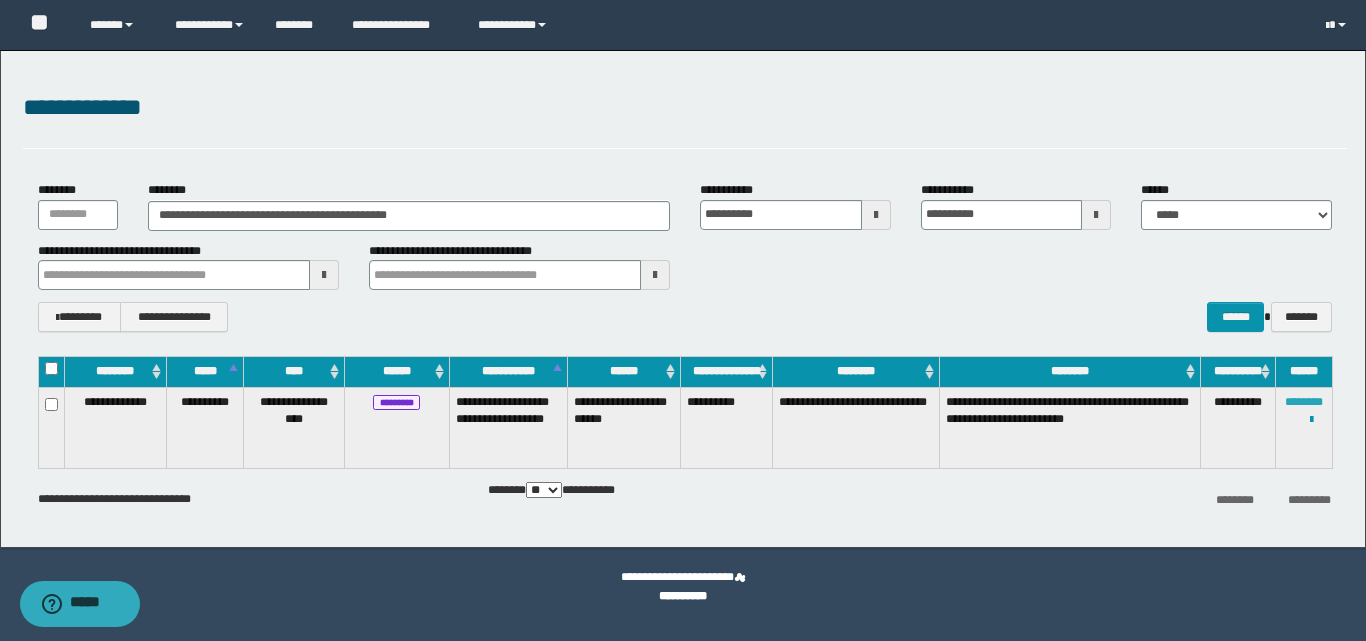 click on "********" at bounding box center [1304, 402] 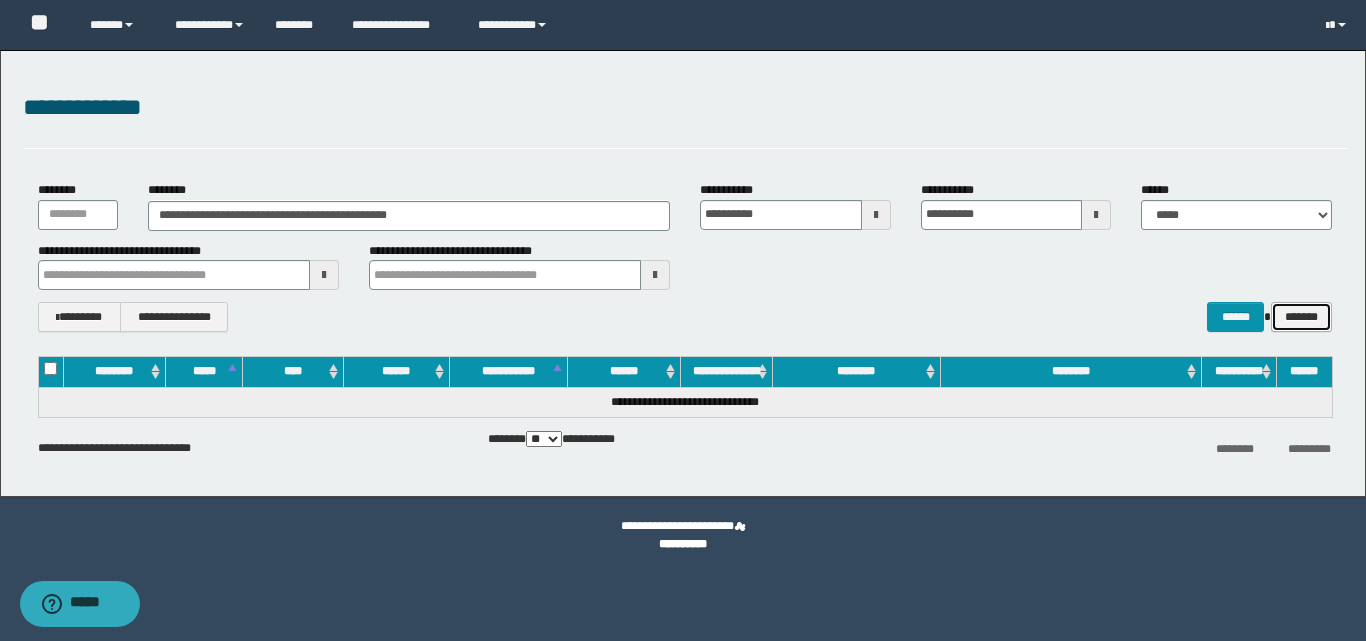 click on "*******" at bounding box center [1301, 317] 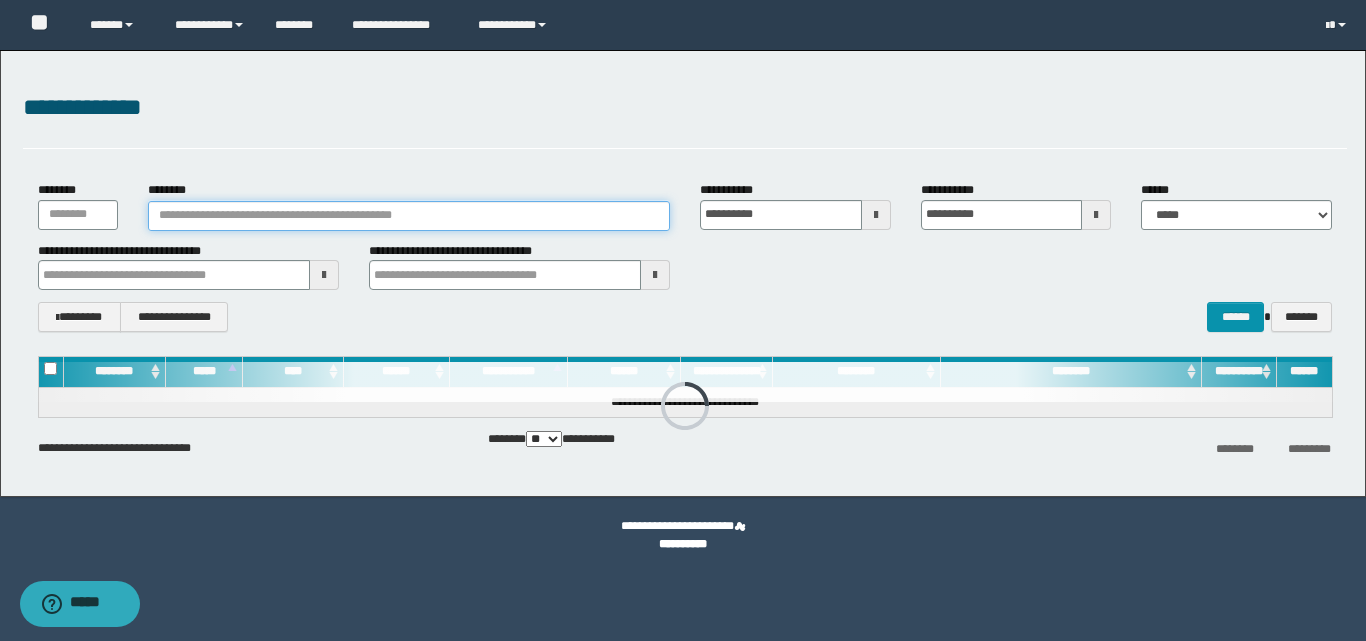 click on "********" at bounding box center (409, 216) 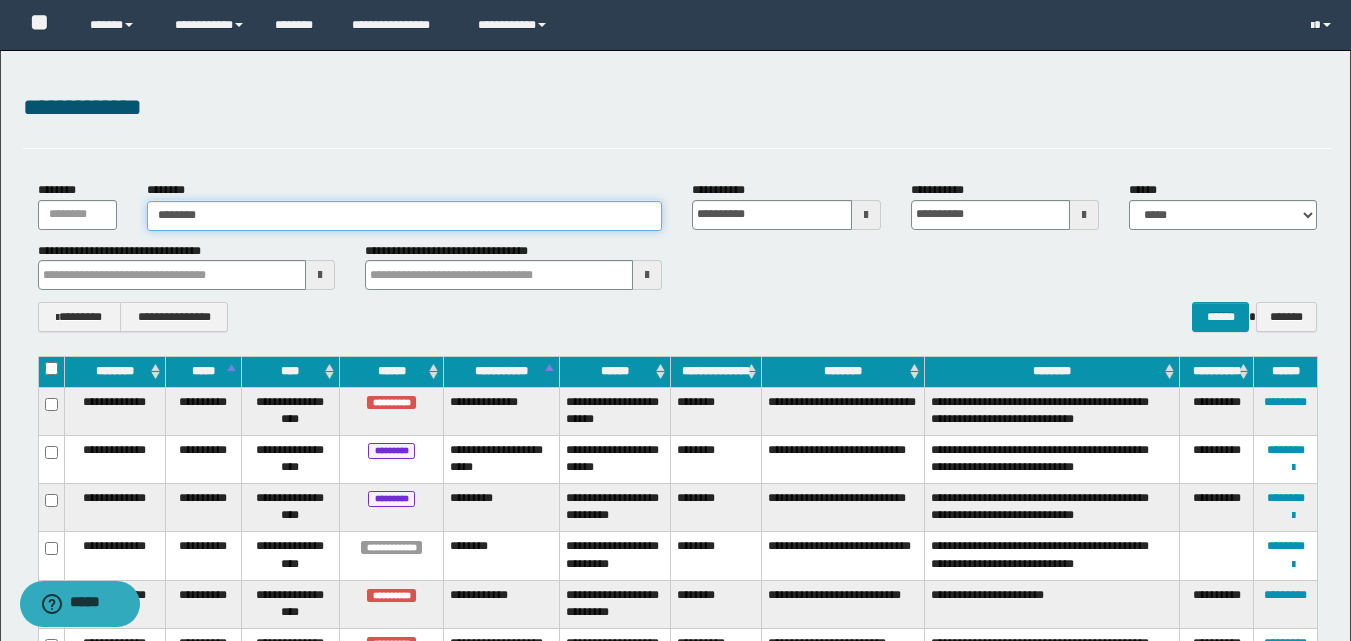 type on "********" 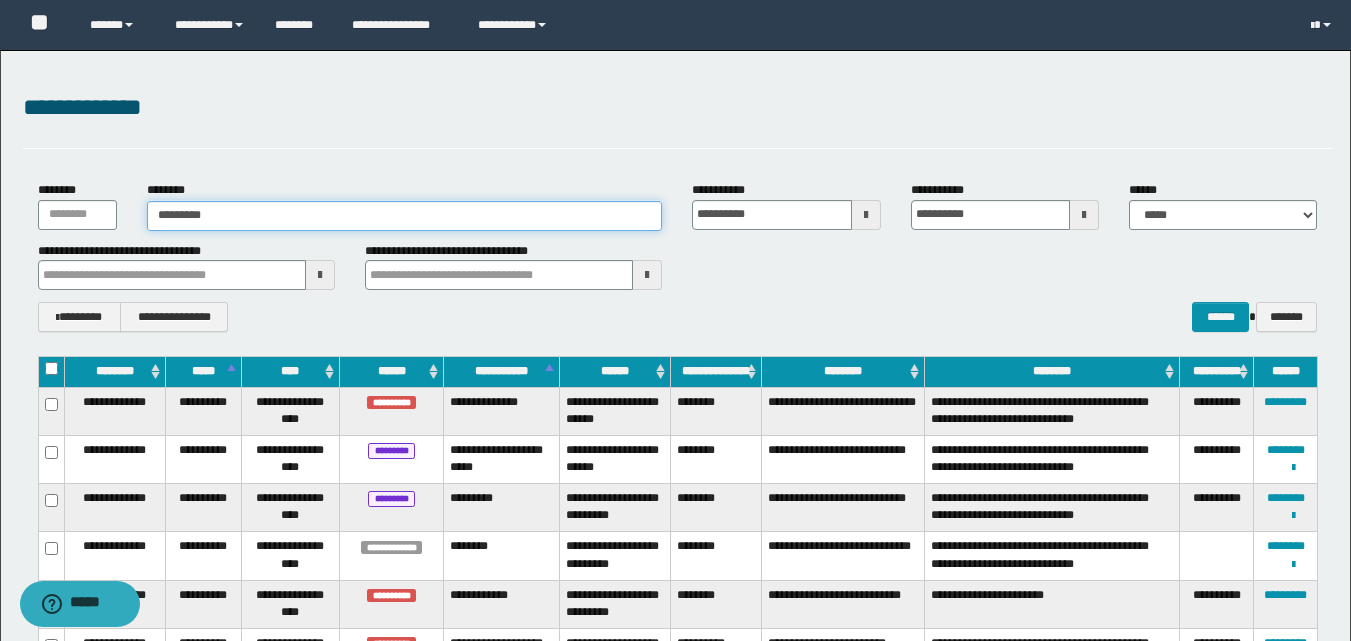 type on "********" 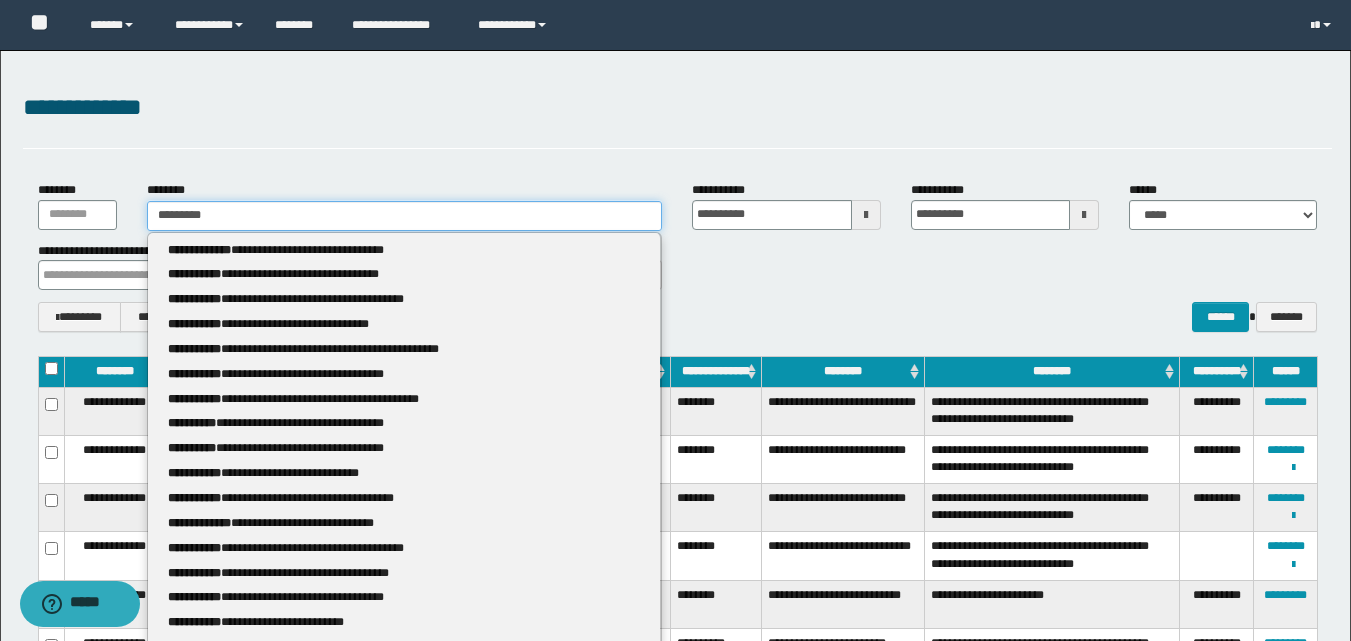 type 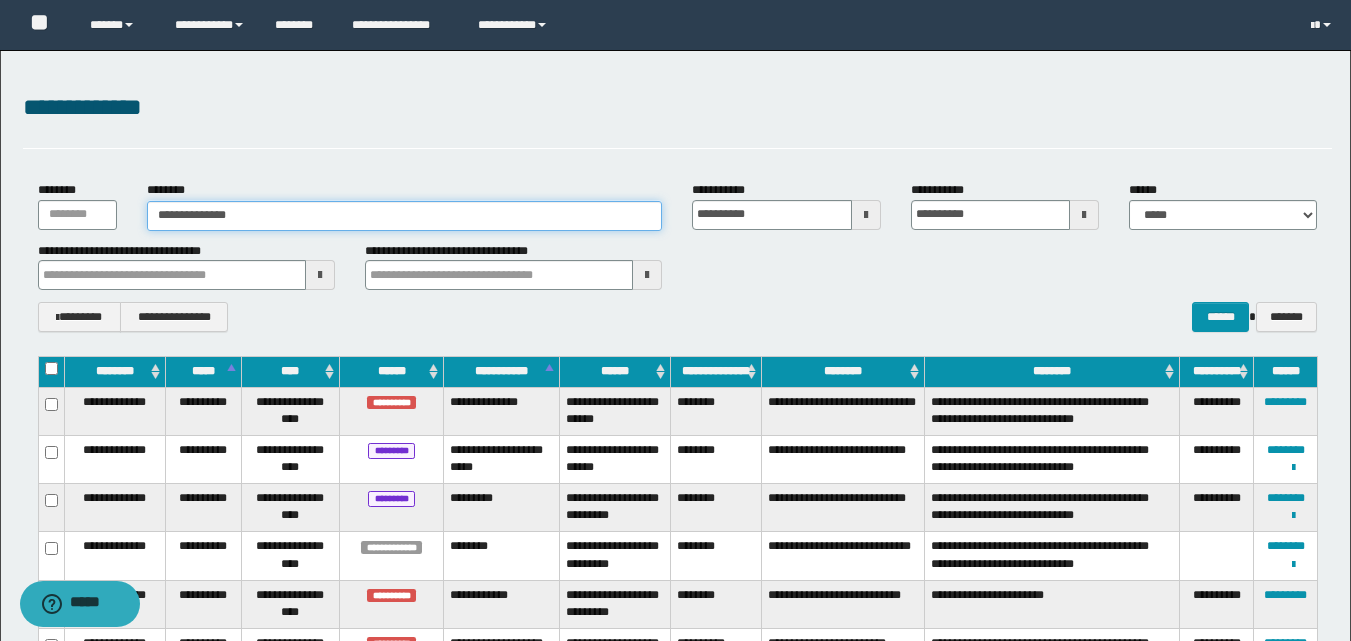 type on "**********" 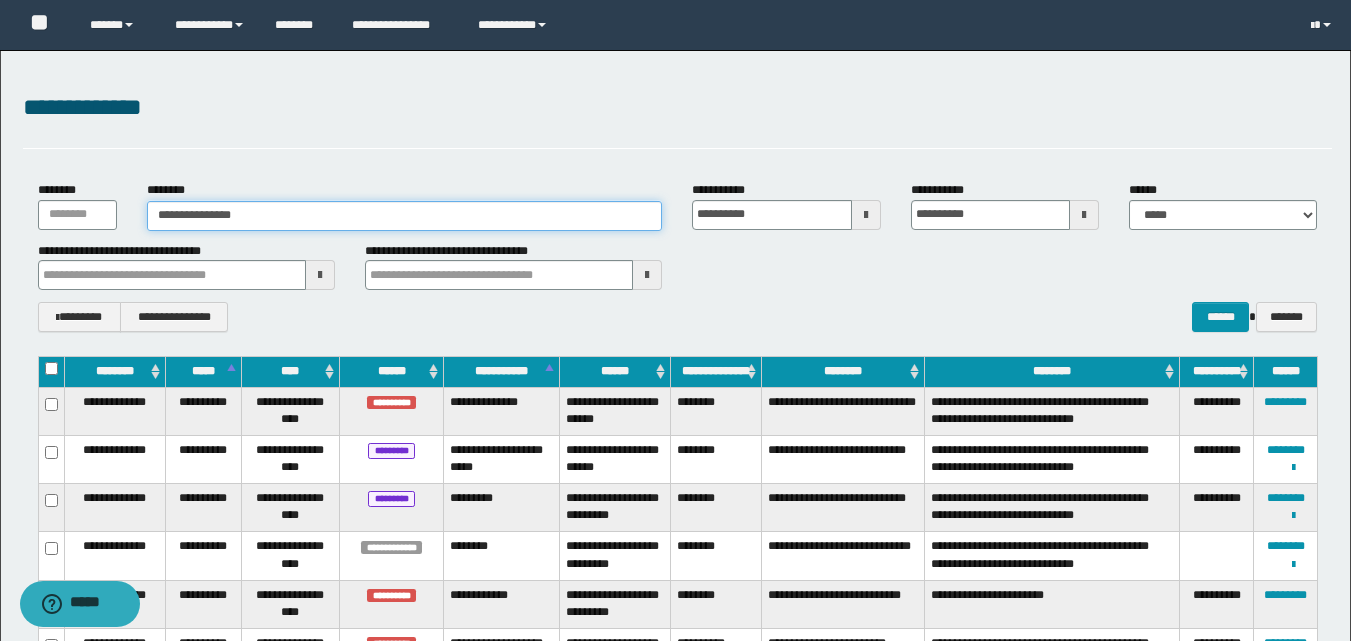 type on "**********" 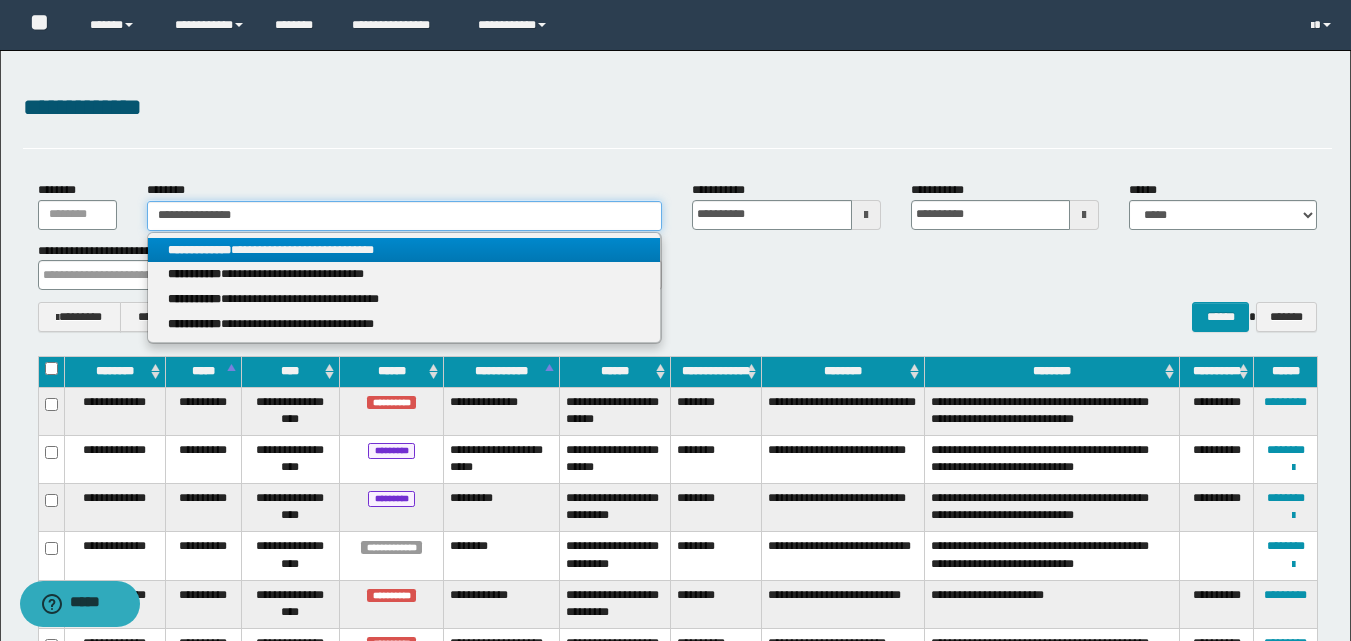type on "**********" 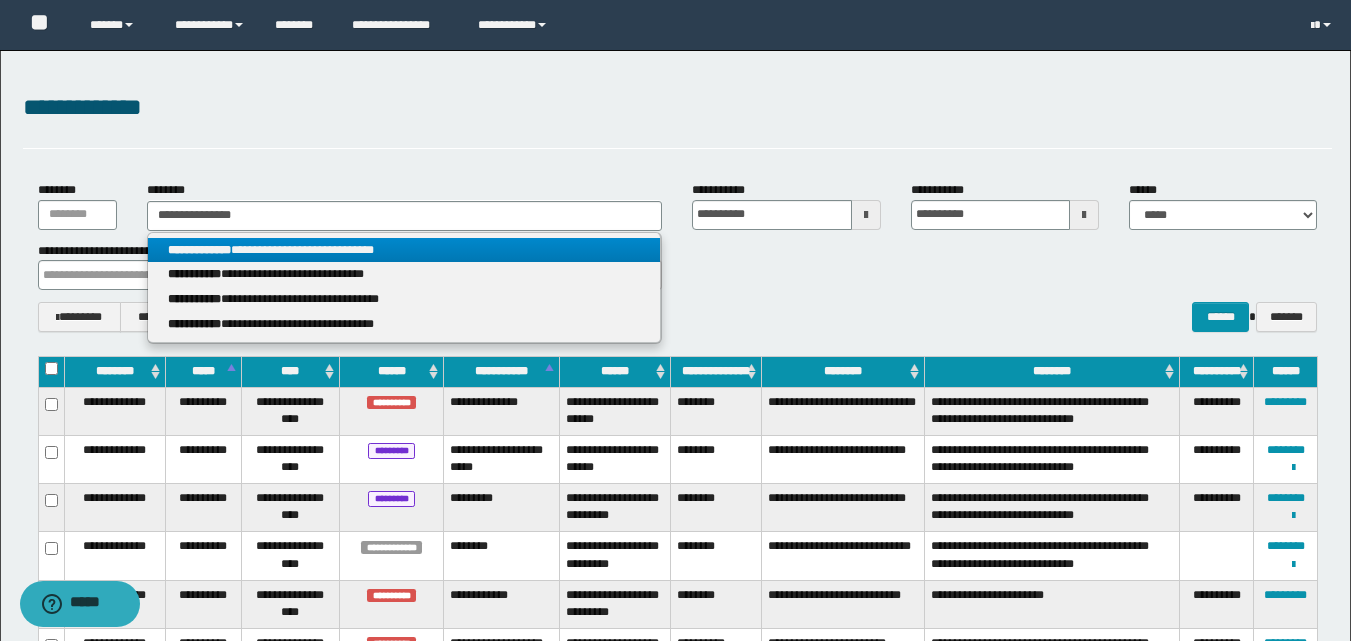 click on "**********" at bounding box center [404, 250] 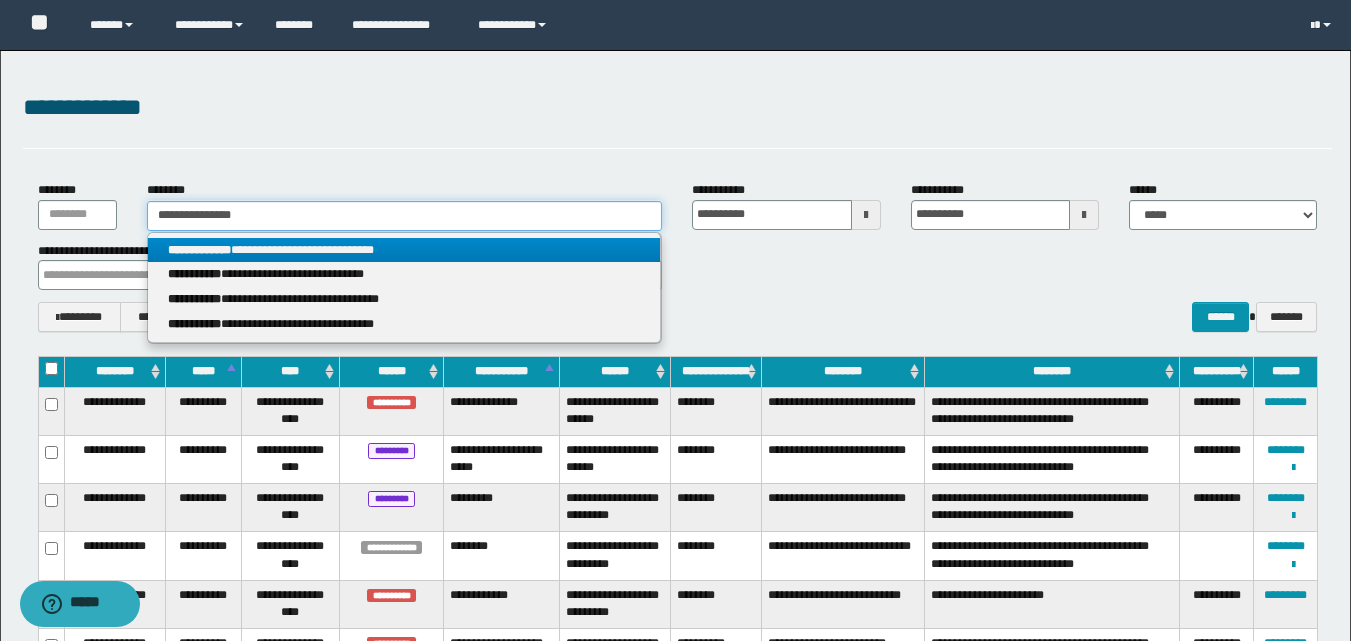type 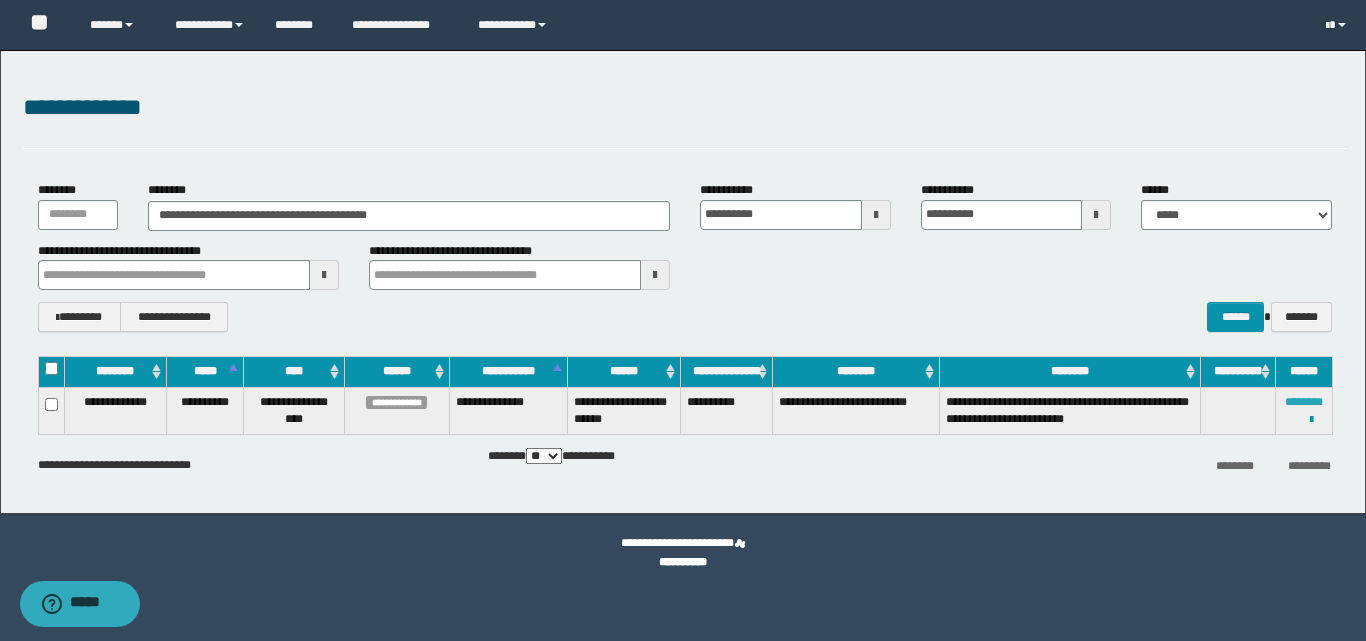 click on "********" at bounding box center [1304, 402] 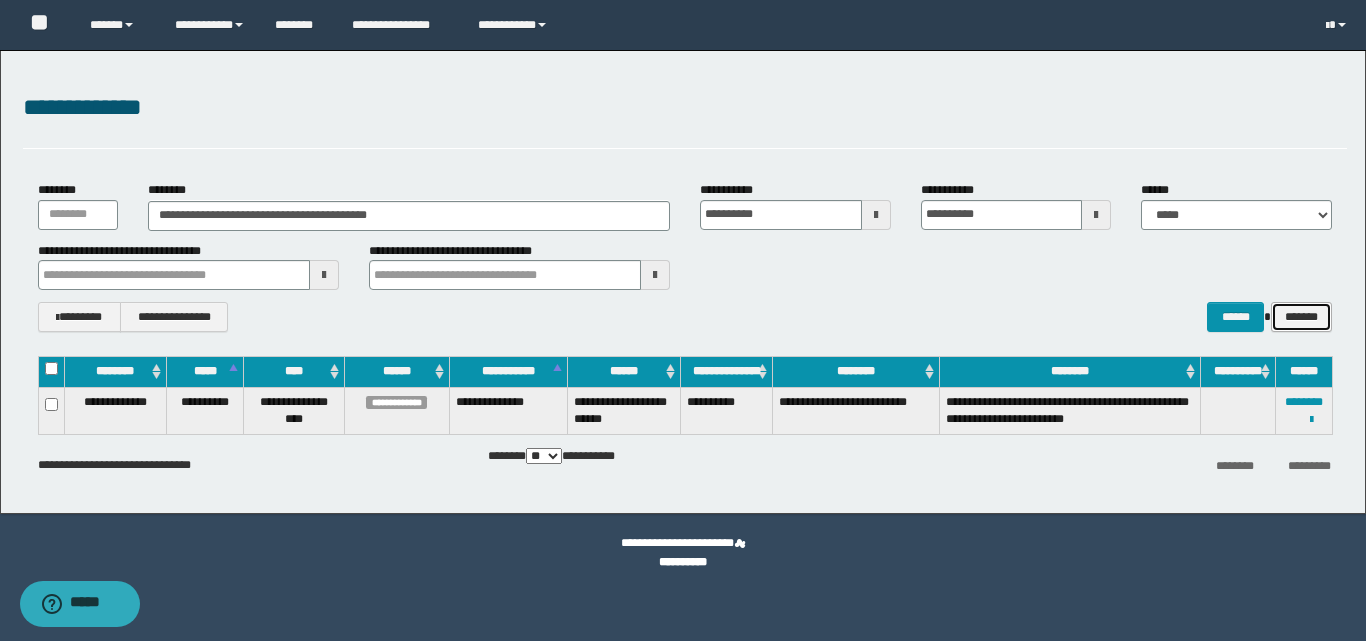 drag, startPoint x: 1299, startPoint y: 319, endPoint x: 401, endPoint y: 276, distance: 899.02893 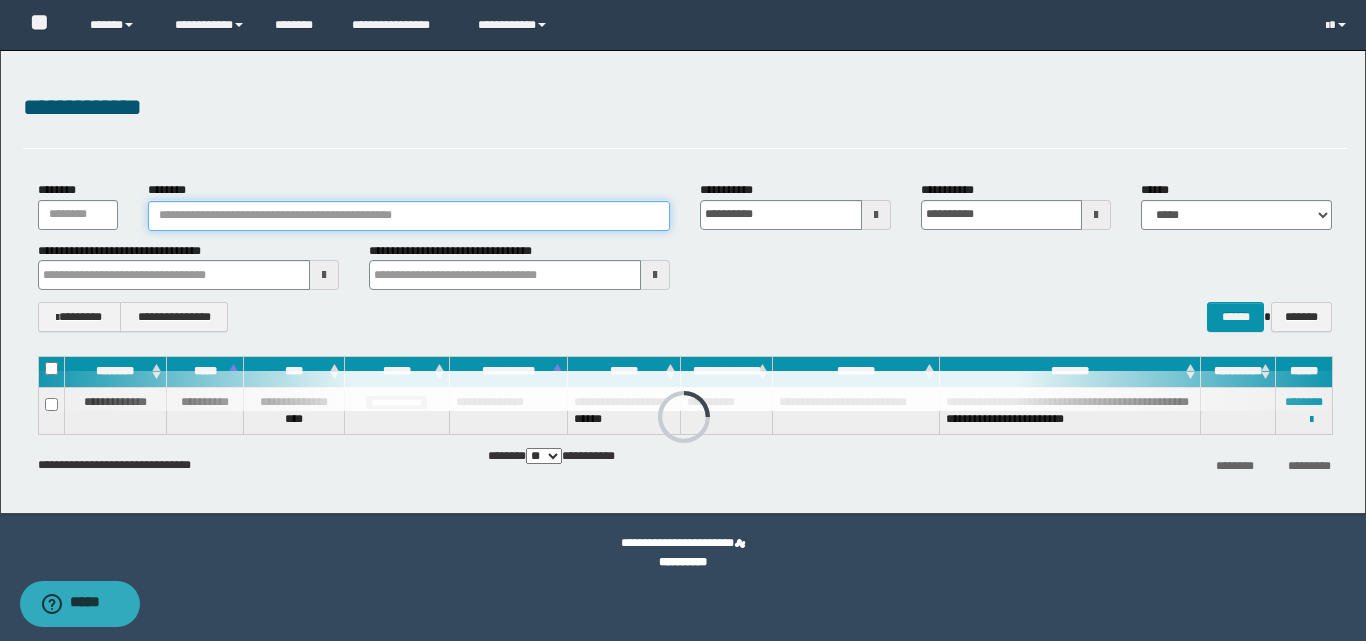 click on "********" at bounding box center [409, 216] 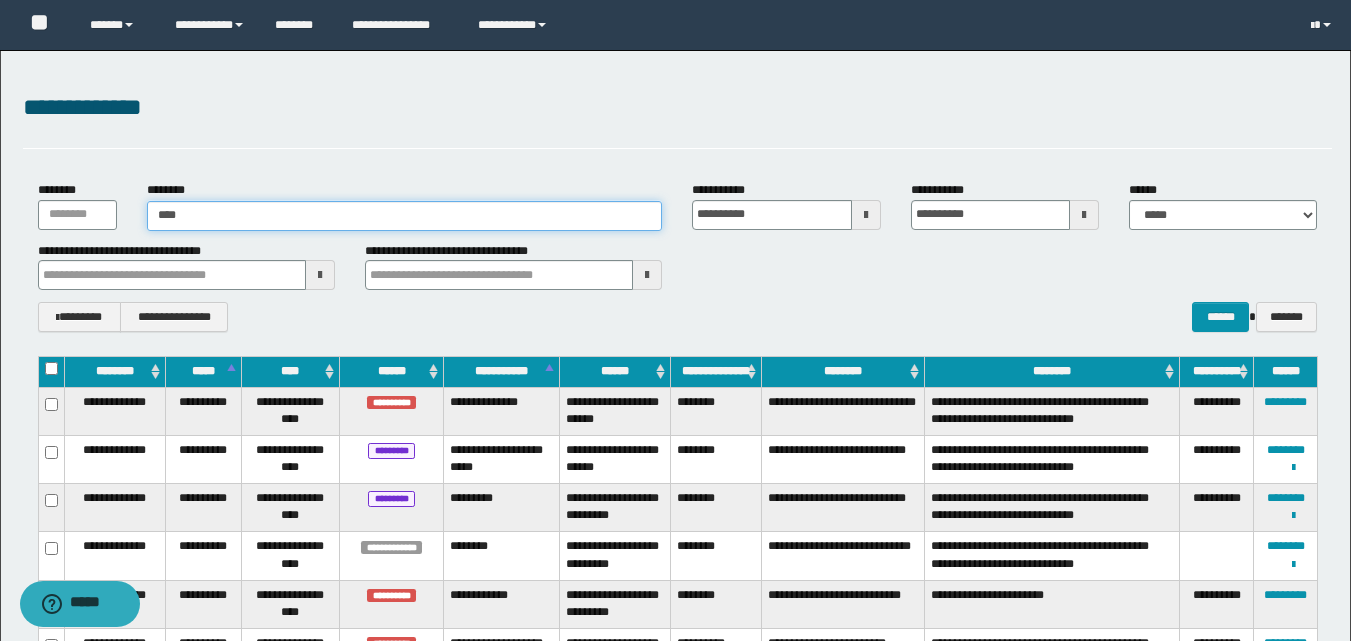 type on "*****" 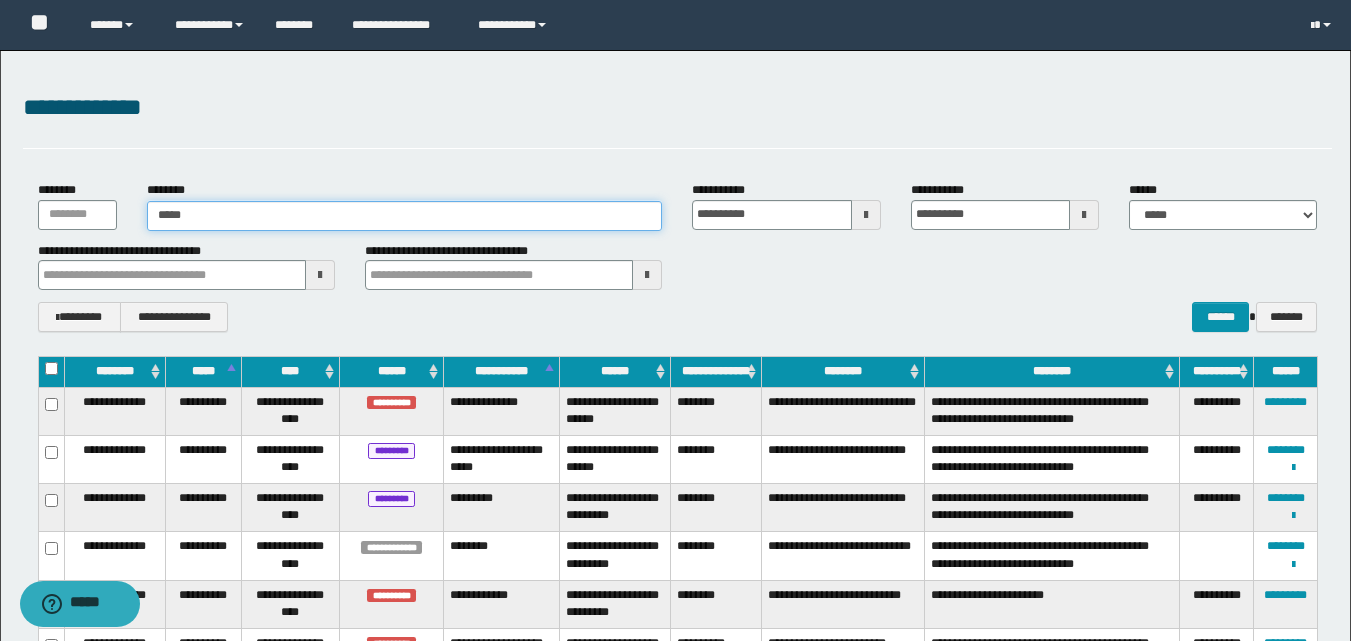 type on "*****" 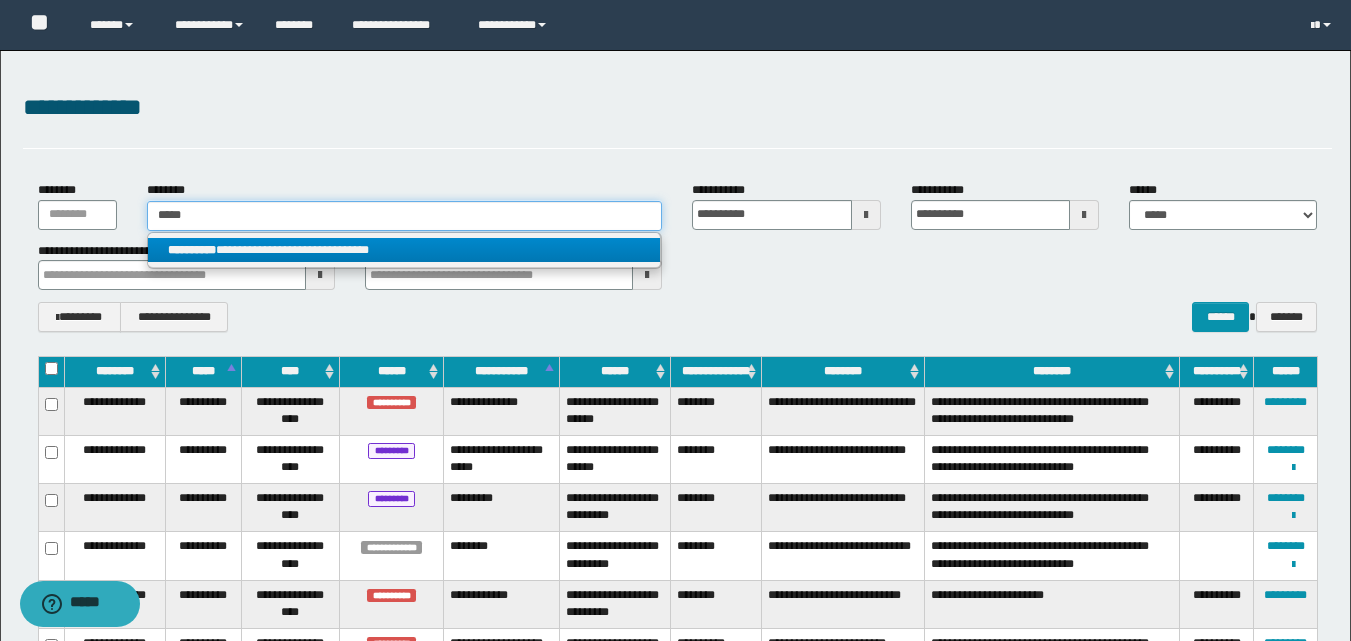 type on "*****" 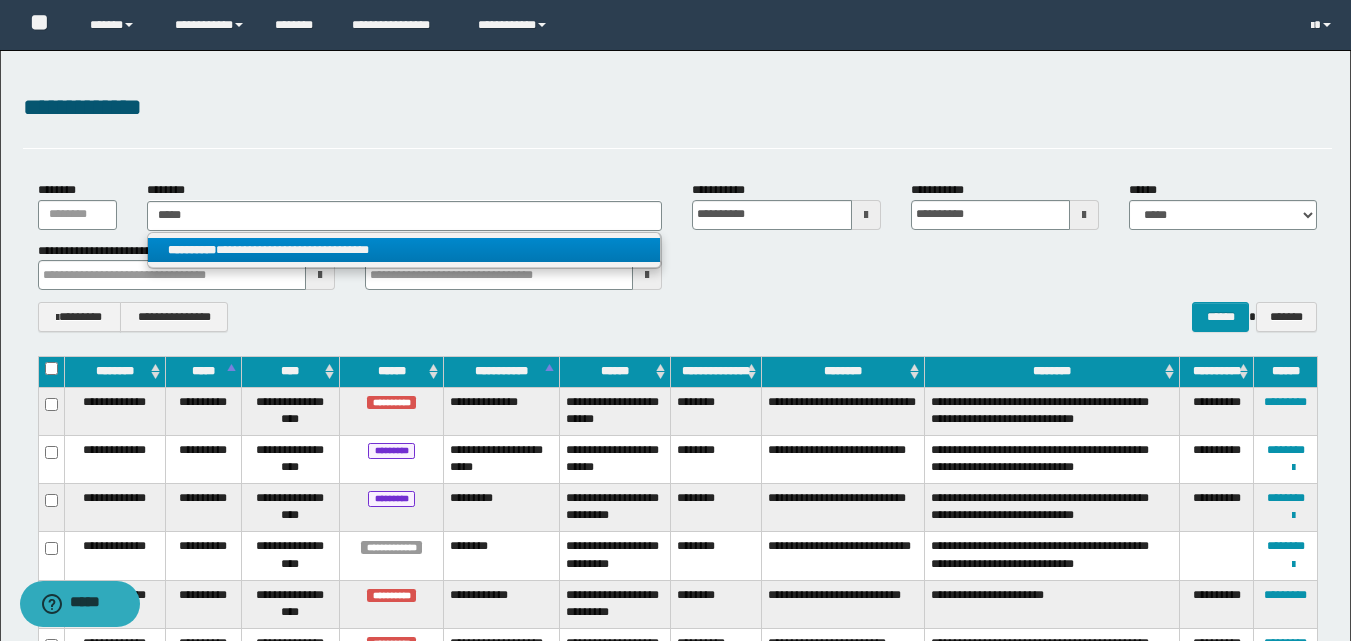 click on "**********" at bounding box center [404, 250] 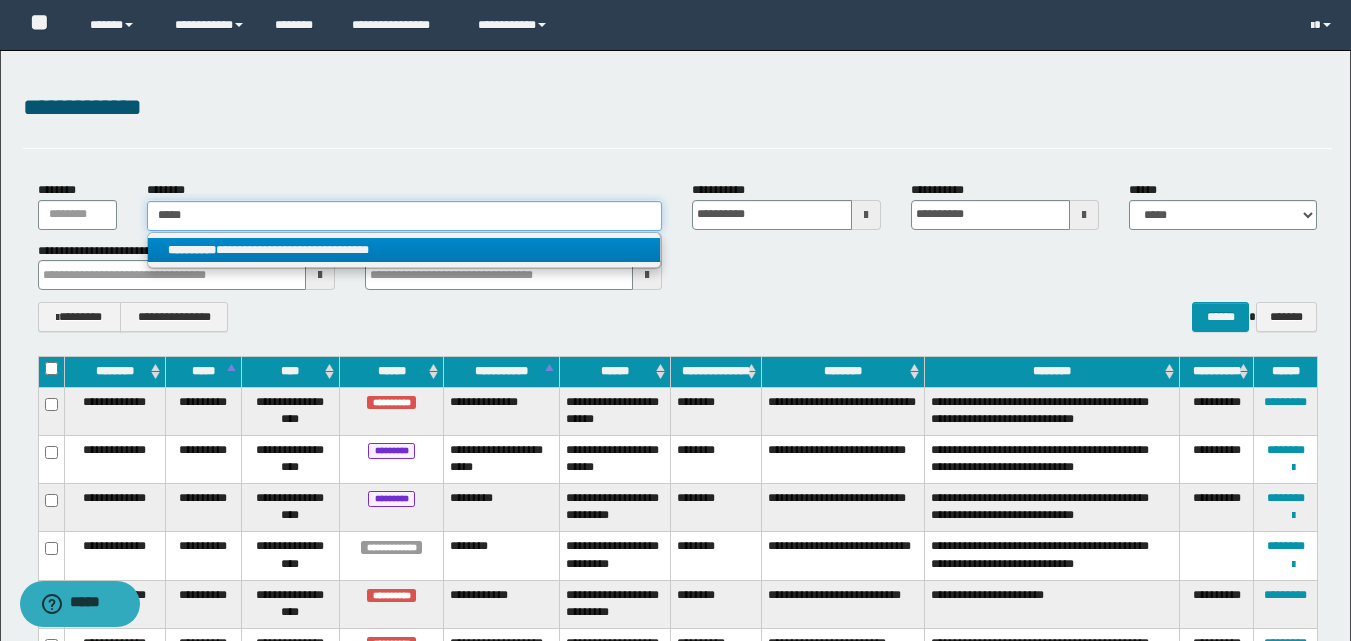 type 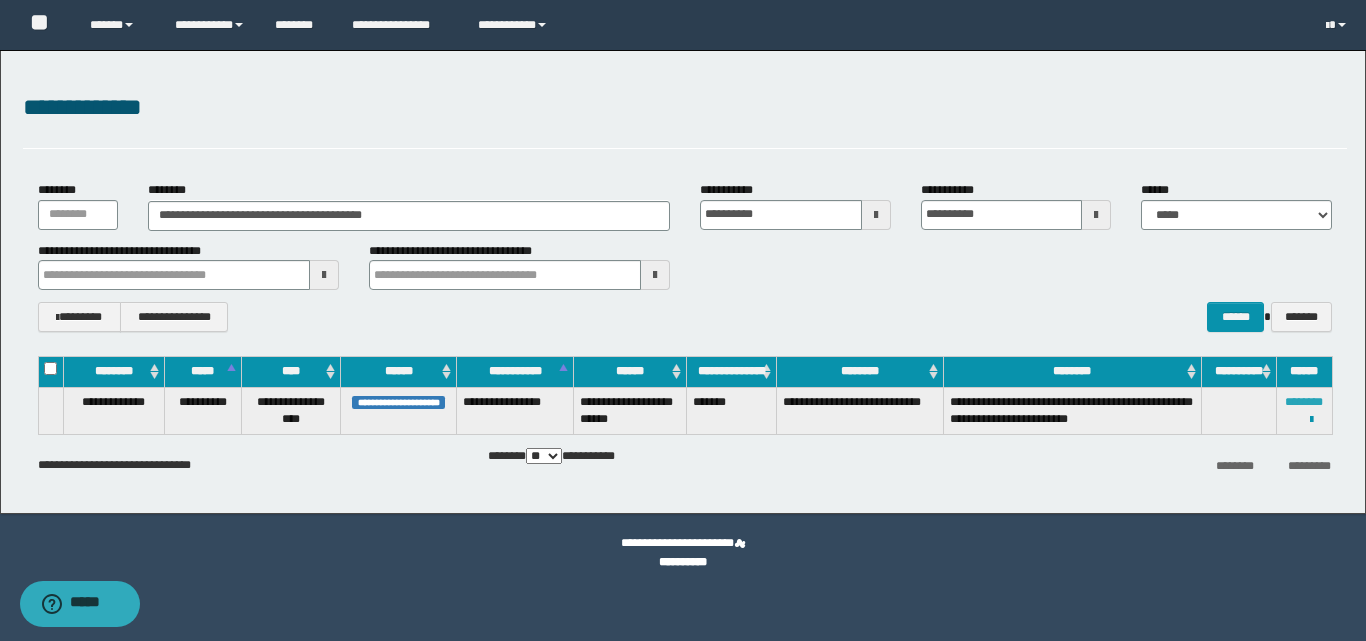 click on "********" at bounding box center (1304, 402) 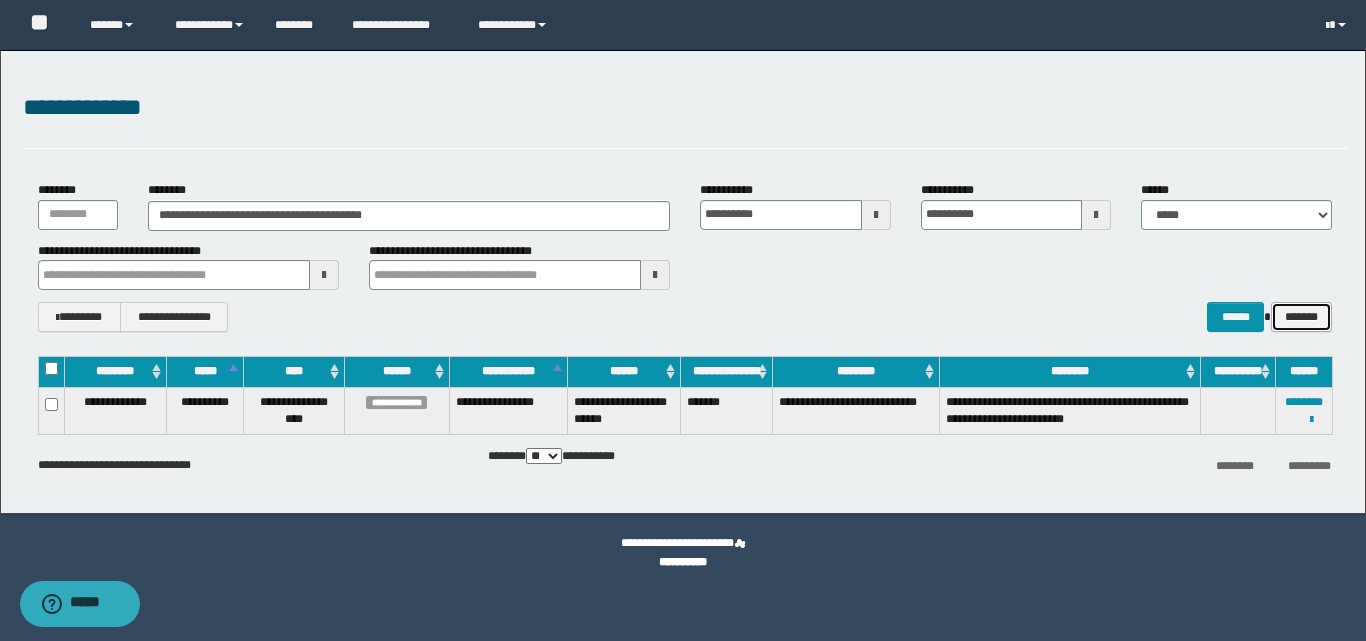 drag, startPoint x: 1300, startPoint y: 318, endPoint x: 1114, endPoint y: 365, distance: 191.8463 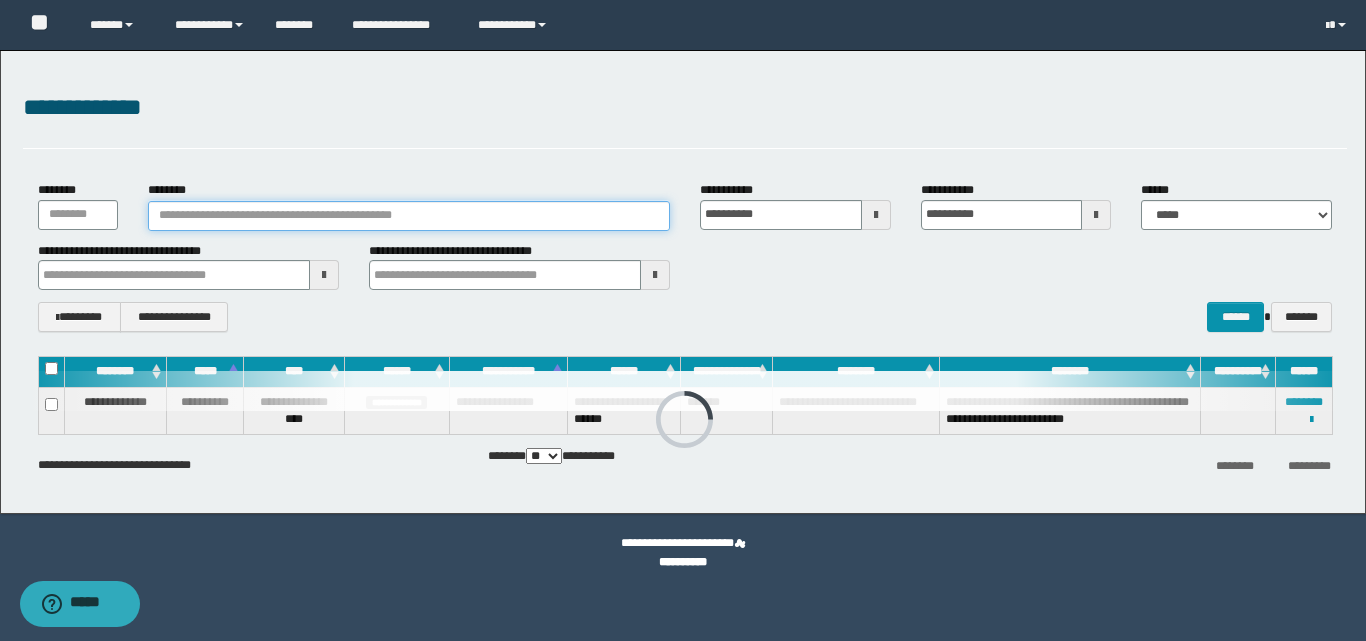 click on "********" at bounding box center [409, 216] 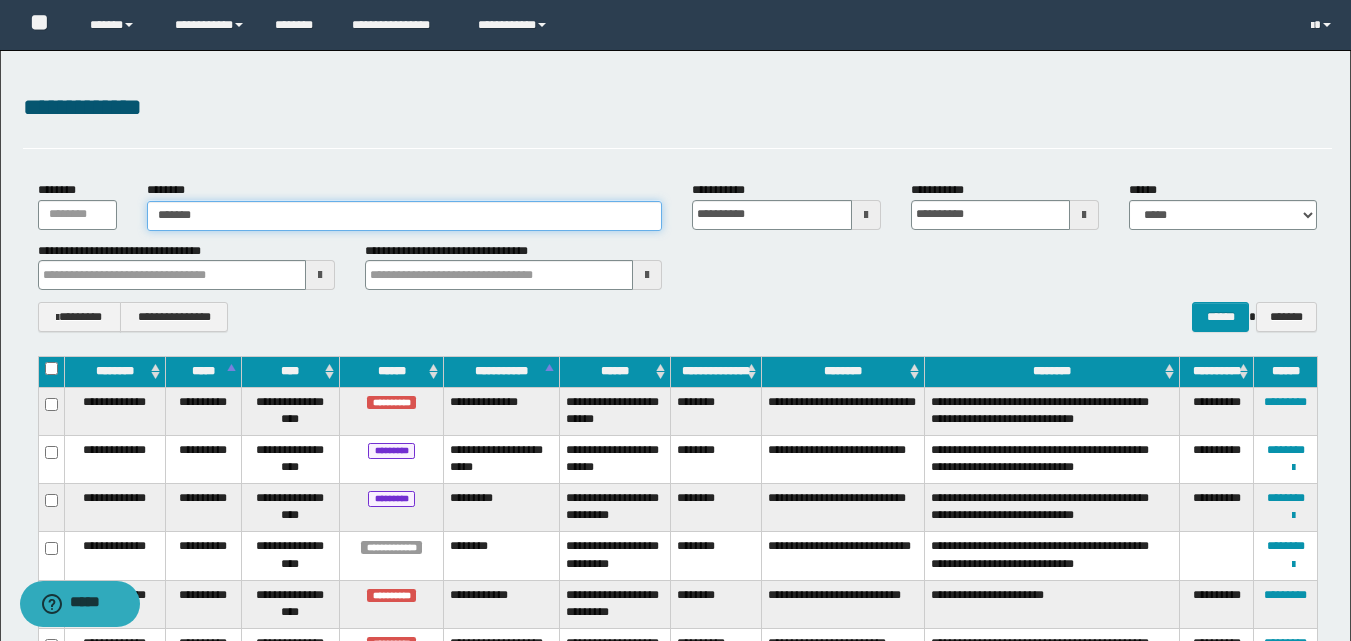 type on "********" 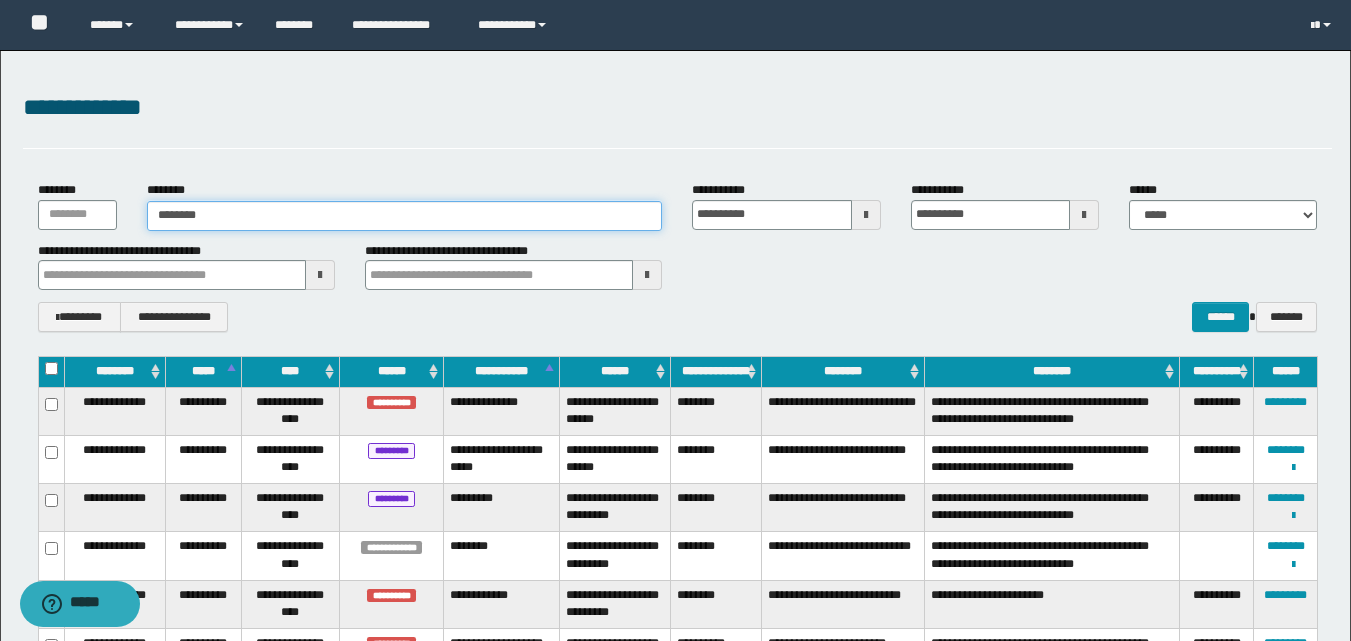 type on "********" 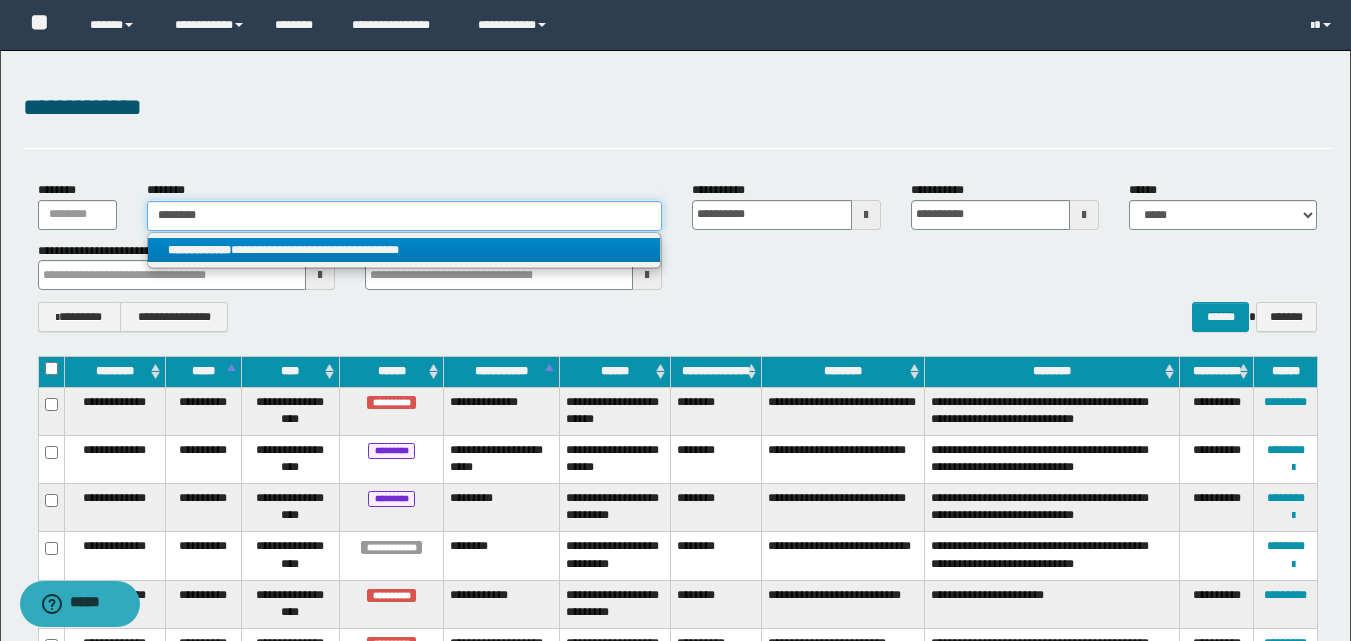 type on "********" 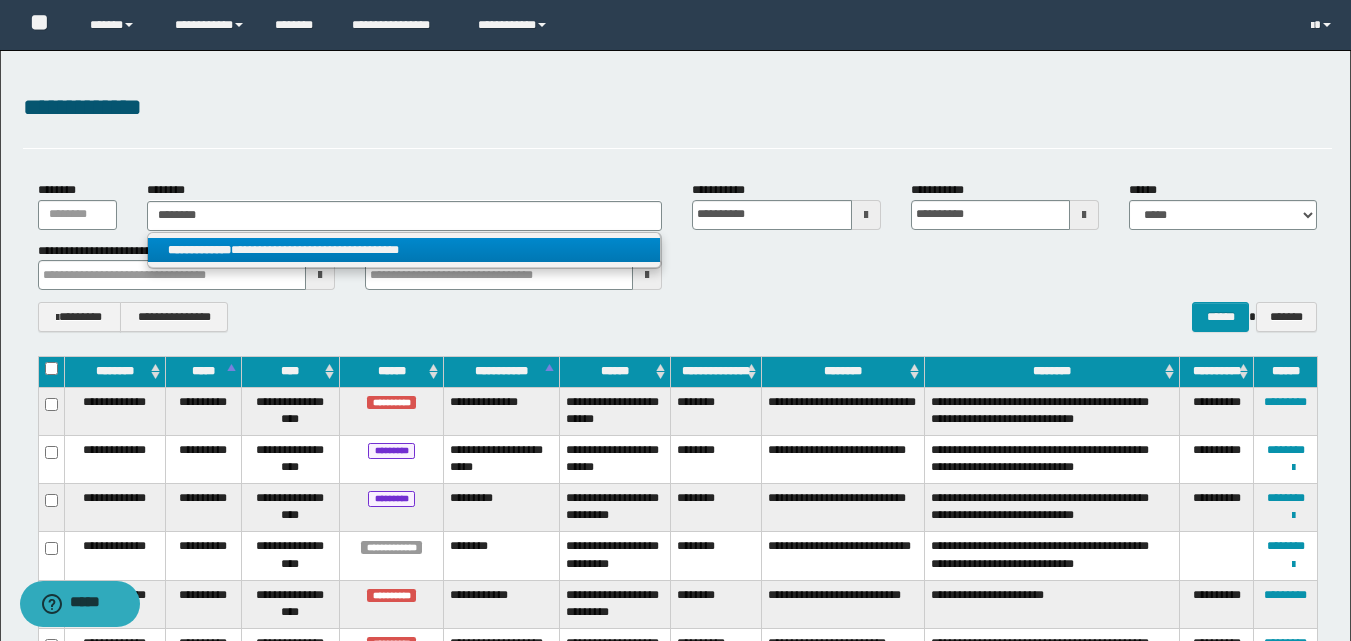 click on "**********" at bounding box center [404, 250] 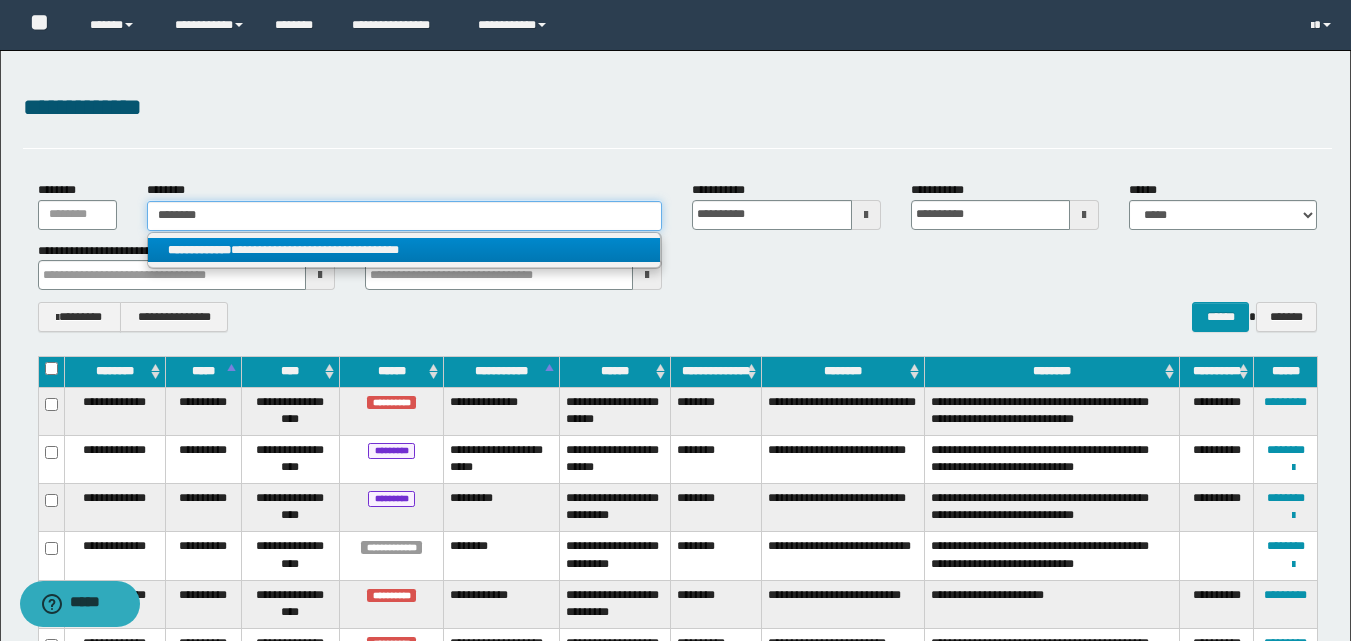 type 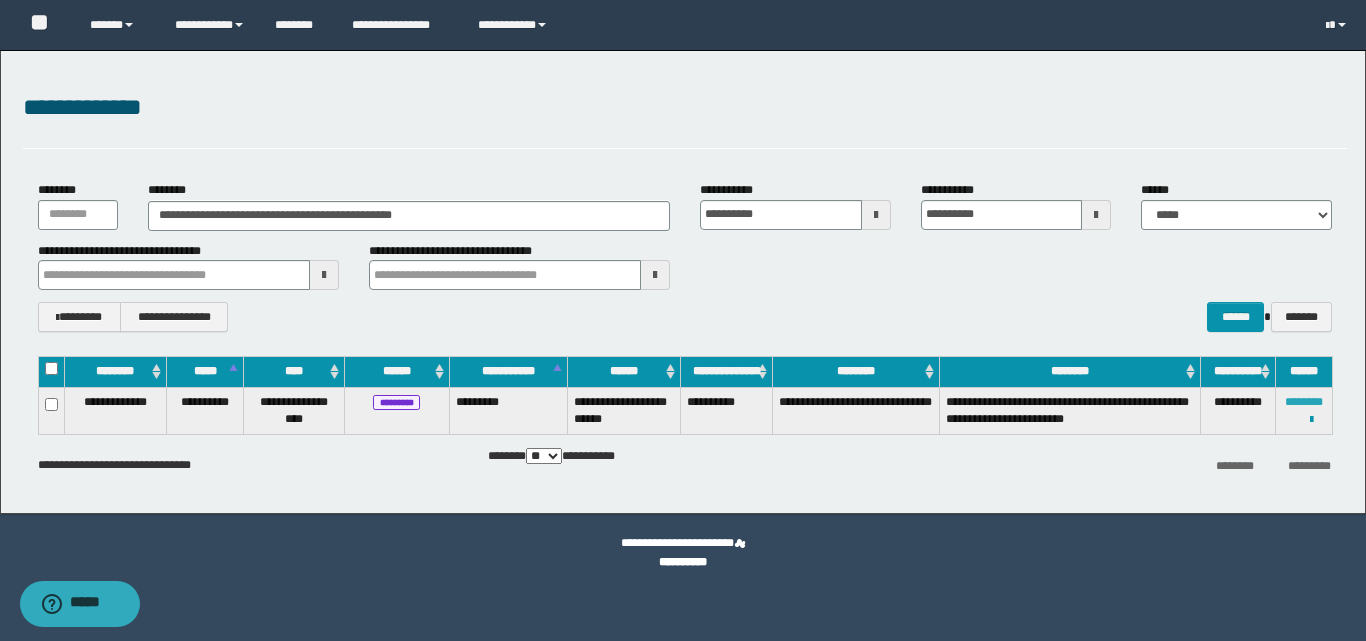 click on "********" at bounding box center (1304, 402) 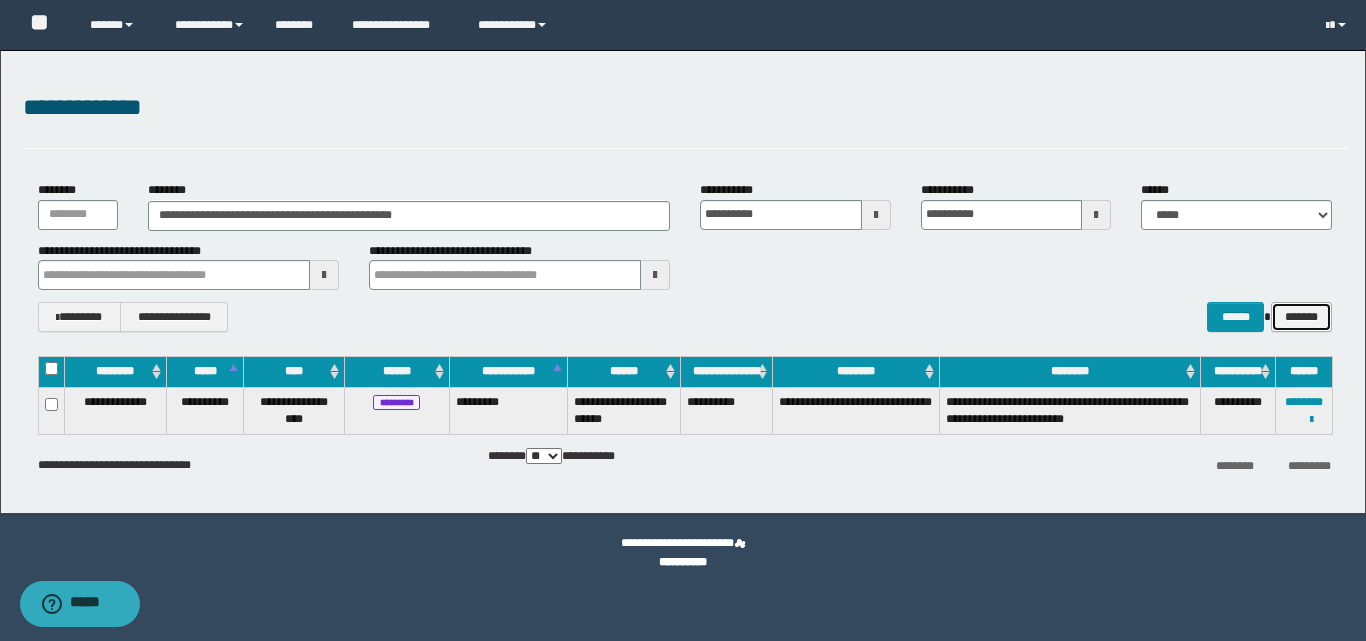 click on "*******" at bounding box center [1301, 317] 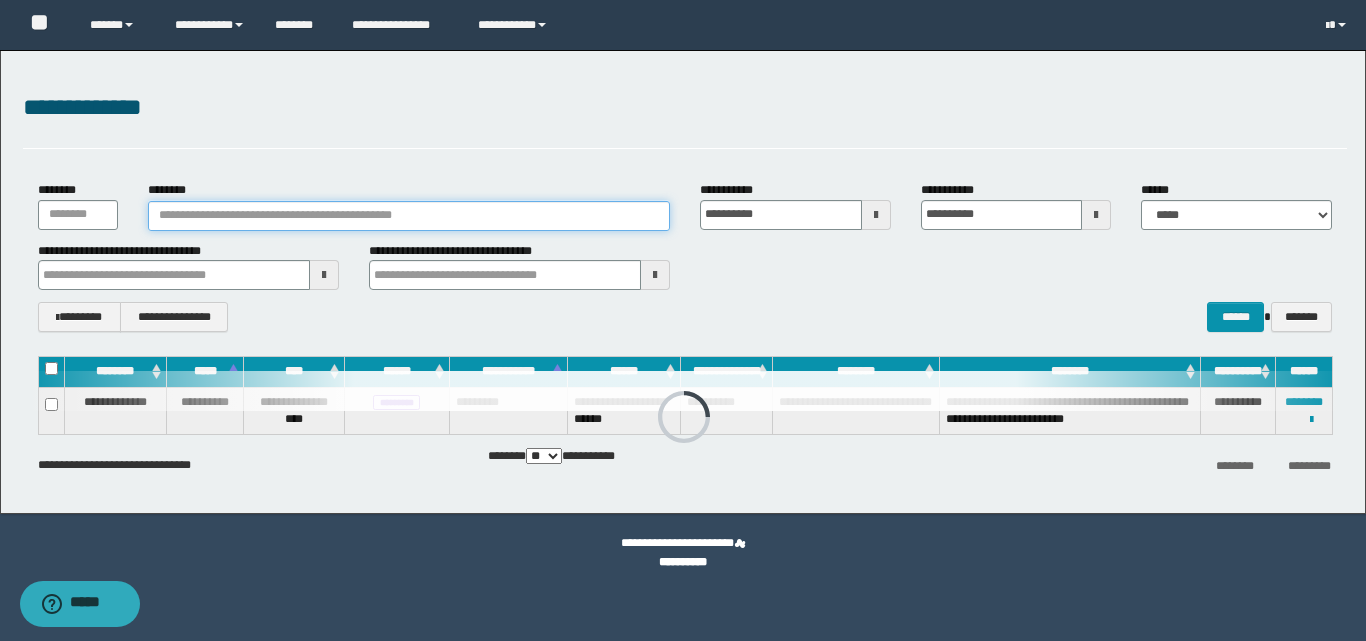 click on "********" at bounding box center [409, 216] 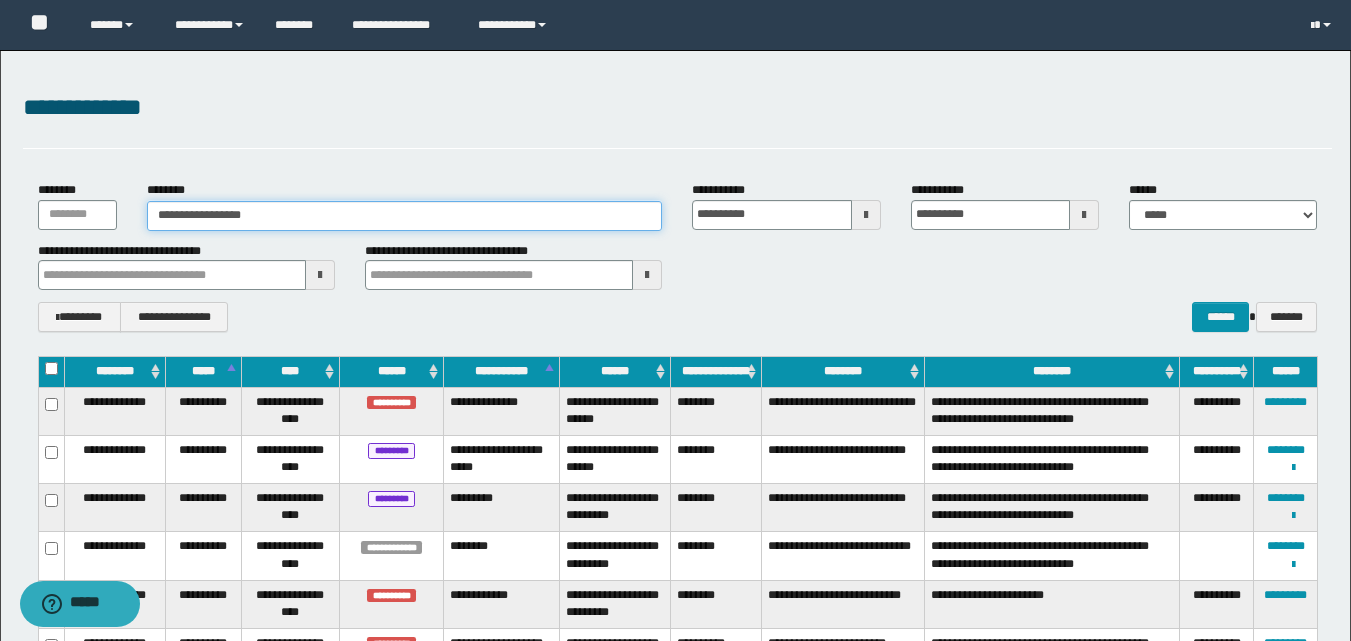 type on "**********" 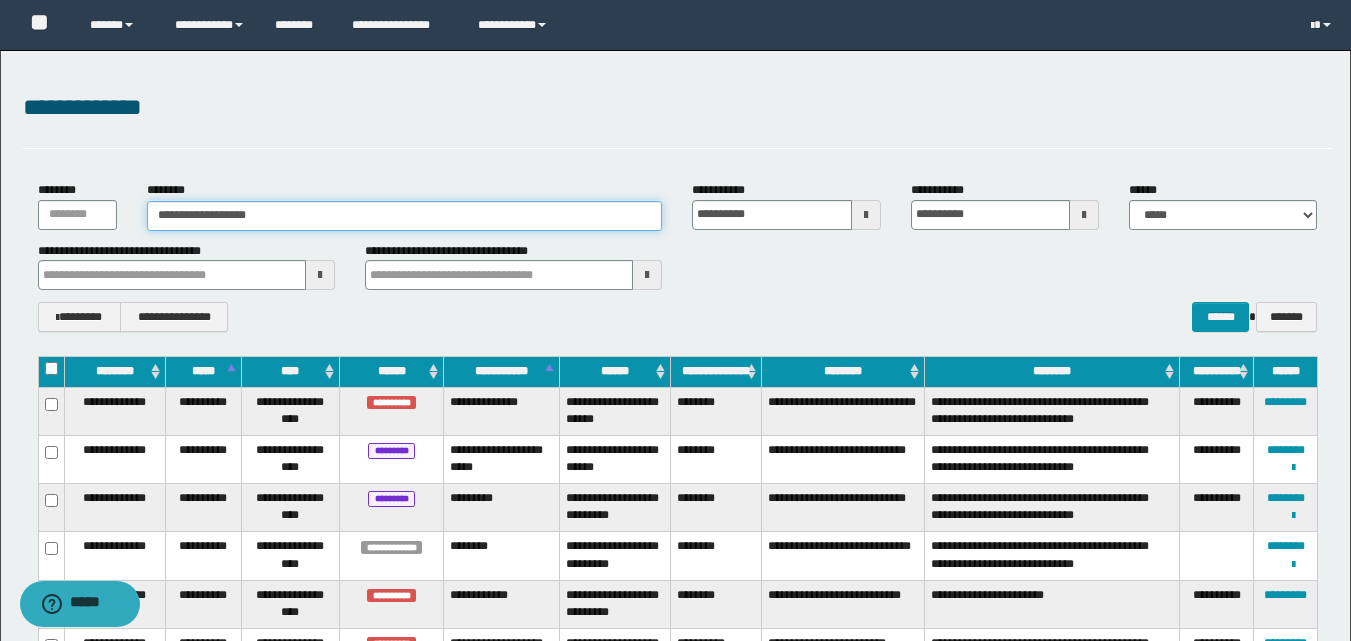 type on "**********" 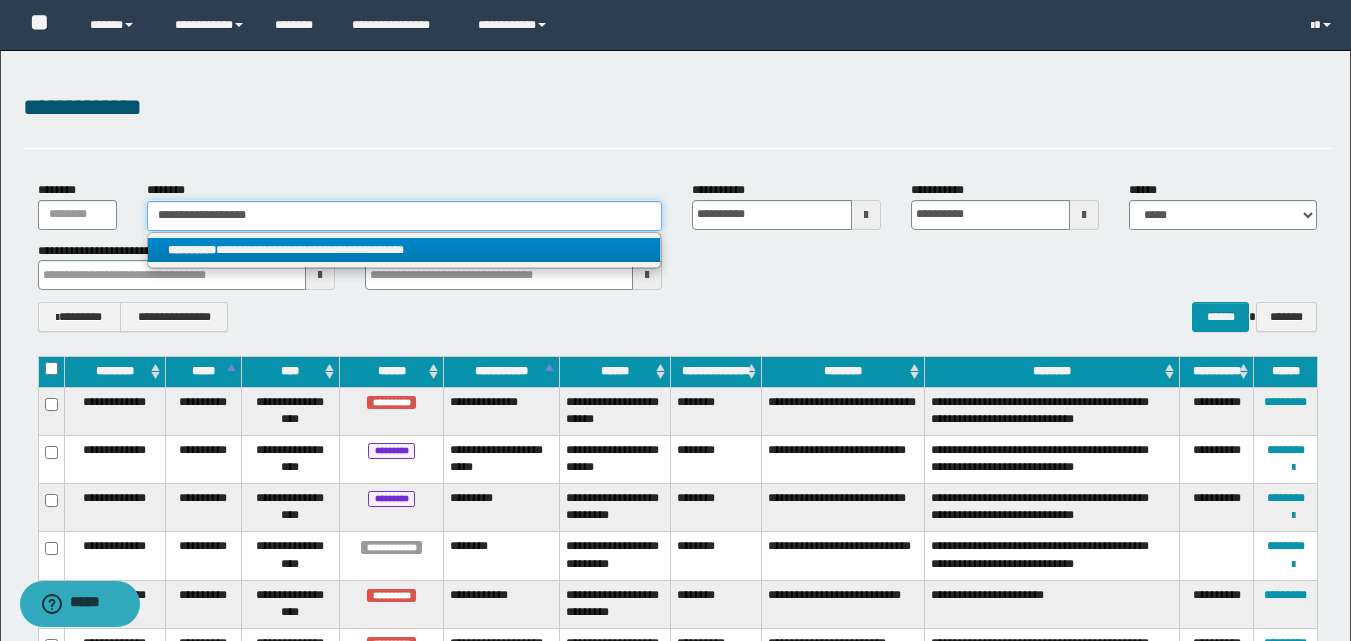 type on "**********" 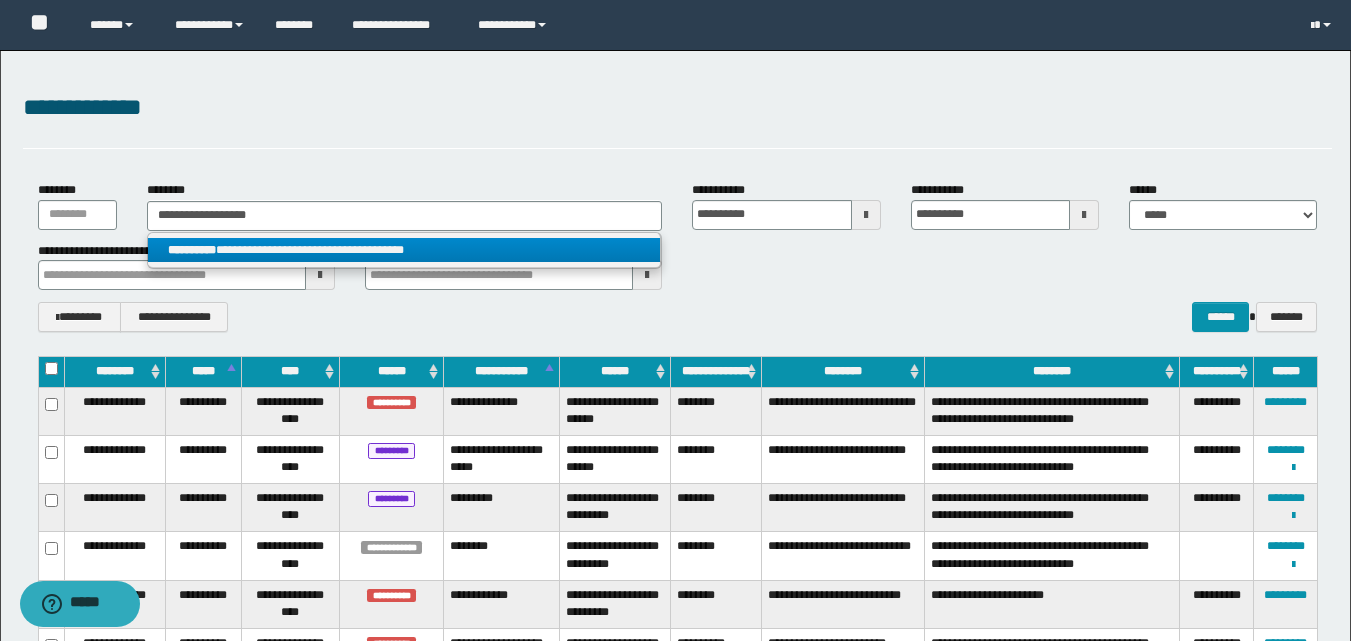click on "**********" at bounding box center [404, 250] 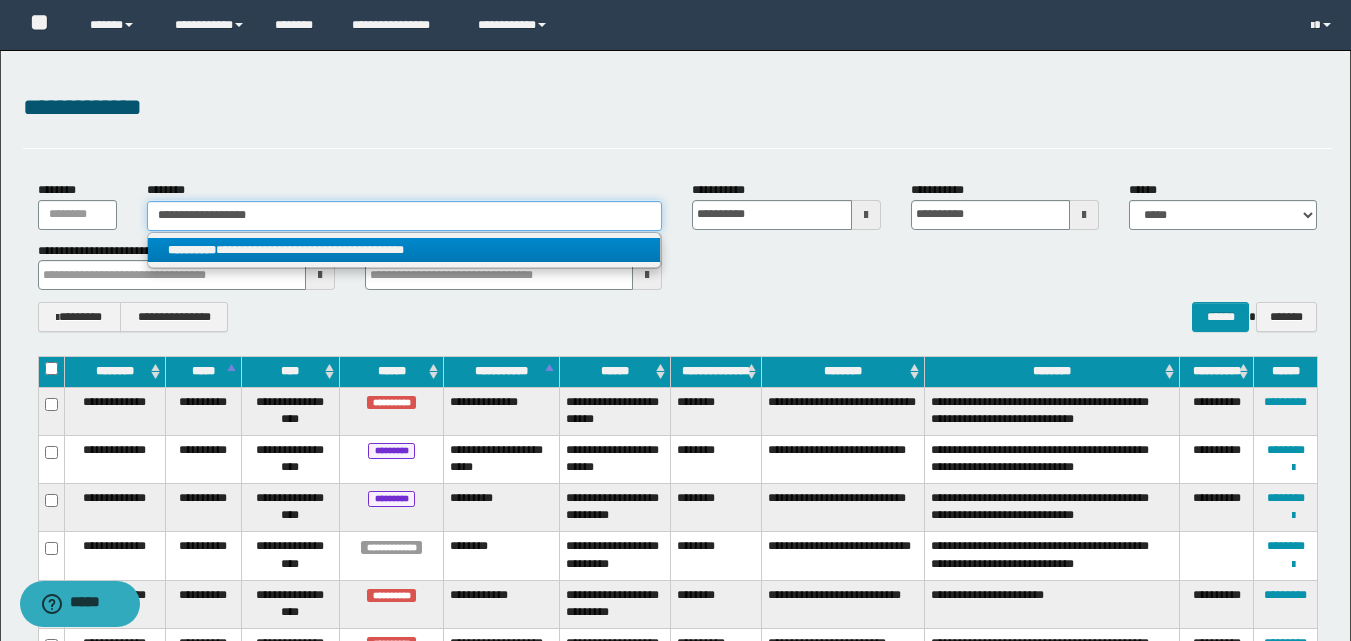 type 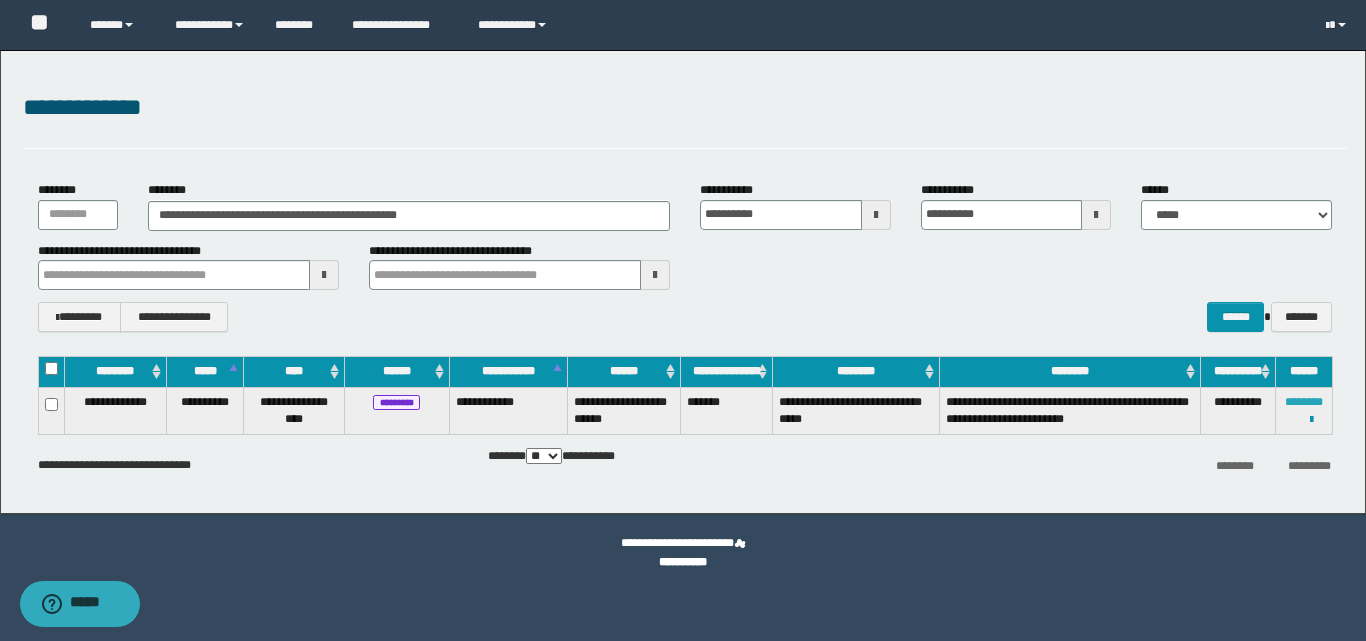 click on "********" at bounding box center (1304, 402) 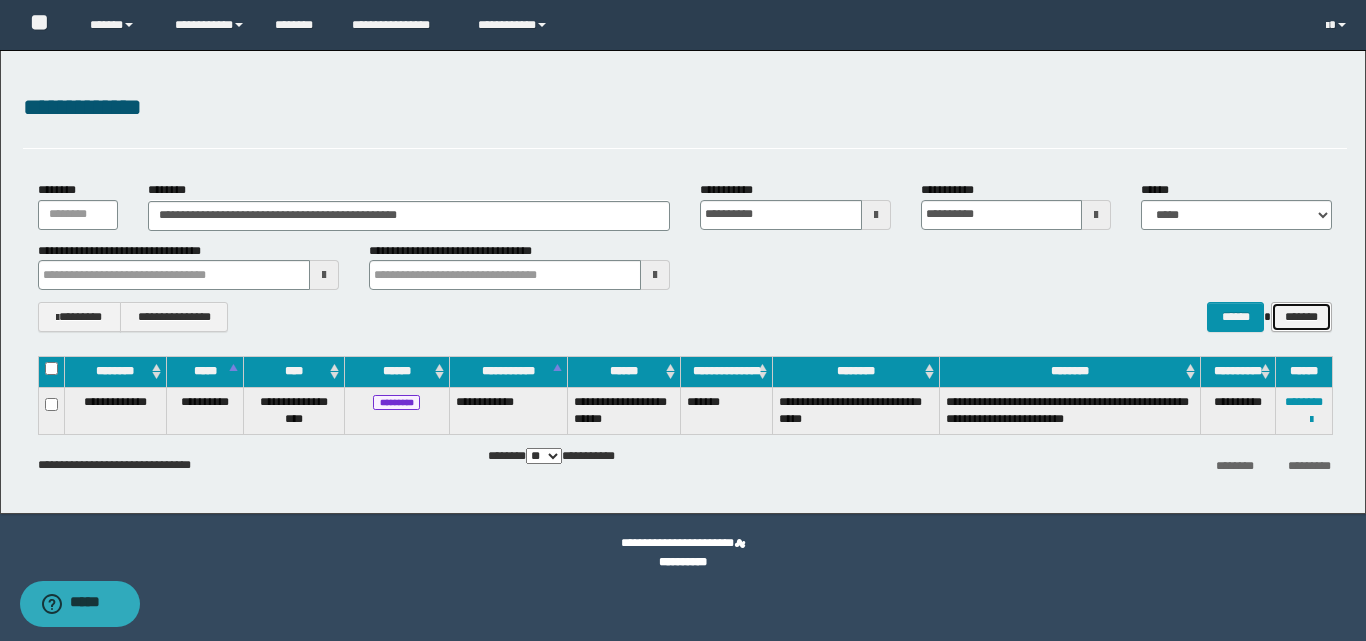 click on "*******" at bounding box center (1301, 317) 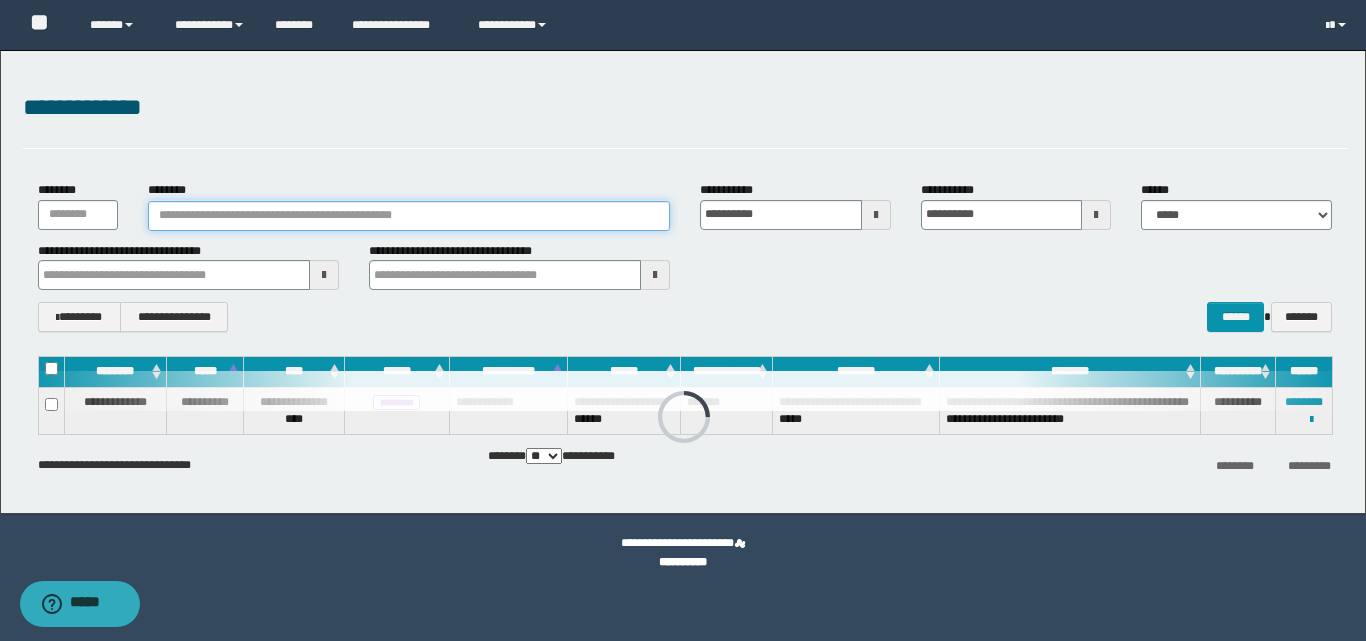 click on "********" at bounding box center (409, 216) 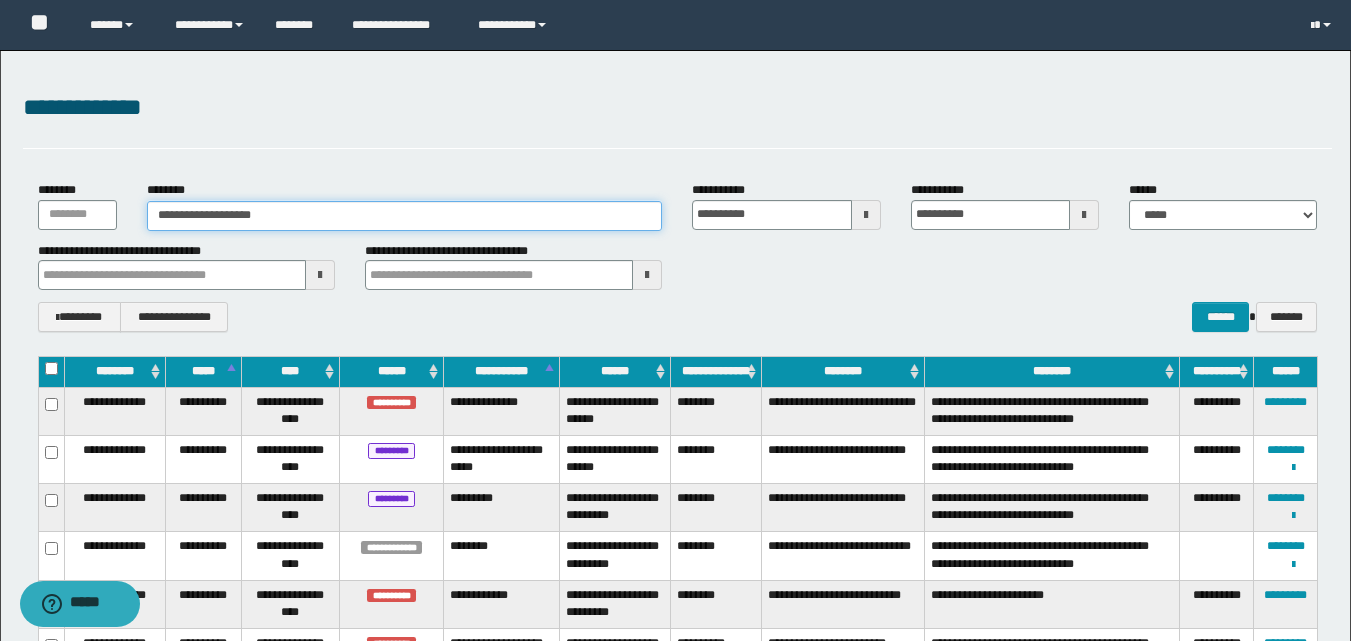 type on "**********" 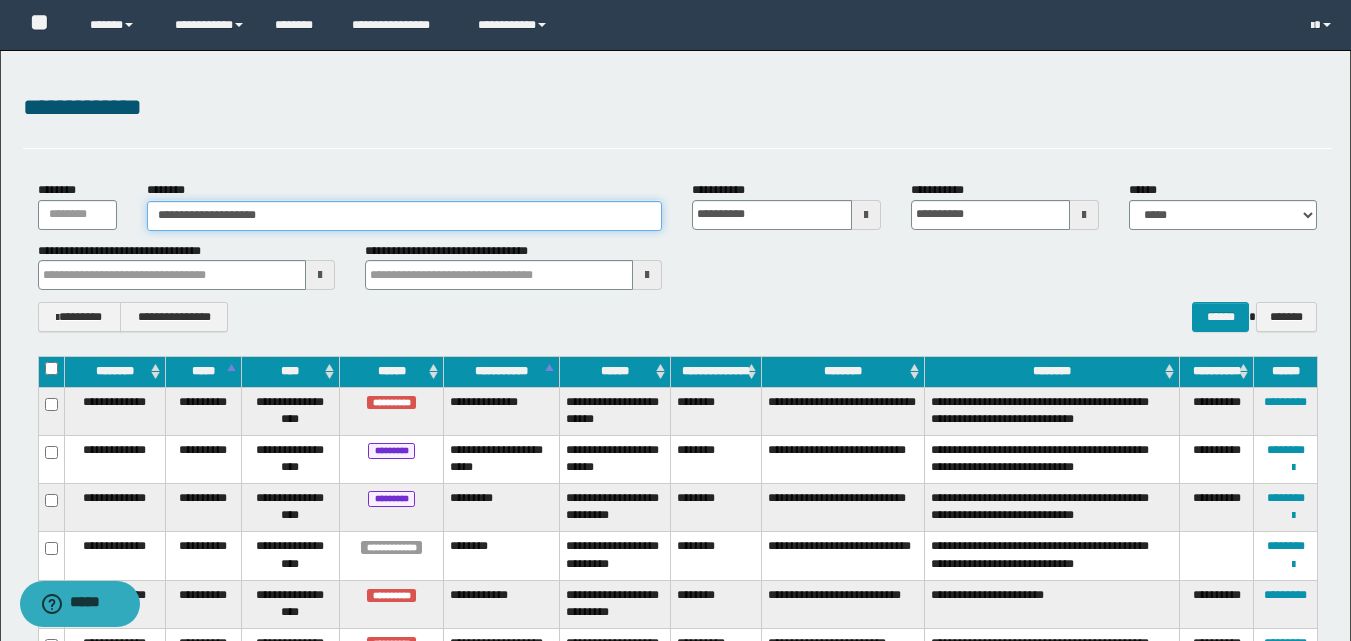 type on "**********" 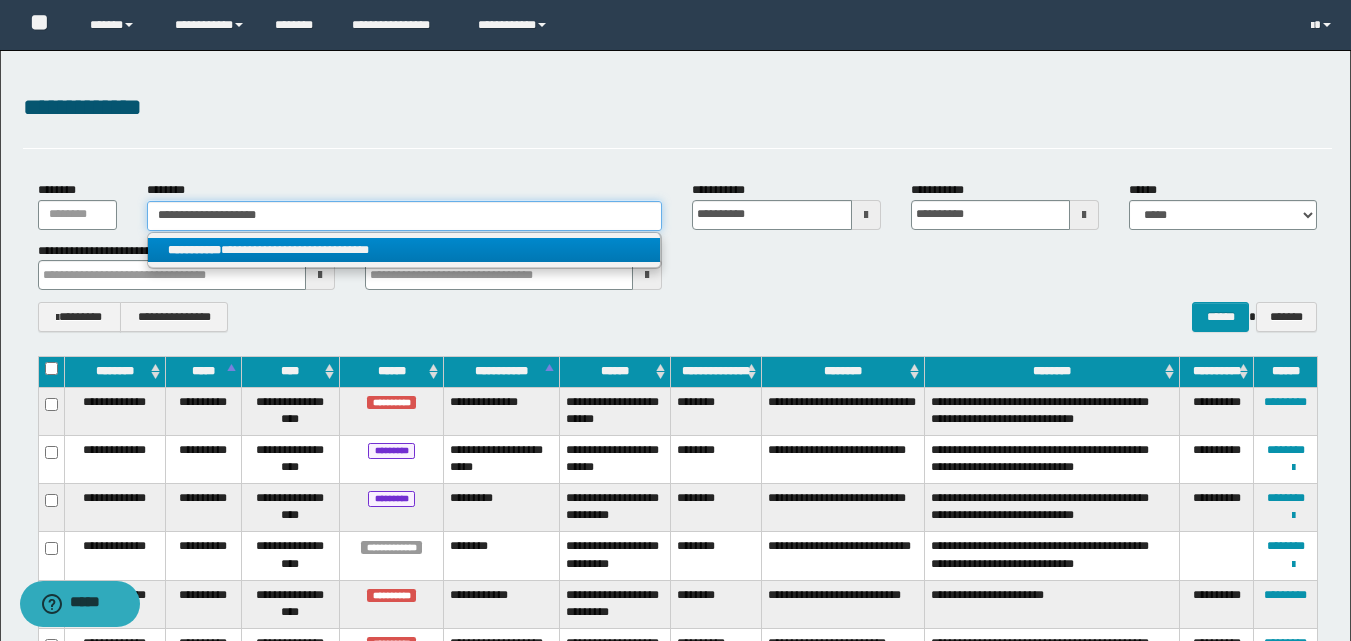 type on "**********" 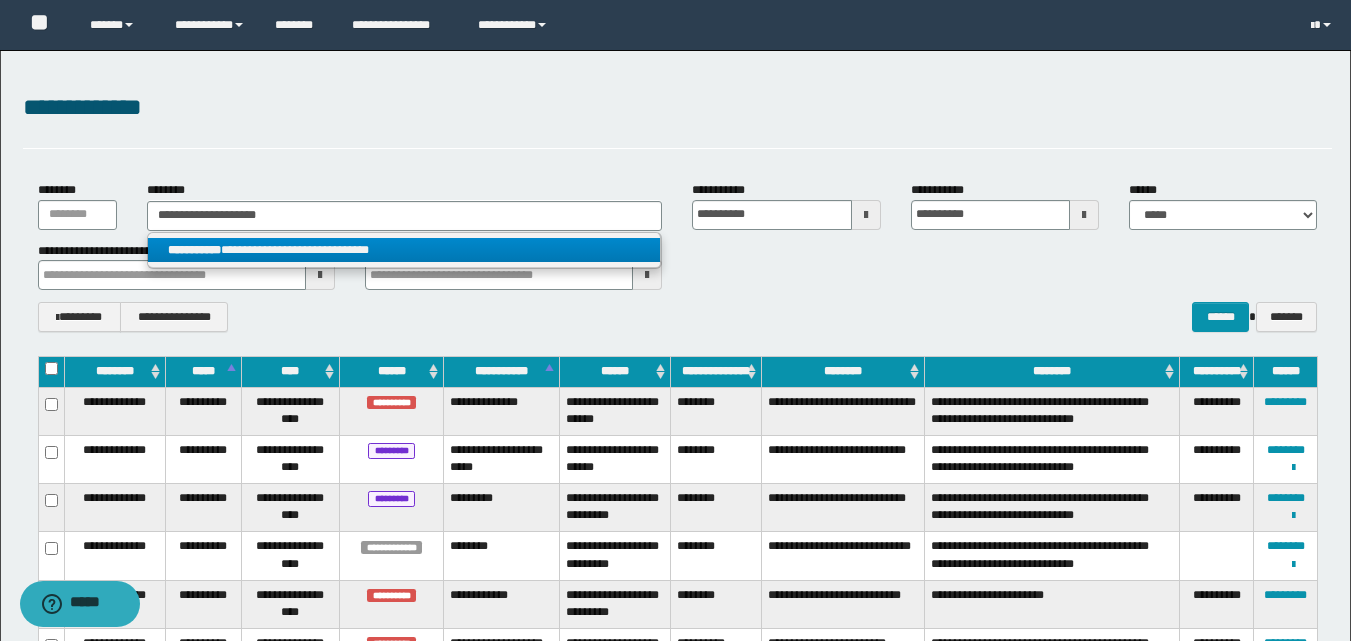 click on "**********" at bounding box center [404, 250] 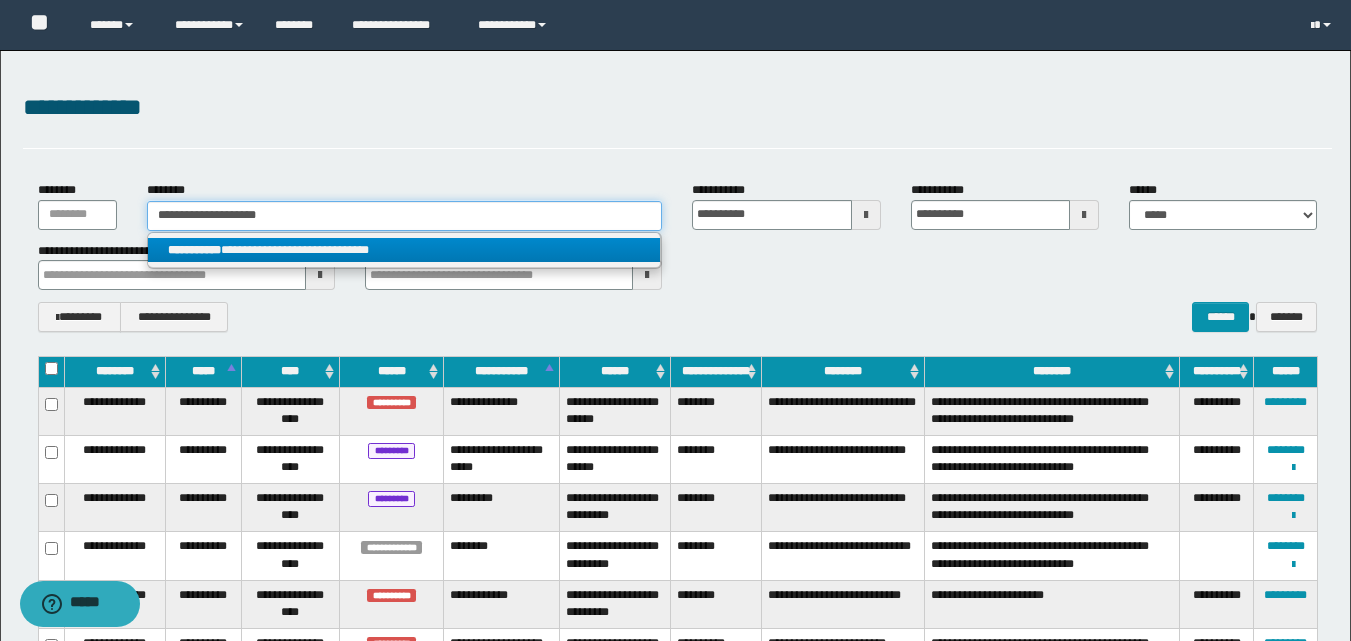 type 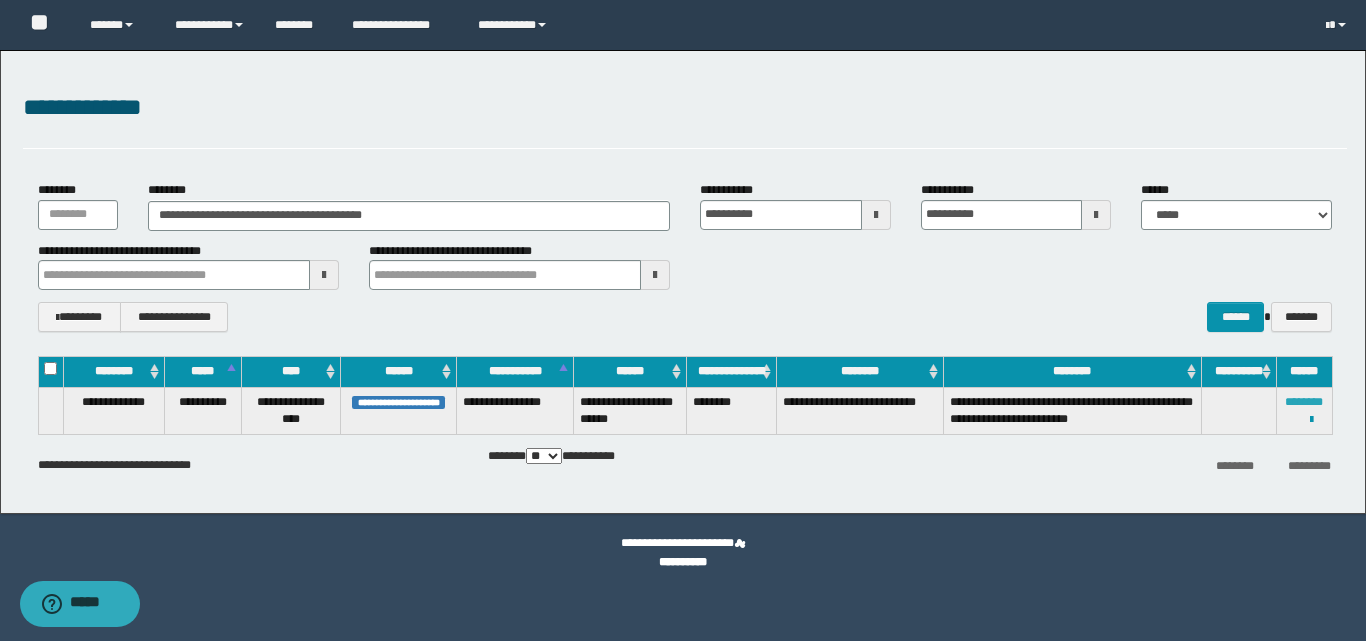 click on "********" at bounding box center [1304, 402] 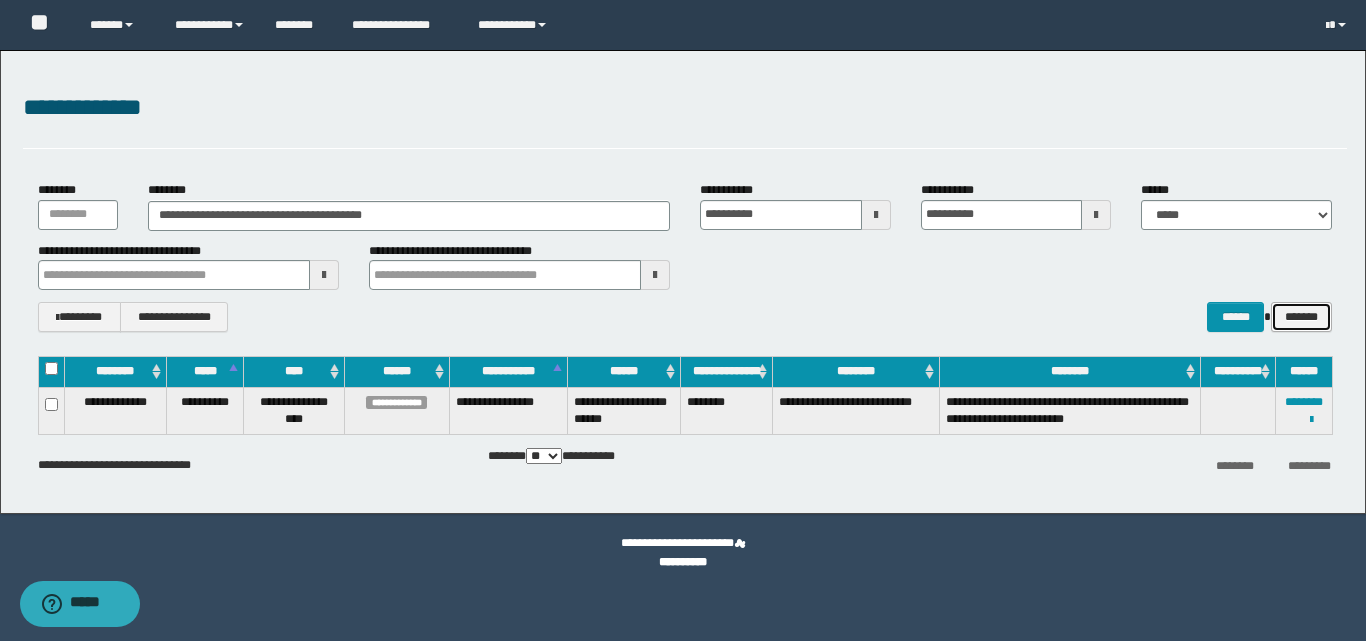 drag, startPoint x: 1309, startPoint y: 323, endPoint x: 1296, endPoint y: 324, distance: 13.038404 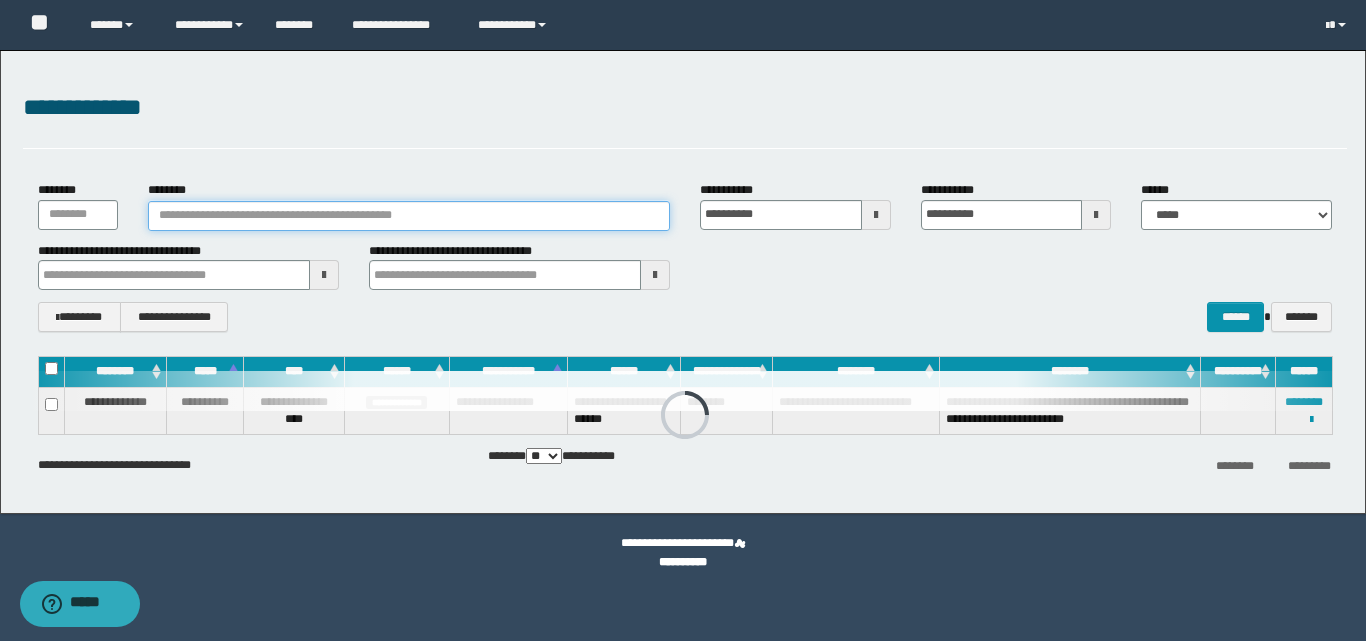 click on "********" at bounding box center [409, 216] 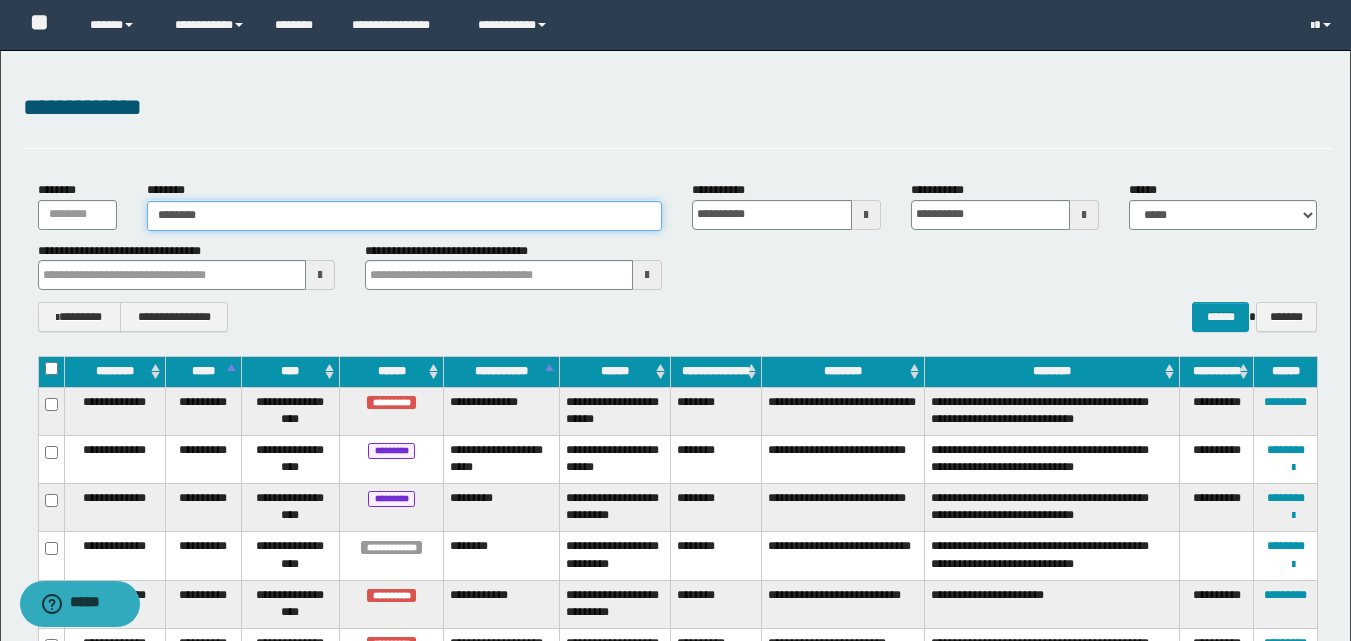 type on "*********" 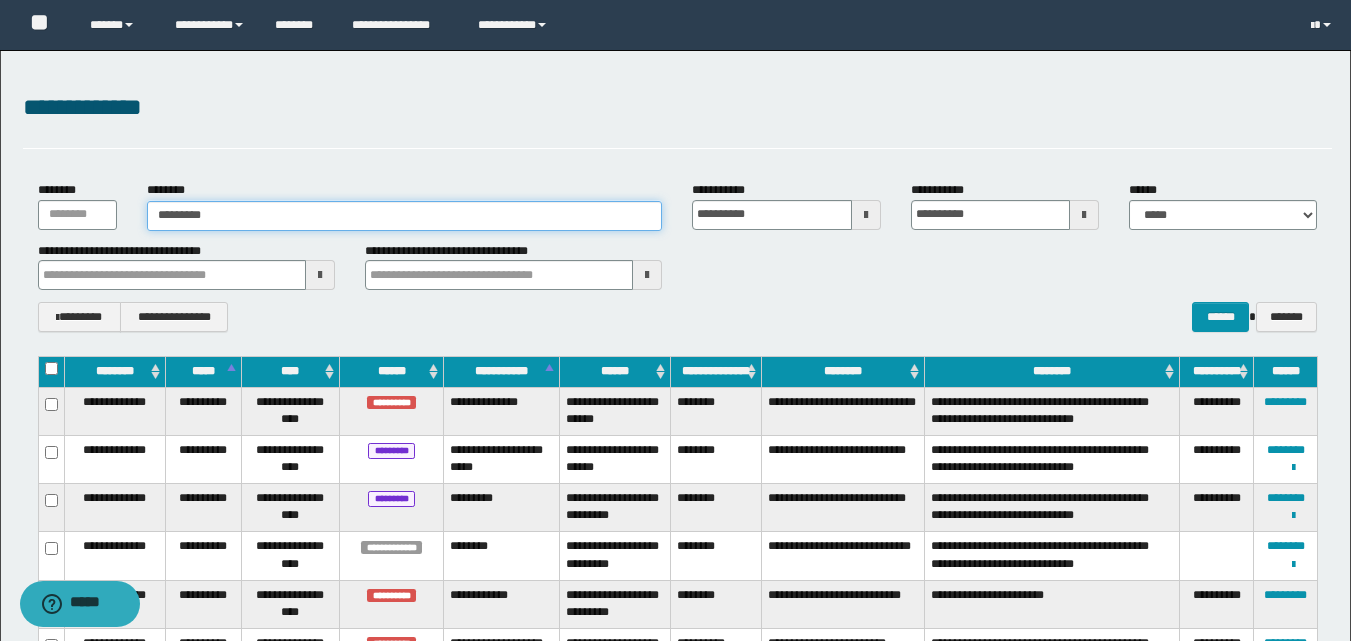 type on "*********" 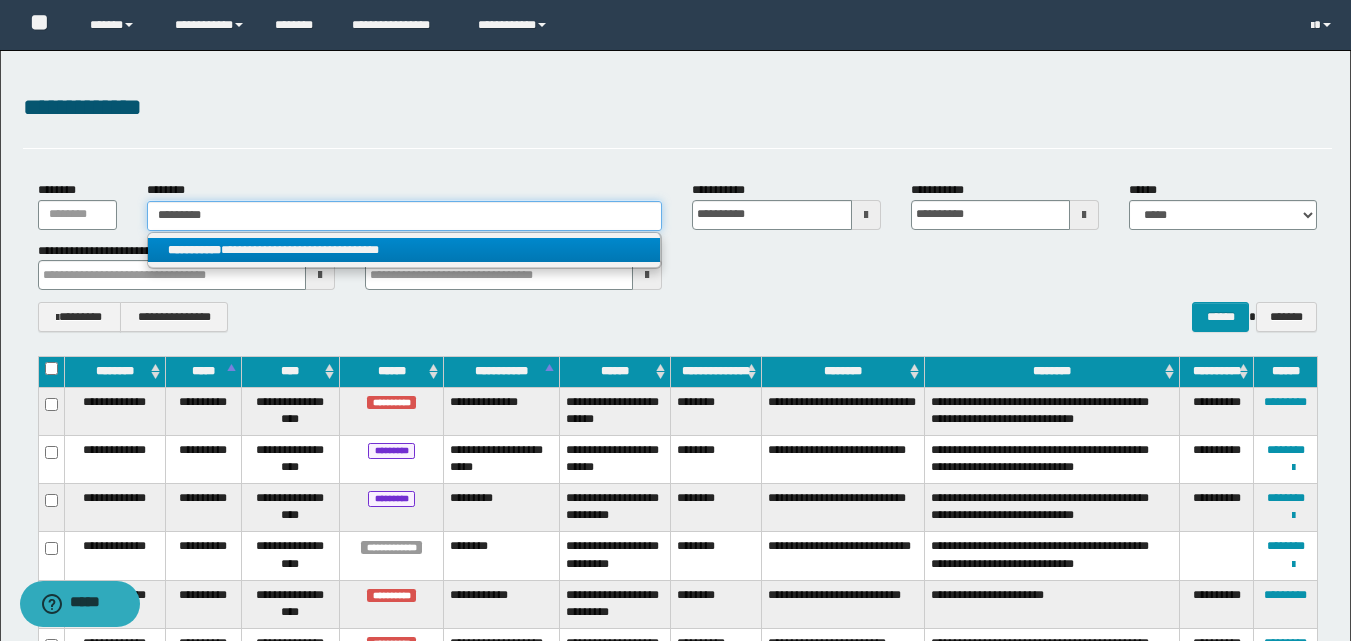 type on "*********" 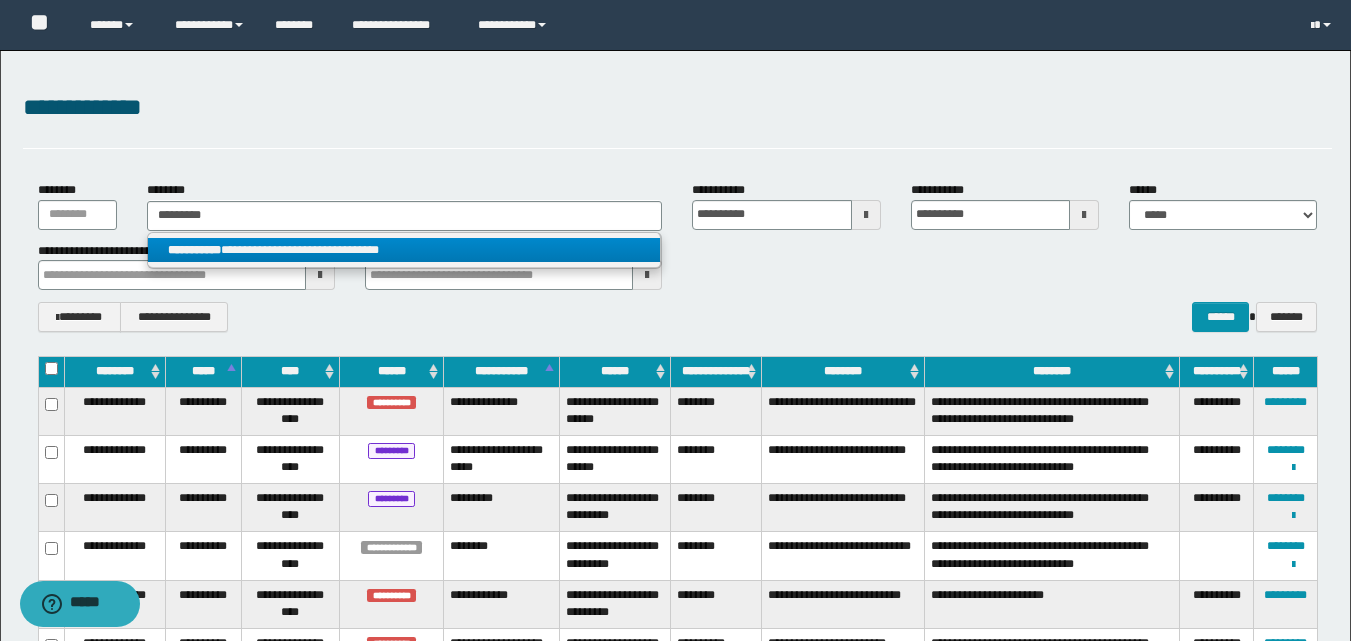 click on "**********" at bounding box center (404, 250) 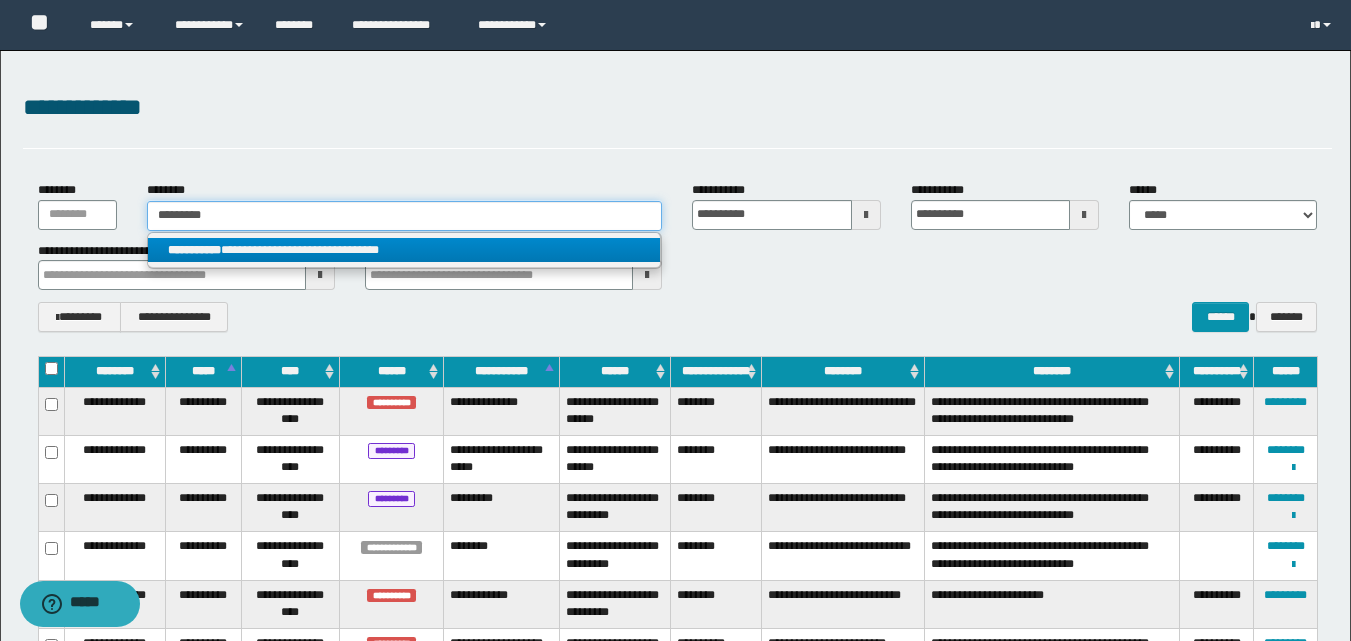 type 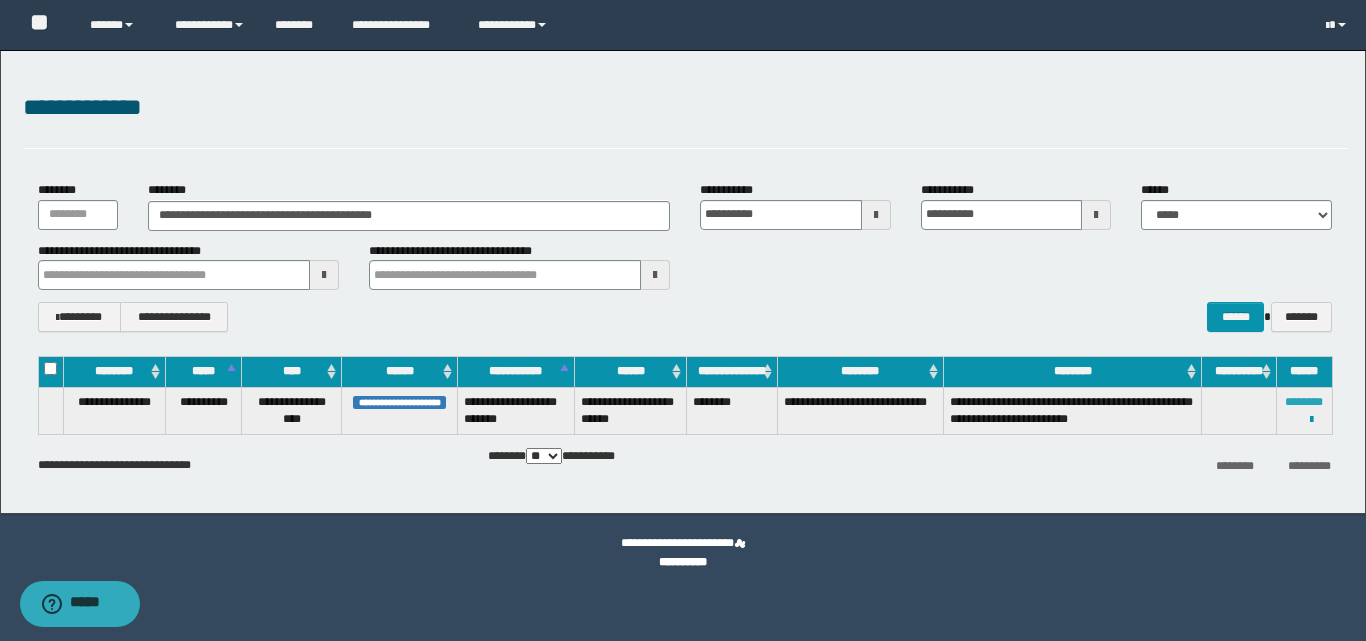 click on "********" at bounding box center [1304, 402] 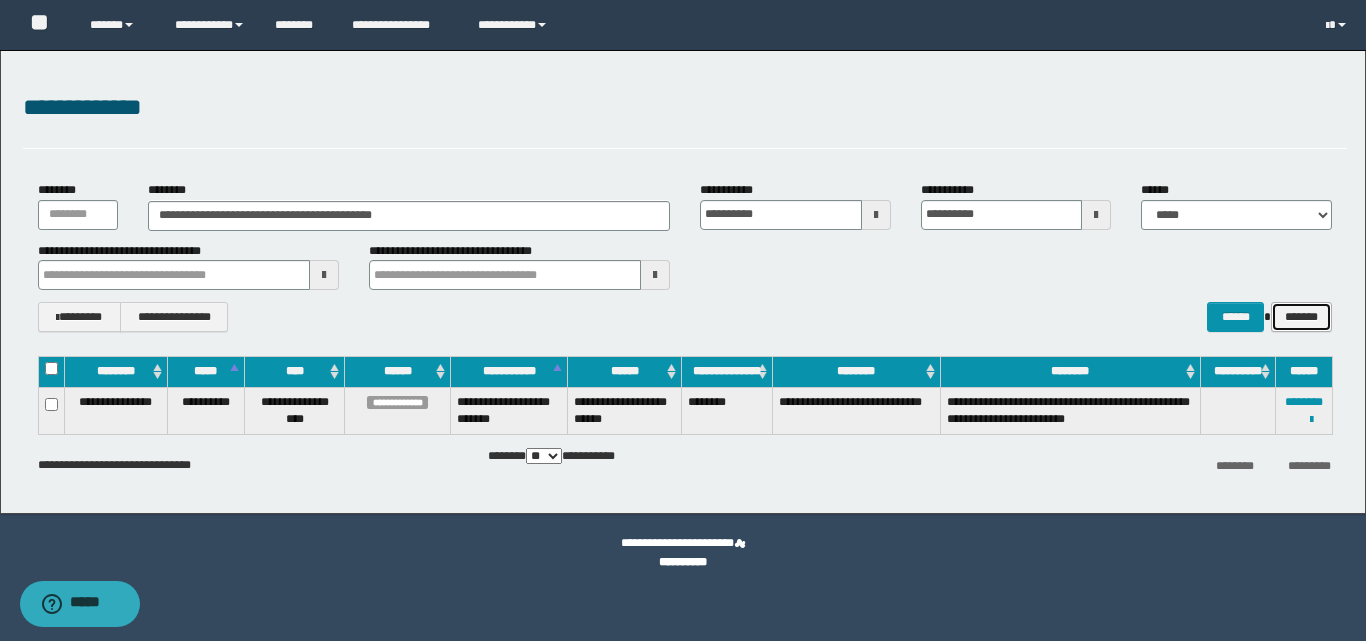 click on "*******" at bounding box center (1301, 317) 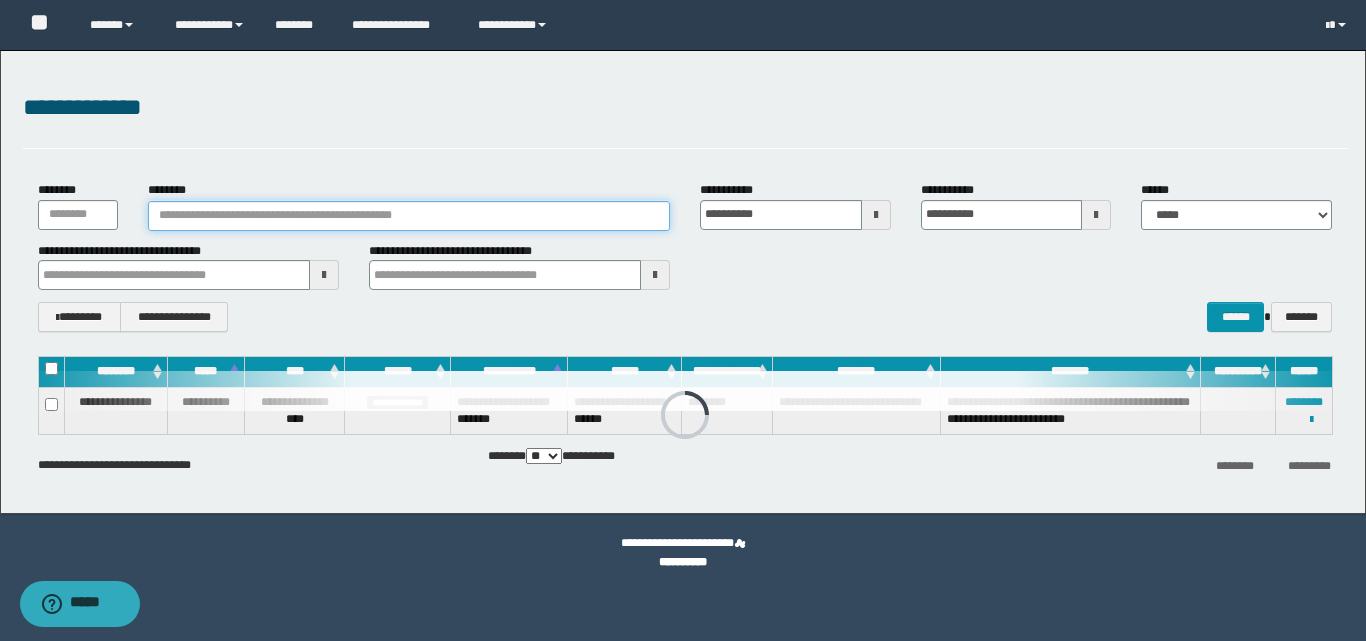 click on "********" at bounding box center [409, 216] 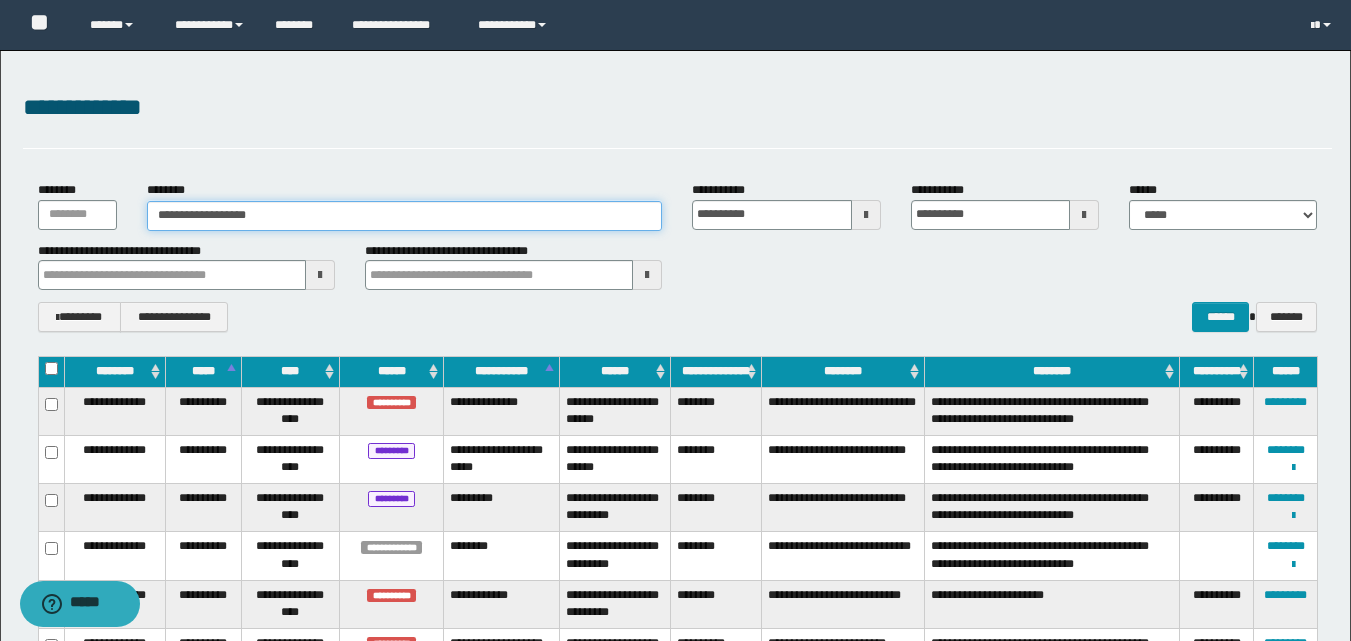 type on "**********" 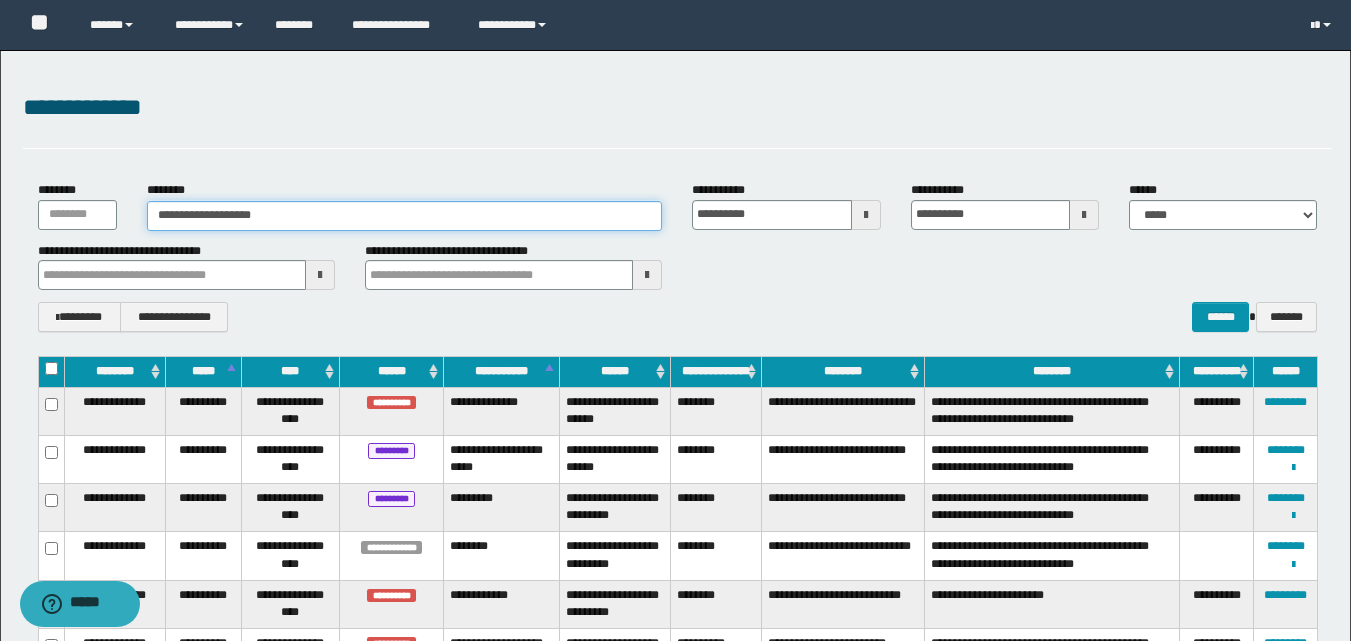 type on "**********" 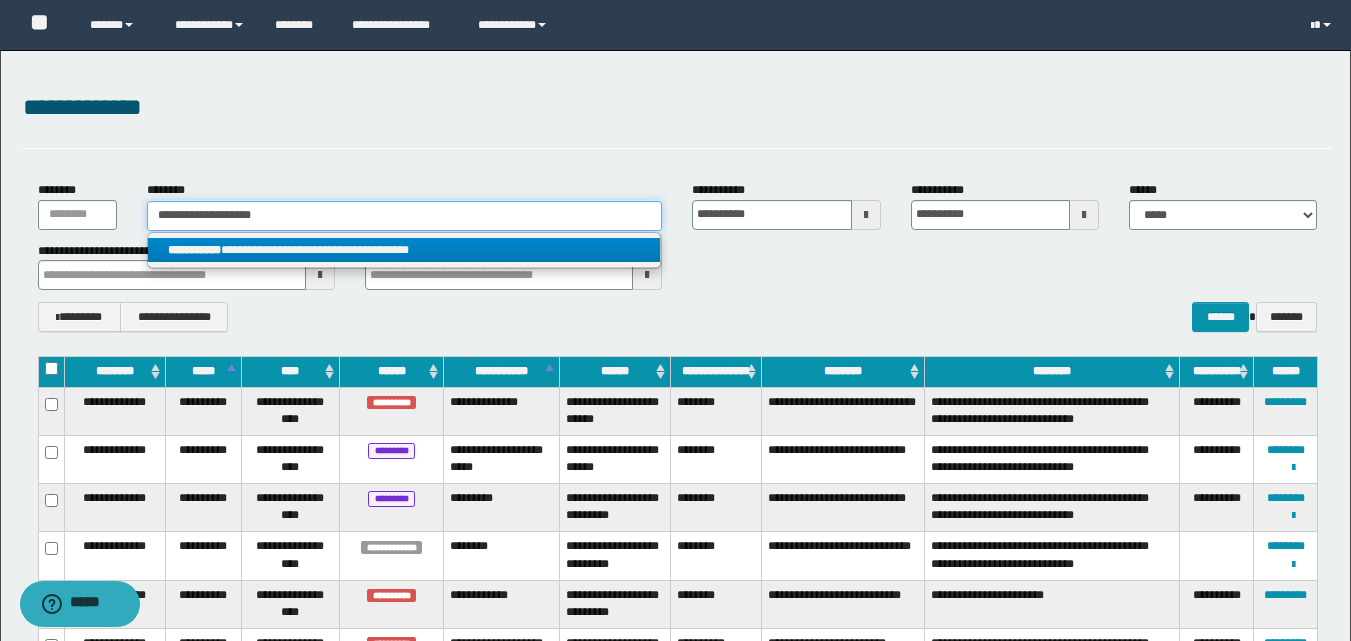 type on "**********" 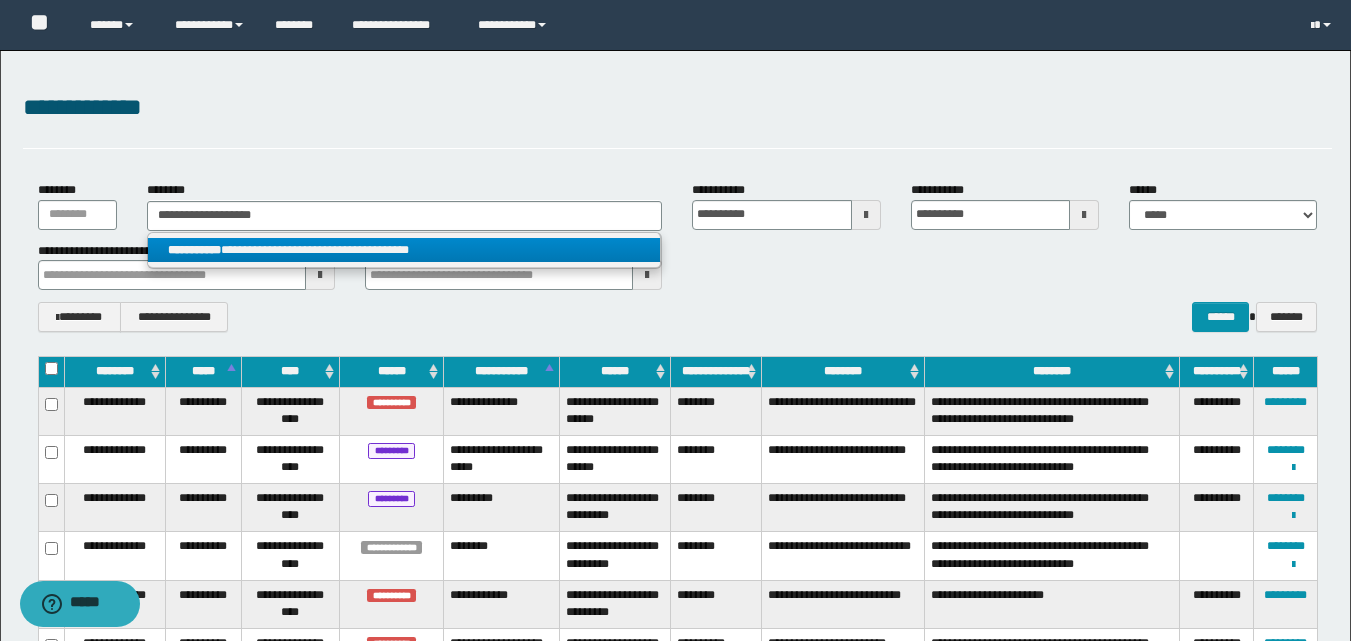 click on "**********" at bounding box center [404, 250] 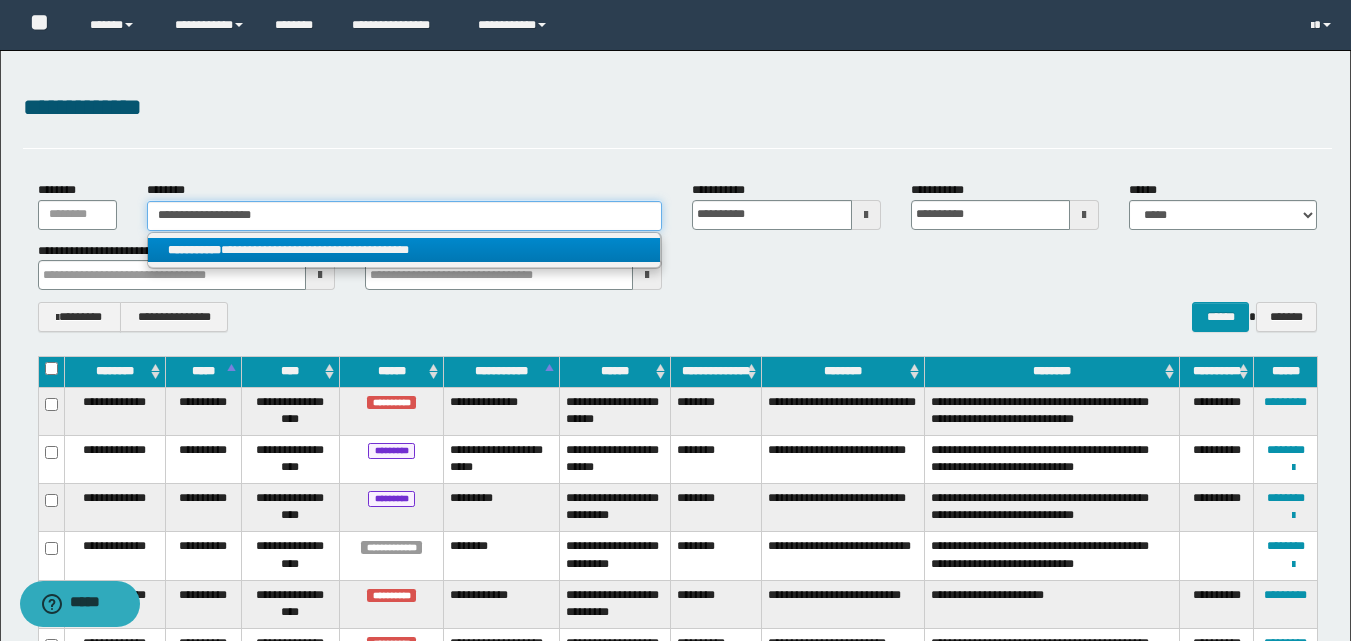type 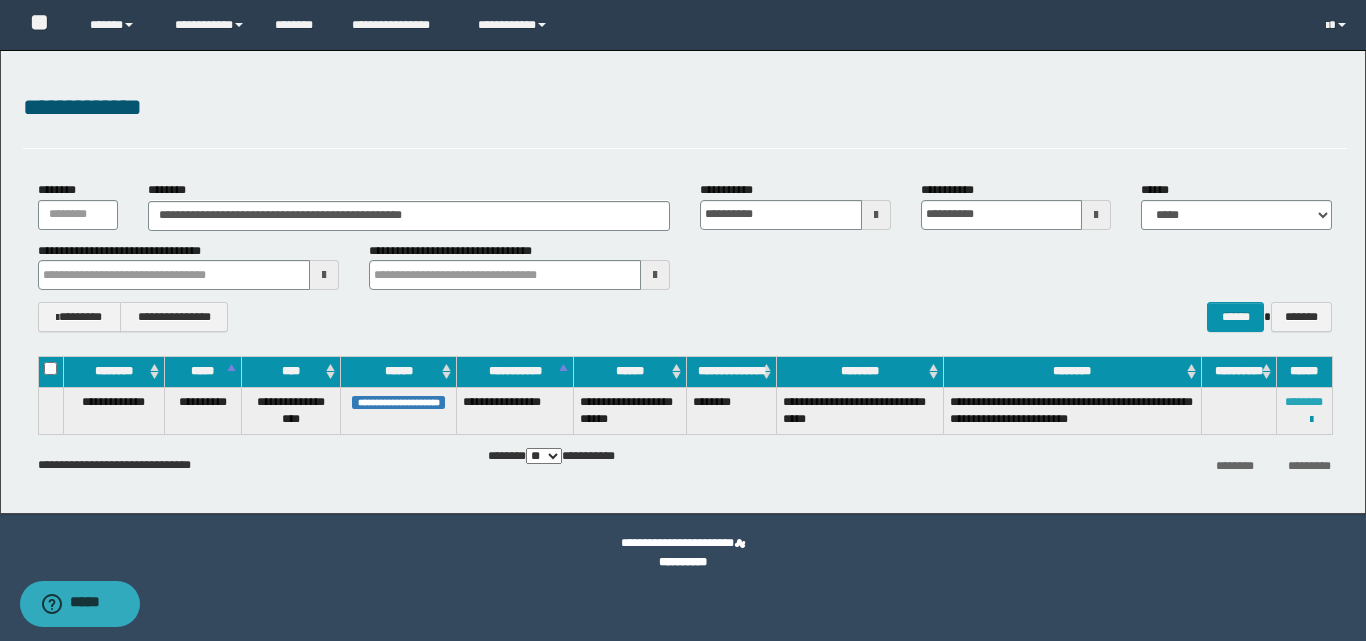 click on "********" at bounding box center [1304, 402] 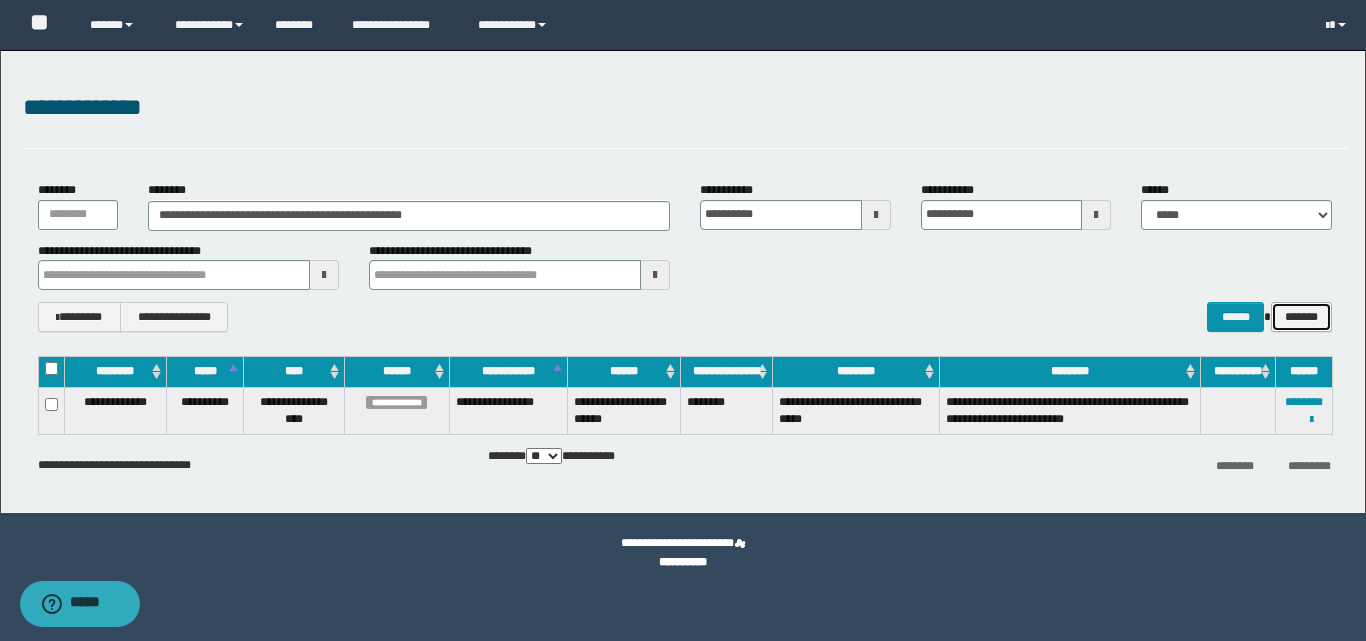 drag, startPoint x: 1293, startPoint y: 318, endPoint x: 1280, endPoint y: 318, distance: 13 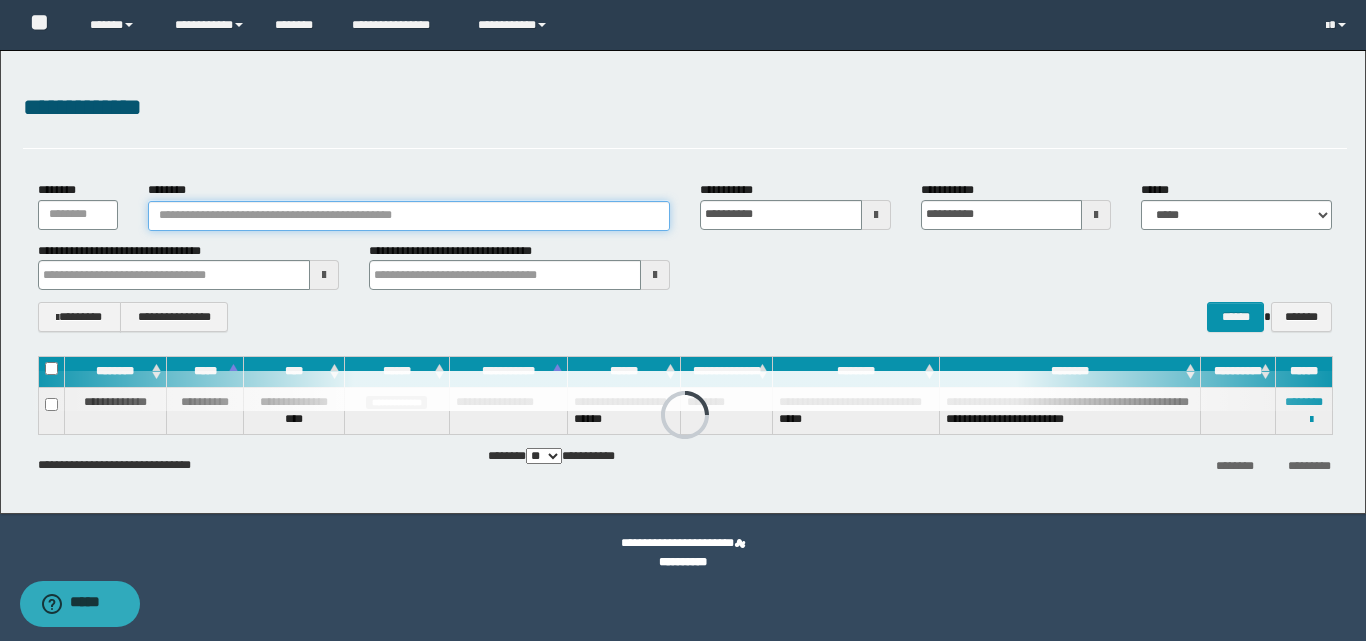 click on "********" at bounding box center (409, 216) 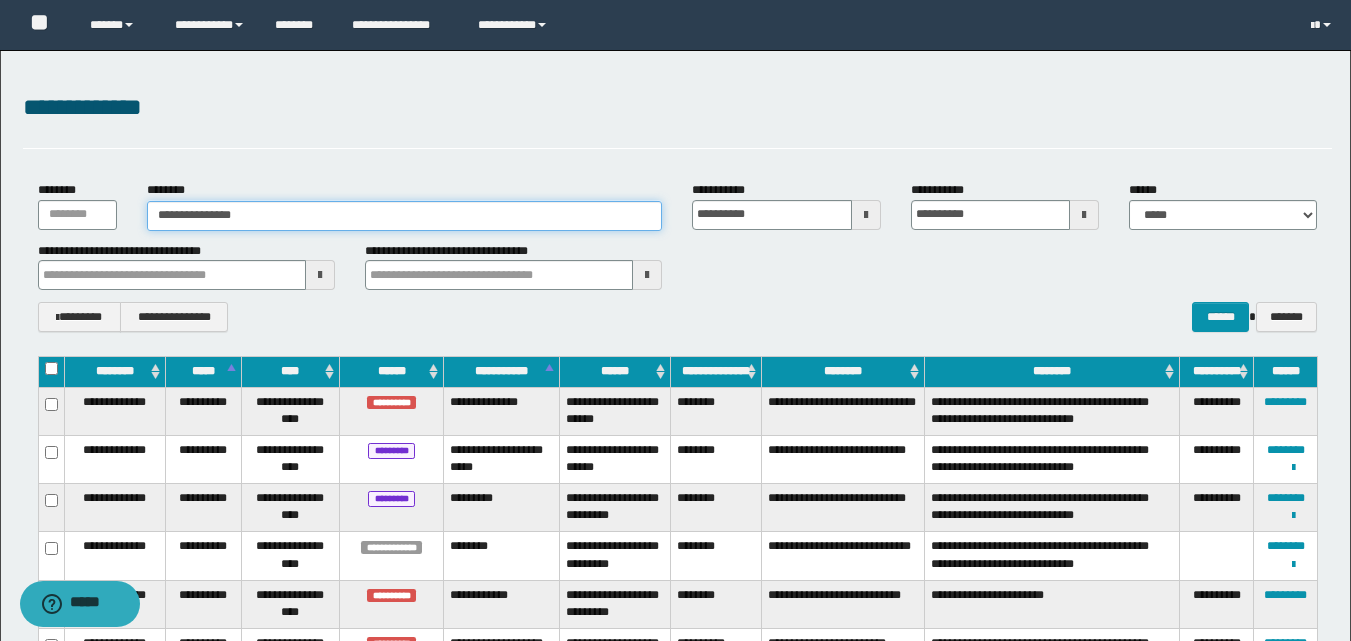 type on "**********" 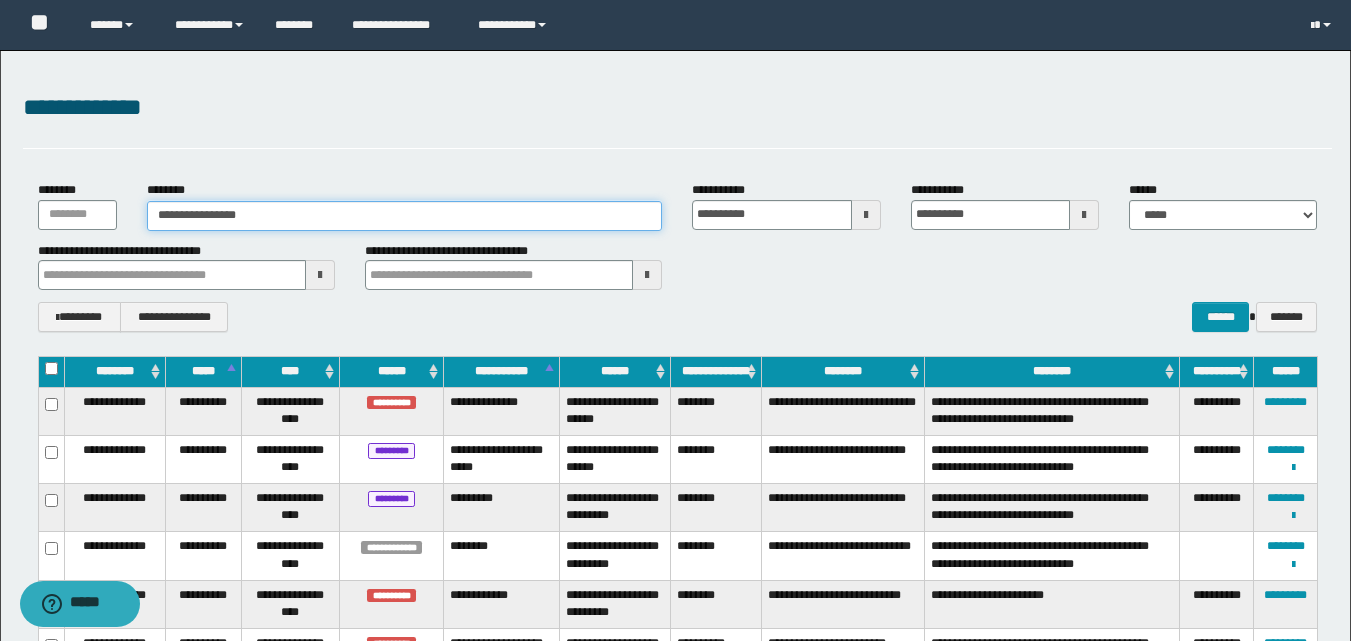 type on "**********" 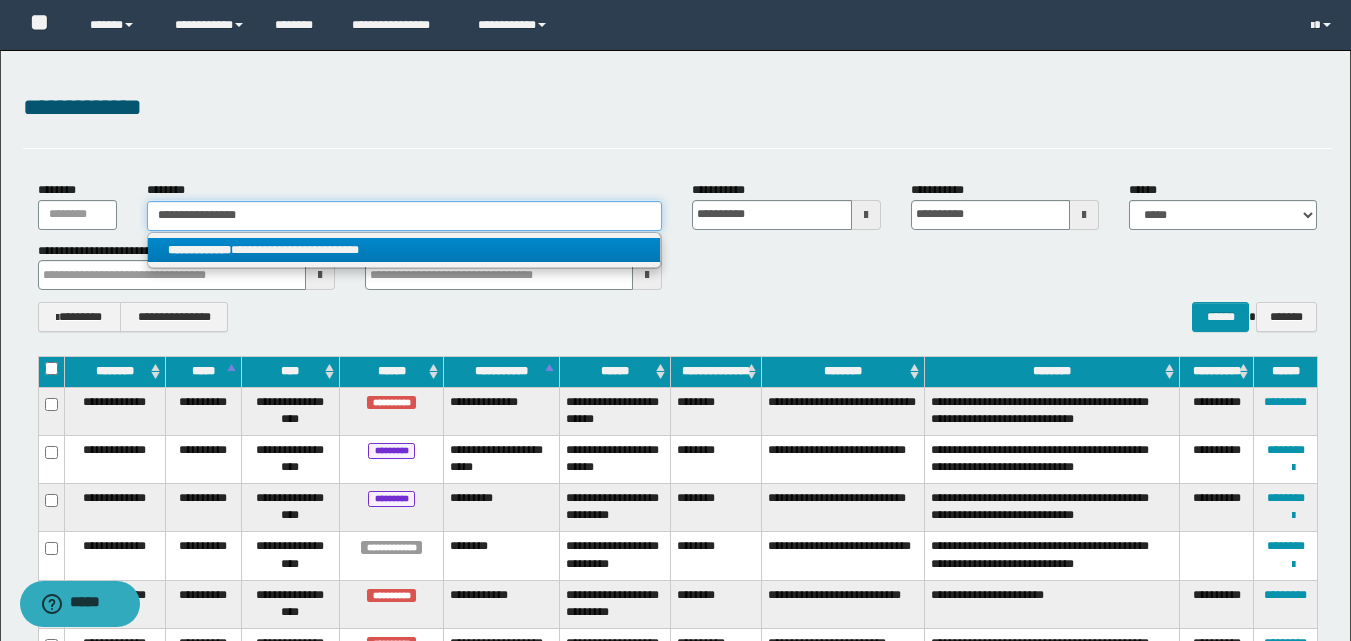 type on "**********" 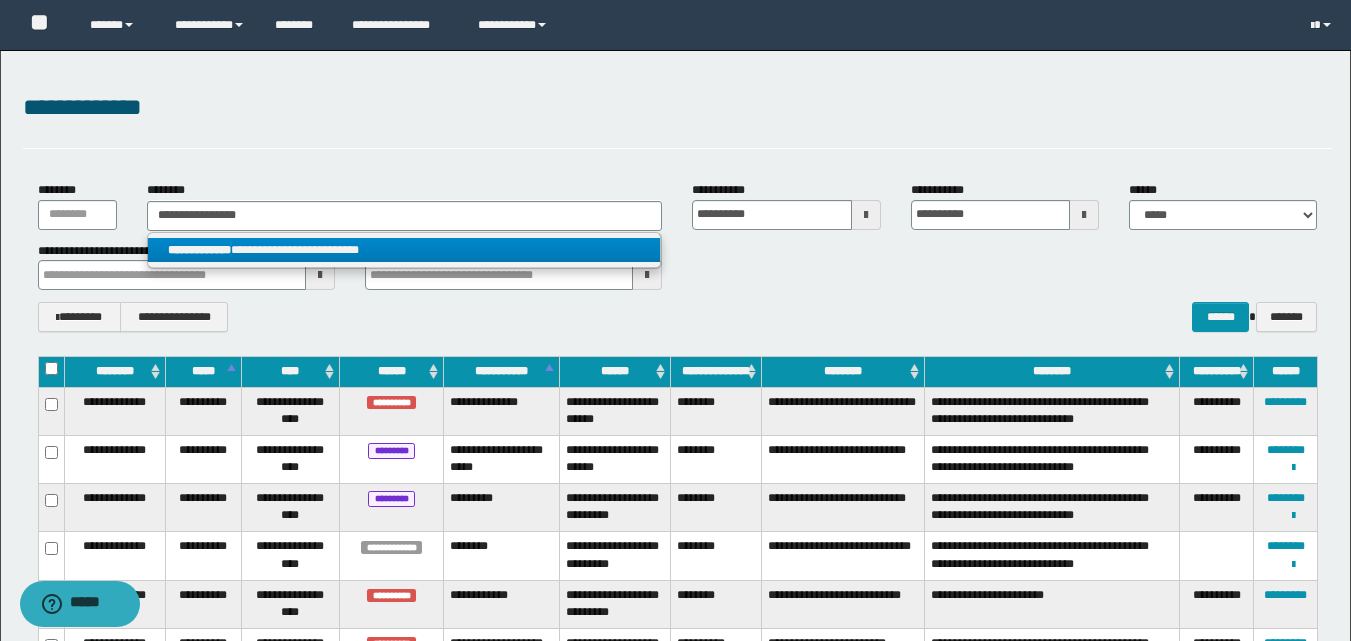 click on "**********" at bounding box center [405, 251] 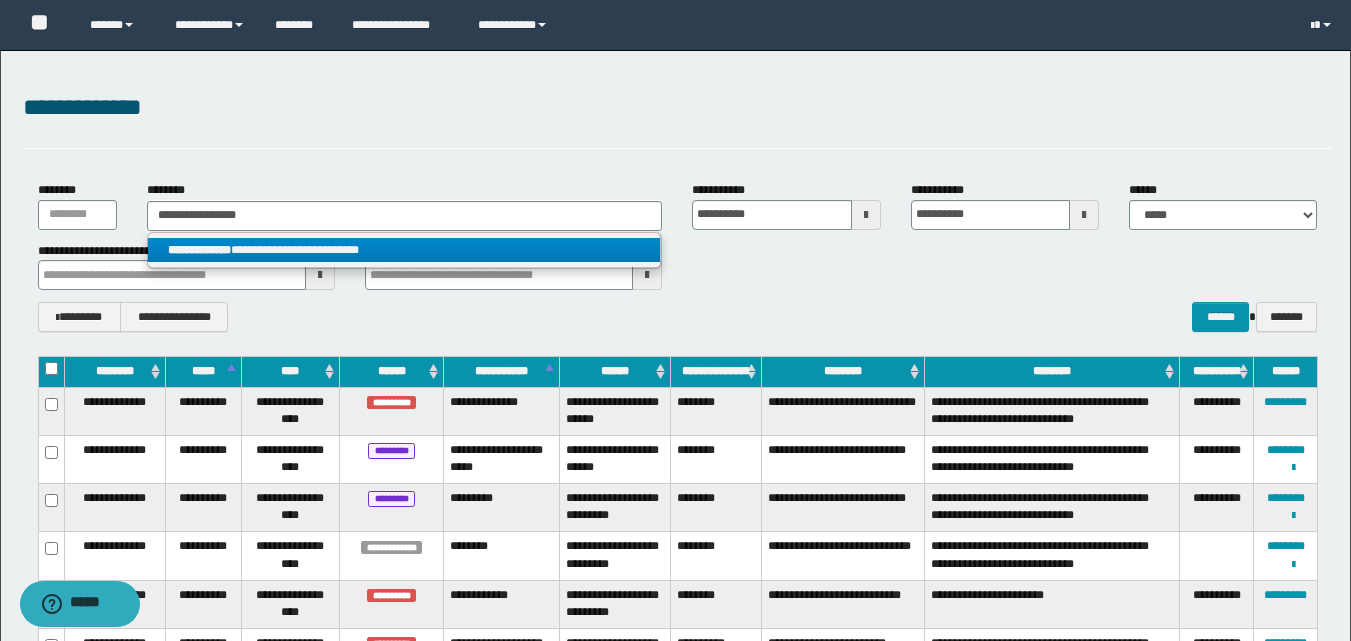click on "**********" at bounding box center (404, 250) 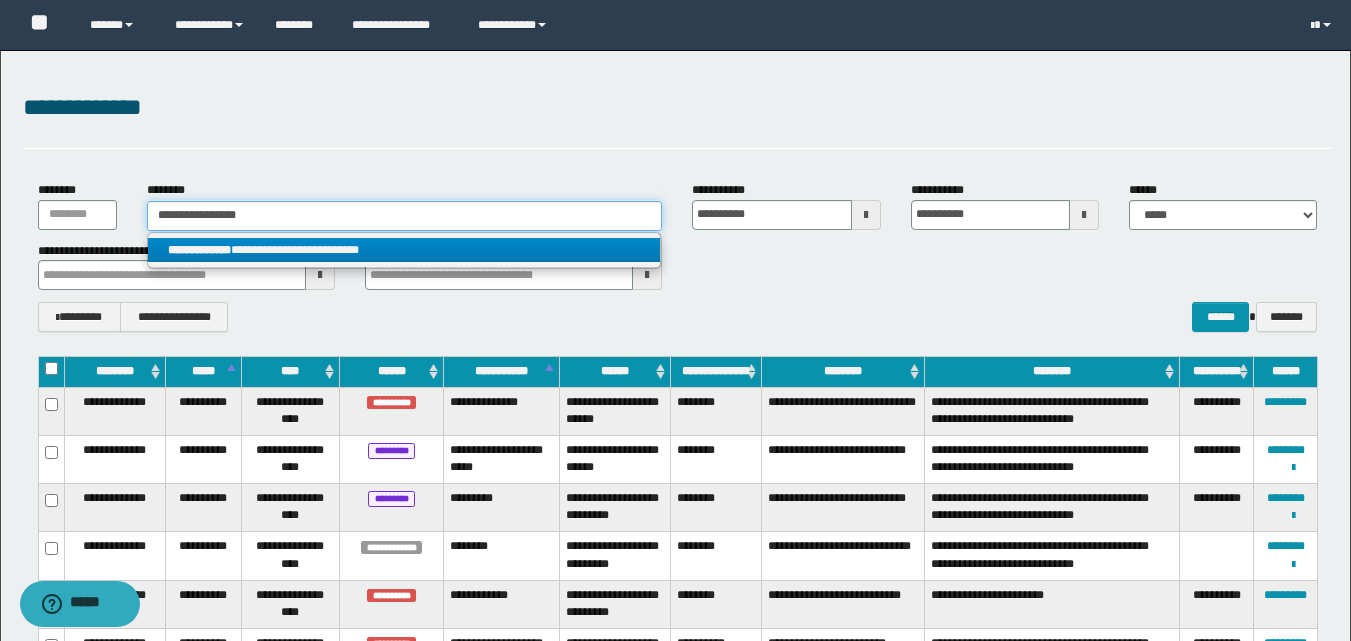 type 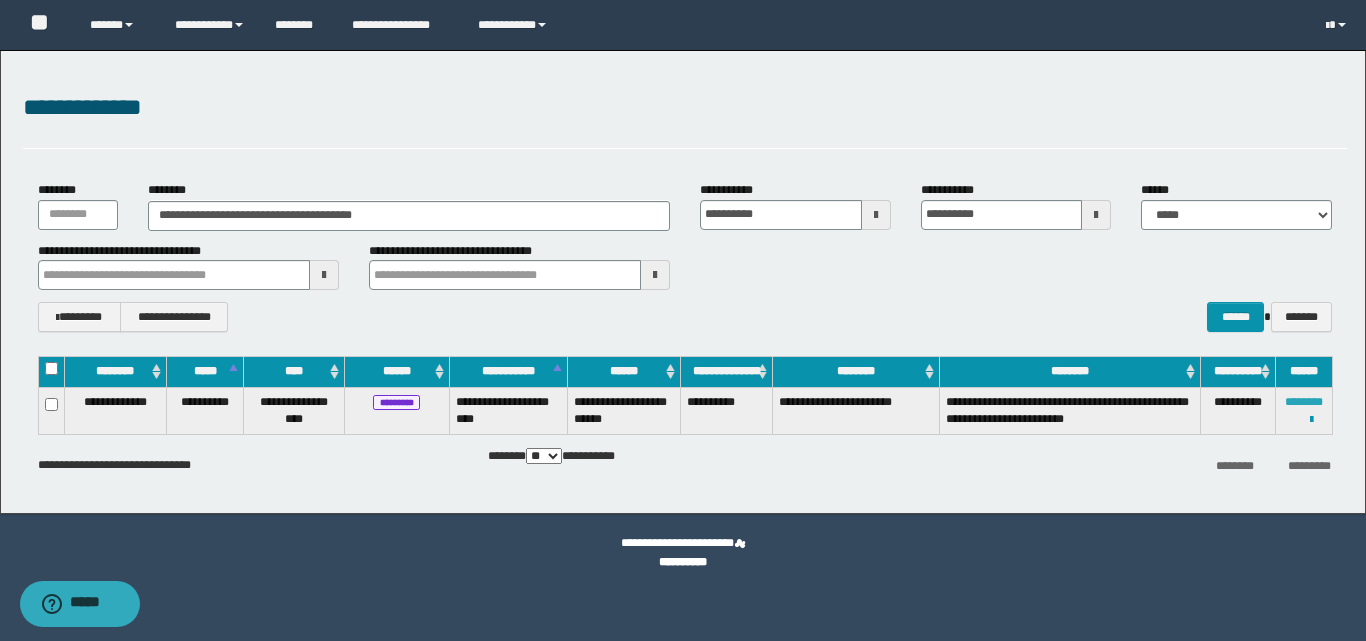 click on "********" at bounding box center [1304, 402] 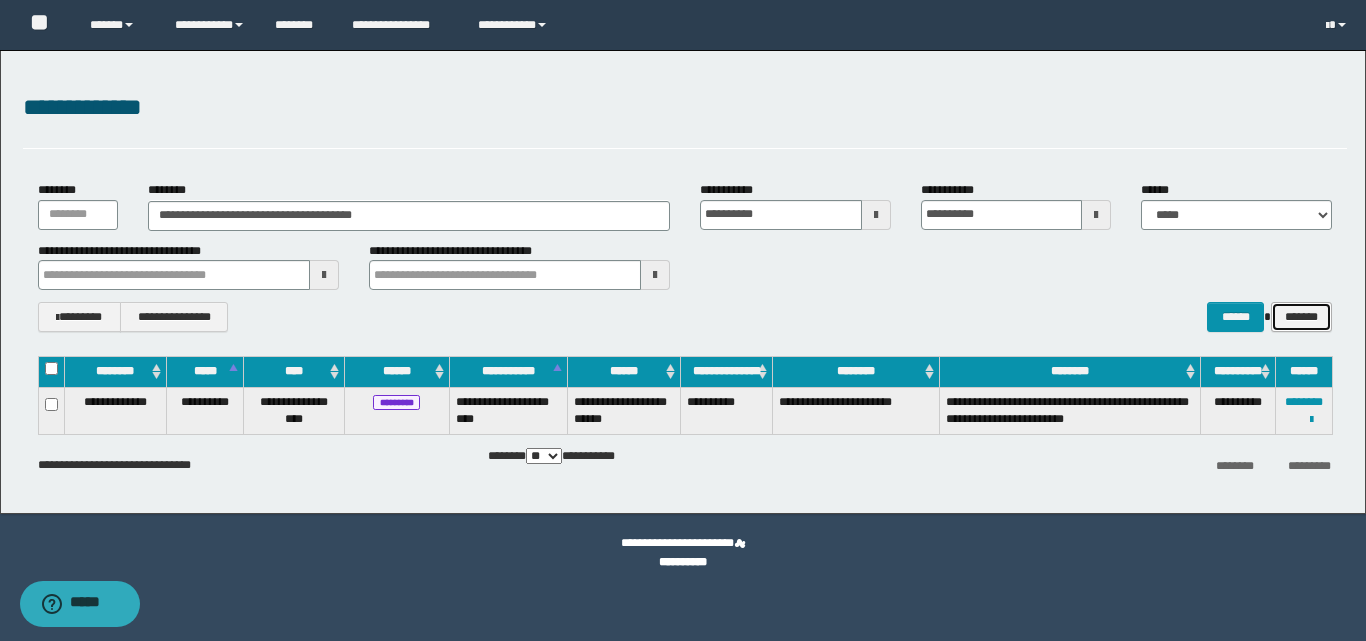 drag, startPoint x: 1308, startPoint y: 313, endPoint x: 1029, endPoint y: 294, distance: 279.6462 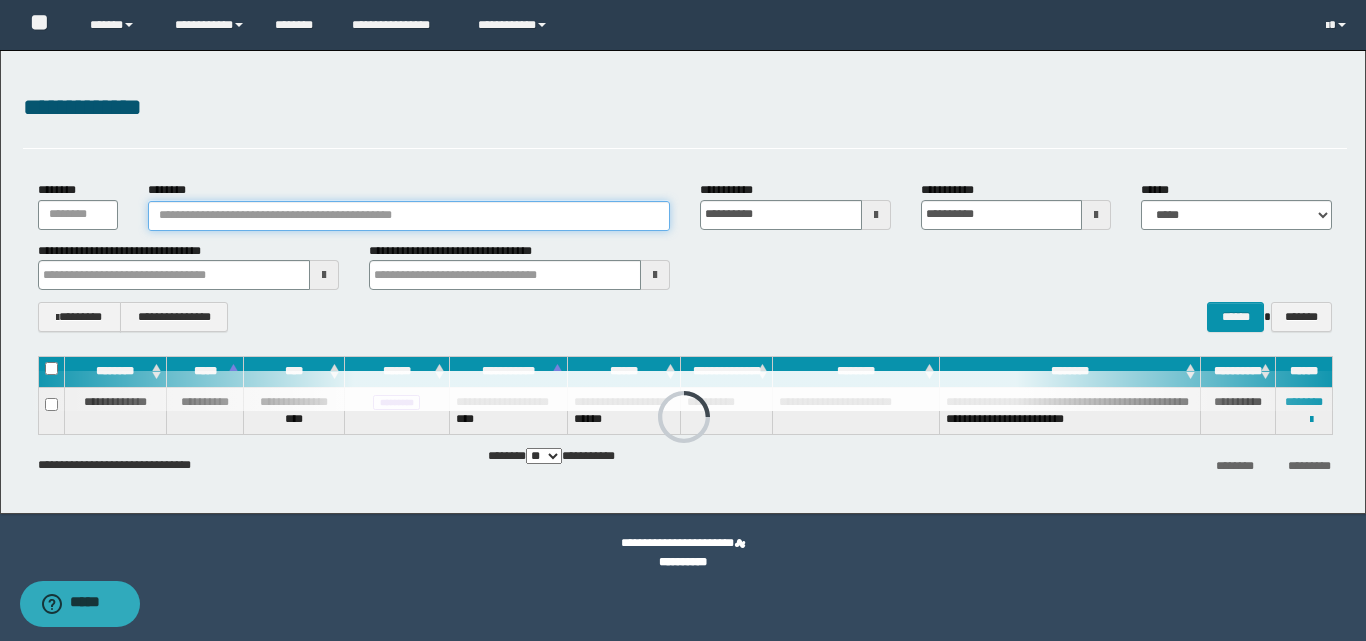 click on "********" at bounding box center (409, 216) 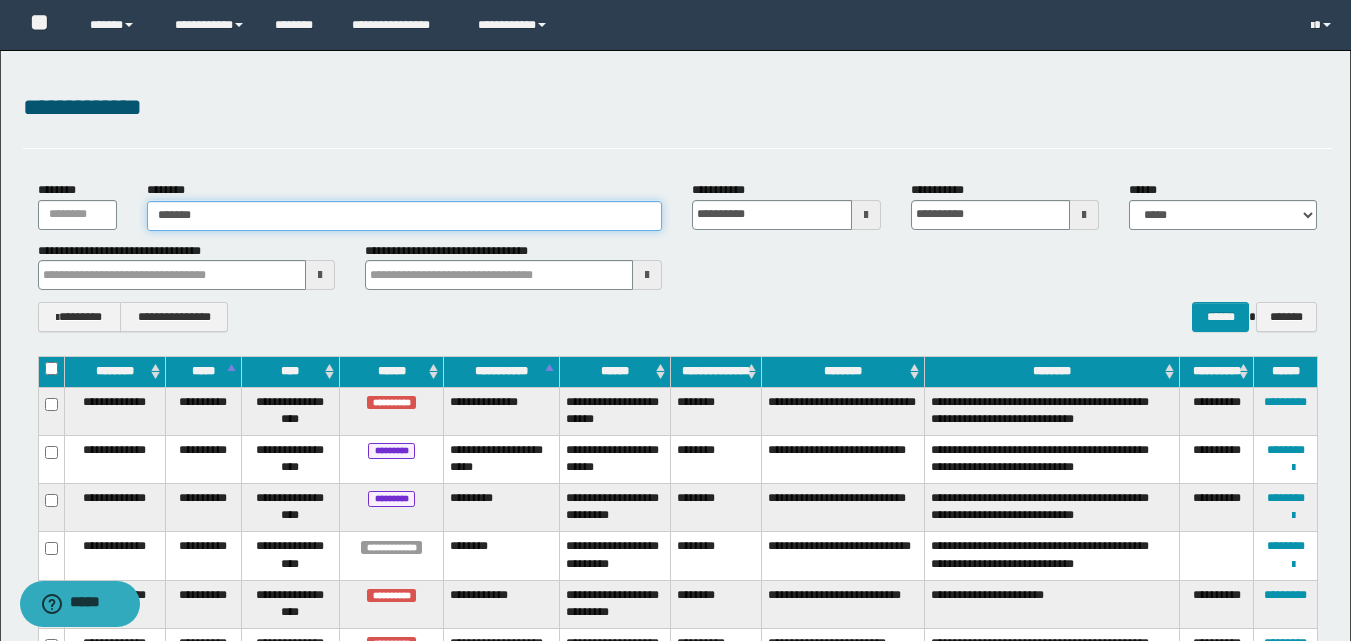 type on "********" 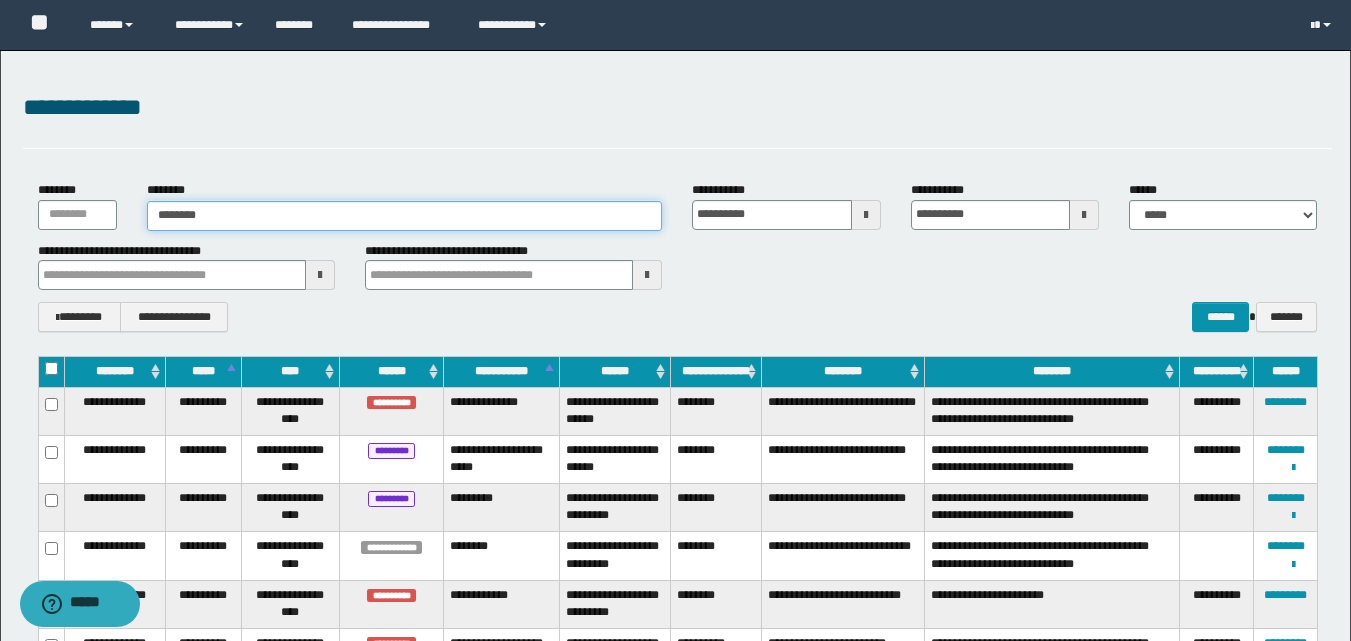 type on "********" 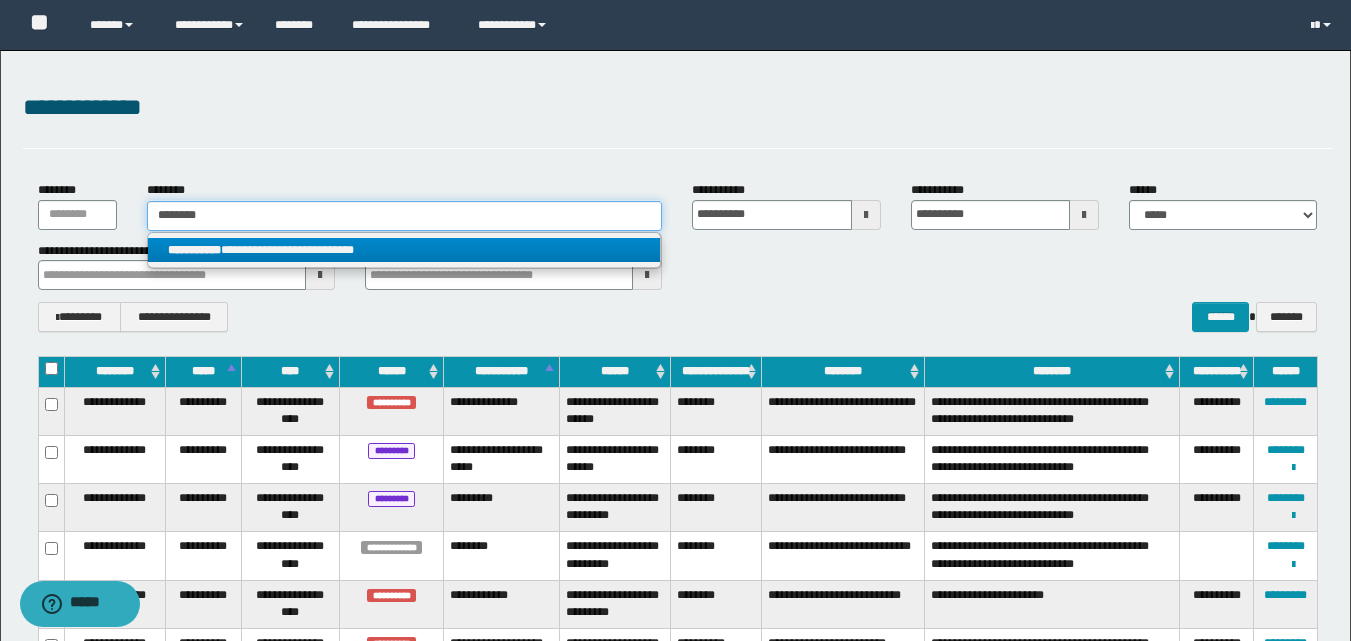 type on "********" 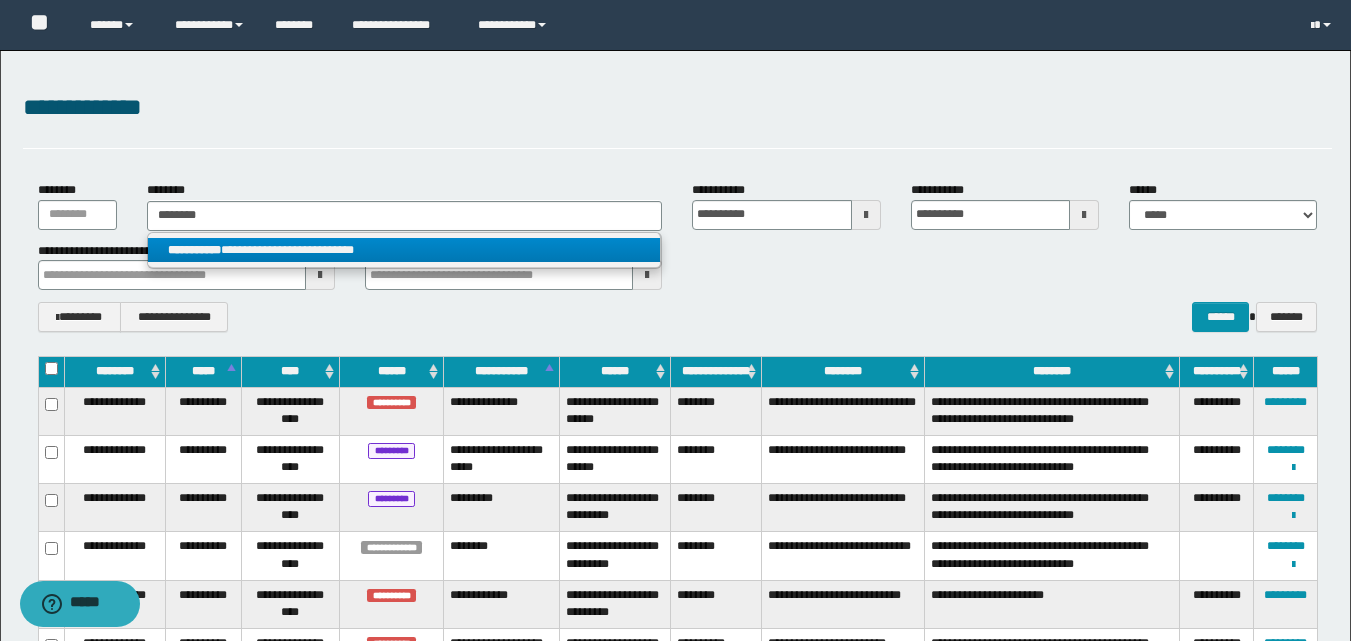 click on "**********" at bounding box center (404, 250) 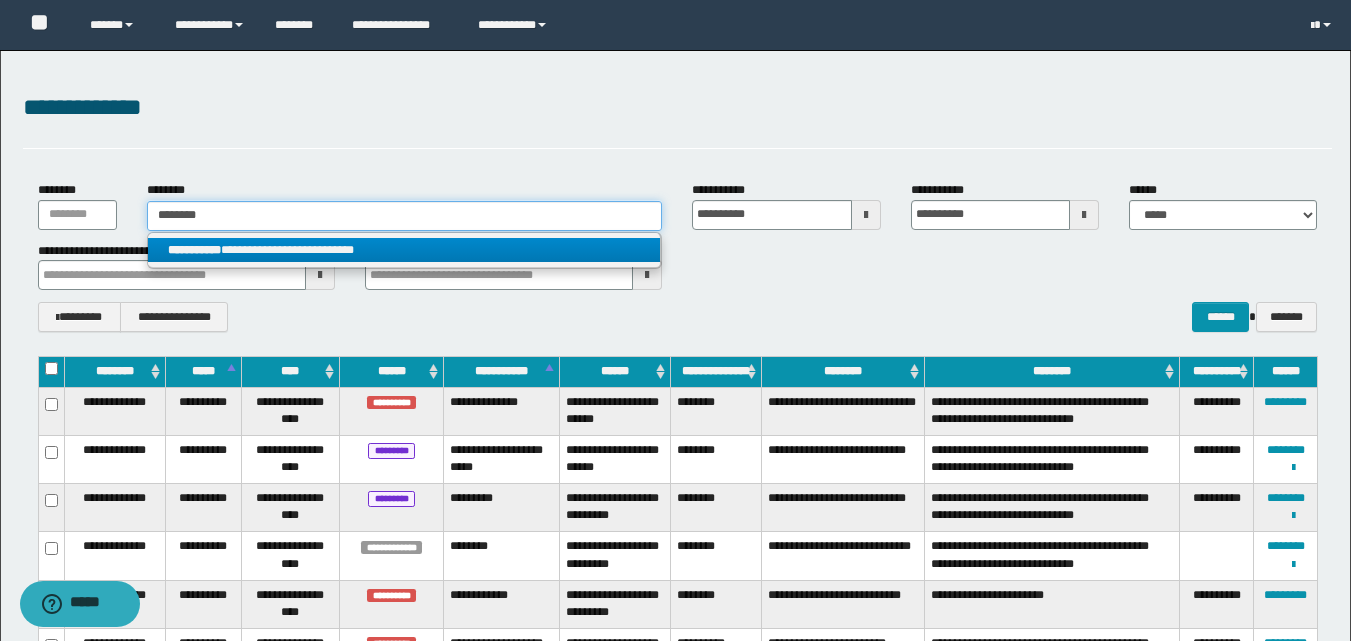 type 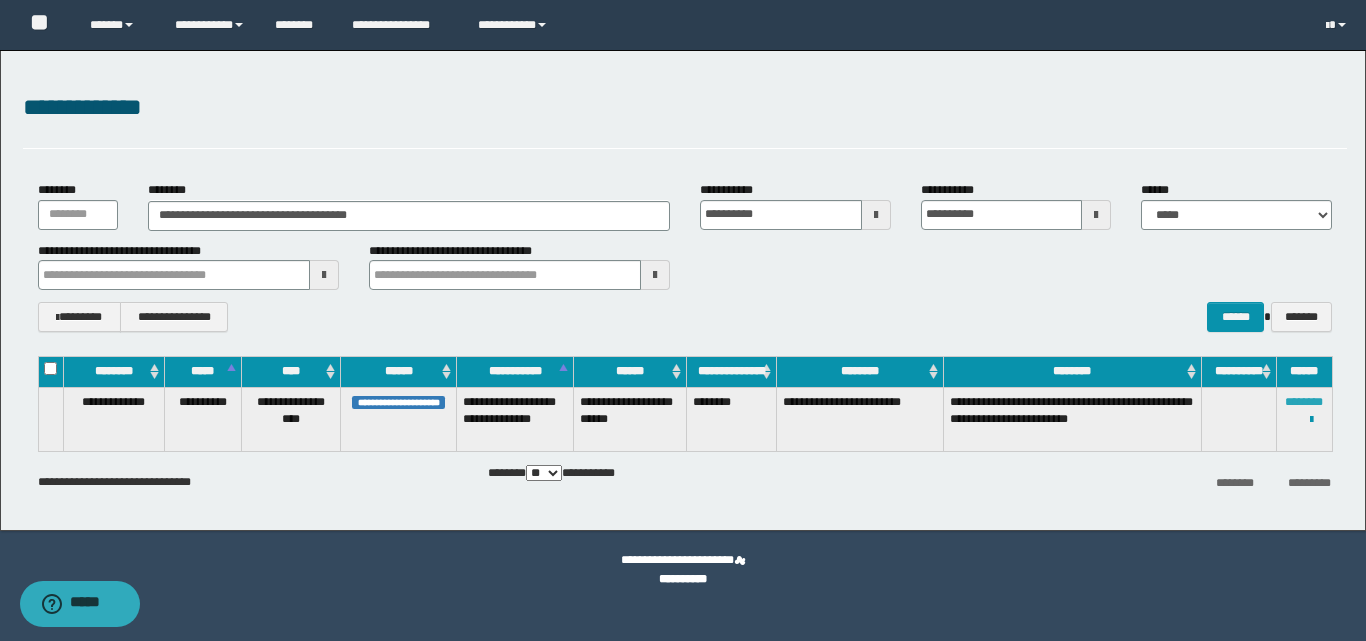 click on "********" at bounding box center (1304, 402) 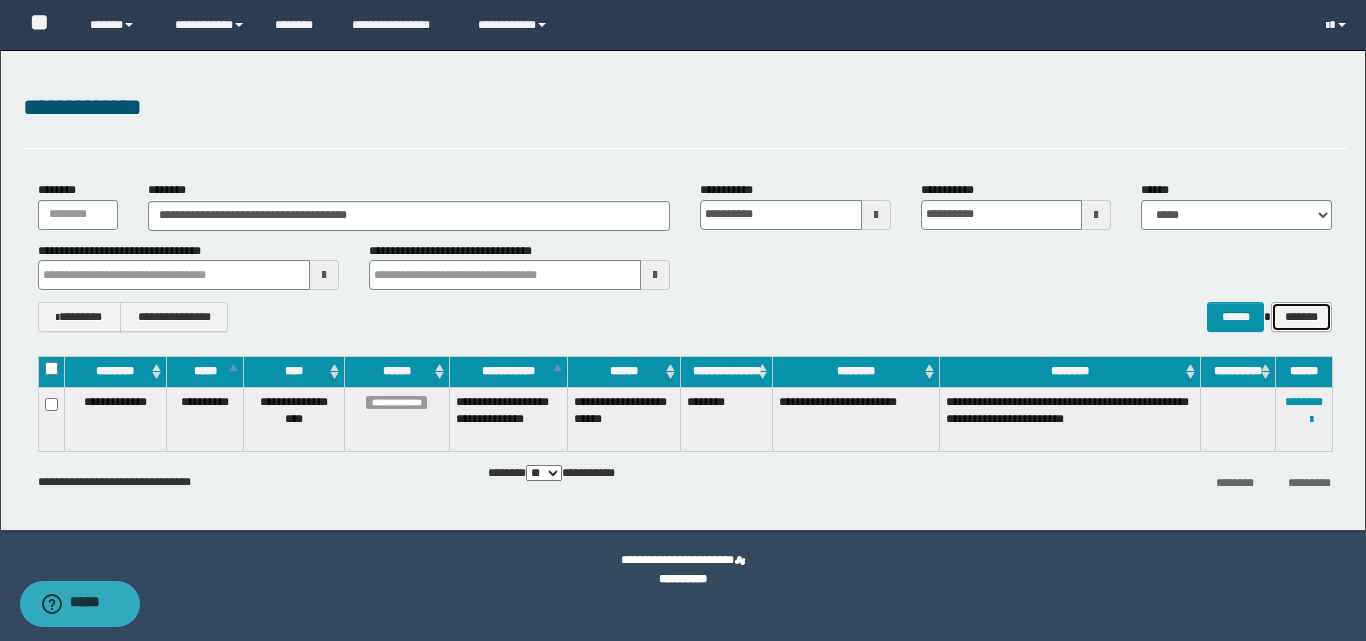click on "*******" at bounding box center (1301, 317) 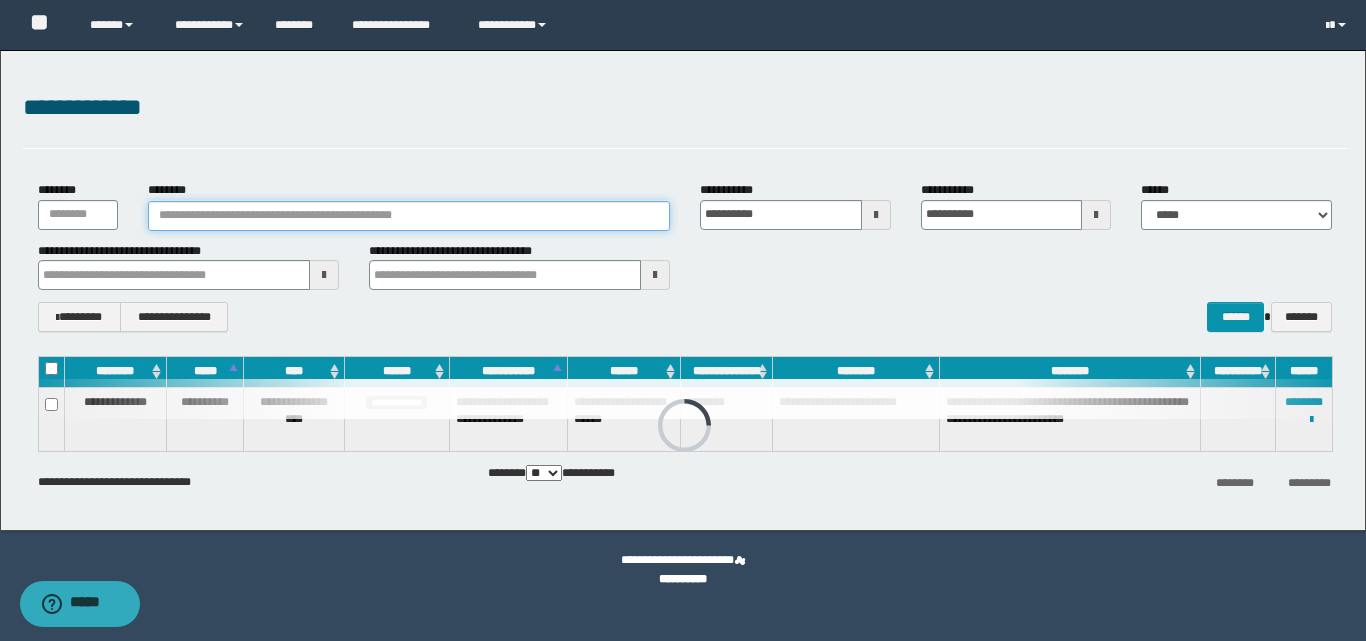 click on "********" at bounding box center [409, 216] 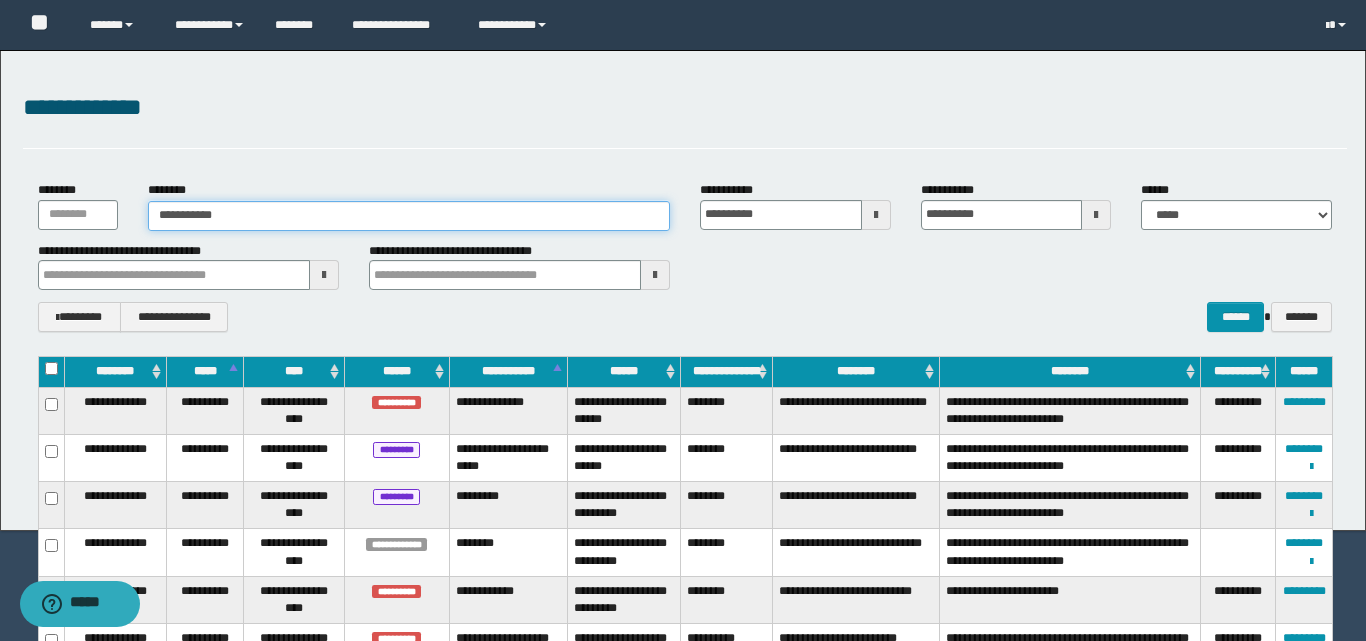 type on "**********" 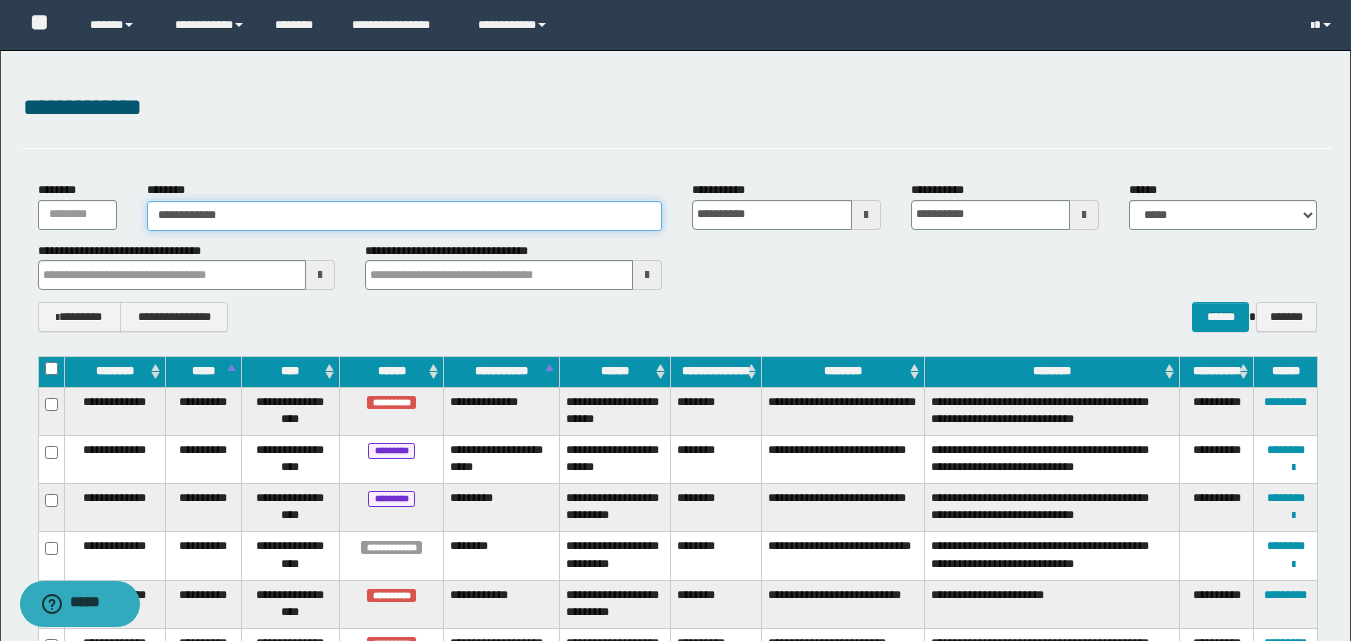 type on "**********" 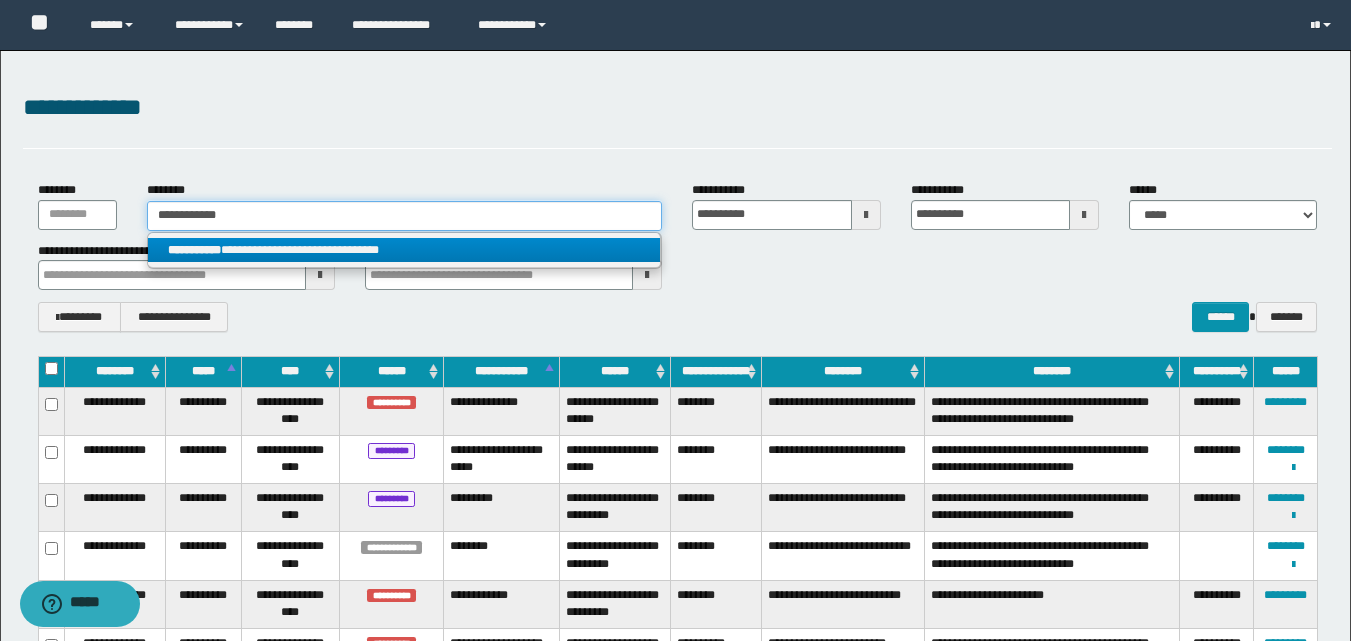 type on "**********" 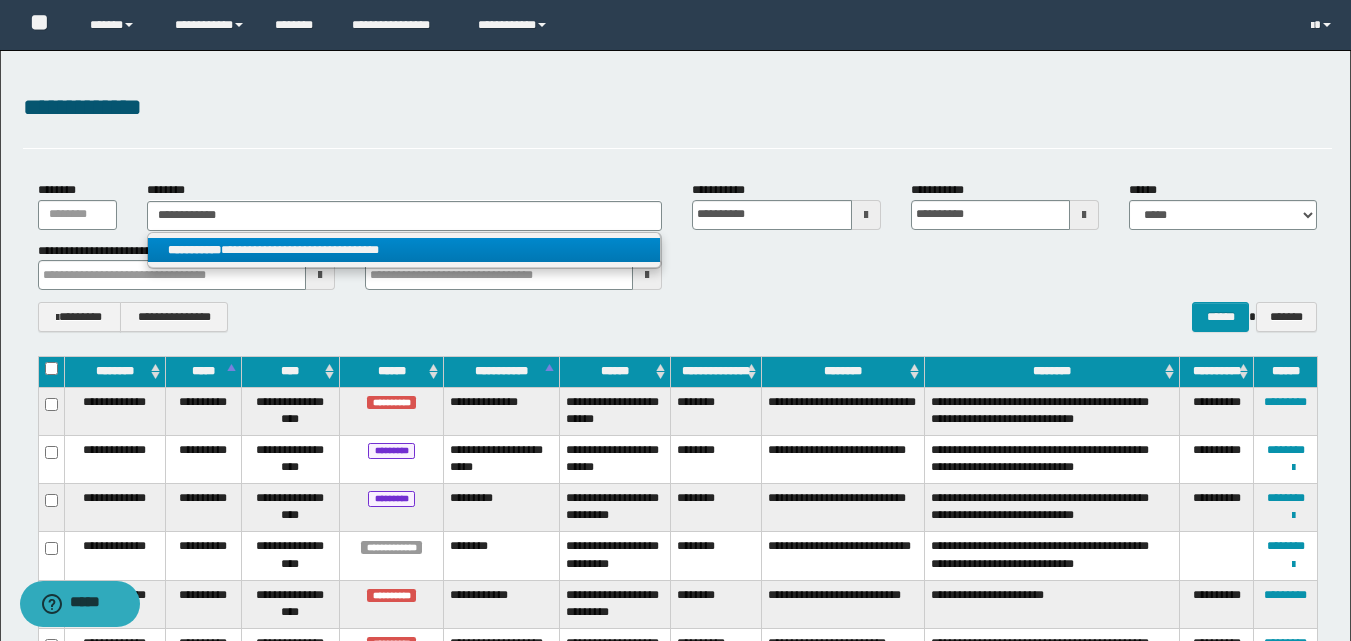 click on "**********" at bounding box center (404, 250) 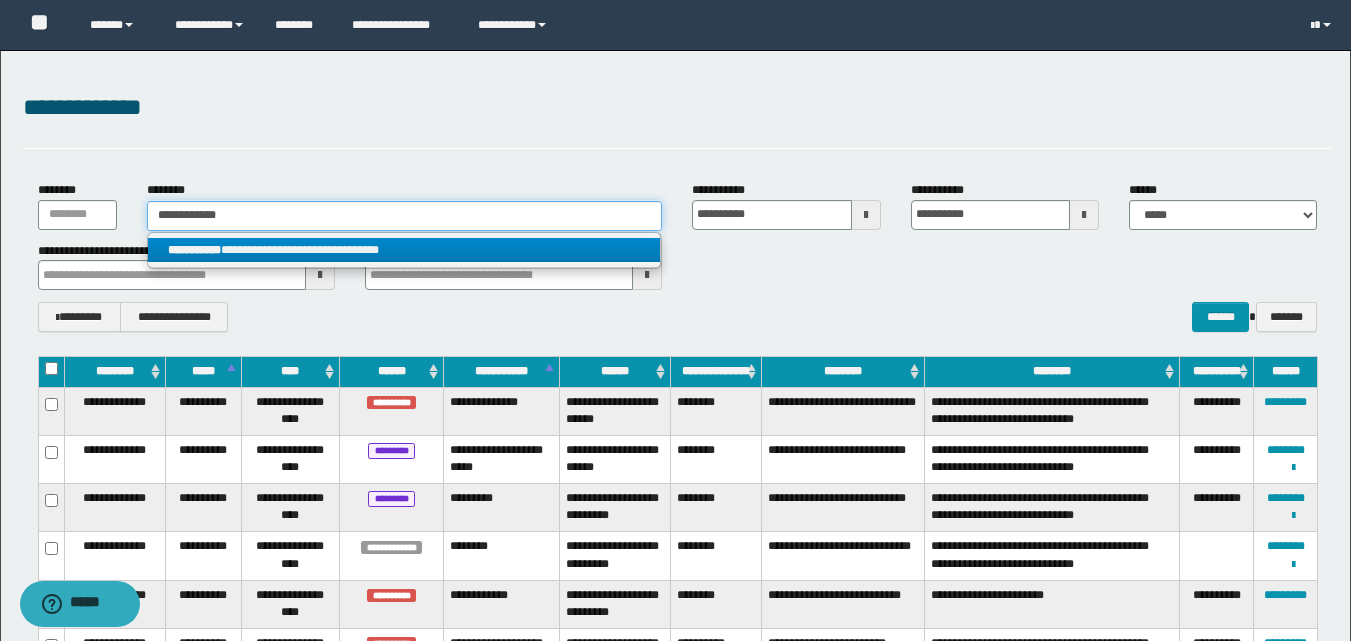 type 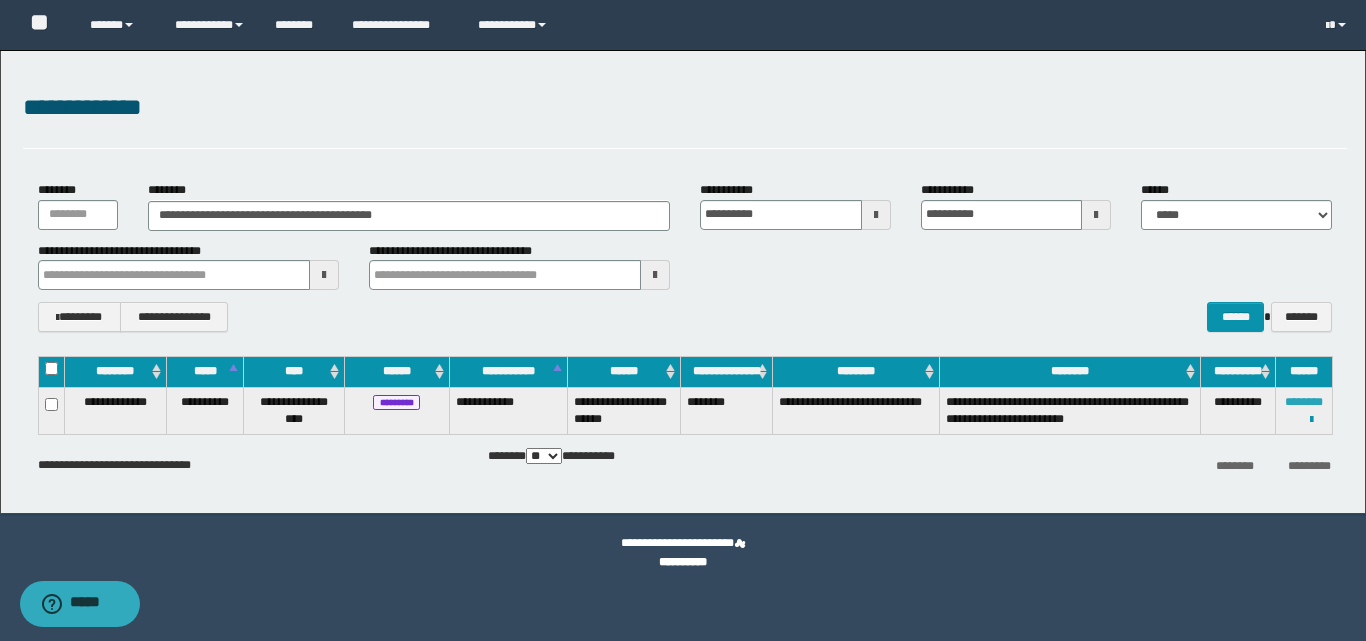 click on "********" at bounding box center (1304, 402) 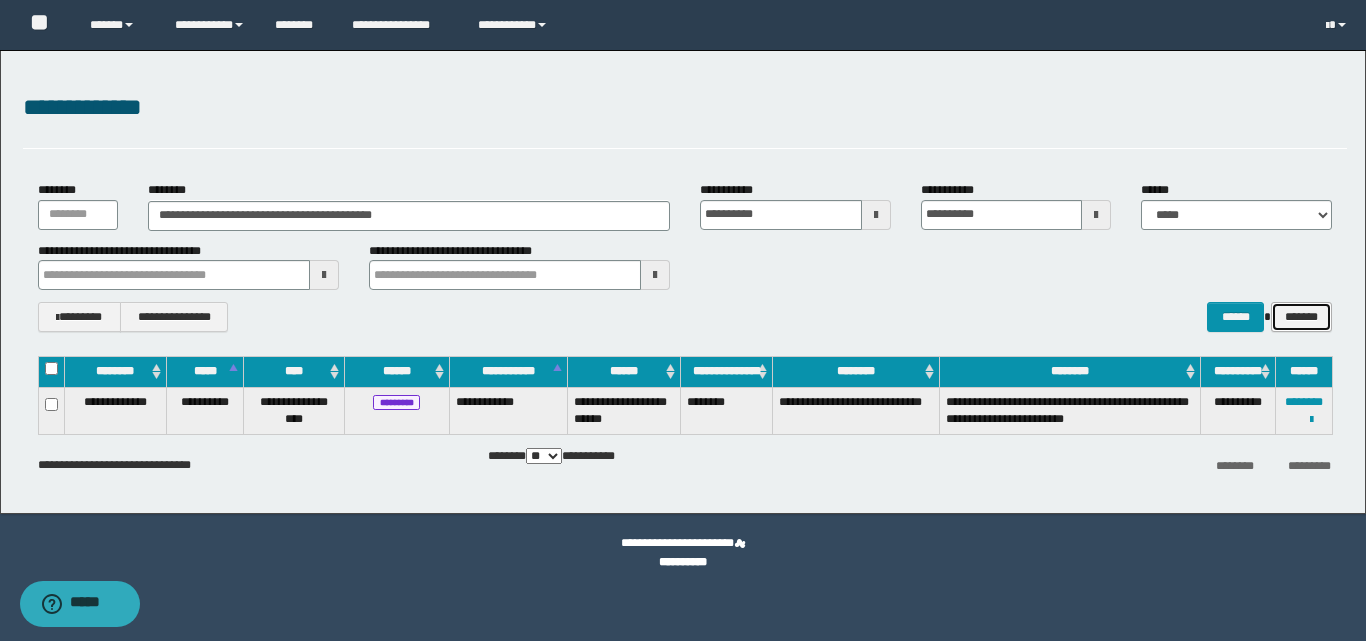 click on "*******" at bounding box center (1301, 317) 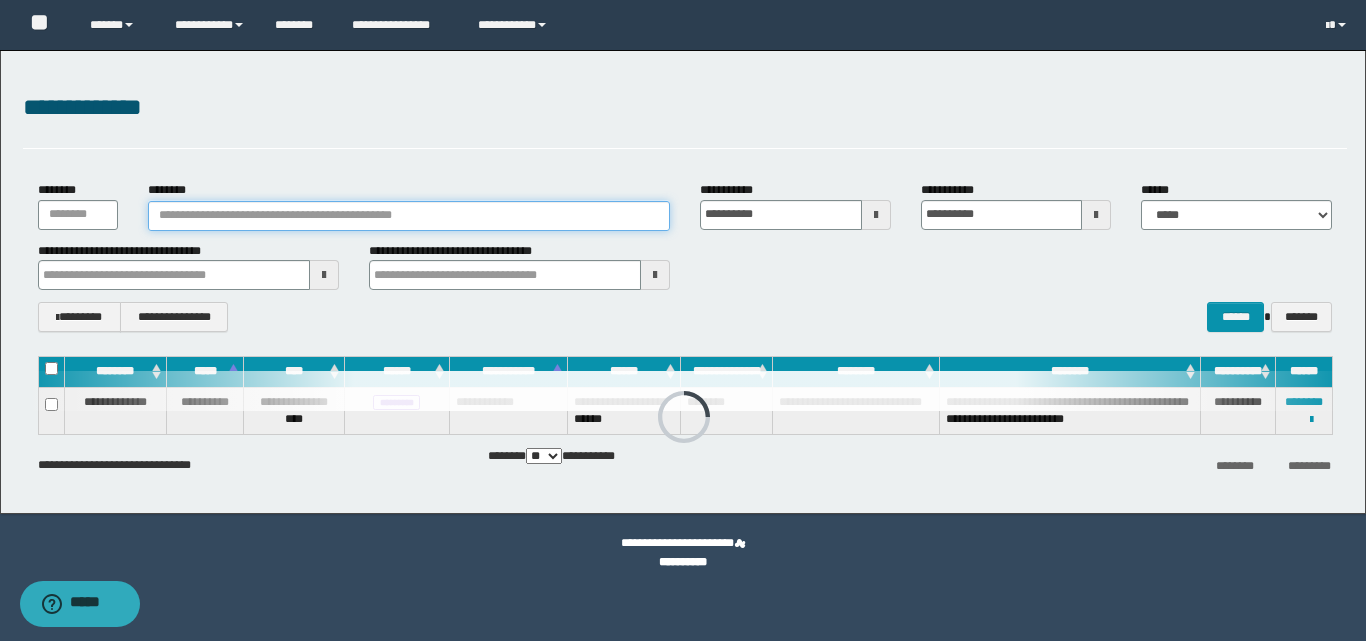 click on "********" at bounding box center (409, 216) 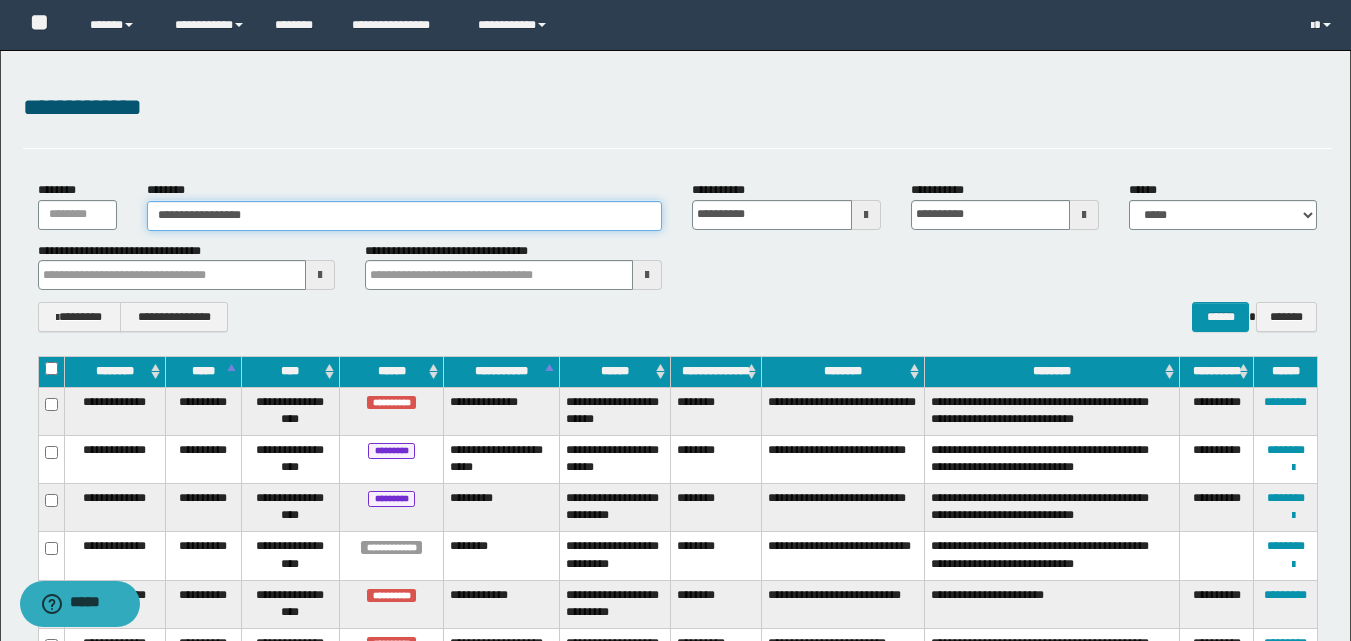 type on "**********" 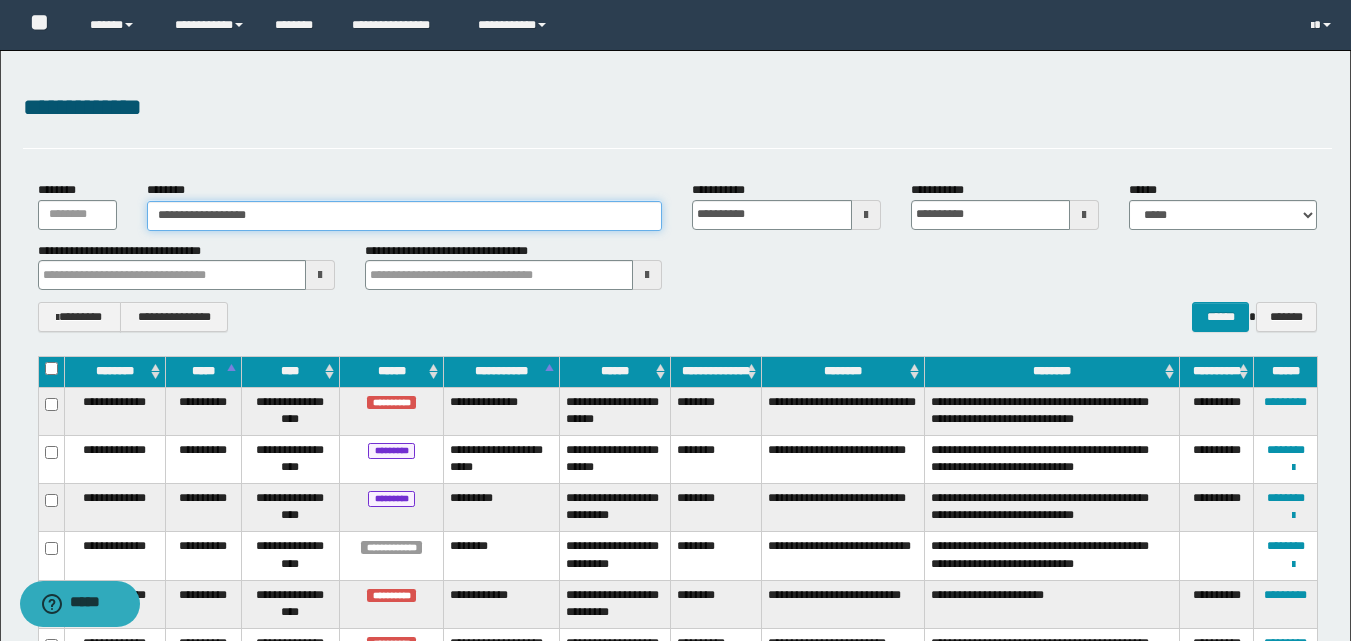 type on "**********" 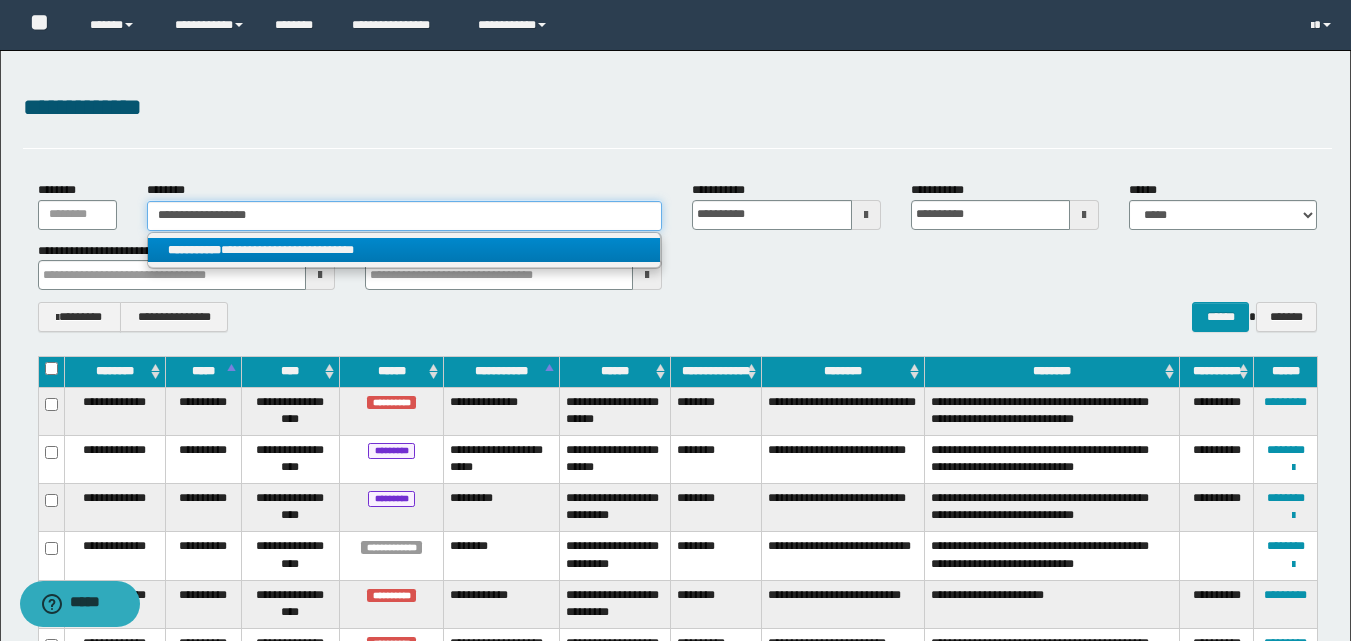 type on "**********" 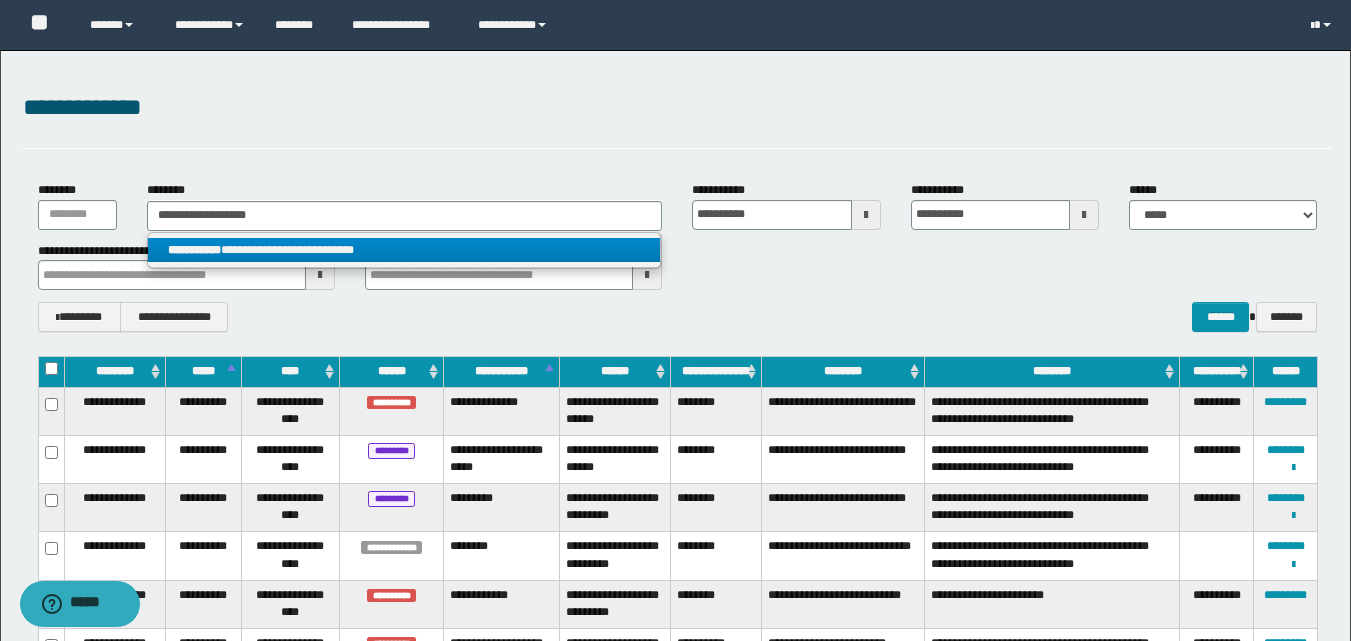 click on "**********" at bounding box center (404, 250) 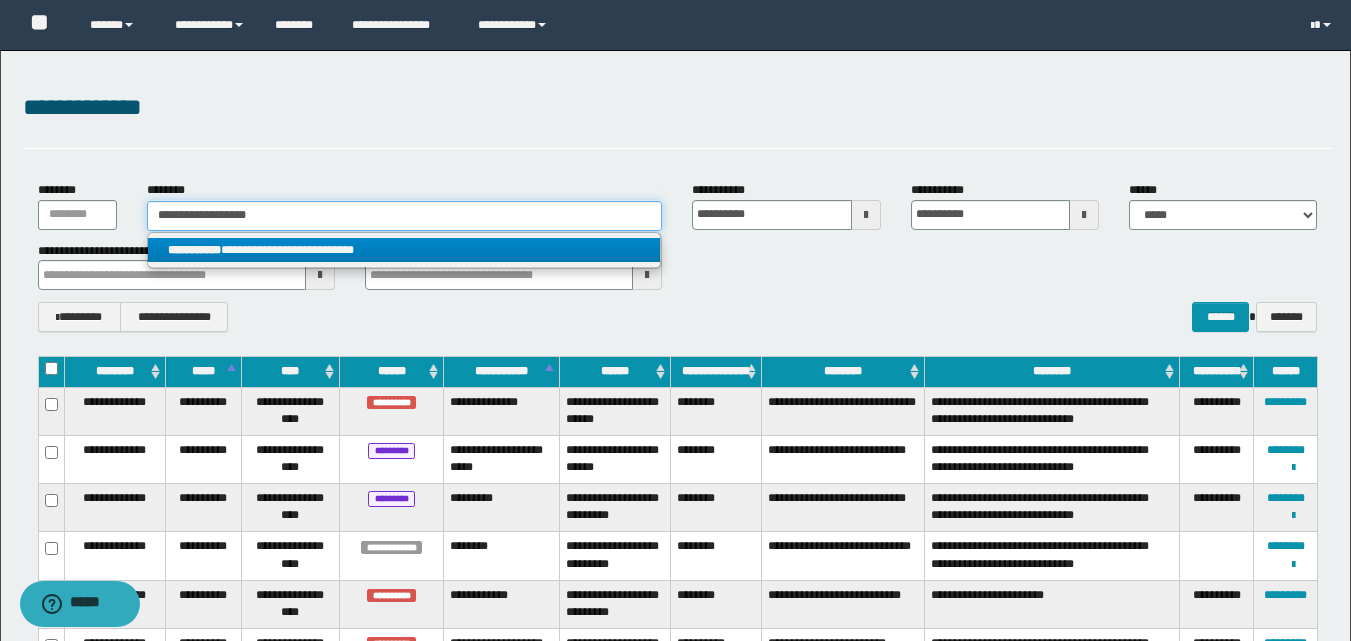 type 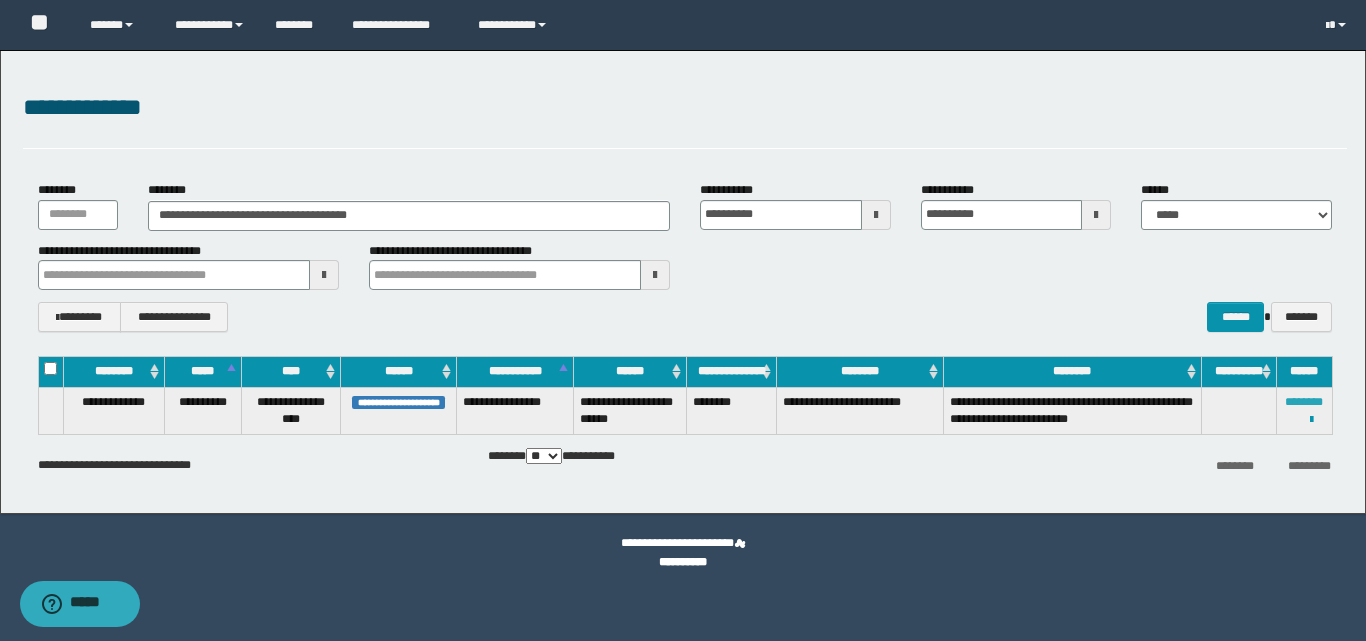 click on "********" at bounding box center [1304, 402] 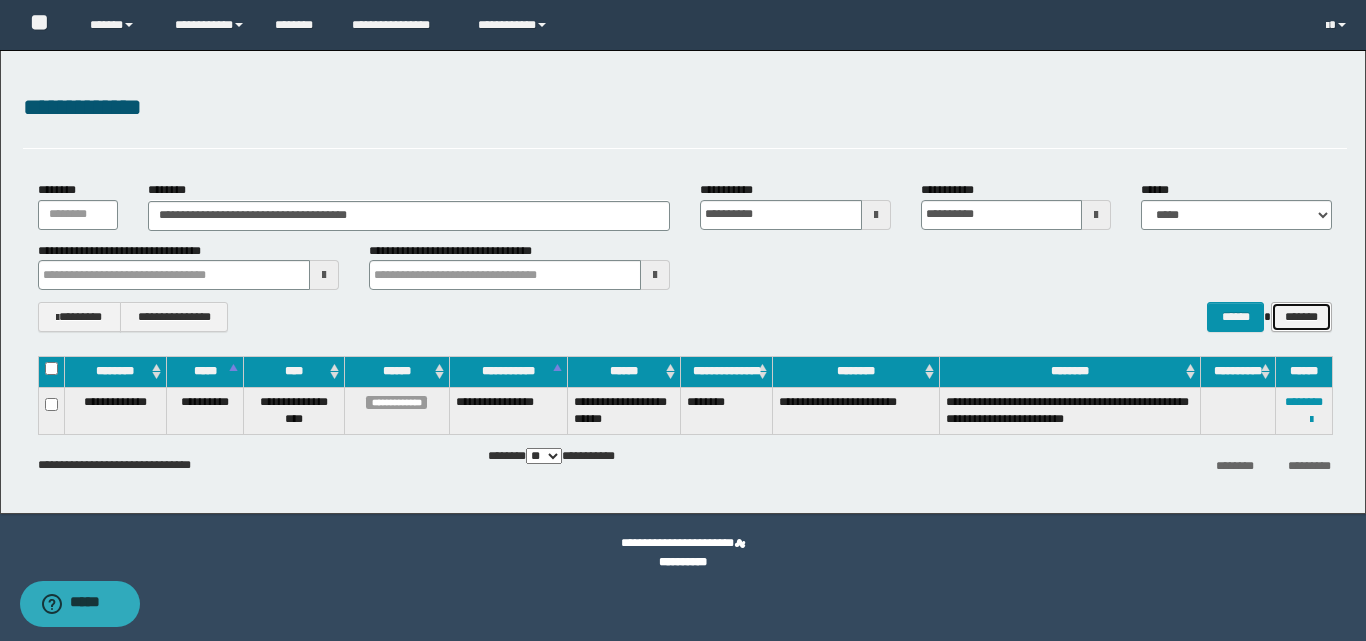 click on "*******" at bounding box center [1301, 317] 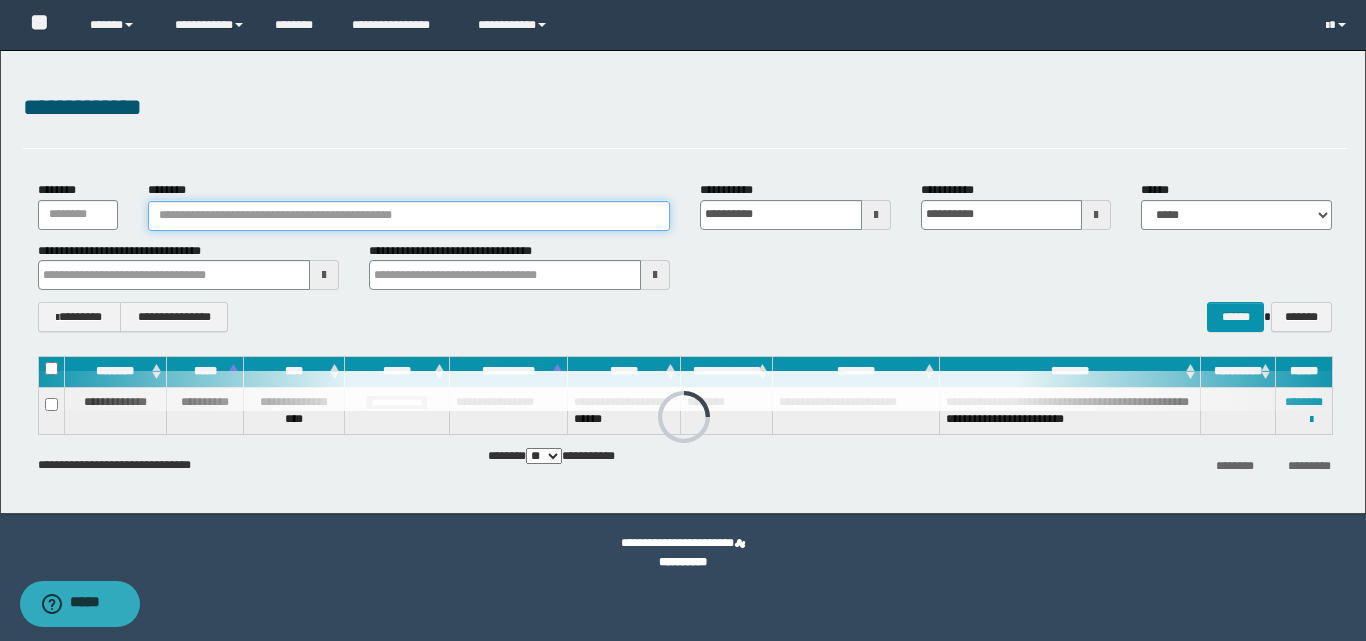 click on "********" at bounding box center [409, 216] 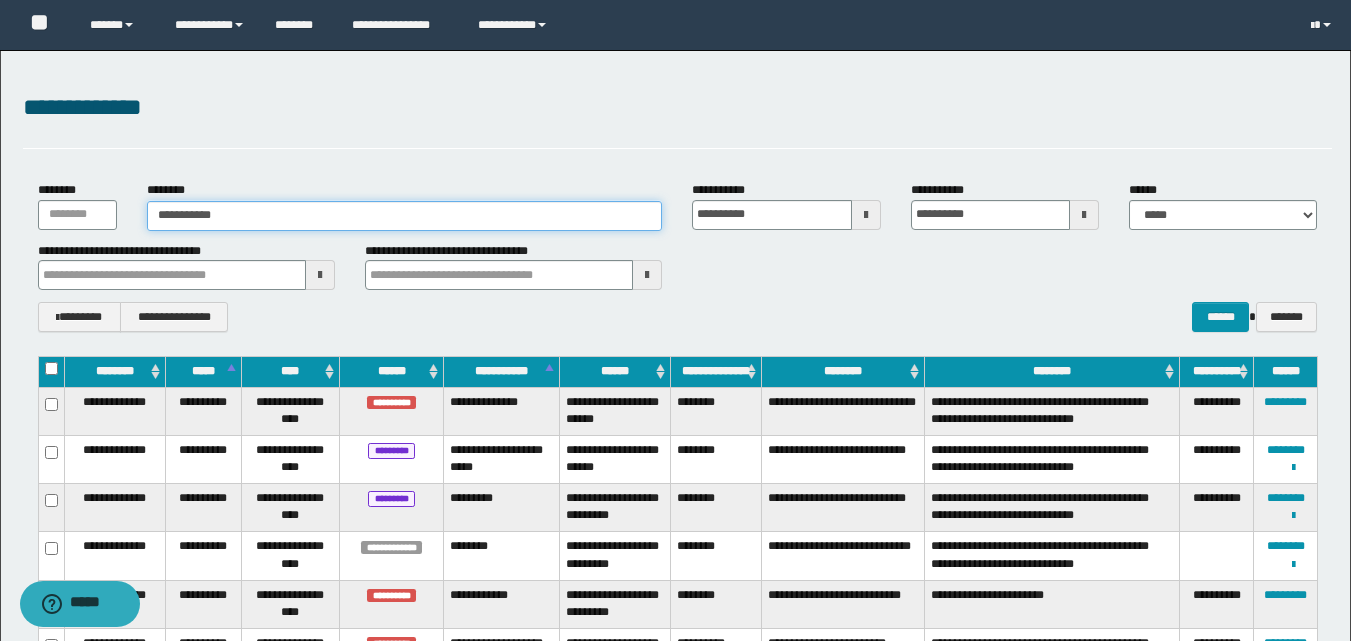 type on "**********" 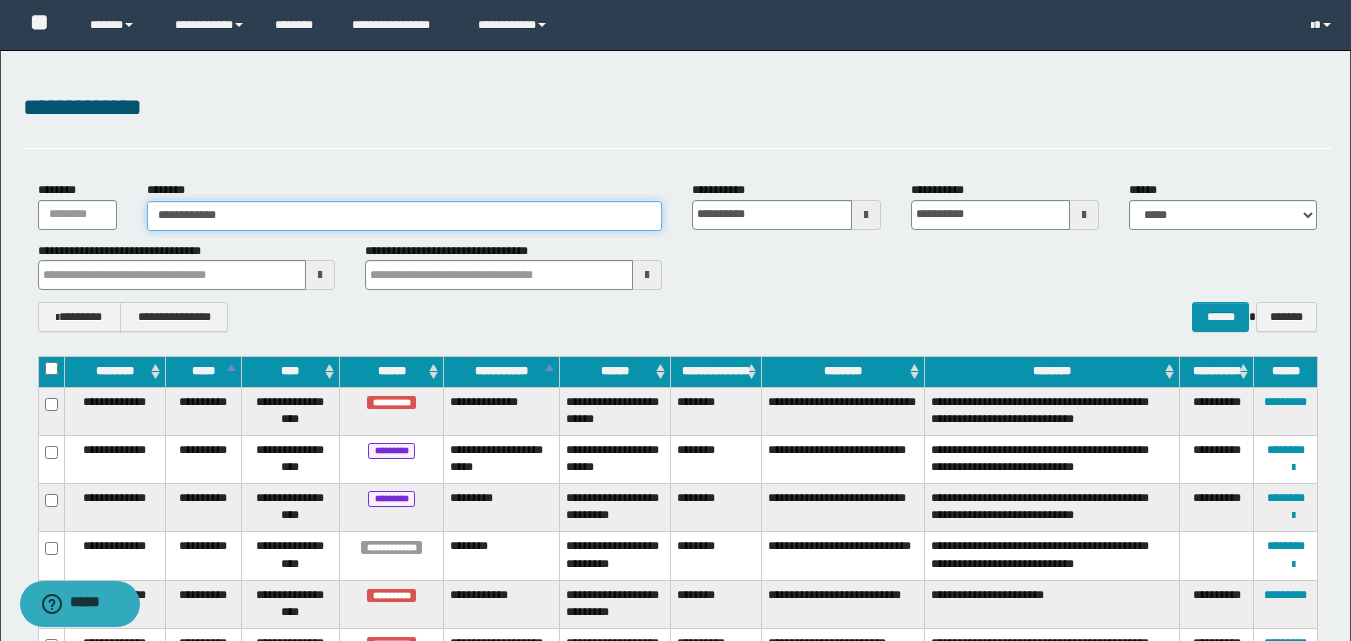 type on "**********" 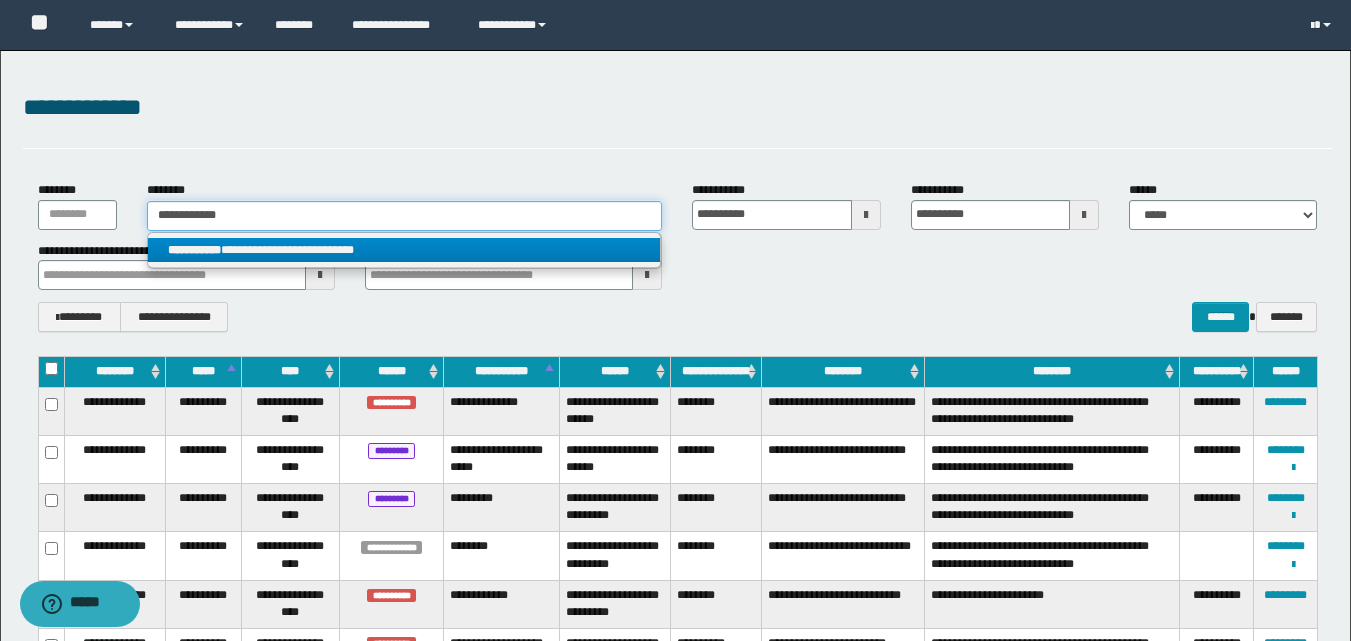 type on "**********" 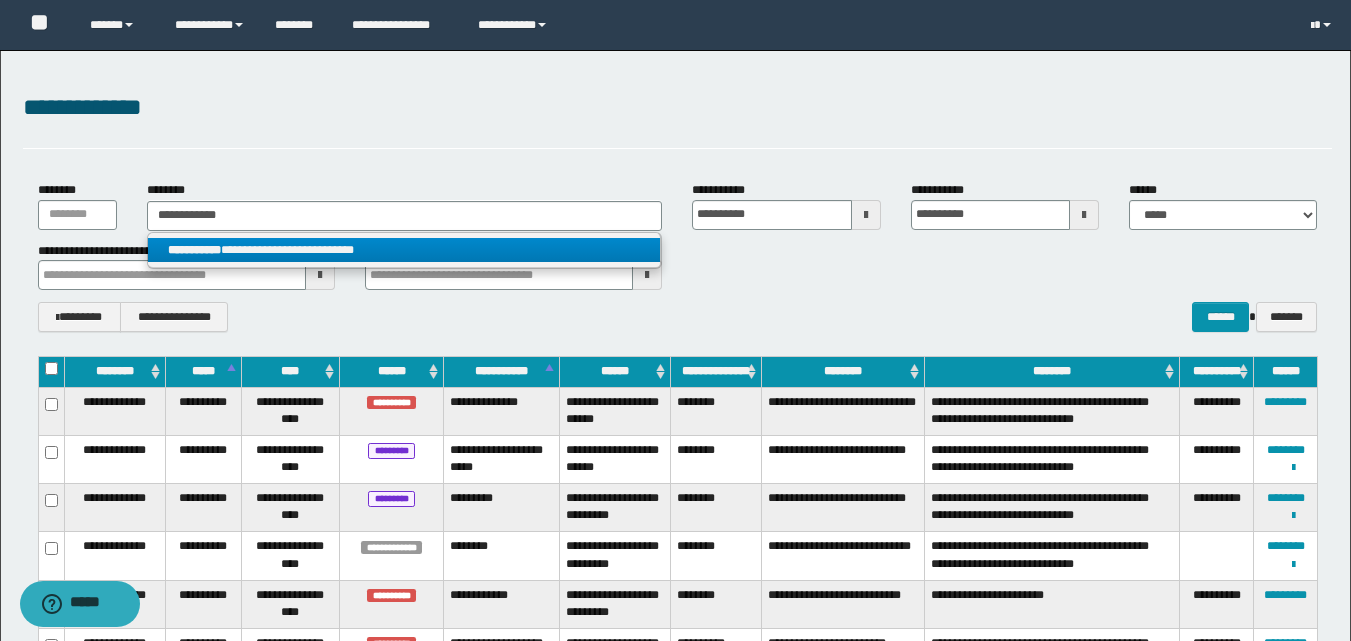 click on "**********" at bounding box center [404, 250] 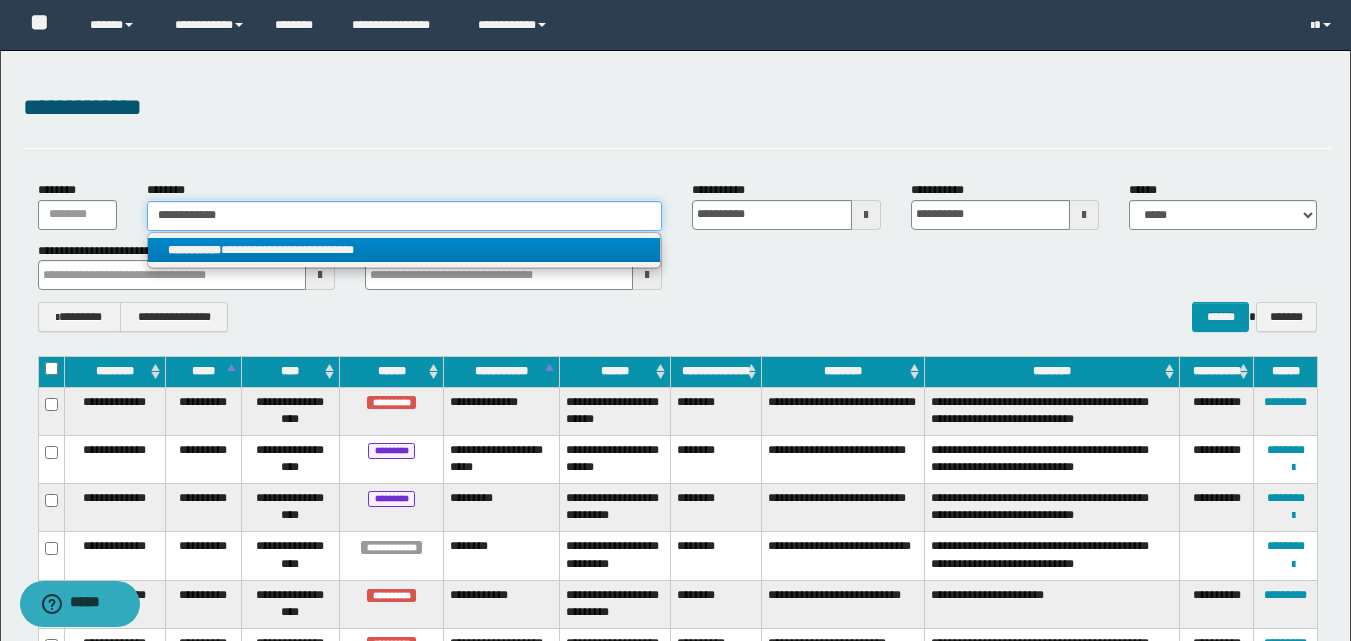 type 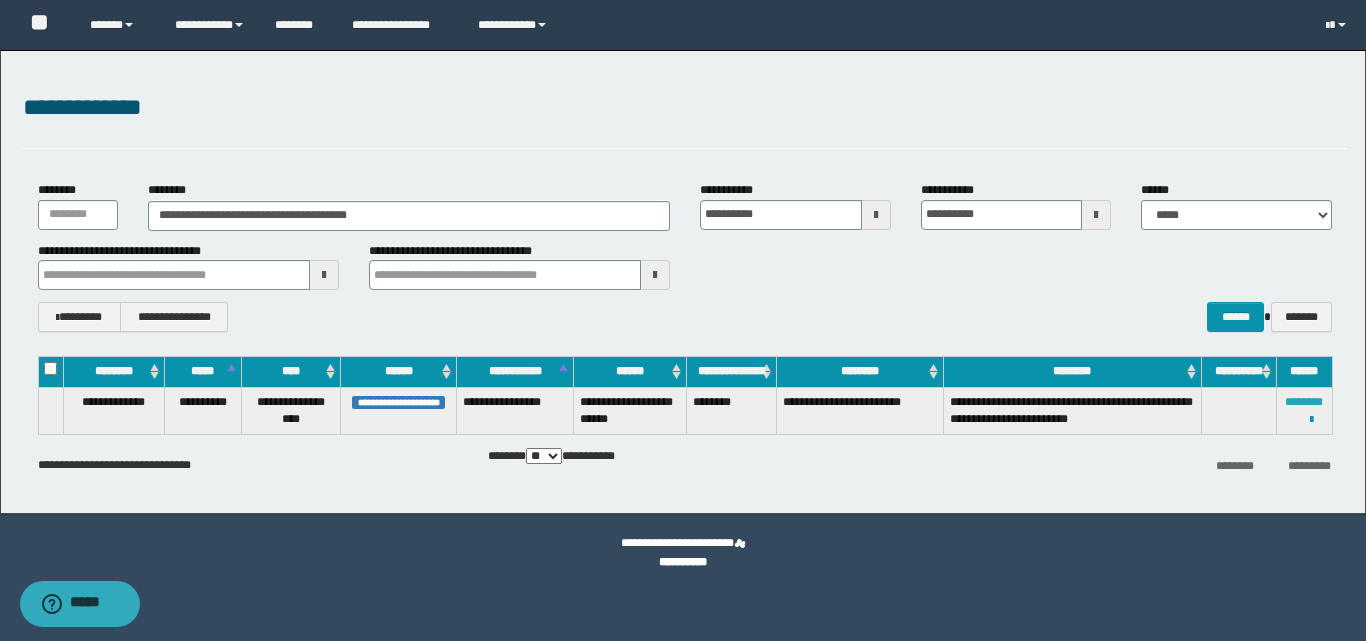 click on "********" at bounding box center (1304, 402) 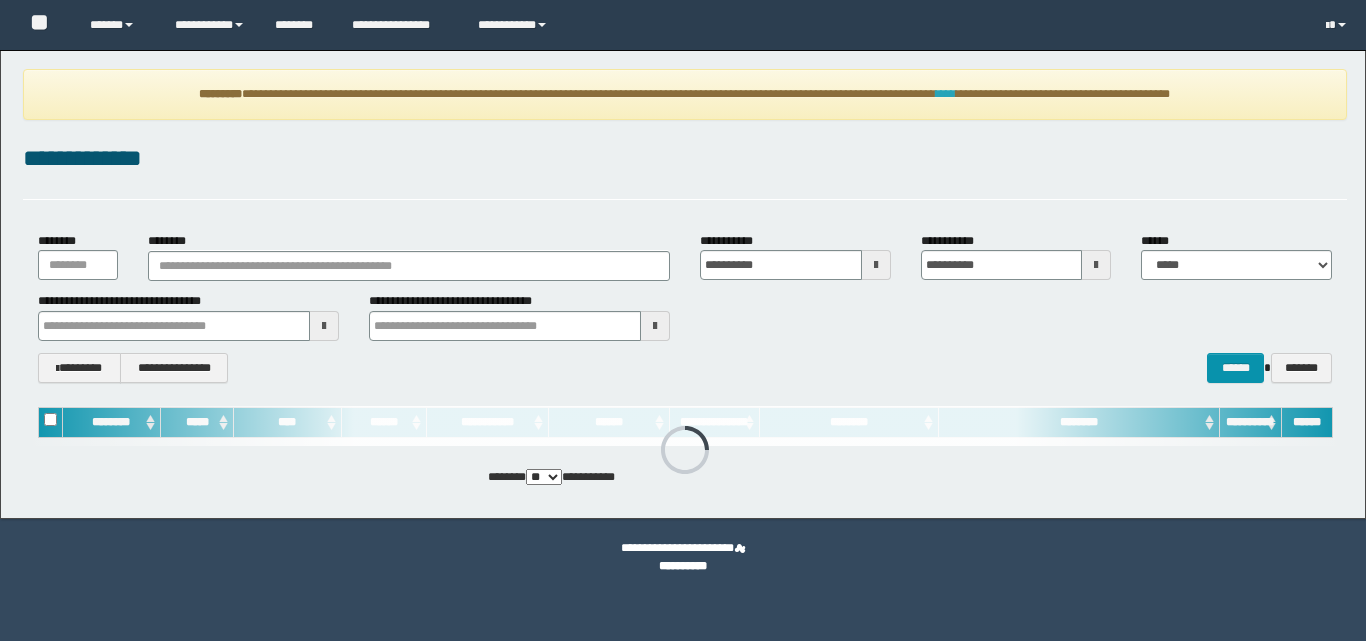 scroll, scrollTop: 0, scrollLeft: 0, axis: both 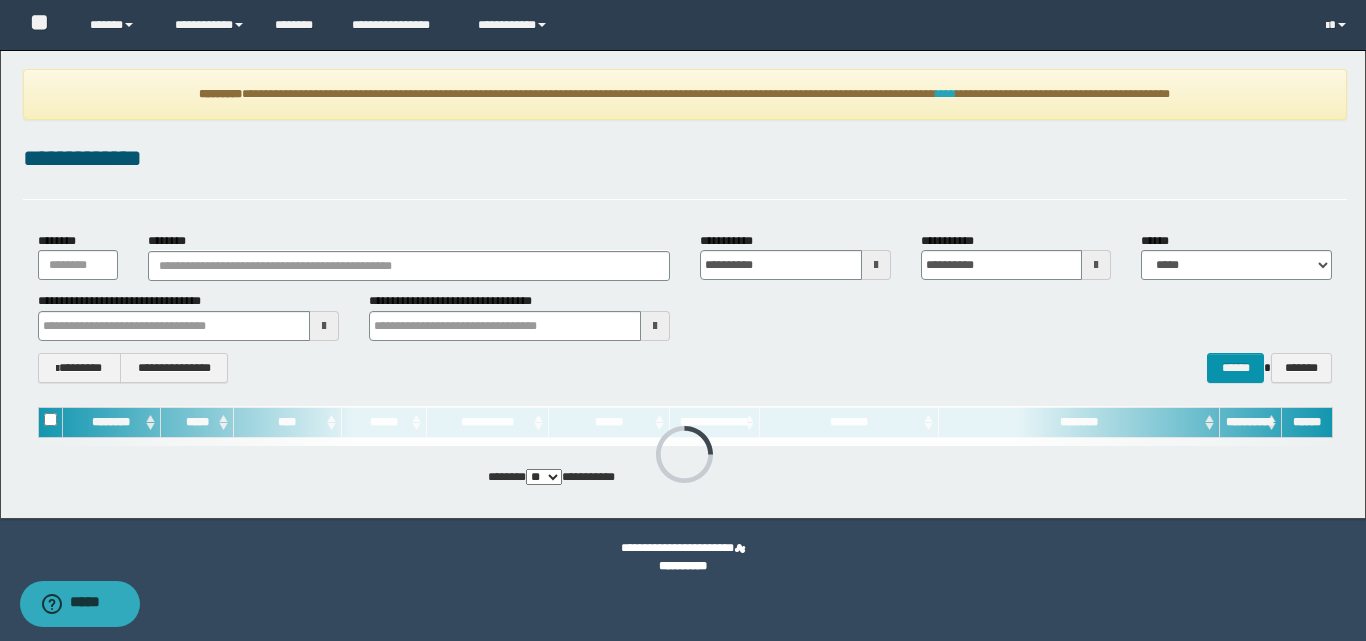click on "****" at bounding box center (946, 94) 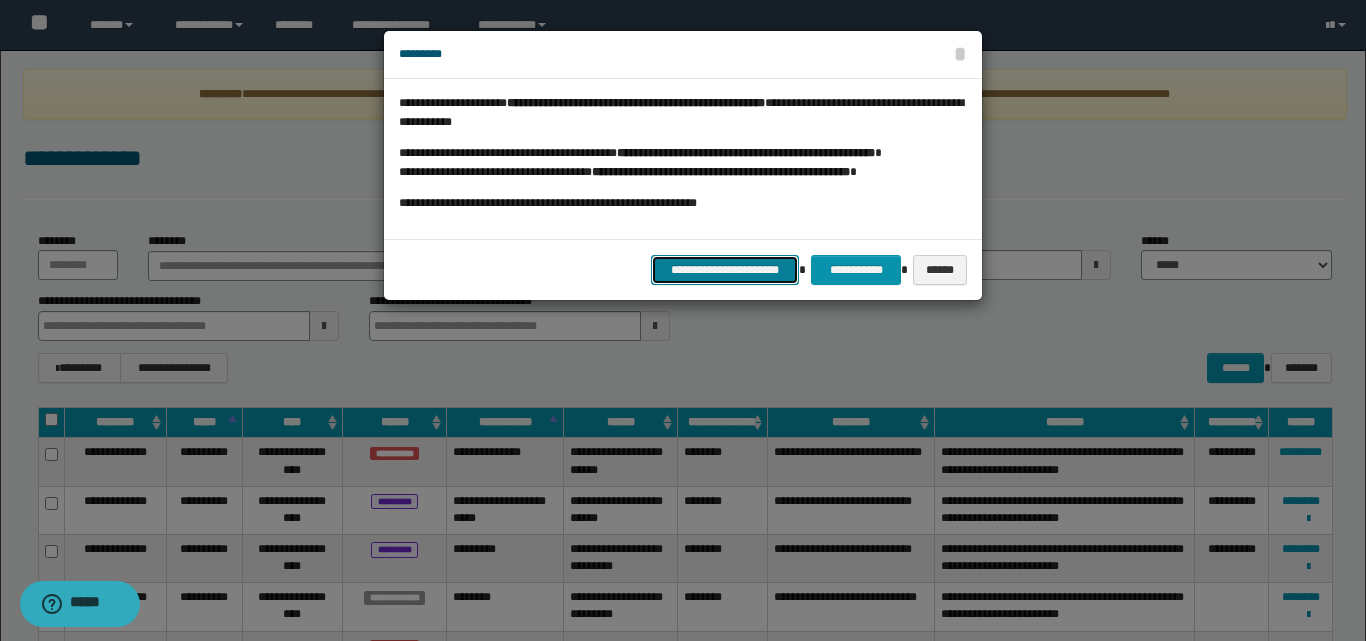click on "**********" at bounding box center (725, 270) 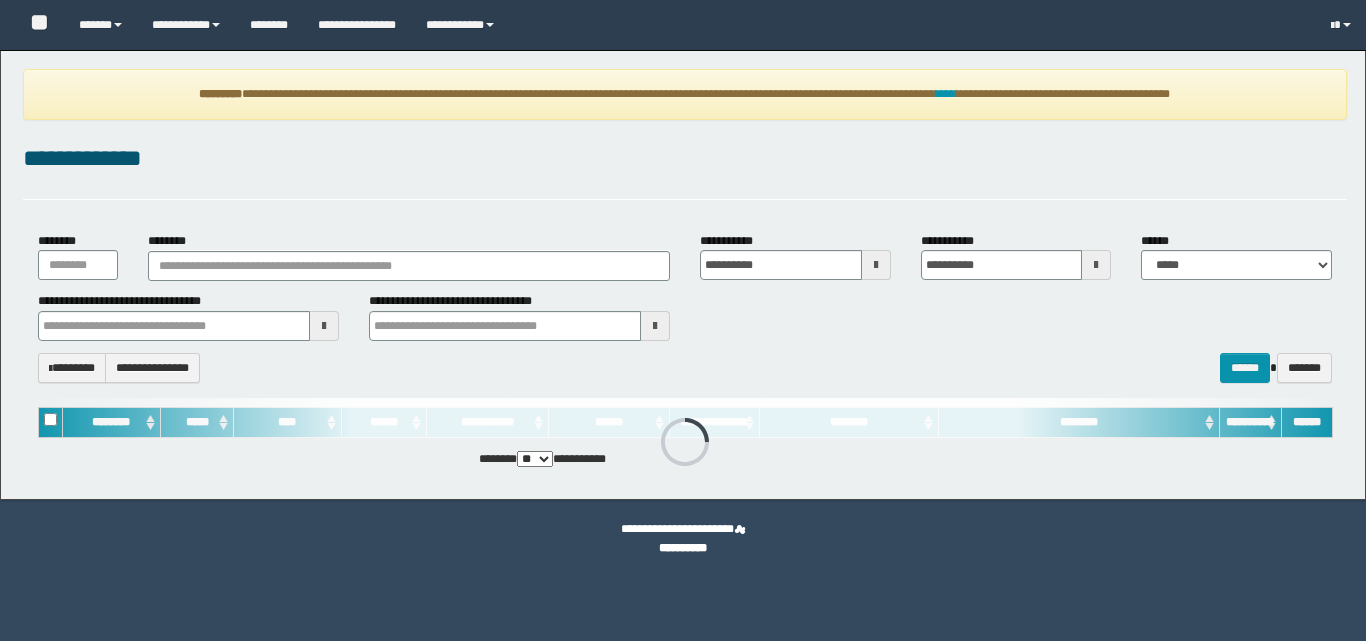 scroll, scrollTop: 0, scrollLeft: 0, axis: both 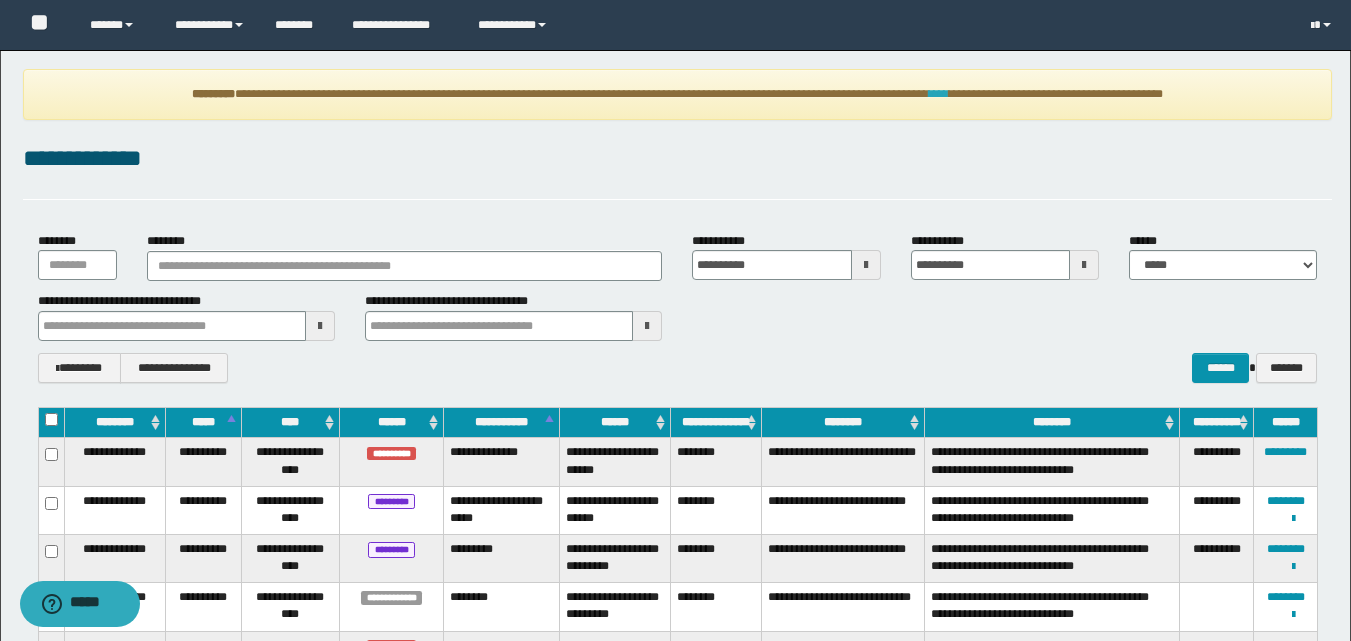 click on "****" at bounding box center (939, 94) 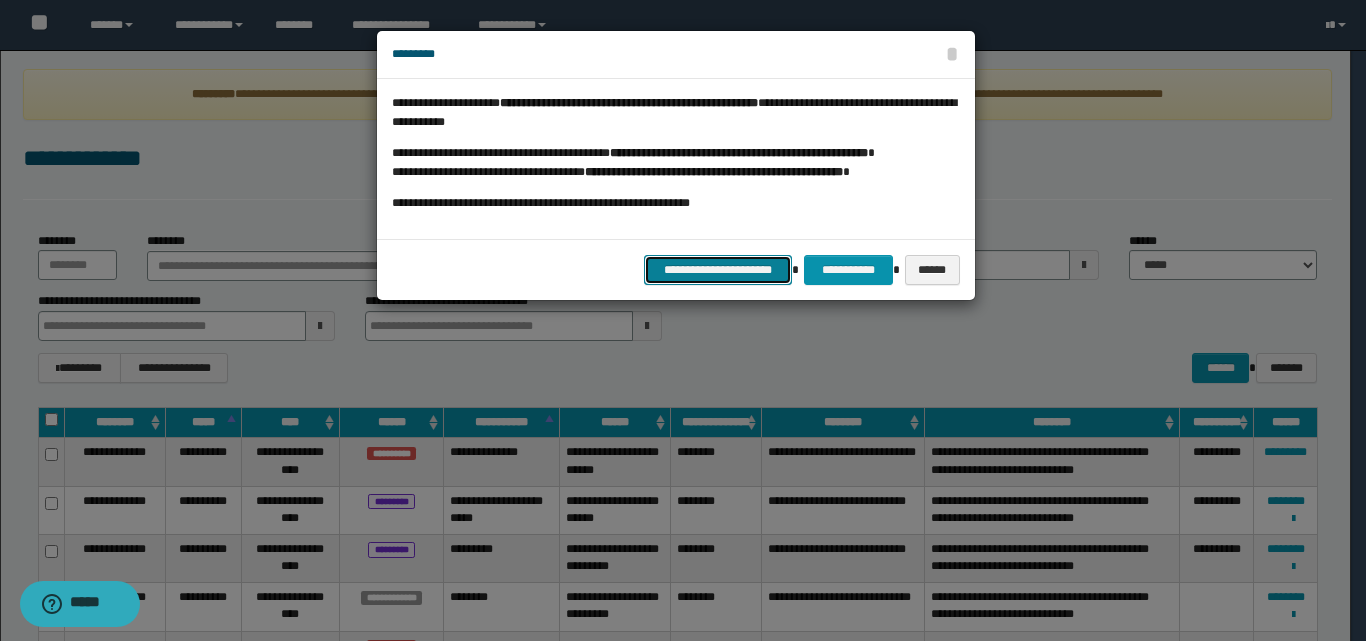 click on "**********" at bounding box center [718, 270] 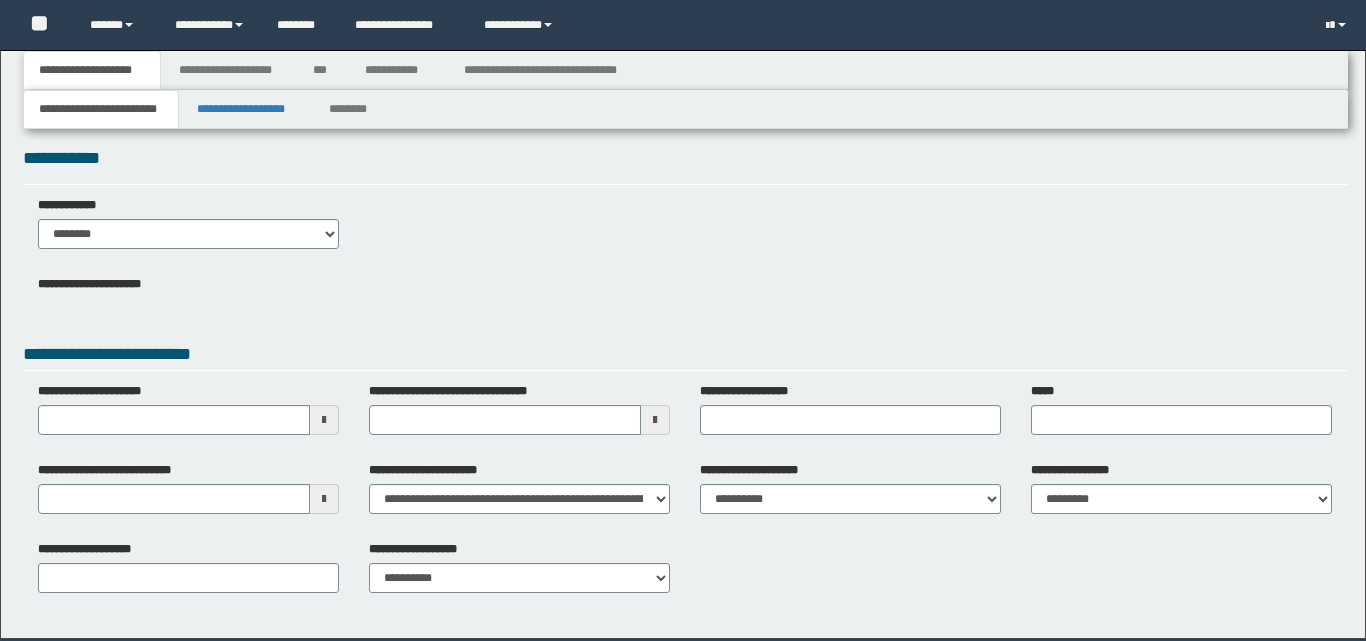 scroll, scrollTop: 0, scrollLeft: 0, axis: both 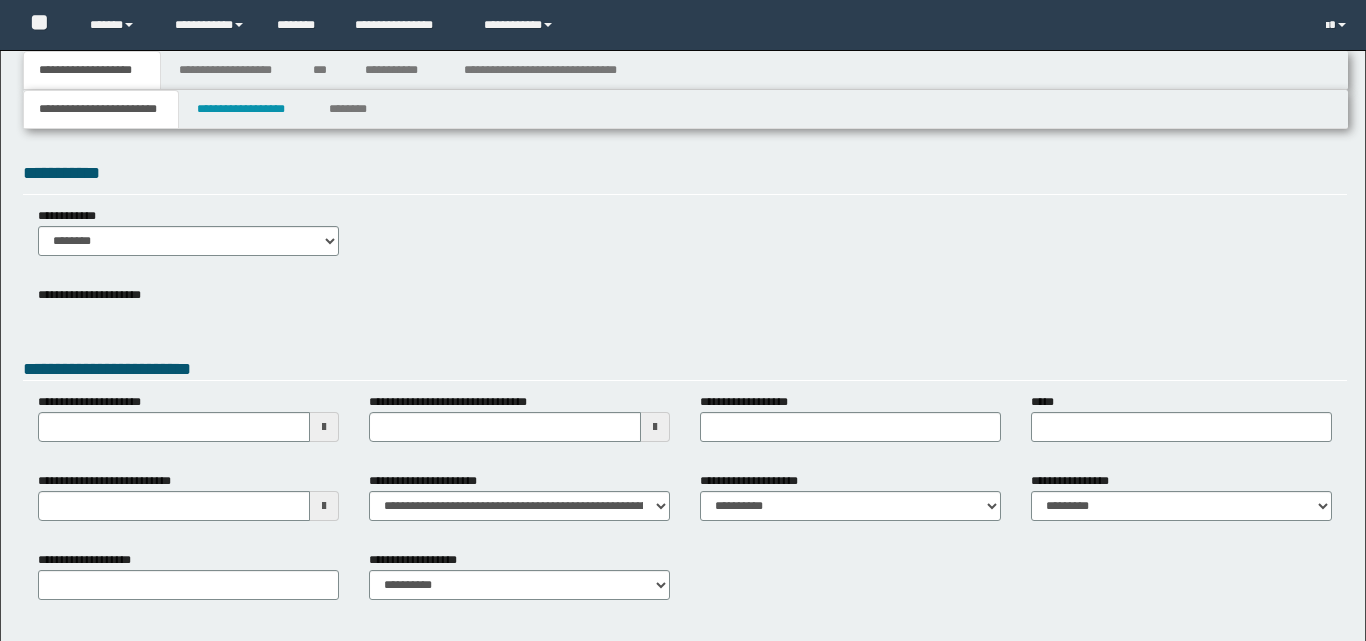 type 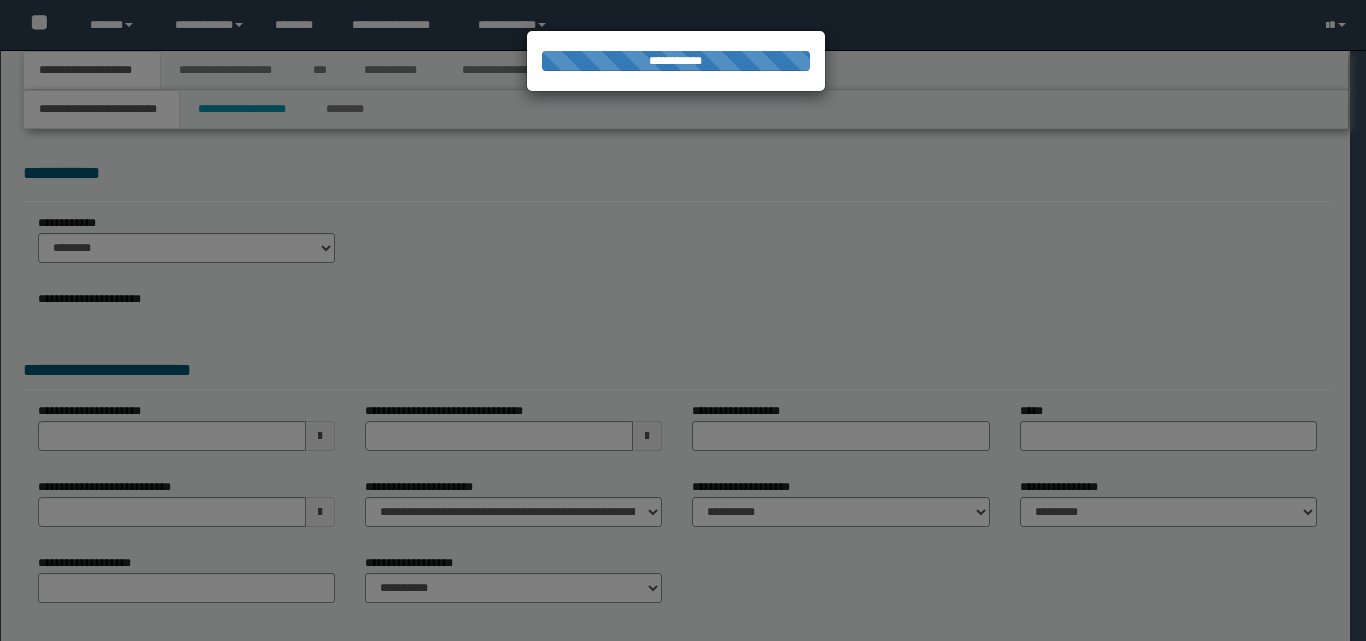 scroll, scrollTop: 0, scrollLeft: 0, axis: both 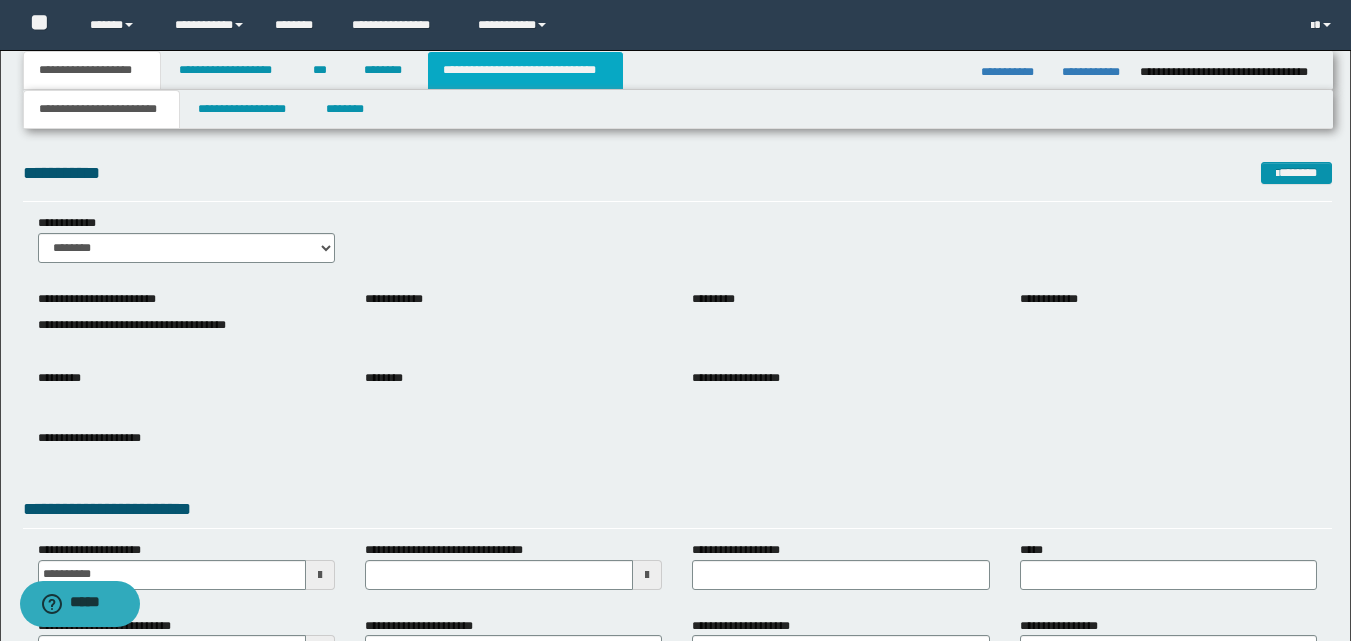 click on "**********" at bounding box center (525, 70) 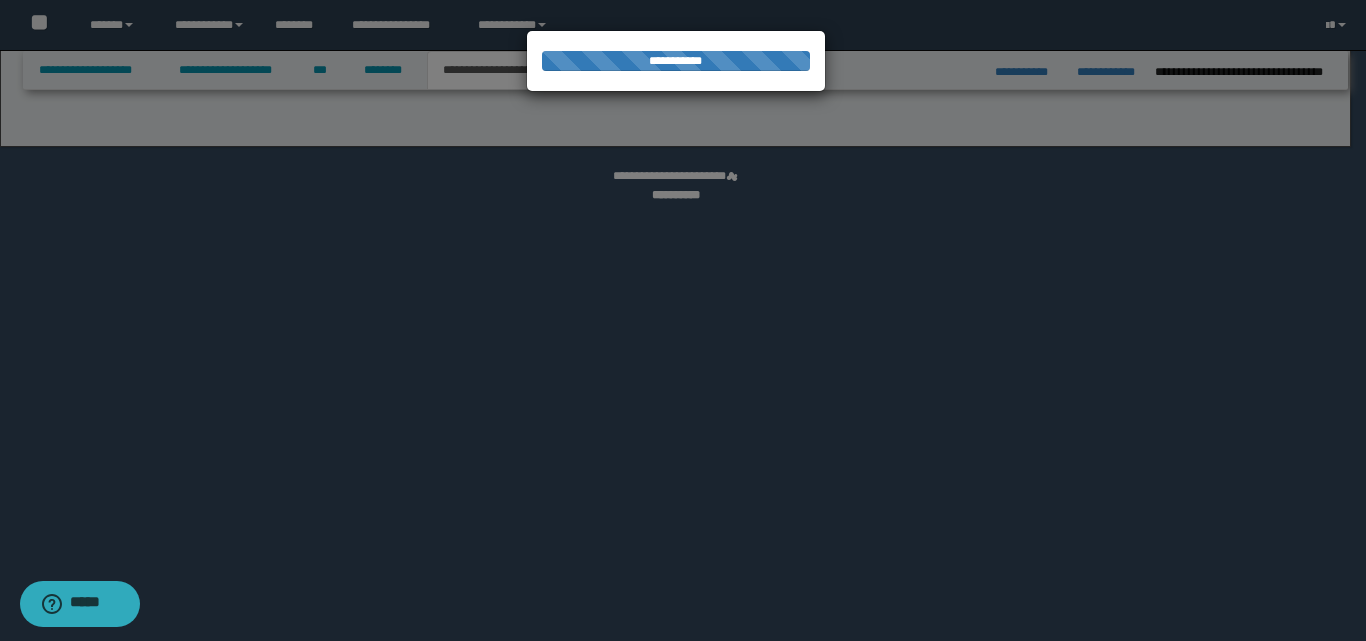 select on "*" 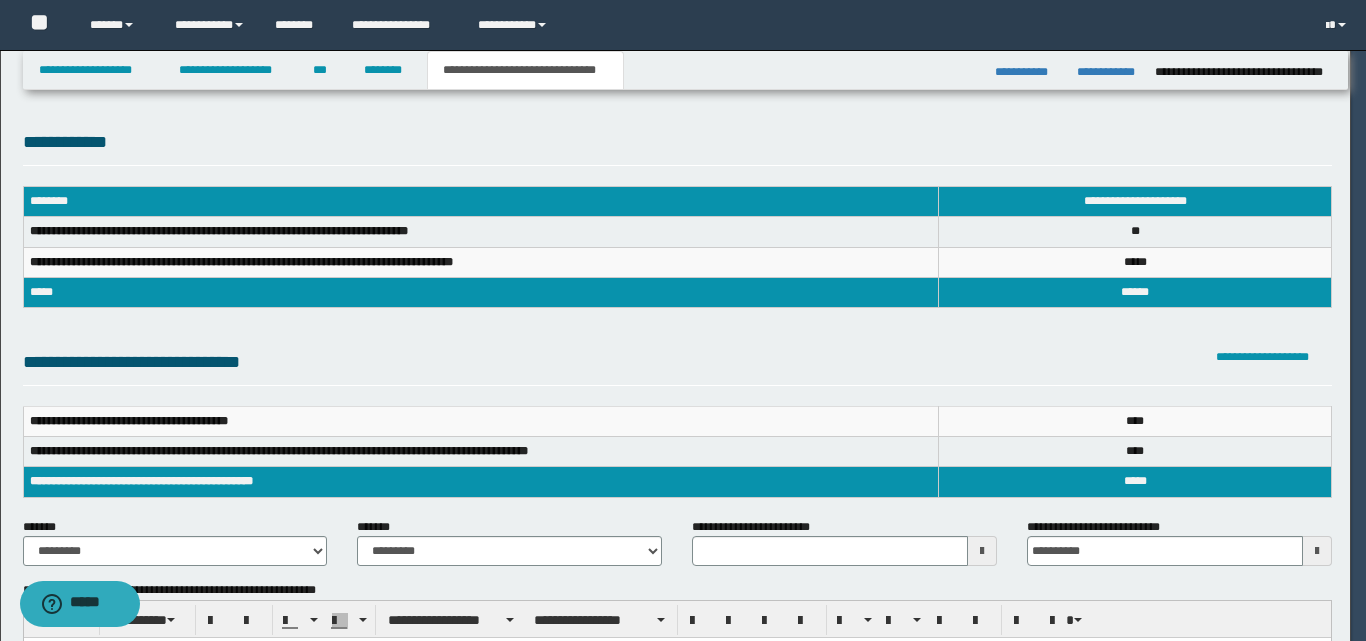 scroll, scrollTop: 0, scrollLeft: 0, axis: both 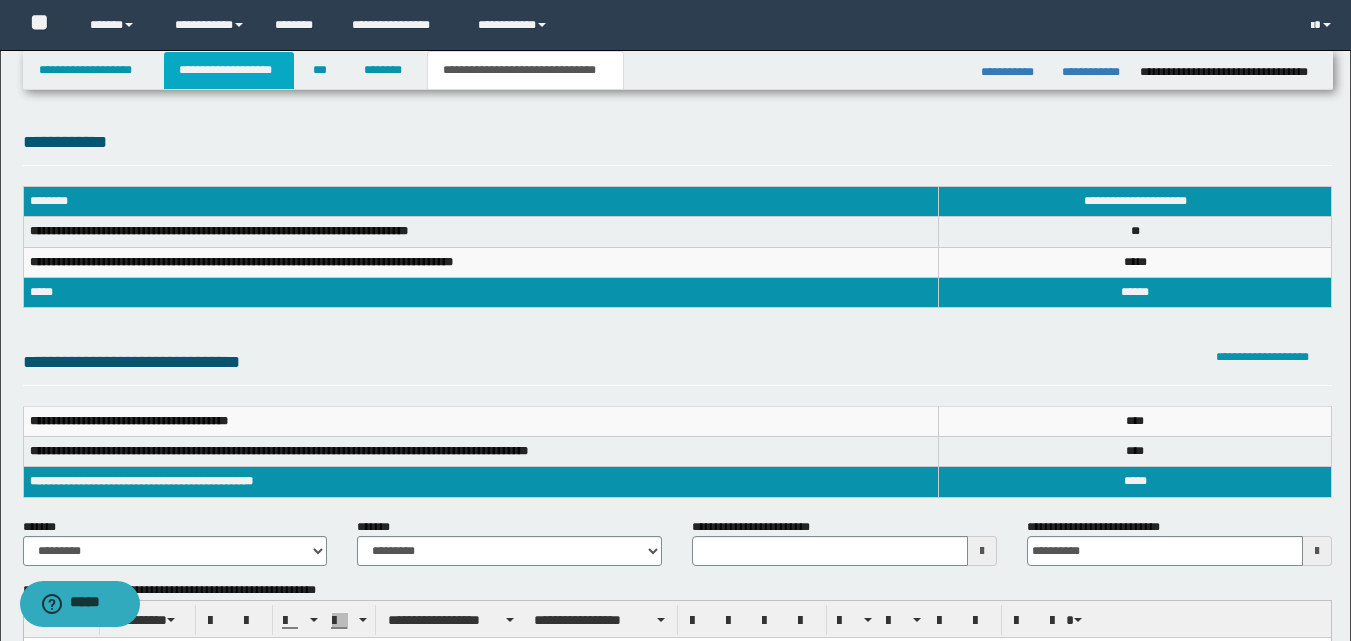 click on "**********" at bounding box center (229, 70) 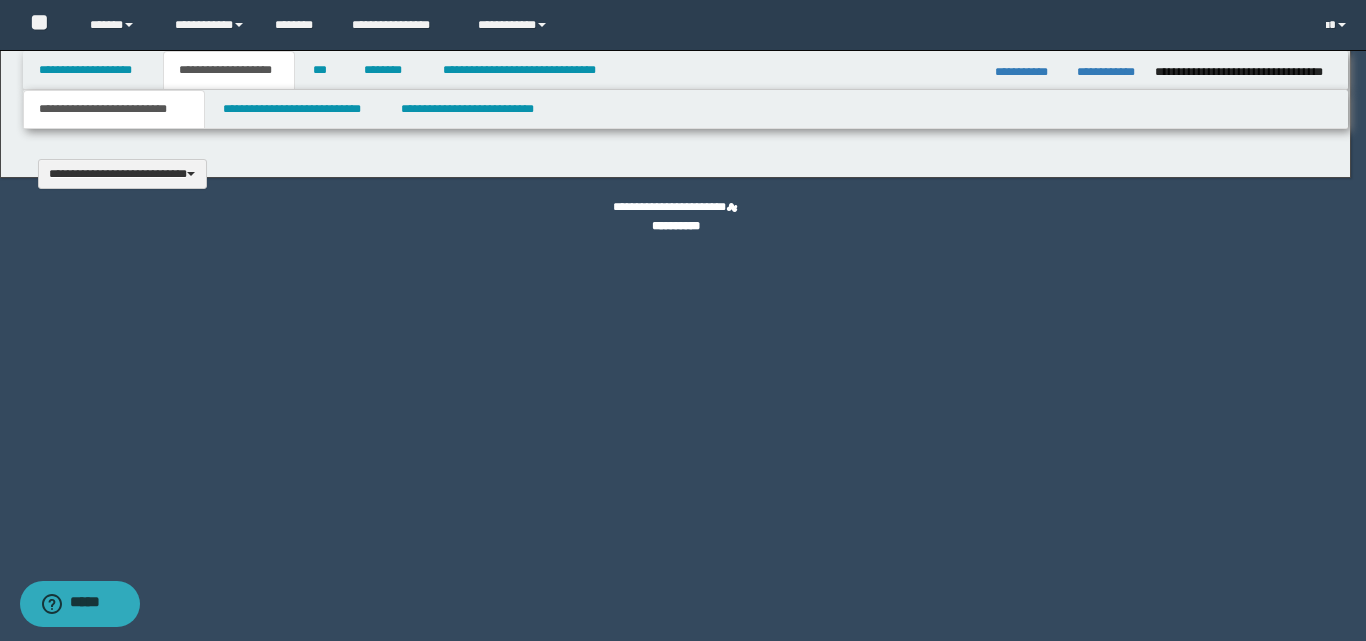type 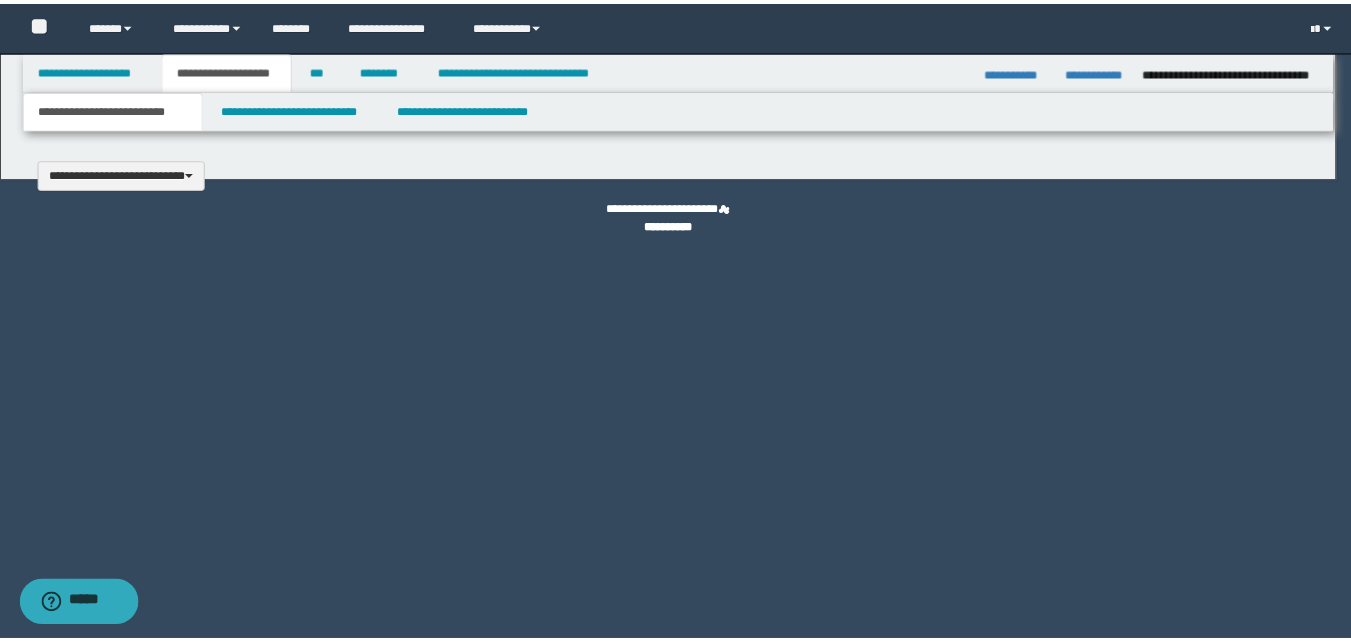 scroll, scrollTop: 0, scrollLeft: 0, axis: both 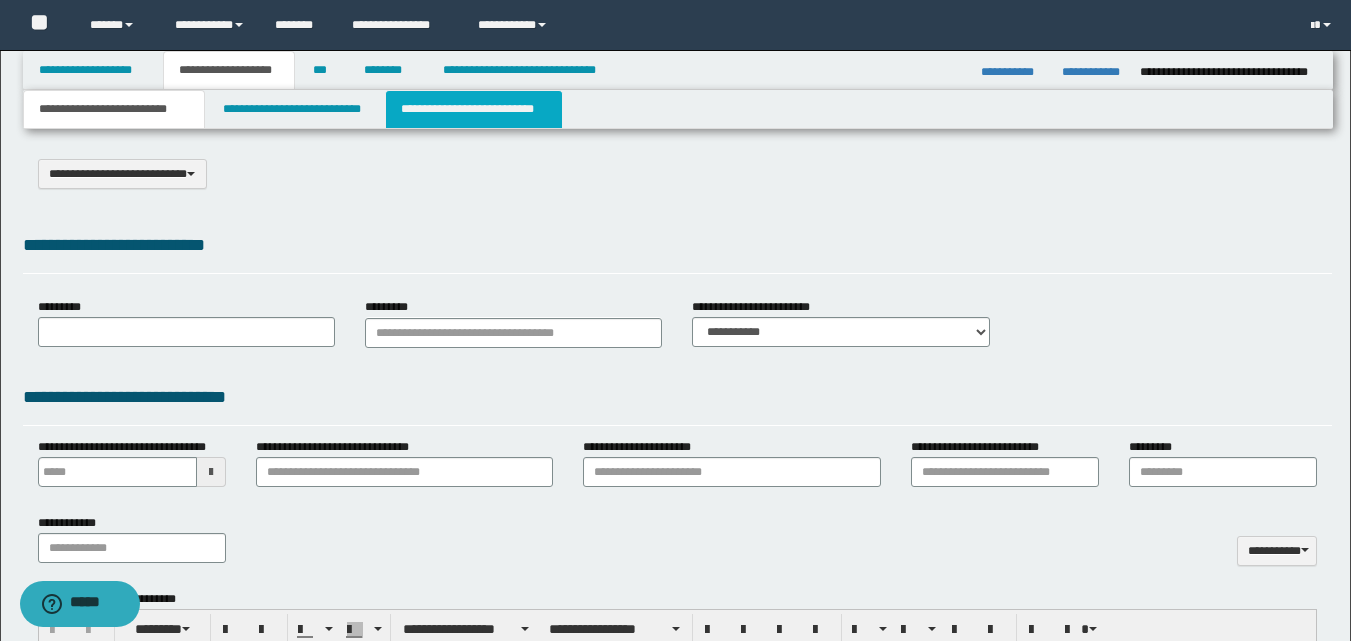 click on "**********" at bounding box center [474, 109] 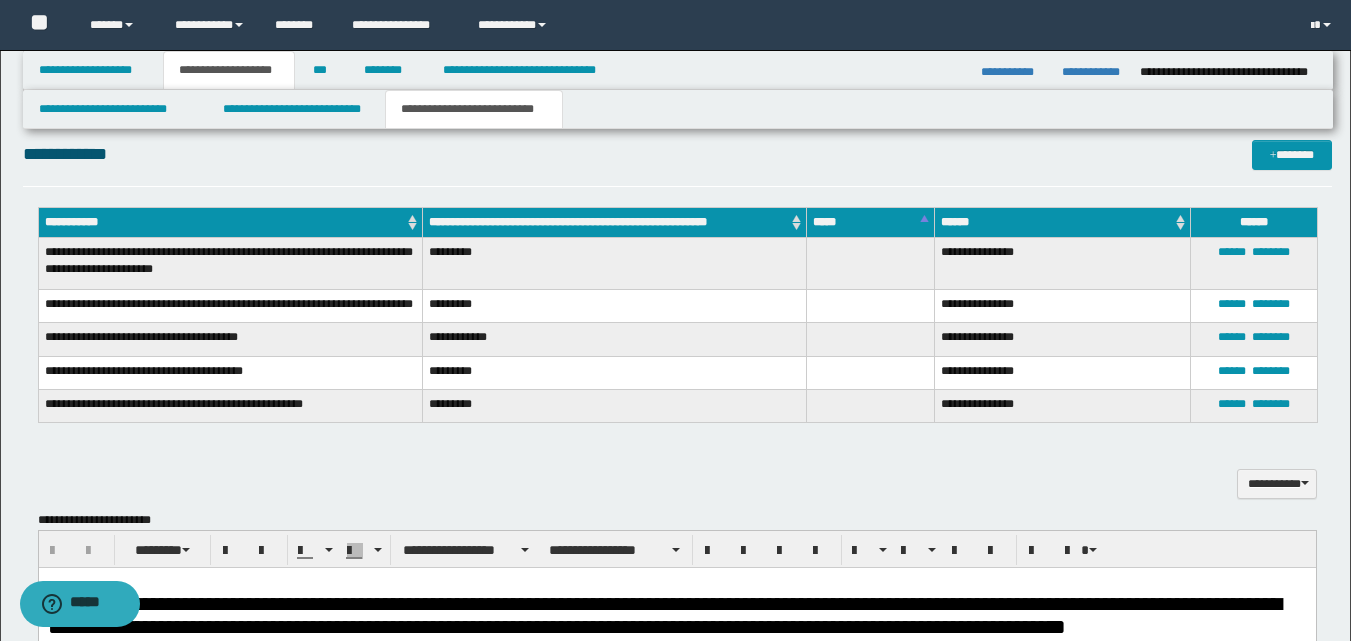 scroll, scrollTop: 1100, scrollLeft: 0, axis: vertical 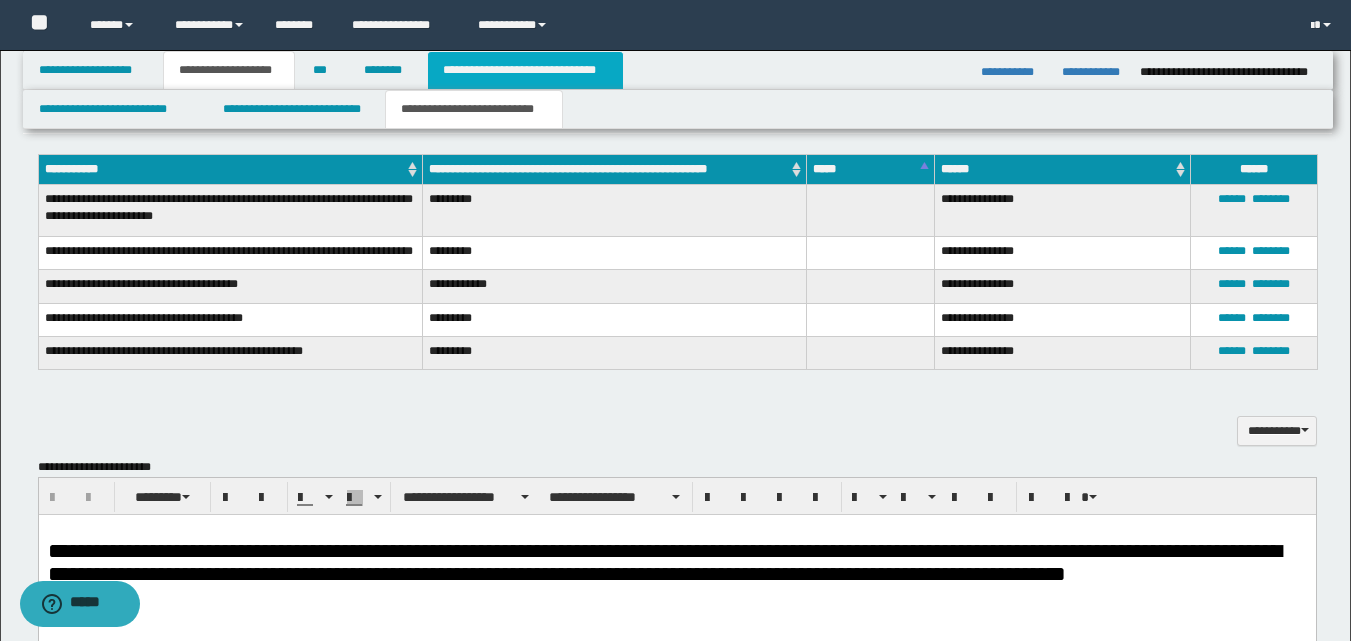 click on "**********" at bounding box center [525, 70] 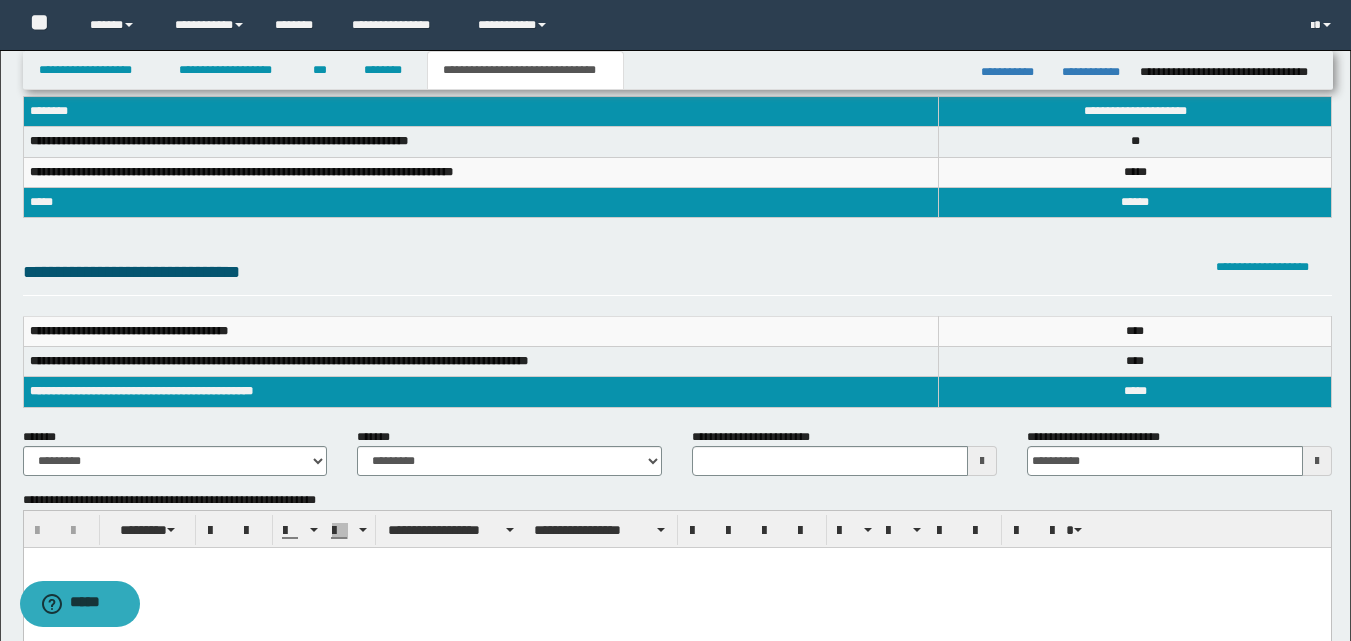 scroll, scrollTop: 79, scrollLeft: 0, axis: vertical 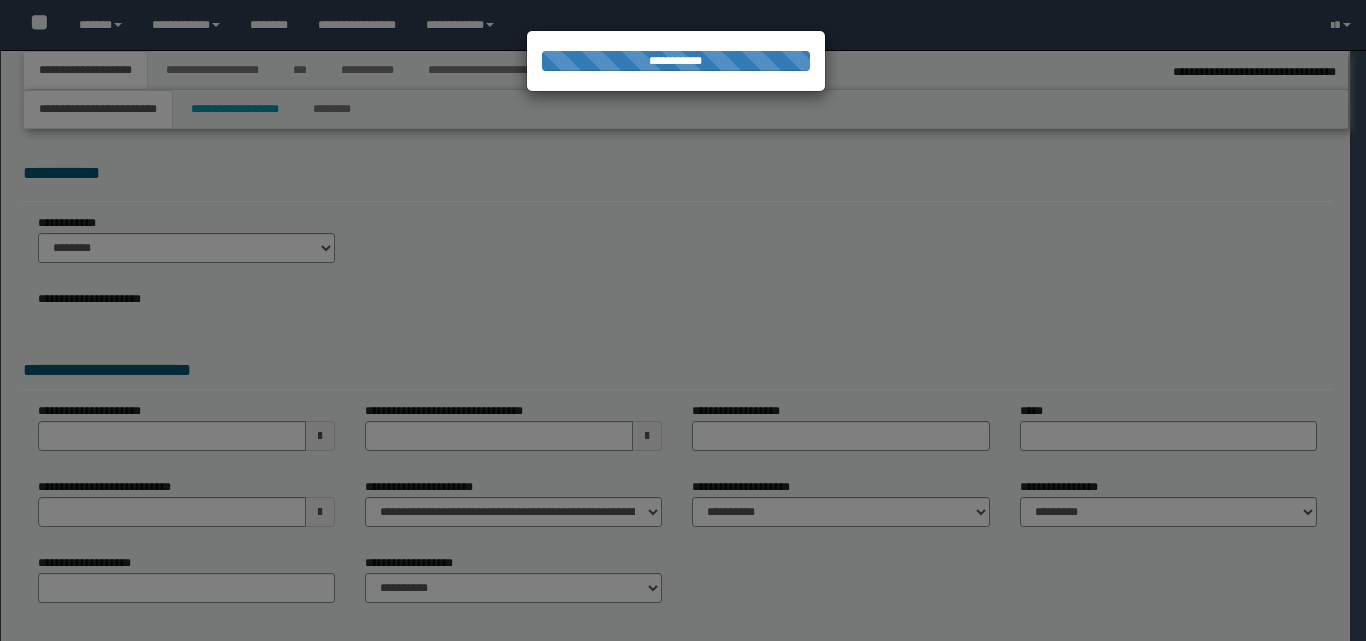 select on "*" 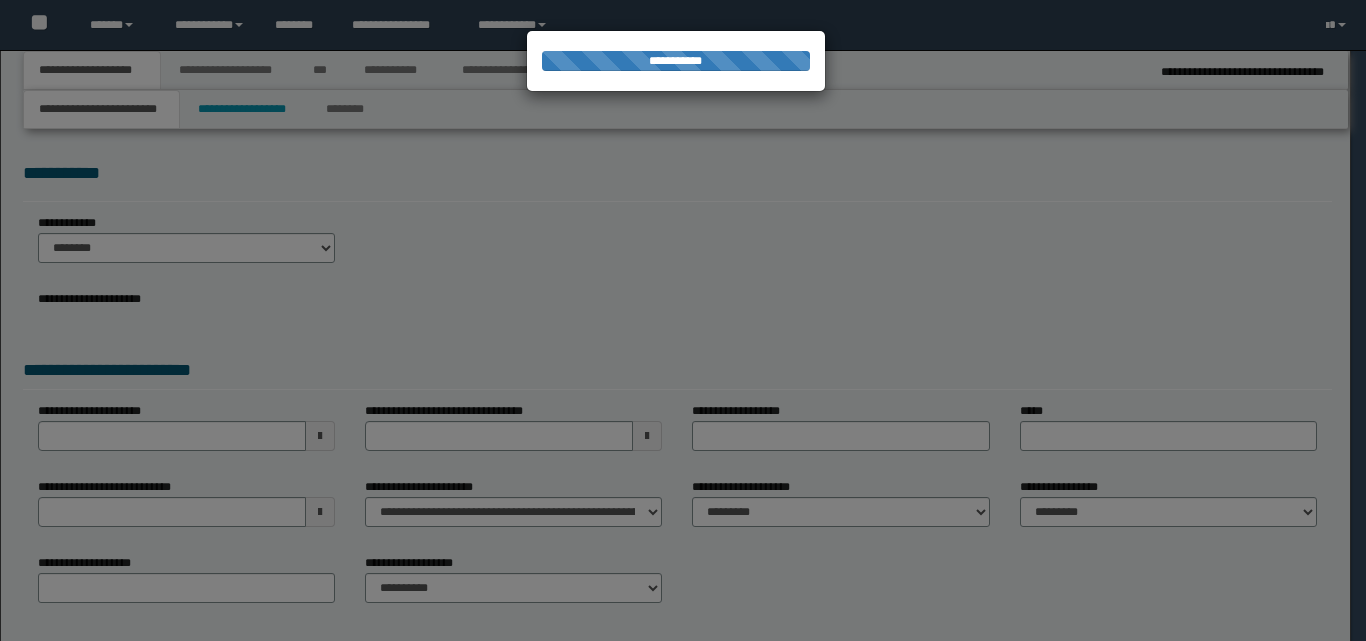 scroll, scrollTop: 0, scrollLeft: 0, axis: both 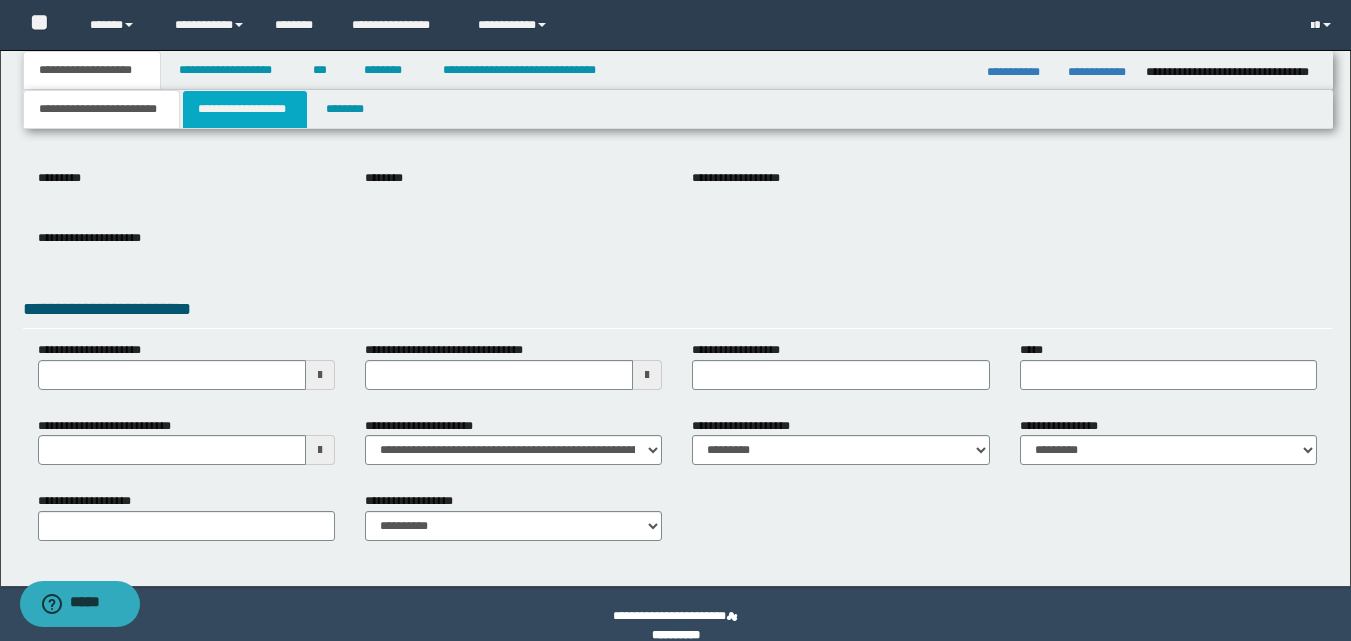 click on "**********" at bounding box center [245, 109] 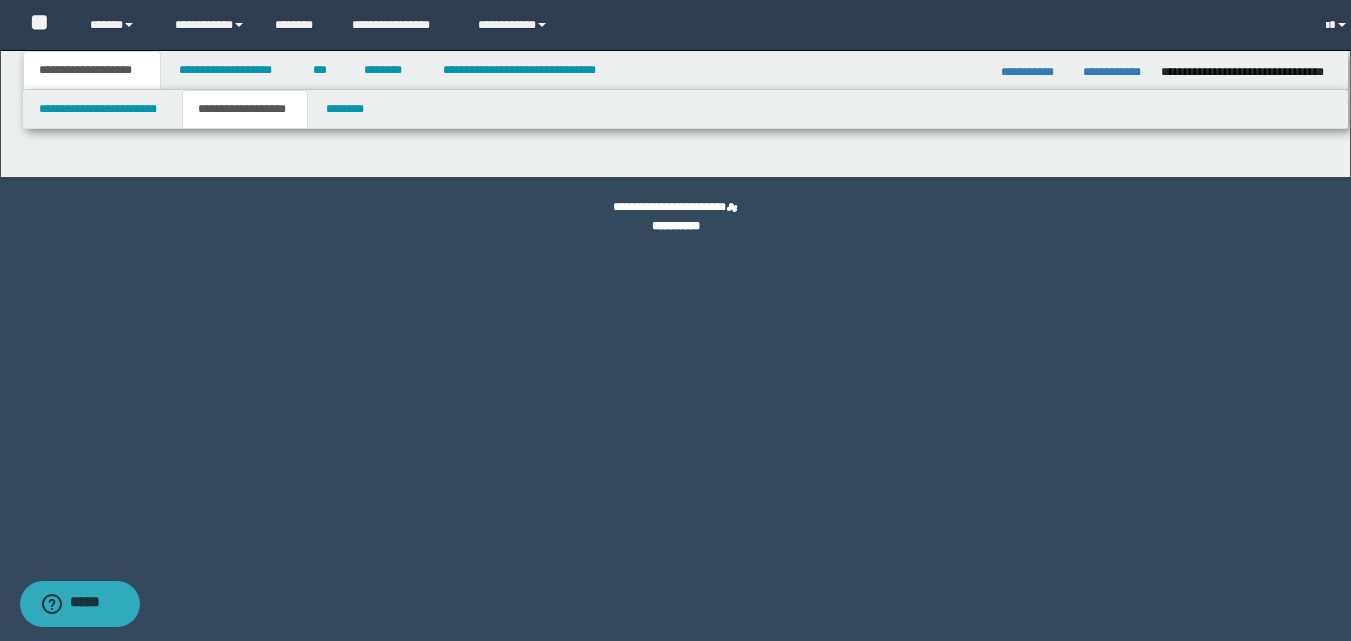 scroll, scrollTop: 0, scrollLeft: 0, axis: both 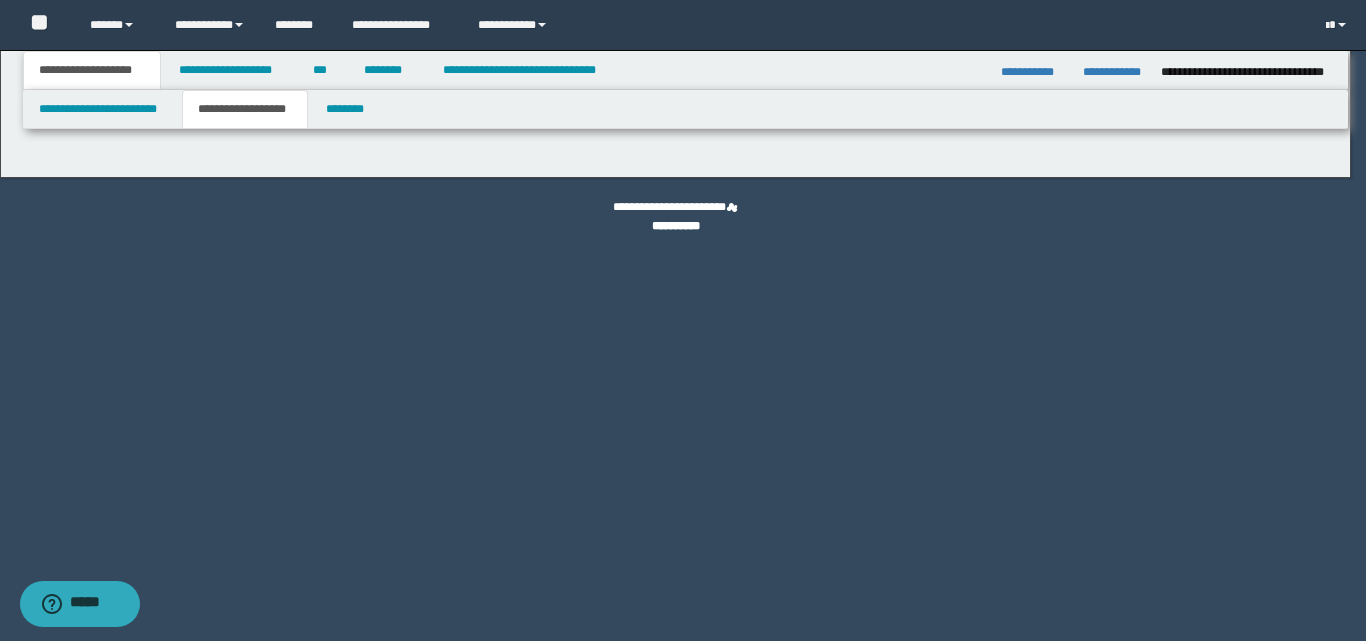 type on "********" 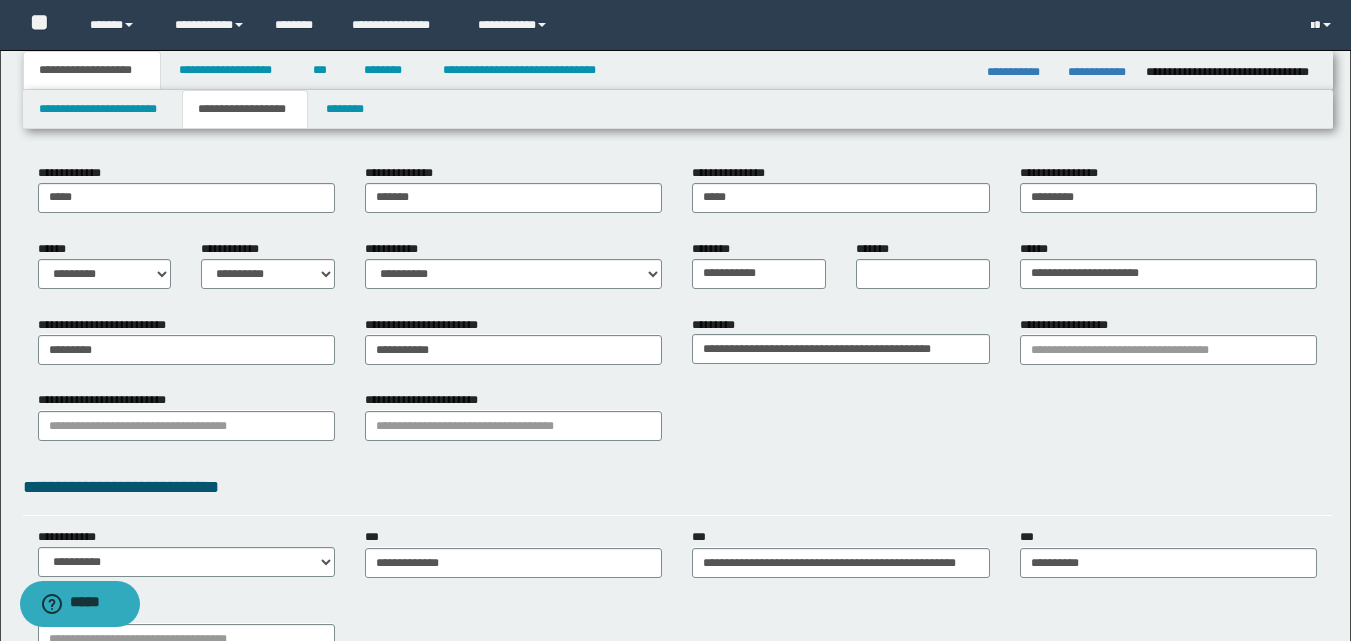 scroll, scrollTop: 200, scrollLeft: 0, axis: vertical 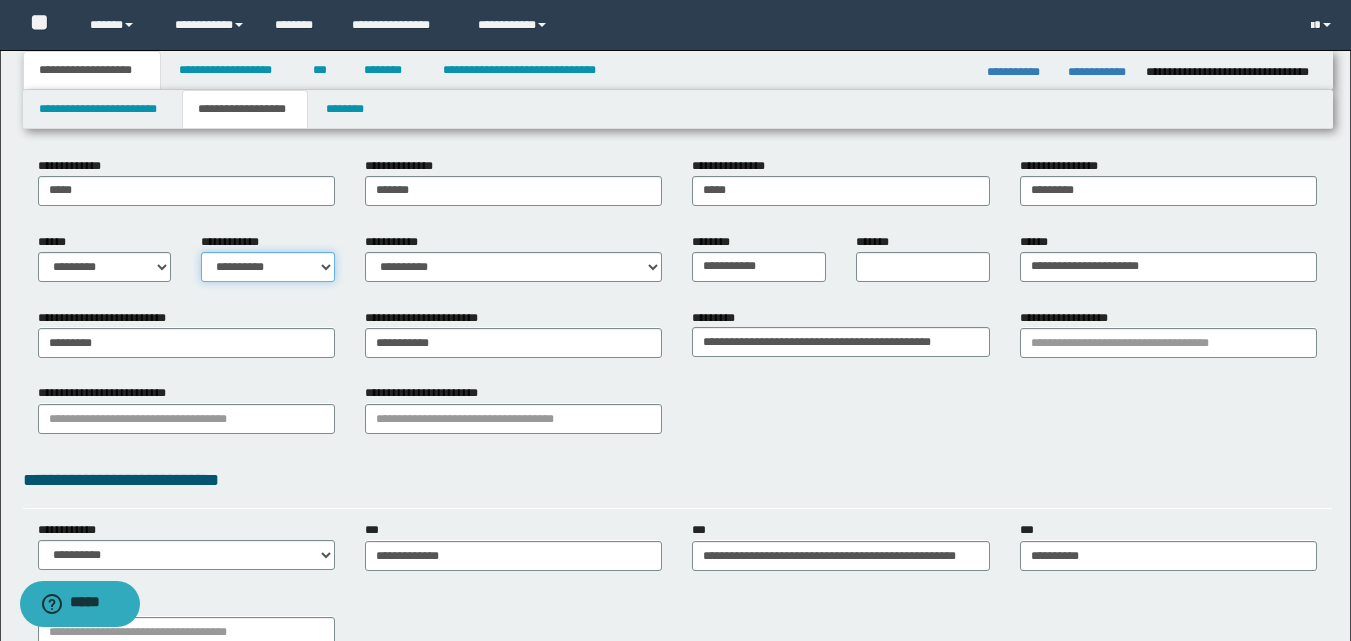 click on "**********" at bounding box center (268, 267) 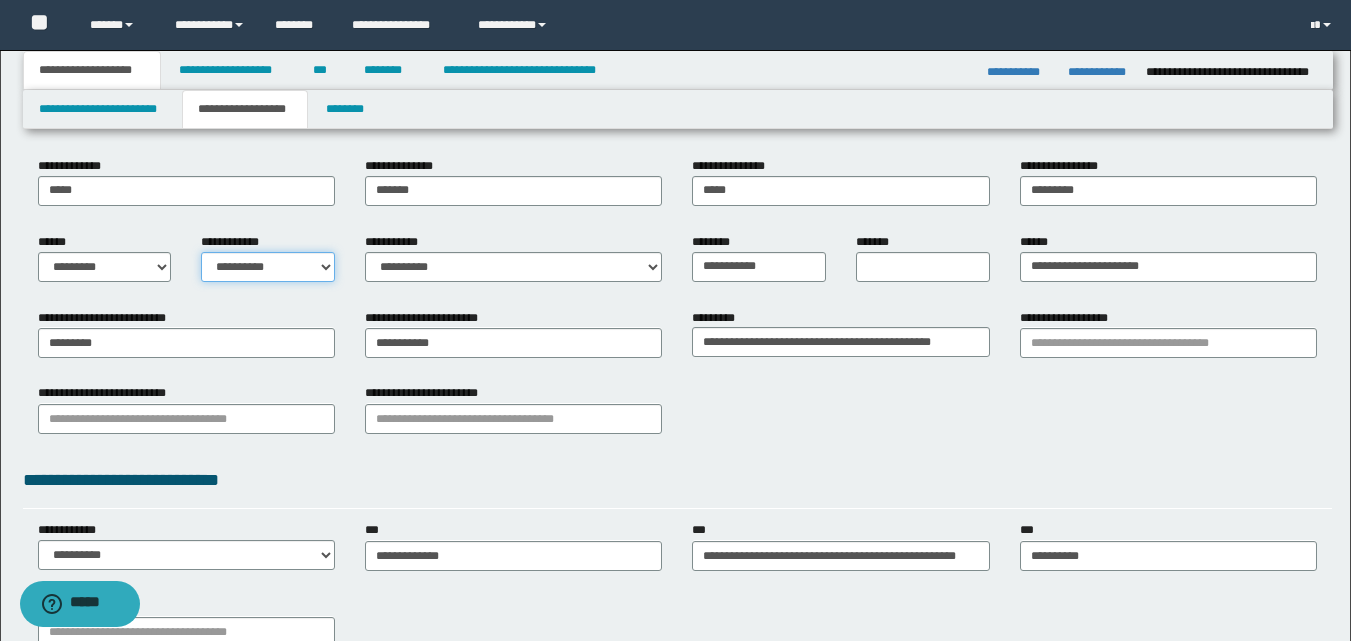select on "*" 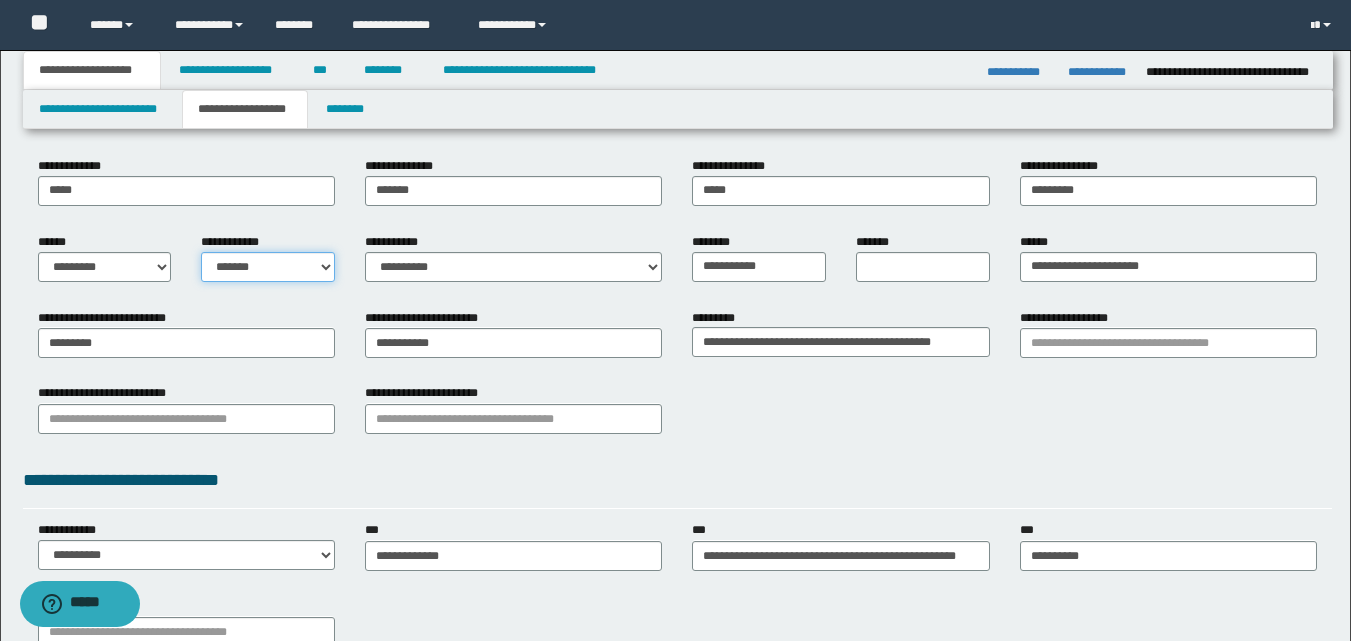 click on "**********" at bounding box center [268, 267] 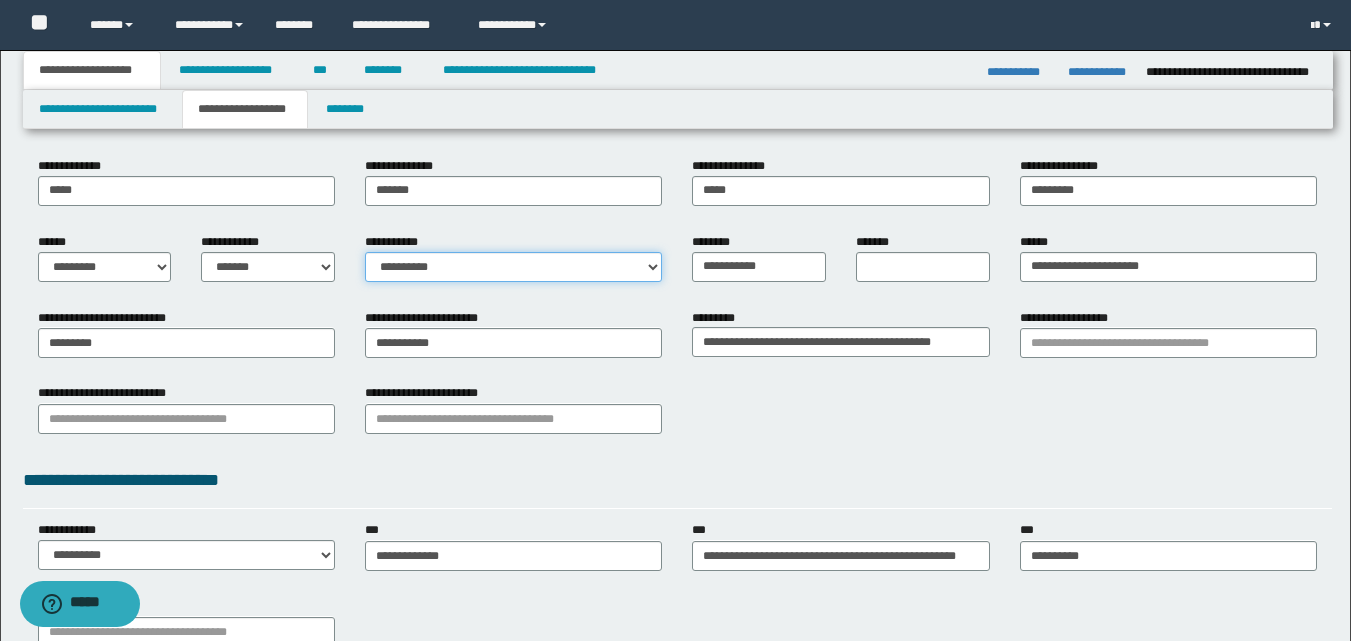 click on "**********" at bounding box center (513, 267) 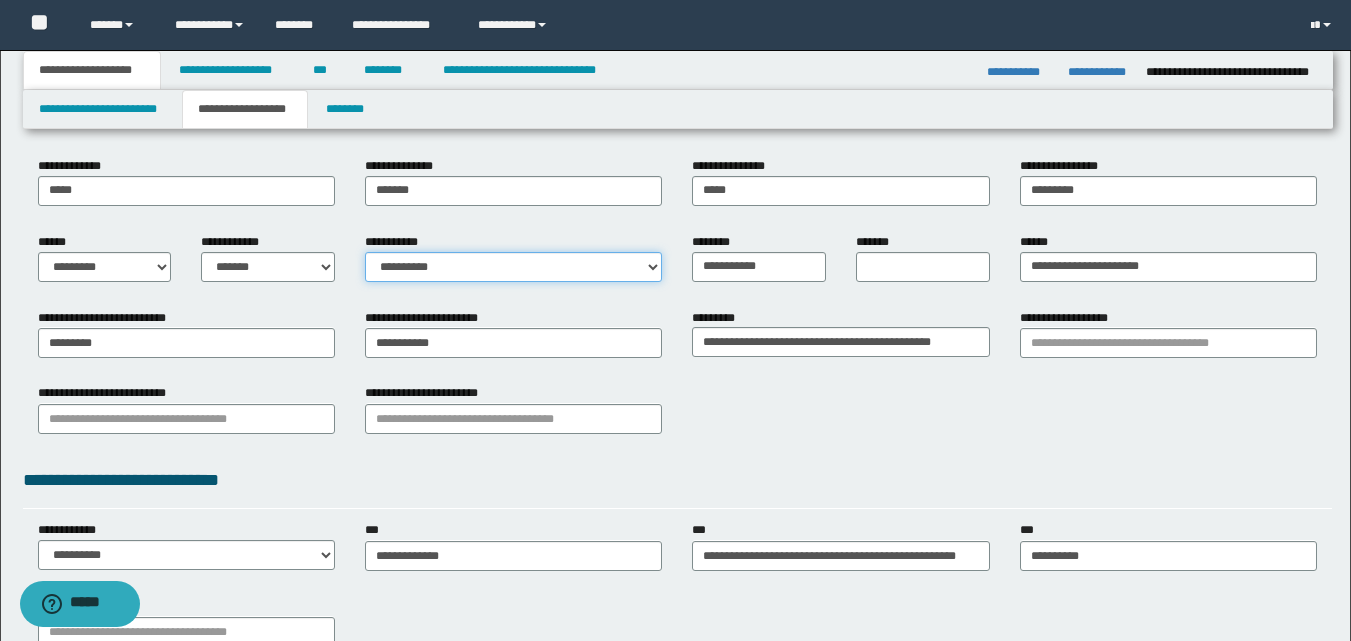 select on "*" 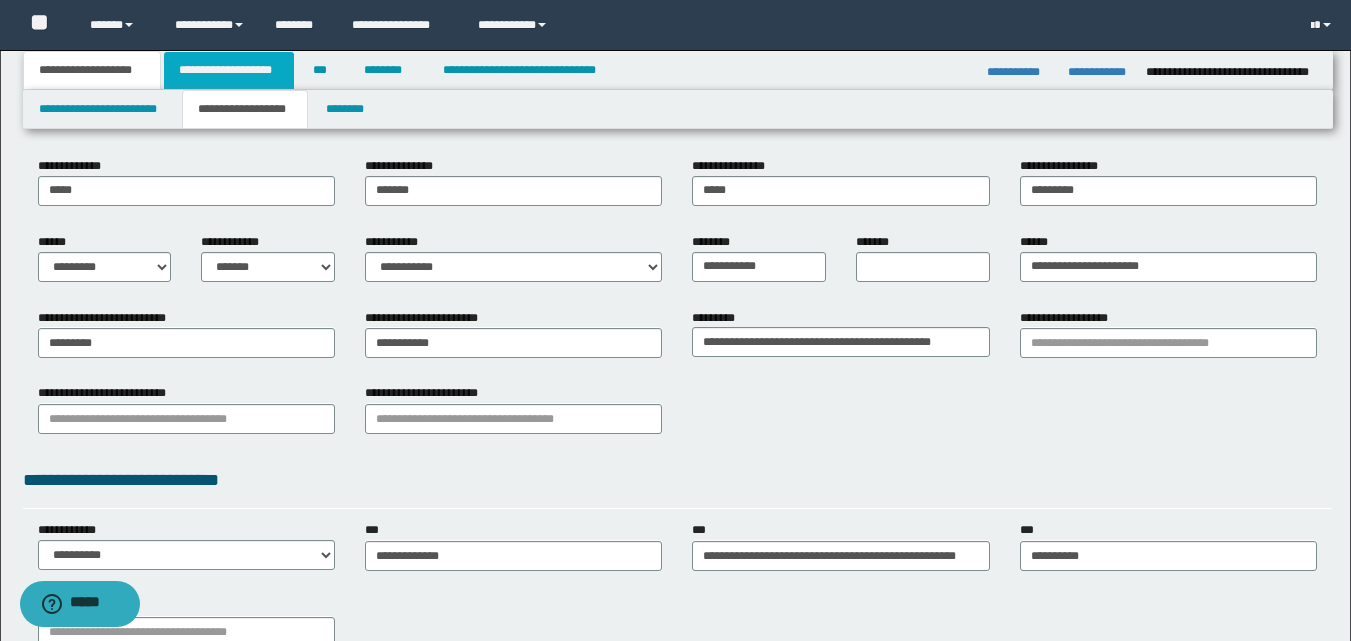 click on "**********" at bounding box center (229, 70) 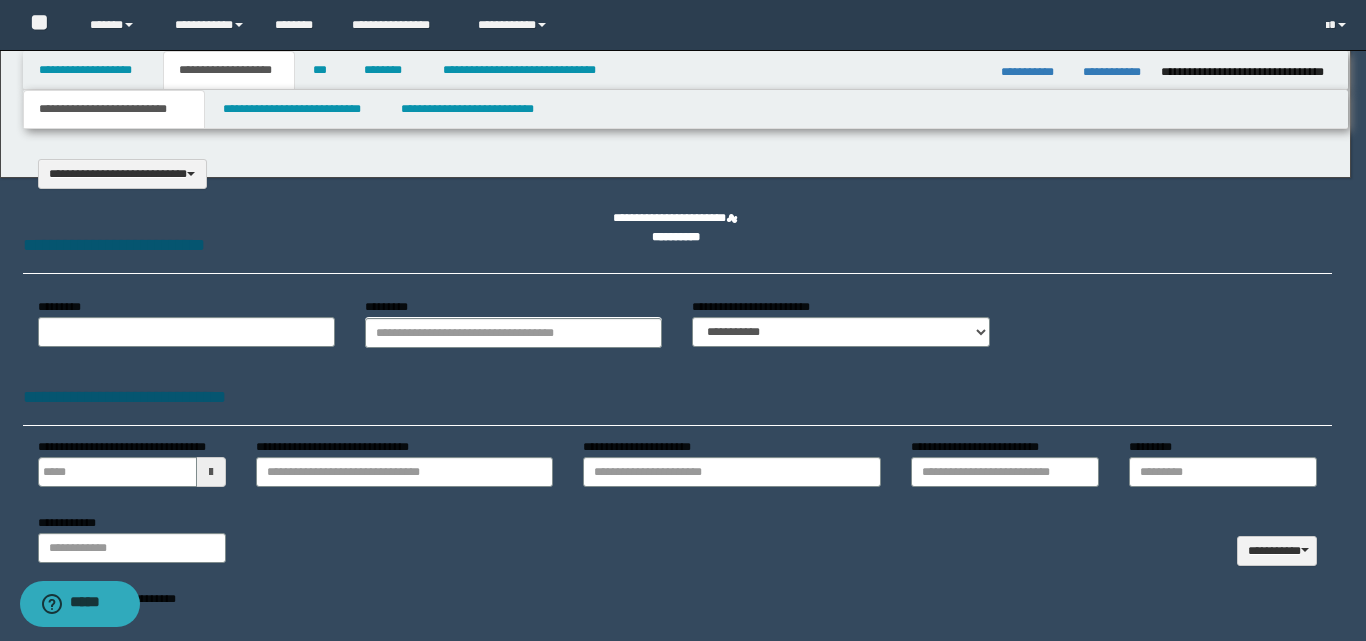 select on "*" 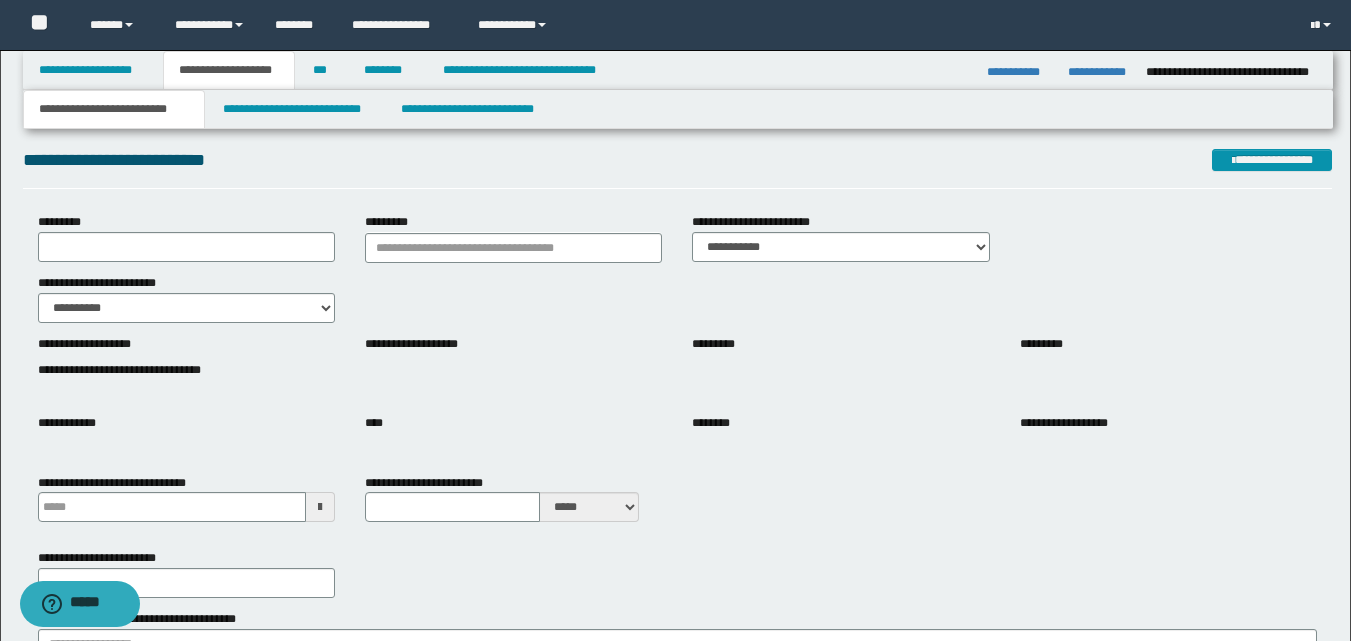 scroll, scrollTop: 300, scrollLeft: 0, axis: vertical 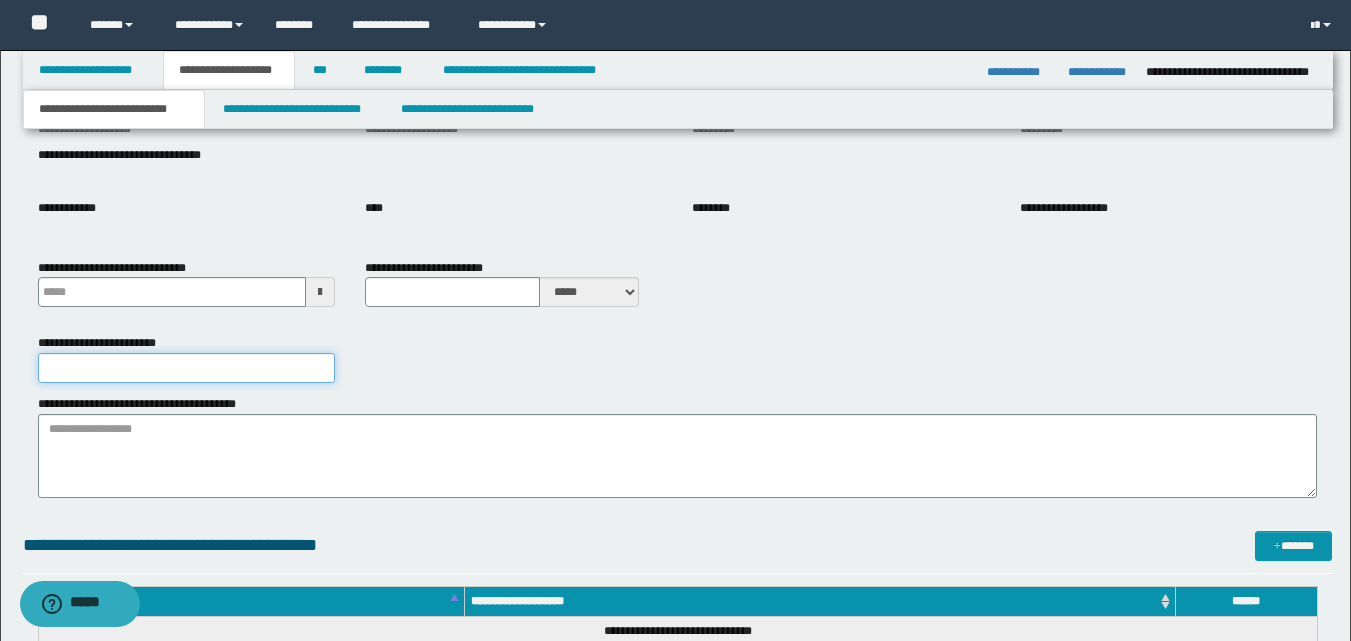 click on "**********" at bounding box center (186, 368) 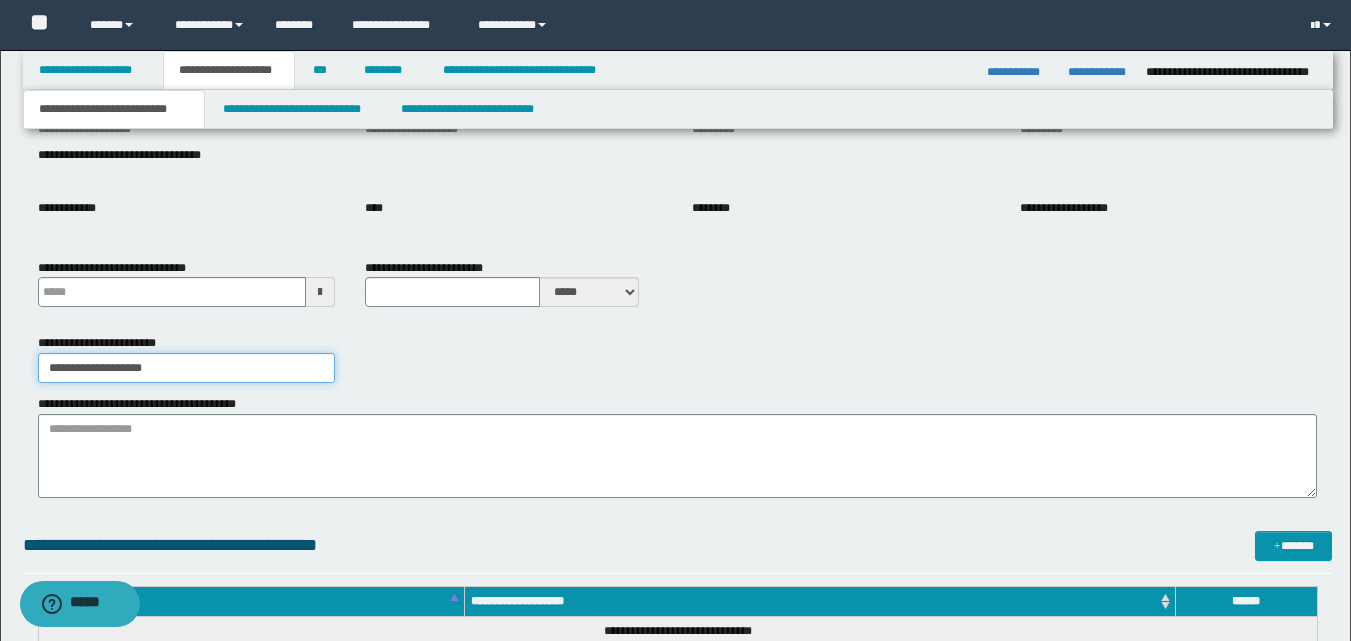 type on "**********" 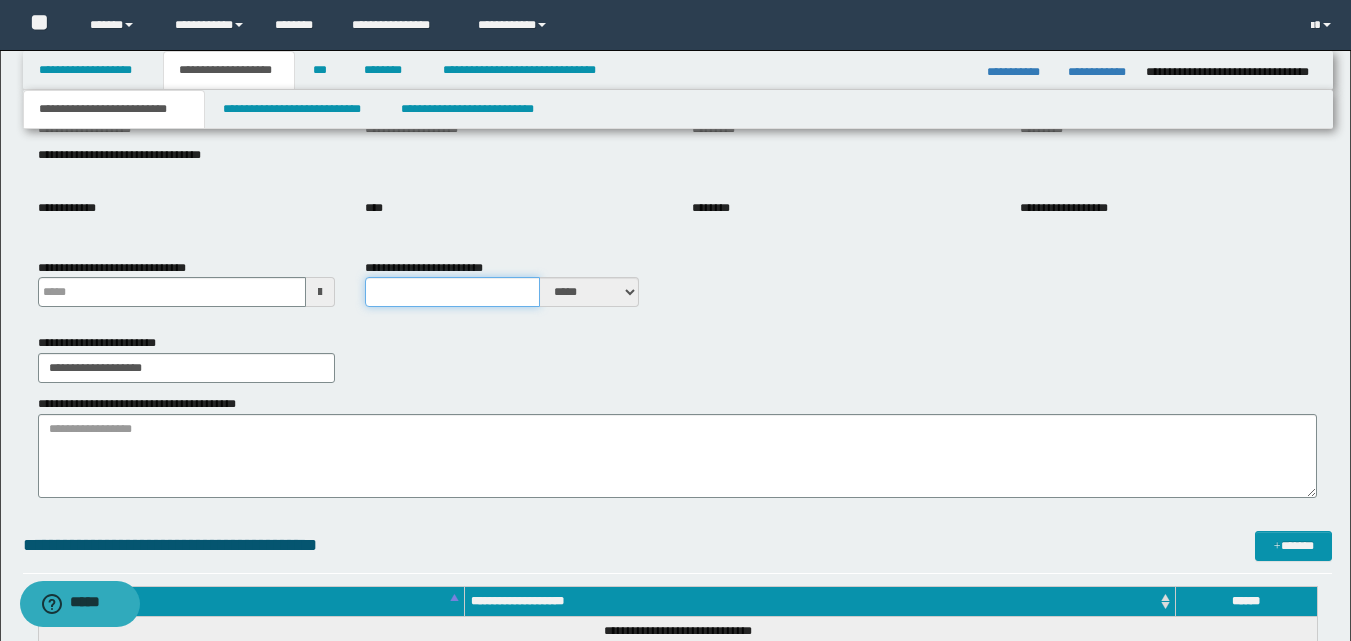 click on "**********" at bounding box center [452, 292] 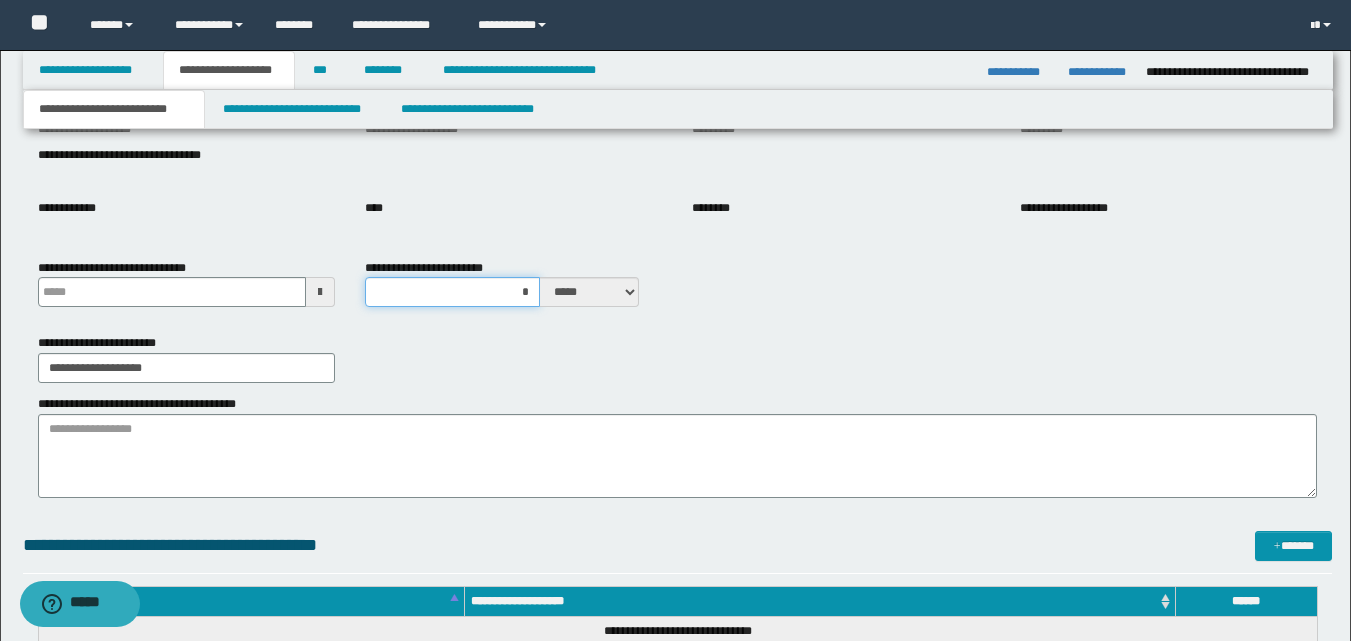 type on "**" 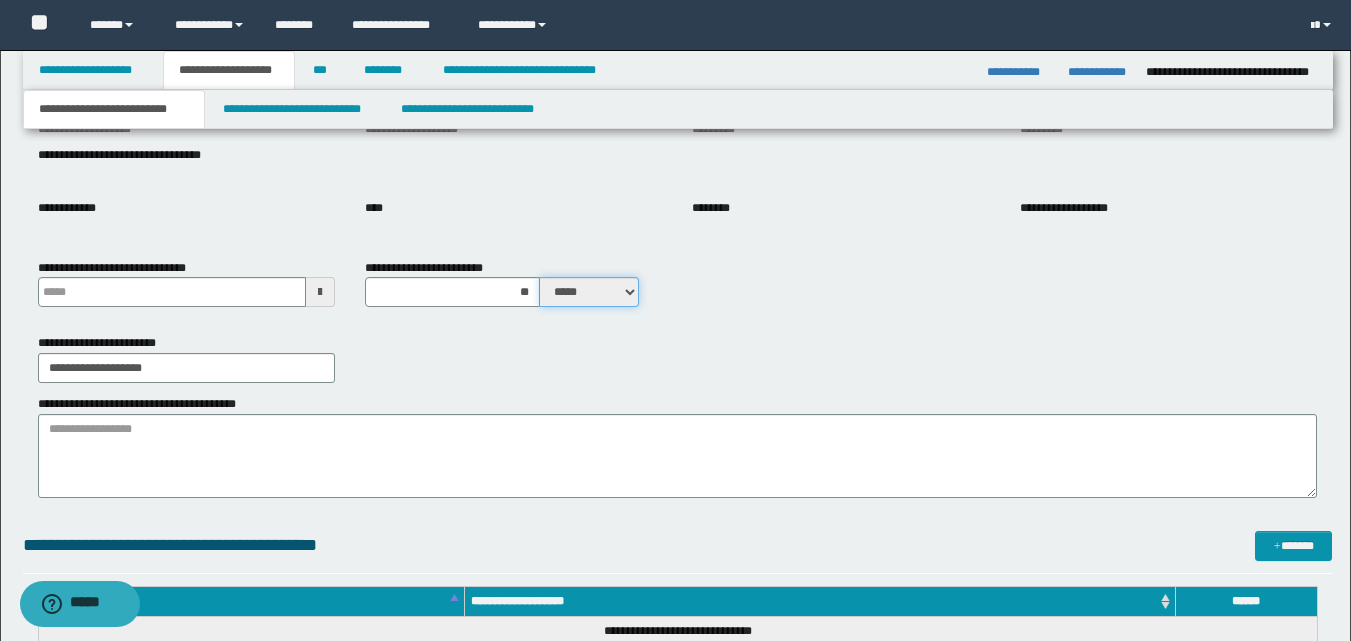 click on "*****
****" at bounding box center [589, 292] 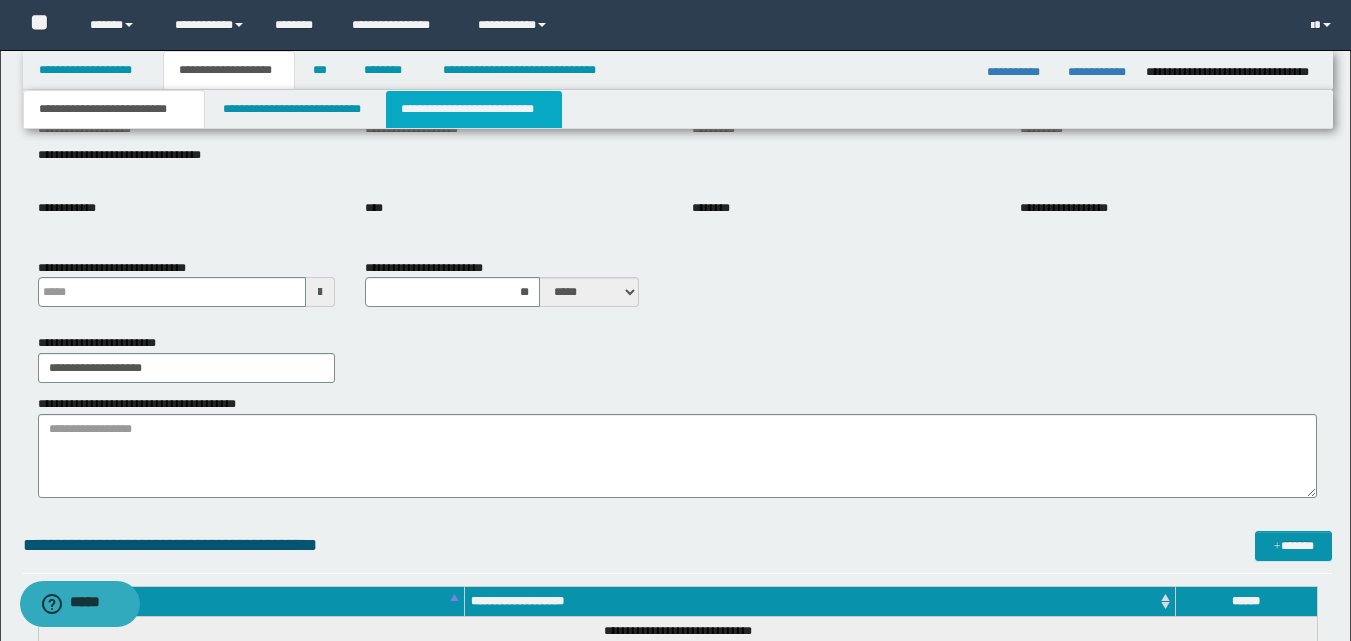 click on "**********" at bounding box center (474, 109) 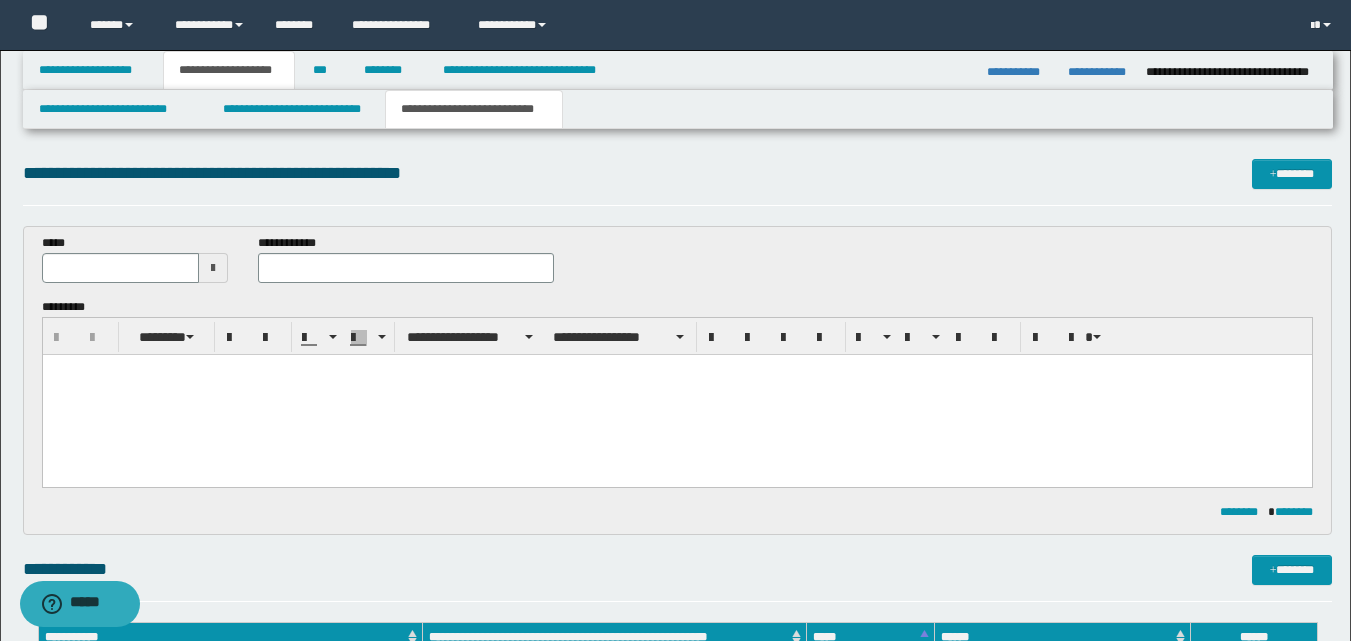 scroll, scrollTop: 0, scrollLeft: 0, axis: both 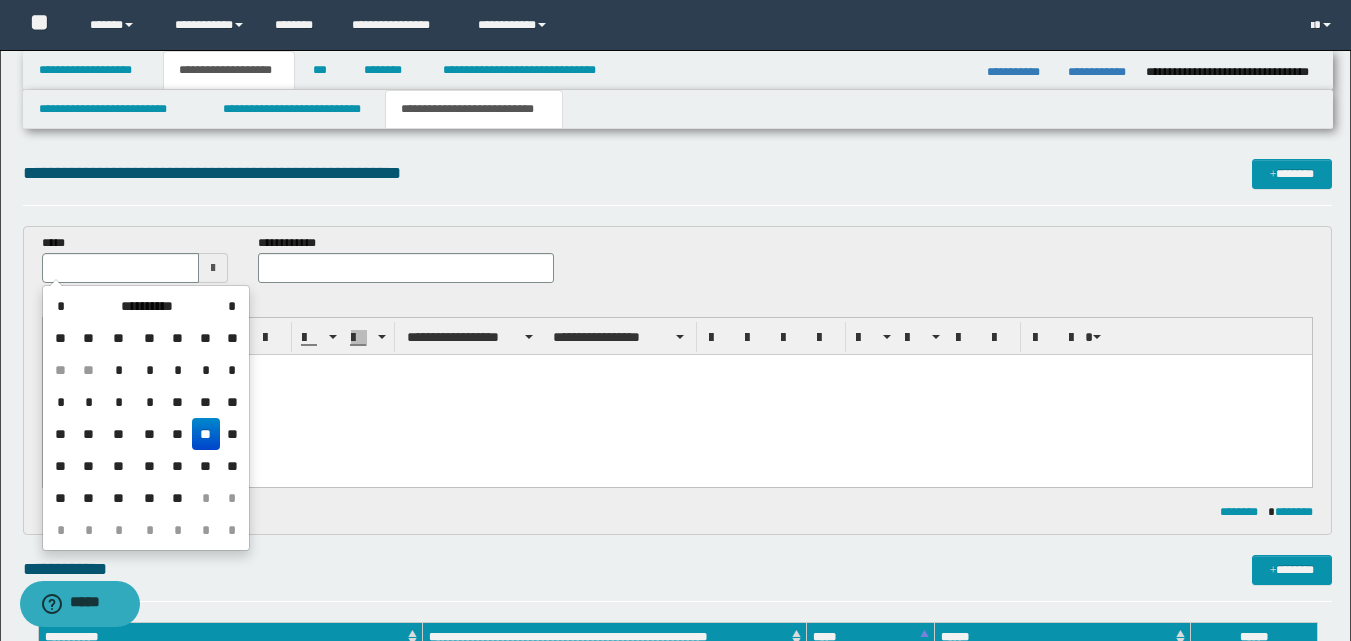 click on "**" at bounding box center (206, 434) 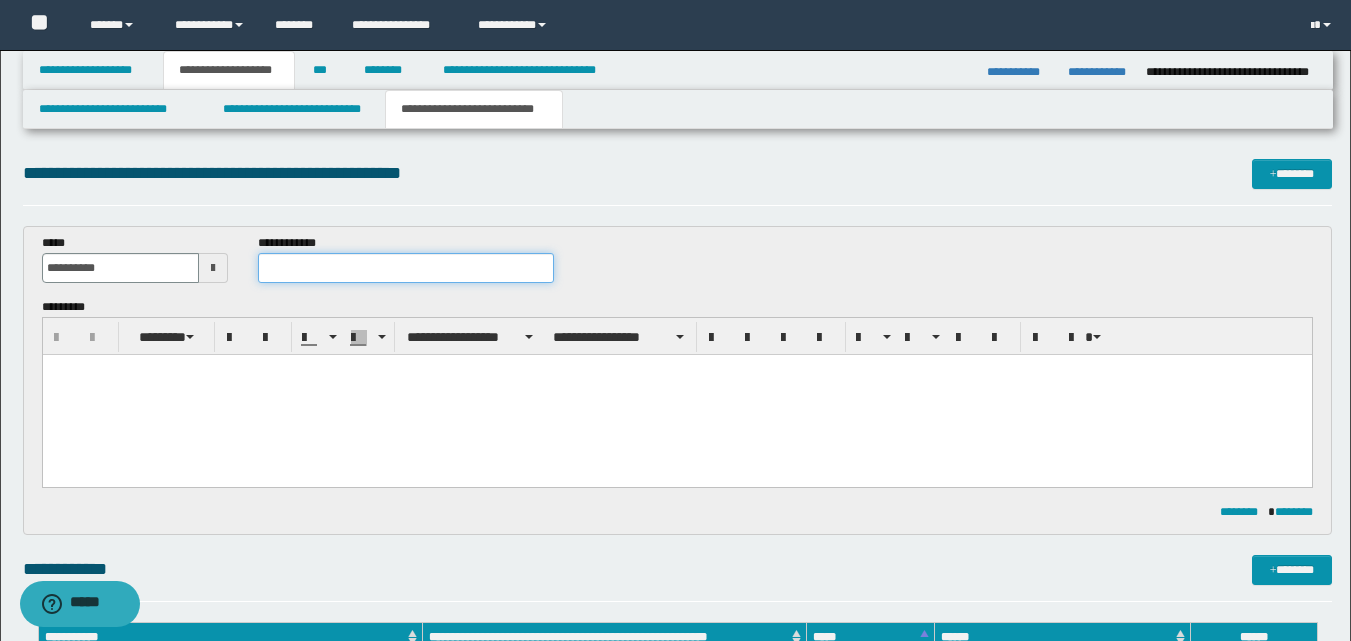 click at bounding box center (405, 268) 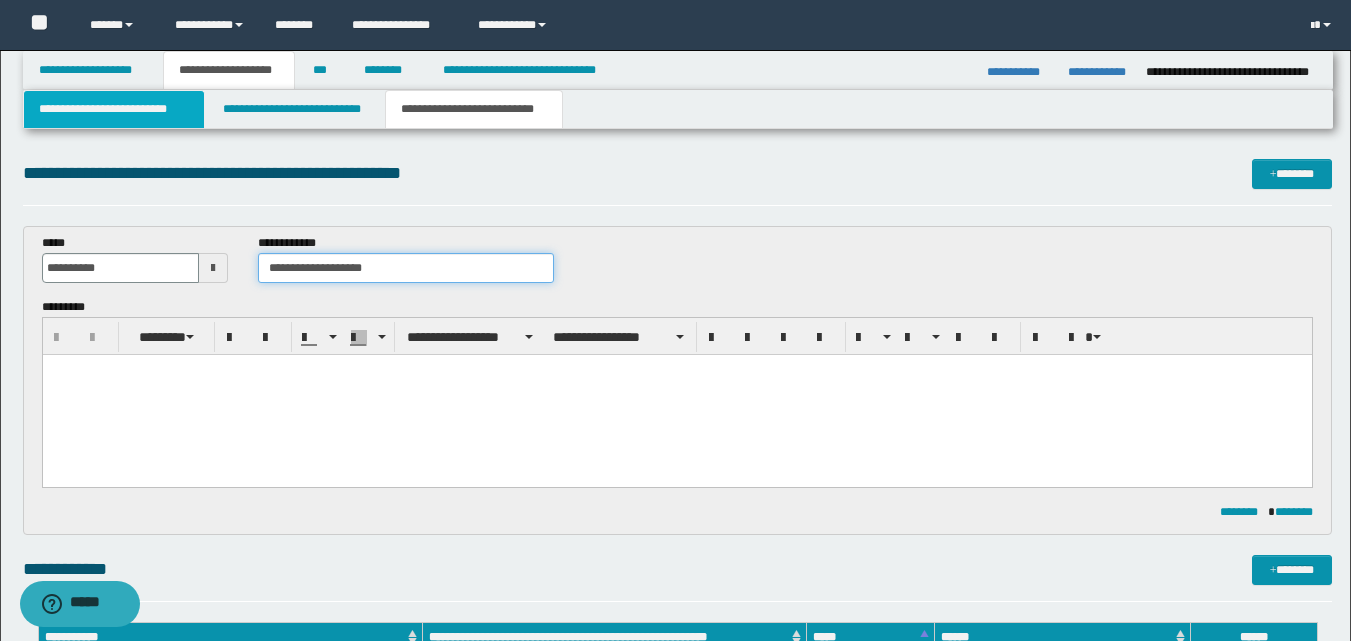 type on "**********" 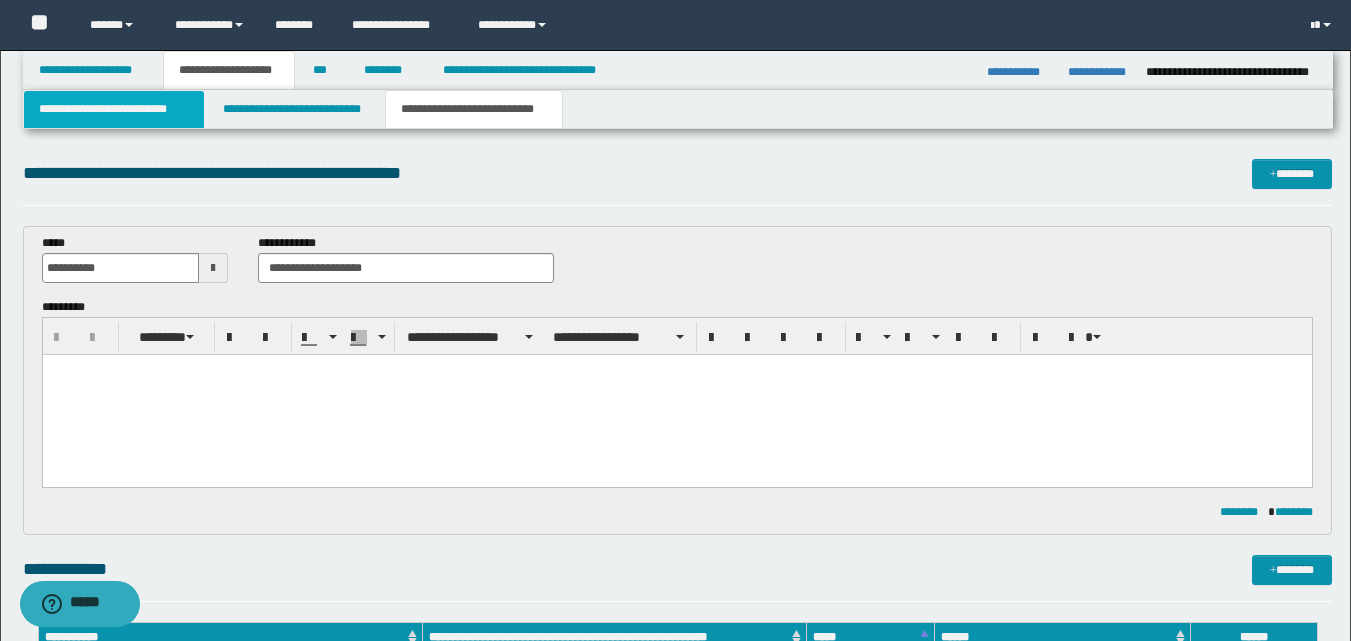click on "**********" at bounding box center (114, 109) 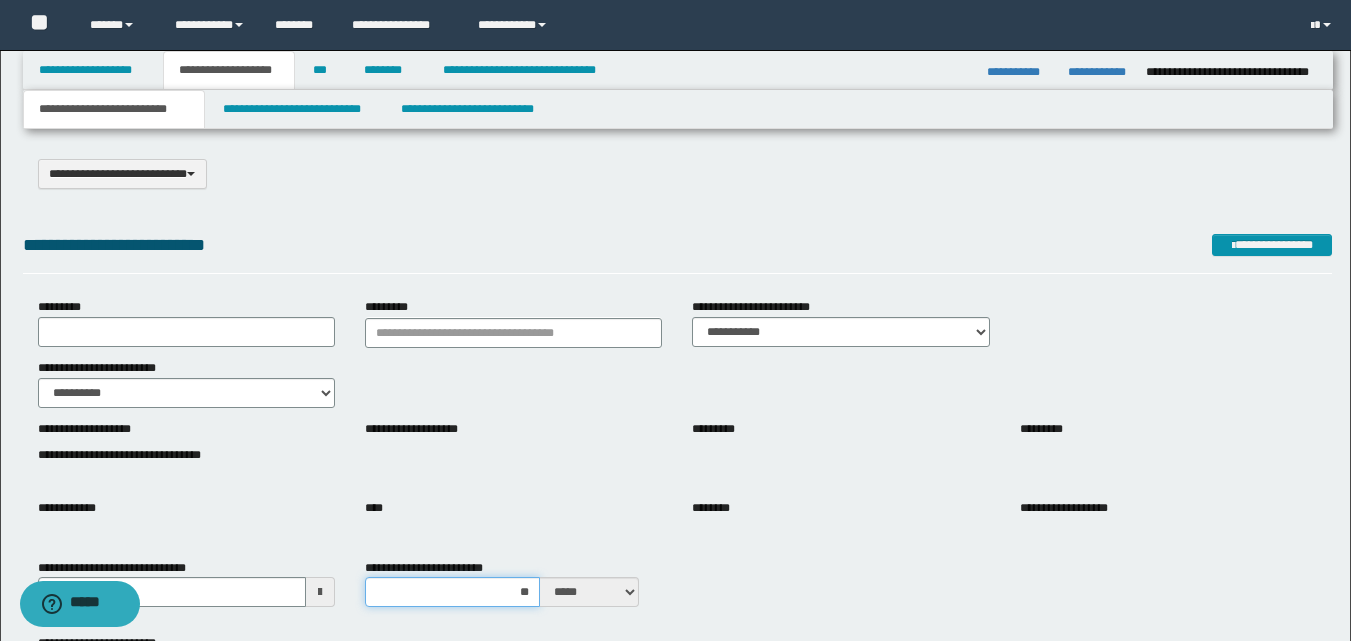 click on "**" at bounding box center (452, 592) 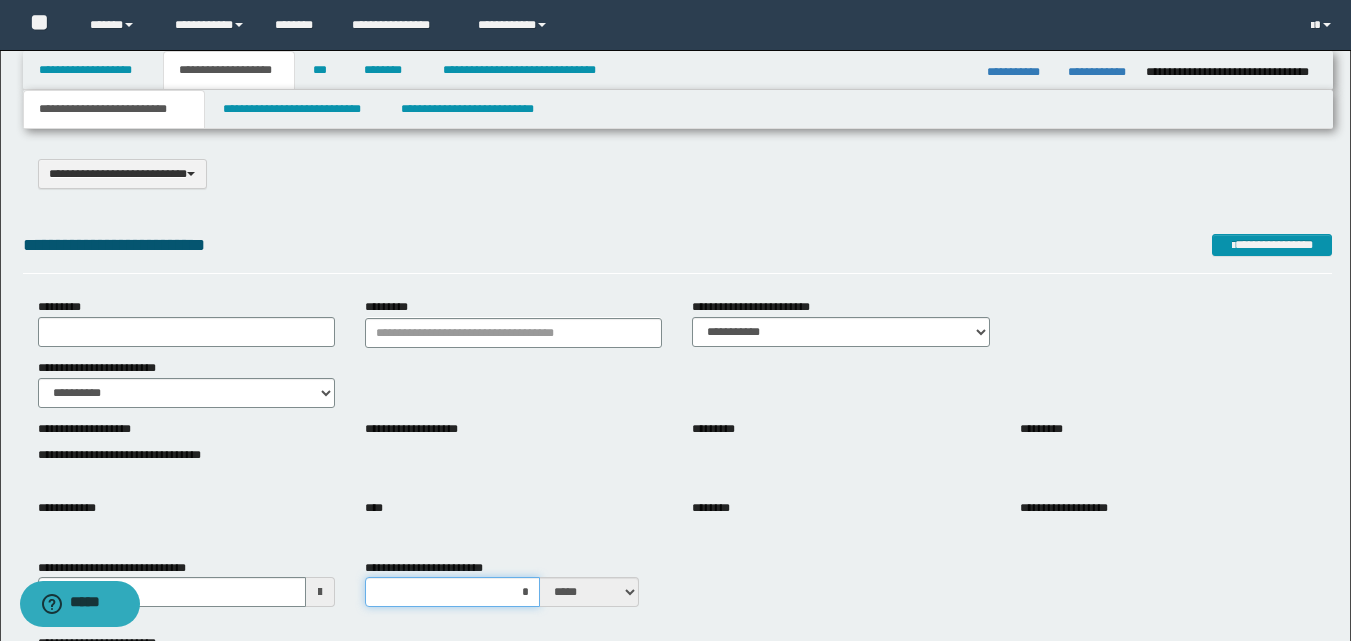 type on "**" 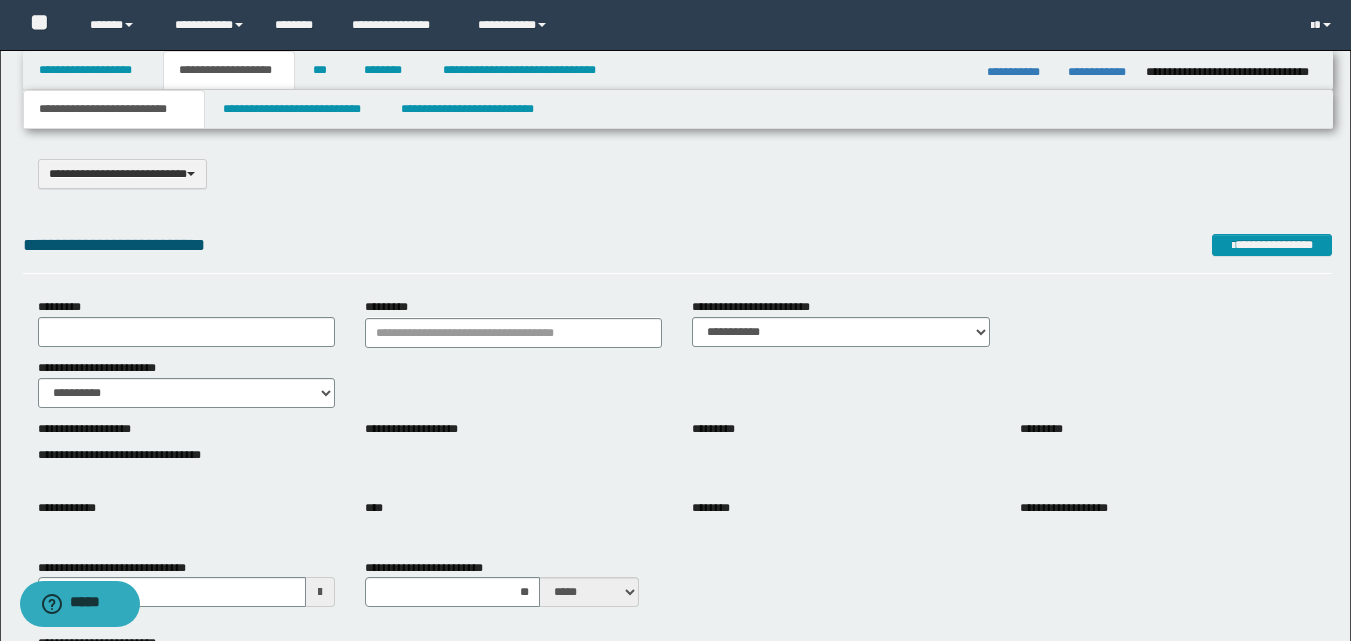 click on "**********" at bounding box center (677, 591) 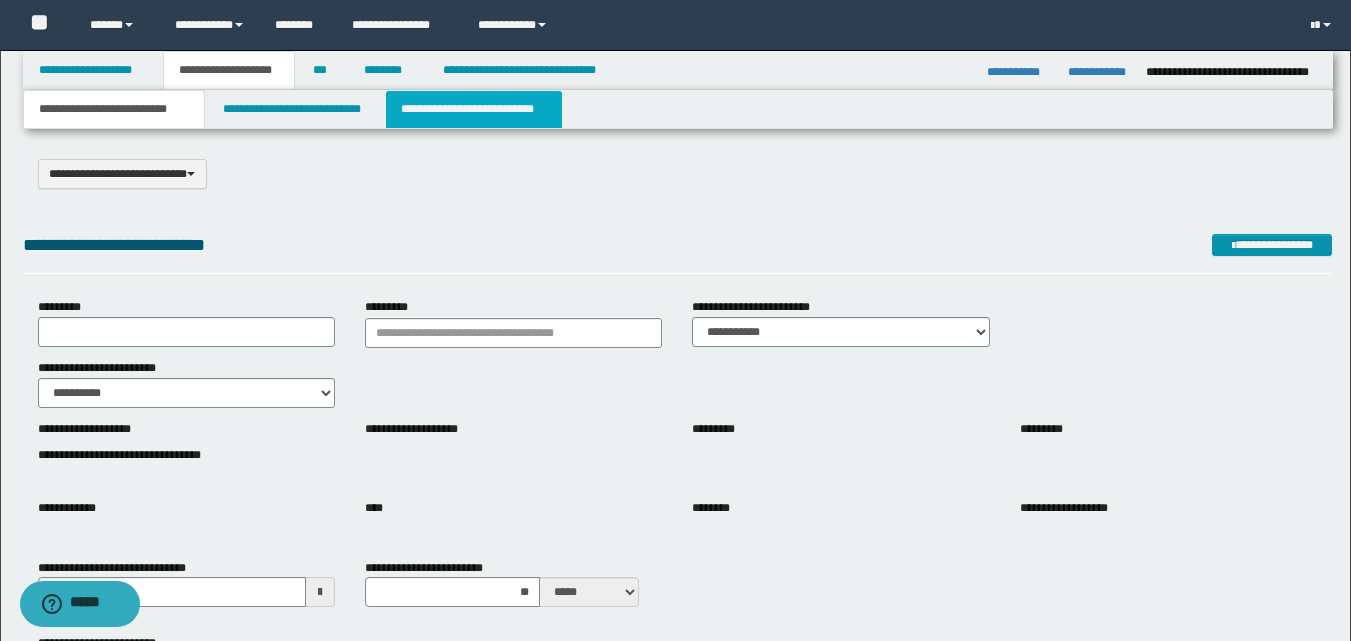 click on "**********" at bounding box center [474, 109] 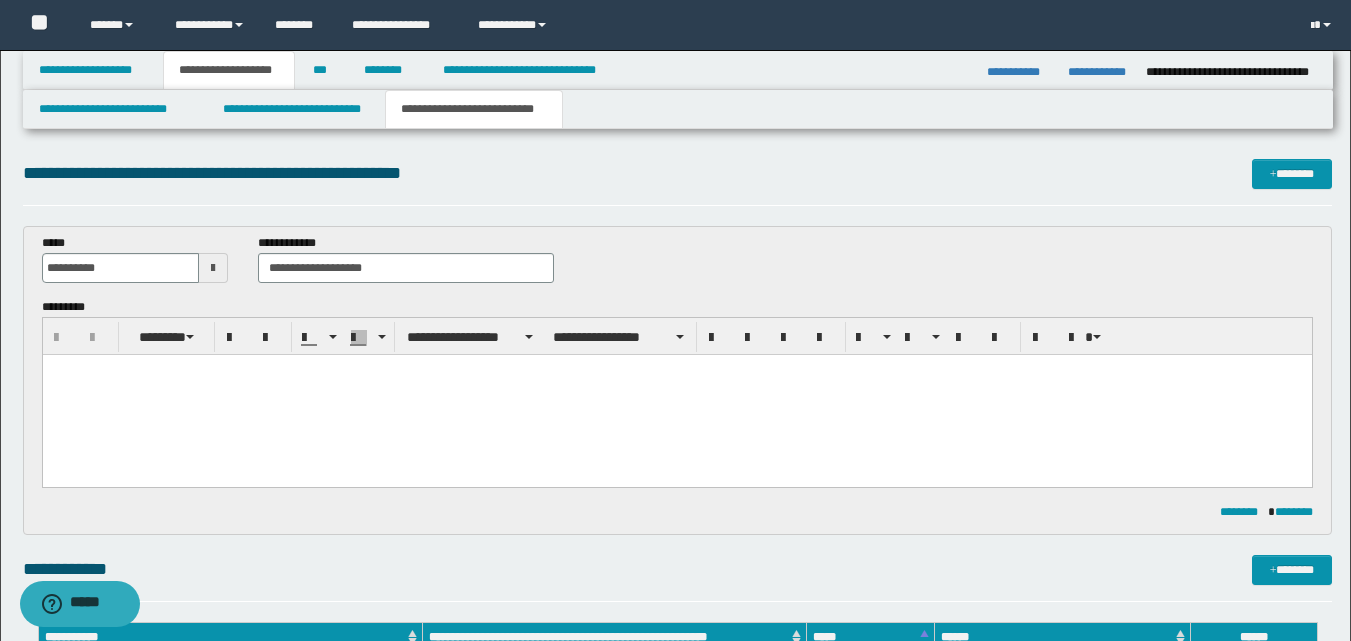 click at bounding box center [676, 395] 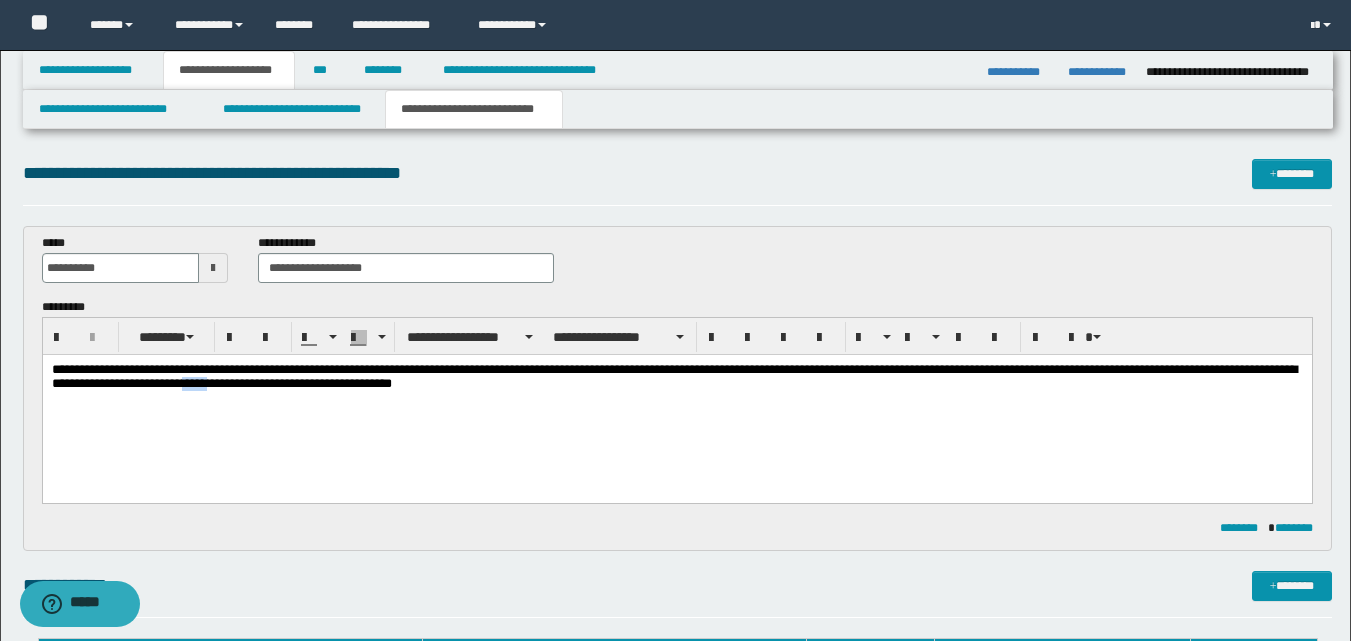 click on "**********" at bounding box center [676, 379] 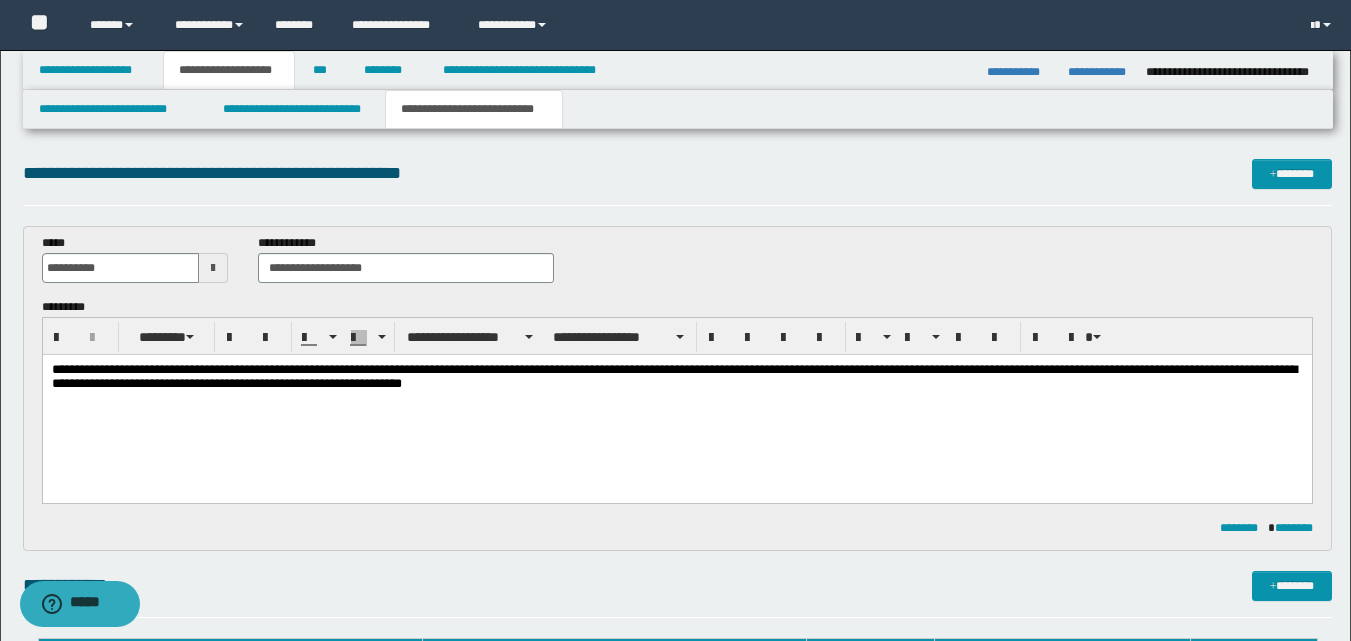 click on "**********" at bounding box center (676, 379) 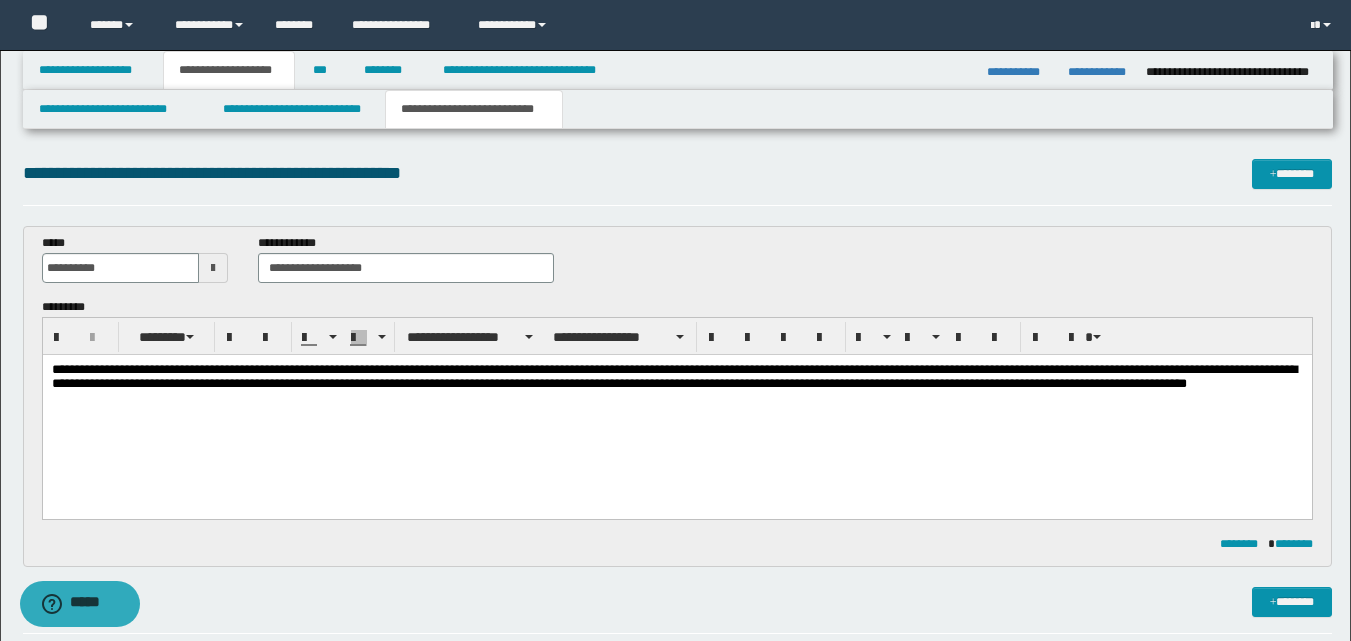 click on "**********" at bounding box center (676, 387) 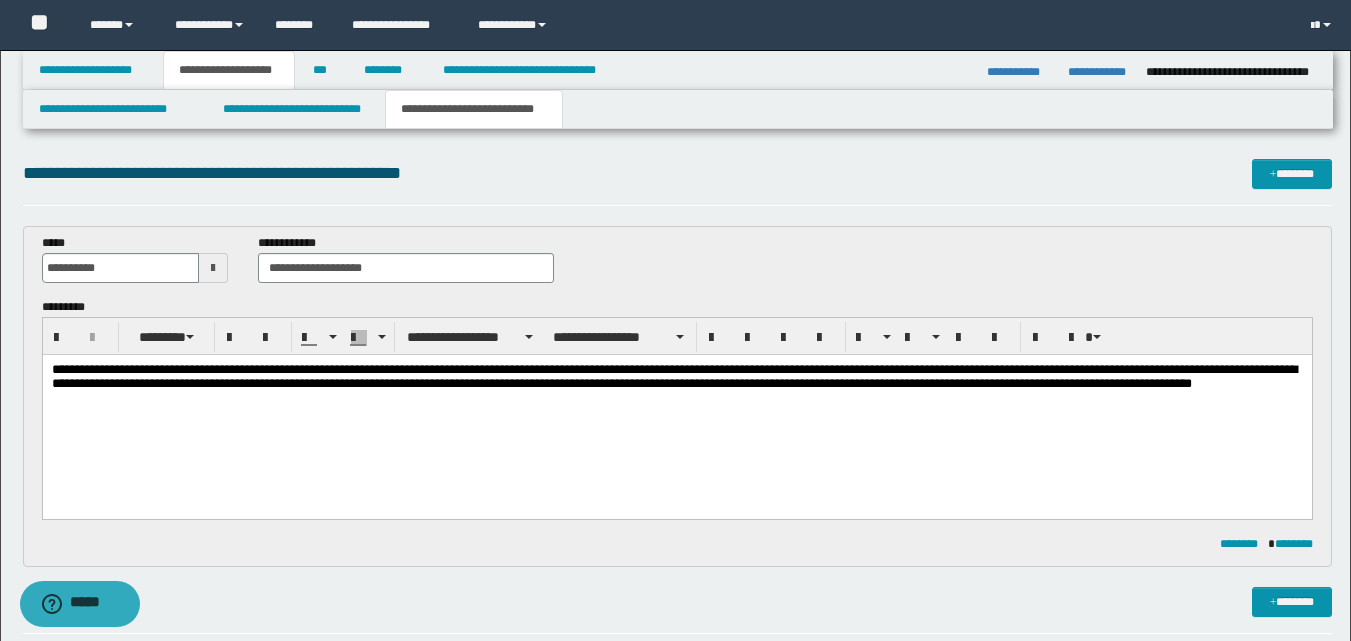 click on "**********" at bounding box center (676, 387) 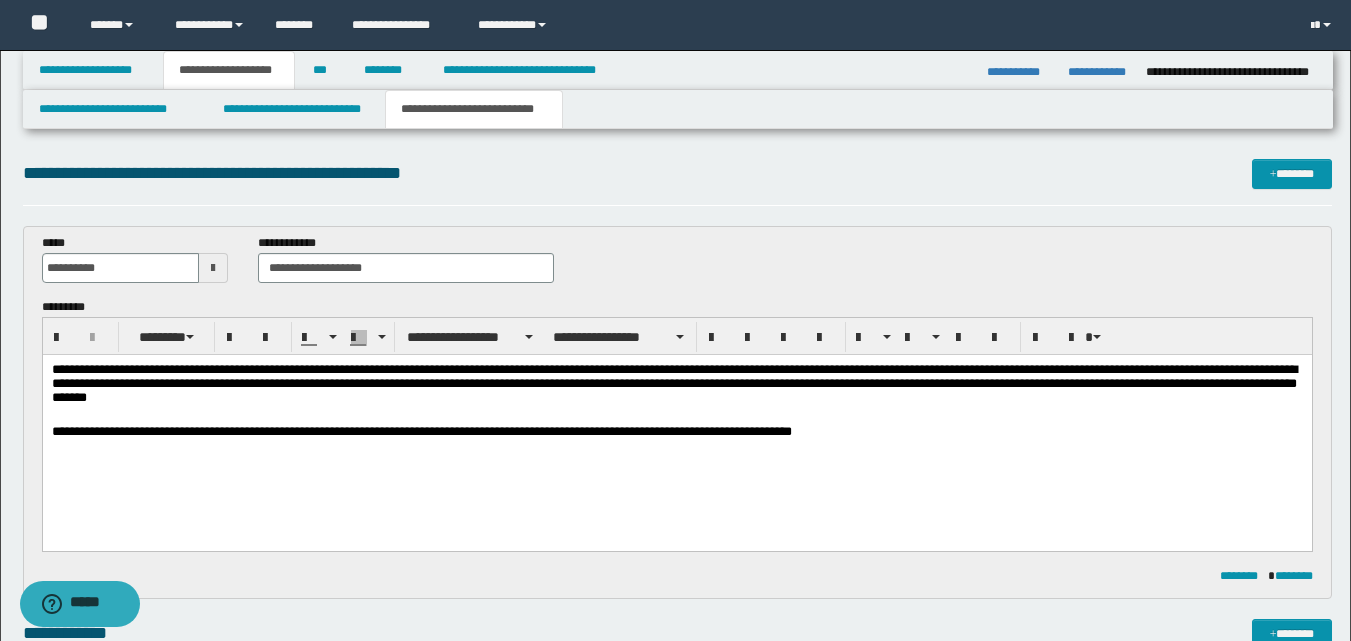 click on "**********" at bounding box center (676, 387) 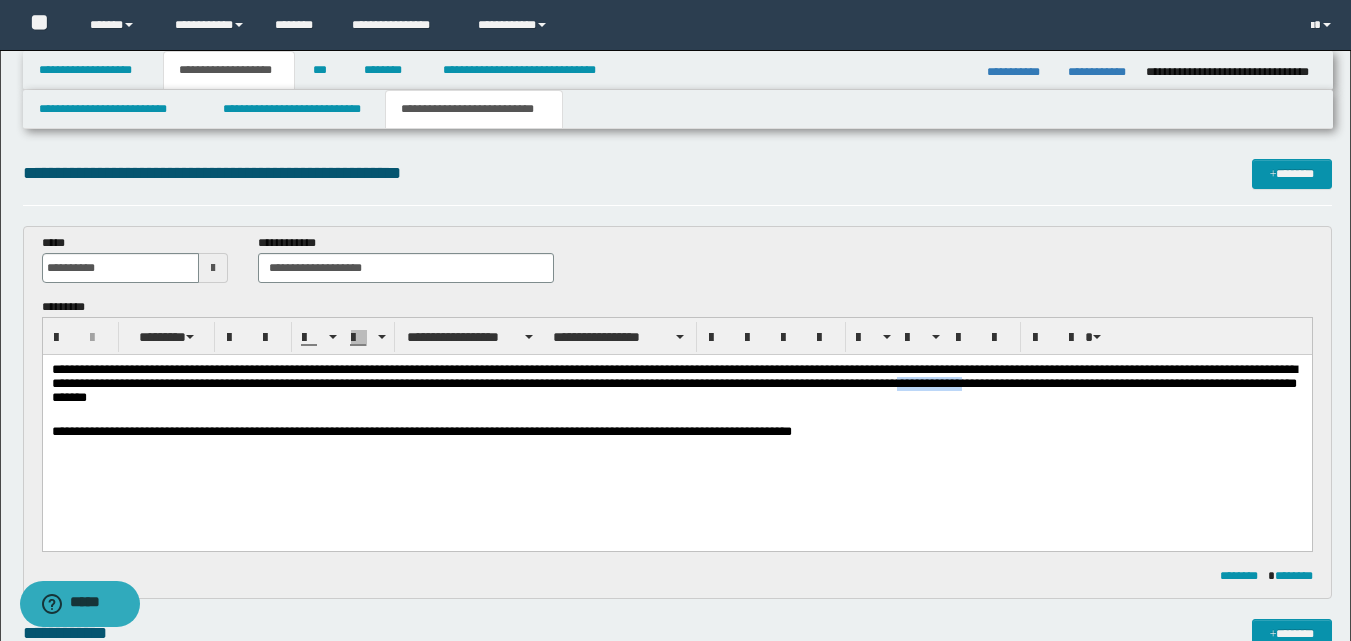 drag, startPoint x: 1108, startPoint y: 390, endPoint x: 1174, endPoint y: 387, distance: 66.068146 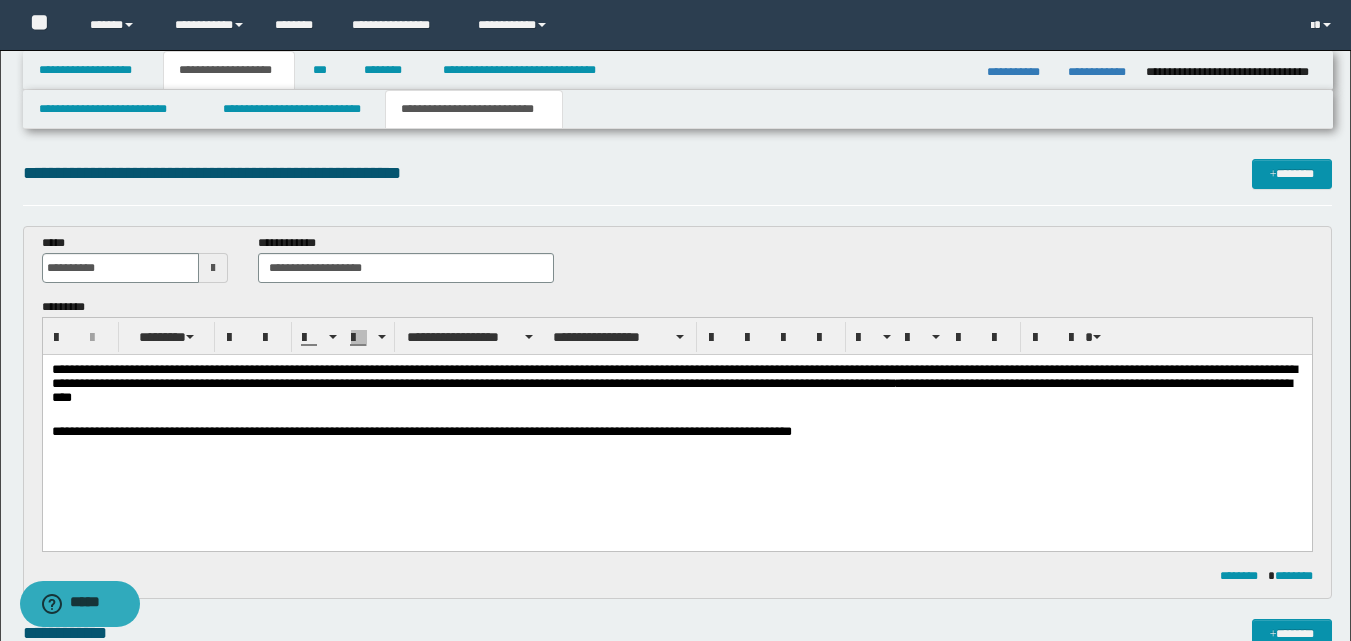 click on "**********" at bounding box center (676, 433) 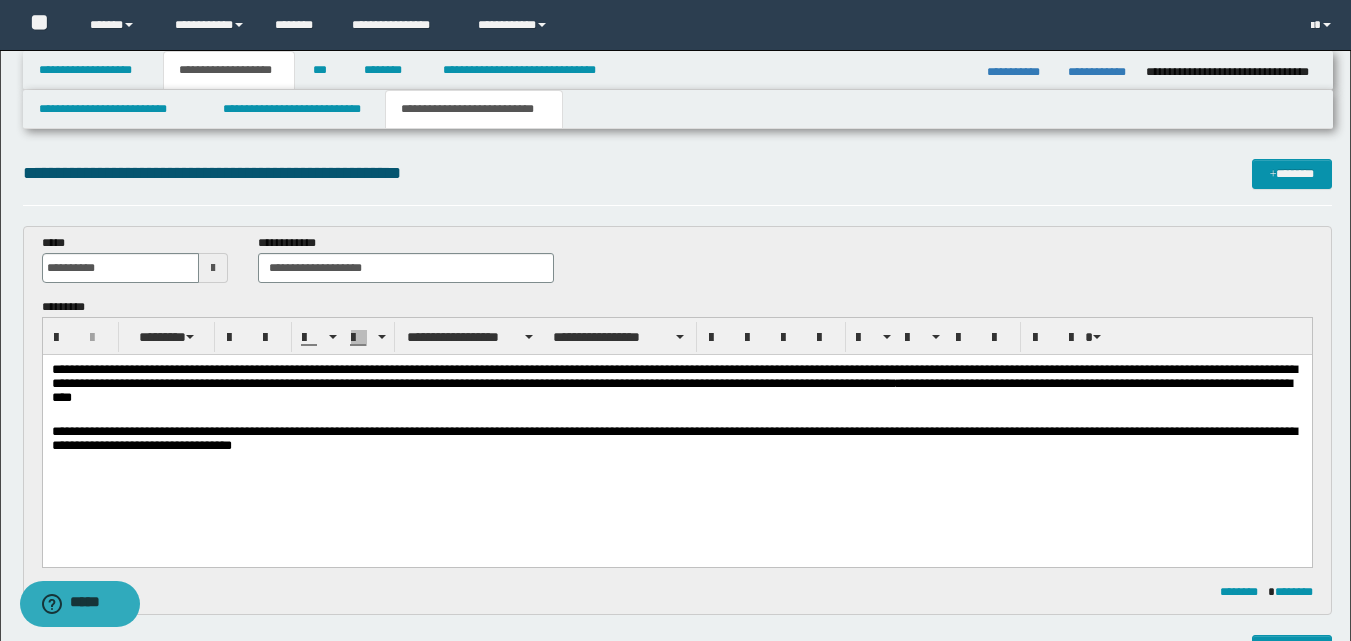 click on "**********" at bounding box center (676, 441) 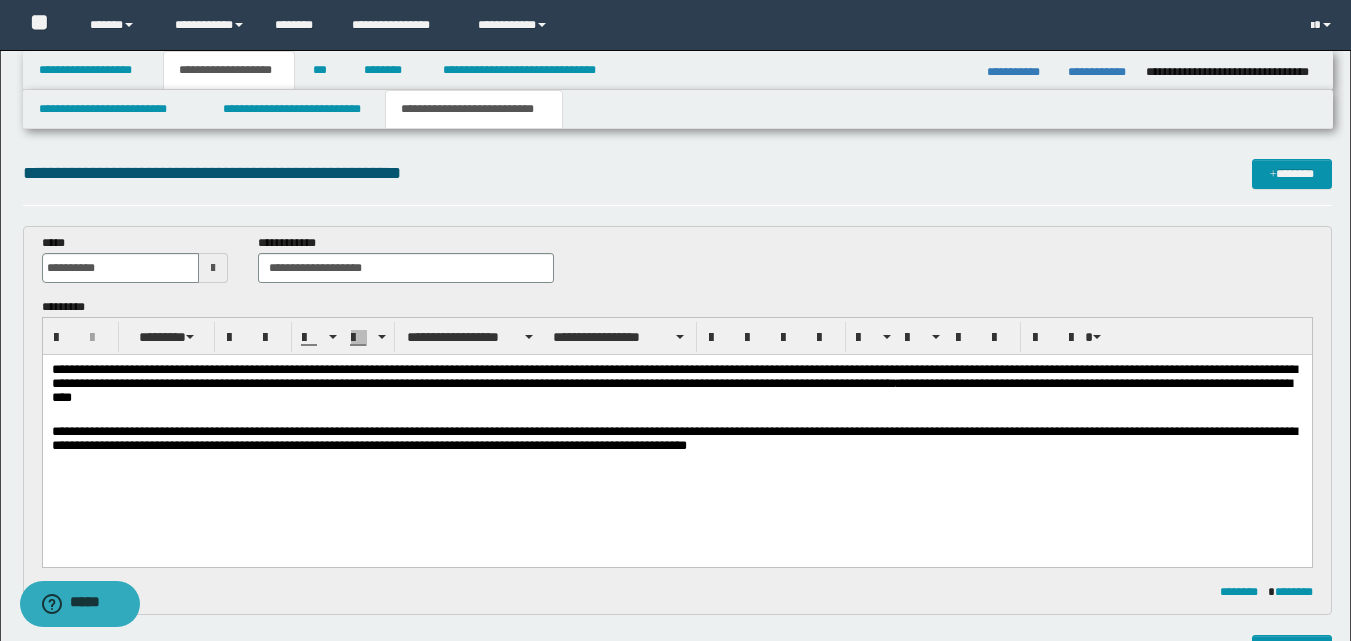 click on "**********" at bounding box center [676, 441] 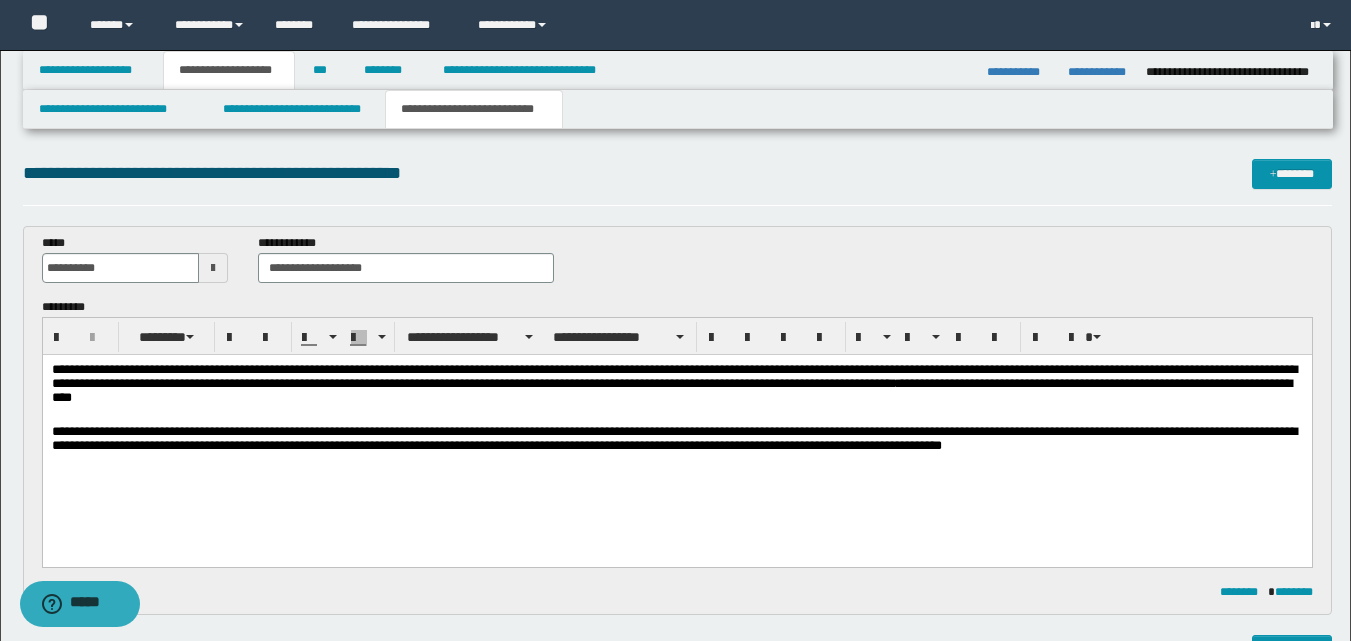 click on "**********" at bounding box center [676, 441] 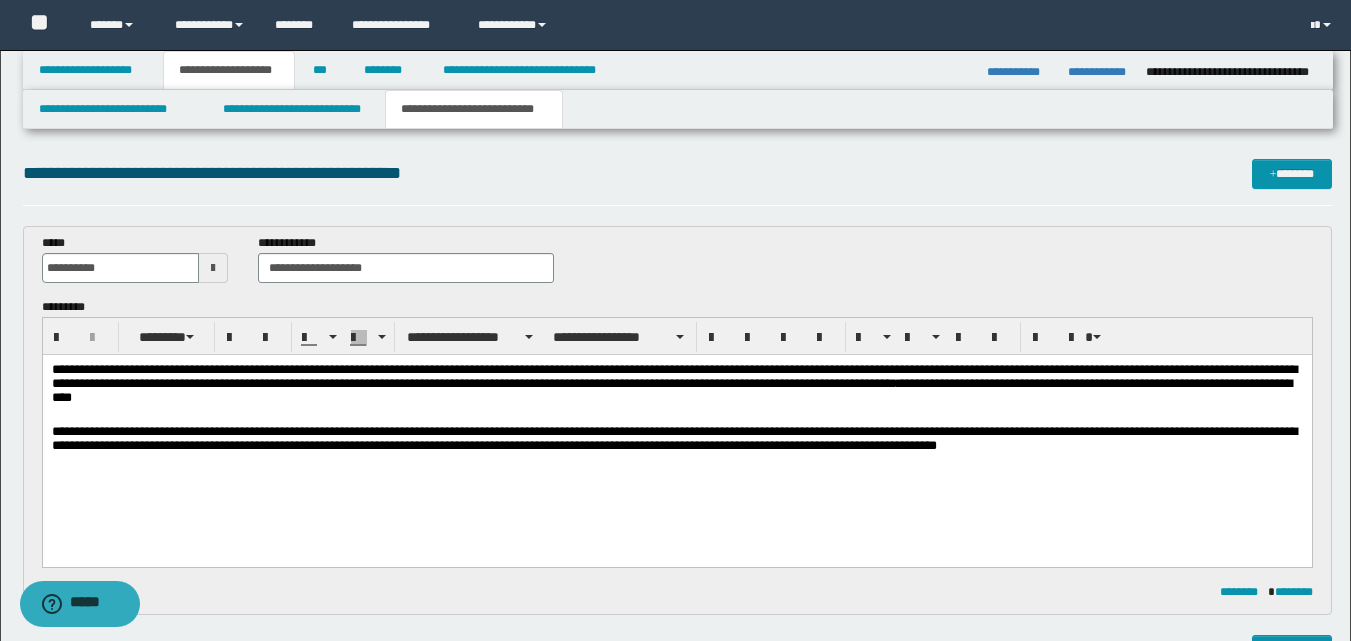 click on "**********" at bounding box center [676, 441] 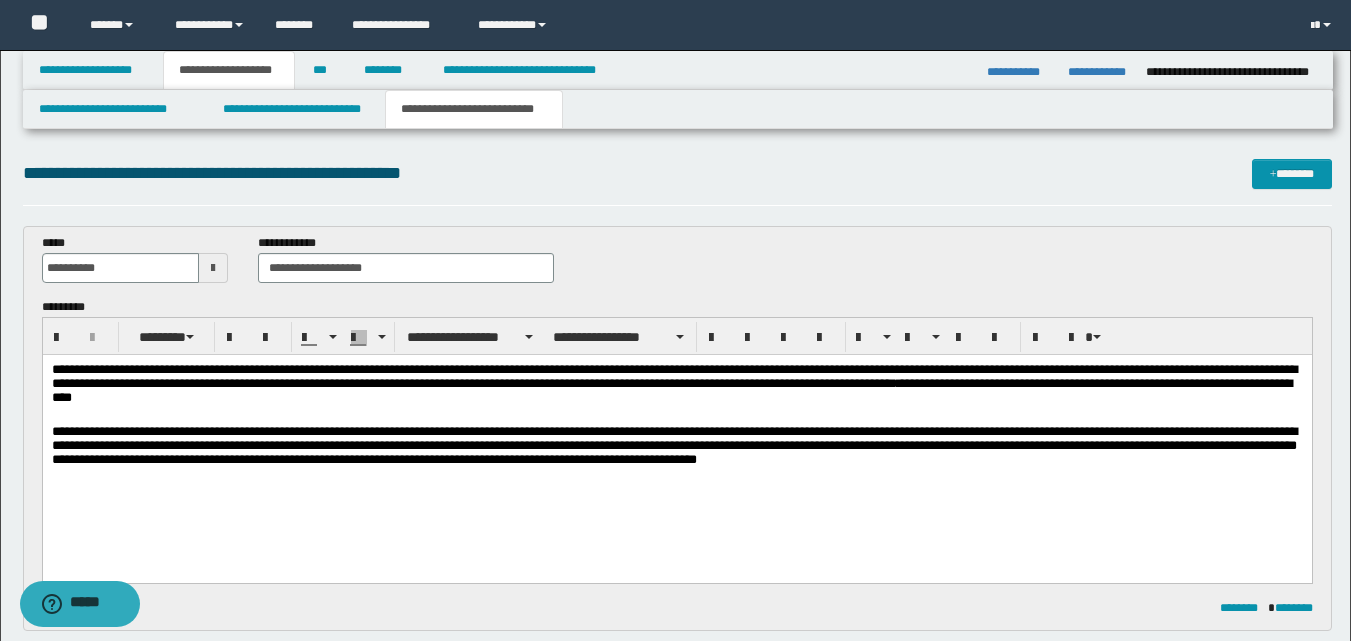 click on "**********" at bounding box center (676, 449) 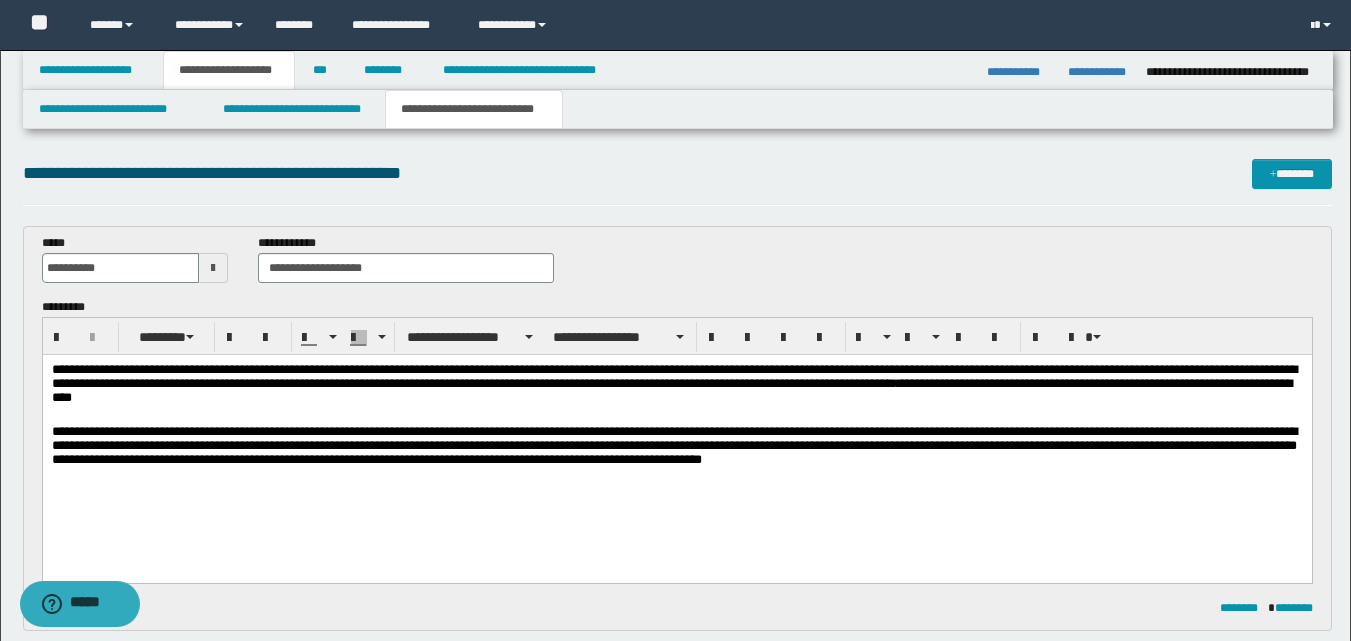 drag, startPoint x: 823, startPoint y: 467, endPoint x: 856, endPoint y: 515, distance: 58.249462 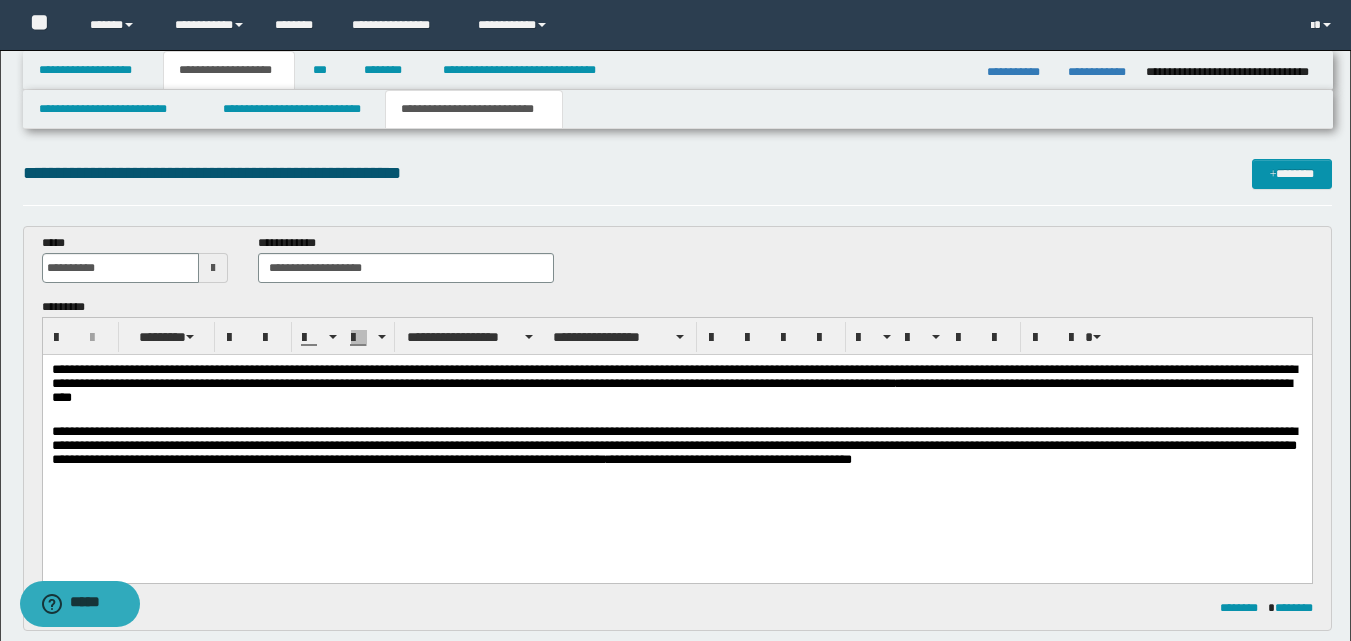 click on "**********" at bounding box center [676, 449] 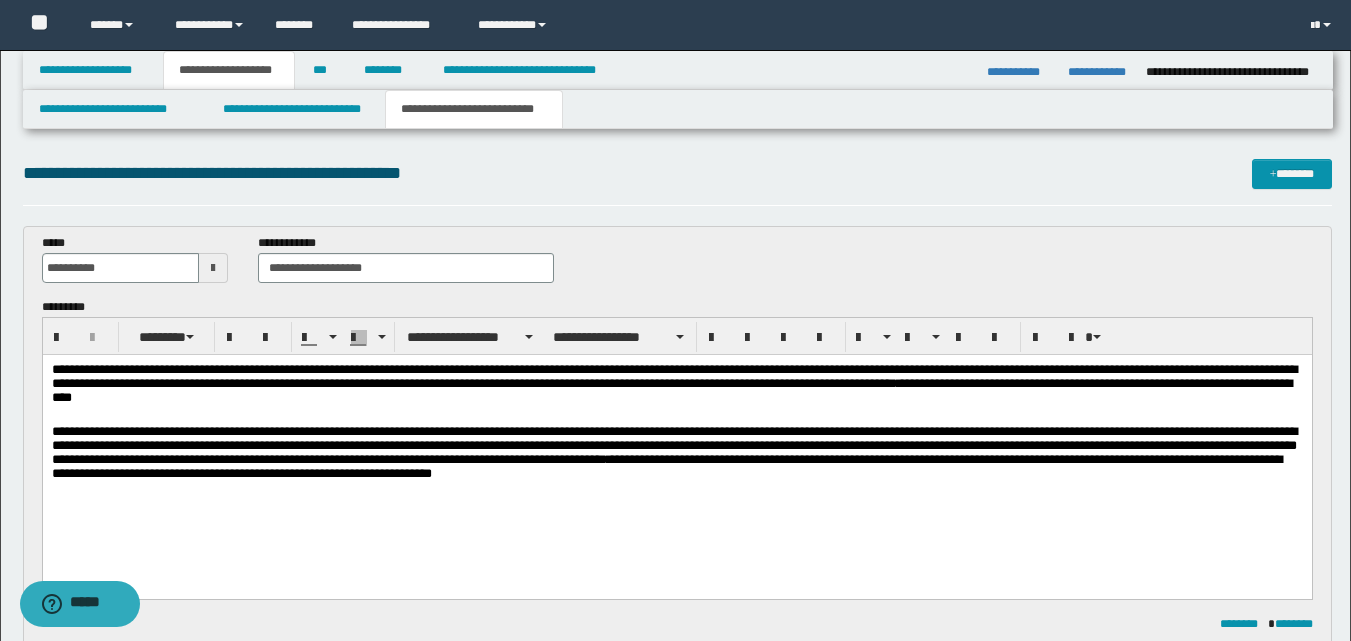 click on "**********" at bounding box center [676, 387] 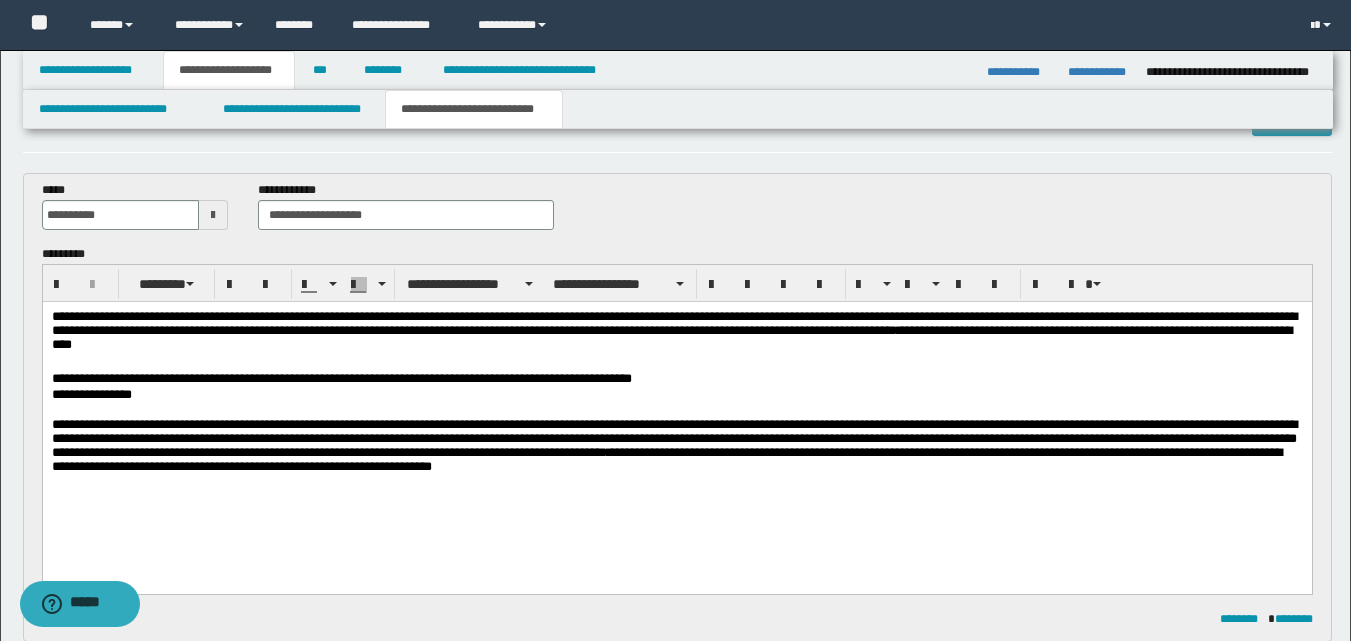 scroll, scrollTop: 100, scrollLeft: 0, axis: vertical 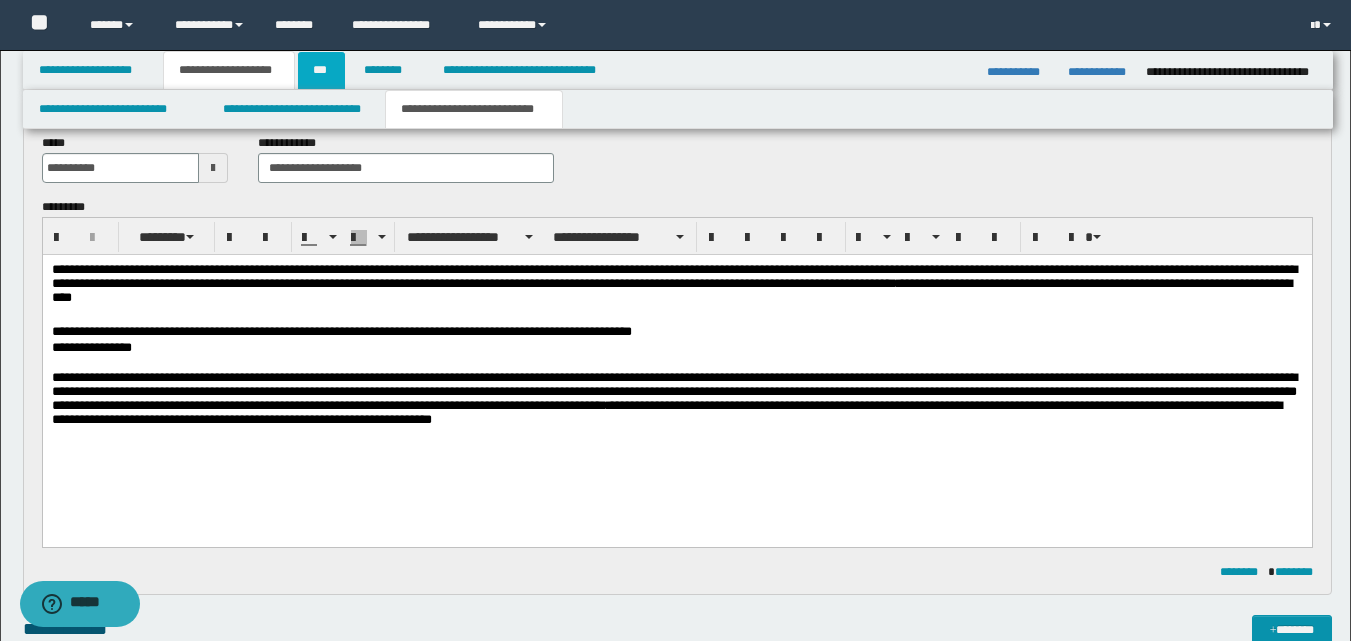 click on "***" at bounding box center (321, 70) 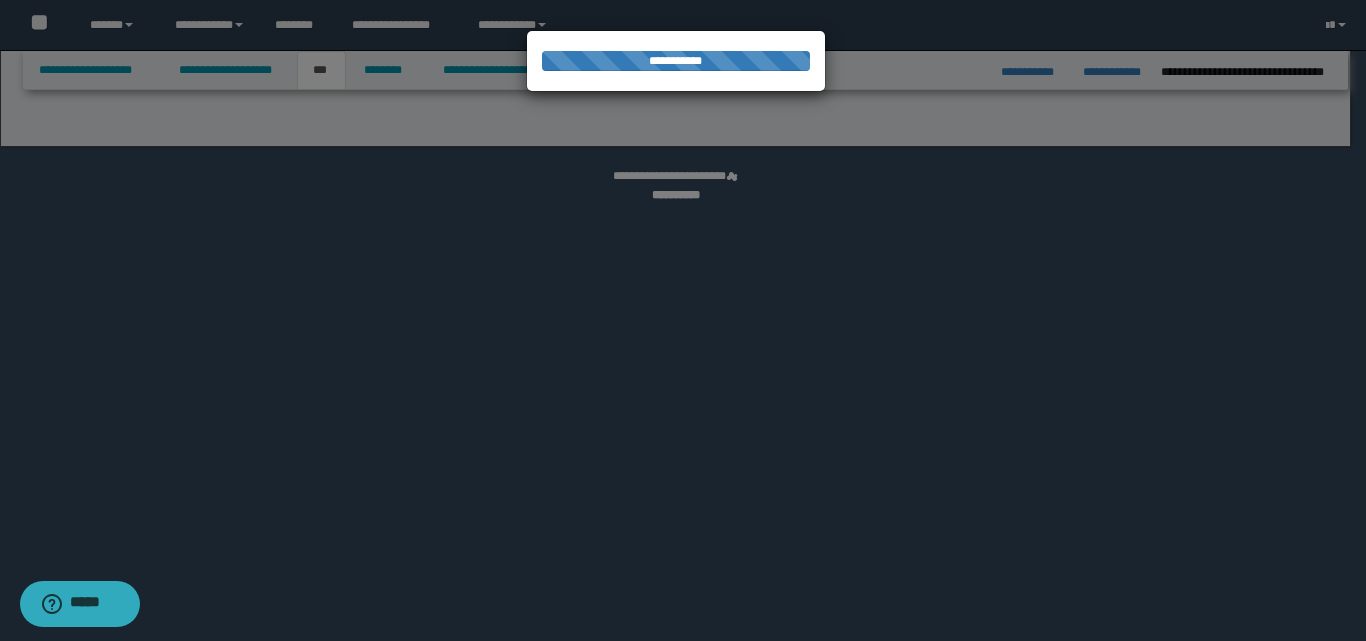 select on "*" 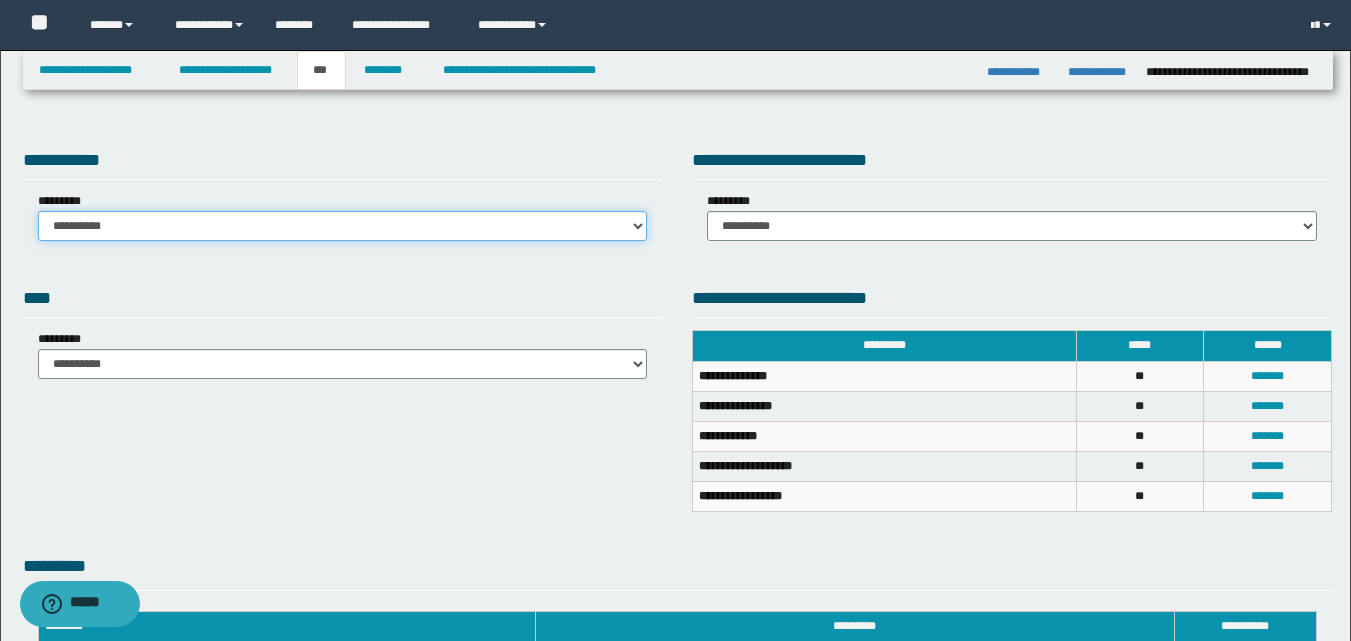 click on "**********" at bounding box center [343, 226] 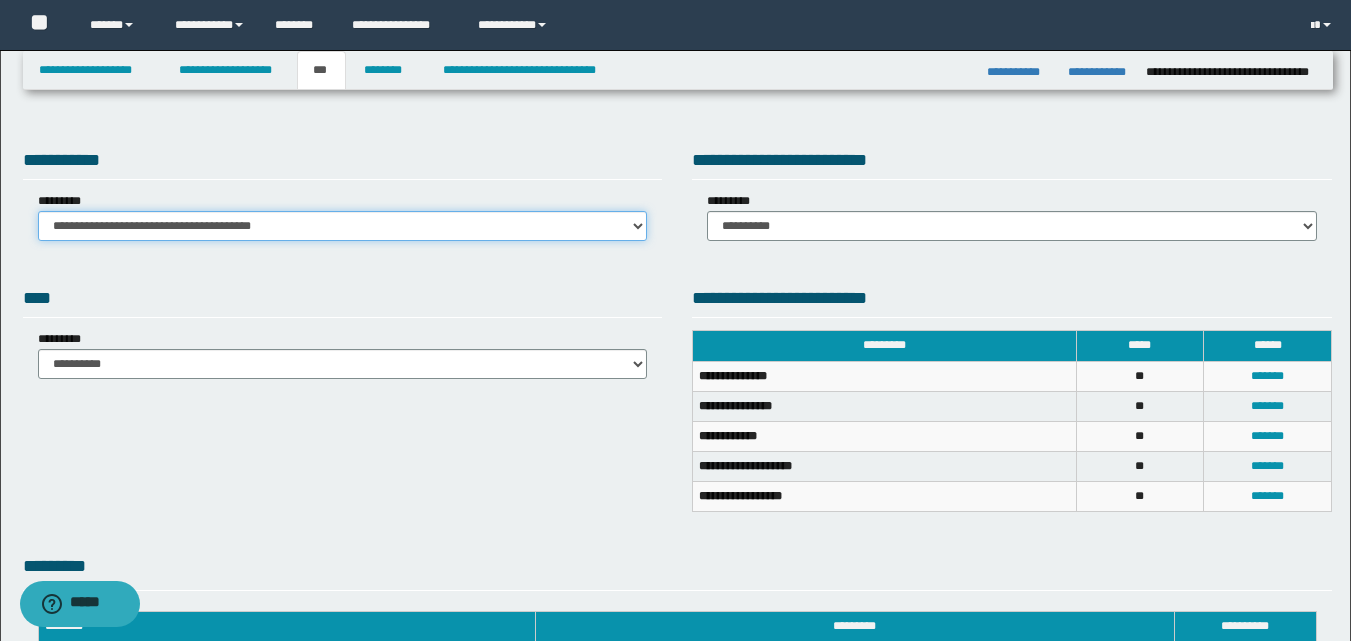 click on "**********" at bounding box center (343, 226) 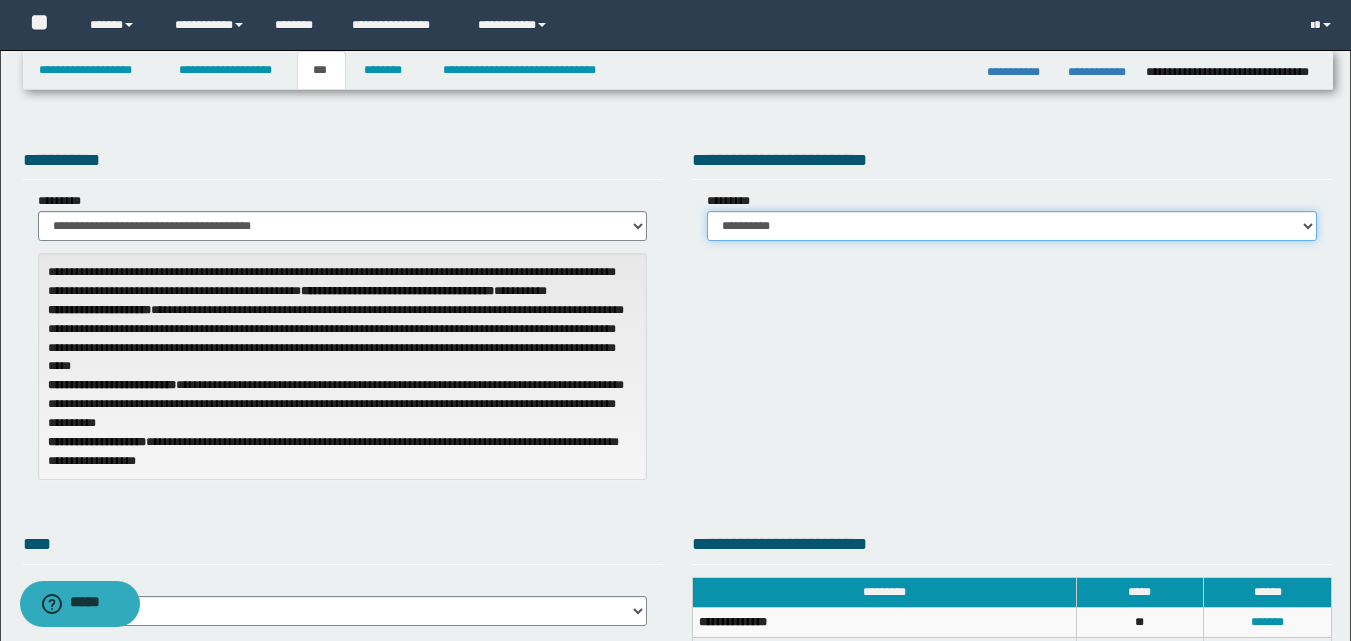 click on "**********" at bounding box center (1012, 226) 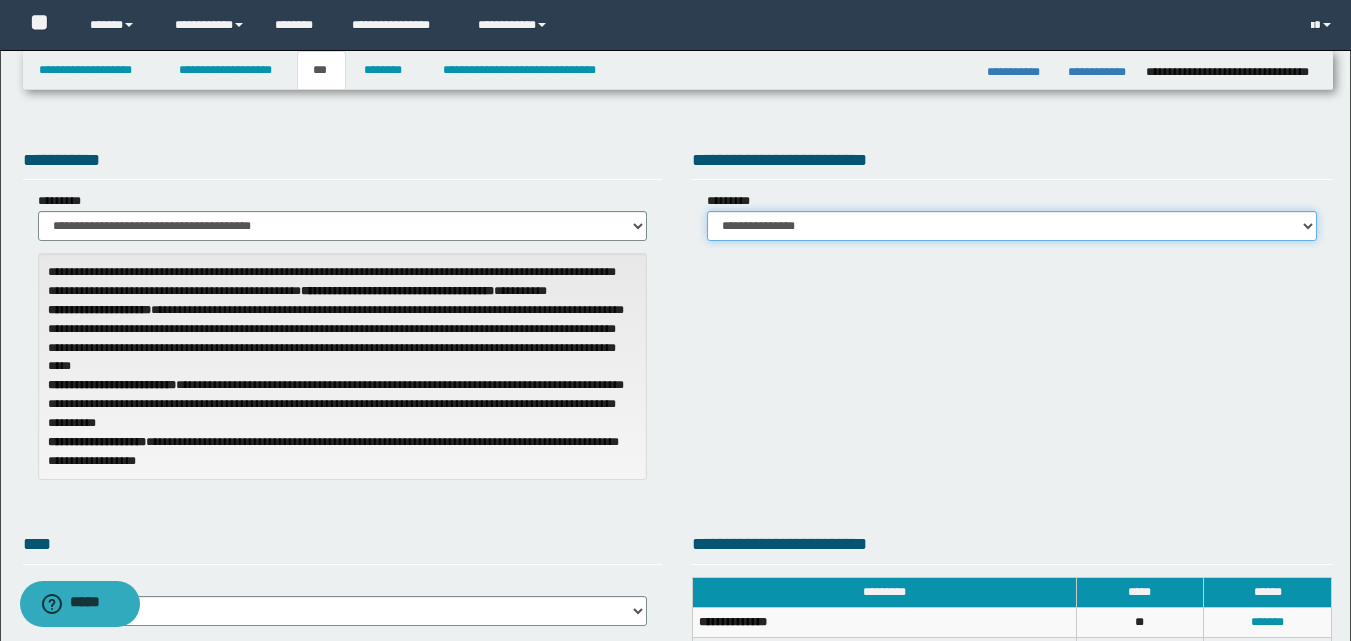 click on "**********" at bounding box center (1012, 226) 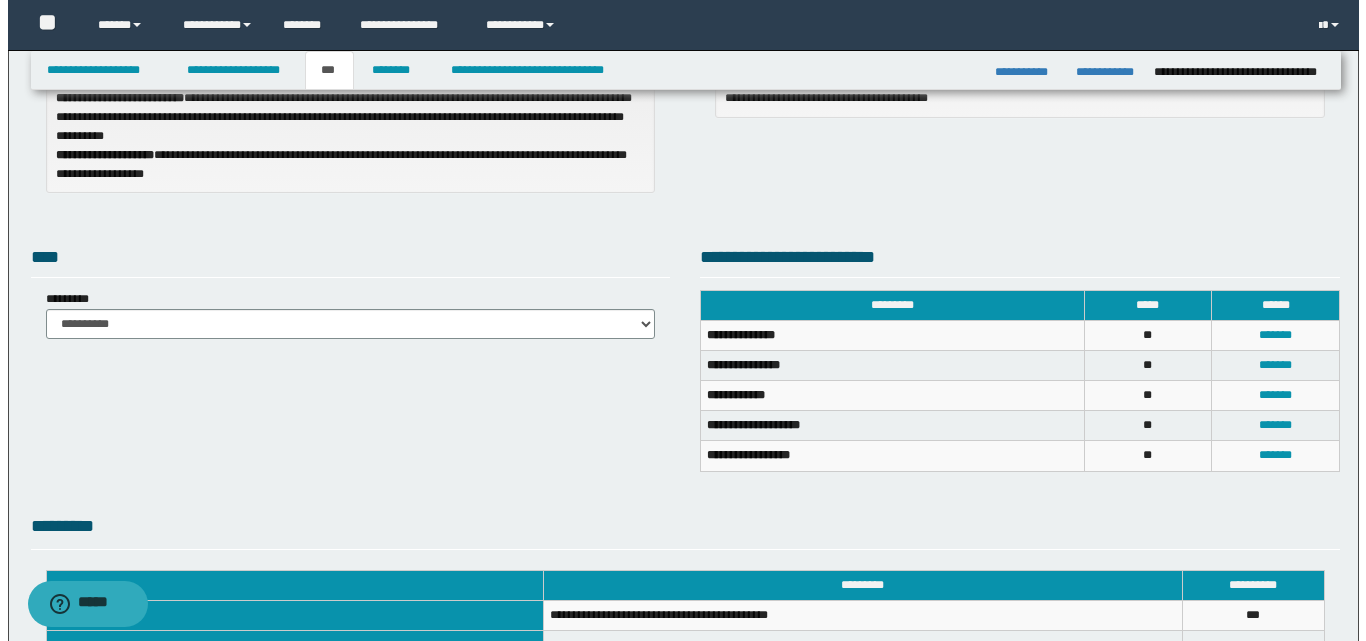 scroll, scrollTop: 300, scrollLeft: 0, axis: vertical 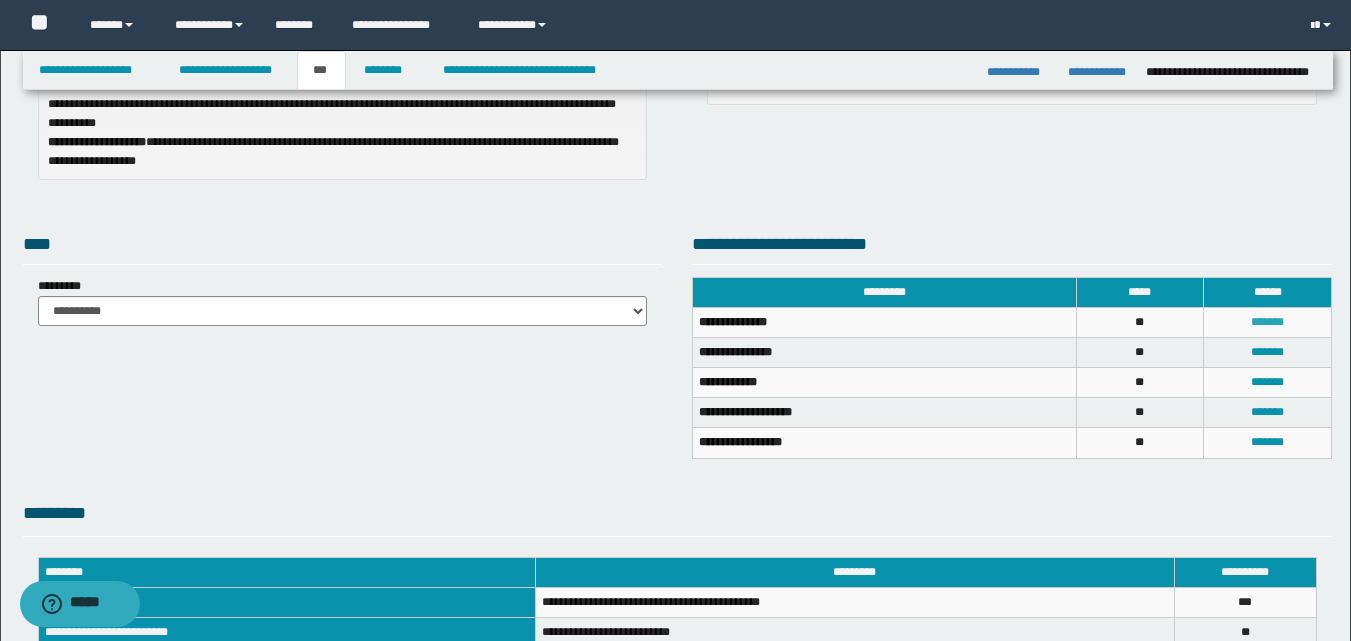 click on "*******" at bounding box center [1267, 322] 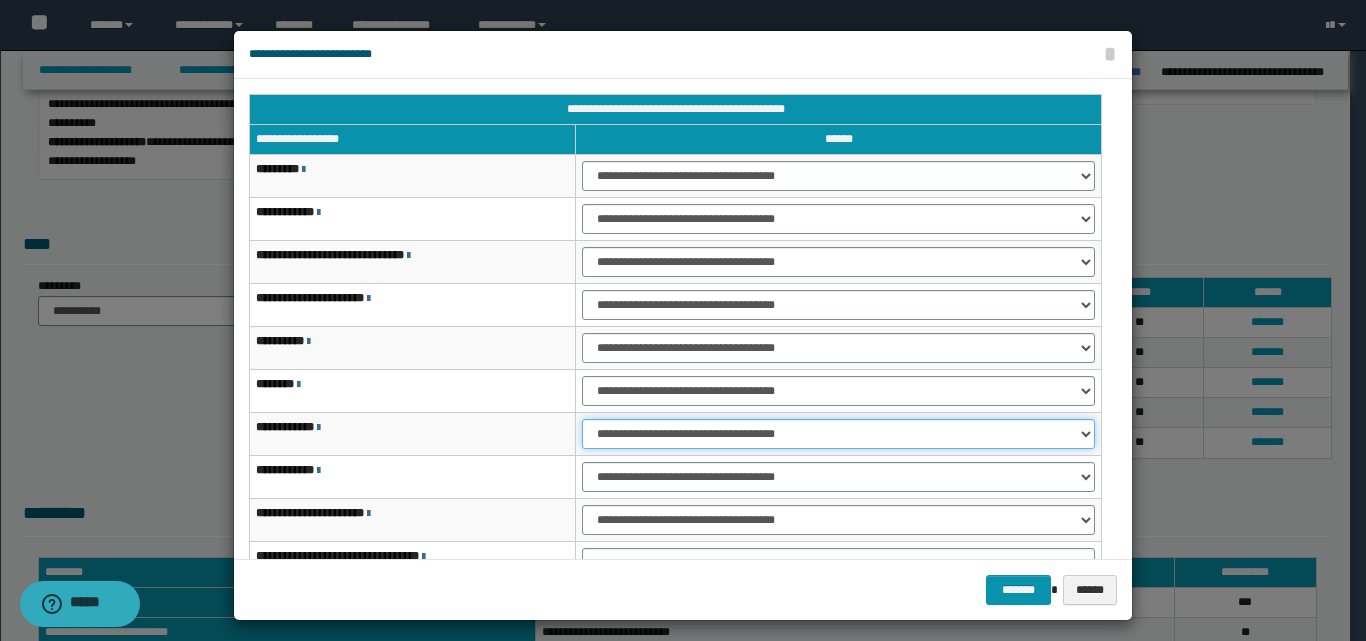 click on "**********" at bounding box center (838, 434) 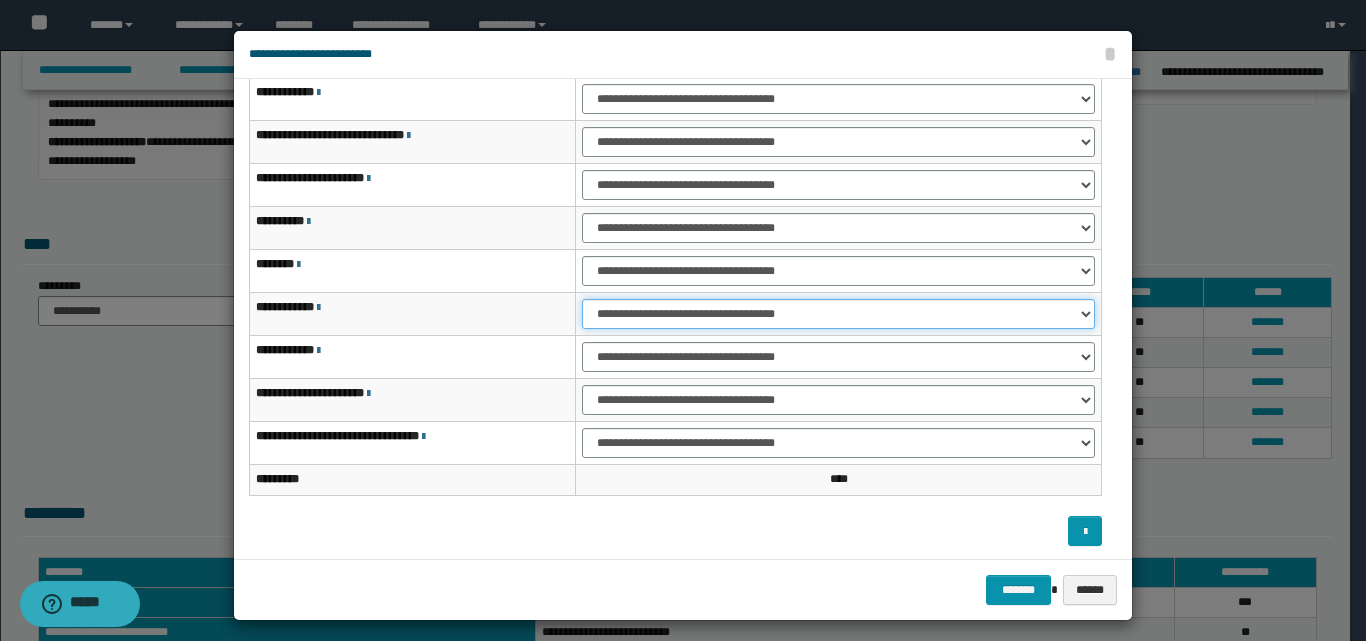 scroll, scrollTop: 121, scrollLeft: 0, axis: vertical 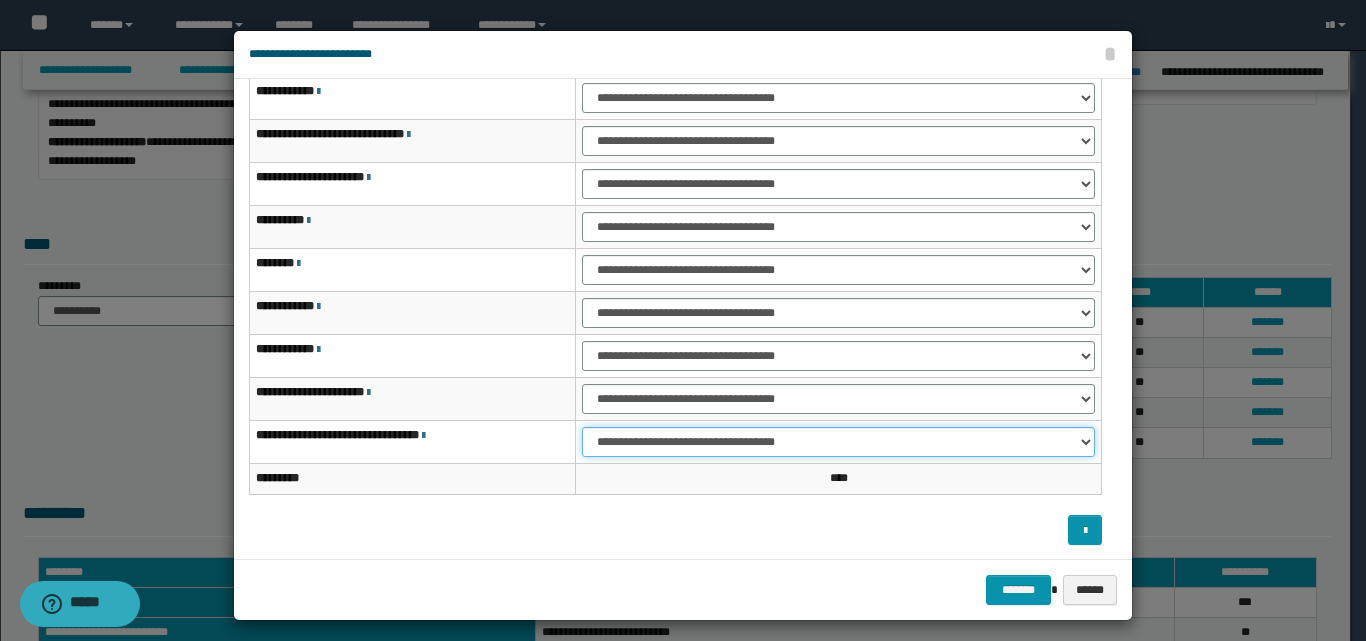click on "**********" at bounding box center (838, 442) 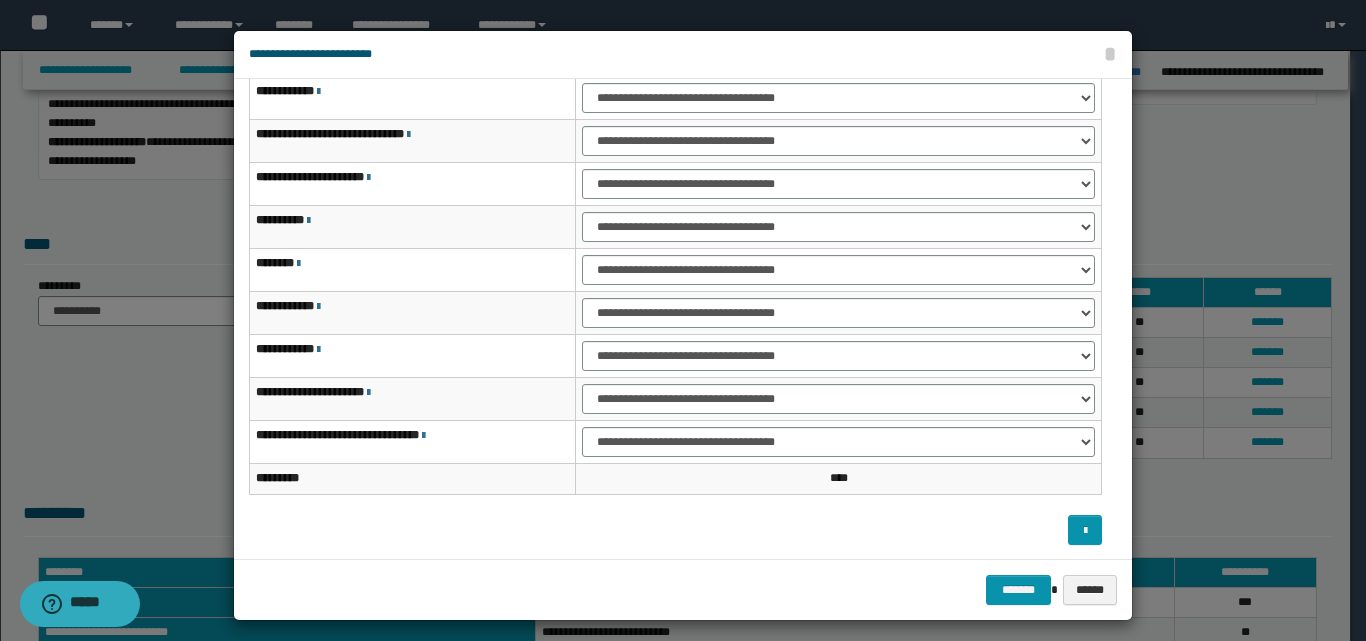 click at bounding box center [897, 530] 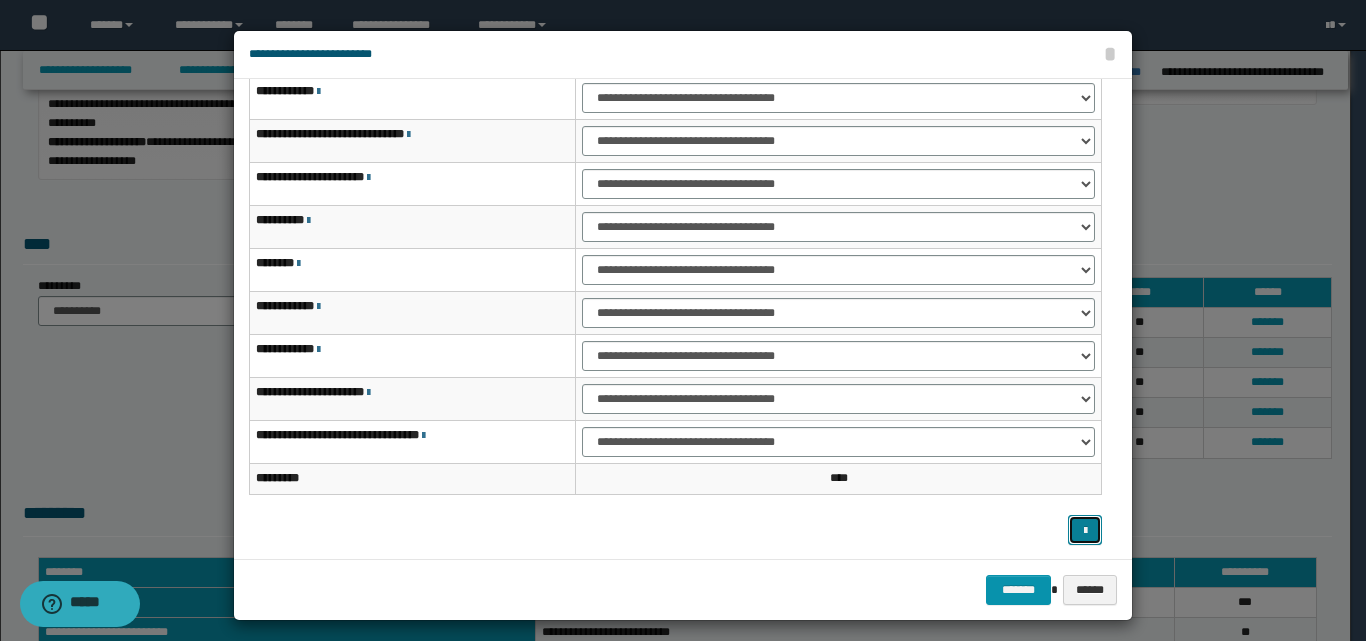 click at bounding box center (1085, 531) 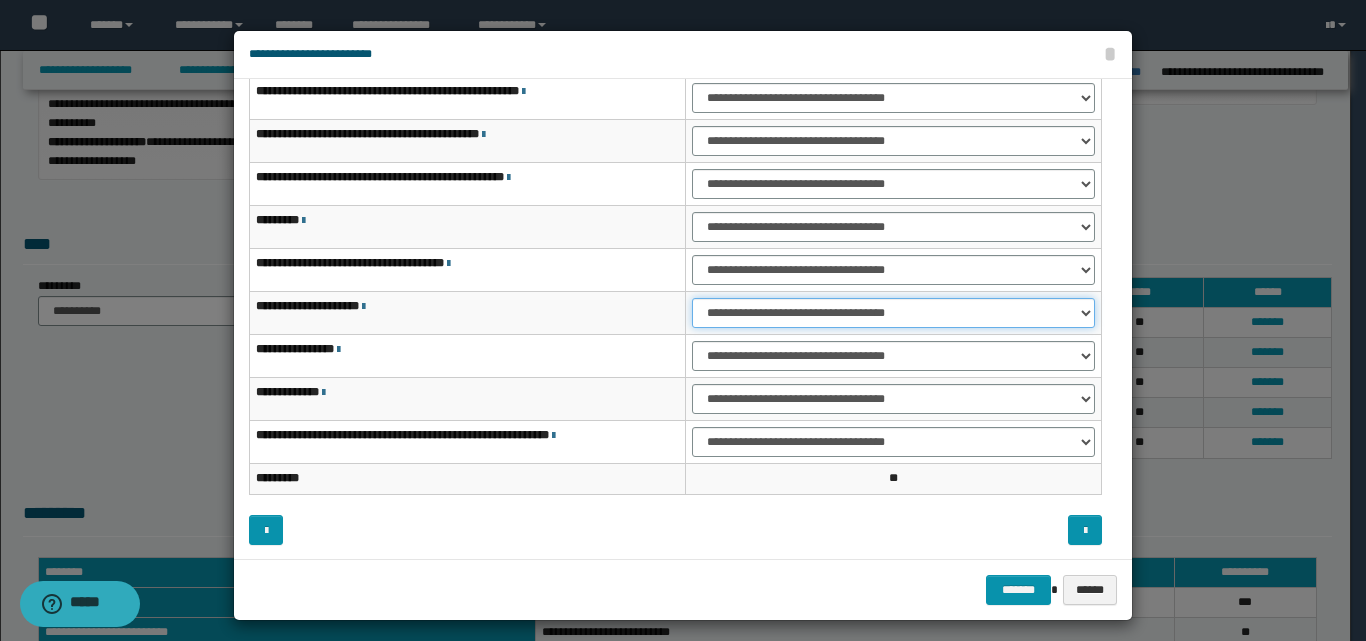 click on "**********" at bounding box center [893, 313] 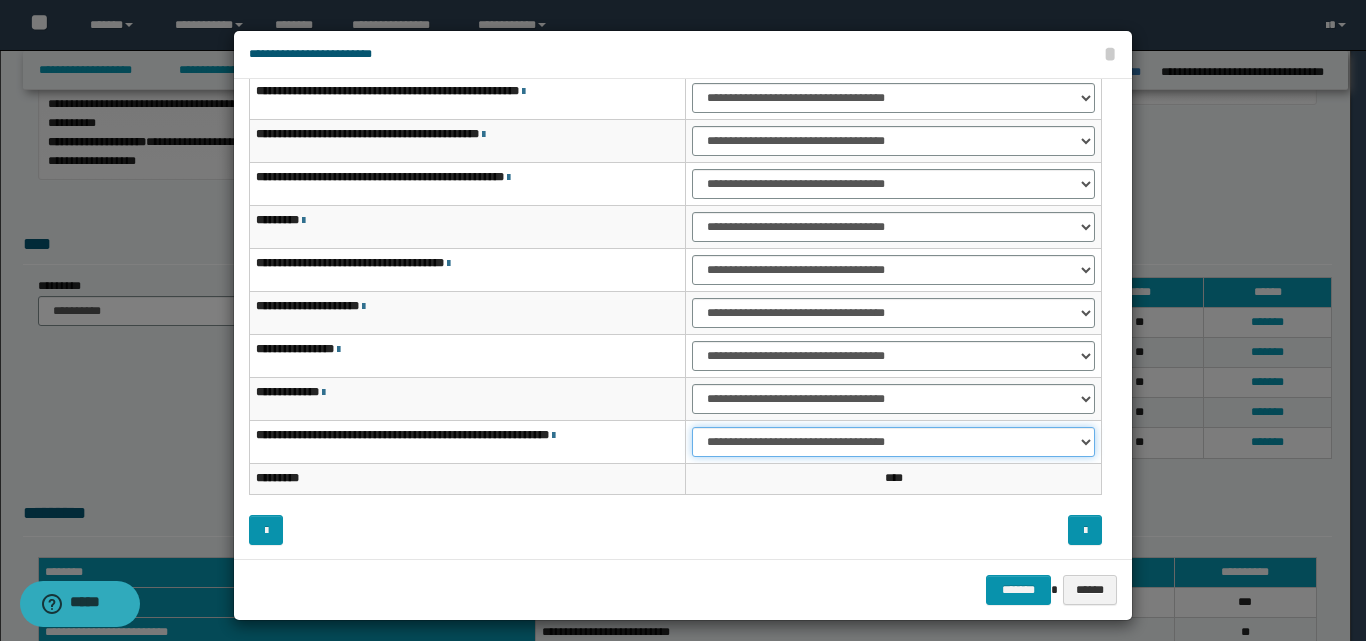 click on "**********" at bounding box center (893, 442) 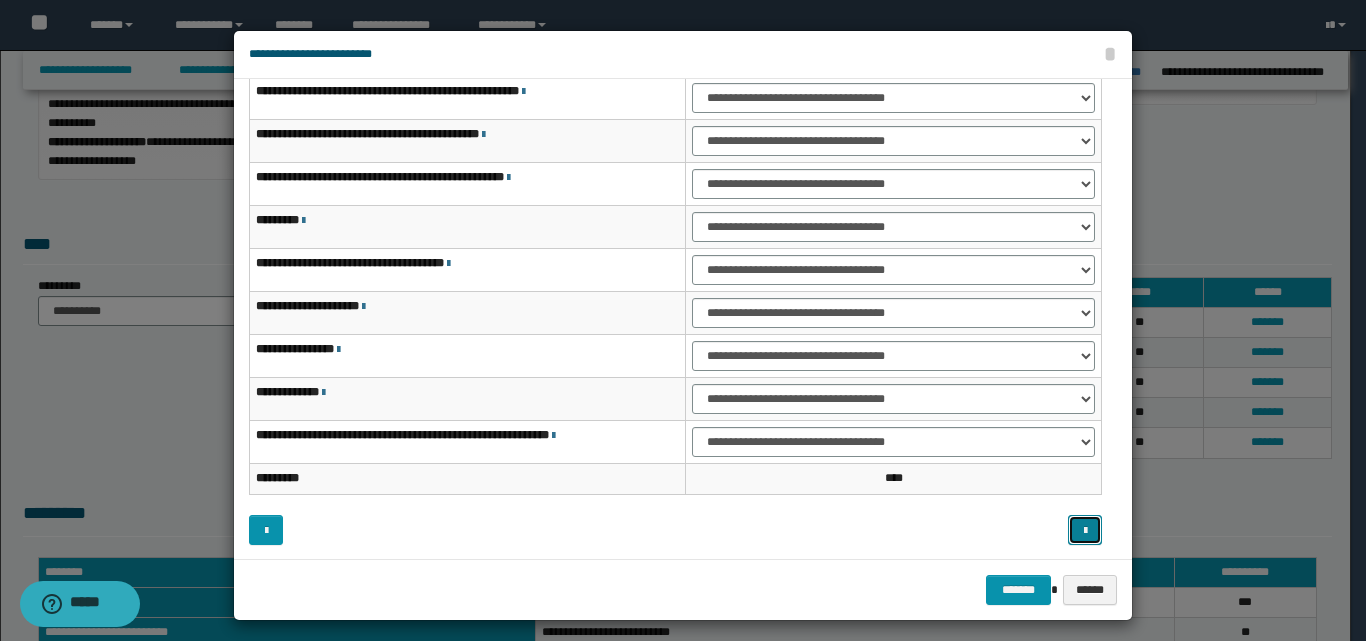 click at bounding box center (1085, 531) 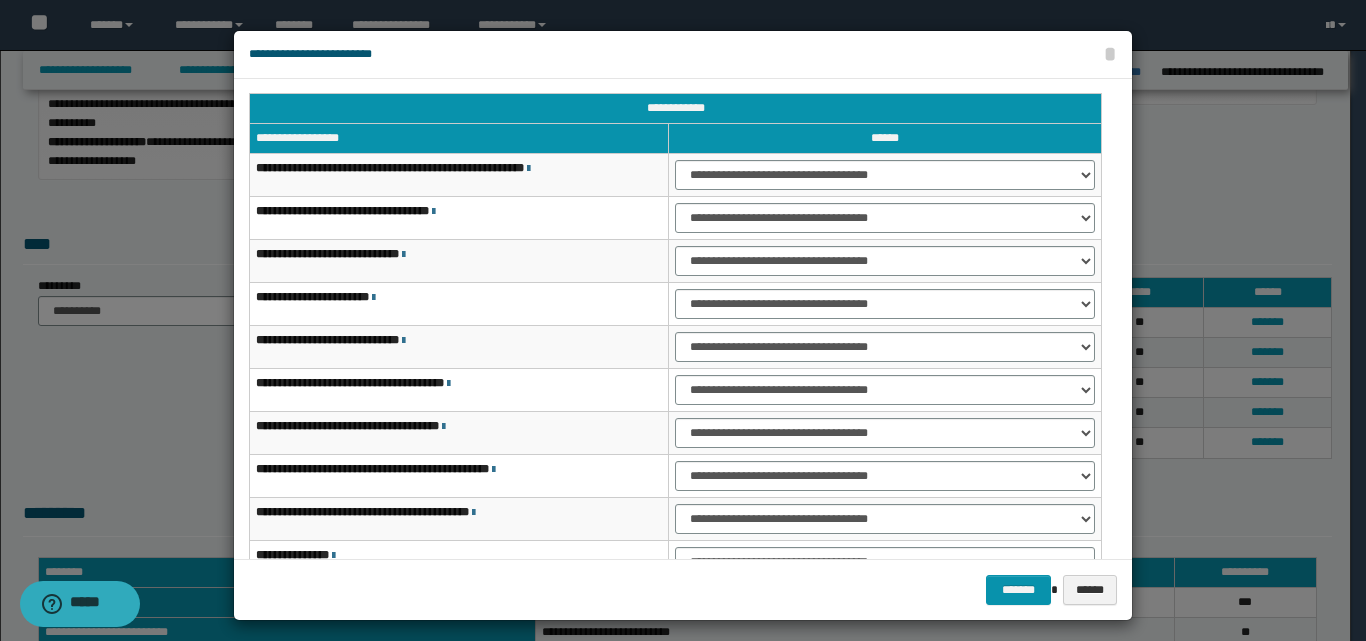 scroll, scrollTop: 0, scrollLeft: 0, axis: both 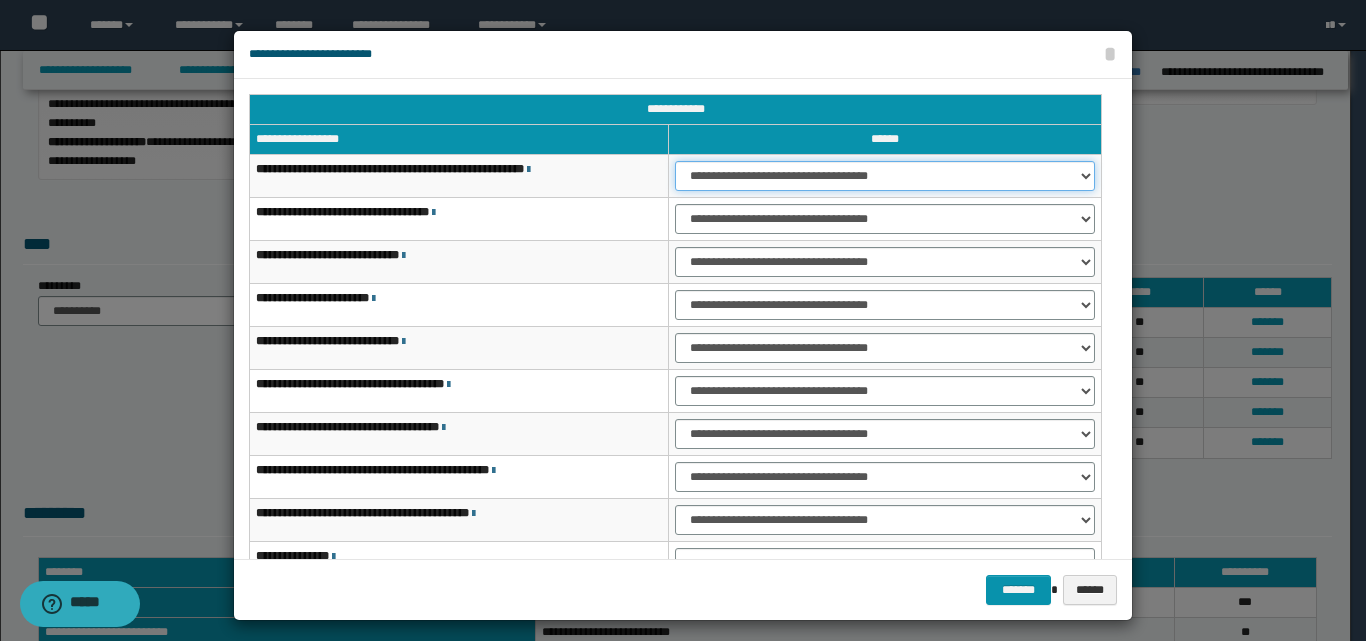 click on "**********" at bounding box center (885, 176) 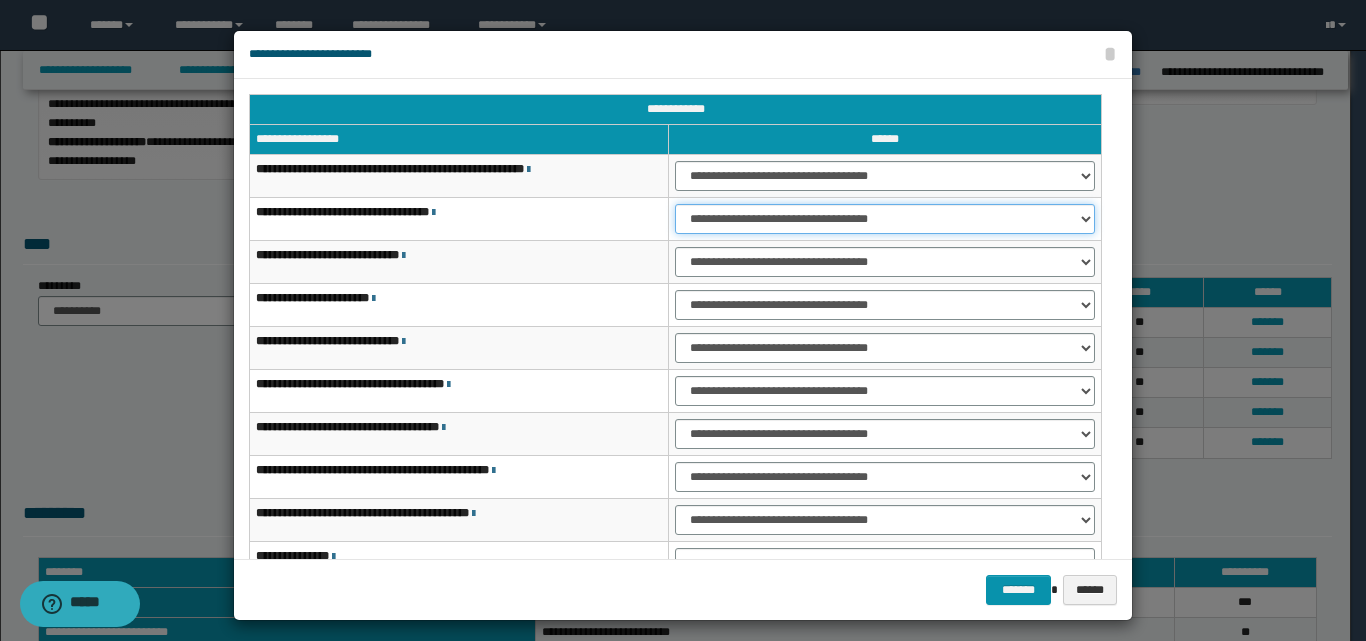 click on "**********" at bounding box center (885, 219) 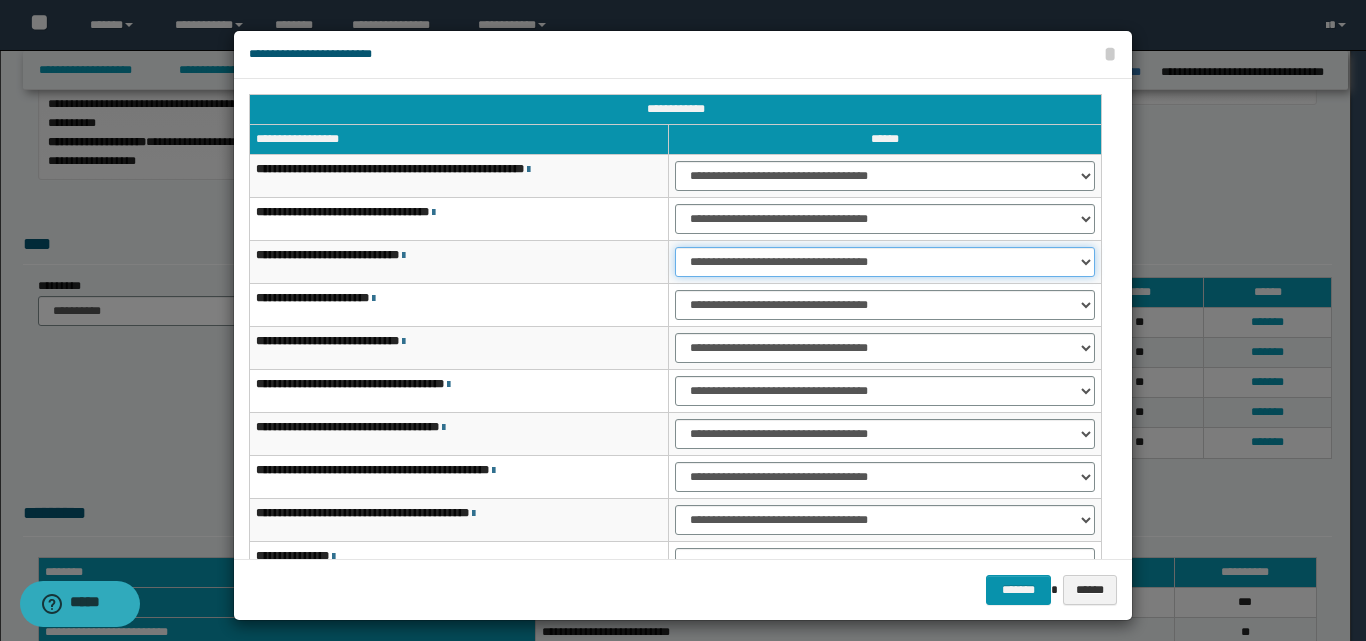 click on "**********" at bounding box center [885, 262] 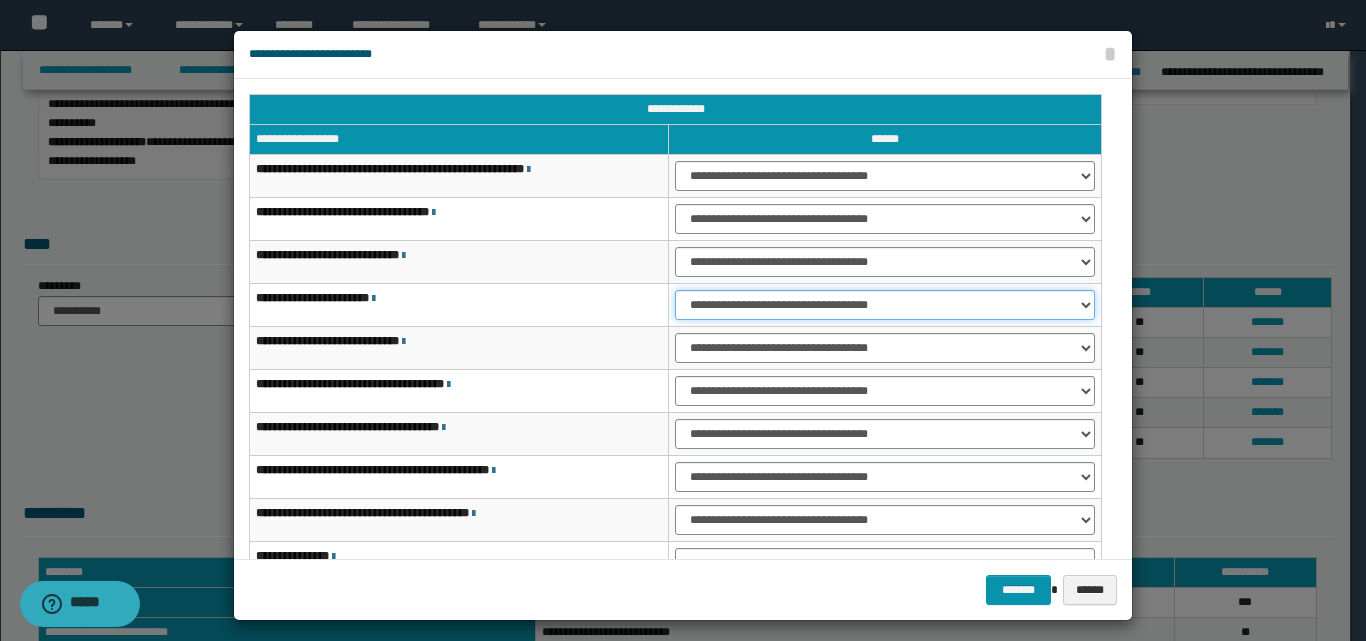 click on "**********" at bounding box center [885, 305] 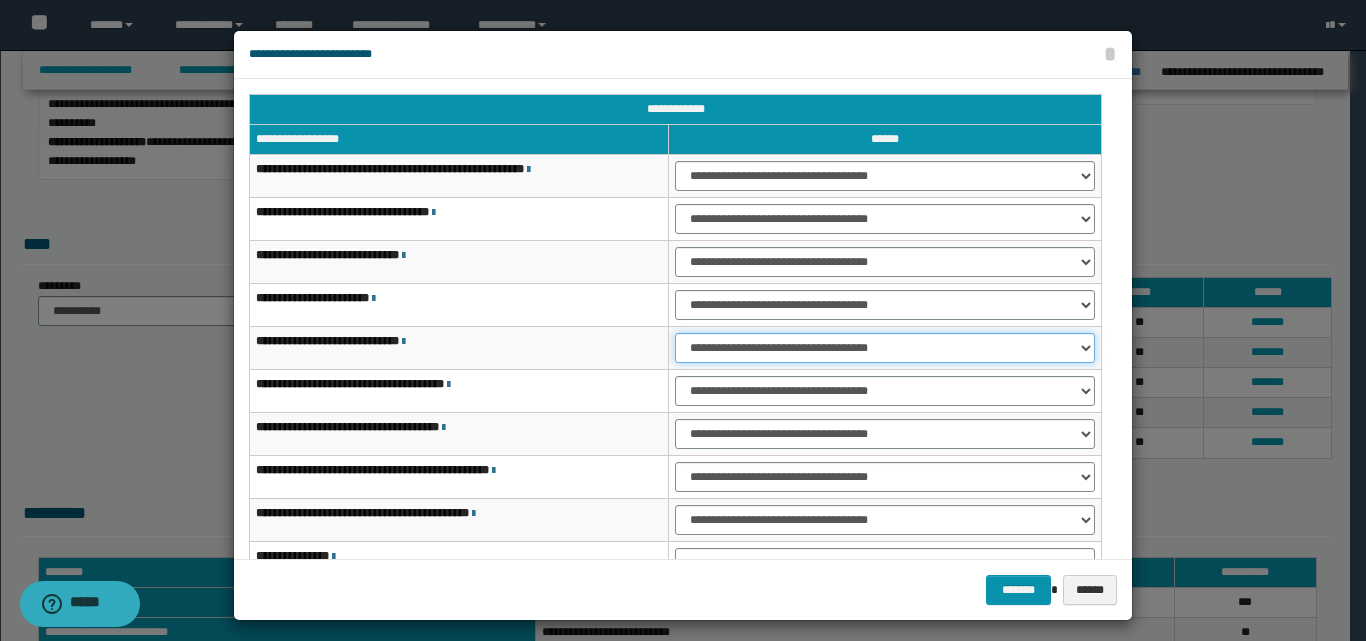 click on "**********" at bounding box center [885, 348] 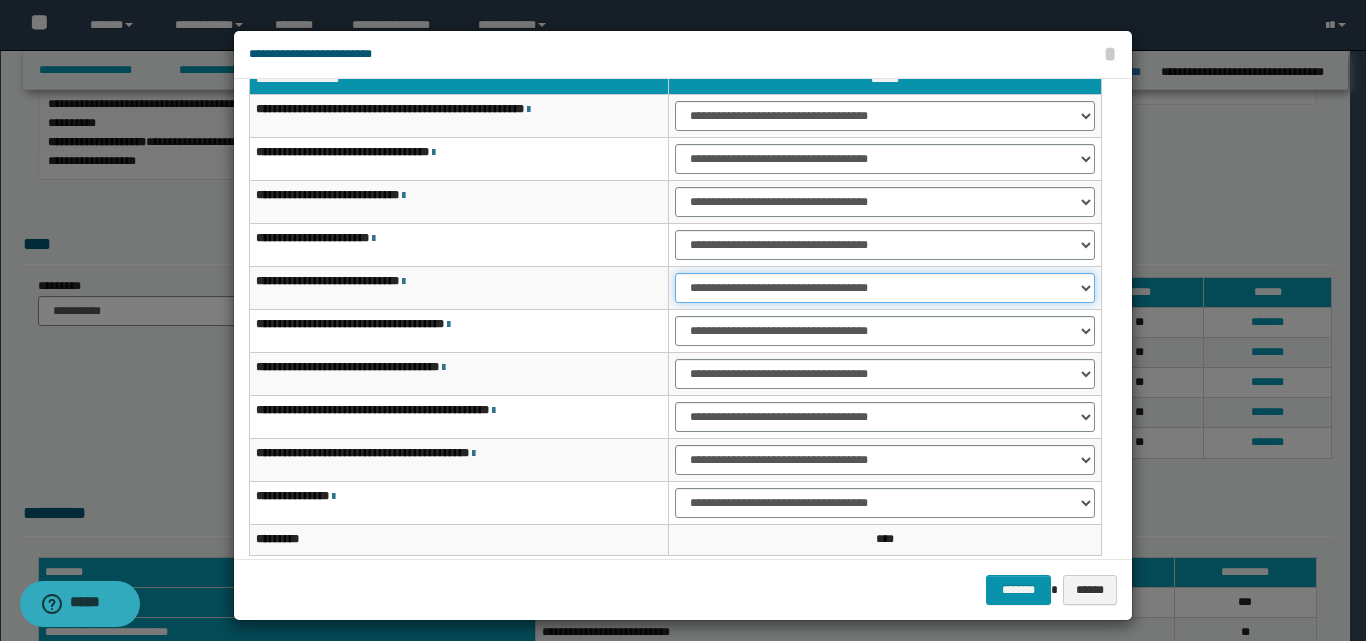 scroll, scrollTop: 121, scrollLeft: 0, axis: vertical 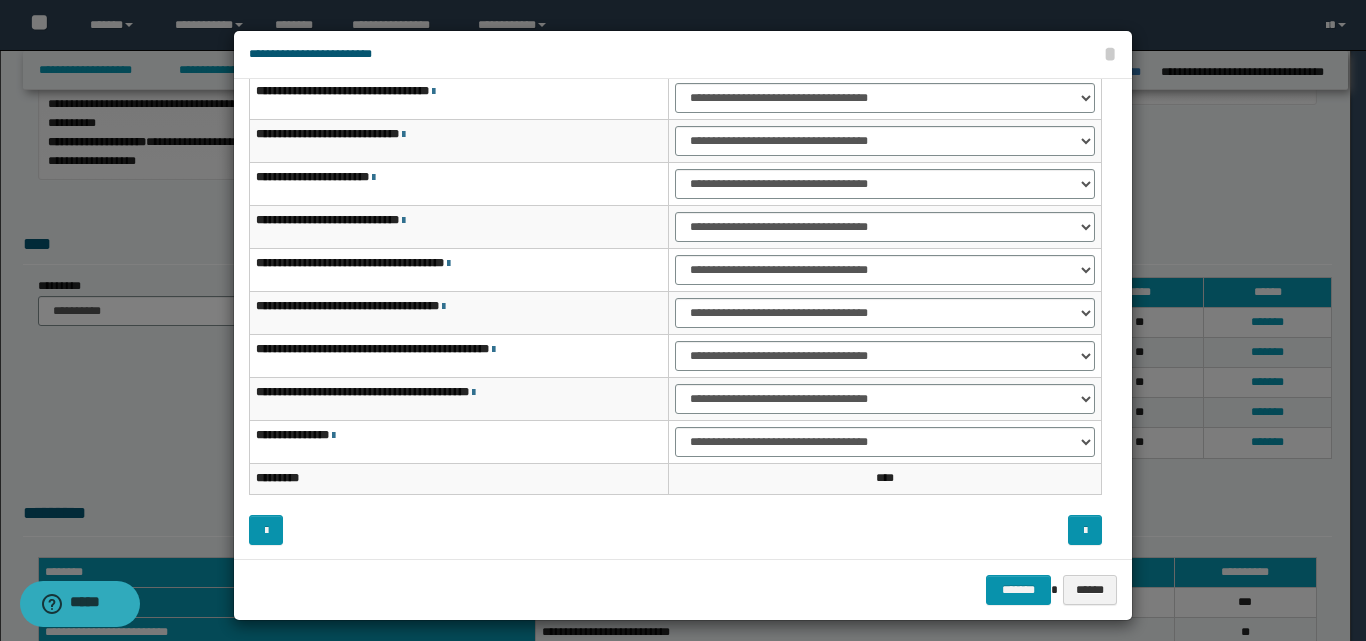 click on "**********" at bounding box center [885, 270] 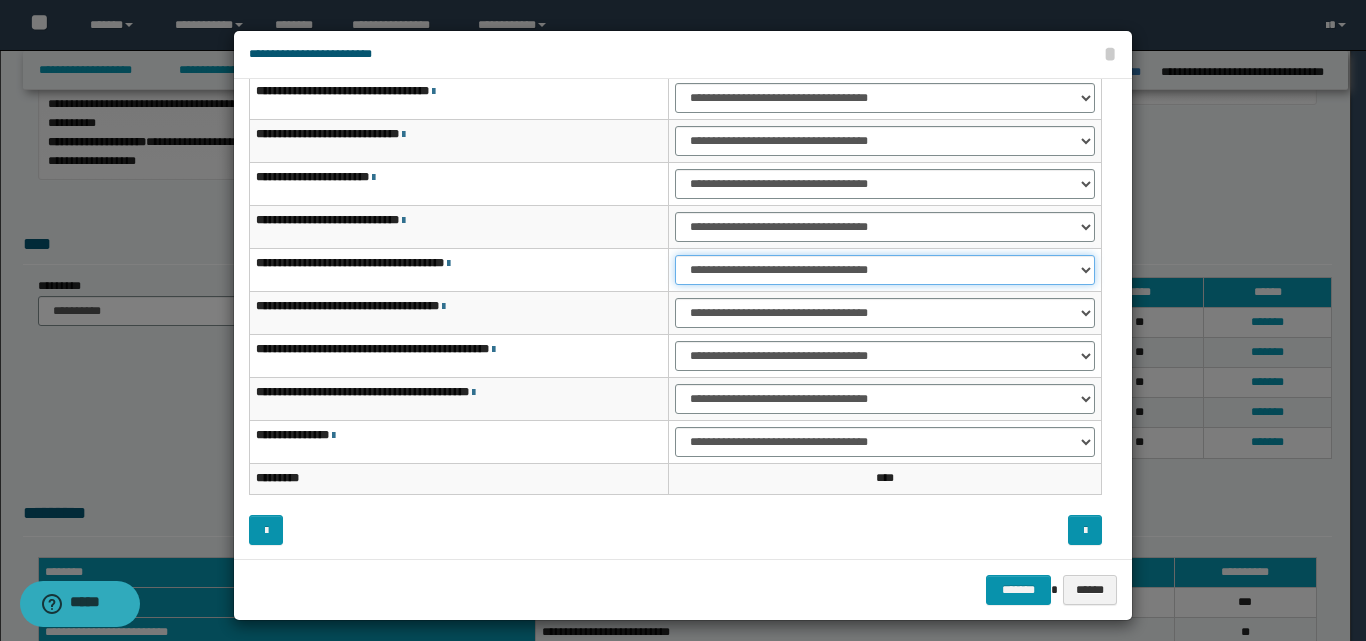 click on "**********" at bounding box center (885, 270) 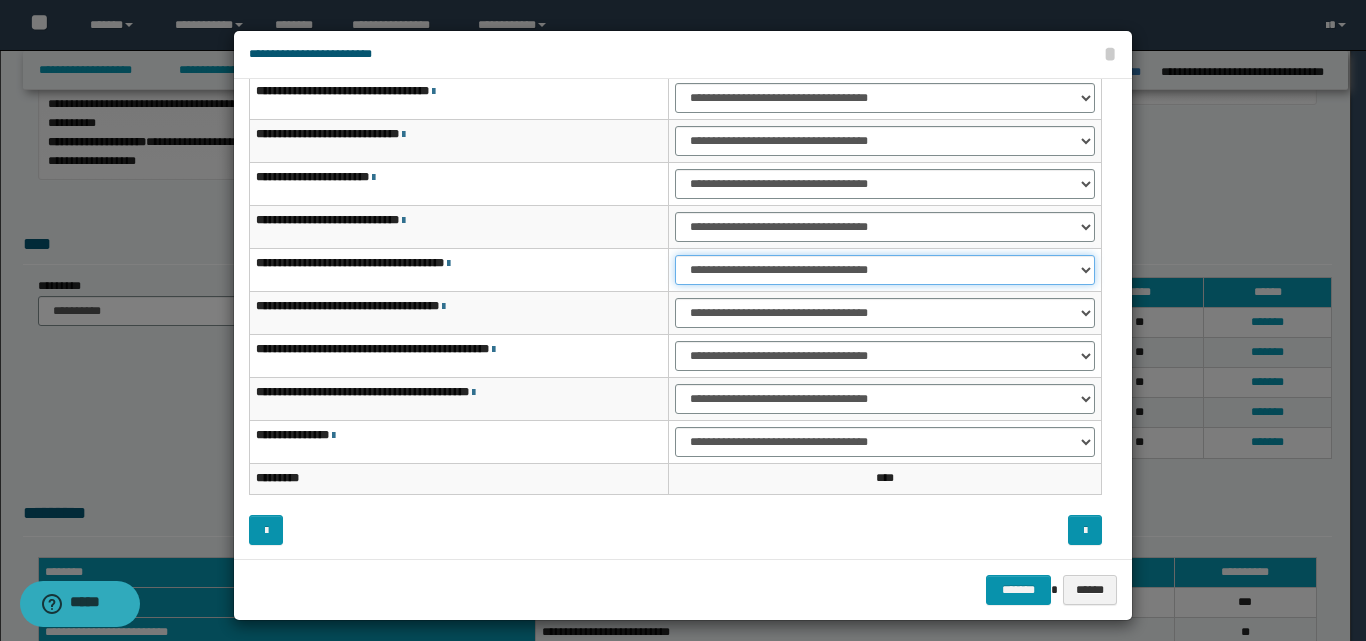 select on "***" 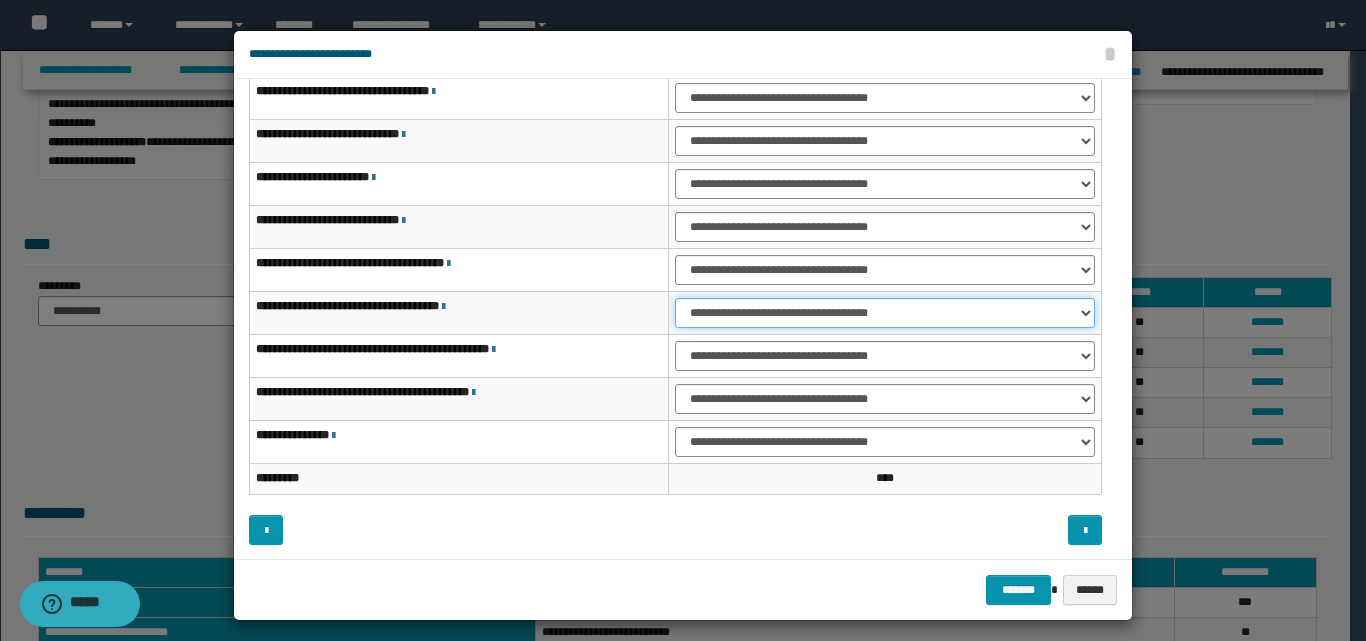 click on "**********" at bounding box center [885, 313] 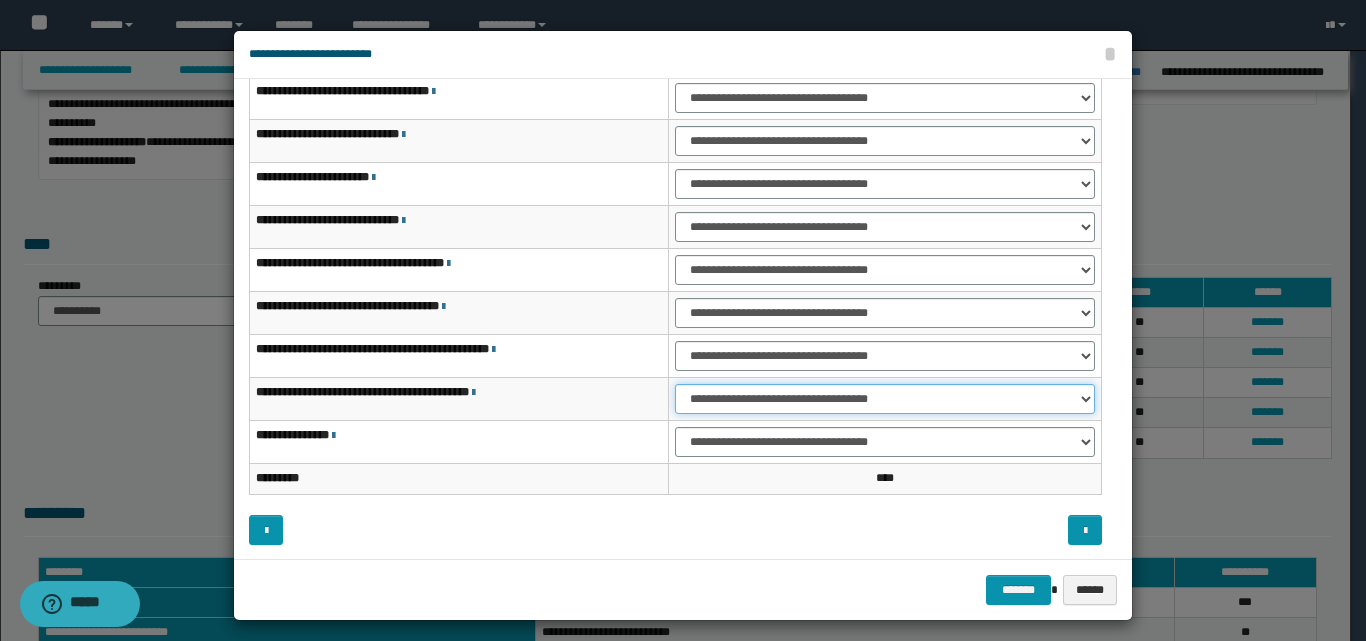 click on "**********" at bounding box center [885, 399] 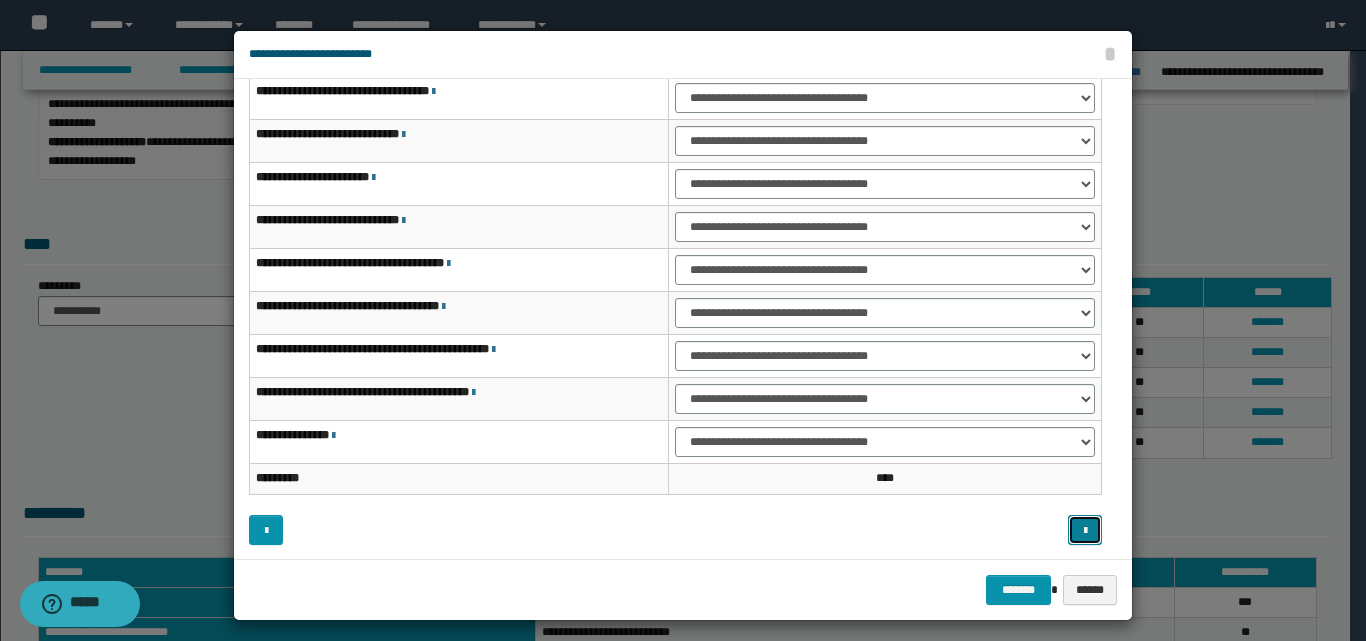 click at bounding box center (1085, 531) 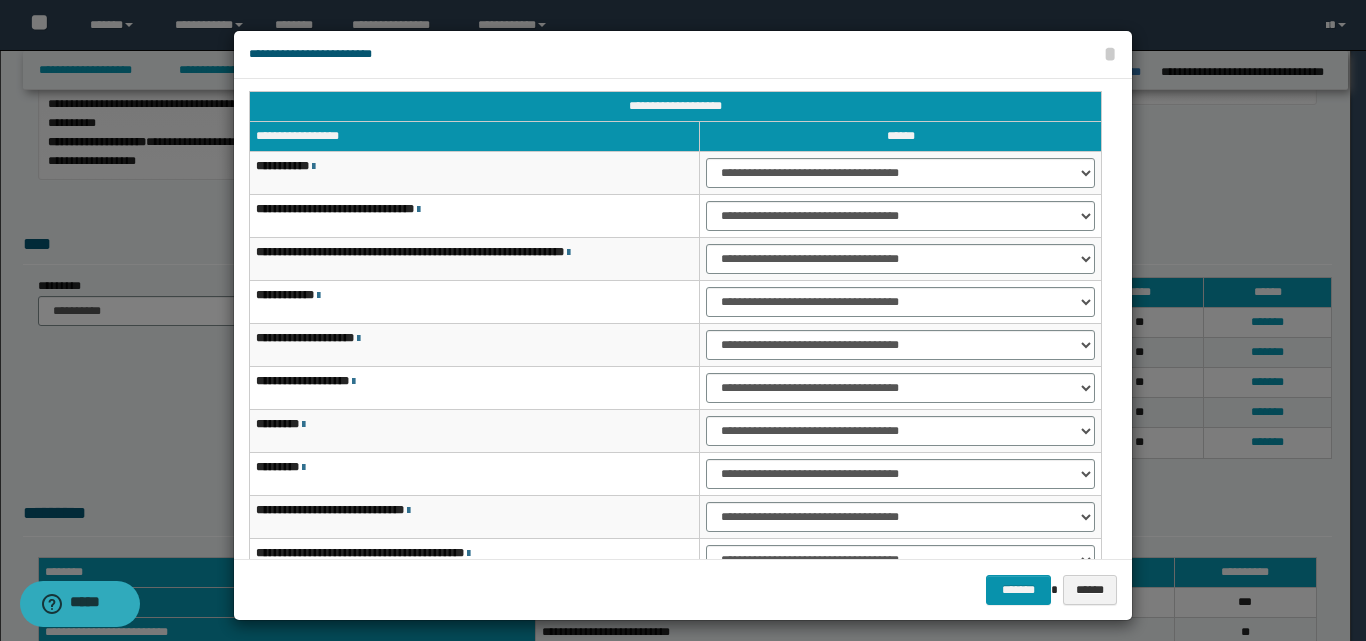 scroll, scrollTop: 0, scrollLeft: 0, axis: both 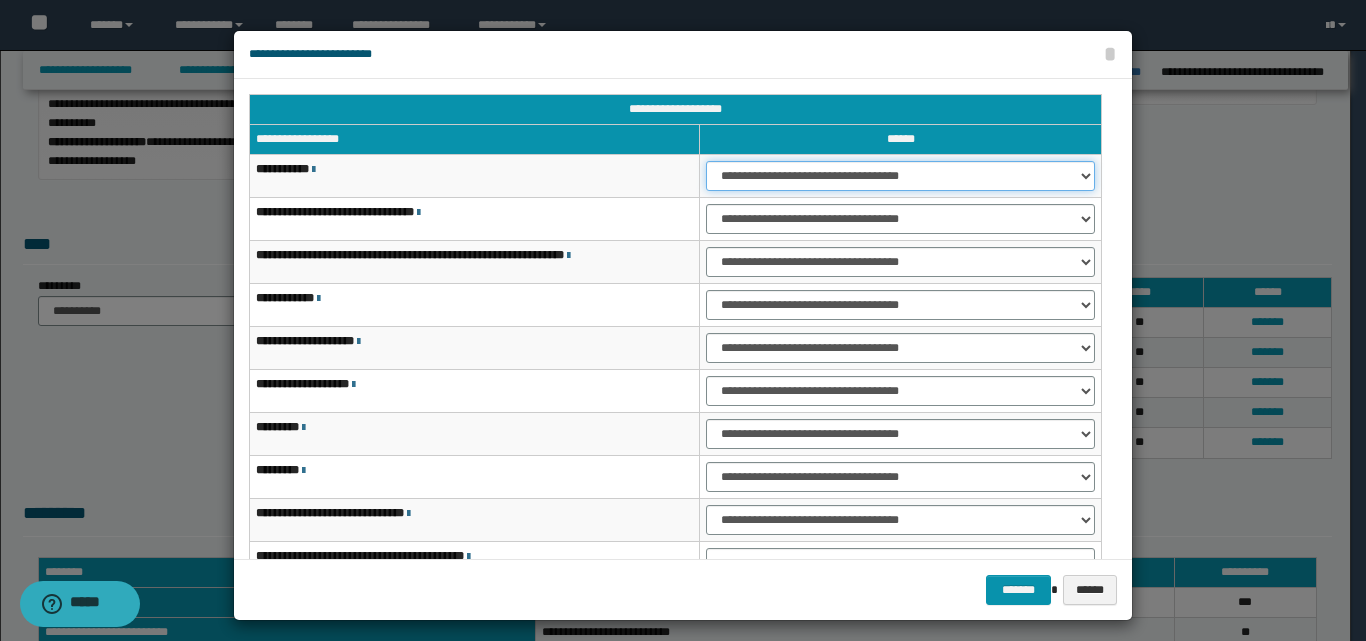 click on "**********" at bounding box center [900, 176] 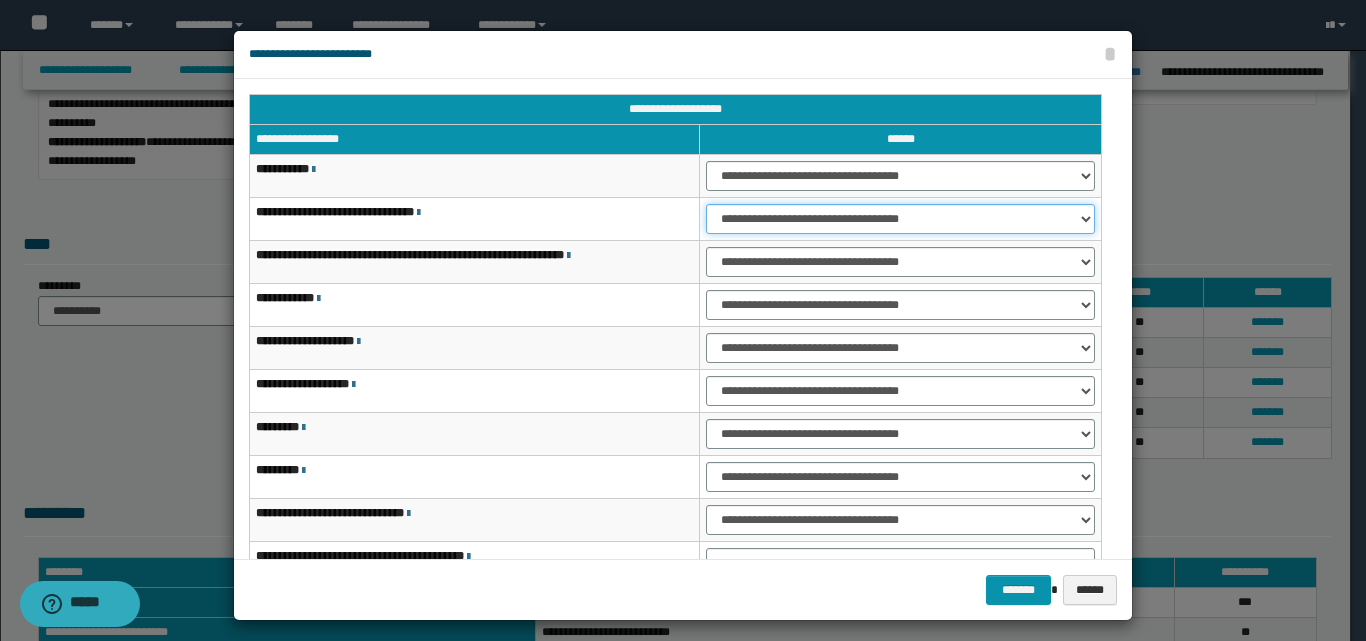 click on "**********" at bounding box center [900, 219] 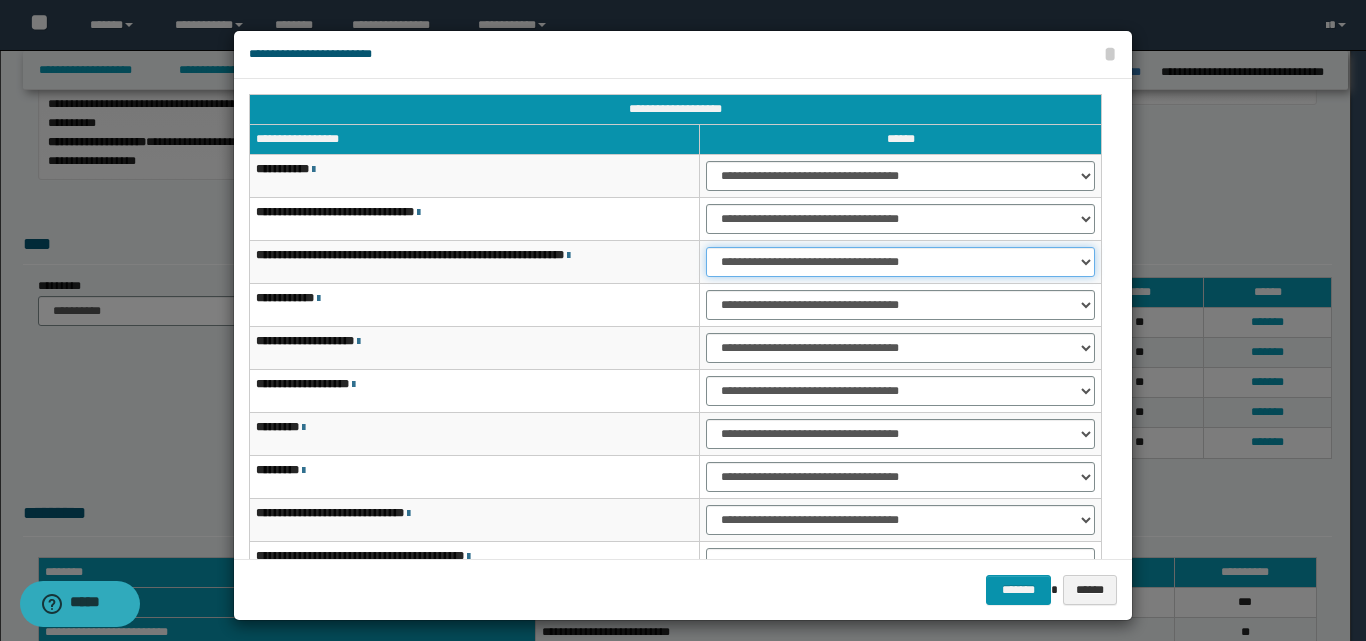 click on "**********" at bounding box center [900, 262] 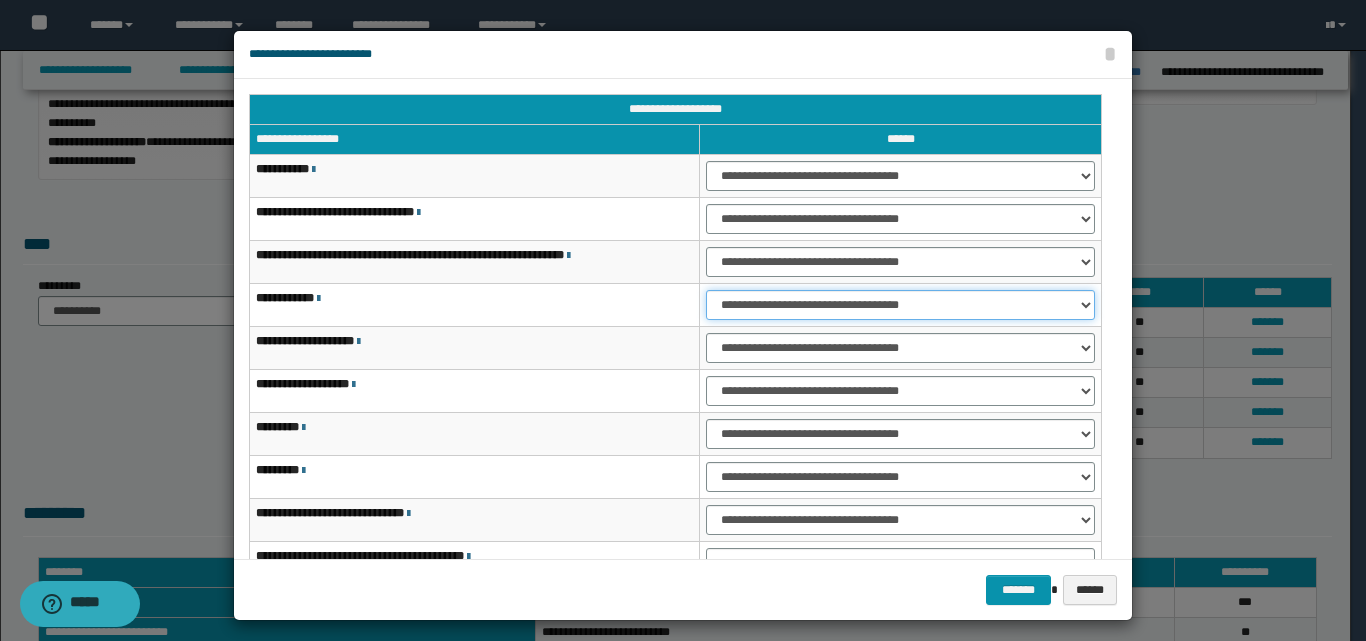 click on "**********" at bounding box center [900, 305] 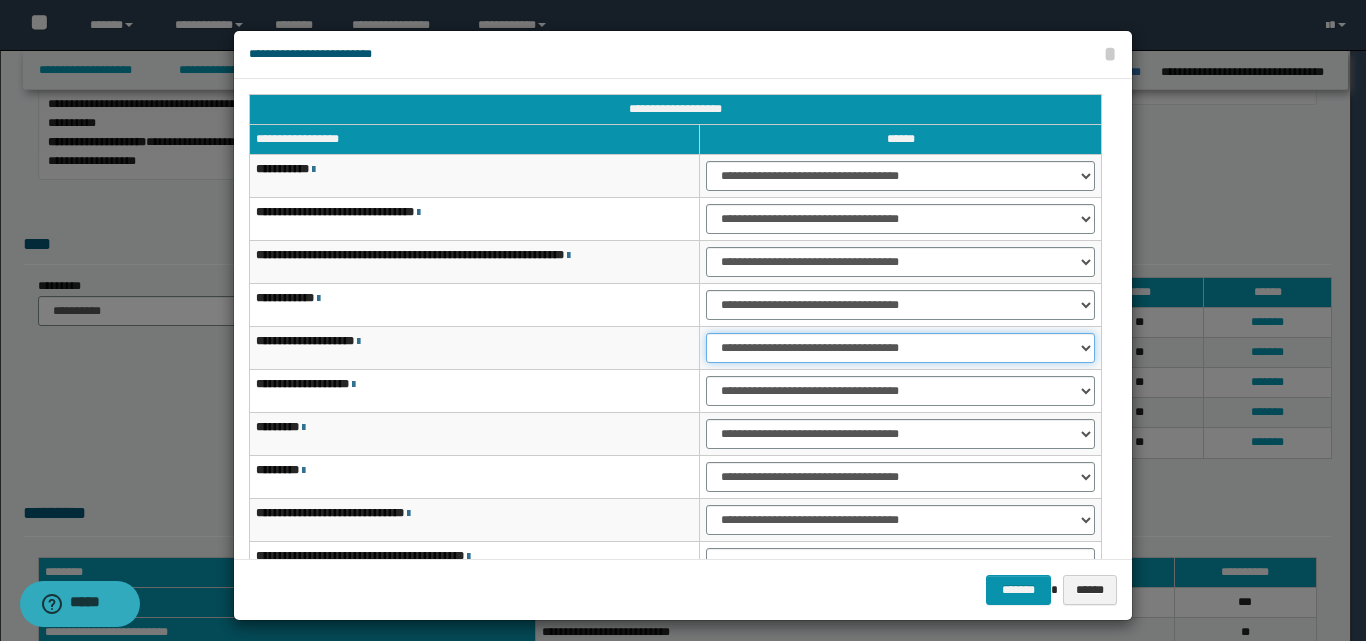 click on "**********" at bounding box center (900, 348) 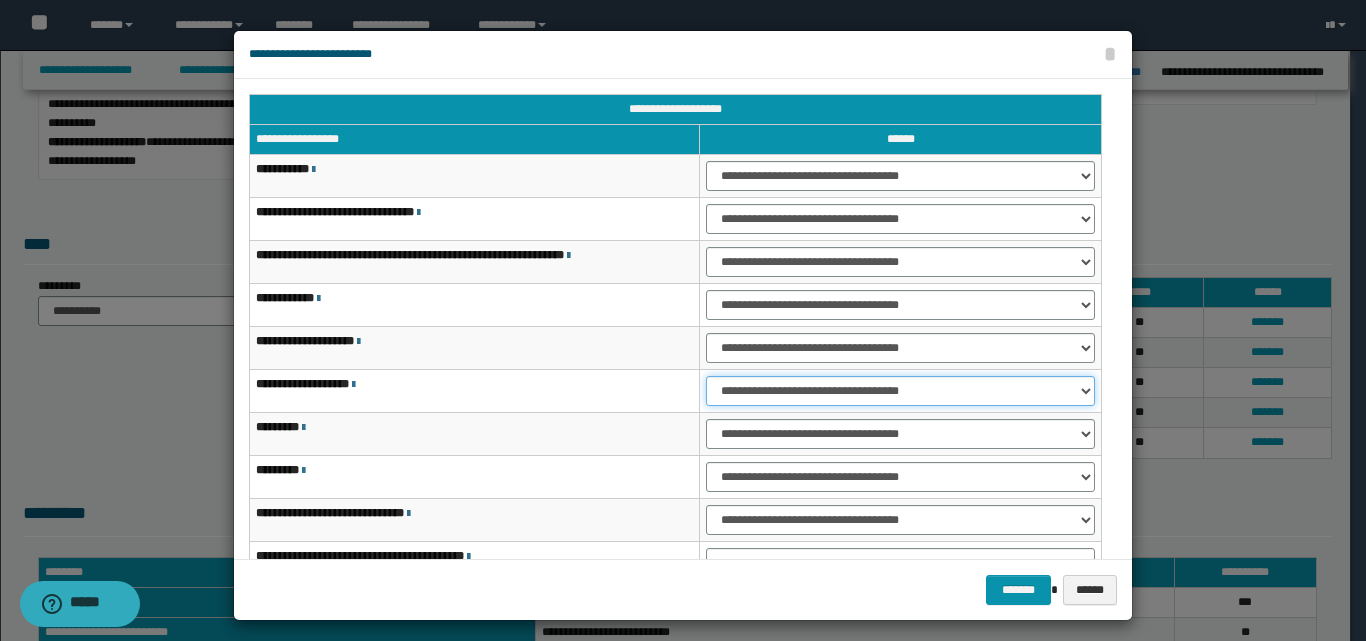 click on "**********" at bounding box center (900, 391) 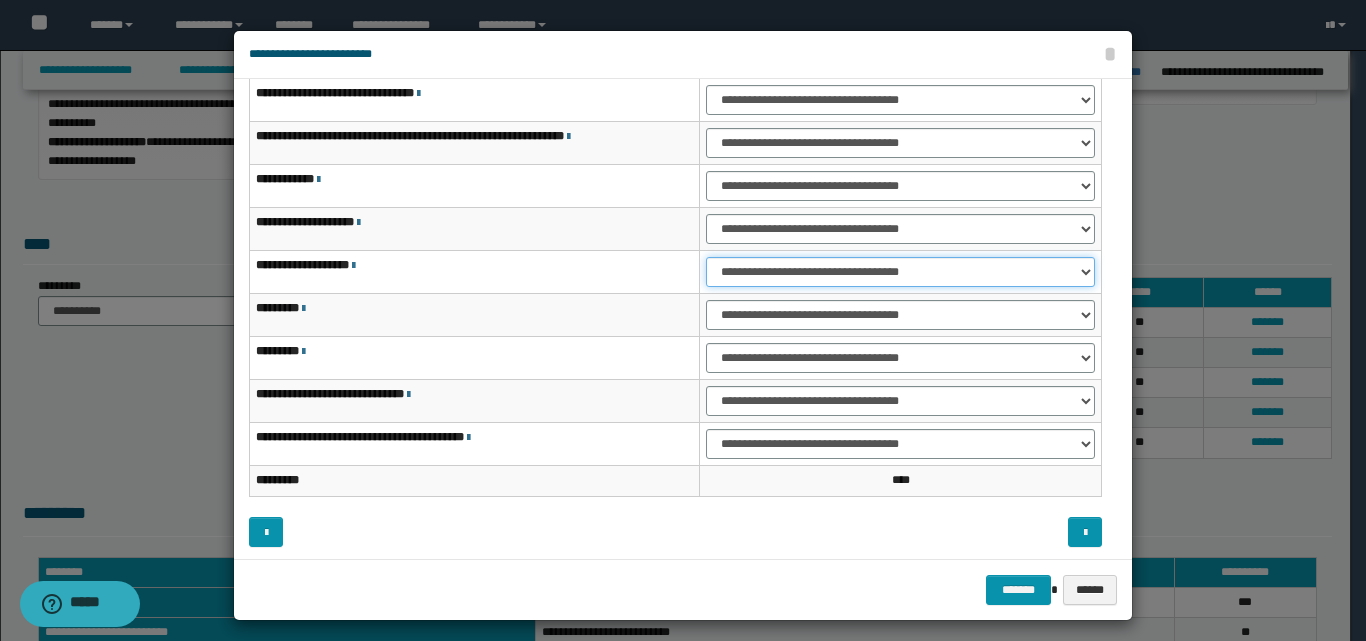 scroll, scrollTop: 121, scrollLeft: 0, axis: vertical 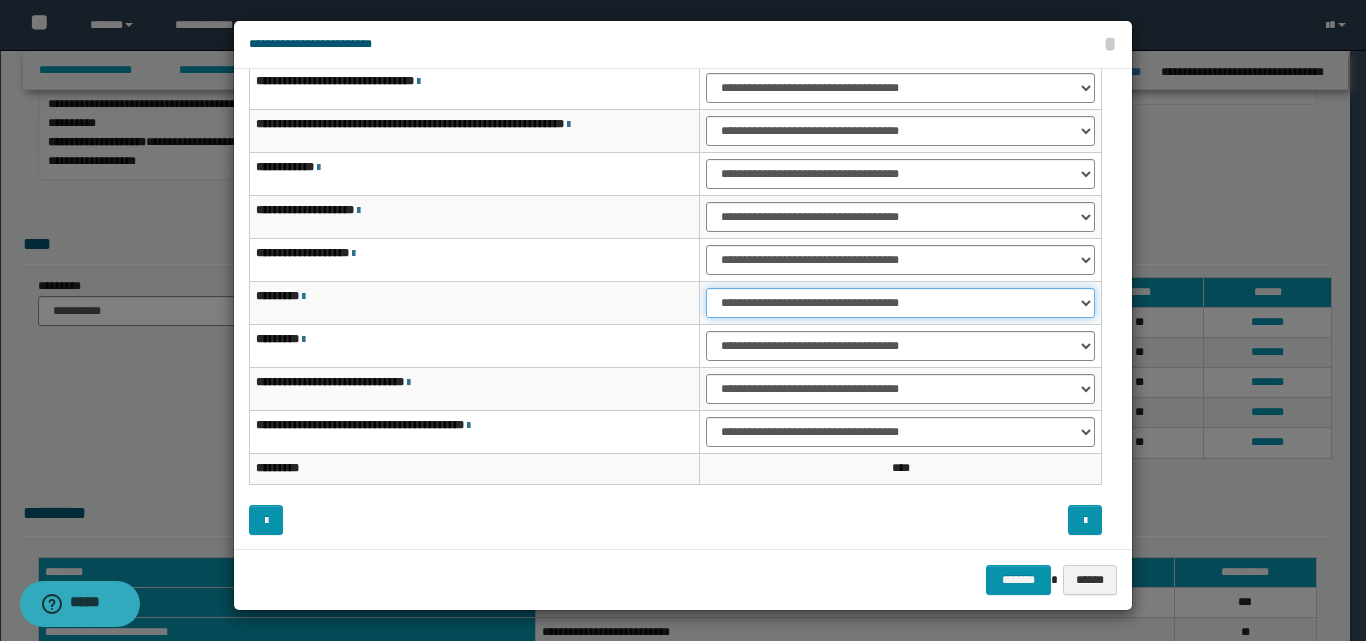 click on "**********" at bounding box center (900, 303) 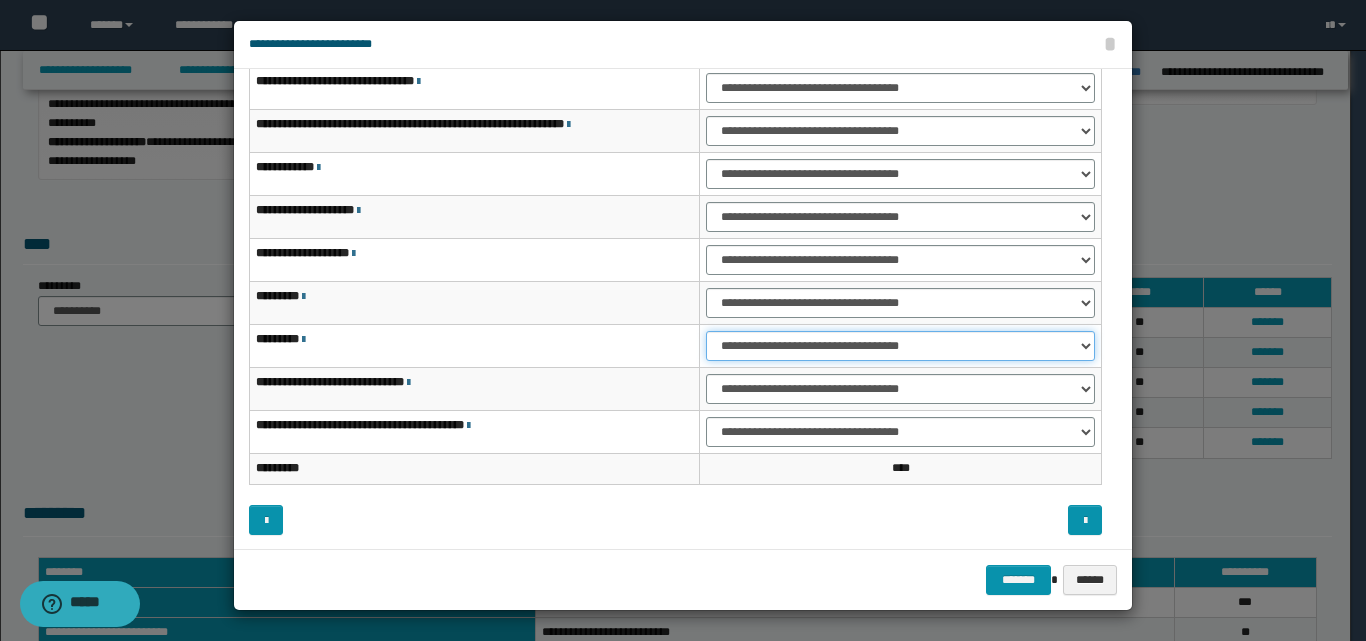 click on "**********" at bounding box center [900, 346] 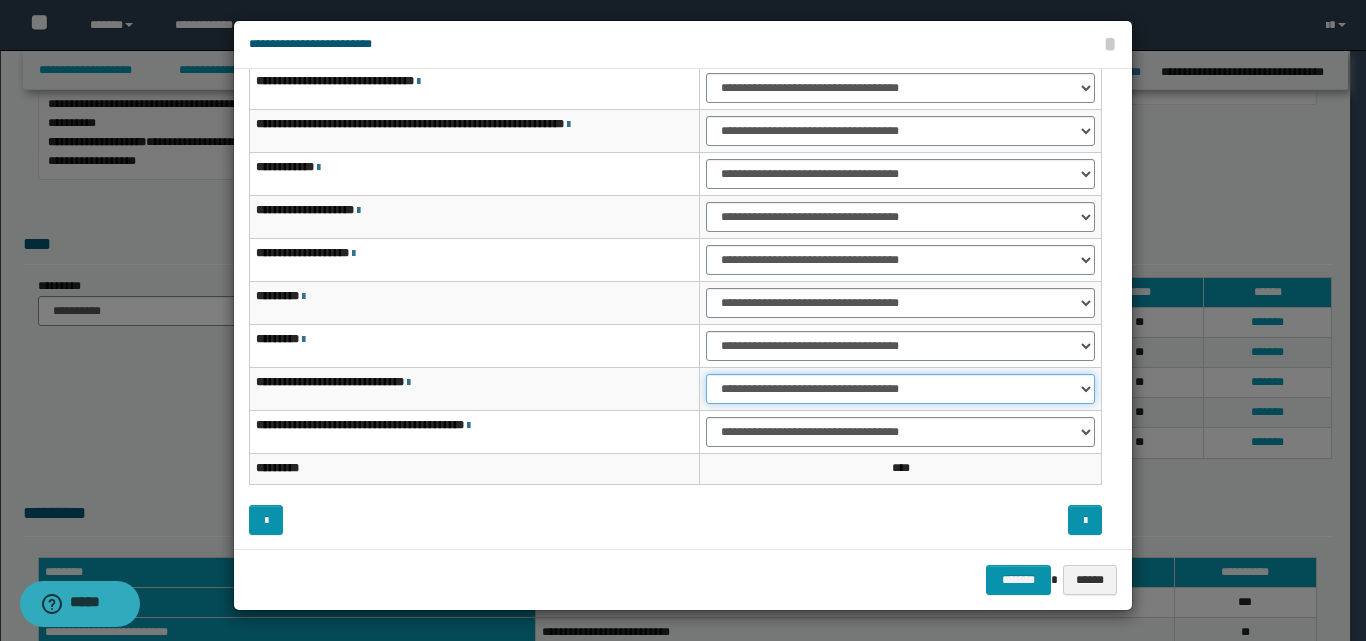 click on "**********" at bounding box center [900, 389] 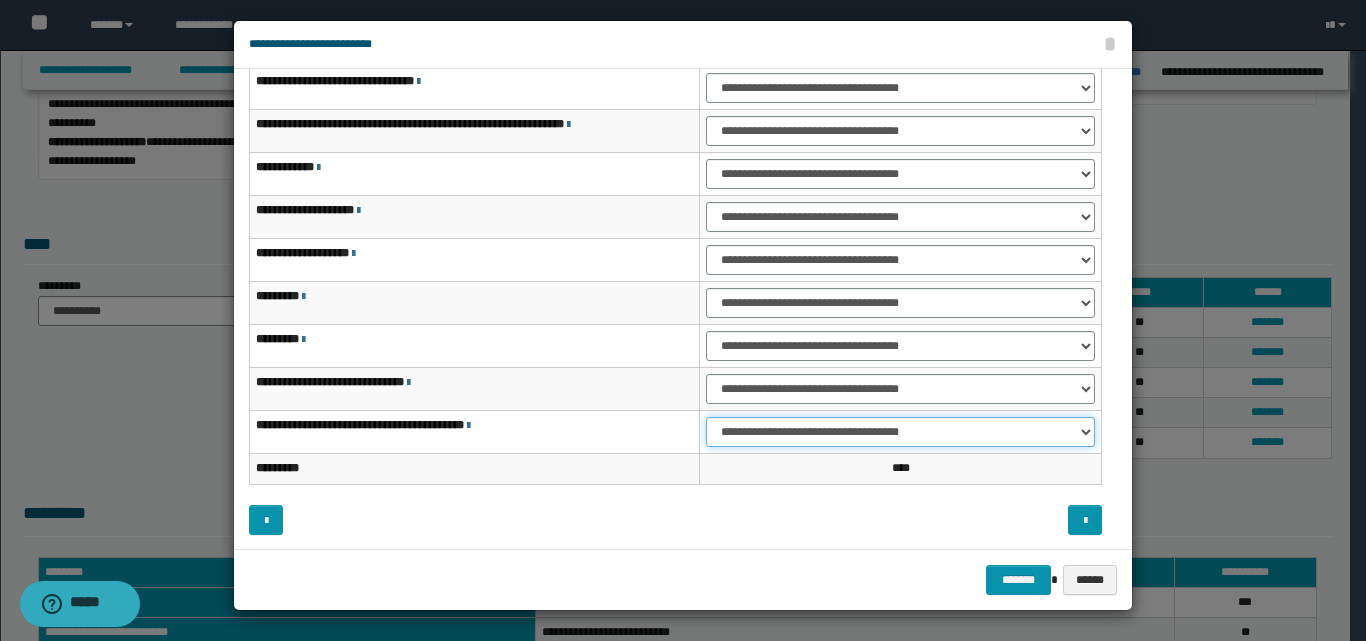 click on "**********" at bounding box center [900, 432] 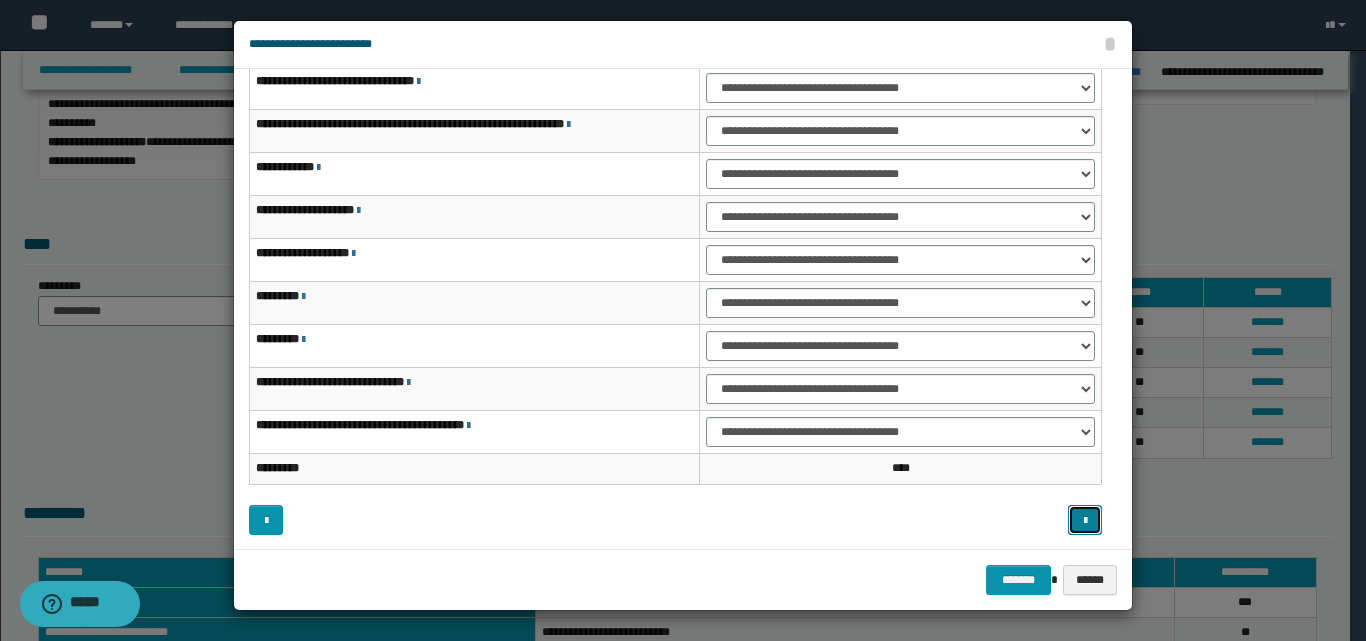 click at bounding box center [1085, 520] 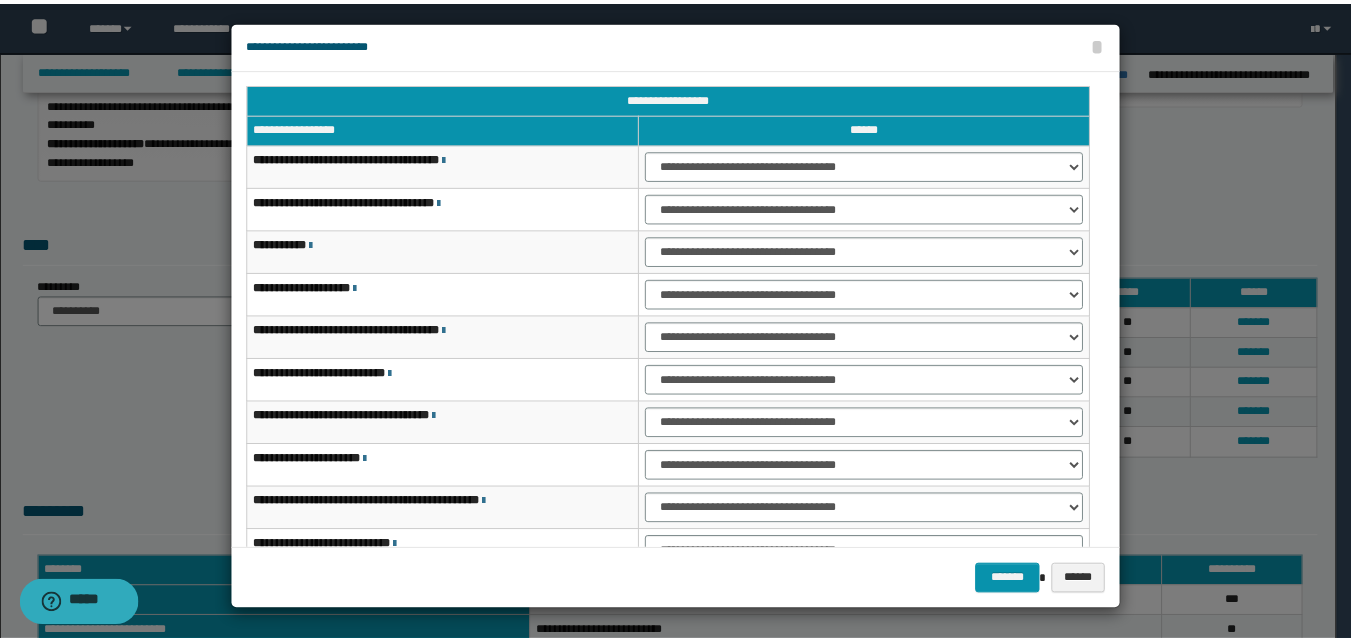 scroll, scrollTop: 0, scrollLeft: 0, axis: both 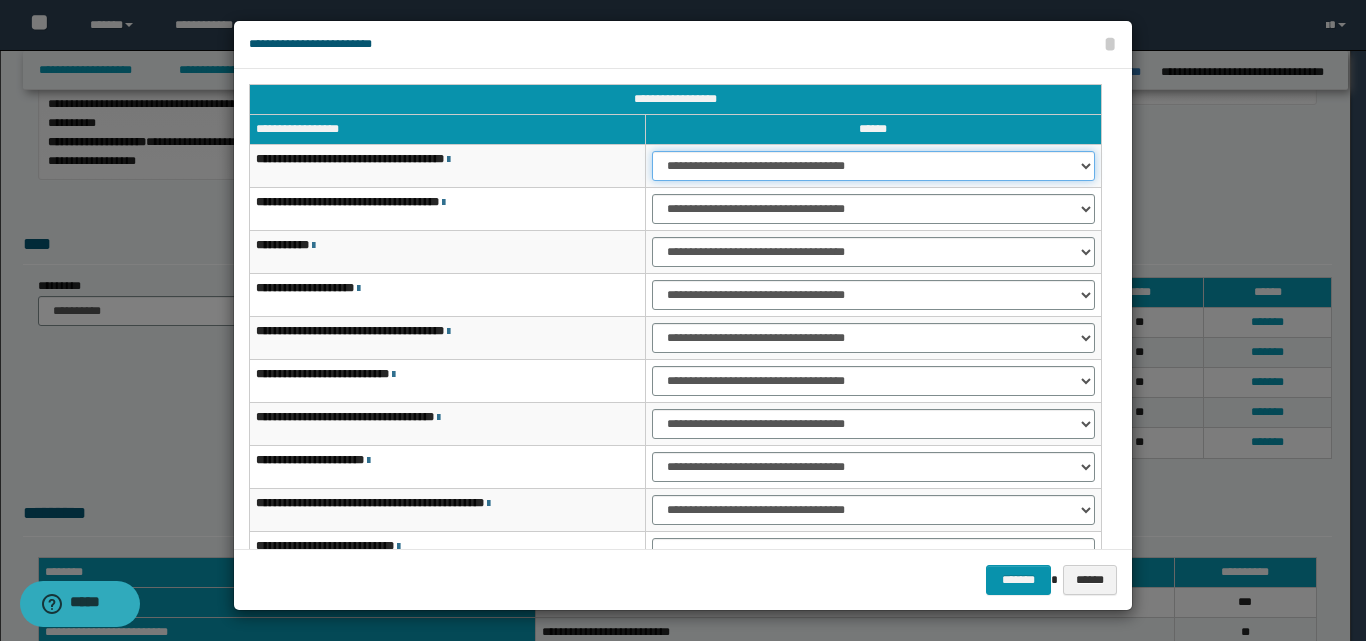 click on "**********" at bounding box center (873, 166) 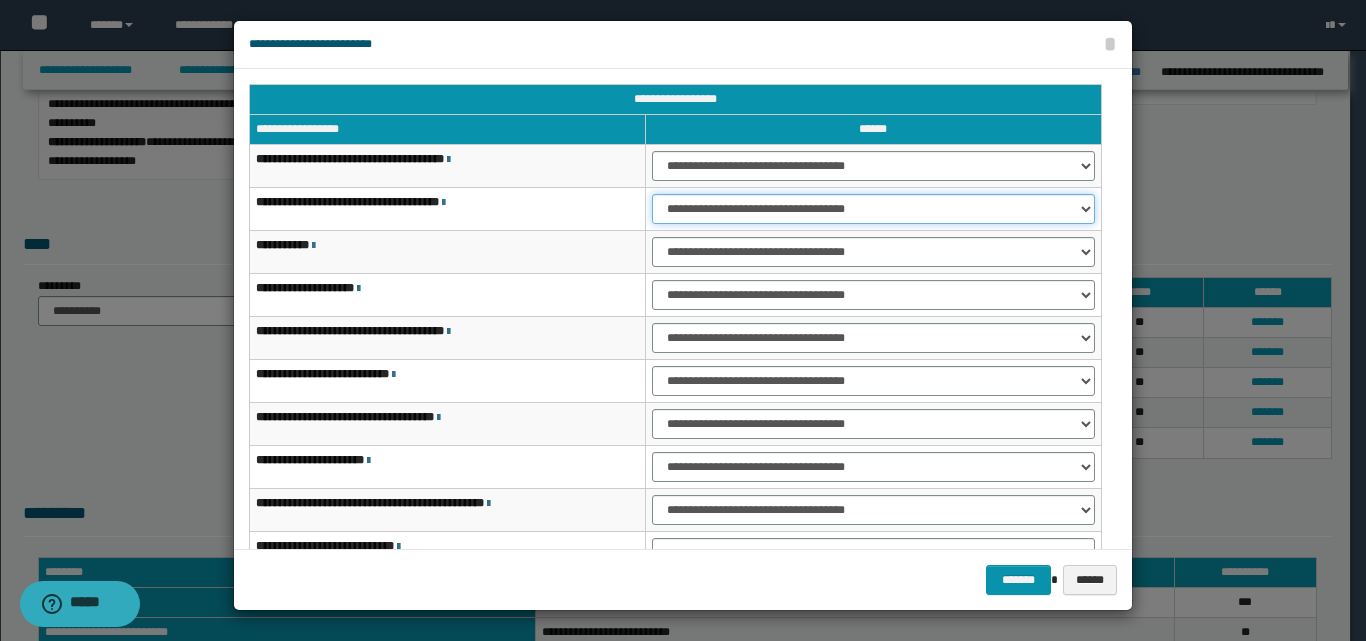 click on "**********" at bounding box center [873, 209] 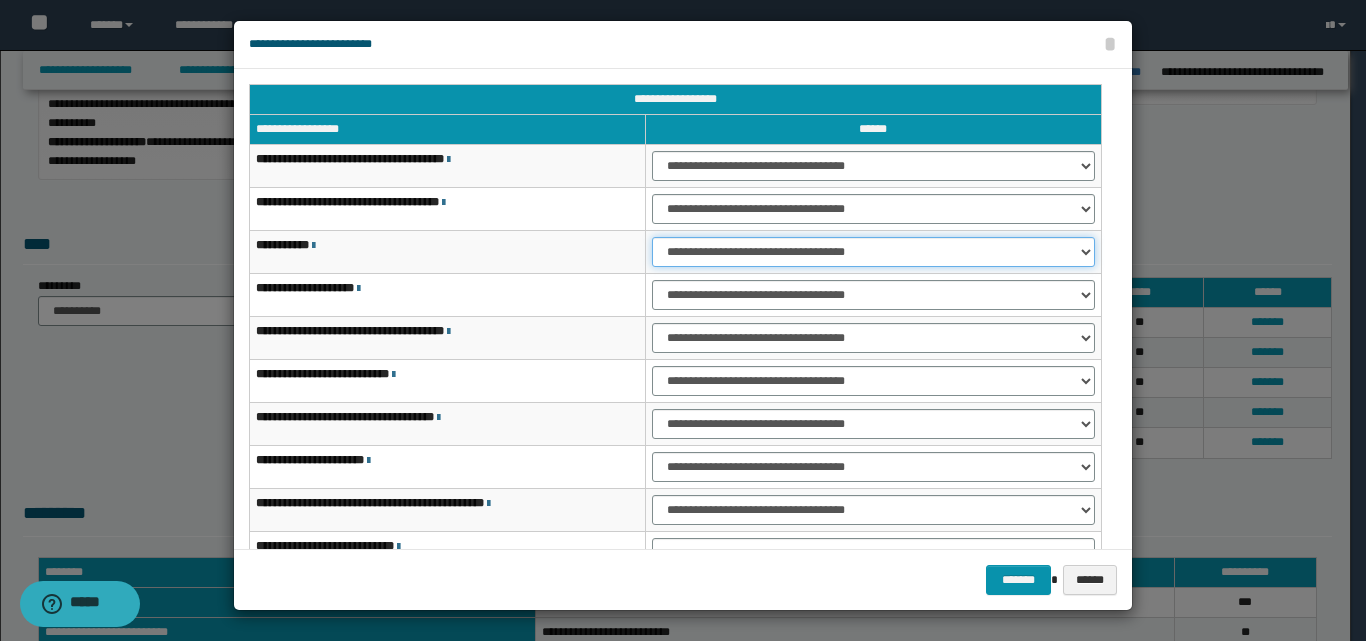 click on "**********" at bounding box center (873, 252) 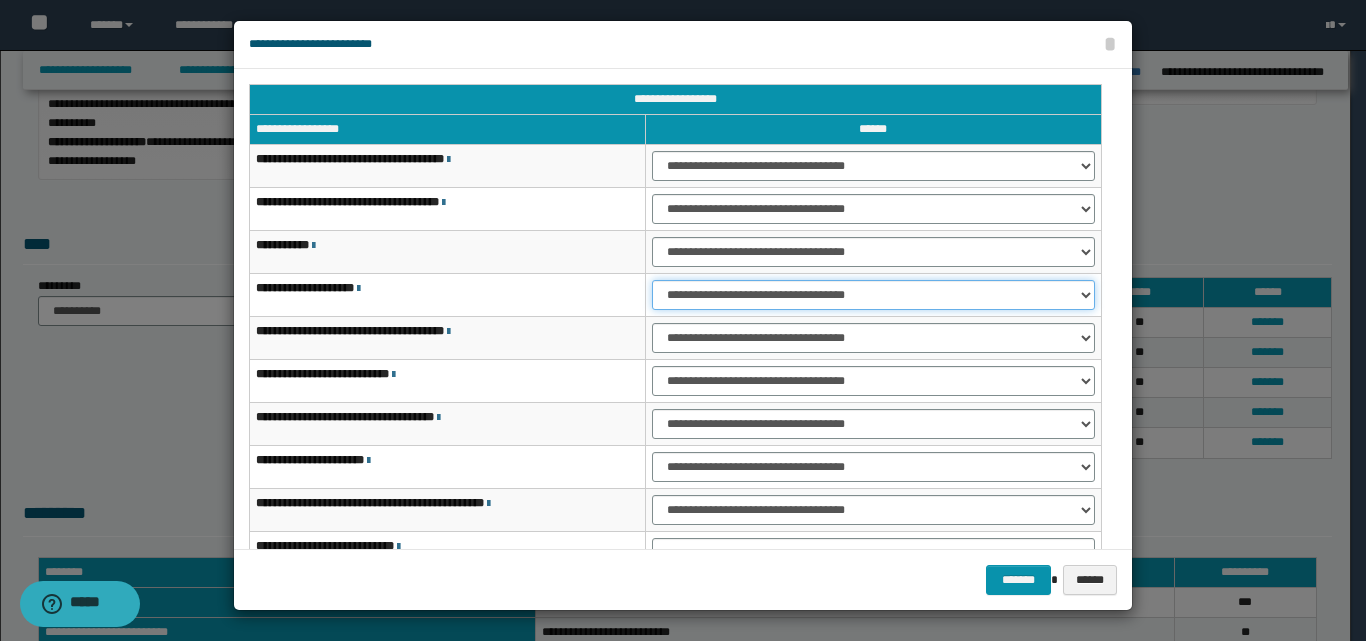 click on "**********" at bounding box center [873, 295] 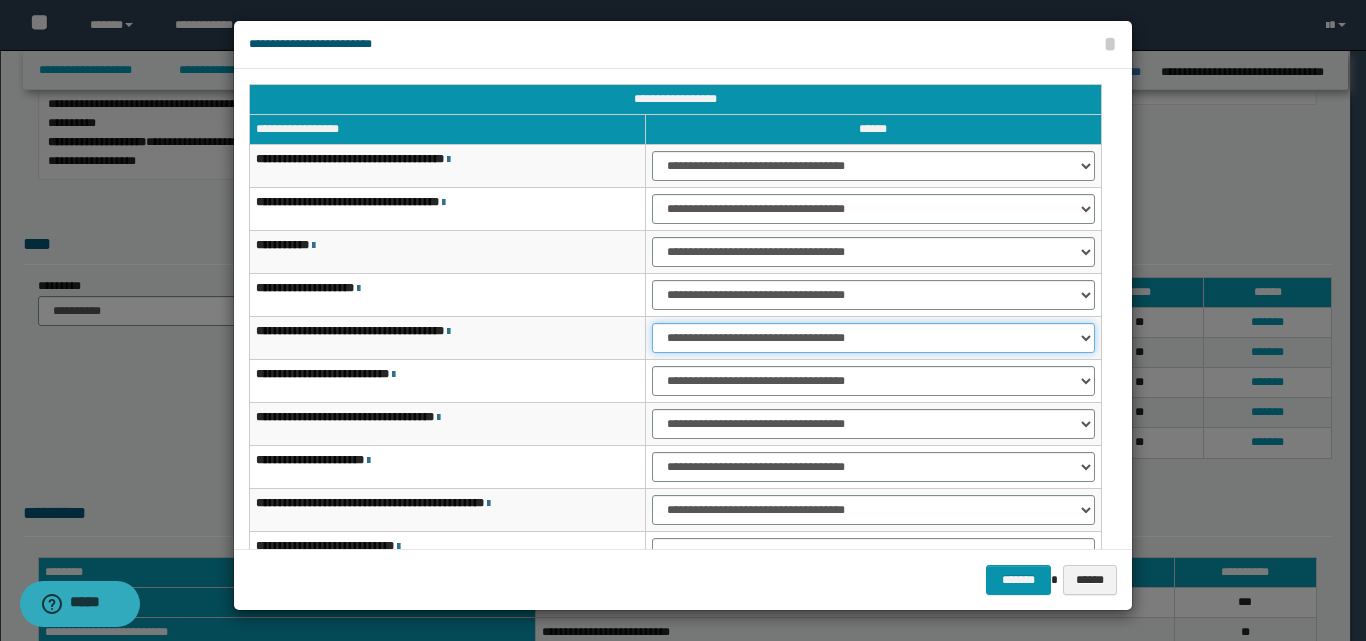 click on "**********" at bounding box center (873, 338) 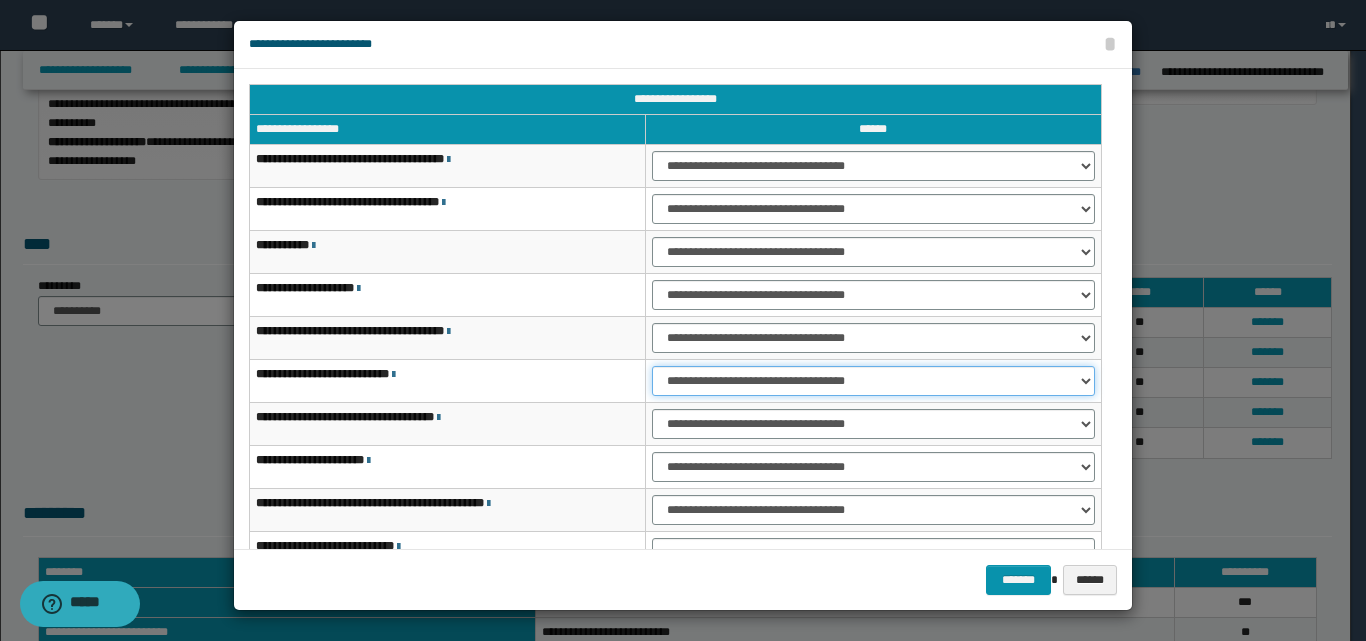 click on "**********" at bounding box center (873, 381) 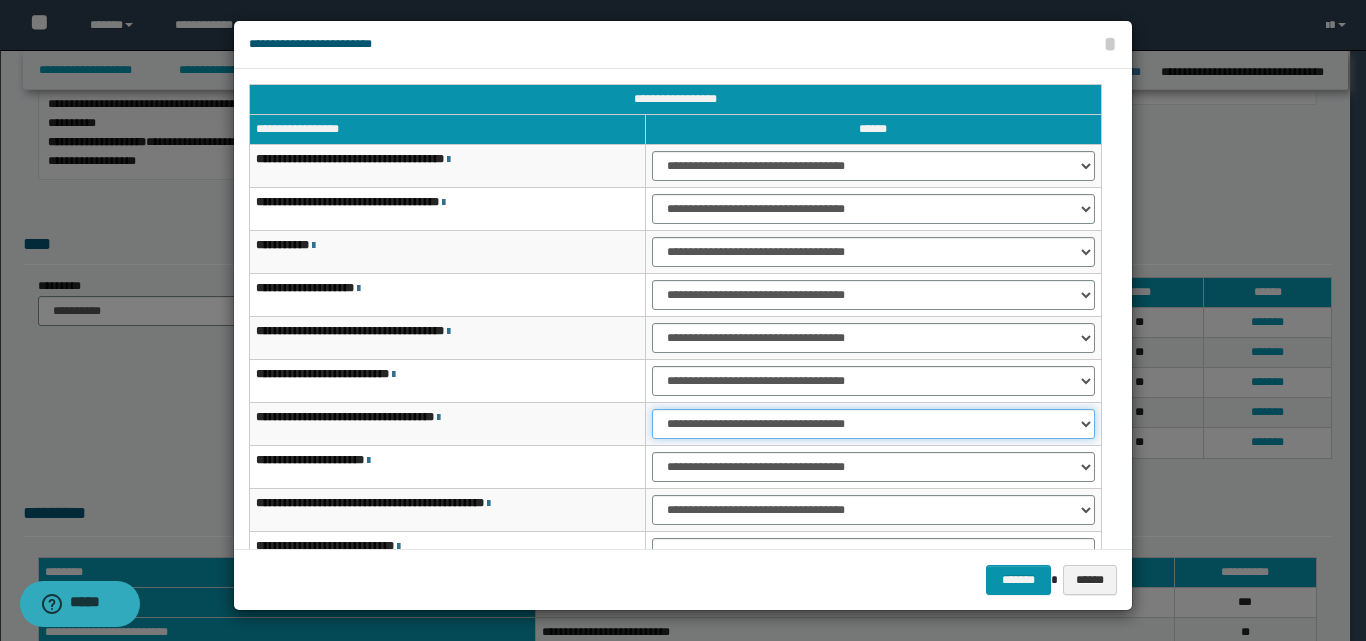 click on "**********" at bounding box center (873, 424) 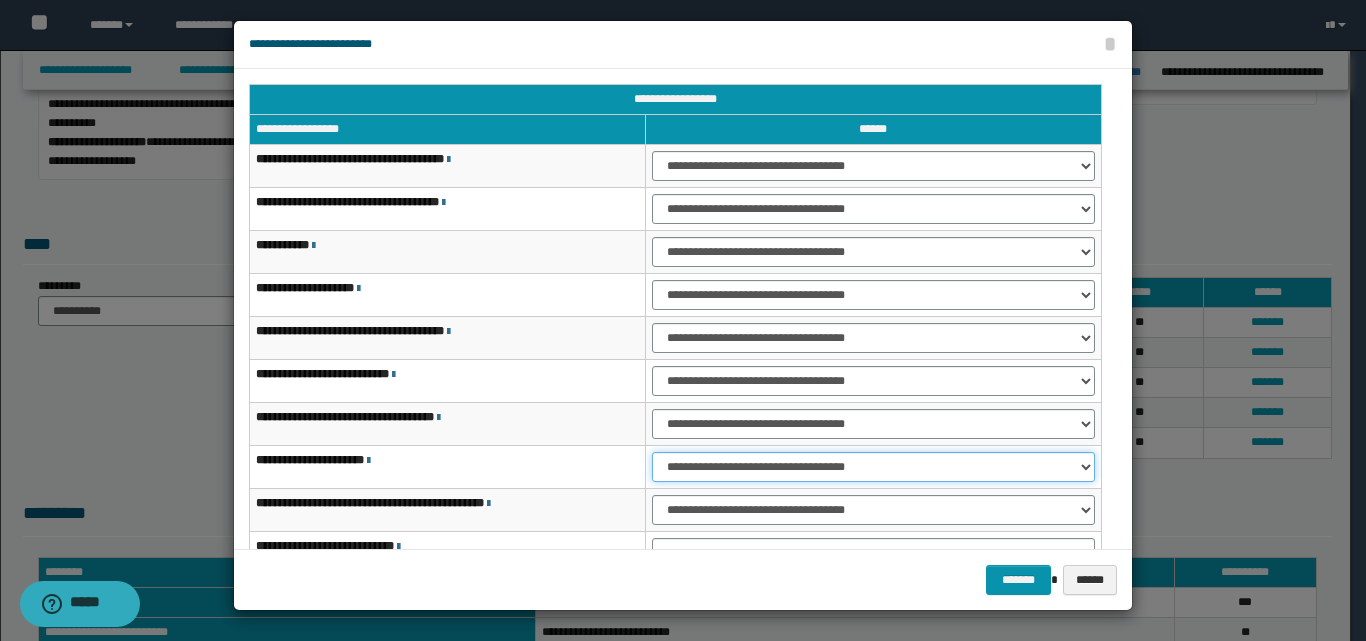click on "**********" at bounding box center [873, 467] 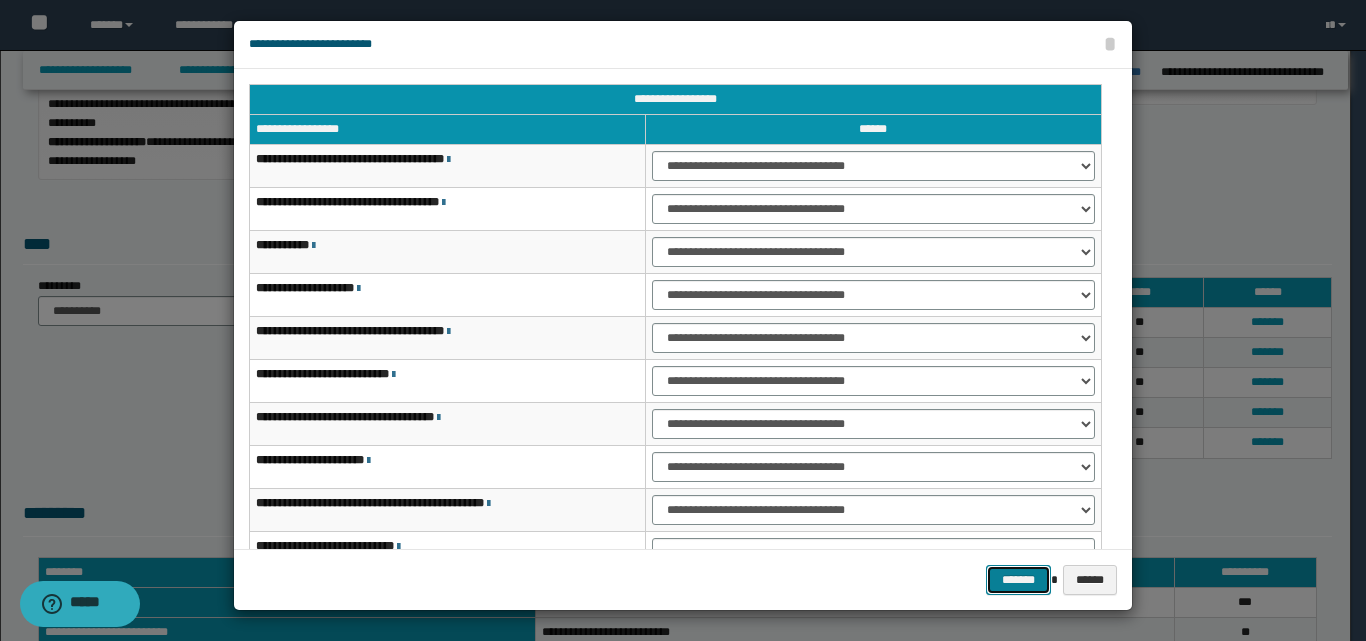 click on "*******" at bounding box center (1018, 580) 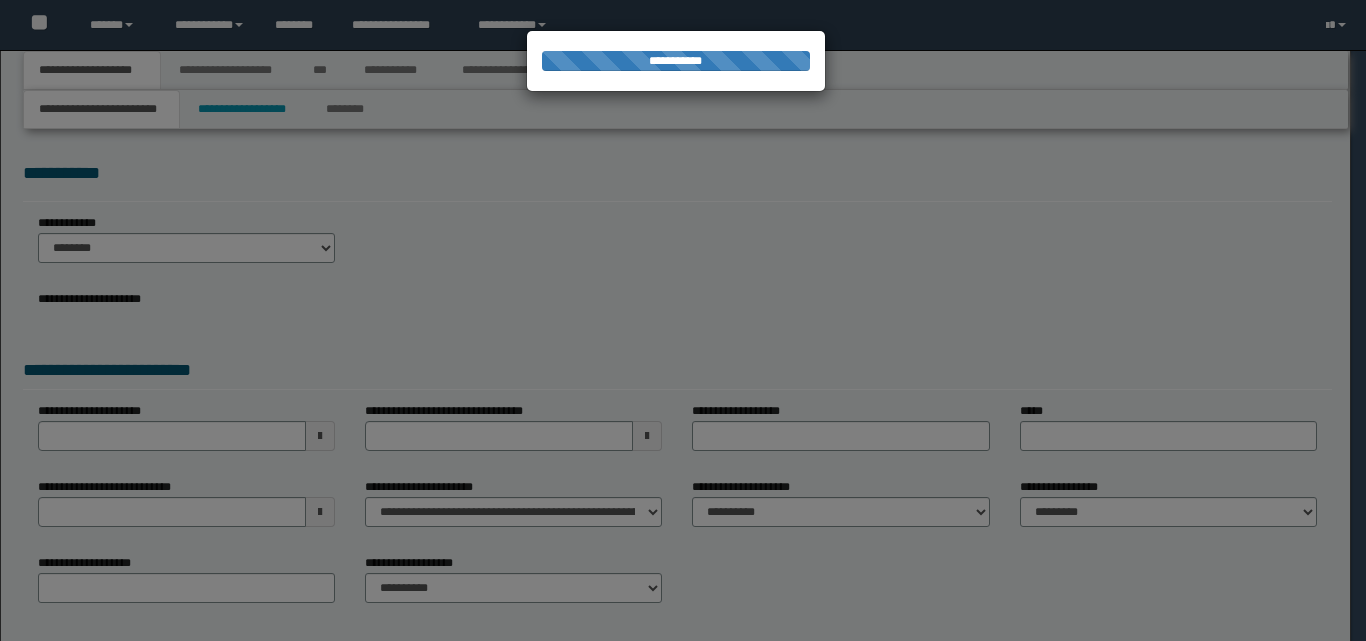 scroll, scrollTop: 0, scrollLeft: 0, axis: both 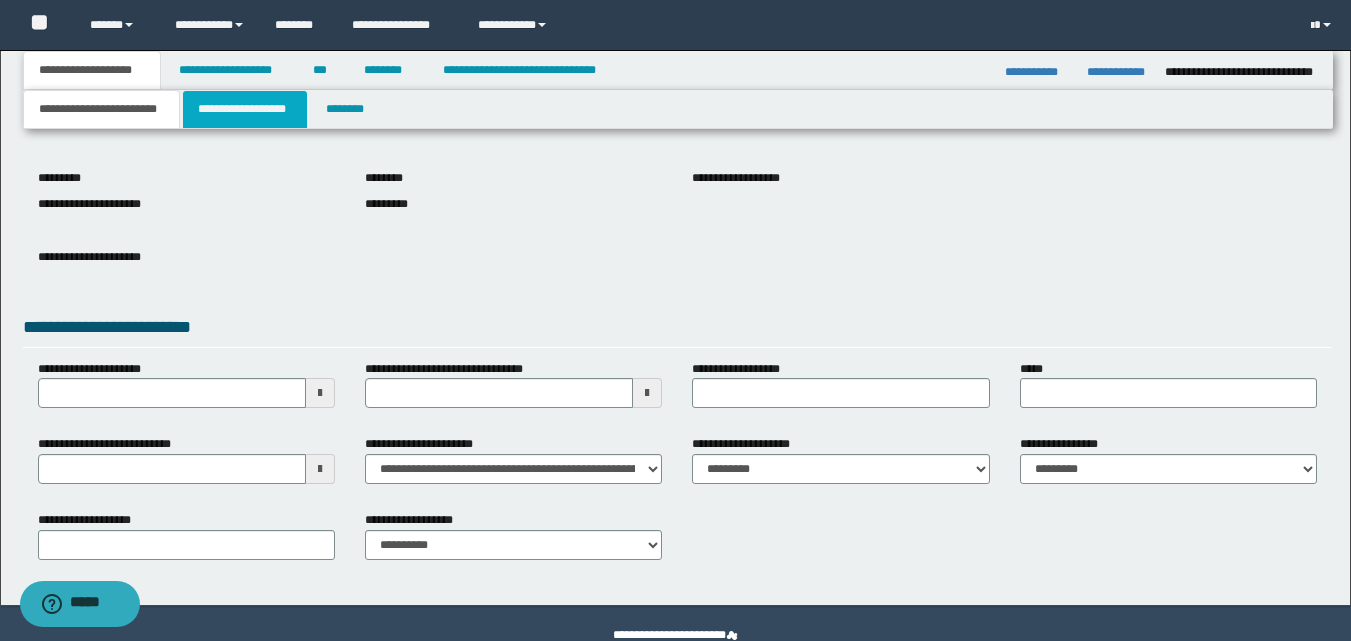 click on "**********" at bounding box center (245, 109) 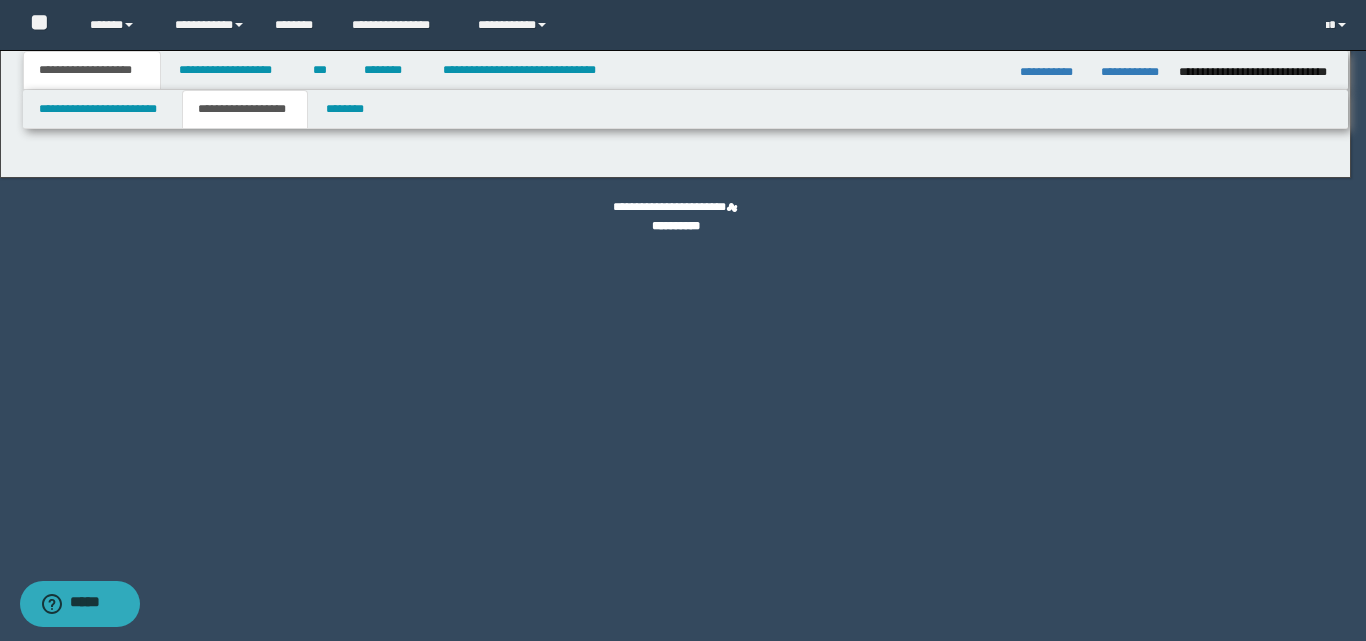 type on "**********" 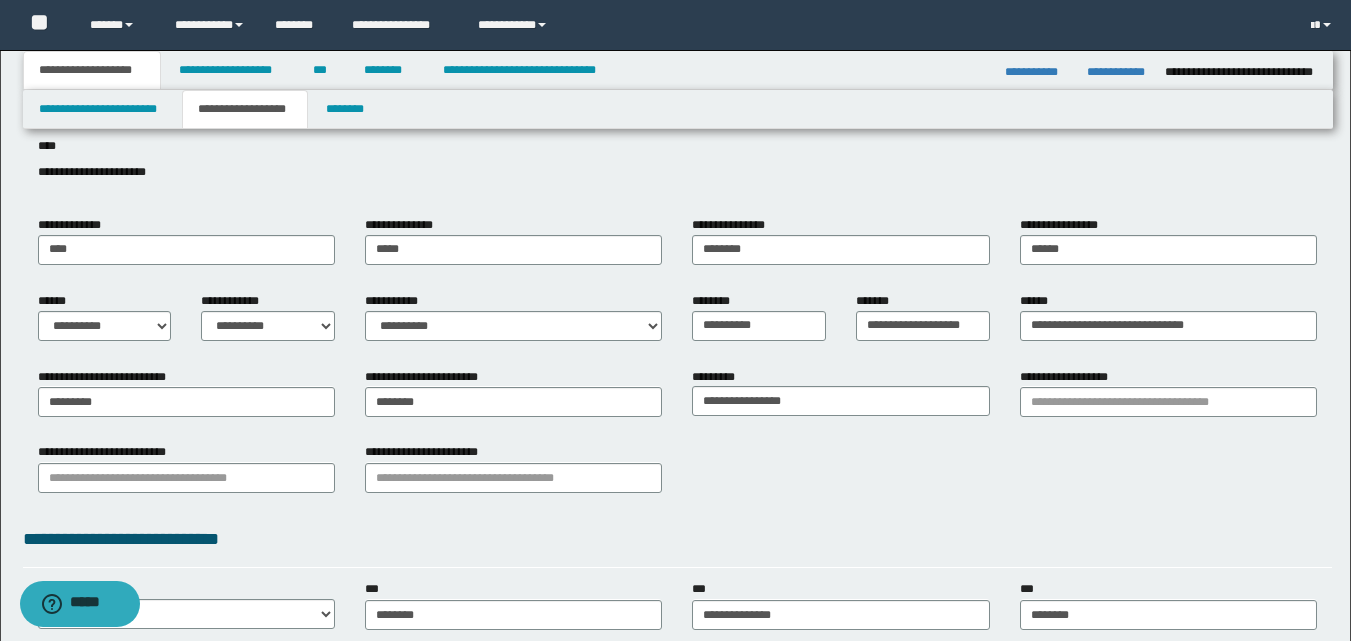 scroll, scrollTop: 200, scrollLeft: 0, axis: vertical 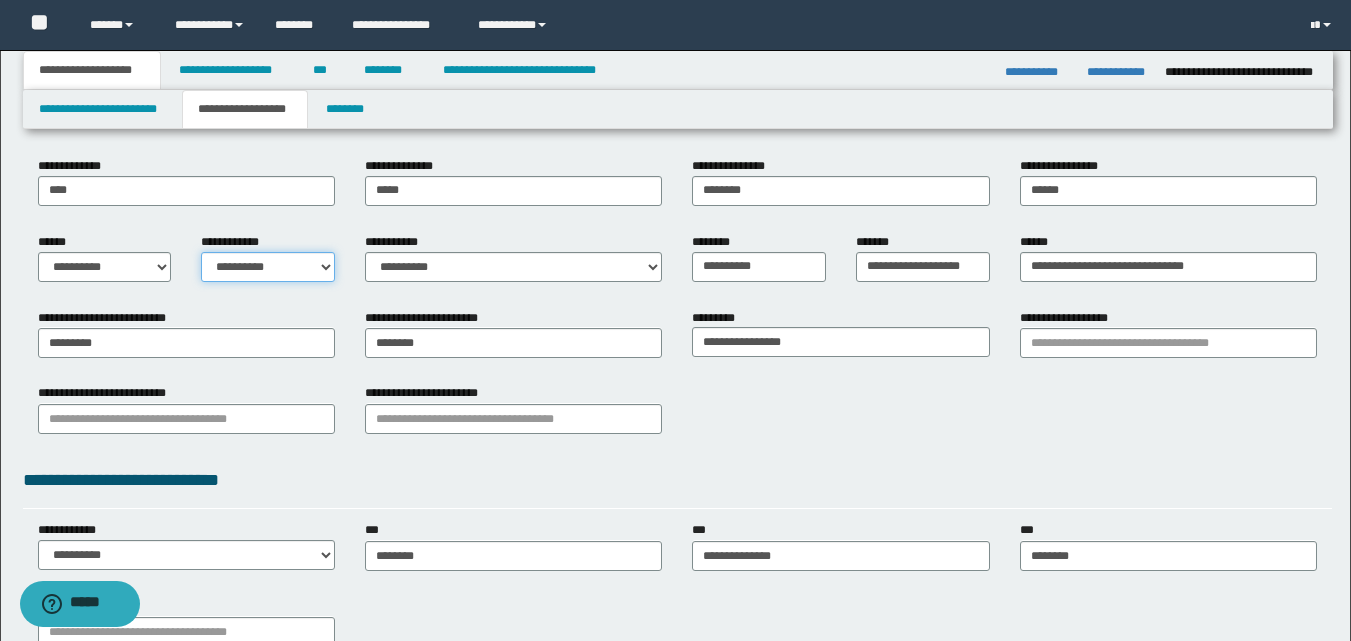 click on "**********" at bounding box center (268, 267) 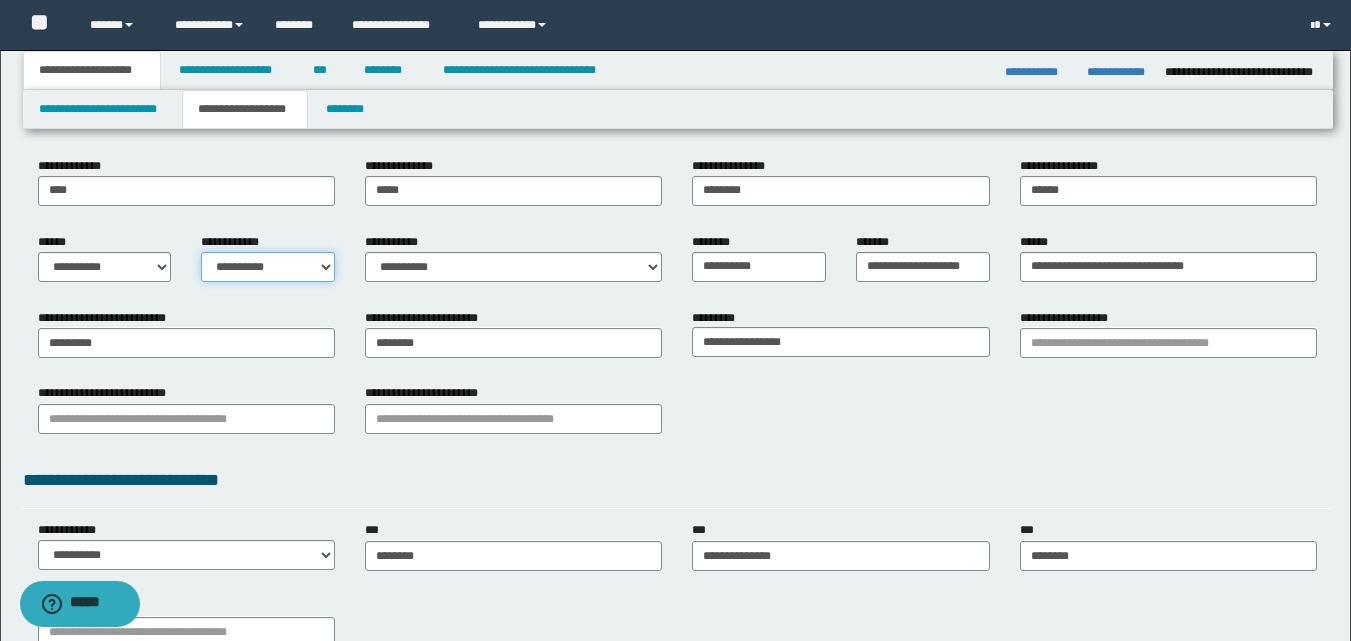 select on "*" 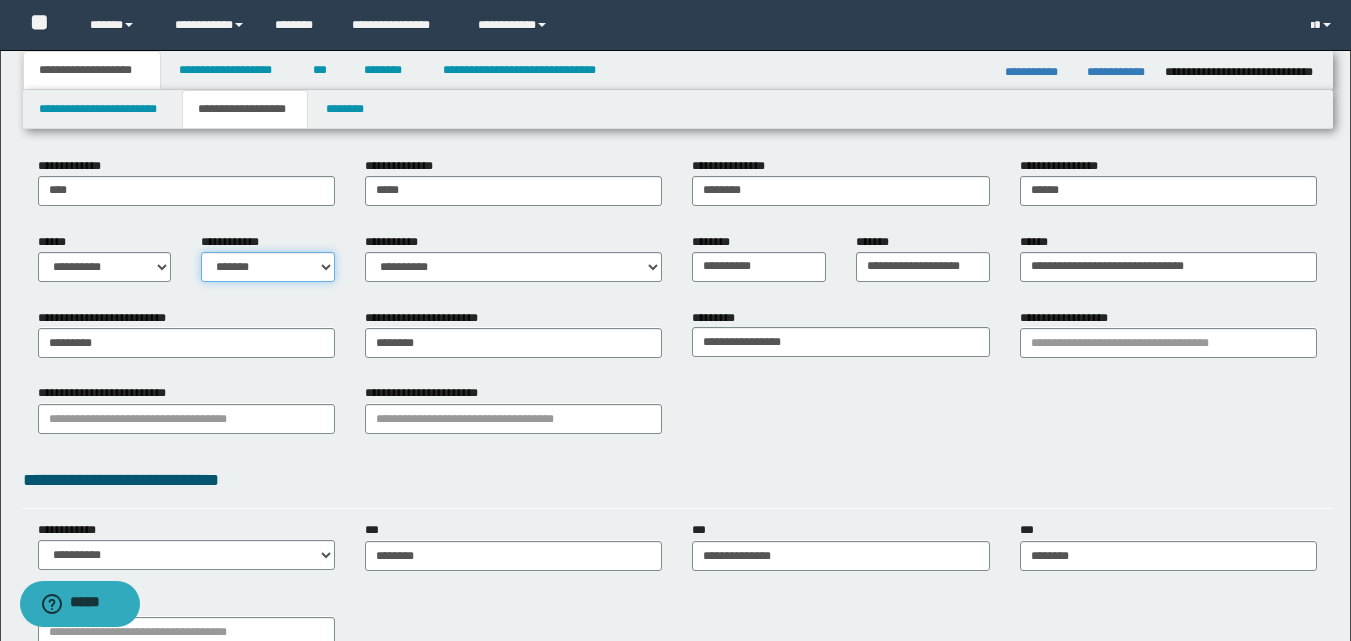 click on "**********" at bounding box center [268, 267] 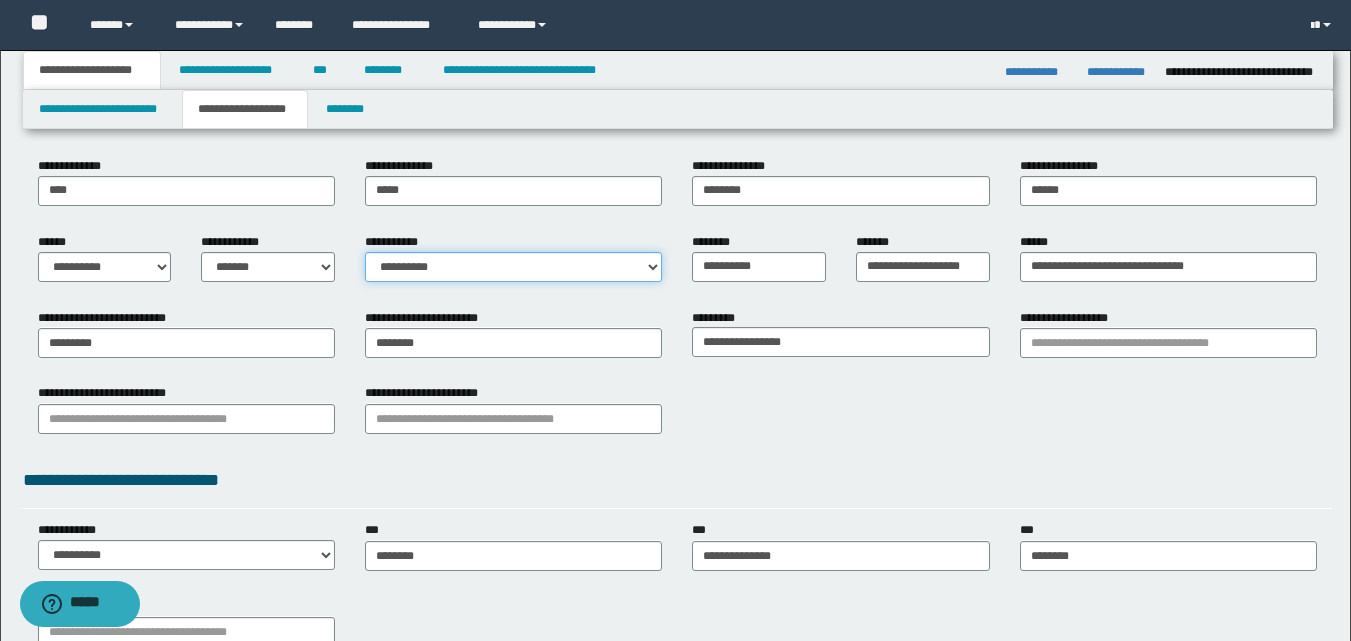 click on "**********" at bounding box center [513, 267] 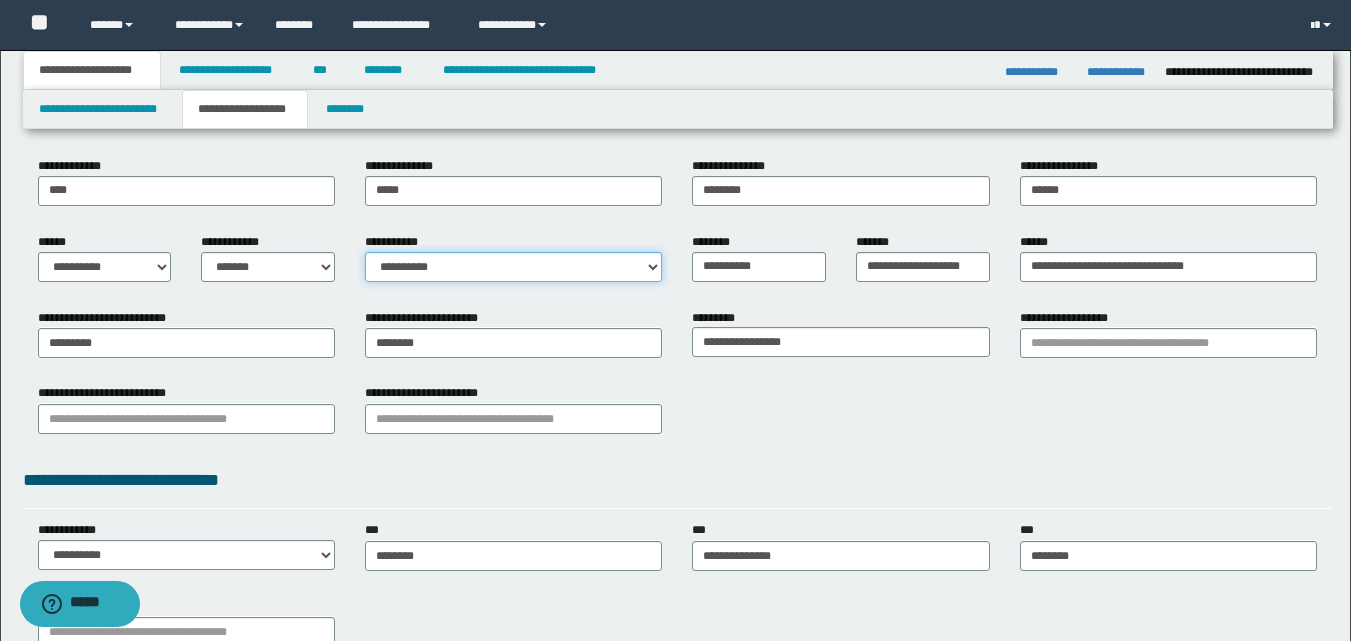 select on "*" 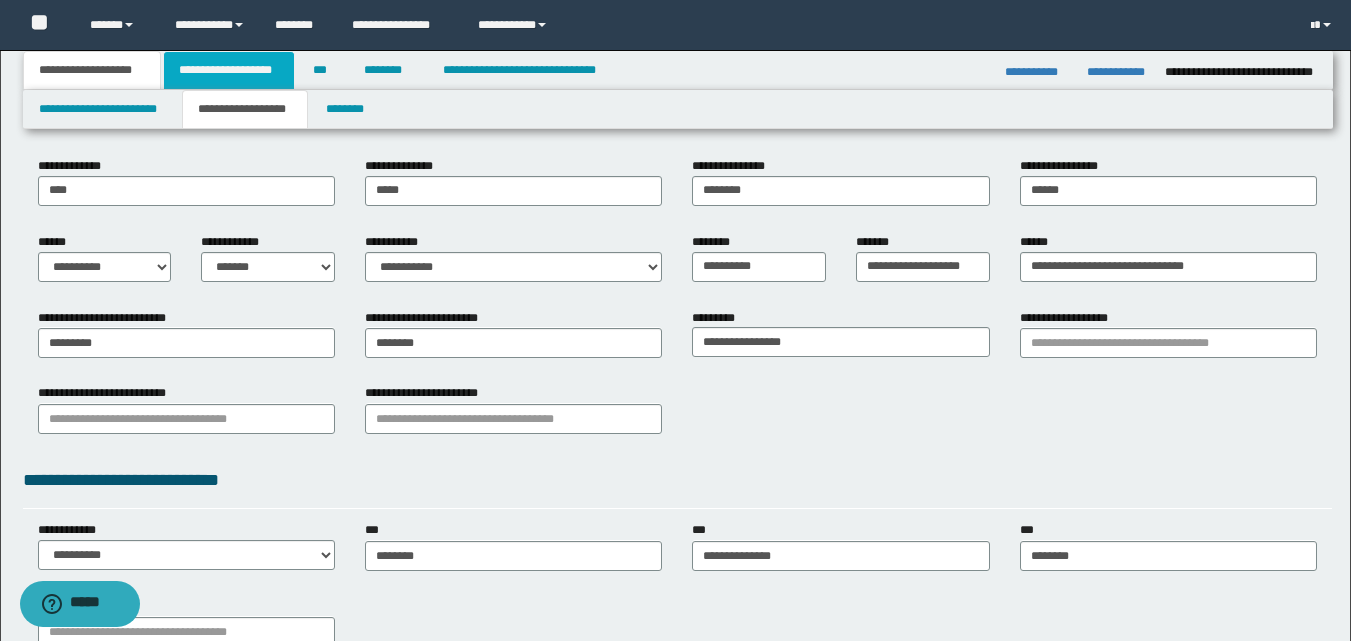 click on "**********" at bounding box center (229, 70) 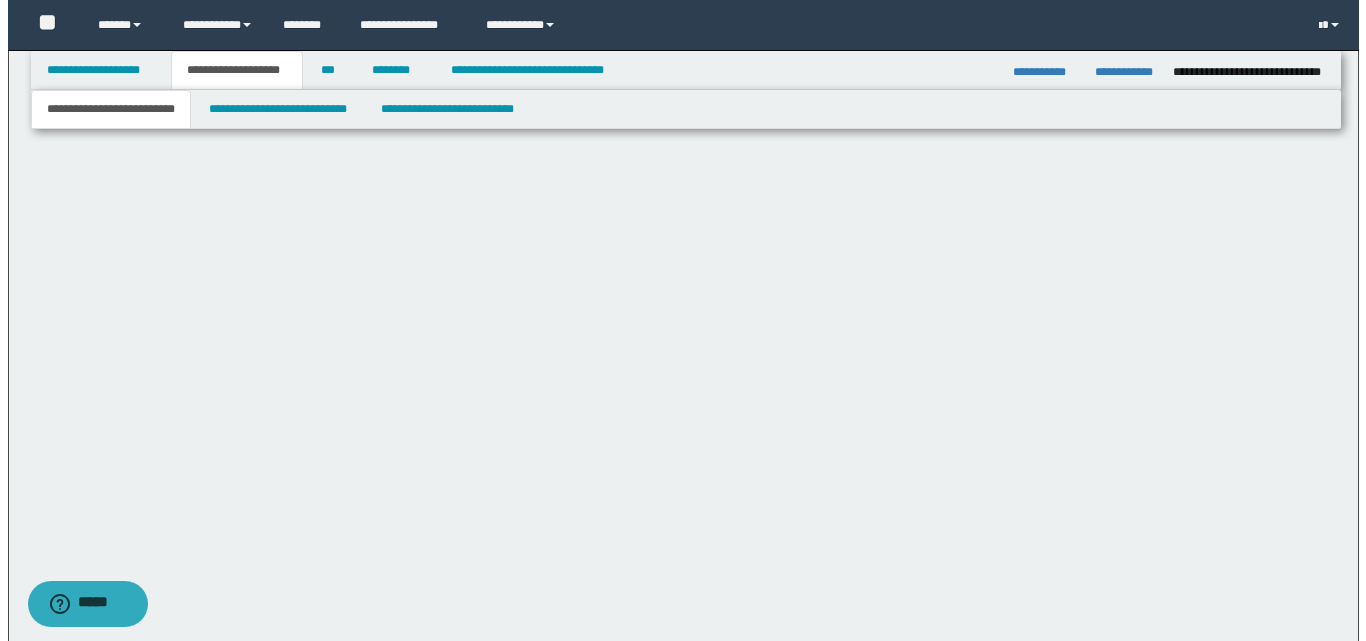 scroll, scrollTop: 0, scrollLeft: 0, axis: both 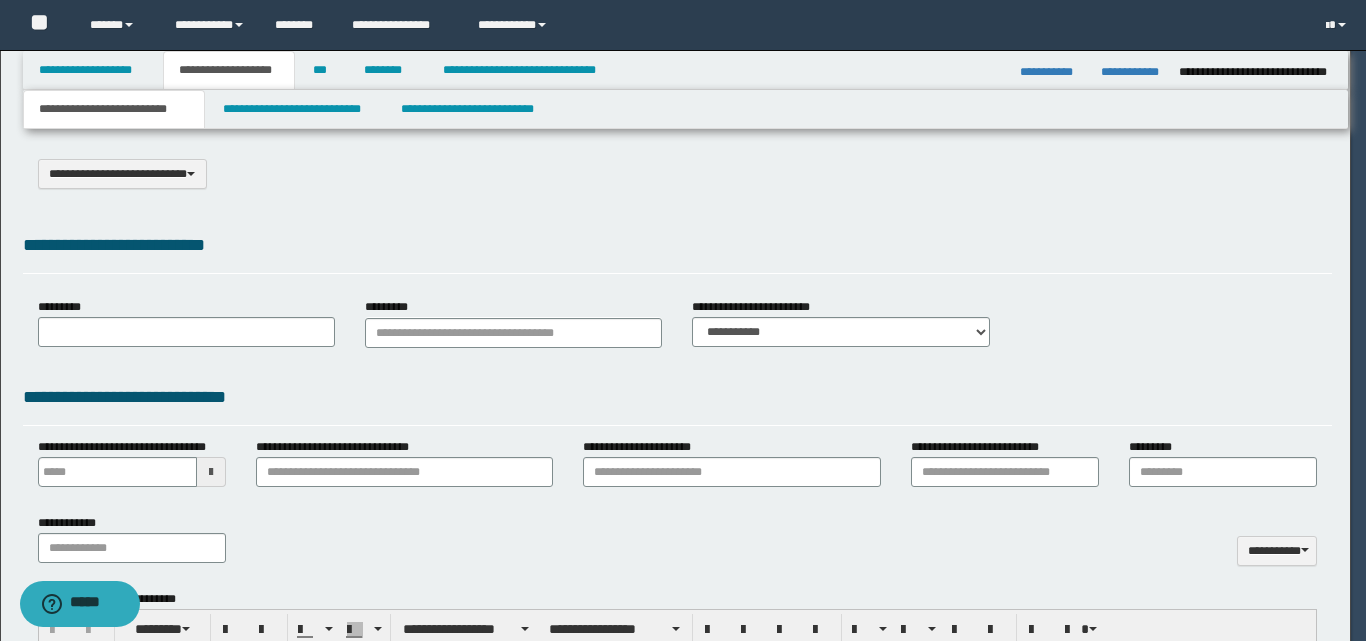 select on "*" 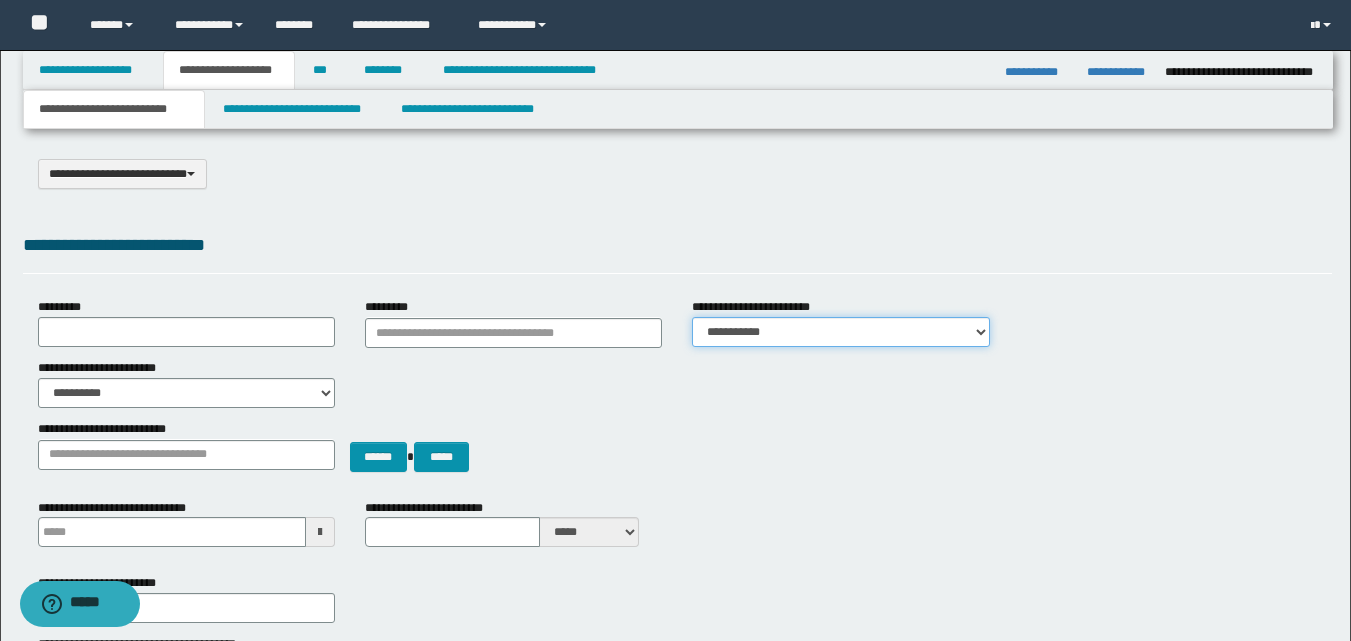 click on "**********" at bounding box center [840, 332] 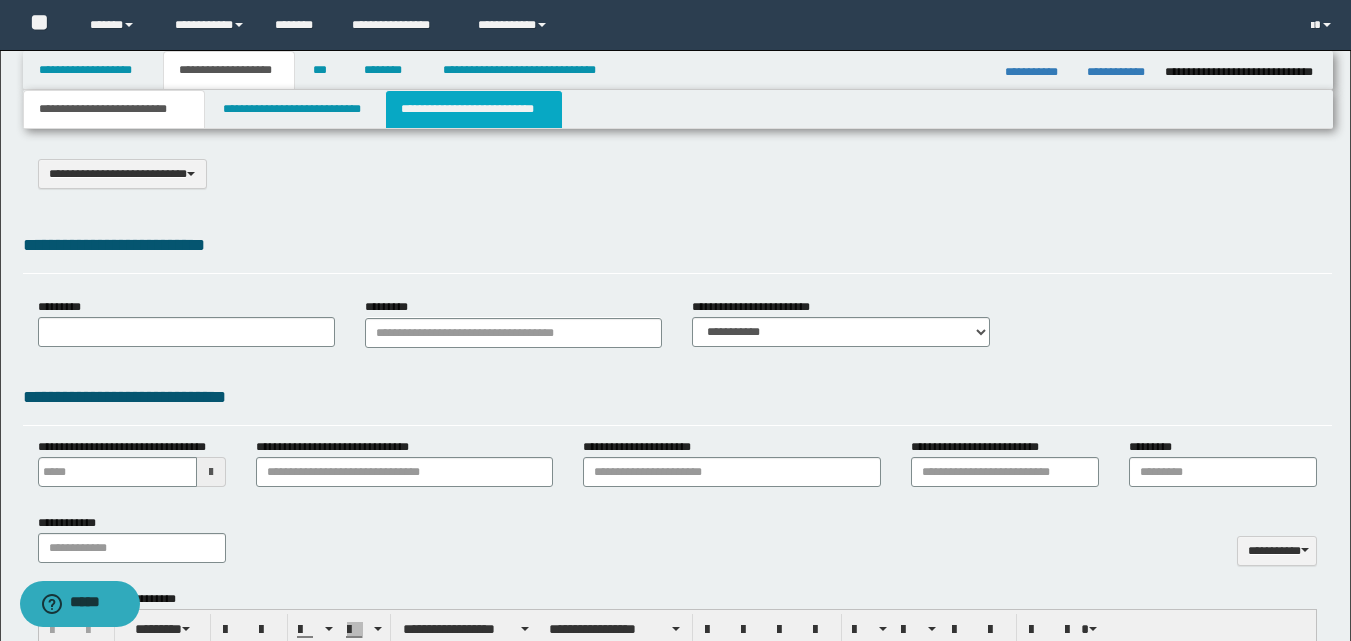click on "**********" at bounding box center [474, 109] 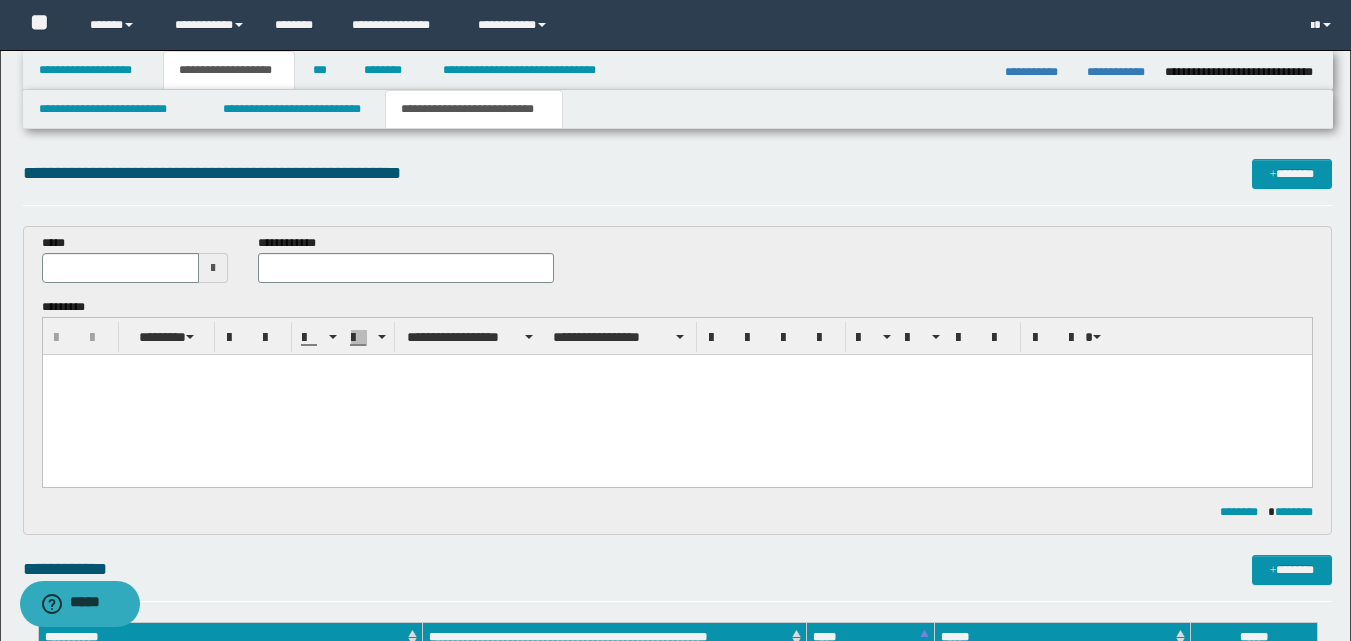 scroll, scrollTop: 0, scrollLeft: 0, axis: both 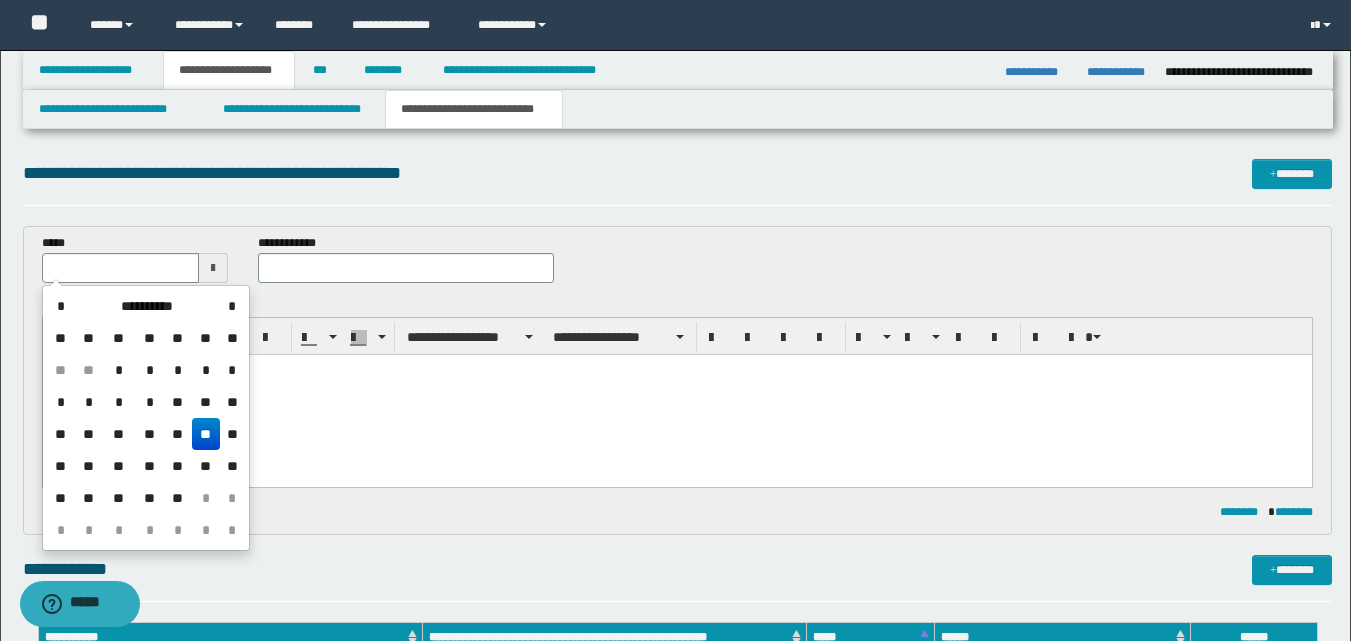 click on "**" at bounding box center [206, 434] 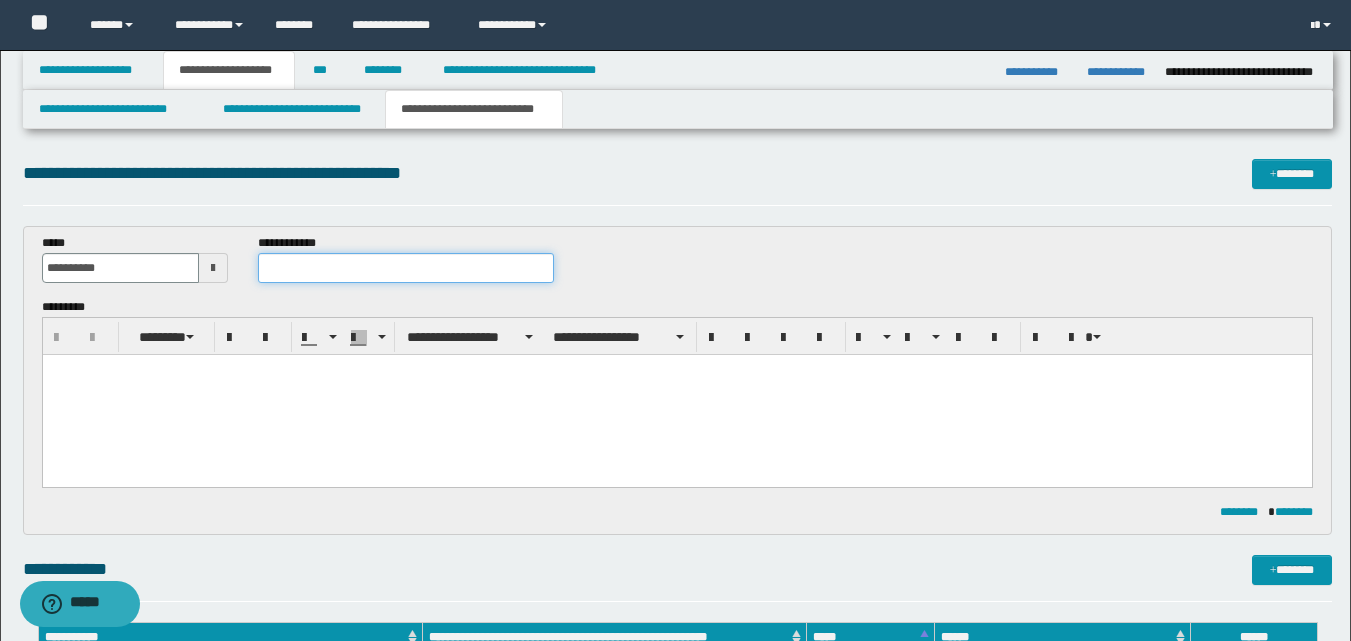 click at bounding box center (405, 268) 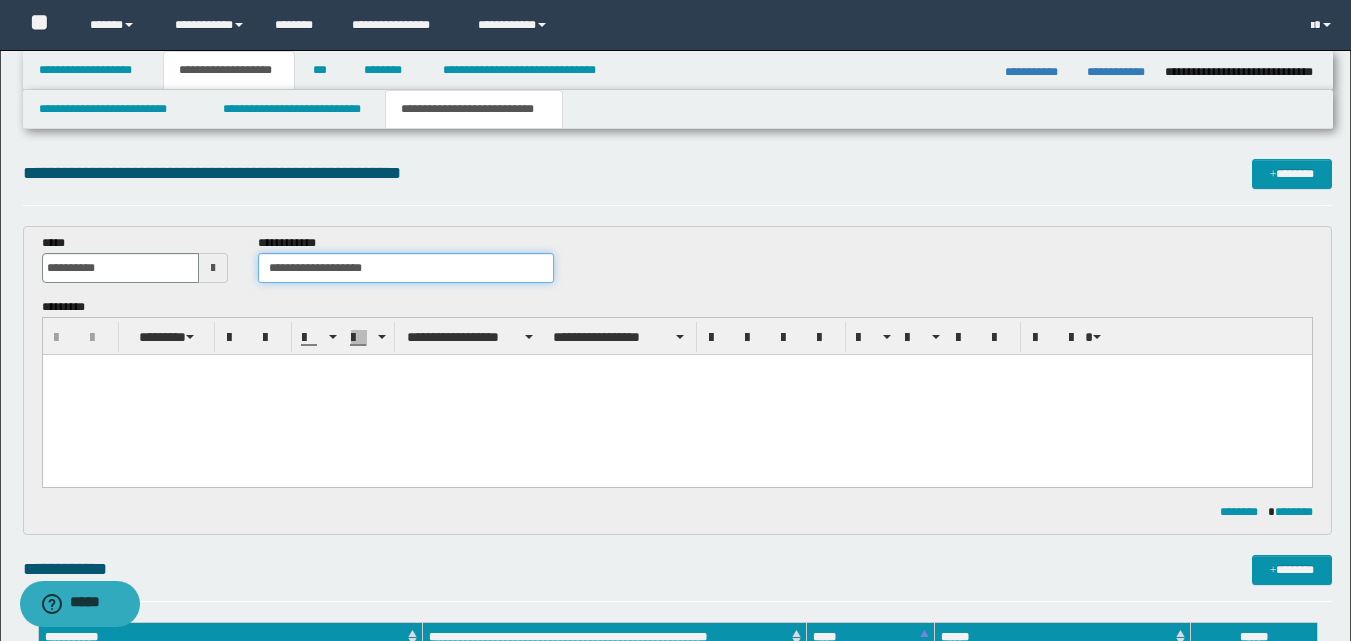 type on "**********" 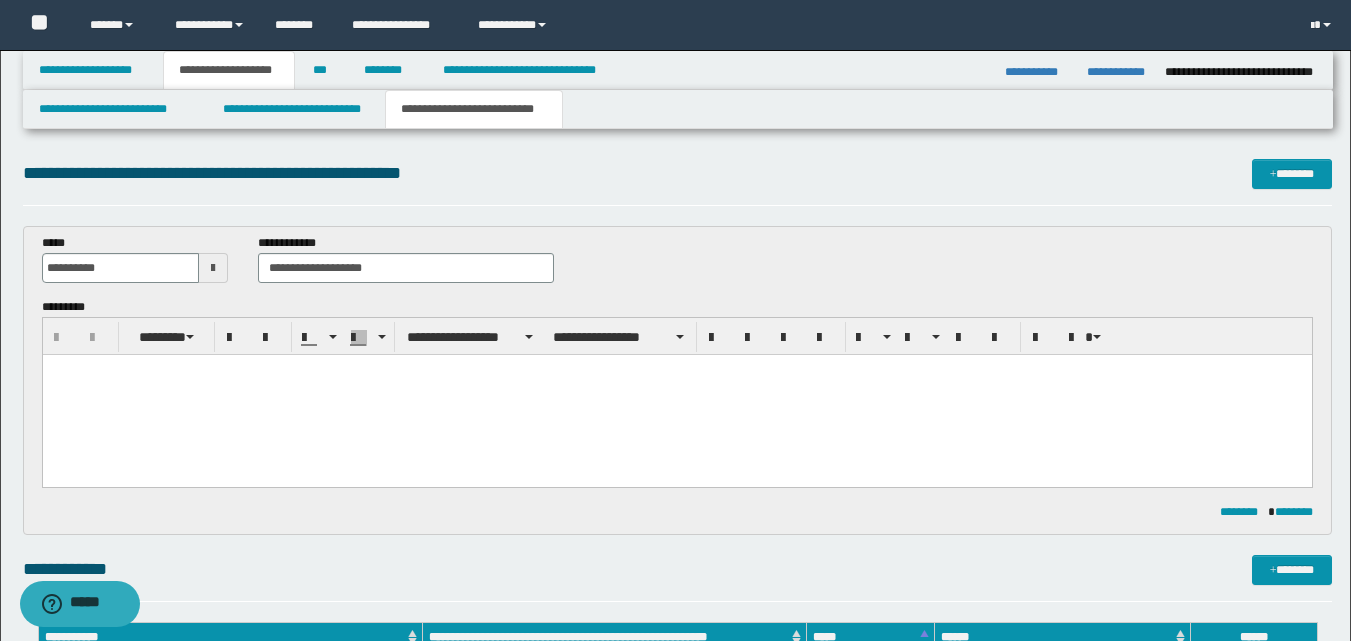 click at bounding box center [676, 370] 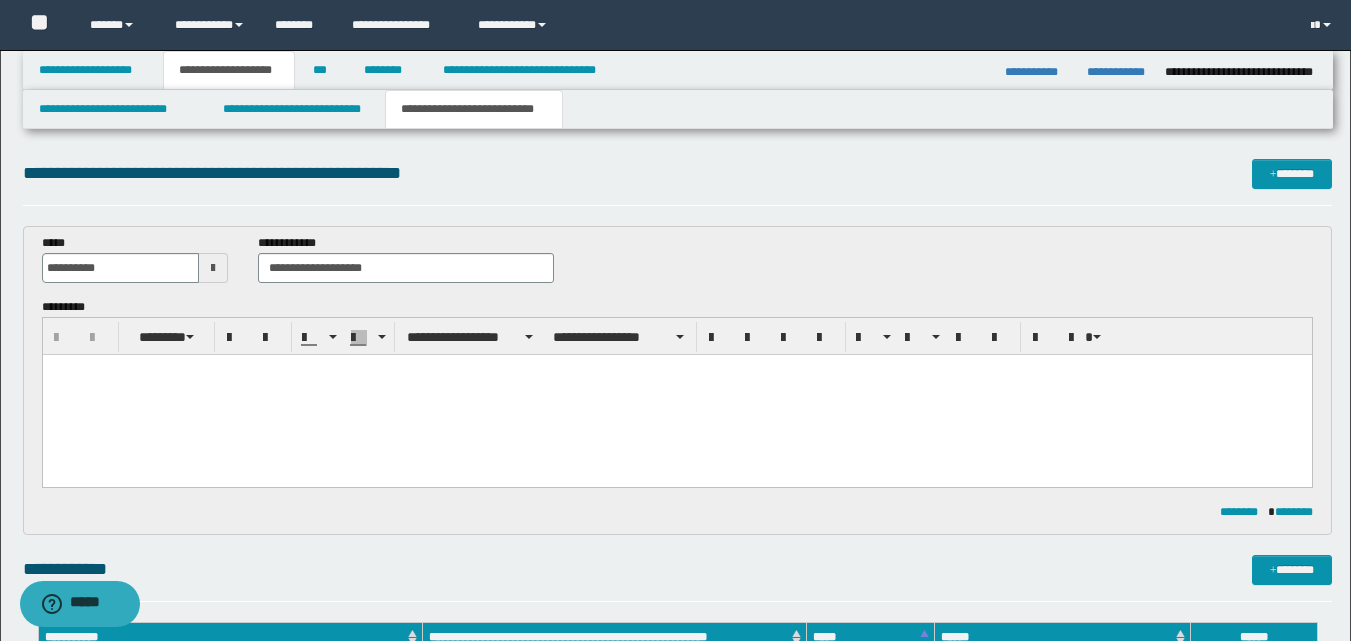type 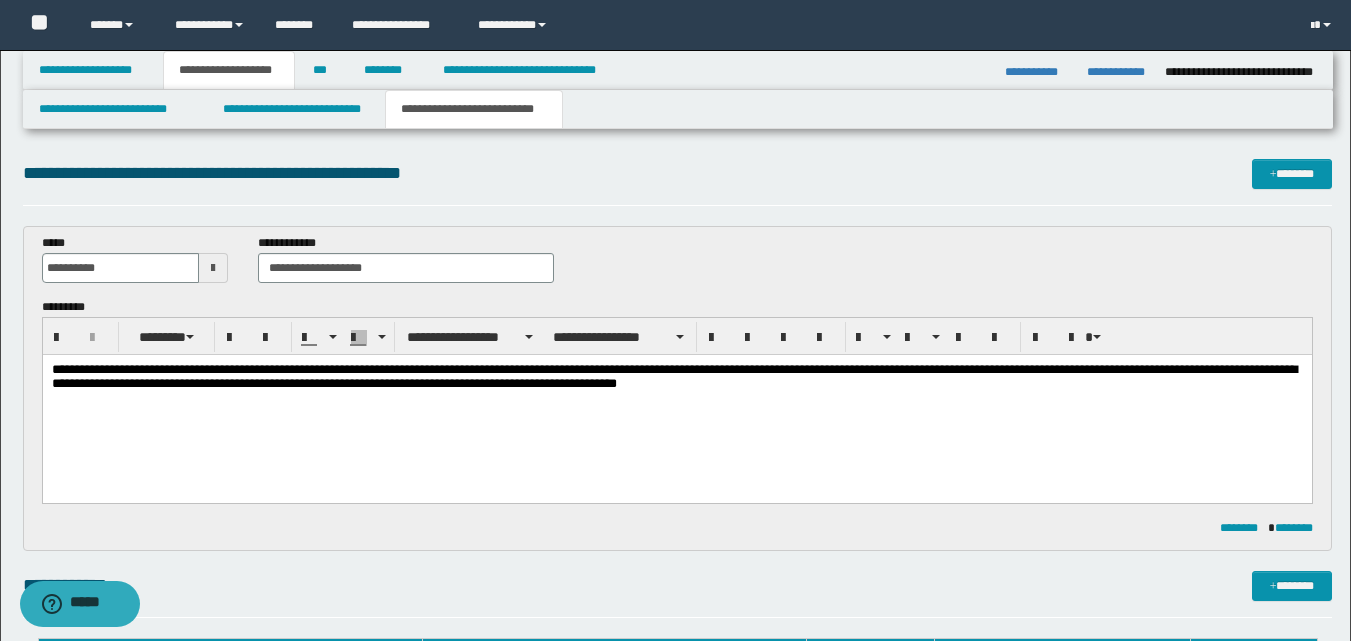 click on "**********" at bounding box center [676, 379] 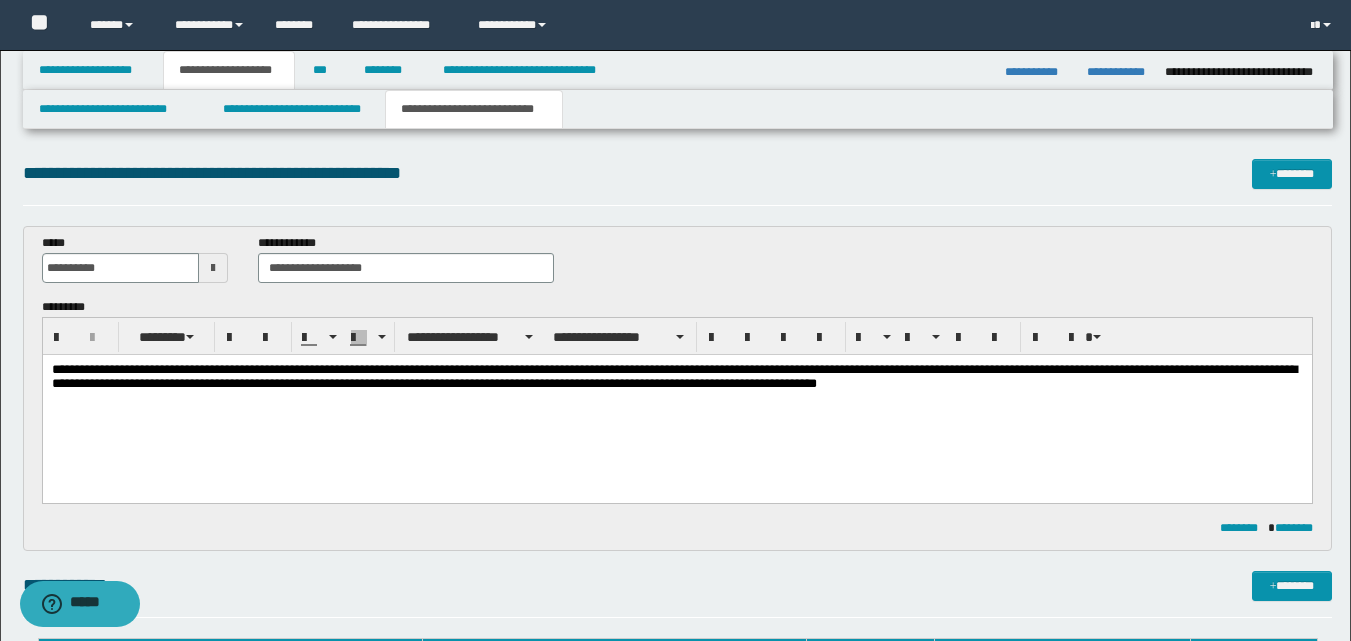 click on "**********" at bounding box center (676, 379) 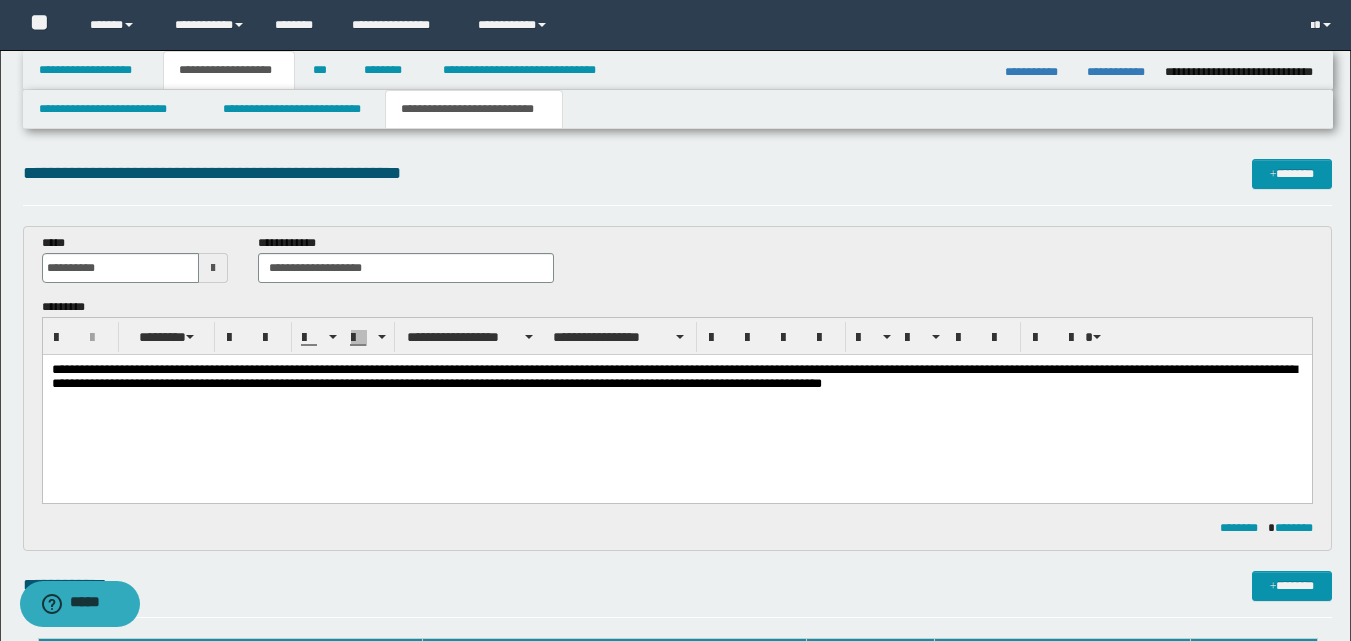 click on "**********" at bounding box center (676, 379) 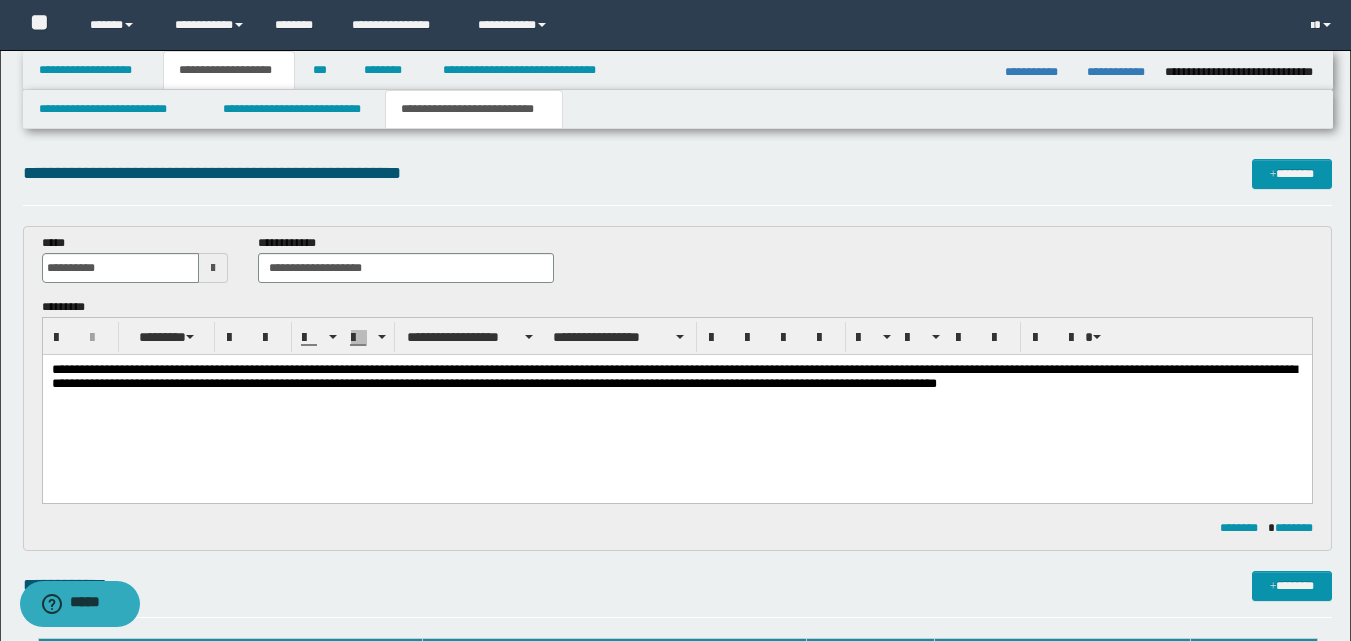 click on "**********" at bounding box center [676, 379] 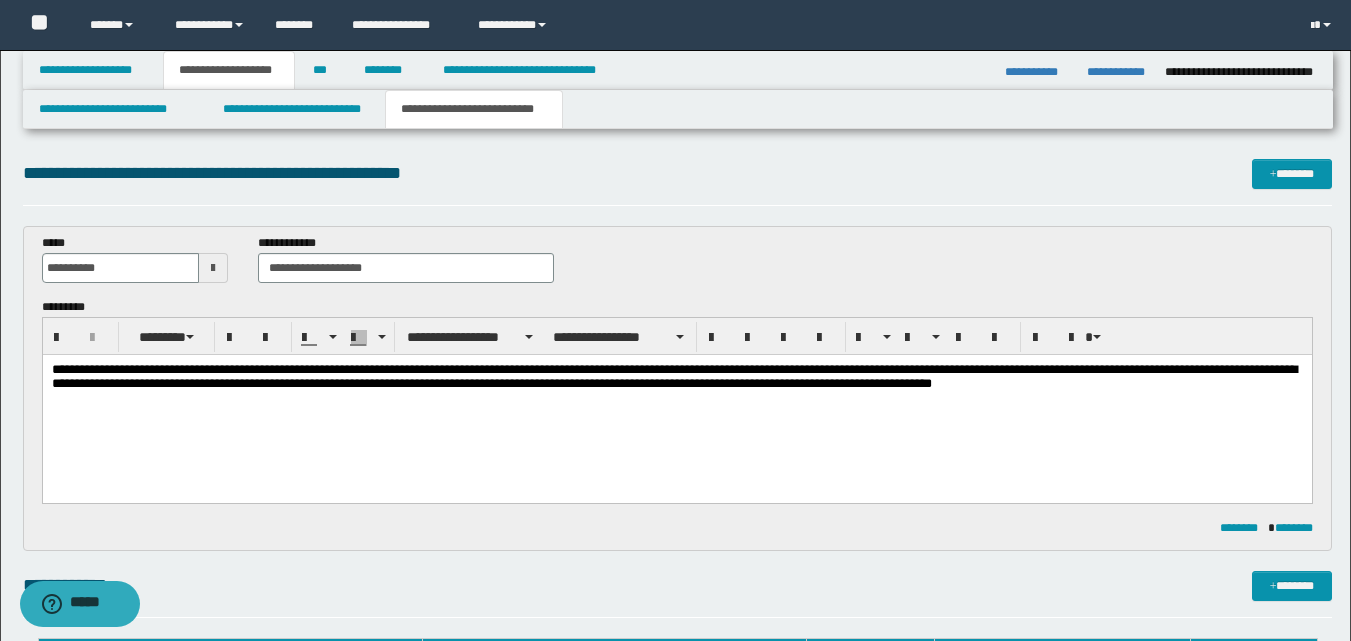 click on "**********" at bounding box center (676, 379) 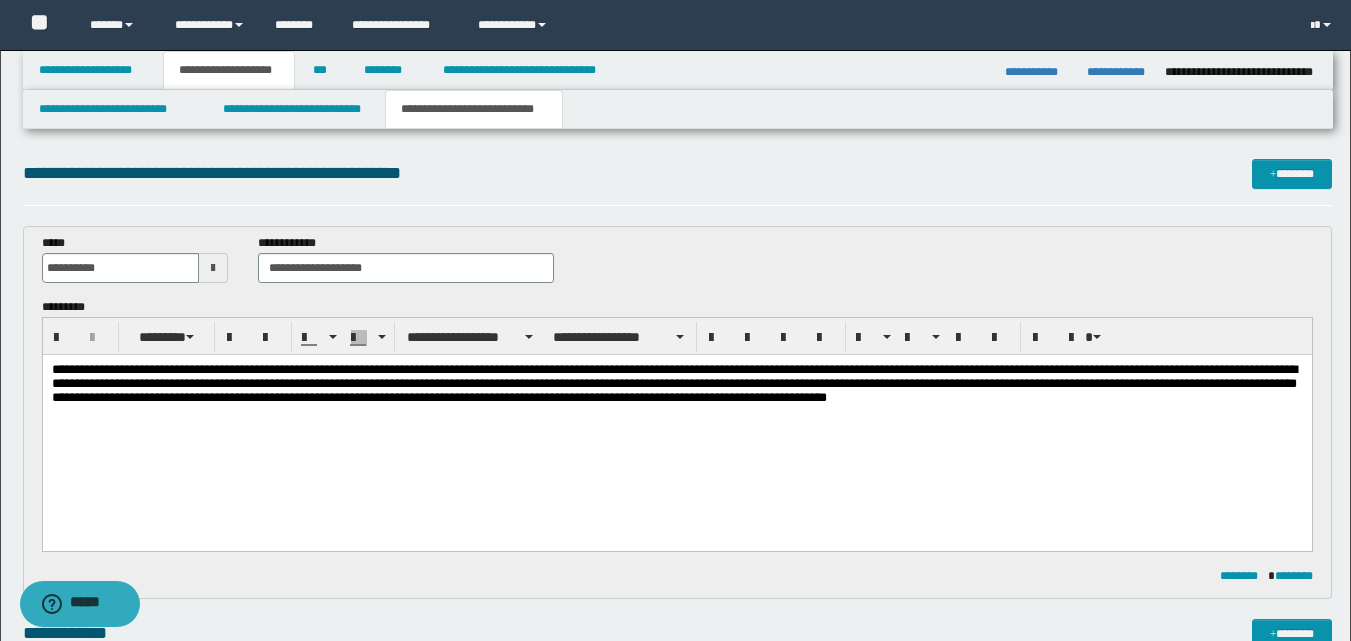 click on "**********" at bounding box center [676, 387] 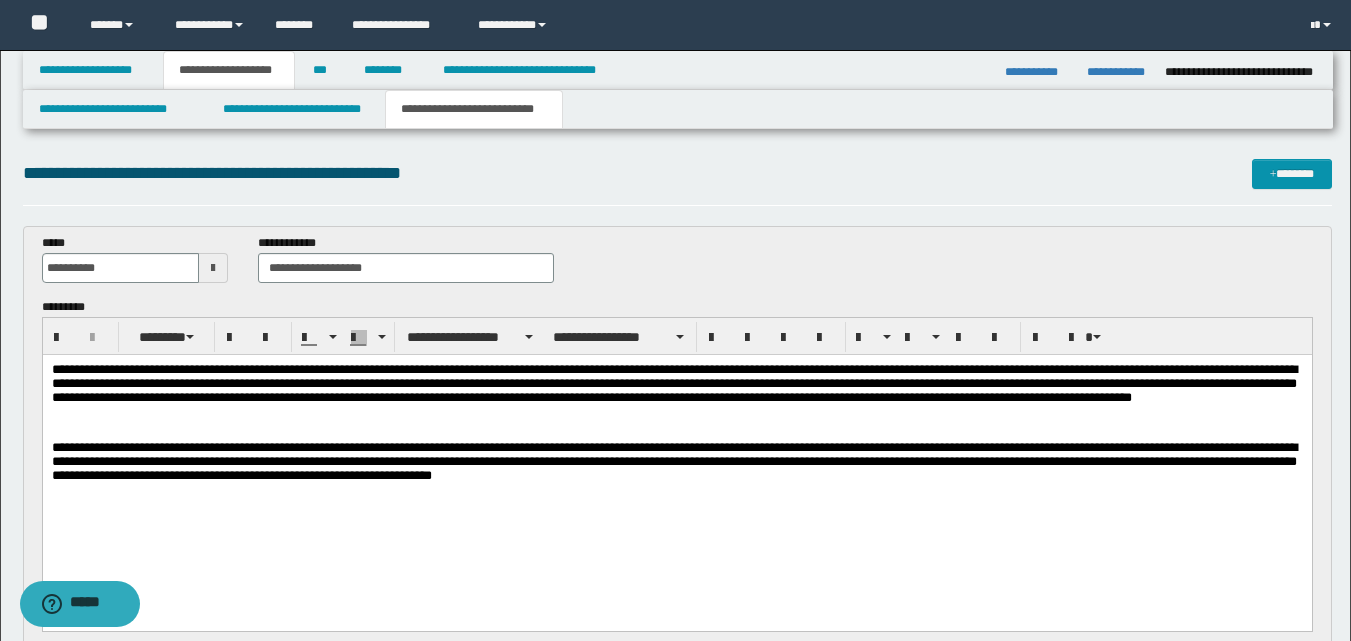 click on "**********" at bounding box center [676, 465] 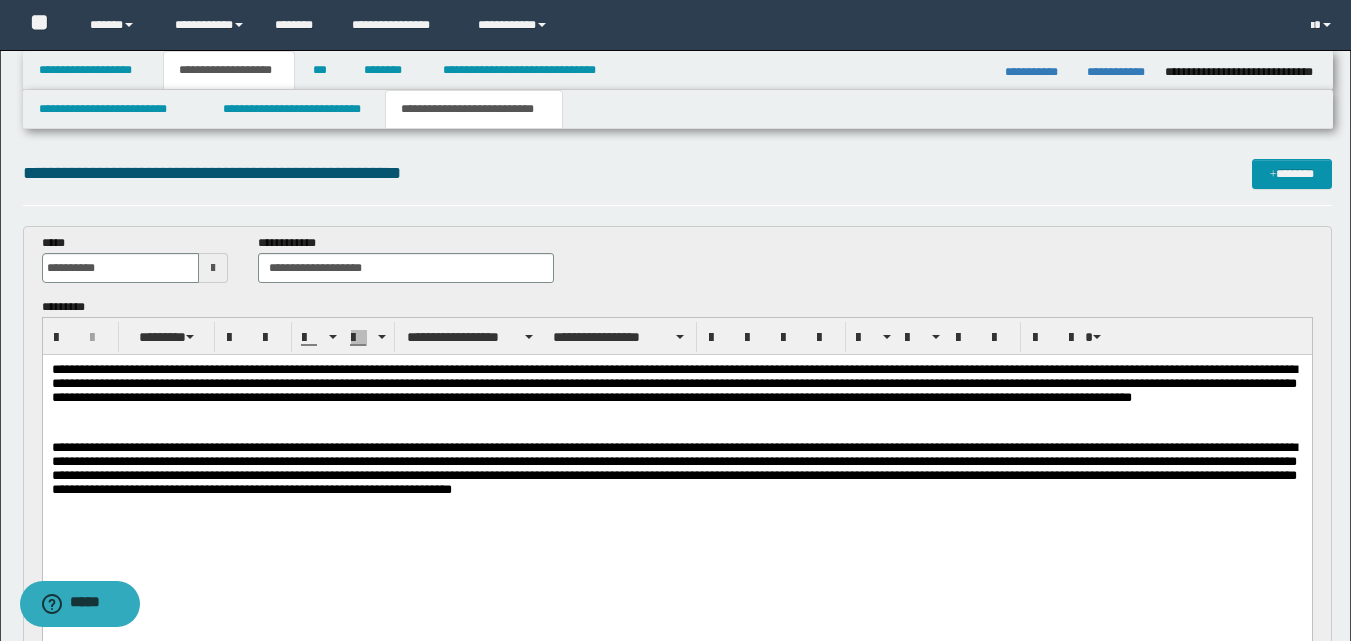 click on "**********" at bounding box center [676, 473] 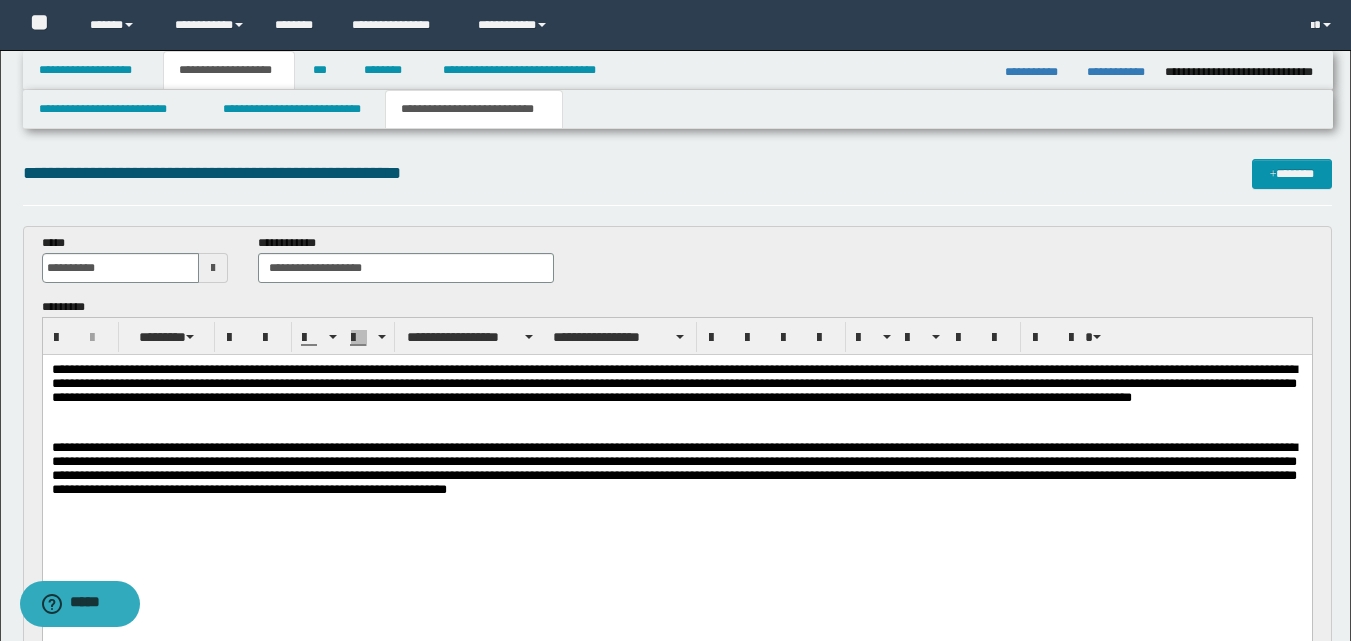 click on "**********" at bounding box center (676, 473) 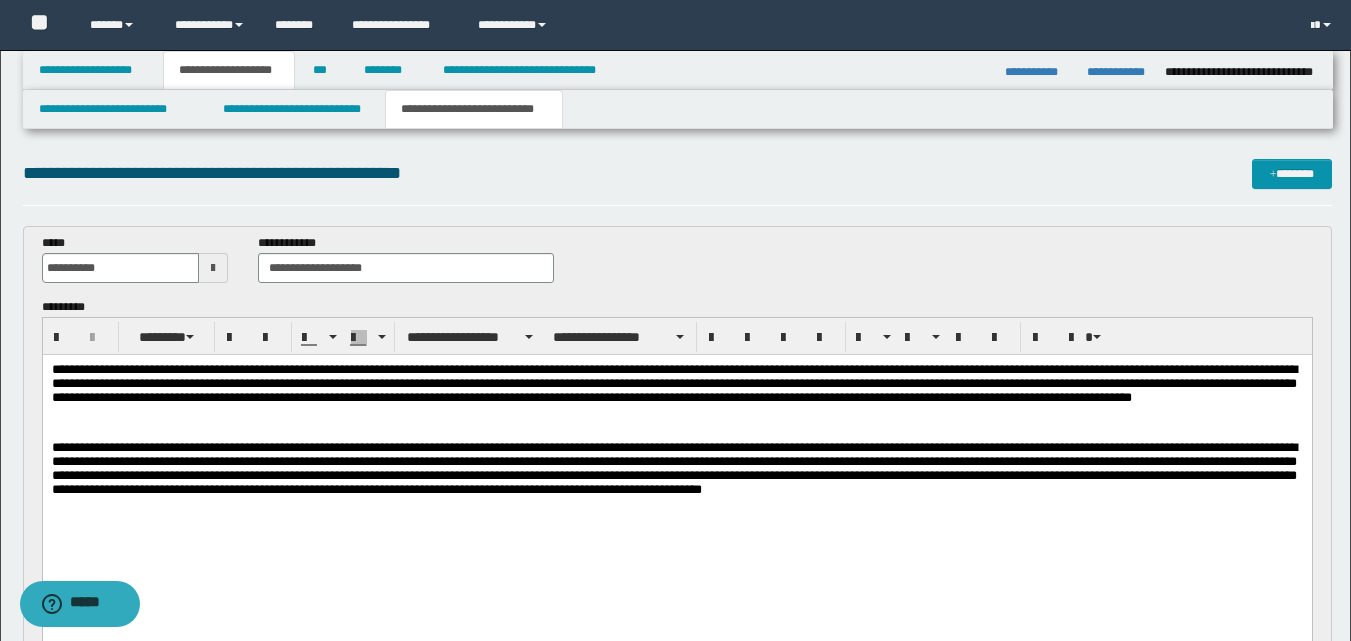 click on "**********" at bounding box center [676, 395] 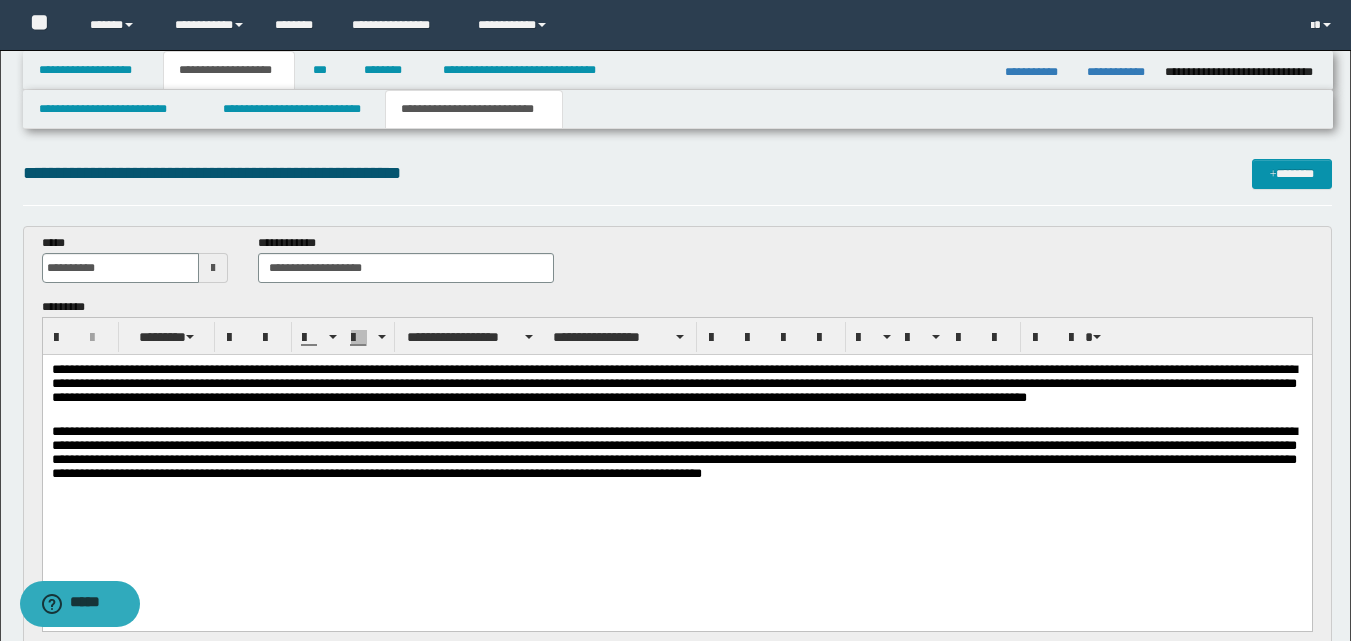 click on "**********" at bounding box center [676, 387] 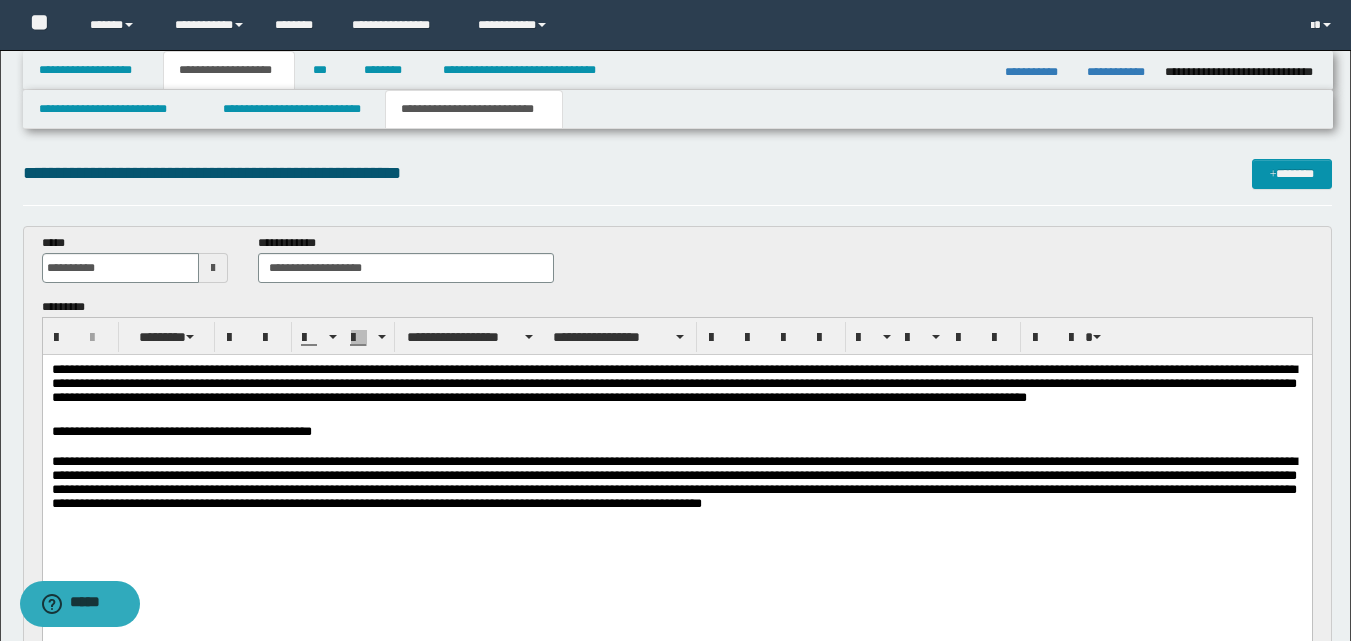 click on "**********" at bounding box center (676, 433) 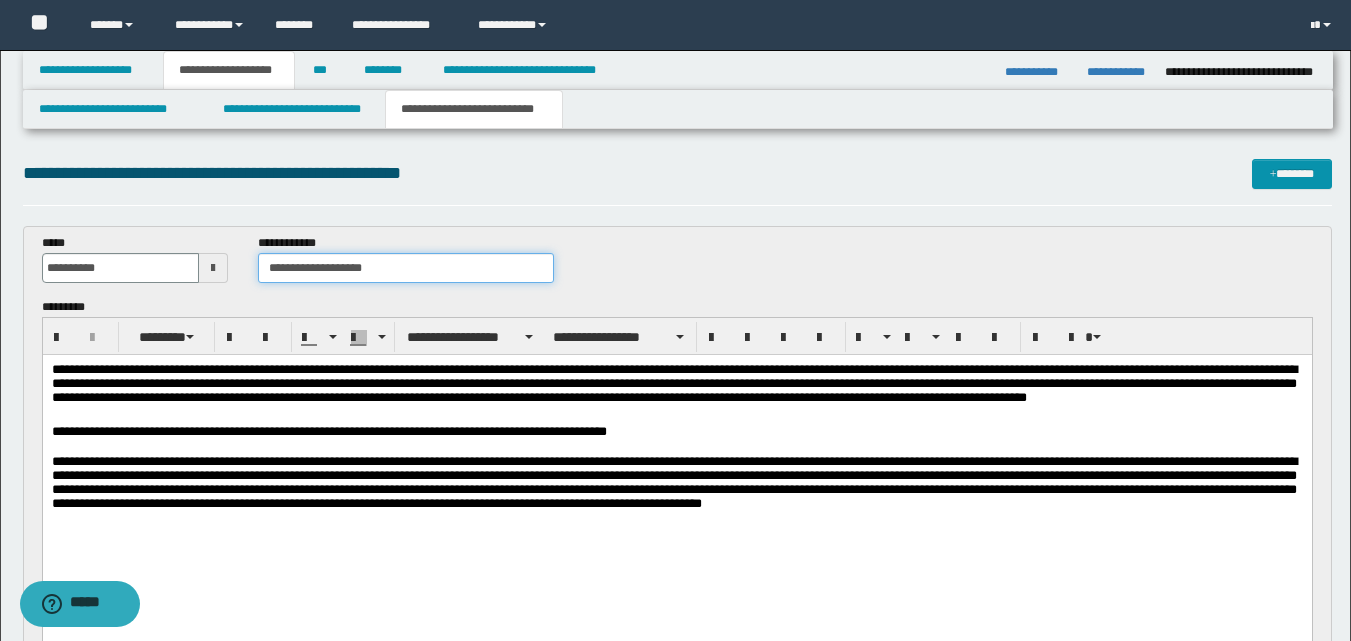 drag, startPoint x: 390, startPoint y: 270, endPoint x: 168, endPoint y: 272, distance: 222.009 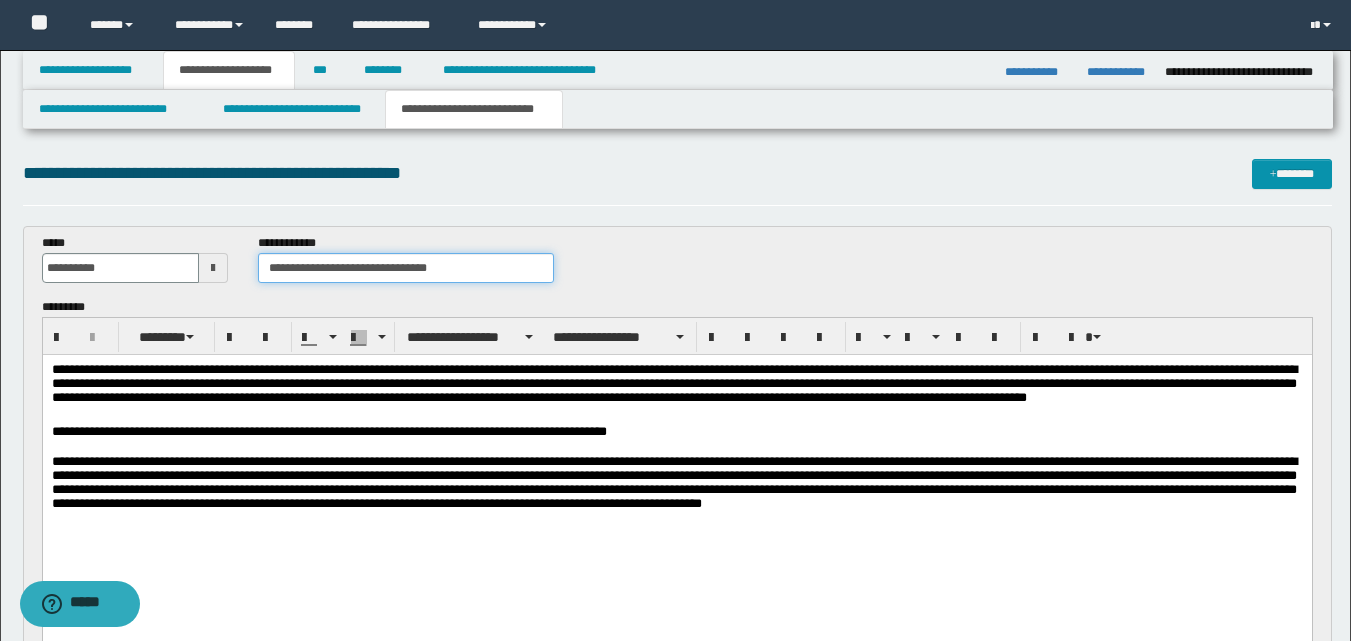 type on "**********" 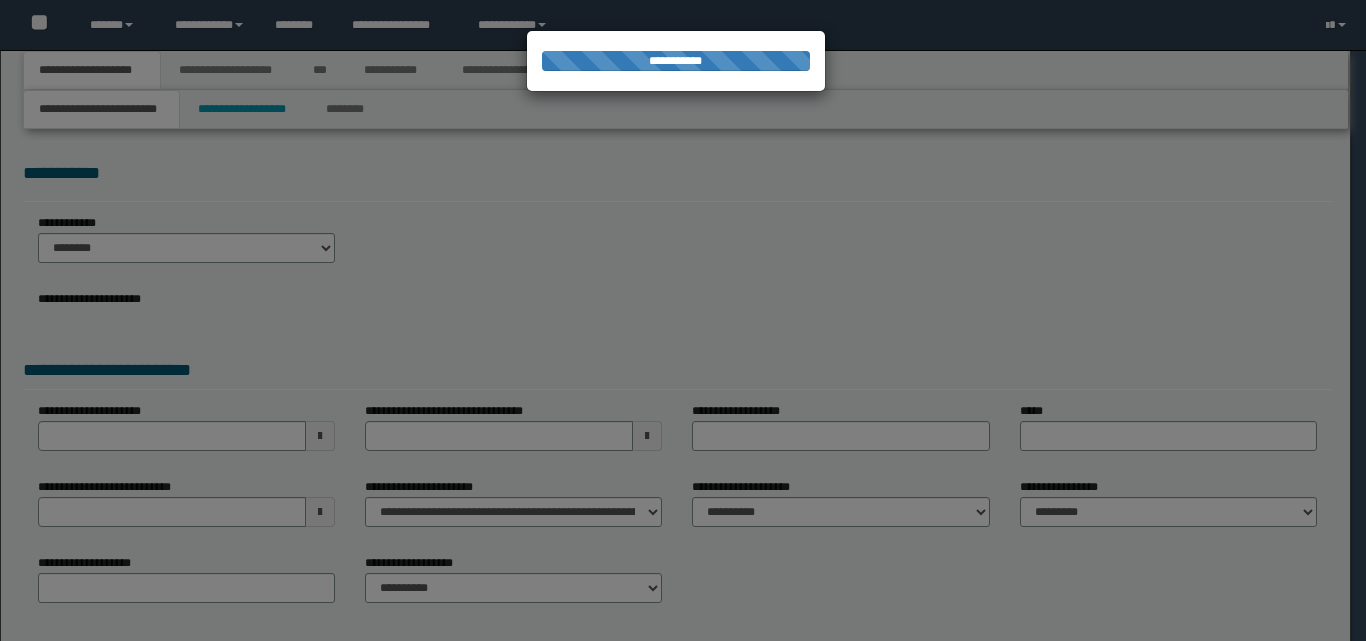 scroll, scrollTop: 0, scrollLeft: 0, axis: both 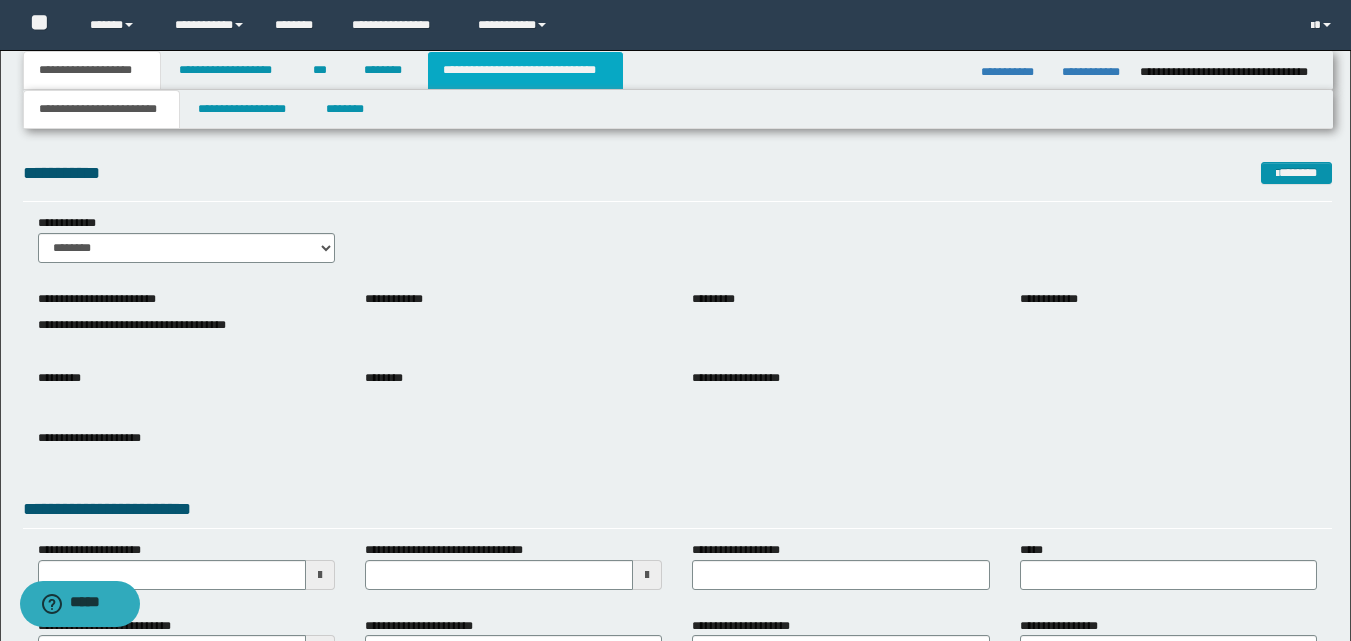 click on "**********" at bounding box center (525, 70) 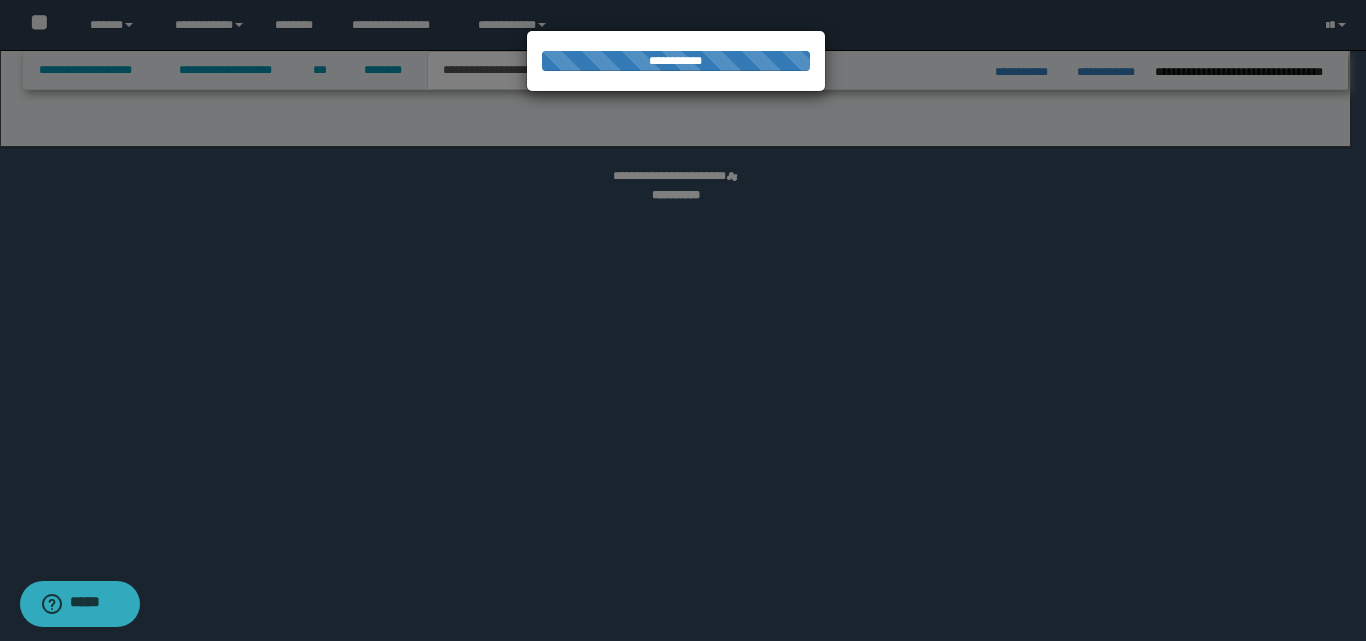 select on "*" 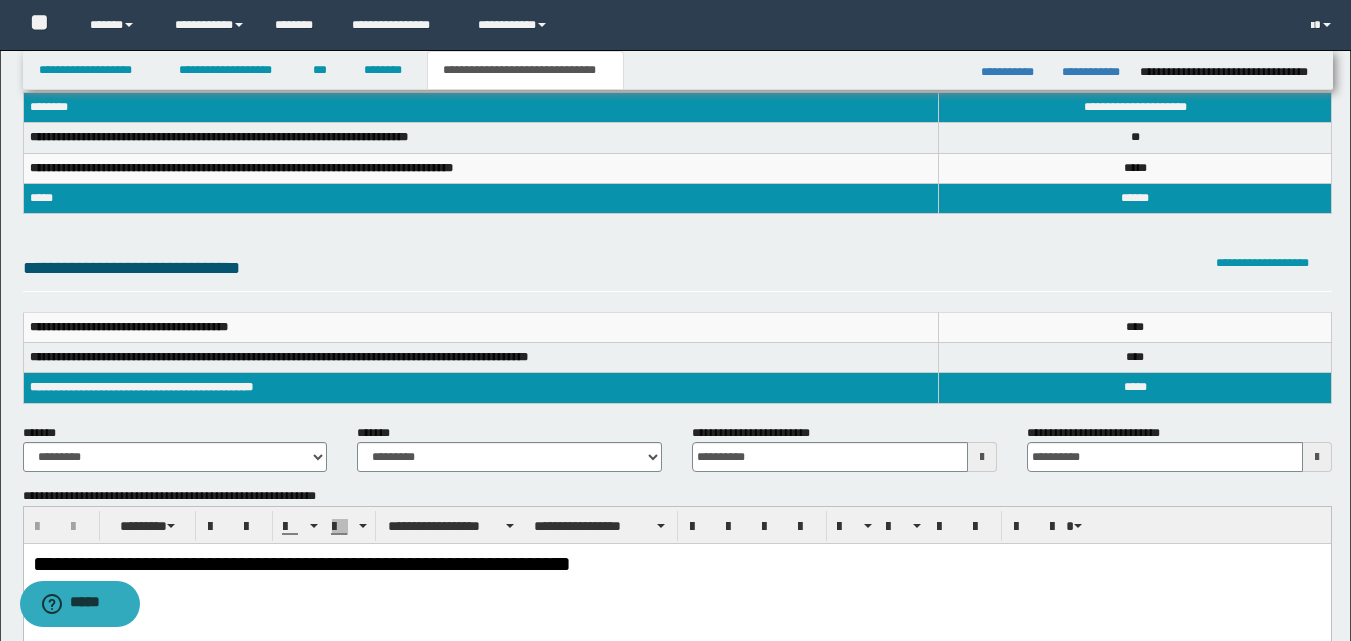 scroll, scrollTop: 300, scrollLeft: 0, axis: vertical 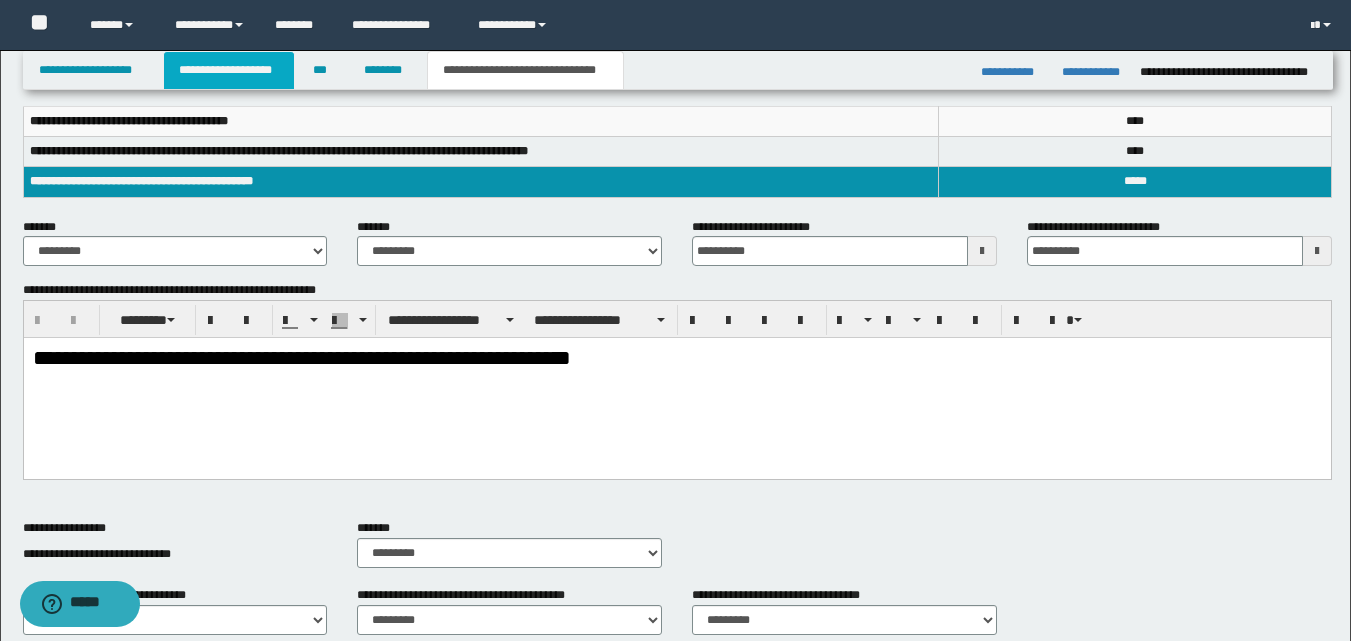 click on "**********" at bounding box center (229, 70) 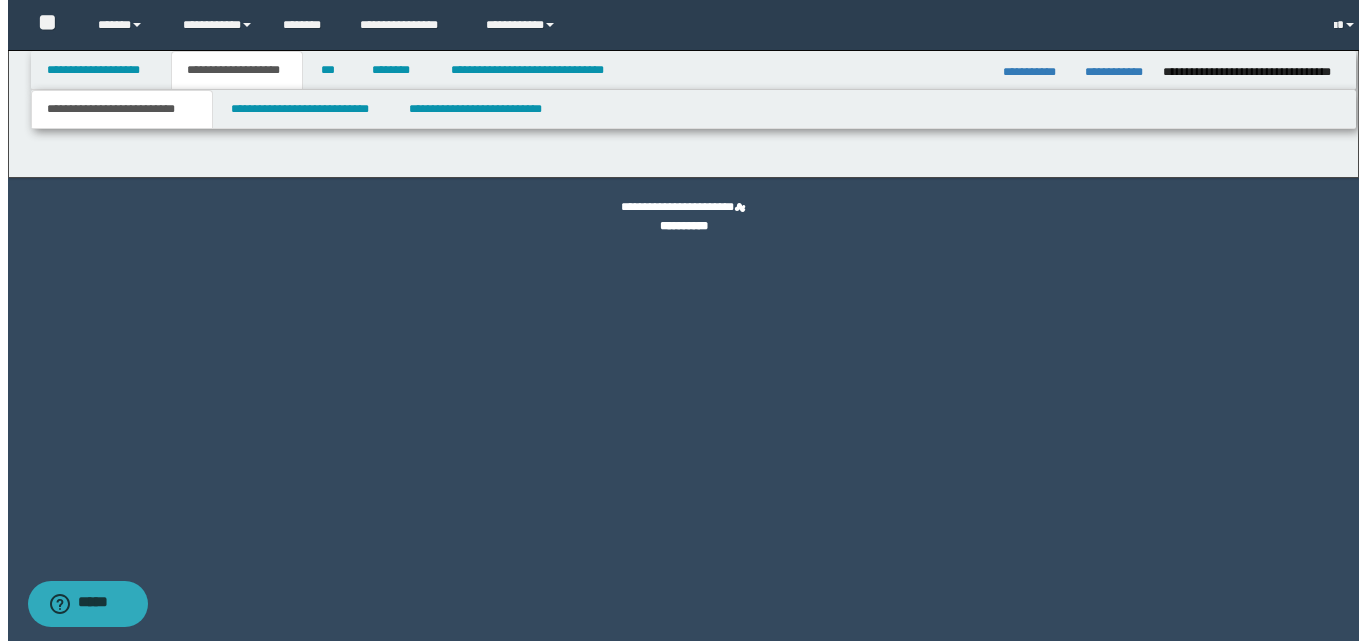 scroll, scrollTop: 0, scrollLeft: 0, axis: both 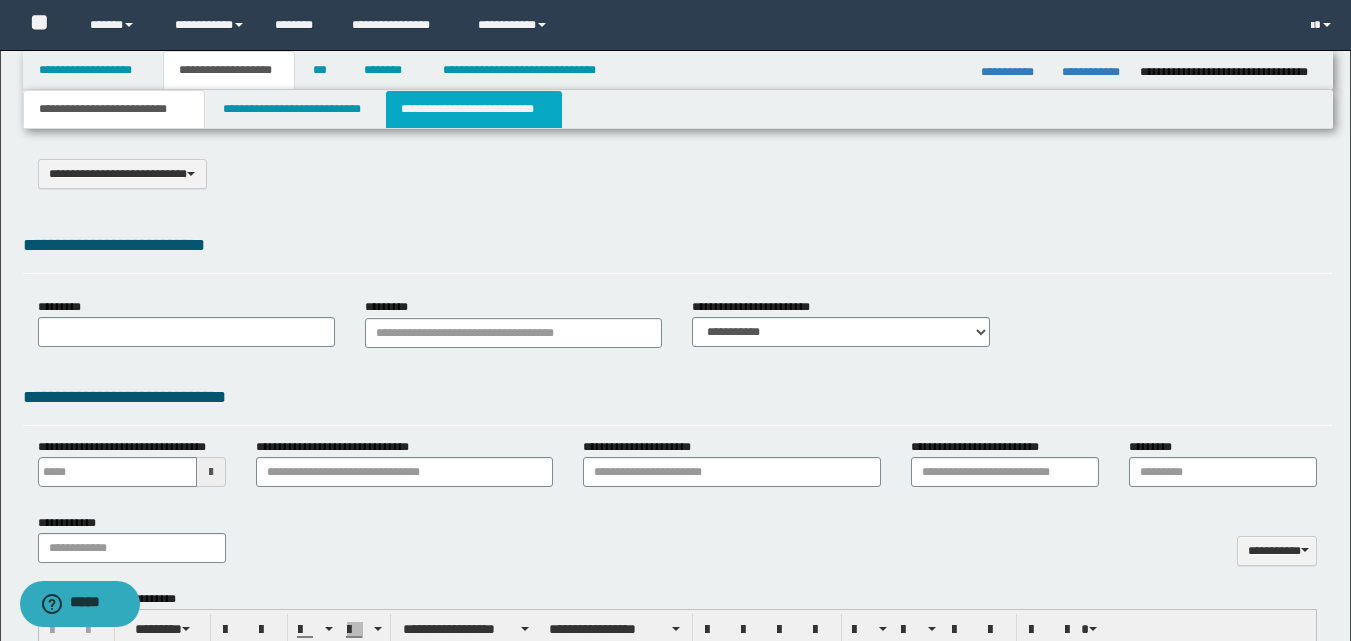 click on "**********" at bounding box center (474, 109) 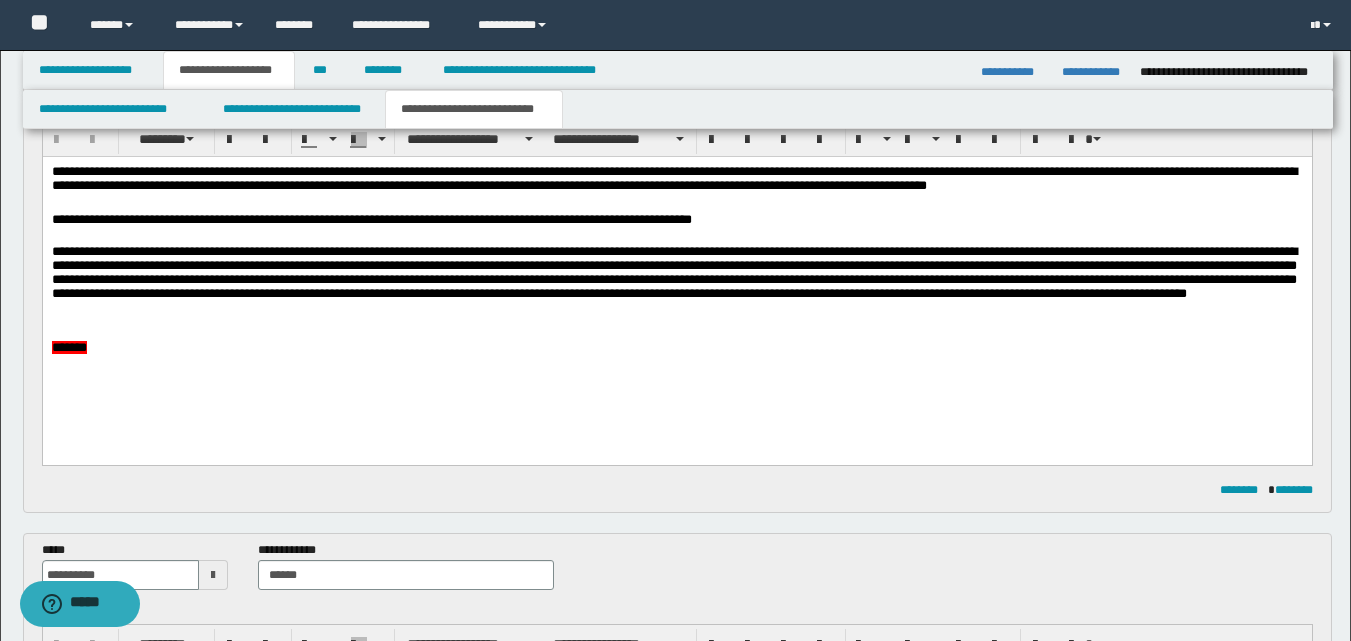 scroll, scrollTop: 200, scrollLeft: 0, axis: vertical 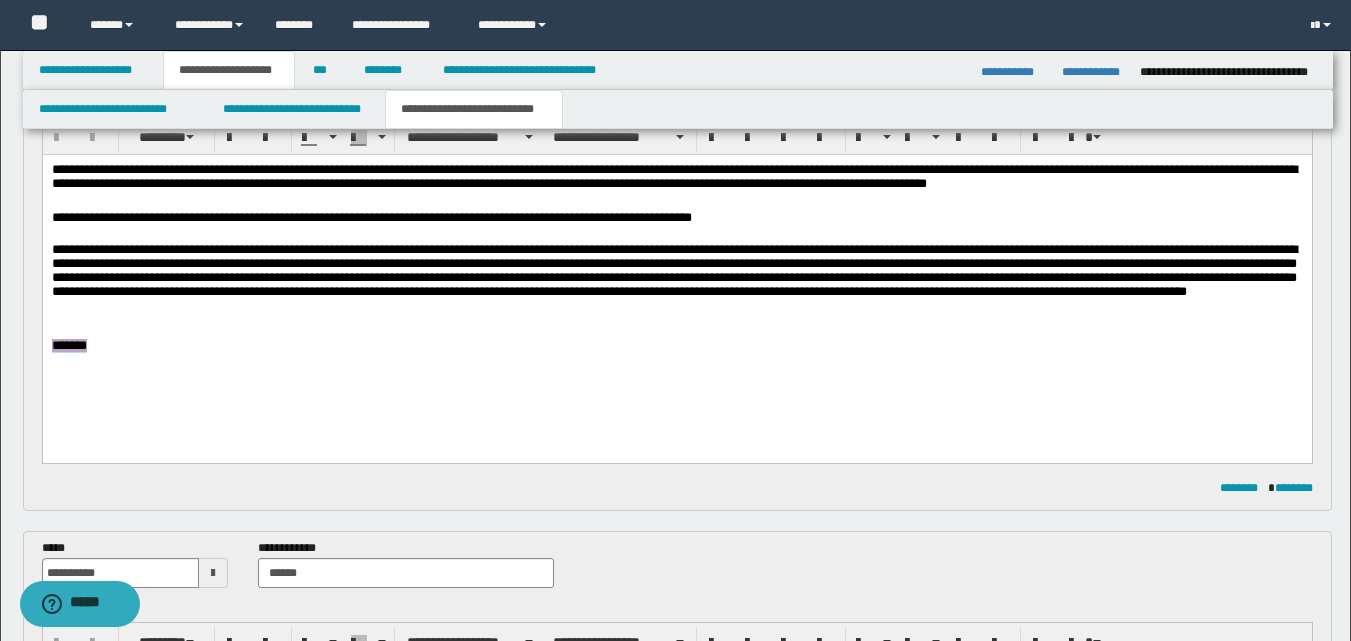 drag, startPoint x: 112, startPoint y: 353, endPoint x: 42, endPoint y: 509, distance: 170.98538 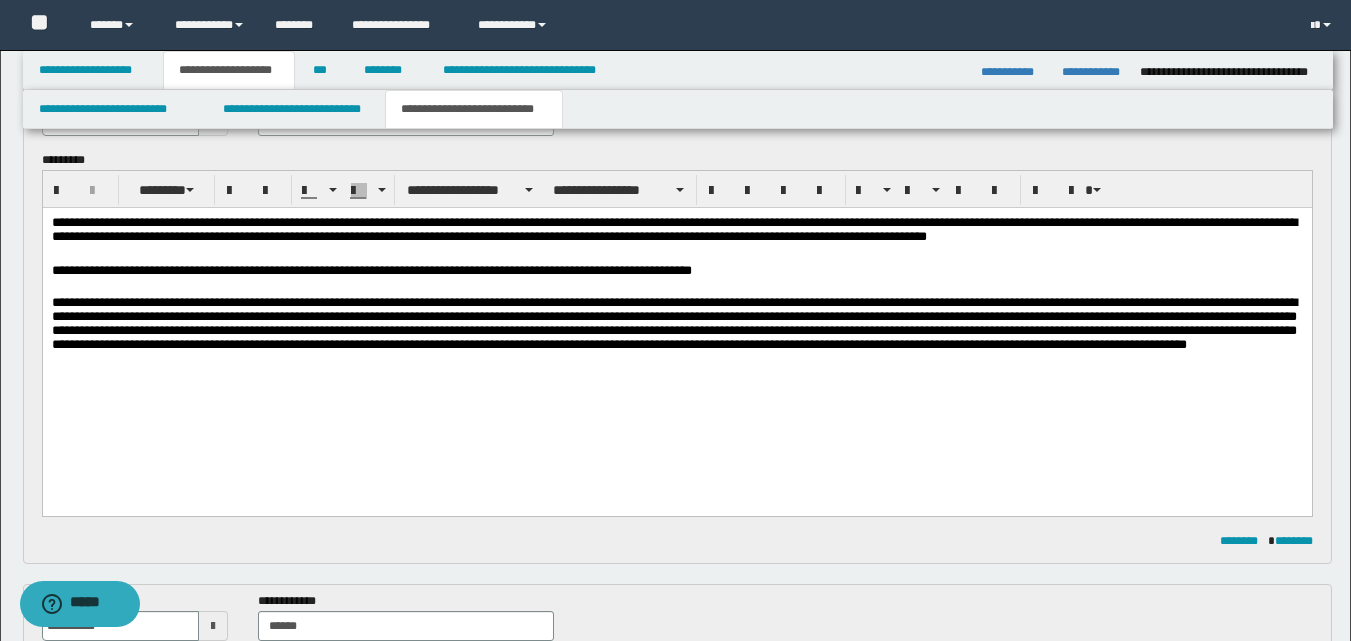 scroll, scrollTop: 100, scrollLeft: 0, axis: vertical 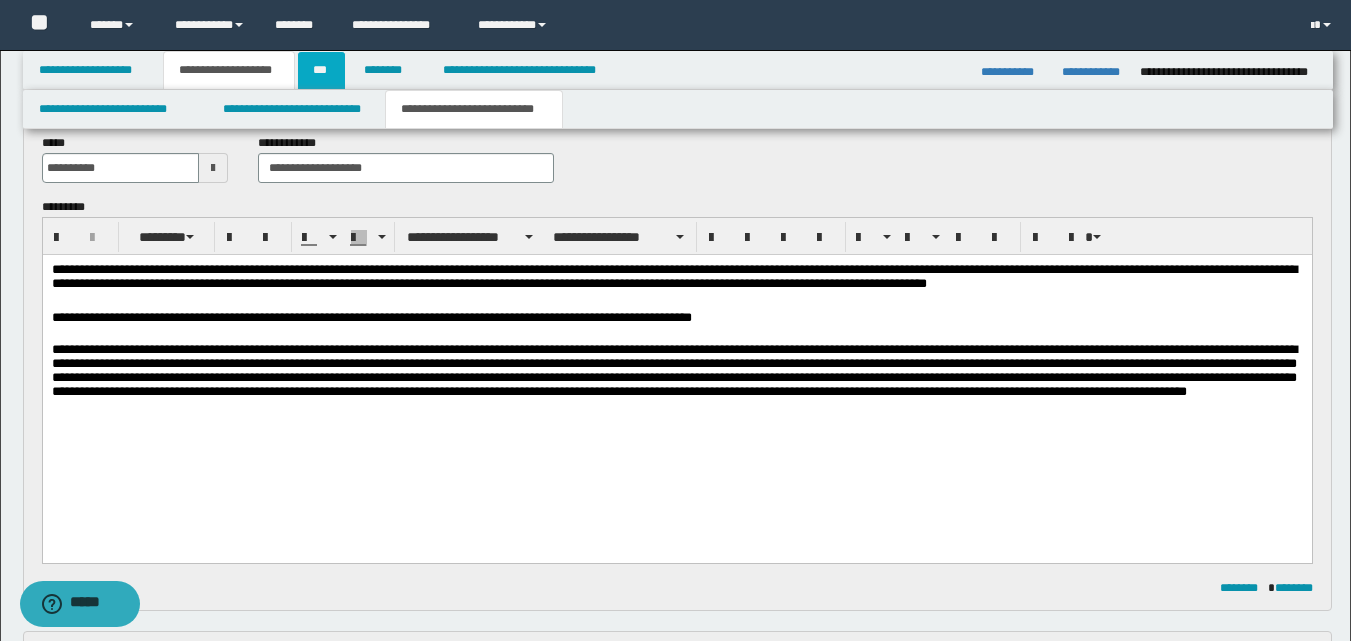 click on "***" at bounding box center (321, 70) 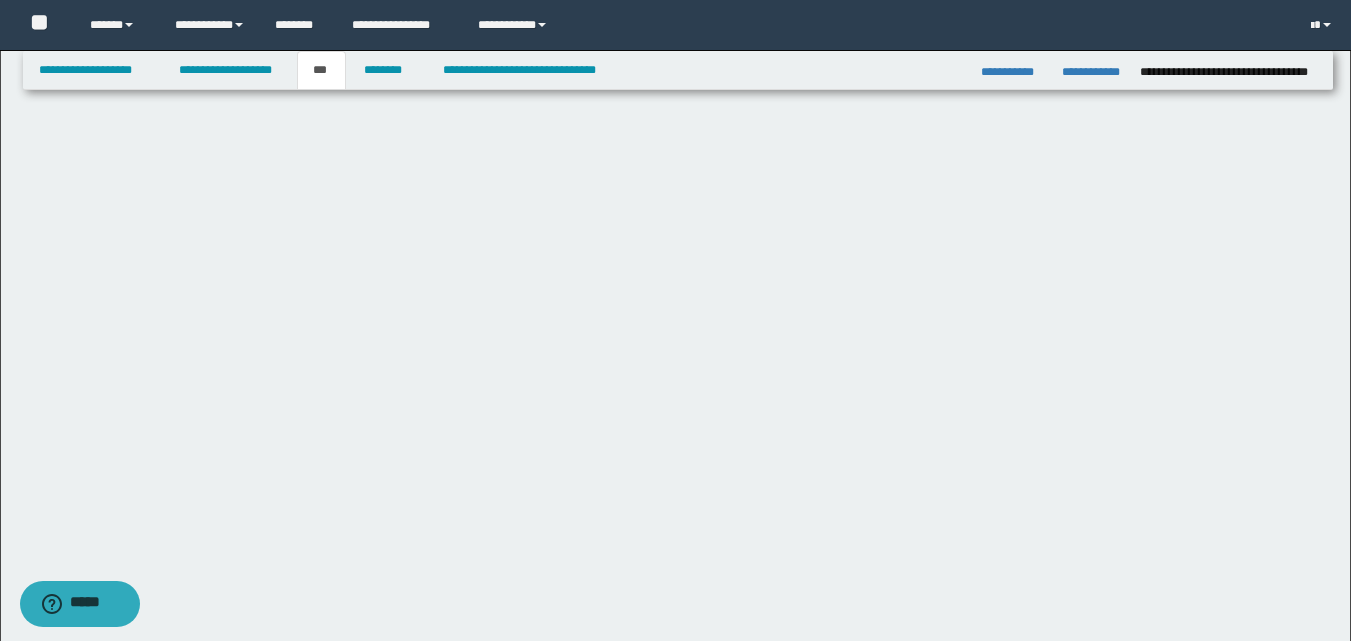 scroll, scrollTop: 0, scrollLeft: 0, axis: both 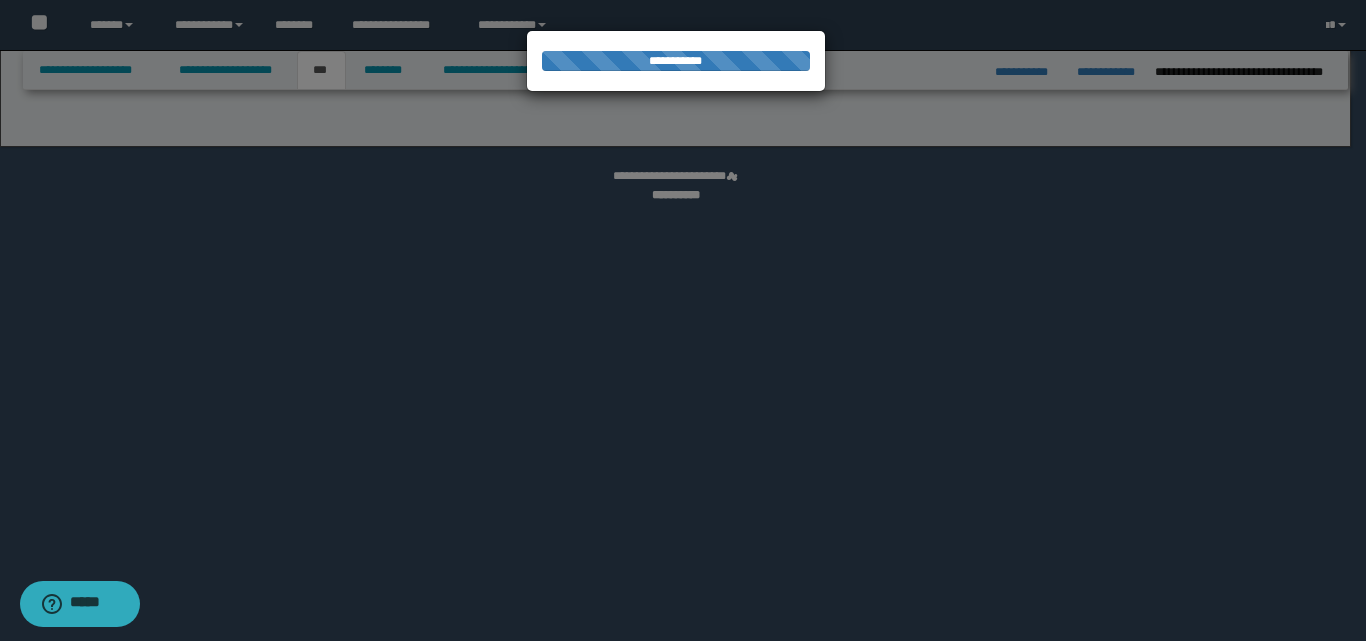 select on "*" 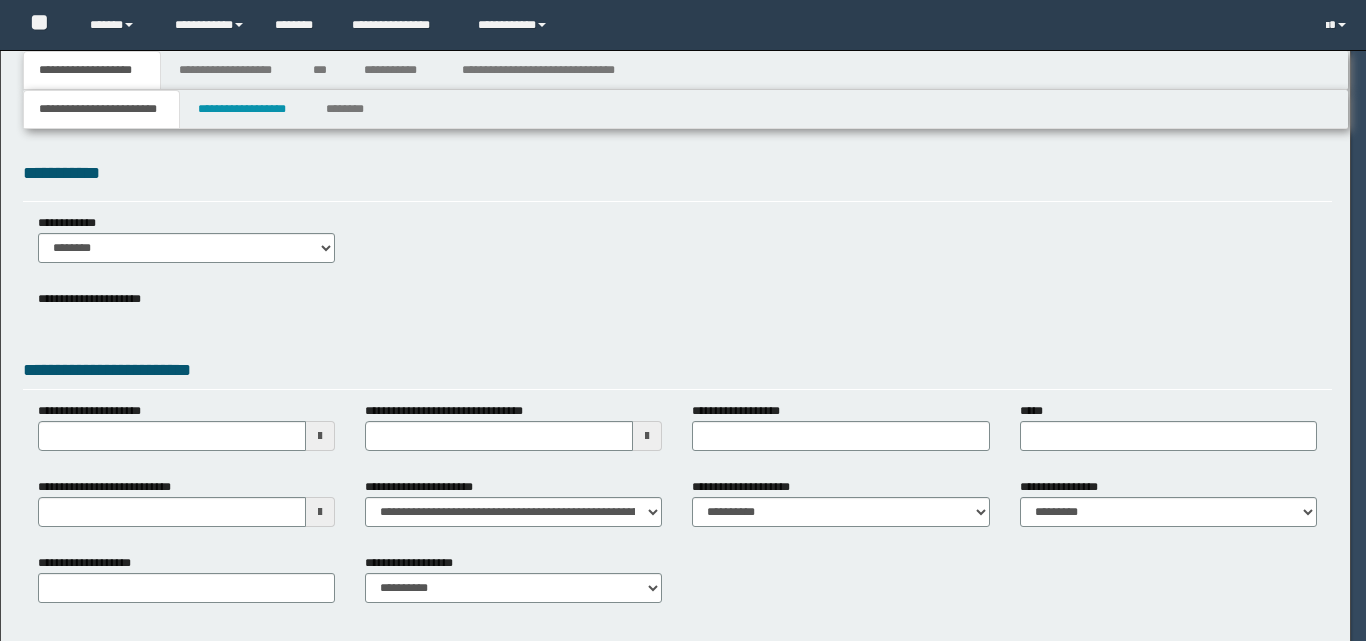 scroll, scrollTop: 0, scrollLeft: 0, axis: both 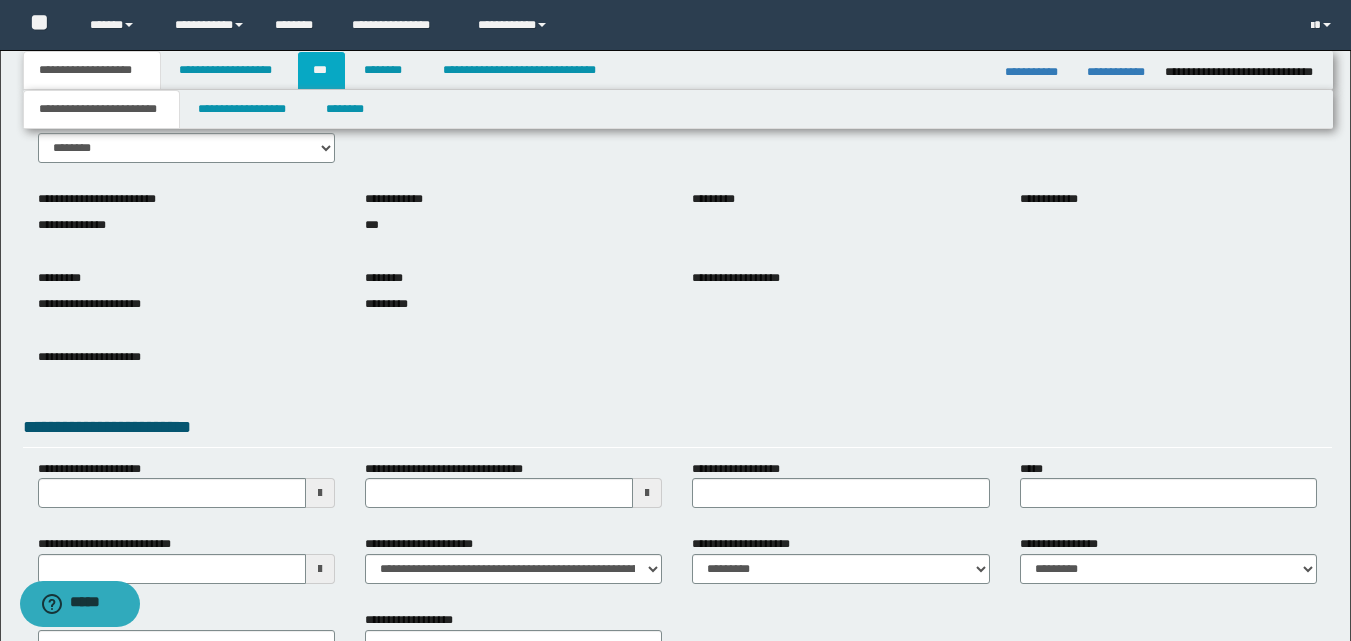 click on "***" at bounding box center [321, 70] 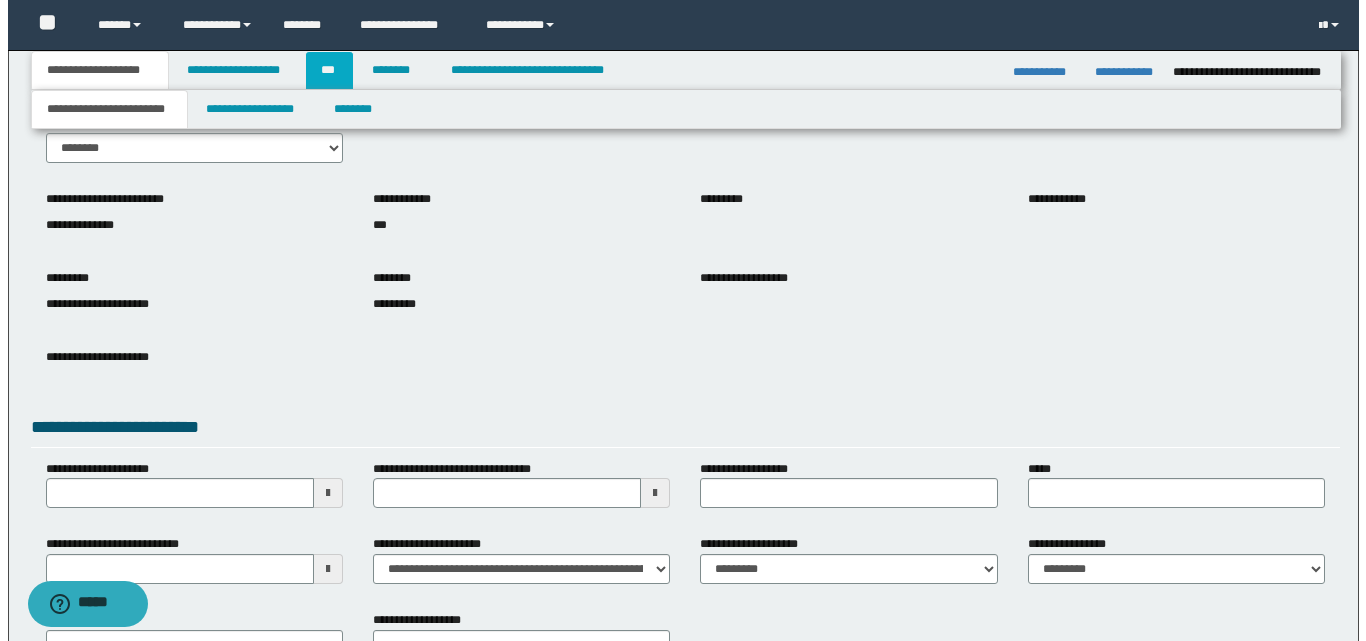 scroll, scrollTop: 0, scrollLeft: 0, axis: both 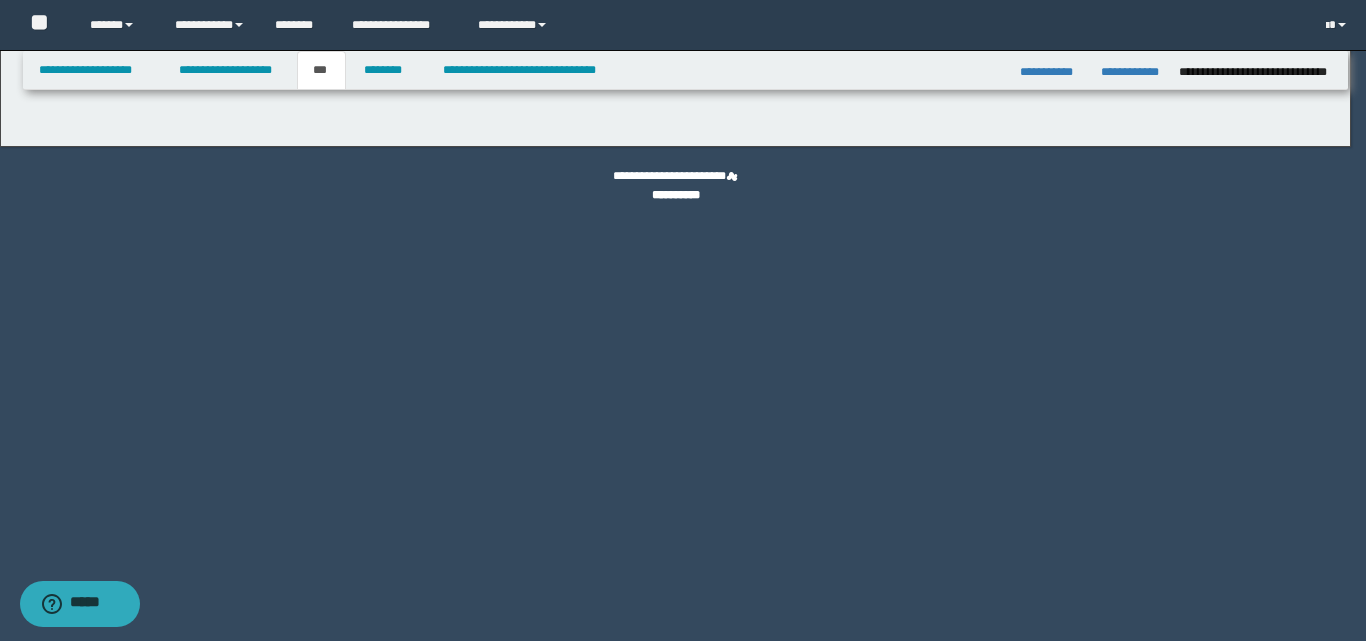 select on "*" 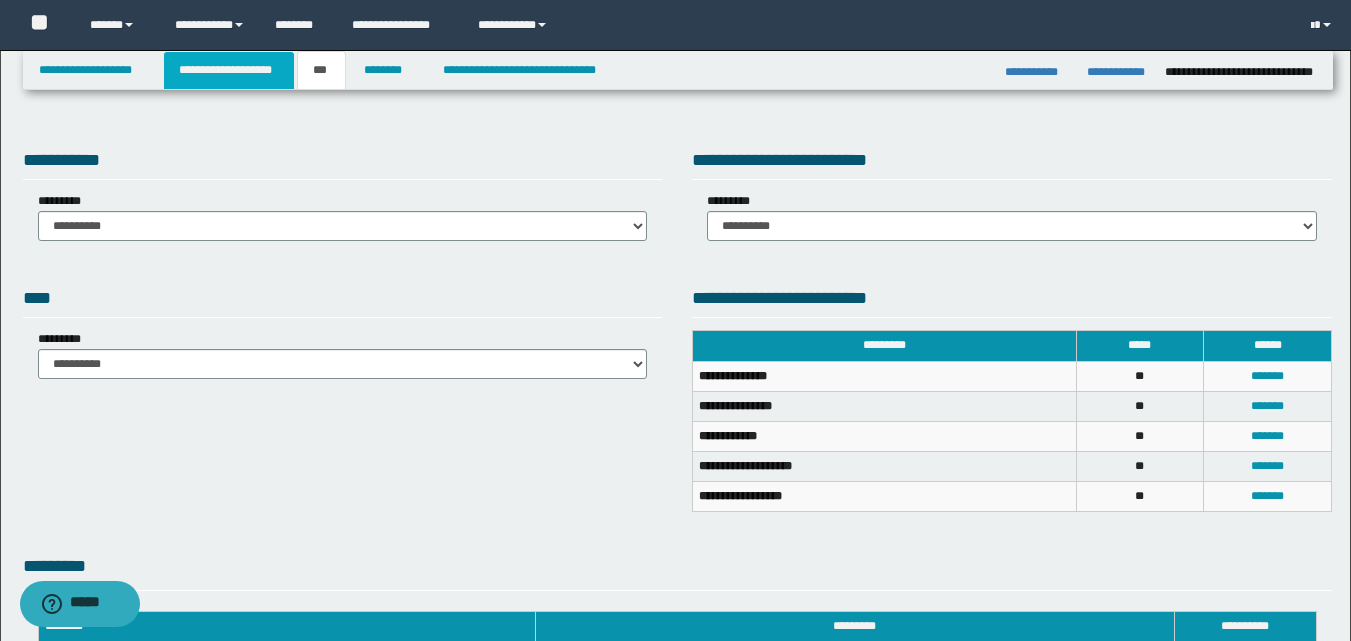 click on "**********" at bounding box center [229, 70] 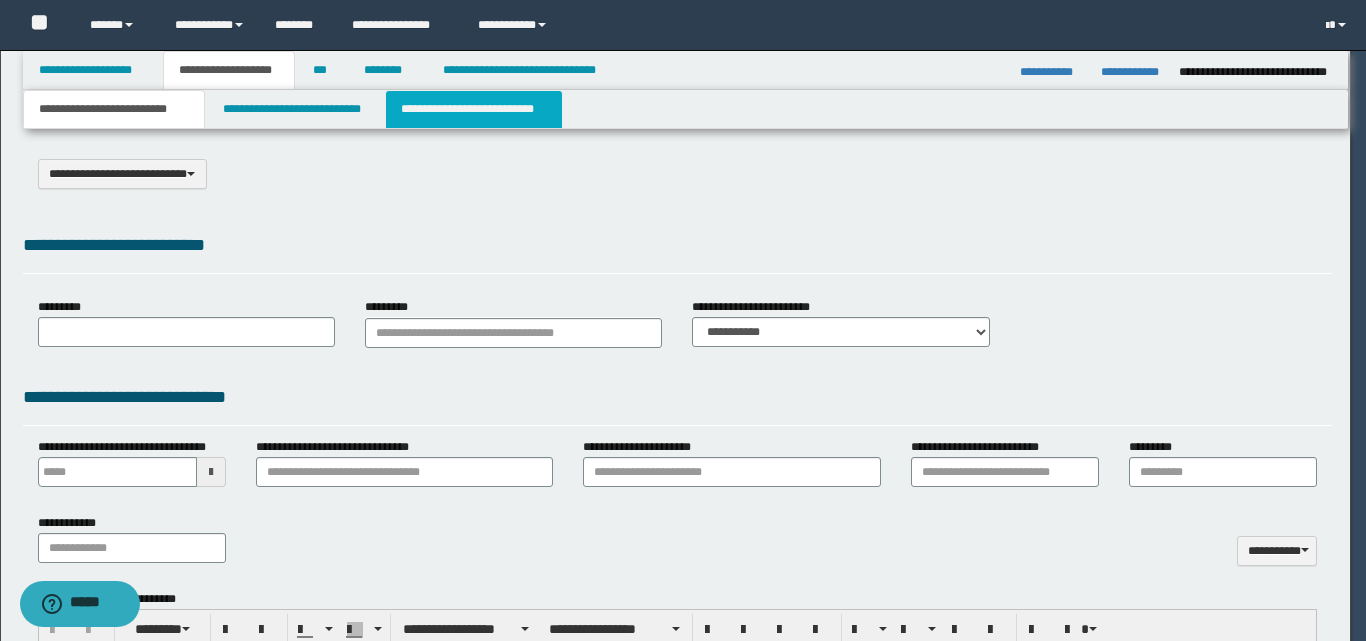 scroll, scrollTop: 0, scrollLeft: 0, axis: both 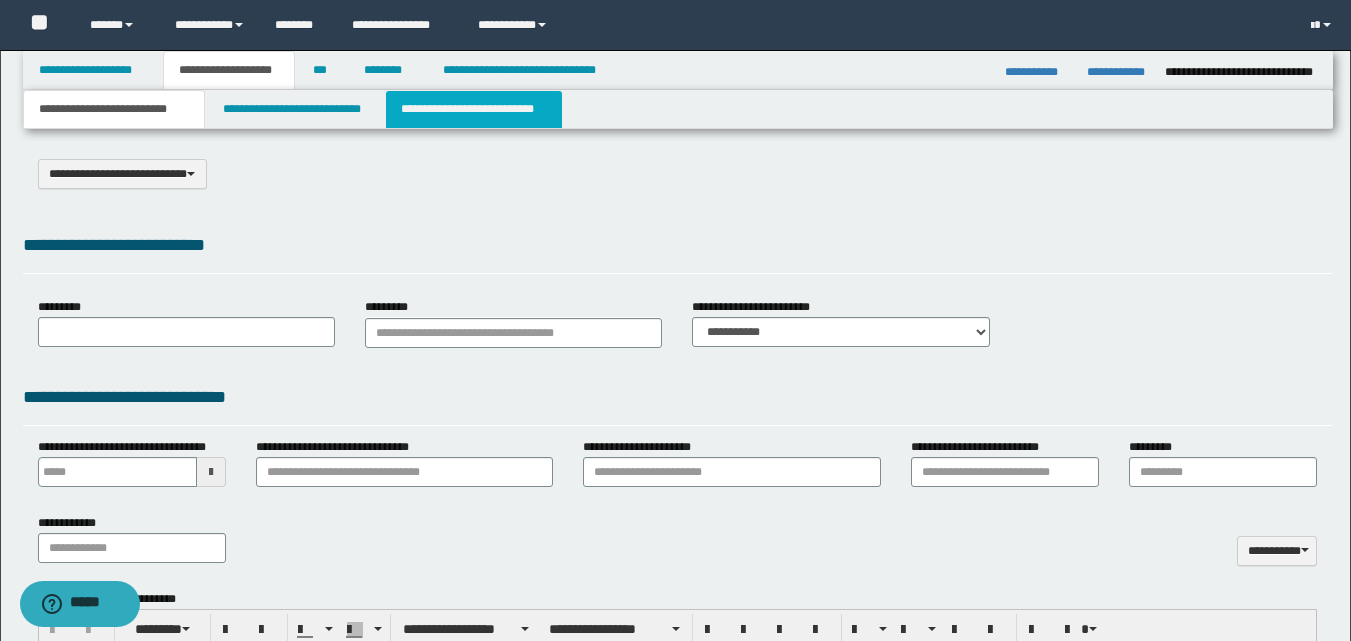 click on "**********" at bounding box center (474, 109) 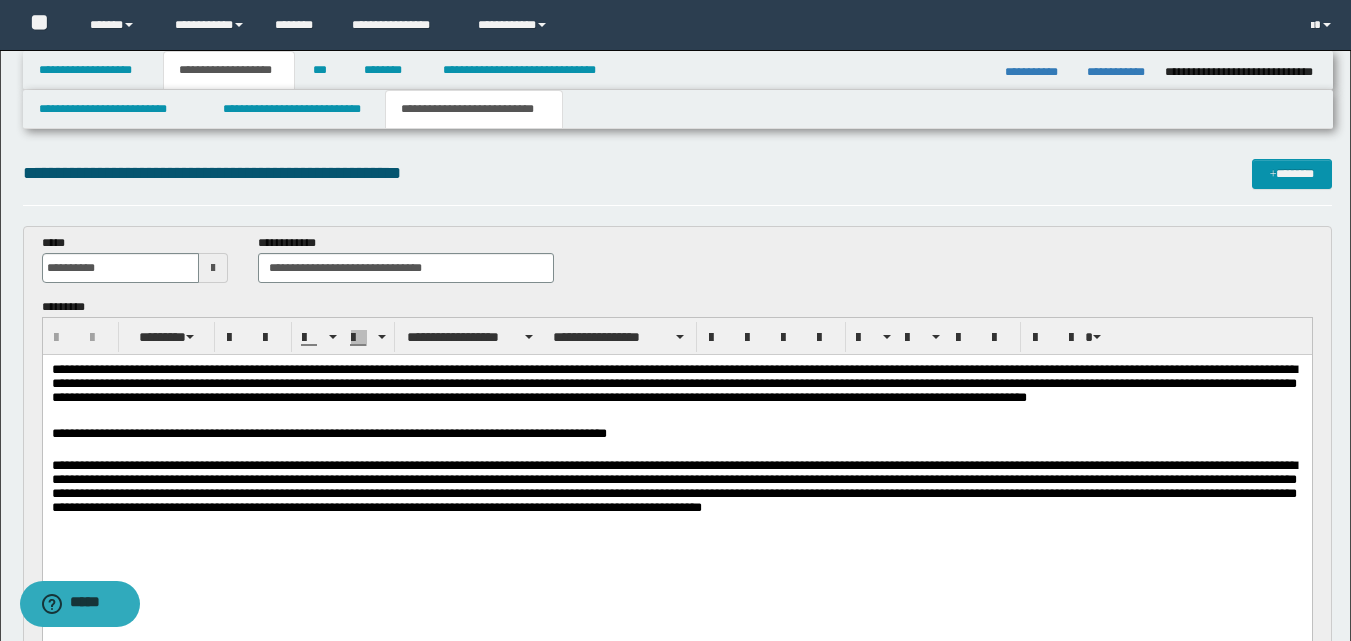 scroll, scrollTop: 100, scrollLeft: 0, axis: vertical 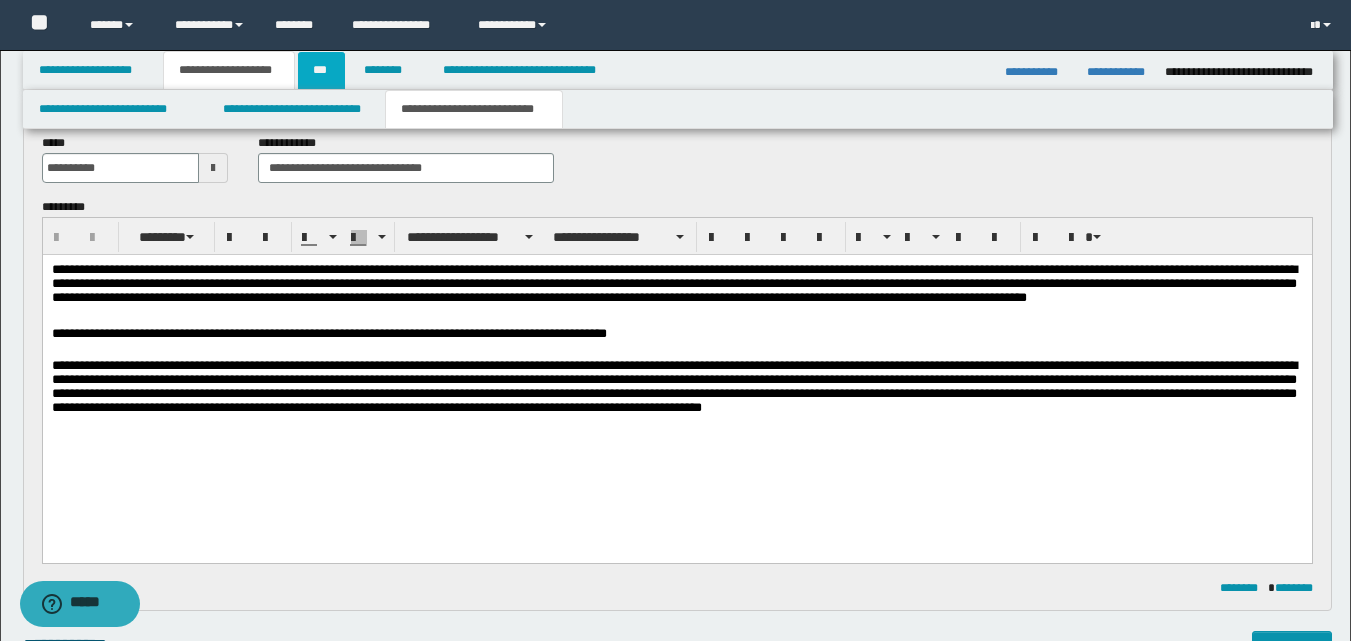 click on "***" at bounding box center [321, 70] 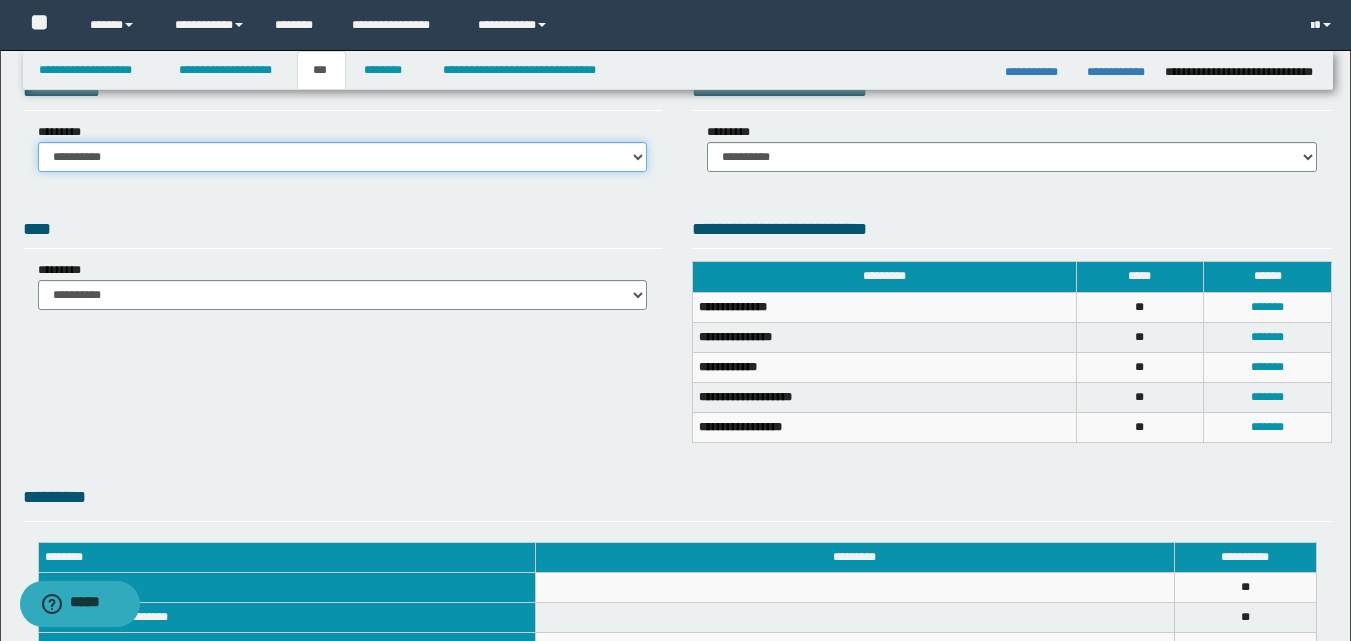 click on "**********" at bounding box center [343, 157] 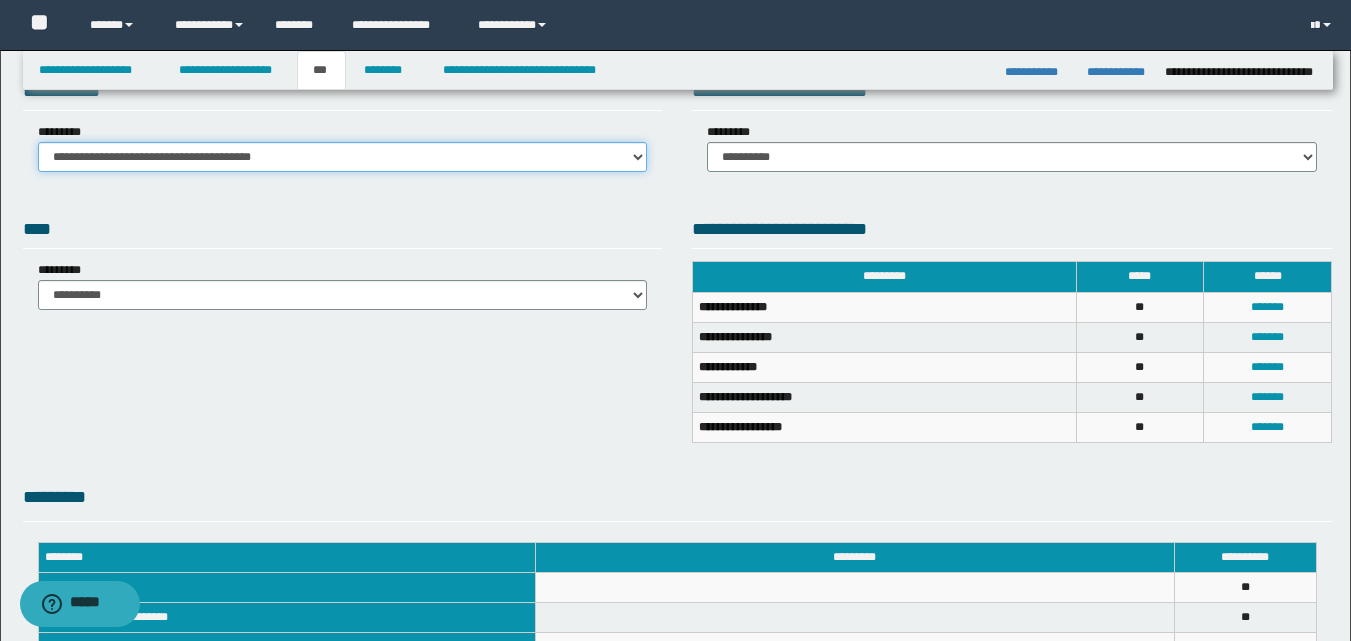 click on "**********" at bounding box center [343, 157] 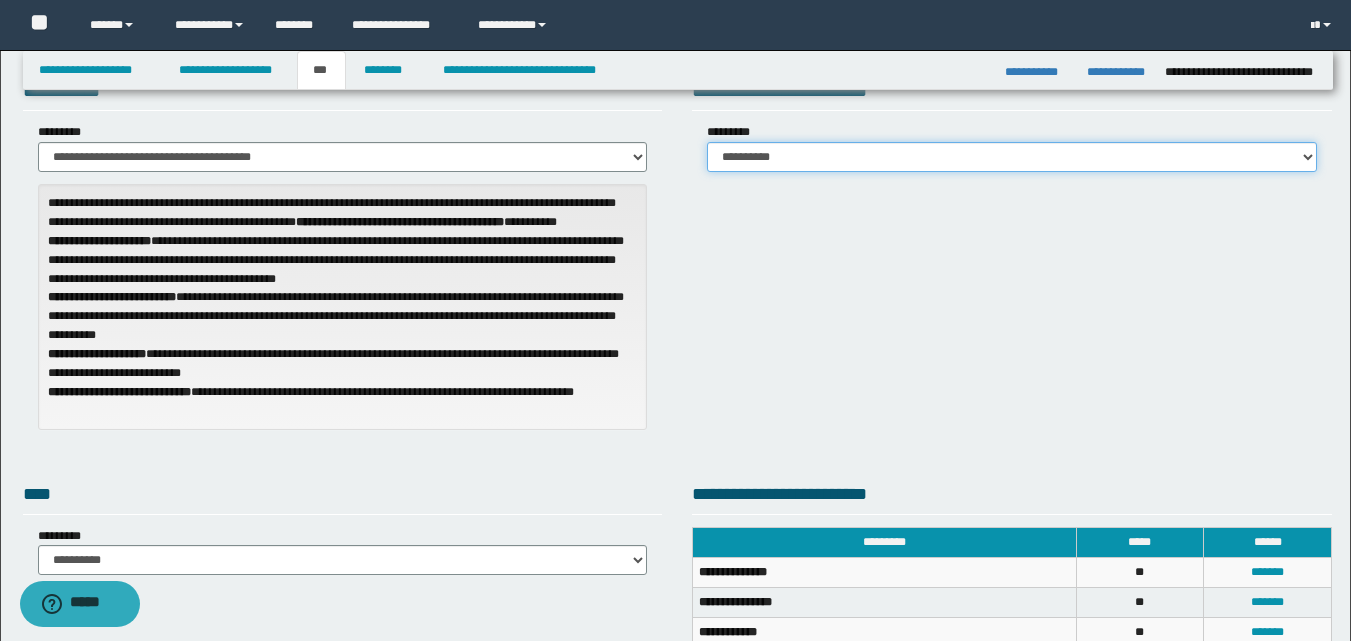 click on "**********" at bounding box center (1012, 157) 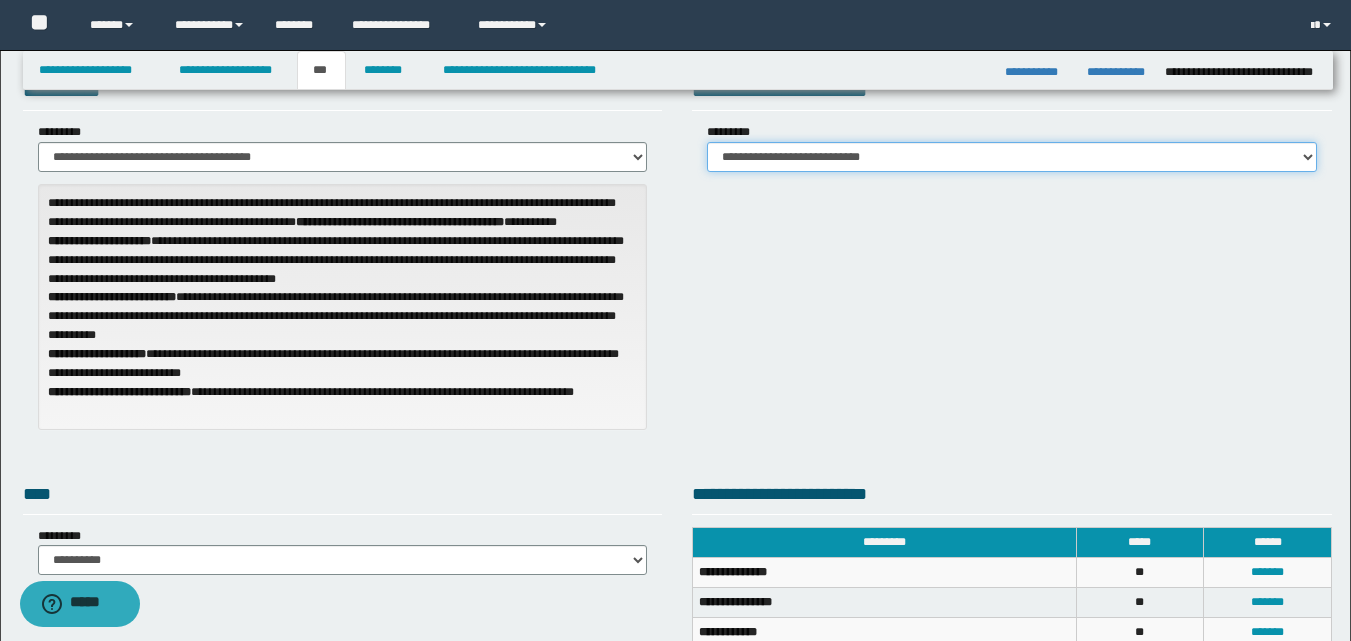 click on "**********" at bounding box center (1012, 157) 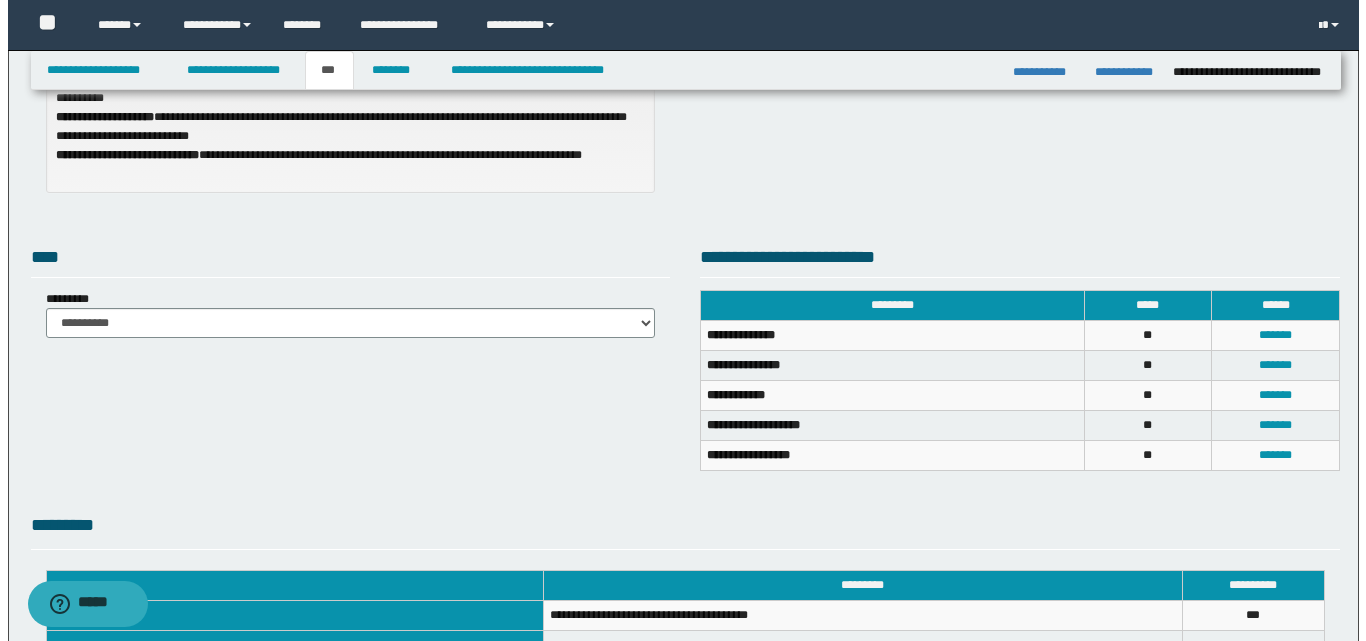scroll, scrollTop: 369, scrollLeft: 0, axis: vertical 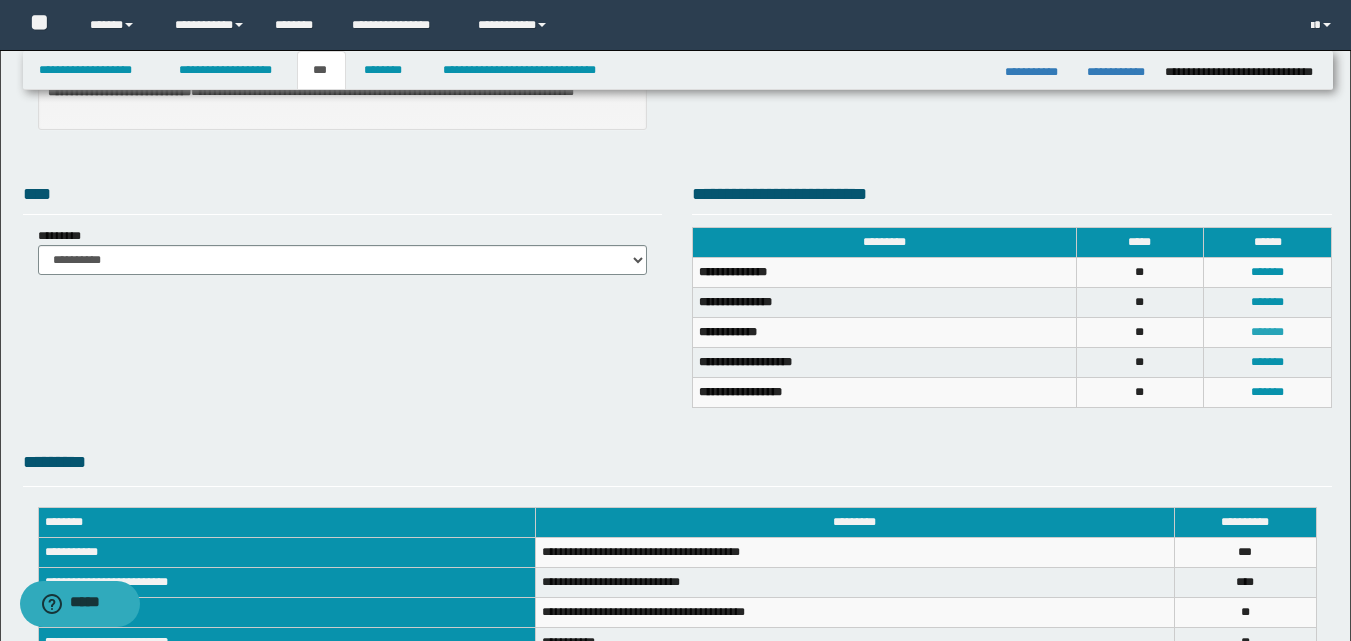 click on "*******" at bounding box center [1267, 332] 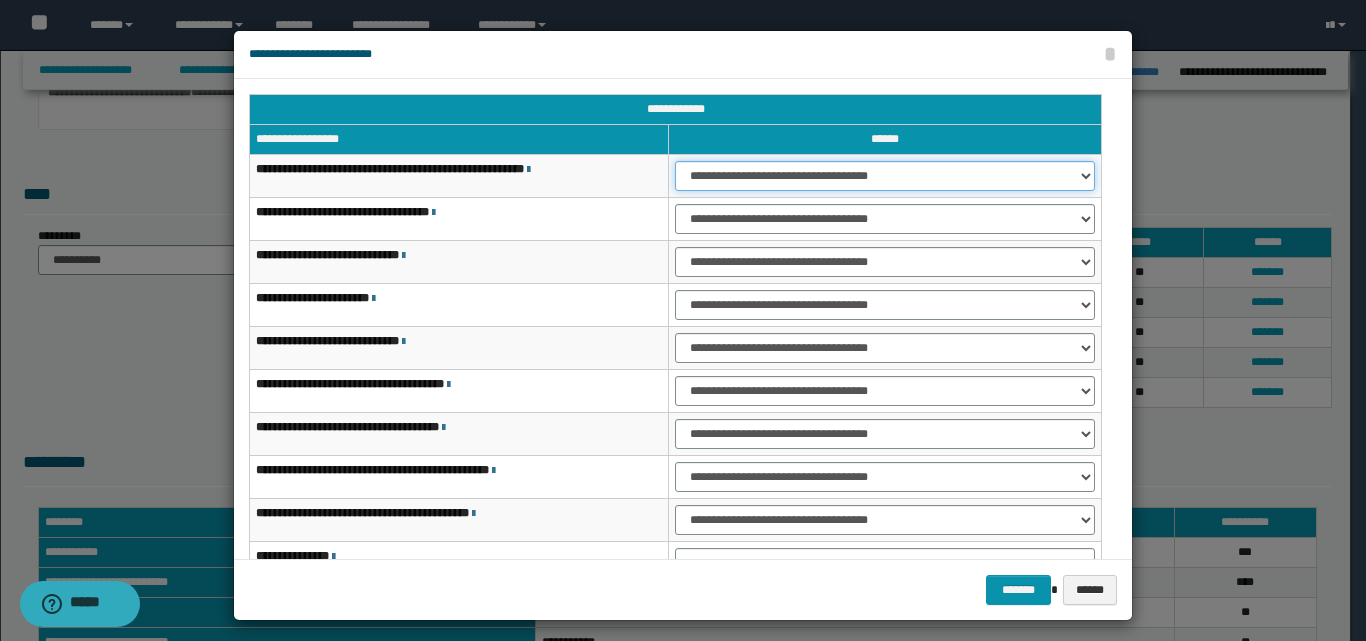 click on "**********" at bounding box center (885, 176) 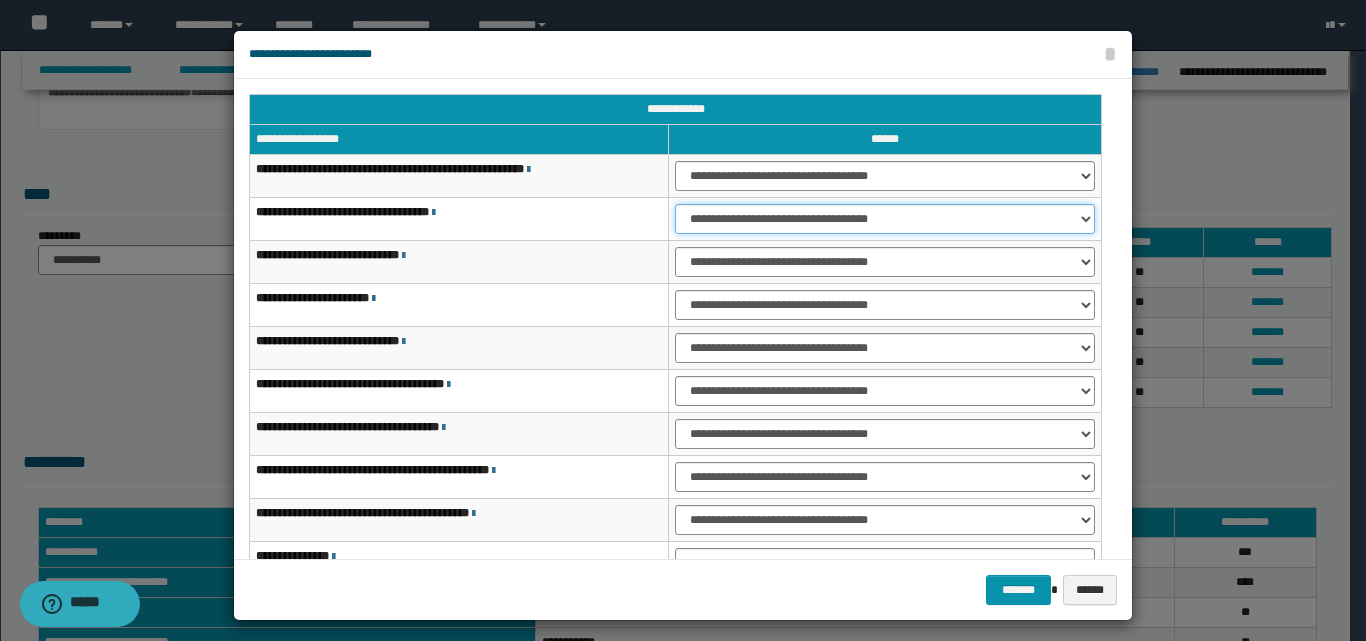 click on "**********" at bounding box center [885, 219] 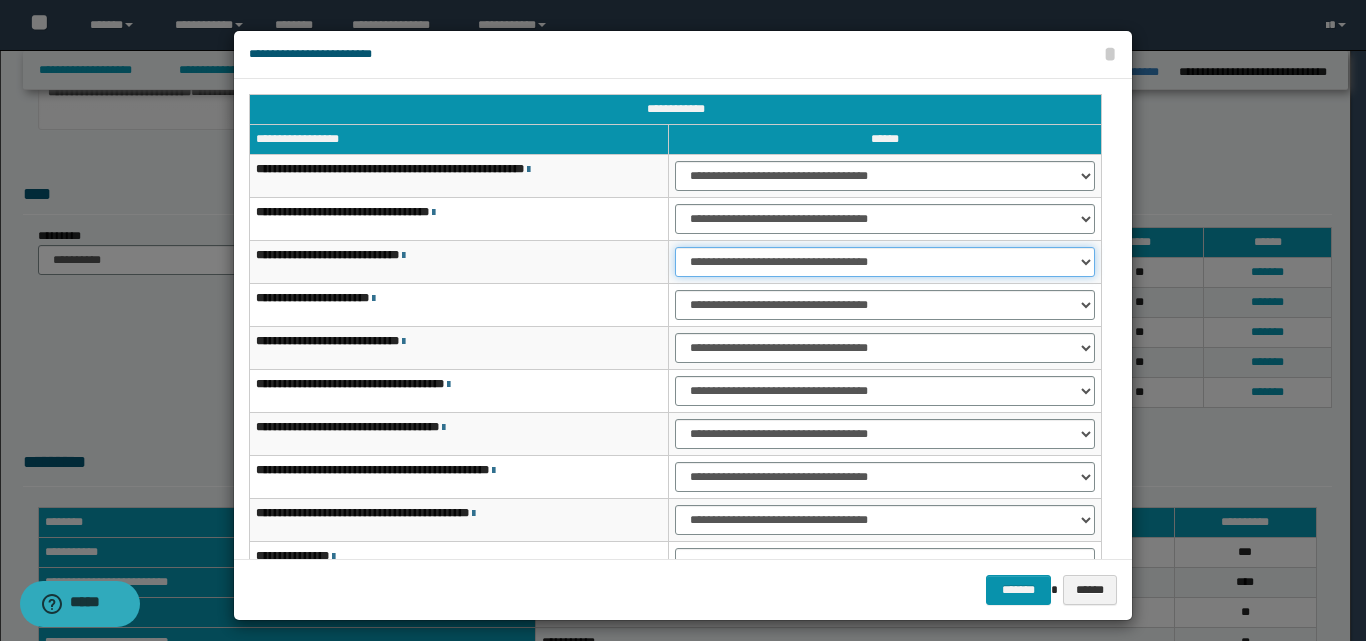 click on "**********" at bounding box center [885, 262] 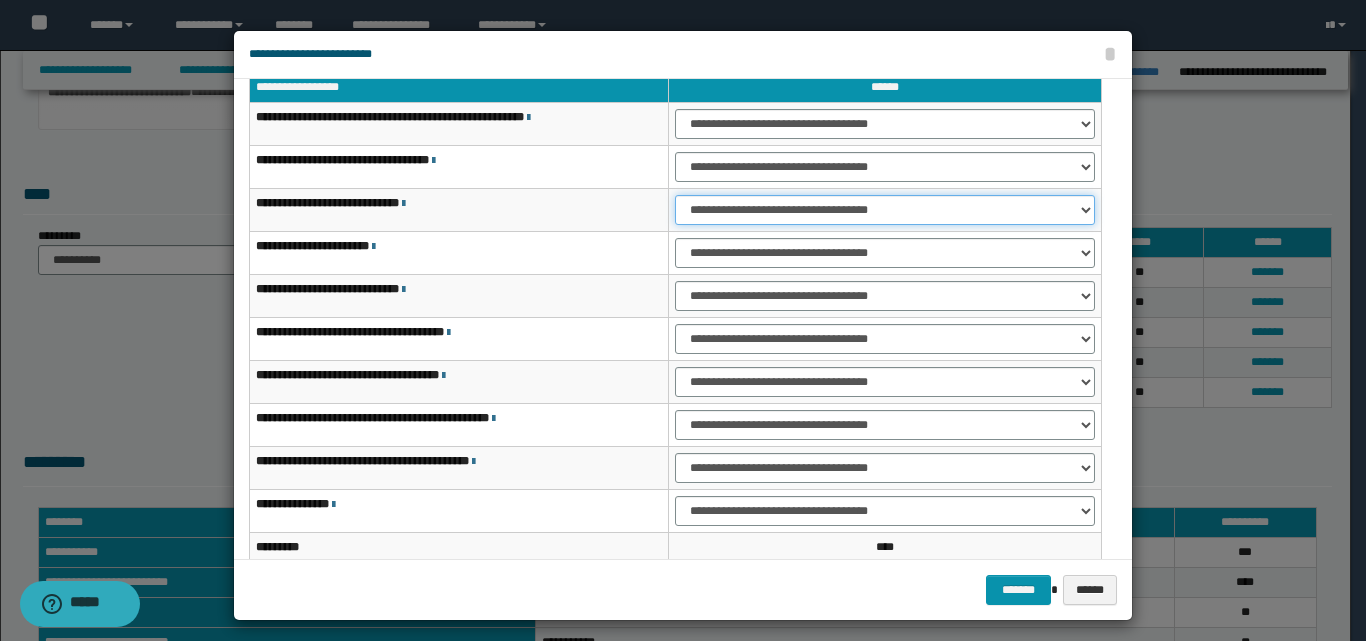 scroll, scrollTop: 100, scrollLeft: 0, axis: vertical 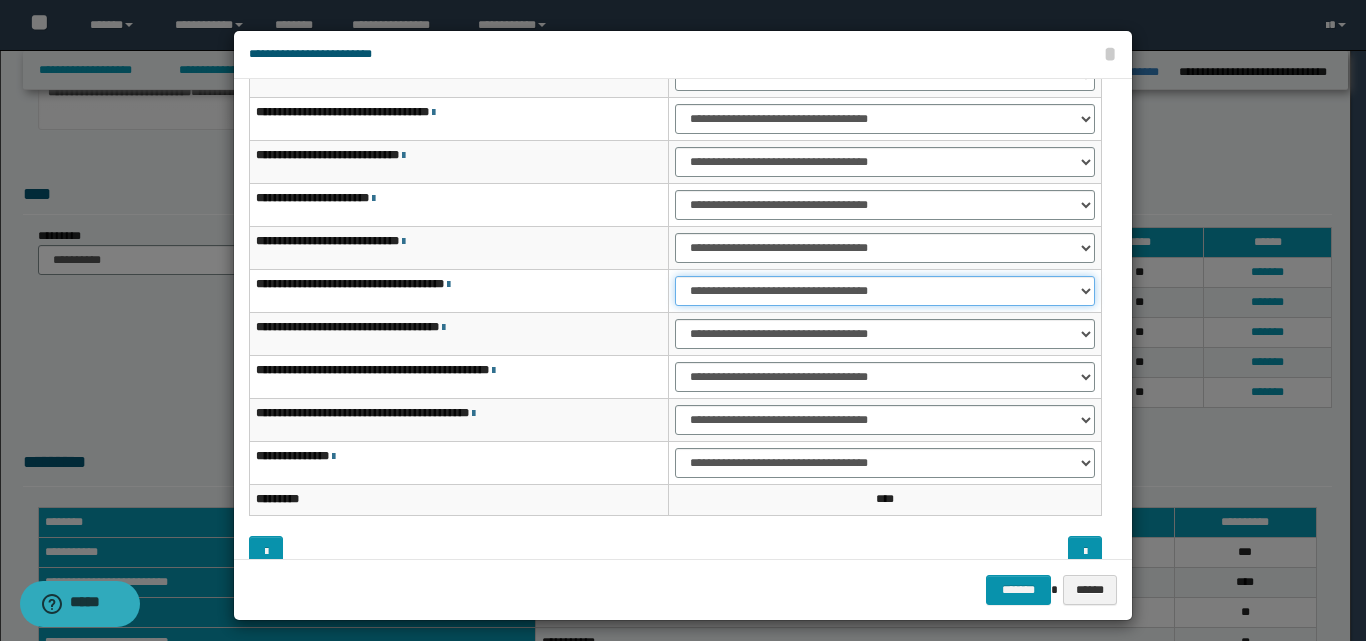 click on "**********" at bounding box center [885, 291] 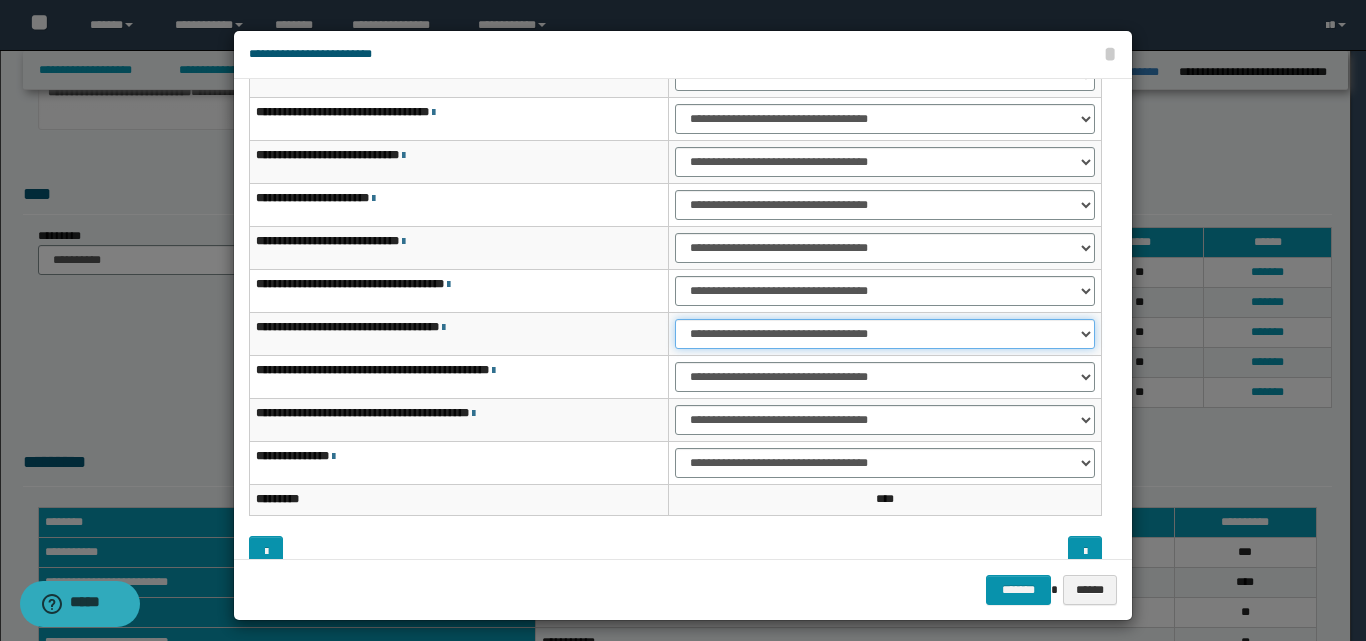 click on "**********" at bounding box center [885, 334] 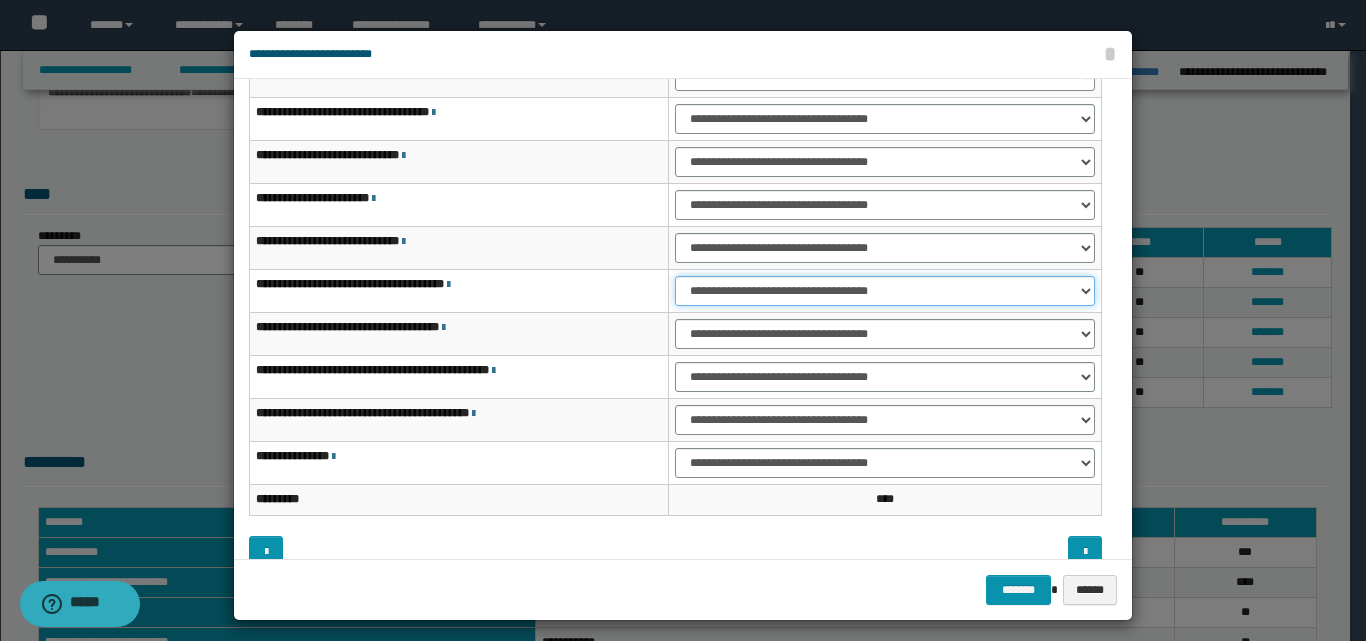 click on "**********" at bounding box center (885, 291) 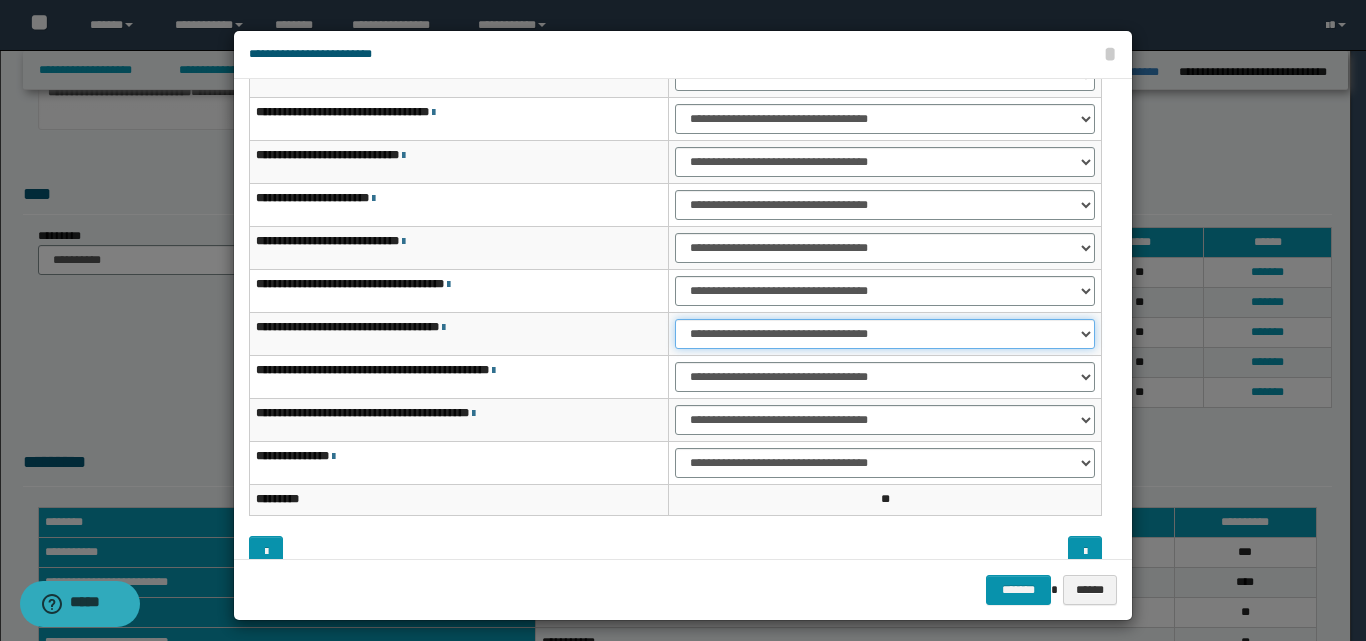 click on "**********" at bounding box center [885, 334] 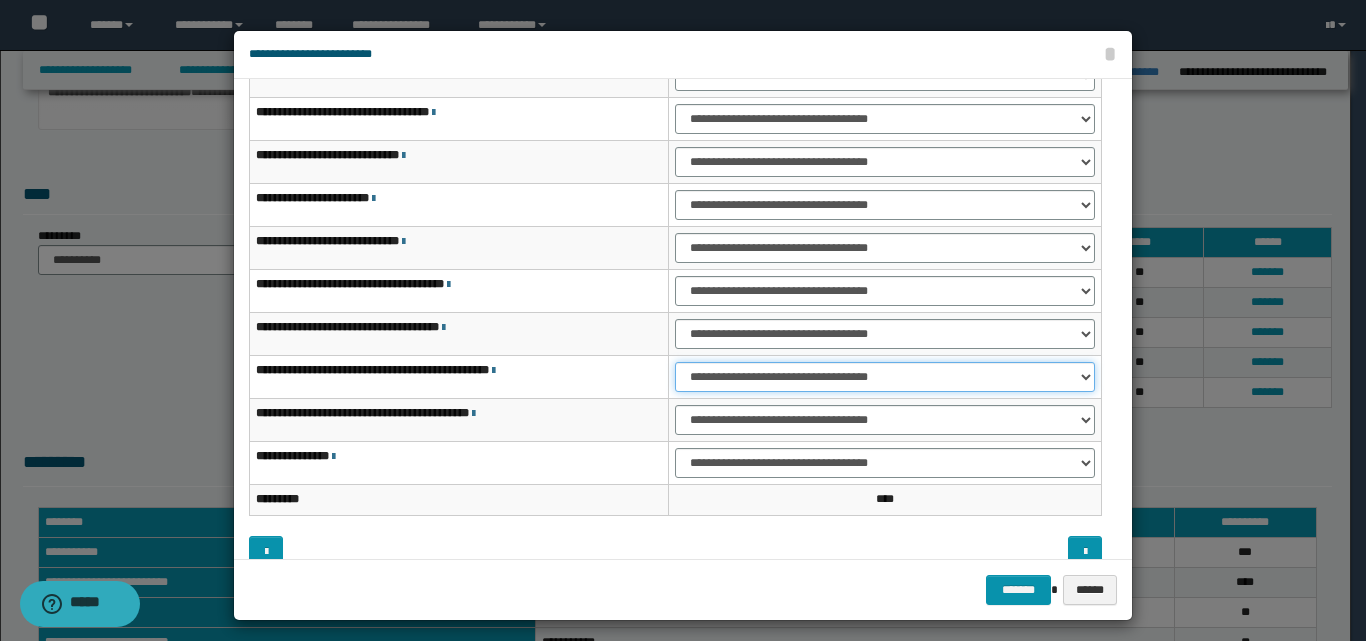 click on "**********" at bounding box center (885, 377) 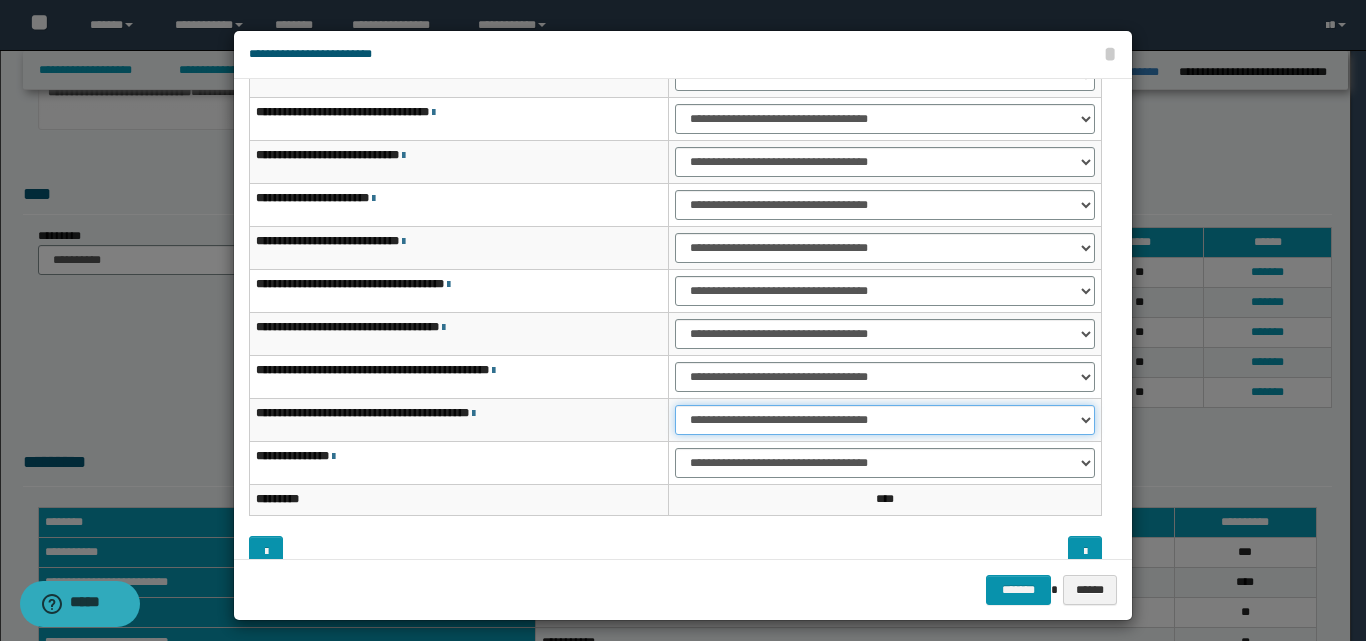 click on "**********" at bounding box center [885, 420] 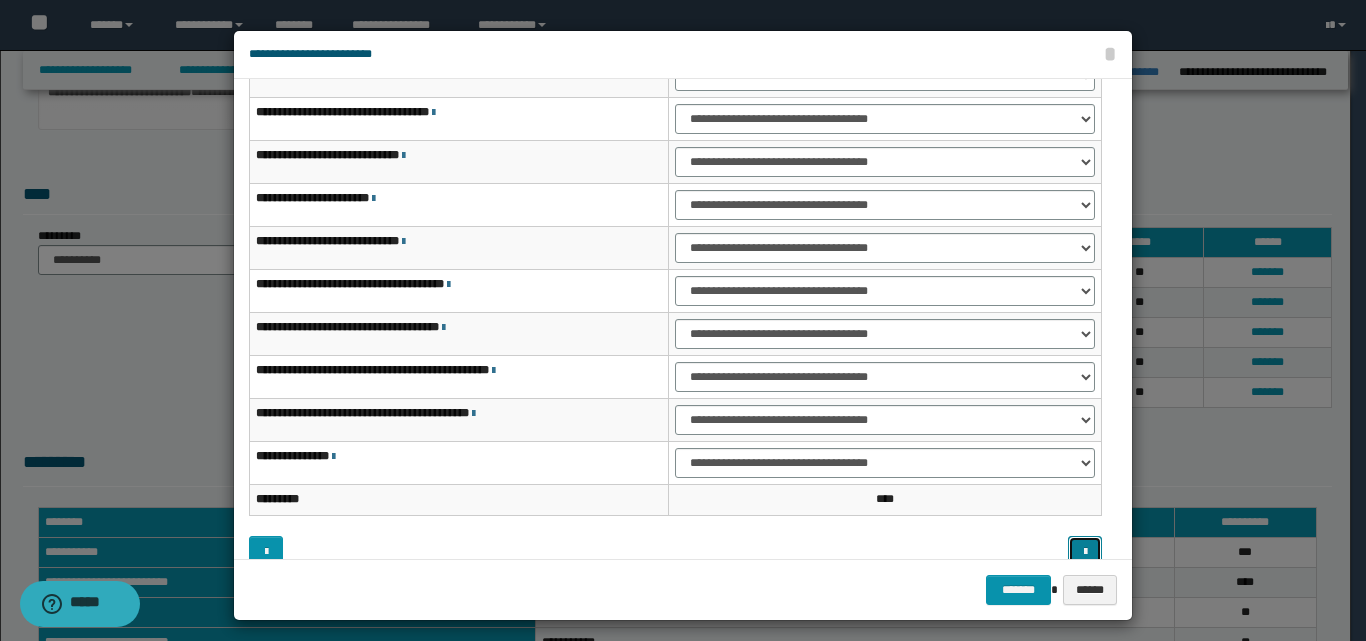 click at bounding box center (1085, 552) 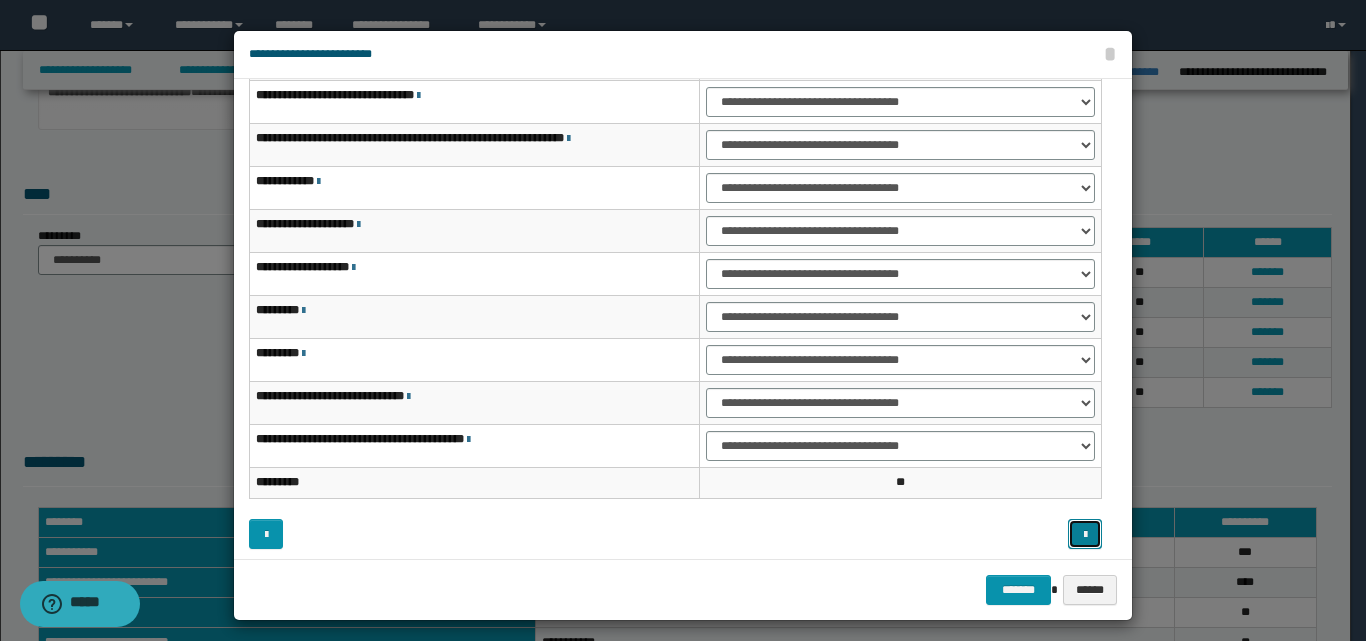 scroll, scrollTop: 121, scrollLeft: 0, axis: vertical 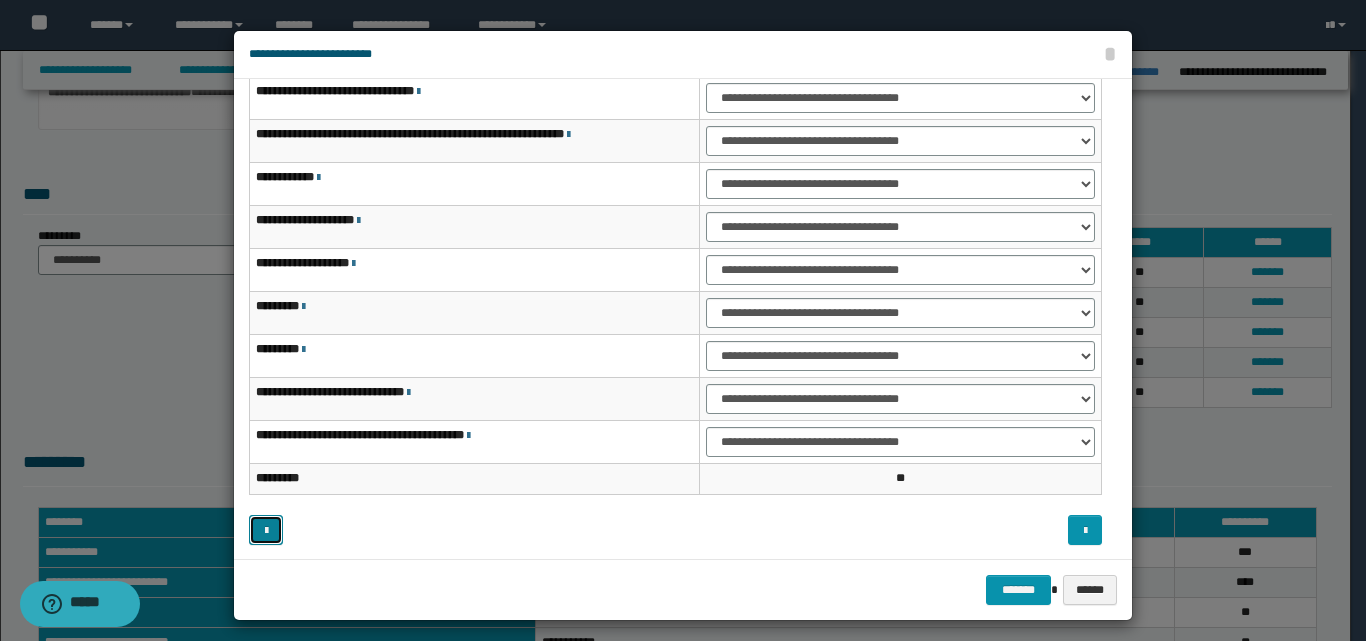 click at bounding box center (266, 530) 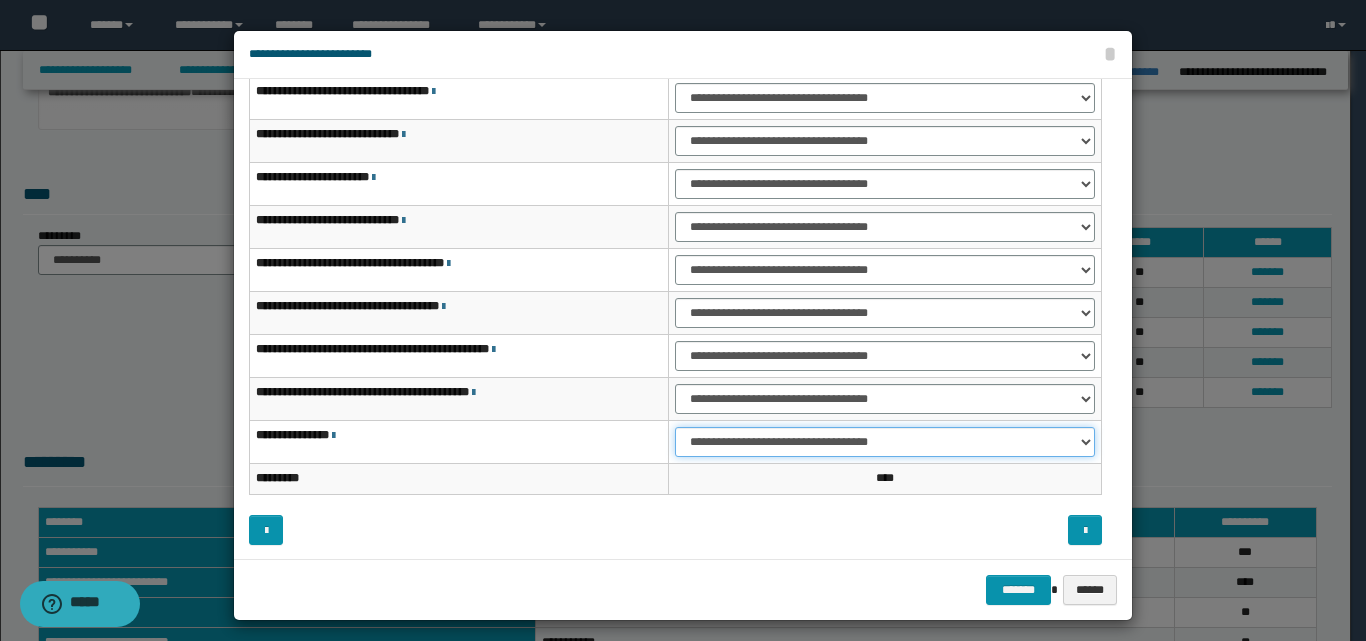 click on "**********" at bounding box center (885, 442) 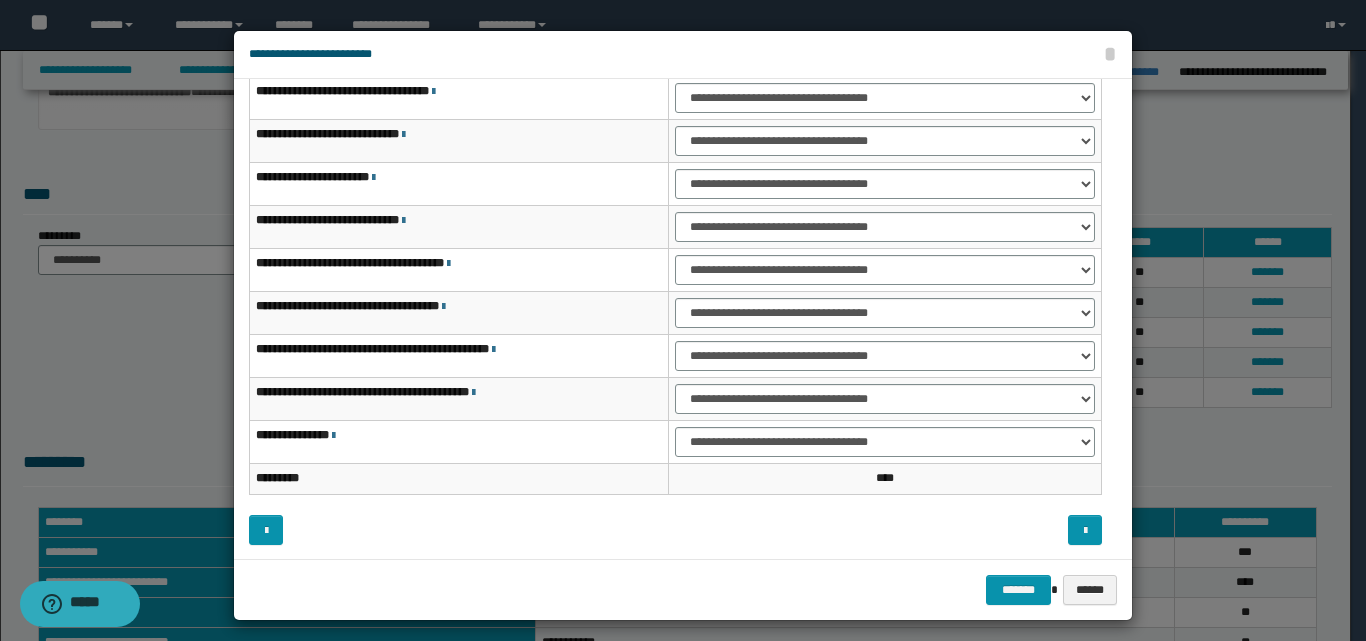 click at bounding box center (897, 530) 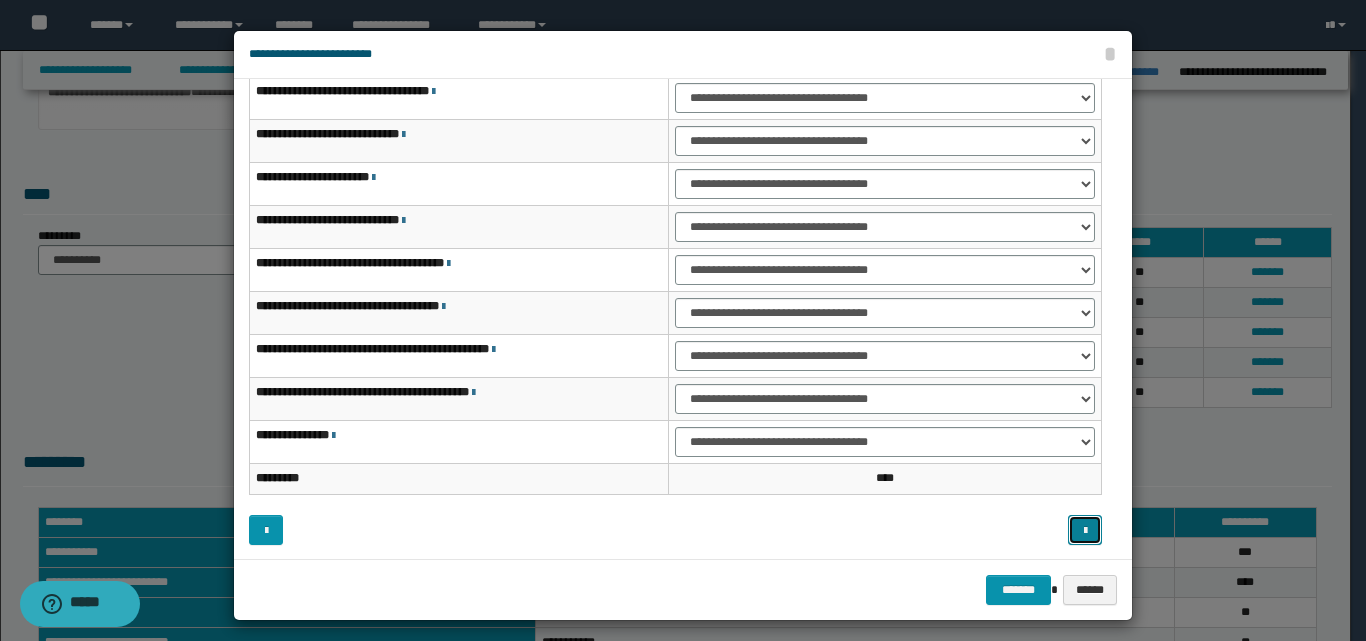 click at bounding box center (1085, 530) 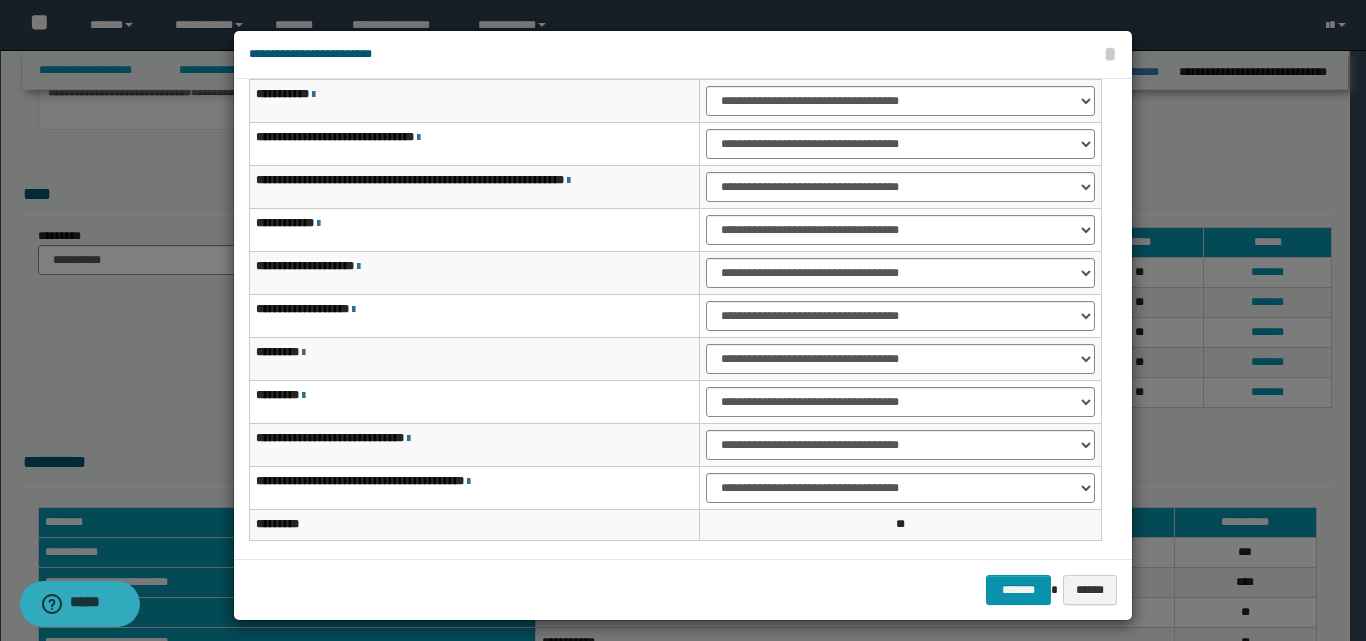 scroll, scrollTop: 0, scrollLeft: 0, axis: both 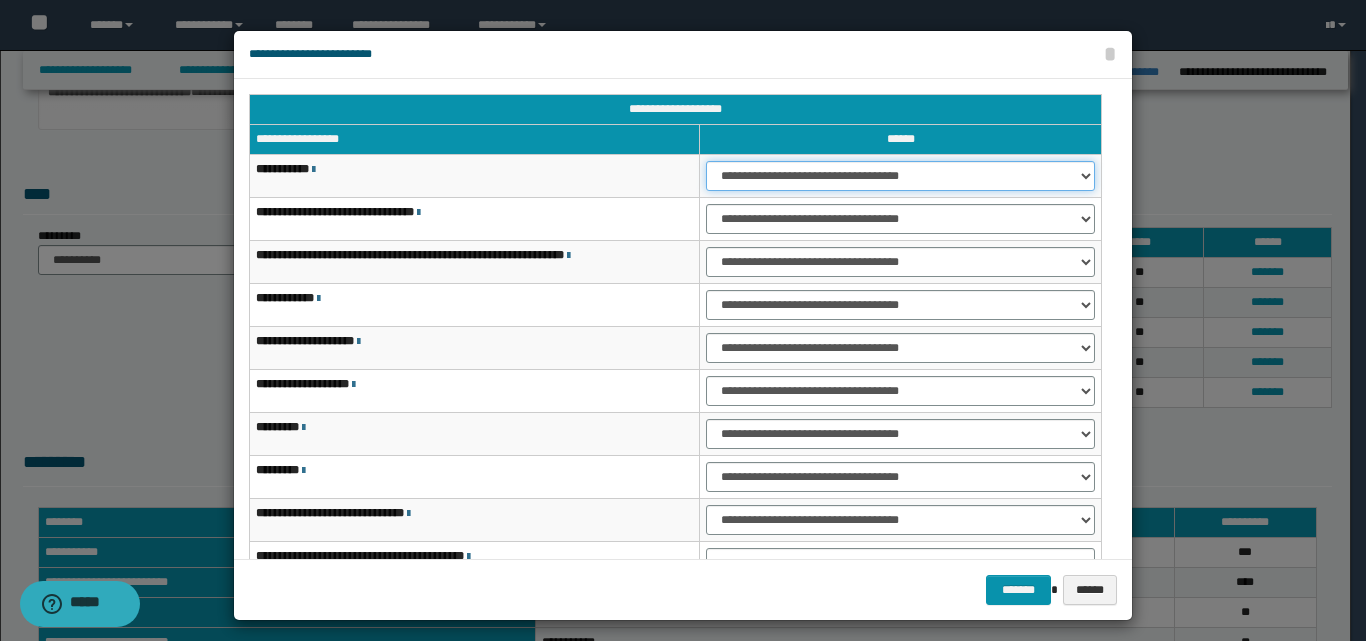 click on "**********" at bounding box center (900, 176) 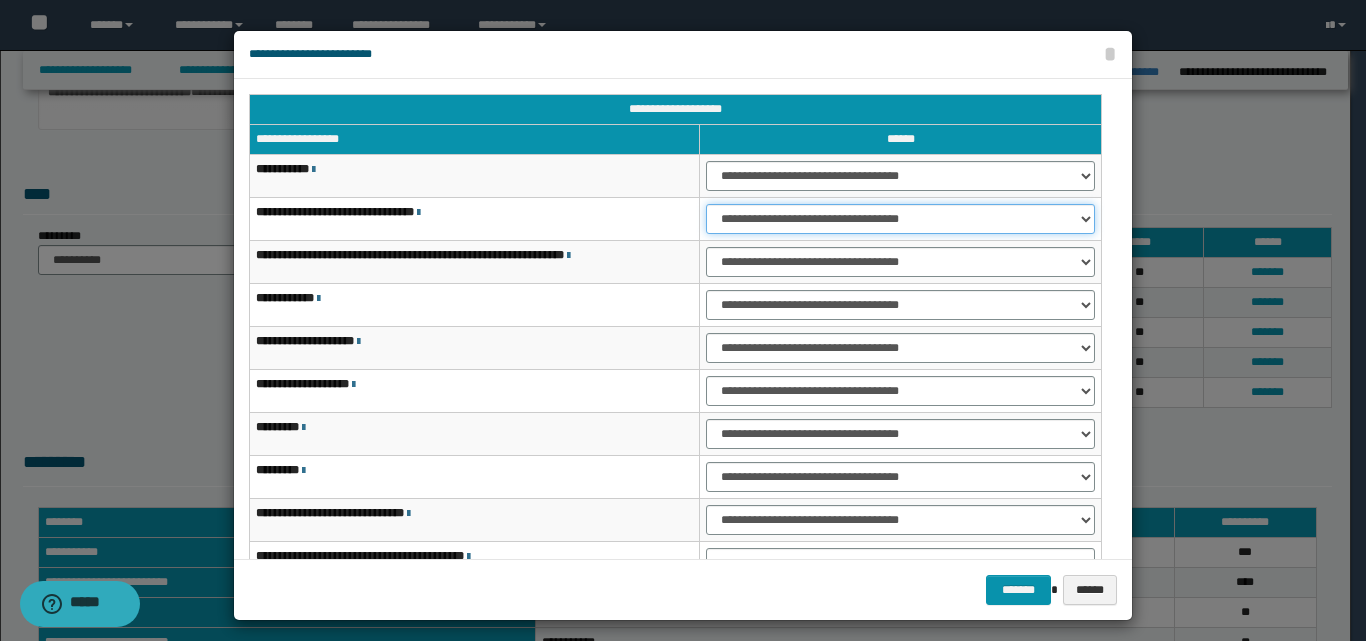 click on "**********" at bounding box center (900, 219) 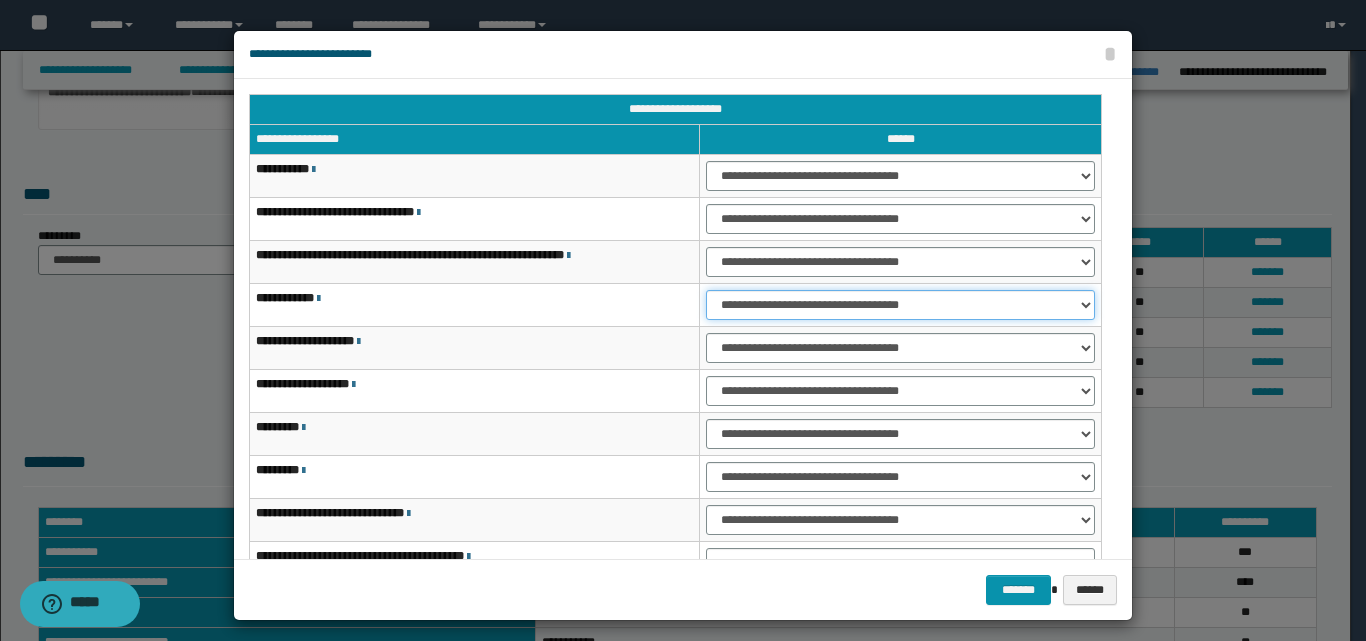 click on "**********" at bounding box center [900, 305] 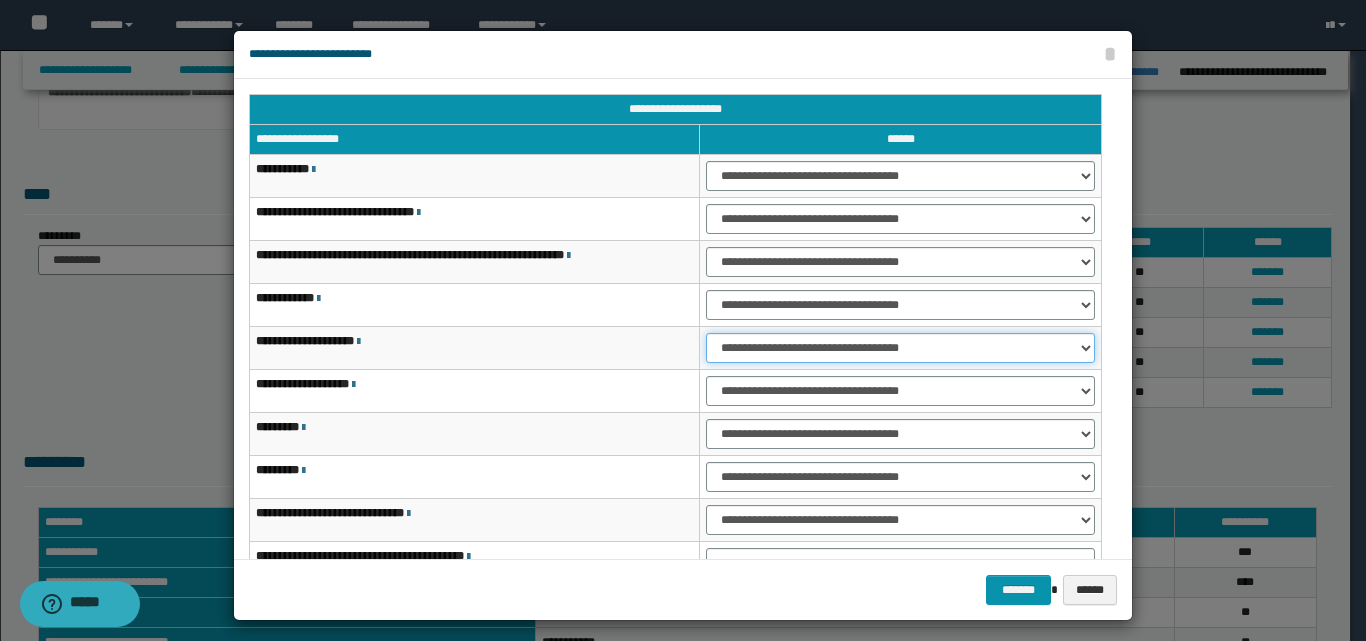 click on "**********" at bounding box center [900, 348] 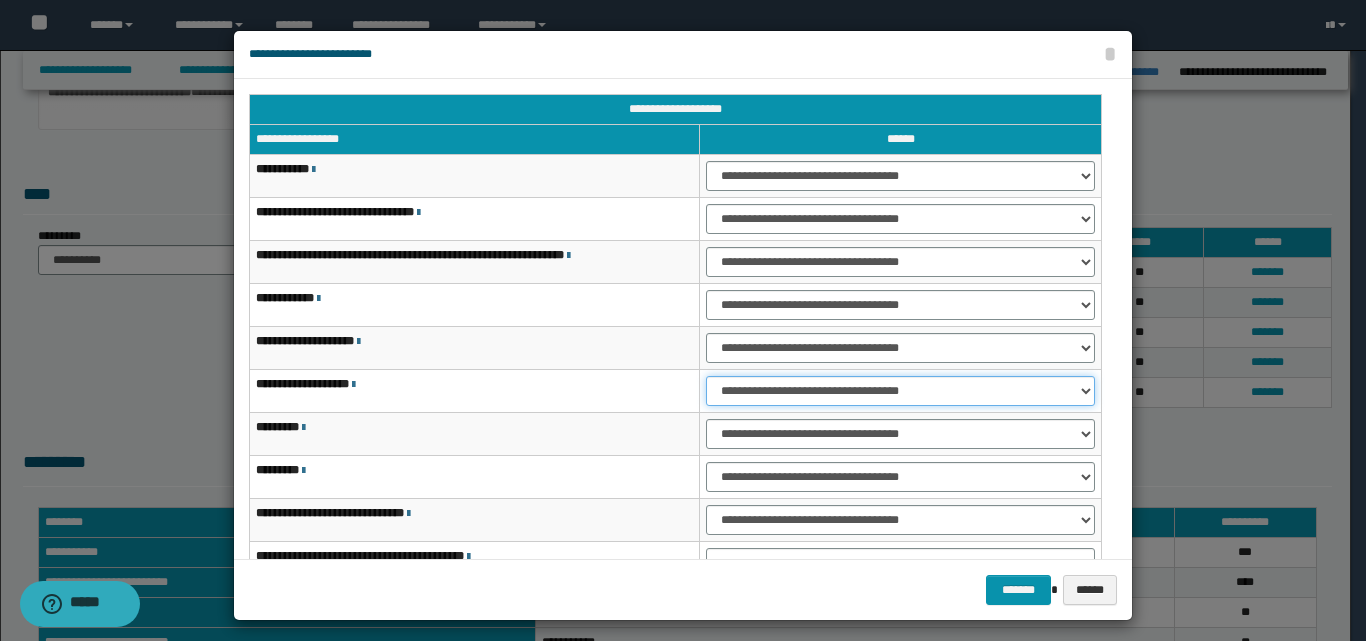 click on "**********" at bounding box center [900, 391] 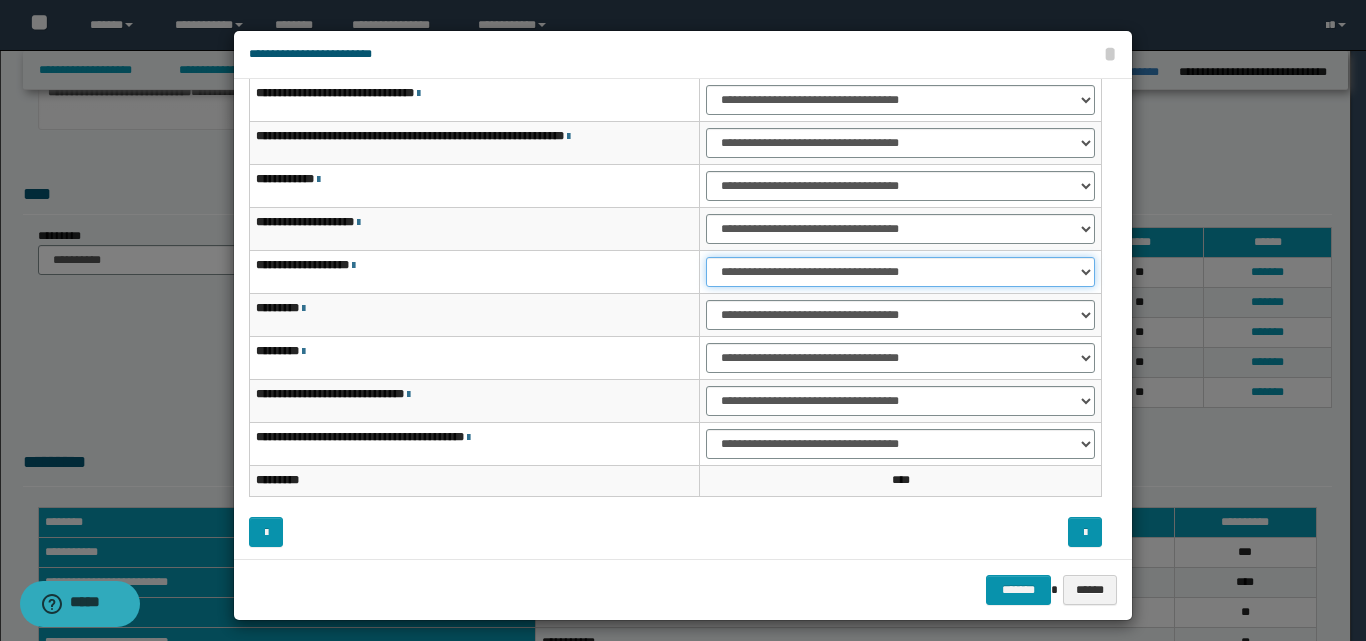 scroll, scrollTop: 121, scrollLeft: 0, axis: vertical 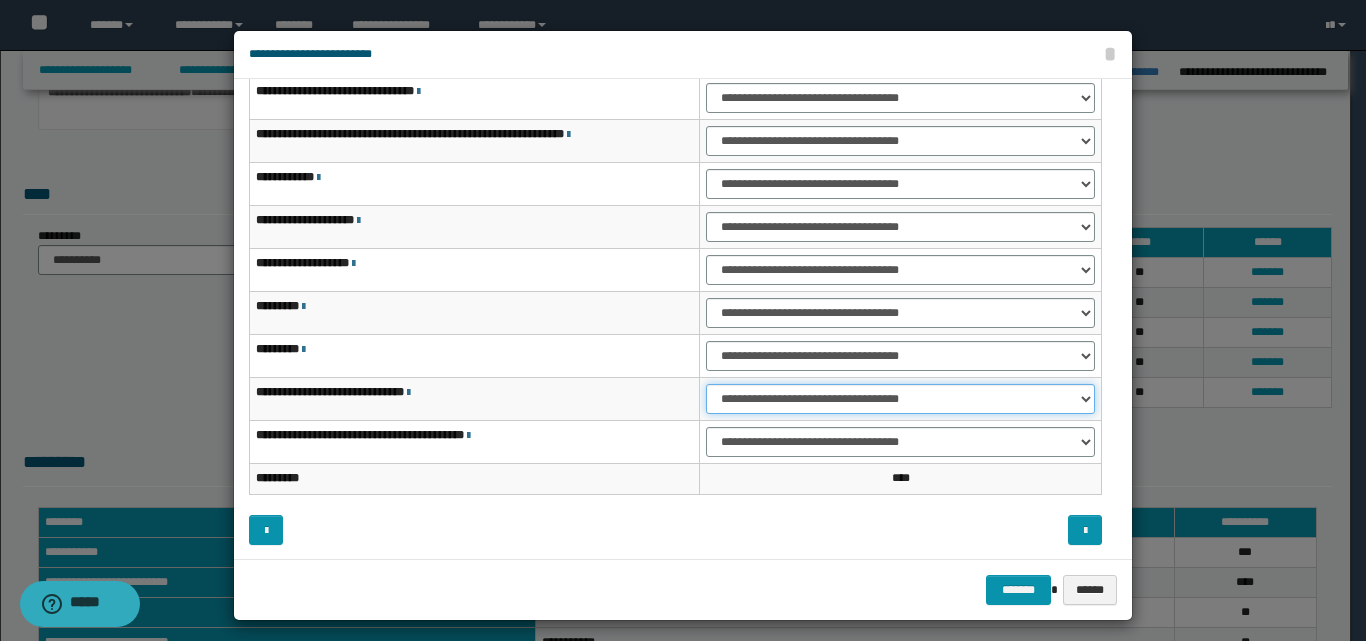 click on "**********" at bounding box center [900, 399] 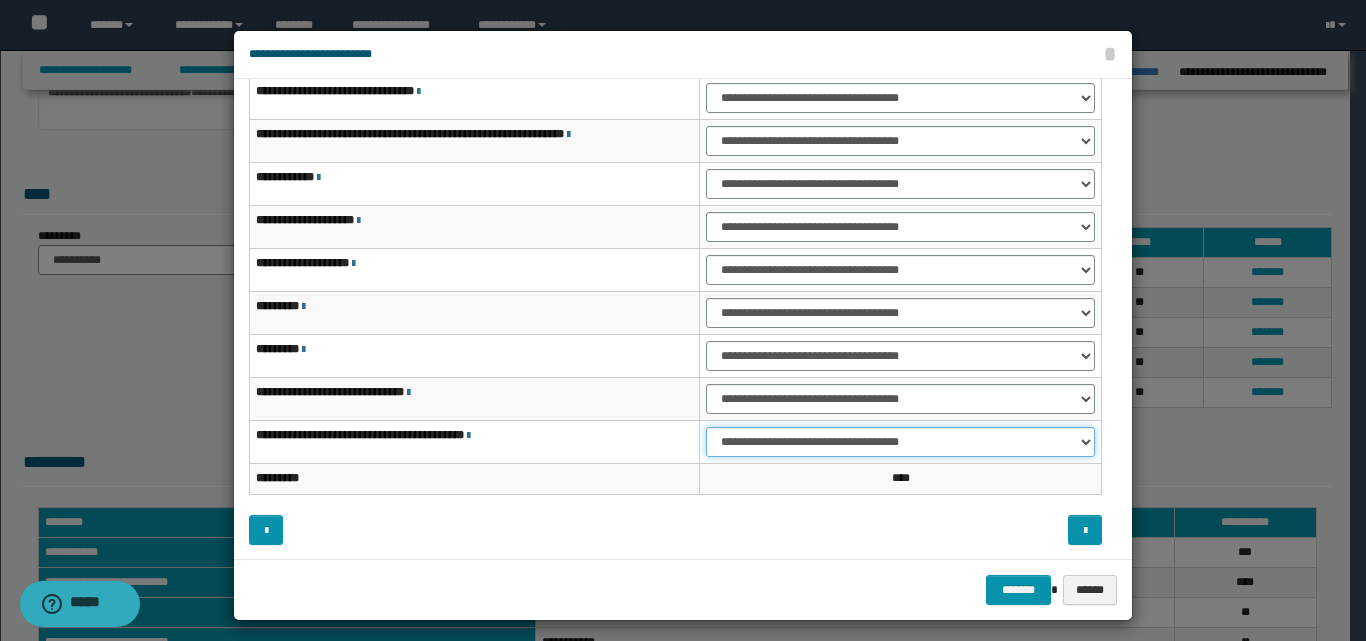 click on "**********" at bounding box center [900, 442] 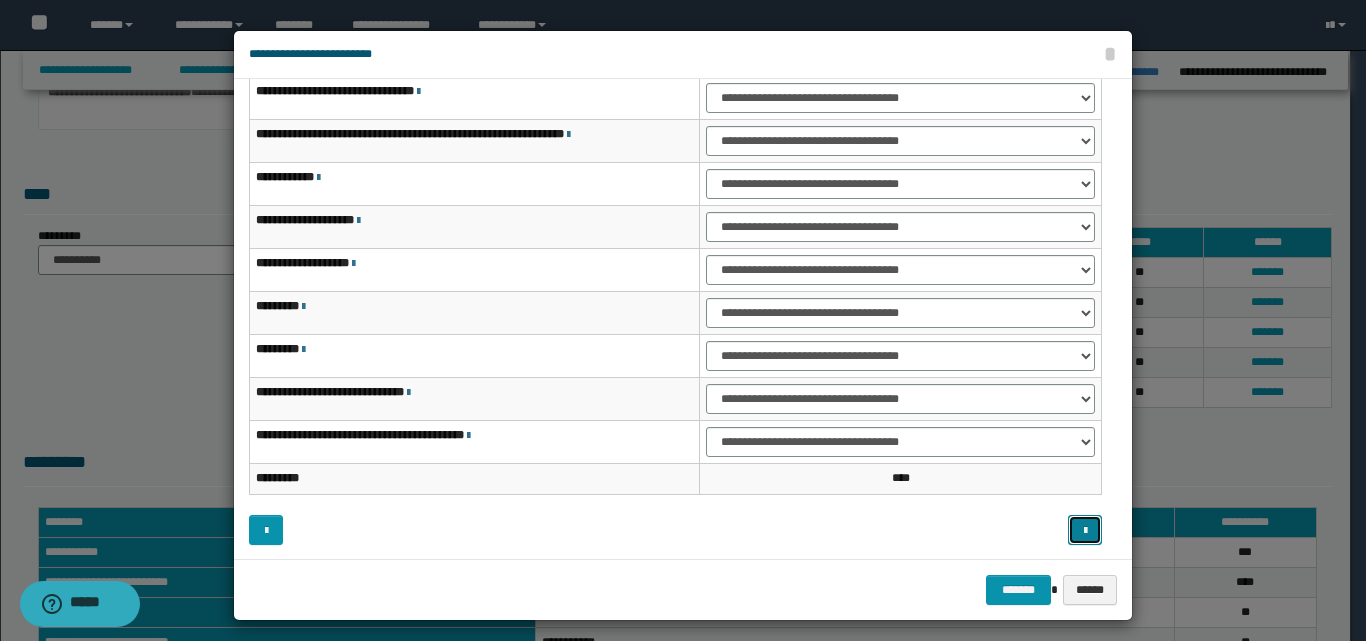 click at bounding box center [1085, 531] 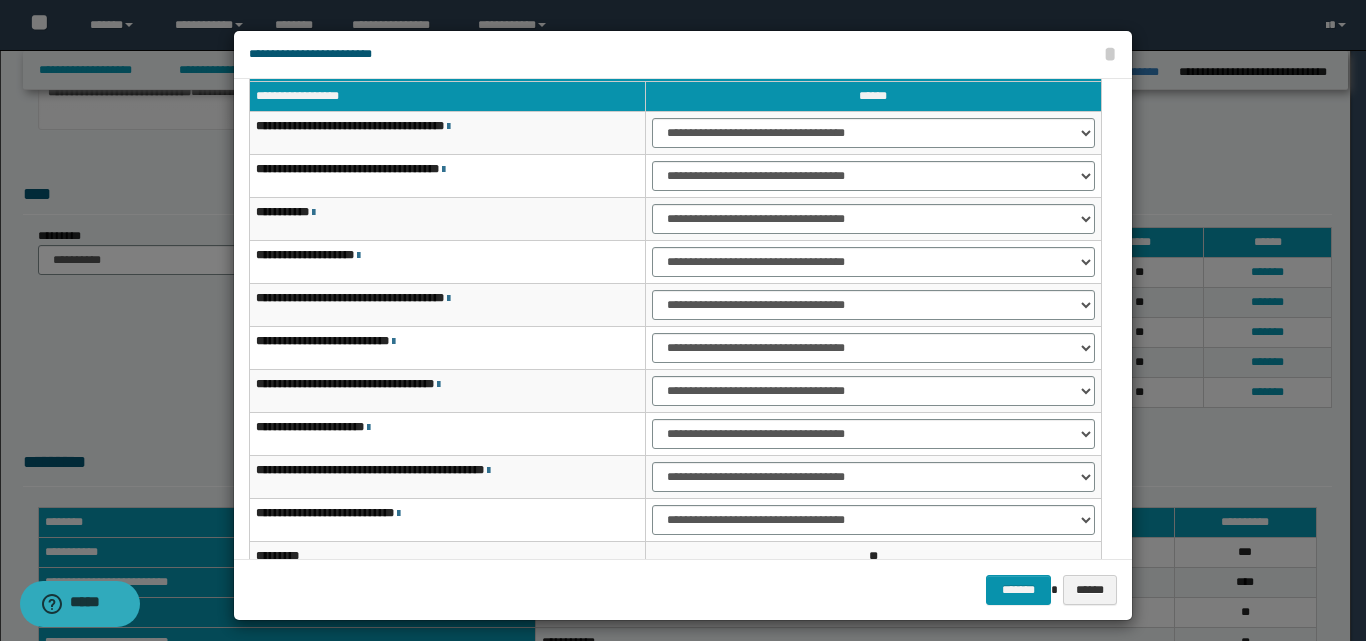 scroll, scrollTop: 0, scrollLeft: 0, axis: both 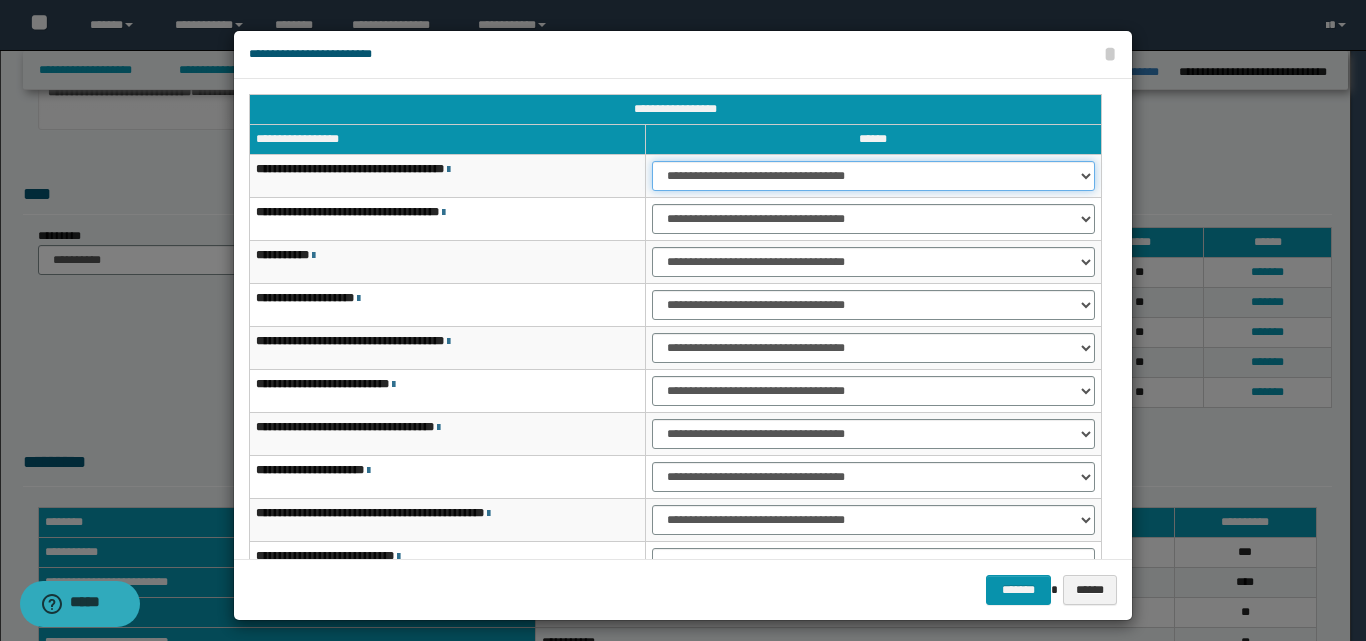 click on "**********" at bounding box center (873, 176) 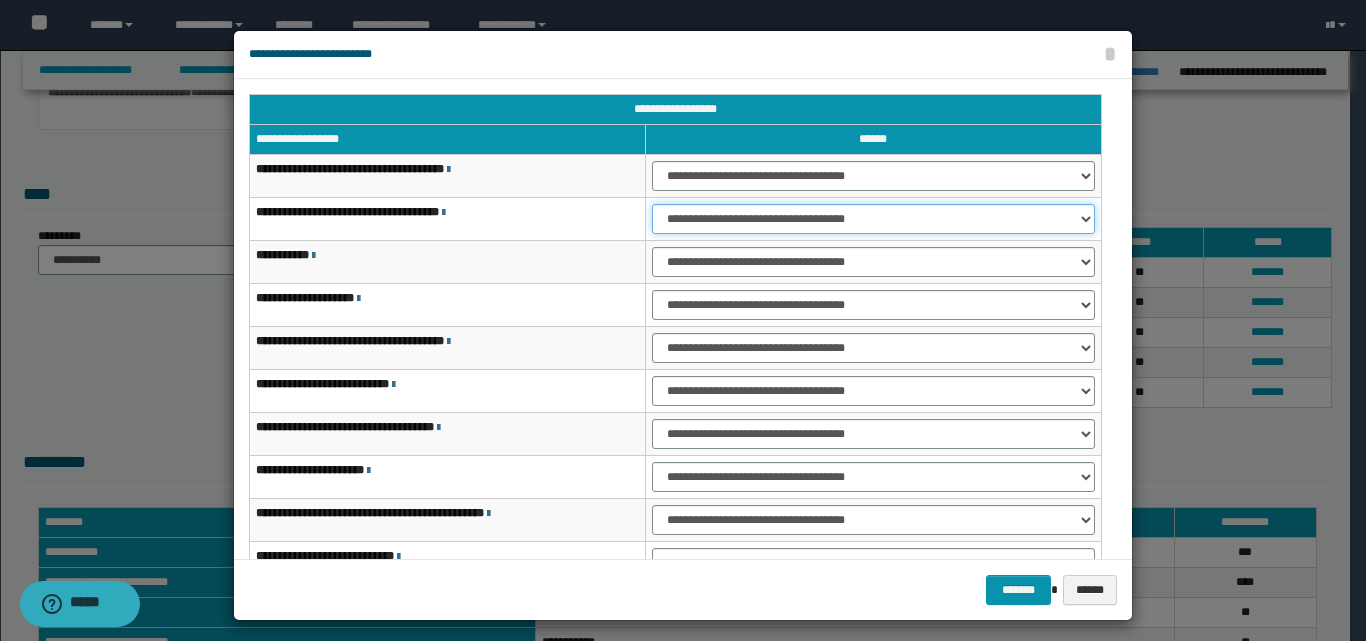 click on "**********" at bounding box center (873, 219) 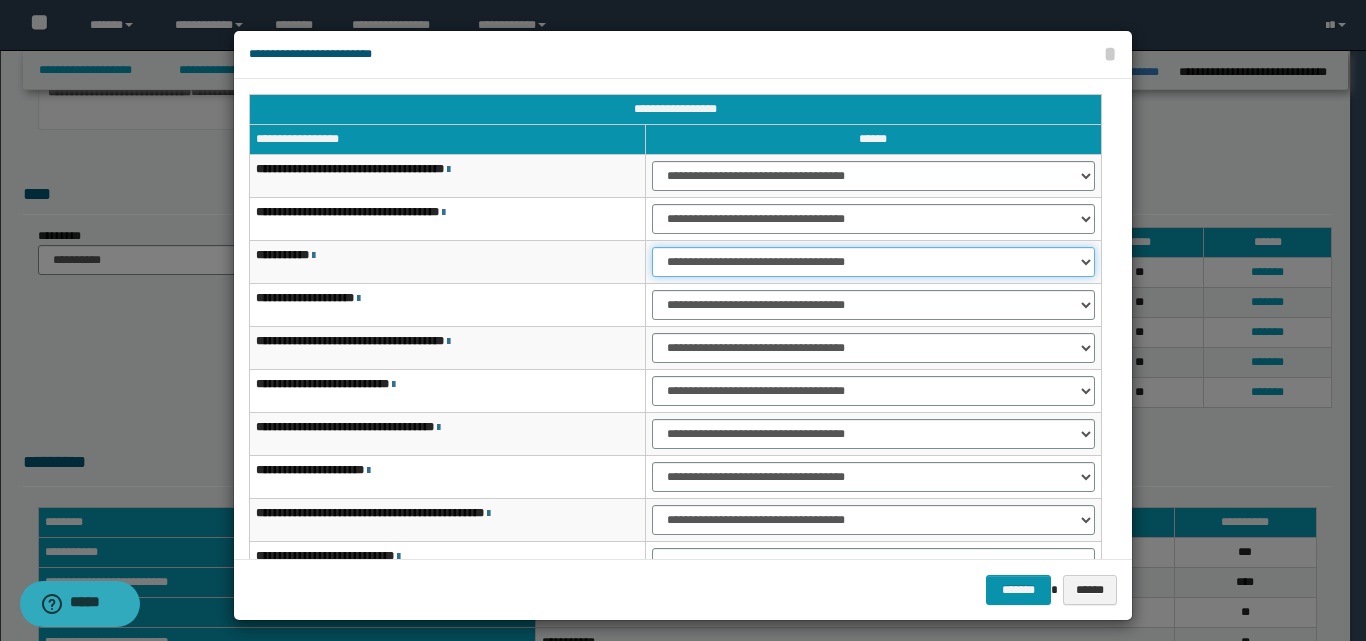 click on "**********" at bounding box center (873, 262) 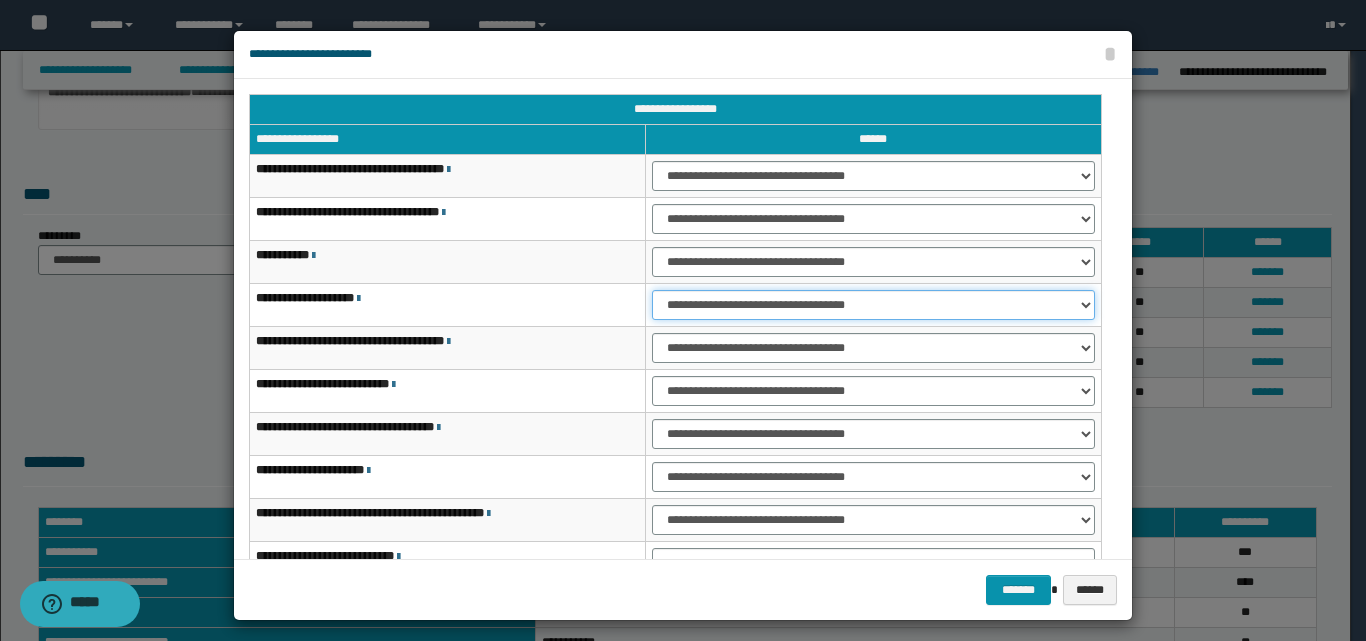 click on "**********" at bounding box center [873, 305] 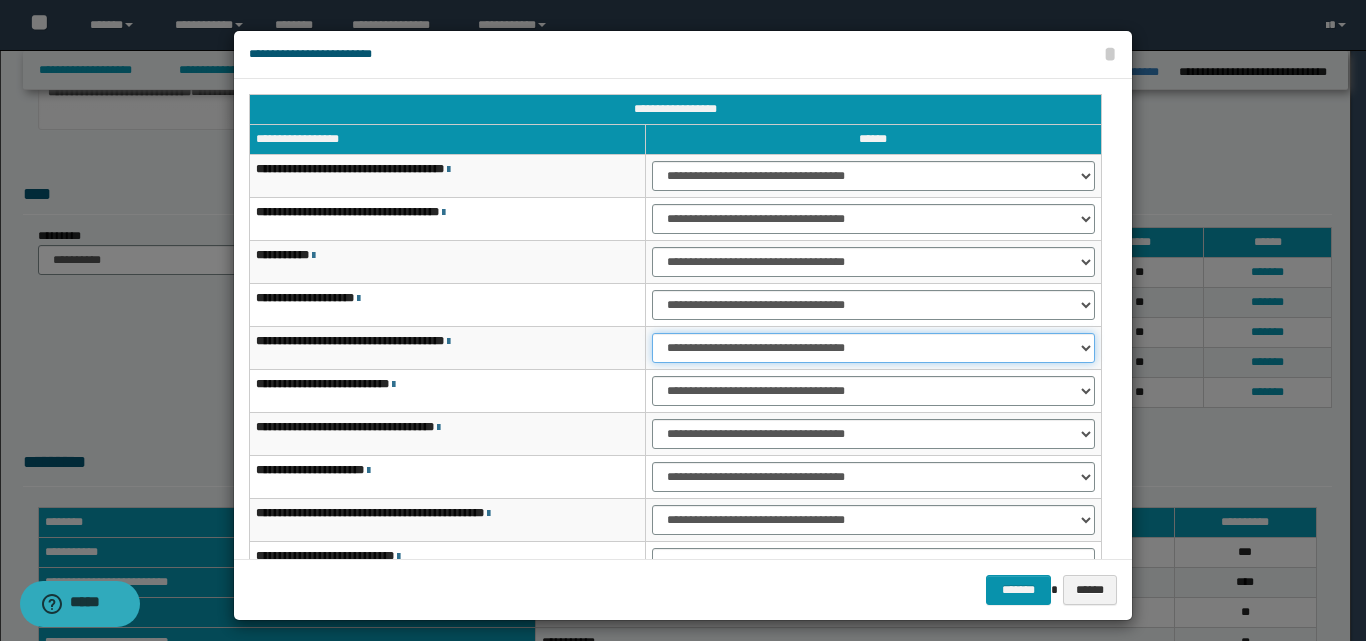 click on "**********" at bounding box center (873, 348) 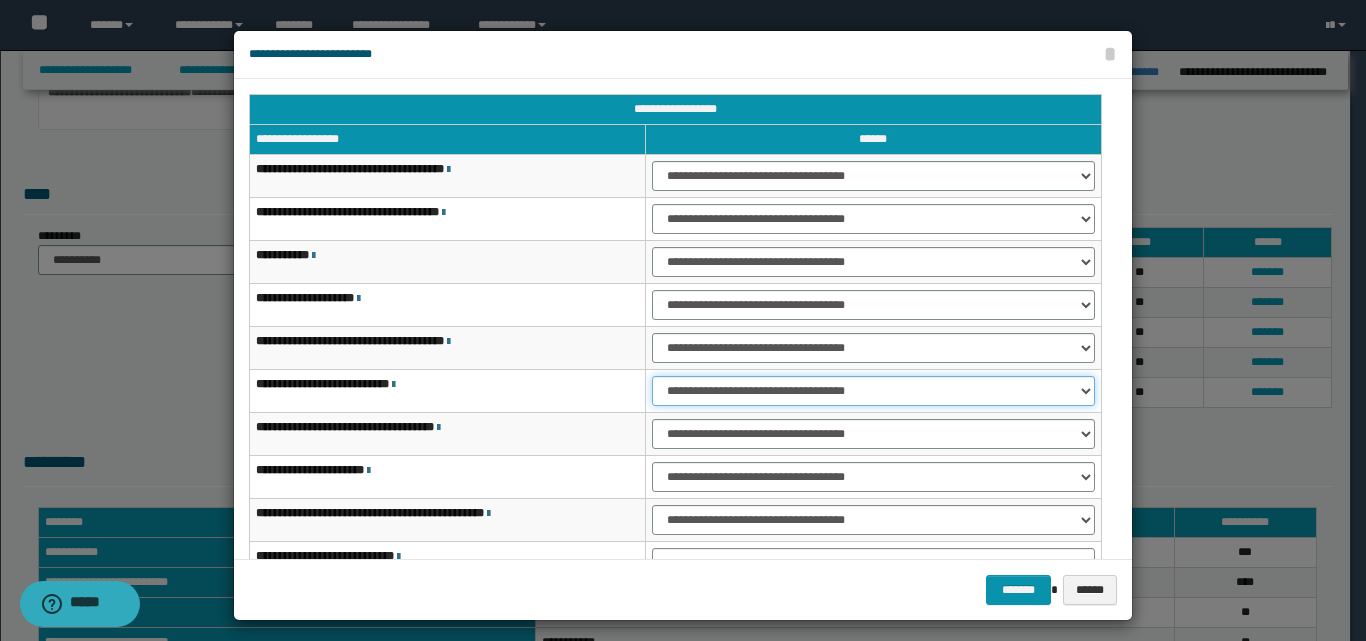 click on "**********" at bounding box center [873, 391] 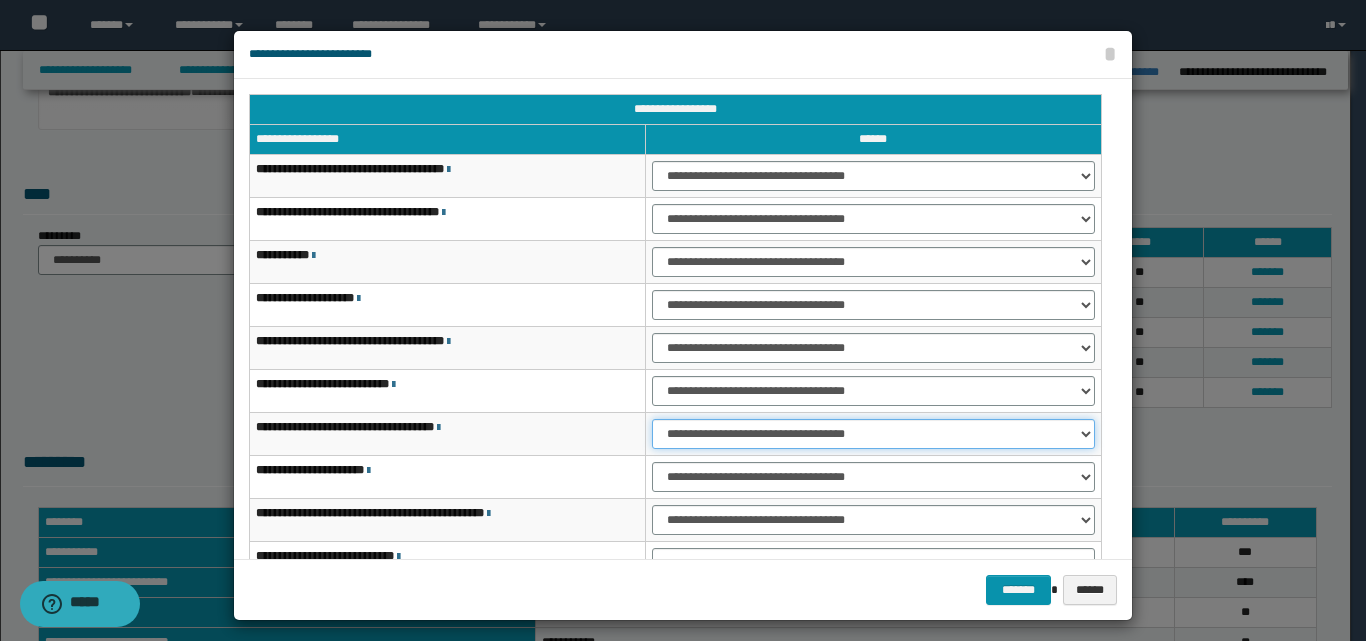 click on "**********" at bounding box center [873, 434] 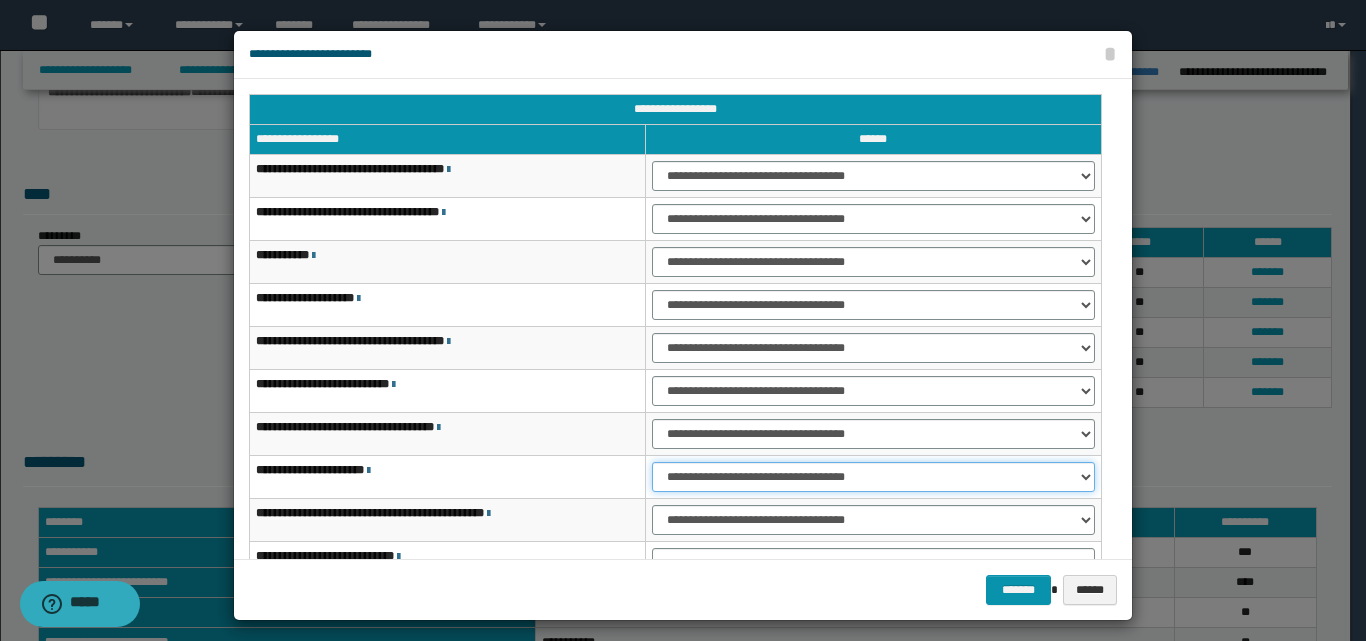 click on "**********" at bounding box center [873, 477] 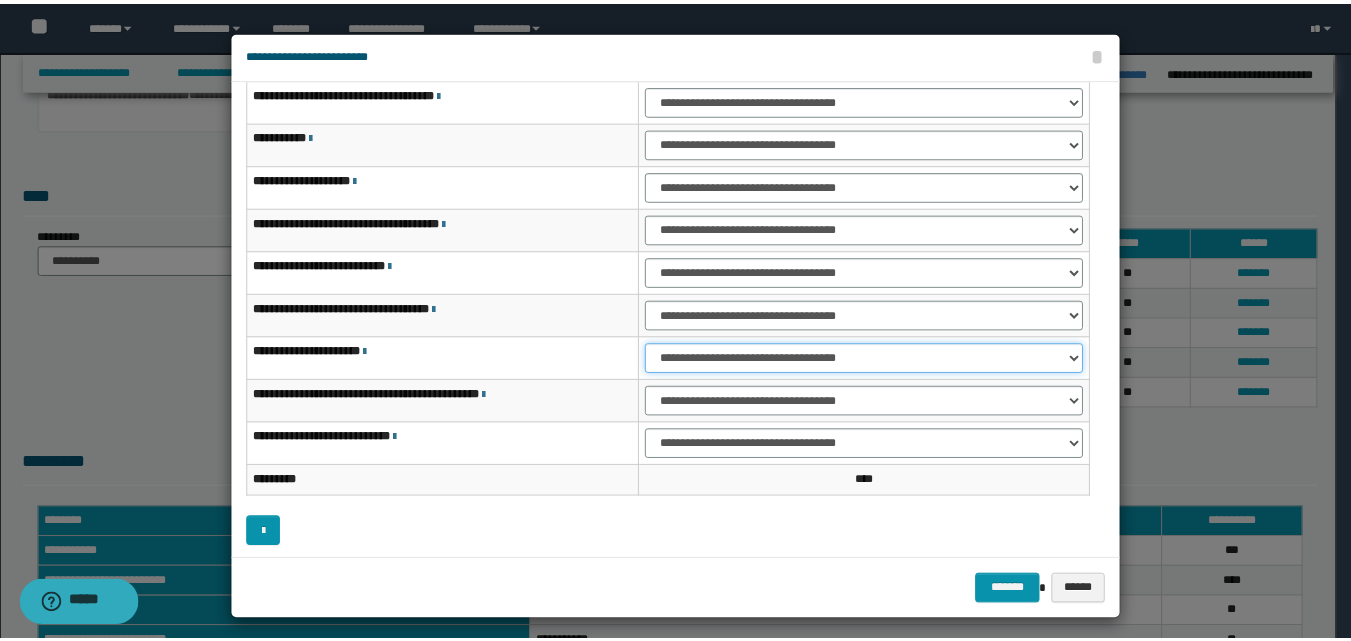 scroll, scrollTop: 121, scrollLeft: 0, axis: vertical 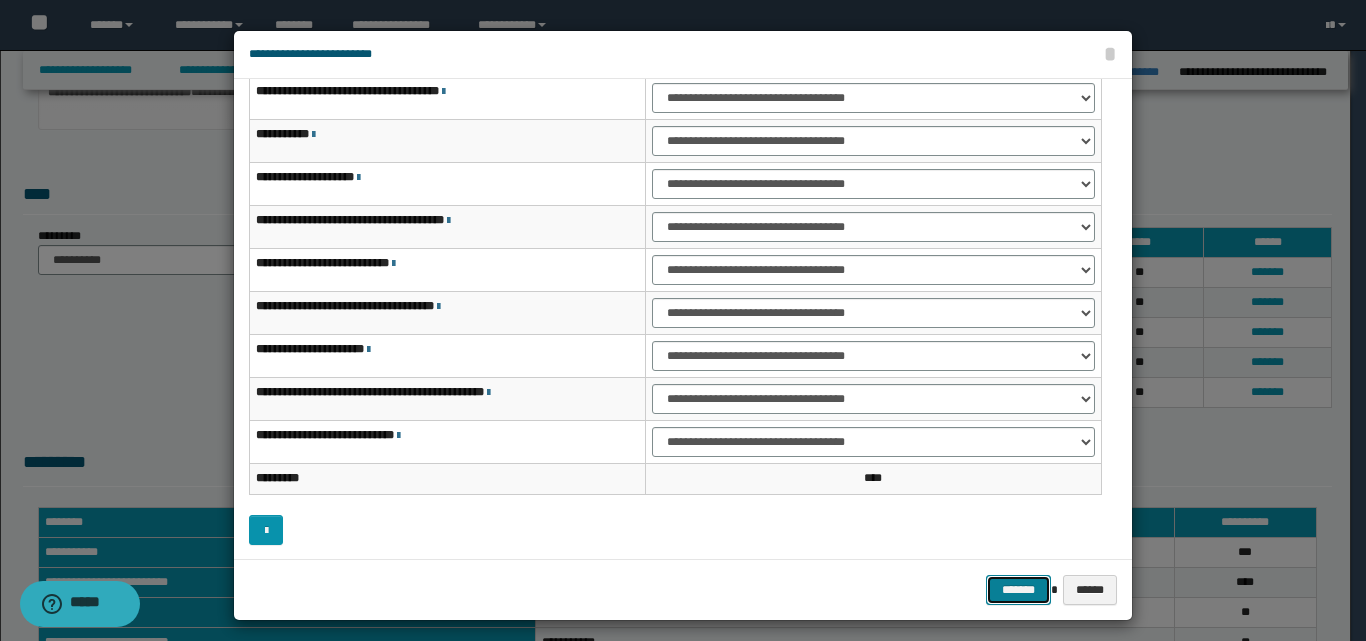 click on "*******" at bounding box center [1018, 590] 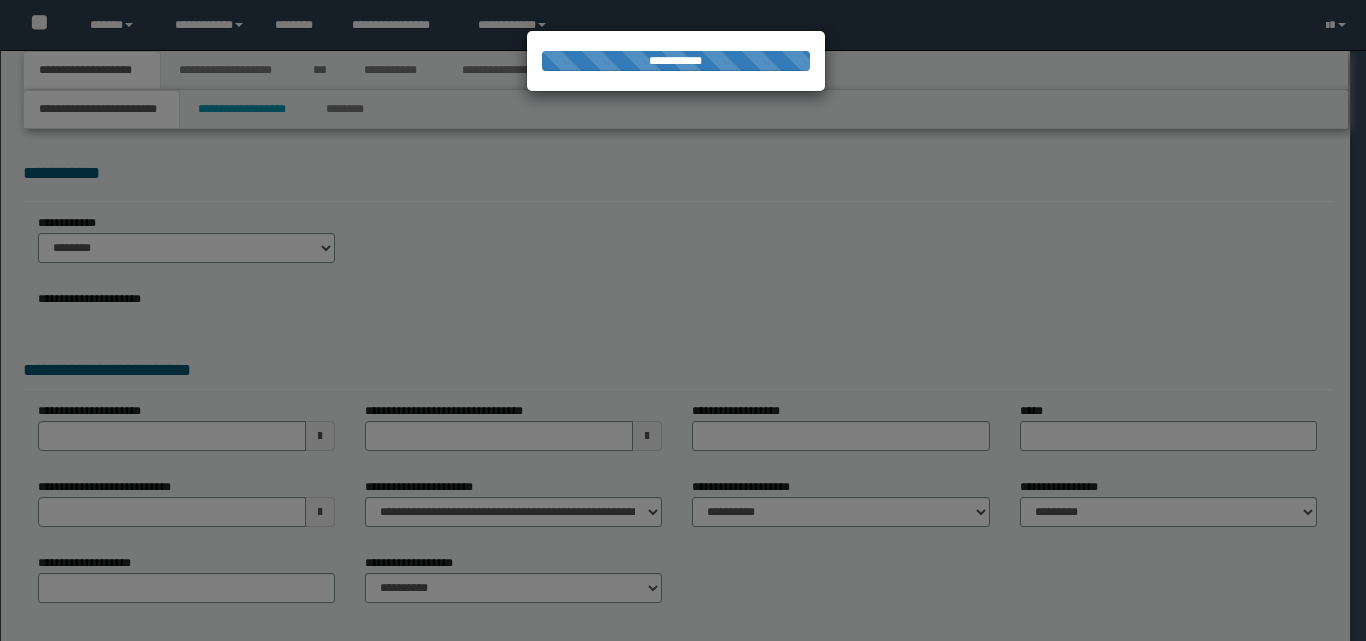 scroll, scrollTop: 0, scrollLeft: 0, axis: both 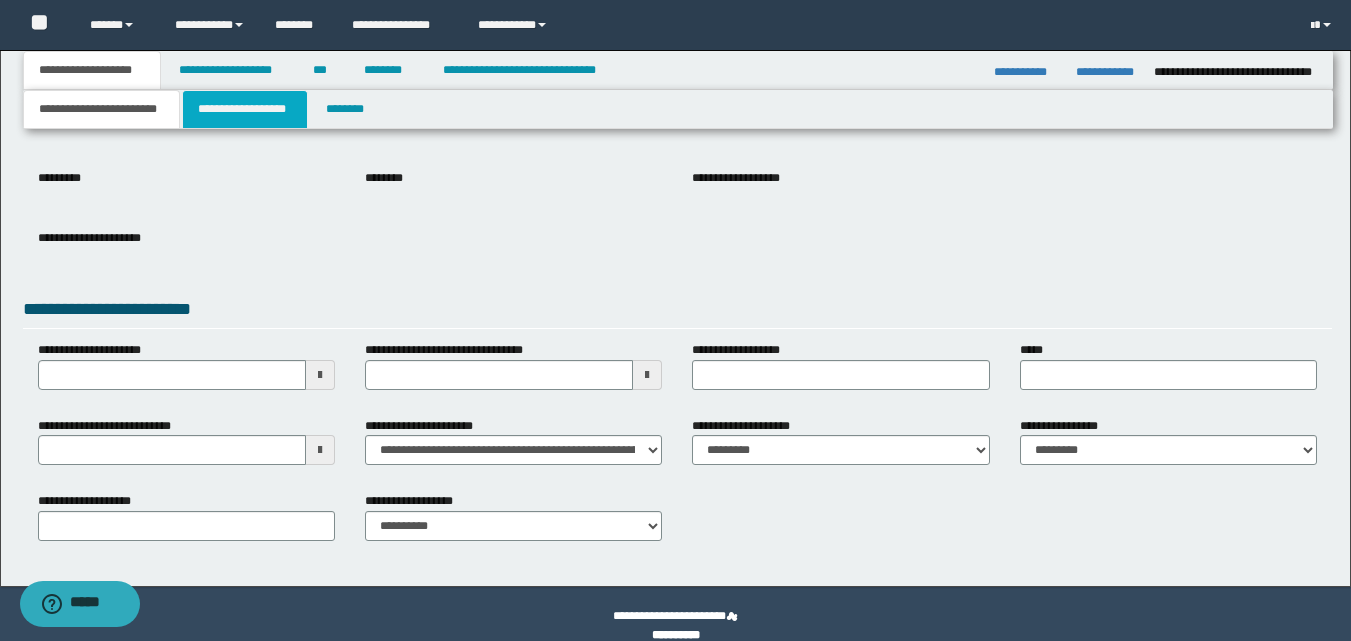 click on "**********" at bounding box center [245, 109] 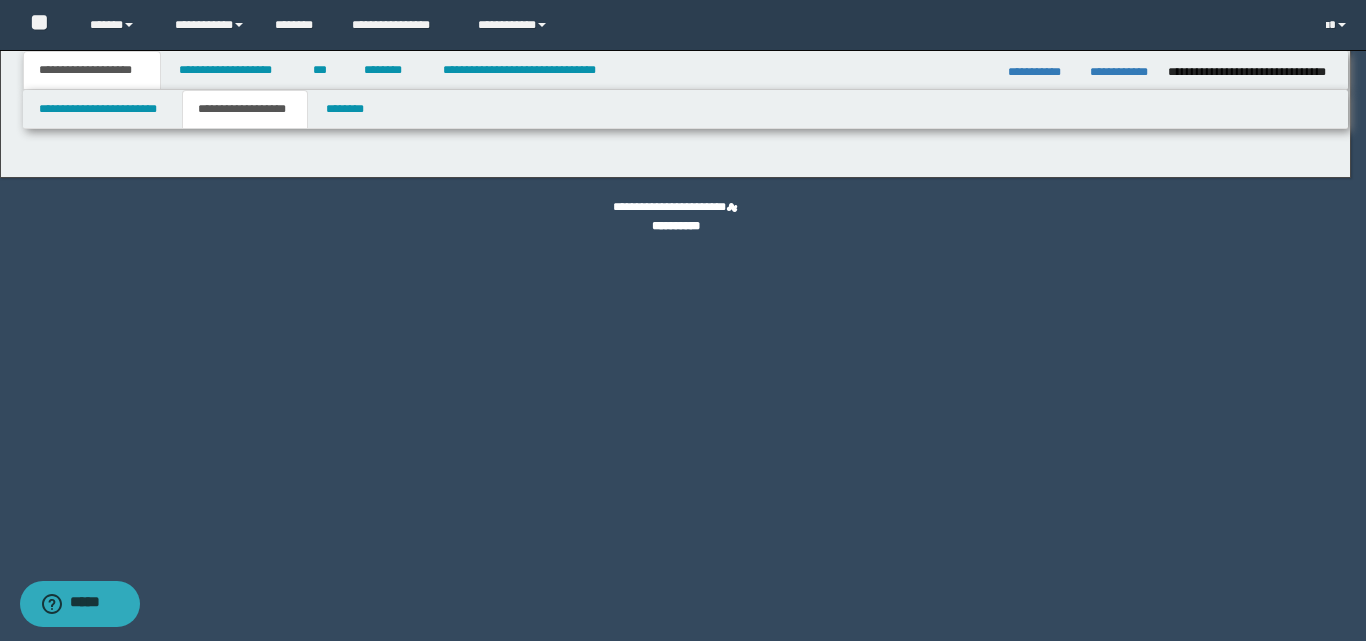 type on "*******" 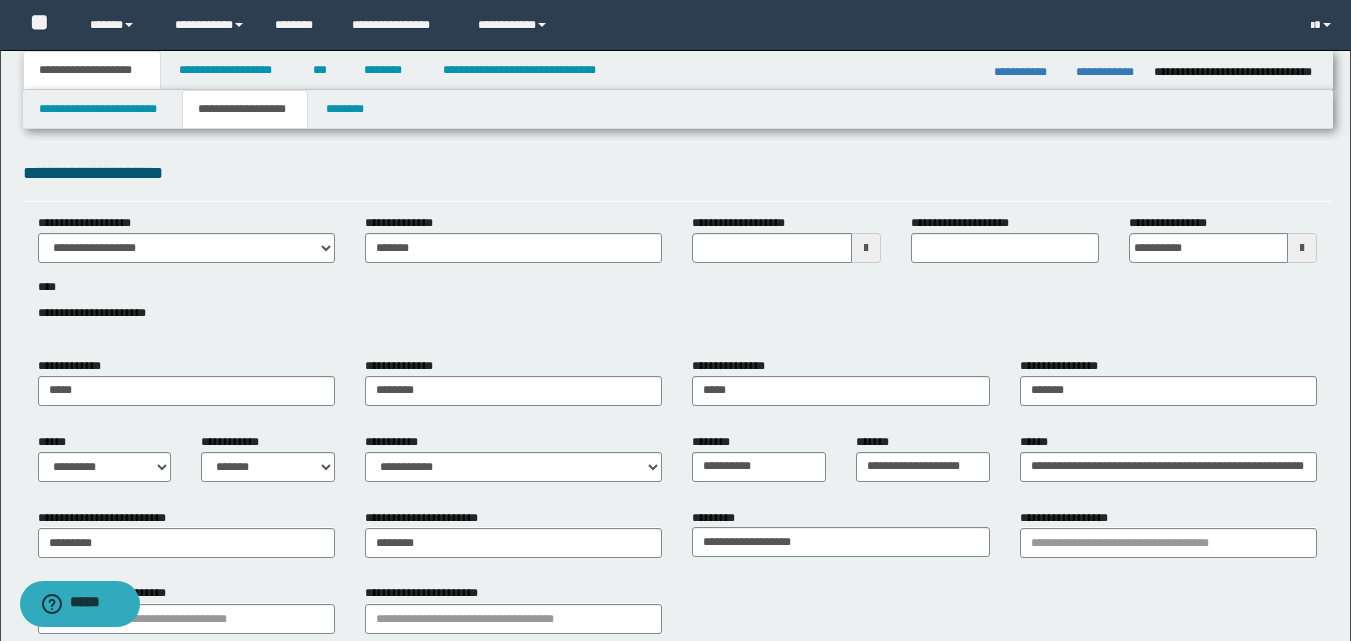 type 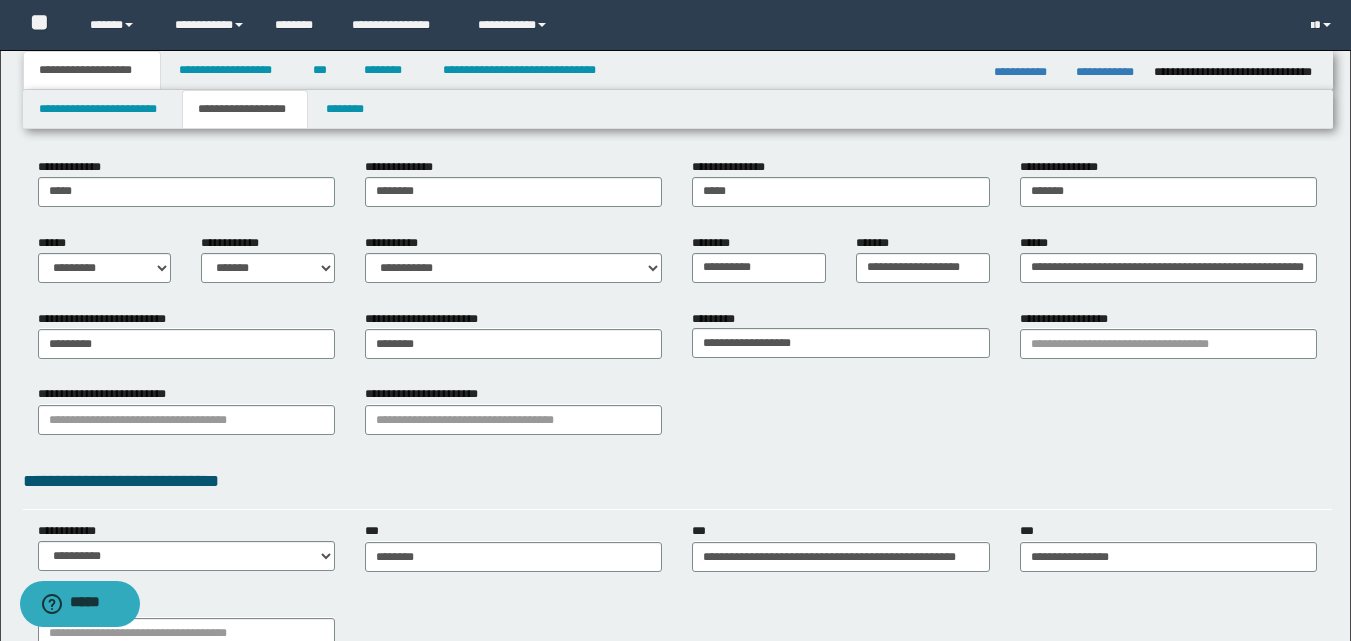 scroll, scrollTop: 200, scrollLeft: 0, axis: vertical 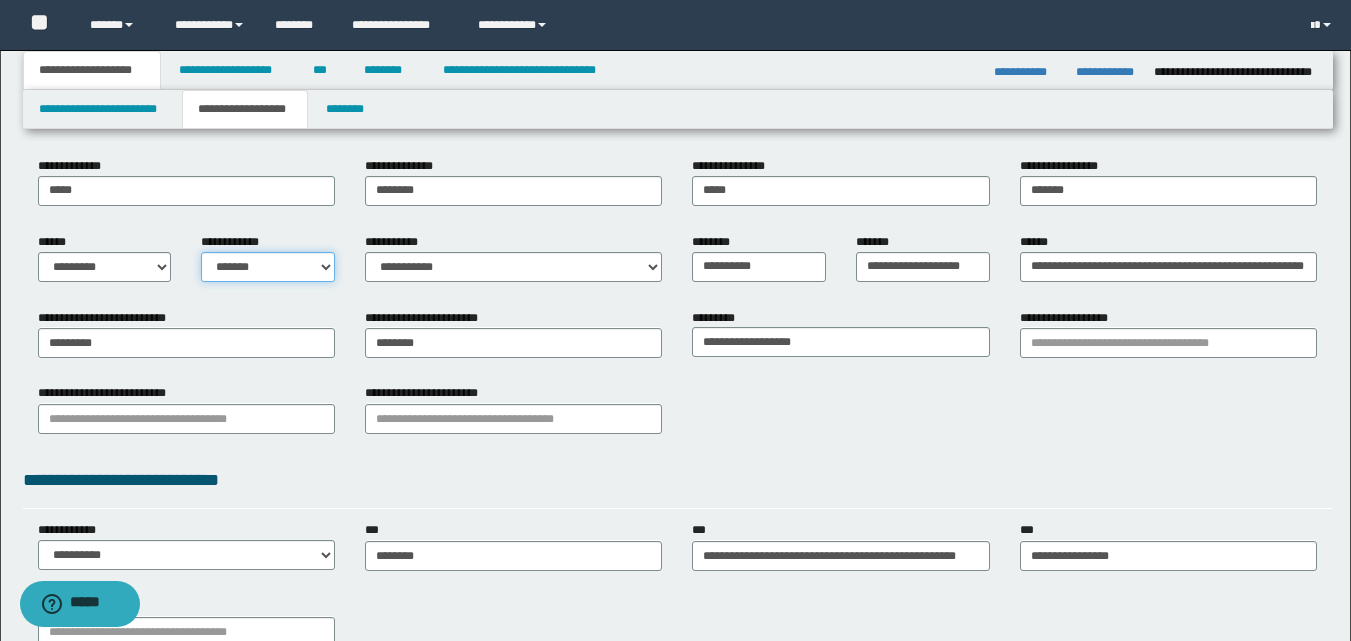 click on "**********" at bounding box center [268, 267] 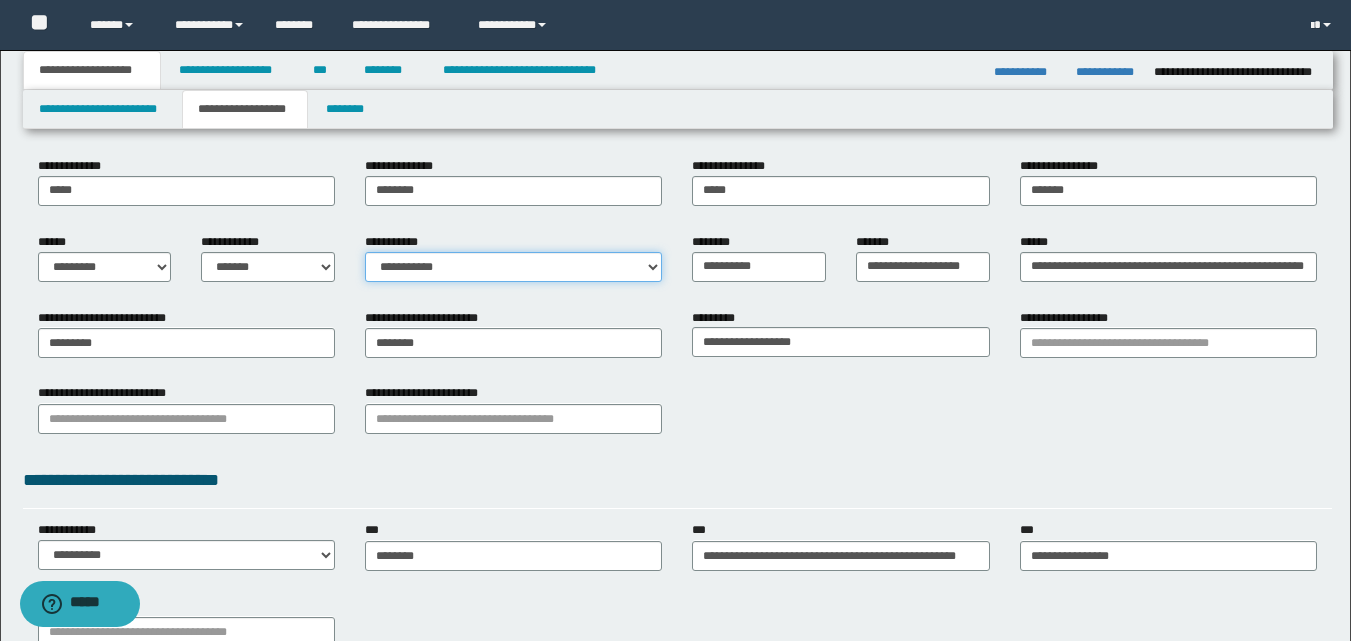 click on "**********" at bounding box center [513, 267] 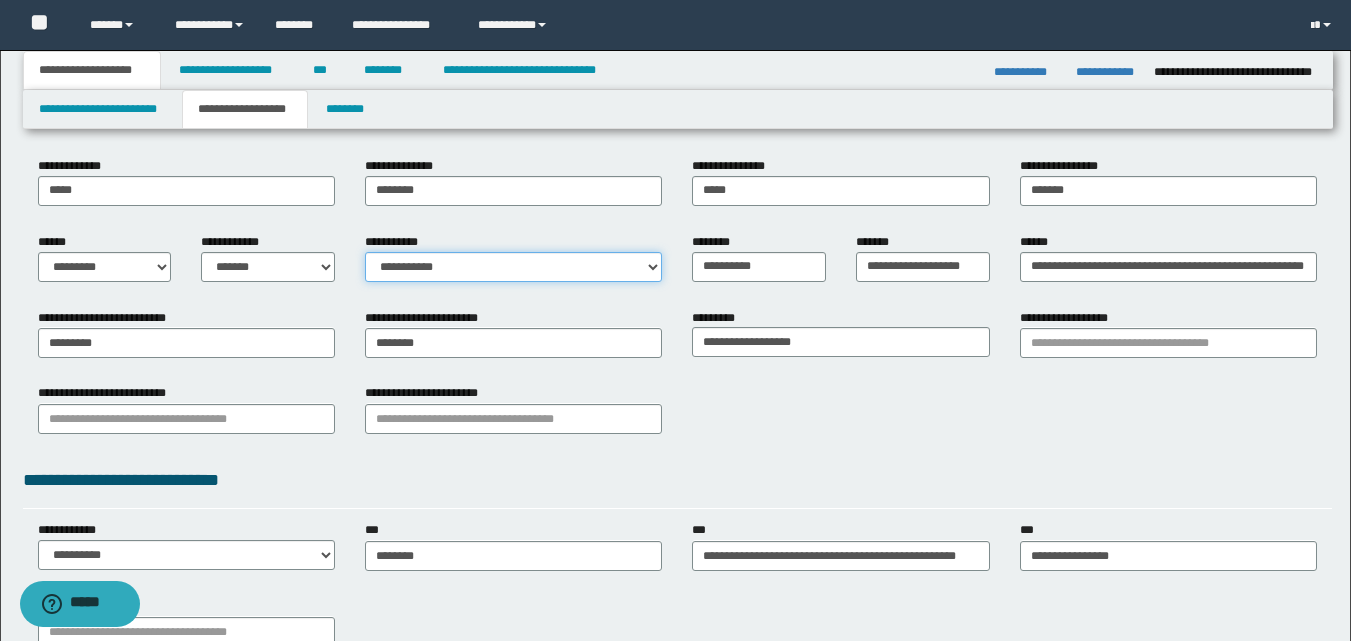 select on "*" 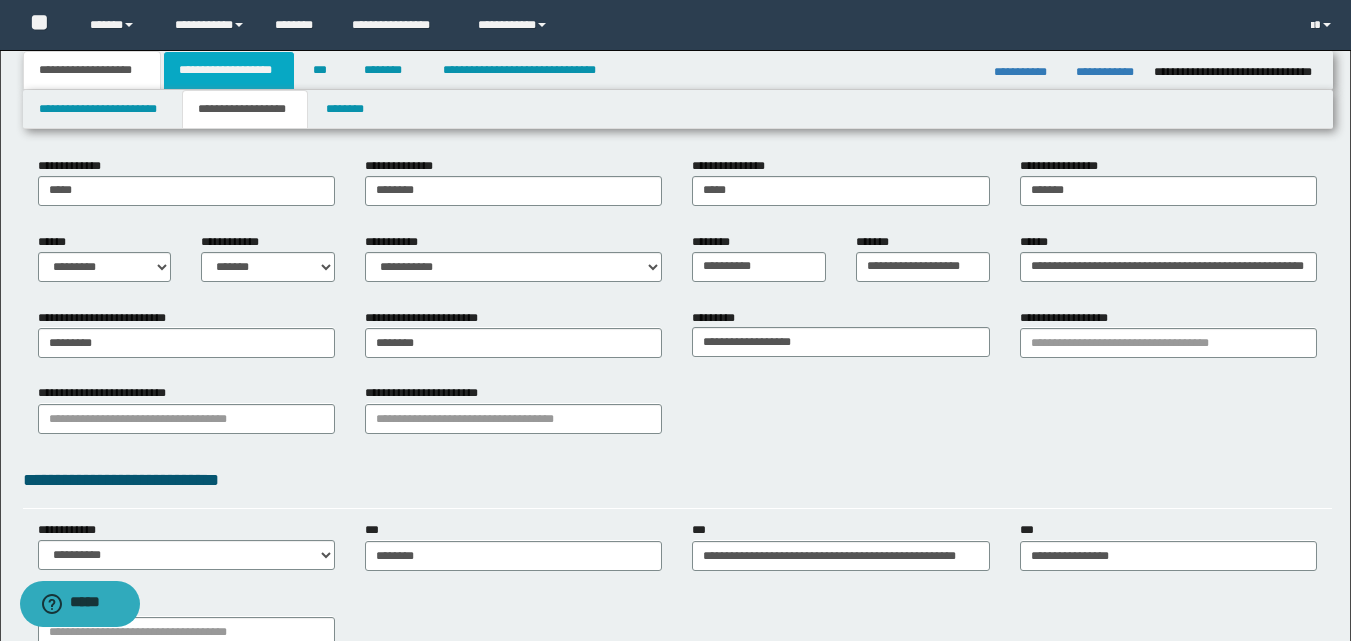 click on "**********" at bounding box center [229, 70] 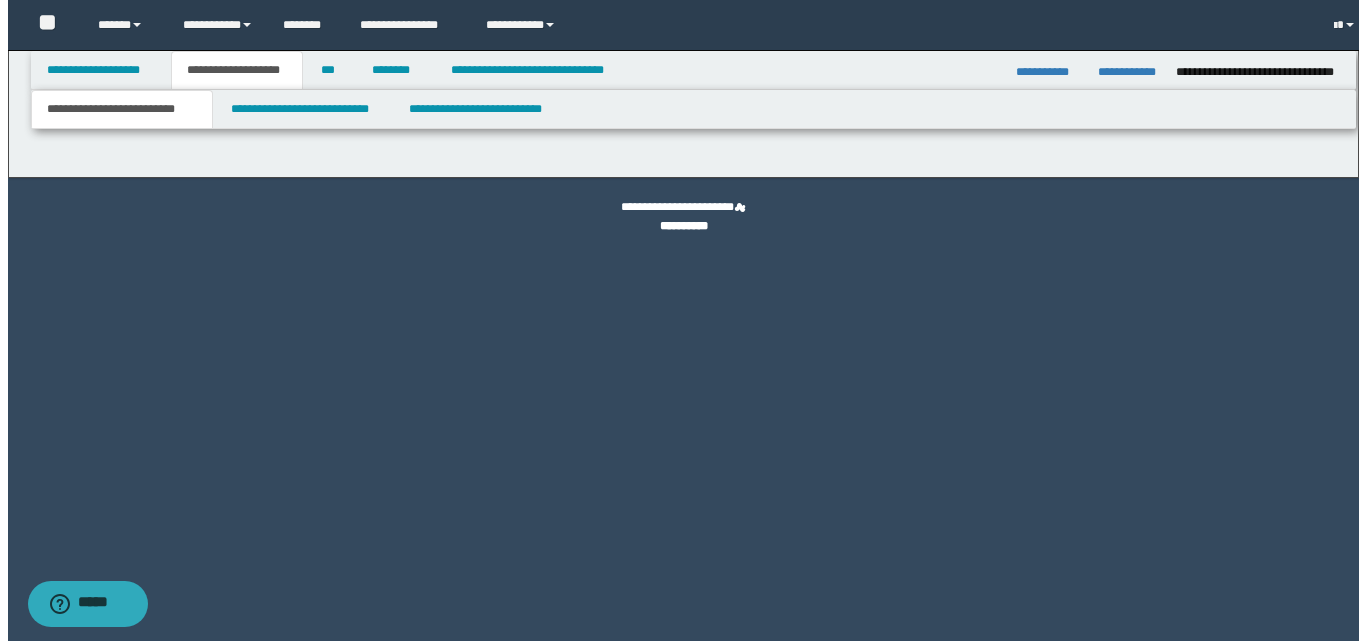 scroll, scrollTop: 0, scrollLeft: 0, axis: both 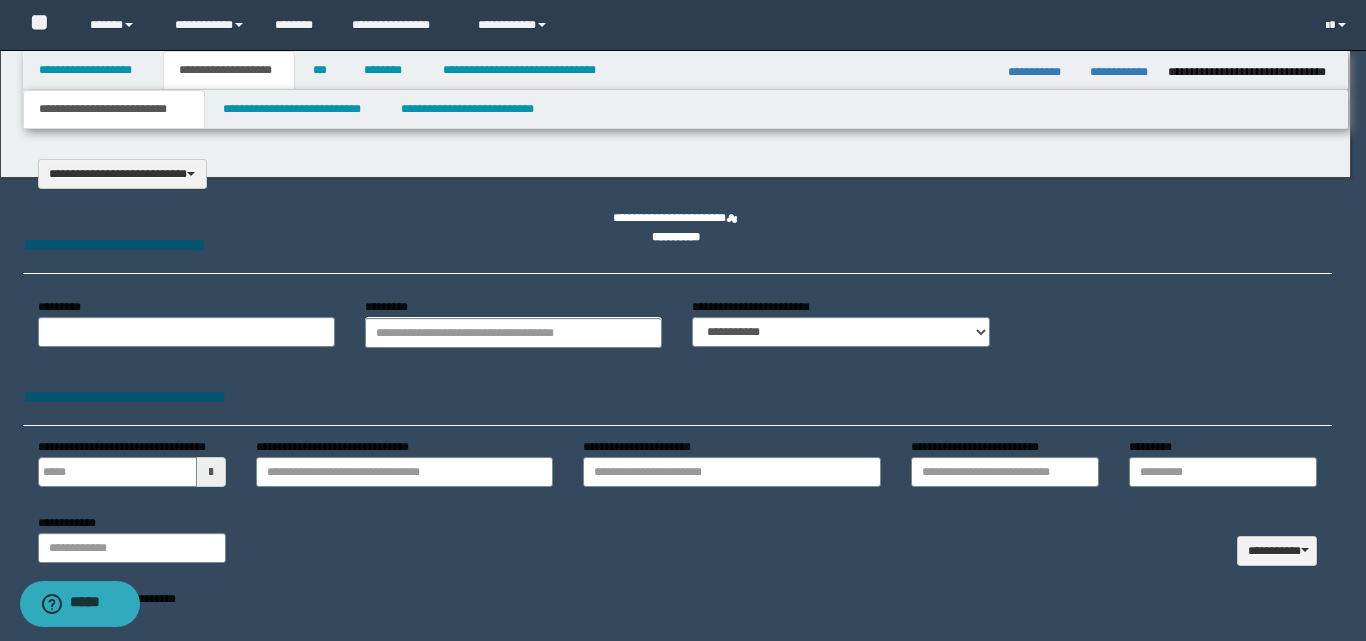 select on "*" 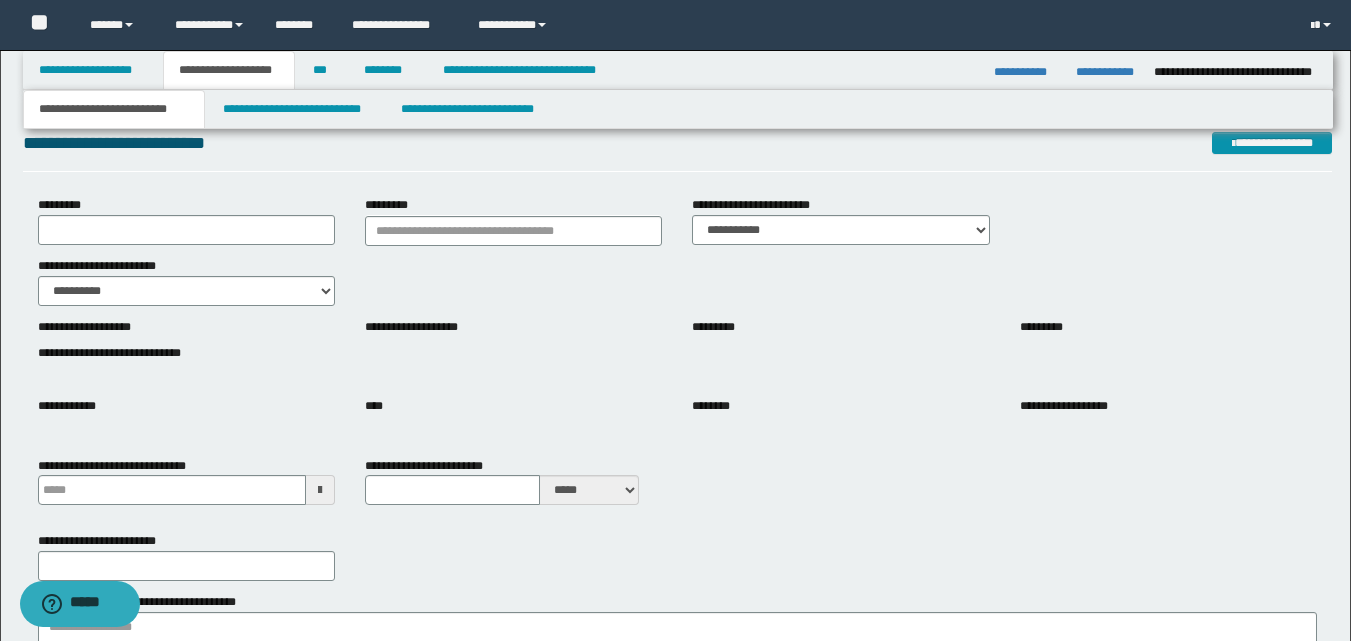 scroll, scrollTop: 200, scrollLeft: 0, axis: vertical 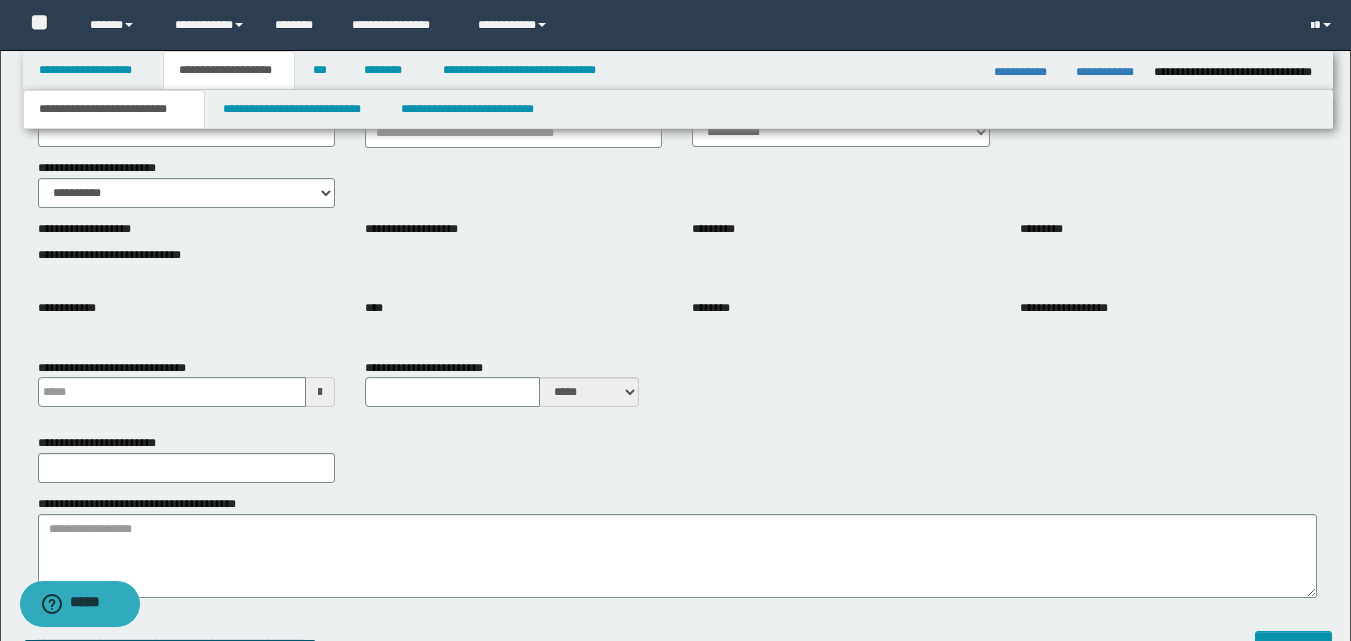 type 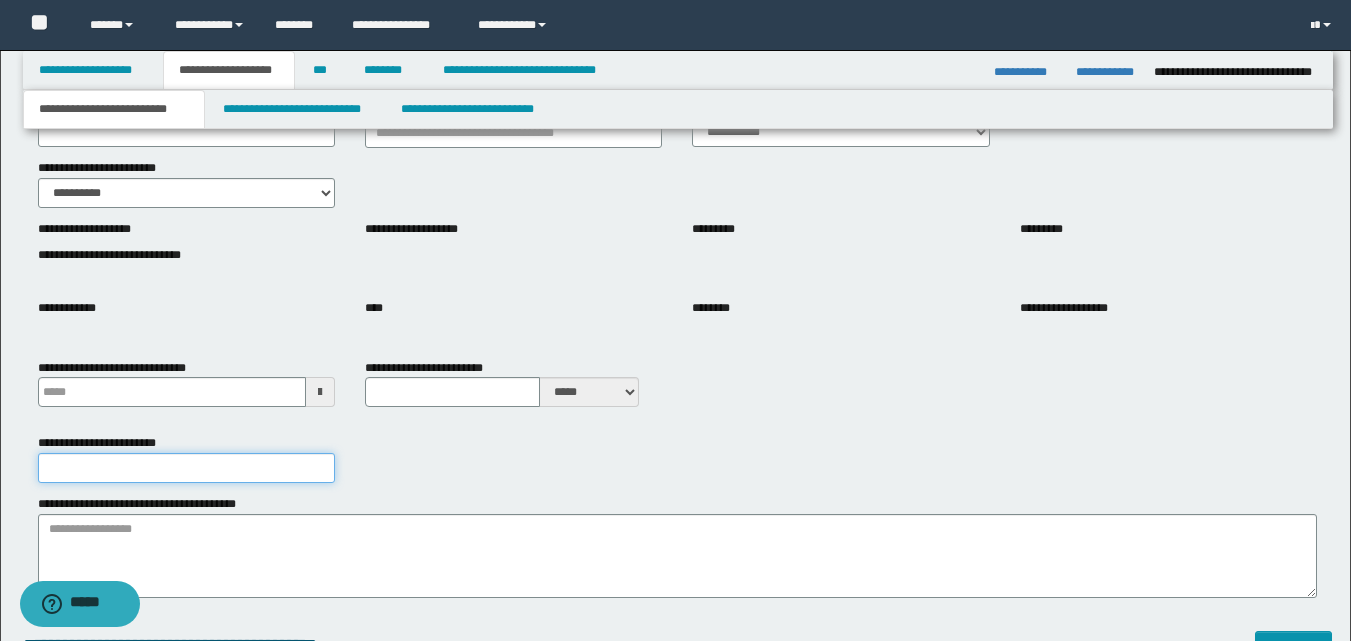 click on "**********" at bounding box center [186, 468] 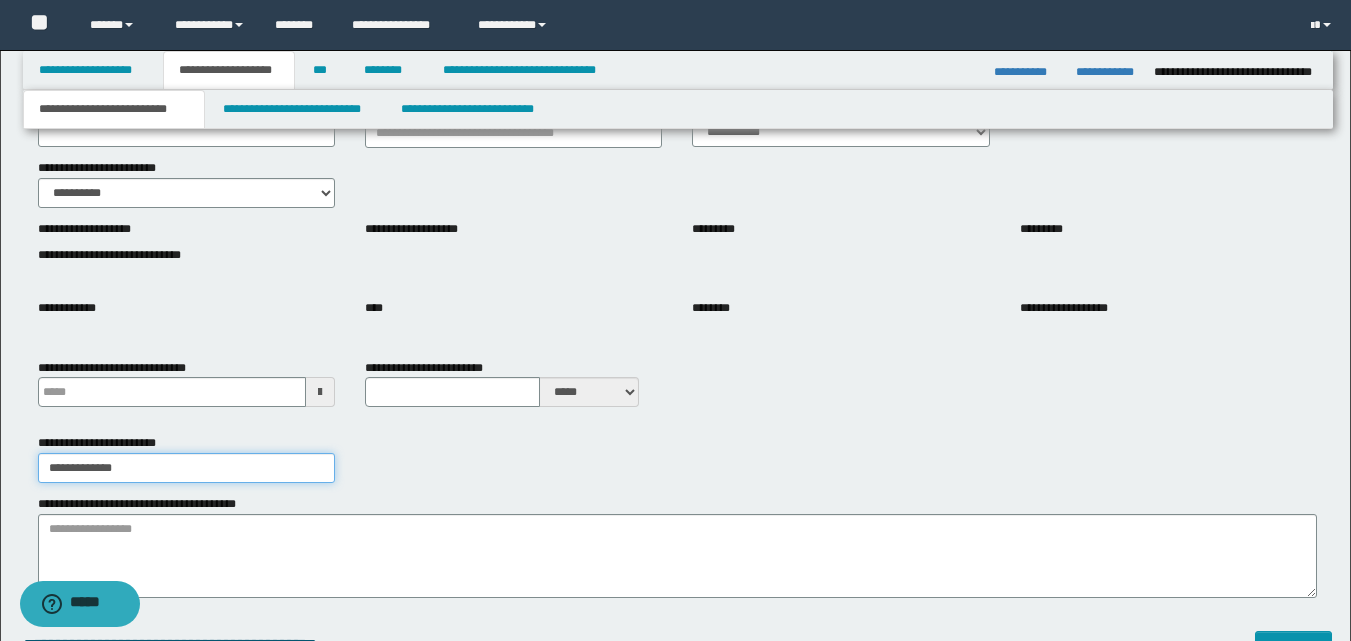 click on "**********" at bounding box center (186, 468) 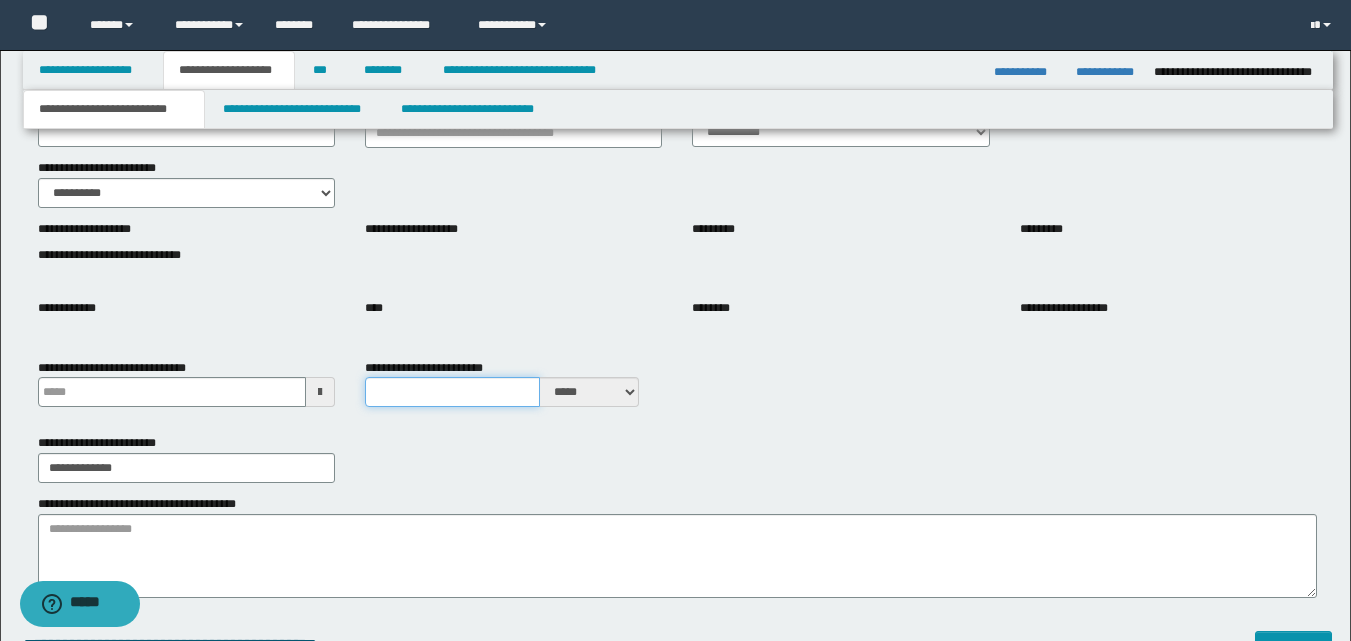 click on "**********" at bounding box center [452, 392] 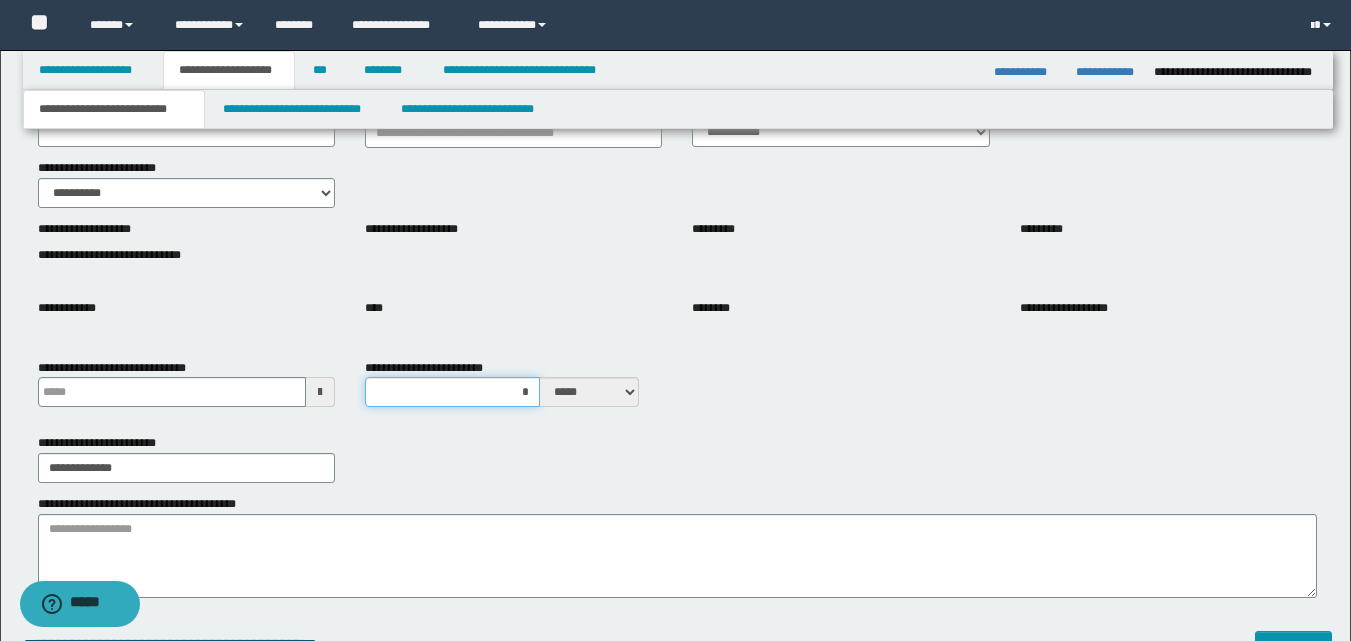type on "**" 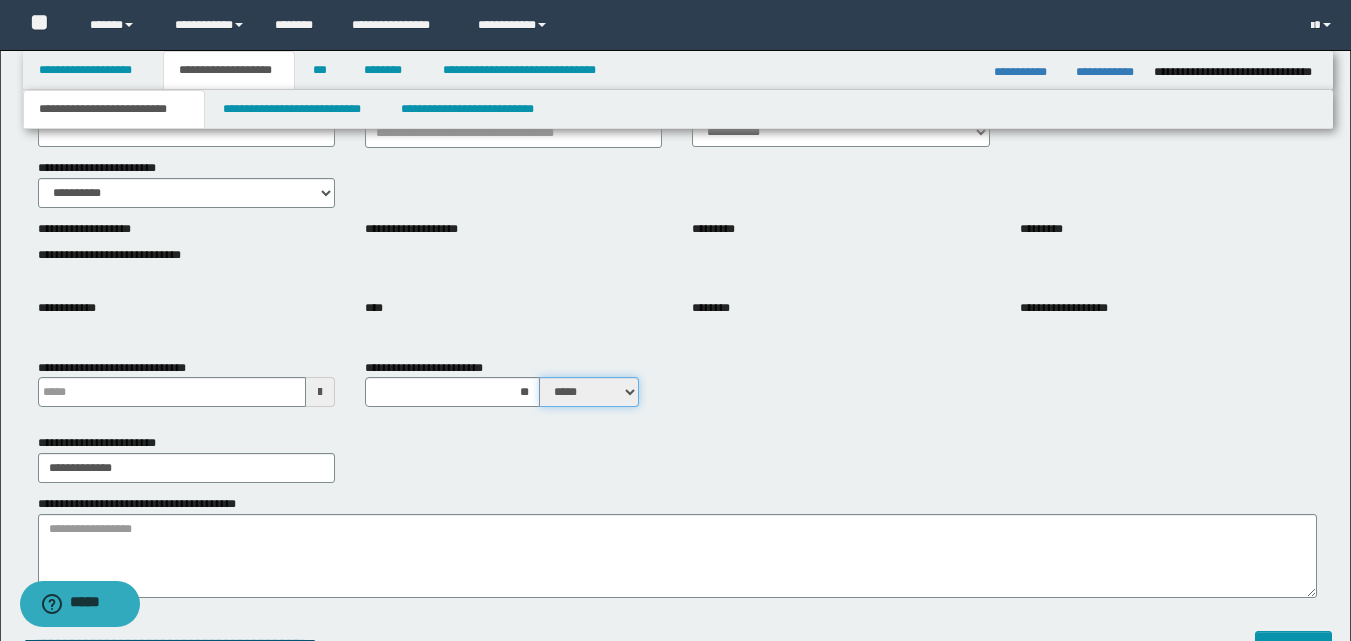 click on "*****
****" at bounding box center [589, 392] 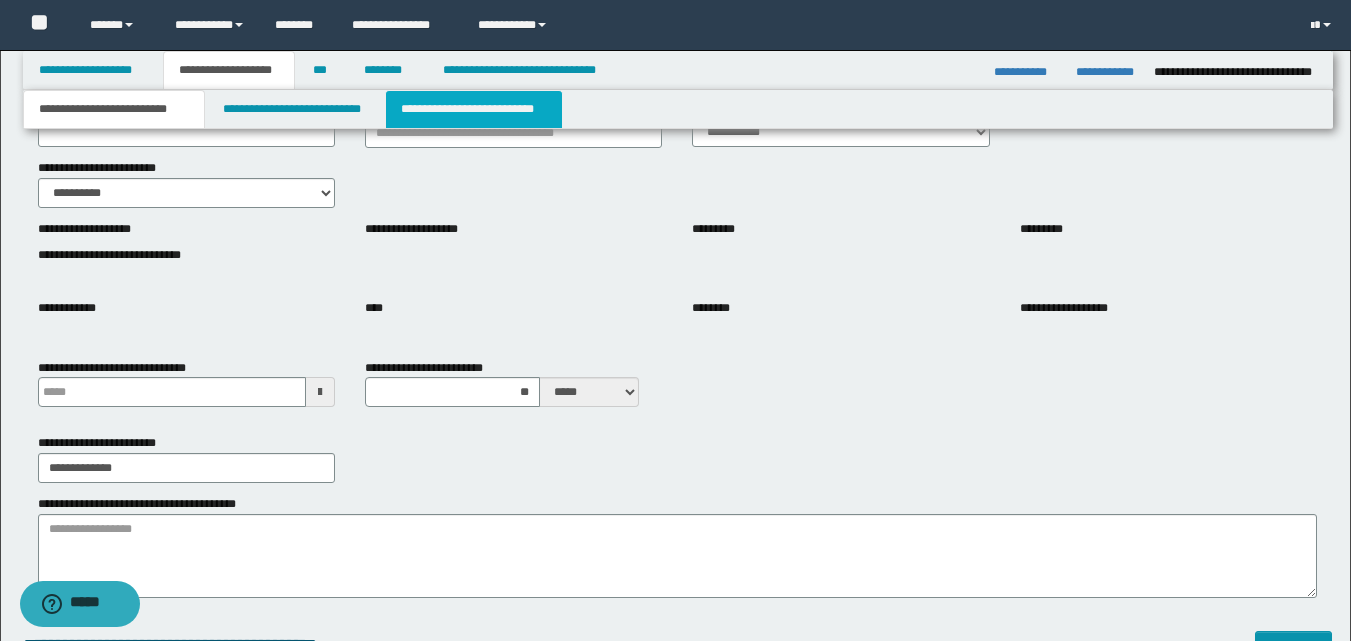 click on "**********" at bounding box center (474, 109) 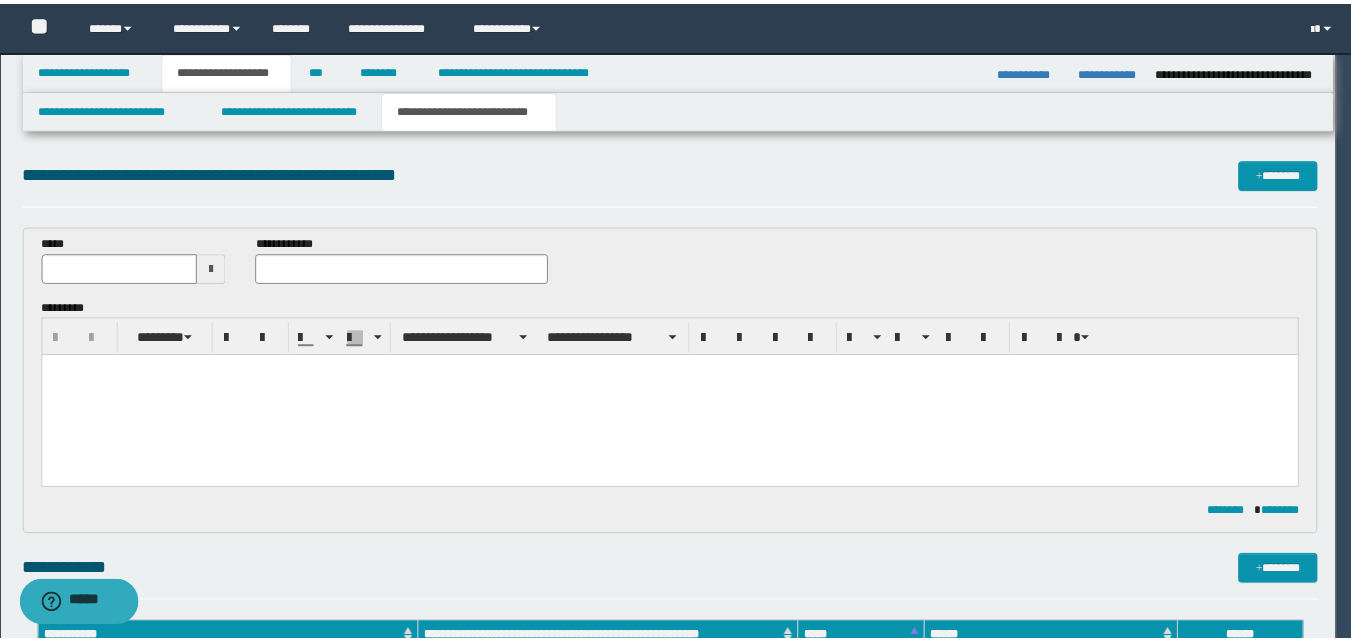 scroll, scrollTop: 0, scrollLeft: 0, axis: both 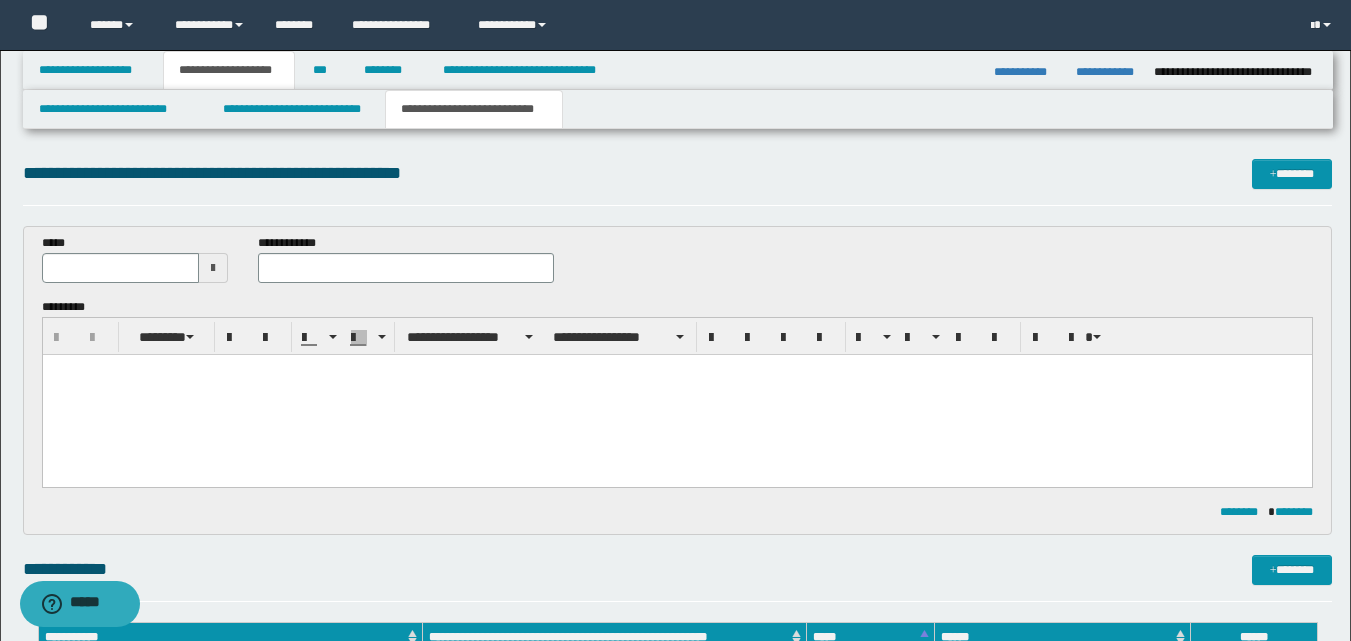 click at bounding box center (213, 268) 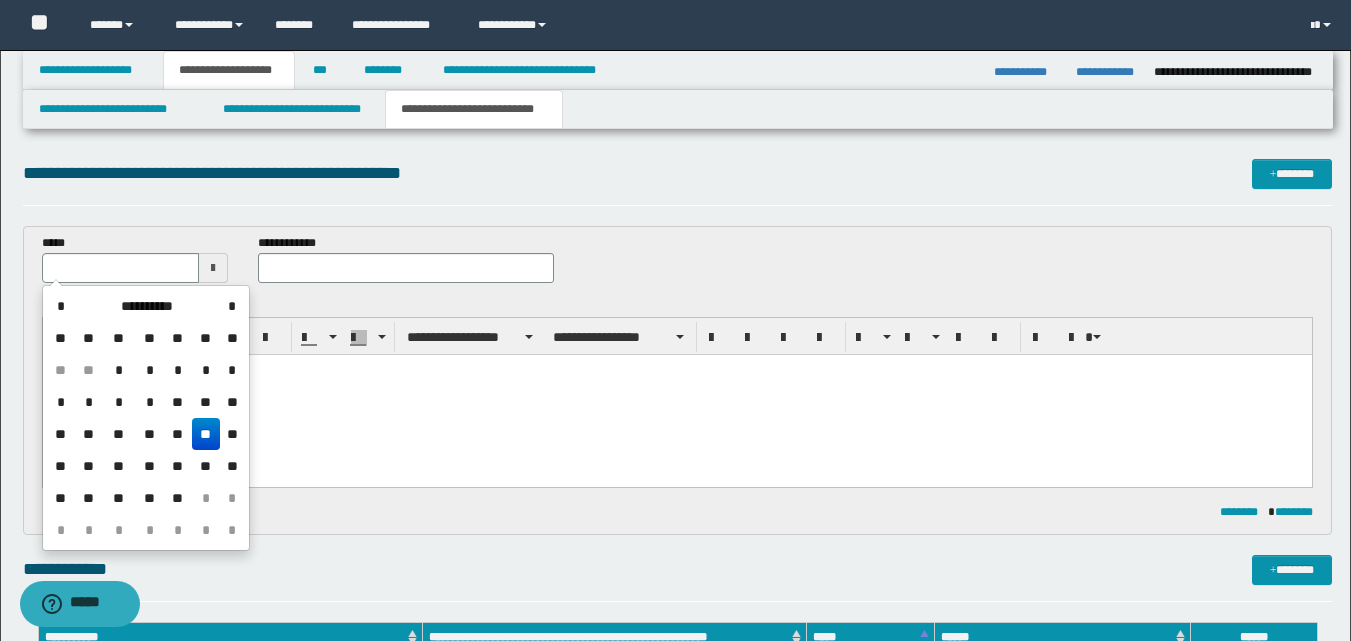 click on "**" at bounding box center [206, 434] 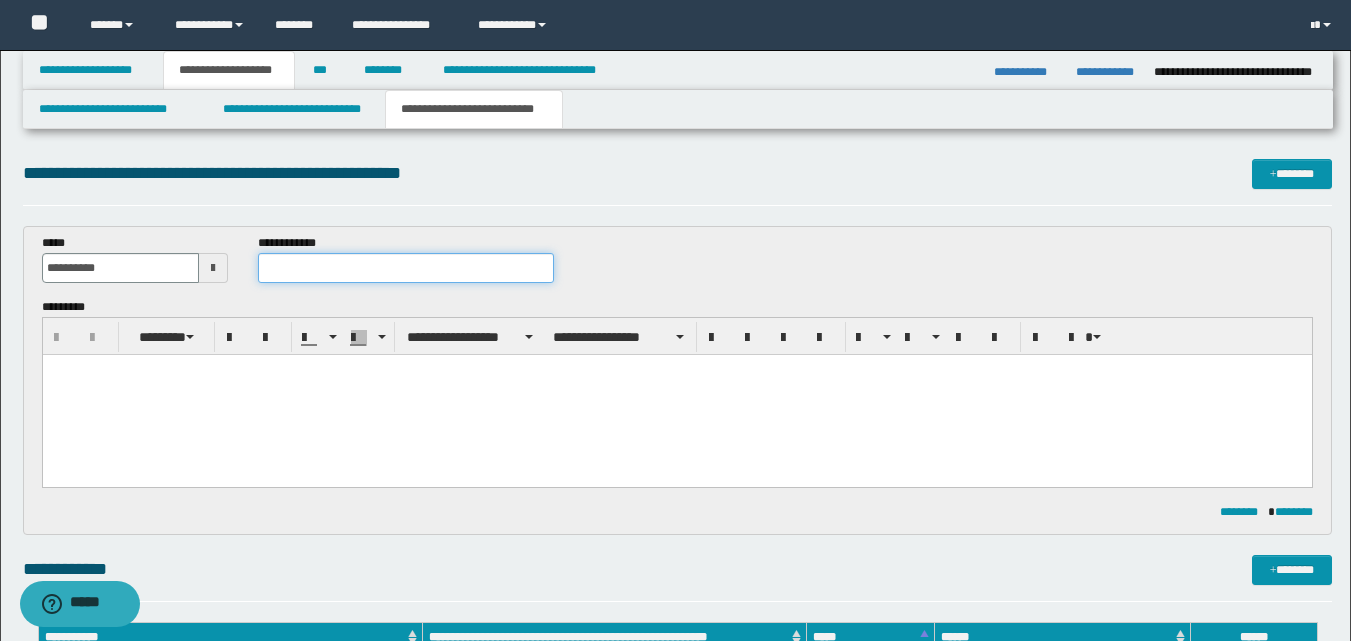 click at bounding box center (405, 268) 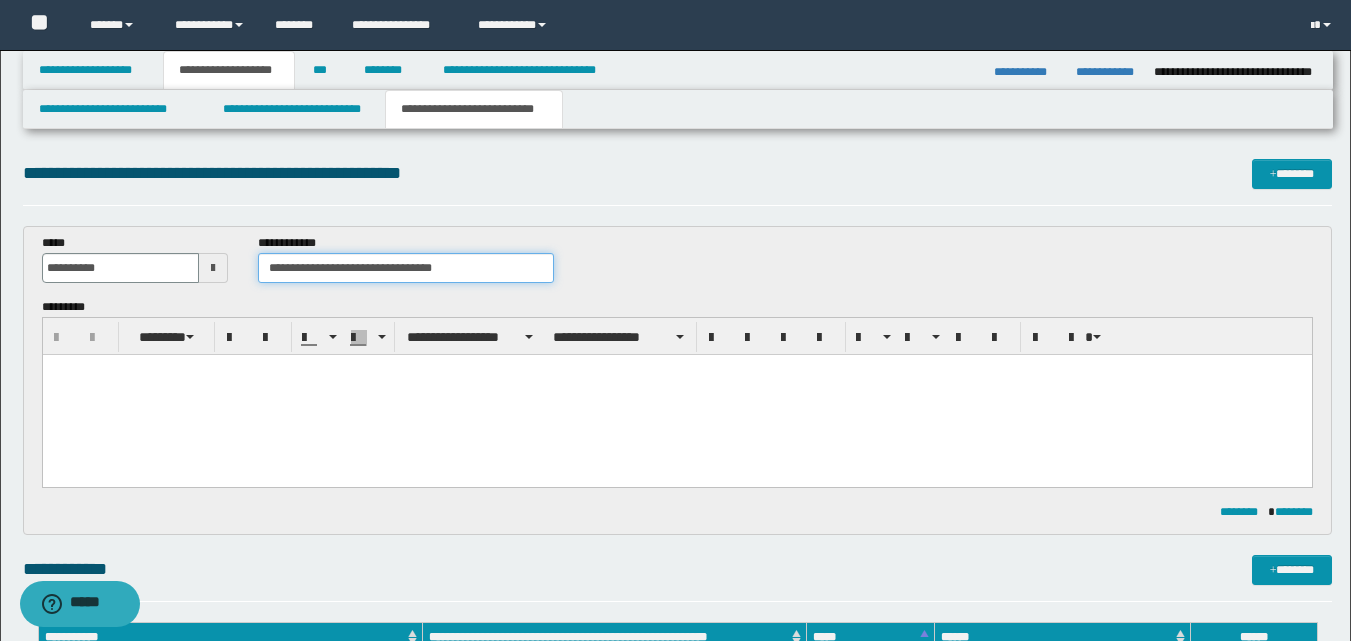 click on "**********" at bounding box center [405, 268] 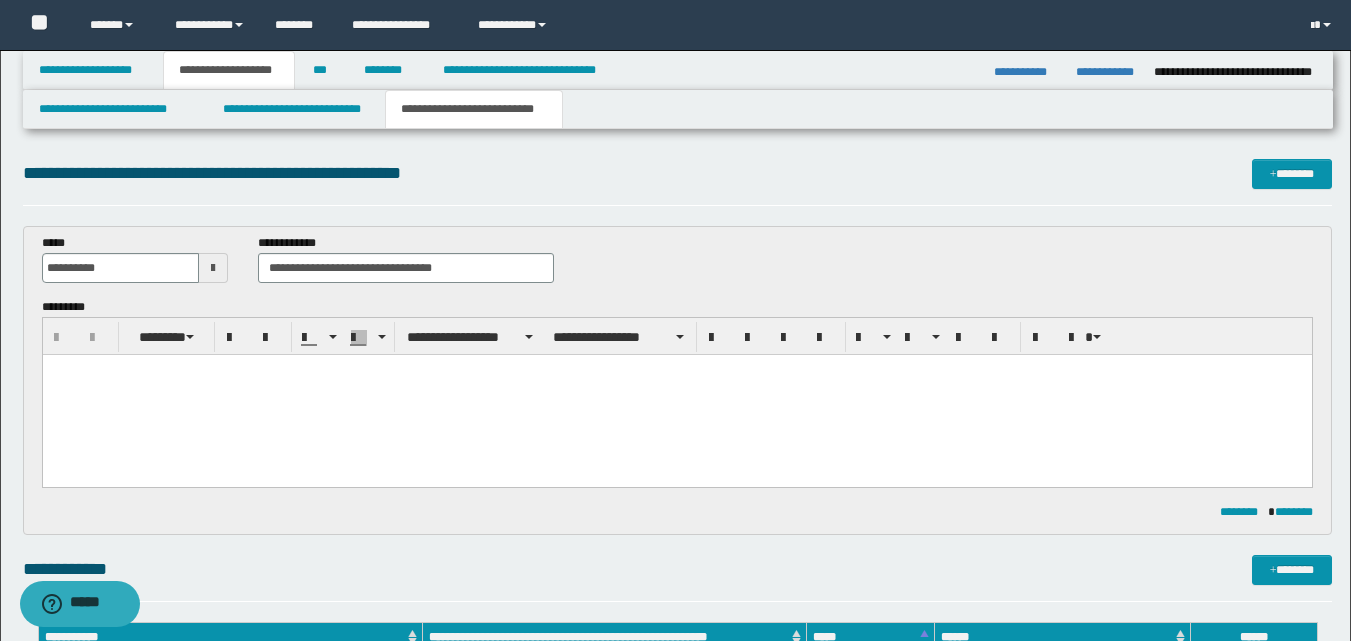click at bounding box center [676, 395] 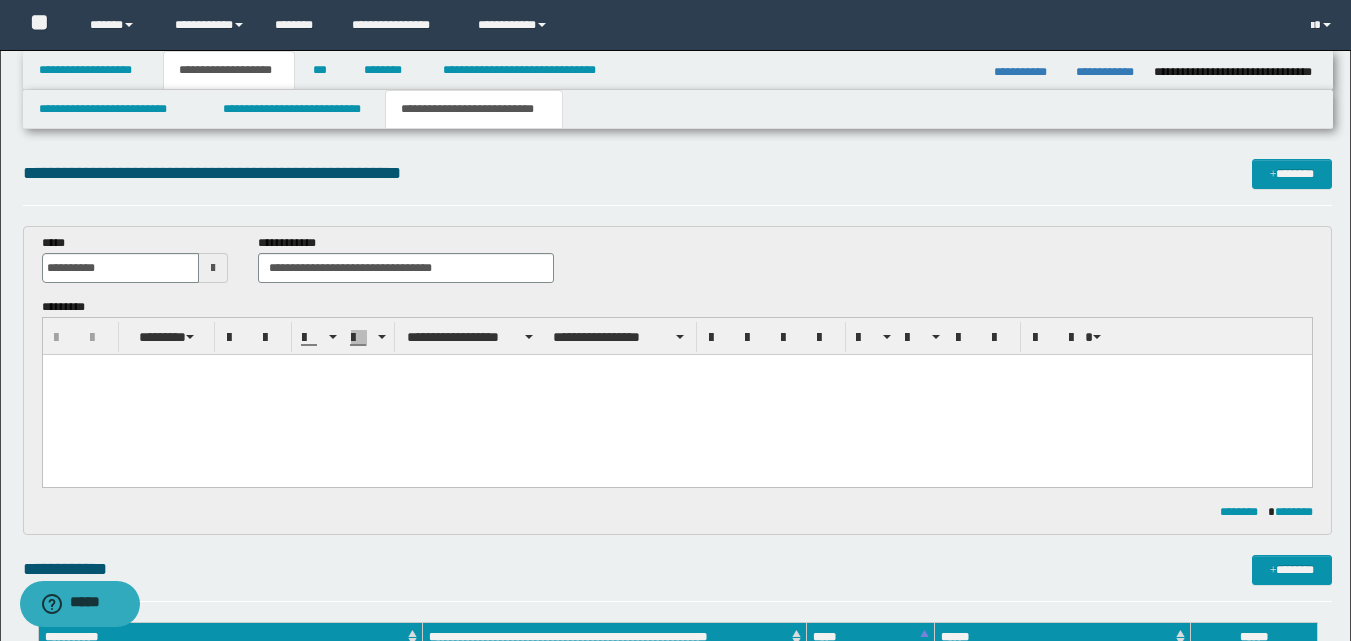type 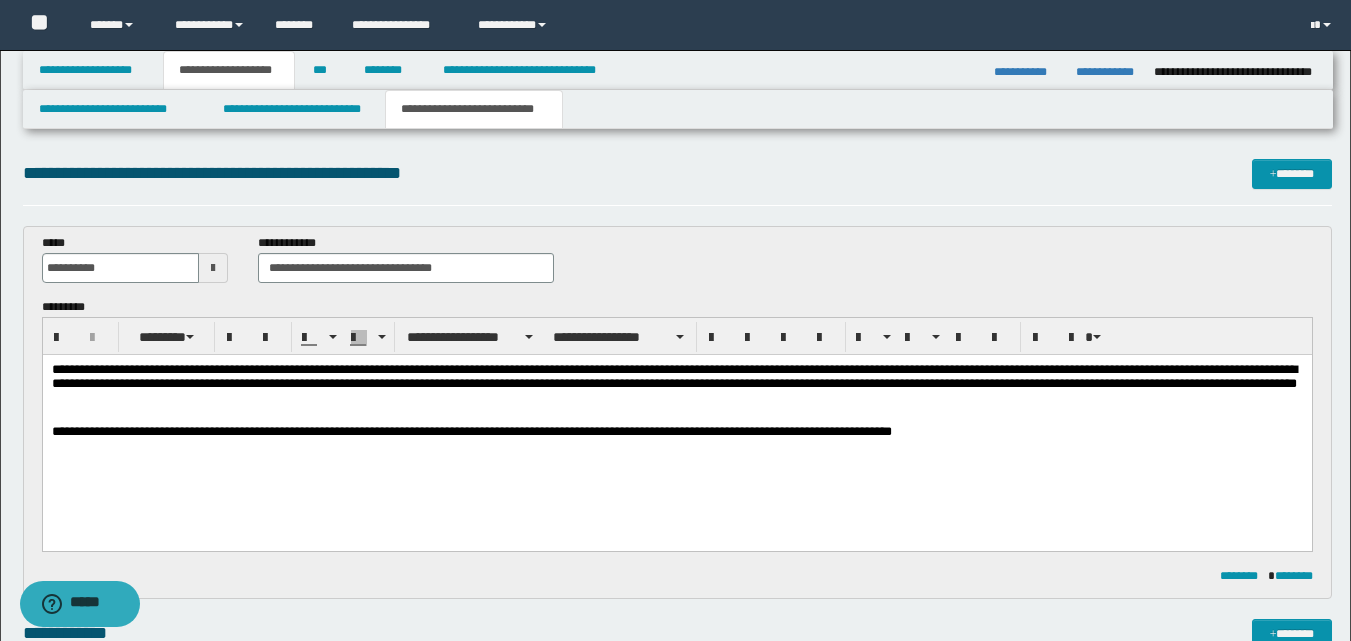 click on "**********" at bounding box center (676, 433) 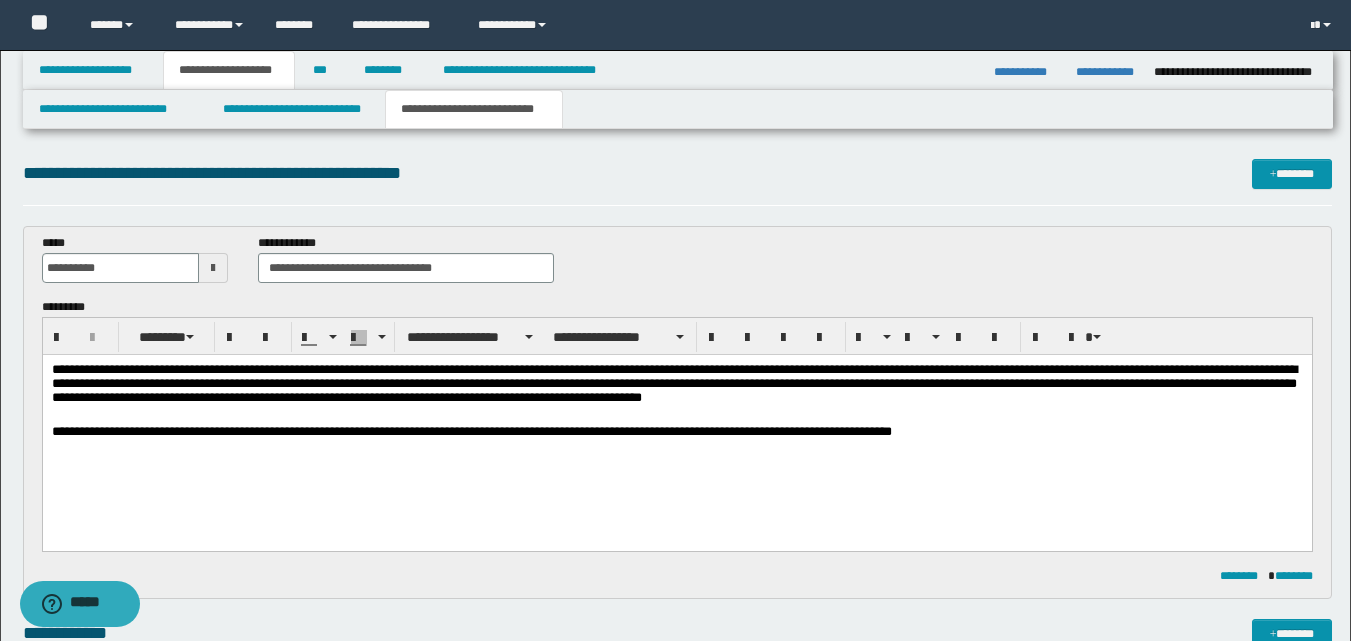 click on "**********" at bounding box center [676, 433] 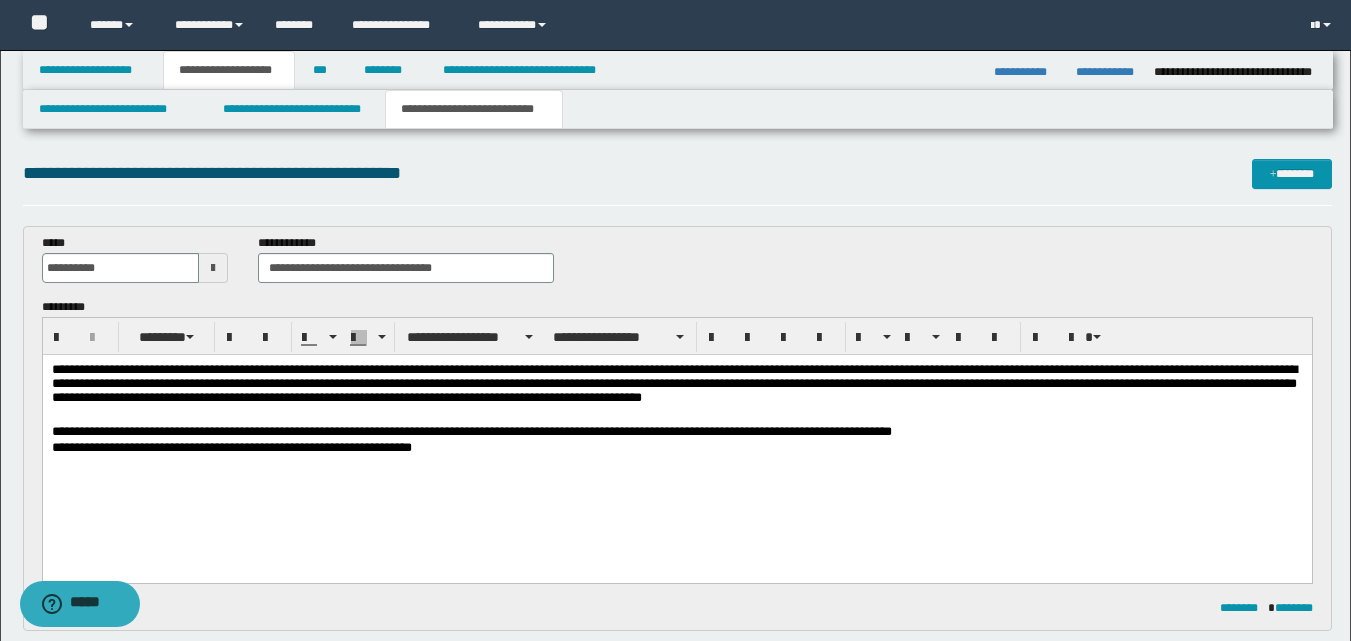 click on "**********" at bounding box center [676, 449] 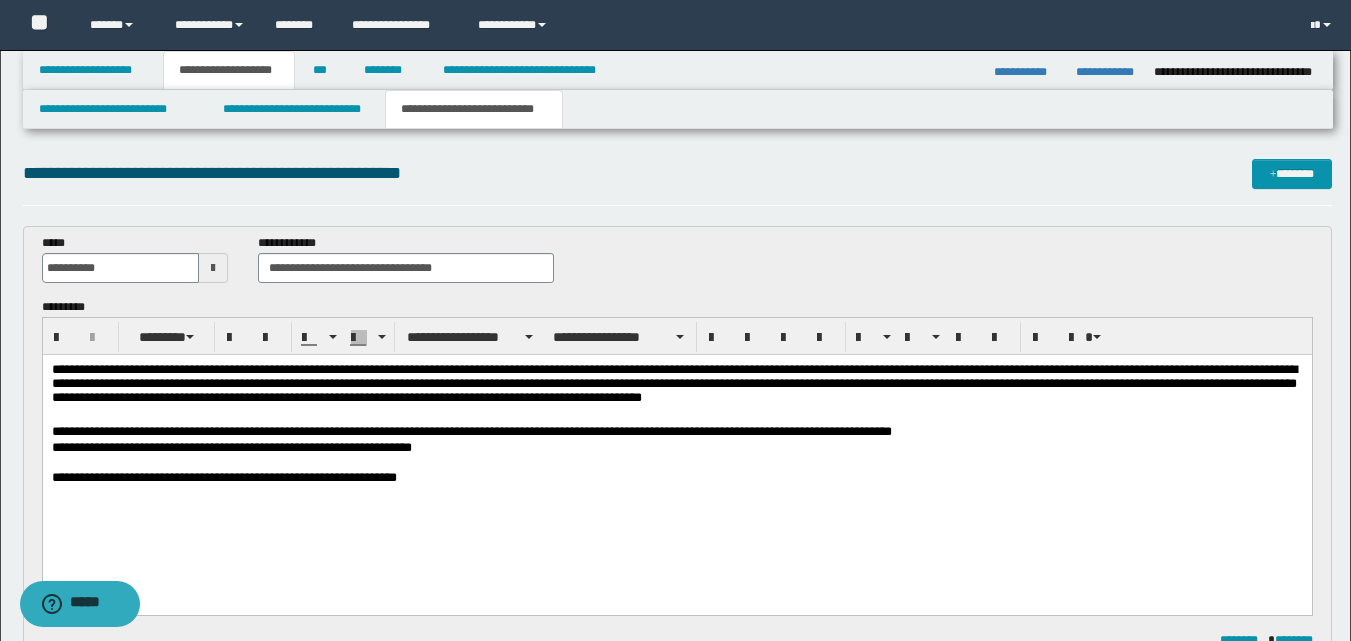 click on "**********" at bounding box center [676, 479] 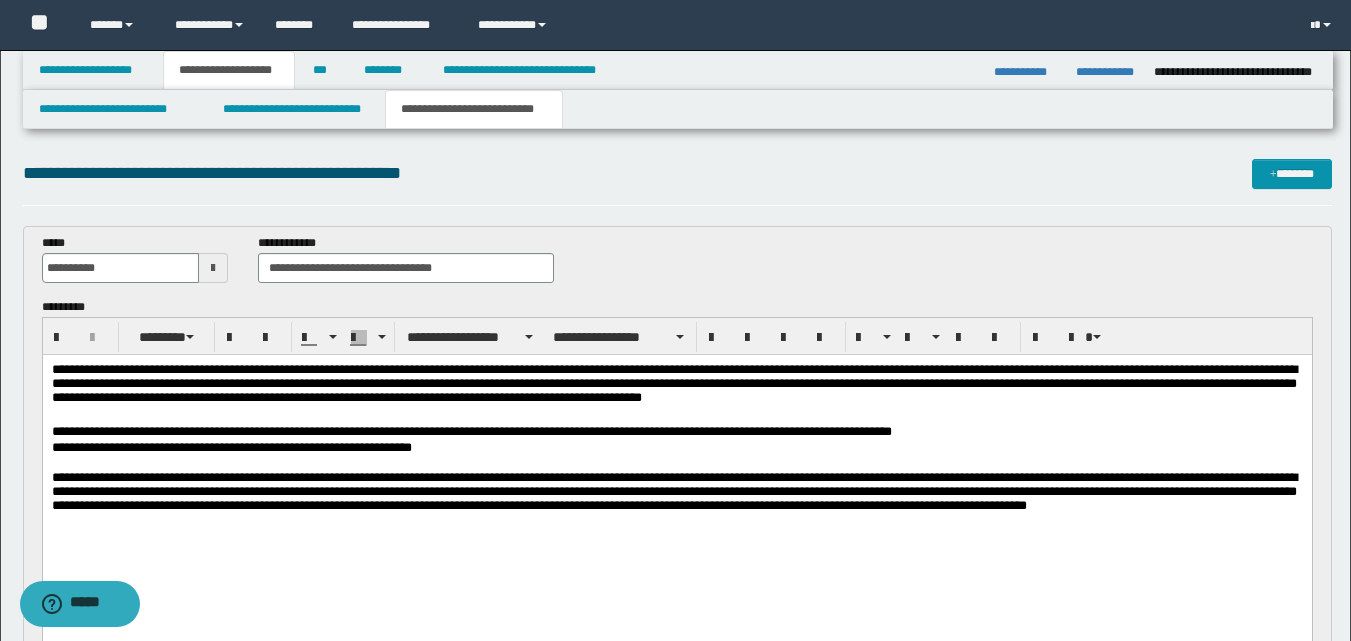 click on "**********" at bounding box center (676, 495) 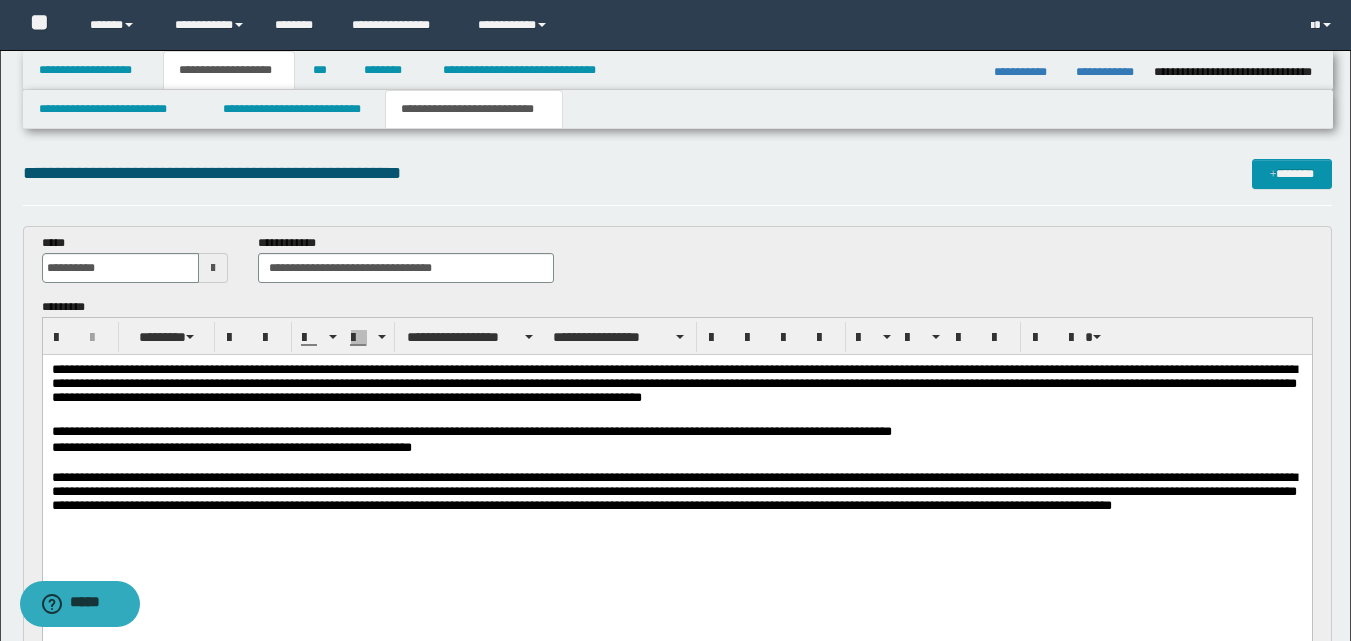 click on "**********" at bounding box center [676, 503] 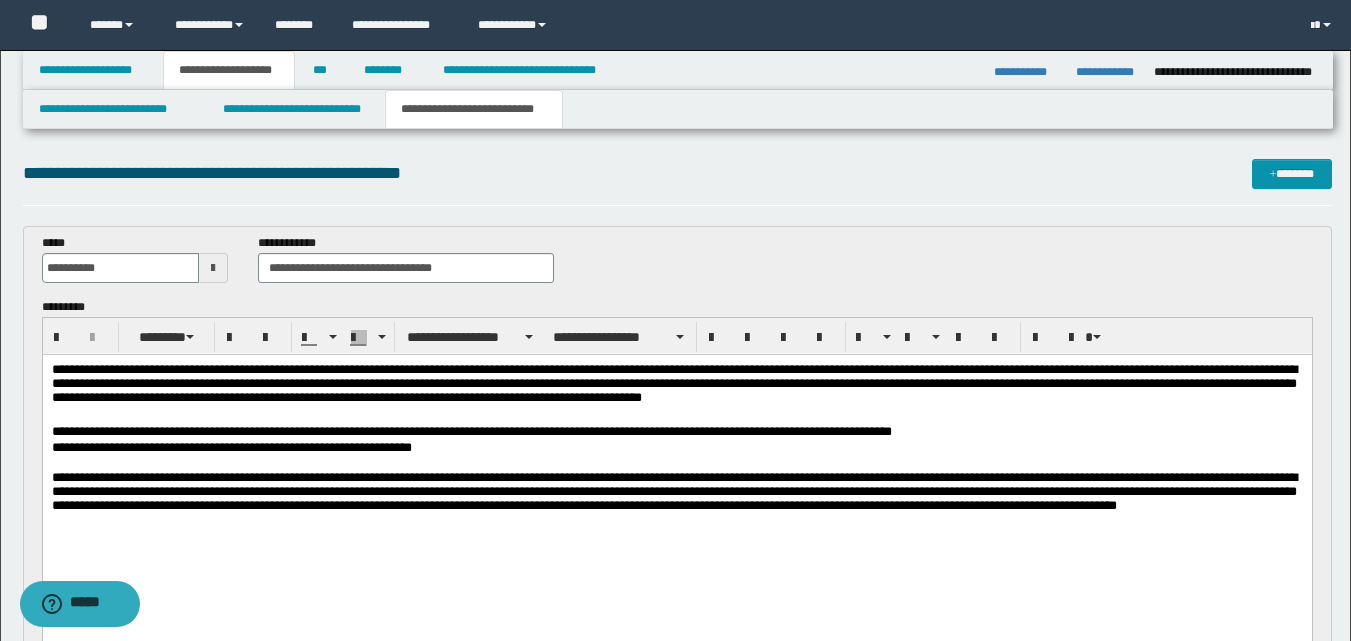 click on "**********" at bounding box center (676, 503) 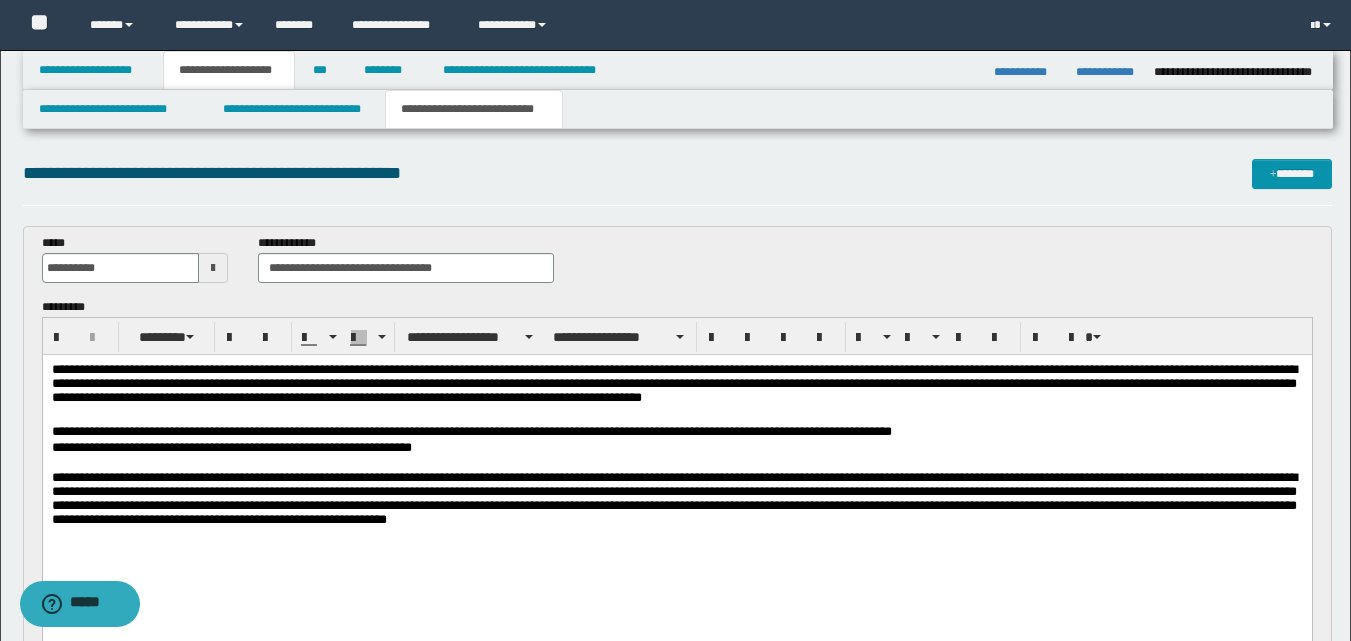 click on "**********" at bounding box center [676, 387] 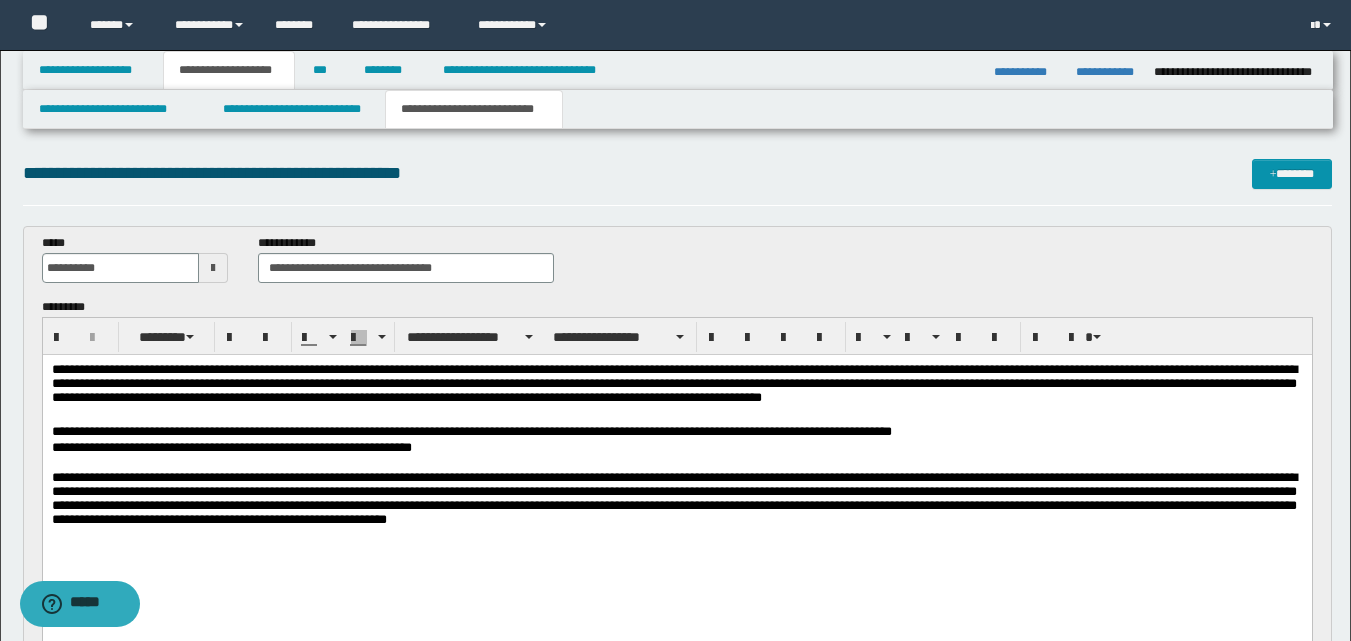 click on "**********" at bounding box center (676, 503) 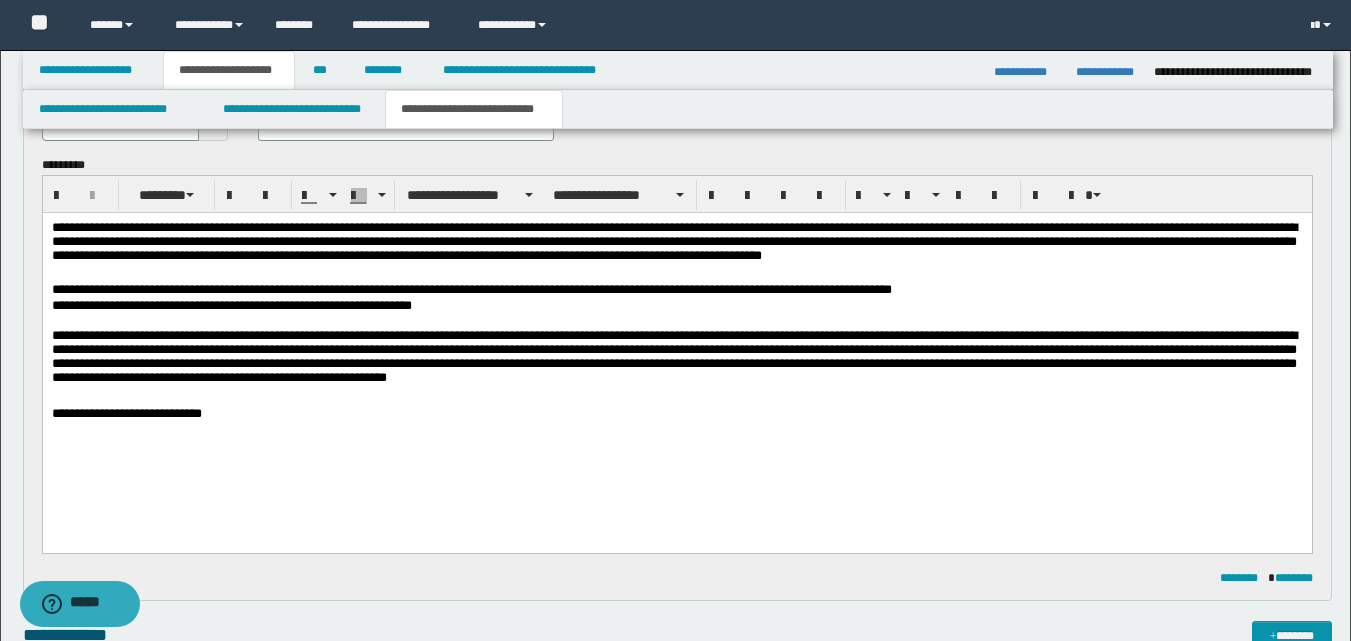scroll, scrollTop: 200, scrollLeft: 0, axis: vertical 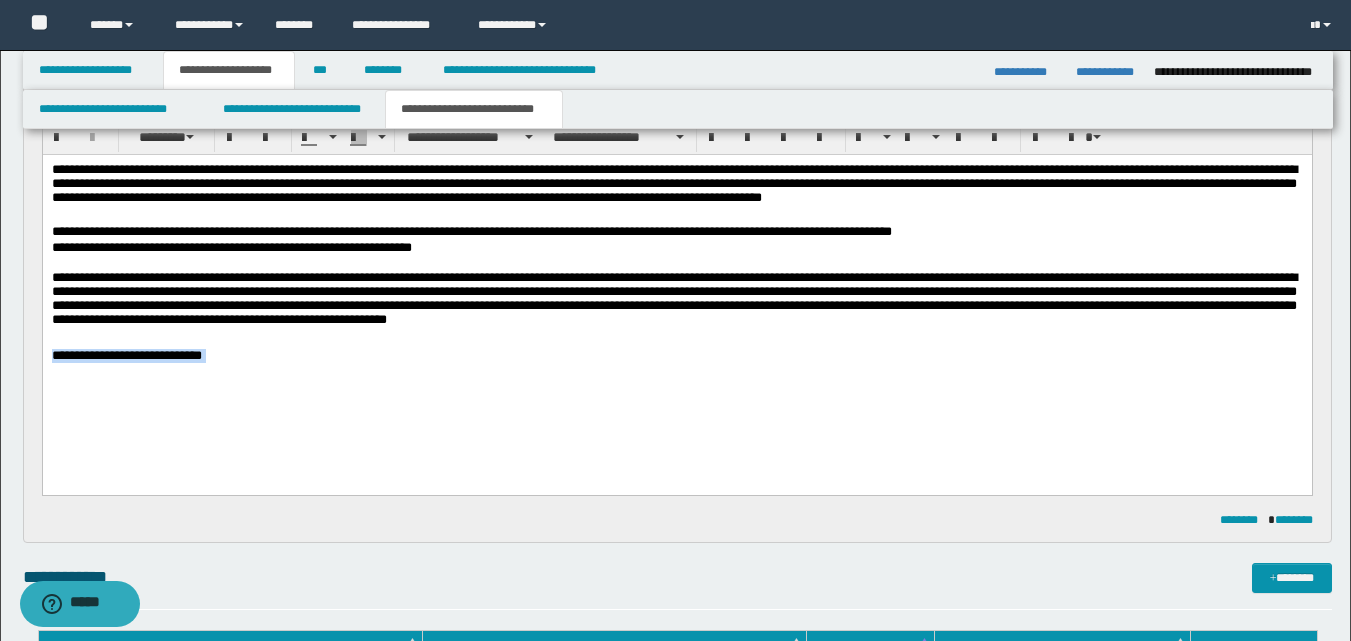 drag, startPoint x: 248, startPoint y: 371, endPoint x: 81, endPoint y: 513, distance: 219.20995 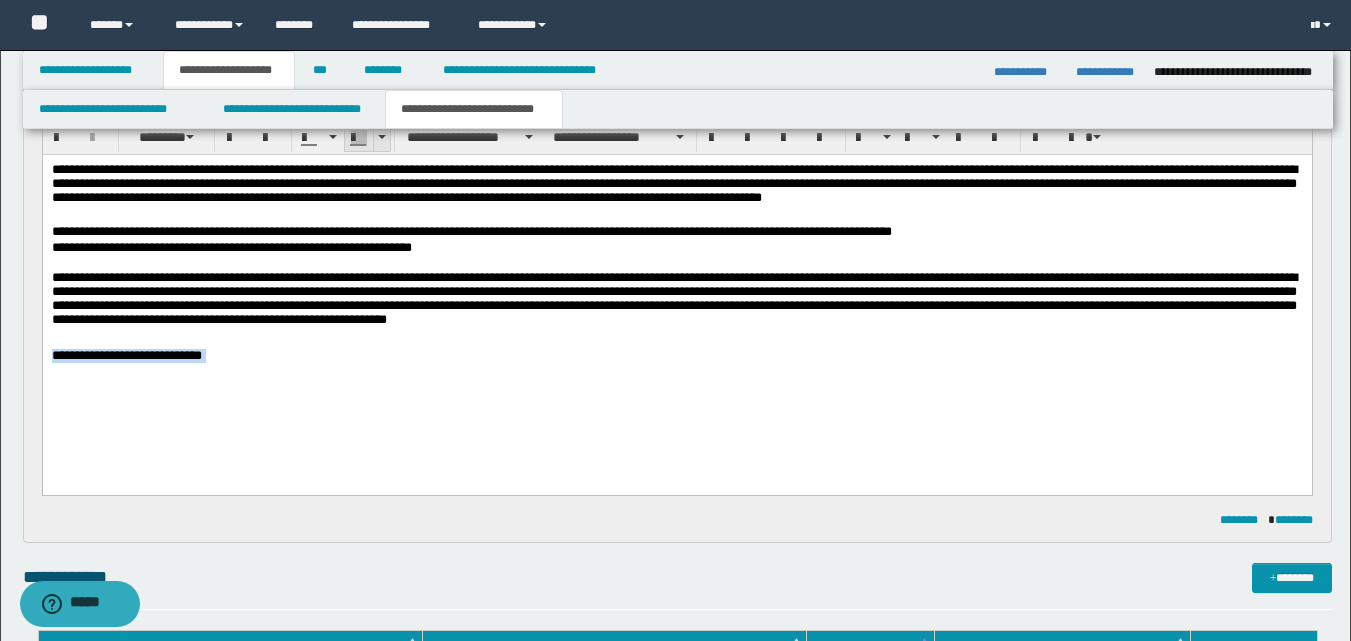 click at bounding box center (382, 137) 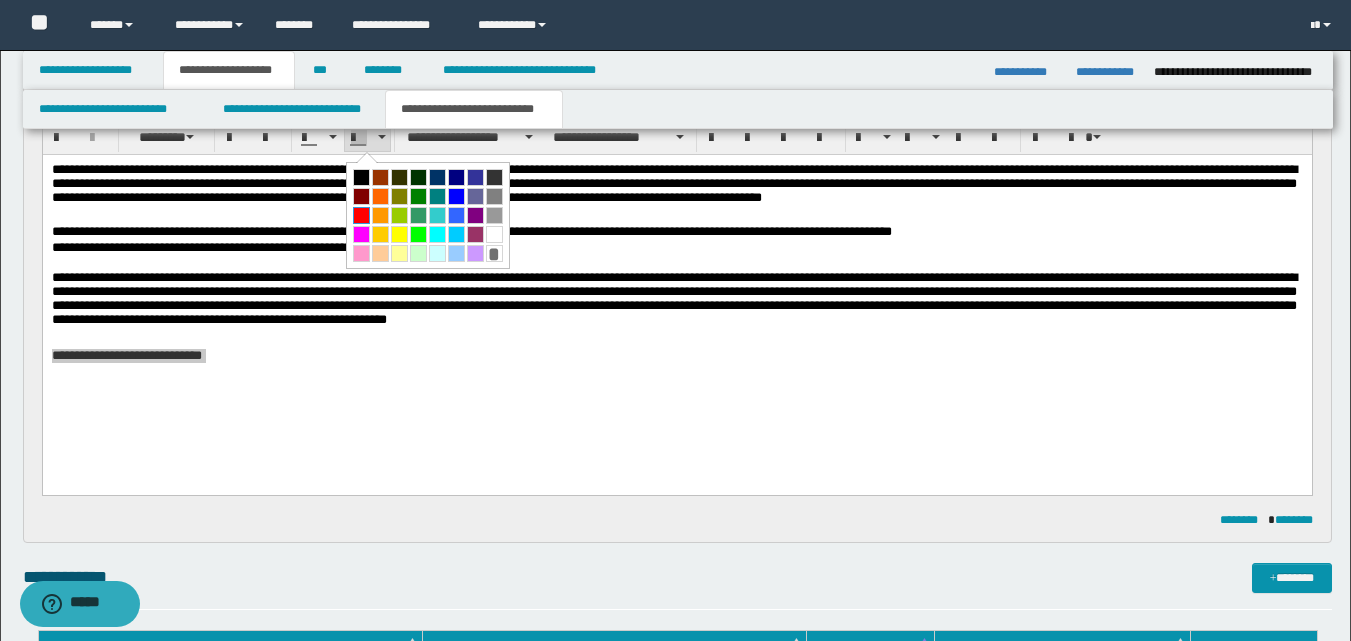 click at bounding box center [361, 215] 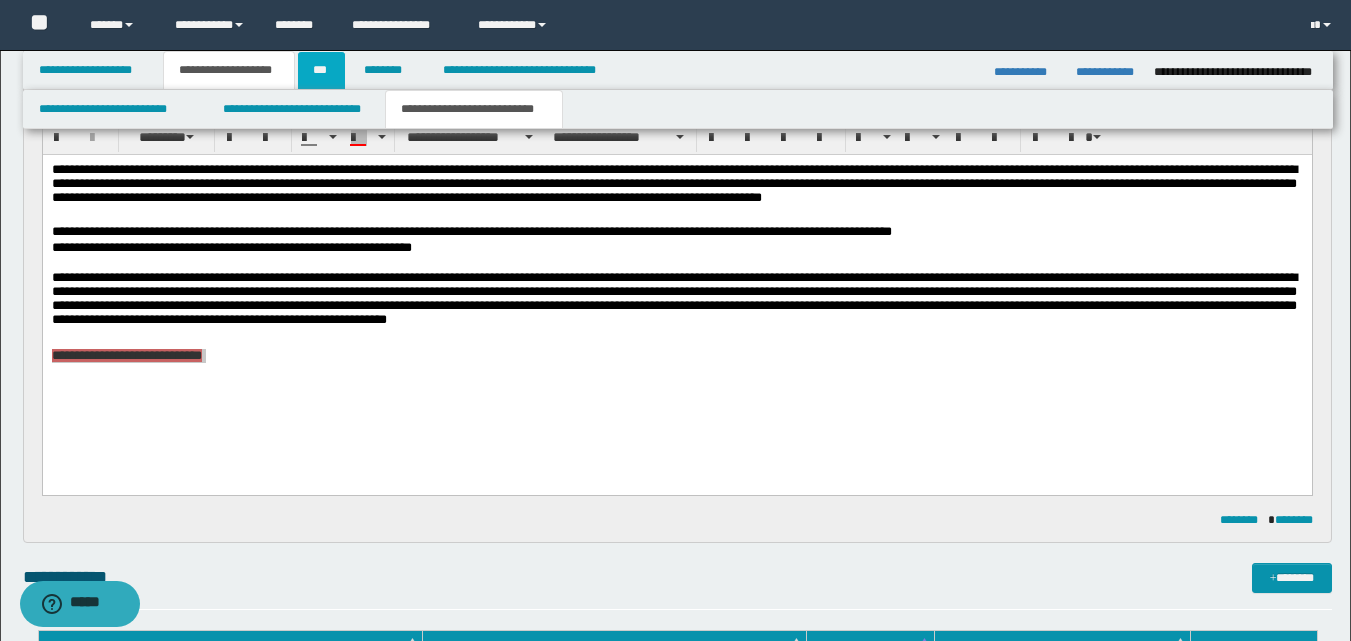 click on "***" at bounding box center (321, 70) 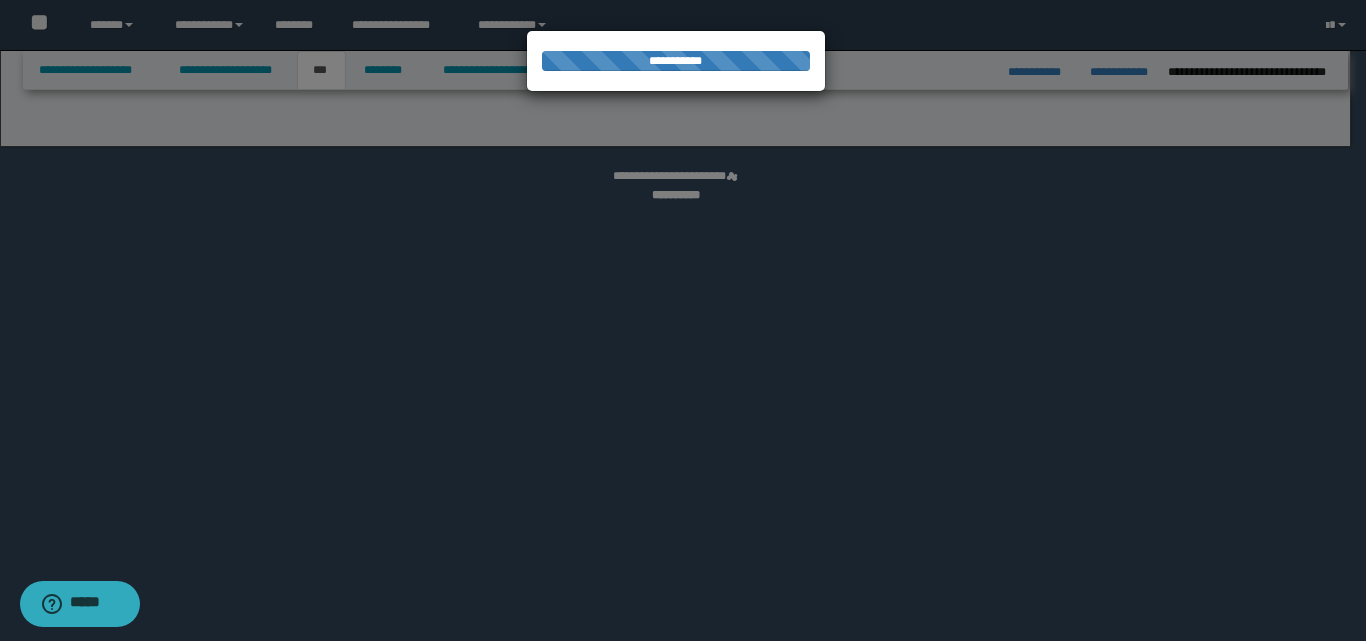 select on "*" 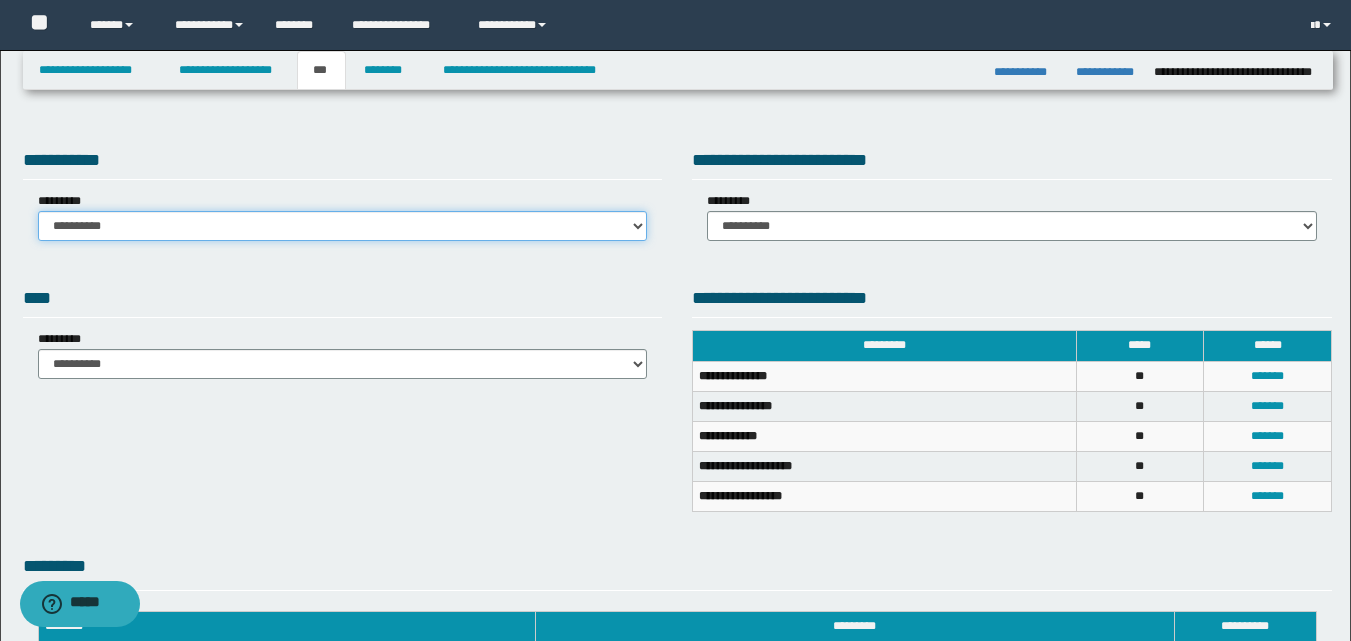 click on "**********" at bounding box center [343, 226] 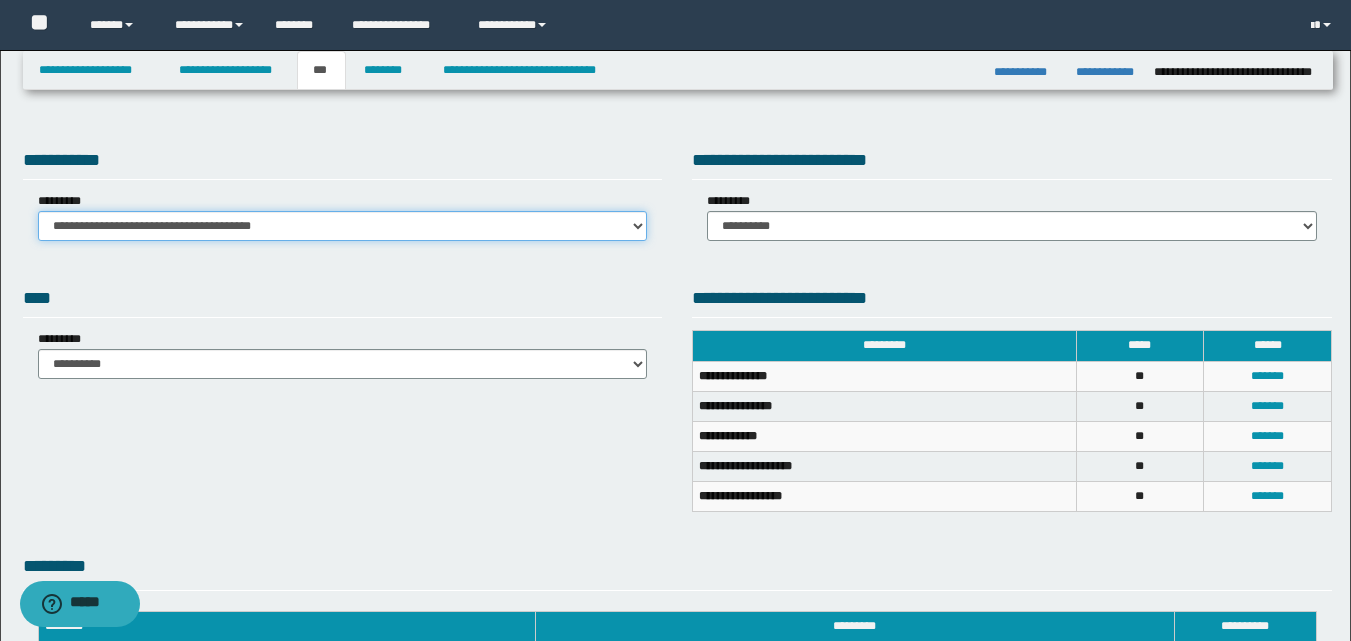 click on "**********" at bounding box center [343, 226] 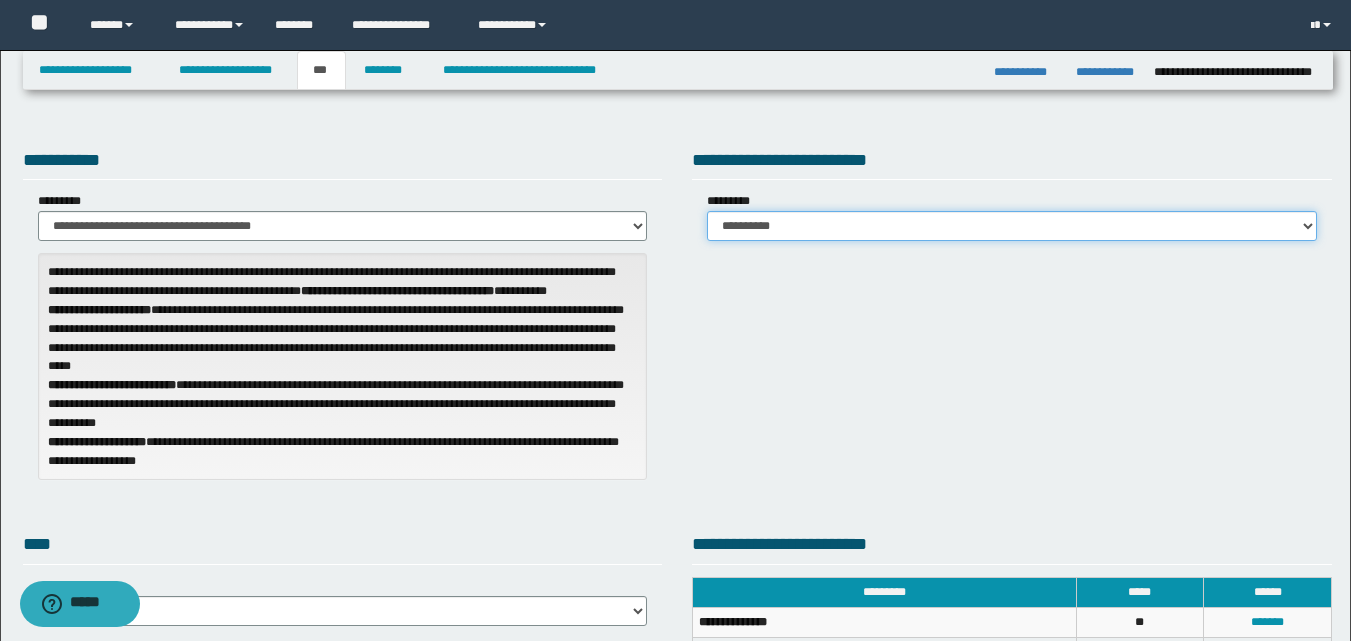 click on "**********" at bounding box center (1012, 226) 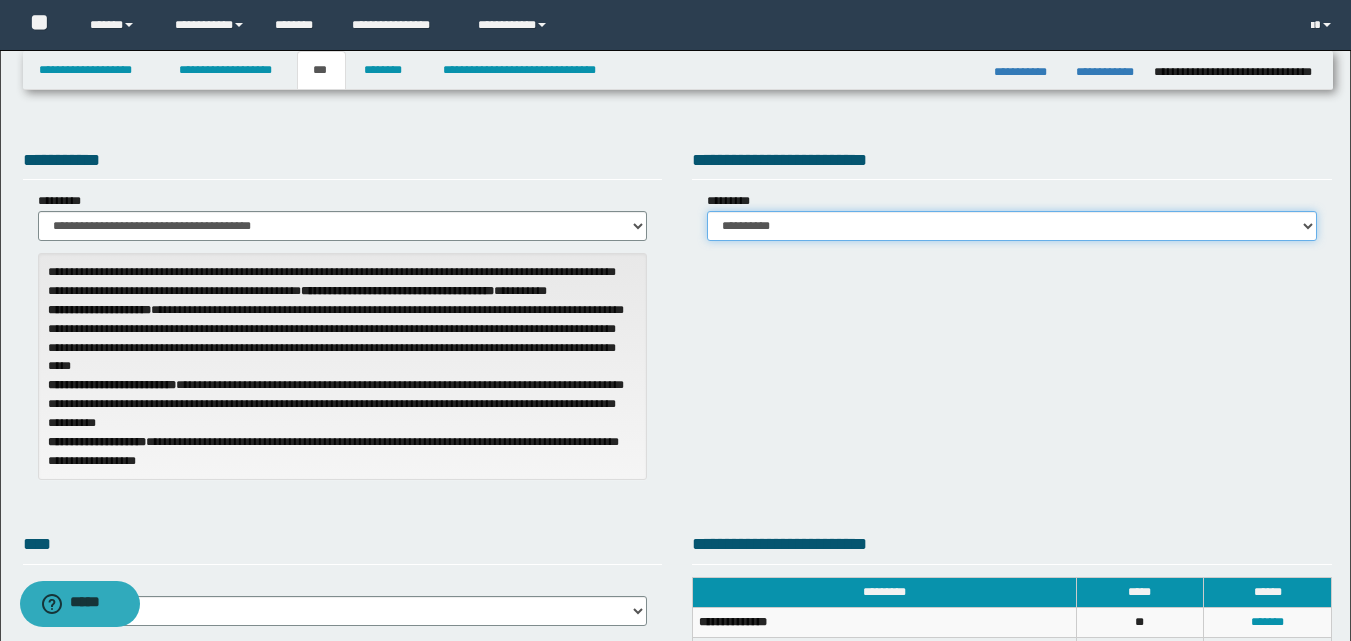 select on "***" 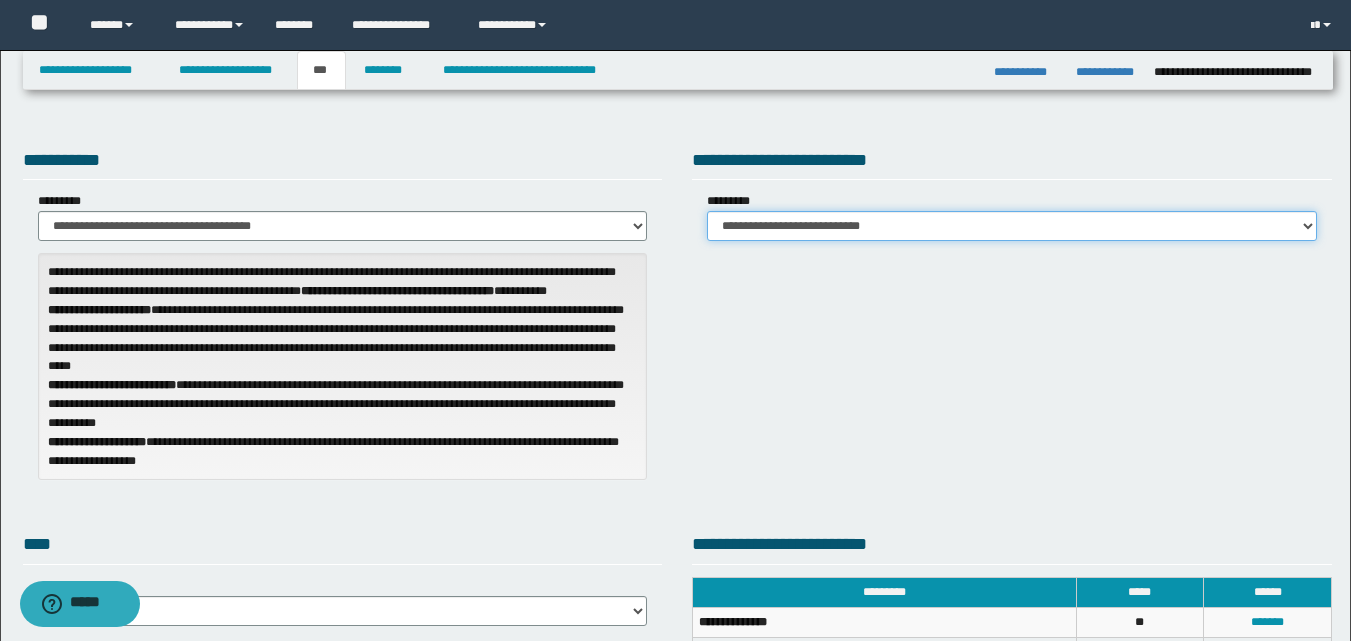 click on "**********" at bounding box center [1012, 226] 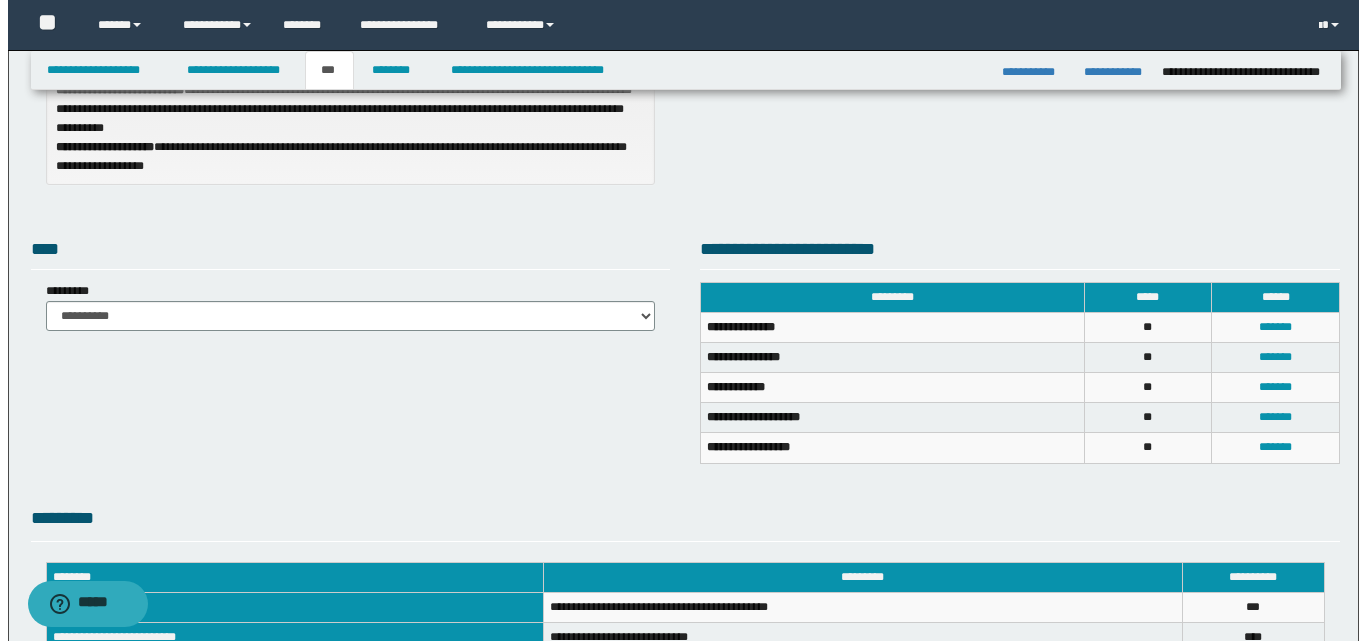 scroll, scrollTop: 300, scrollLeft: 0, axis: vertical 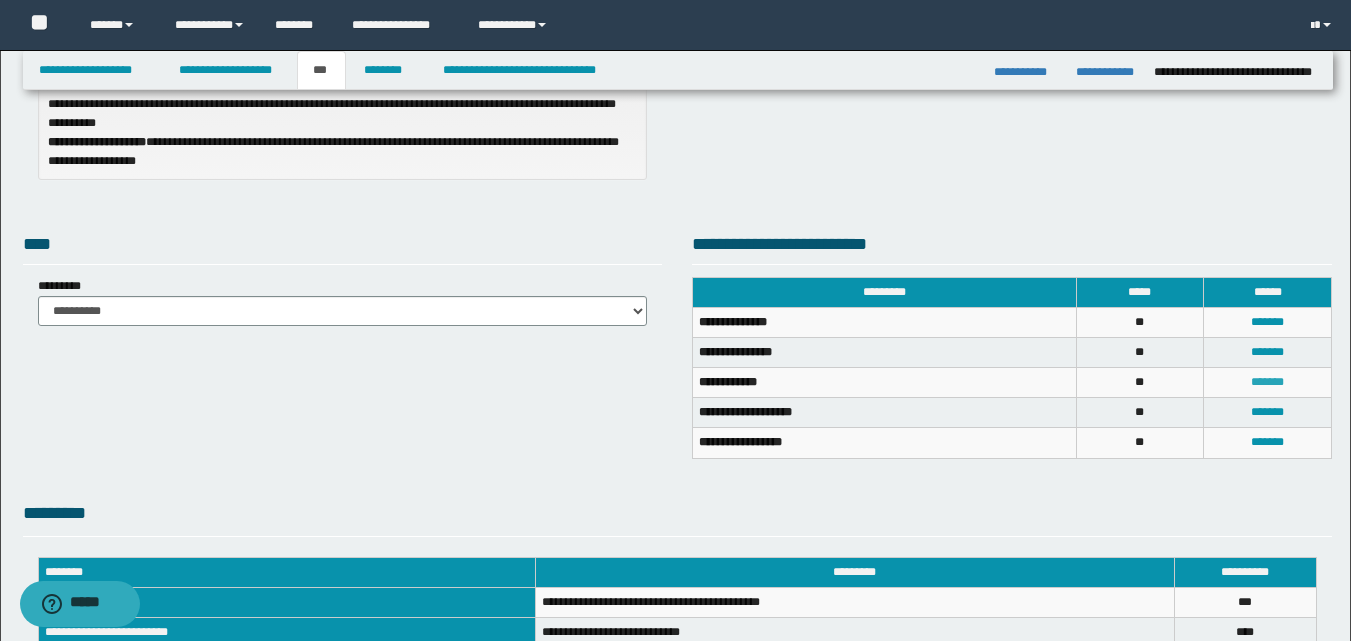 click on "*******" at bounding box center [1267, 382] 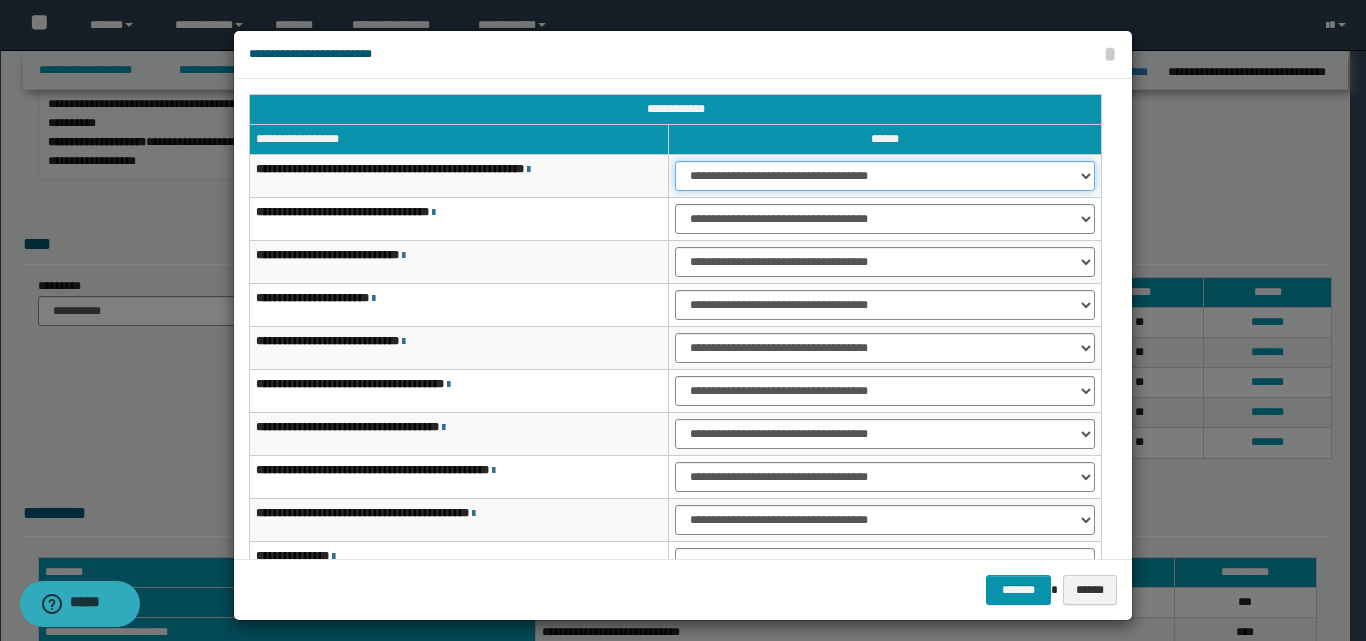 click on "**********" at bounding box center [885, 176] 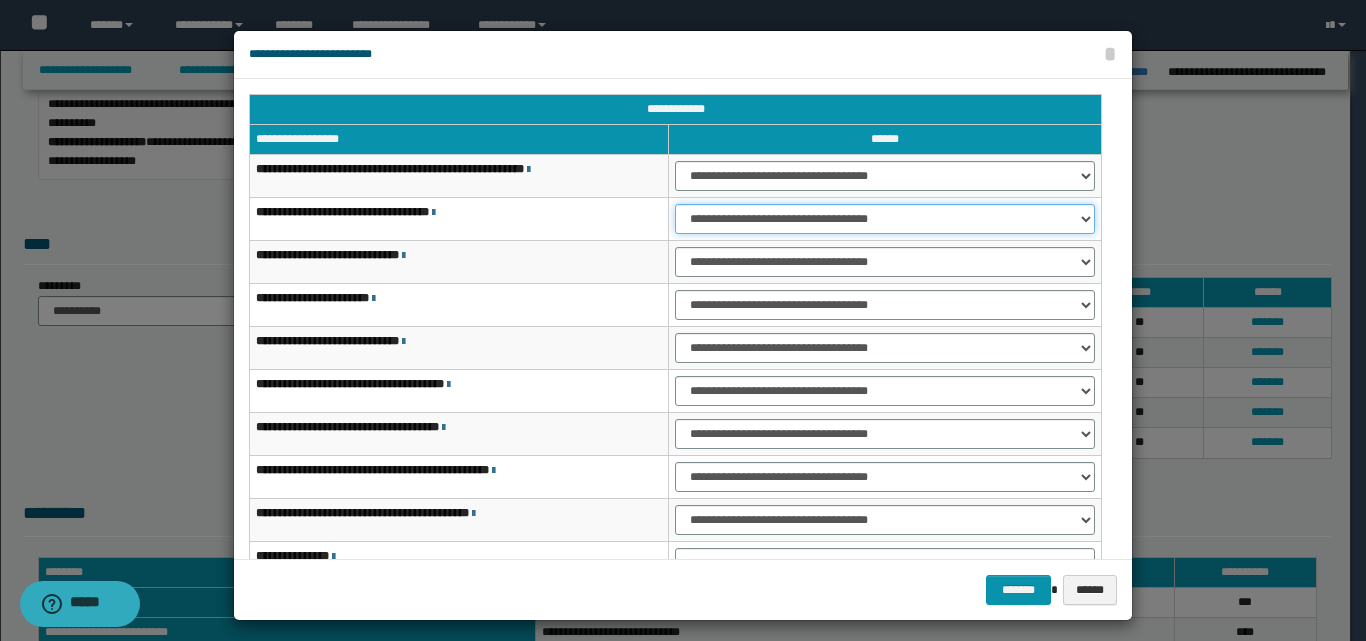 click on "**********" at bounding box center (885, 219) 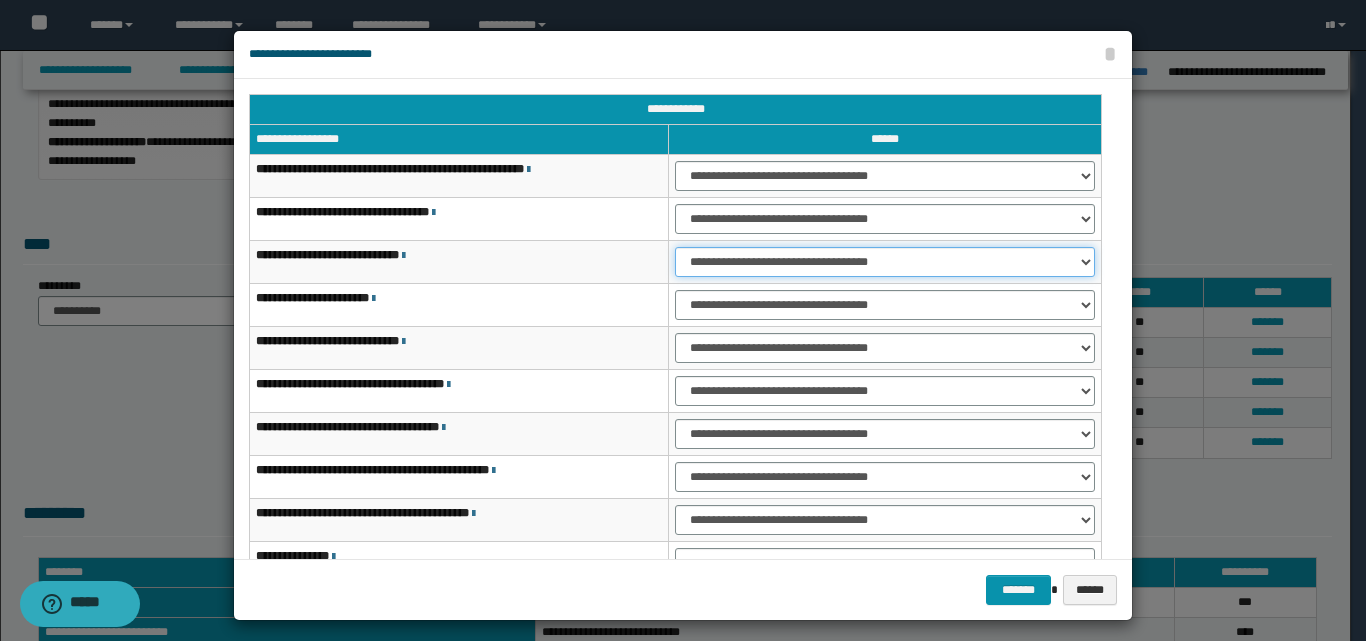 click on "**********" at bounding box center (885, 262) 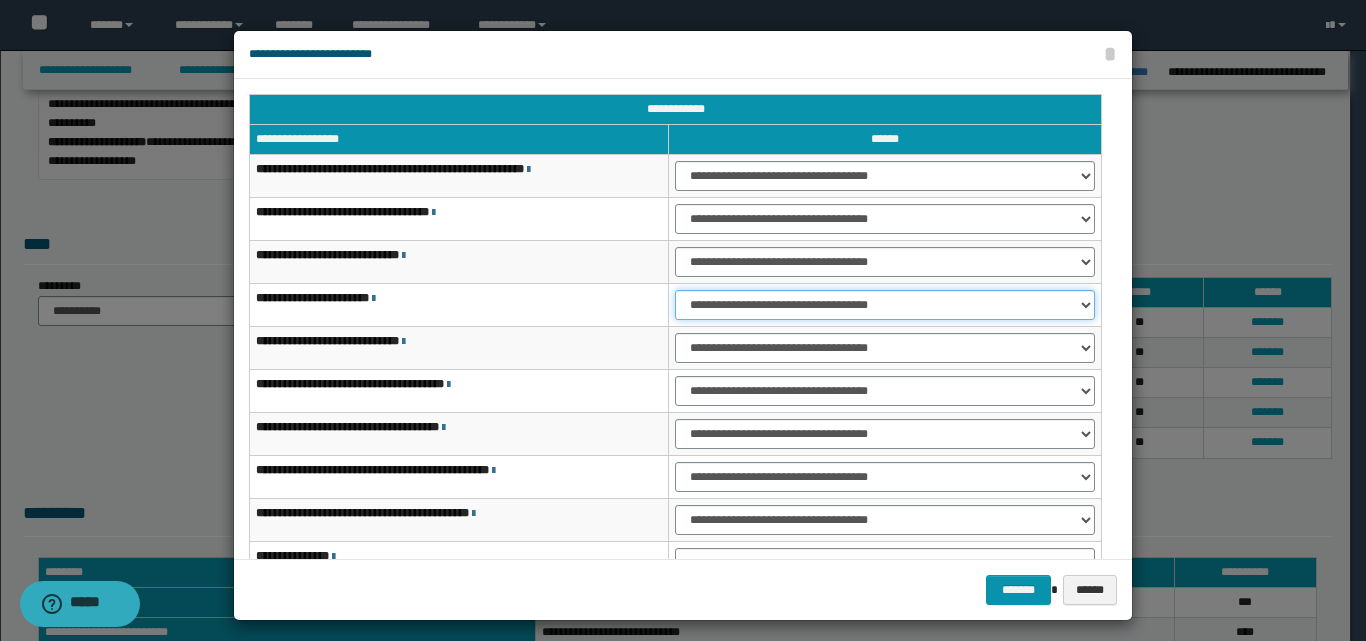 click on "**********" at bounding box center (885, 305) 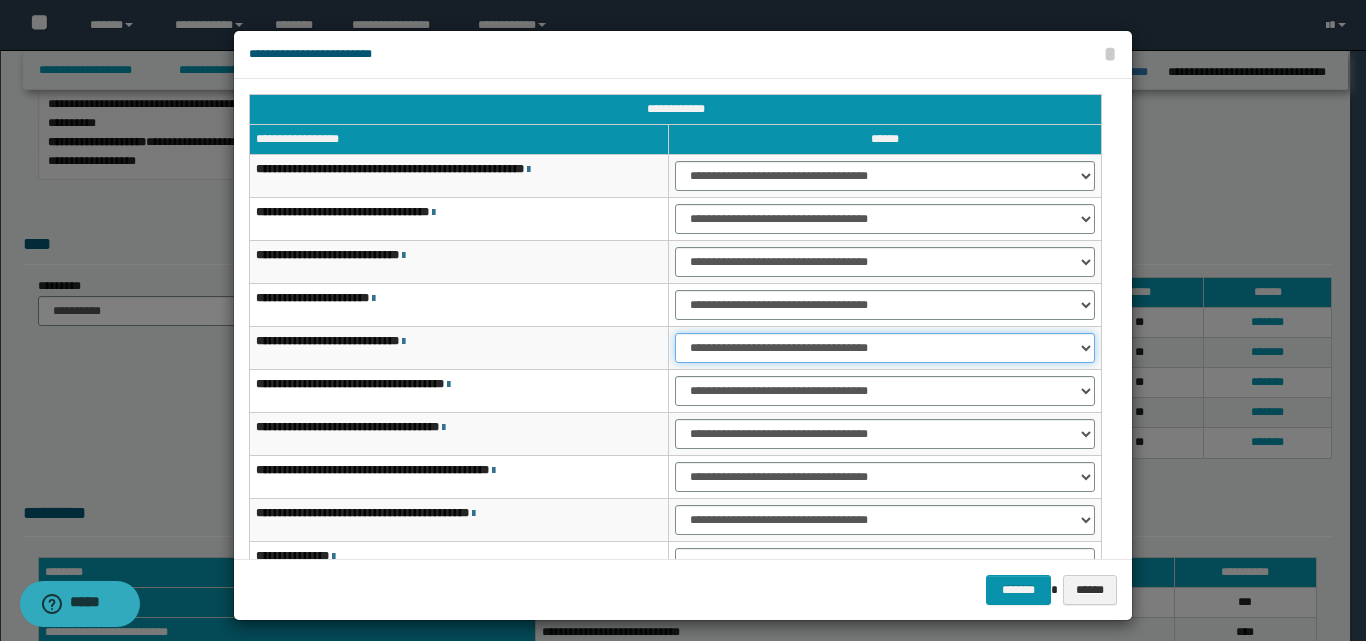 click on "**********" at bounding box center (885, 348) 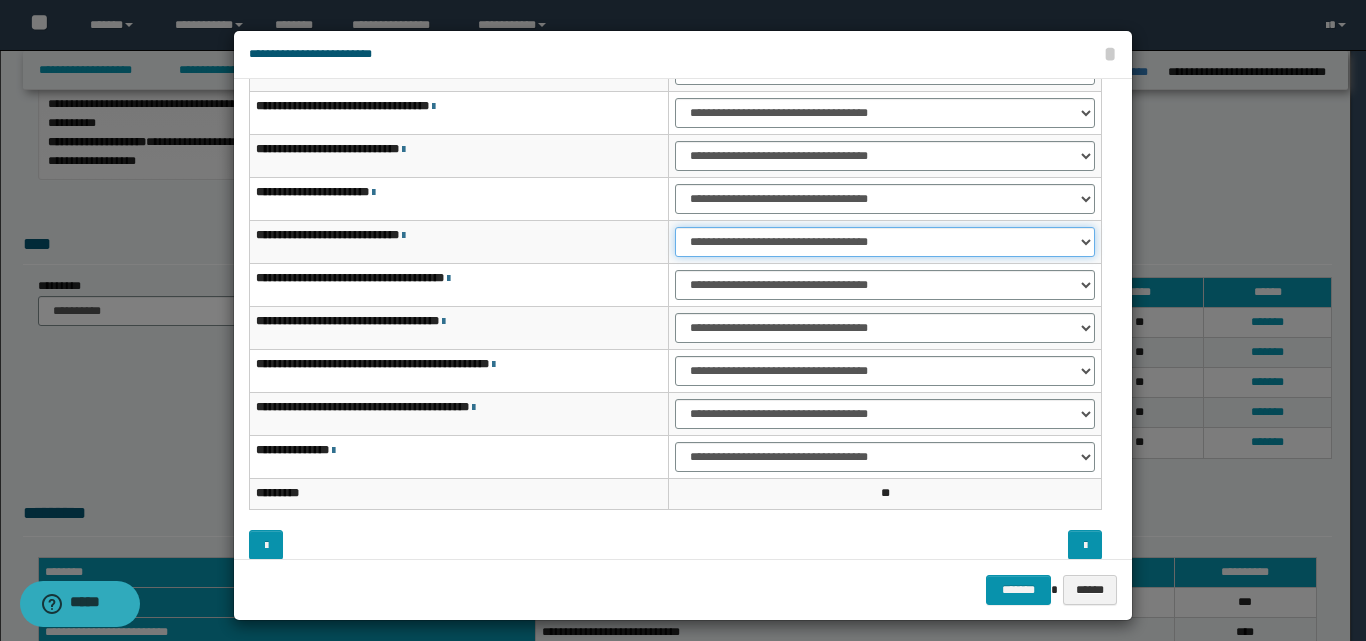 scroll, scrollTop: 121, scrollLeft: 0, axis: vertical 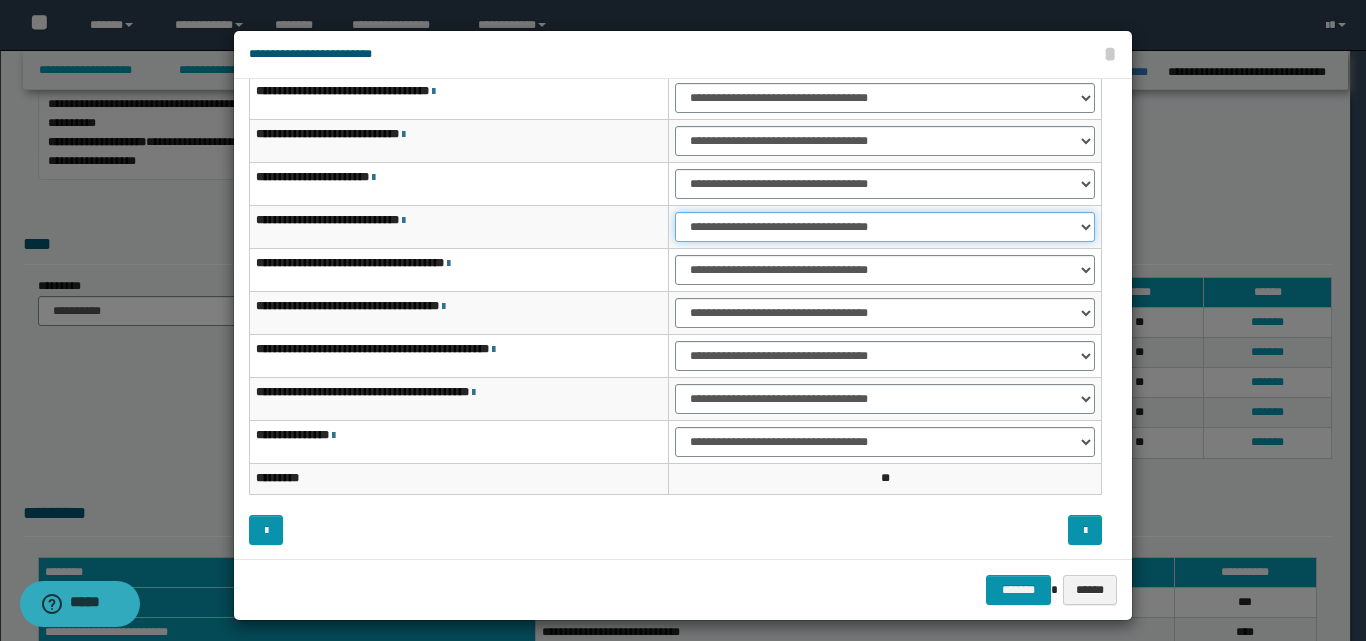 click on "**********" at bounding box center (885, 227) 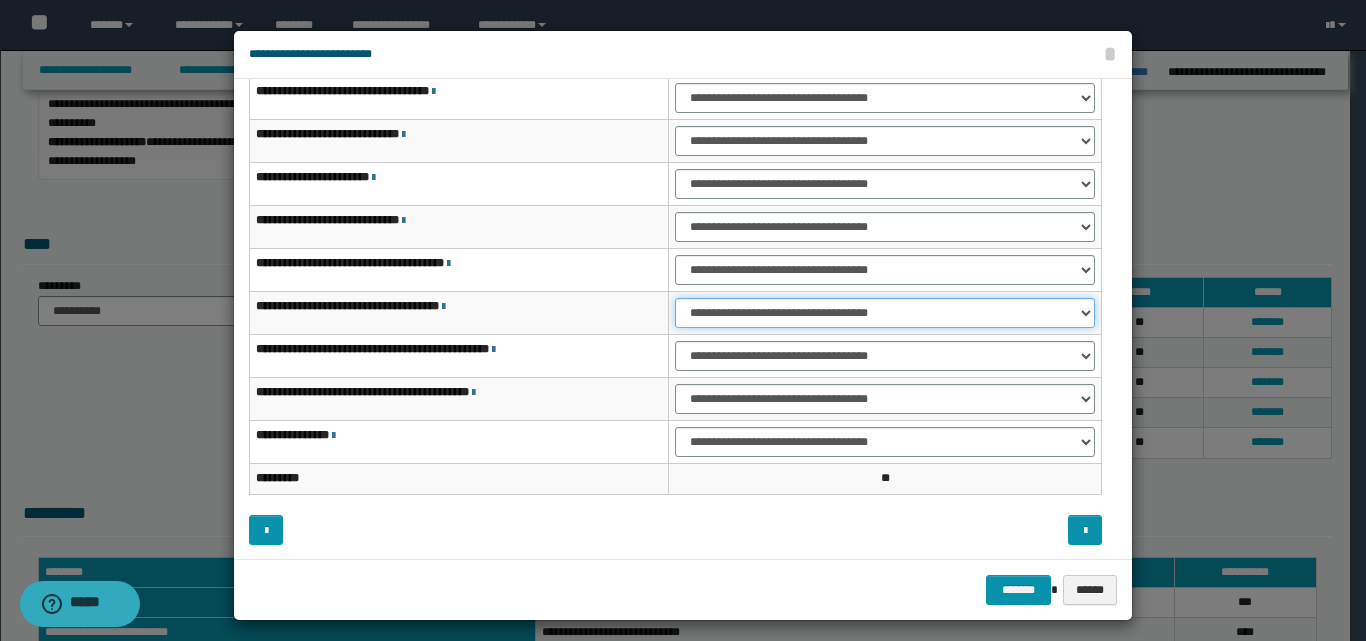 click on "**********" at bounding box center (885, 313) 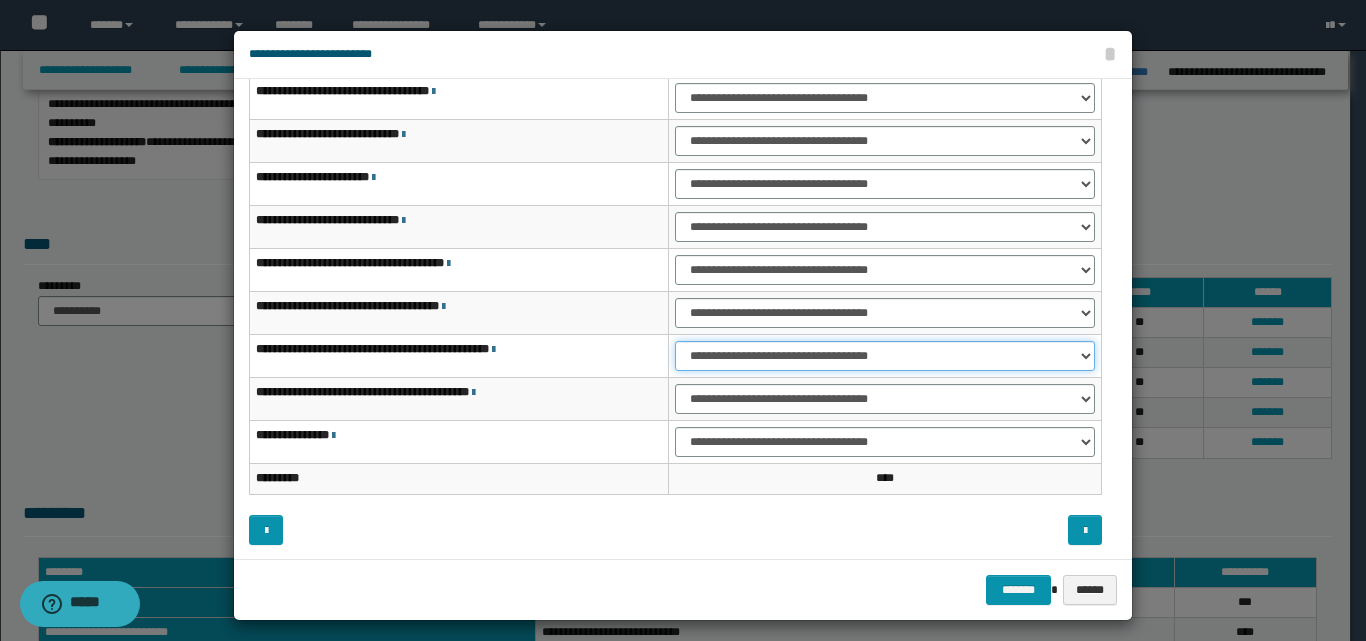 click on "**********" at bounding box center (885, 356) 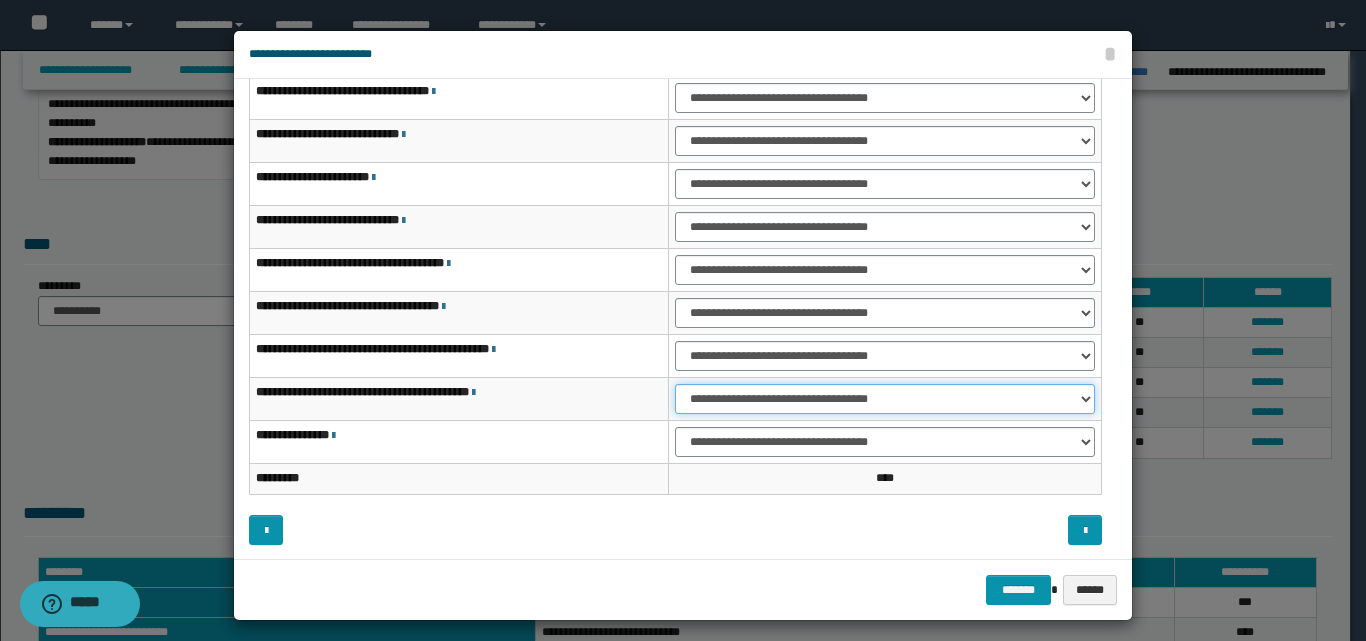 click on "**********" at bounding box center (885, 399) 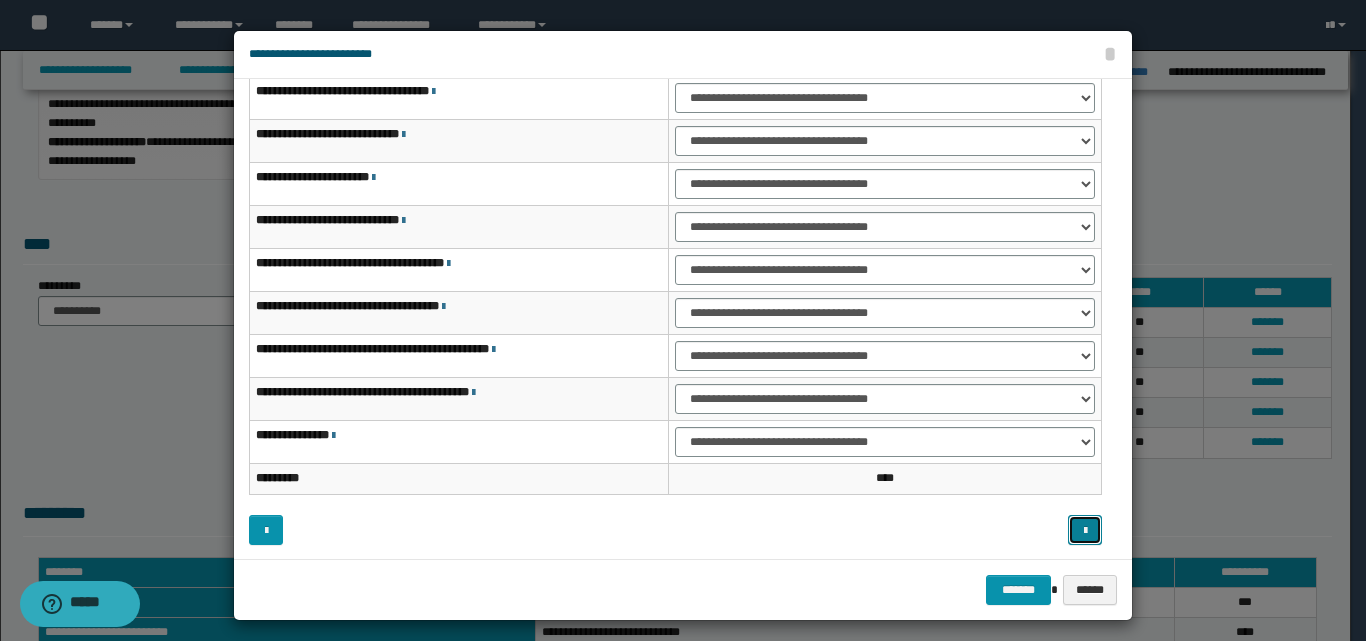 click at bounding box center (1085, 530) 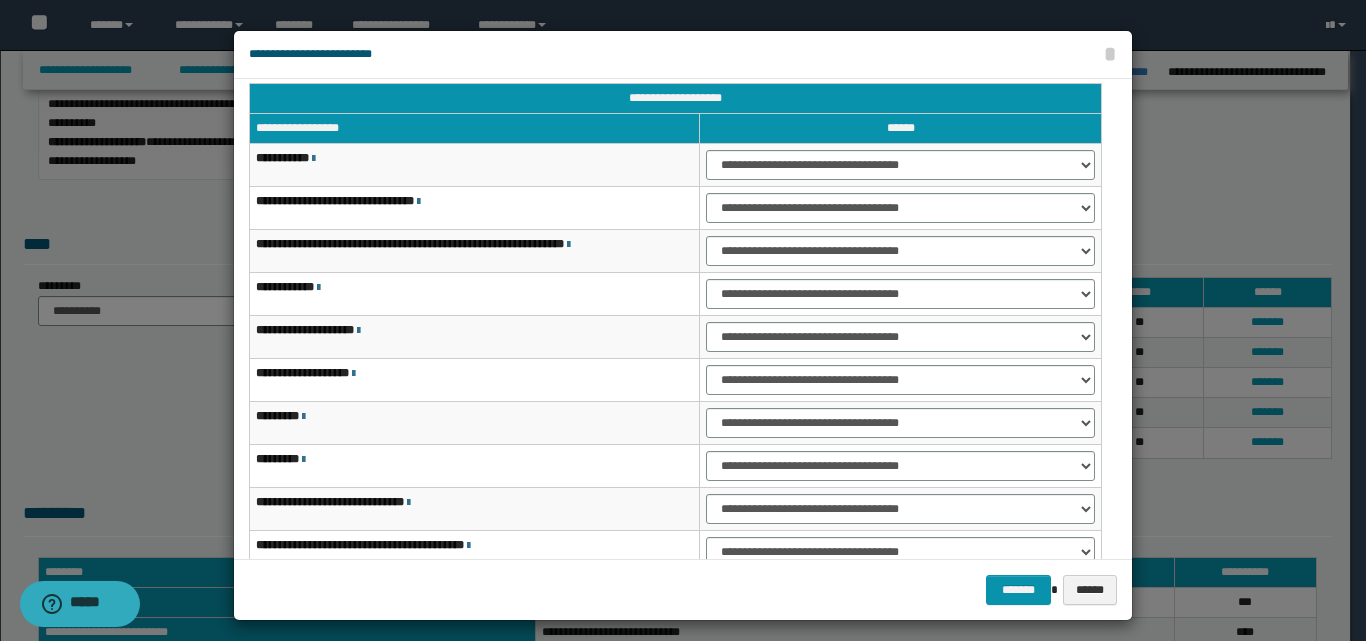 scroll, scrollTop: 0, scrollLeft: 0, axis: both 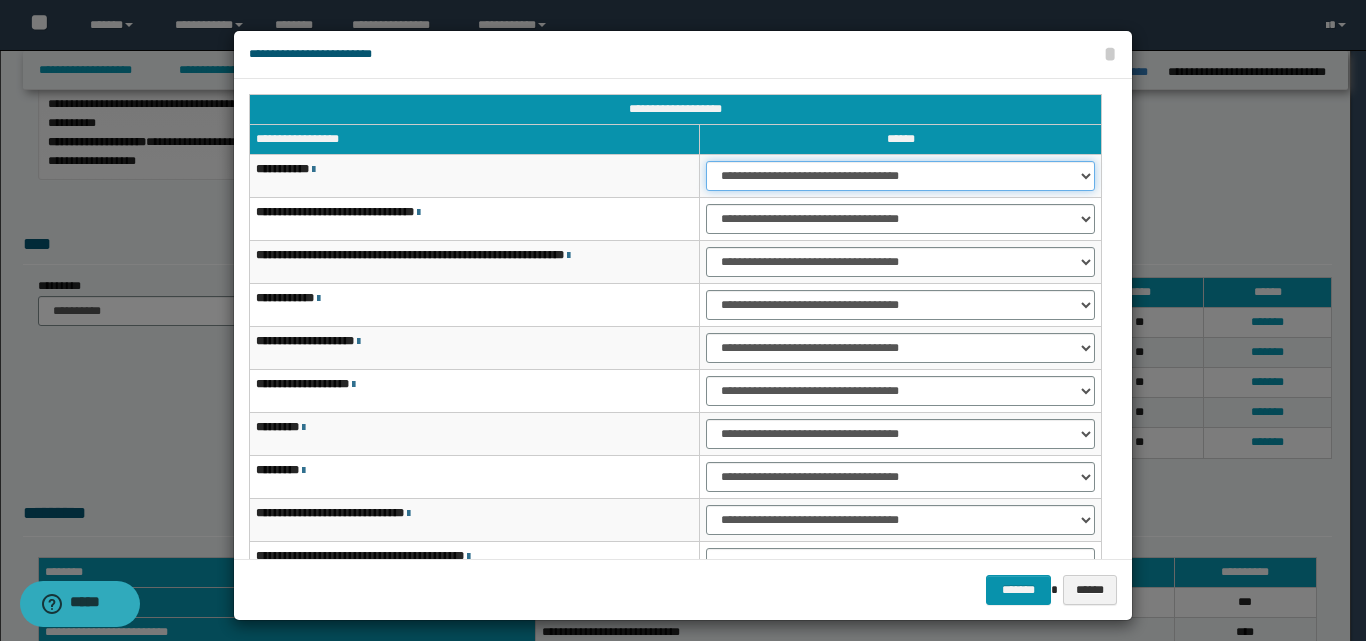 click on "**********" at bounding box center (900, 176) 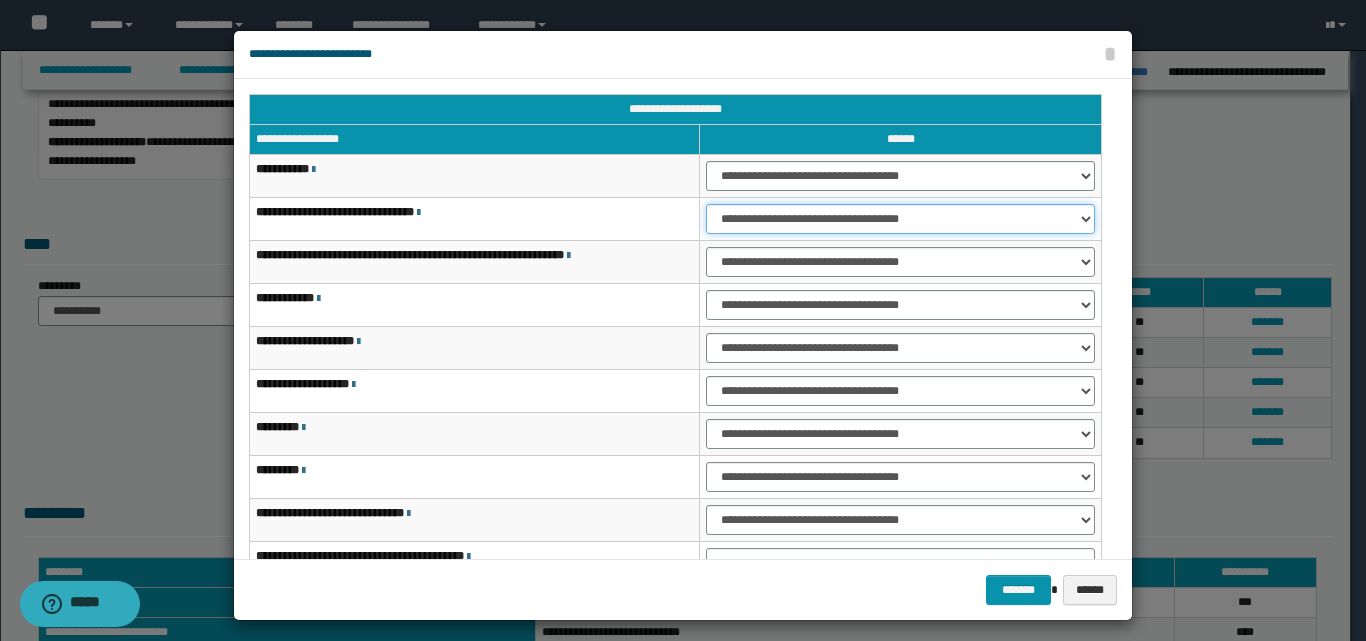 click on "**********" at bounding box center (900, 219) 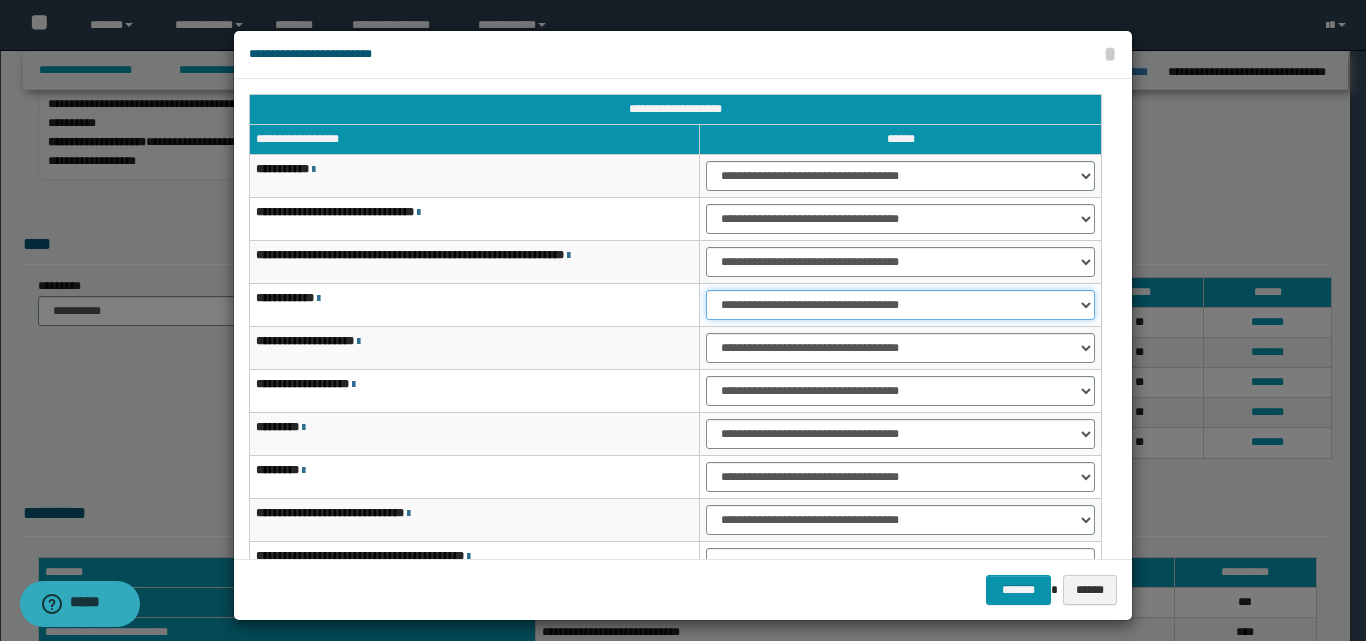 click on "**********" at bounding box center (900, 305) 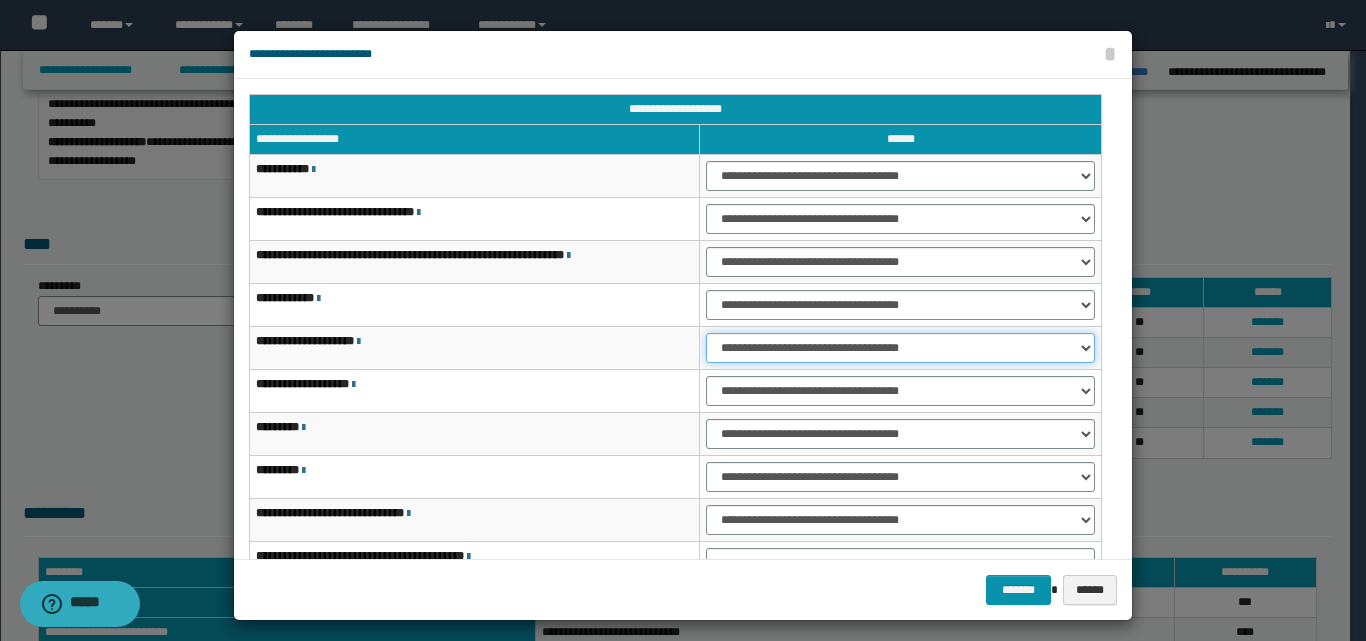 click on "**********" at bounding box center (900, 348) 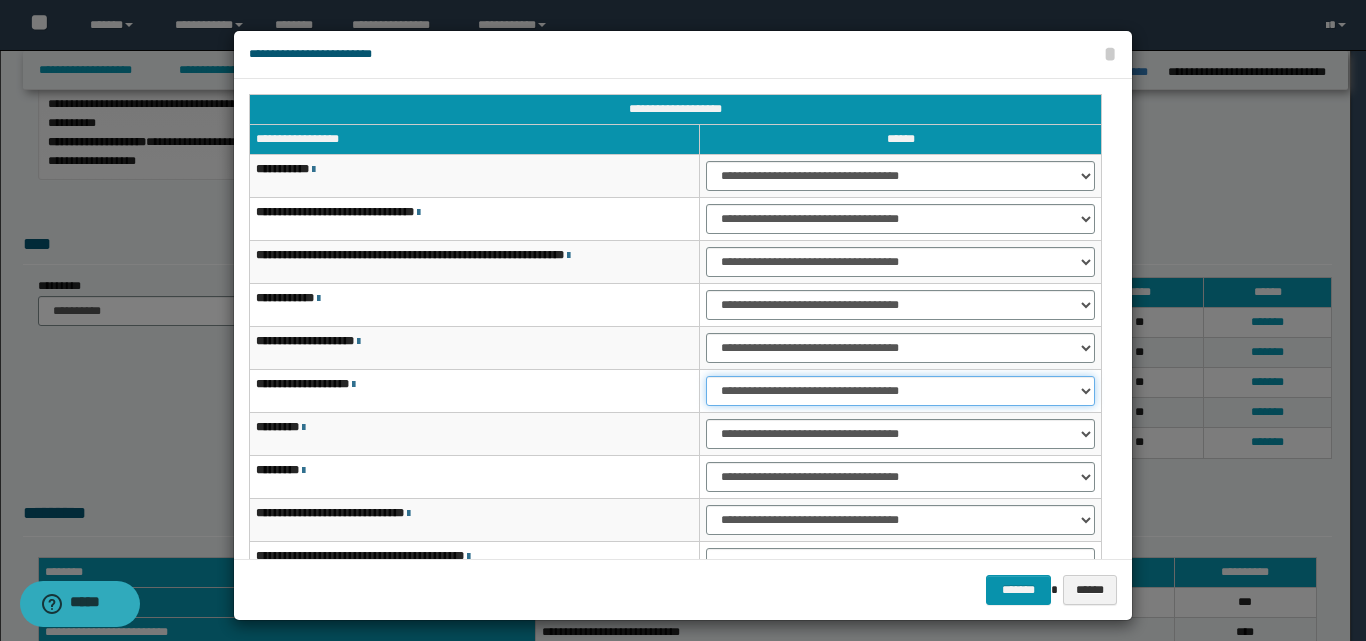 click on "**********" at bounding box center (900, 391) 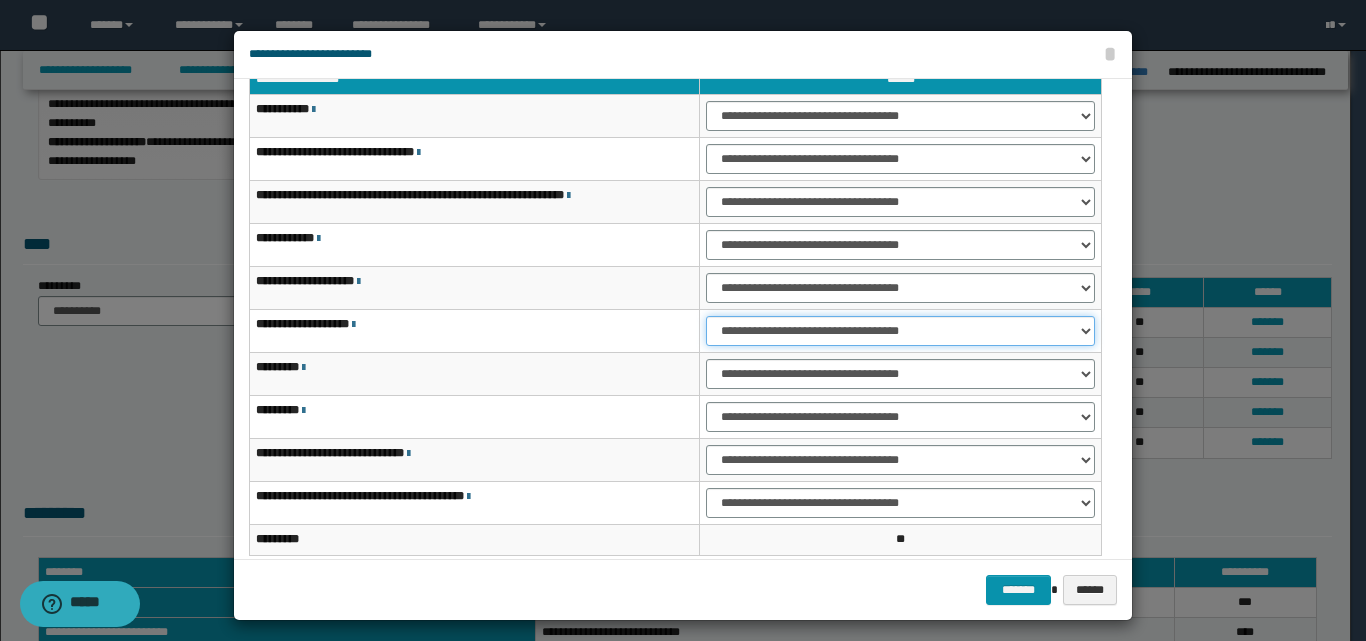 scroll, scrollTop: 121, scrollLeft: 0, axis: vertical 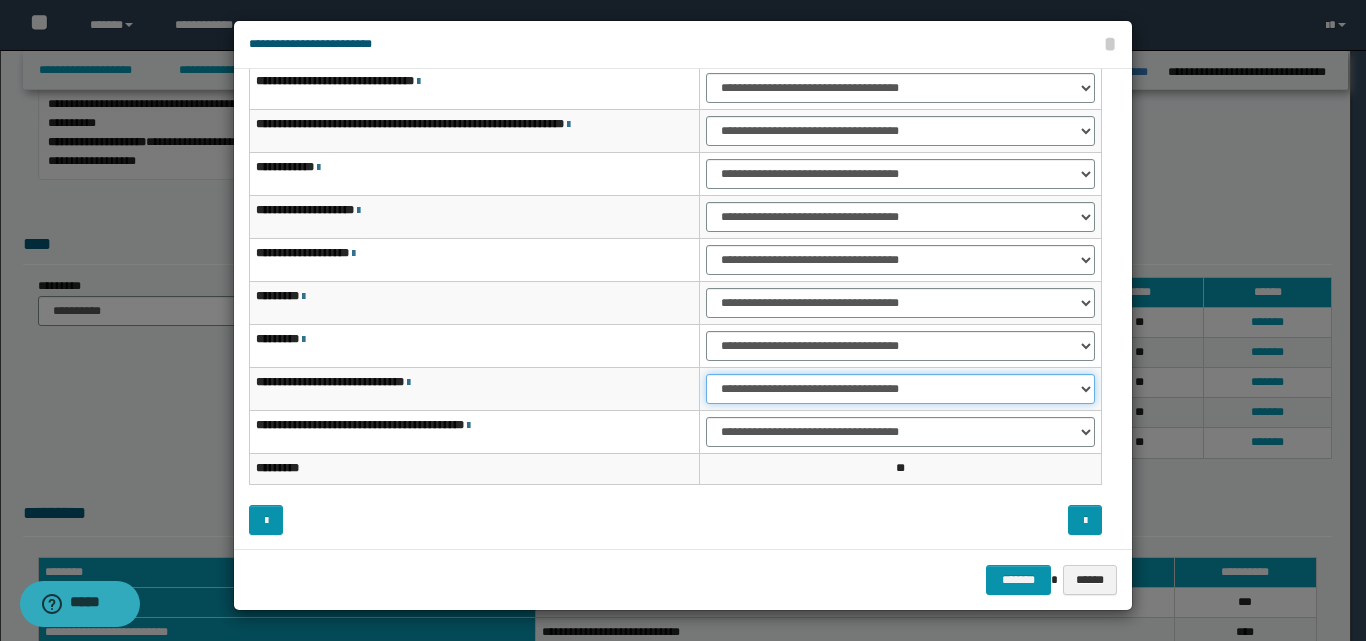 click on "**********" at bounding box center (900, 389) 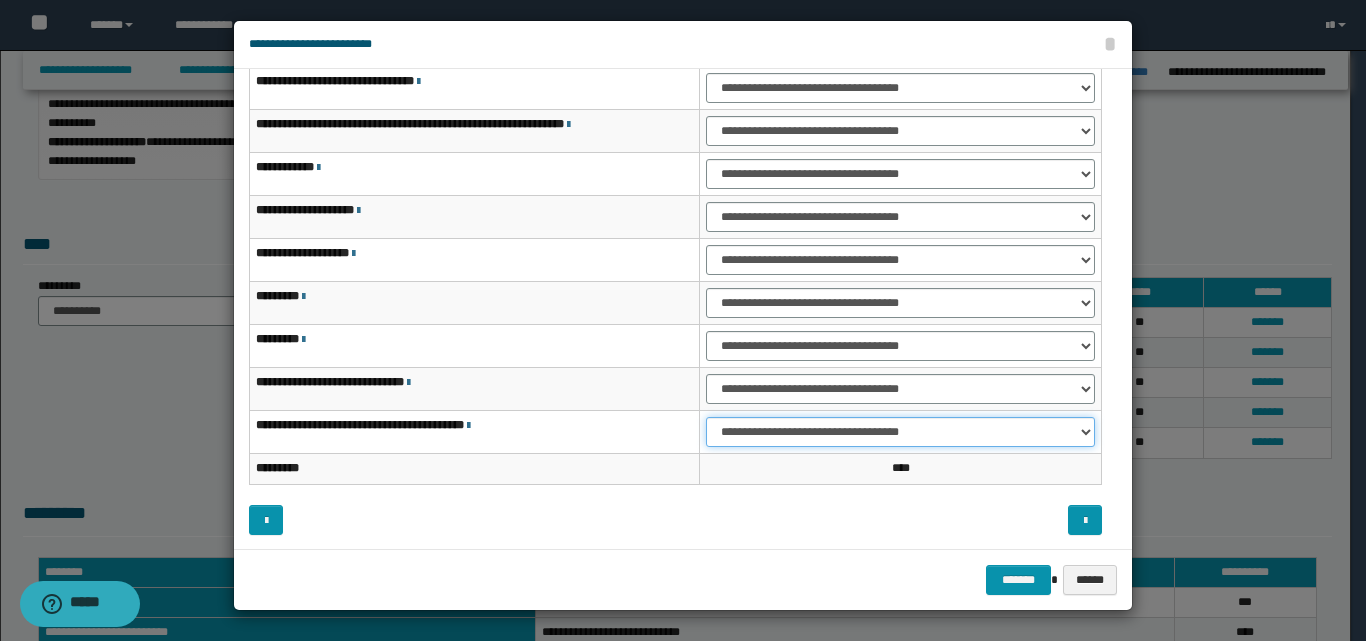 click on "**********" at bounding box center (900, 432) 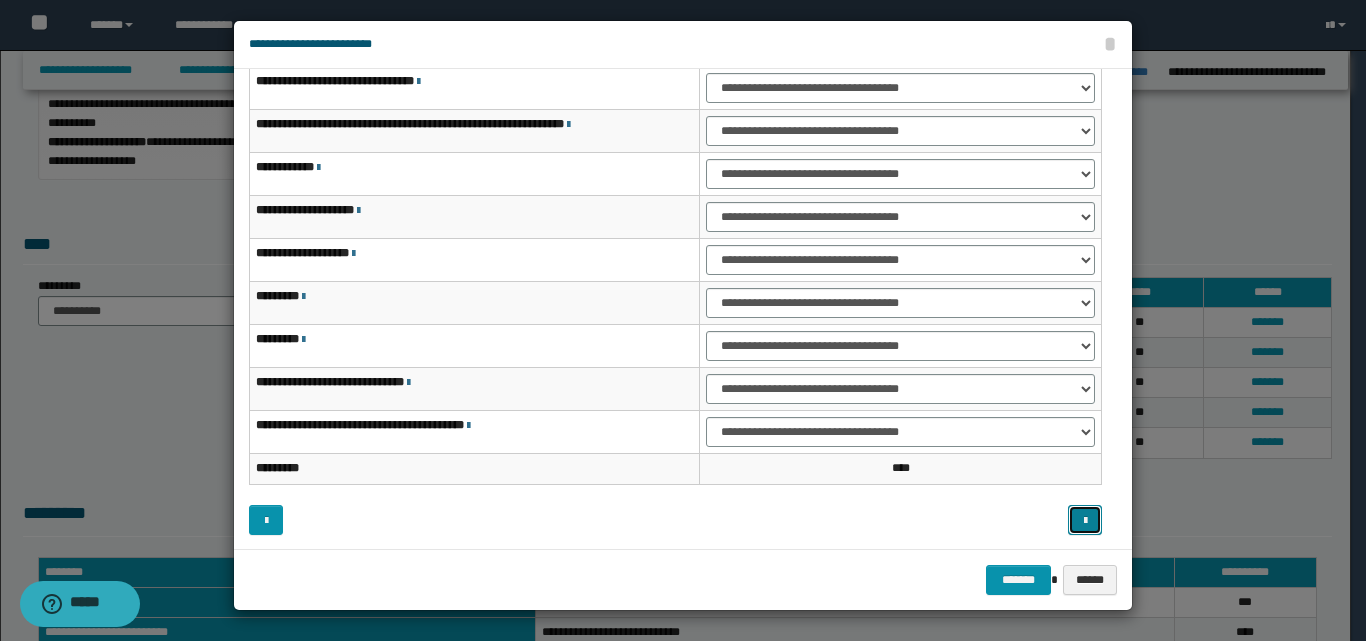 click at bounding box center (1085, 520) 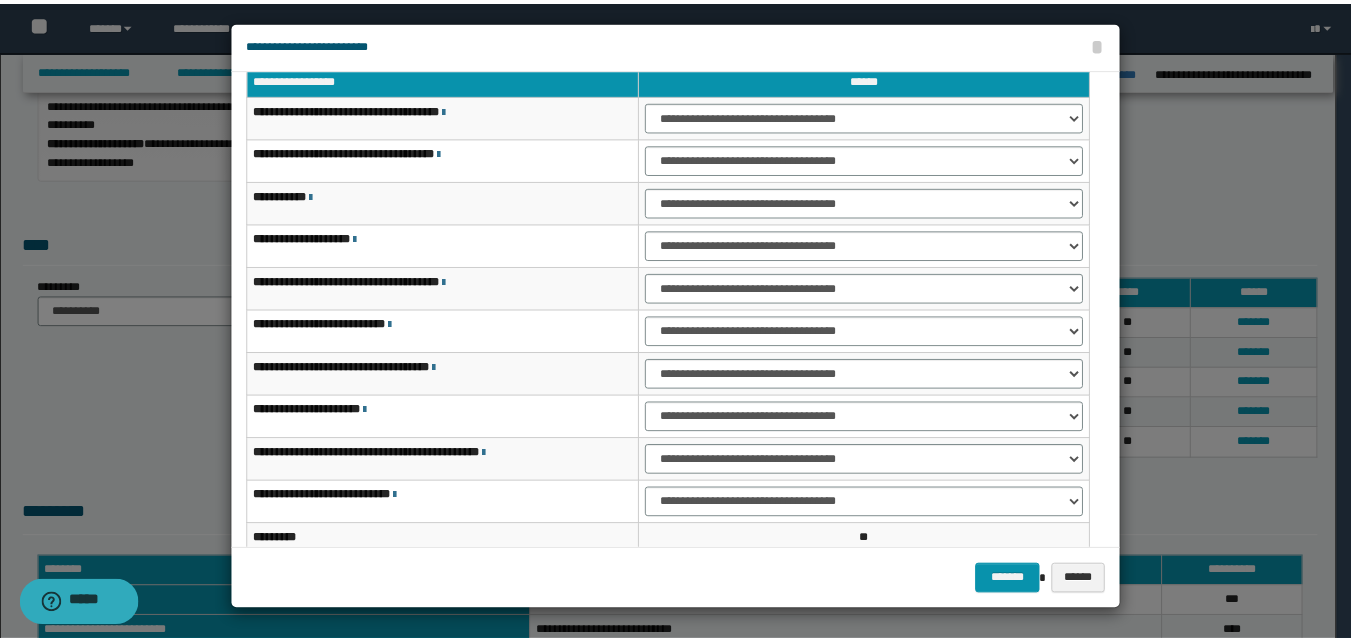 scroll, scrollTop: 0, scrollLeft: 0, axis: both 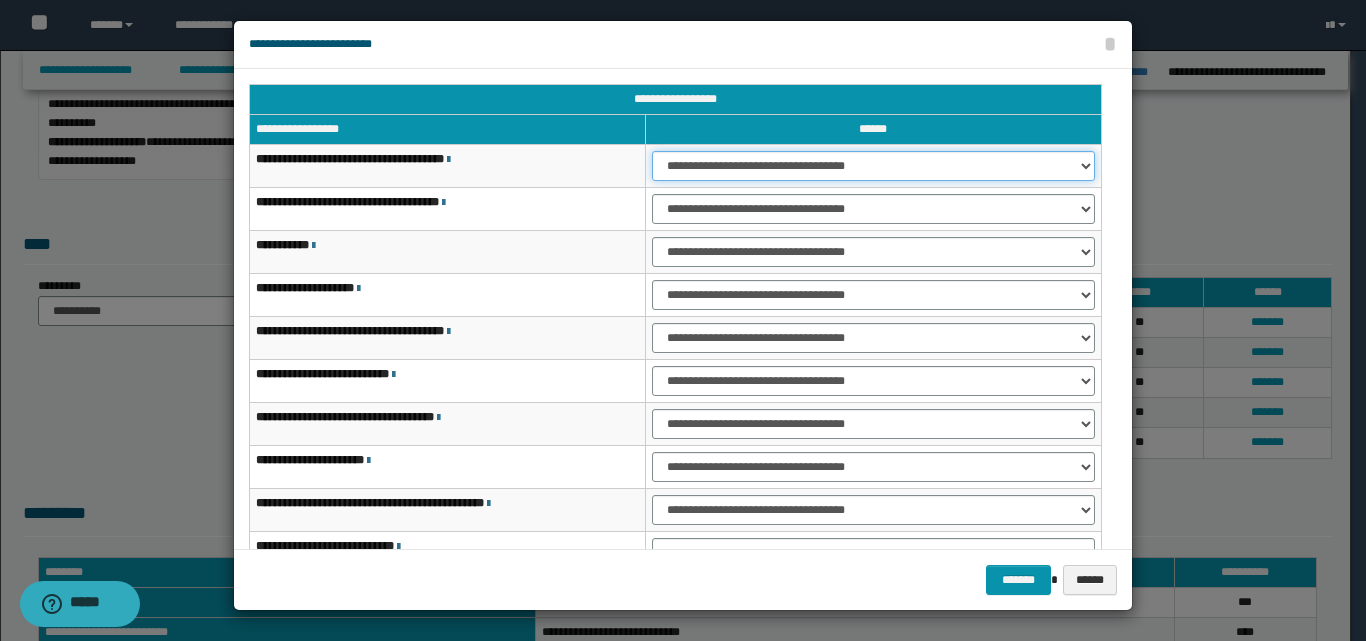 click on "**********" at bounding box center (873, 166) 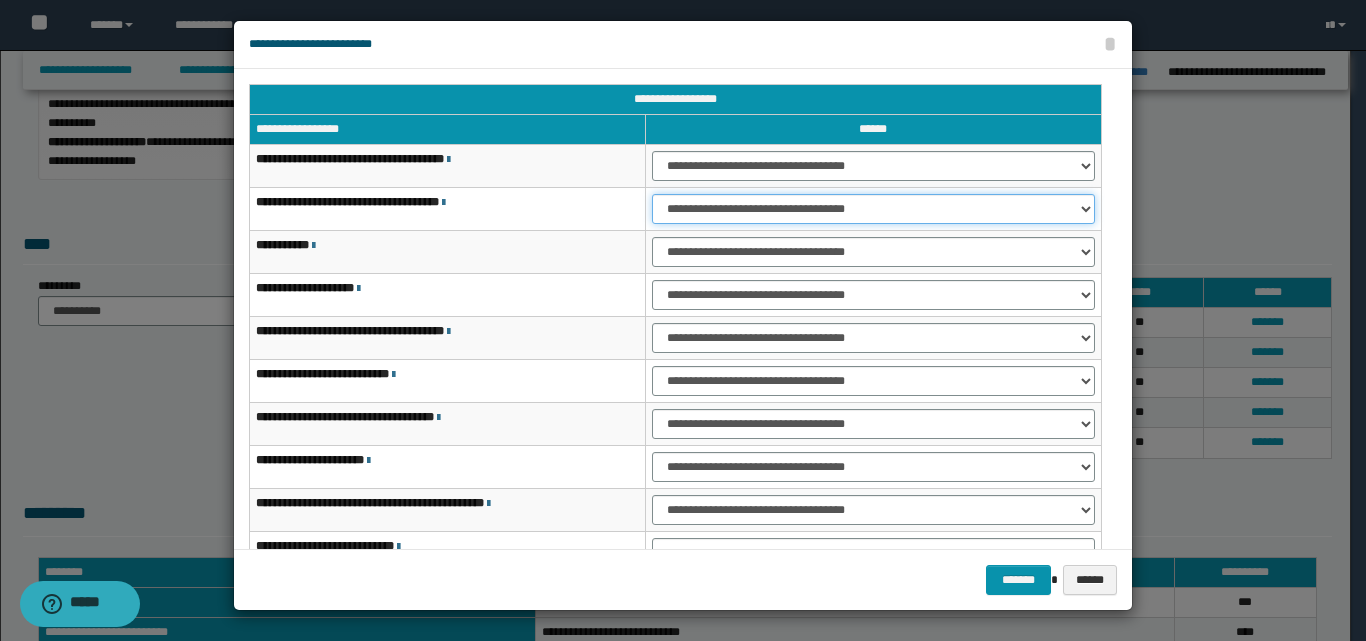 drag, startPoint x: 771, startPoint y: 207, endPoint x: 772, endPoint y: 220, distance: 13.038404 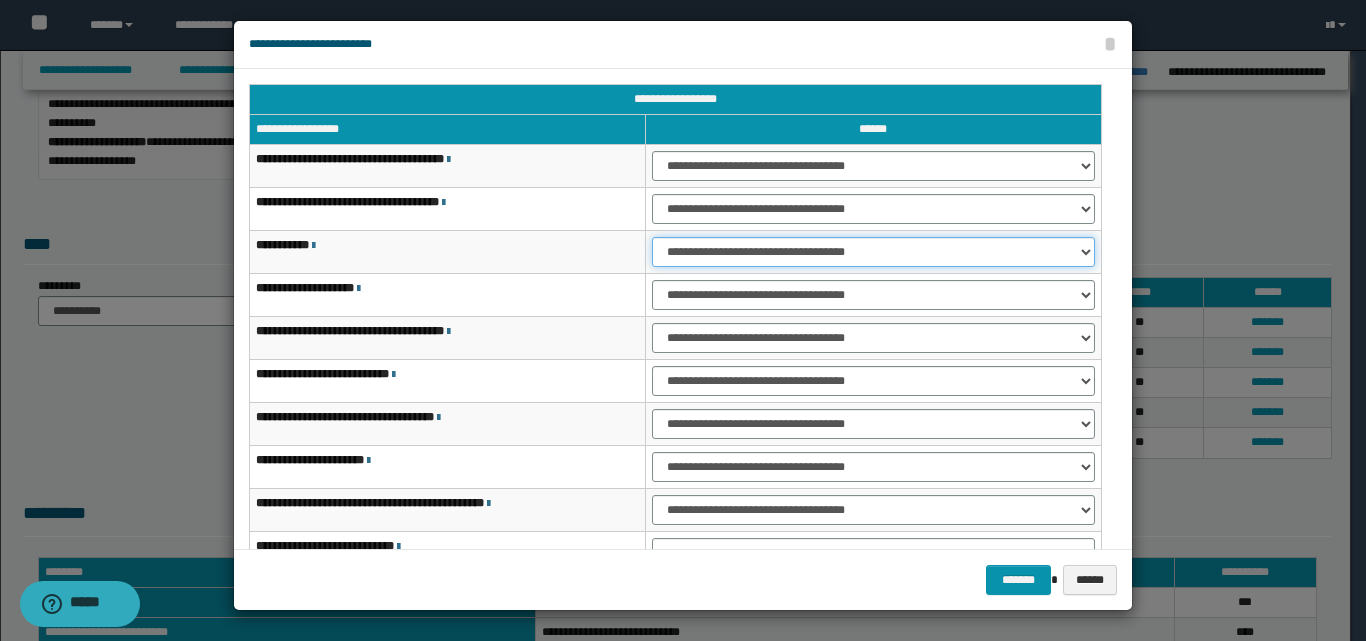 click on "**********" at bounding box center (873, 252) 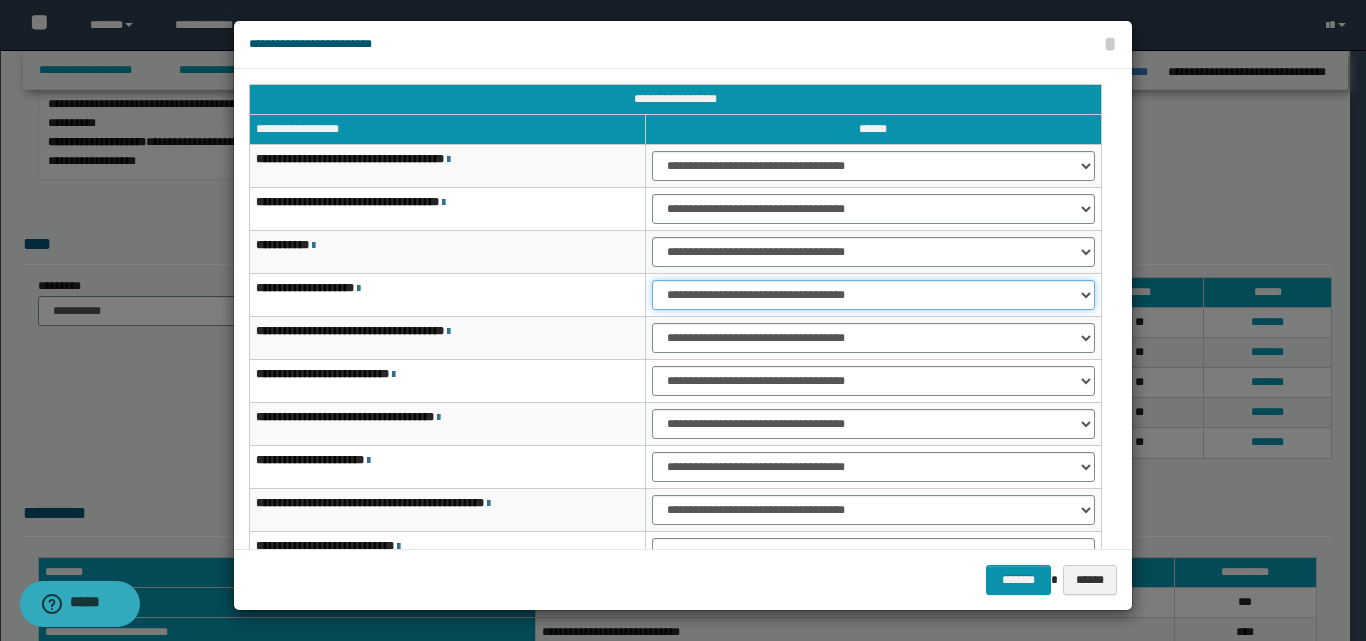 click on "**********" at bounding box center [873, 295] 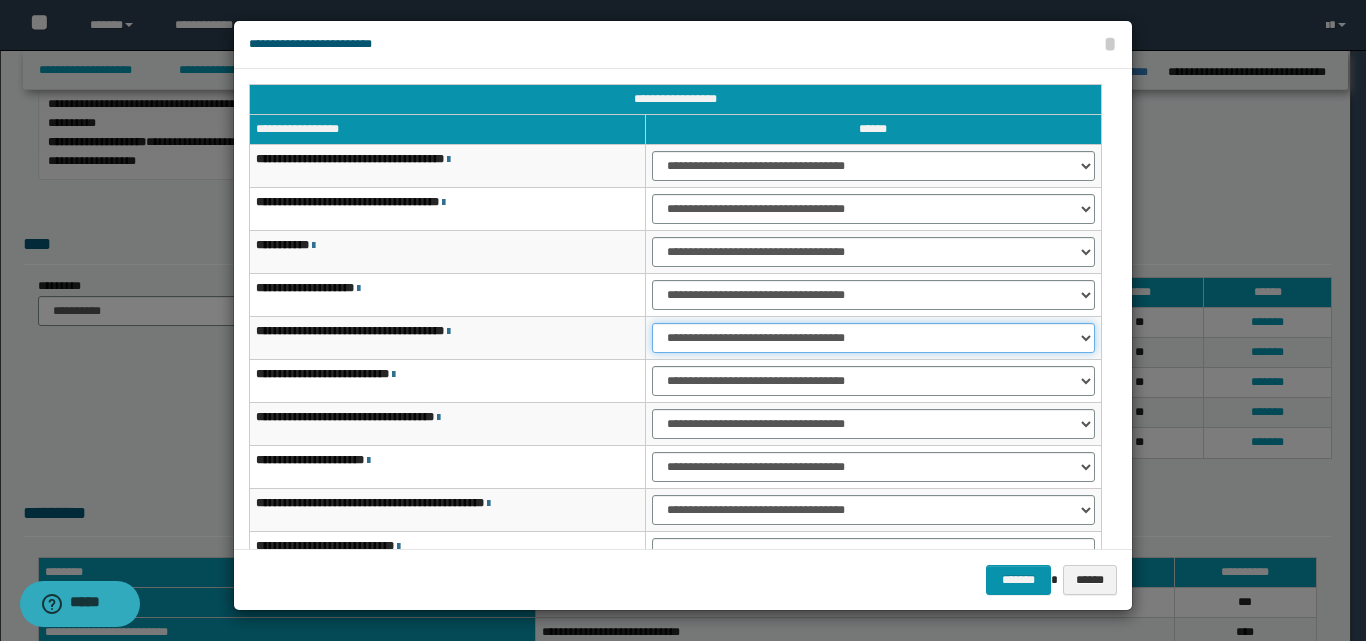 click on "**********" at bounding box center (873, 338) 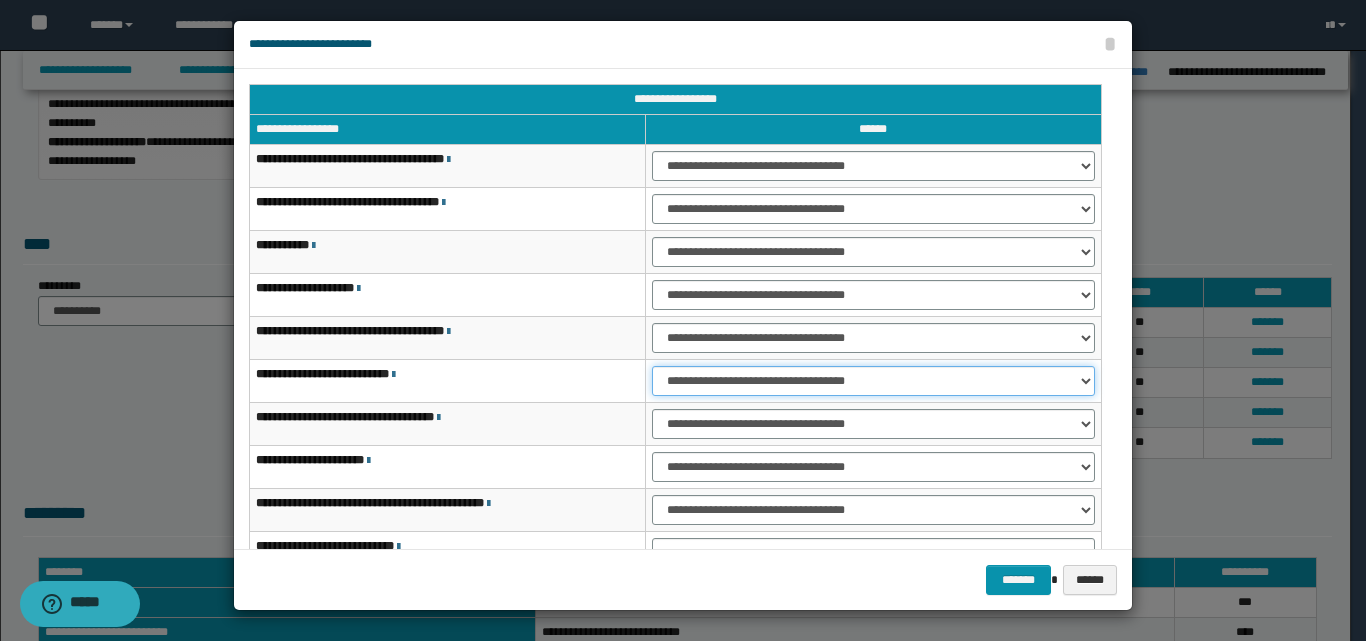 click on "**********" at bounding box center (873, 381) 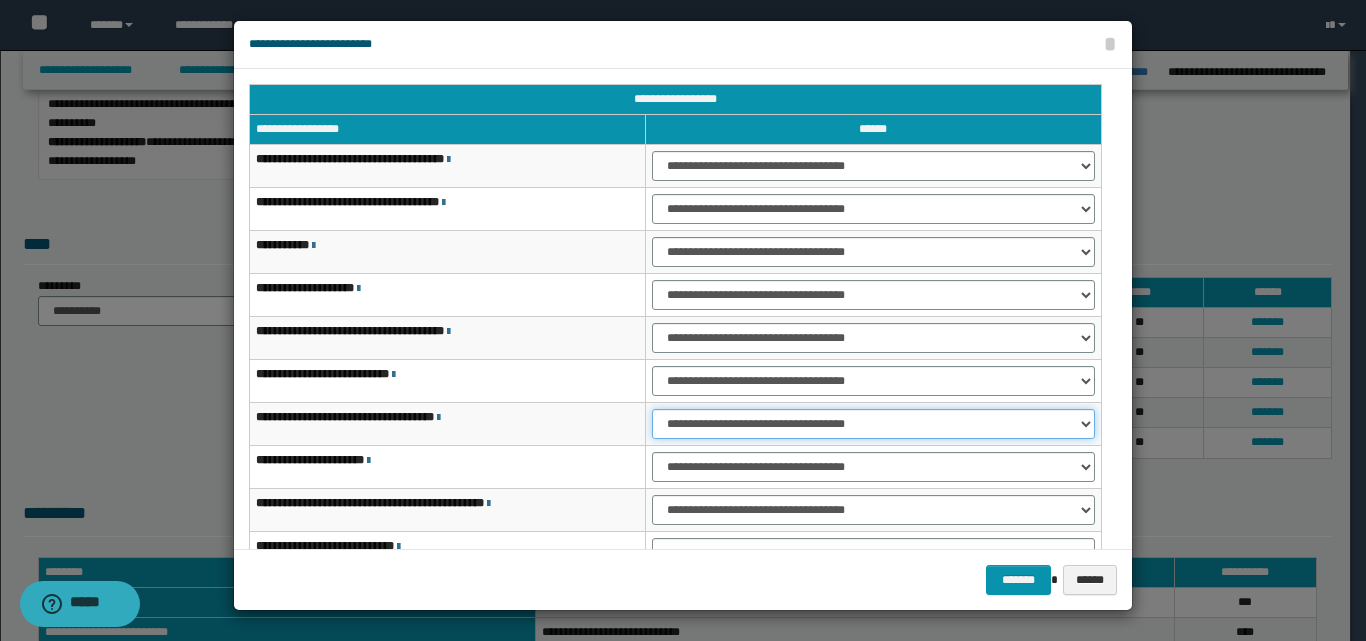 click on "**********" at bounding box center (873, 424) 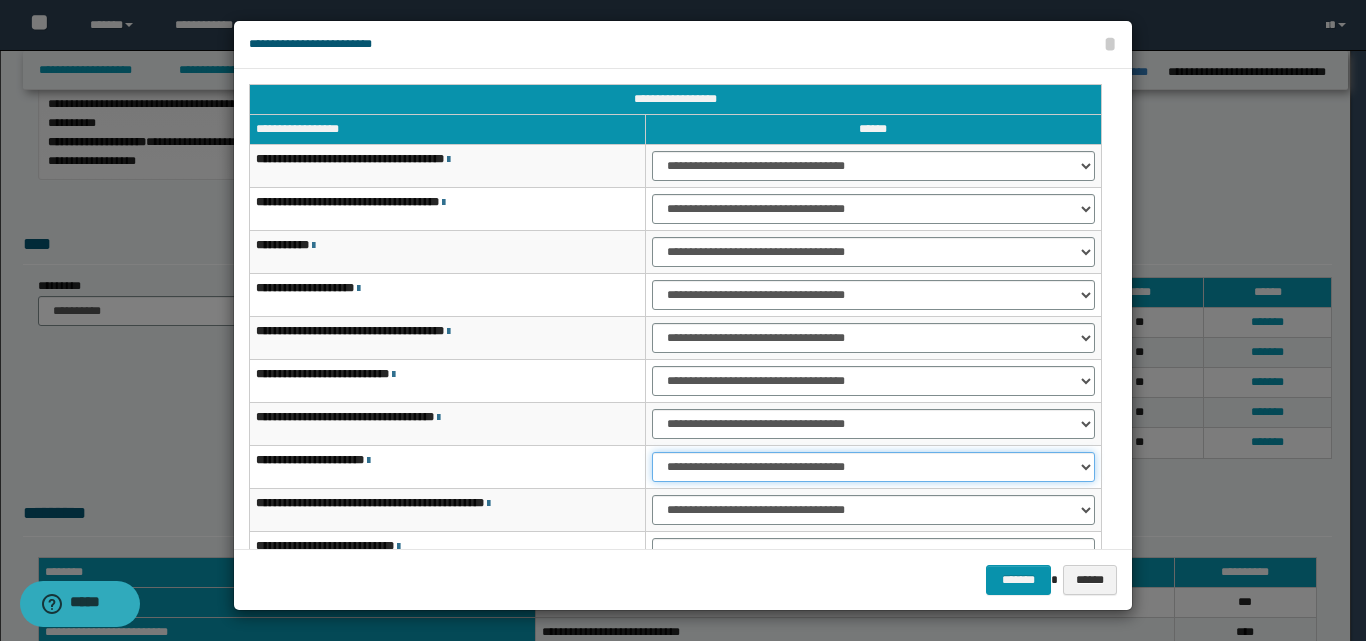 click on "**********" at bounding box center (873, 467) 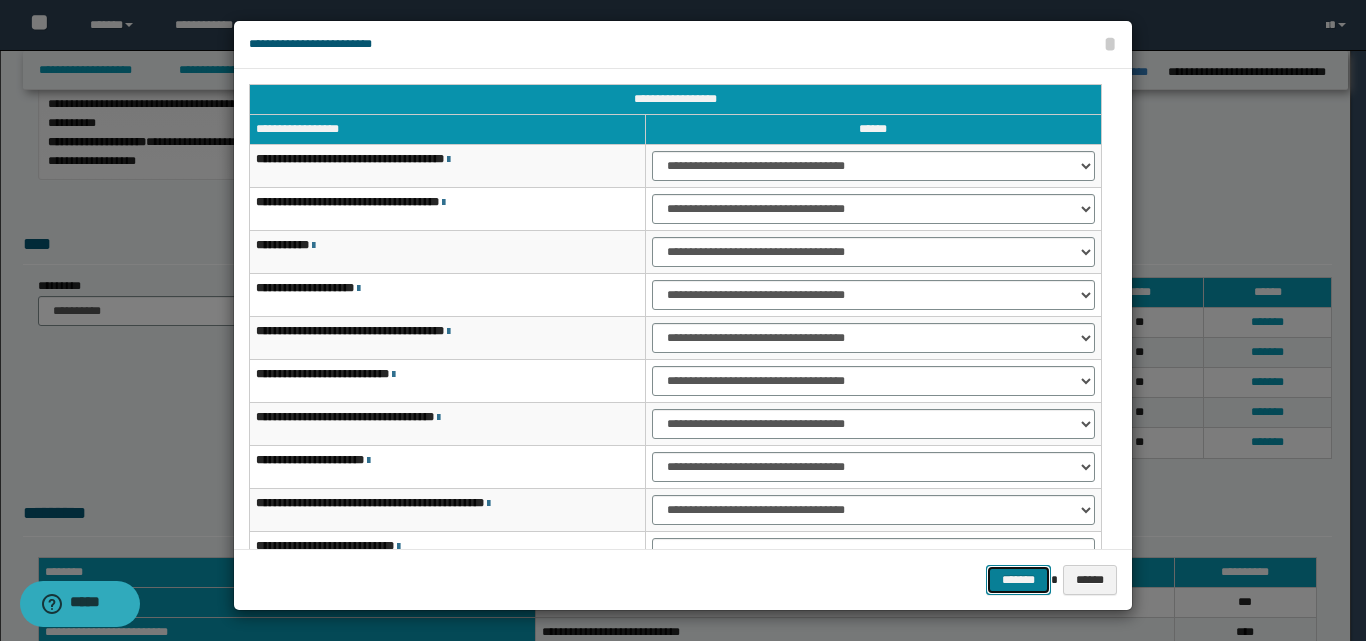 click on "*******" at bounding box center (1018, 580) 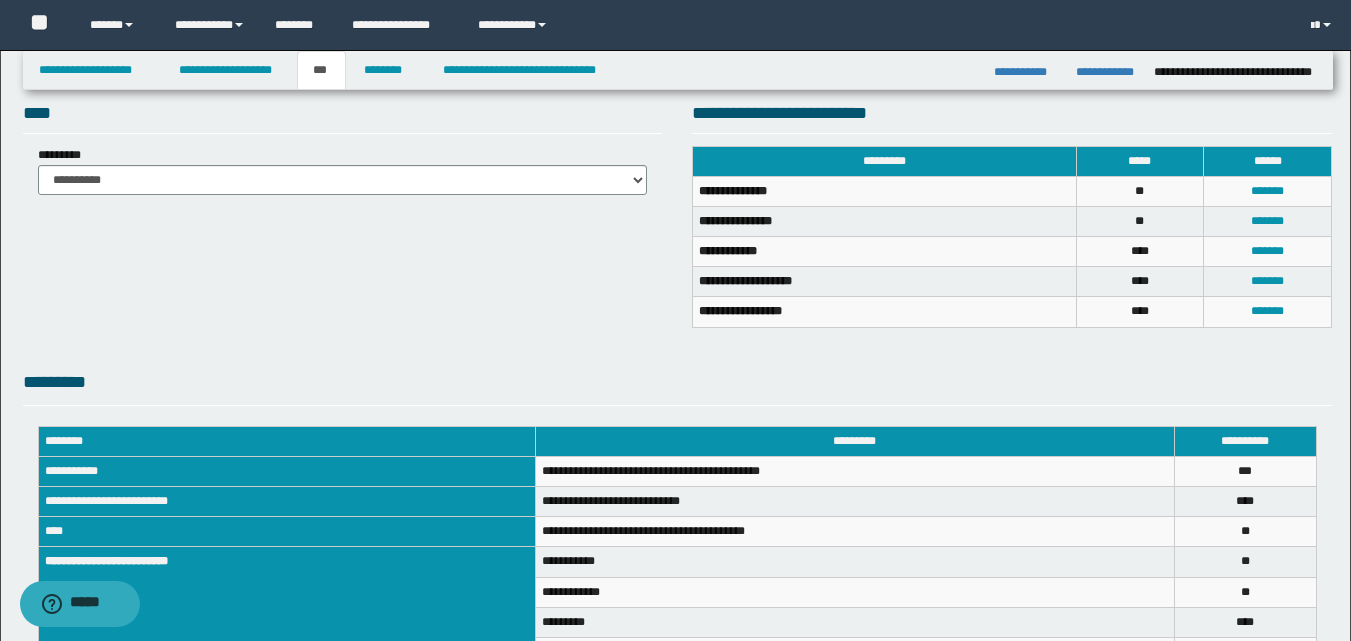 scroll, scrollTop: 647, scrollLeft: 0, axis: vertical 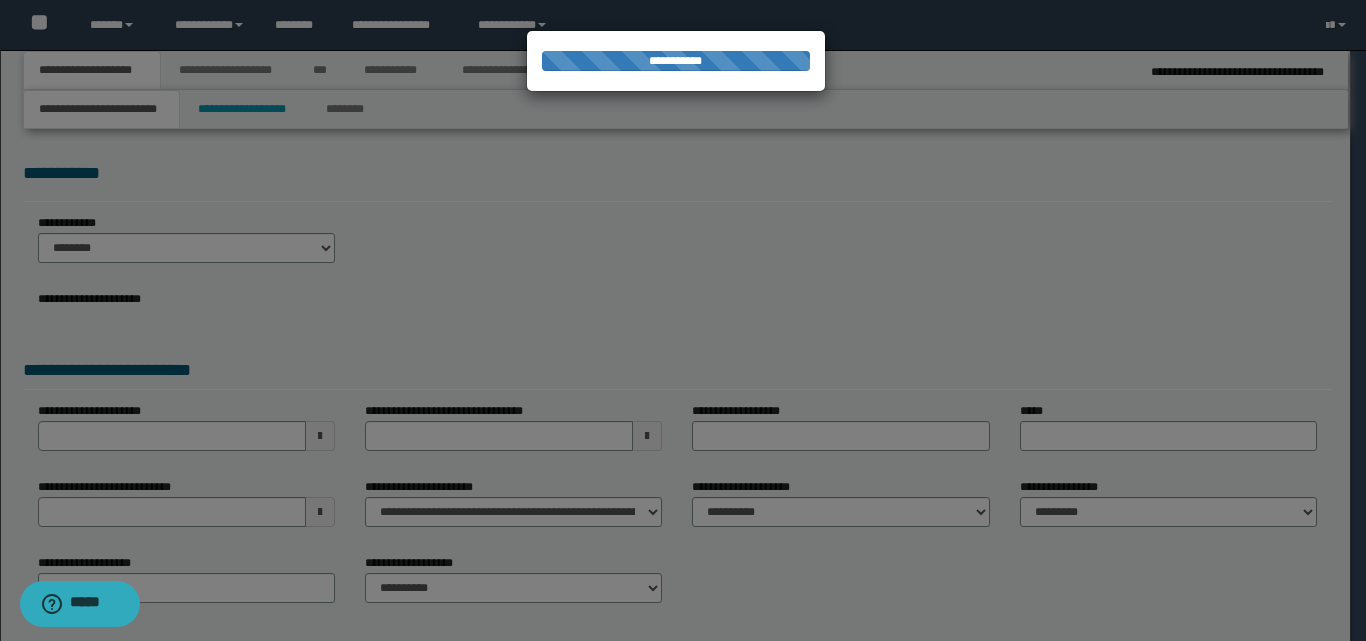 select on "*" 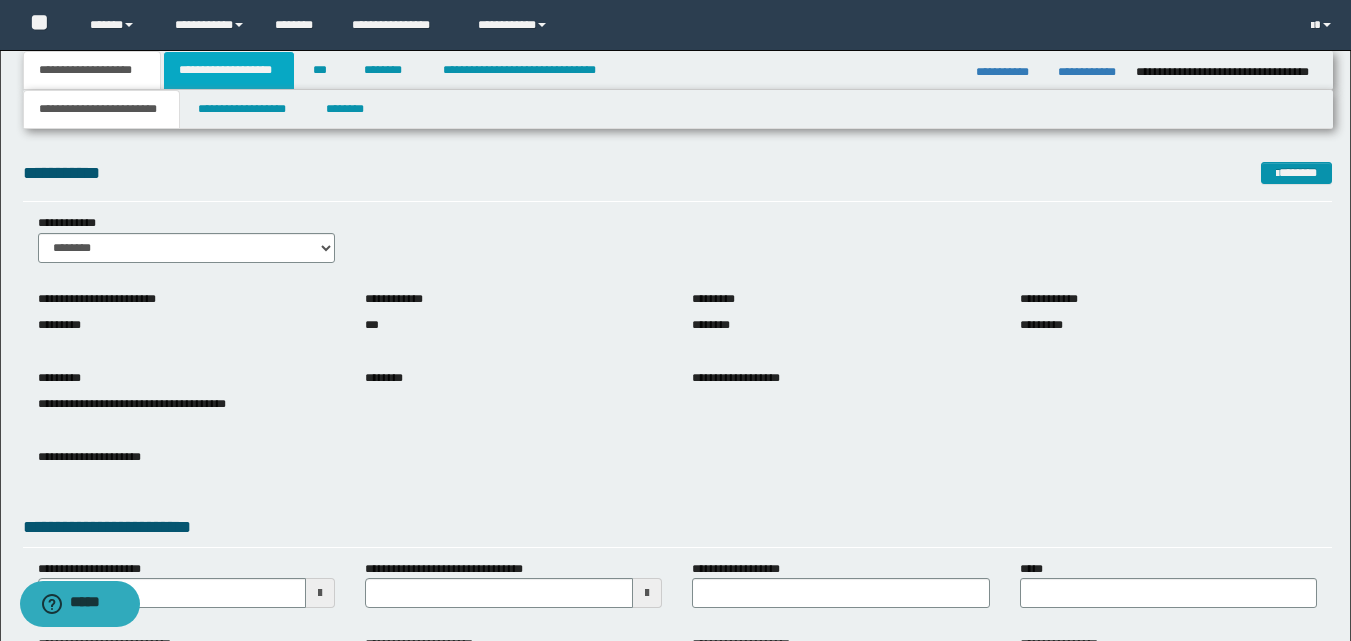 click on "**********" at bounding box center [229, 70] 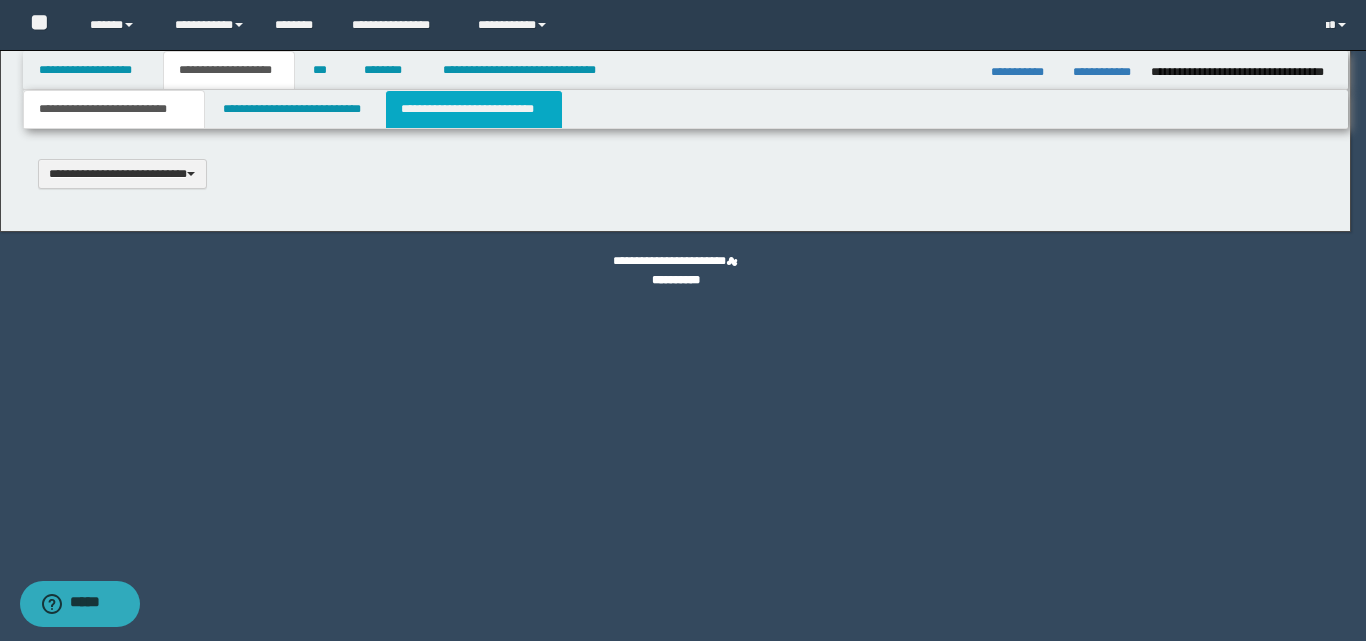 type 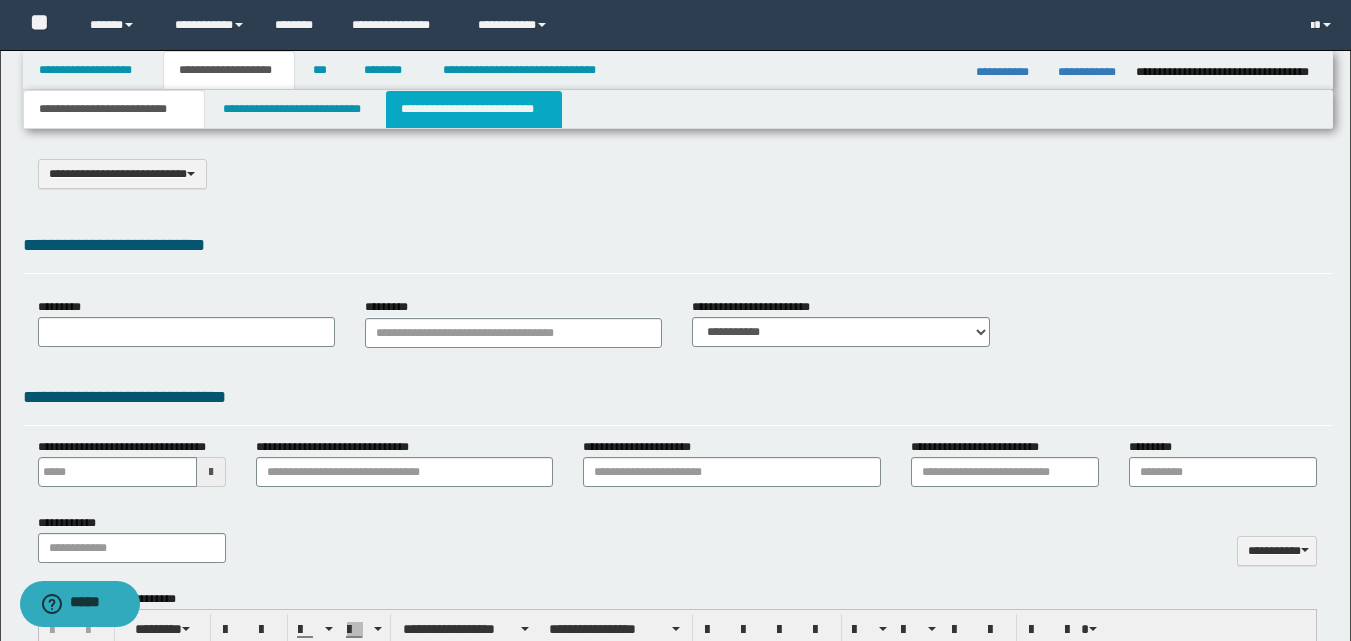 select on "*" 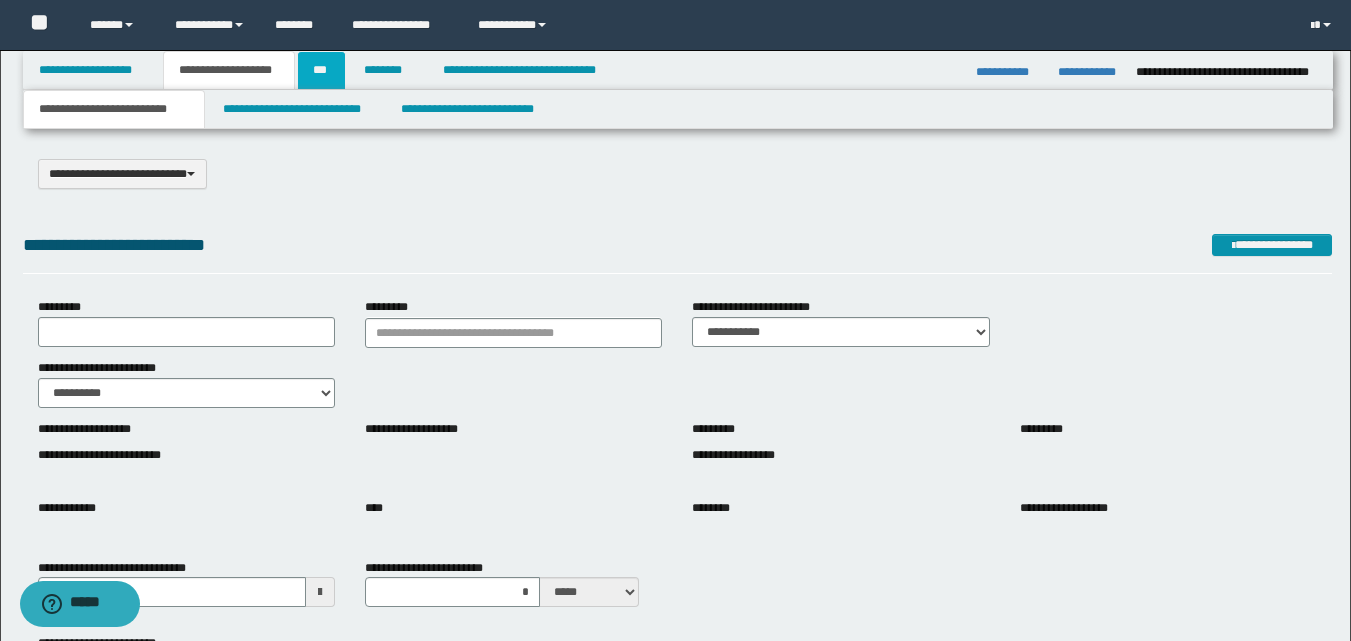 click on "***" at bounding box center (321, 70) 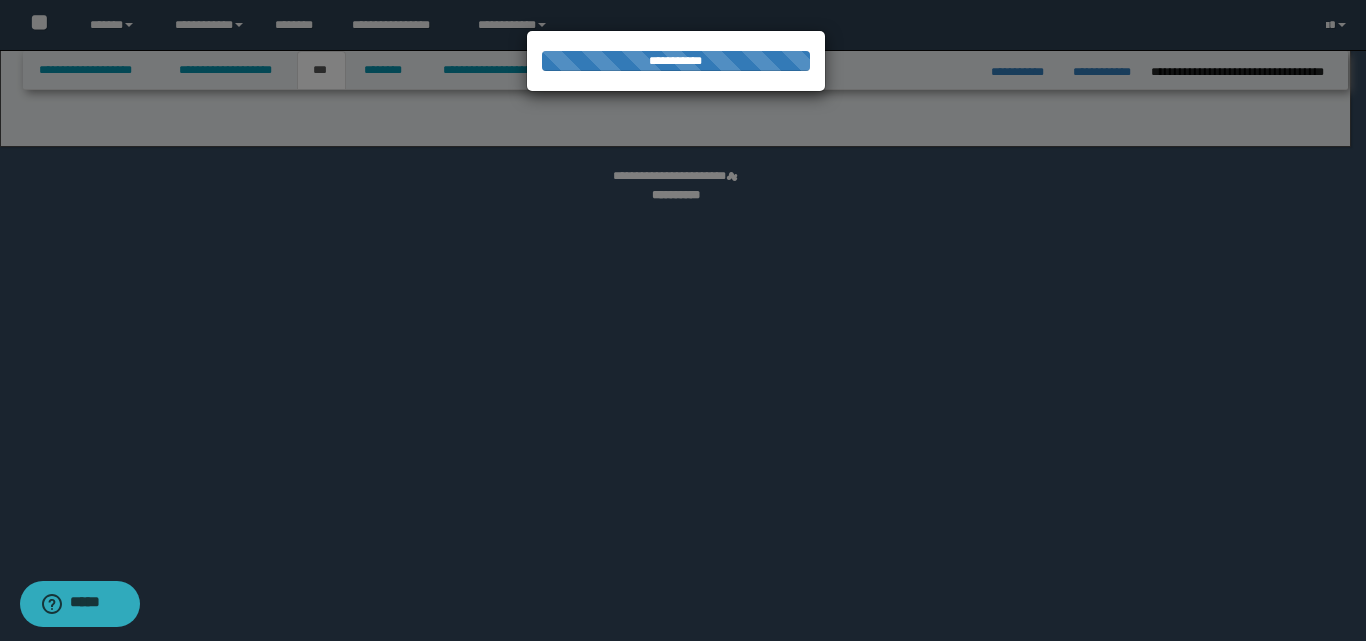 select on "**" 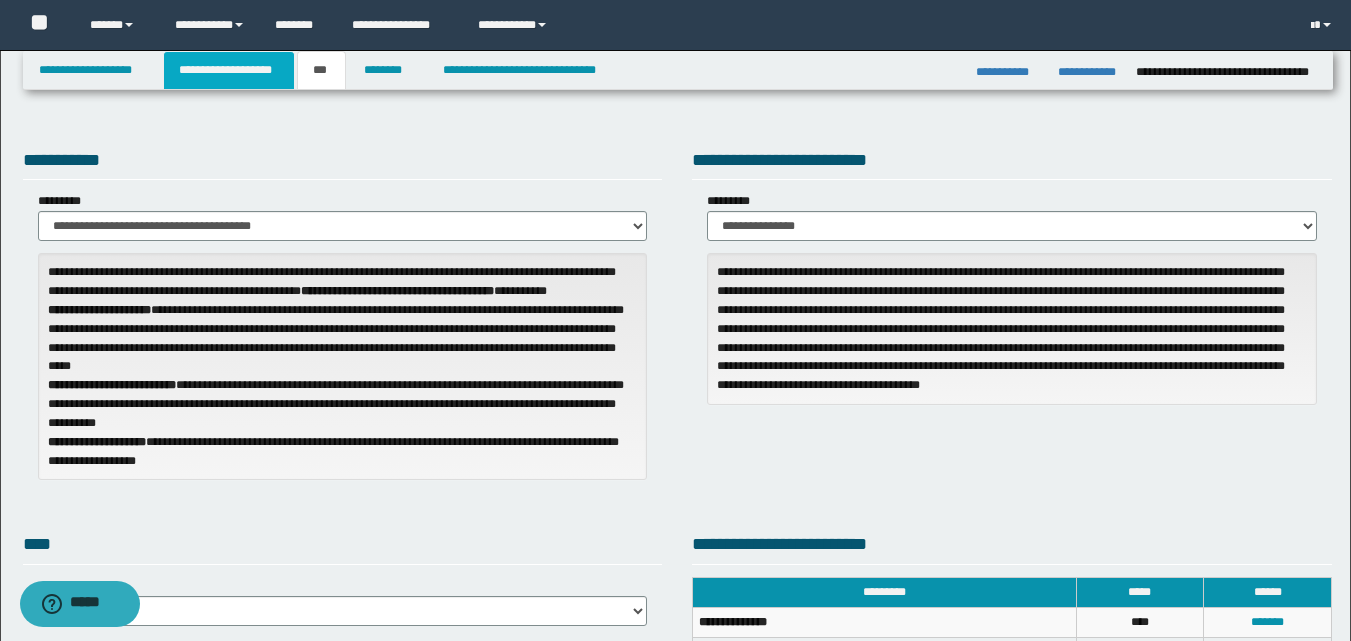 click on "**********" at bounding box center [229, 70] 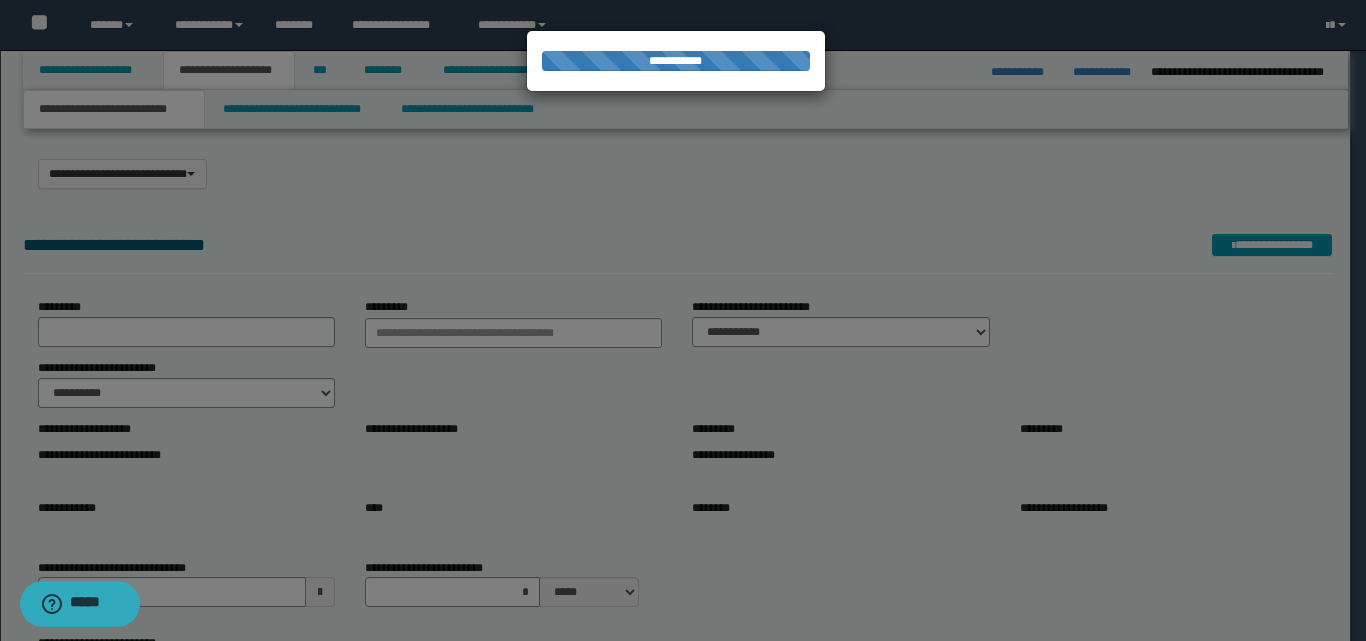 type 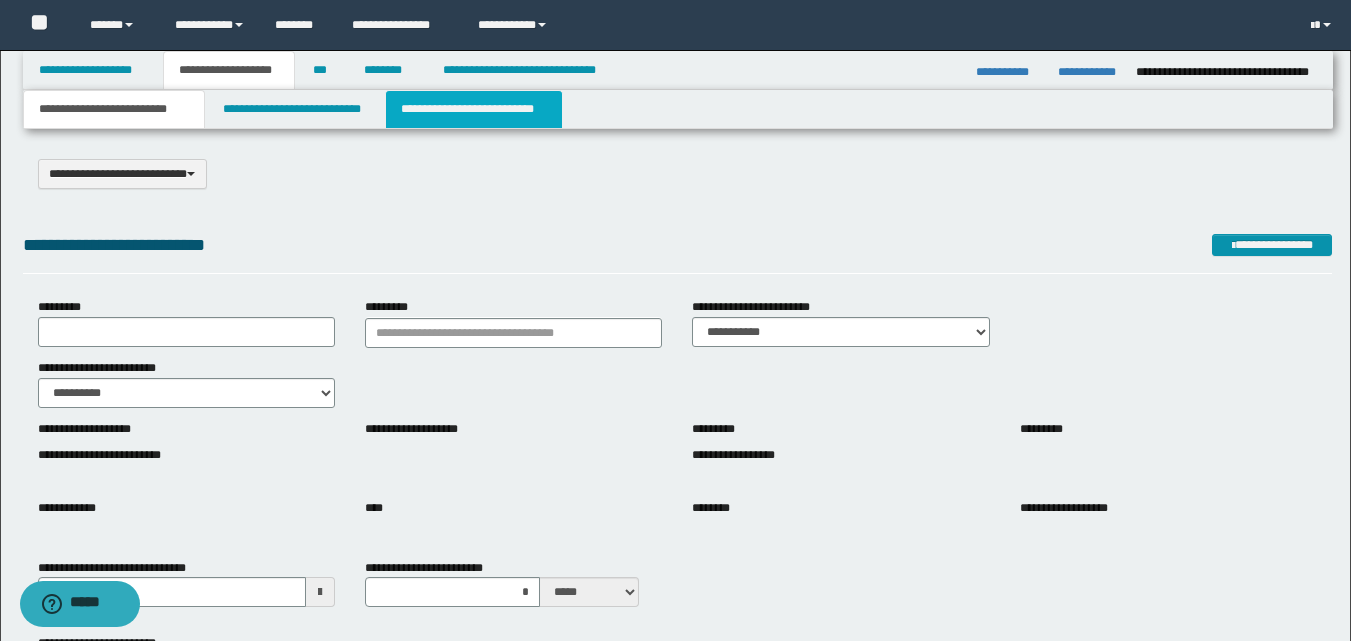 click on "**********" at bounding box center (474, 109) 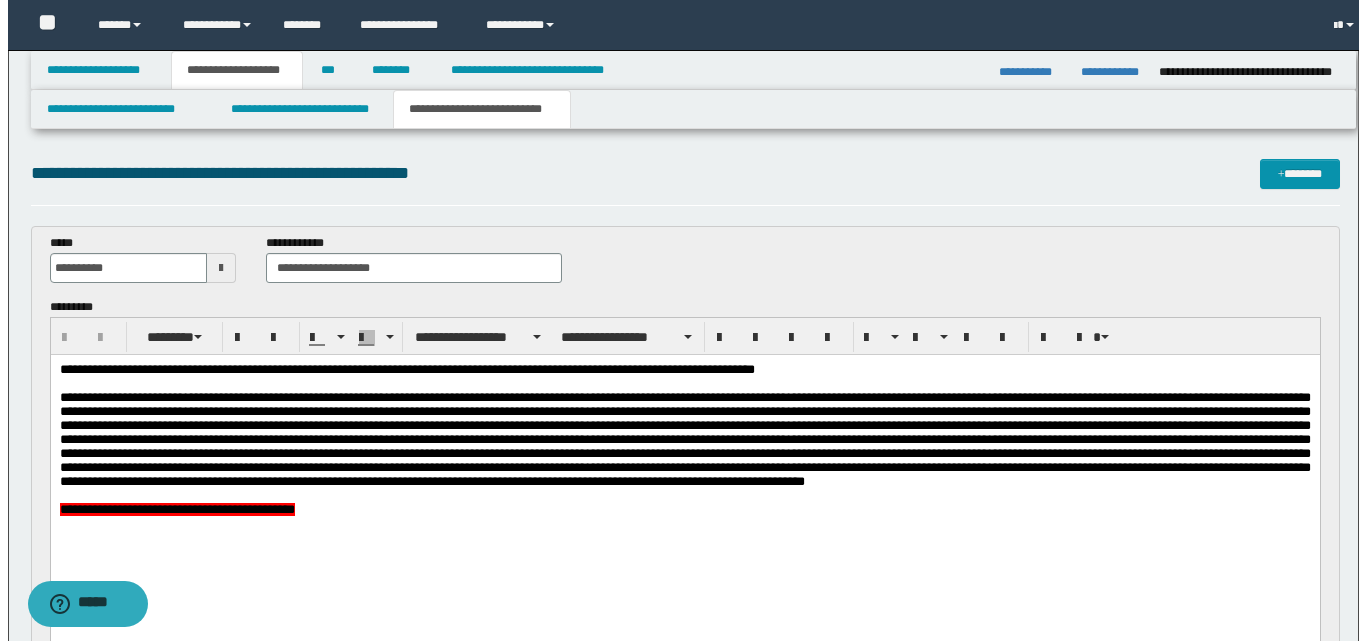 scroll, scrollTop: 0, scrollLeft: 0, axis: both 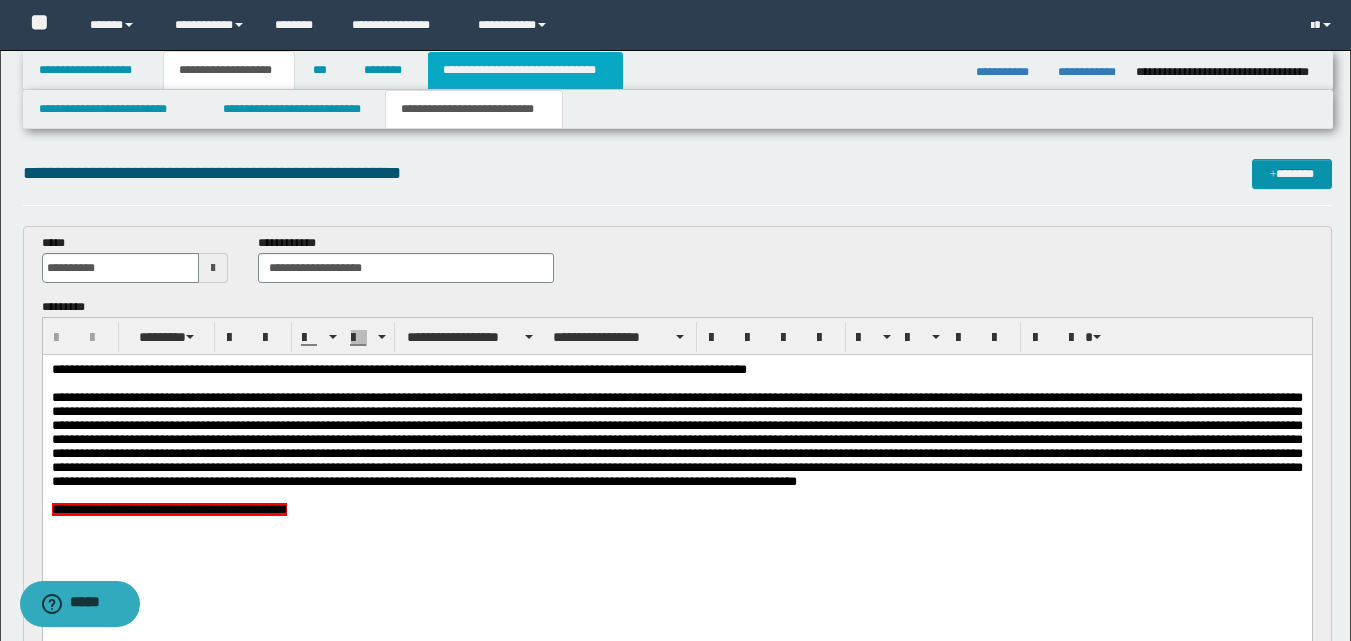 click on "**********" at bounding box center [525, 70] 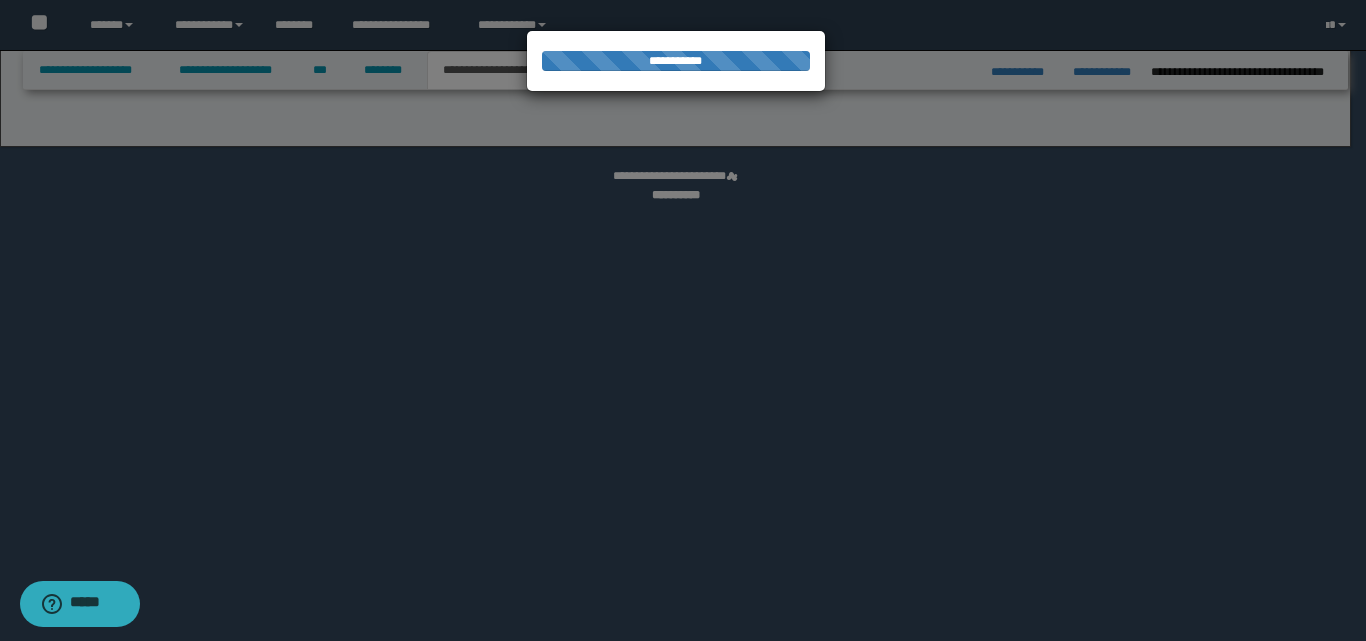 select on "*" 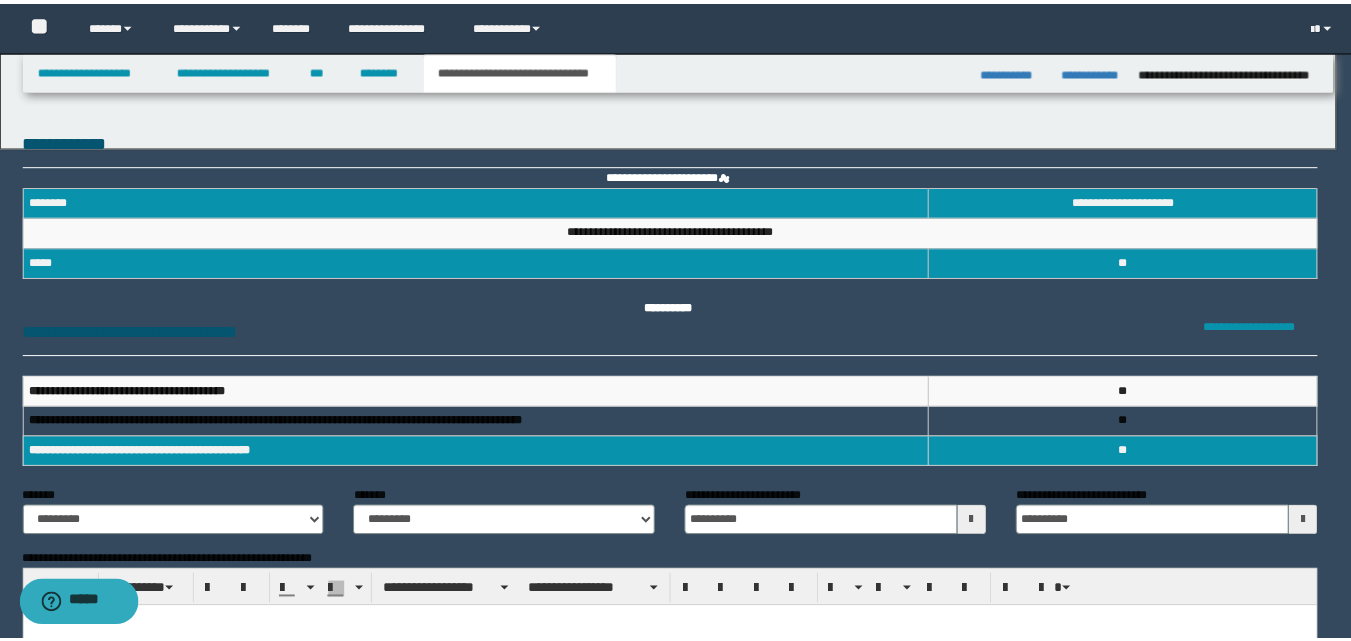 scroll, scrollTop: 0, scrollLeft: 0, axis: both 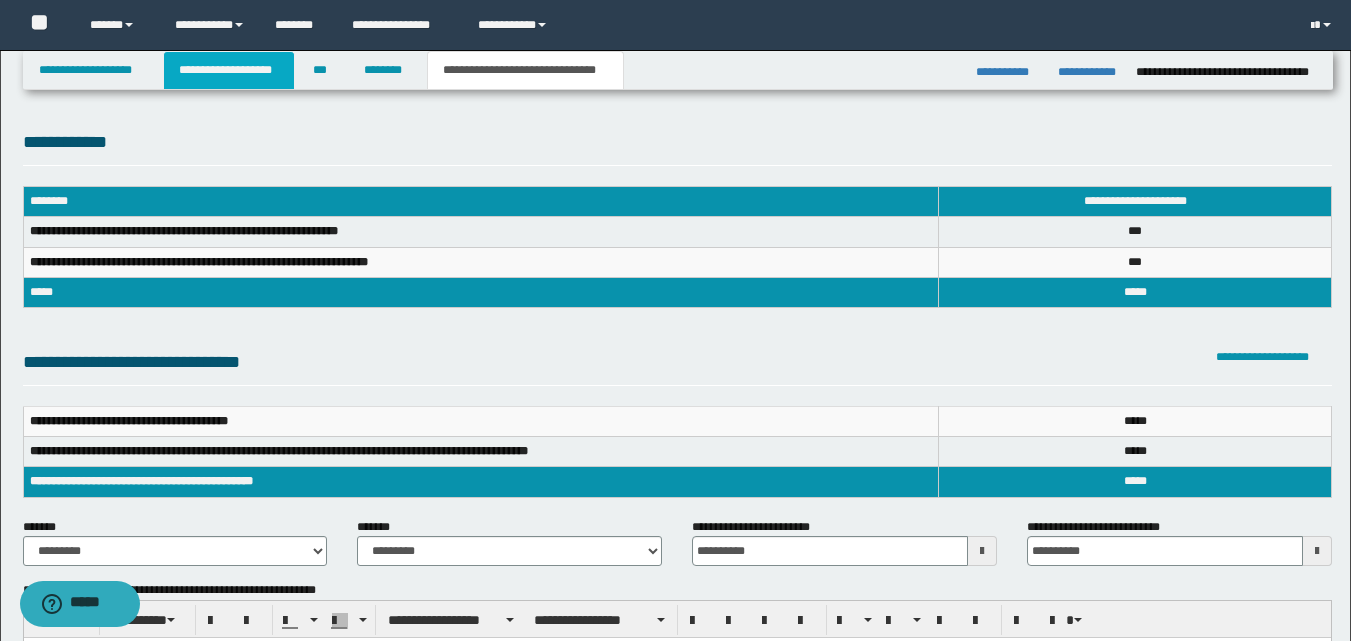 click on "**********" at bounding box center (229, 70) 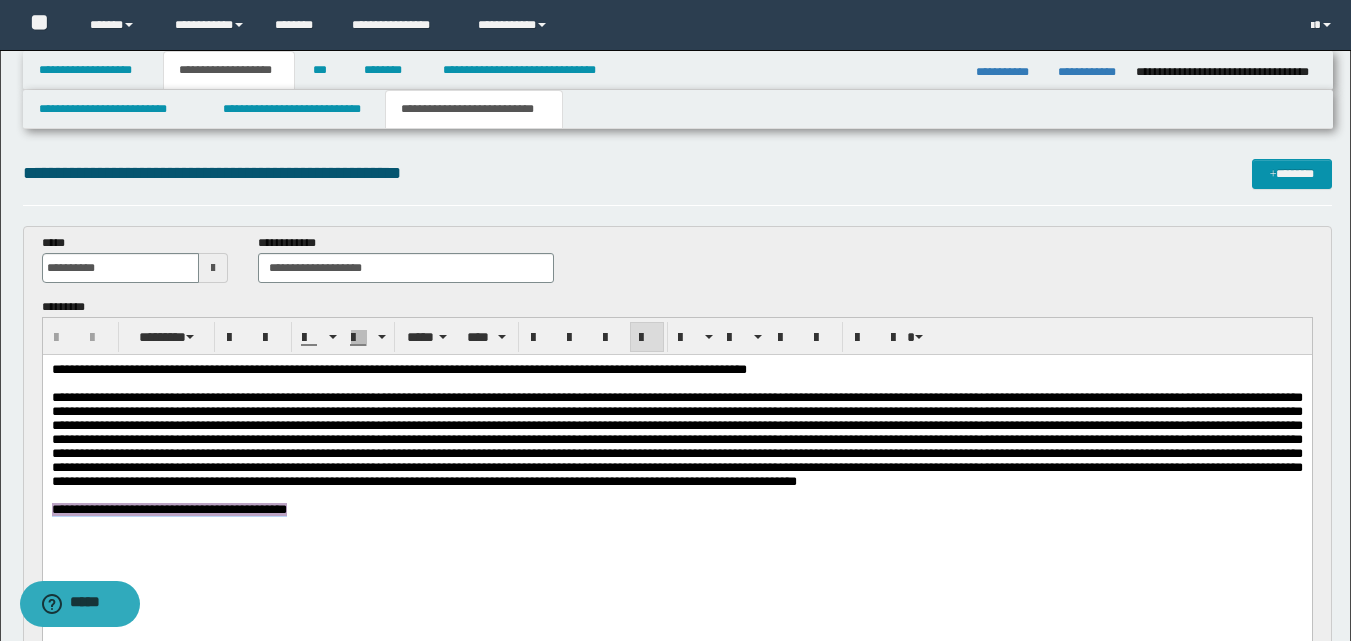 drag, startPoint x: 430, startPoint y: 555, endPoint x: 75, endPoint y: 910, distance: 502.0458 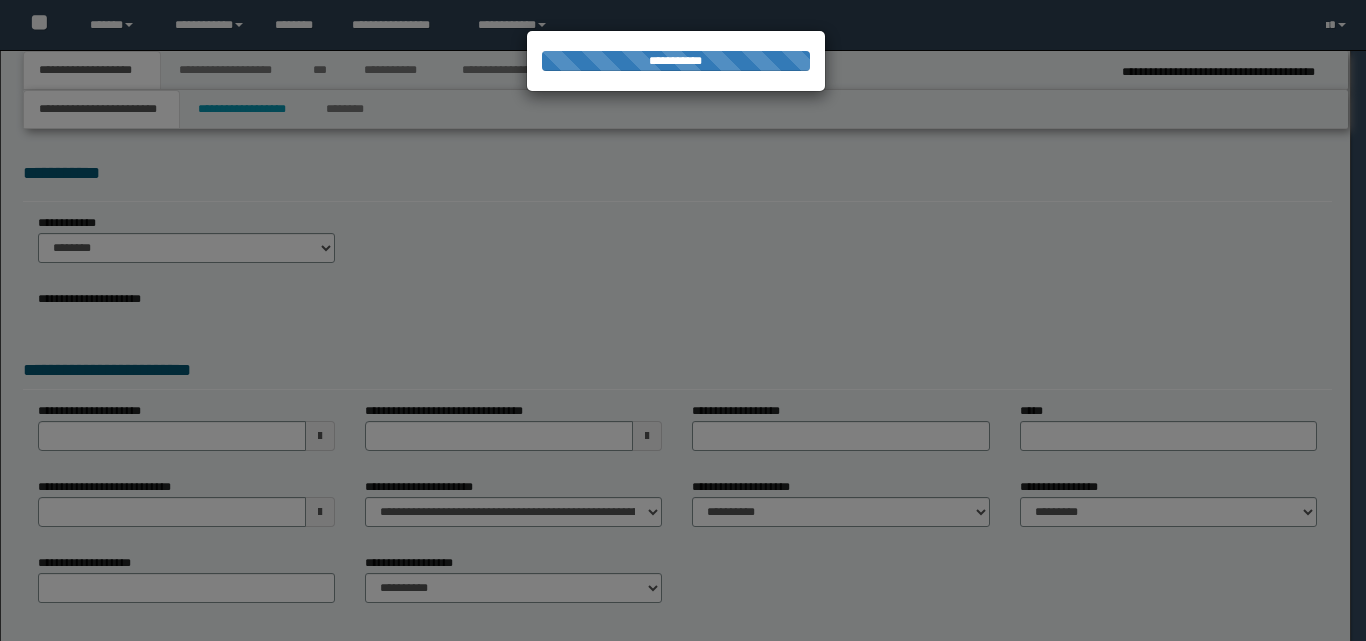 scroll, scrollTop: 0, scrollLeft: 0, axis: both 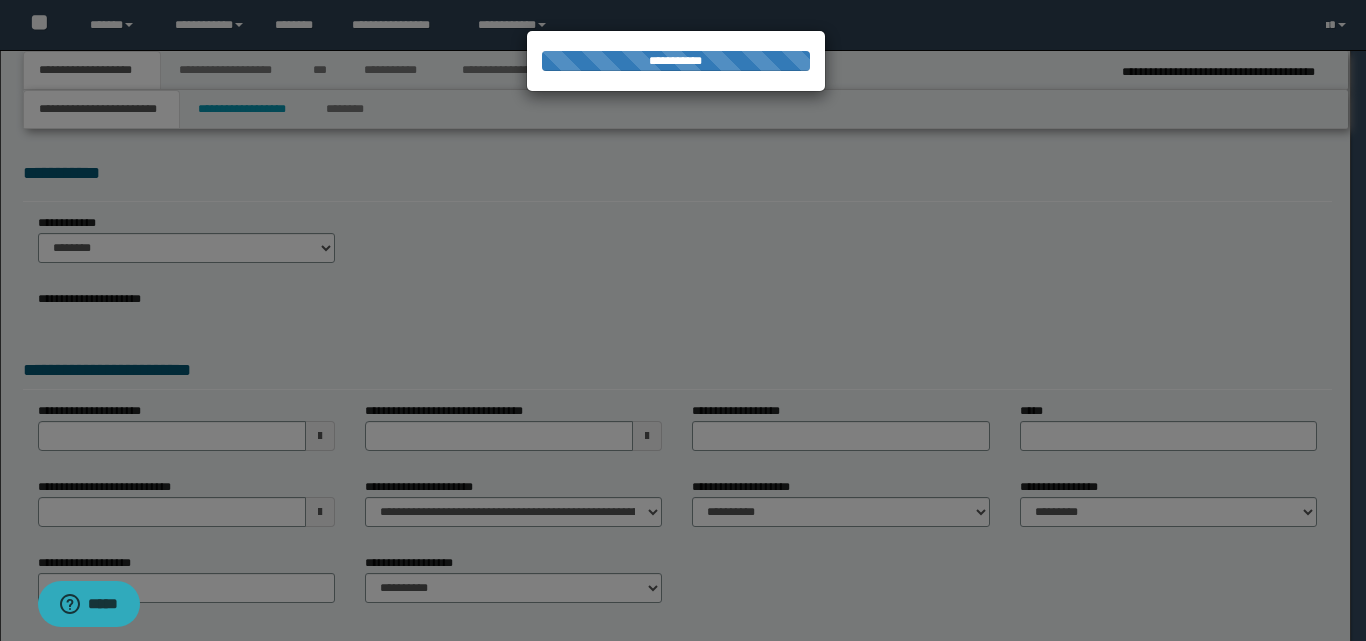 select on "*" 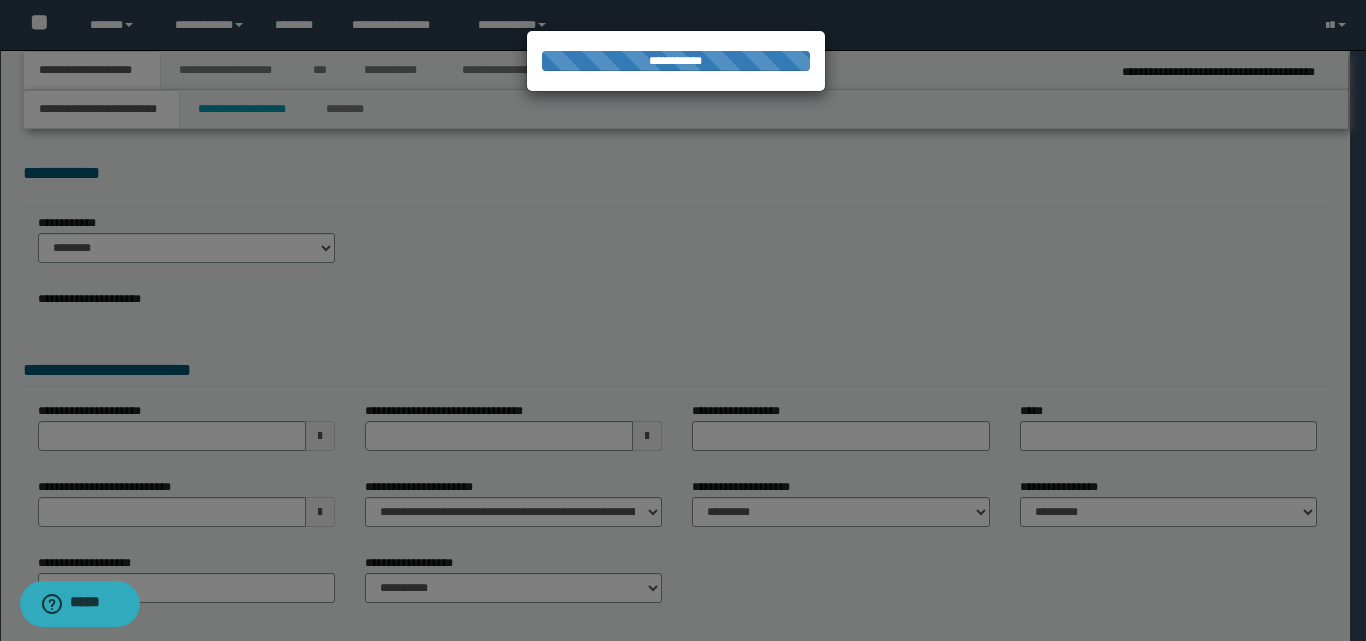scroll, scrollTop: 0, scrollLeft: 0, axis: both 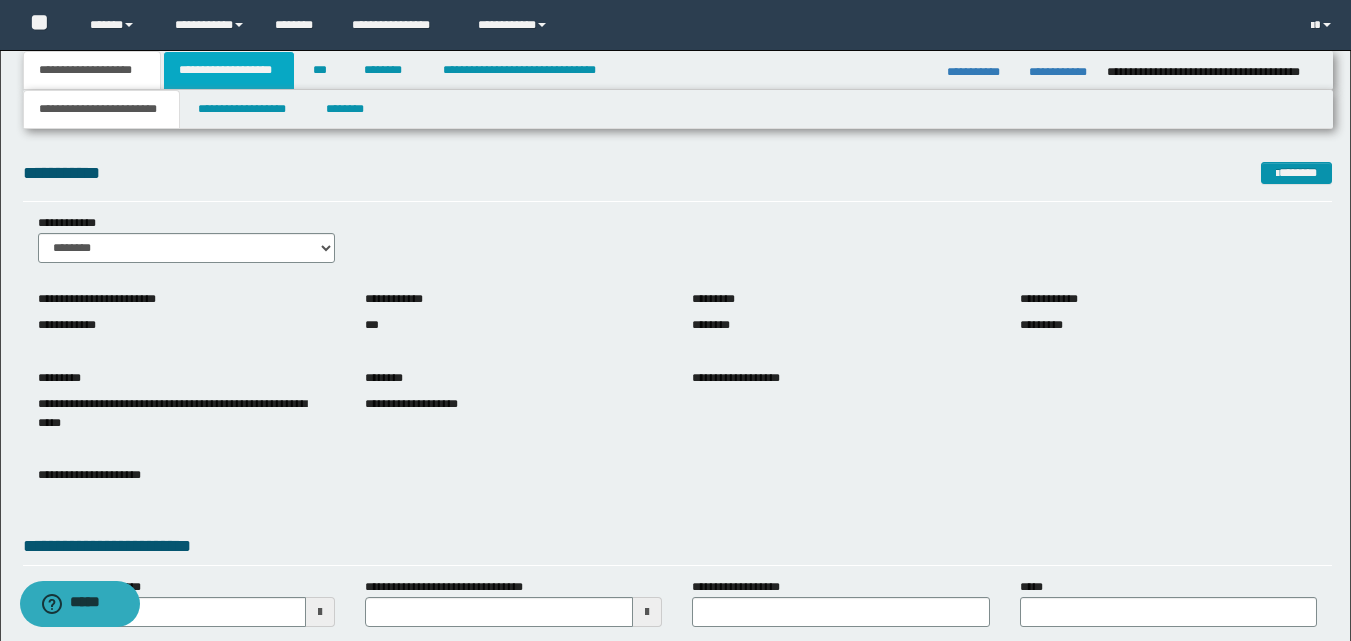 click on "**********" at bounding box center (229, 70) 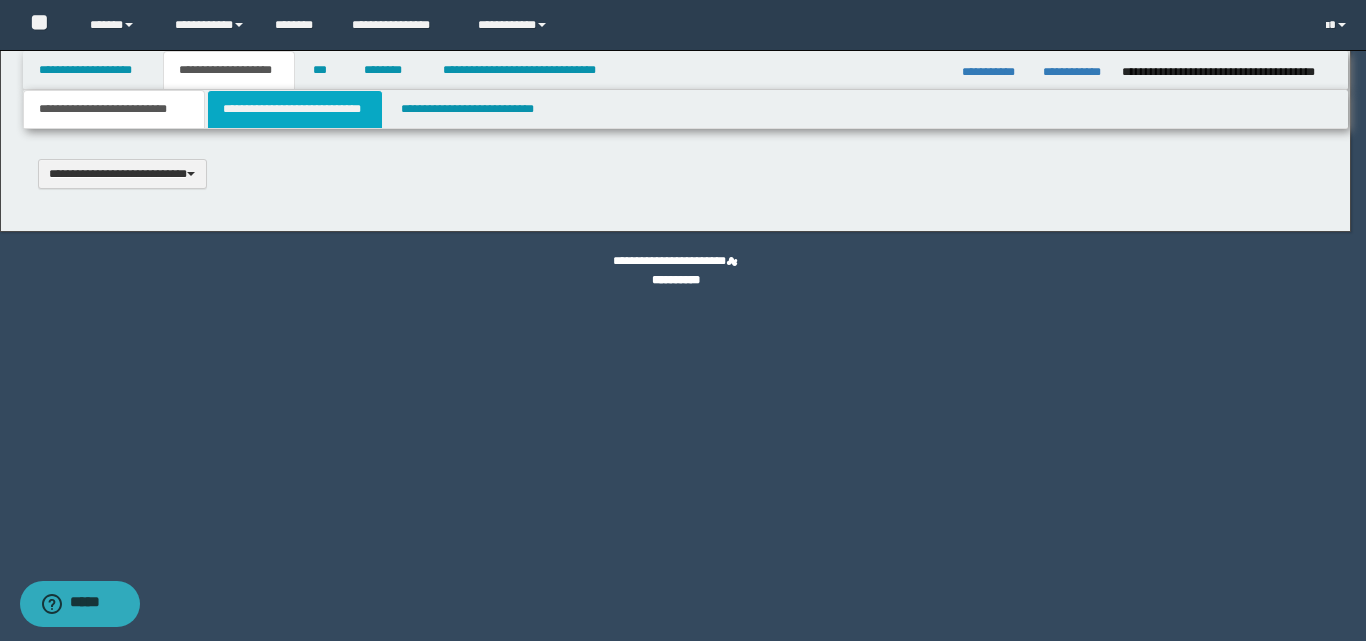 type 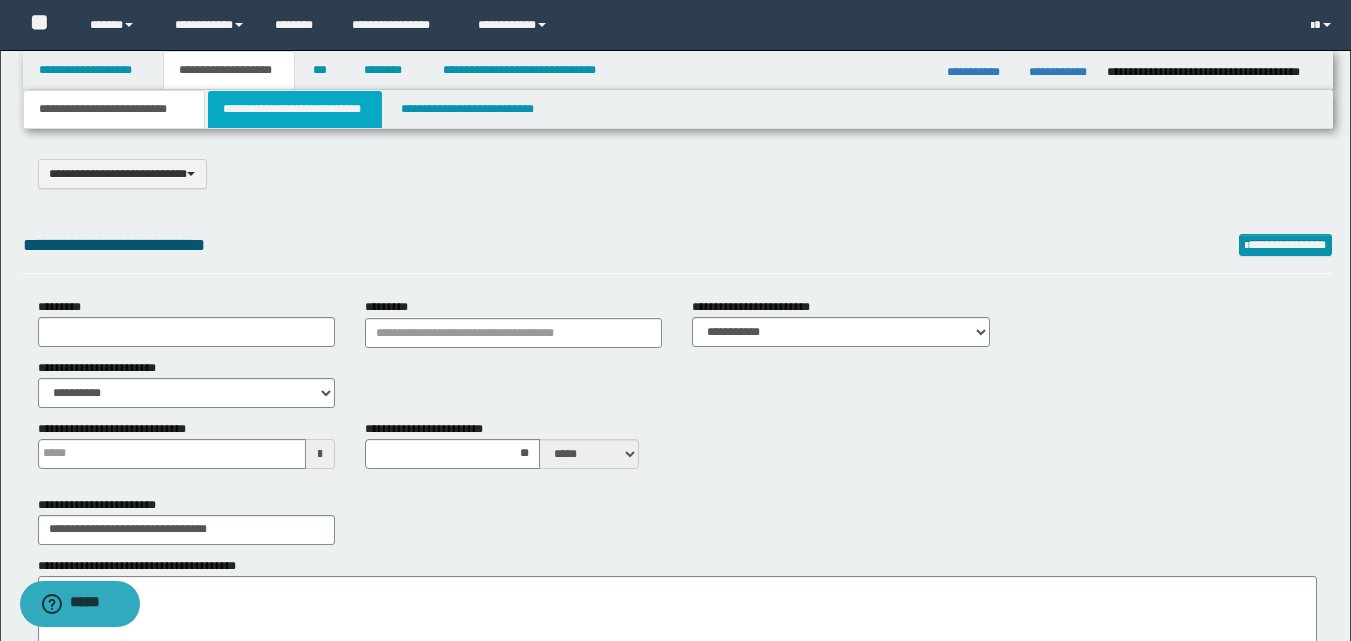 click on "**********" at bounding box center [295, 109] 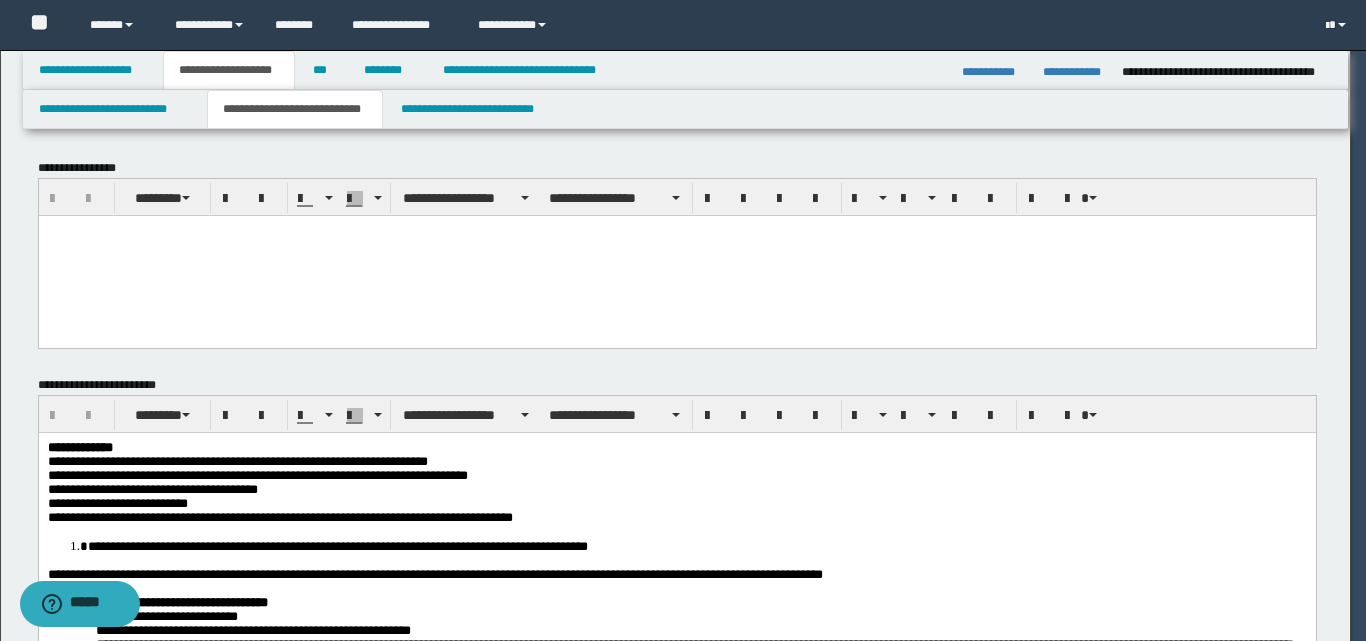scroll, scrollTop: 0, scrollLeft: 0, axis: both 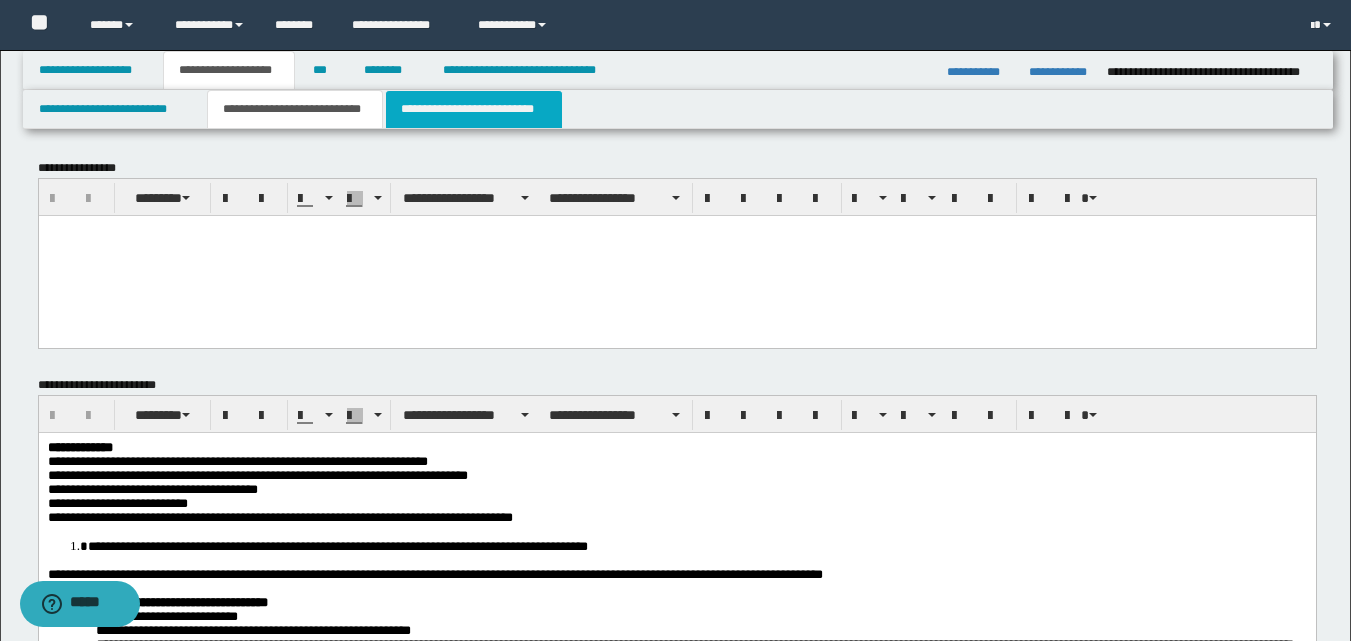 click on "**********" at bounding box center [474, 109] 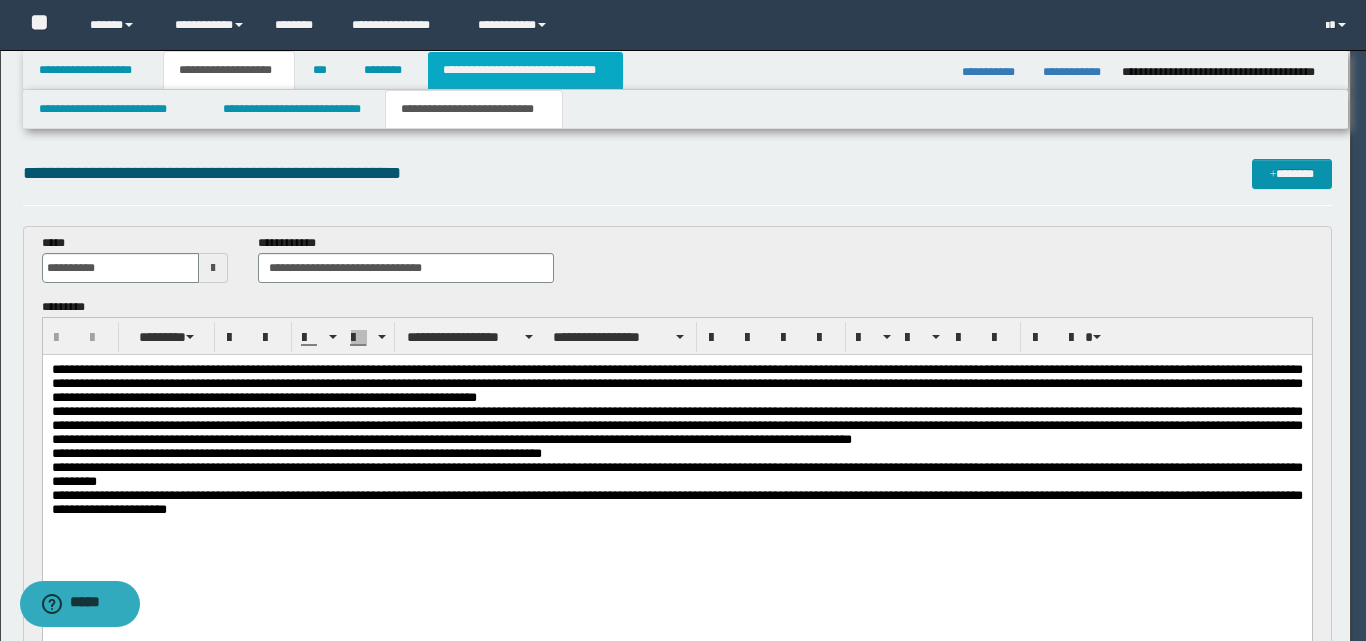 scroll, scrollTop: 0, scrollLeft: 0, axis: both 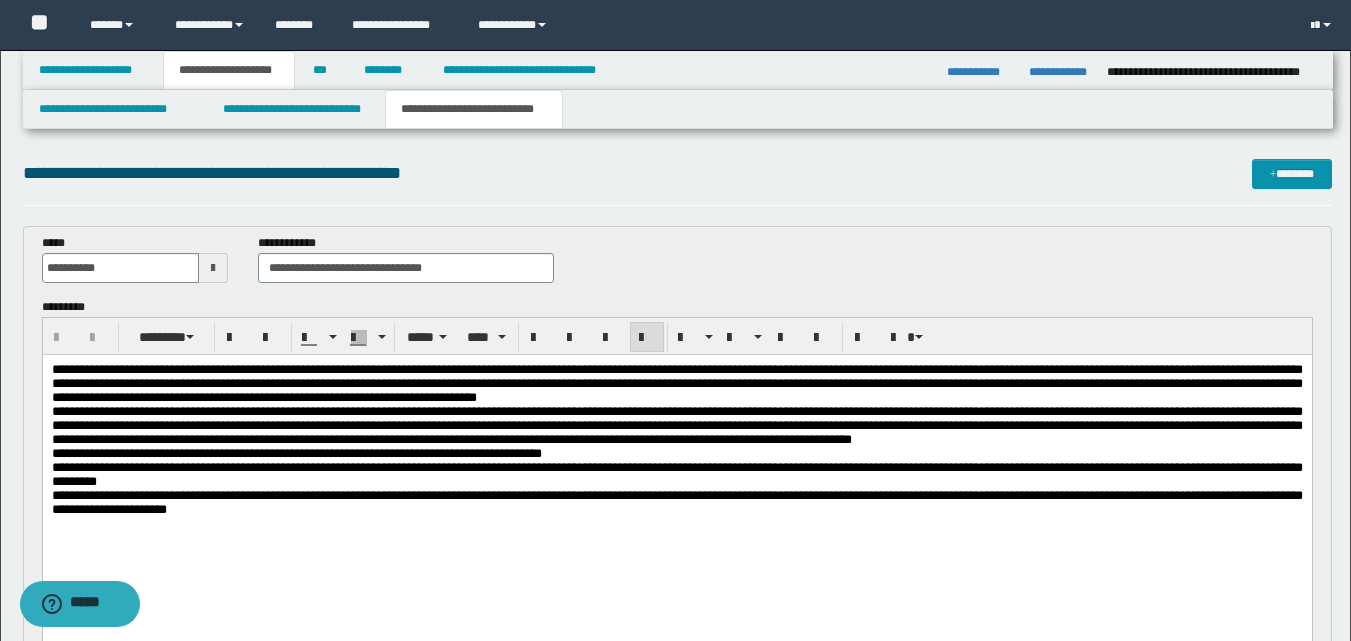 click on "**********" at bounding box center [676, 475] 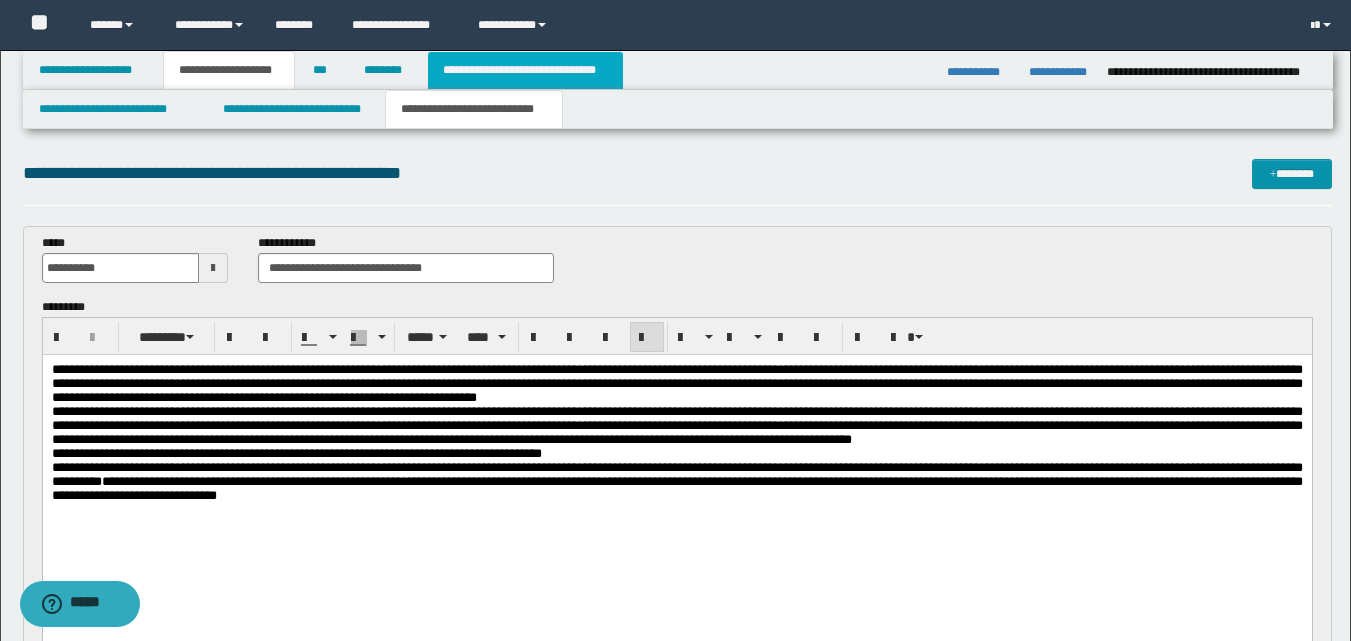 click on "**********" at bounding box center [525, 70] 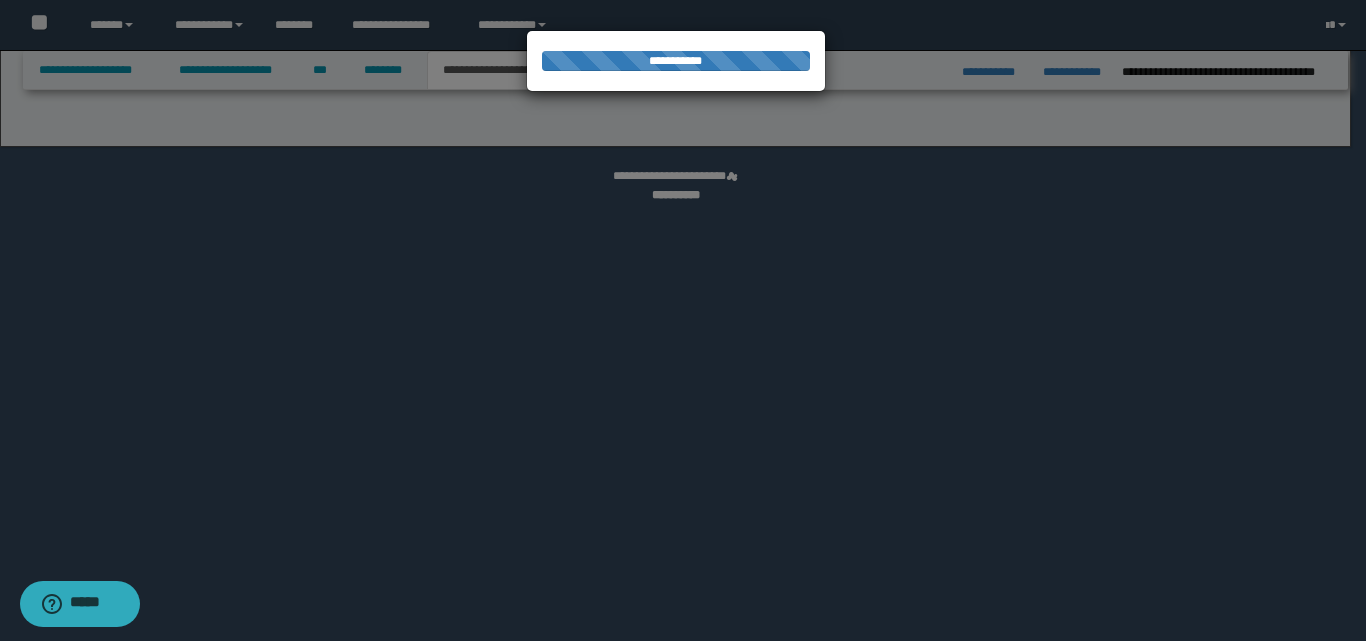 select on "*" 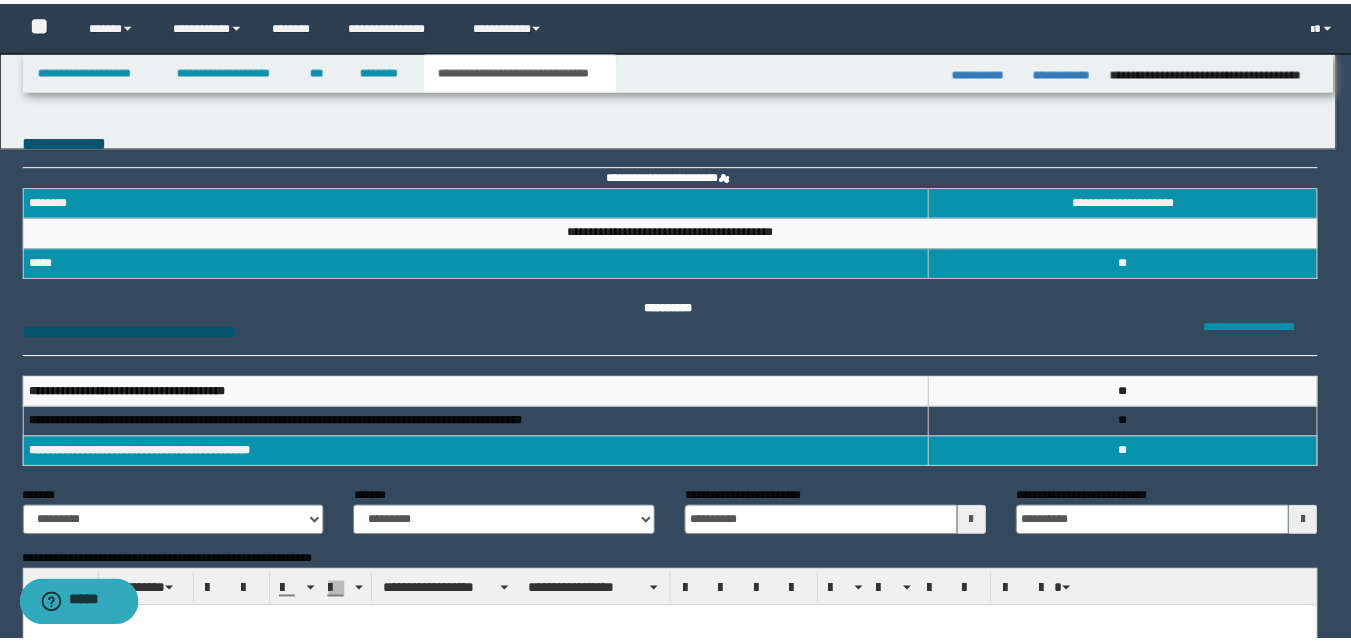 scroll, scrollTop: 0, scrollLeft: 0, axis: both 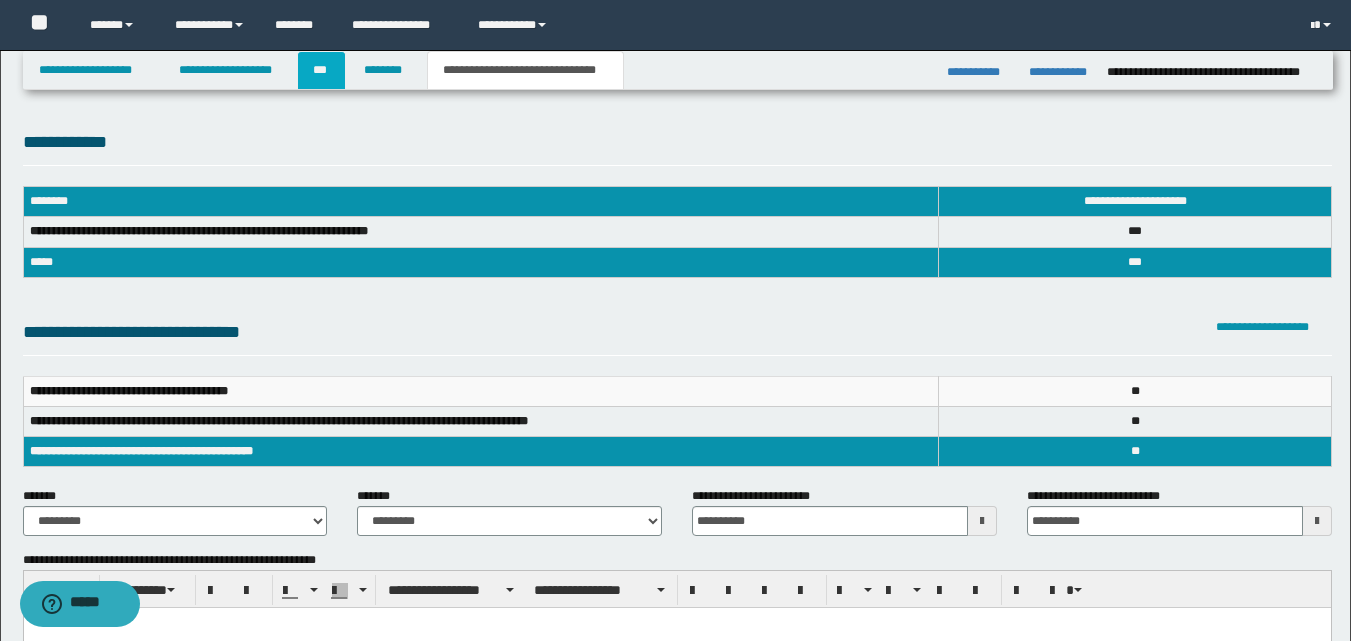 click on "***" at bounding box center [321, 70] 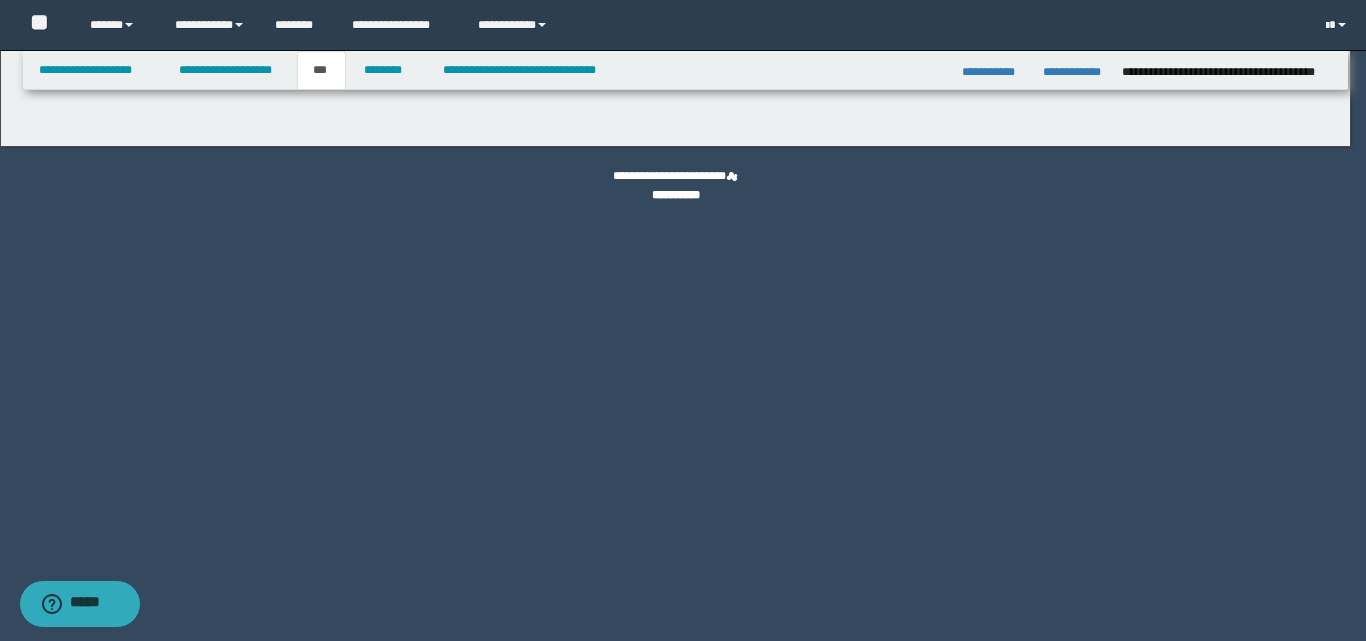 select on "***" 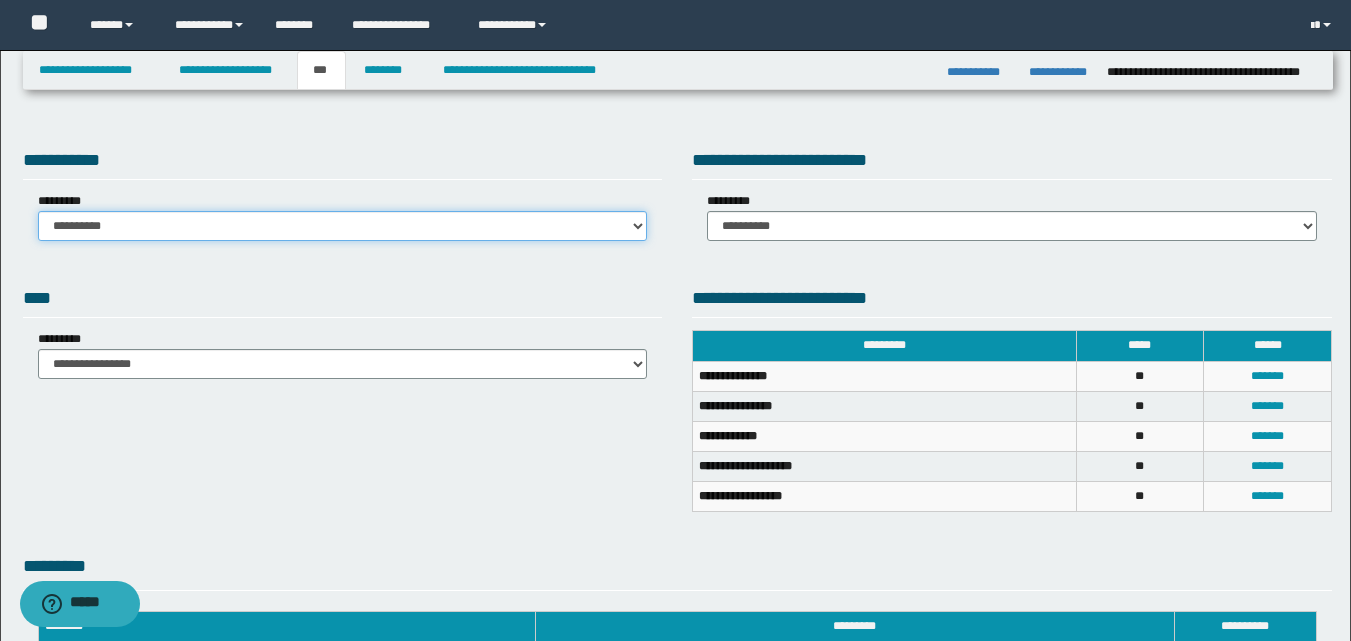 click on "**********" at bounding box center (343, 226) 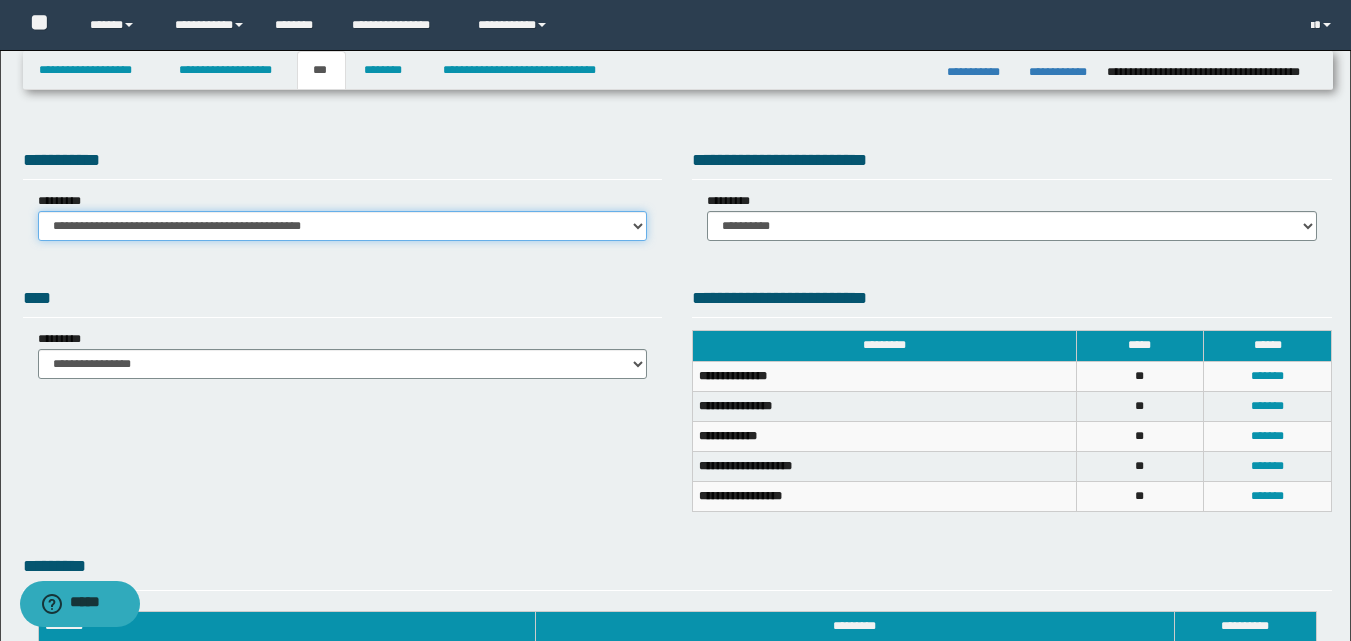 click on "**********" at bounding box center (343, 226) 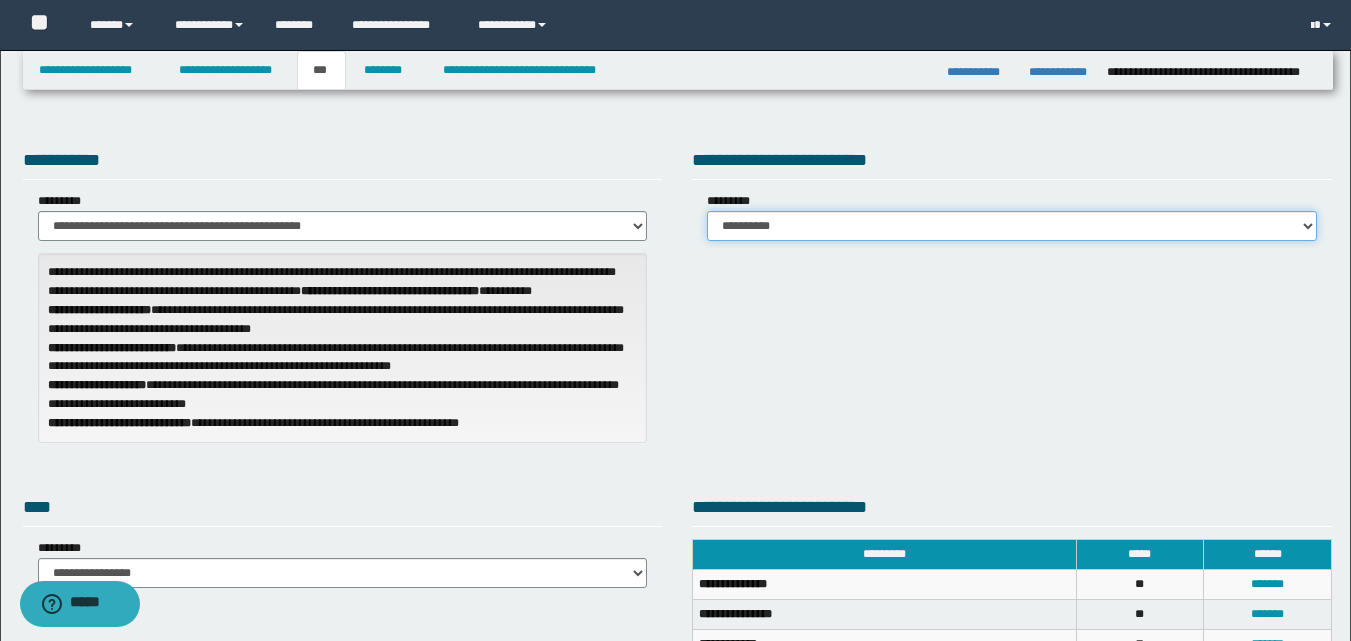 click on "**********" at bounding box center [1012, 226] 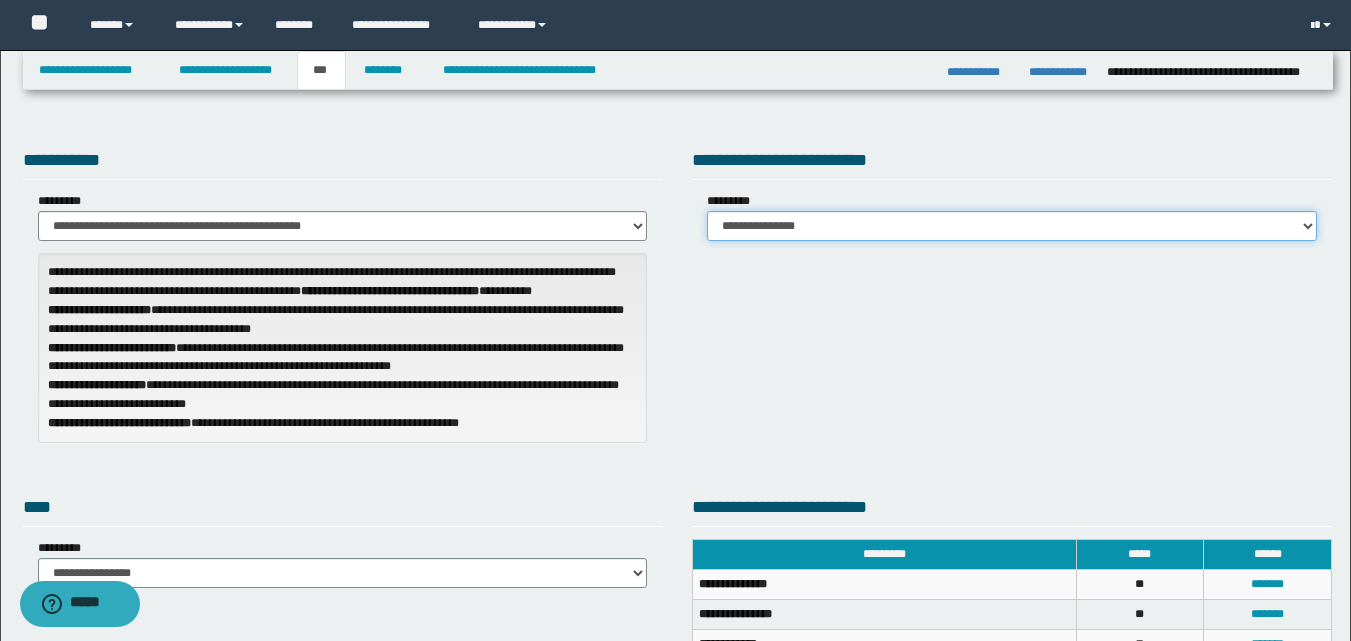 click on "**********" at bounding box center (1012, 226) 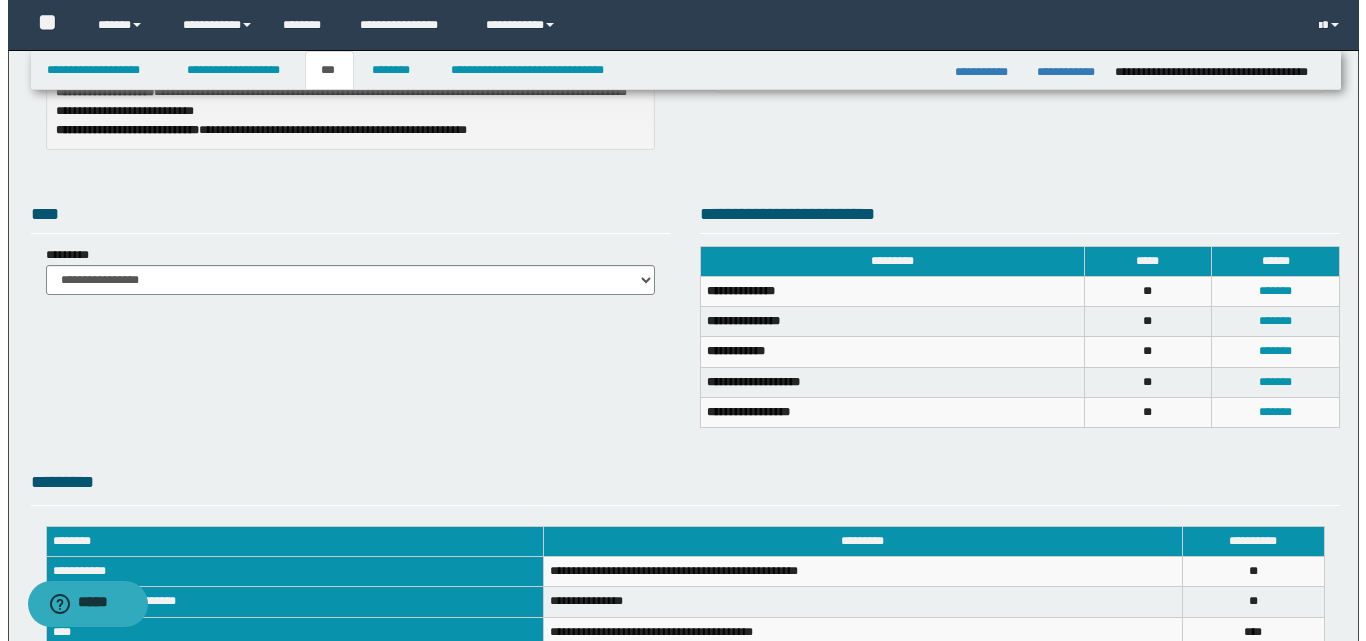 scroll, scrollTop: 300, scrollLeft: 0, axis: vertical 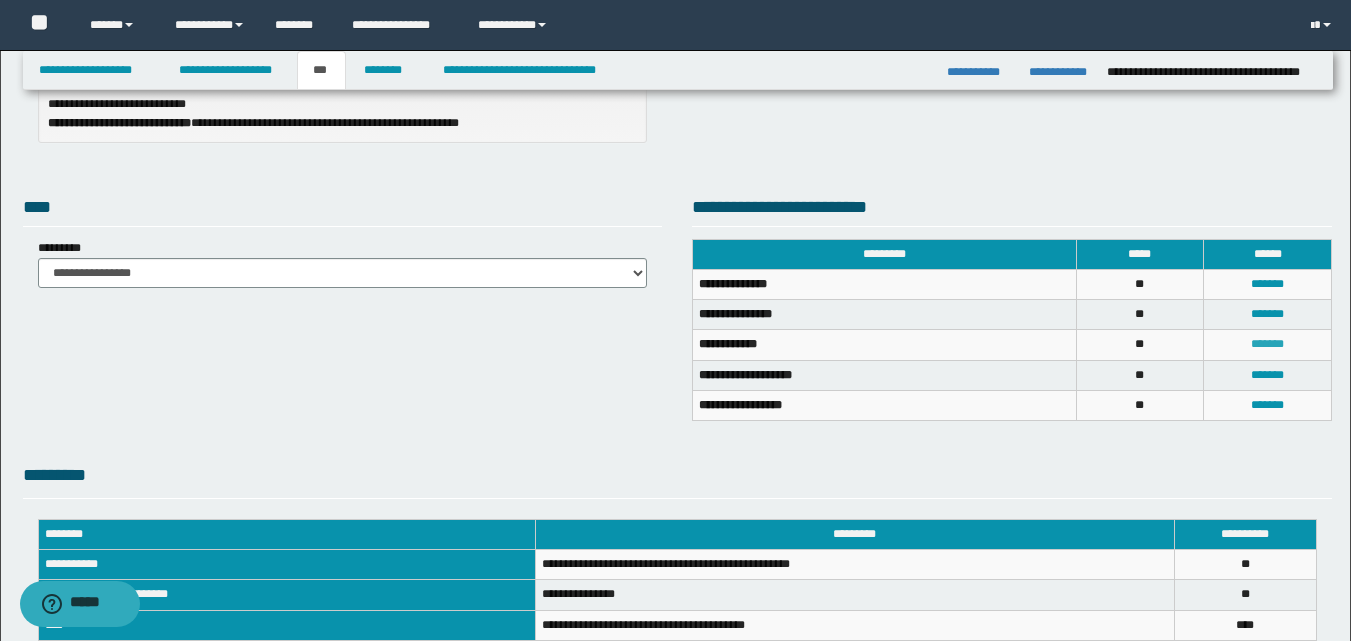 click on "*******" at bounding box center [1267, 344] 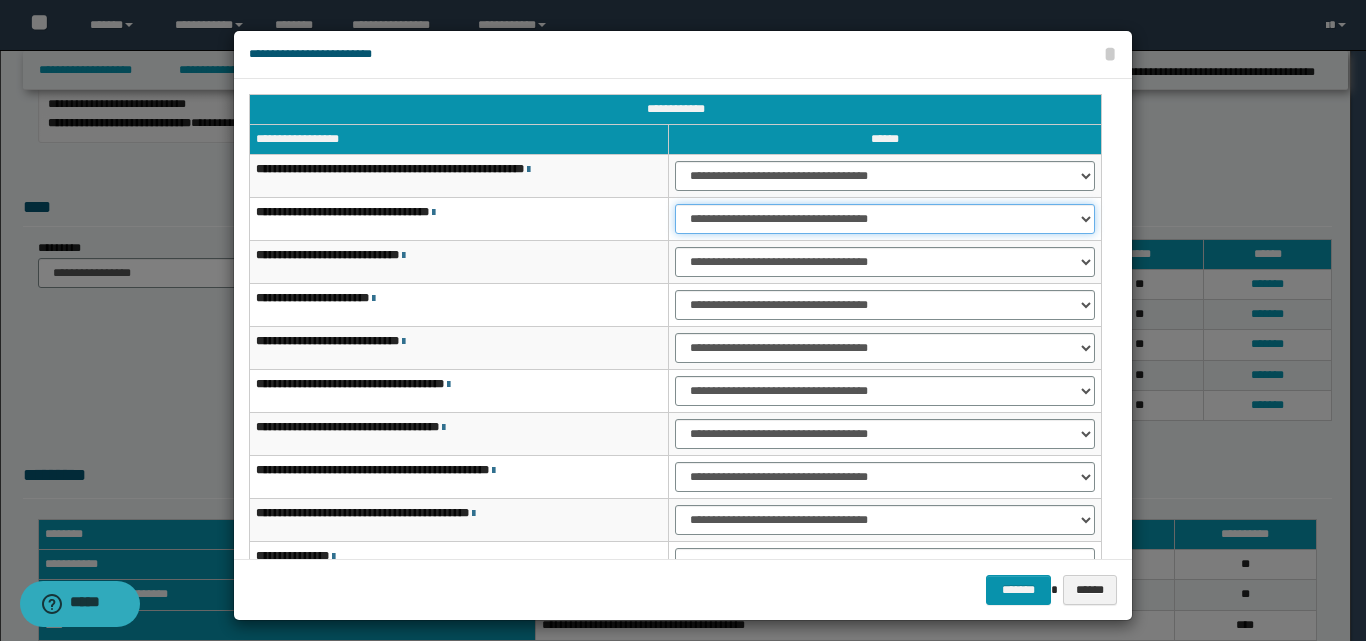 click on "**********" at bounding box center [885, 219] 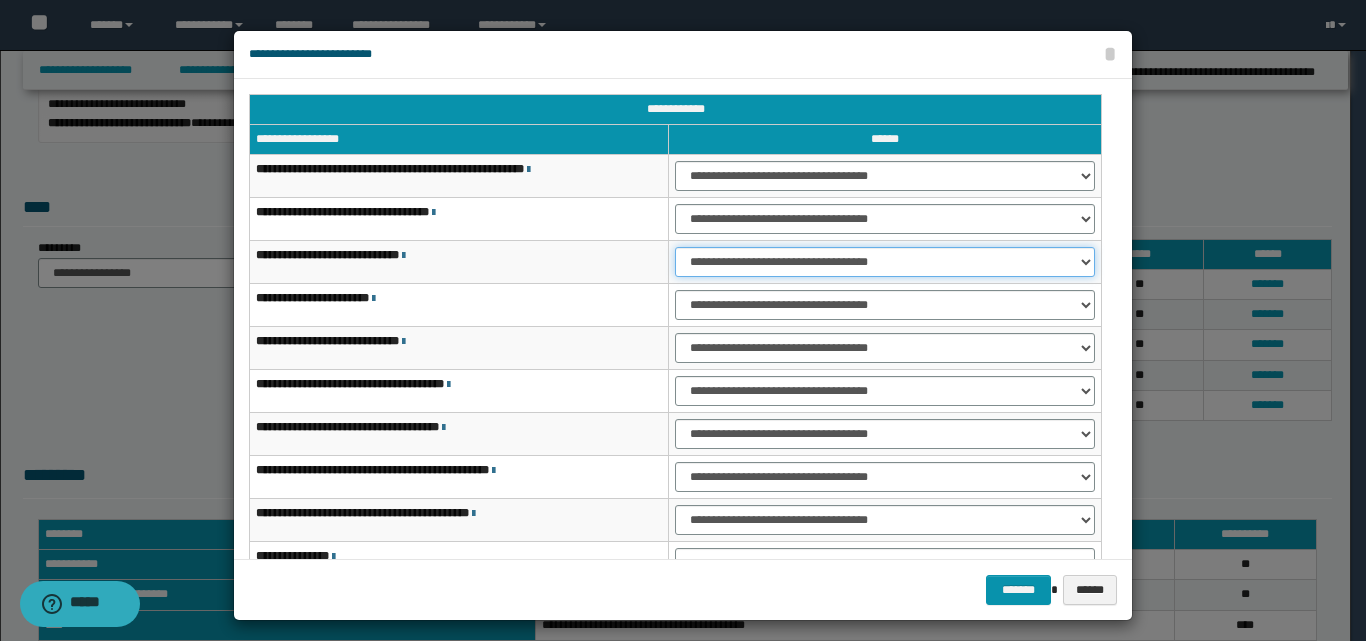 click on "**********" at bounding box center (885, 262) 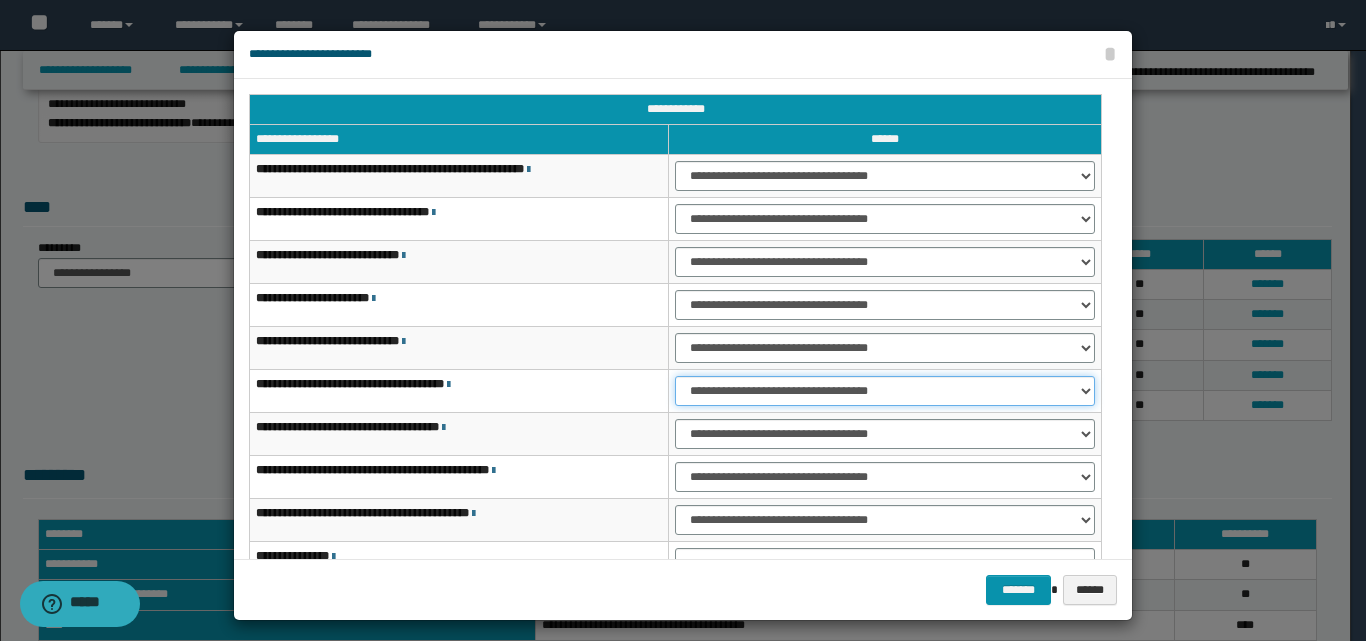 click on "**********" at bounding box center (885, 391) 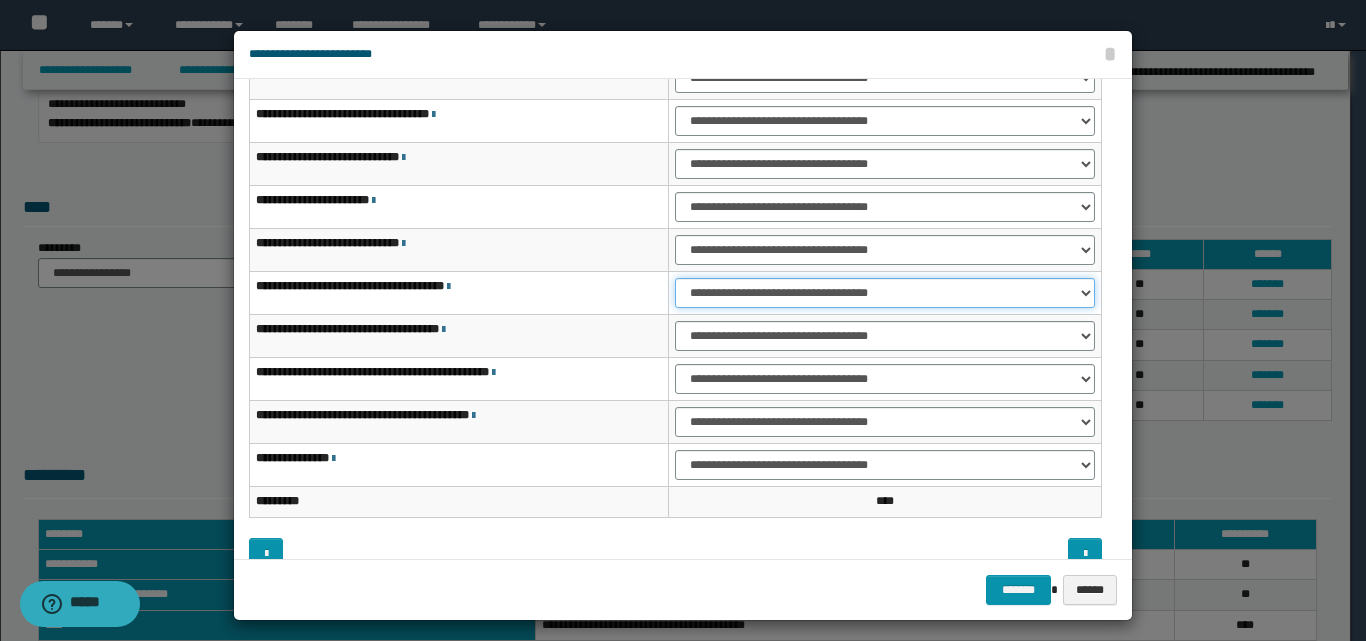 scroll, scrollTop: 121, scrollLeft: 0, axis: vertical 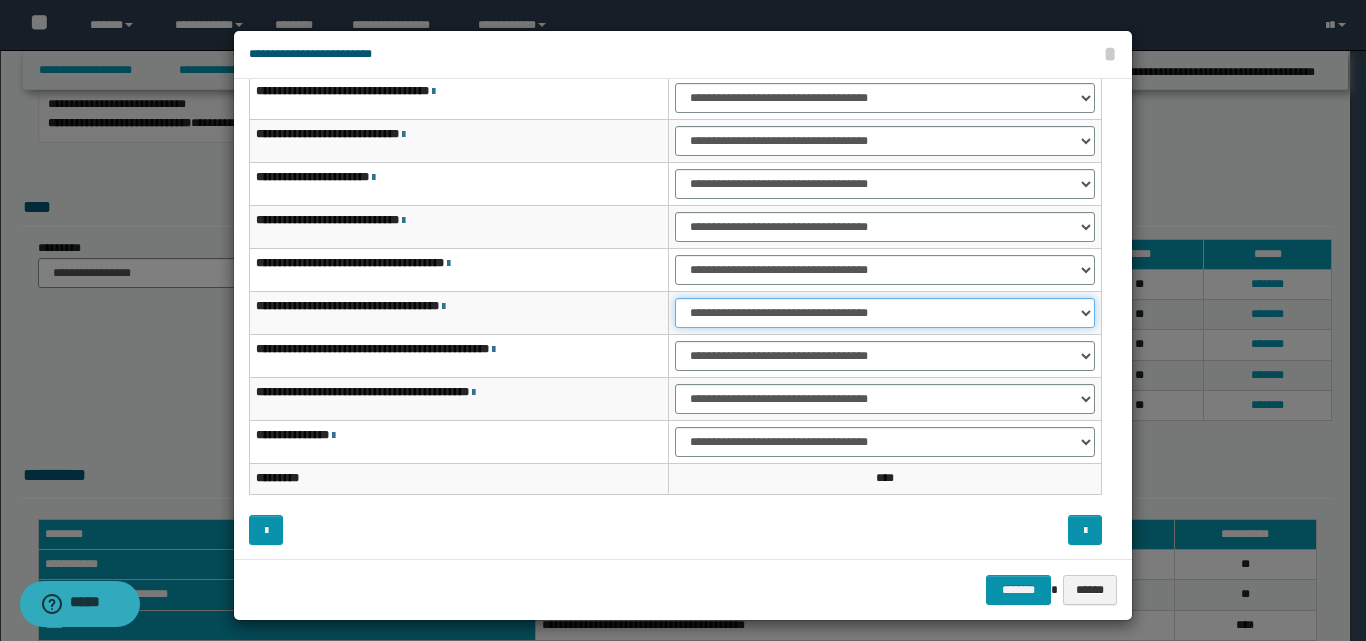 click on "**********" at bounding box center [885, 313] 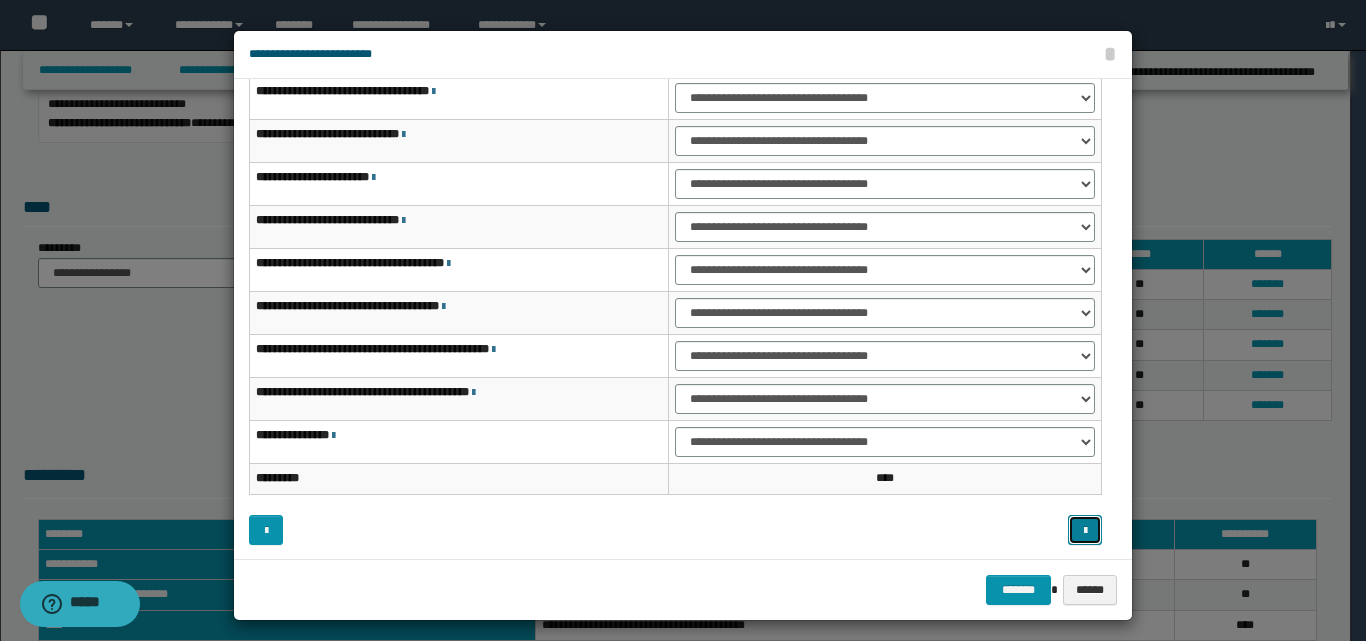 click at bounding box center [1085, 531] 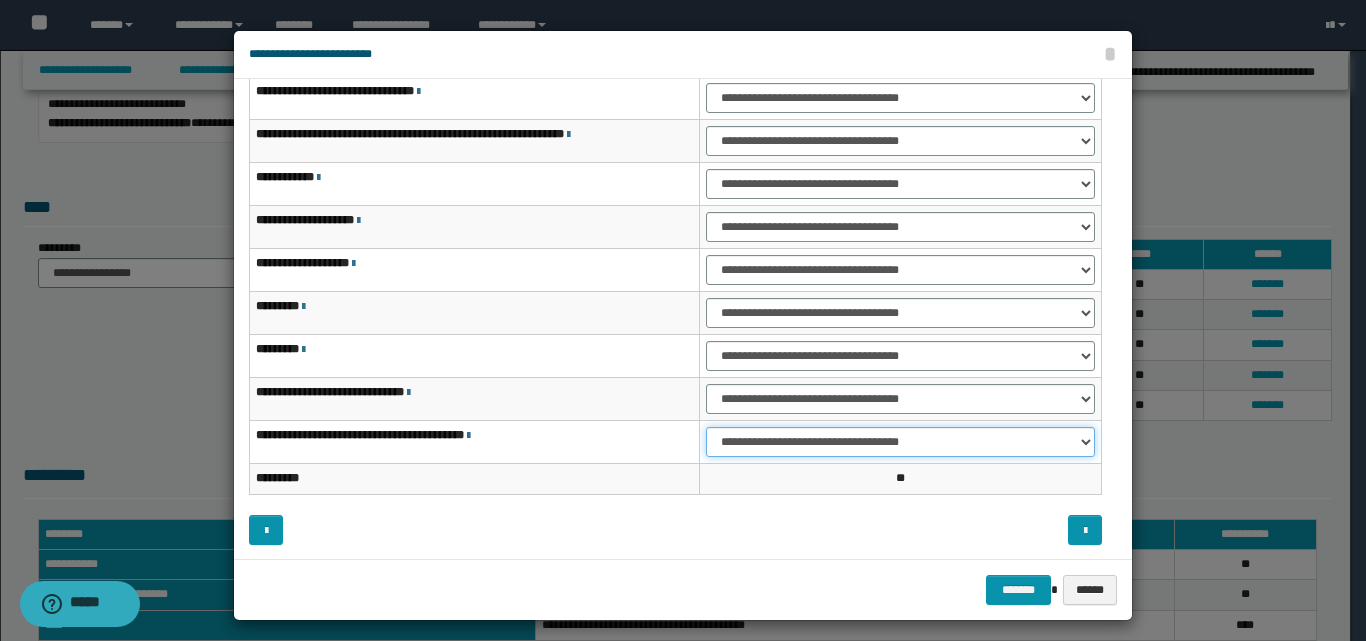 click on "**********" at bounding box center [900, 442] 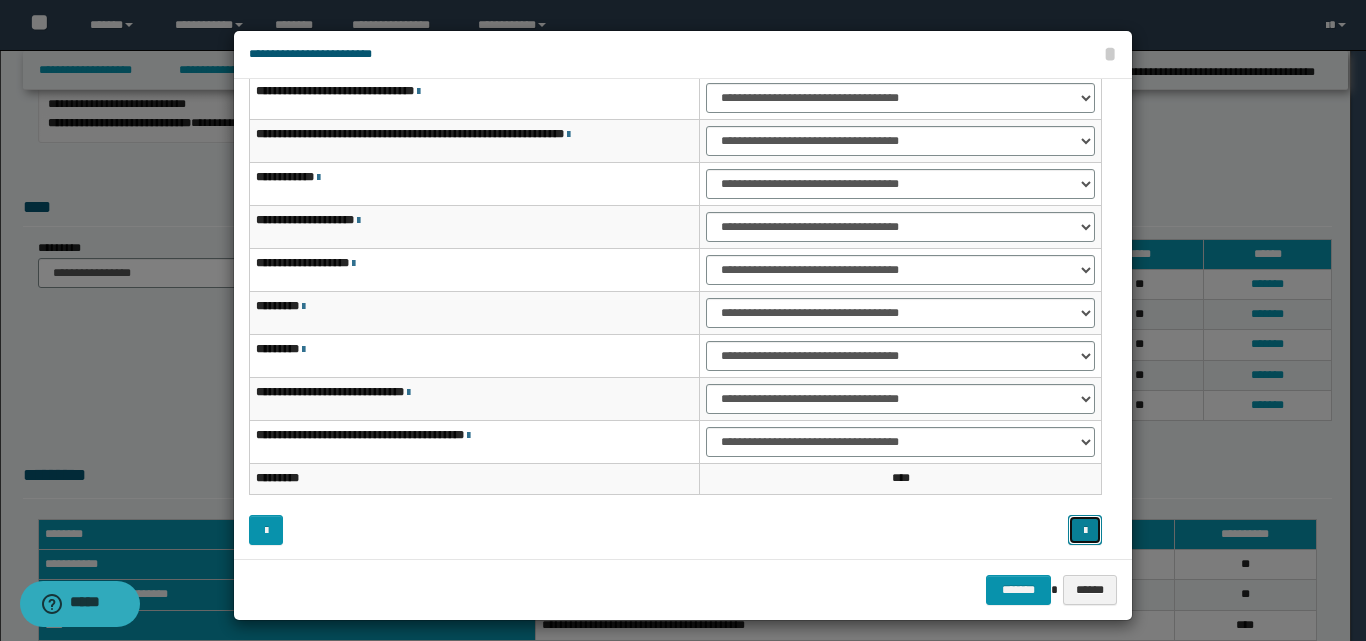 click at bounding box center (1085, 530) 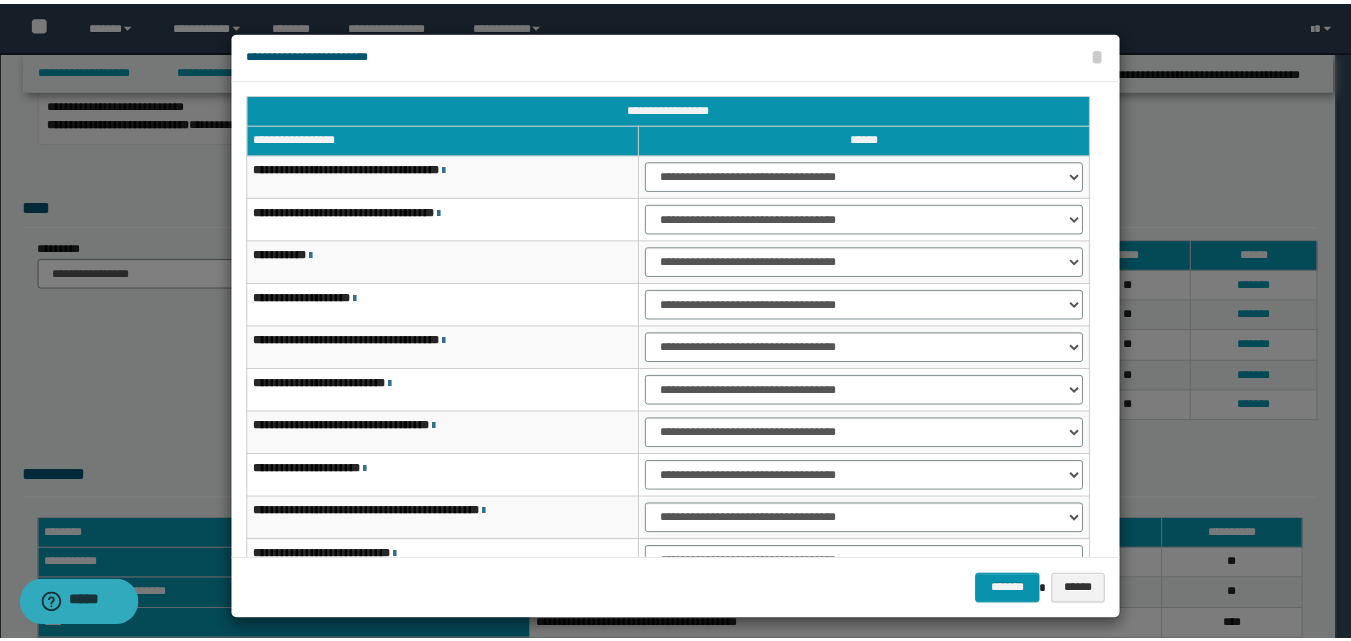 scroll, scrollTop: 0, scrollLeft: 0, axis: both 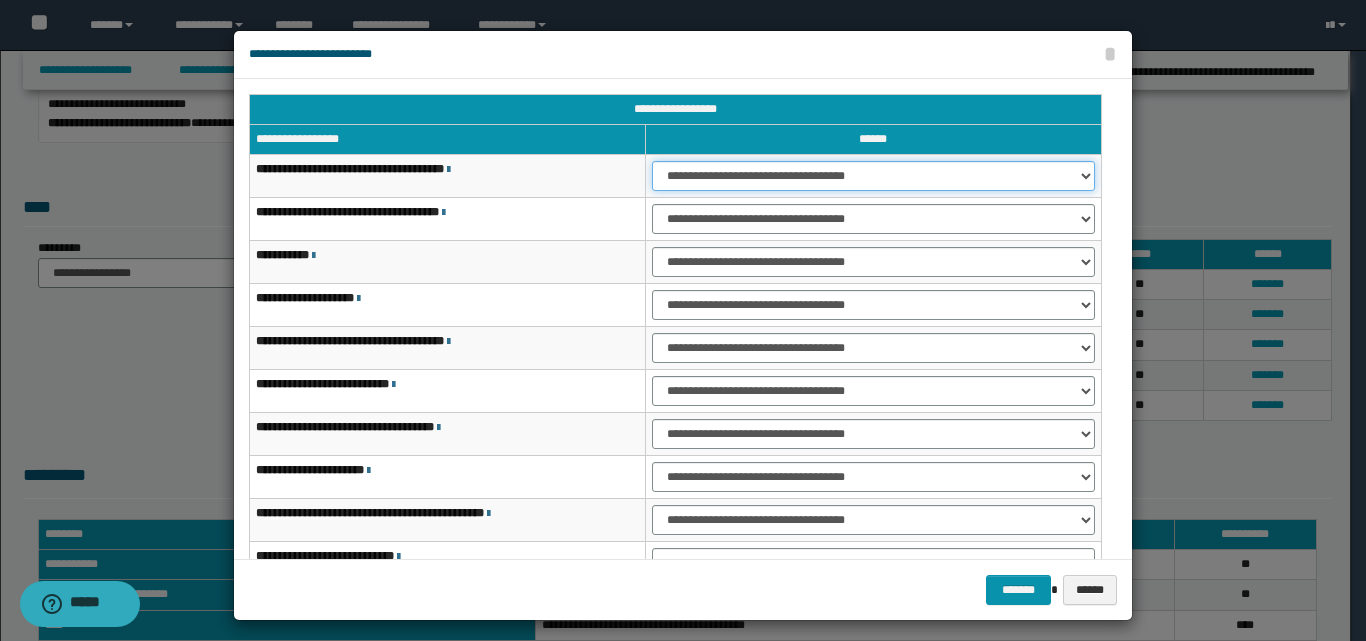 click on "**********" at bounding box center [873, 176] 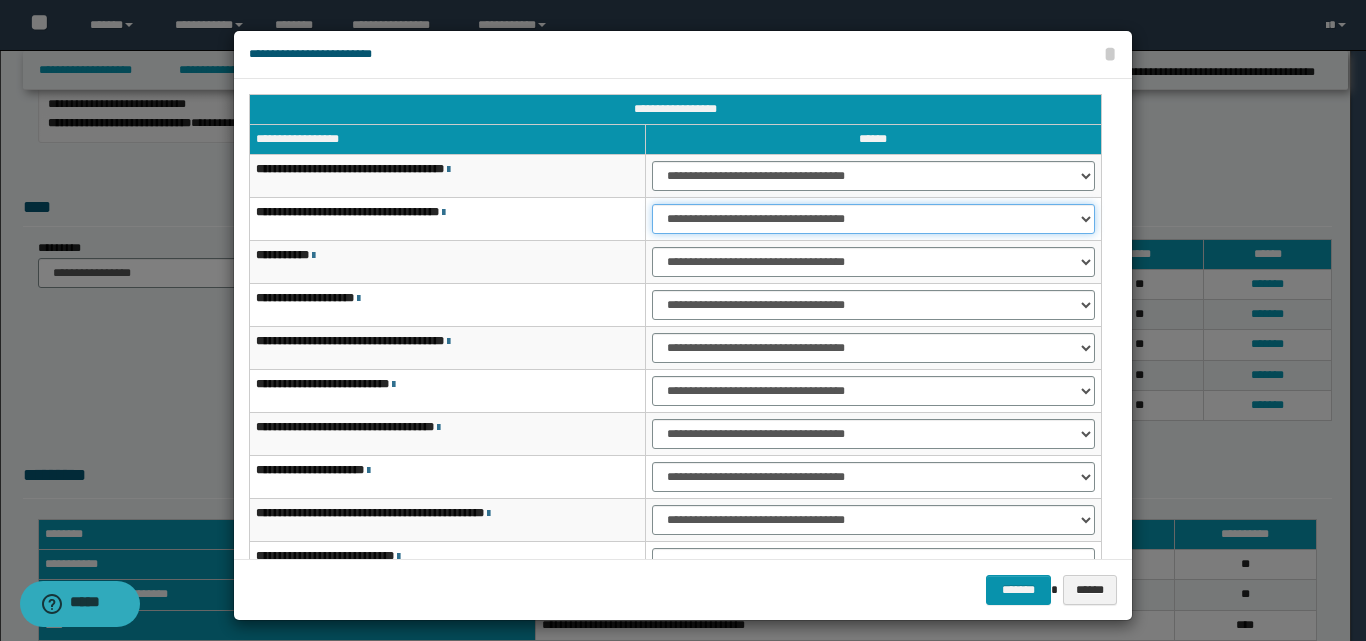 click on "**********" at bounding box center [873, 219] 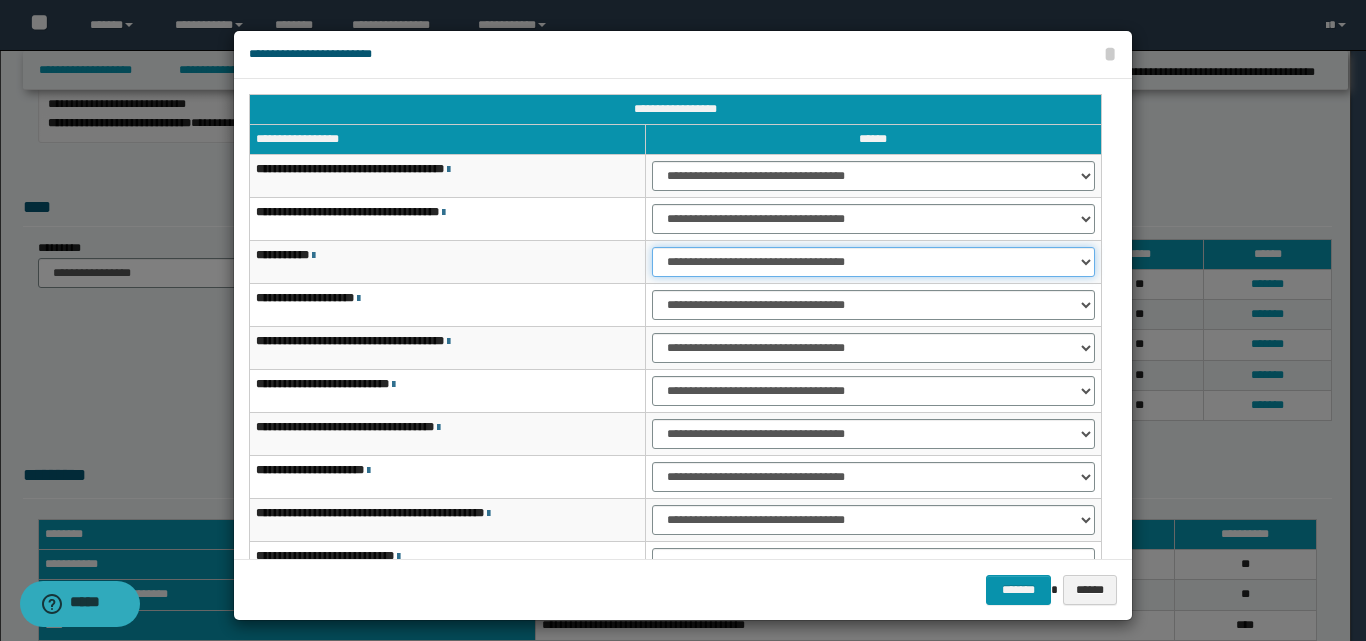 click on "**********" at bounding box center (873, 262) 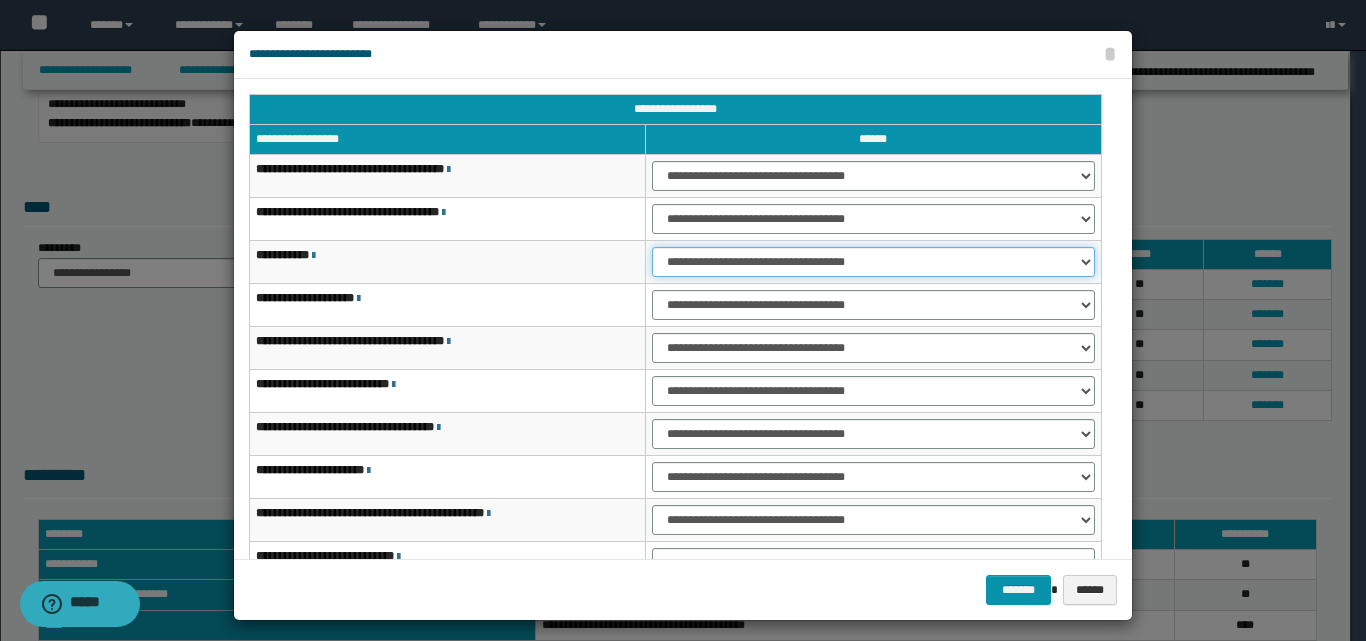 select on "***" 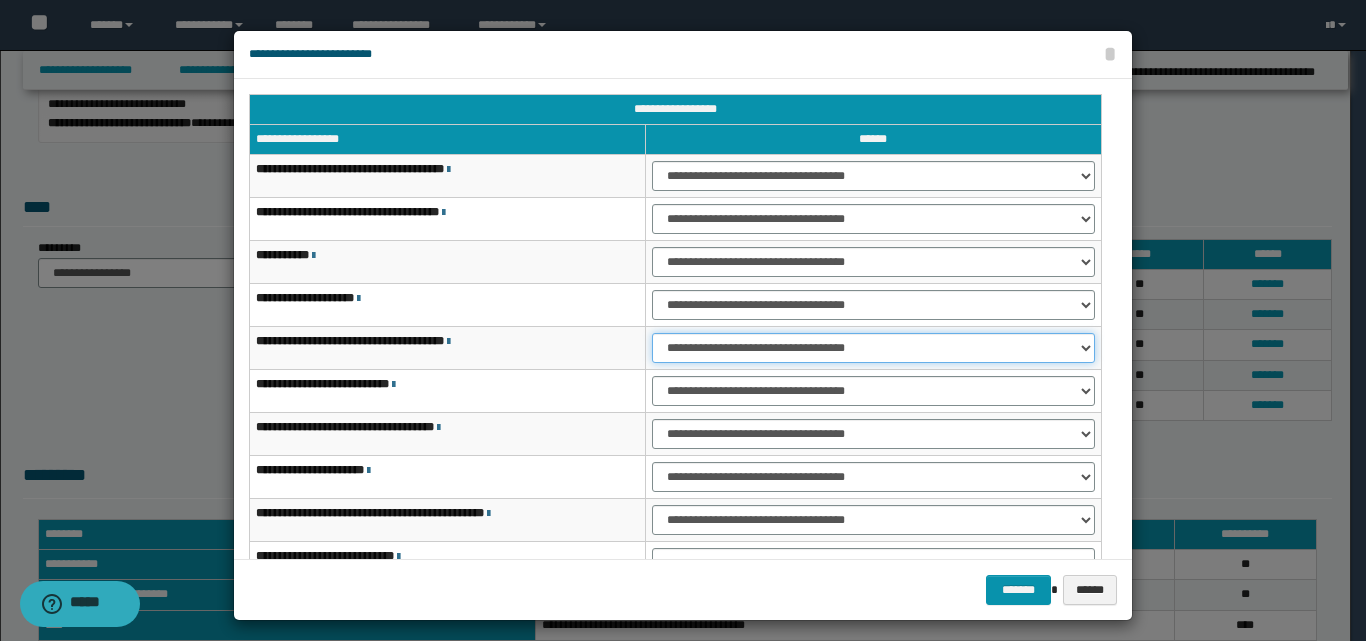 click on "**********" at bounding box center (873, 348) 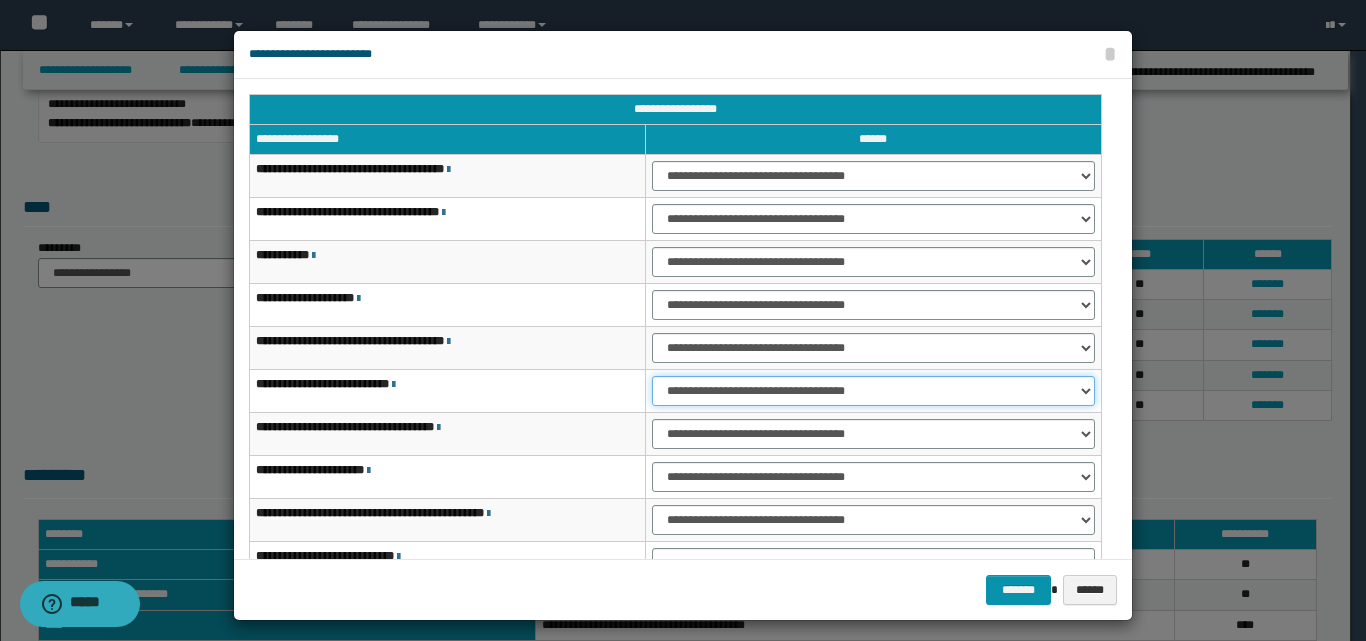 click on "**********" at bounding box center [873, 391] 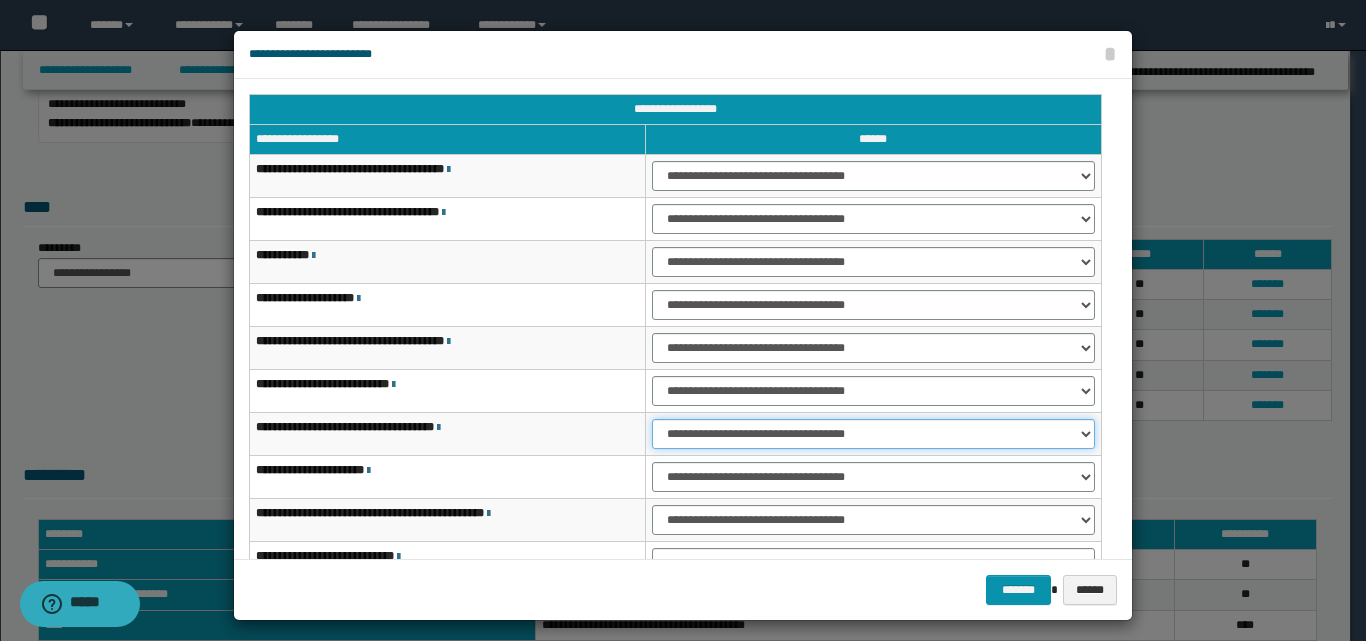 click on "**********" at bounding box center (873, 434) 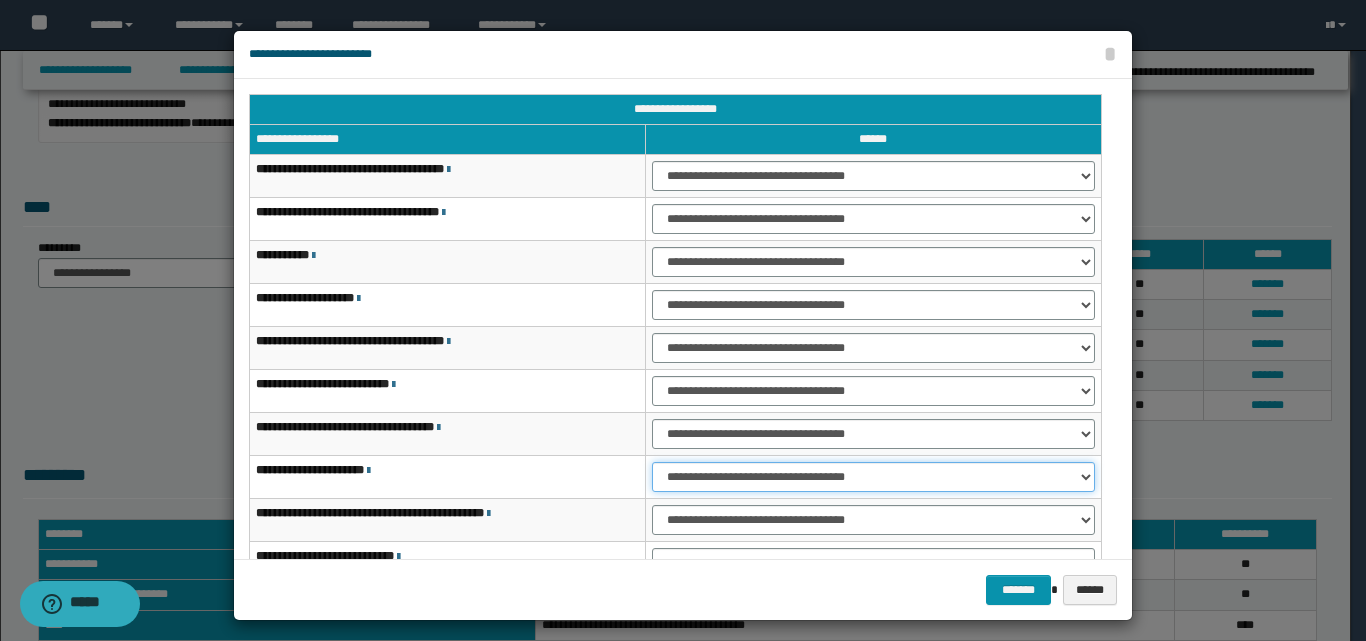 click on "**********" at bounding box center [873, 477] 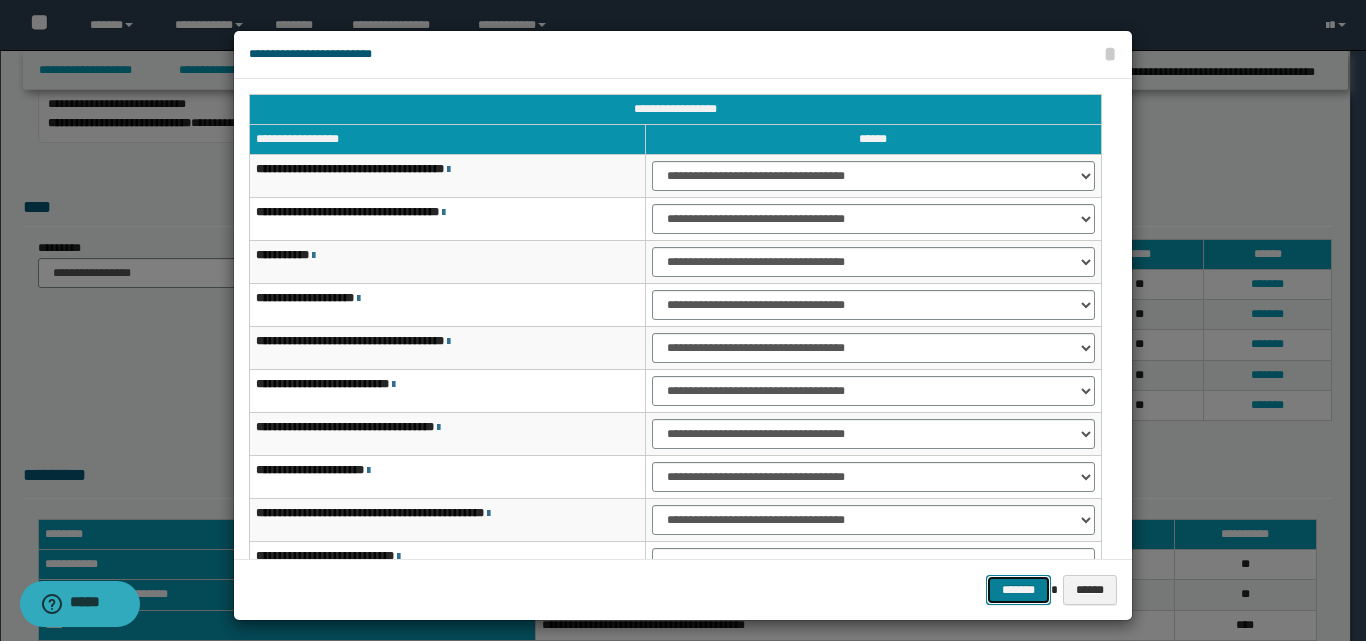 click on "*******" at bounding box center (1018, 590) 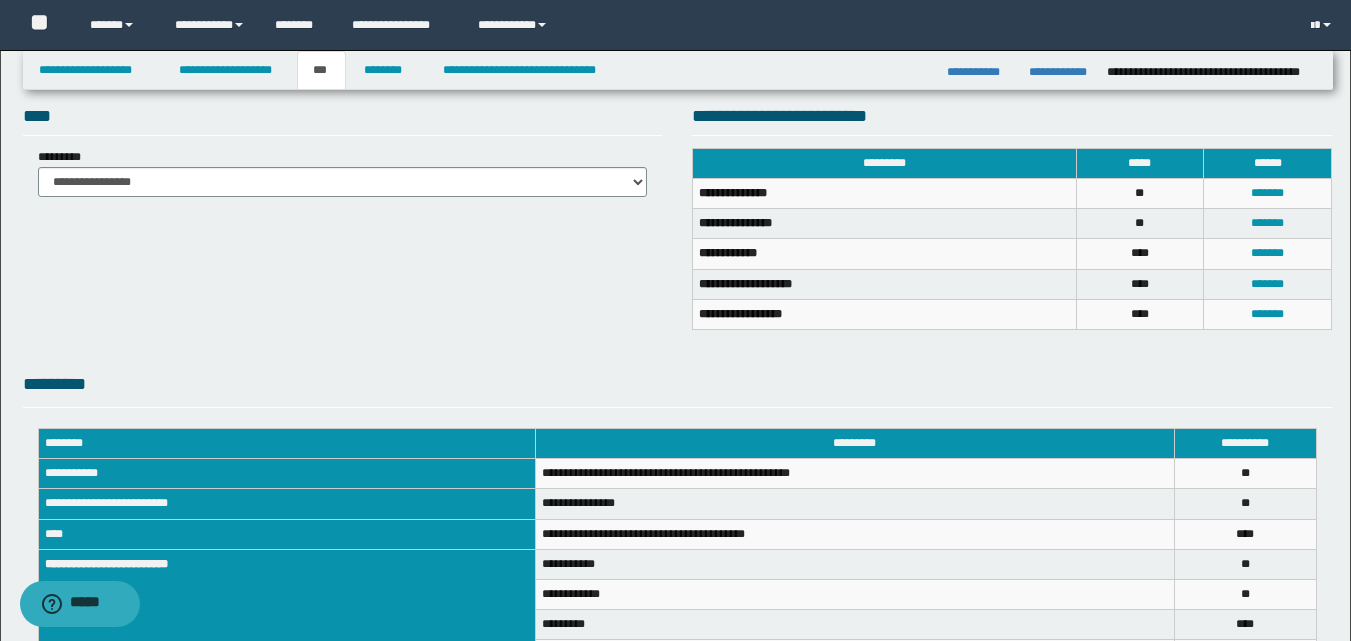 scroll, scrollTop: 609, scrollLeft: 0, axis: vertical 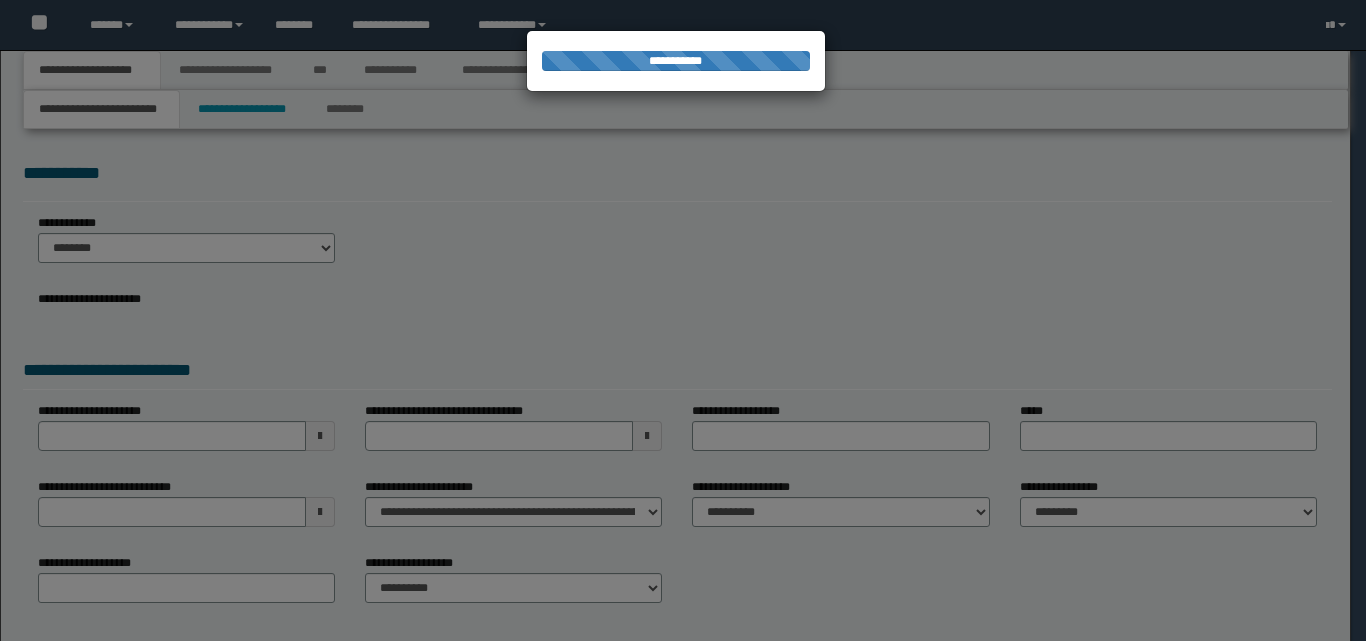 select on "*" 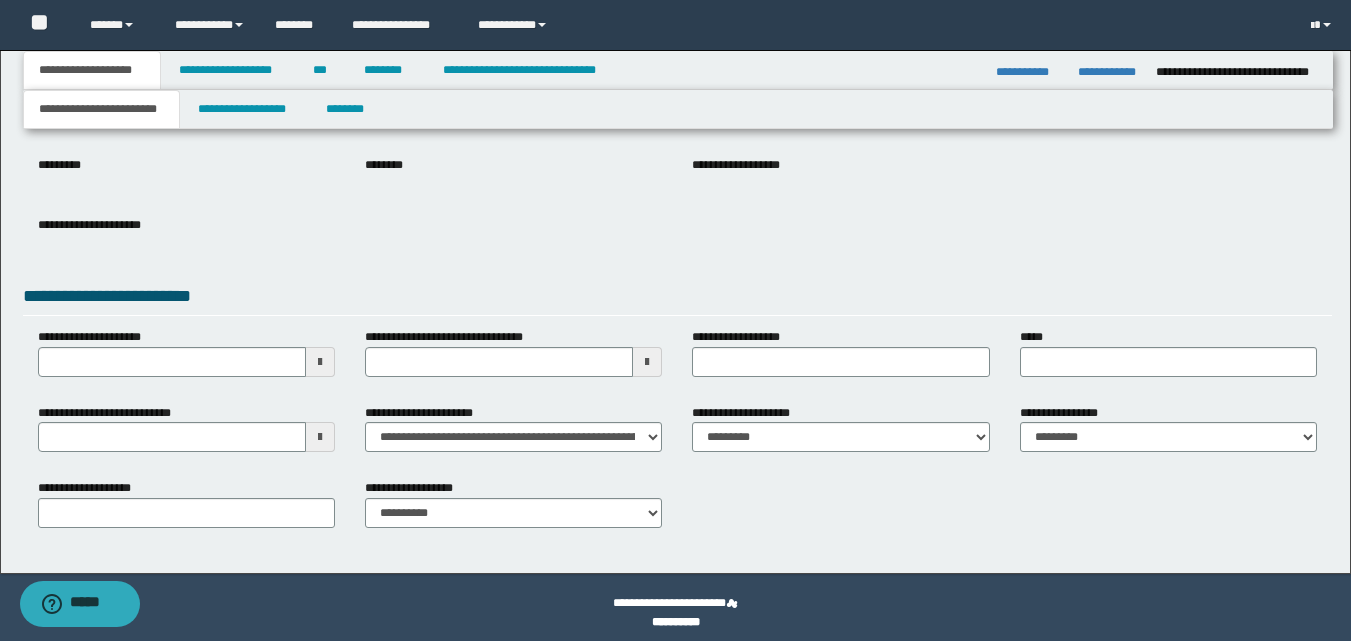 scroll, scrollTop: 224, scrollLeft: 0, axis: vertical 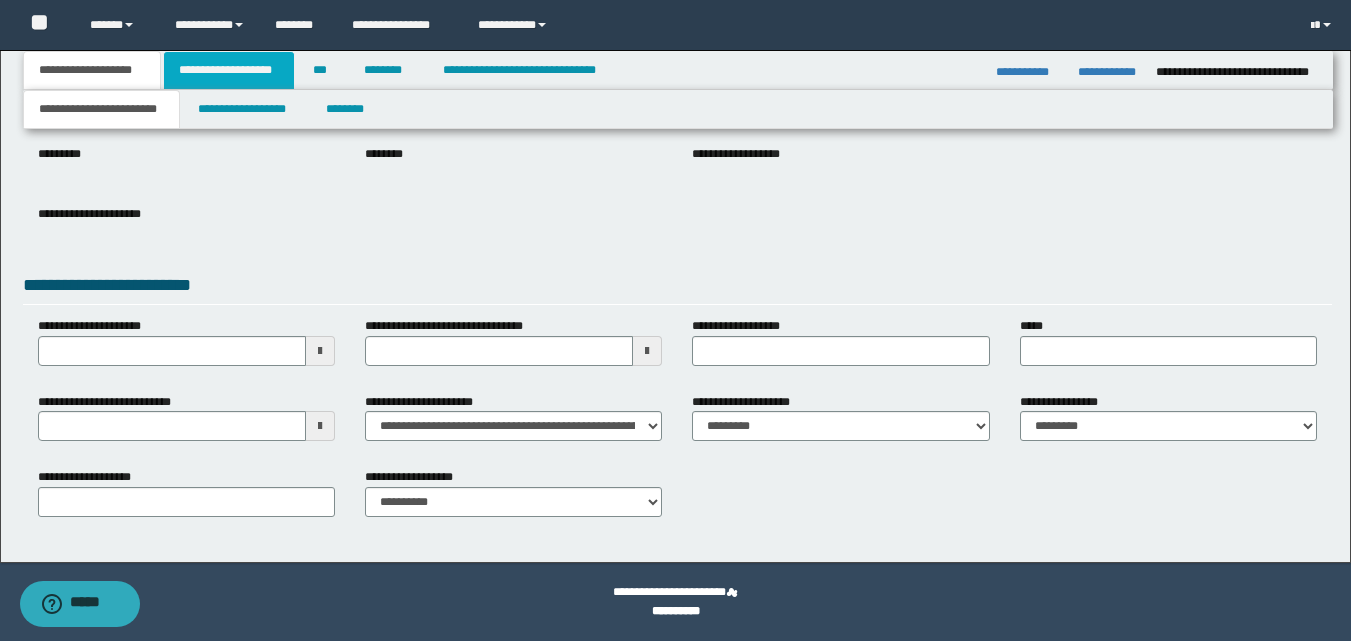 click on "**********" at bounding box center (229, 70) 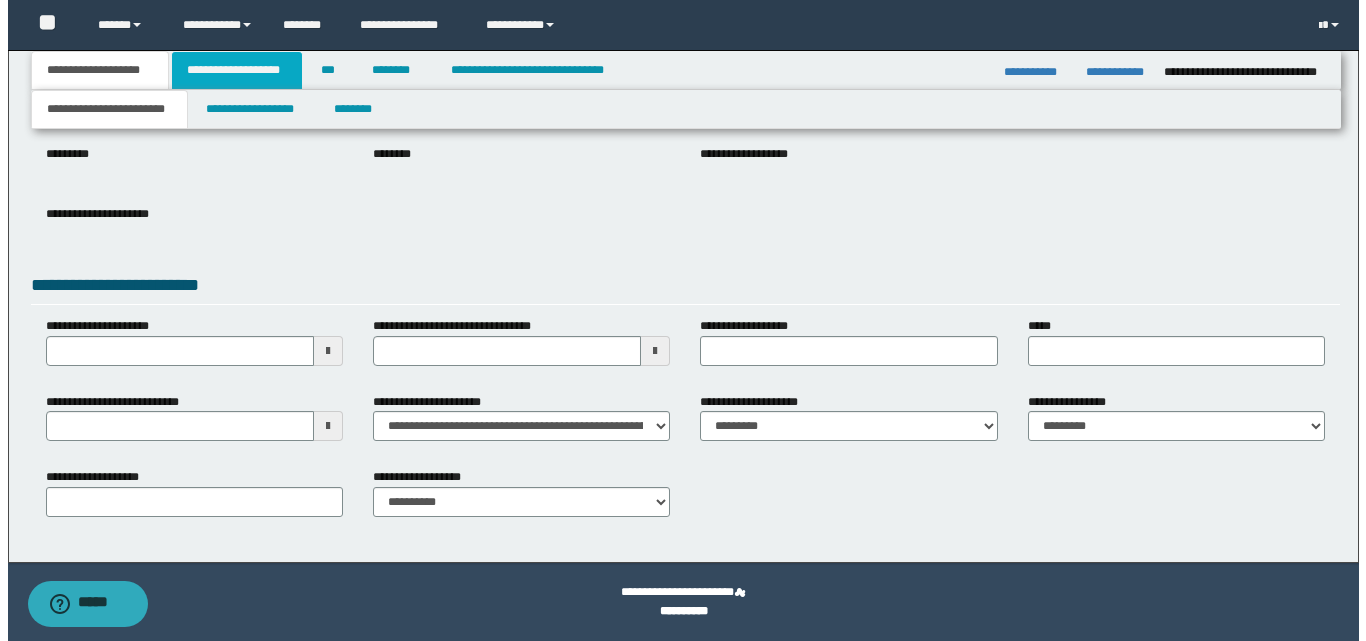 scroll, scrollTop: 0, scrollLeft: 0, axis: both 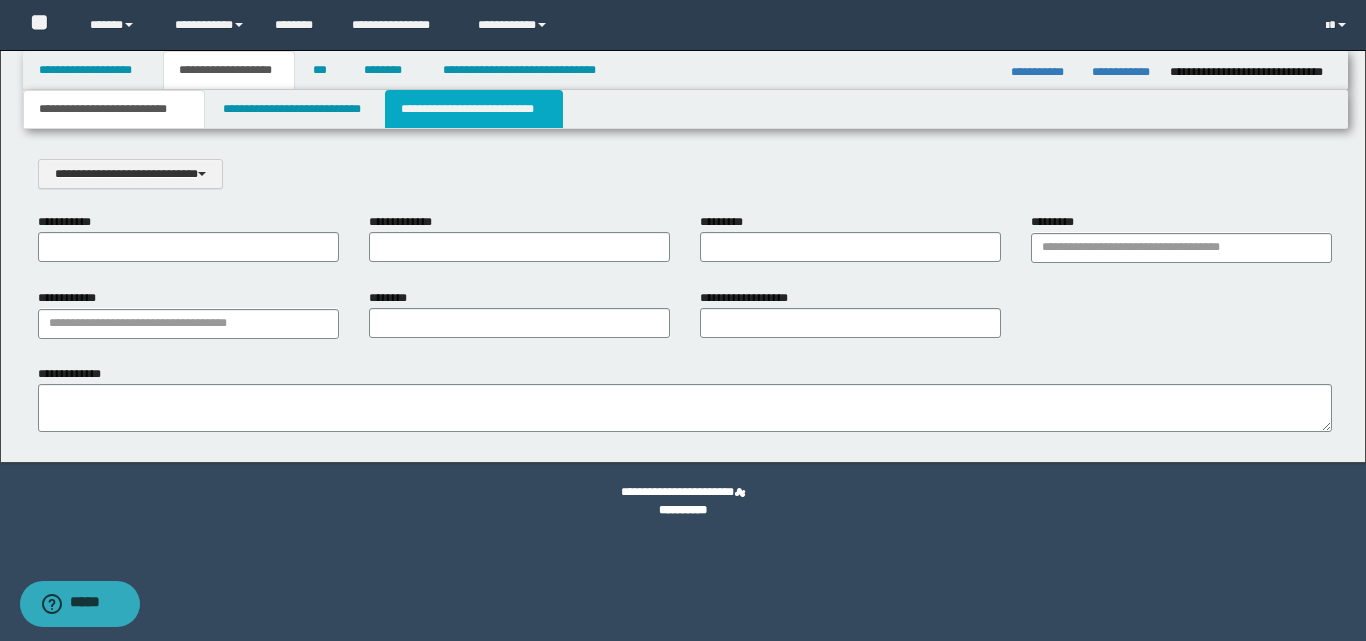 click on "**********" at bounding box center (474, 109) 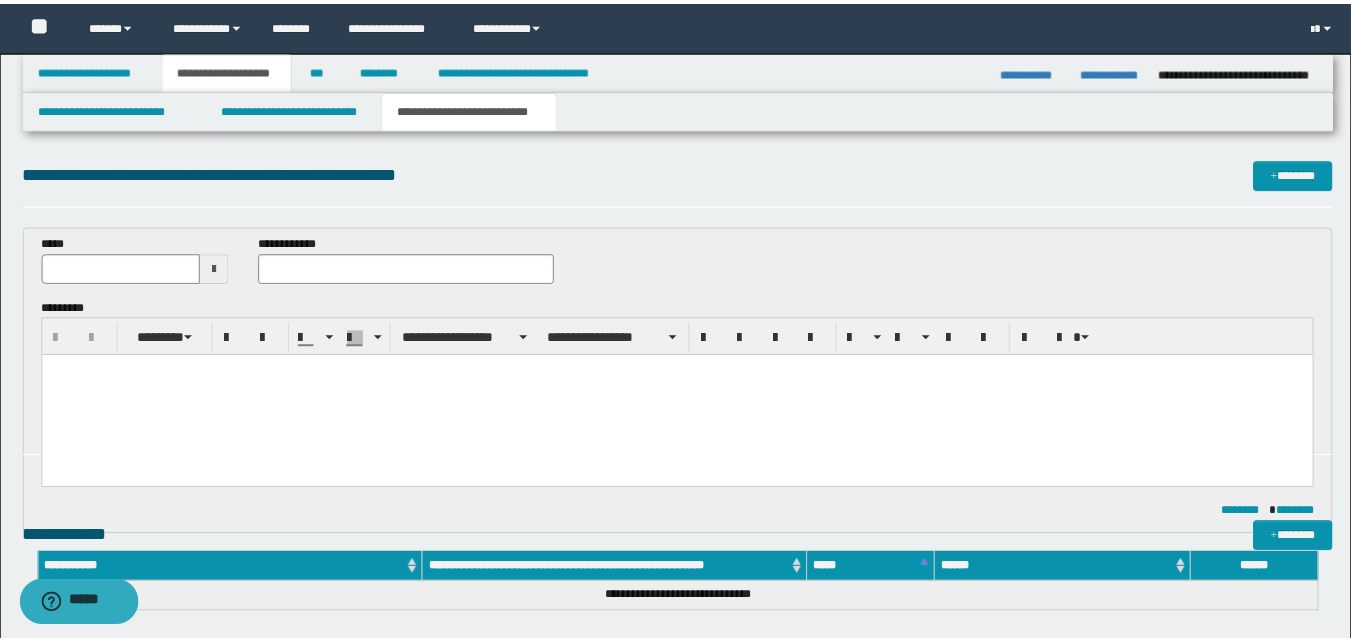 scroll, scrollTop: 0, scrollLeft: 0, axis: both 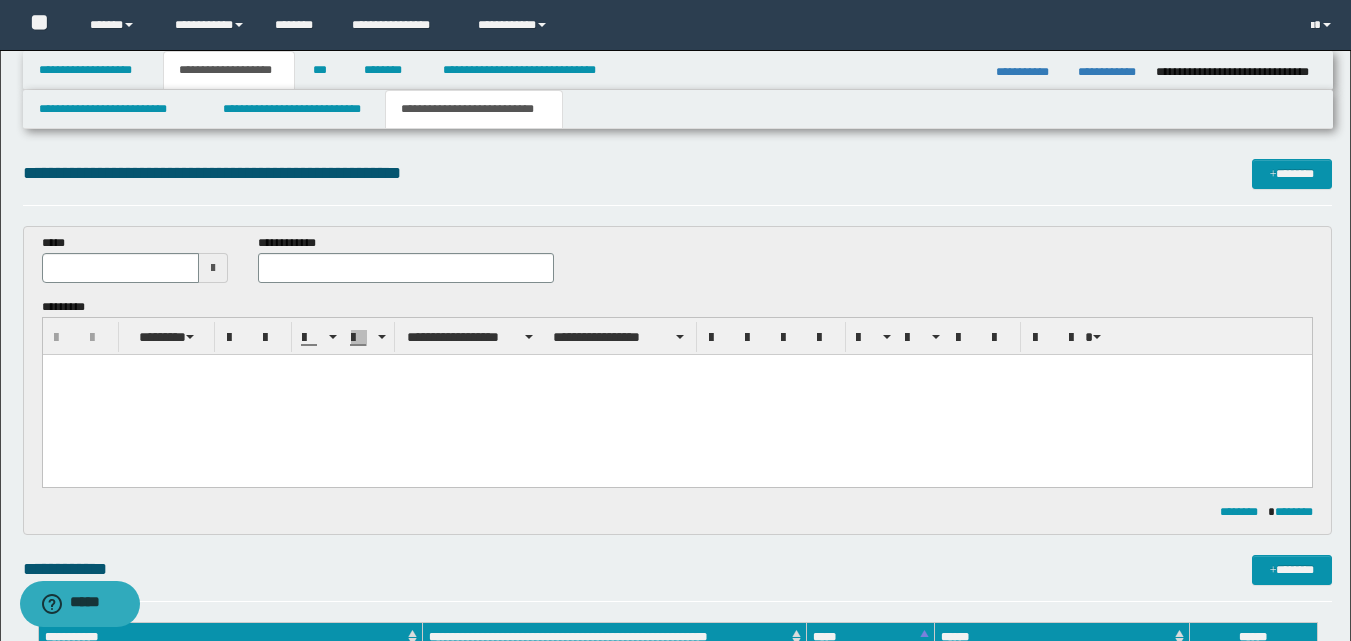 click at bounding box center [676, 395] 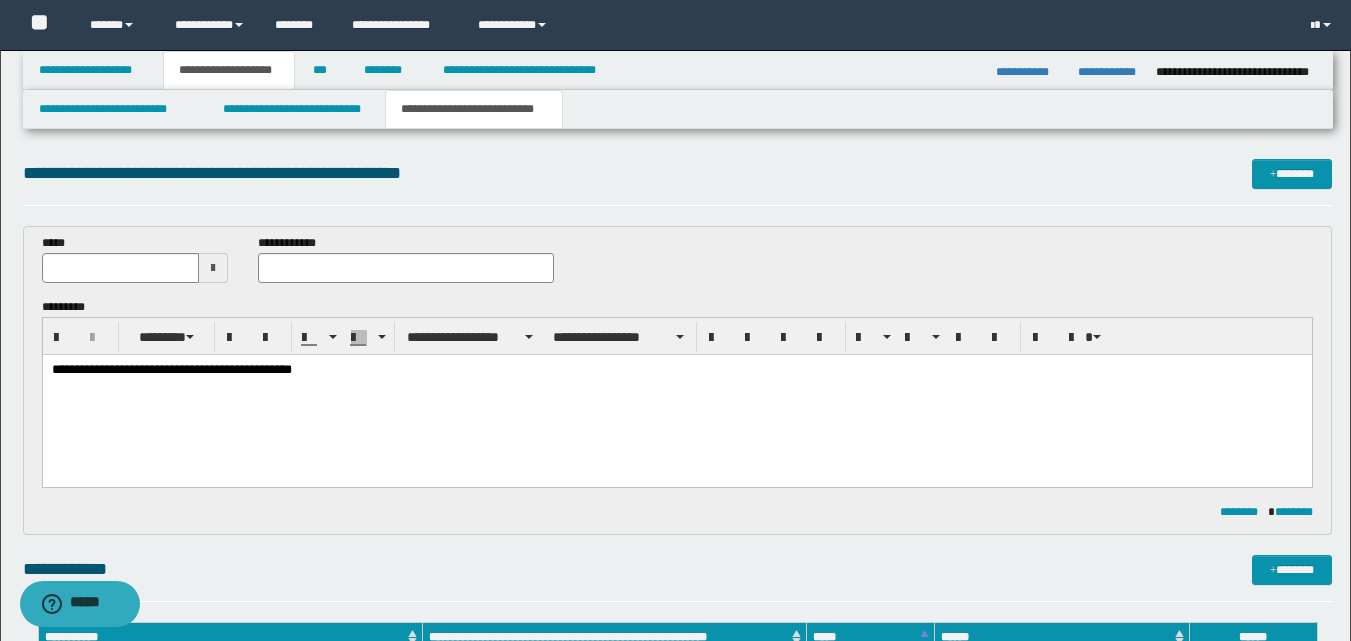 click on "**********" at bounding box center (676, 371) 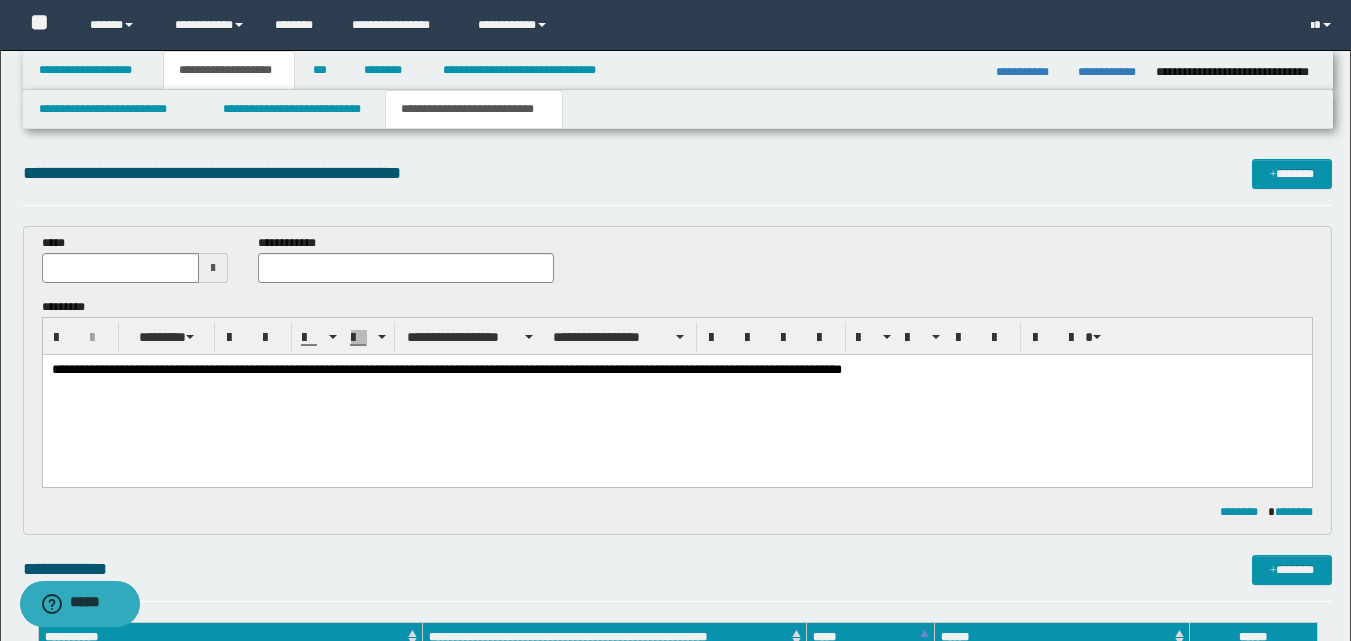click on "**********" at bounding box center (676, 371) 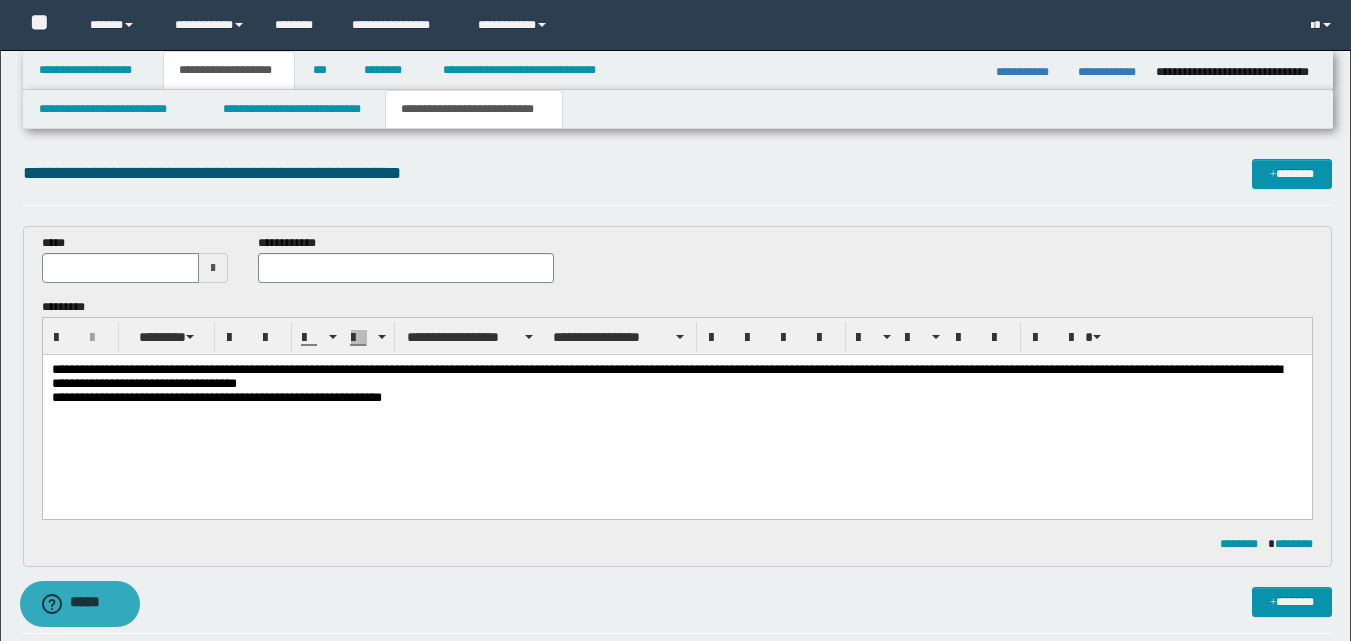 click at bounding box center [213, 268] 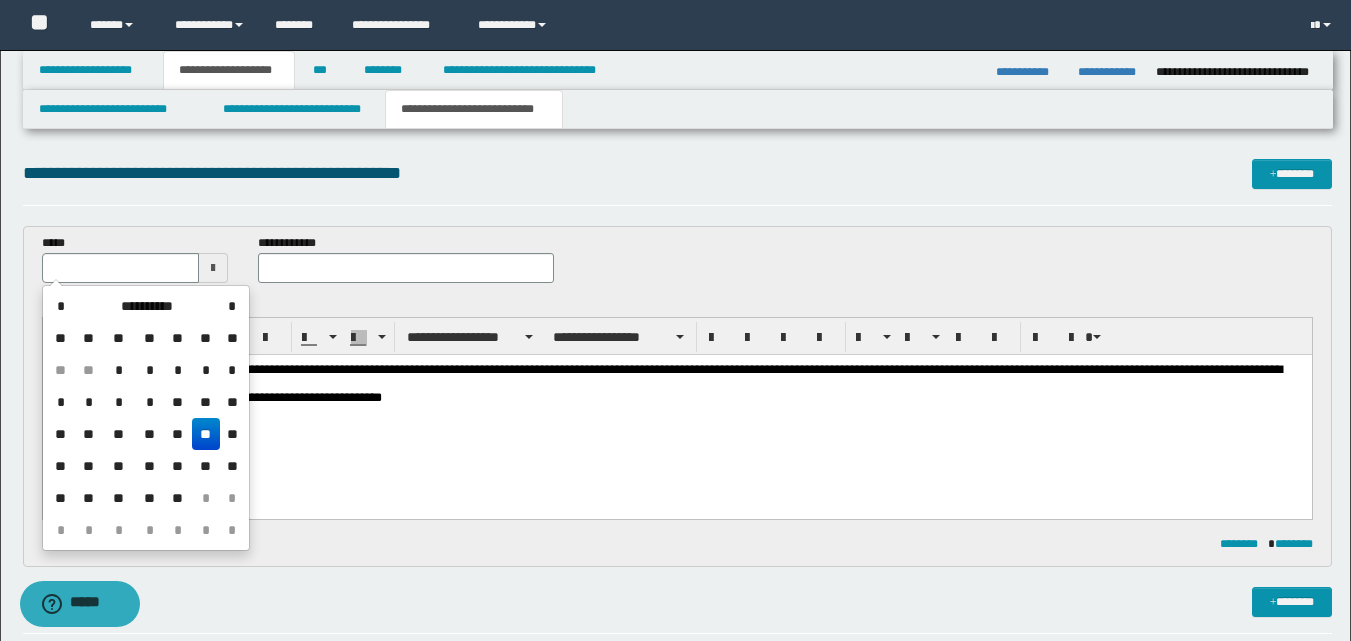 click on "**" at bounding box center [206, 434] 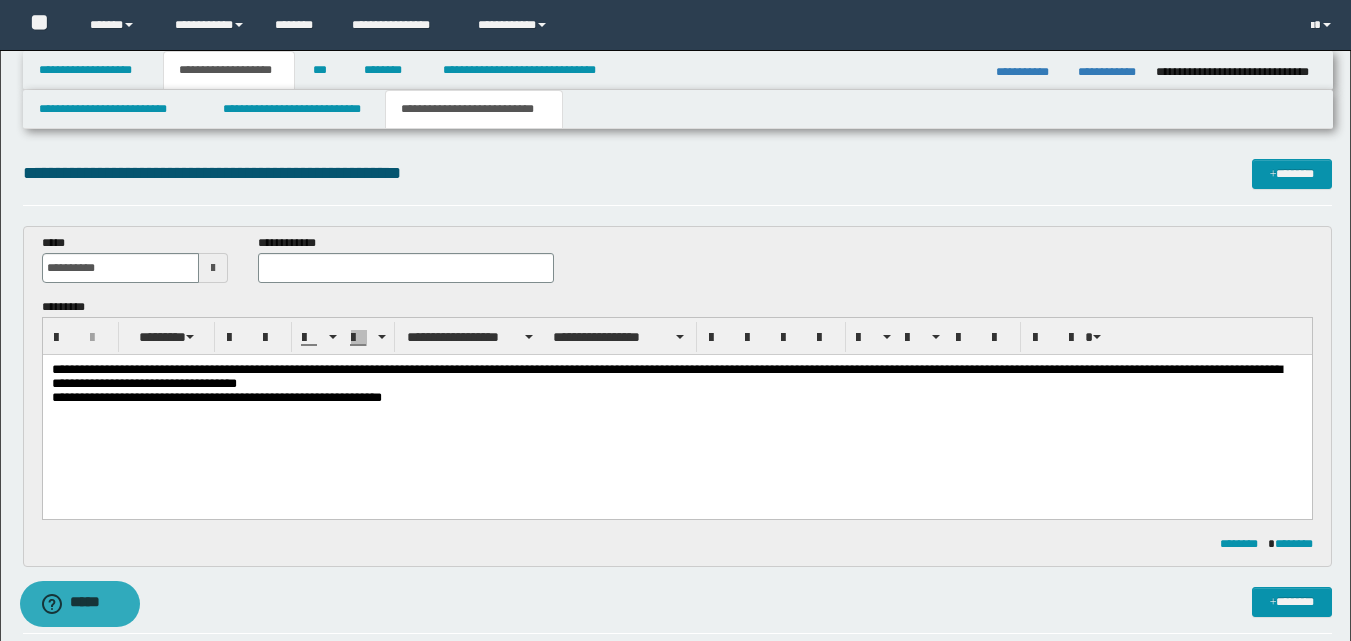 click on "**********" at bounding box center [676, 387] 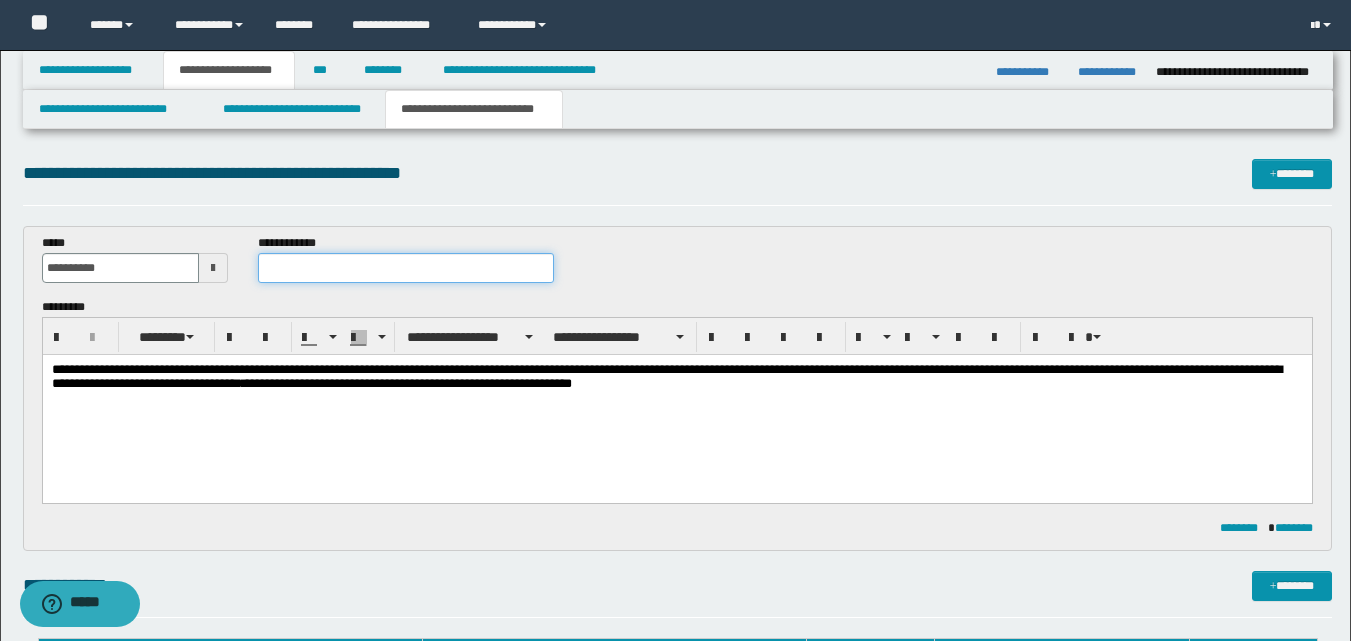 click at bounding box center (405, 268) 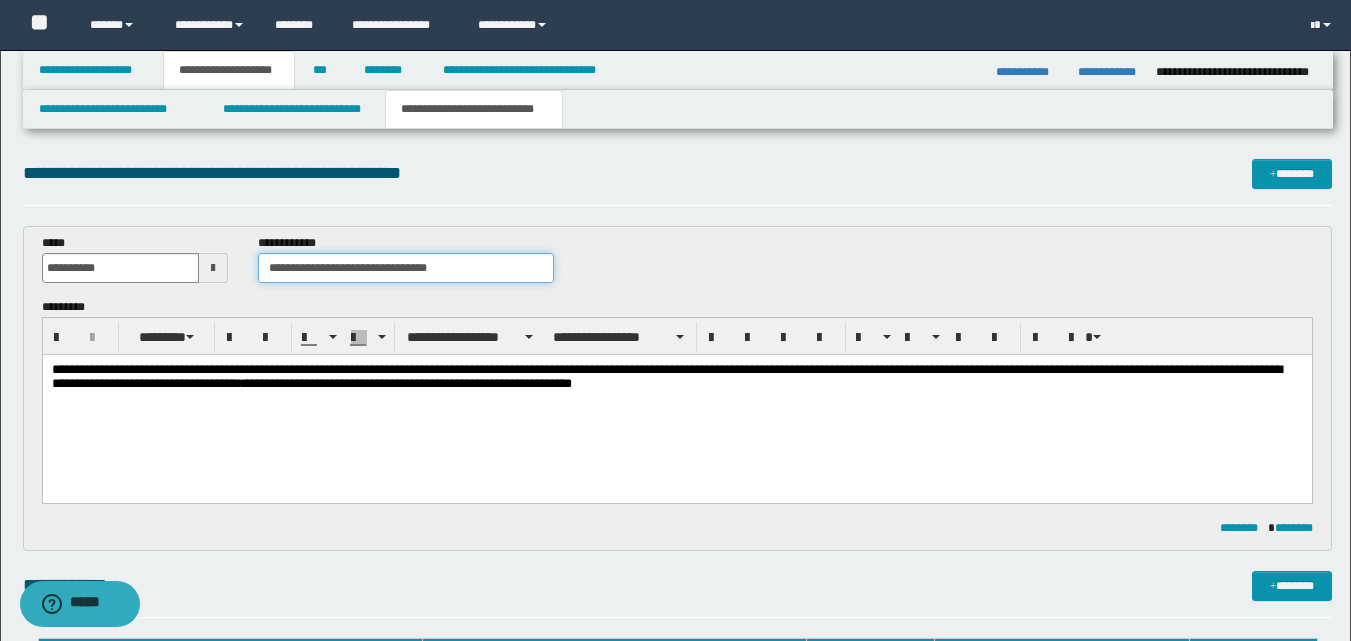 type on "**********" 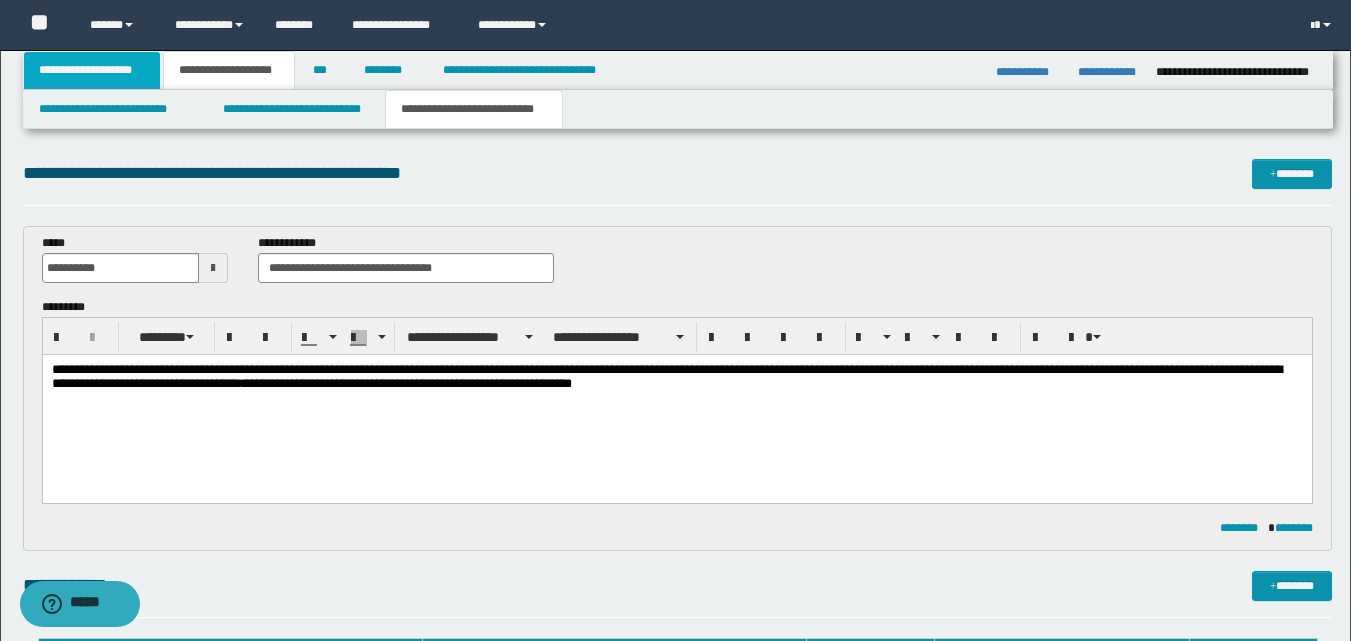 click on "**********" at bounding box center [92, 70] 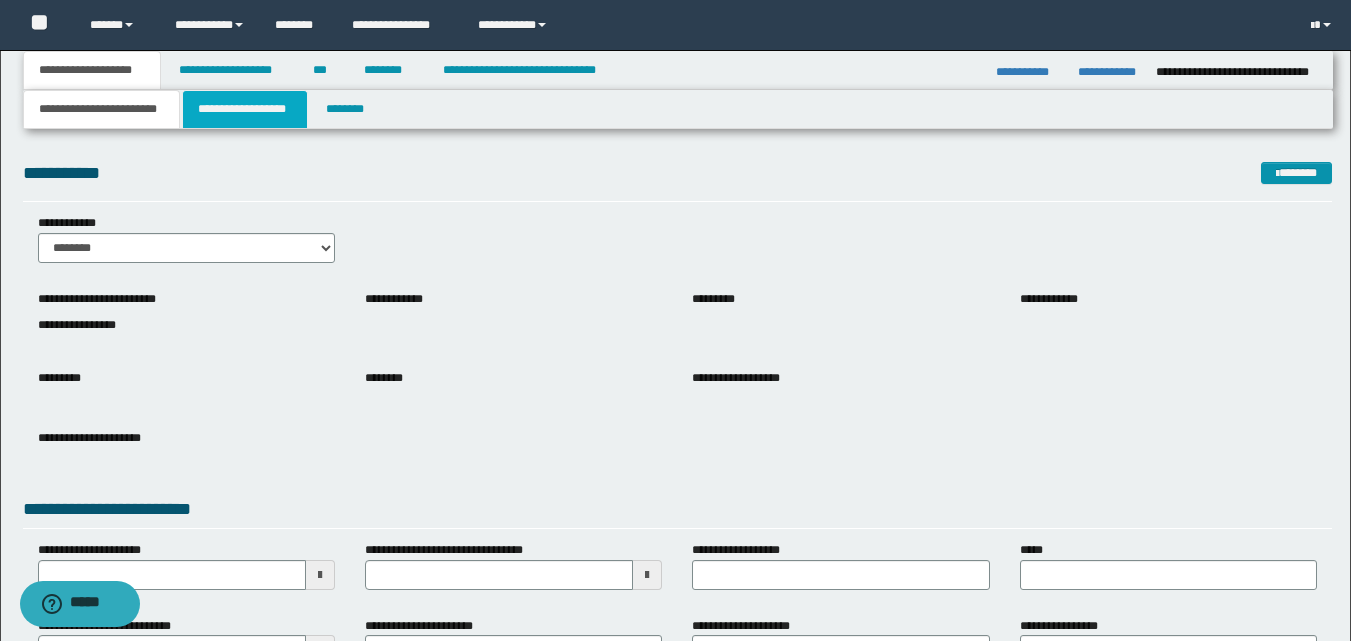 click on "**********" at bounding box center [245, 109] 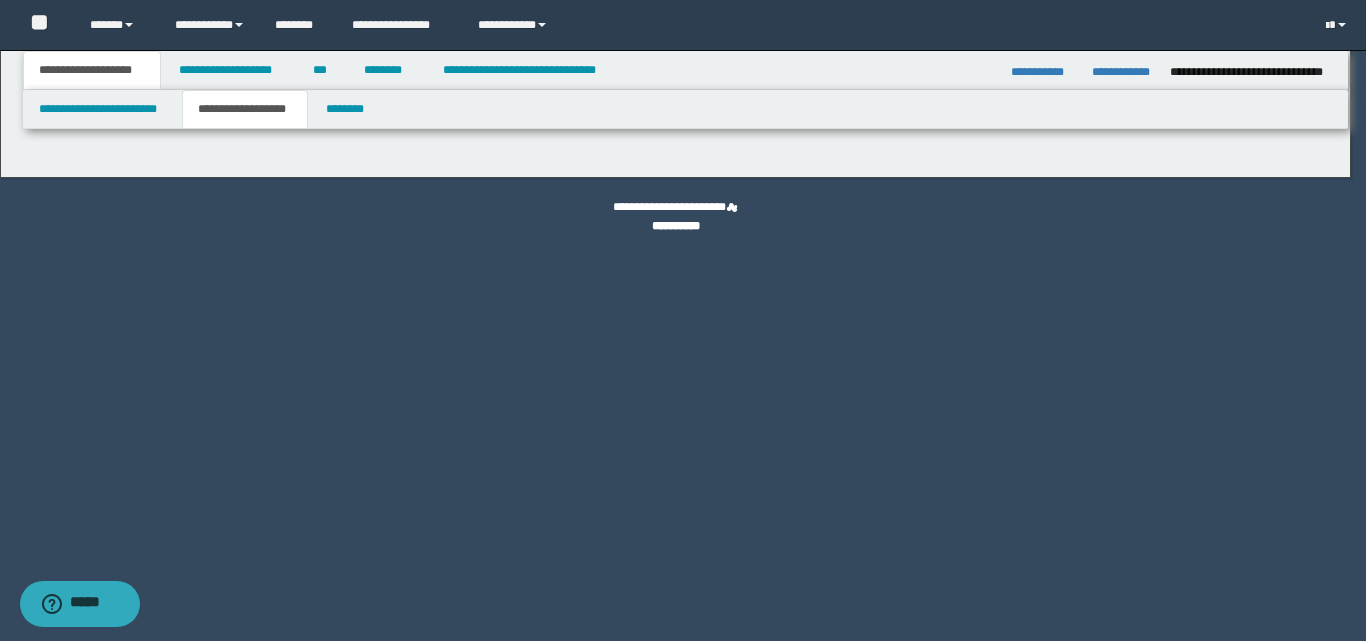 select on "*" 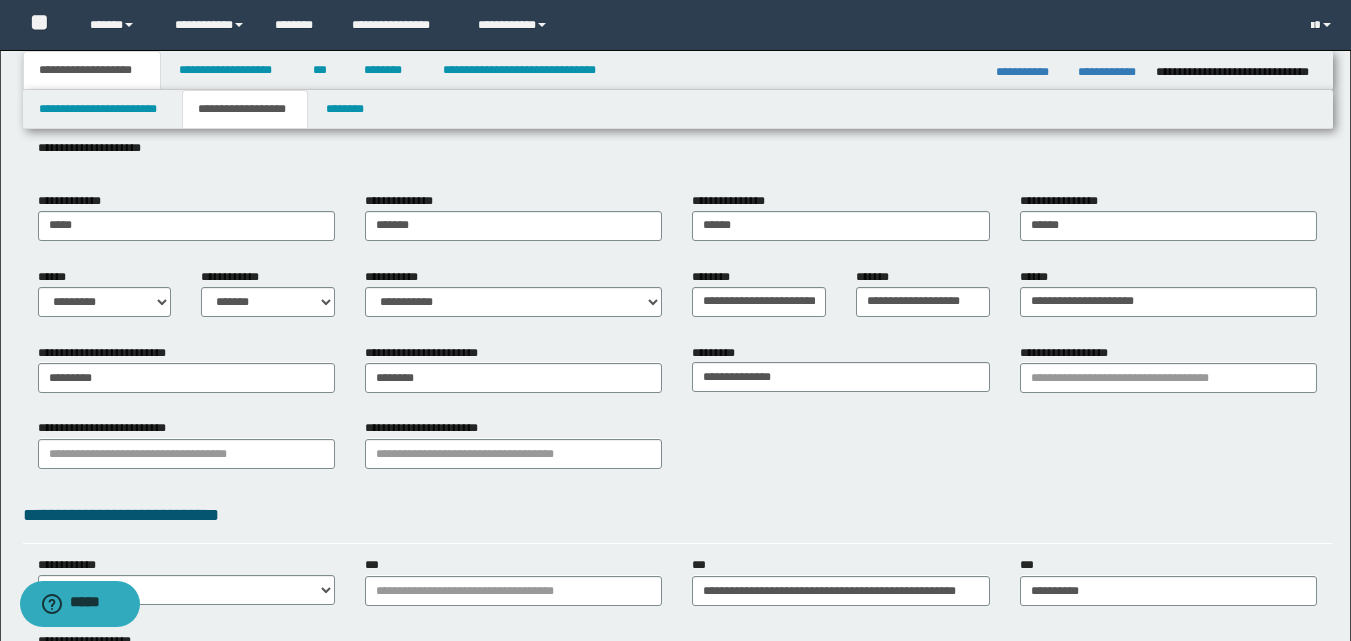 scroll, scrollTop: 200, scrollLeft: 0, axis: vertical 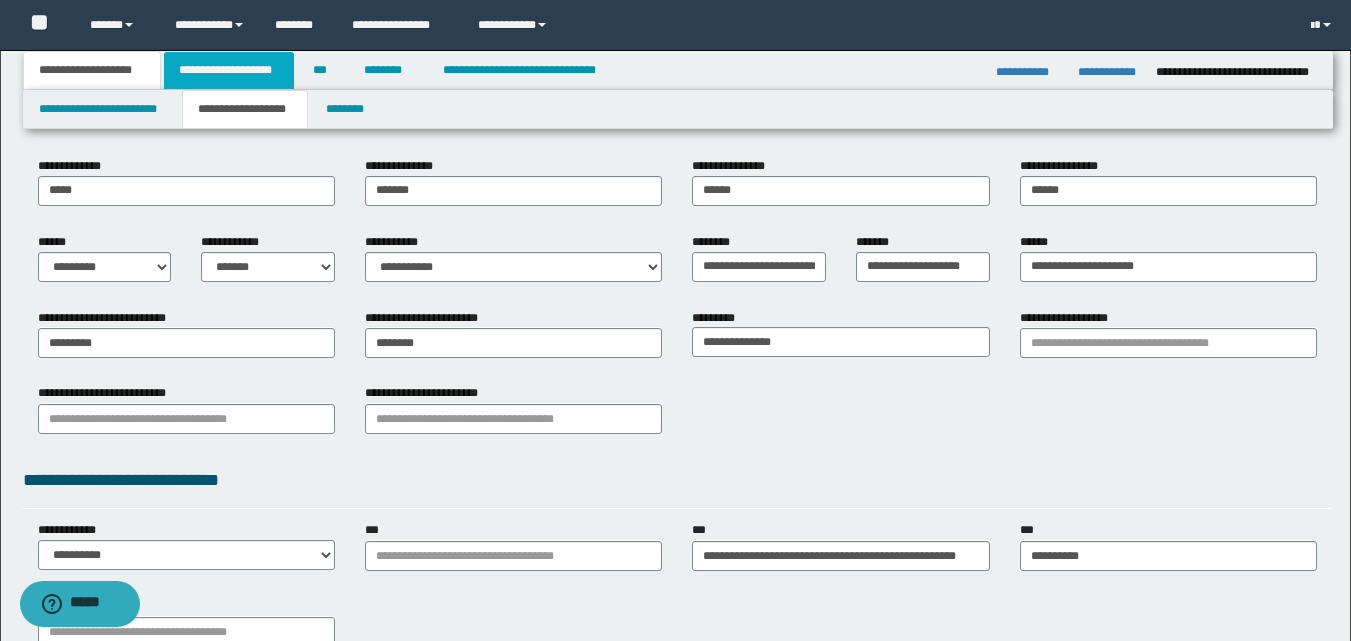 click on "**********" at bounding box center (229, 70) 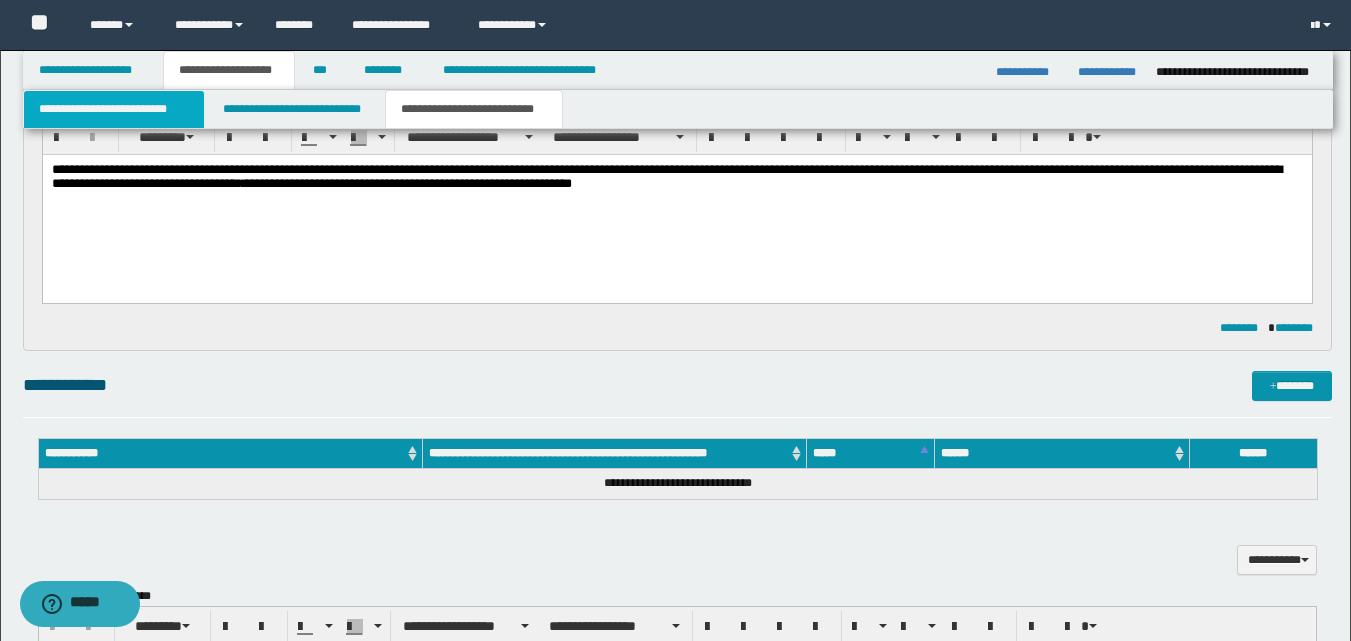 click on "**********" at bounding box center [114, 109] 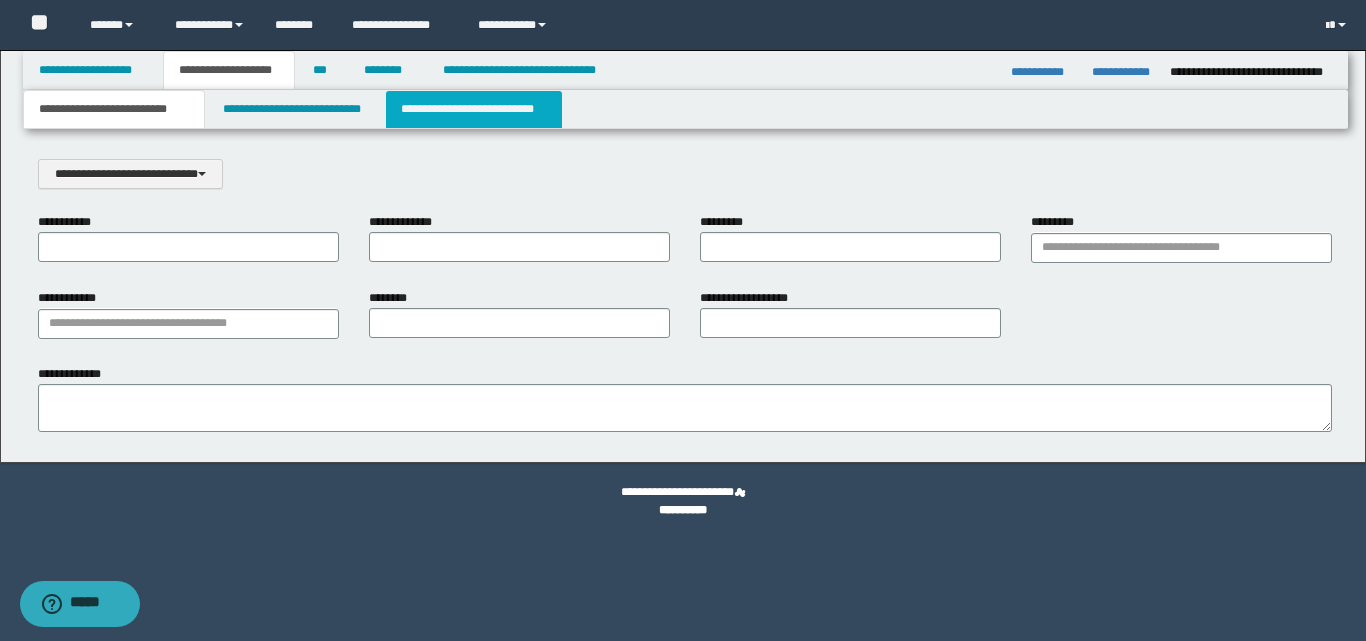 click on "**********" at bounding box center (474, 109) 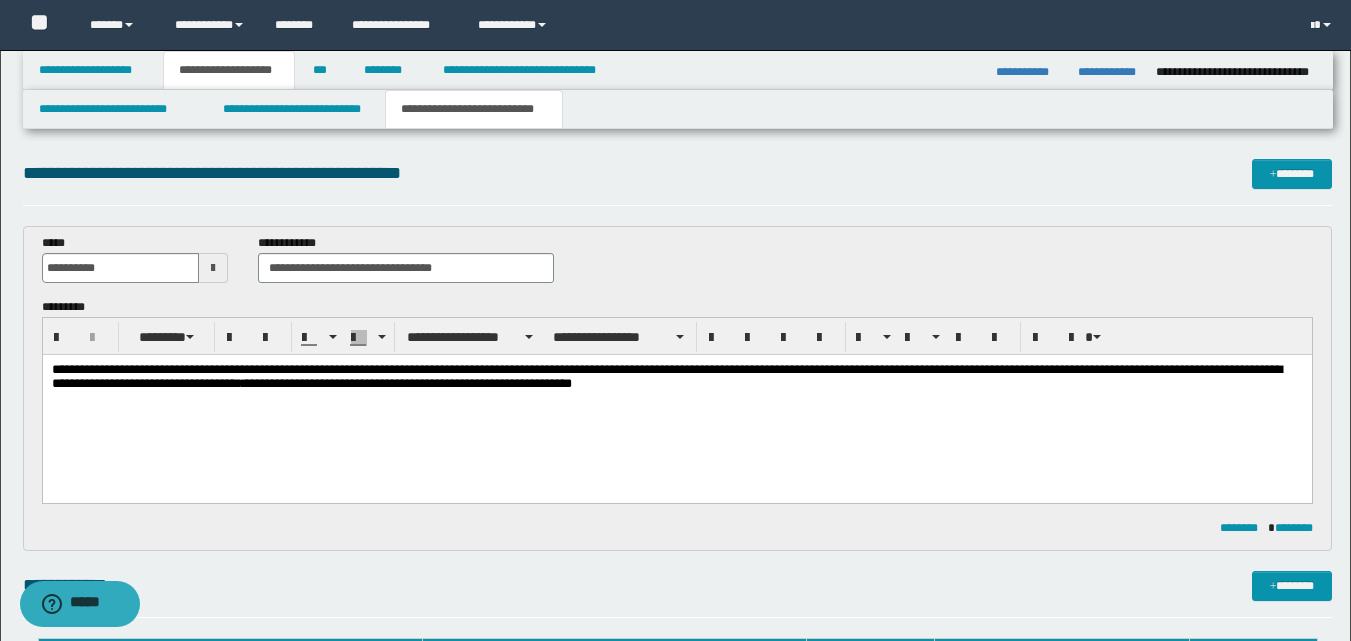 click on "**********" at bounding box center [676, 379] 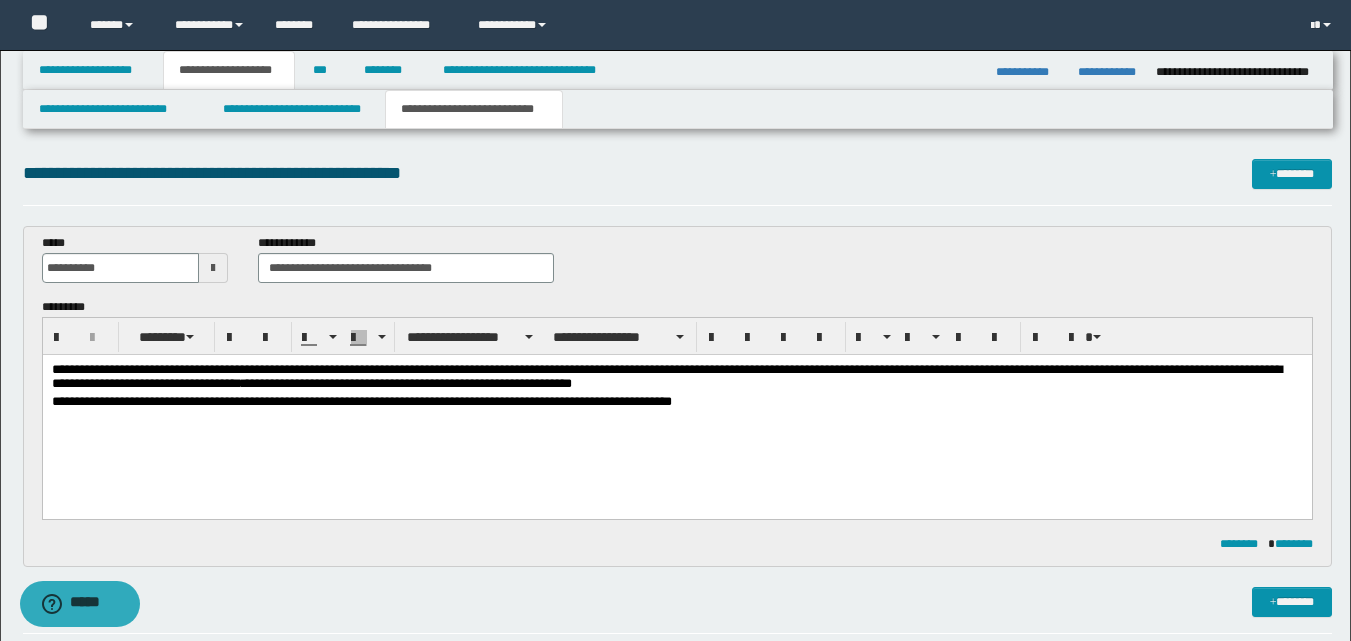 click on "**********" at bounding box center (676, 403) 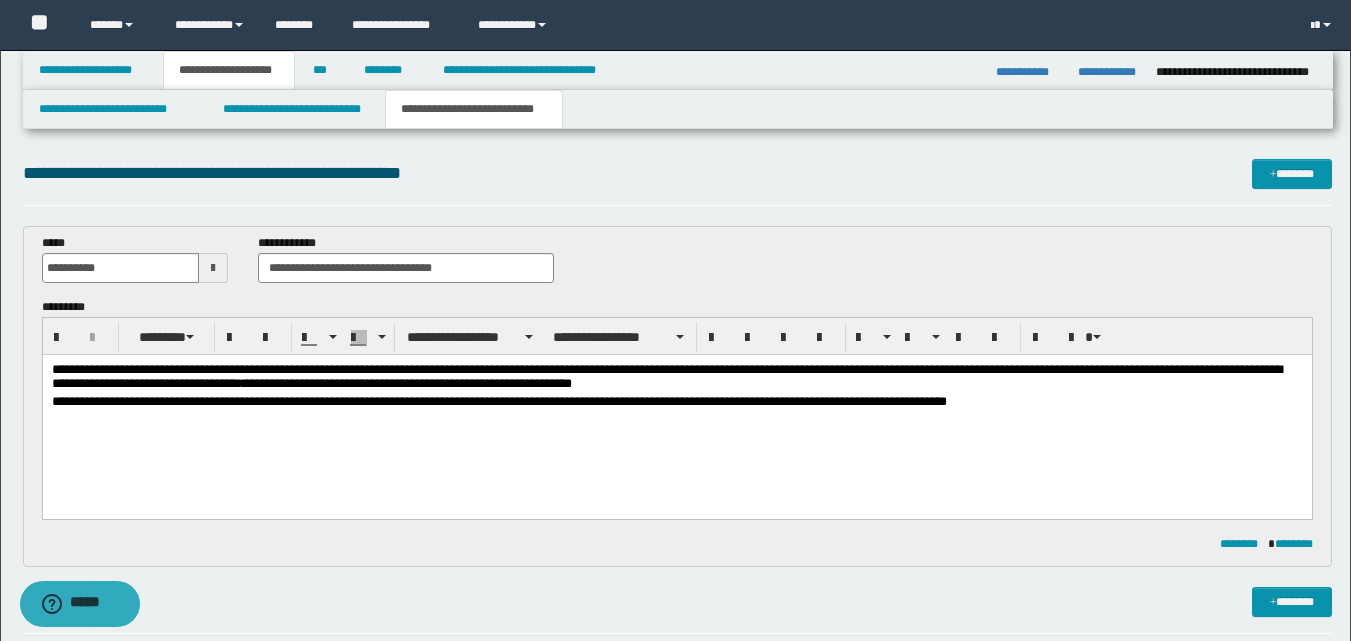click on "**********" at bounding box center (676, 403) 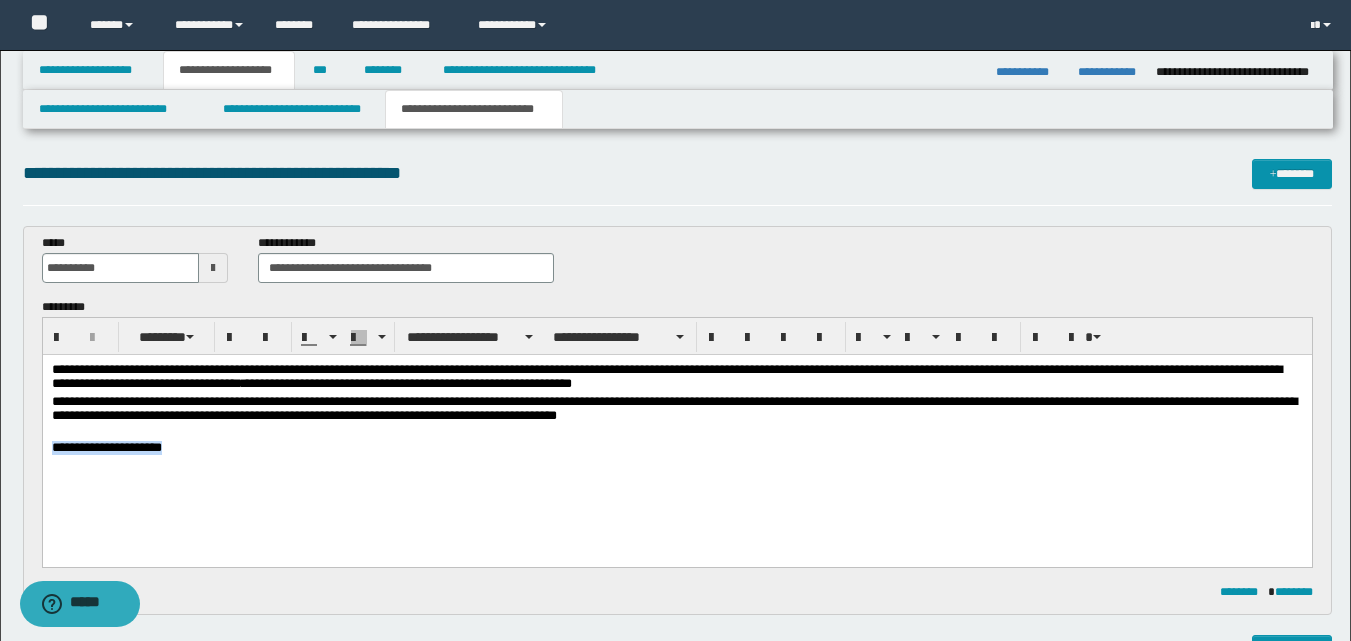 drag, startPoint x: 213, startPoint y: 451, endPoint x: 50, endPoint y: 462, distance: 163.37074 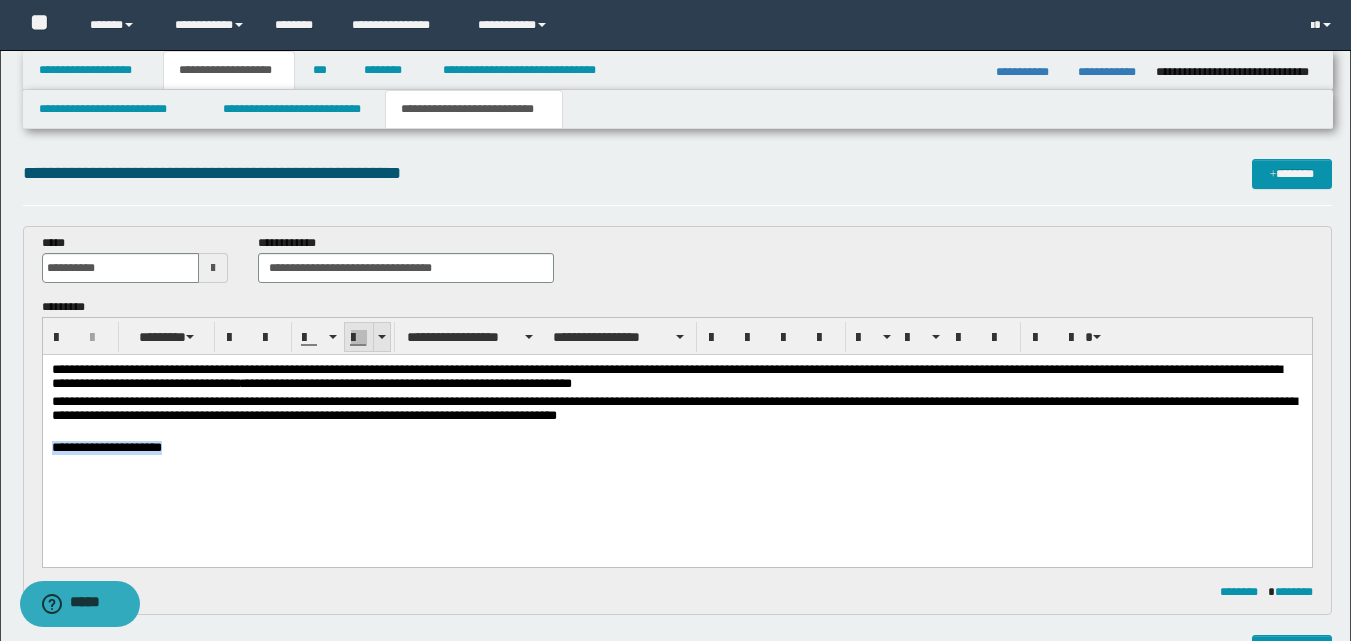 click at bounding box center (381, 337) 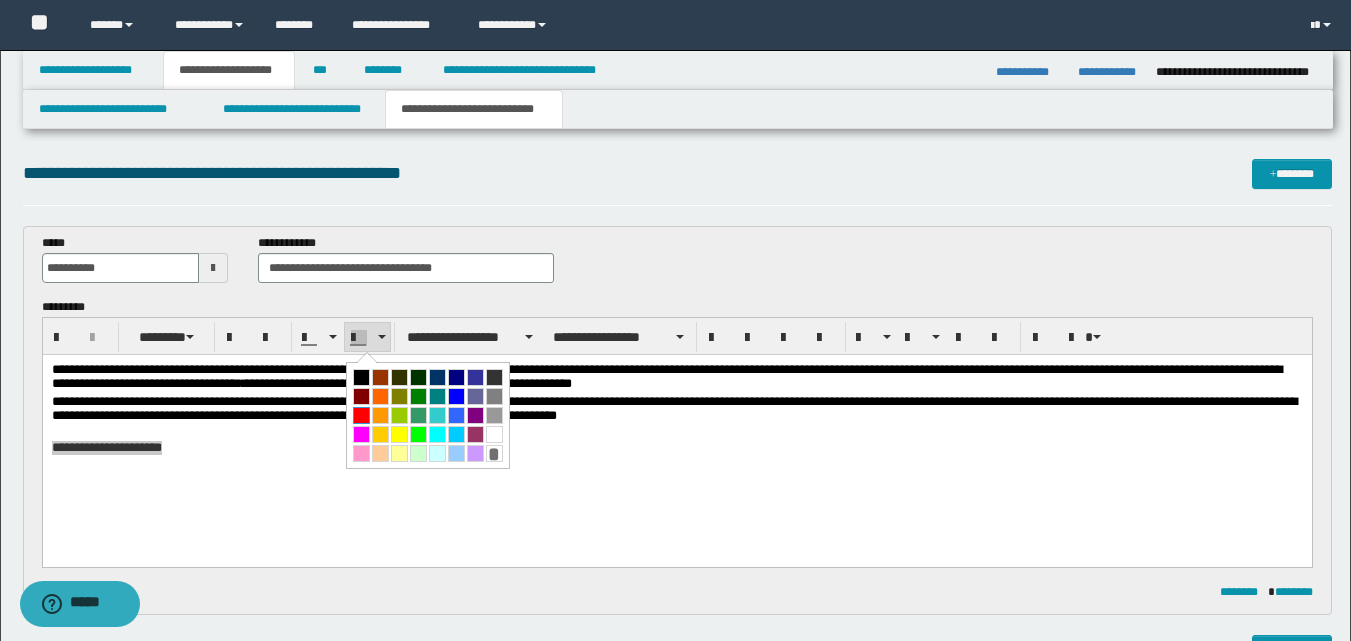 click at bounding box center (361, 415) 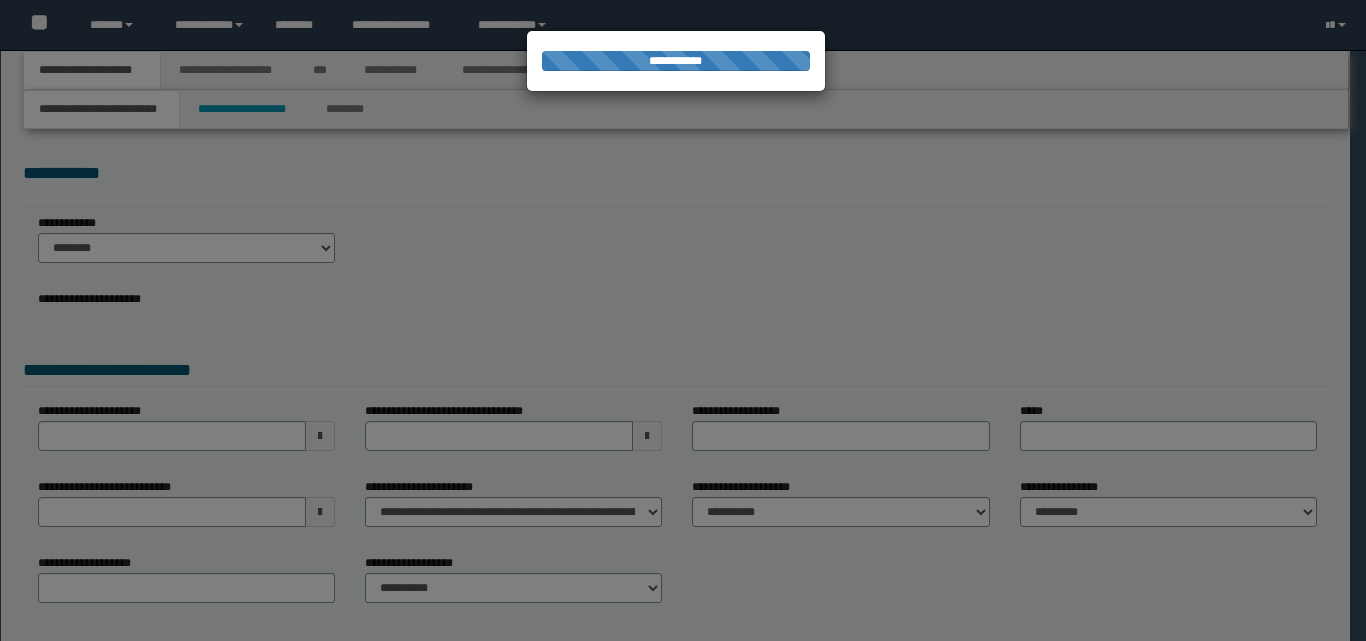 scroll, scrollTop: 0, scrollLeft: 0, axis: both 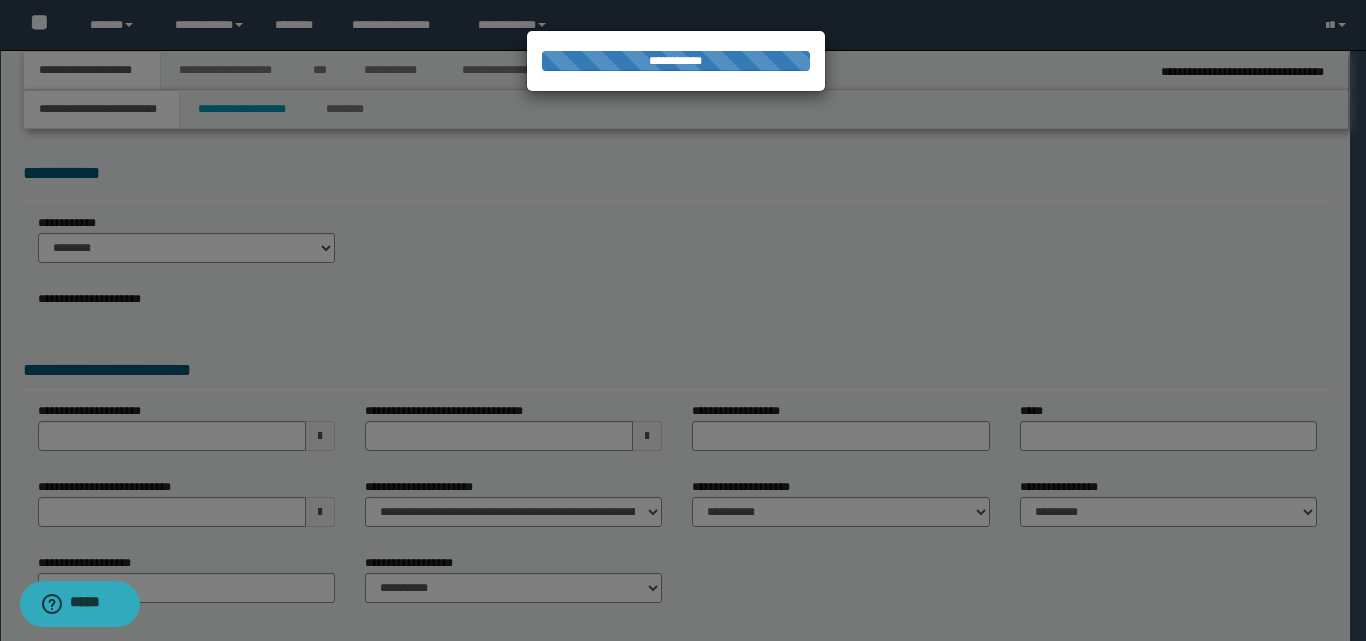 select on "*" 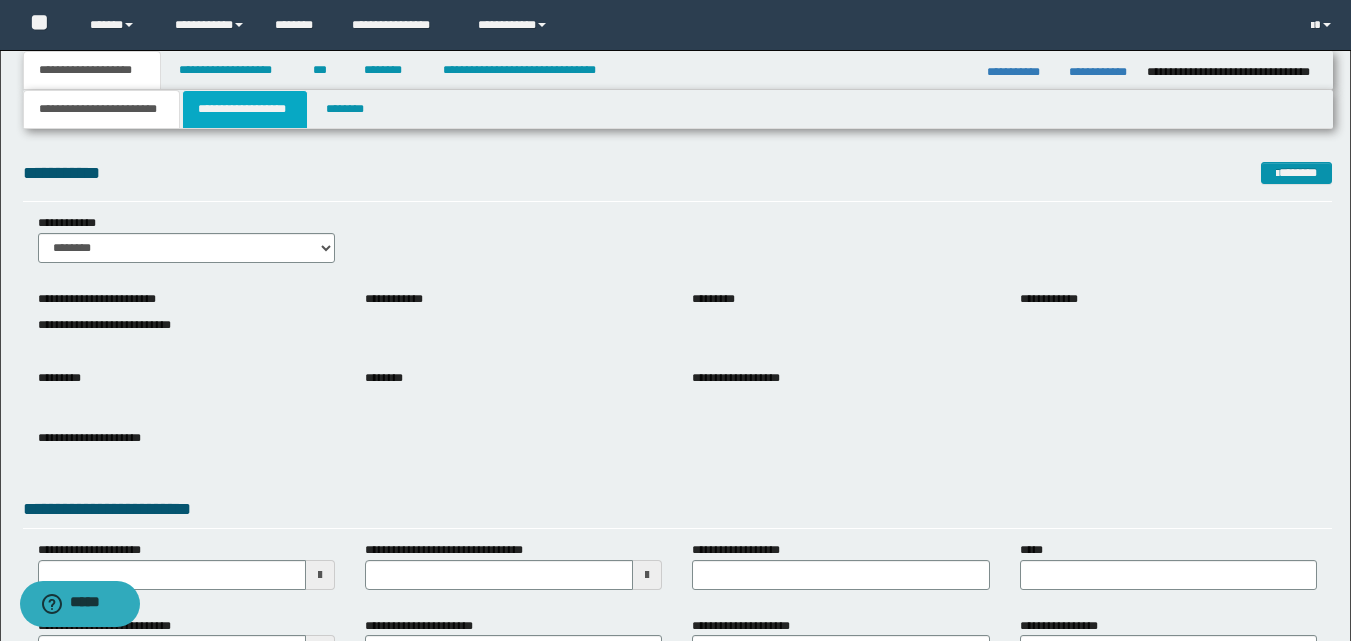click on "**********" at bounding box center (245, 109) 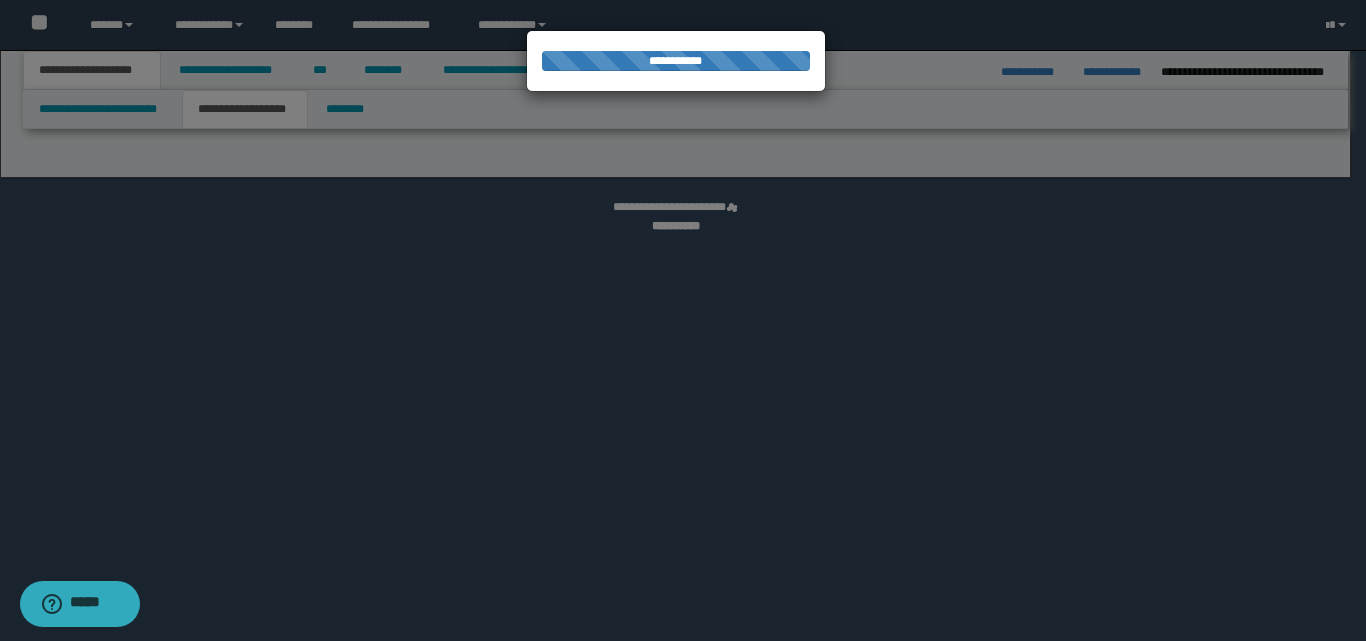 select on "*" 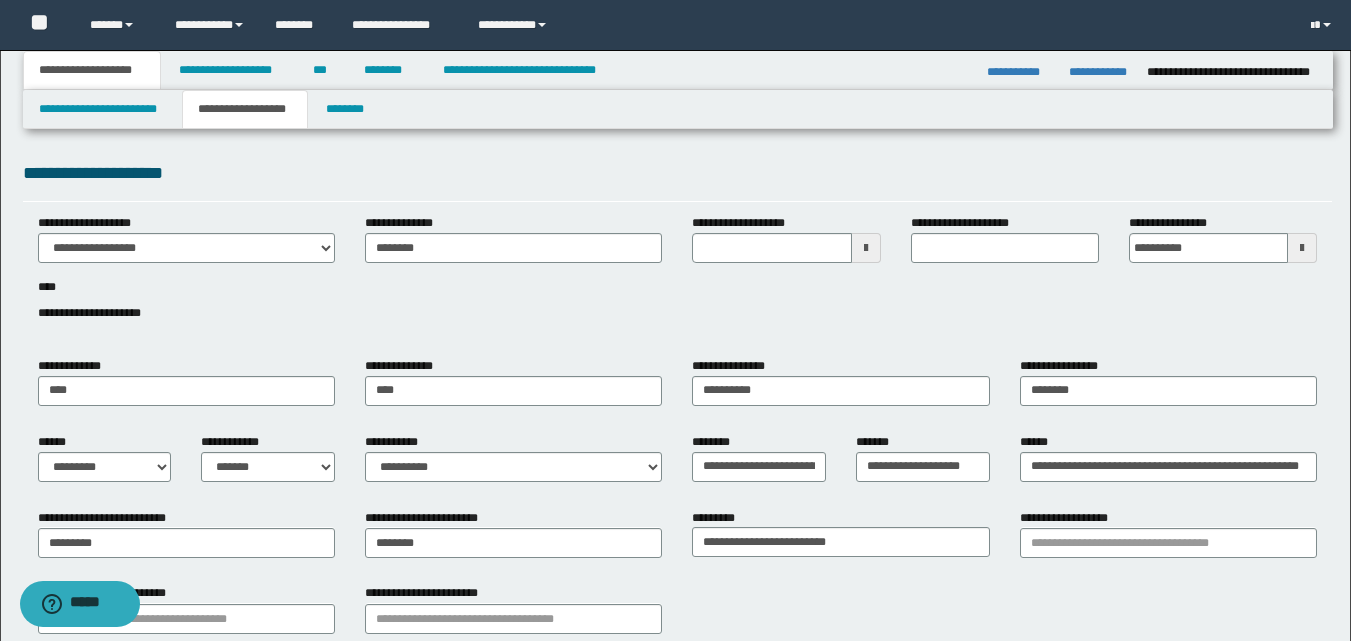 type 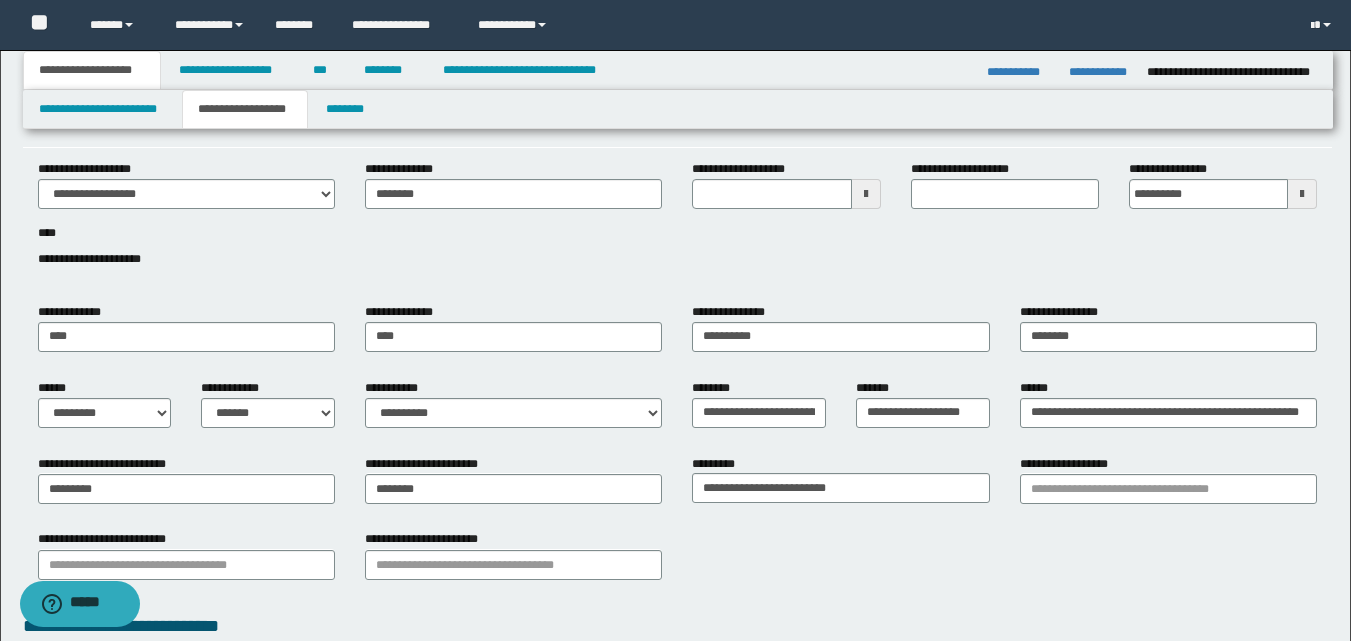 scroll, scrollTop: 100, scrollLeft: 0, axis: vertical 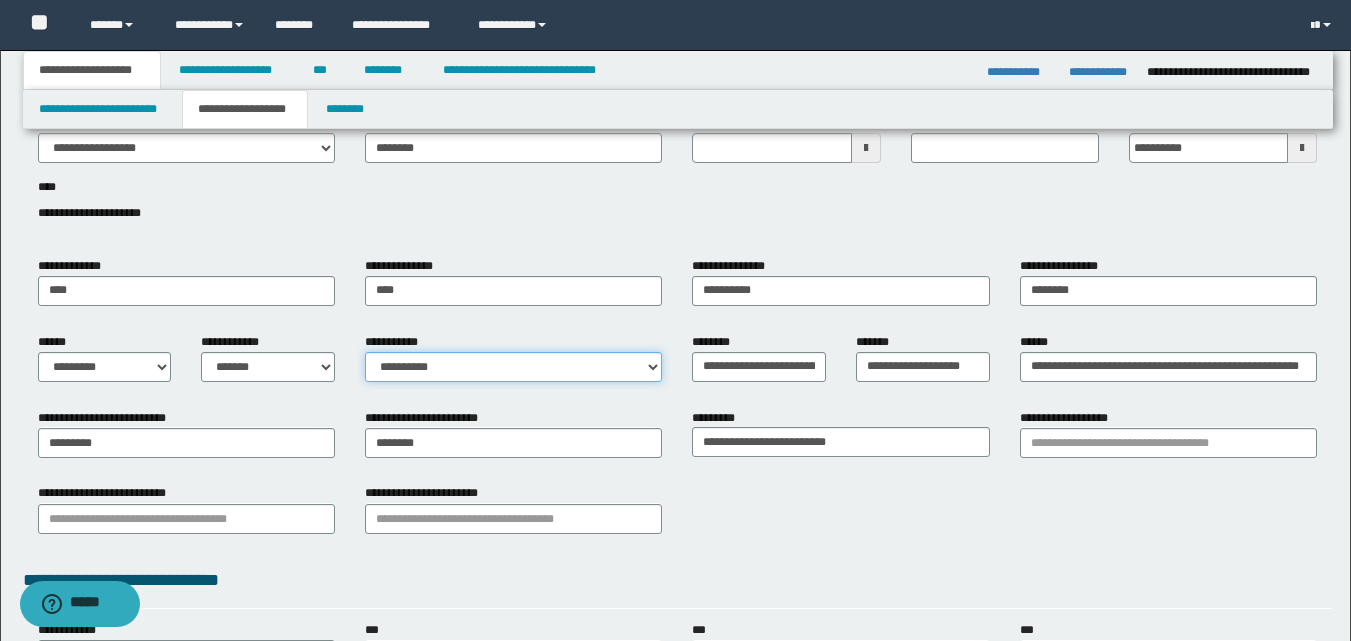 click on "**********" at bounding box center (513, 367) 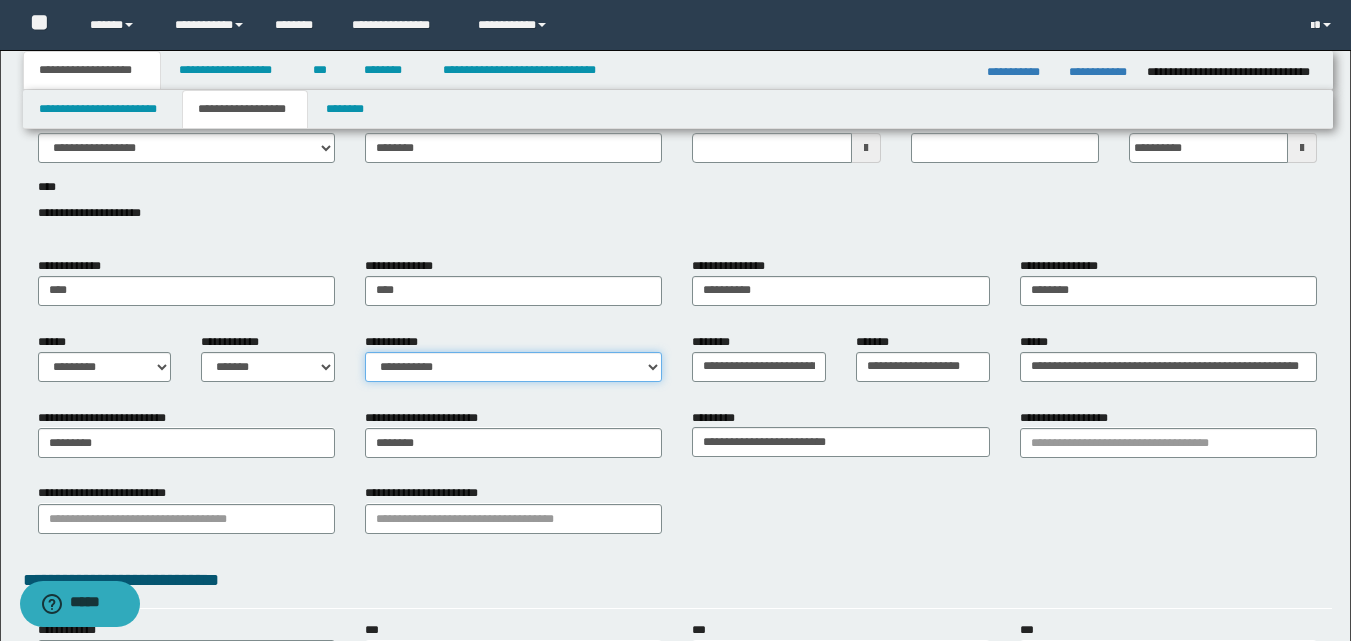 click on "**********" at bounding box center (513, 367) 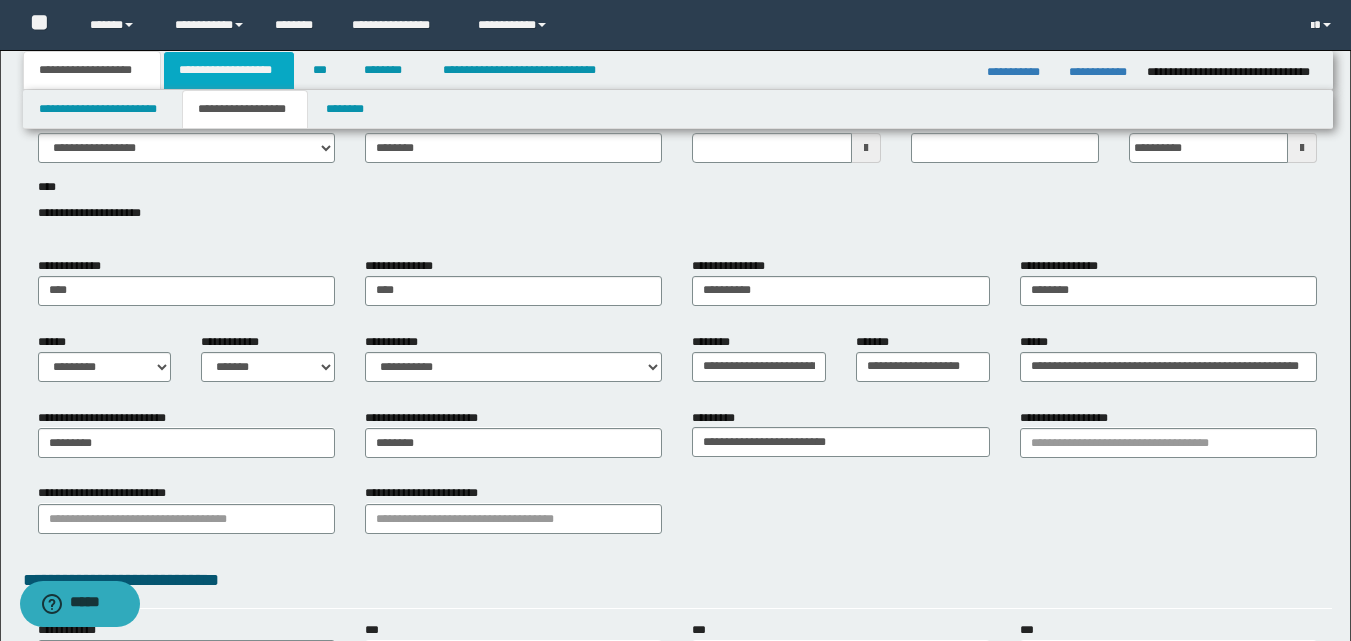click on "**********" at bounding box center [229, 70] 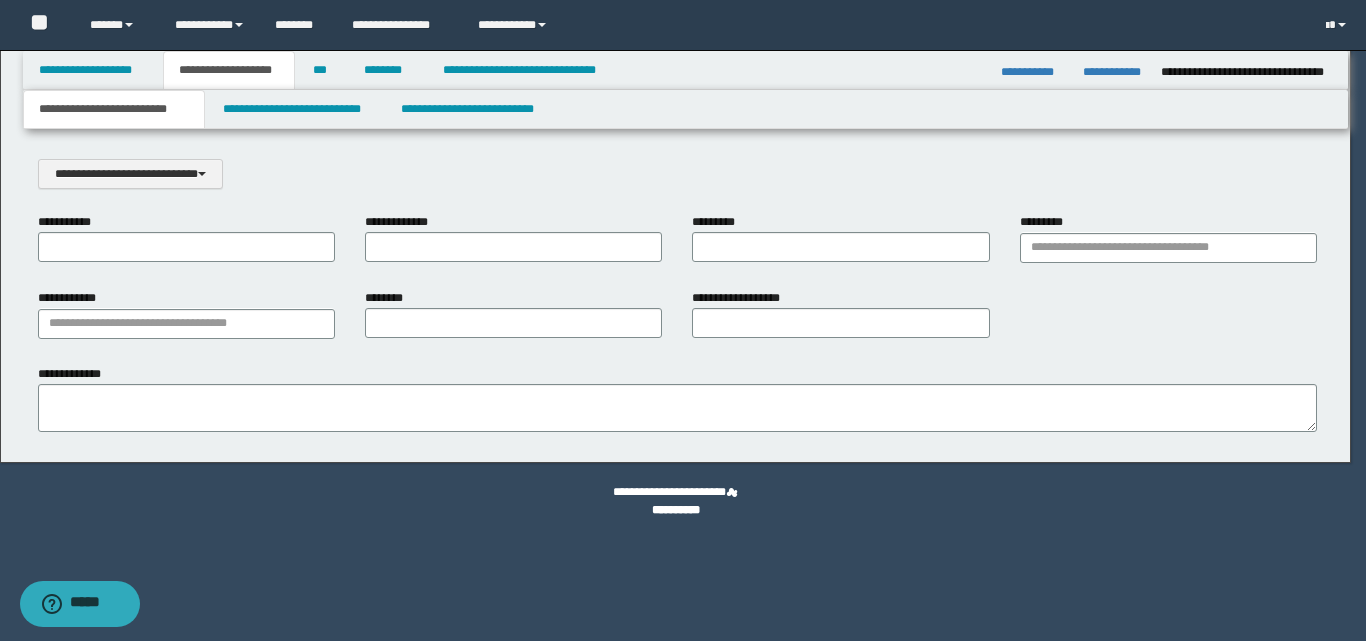 scroll, scrollTop: 0, scrollLeft: 0, axis: both 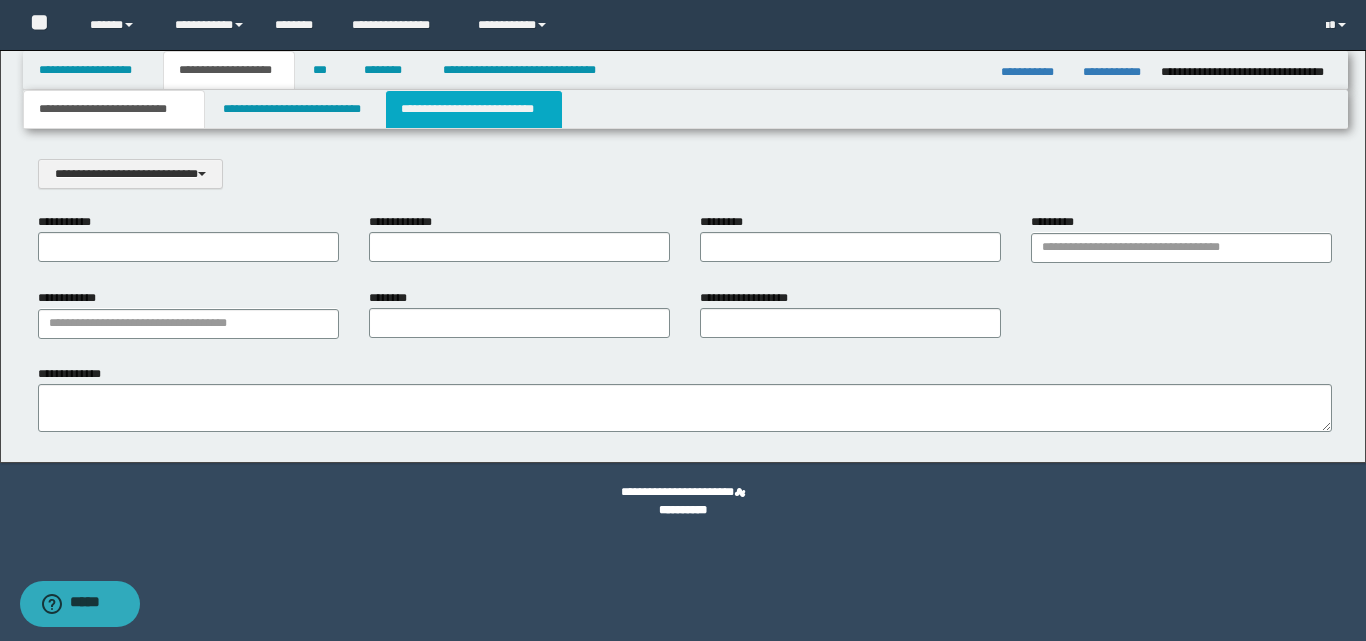 click on "**********" at bounding box center [474, 109] 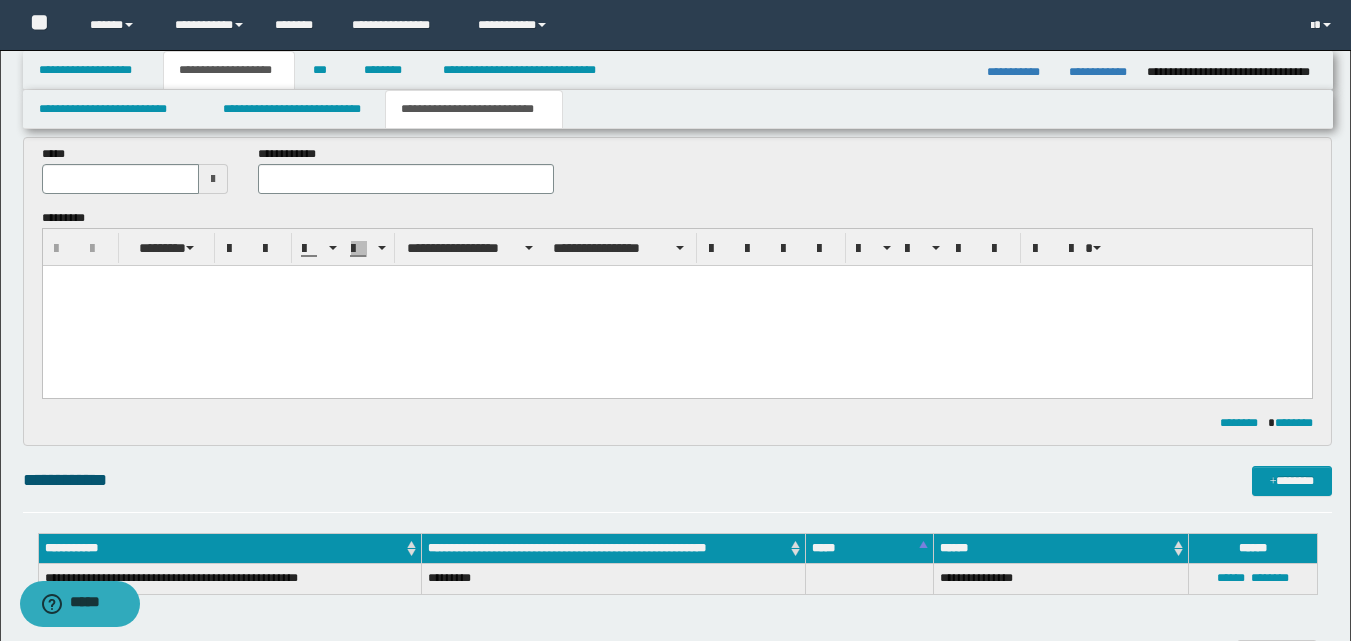 scroll, scrollTop: 0, scrollLeft: 0, axis: both 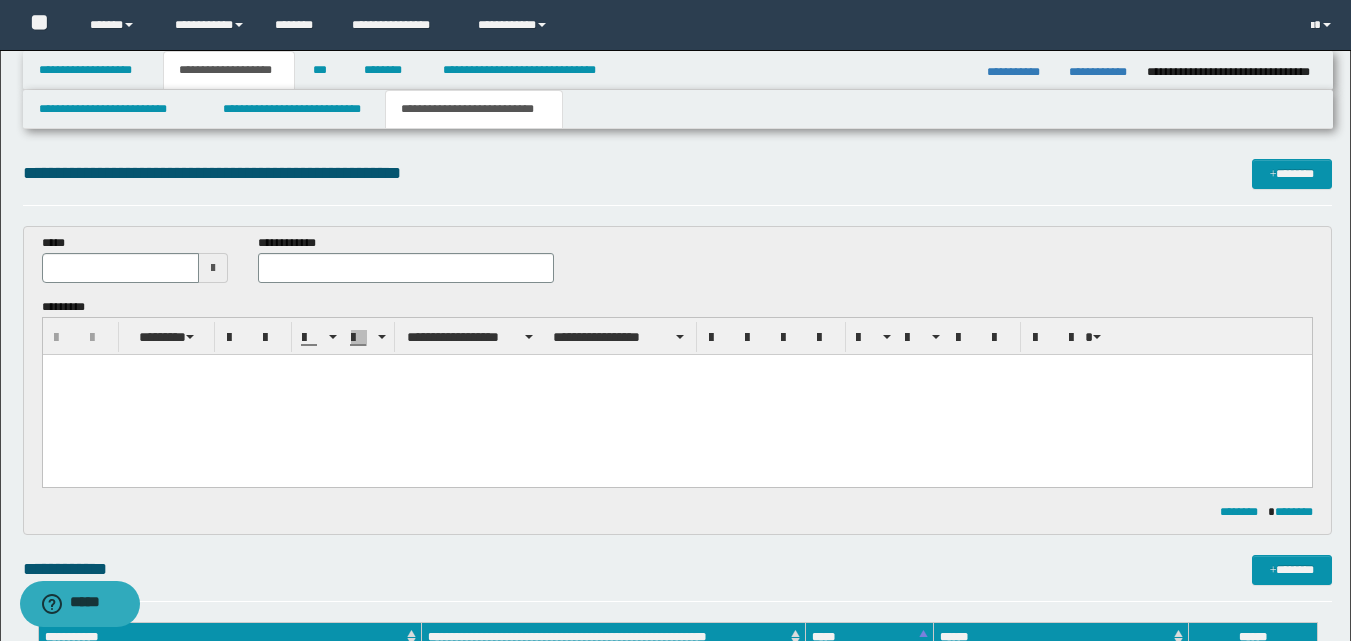 click at bounding box center [213, 268] 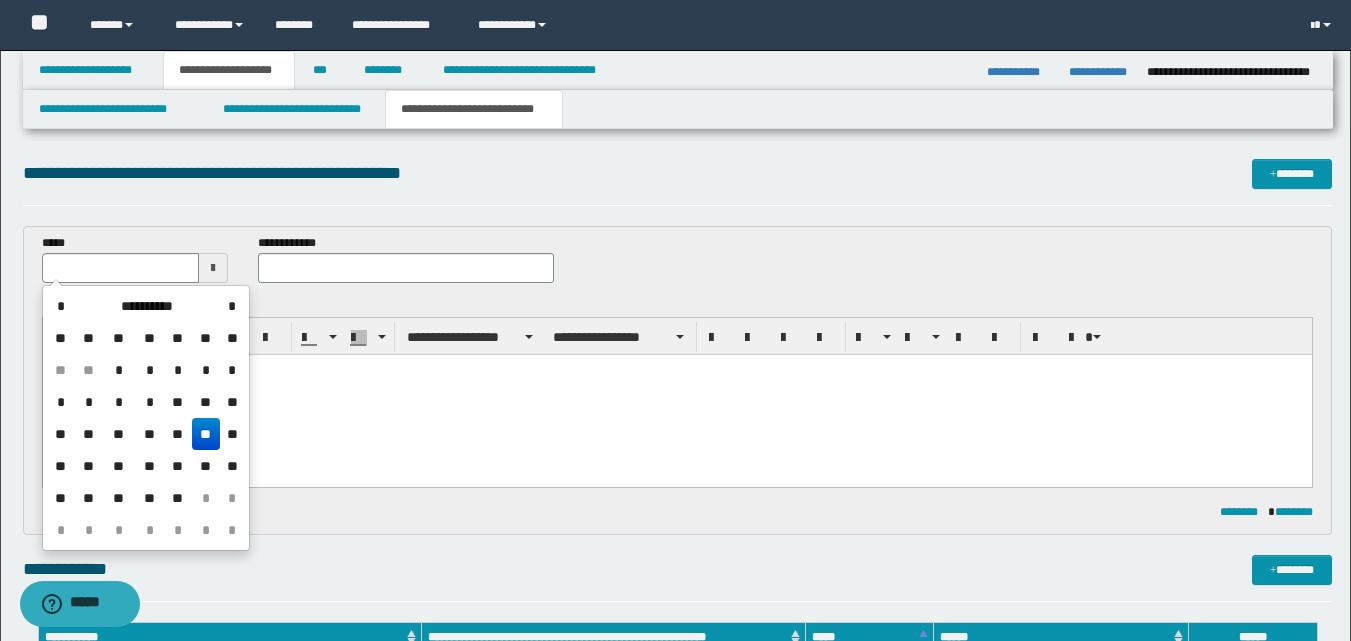 click on "**" at bounding box center [206, 434] 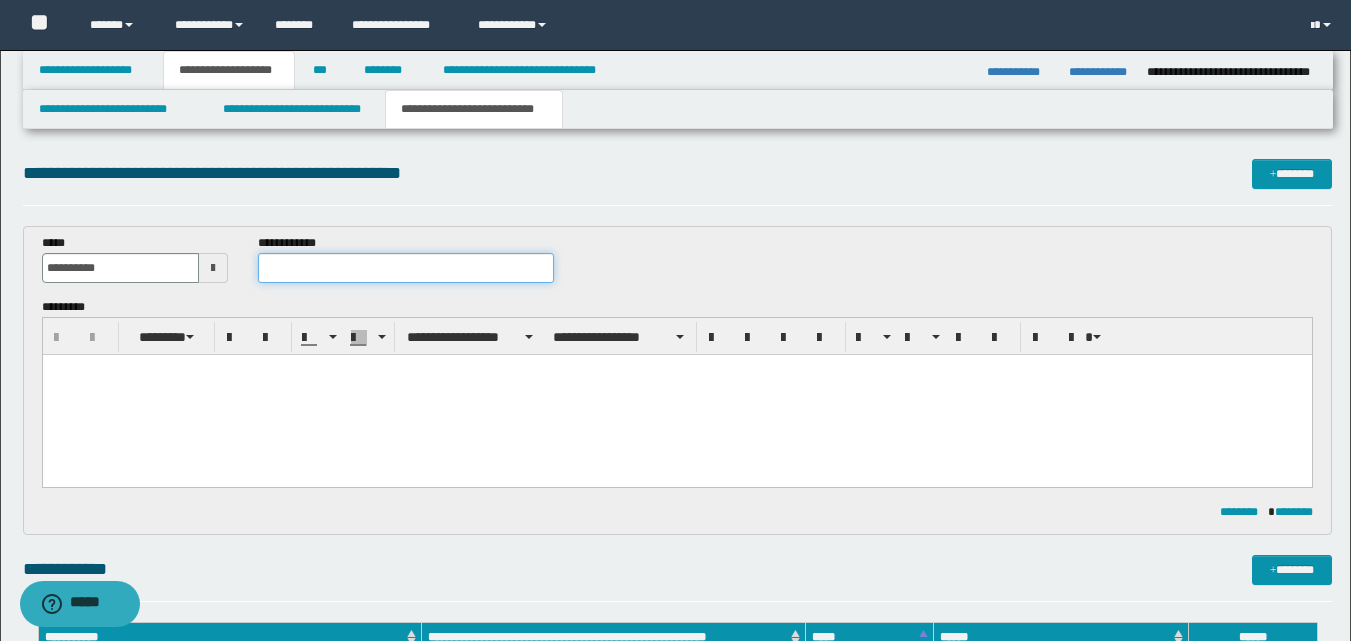 click at bounding box center [405, 268] 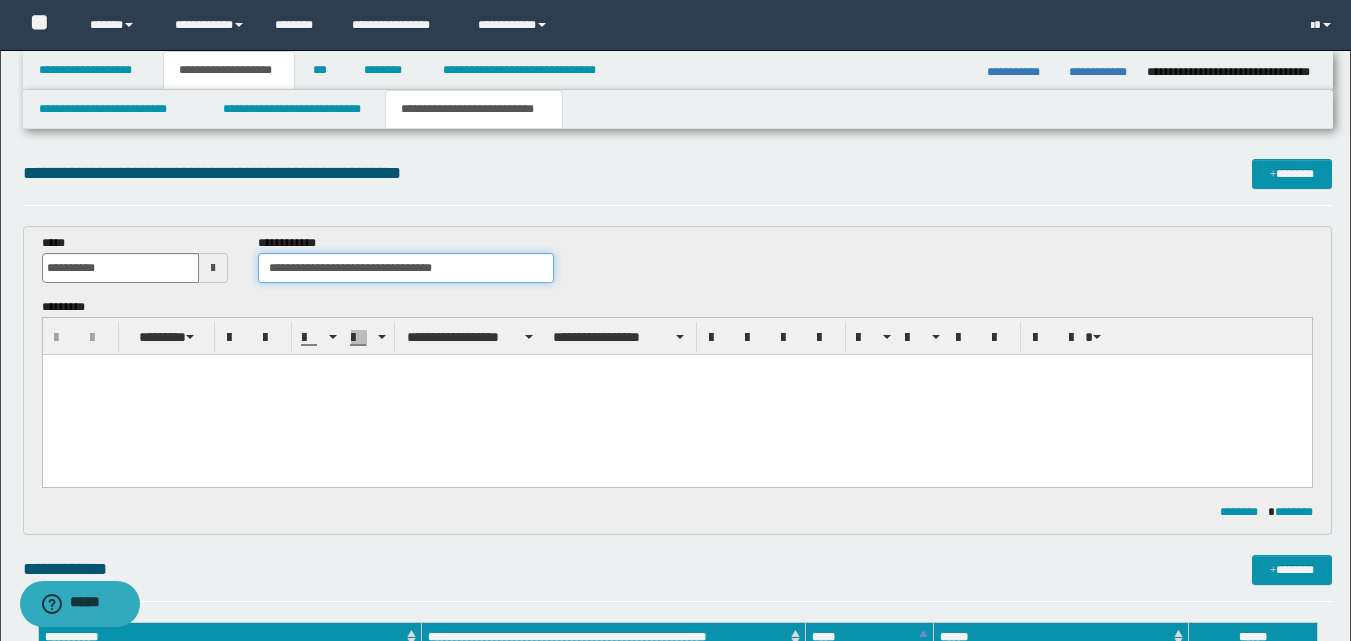click on "**********" at bounding box center (405, 268) 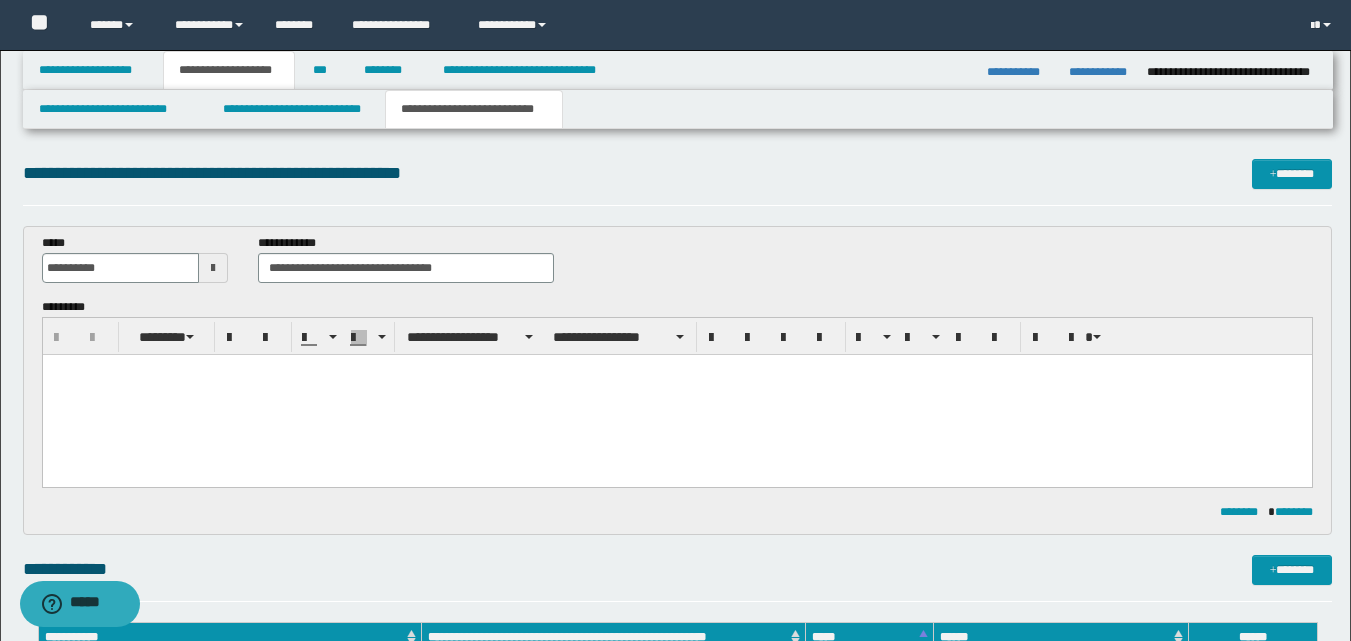 click at bounding box center (676, 395) 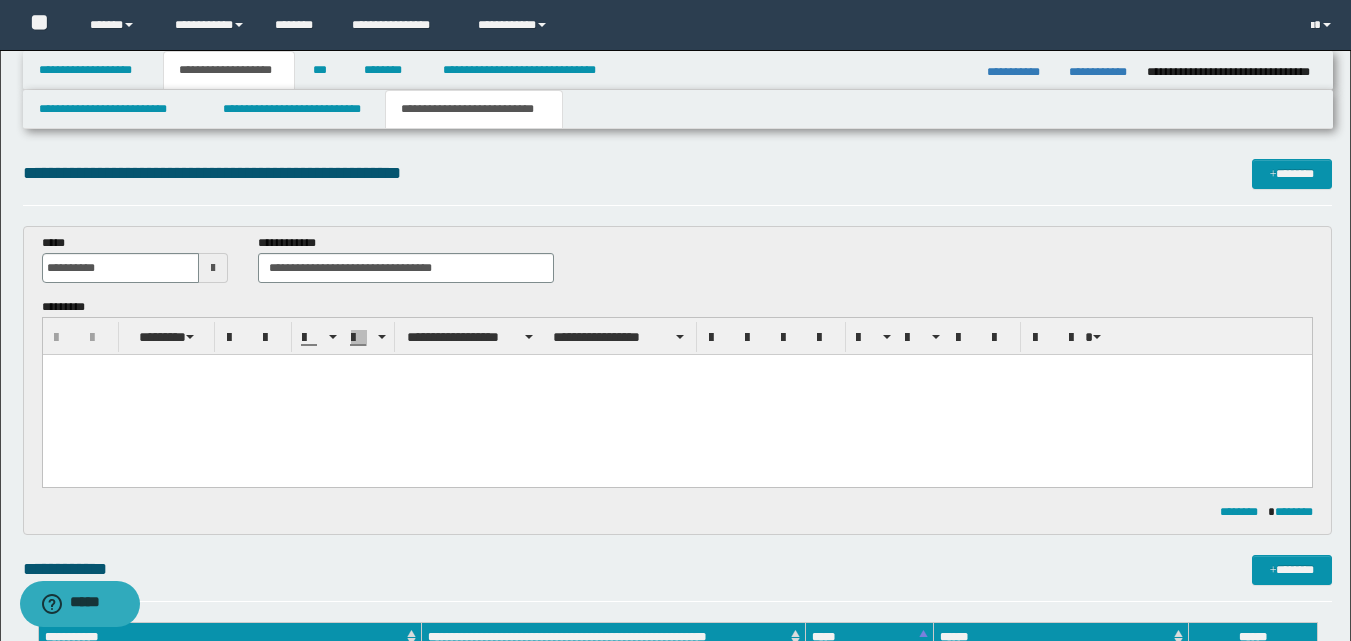 type 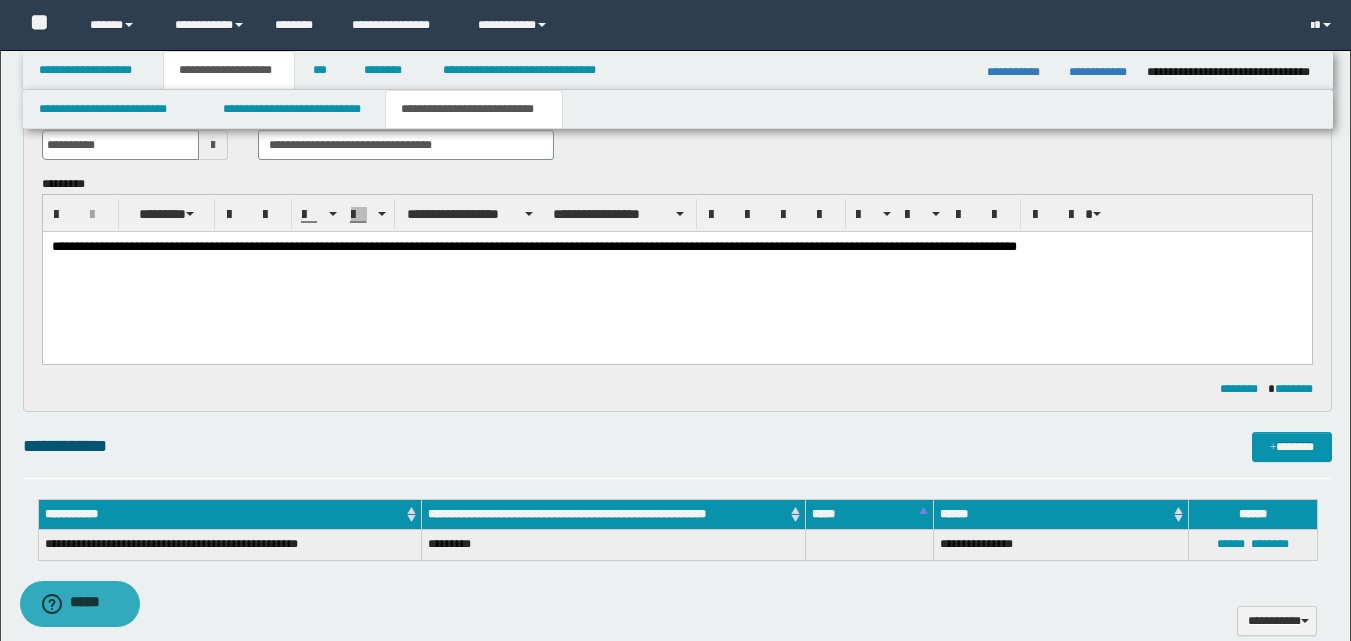 scroll, scrollTop: 100, scrollLeft: 0, axis: vertical 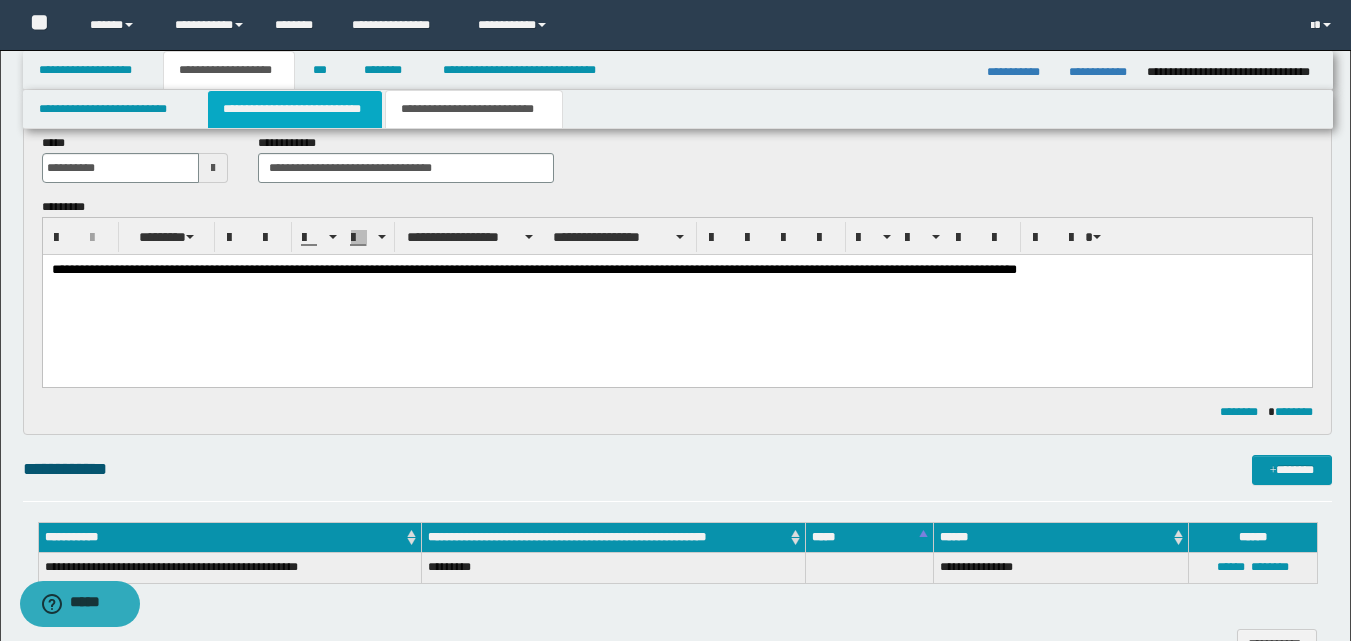 click on "**********" at bounding box center (295, 109) 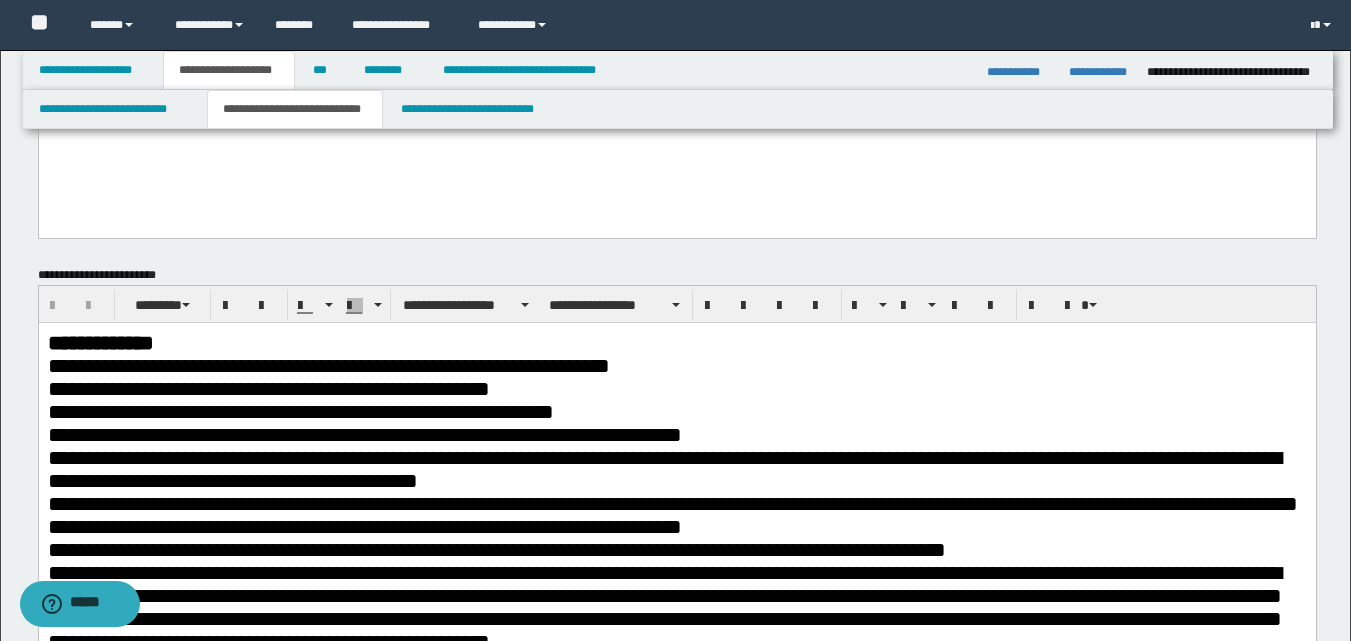 scroll, scrollTop: 100, scrollLeft: 0, axis: vertical 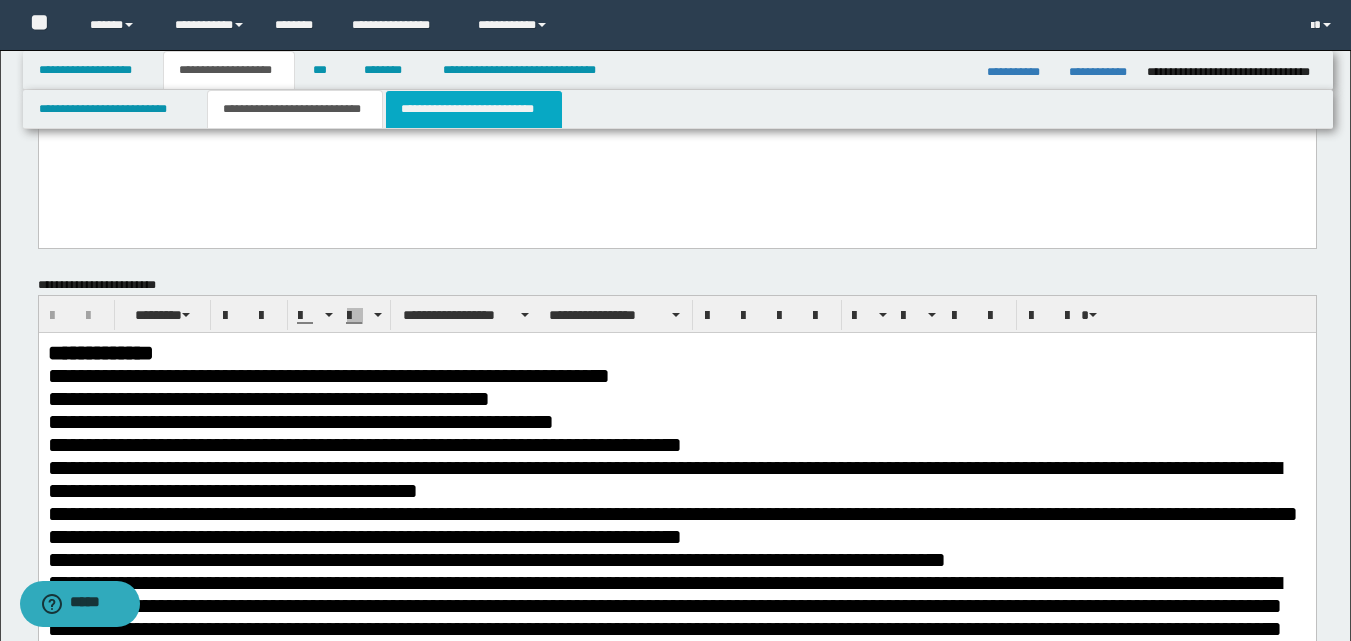 click on "**********" at bounding box center [474, 109] 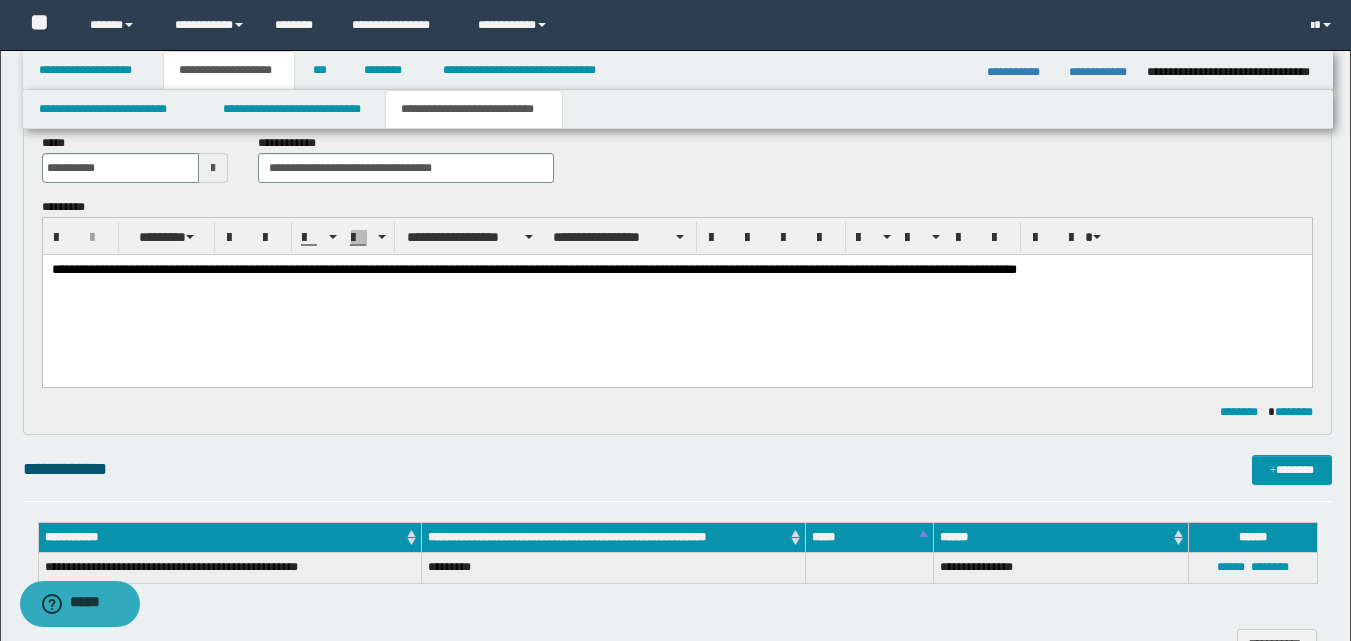 click on "**********" at bounding box center [676, 271] 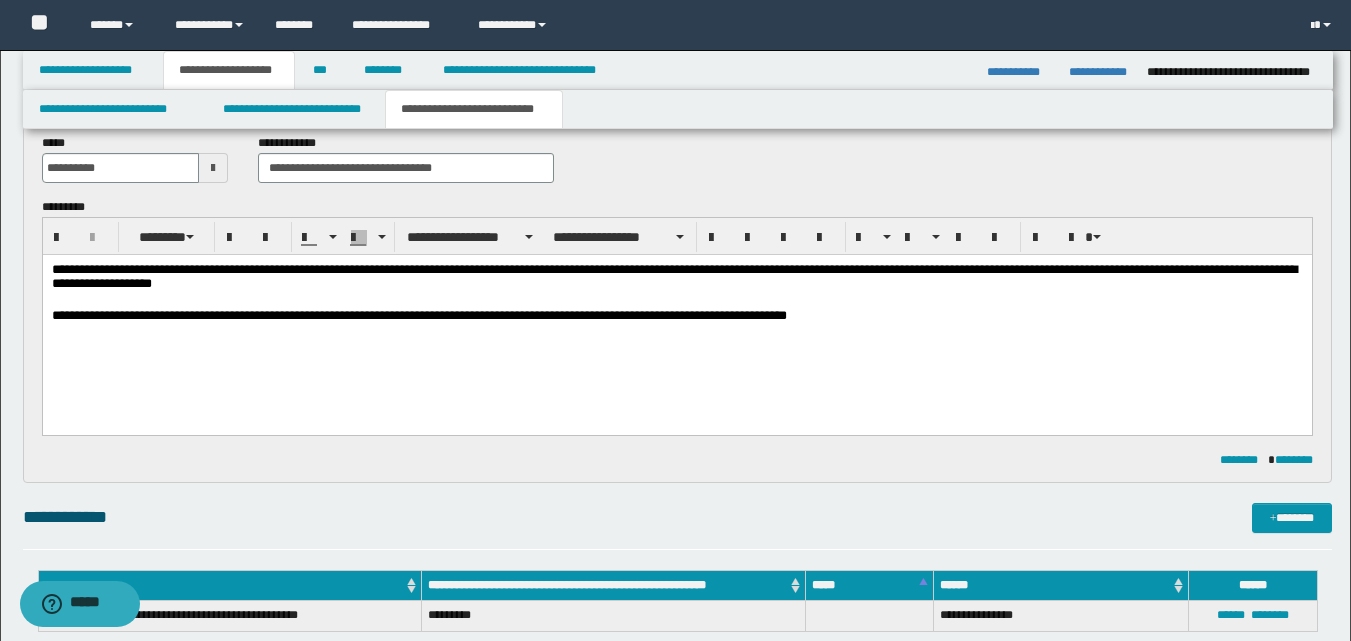 click on "**********" at bounding box center [676, 317] 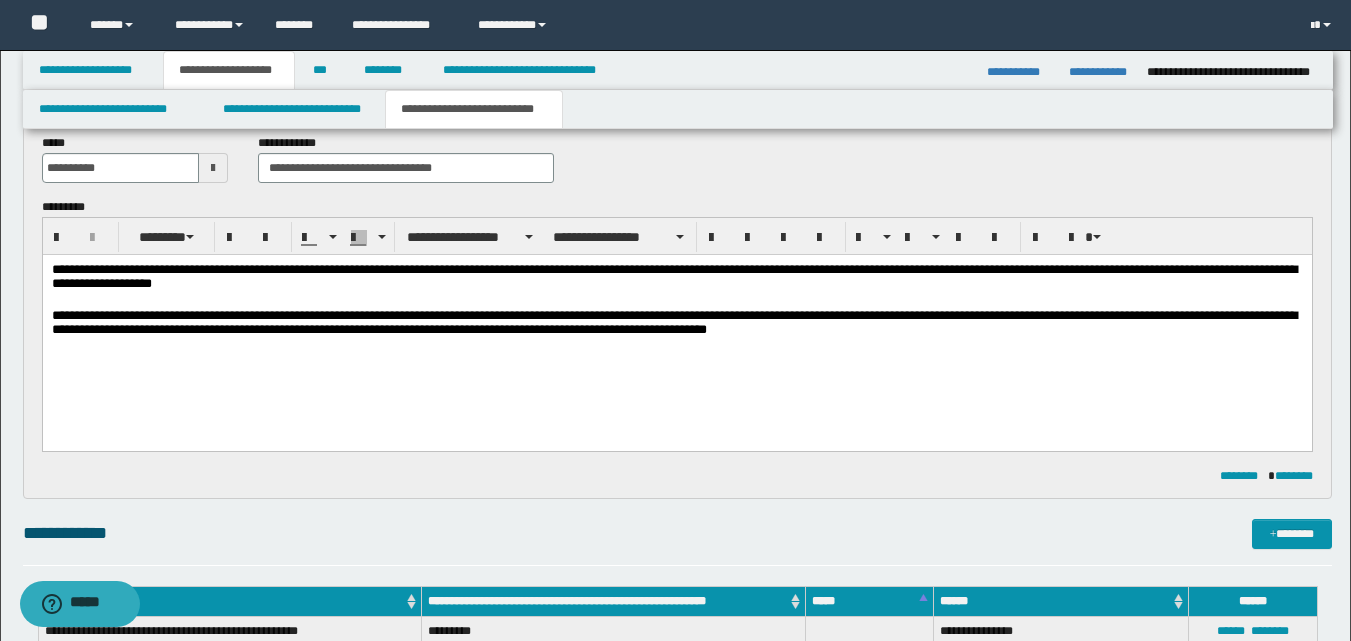click on "**********" at bounding box center (676, 325) 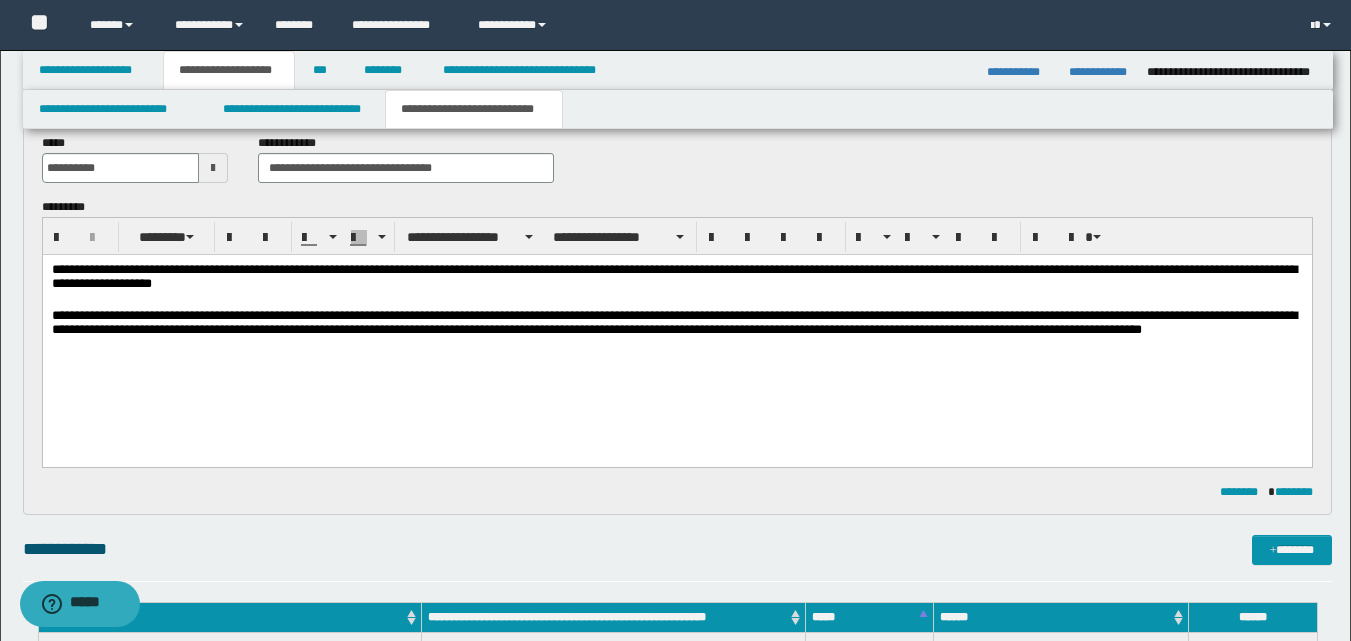click on "**********" at bounding box center (676, 279) 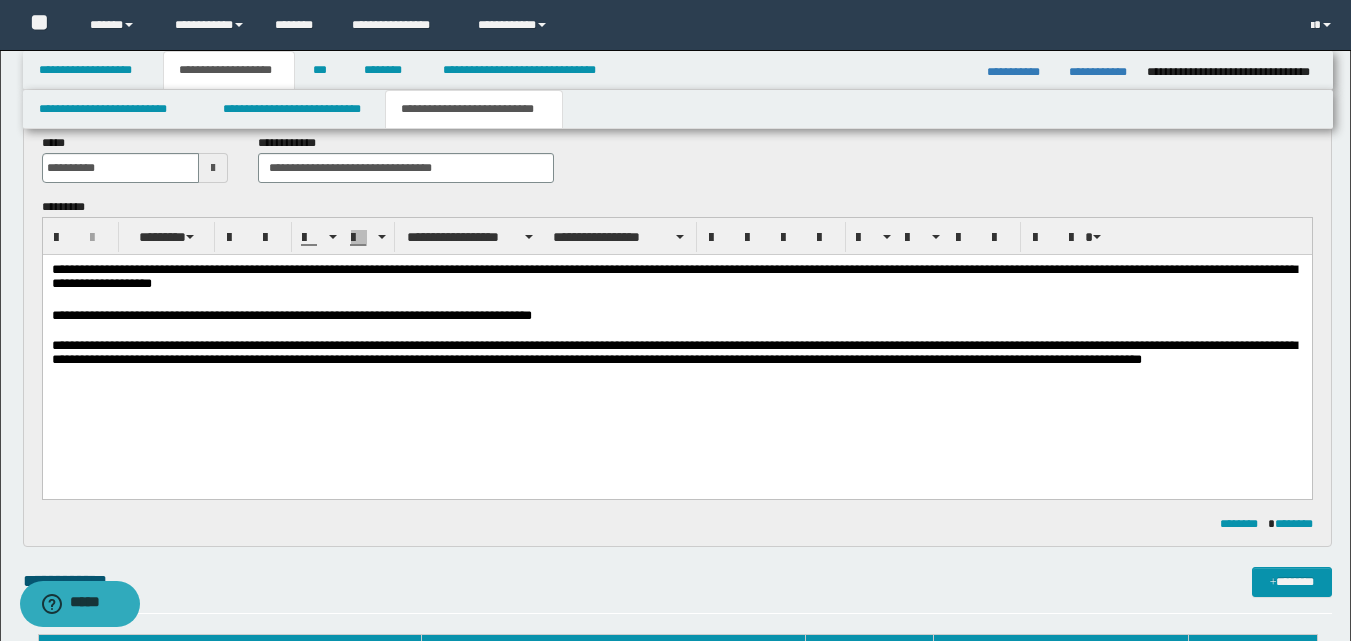 click on "**********" at bounding box center [676, 363] 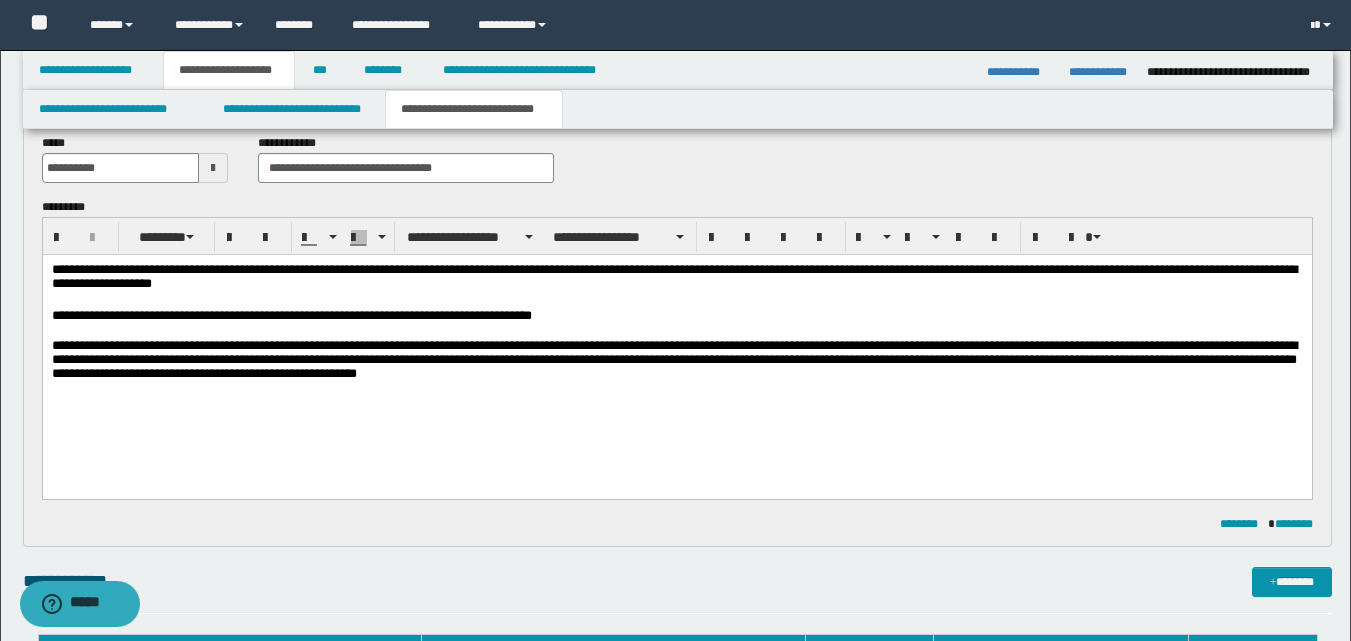 click on "**********" at bounding box center [676, 363] 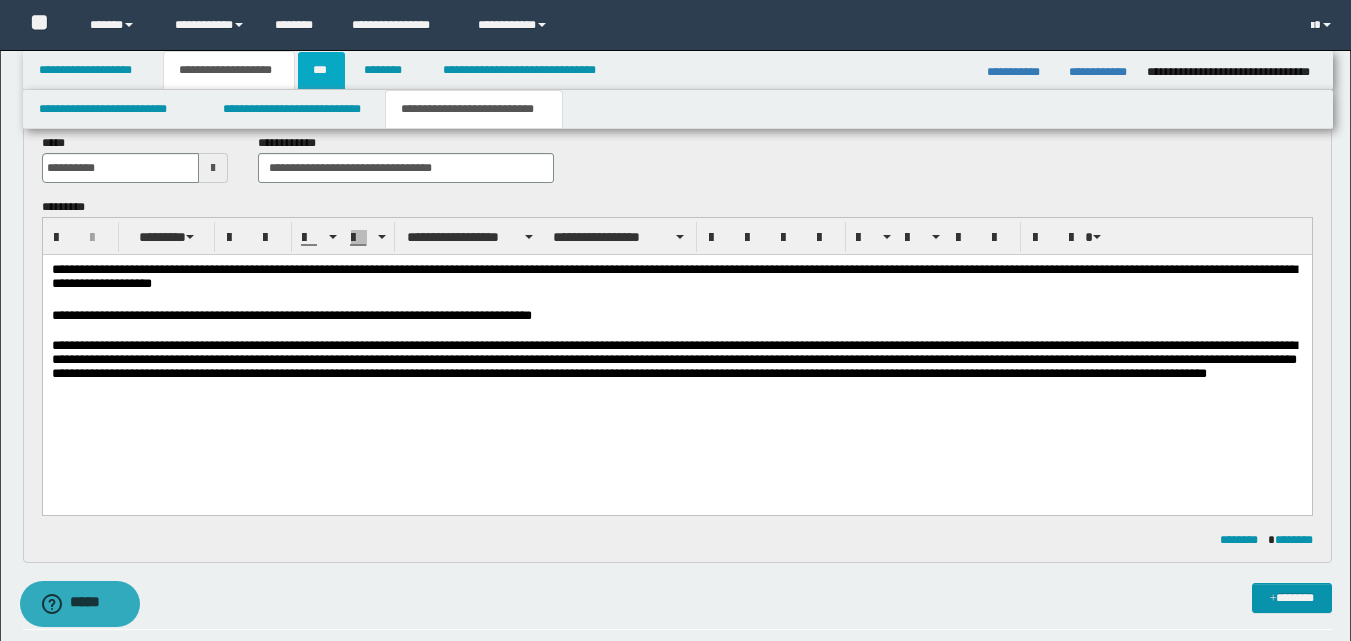 click on "***" at bounding box center (321, 70) 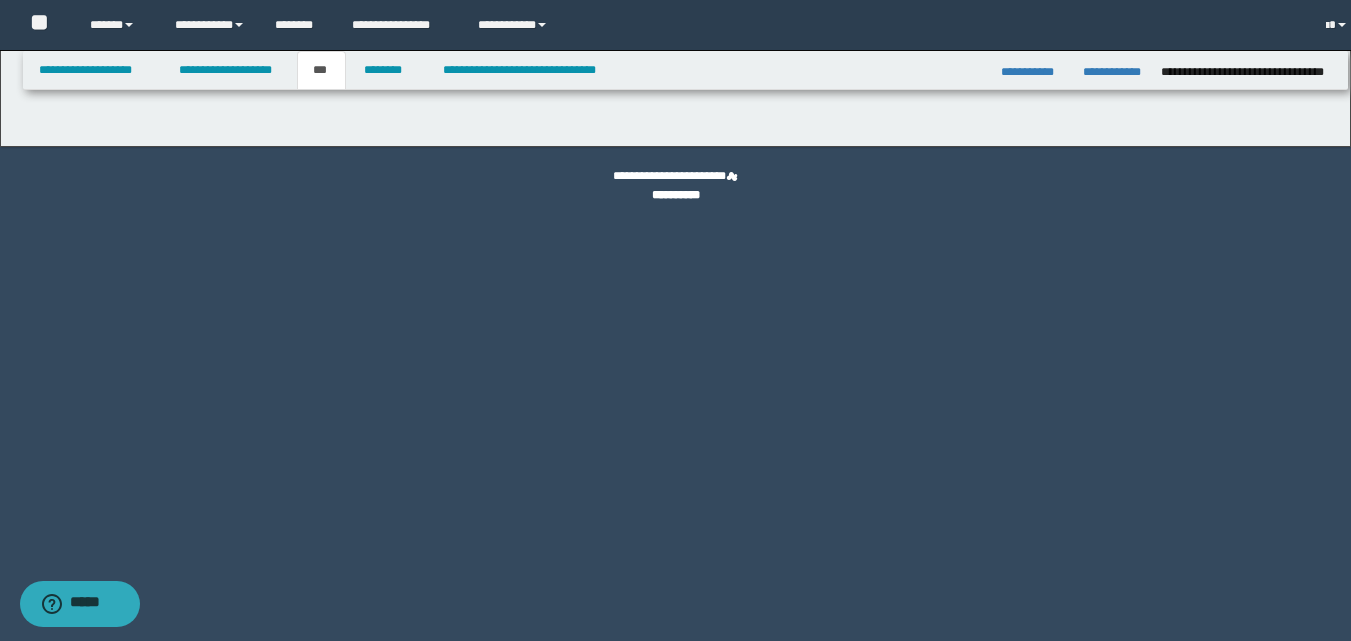 scroll, scrollTop: 0, scrollLeft: 0, axis: both 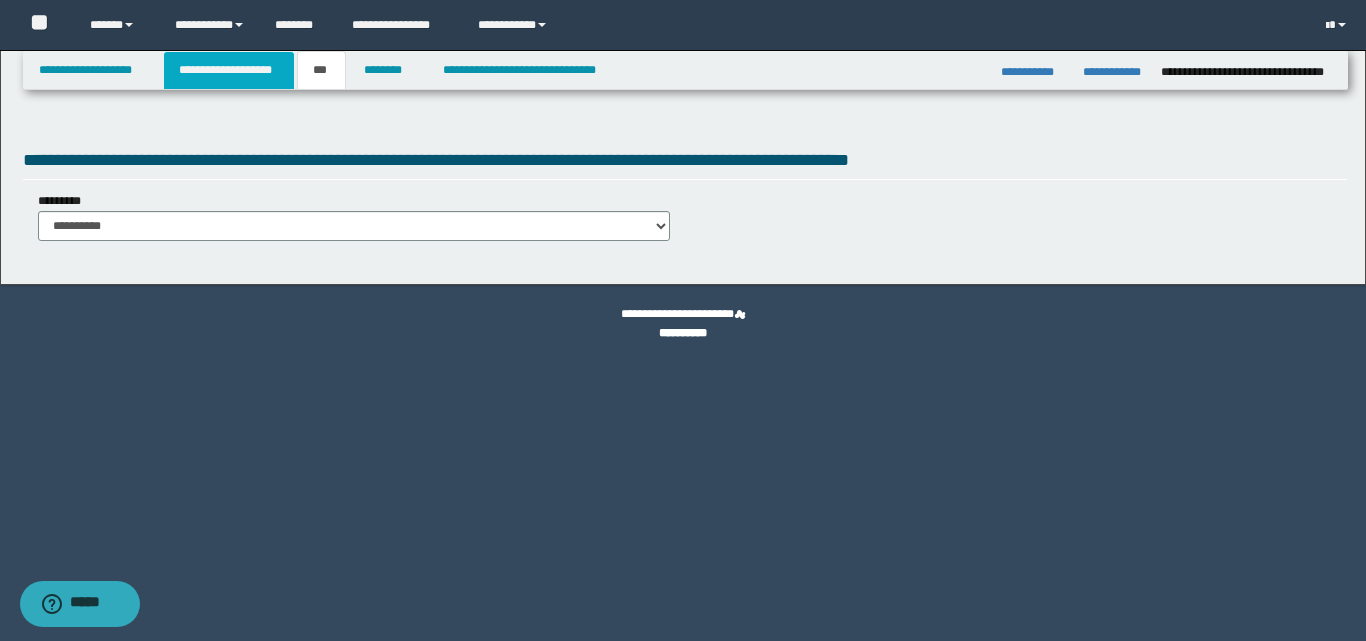 click on "**********" at bounding box center (229, 70) 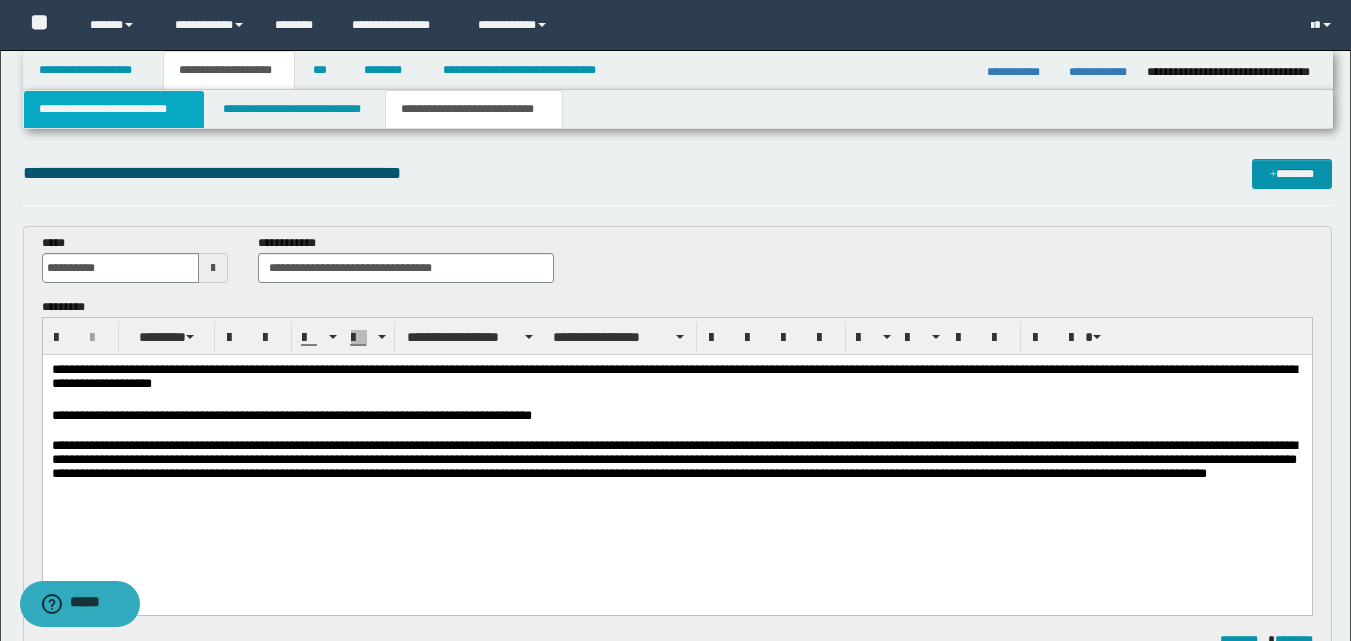 click on "**********" at bounding box center [114, 109] 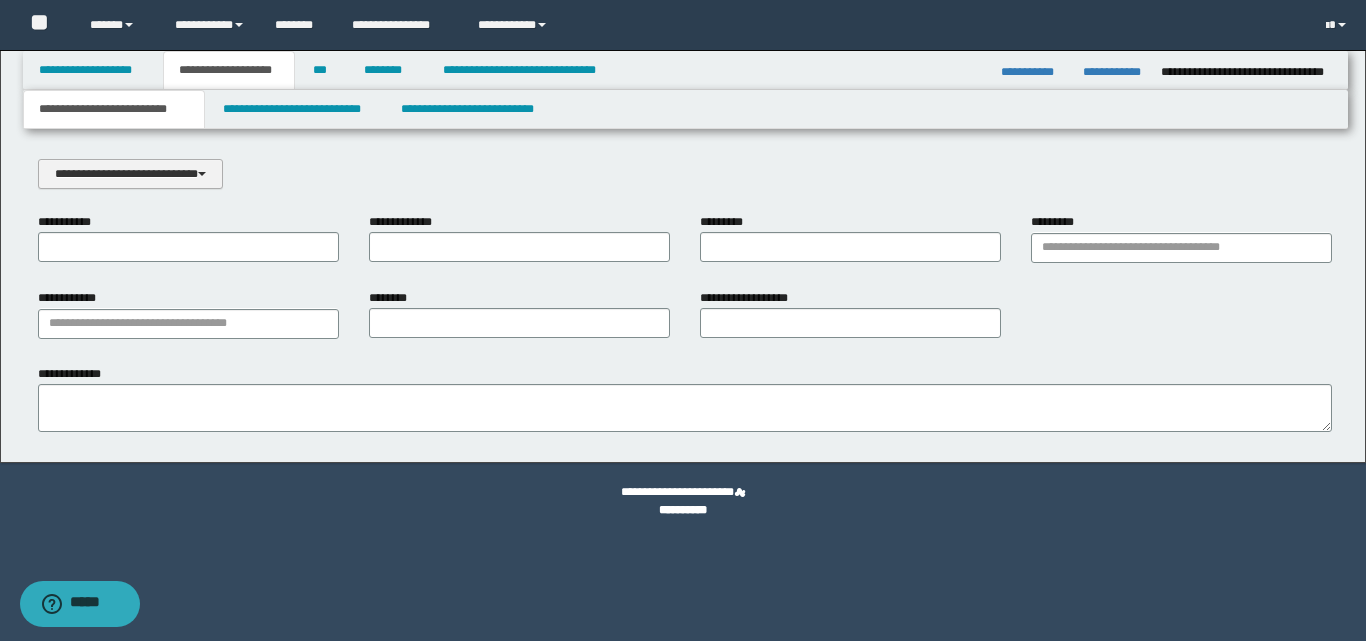 click on "**********" at bounding box center [130, 174] 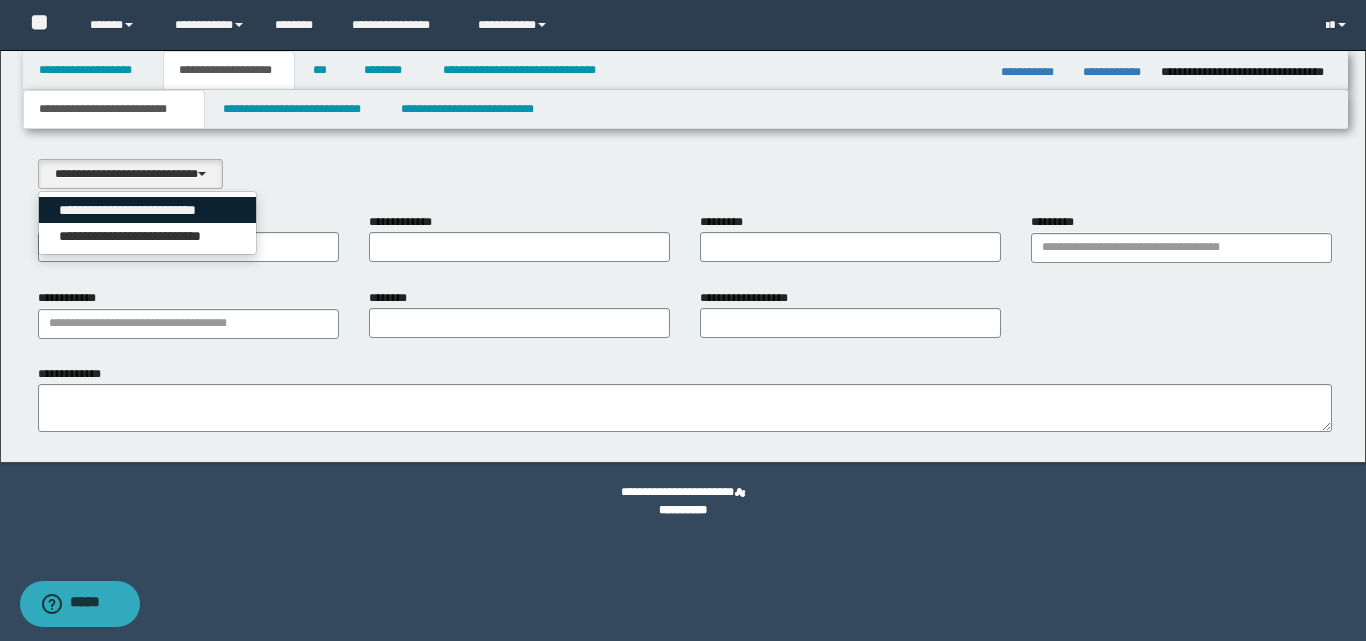 click on "**********" at bounding box center (148, 210) 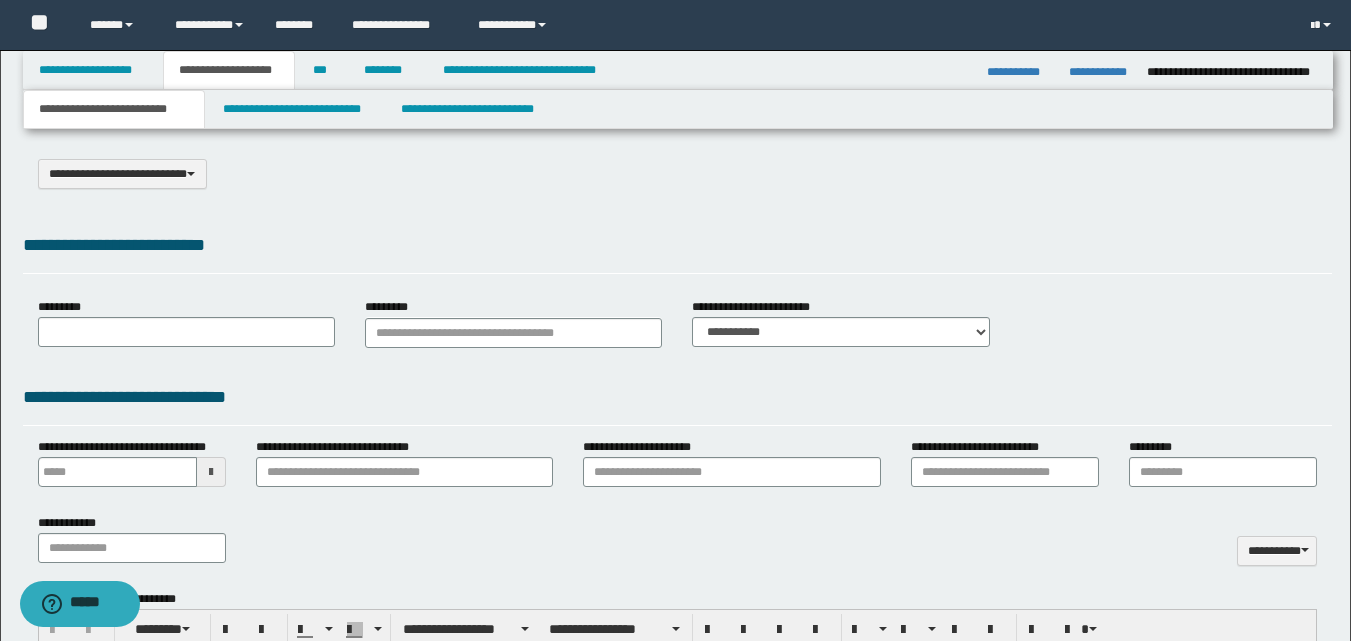 select on "*" 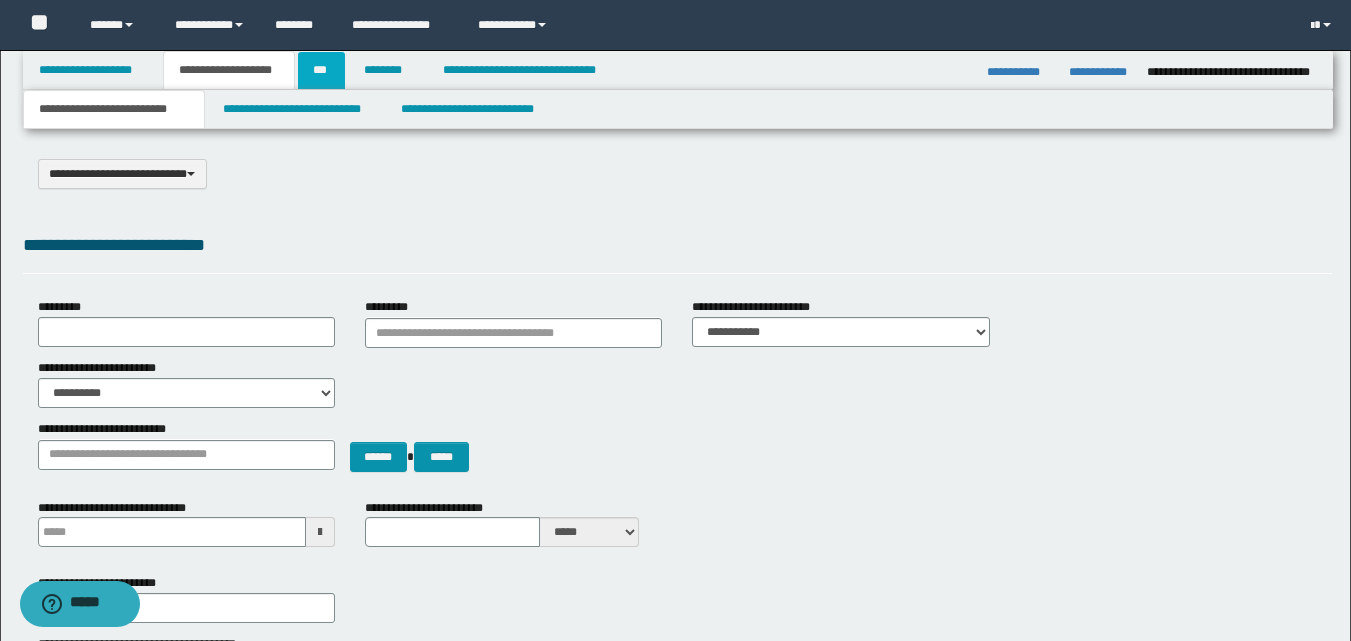 click on "***" at bounding box center [321, 70] 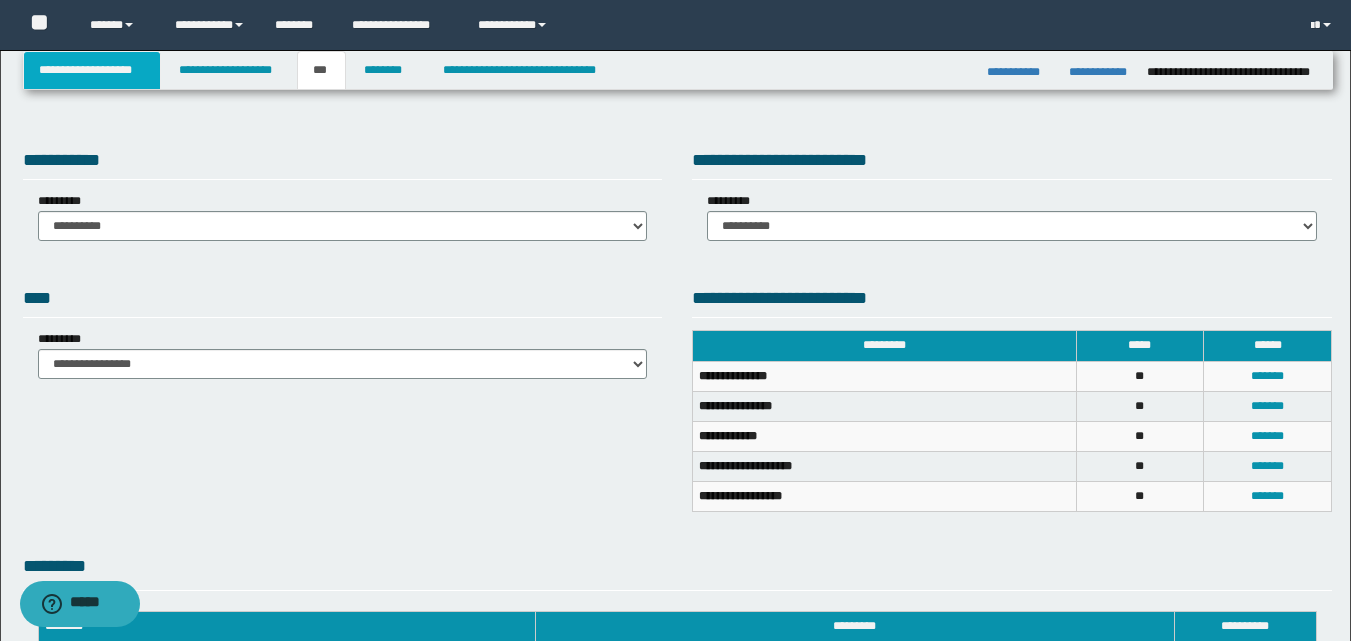 click on "**********" at bounding box center [92, 70] 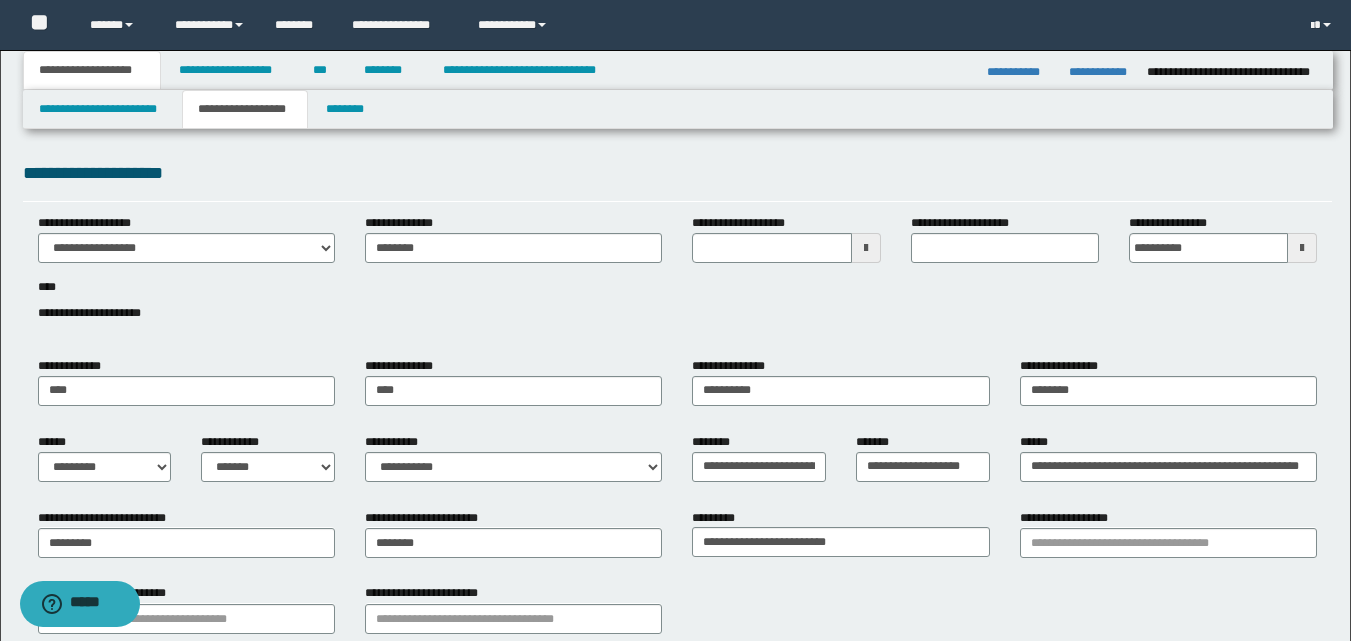 click on "**********" at bounding box center (245, 109) 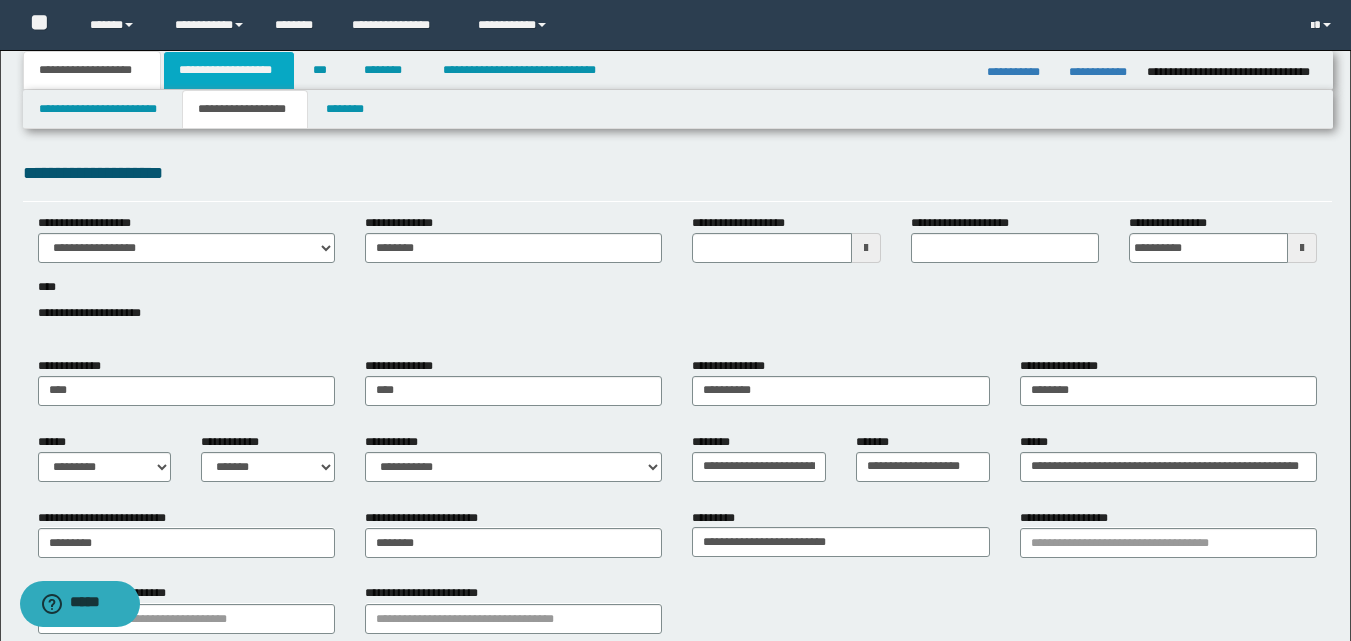 click on "**********" at bounding box center [229, 70] 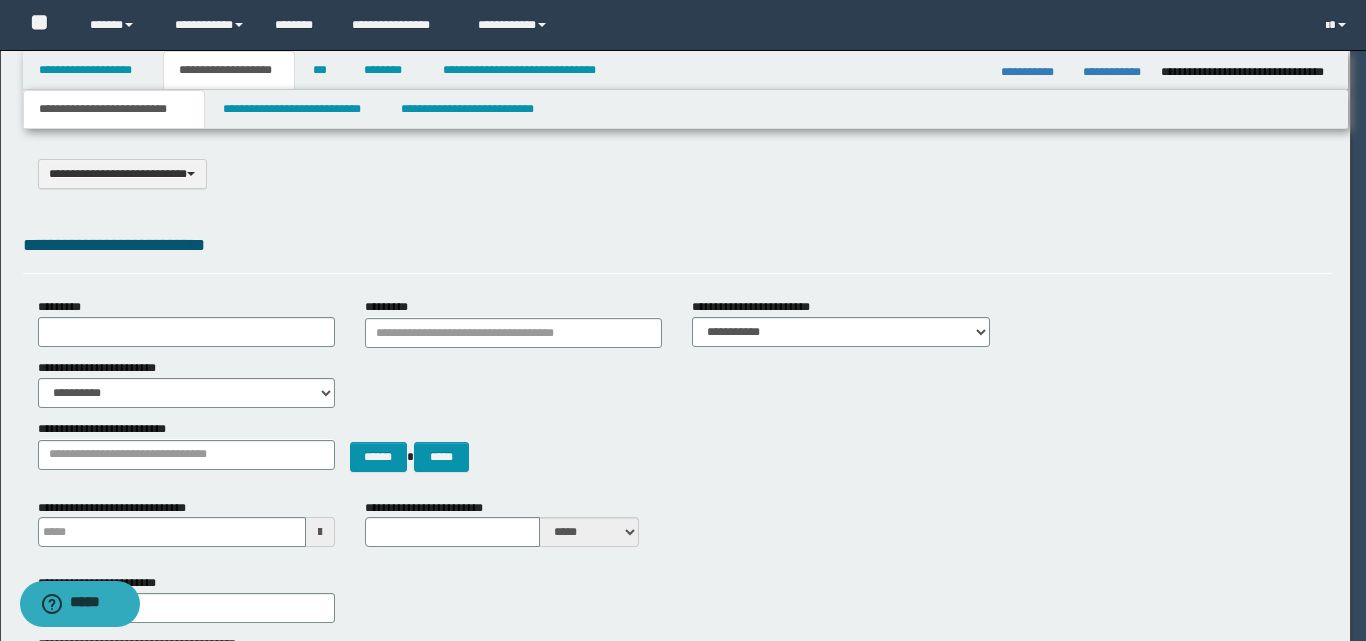 type 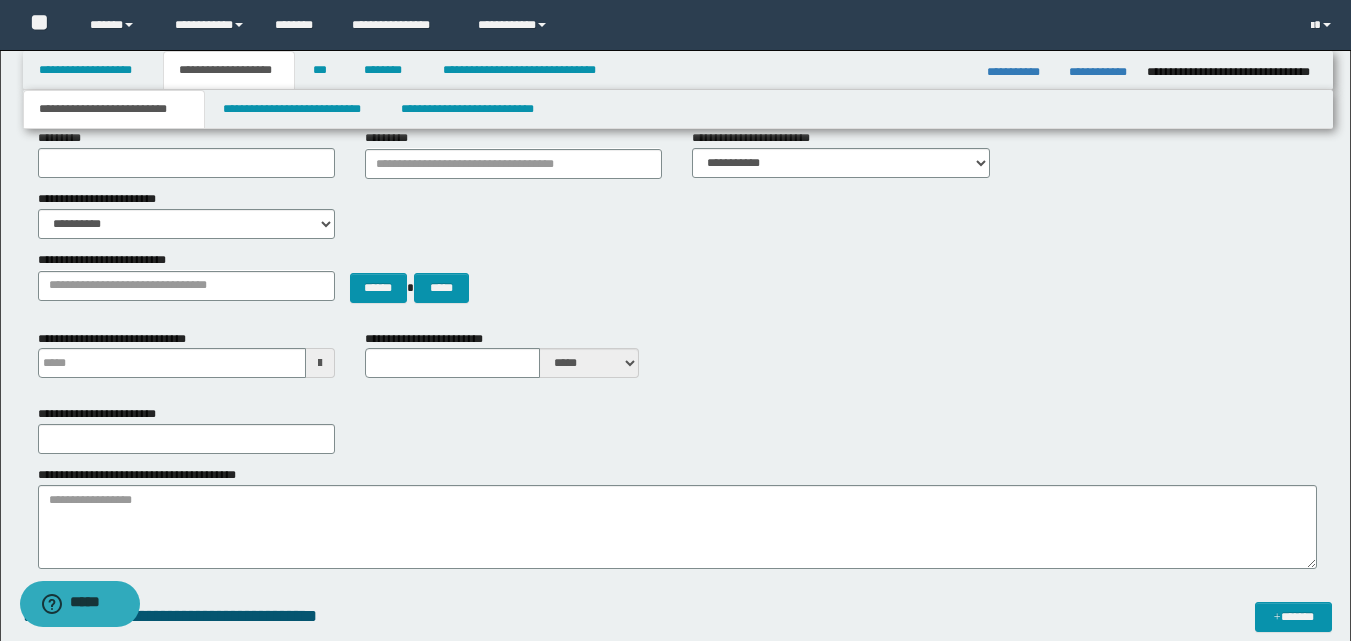 scroll, scrollTop: 200, scrollLeft: 0, axis: vertical 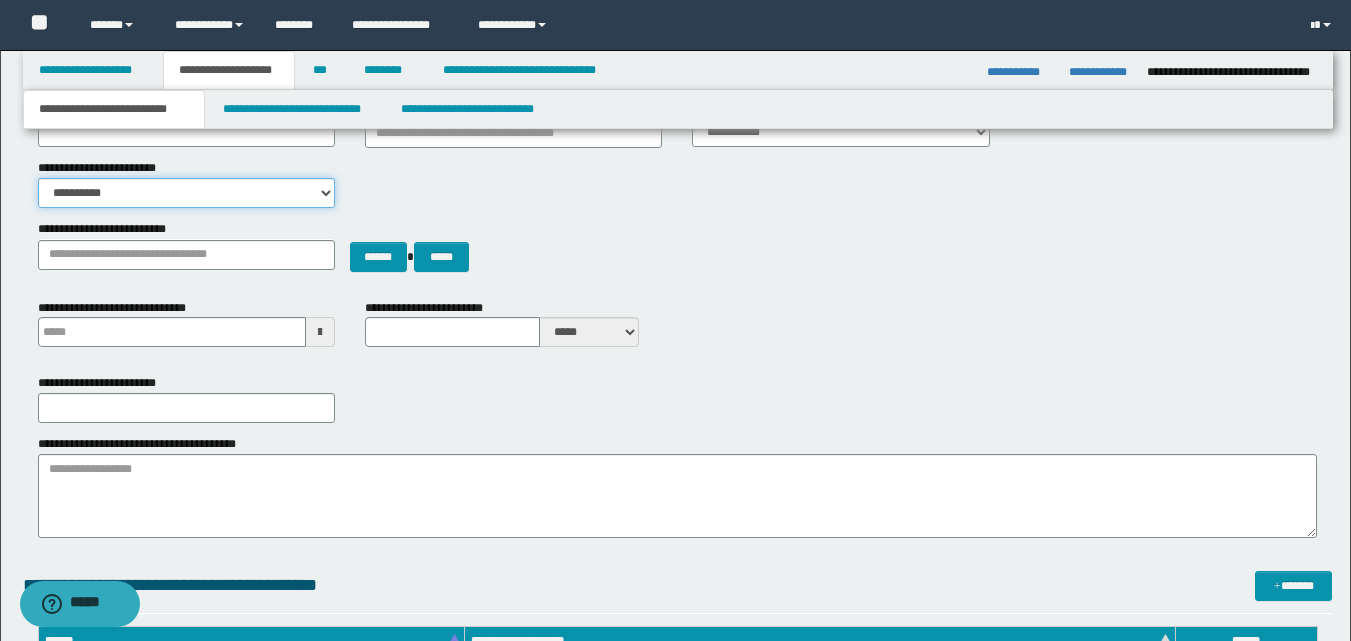 click on "**********" at bounding box center (186, 193) 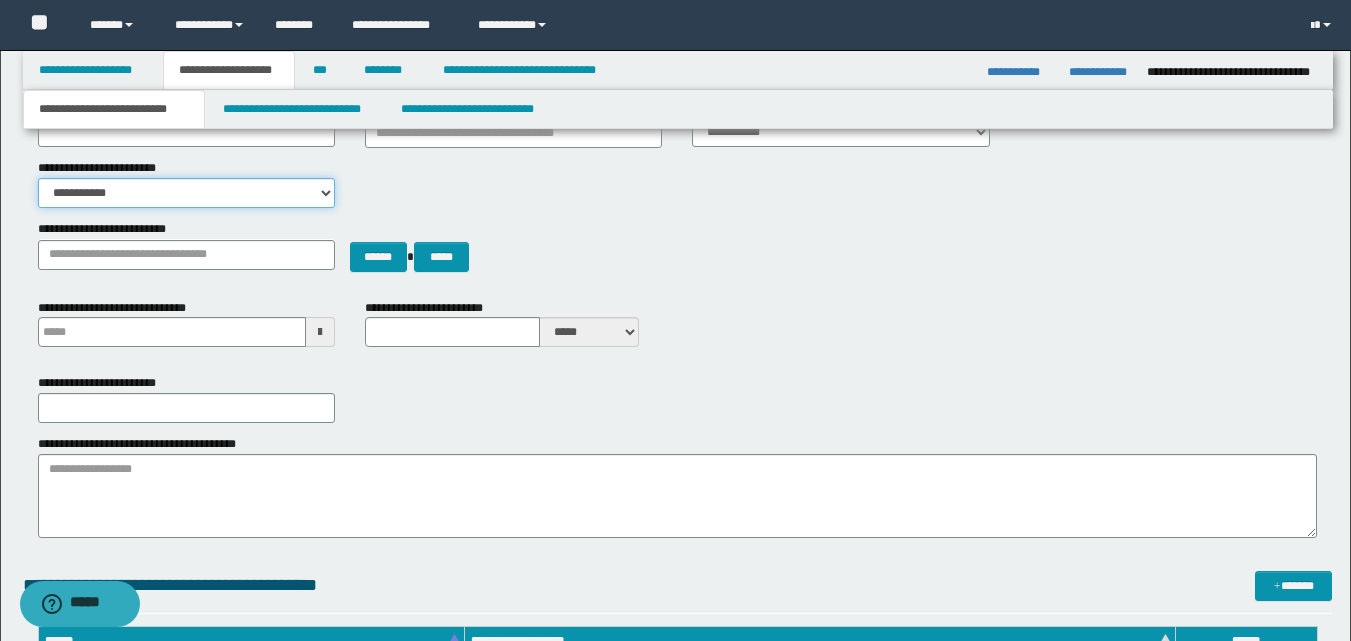 type 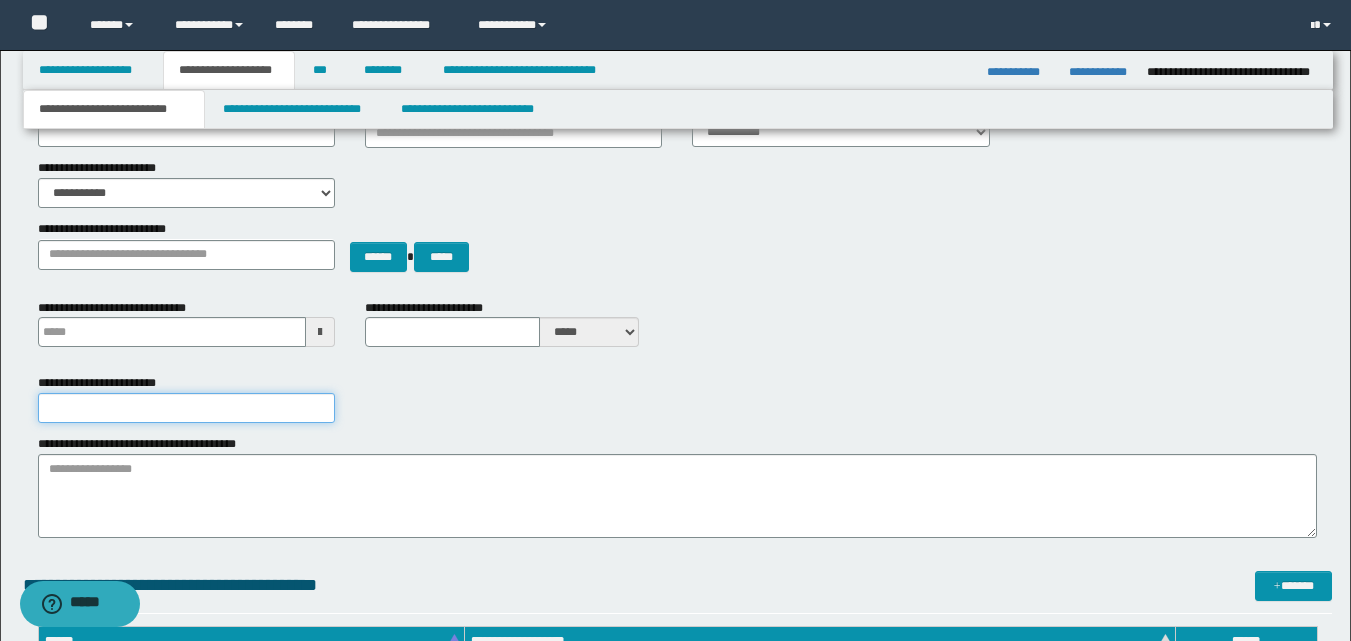 click on "**********" at bounding box center [186, 408] 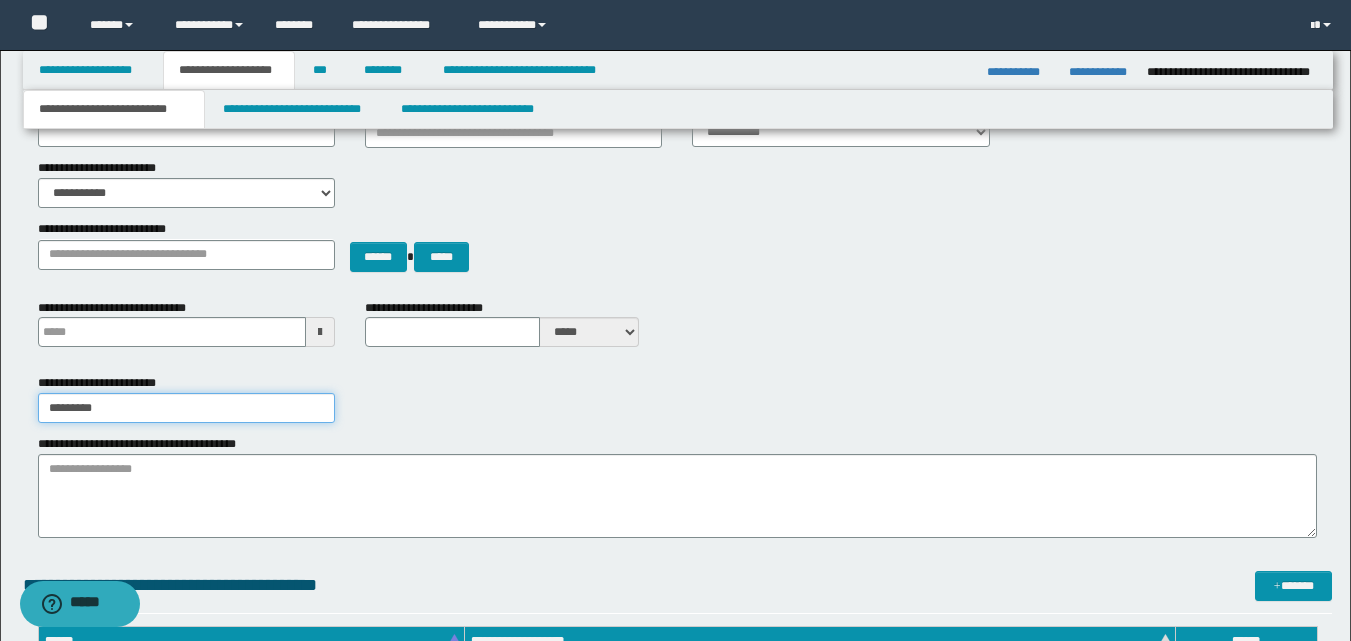 type on "*********" 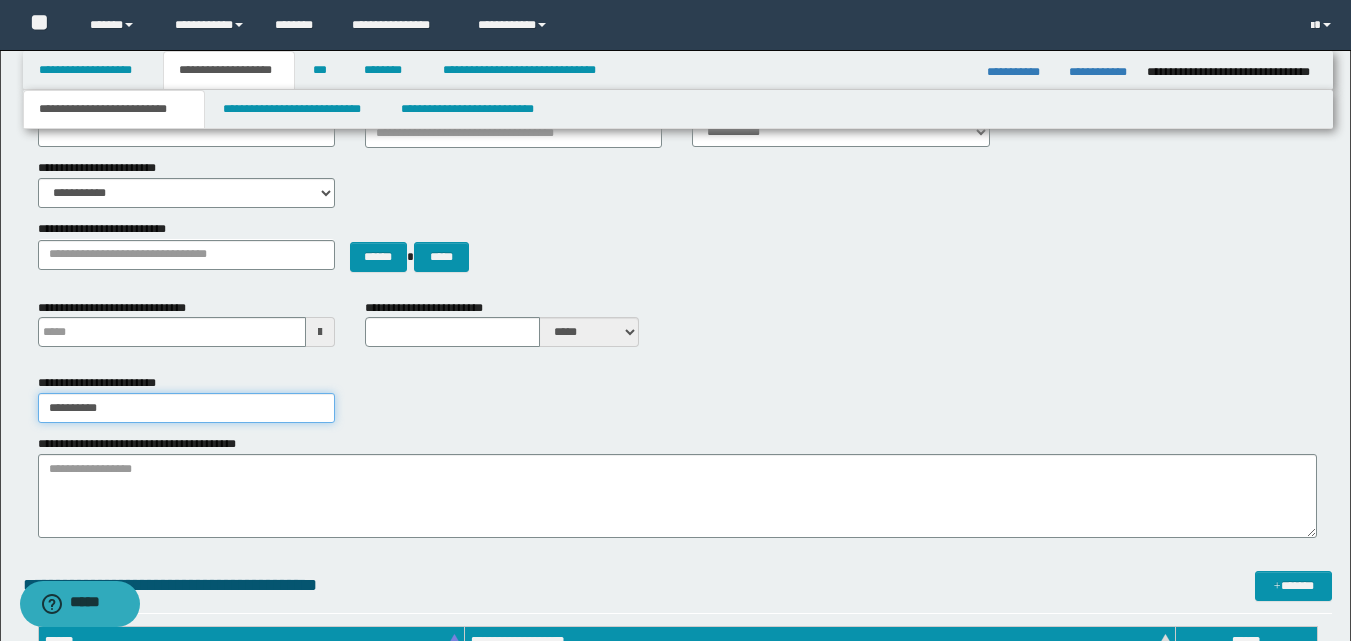 type 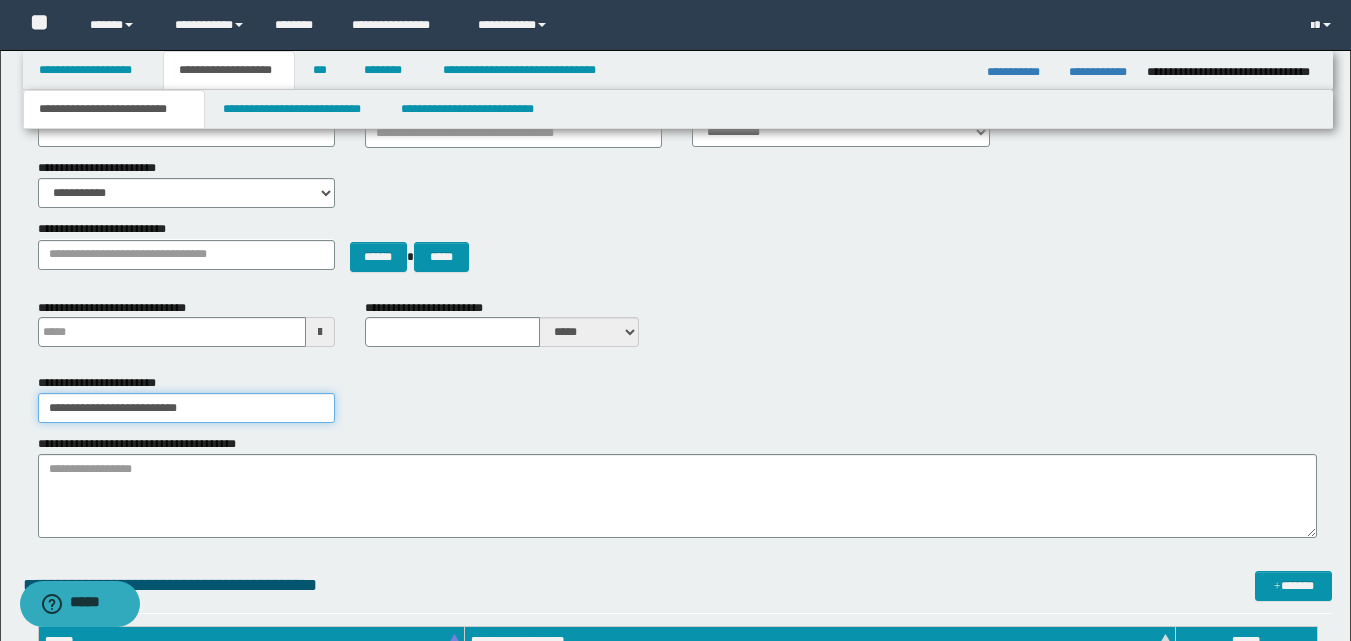 type 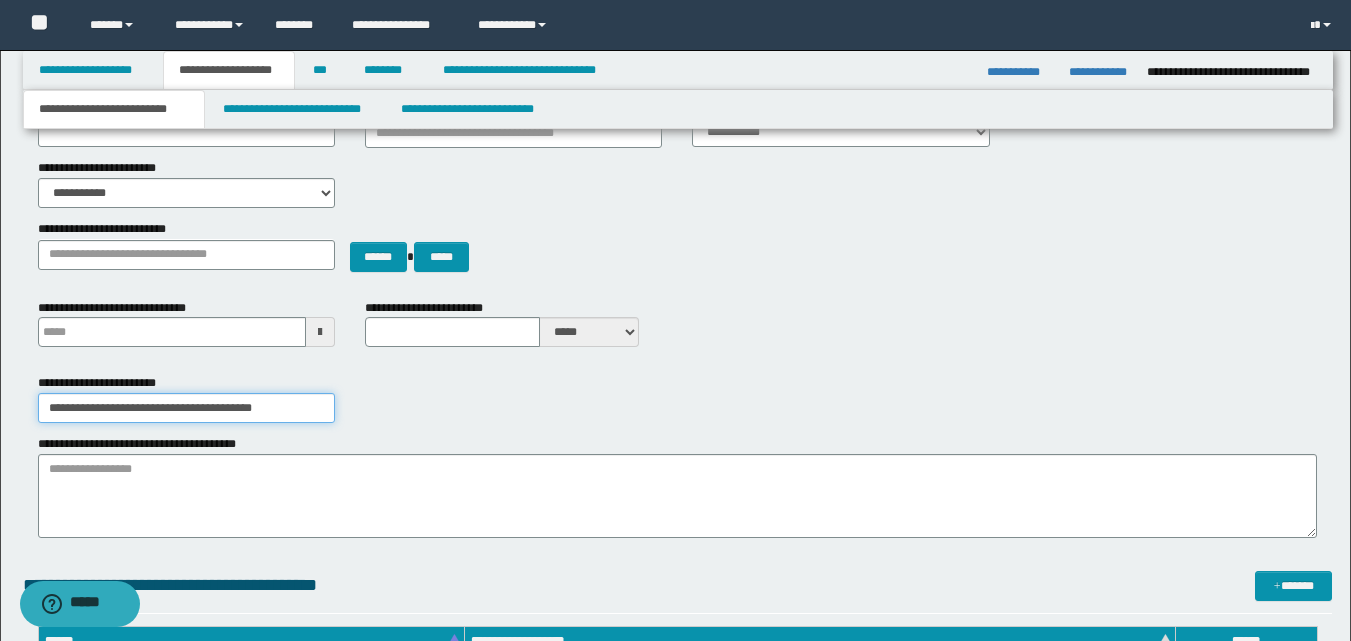 type on "**********" 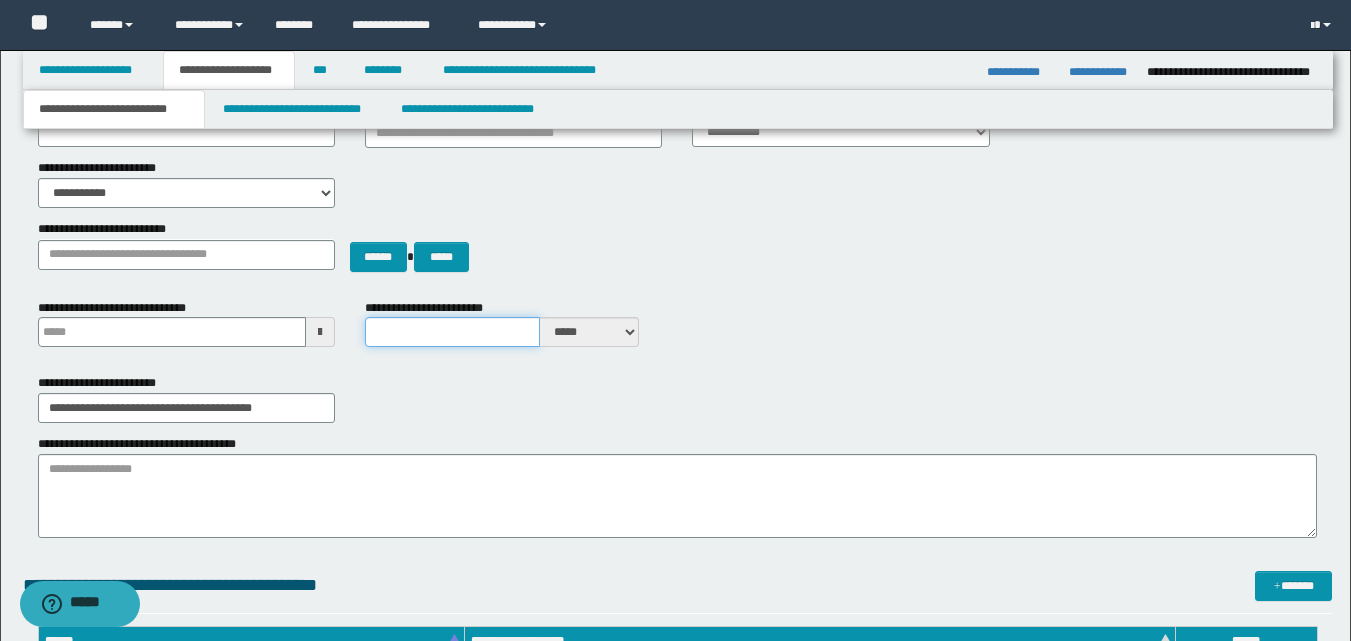 click on "**********" at bounding box center (452, 332) 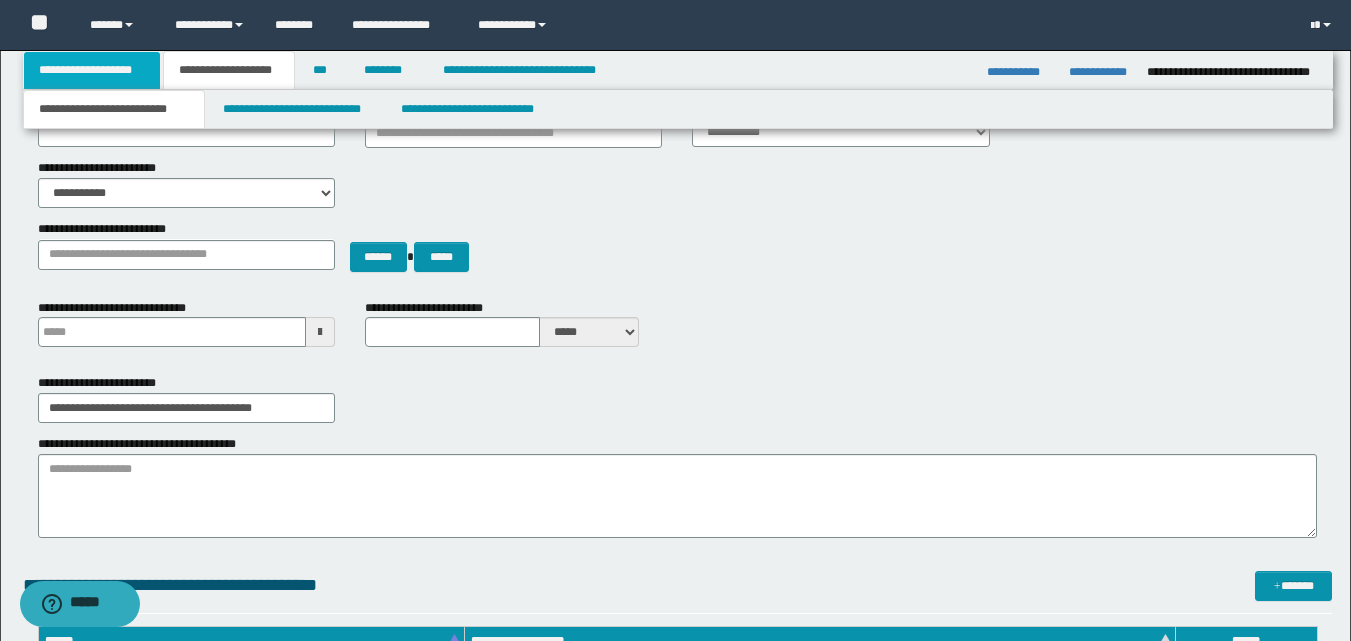 click on "**********" at bounding box center (92, 70) 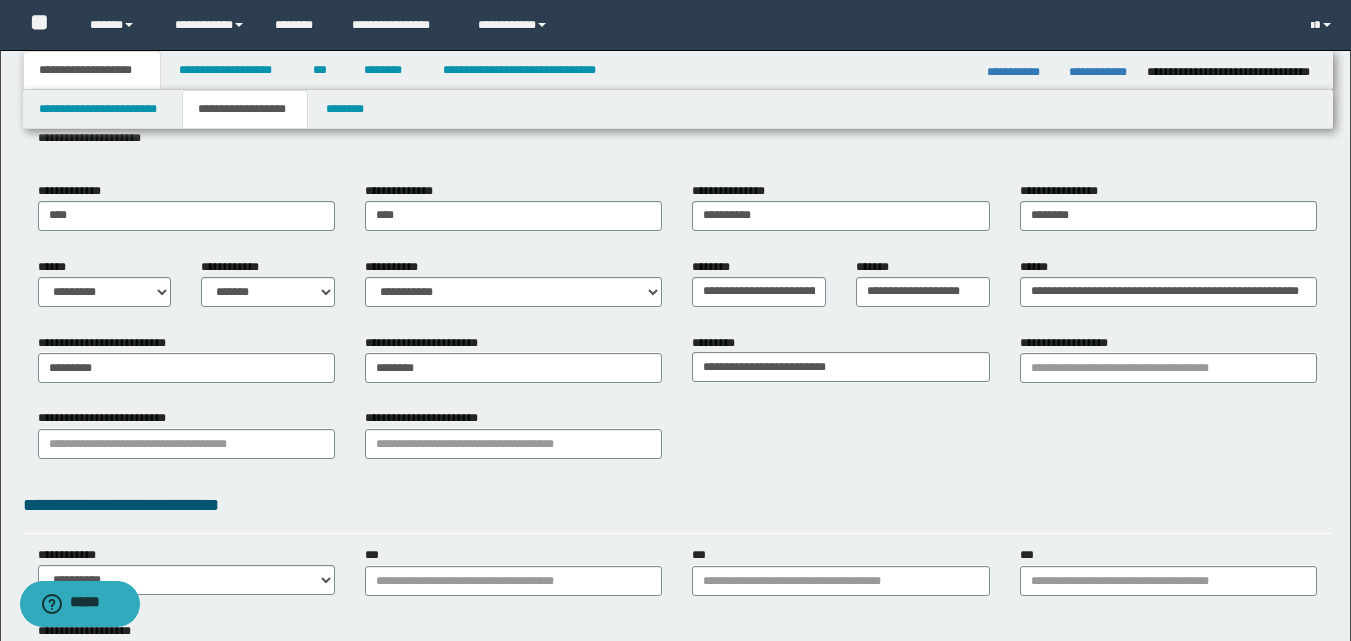 scroll, scrollTop: 0, scrollLeft: 0, axis: both 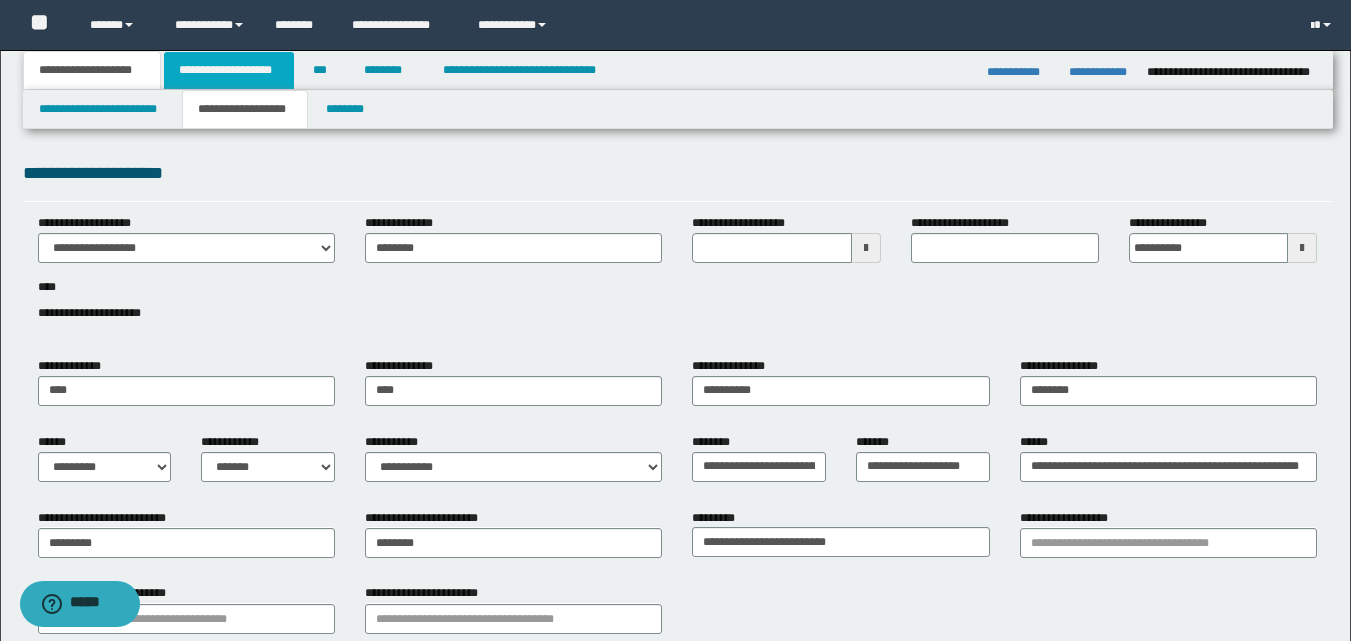 click on "**********" at bounding box center [229, 70] 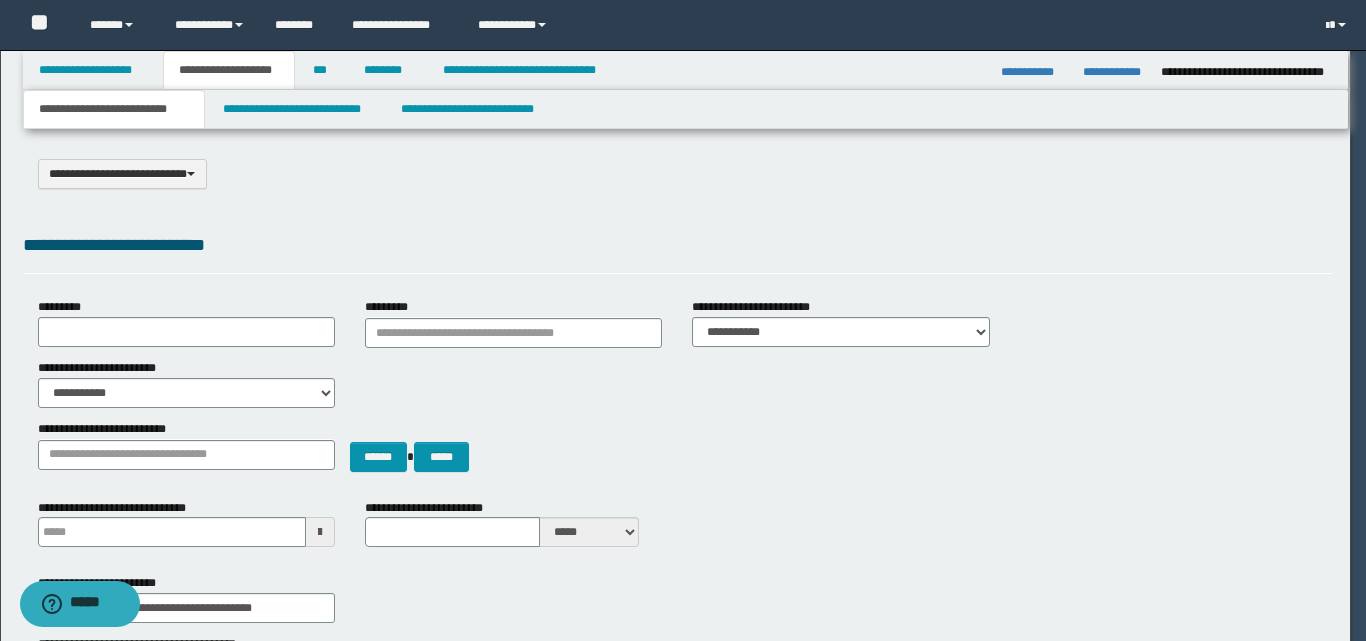 type 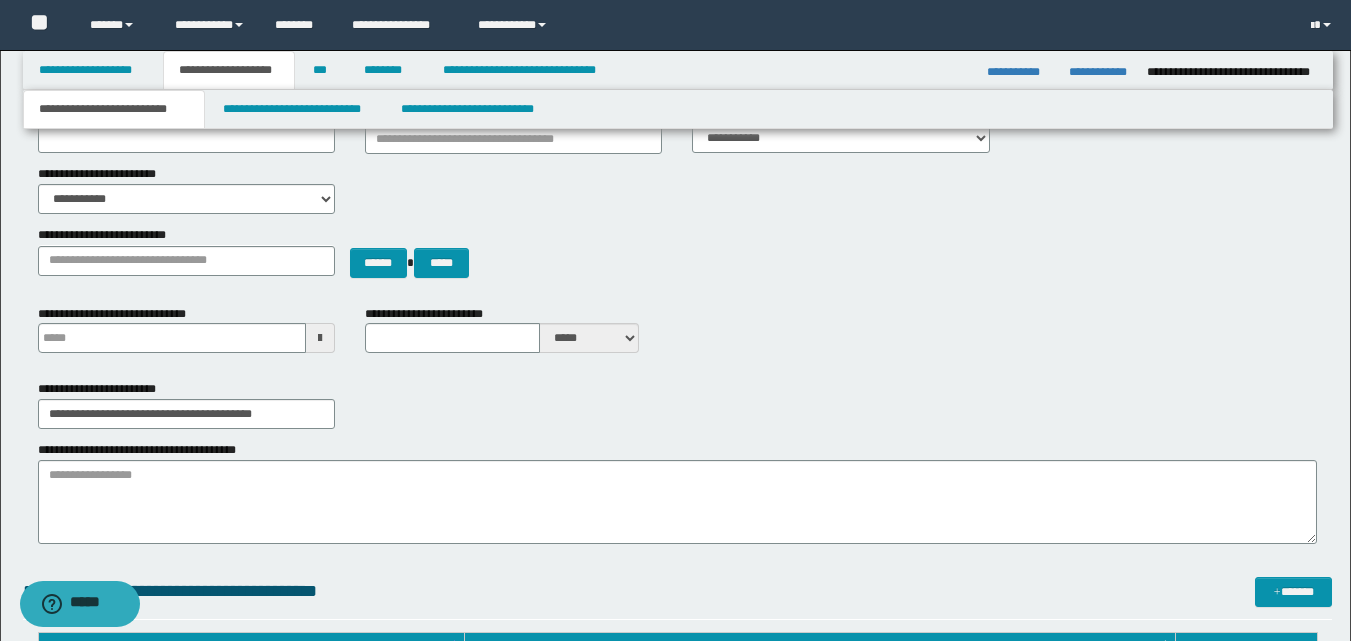 scroll, scrollTop: 200, scrollLeft: 0, axis: vertical 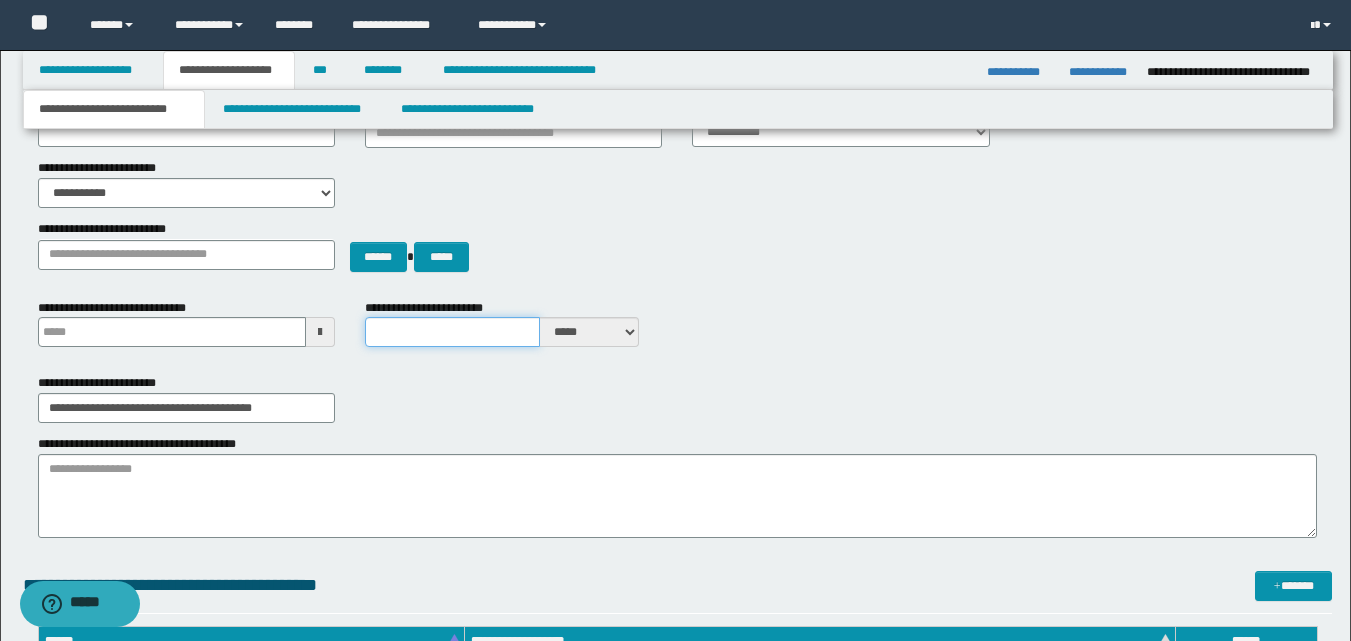 click on "**********" at bounding box center (452, 332) 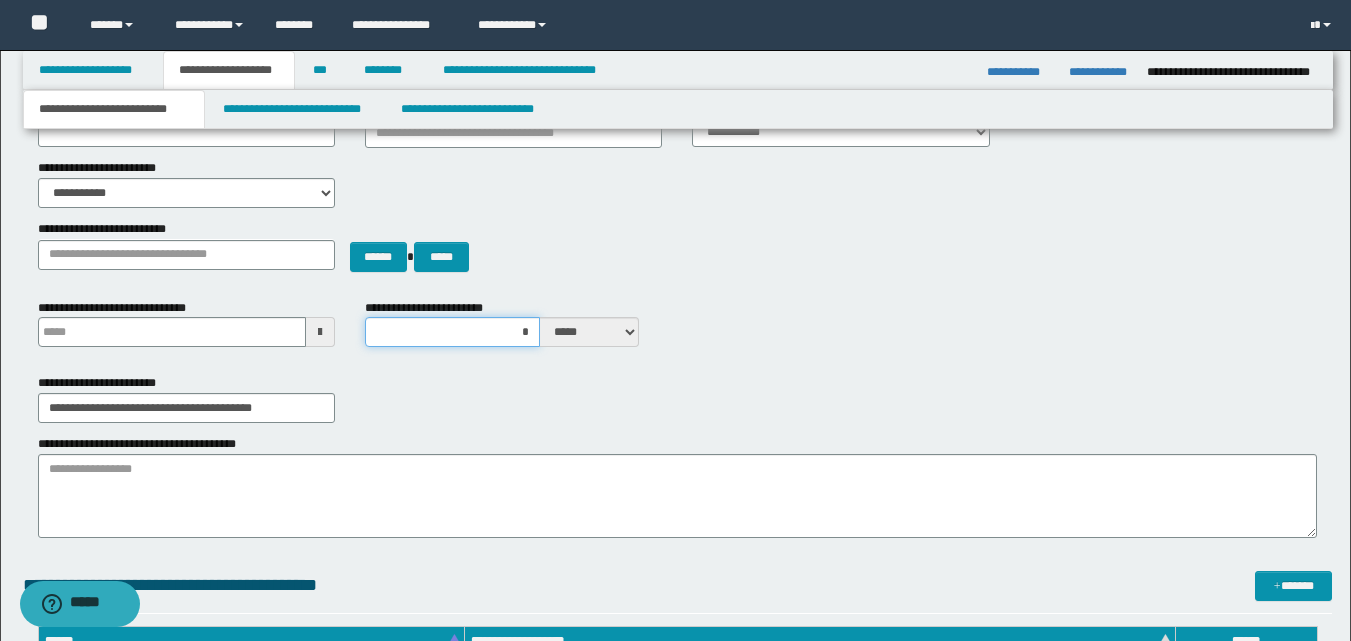 type on "**" 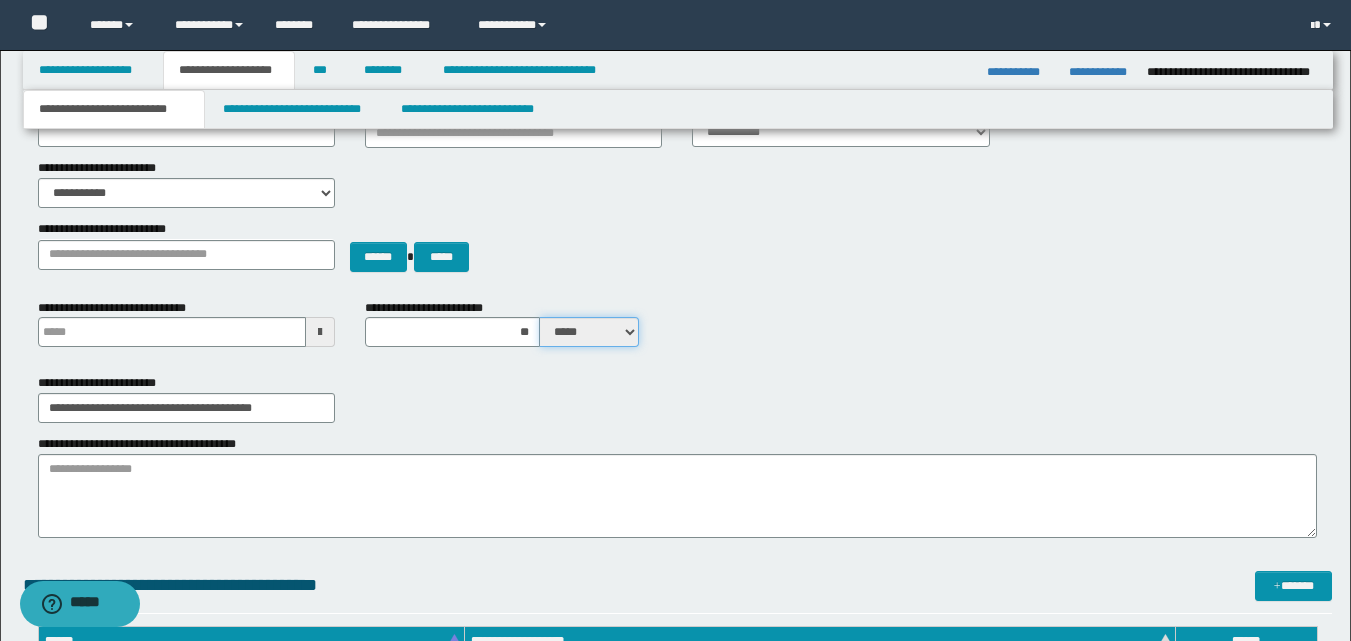 click on "*****
****" at bounding box center (589, 332) 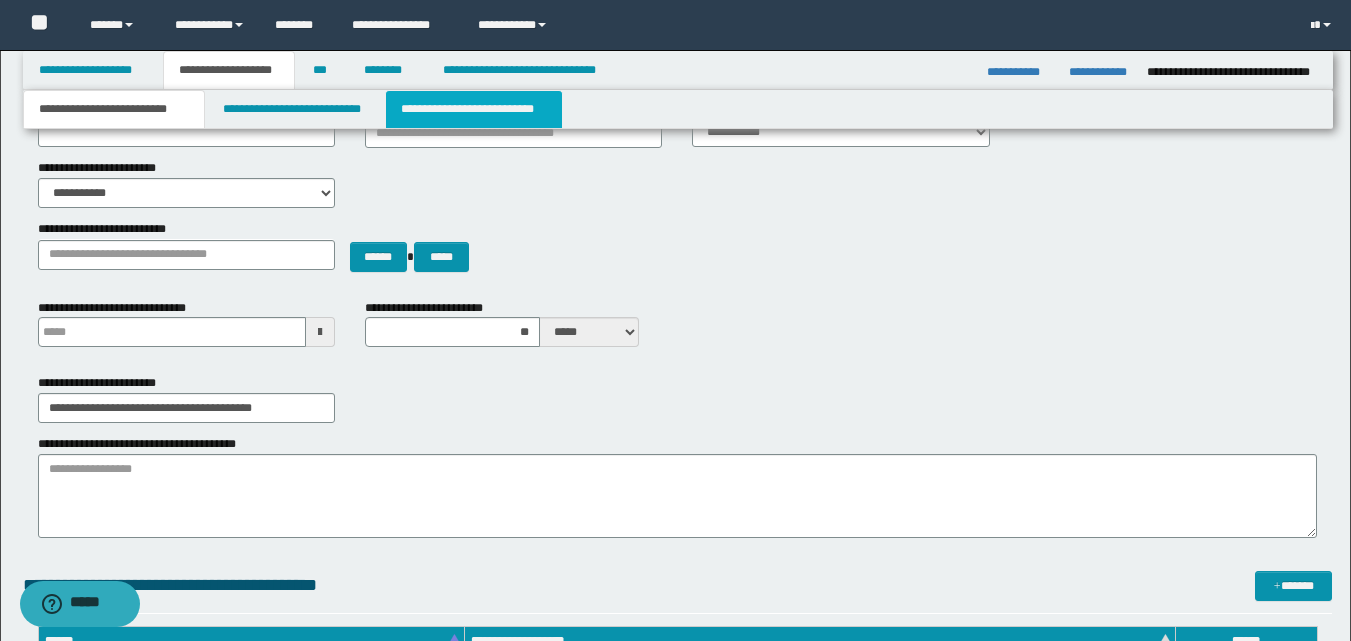 click on "**********" at bounding box center (474, 109) 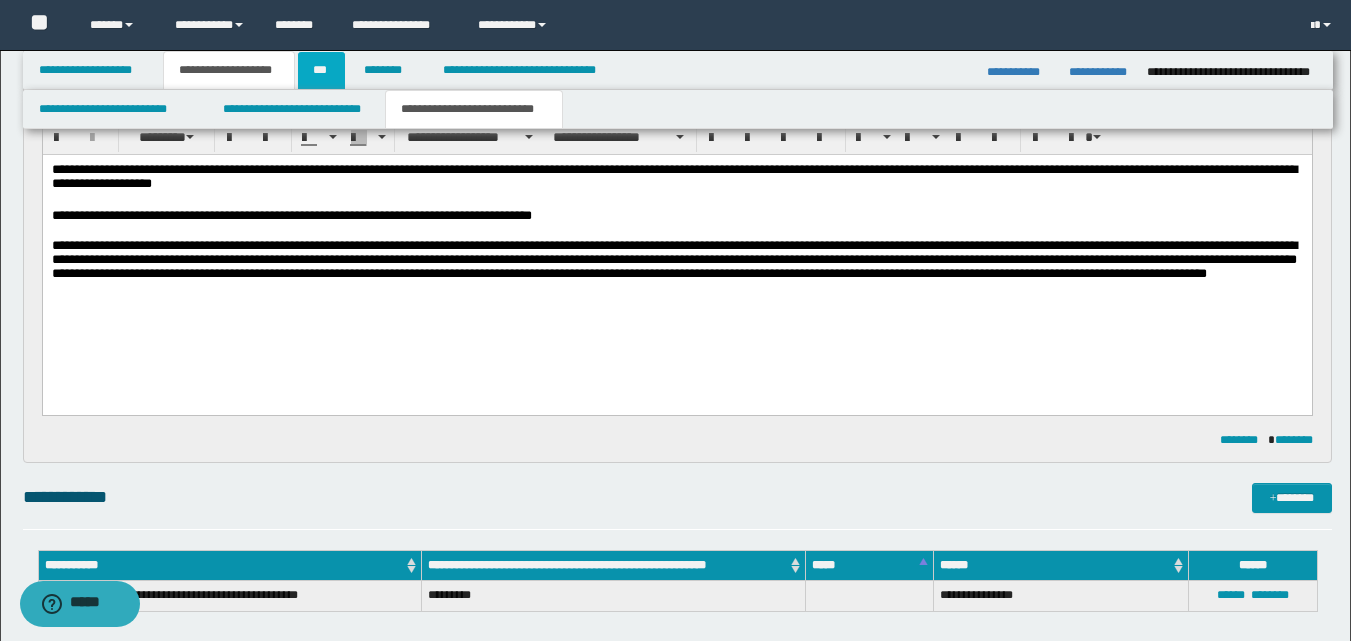 click on "***" at bounding box center (321, 70) 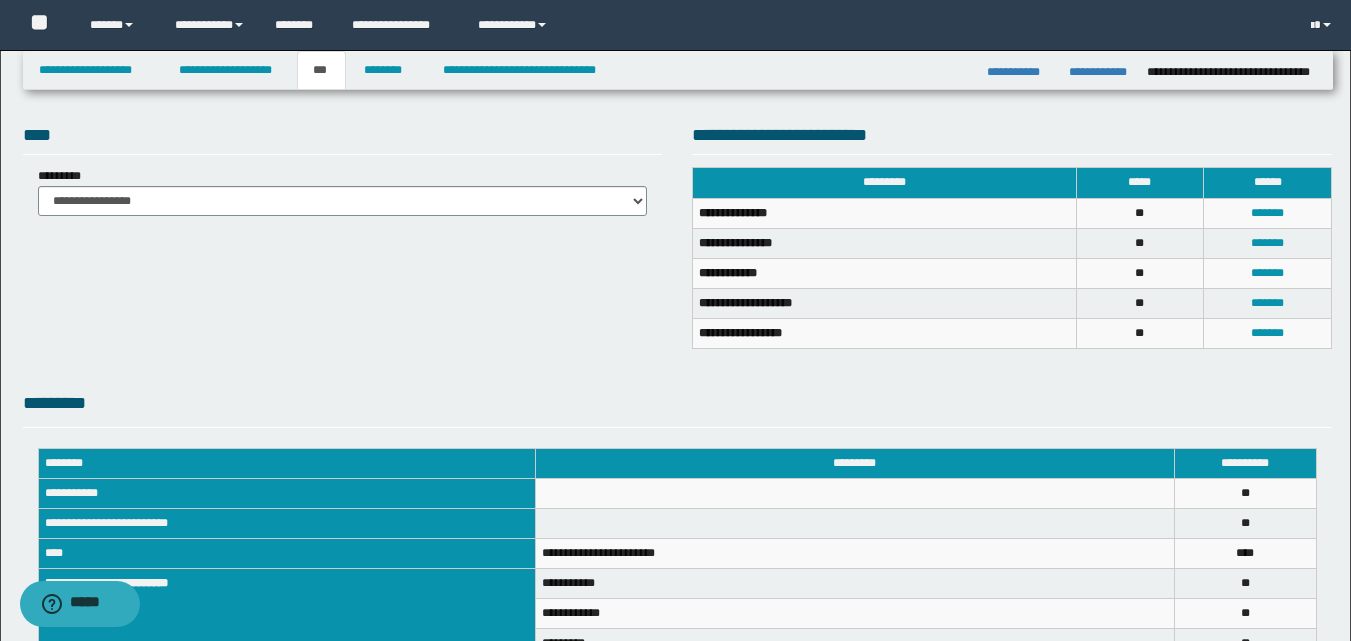 scroll, scrollTop: 0, scrollLeft: 0, axis: both 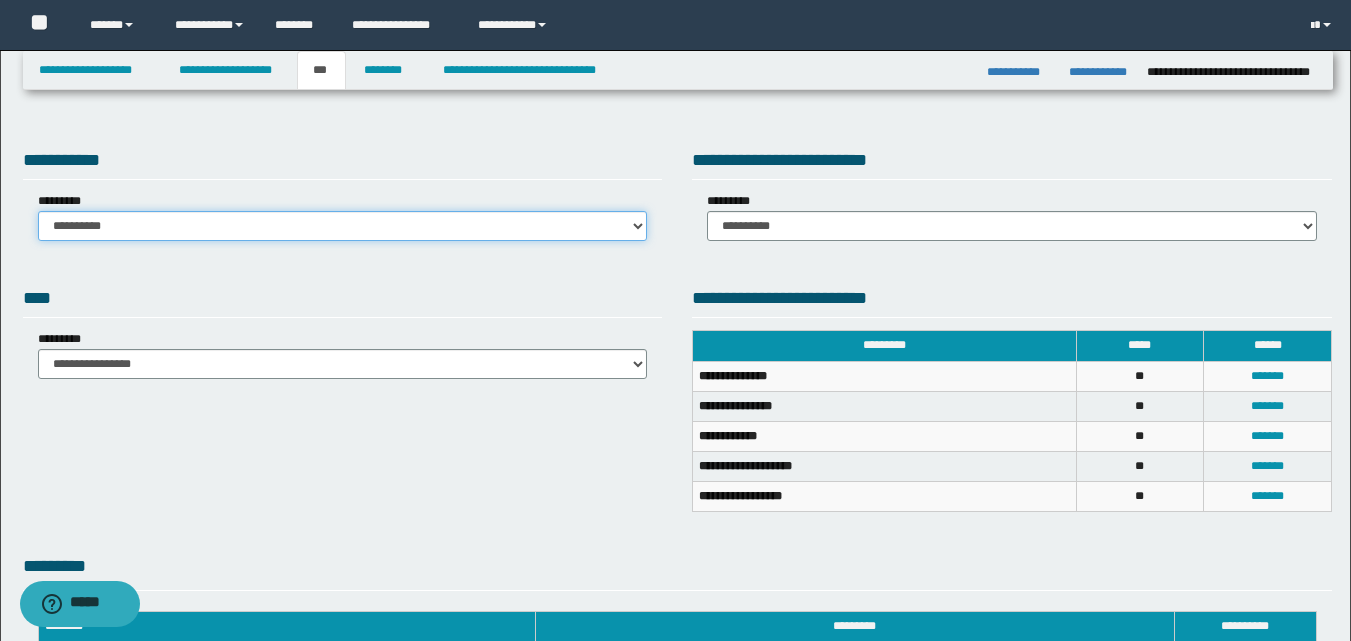 click on "**********" at bounding box center [343, 226] 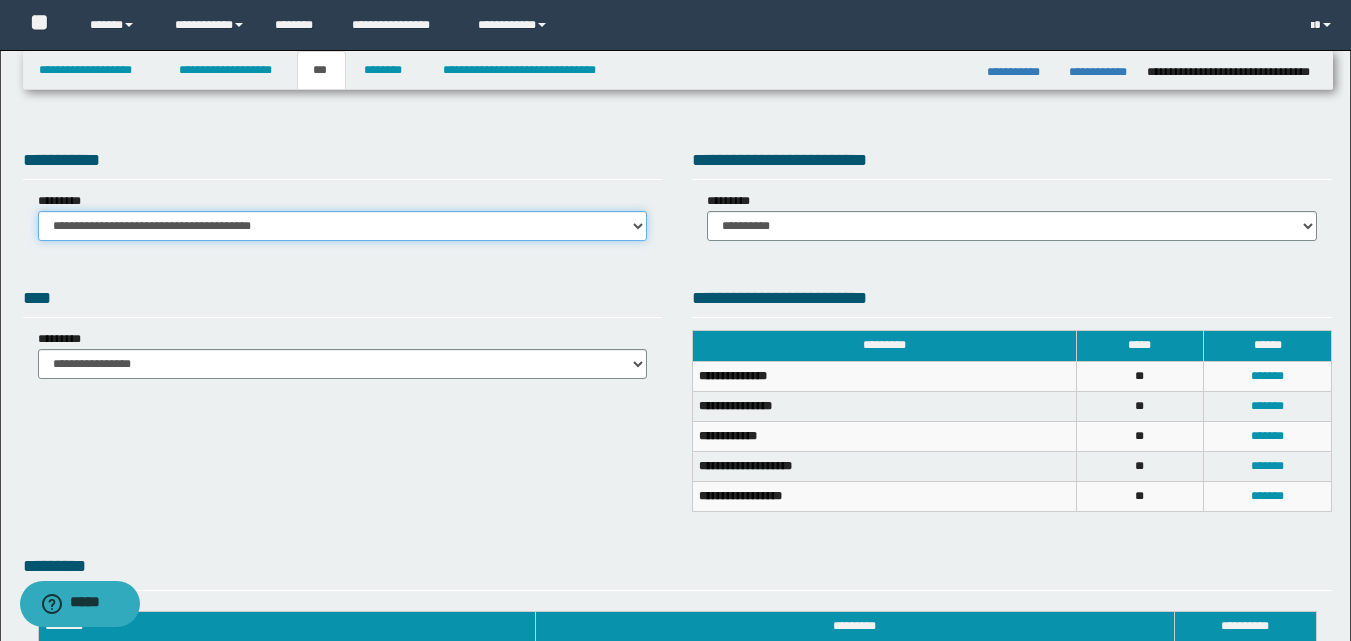 click on "**********" at bounding box center (343, 226) 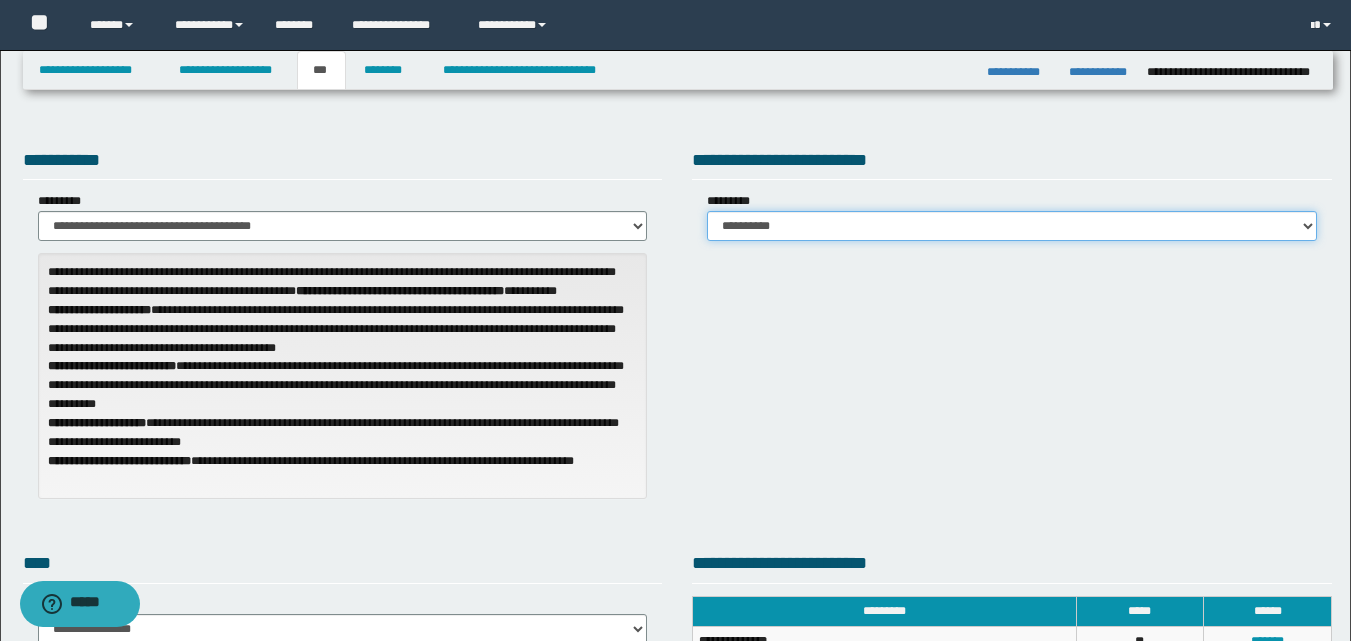 click on "**********" at bounding box center (1012, 226) 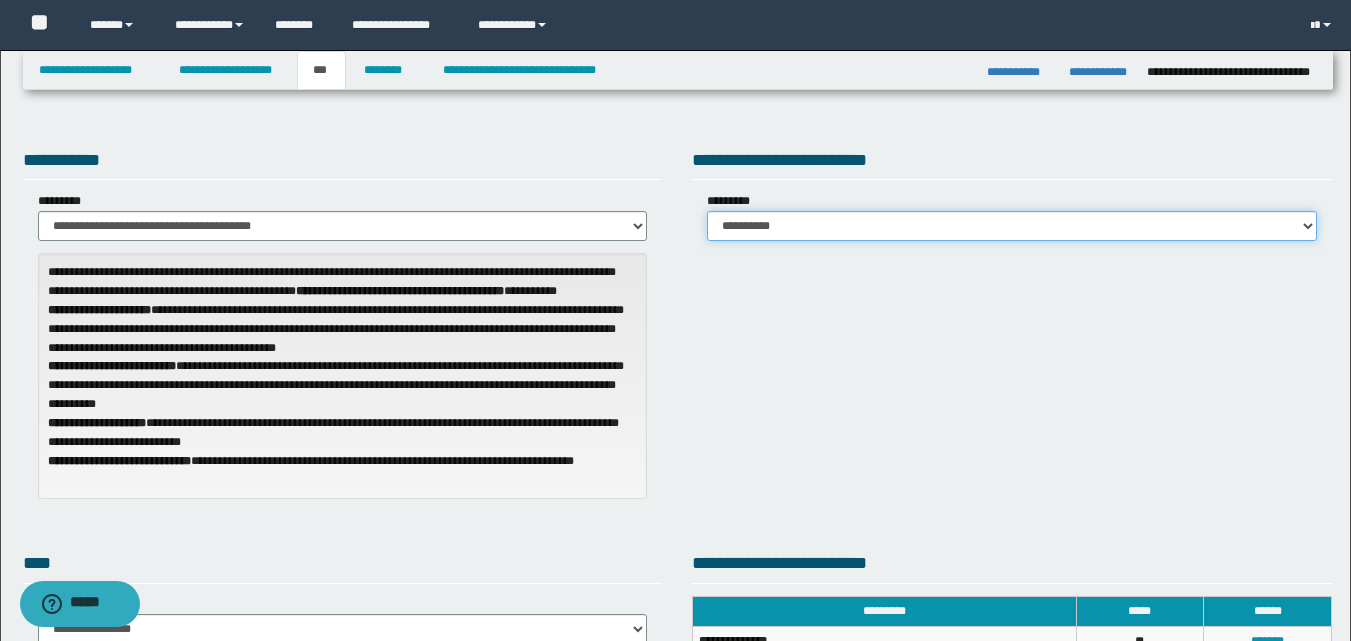 select on "***" 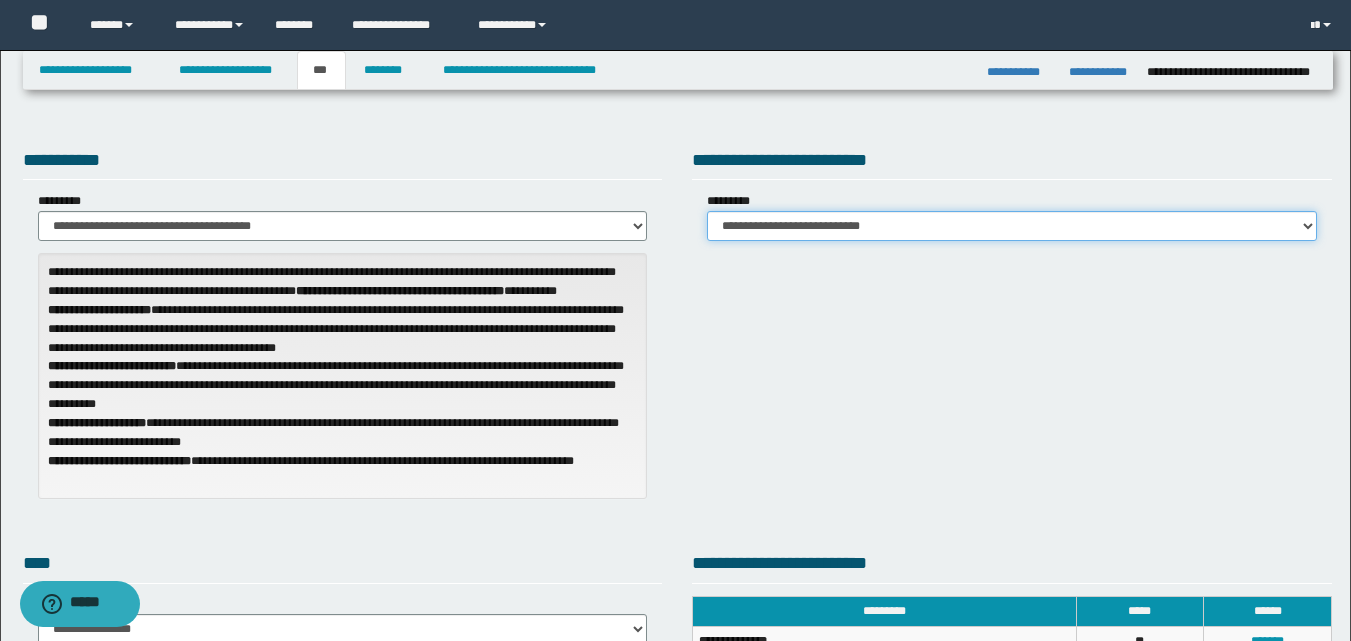 click on "**********" at bounding box center (1012, 226) 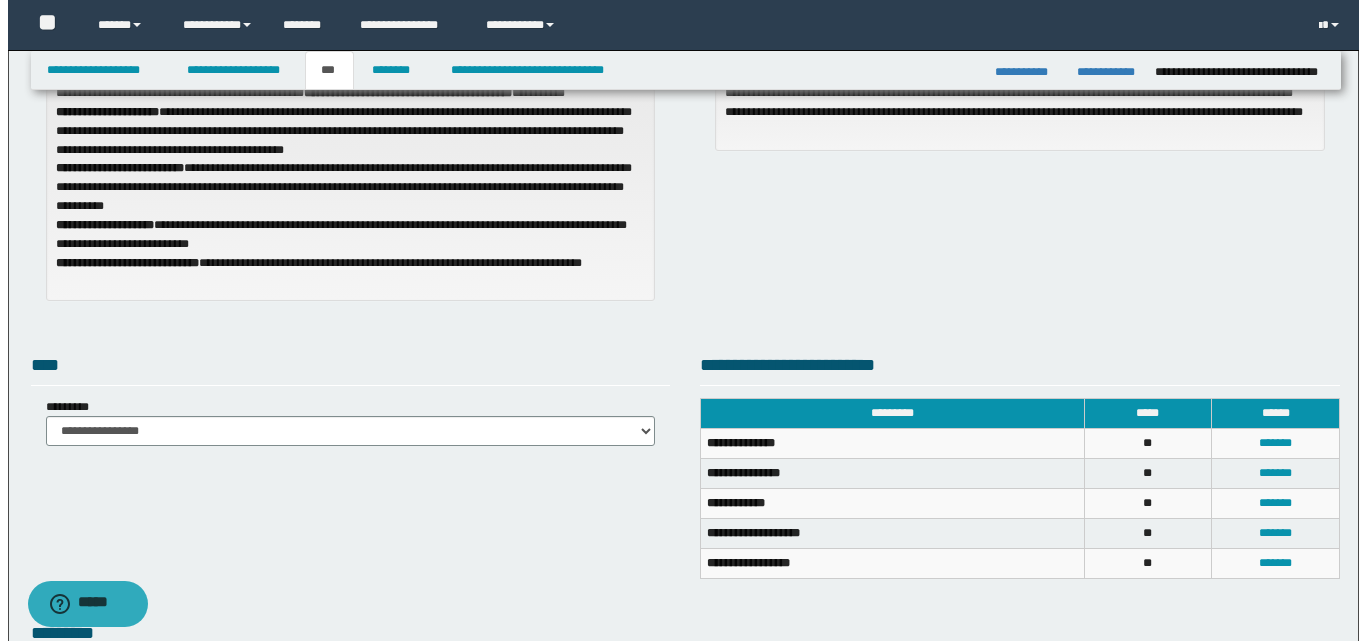 scroll, scrollTop: 200, scrollLeft: 0, axis: vertical 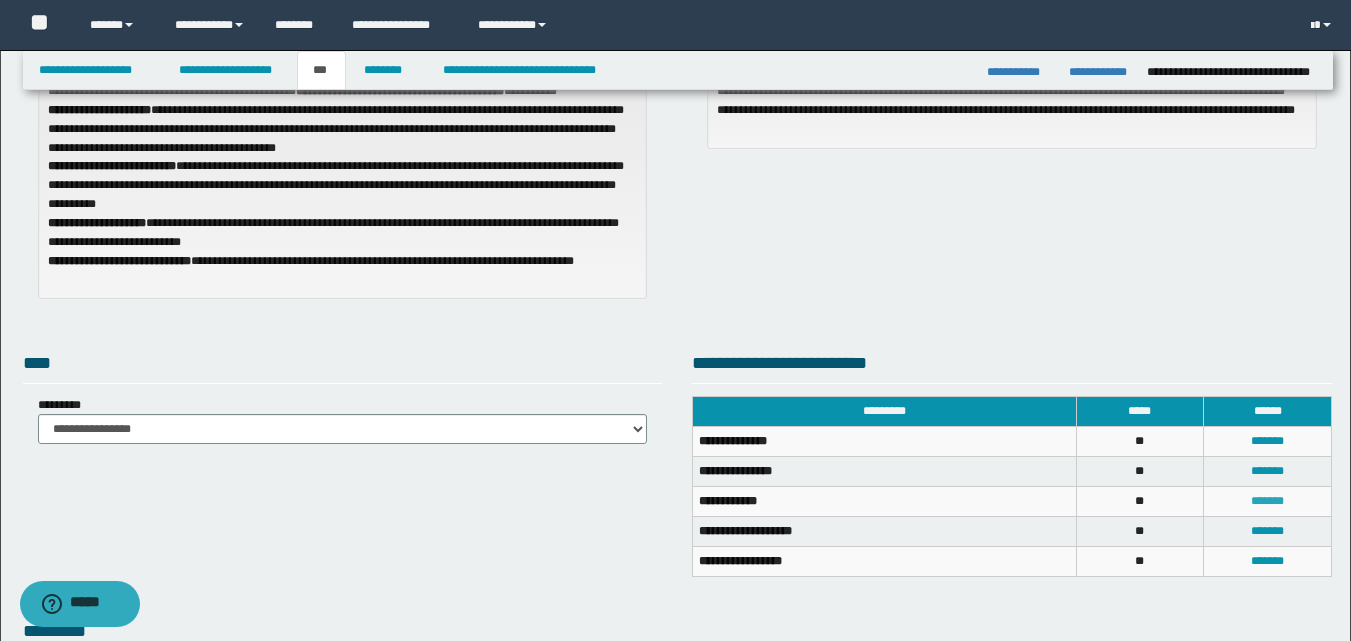 click on "*******" at bounding box center (1267, 501) 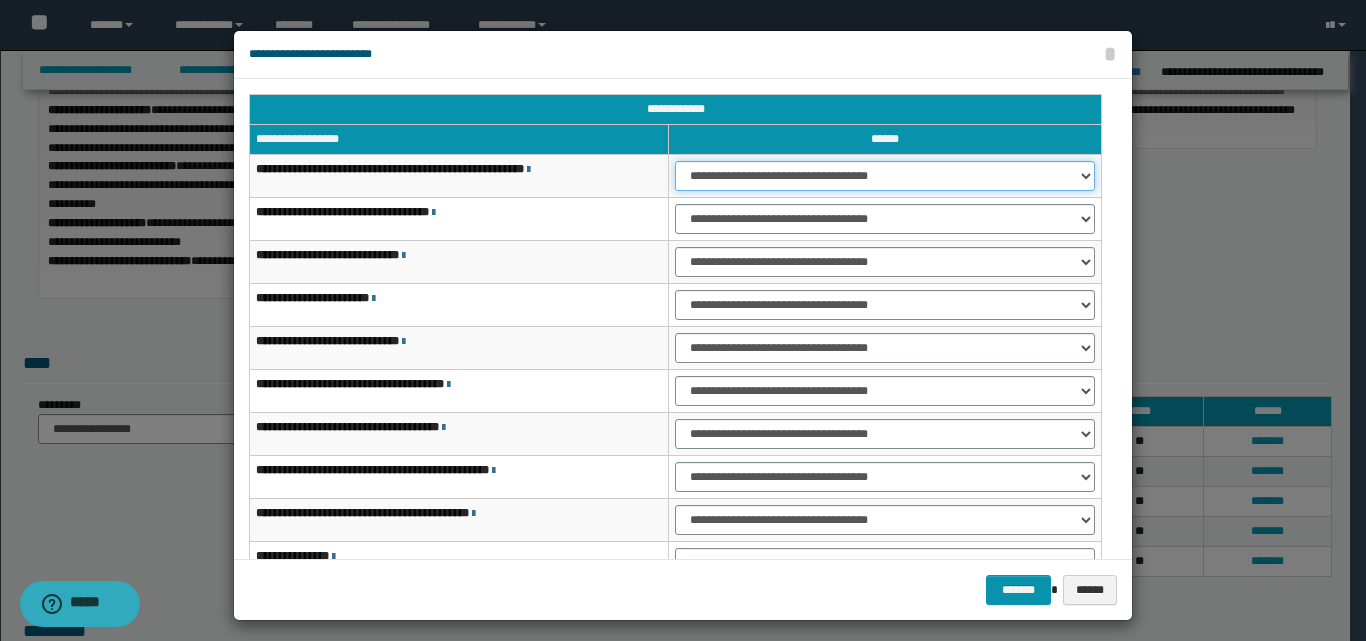 click on "**********" at bounding box center (885, 176) 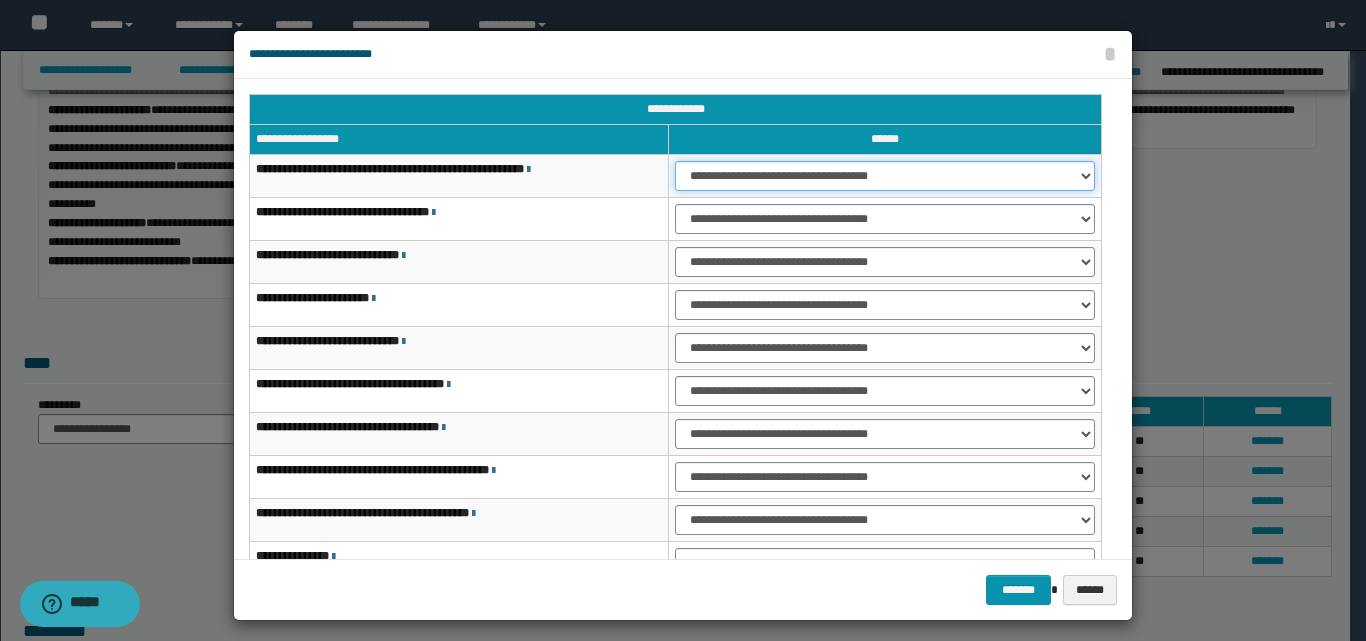 select on "***" 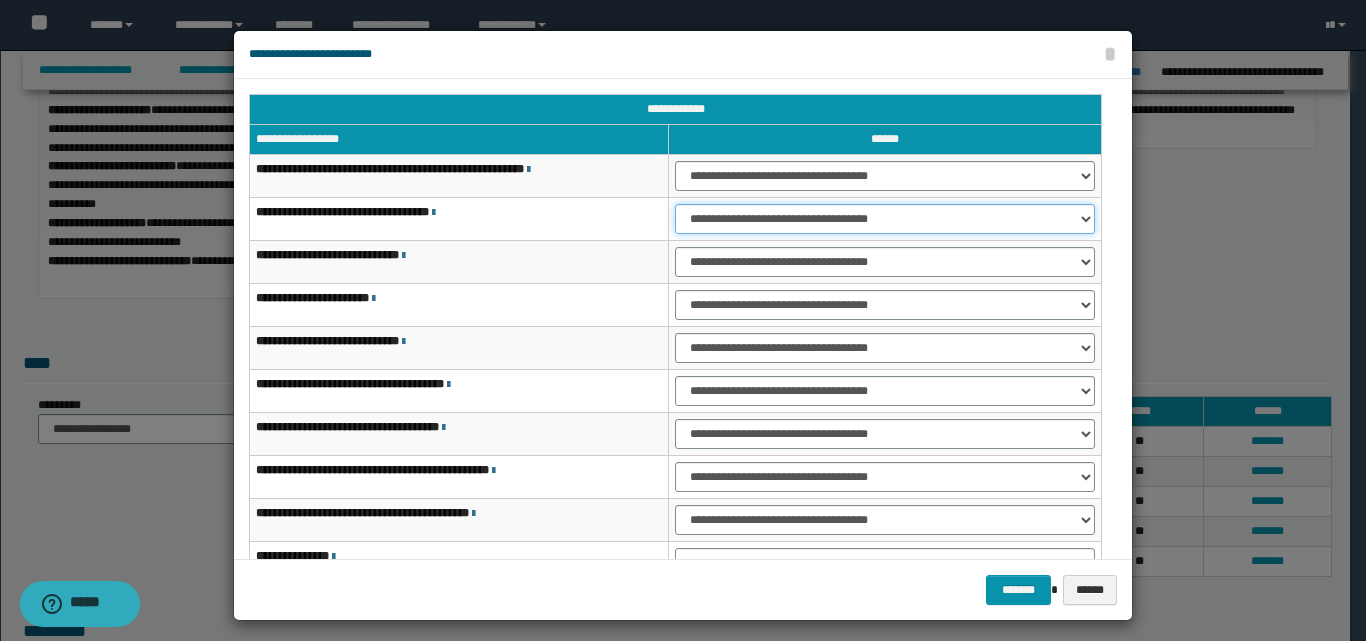 click on "**********" at bounding box center [885, 219] 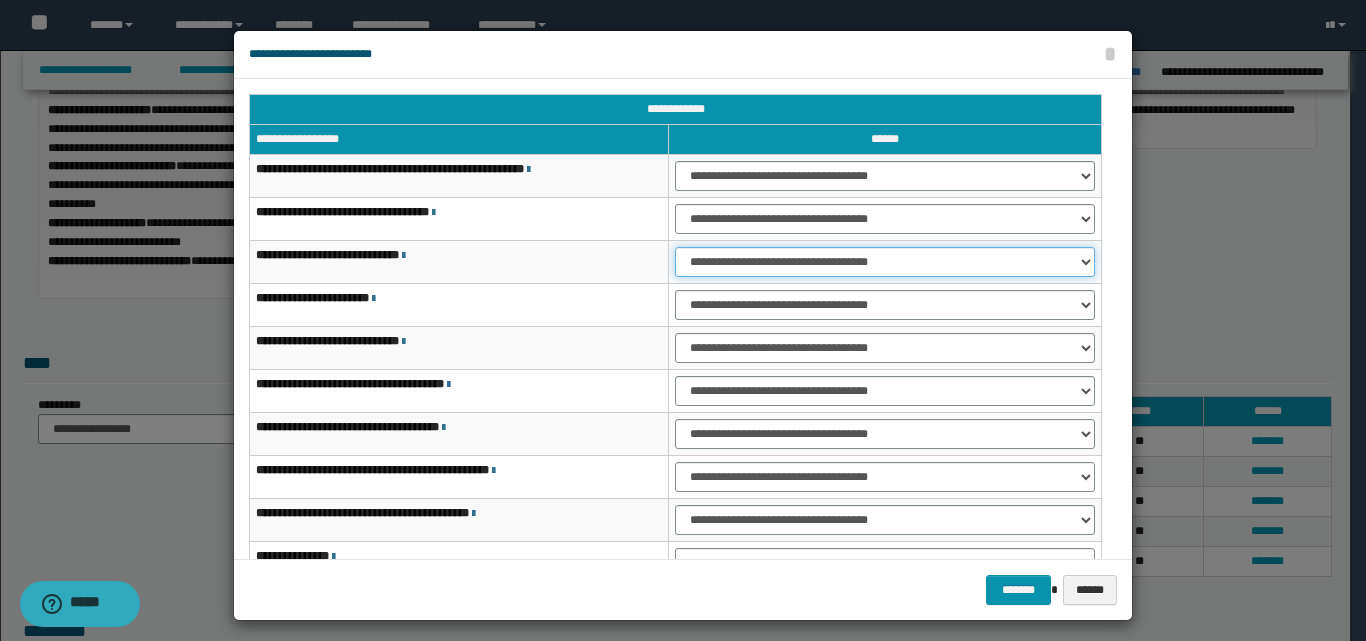 click on "**********" at bounding box center (885, 262) 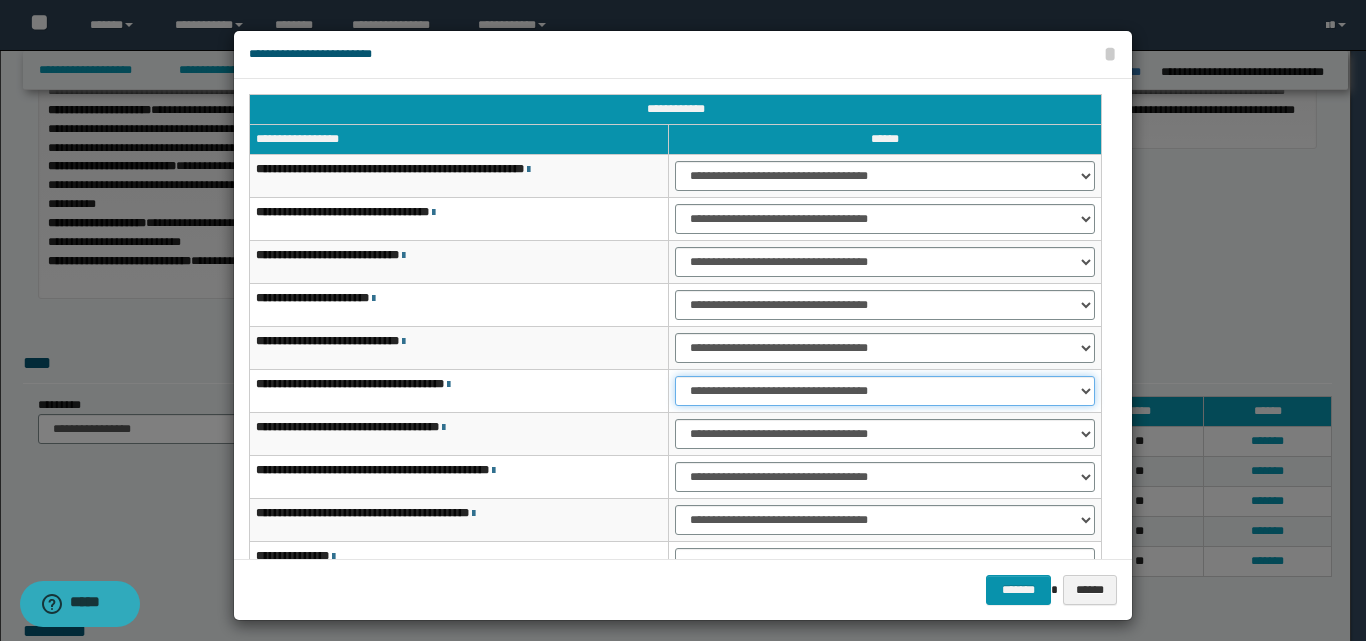 click on "**********" at bounding box center [885, 391] 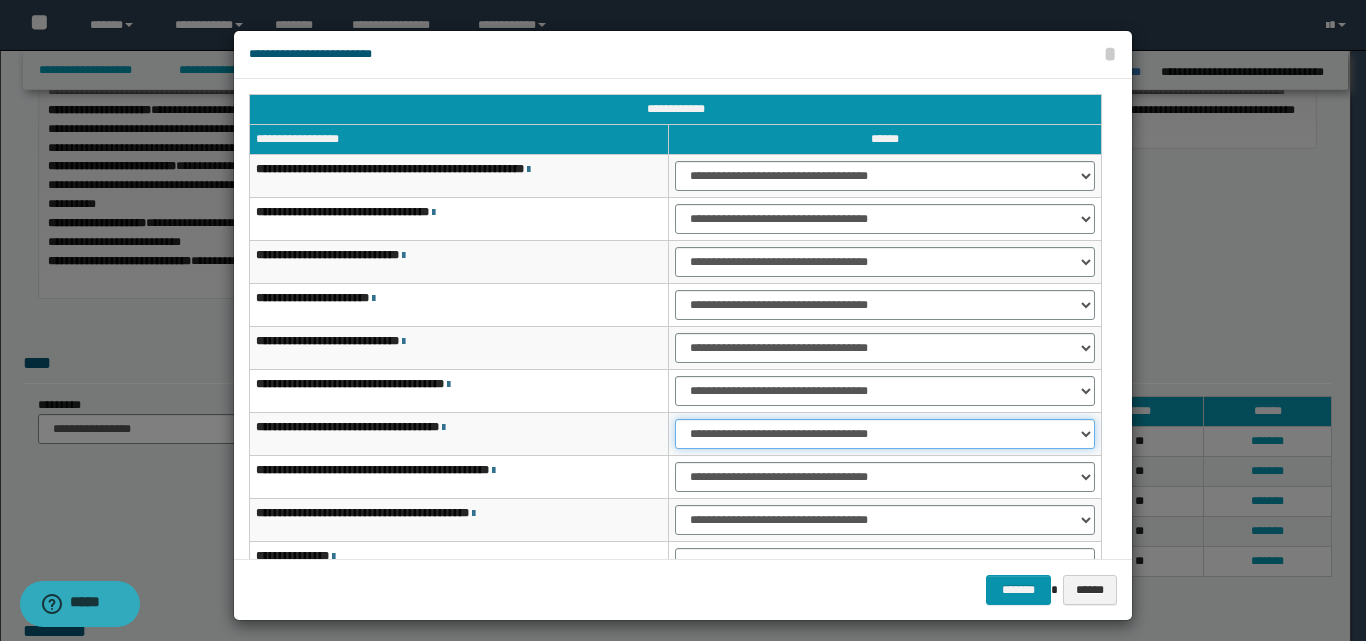 click on "**********" at bounding box center (885, 434) 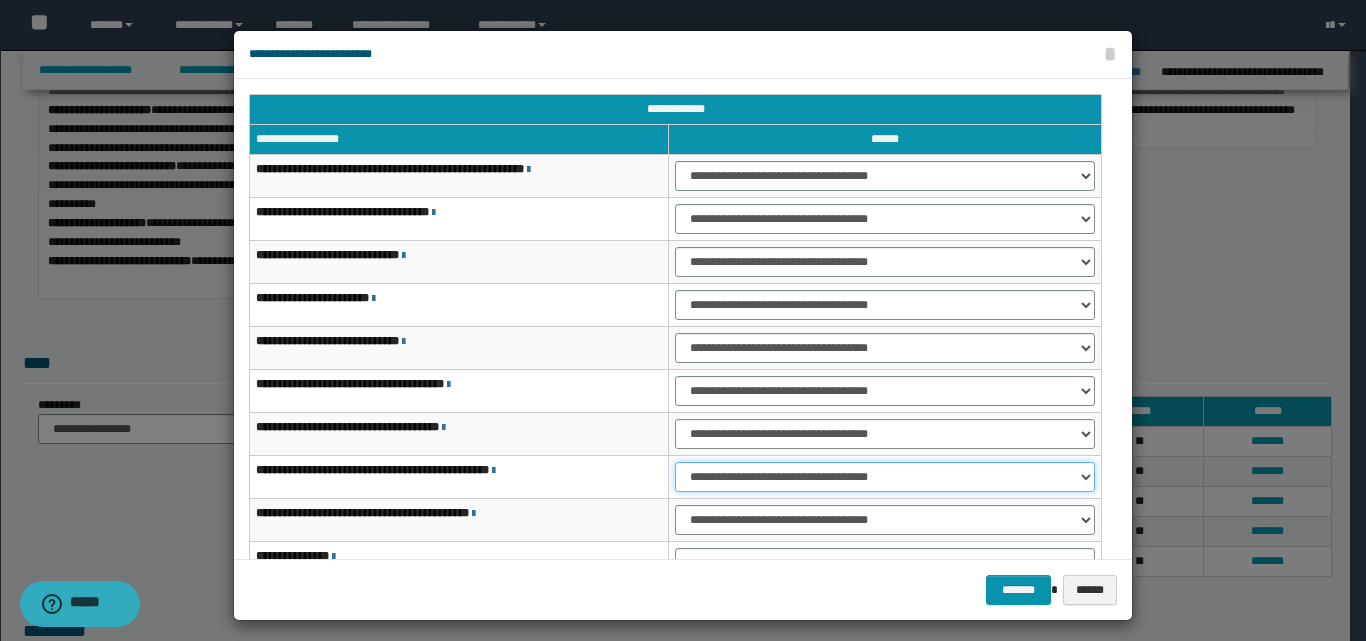 click on "**********" at bounding box center [885, 477] 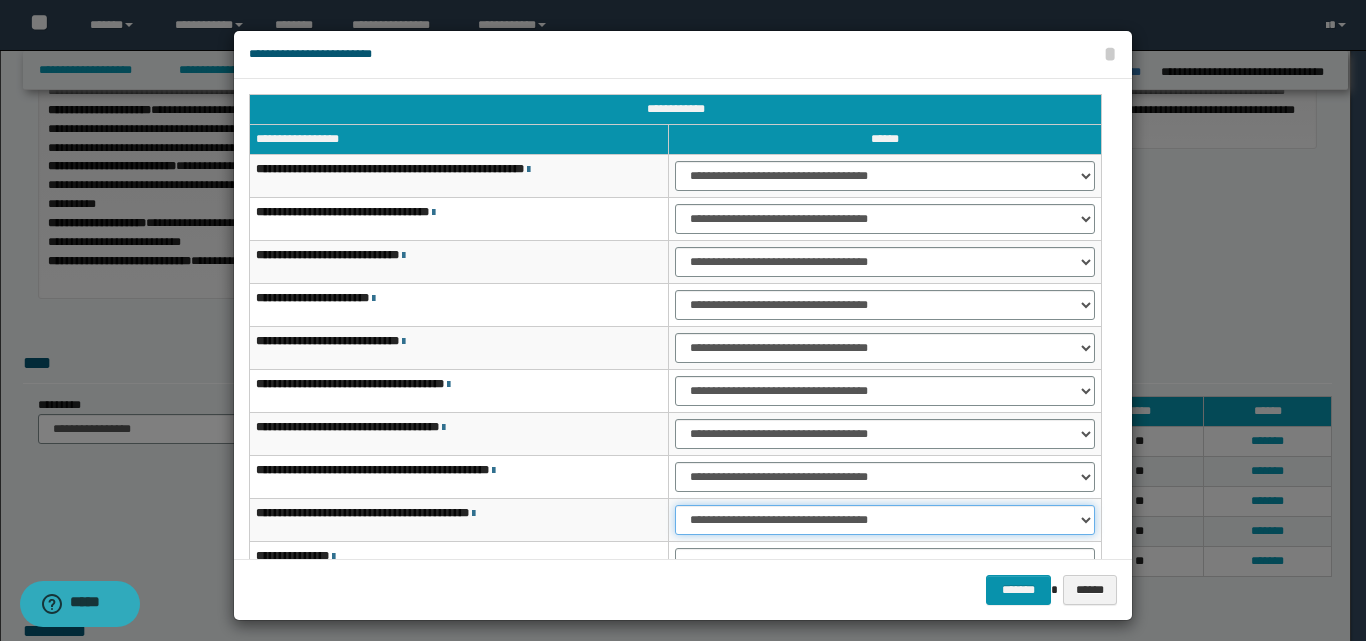 click on "**********" at bounding box center [885, 520] 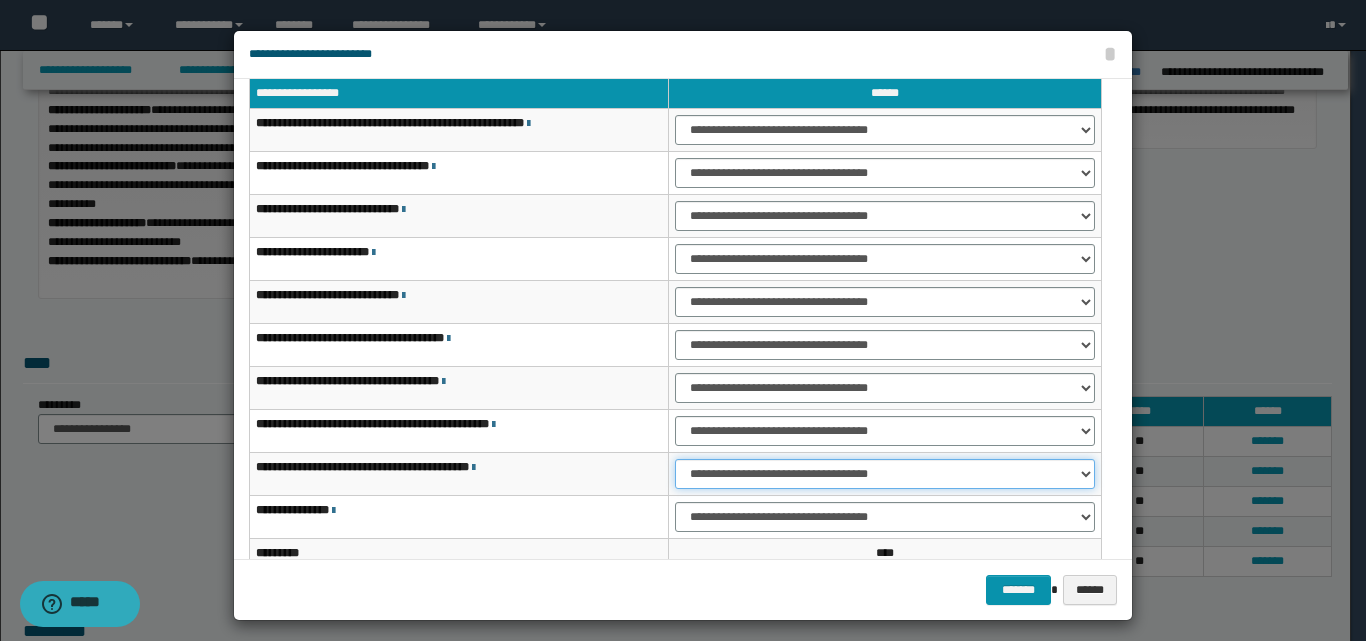 scroll, scrollTop: 121, scrollLeft: 0, axis: vertical 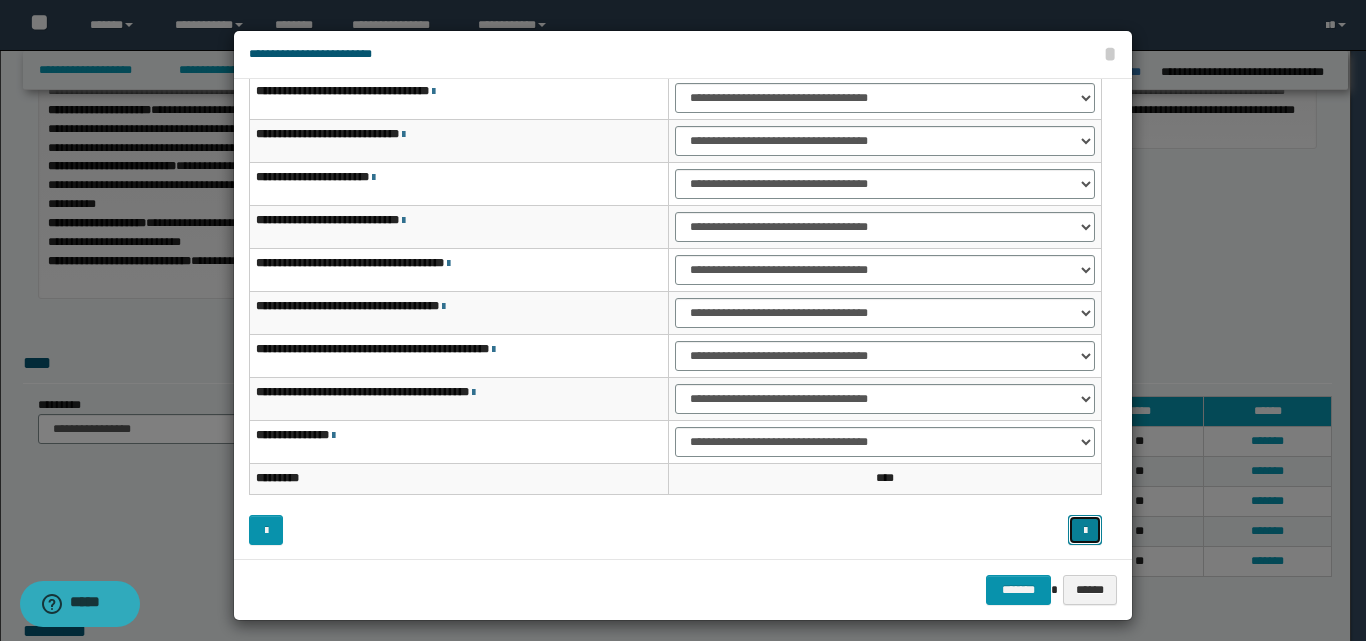 click at bounding box center [1085, 531] 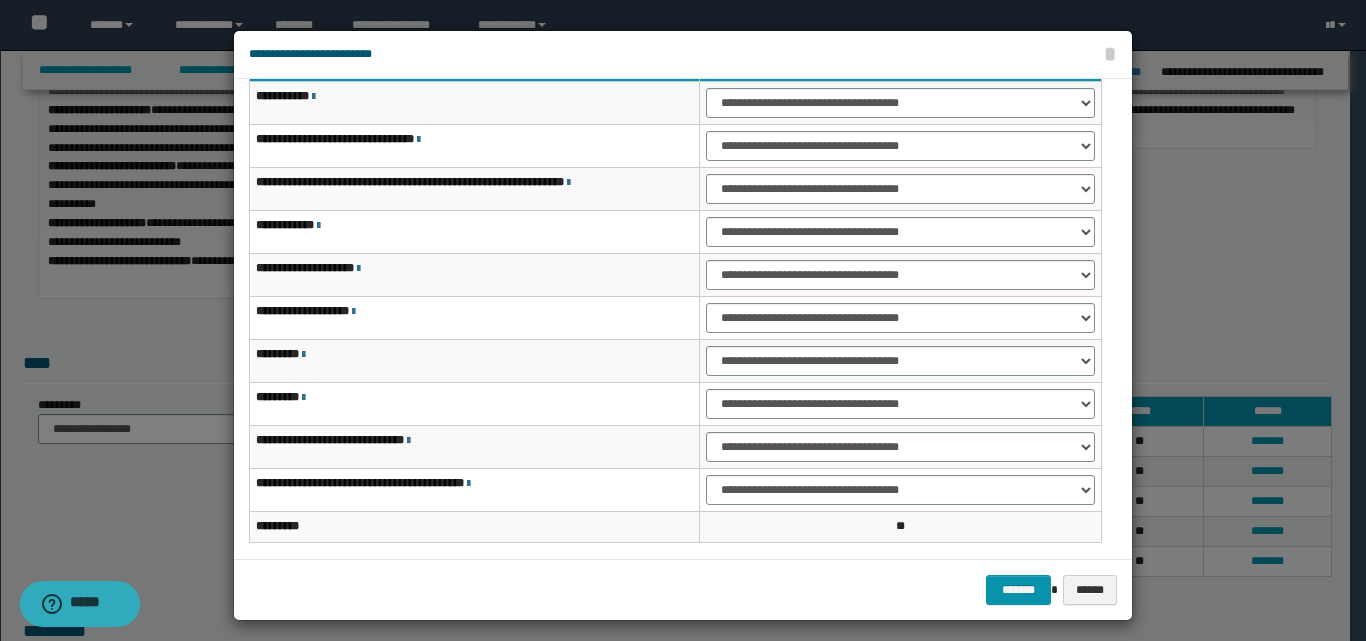 scroll, scrollTop: 0, scrollLeft: 0, axis: both 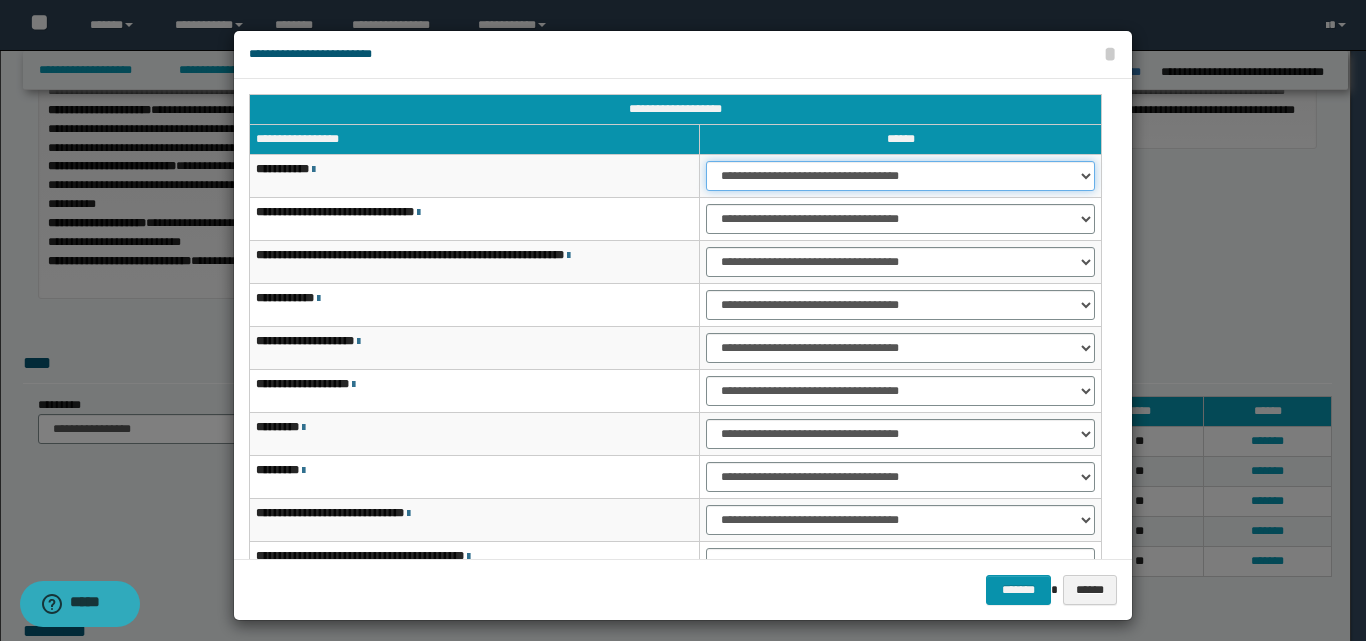 click on "**********" at bounding box center (900, 176) 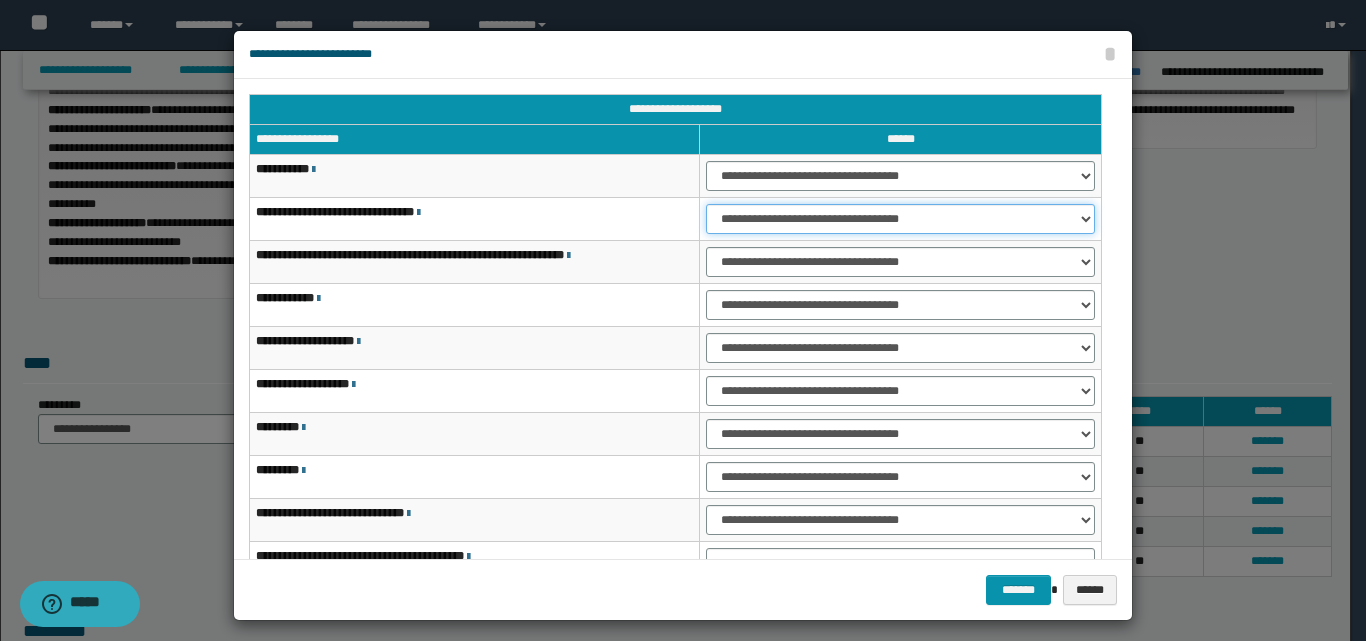 click on "**********" at bounding box center [900, 219] 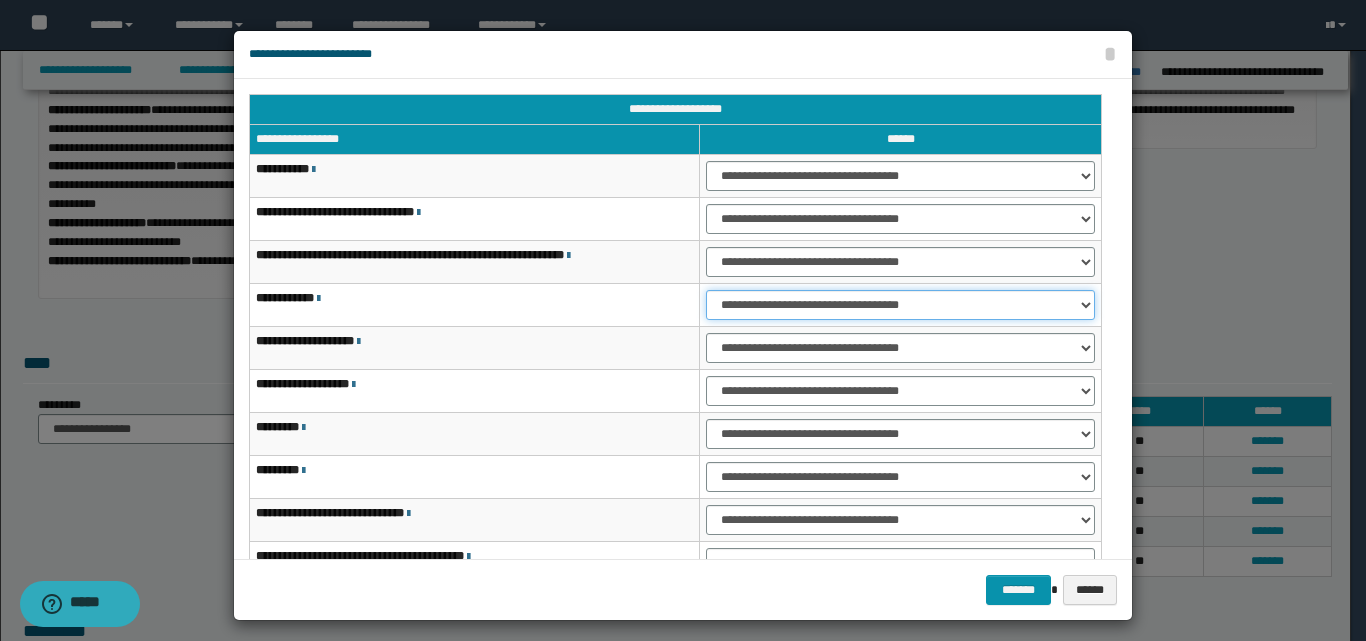 click on "**********" at bounding box center [900, 305] 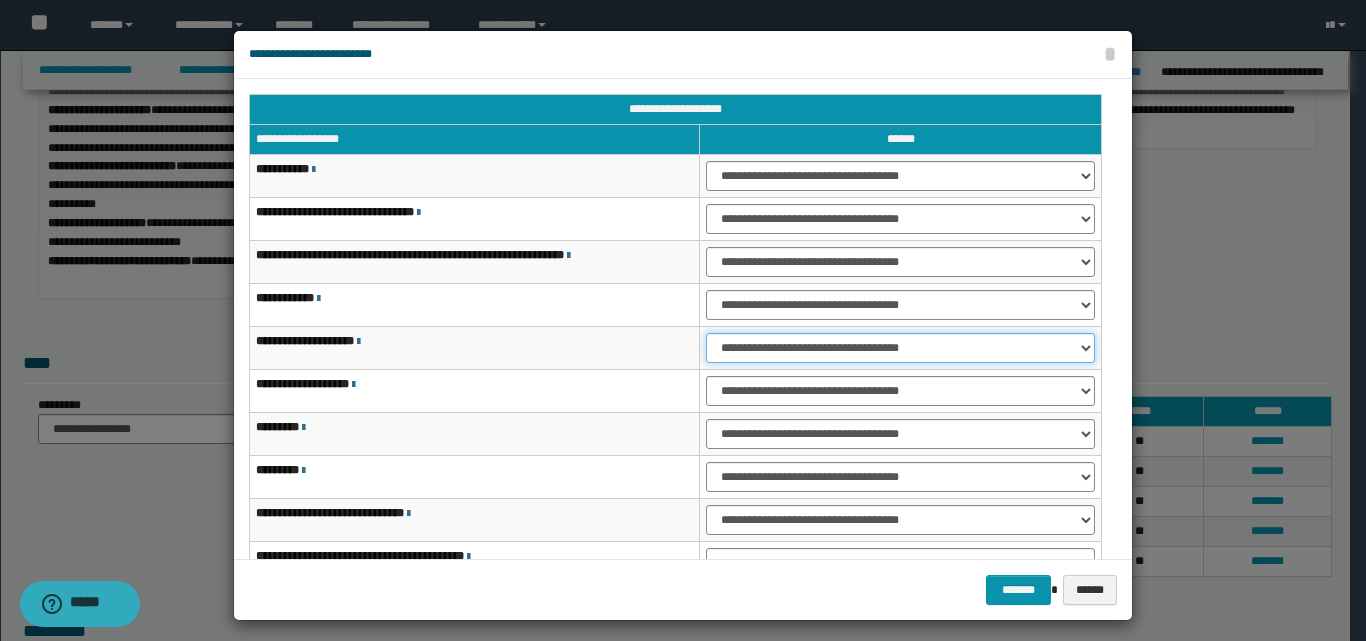 click on "**********" at bounding box center (900, 348) 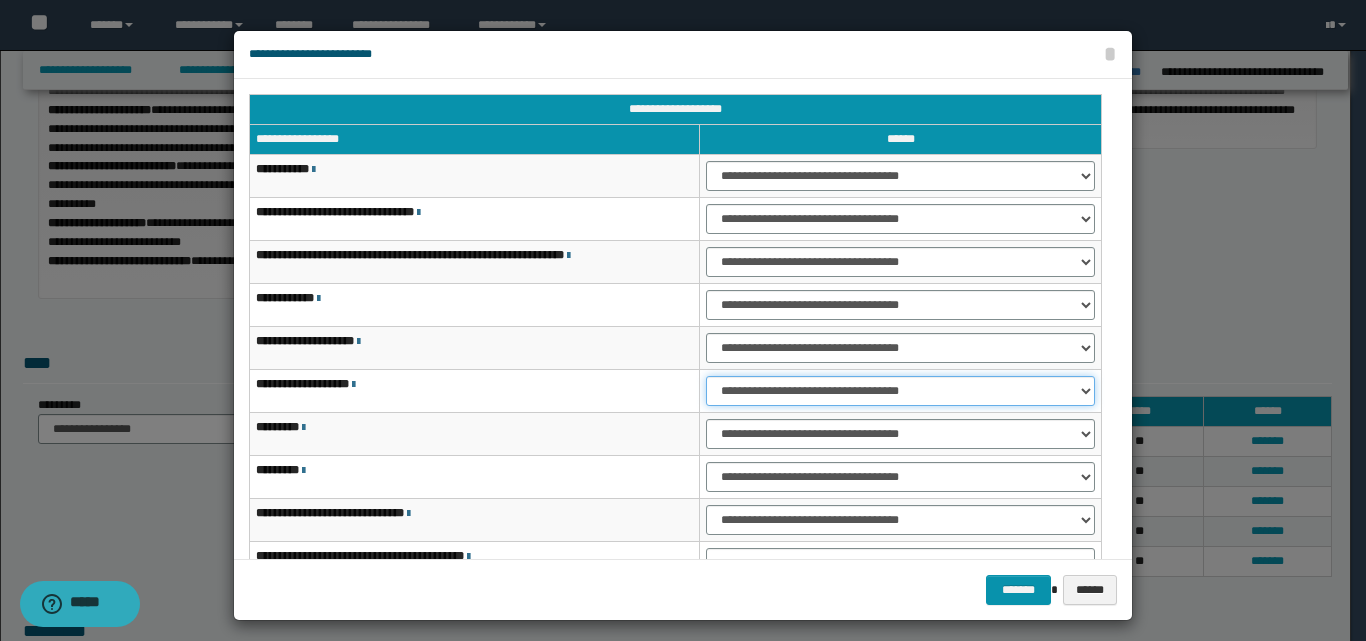 click on "**********" at bounding box center (900, 391) 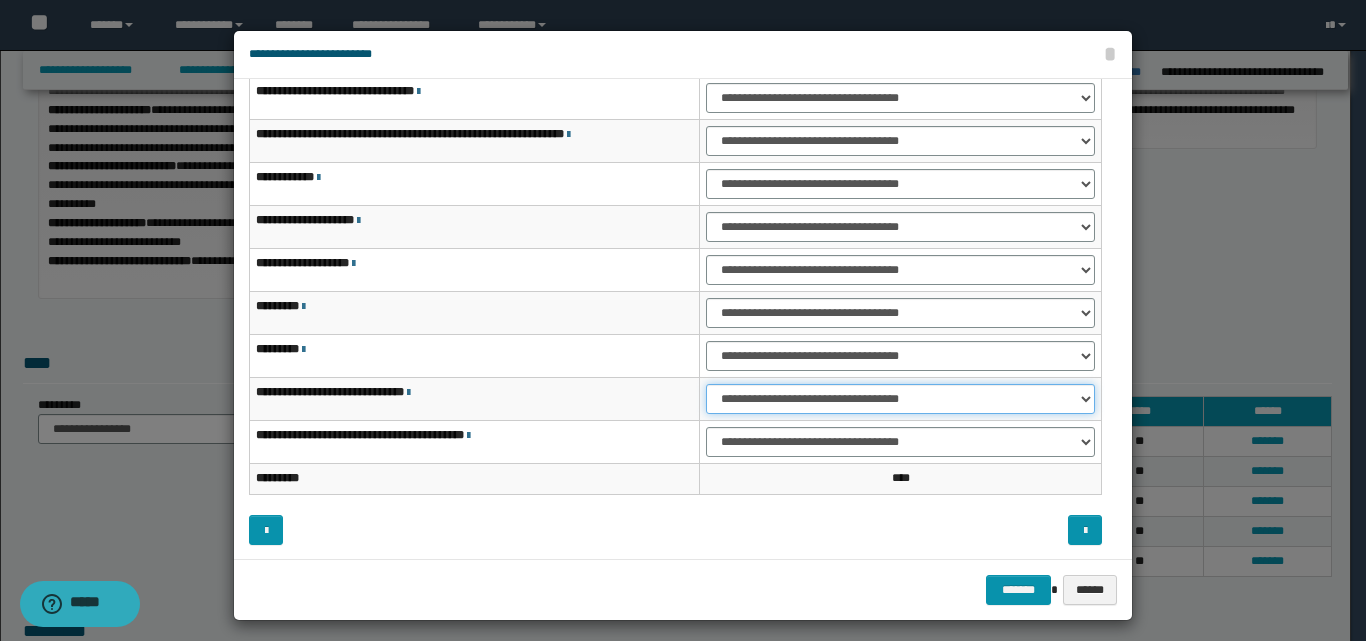 drag, startPoint x: 807, startPoint y: 395, endPoint x: 807, endPoint y: 408, distance: 13 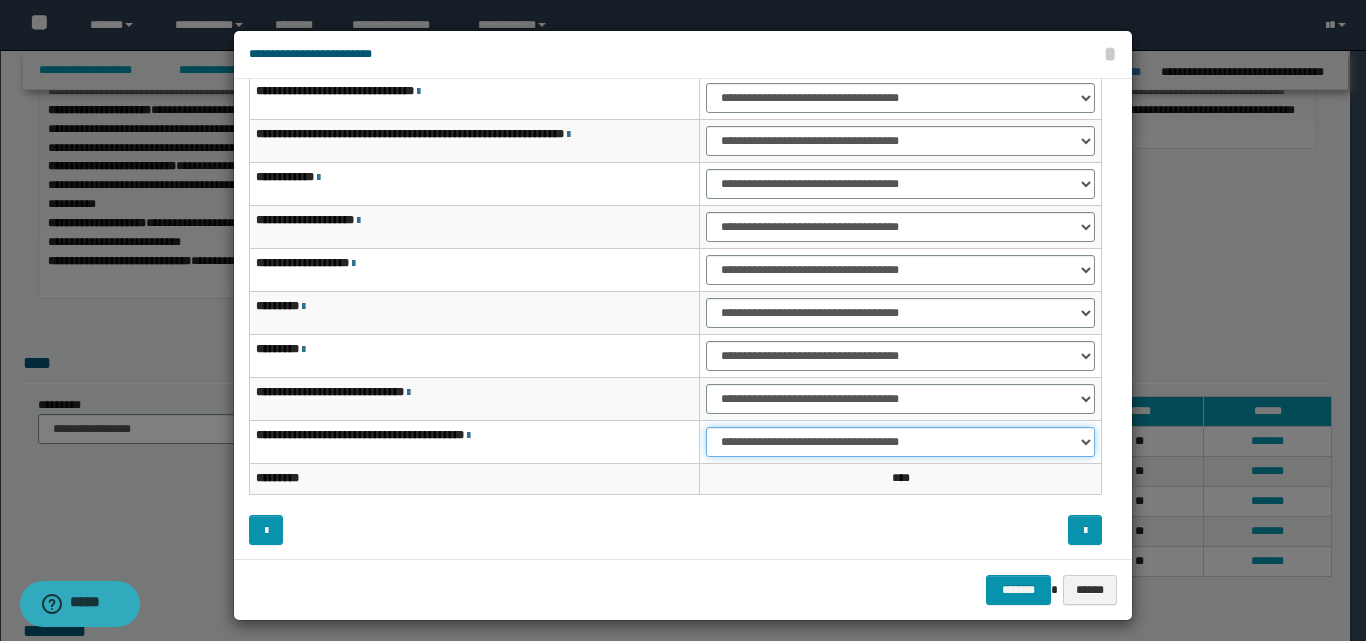 click on "**********" at bounding box center [900, 442] 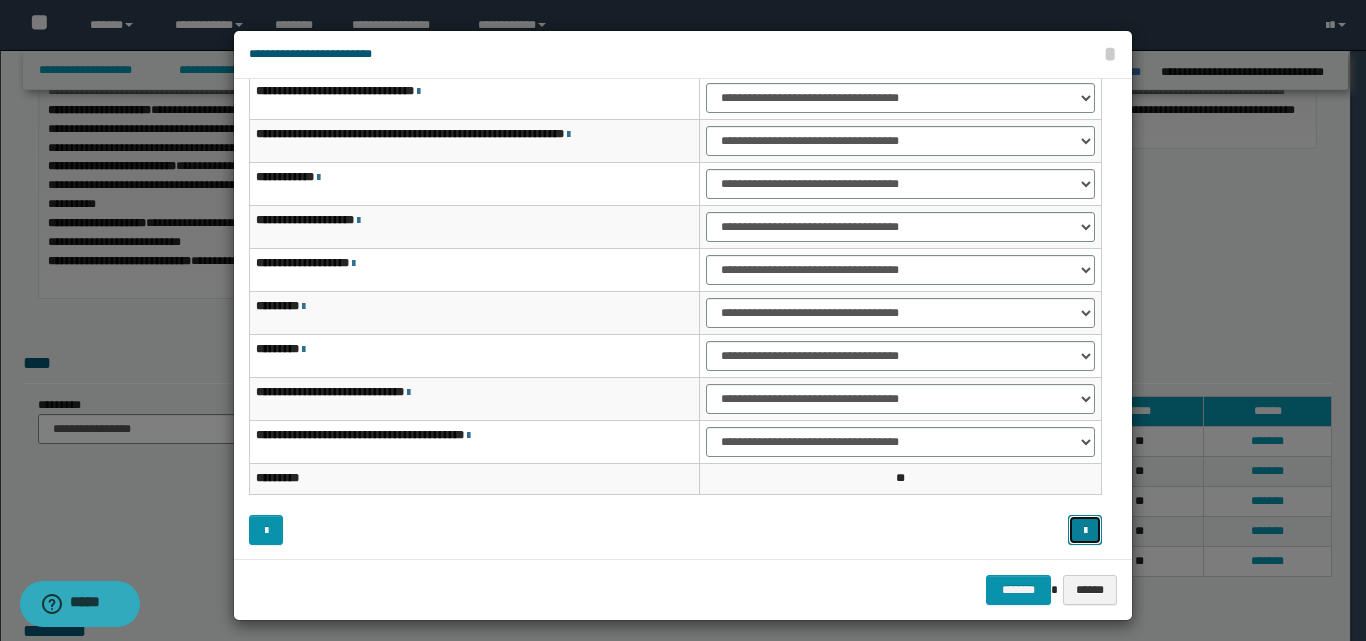 click at bounding box center [1085, 531] 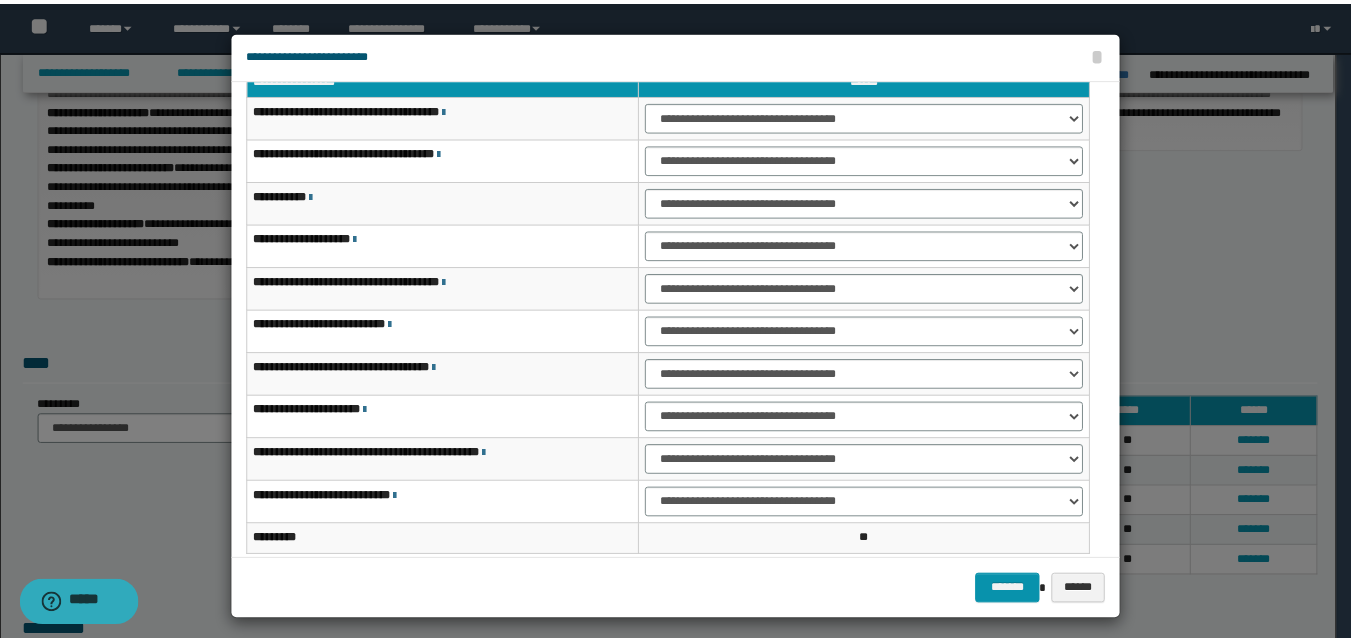 scroll, scrollTop: 0, scrollLeft: 0, axis: both 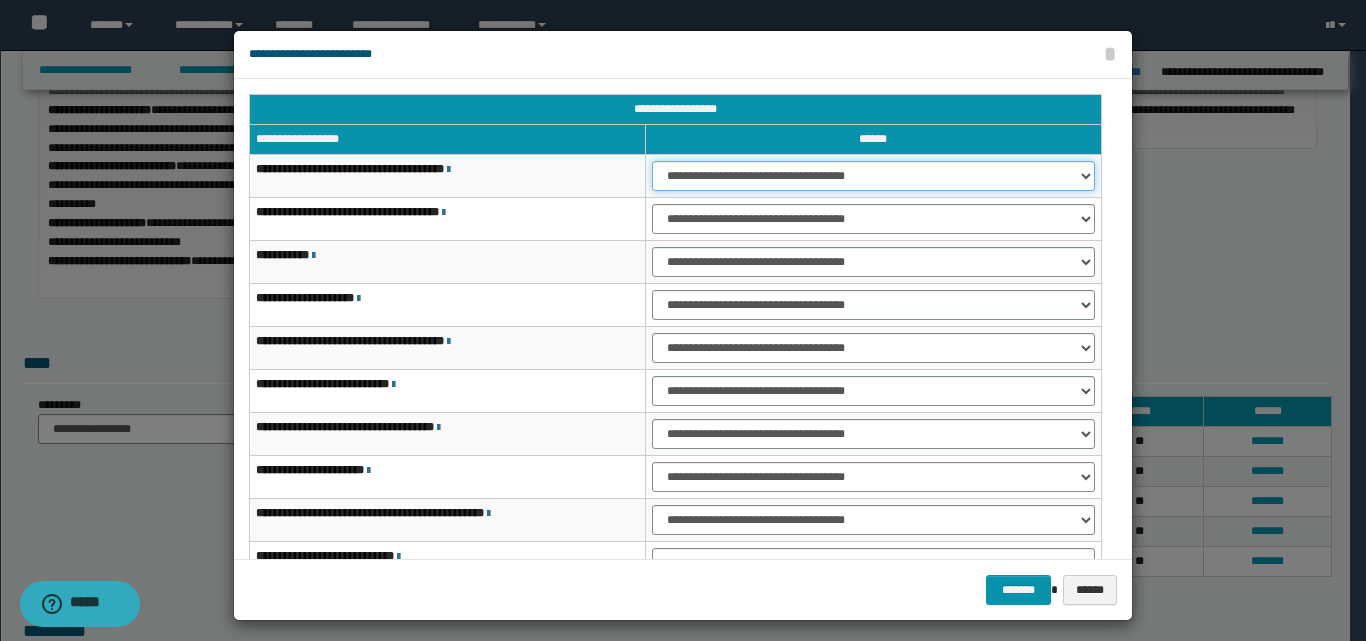 click on "**********" at bounding box center [873, 176] 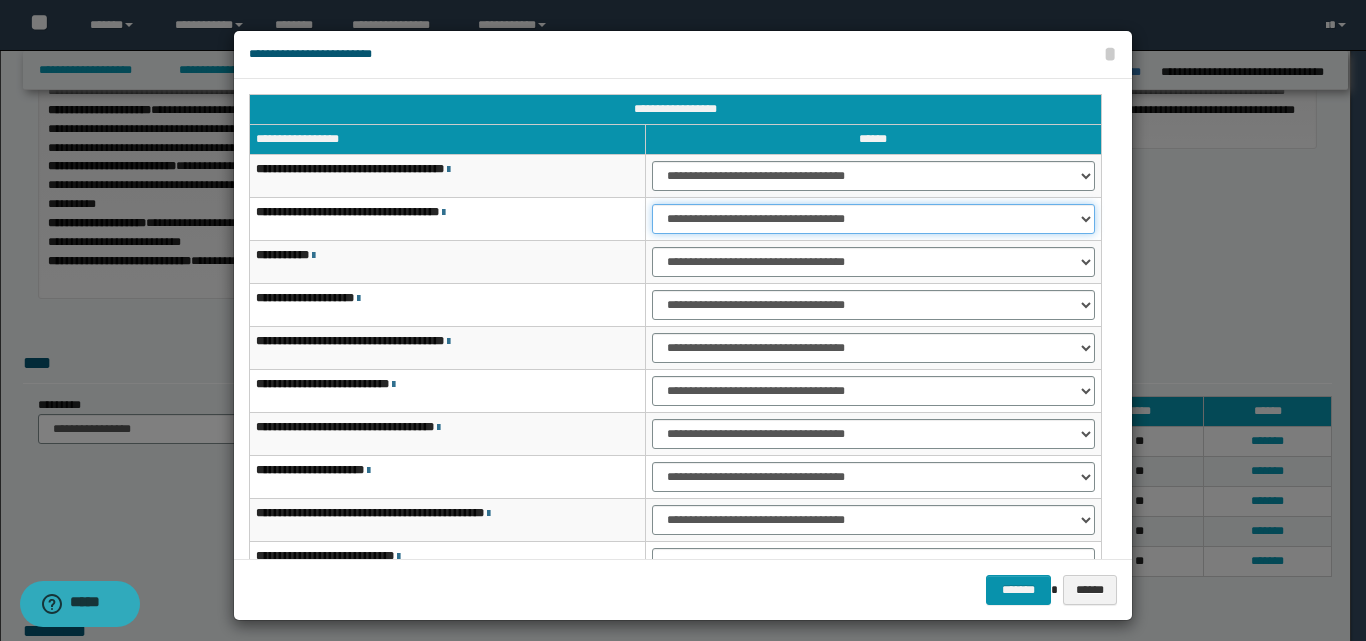click on "**********" at bounding box center (873, 219) 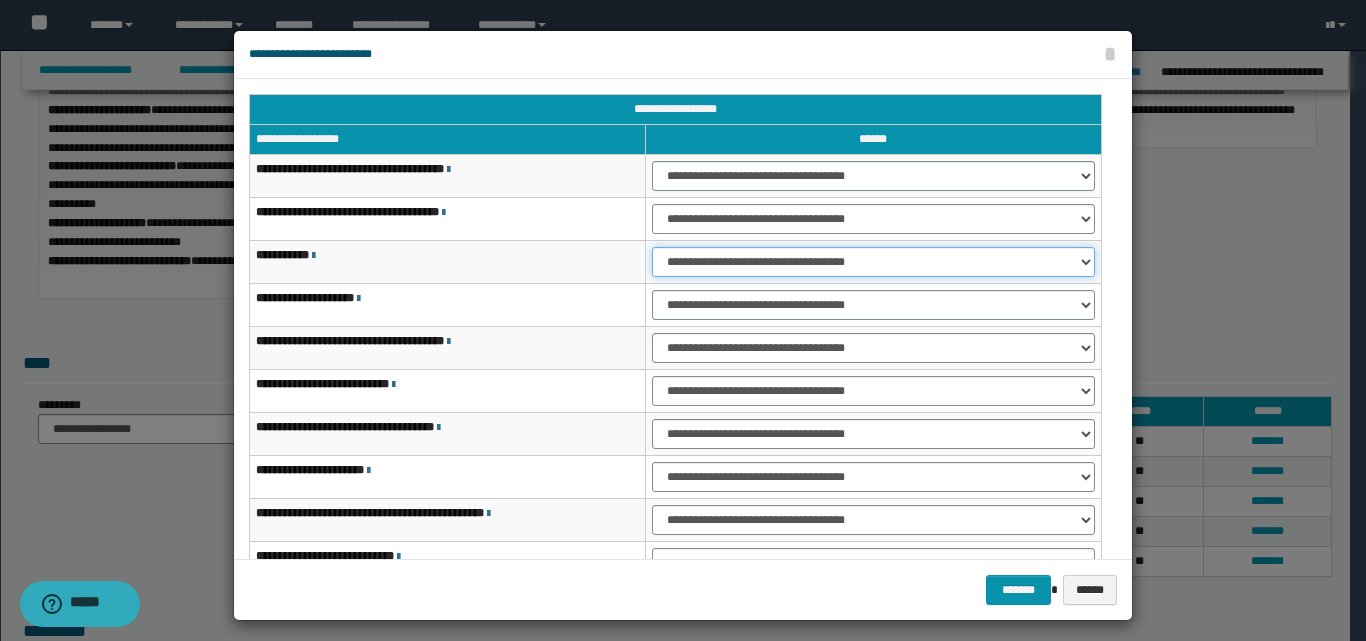 click on "**********" at bounding box center (873, 262) 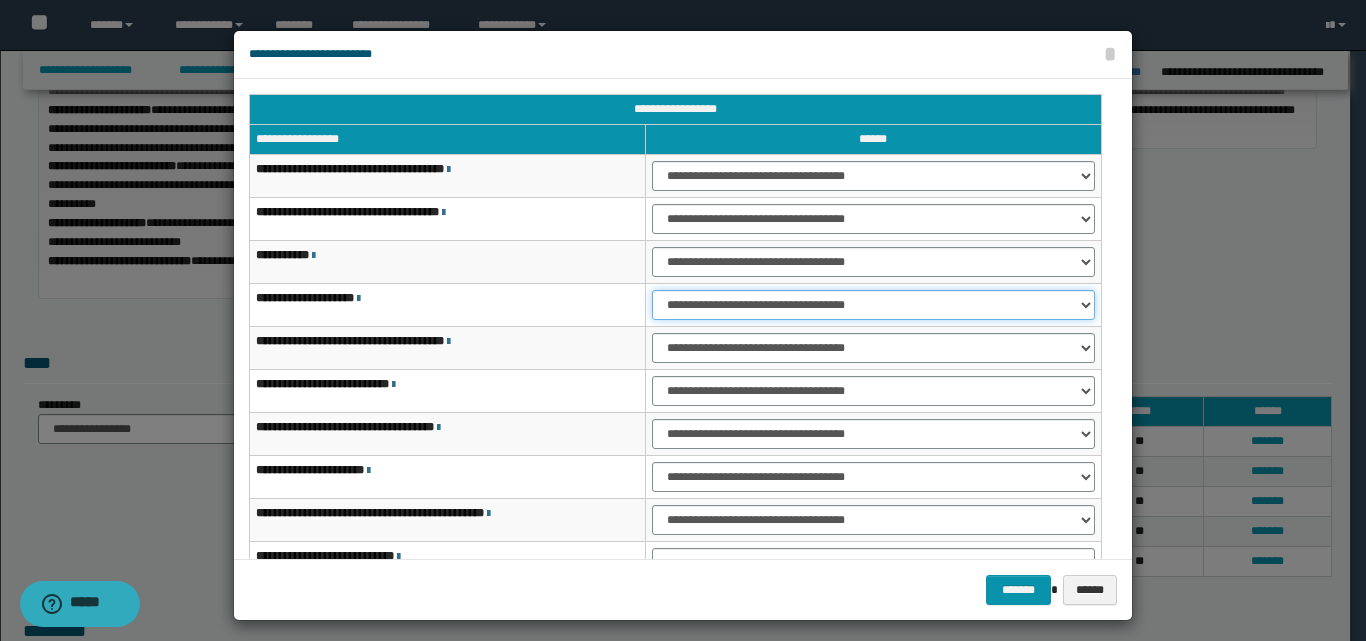 click on "**********" at bounding box center (873, 305) 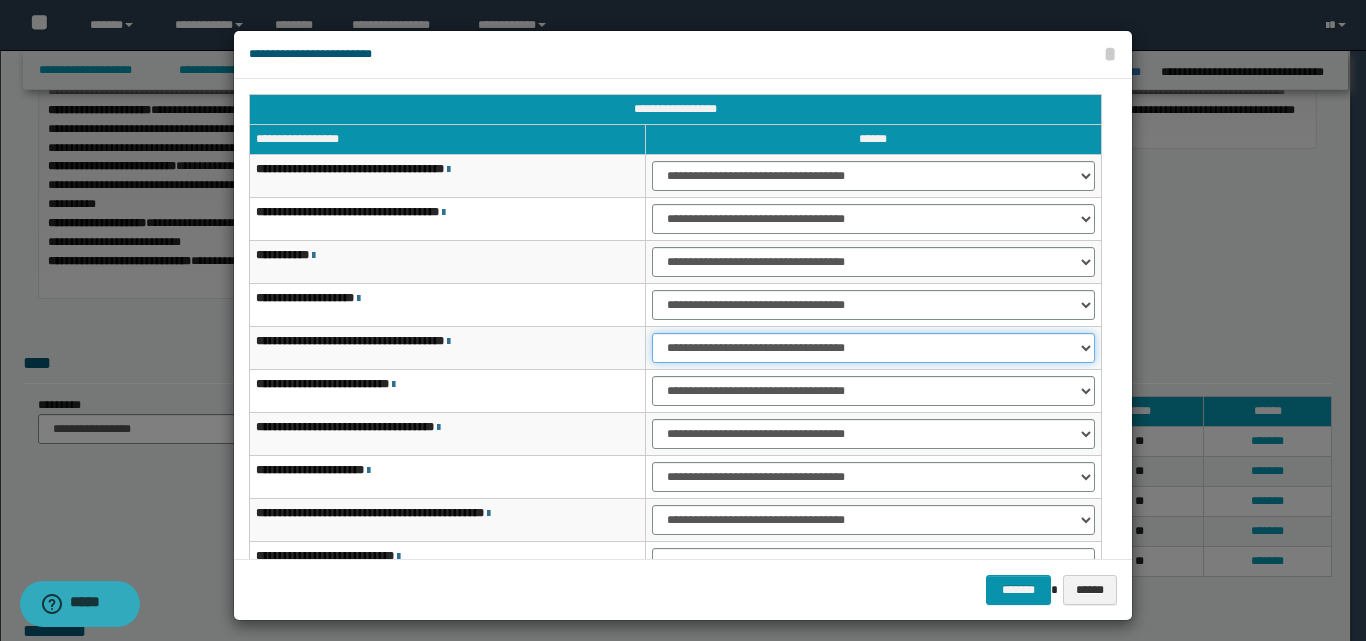 click on "**********" at bounding box center (873, 348) 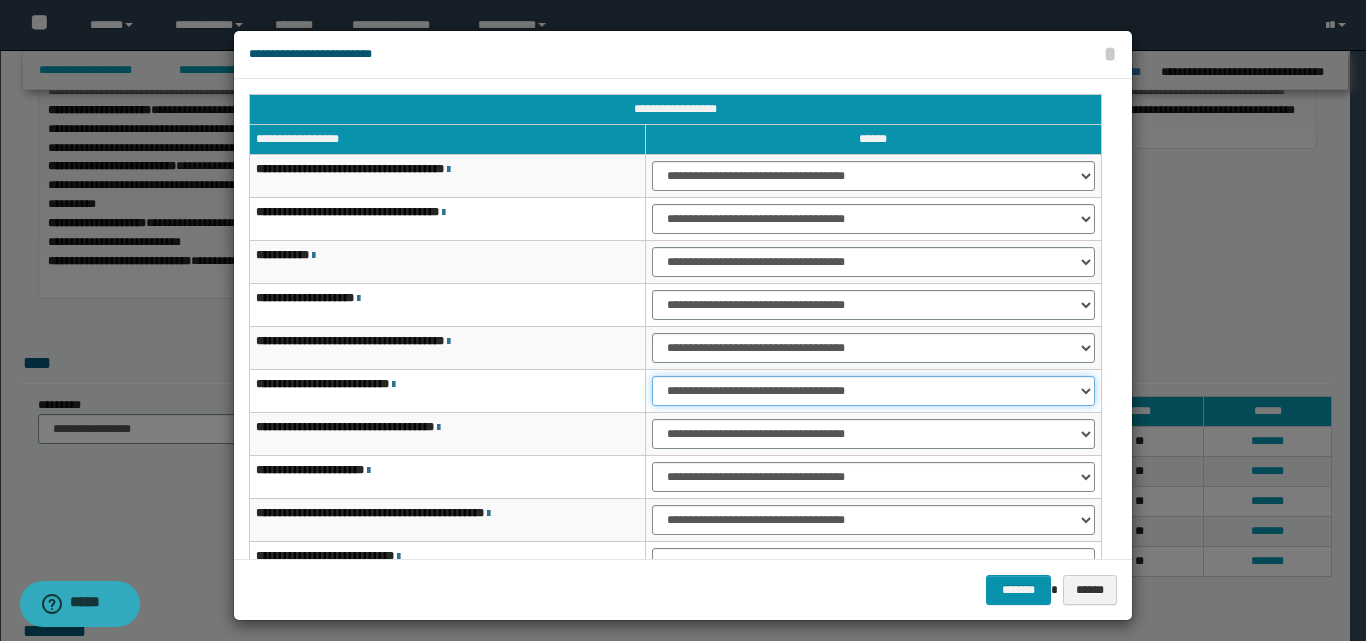 click on "**********" at bounding box center (873, 391) 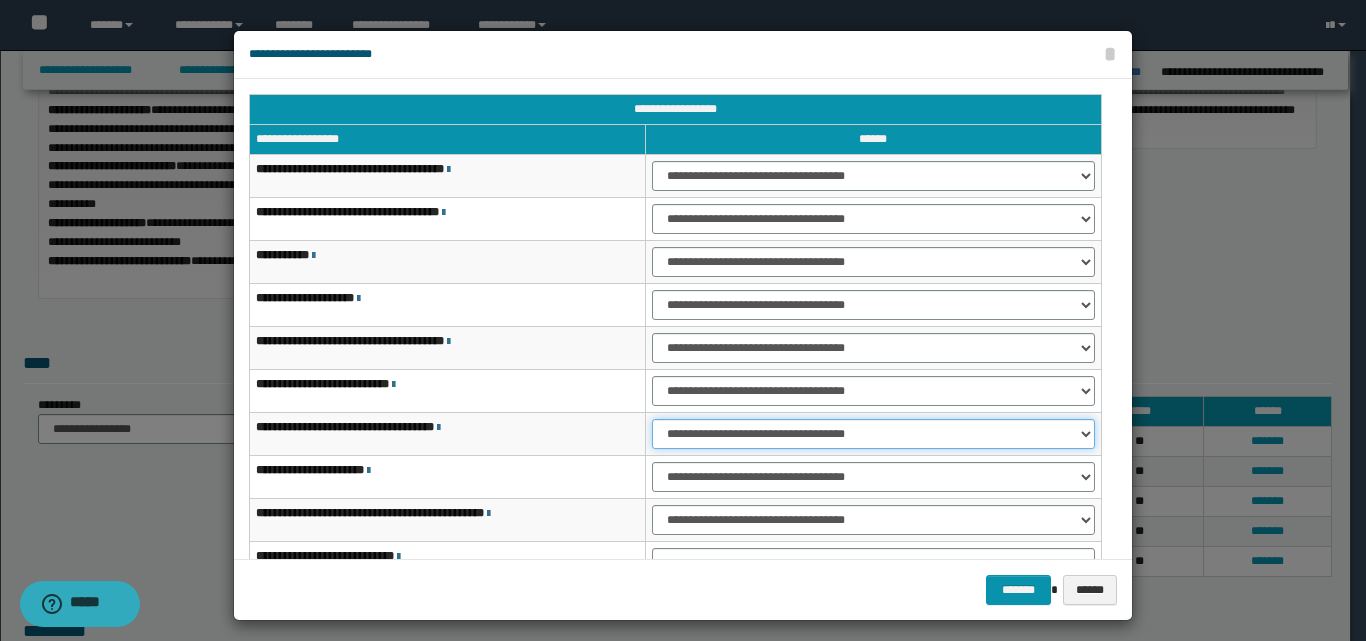 click on "**********" at bounding box center [873, 434] 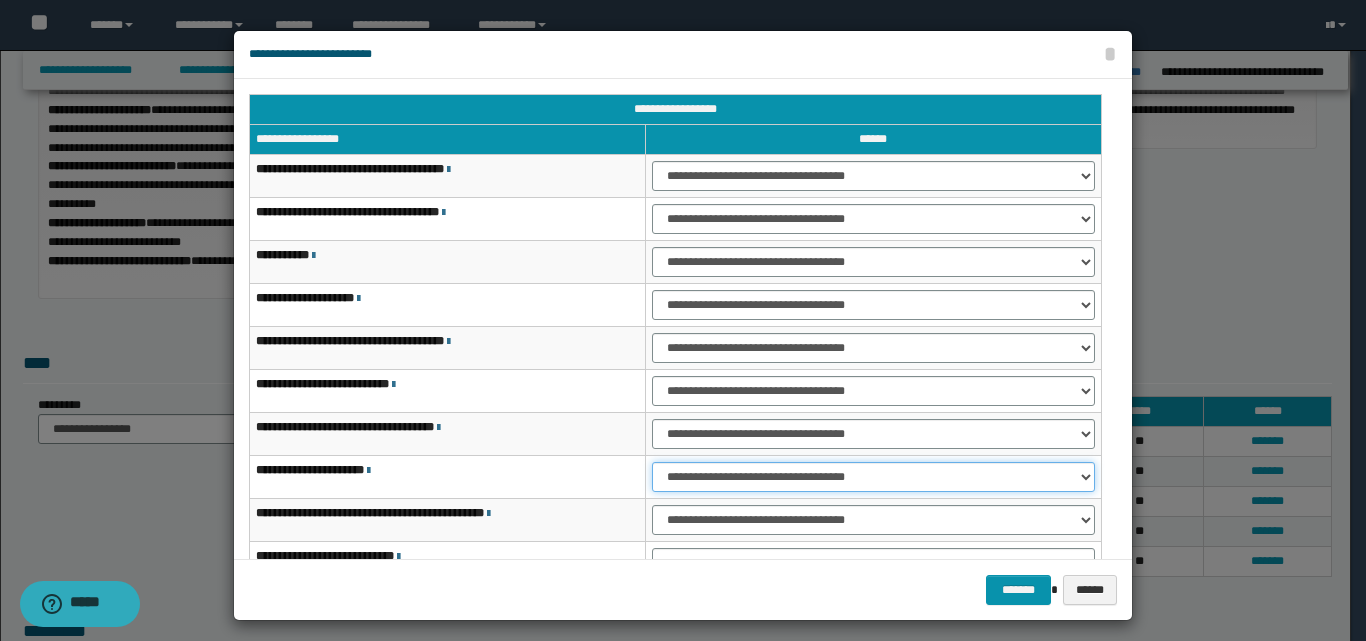 click on "**********" at bounding box center [873, 477] 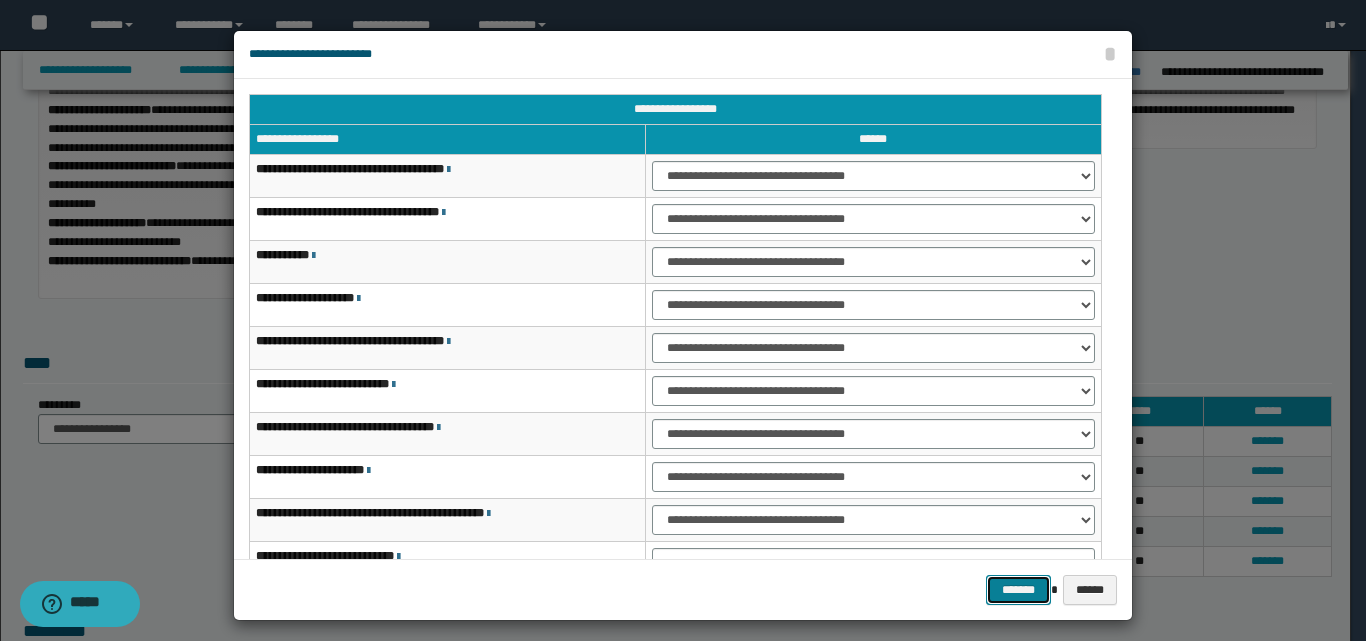 click on "*******" at bounding box center (1018, 590) 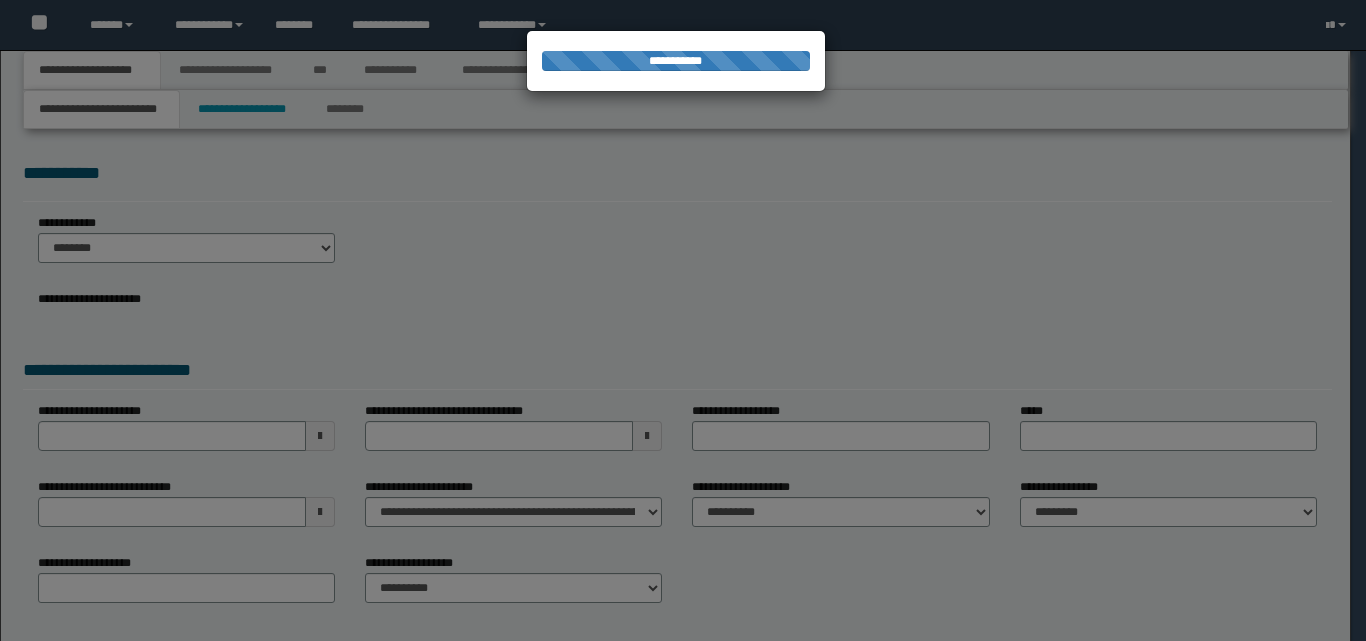 scroll, scrollTop: 0, scrollLeft: 0, axis: both 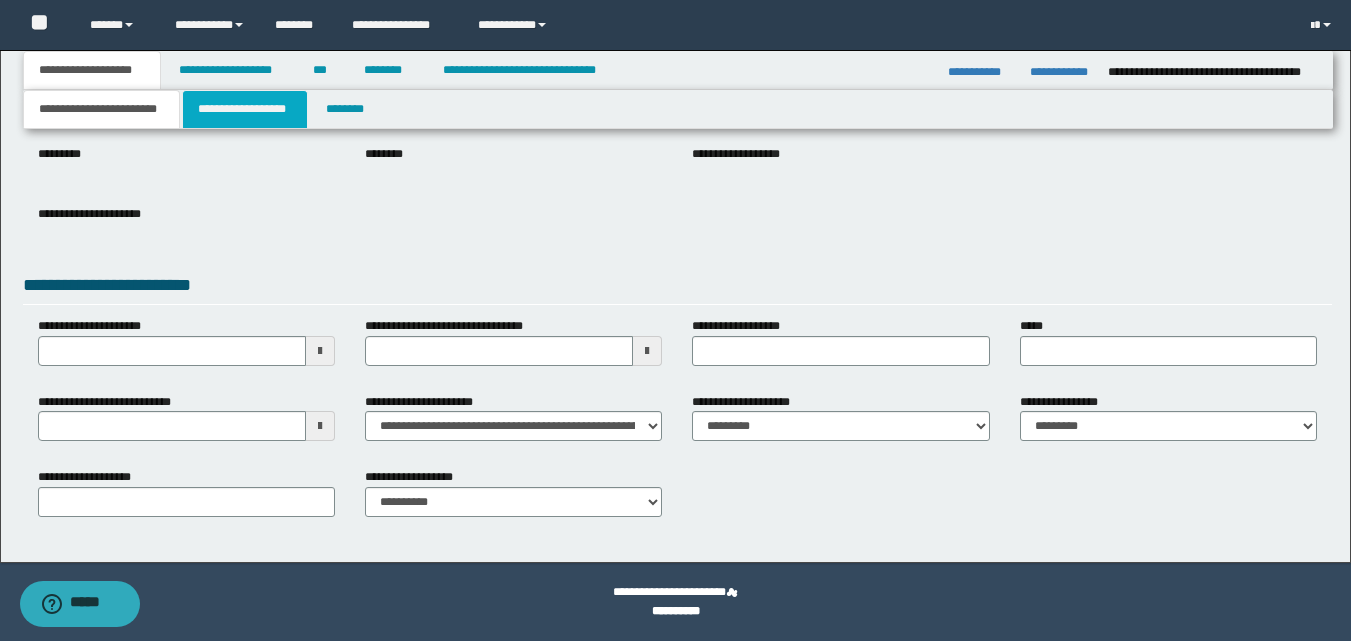 click on "**********" at bounding box center (245, 109) 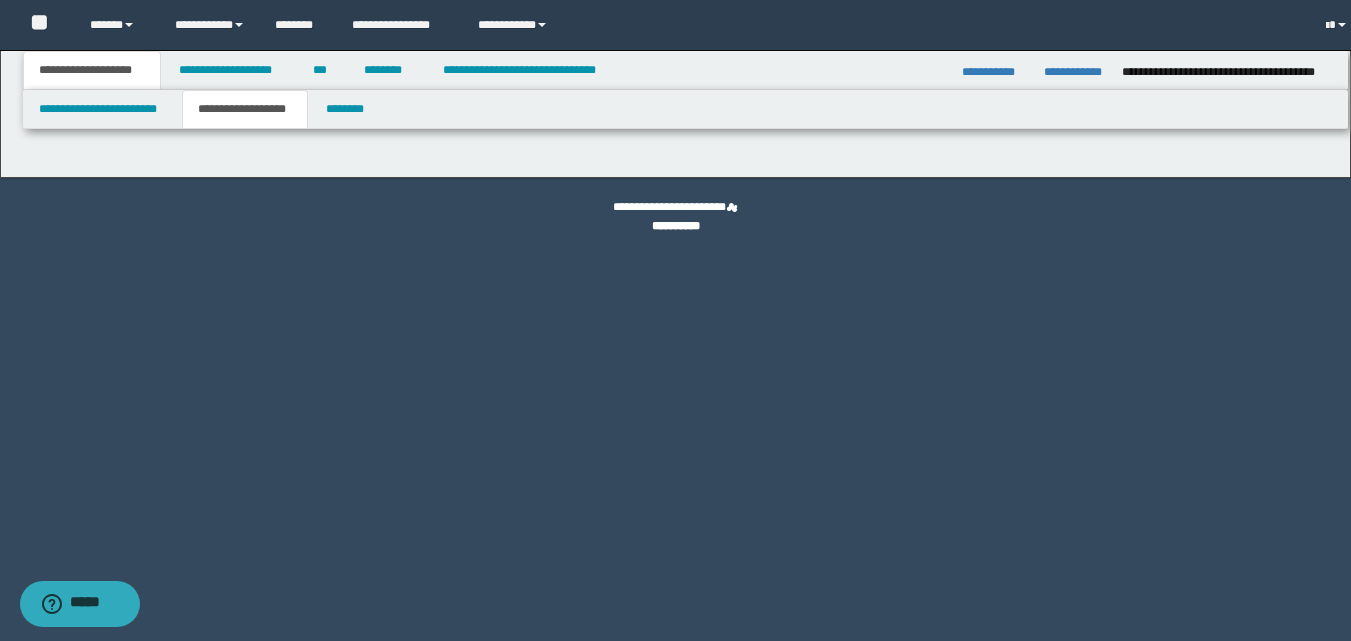 scroll, scrollTop: 0, scrollLeft: 0, axis: both 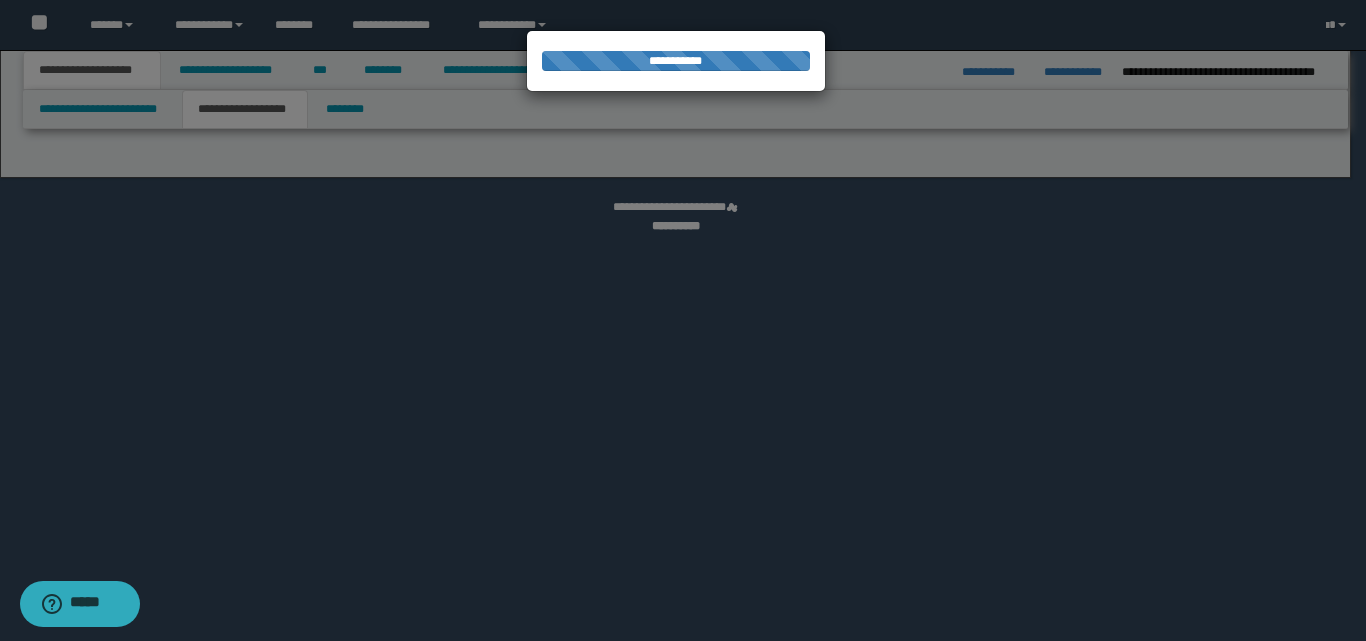 select on "*" 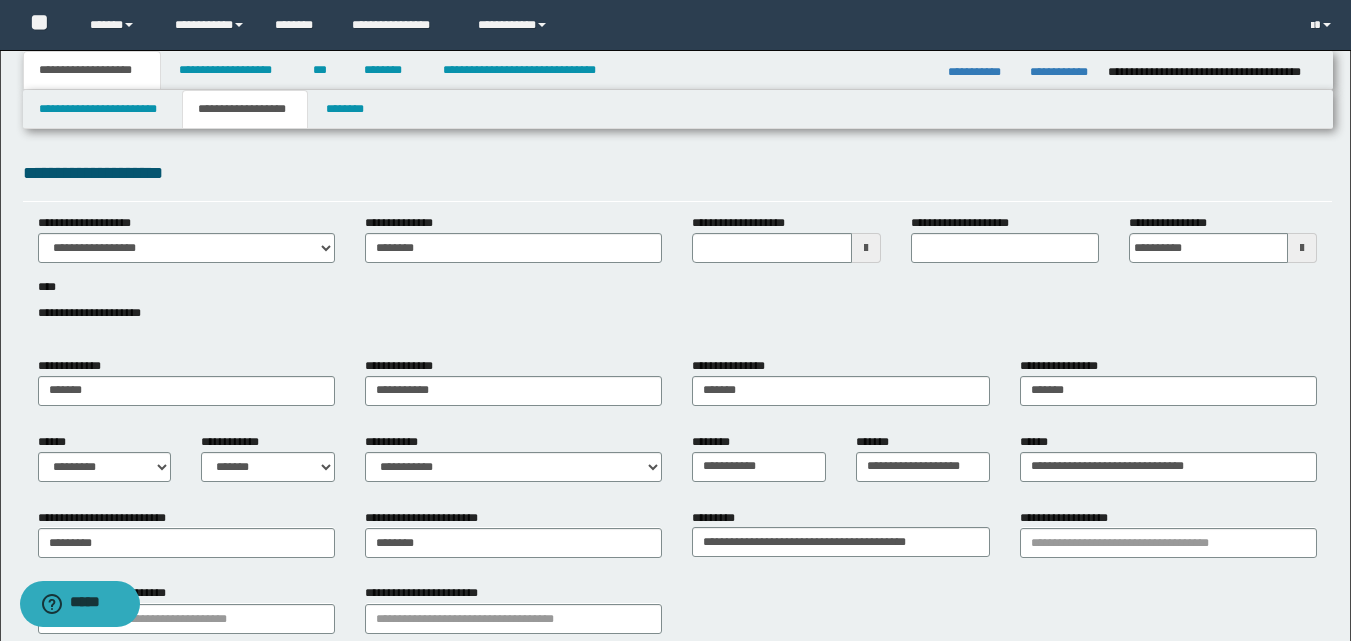 scroll, scrollTop: 200, scrollLeft: 0, axis: vertical 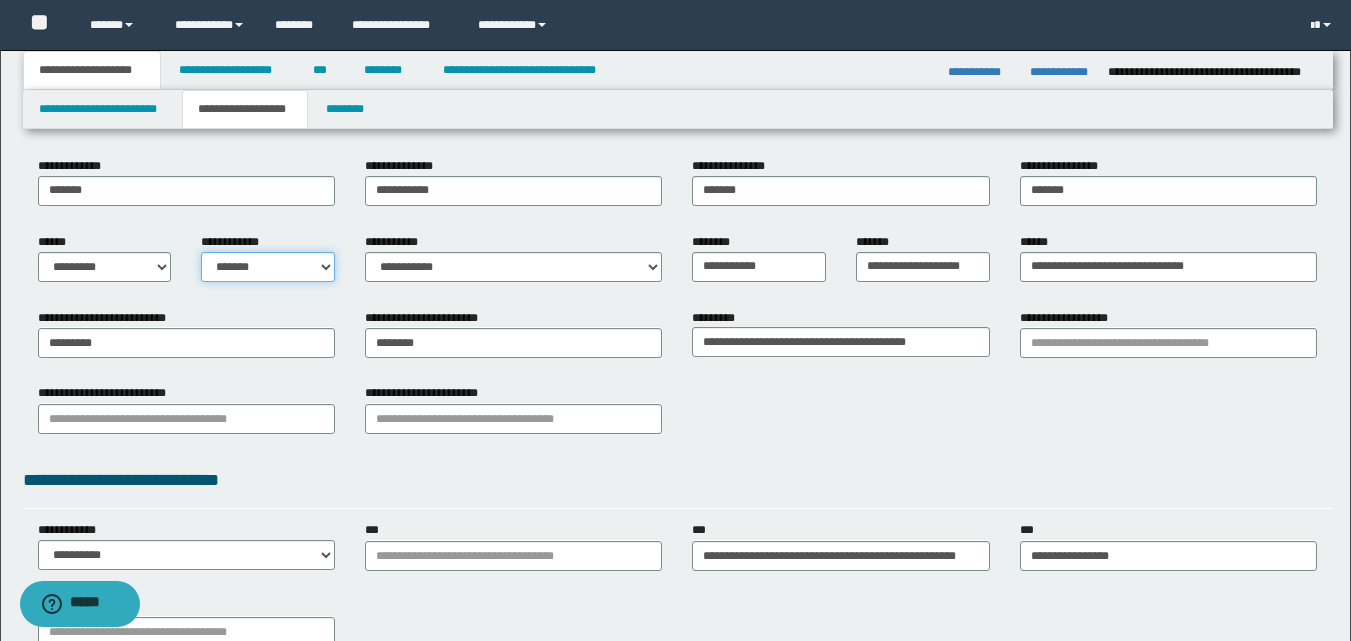 click on "**********" at bounding box center [268, 267] 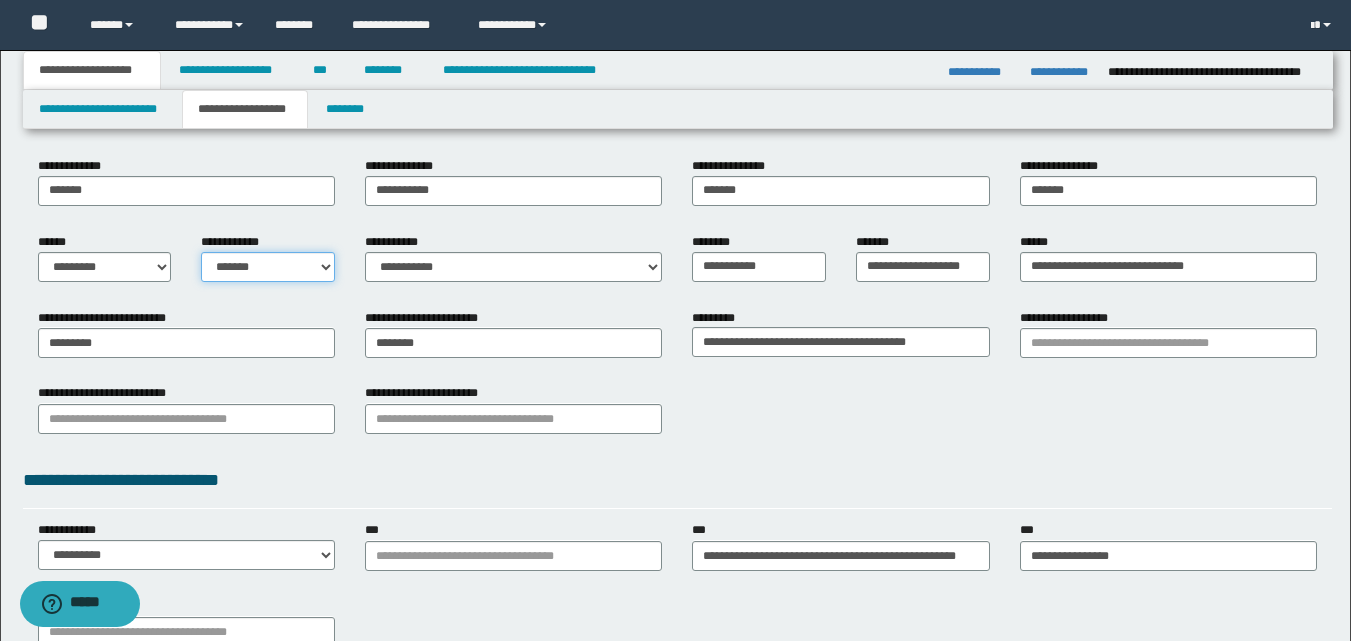 select on "*" 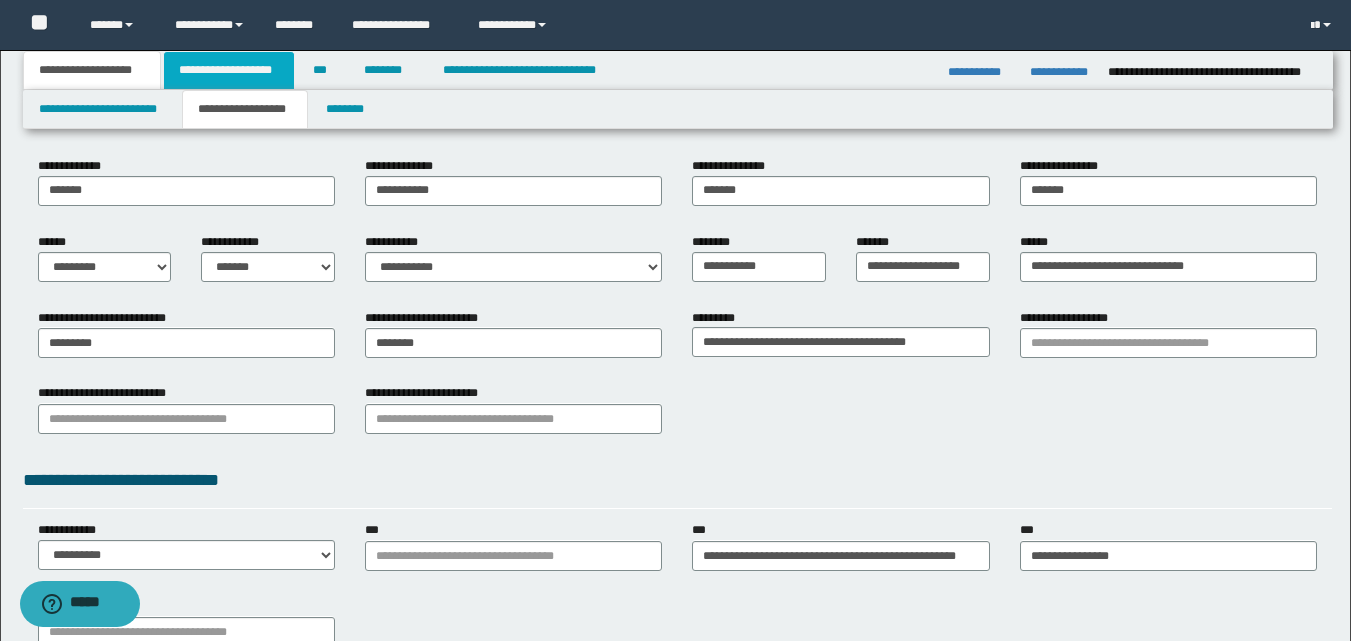 click on "**********" at bounding box center (229, 70) 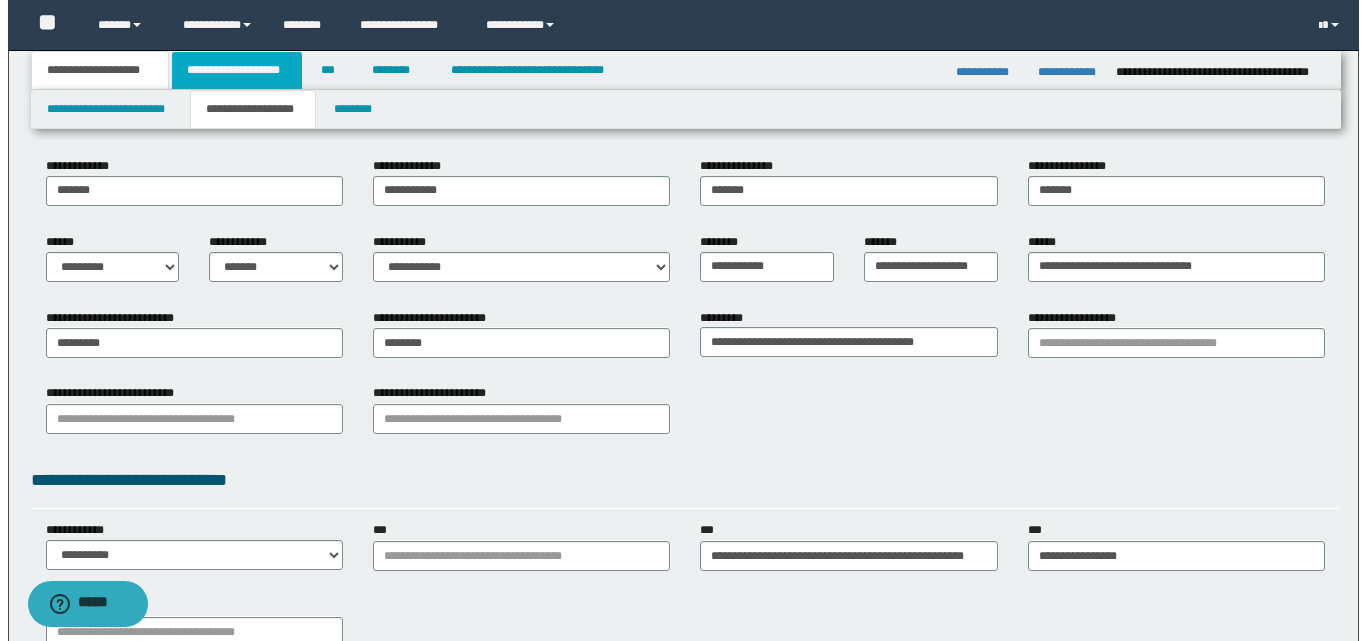 scroll, scrollTop: 0, scrollLeft: 0, axis: both 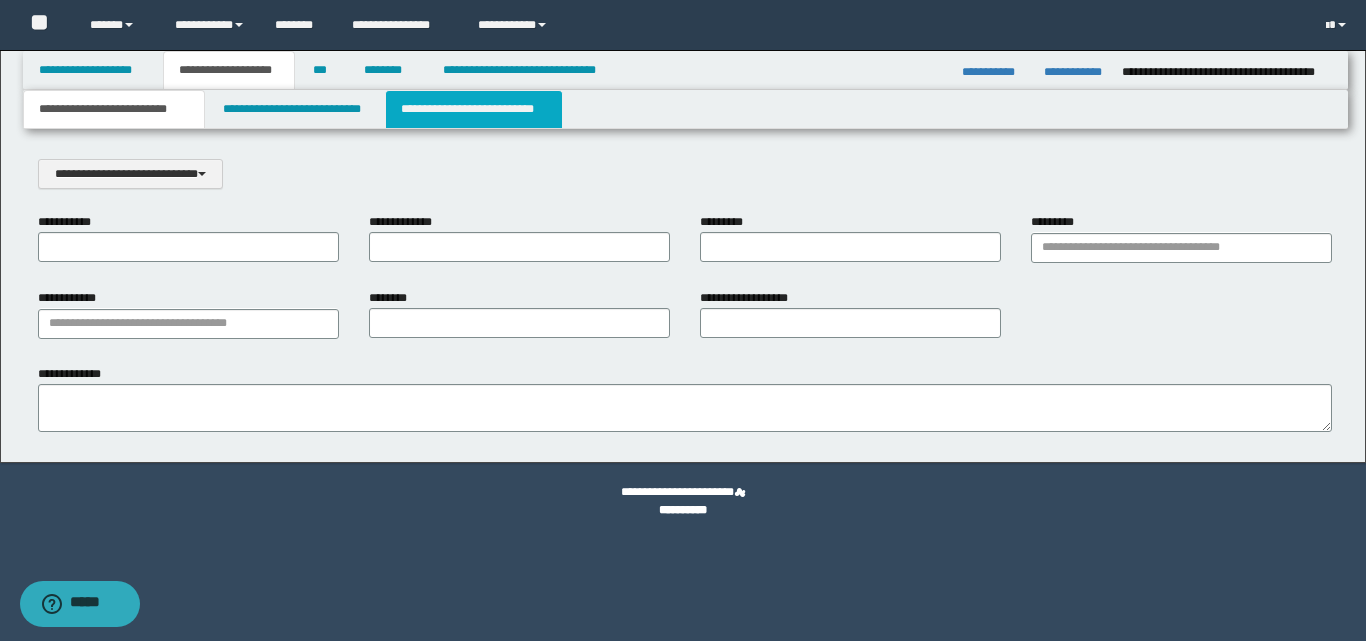 click on "**********" at bounding box center (474, 109) 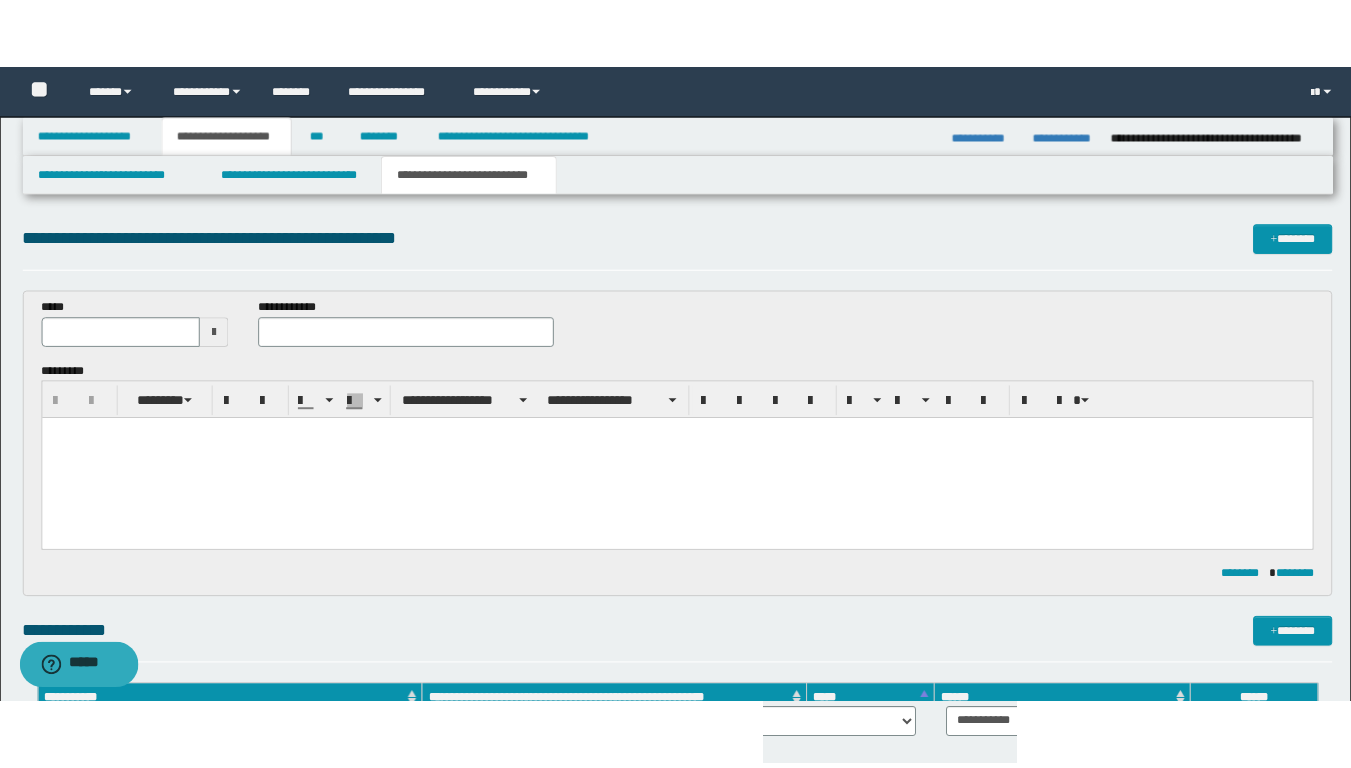 scroll, scrollTop: 0, scrollLeft: 0, axis: both 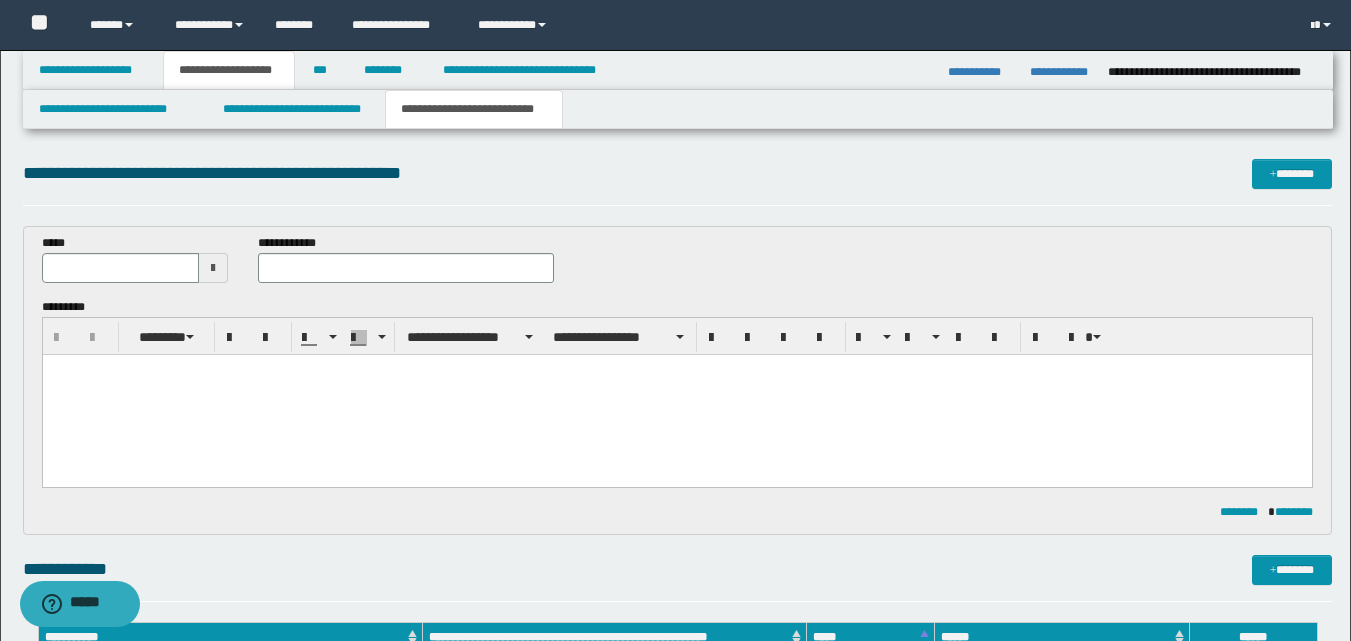 click at bounding box center (213, 268) 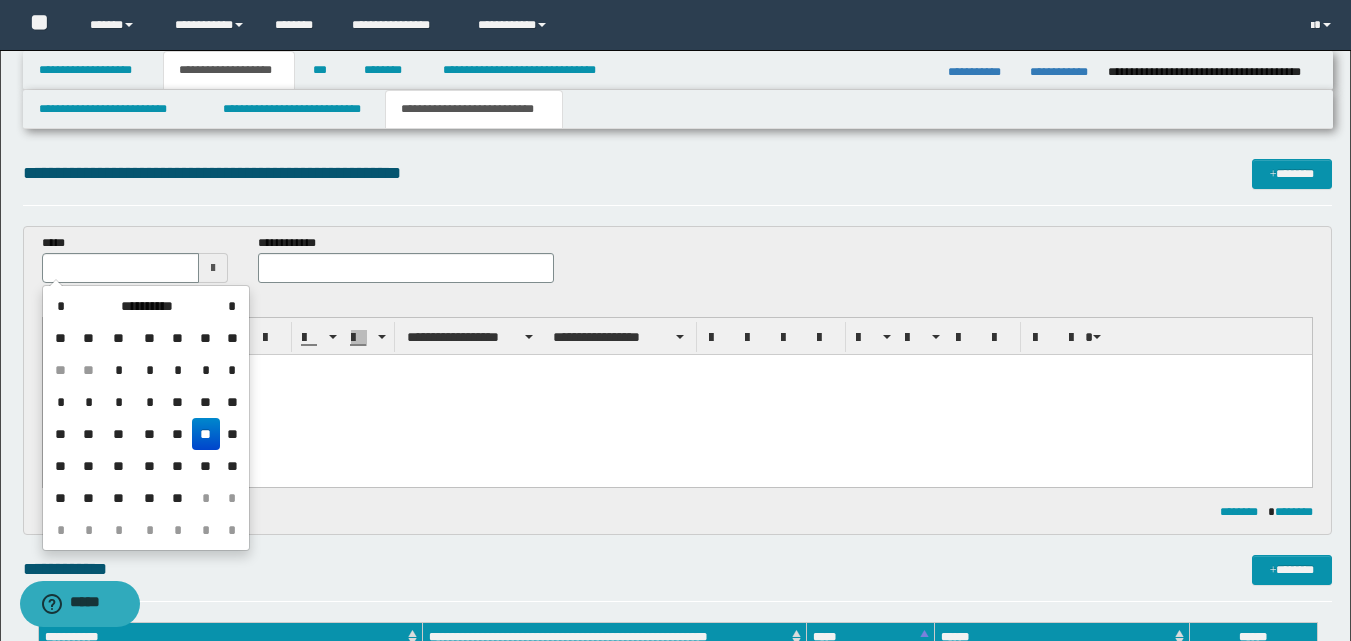 click on "**" at bounding box center (206, 434) 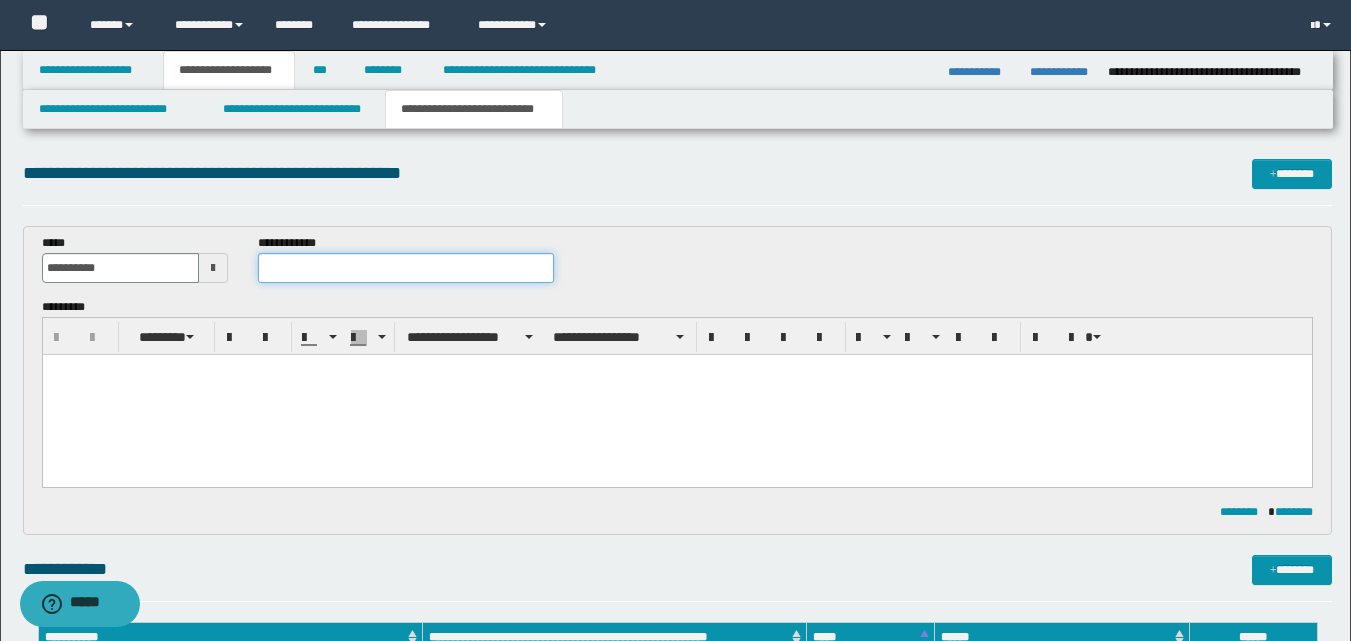 click at bounding box center [405, 268] 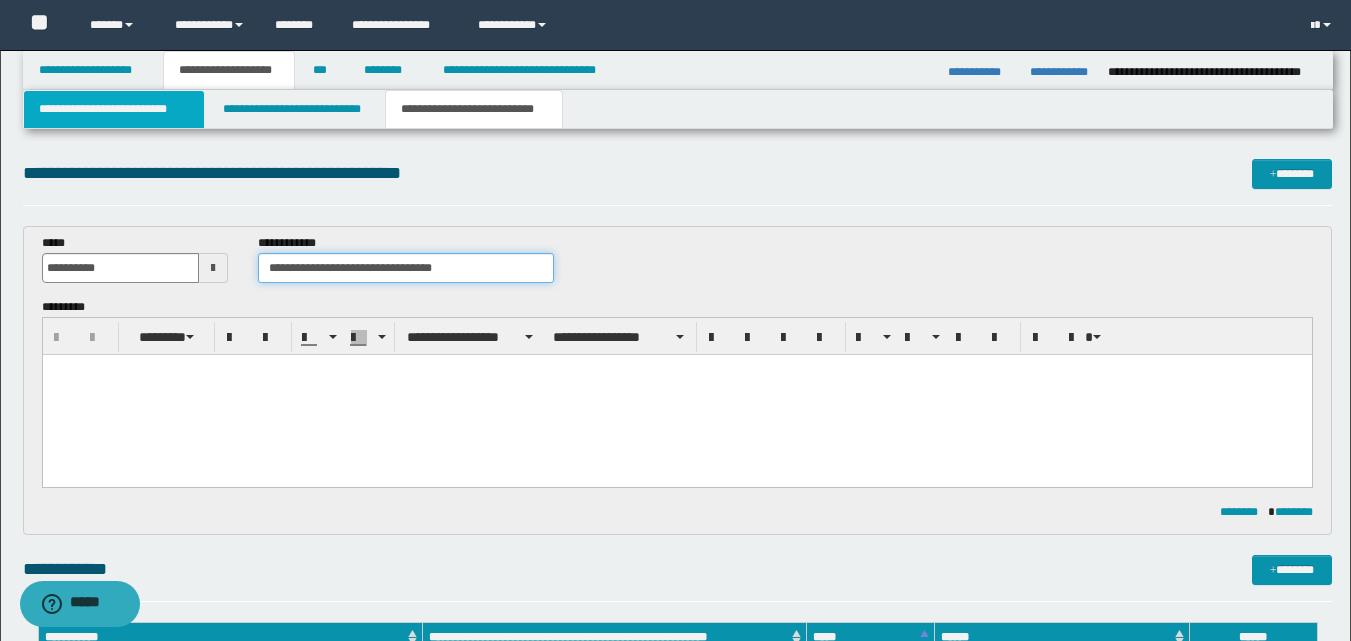 type on "**********" 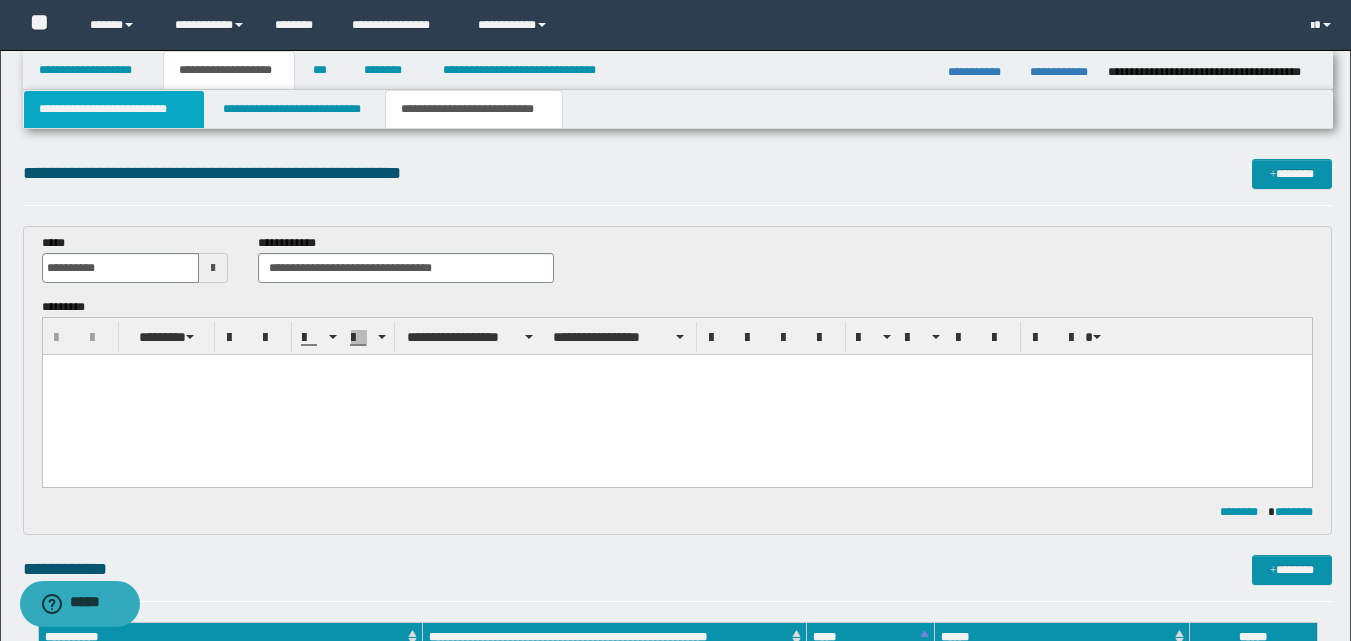 click on "**********" at bounding box center [114, 109] 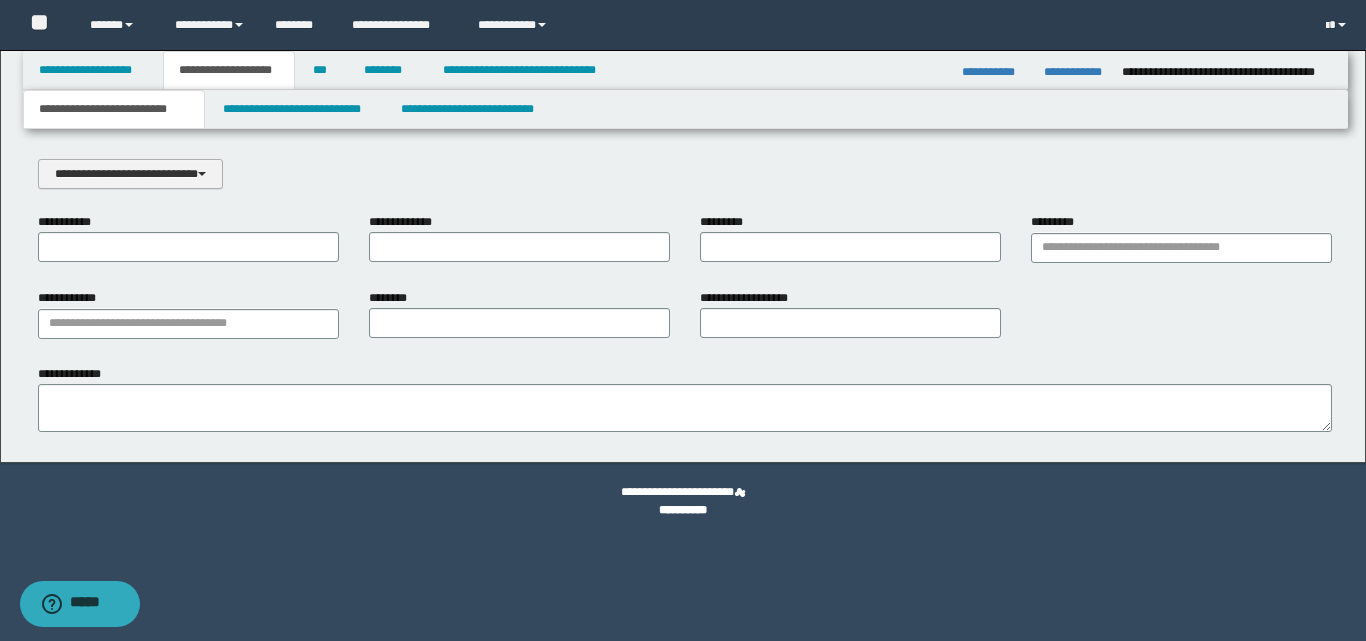 click on "**********" at bounding box center [130, 174] 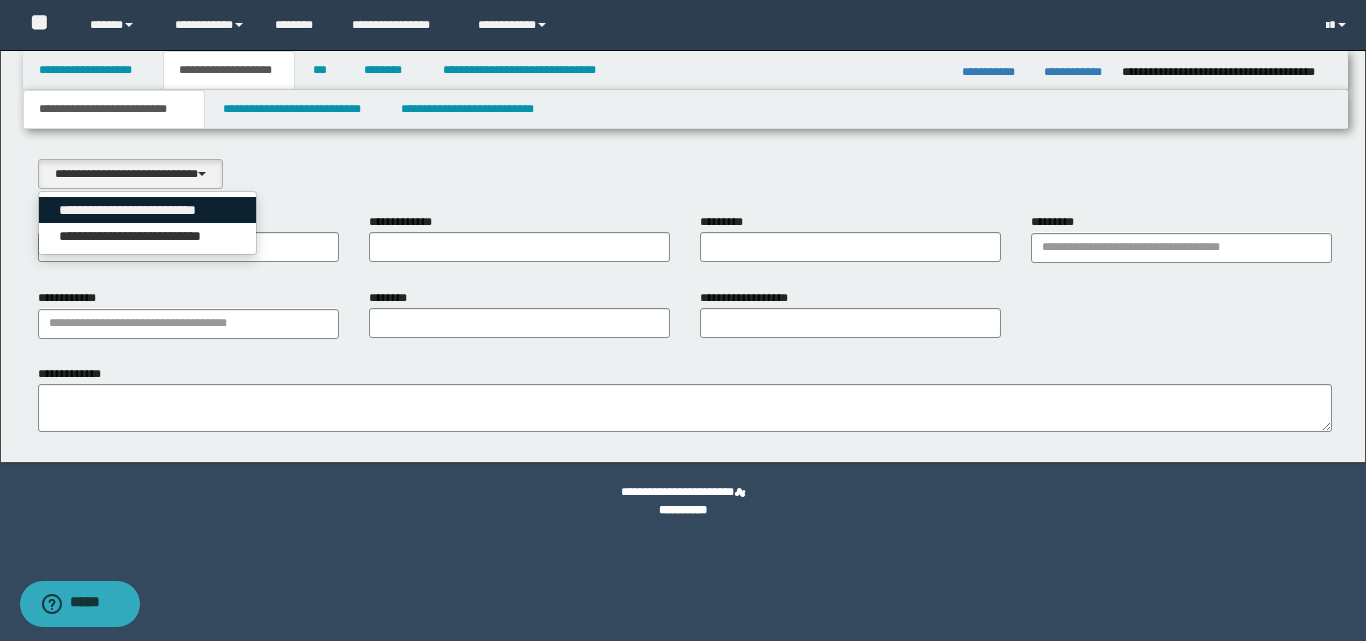 click on "**********" at bounding box center (148, 210) 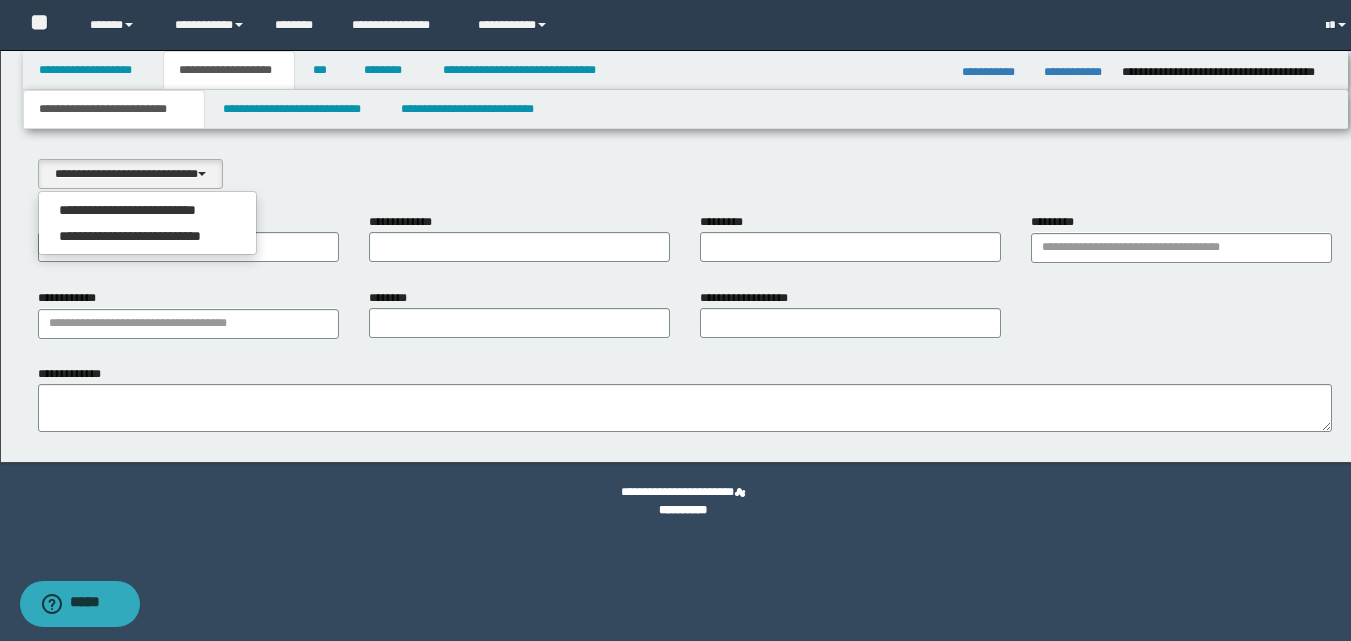 select on "*" 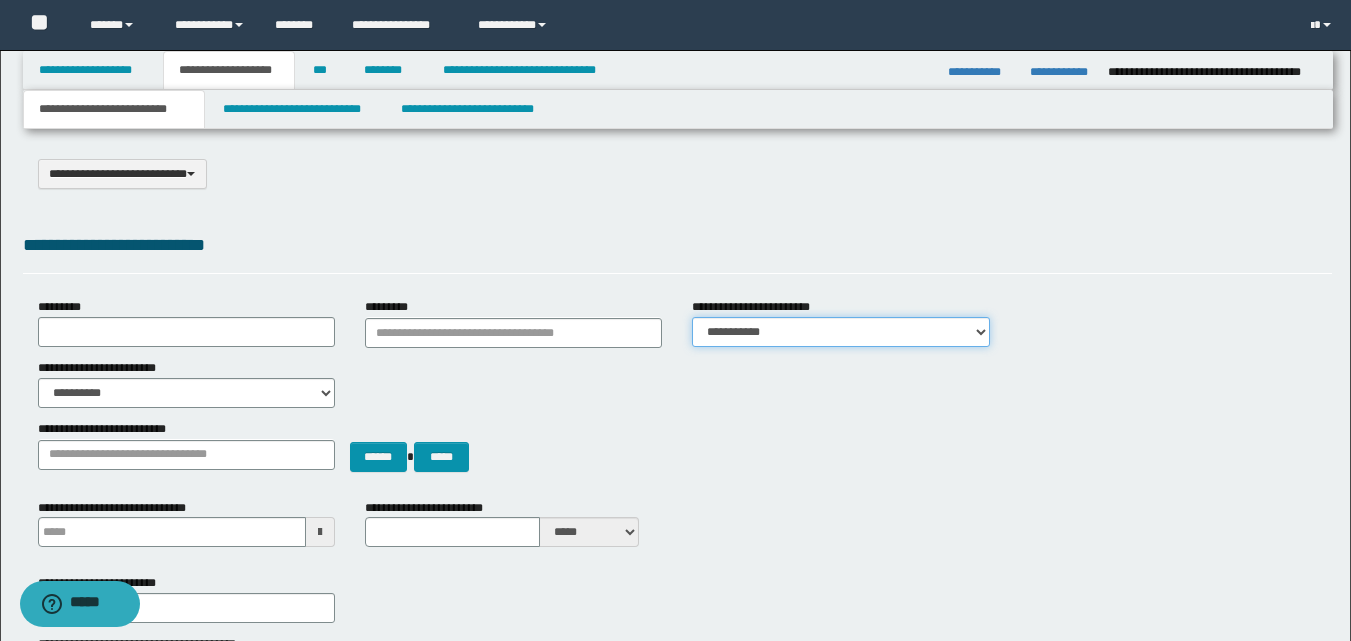 click on "**********" at bounding box center (840, 332) 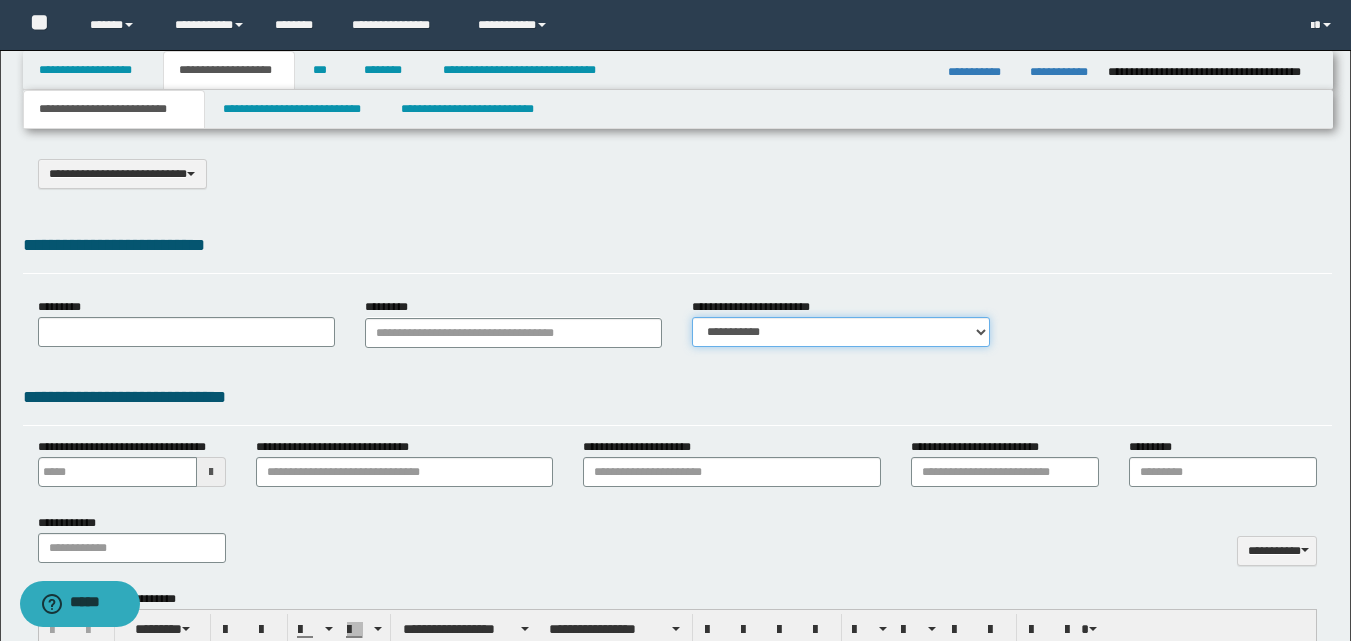 type 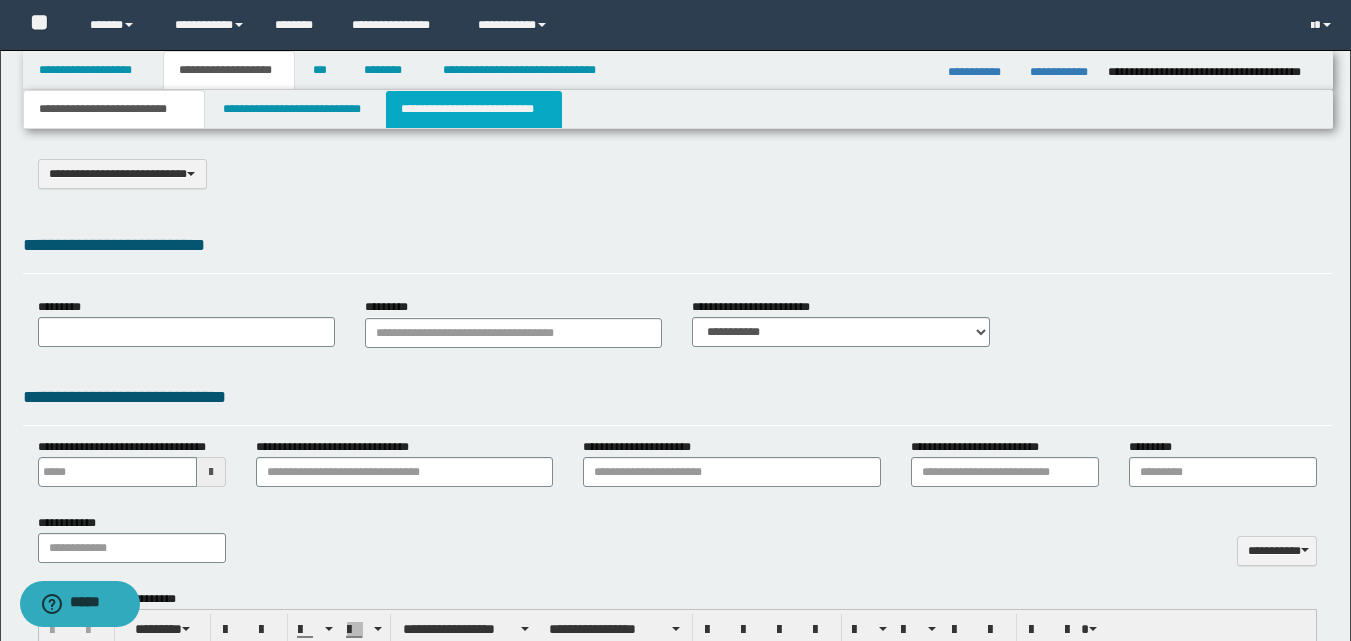 click on "**********" at bounding box center (474, 109) 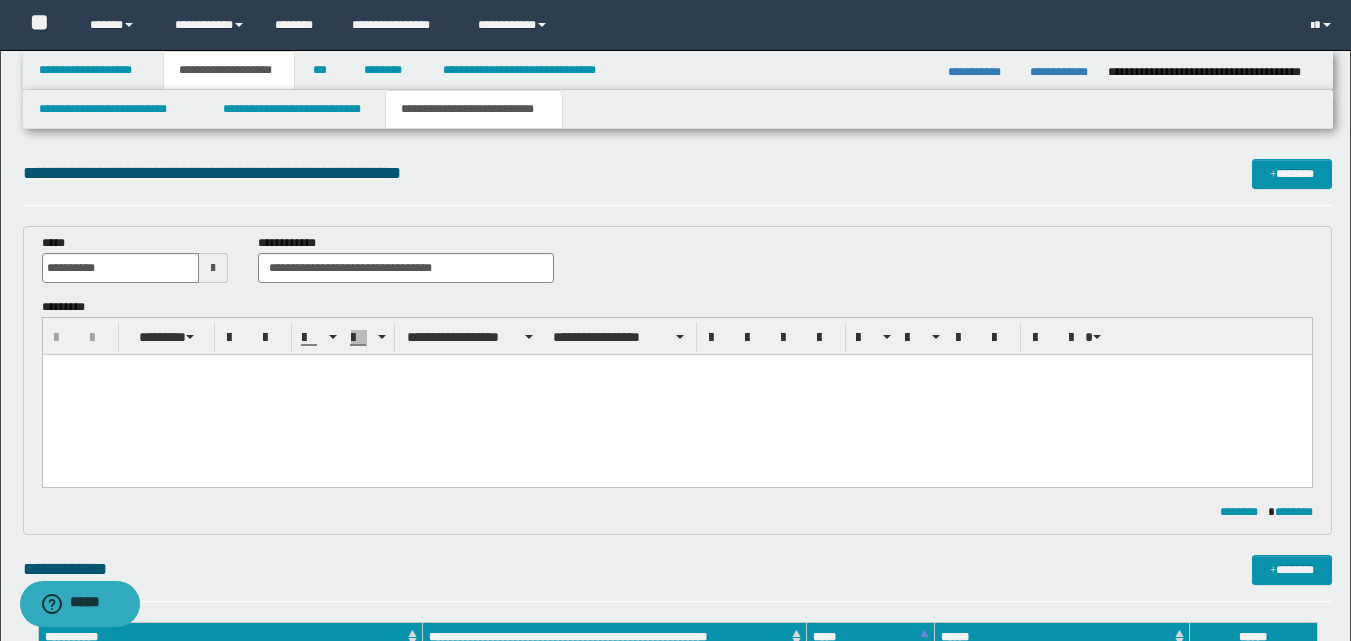 click at bounding box center (676, 370) 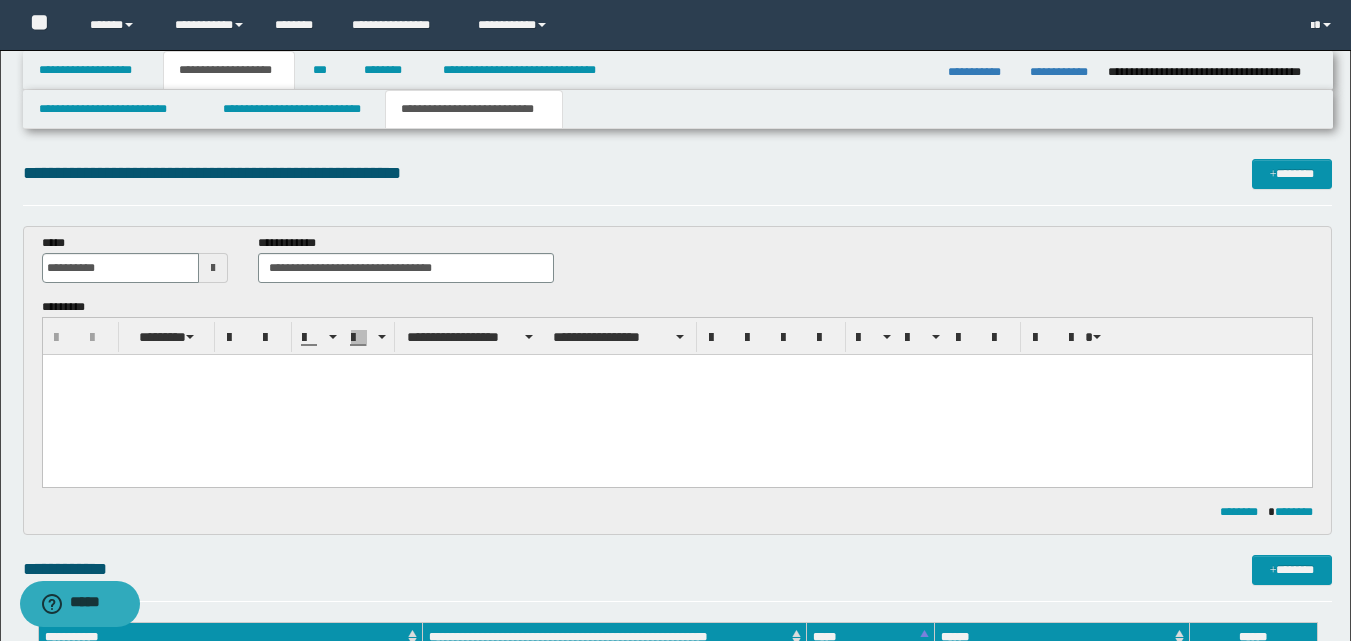 type 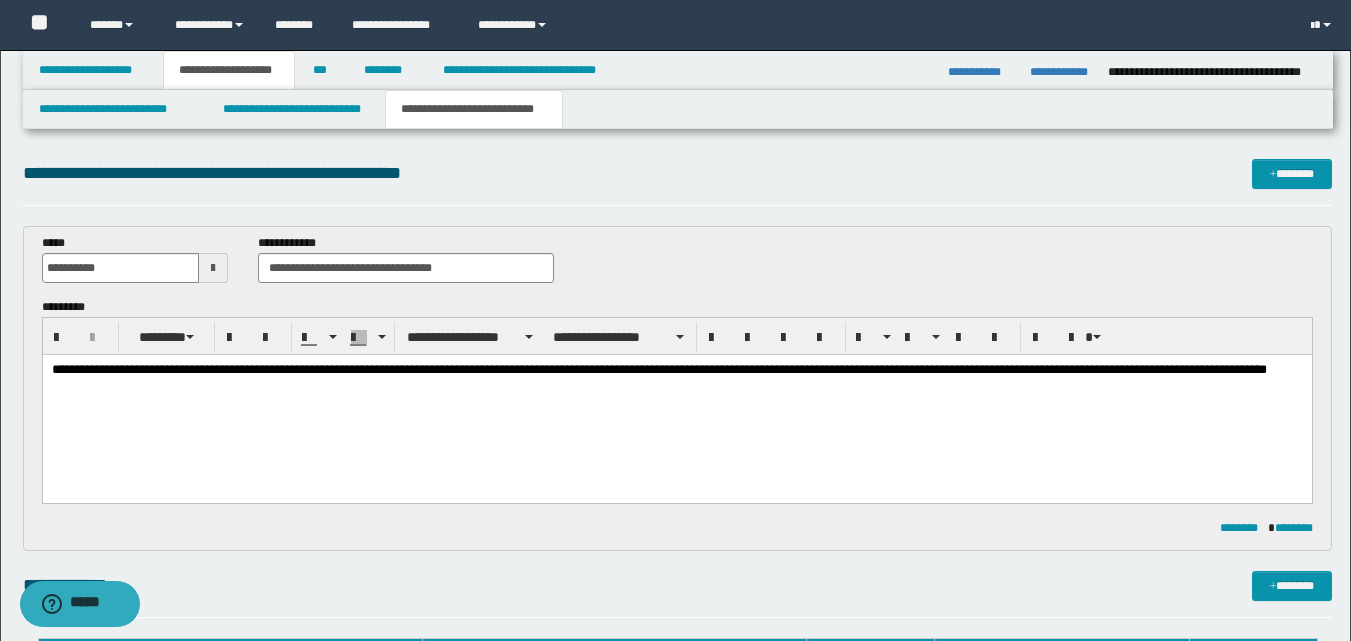 click on "**********" at bounding box center (676, 379) 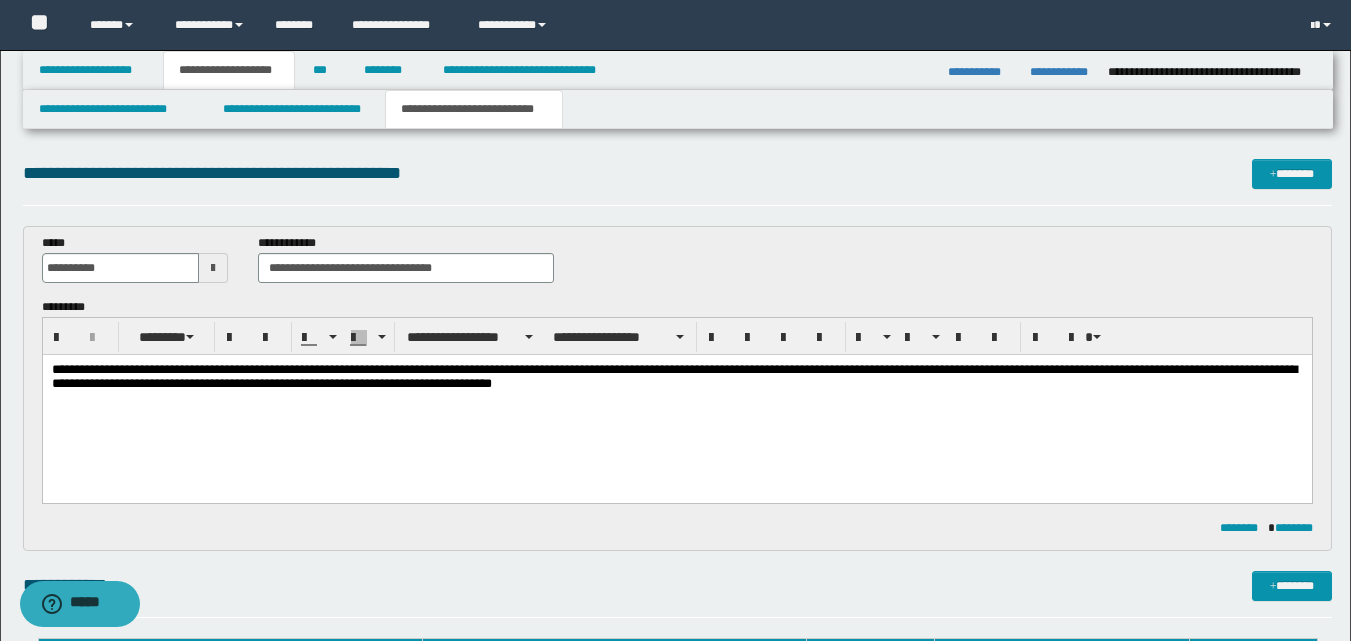 click on "**********" at bounding box center (676, 379) 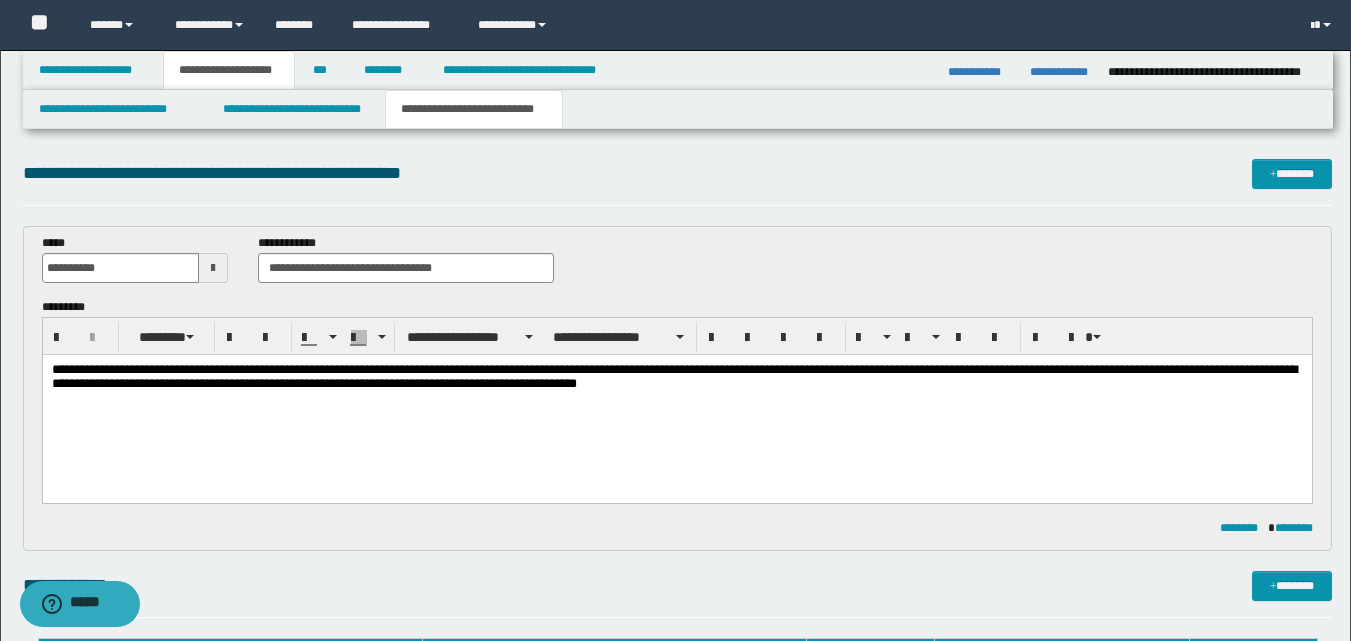click on "**********" at bounding box center (676, 379) 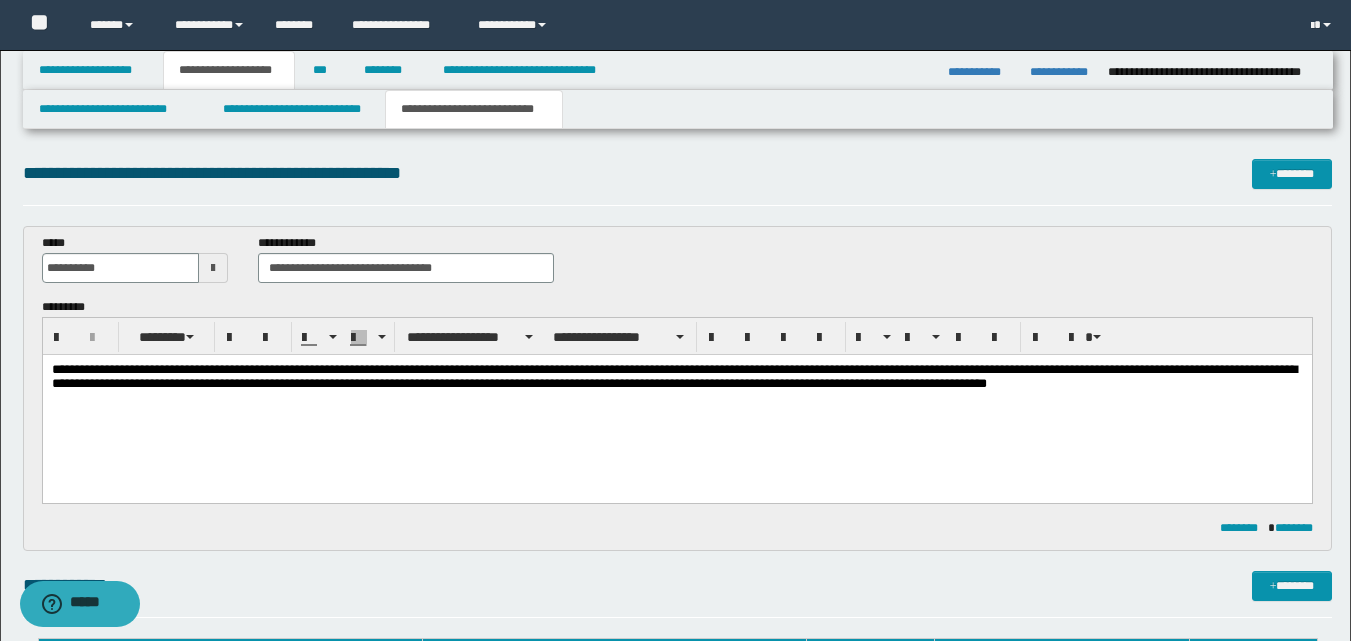 click on "**********" at bounding box center [676, 379] 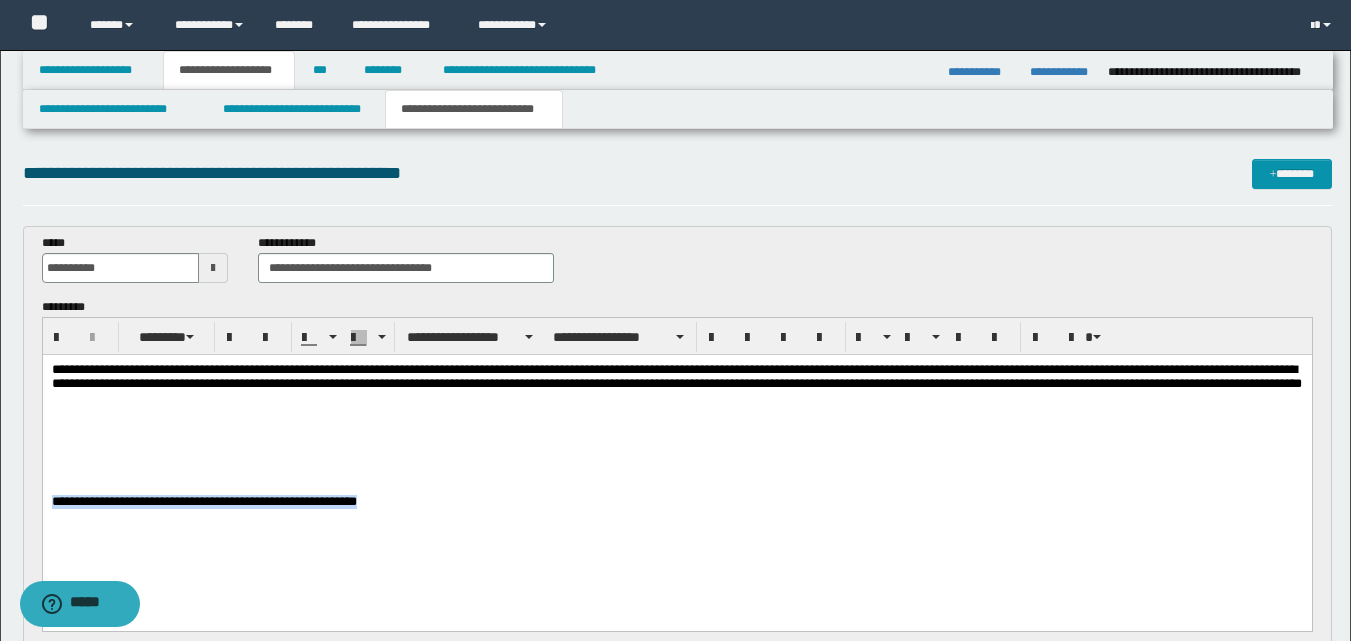 drag, startPoint x: 407, startPoint y: 518, endPoint x: 57, endPoint y: 877, distance: 501.3791 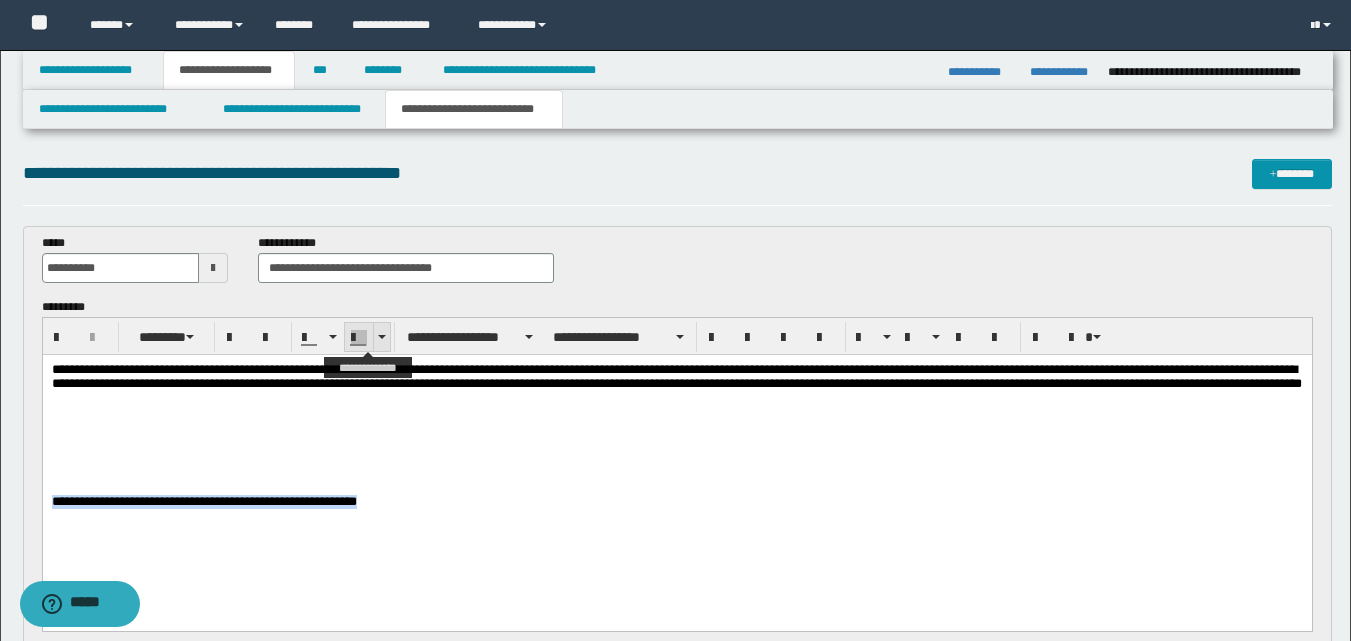 click at bounding box center [381, 337] 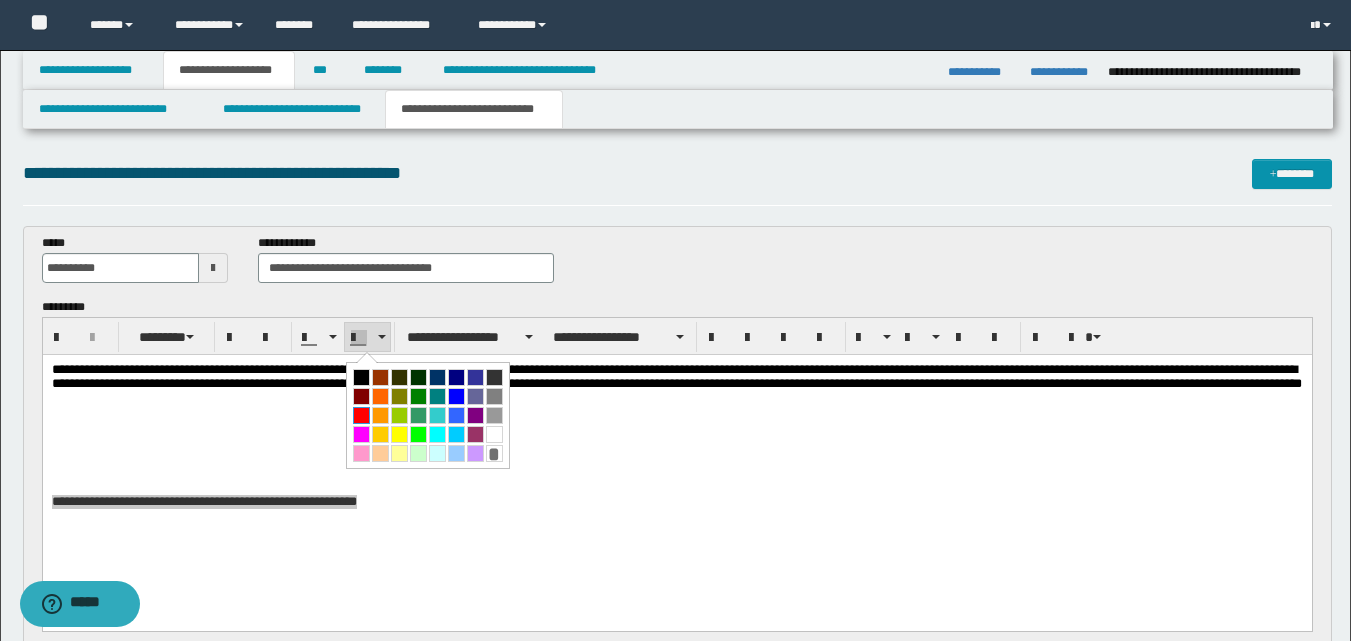 click at bounding box center [361, 415] 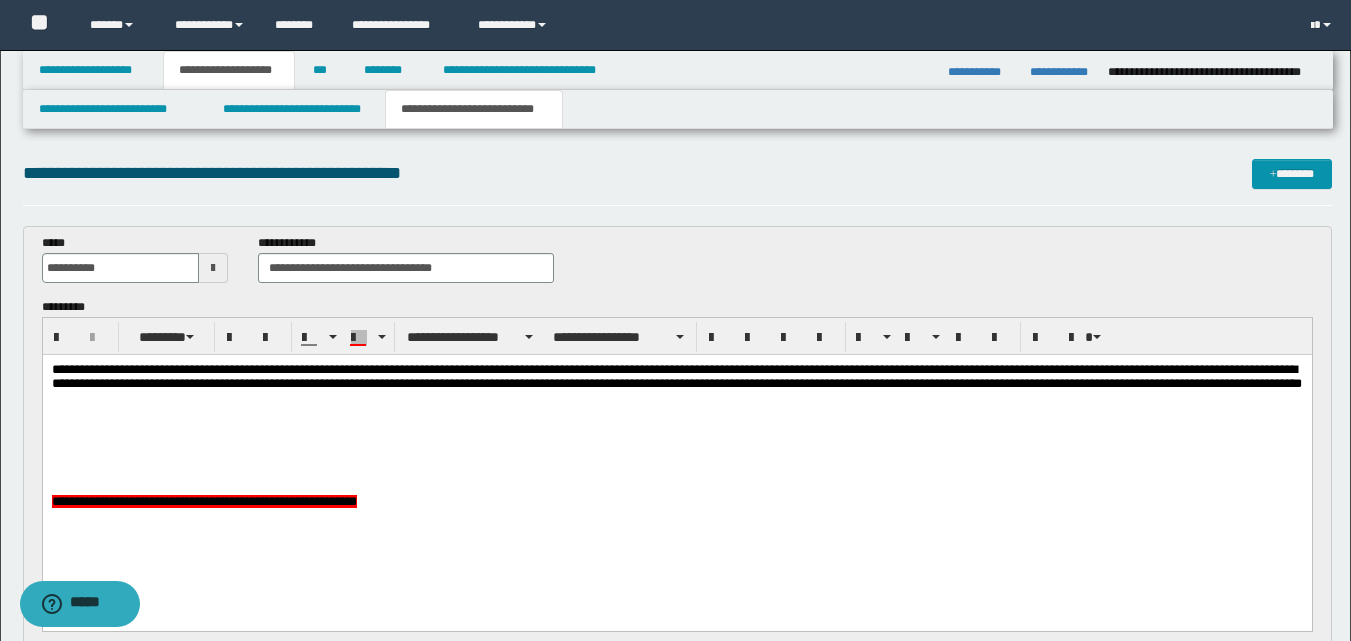 click on "**********" at bounding box center [676, 387] 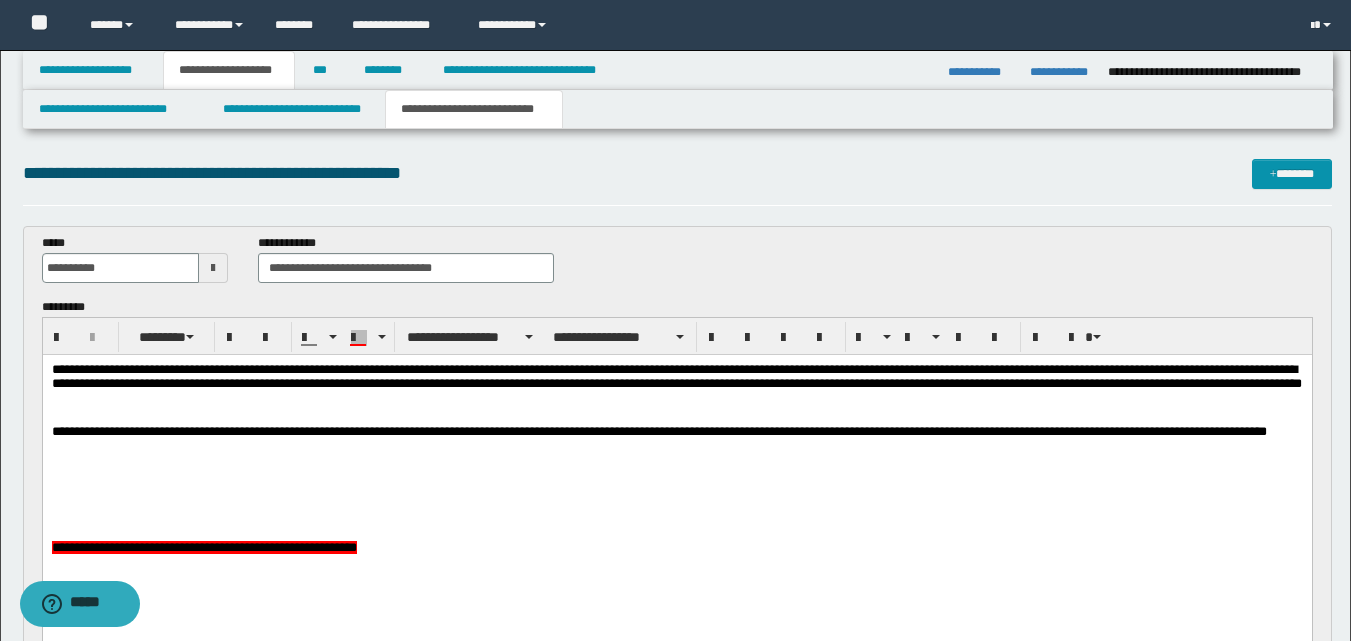 click on "**********" at bounding box center (676, 441) 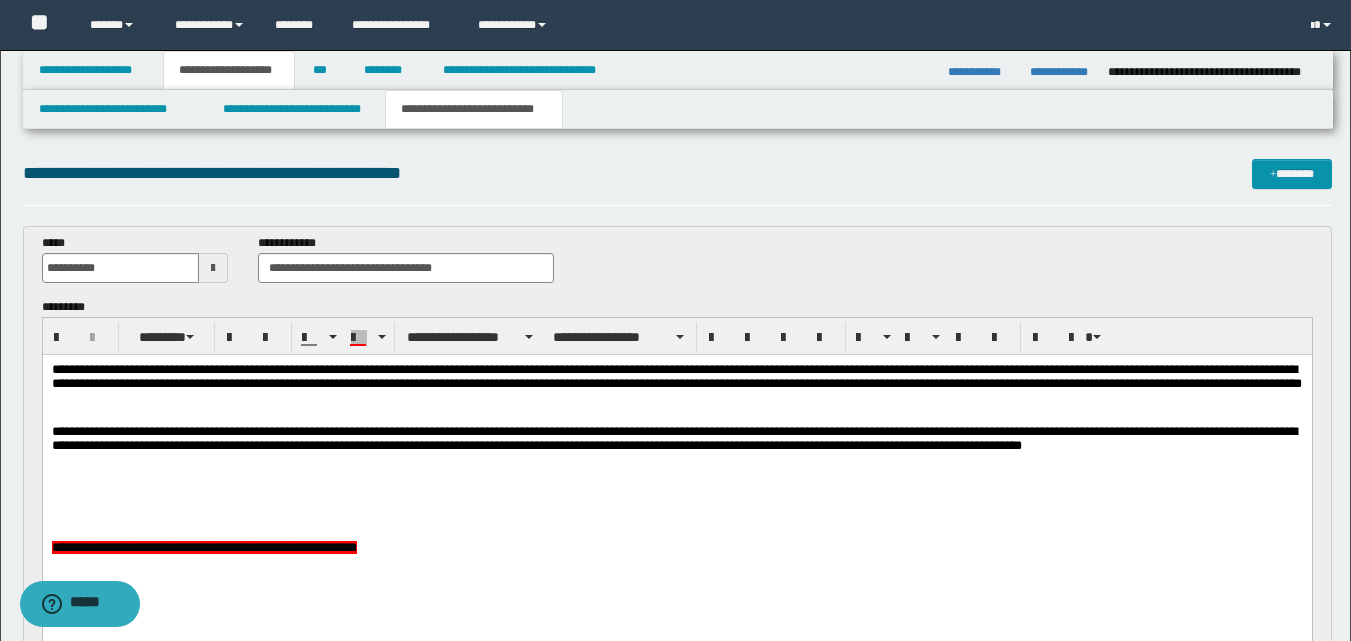 click on "**********" at bounding box center [676, 441] 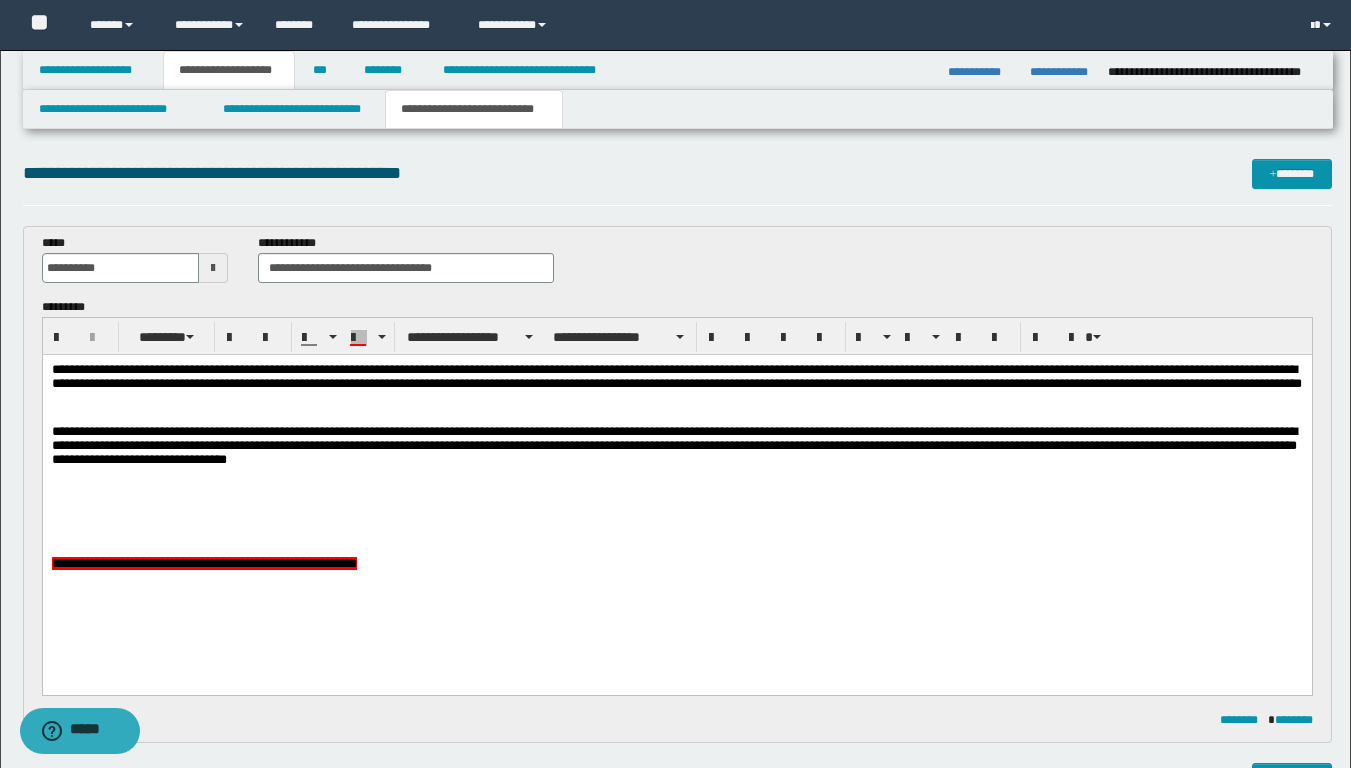 click on "**********" at bounding box center [676, 449] 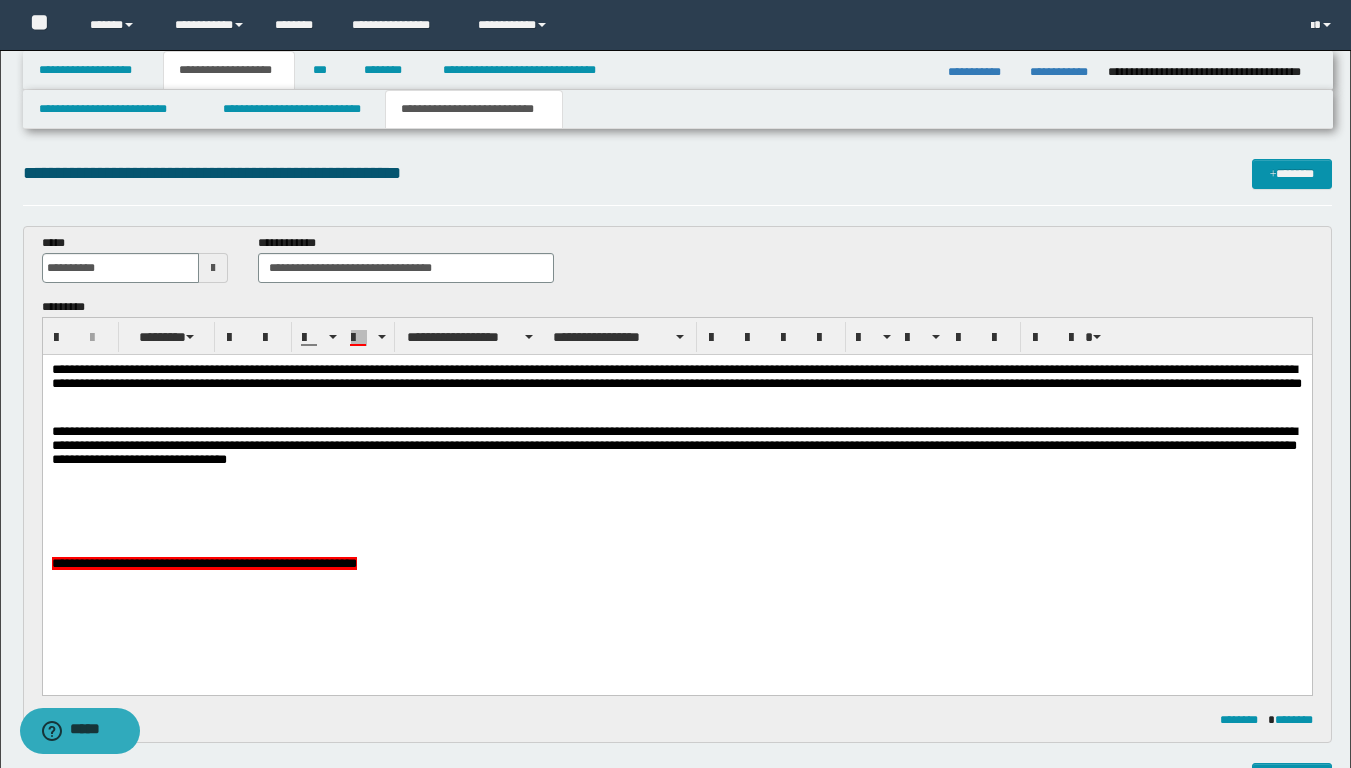 click on "**********" at bounding box center [676, 449] 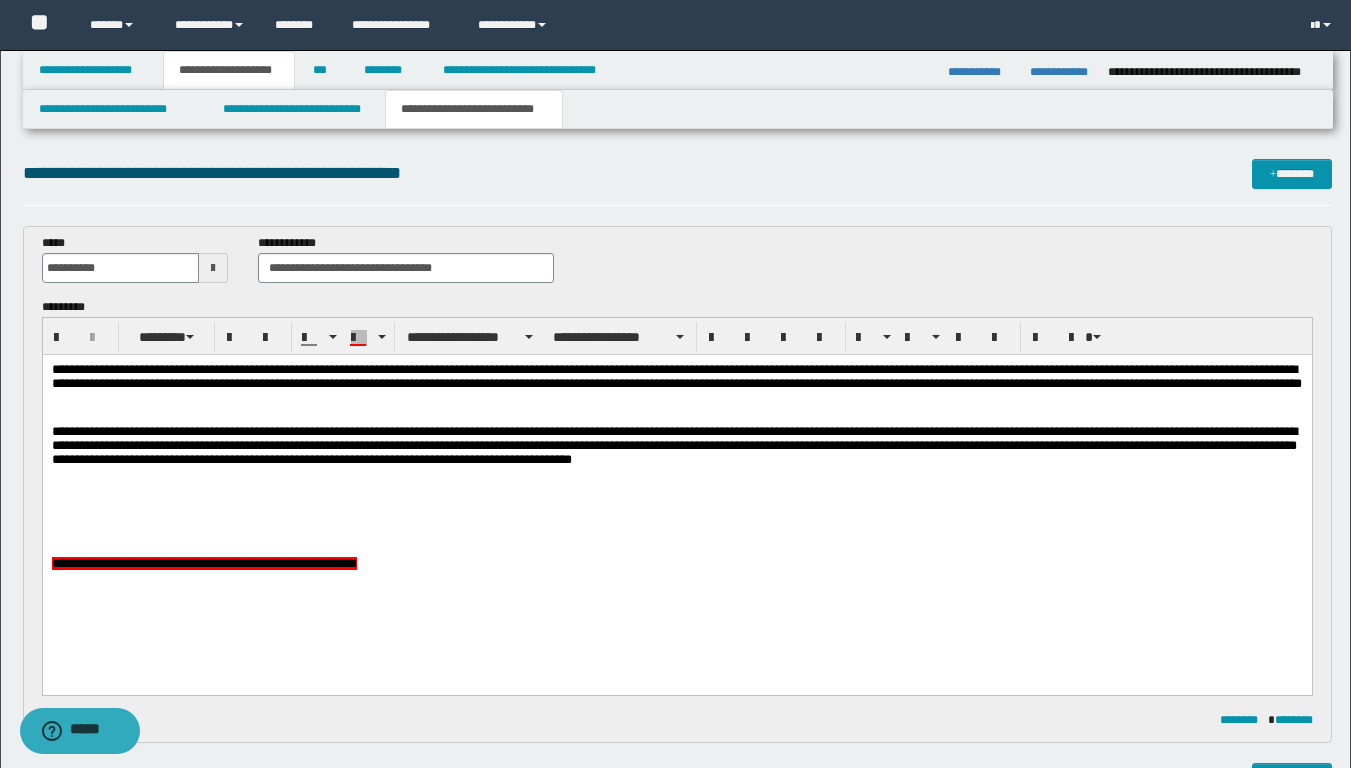 click at bounding box center [676, 480] 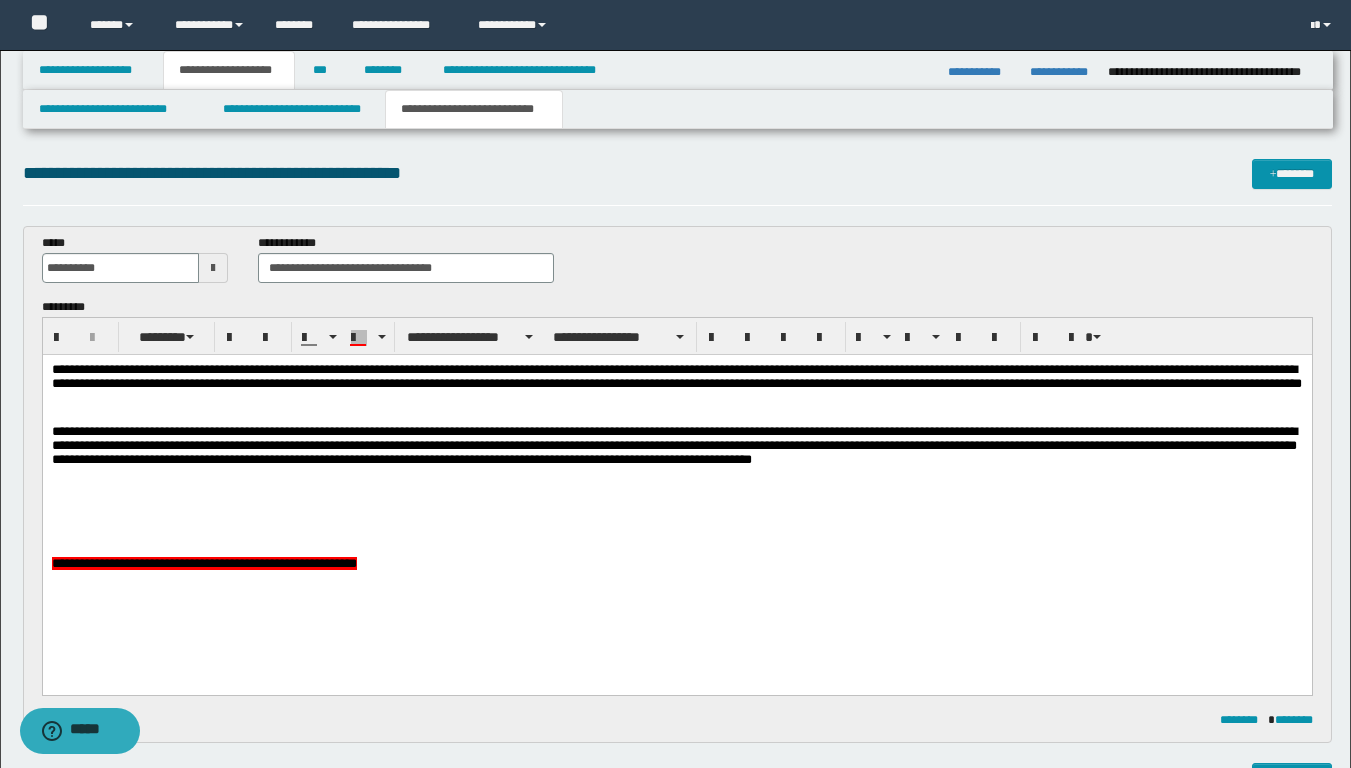 click on "**********" at bounding box center (676, 449) 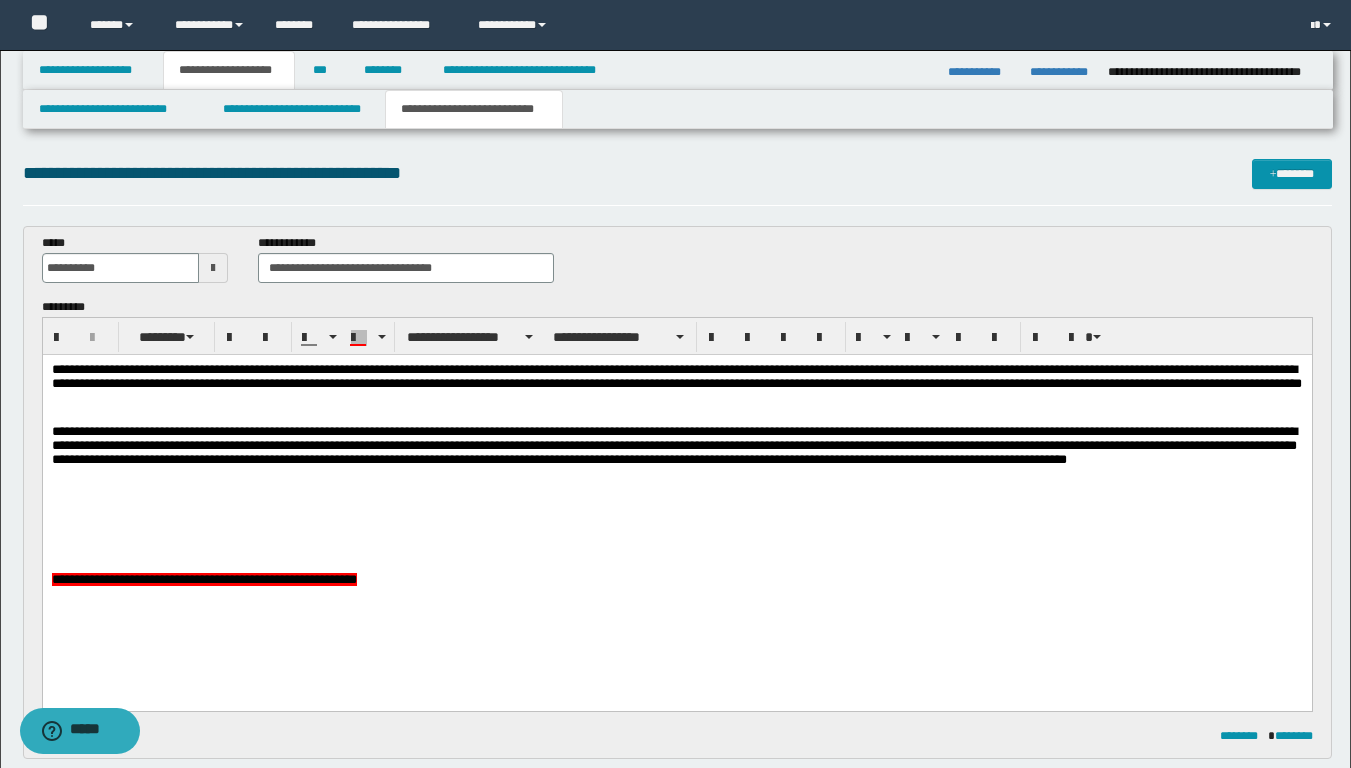 click on "**********" at bounding box center [676, 457] 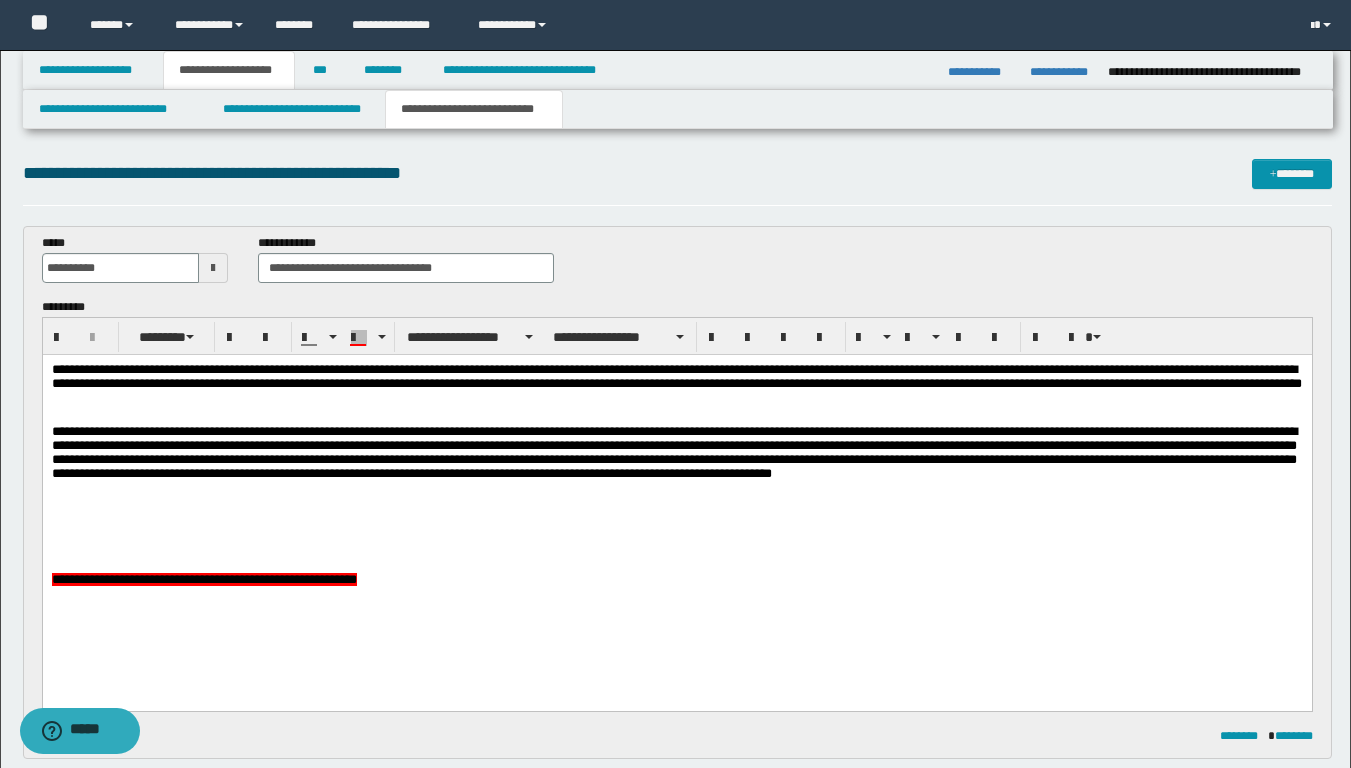 click on "**********" at bounding box center [676, 457] 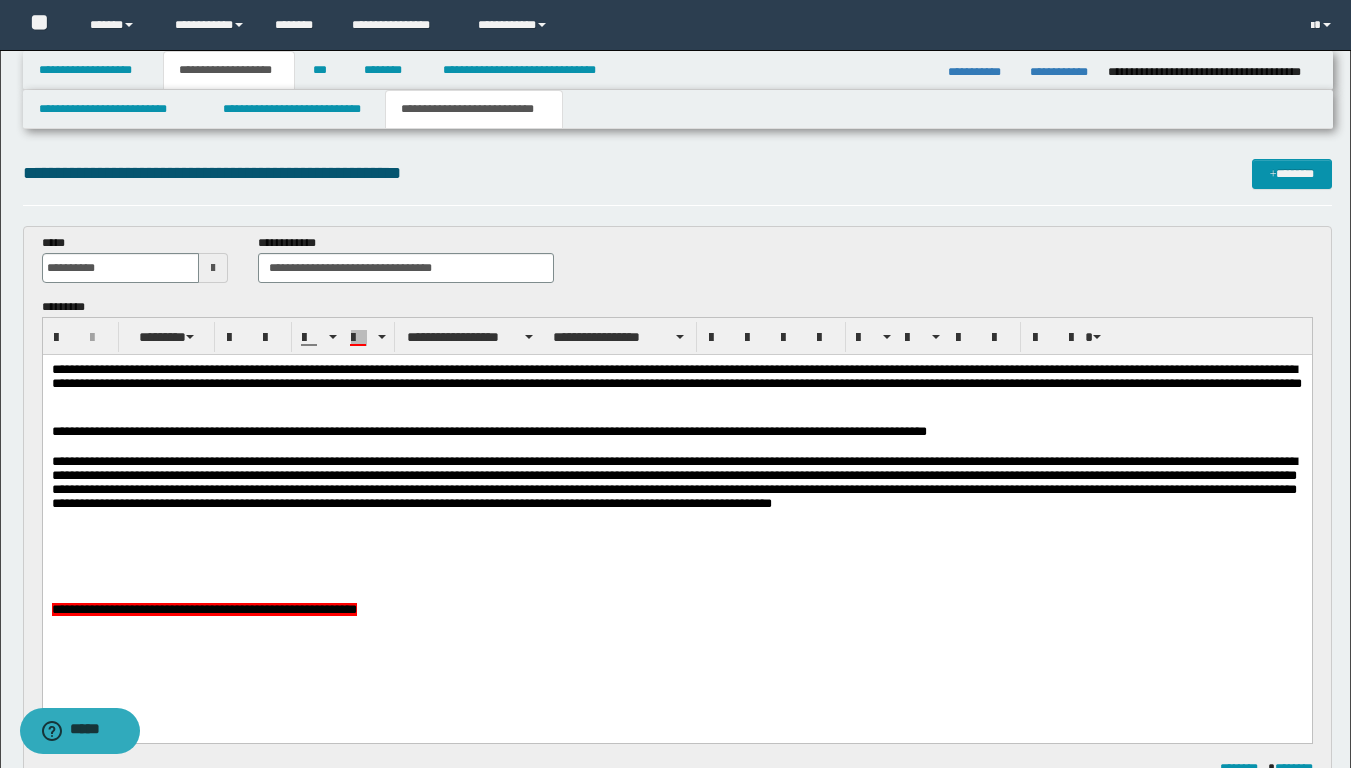 click on "**********" at bounding box center [676, 433] 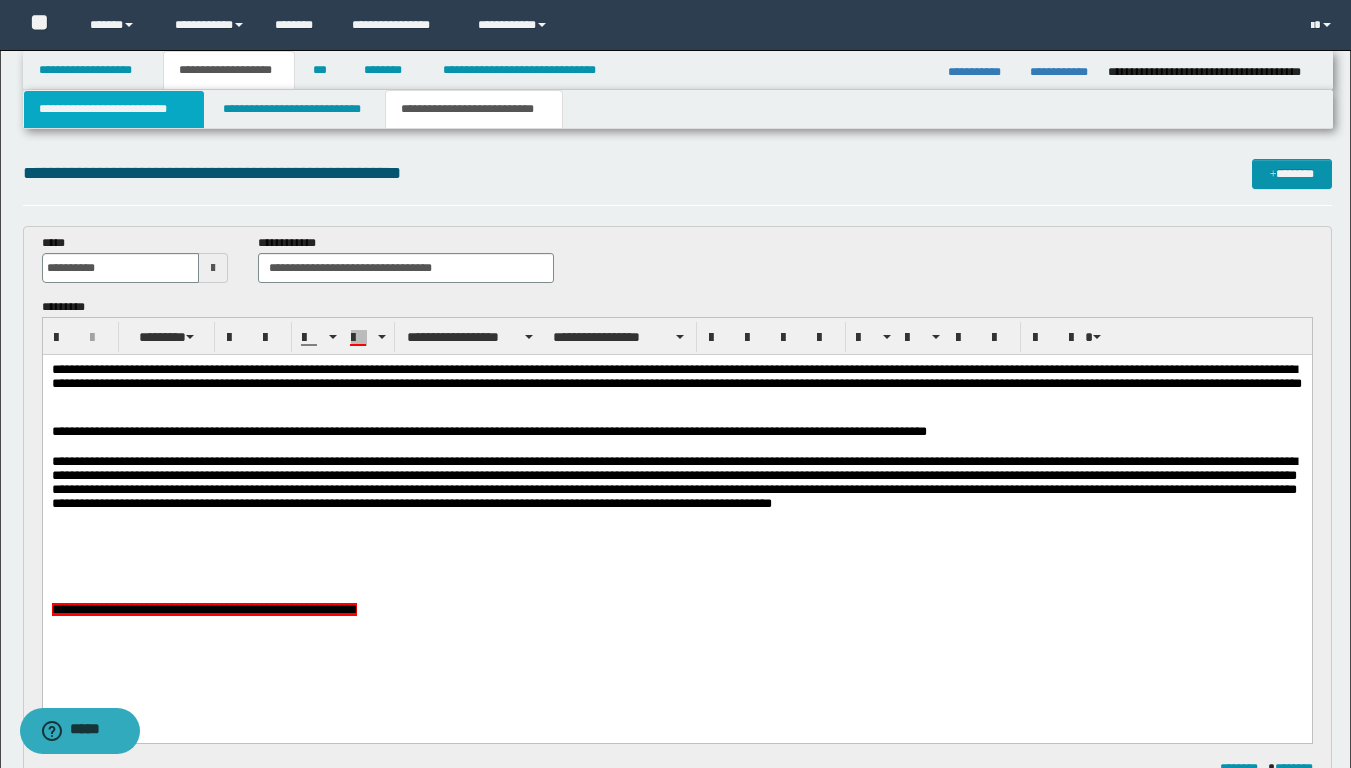 click on "**********" at bounding box center (114, 109) 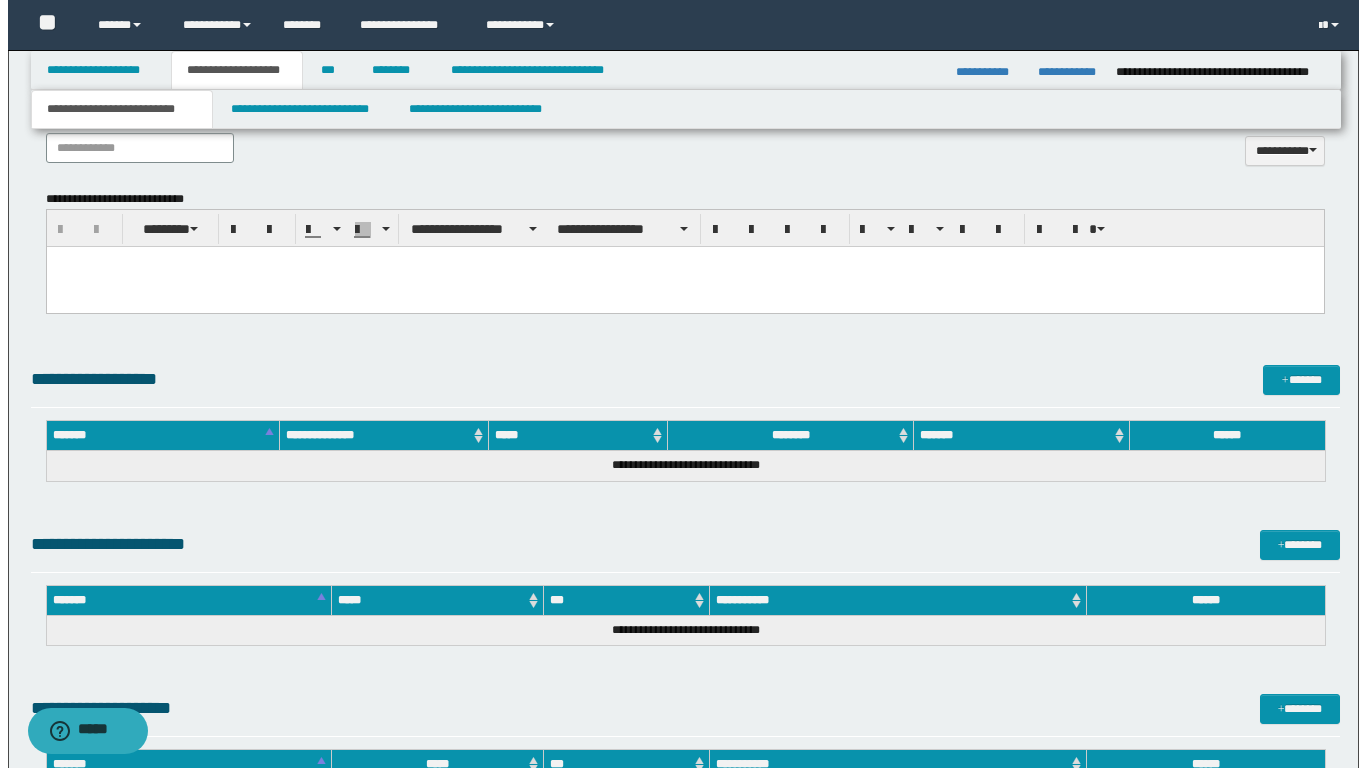 scroll, scrollTop: 0, scrollLeft: 0, axis: both 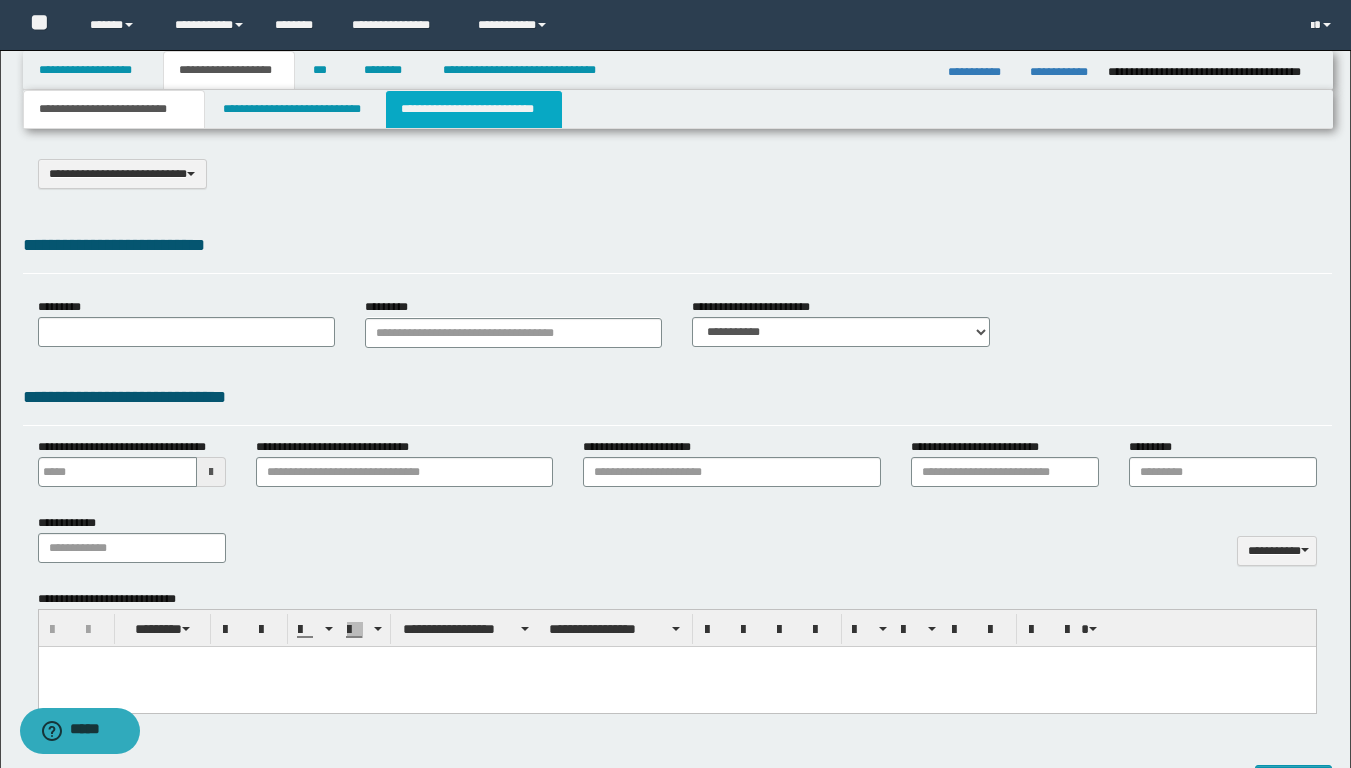 click on "**********" at bounding box center [474, 109] 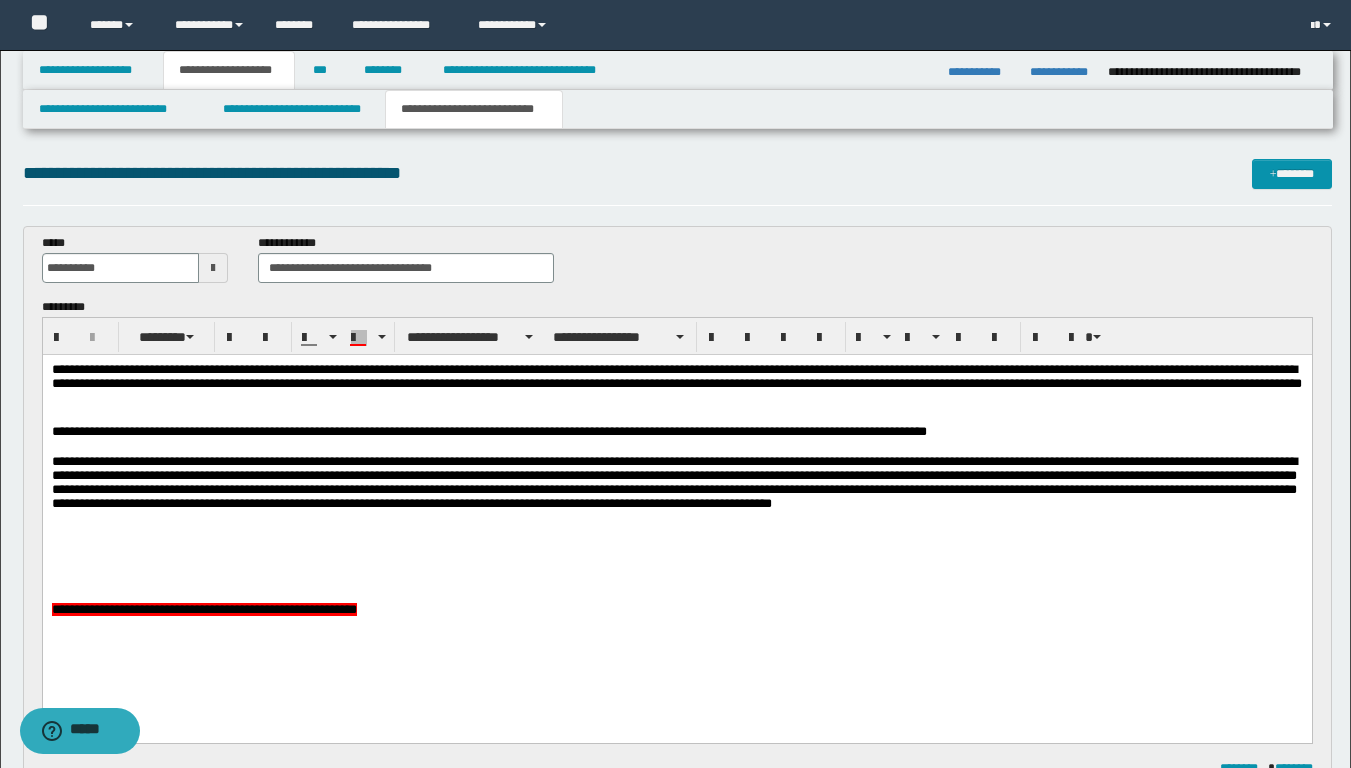 click at bounding box center (676, 554) 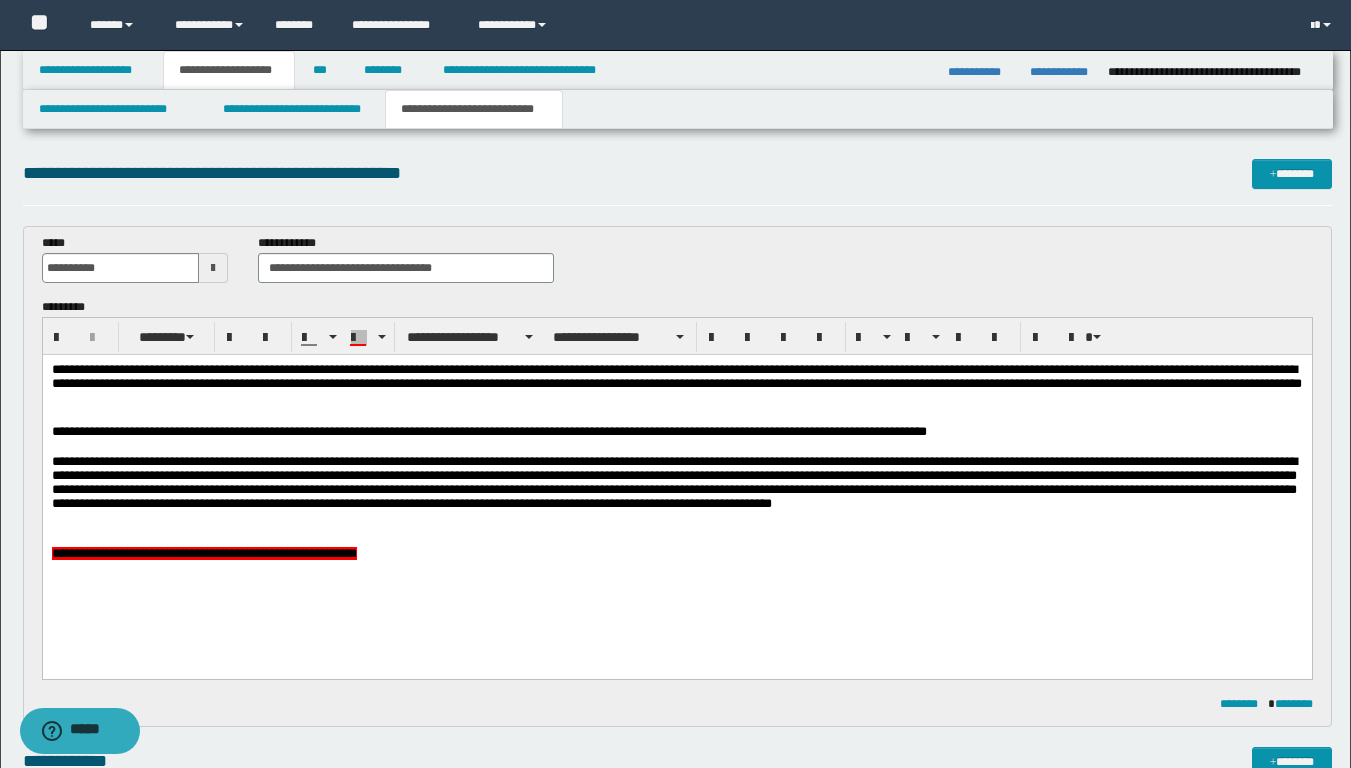 click on "**********" at bounding box center [676, 487] 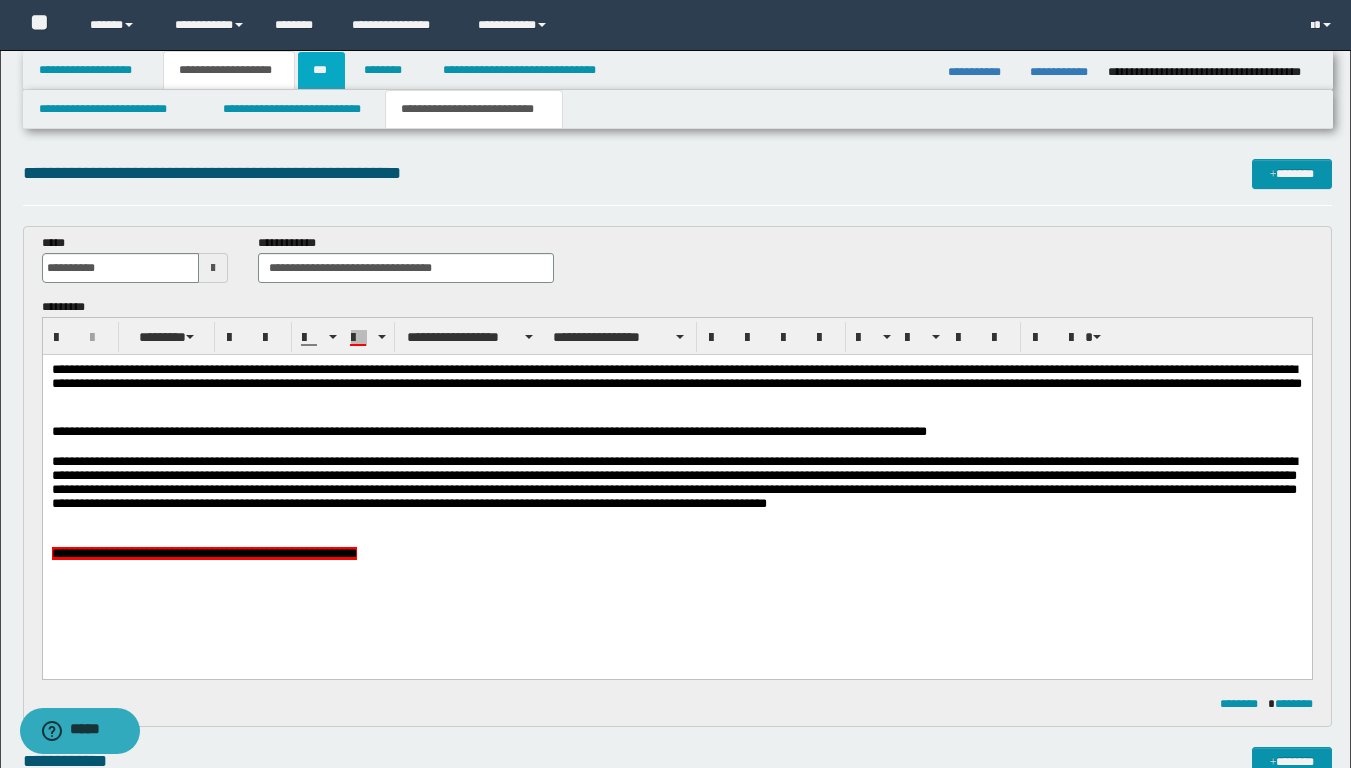 click on "***" at bounding box center (321, 70) 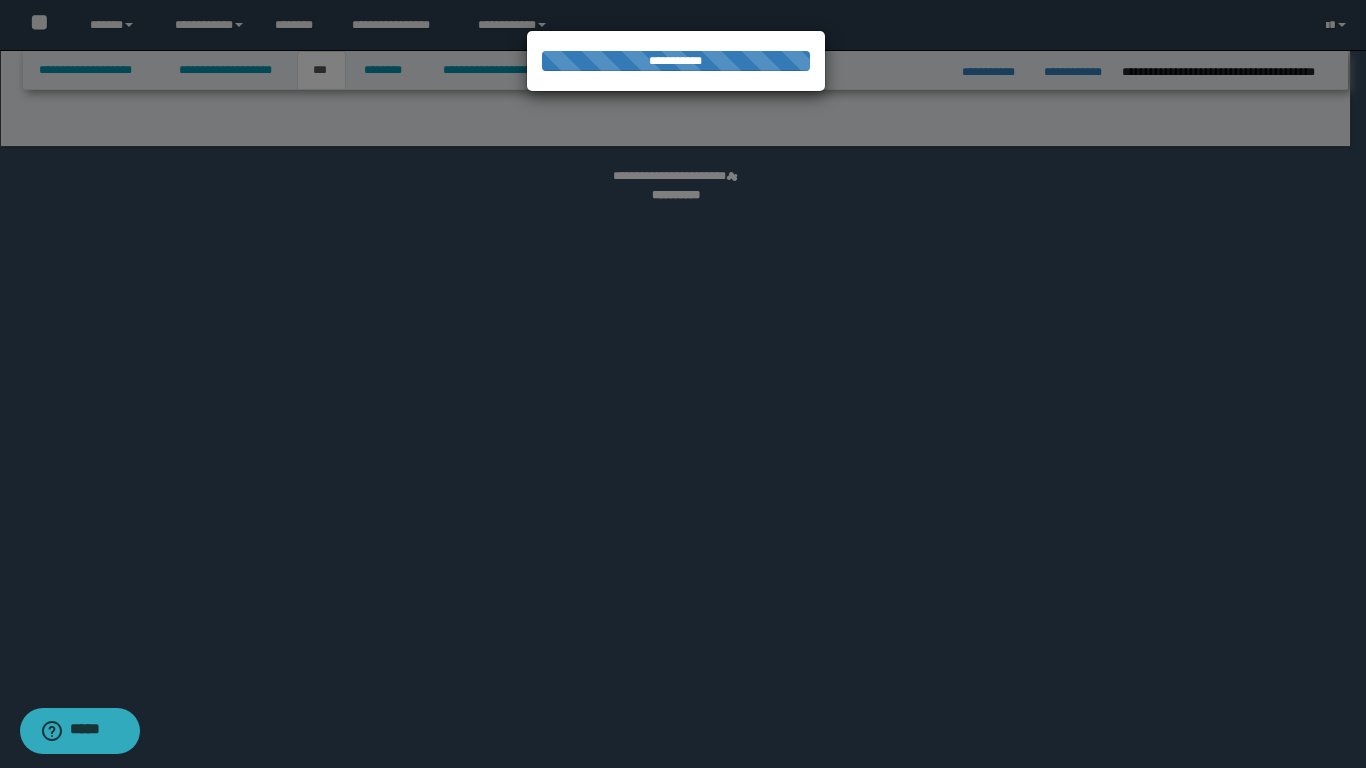 select on "***" 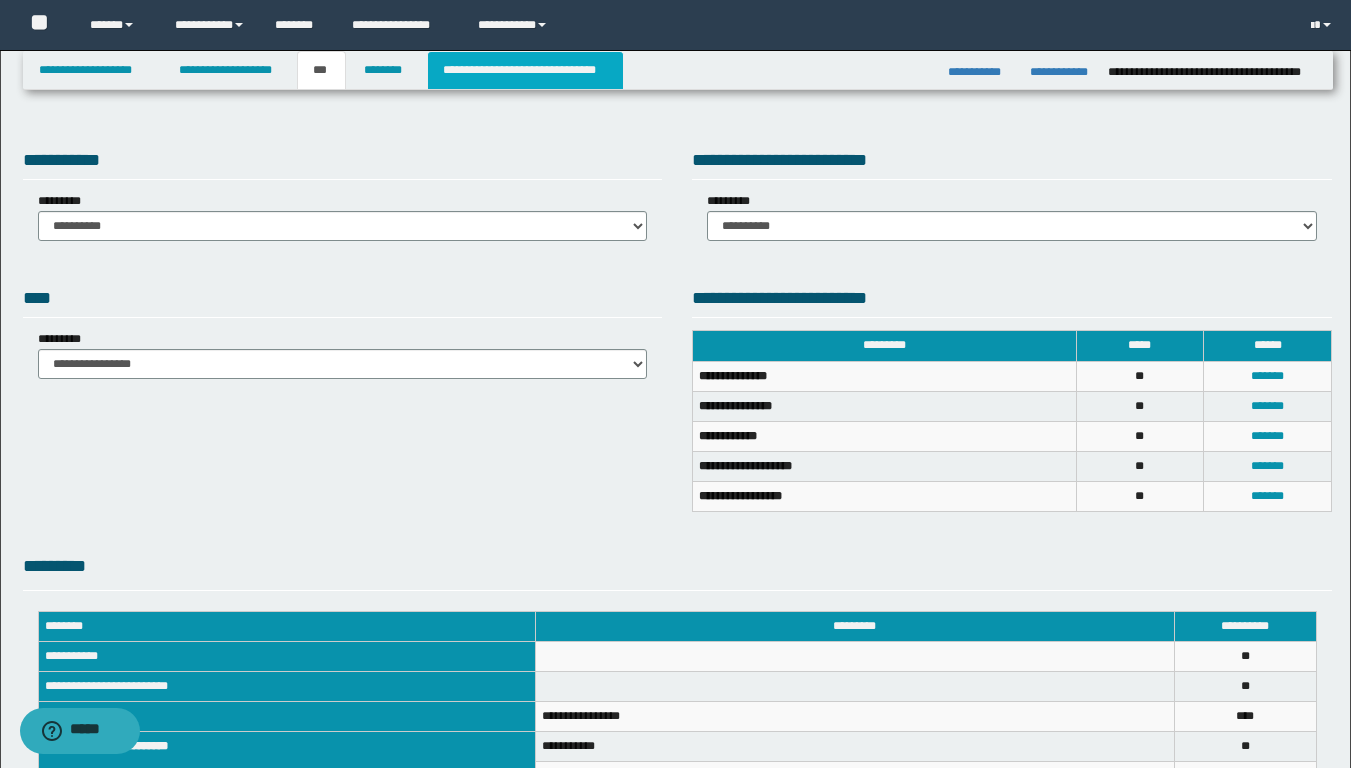 click on "**********" at bounding box center [525, 70] 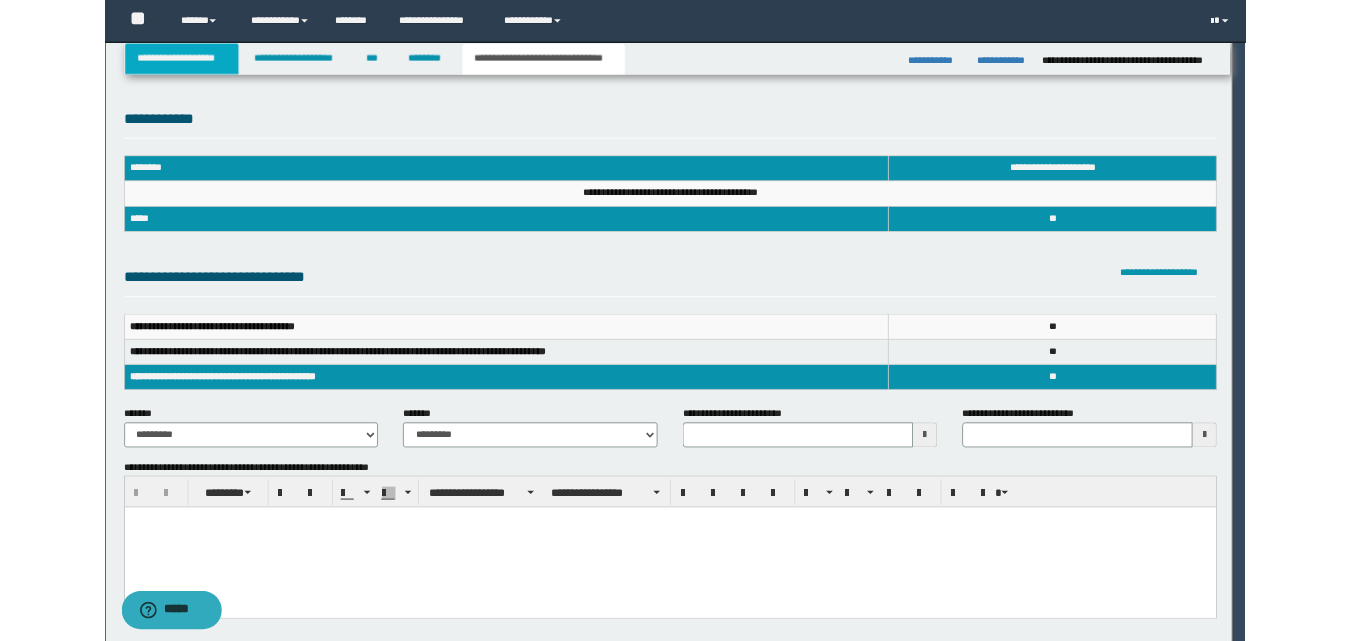 scroll, scrollTop: 0, scrollLeft: 0, axis: both 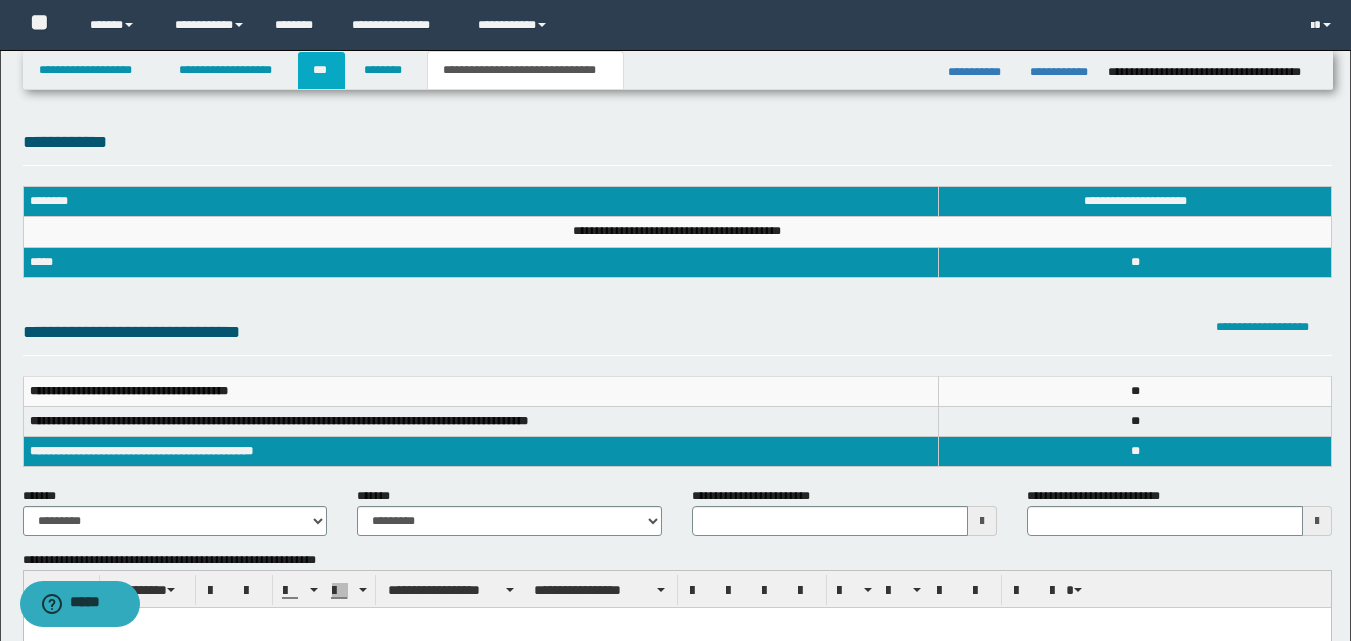 click on "***" at bounding box center [321, 70] 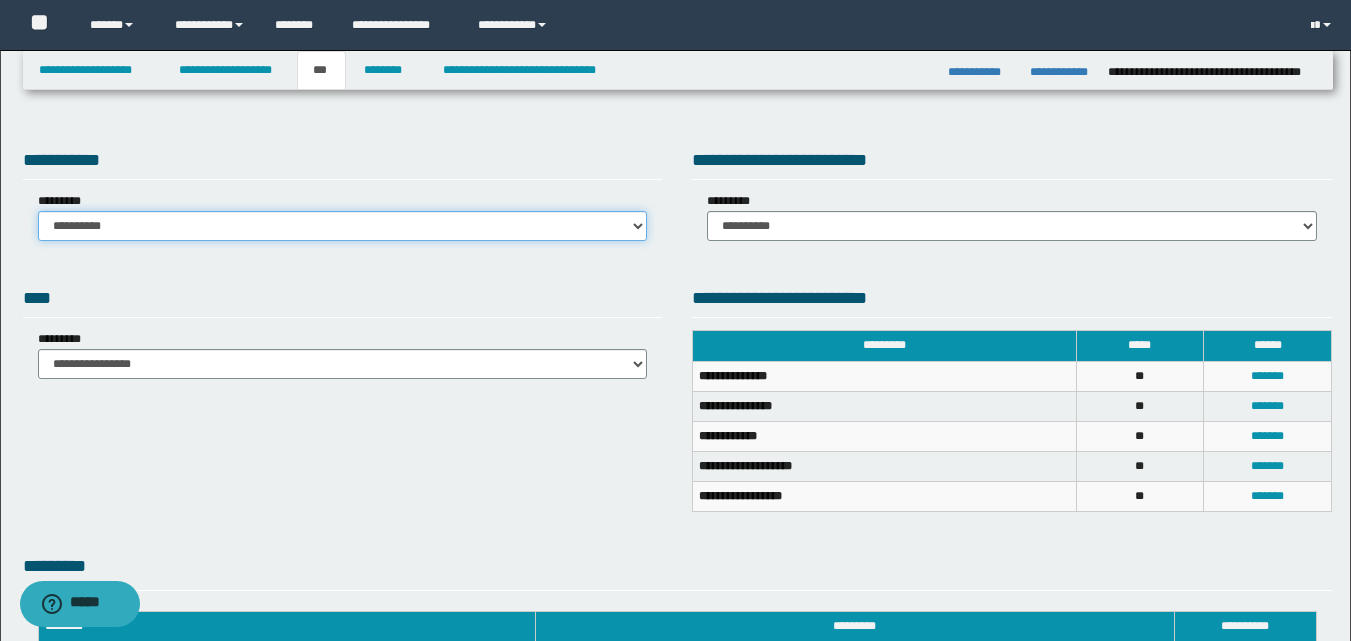 click on "**********" at bounding box center [343, 226] 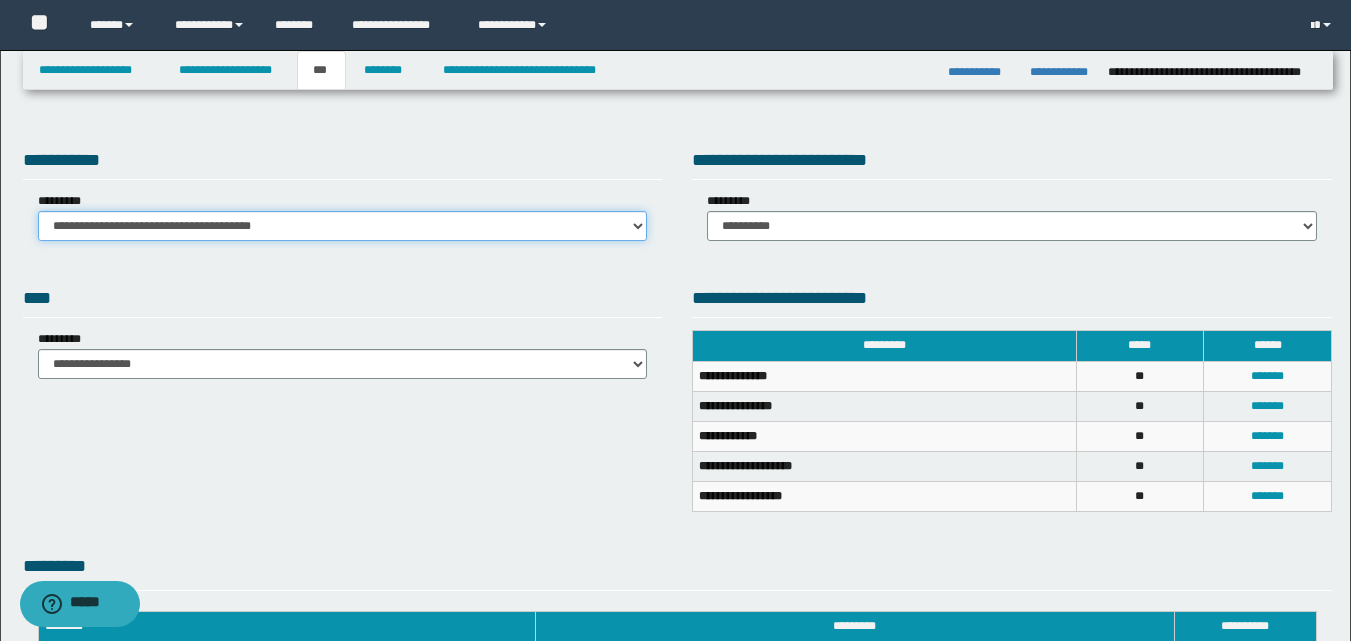 click on "**********" at bounding box center [343, 226] 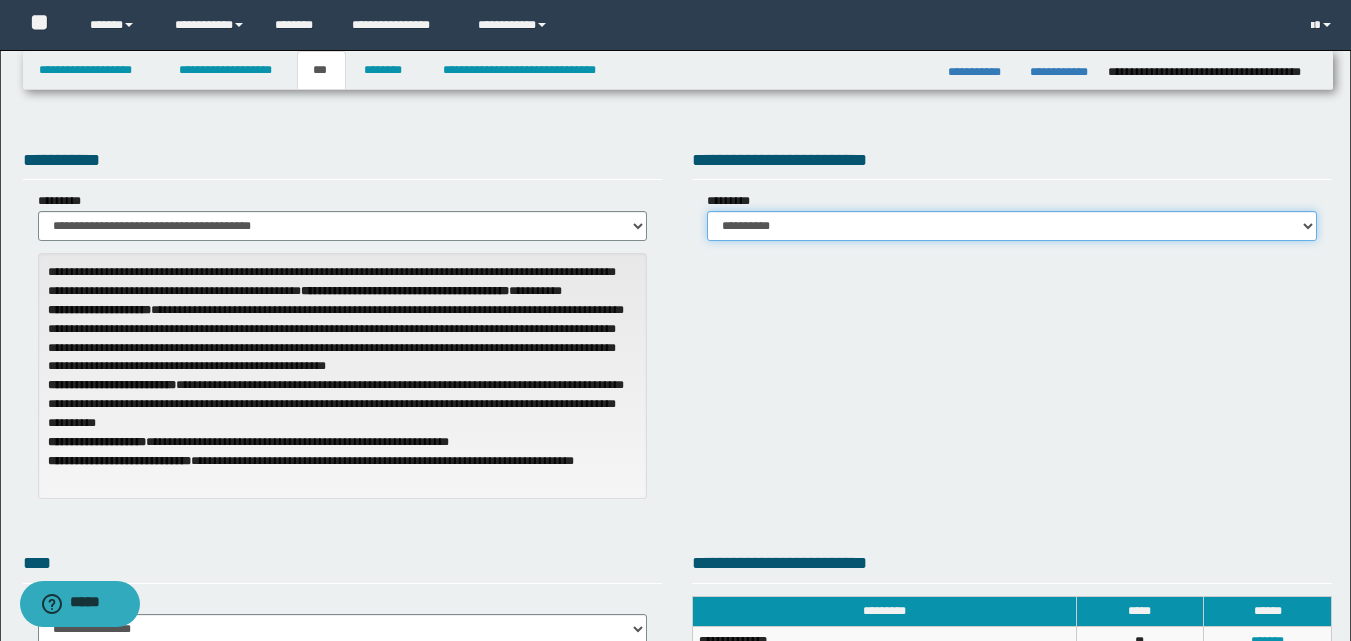 click on "**********" at bounding box center (1012, 226) 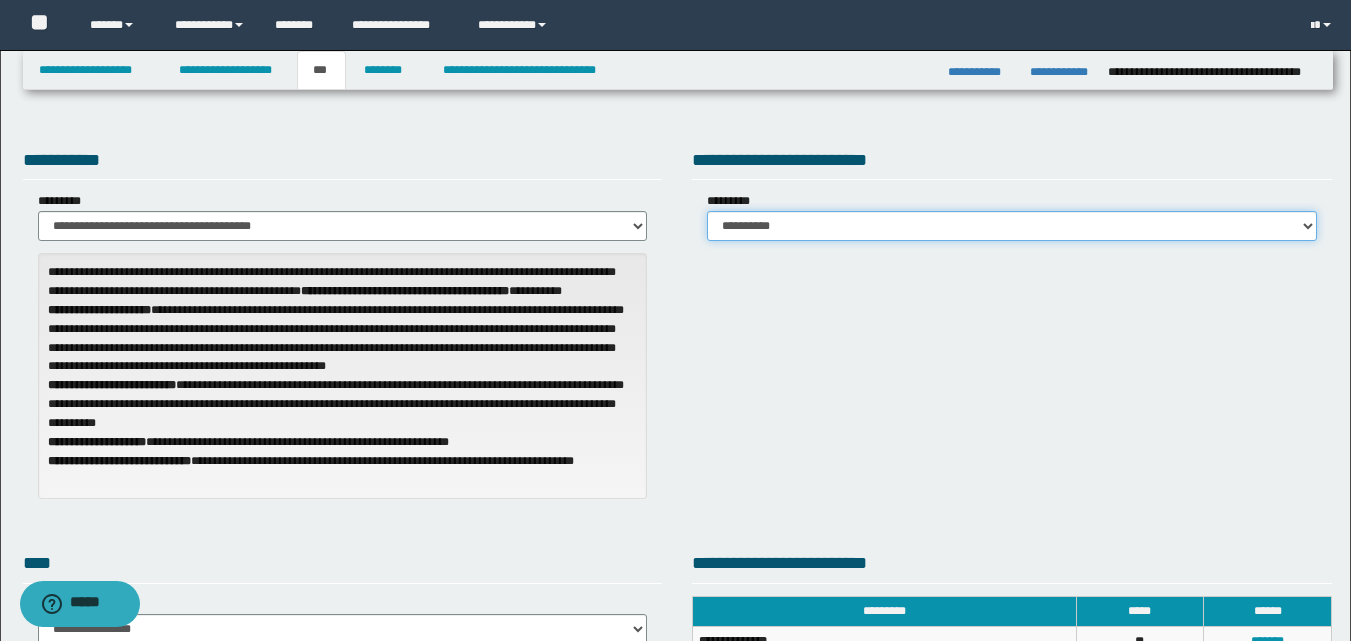 select on "*" 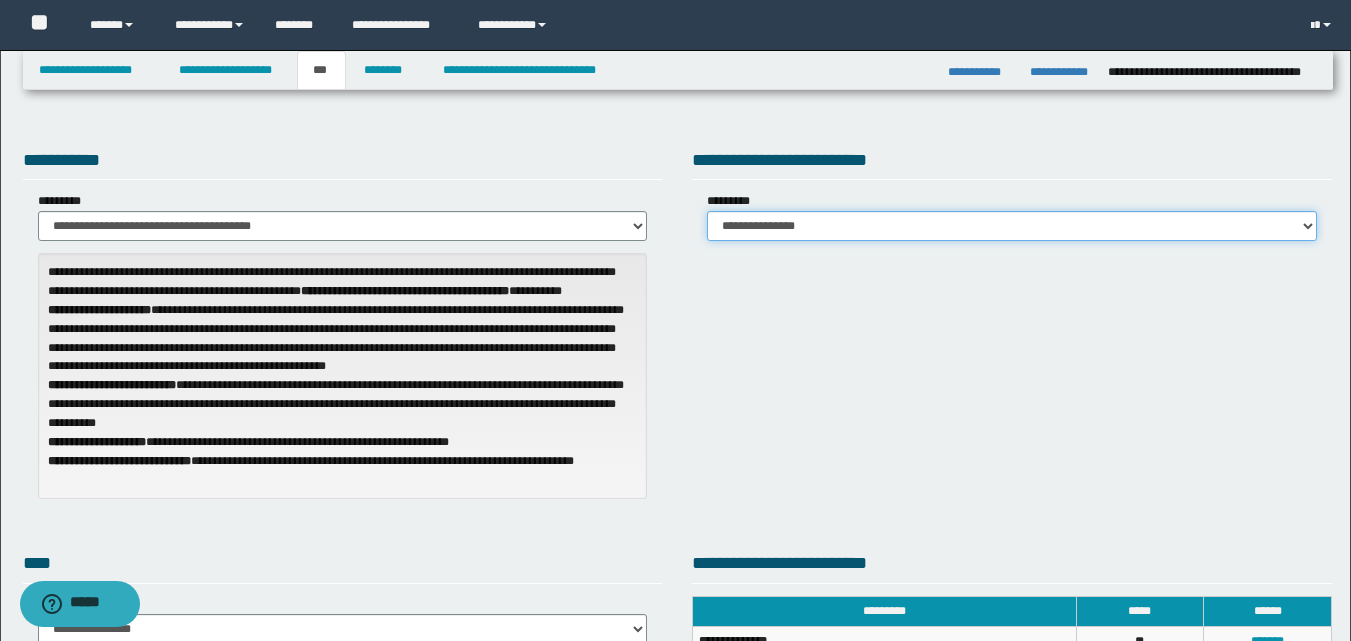 click on "**********" at bounding box center (1012, 226) 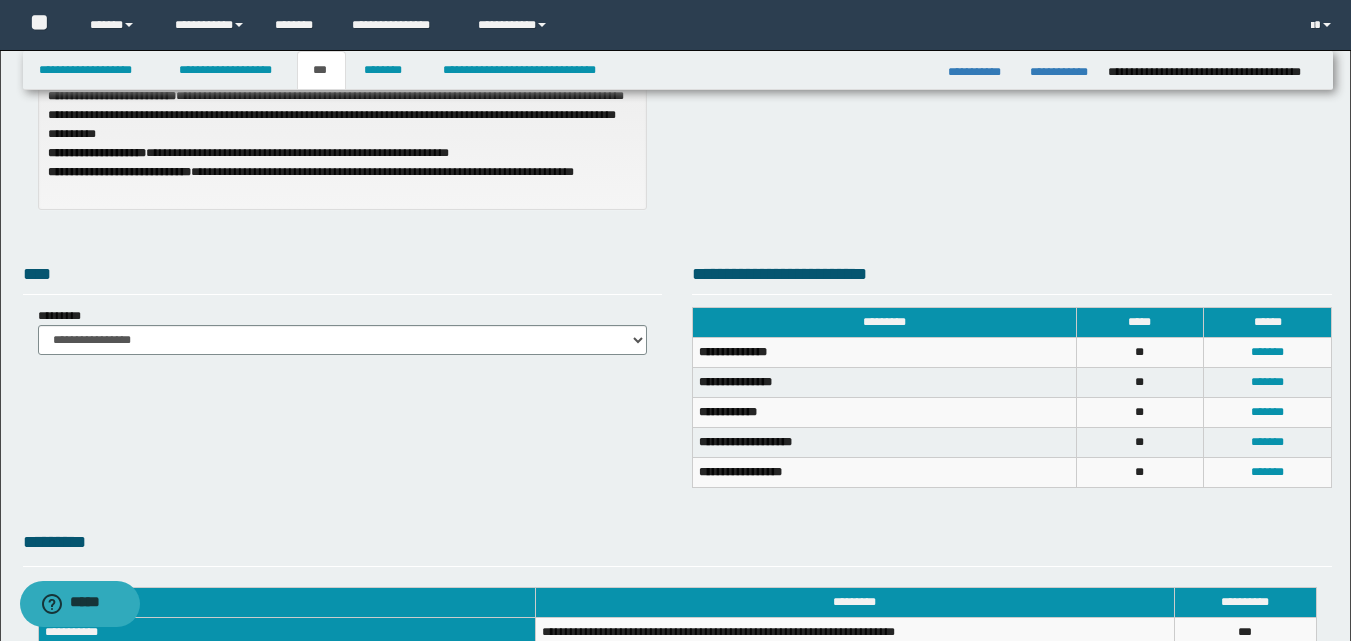 scroll, scrollTop: 400, scrollLeft: 0, axis: vertical 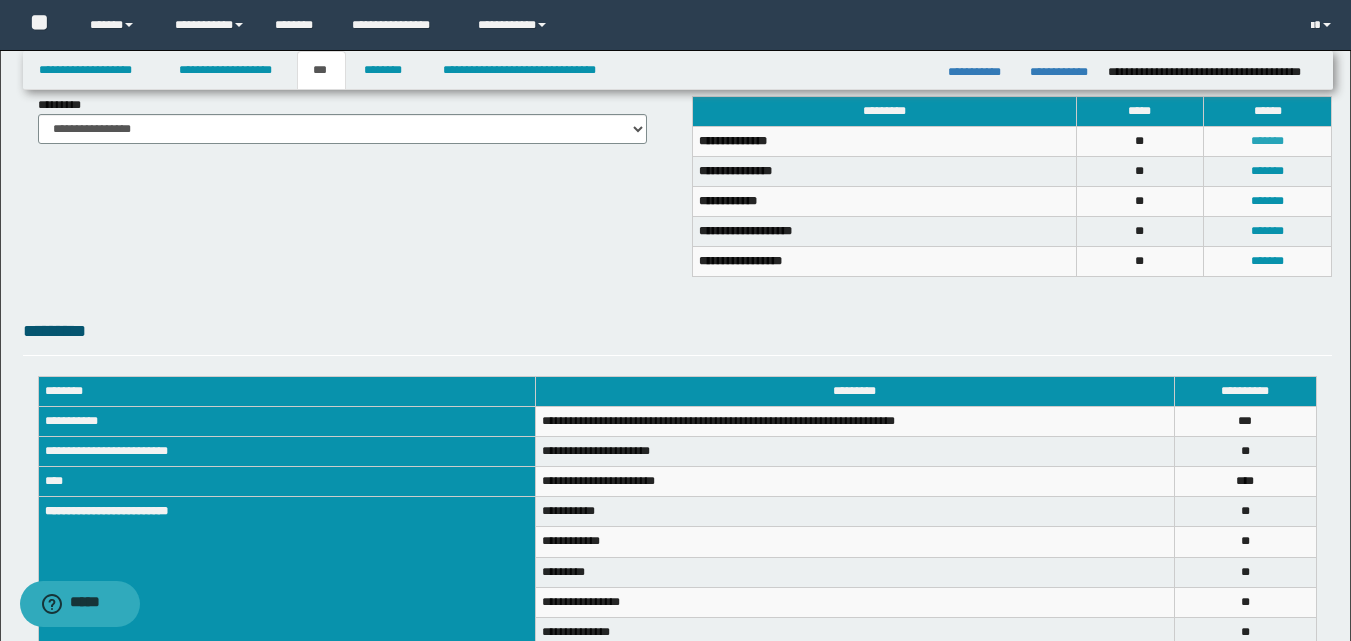 click on "*******" at bounding box center (1267, 141) 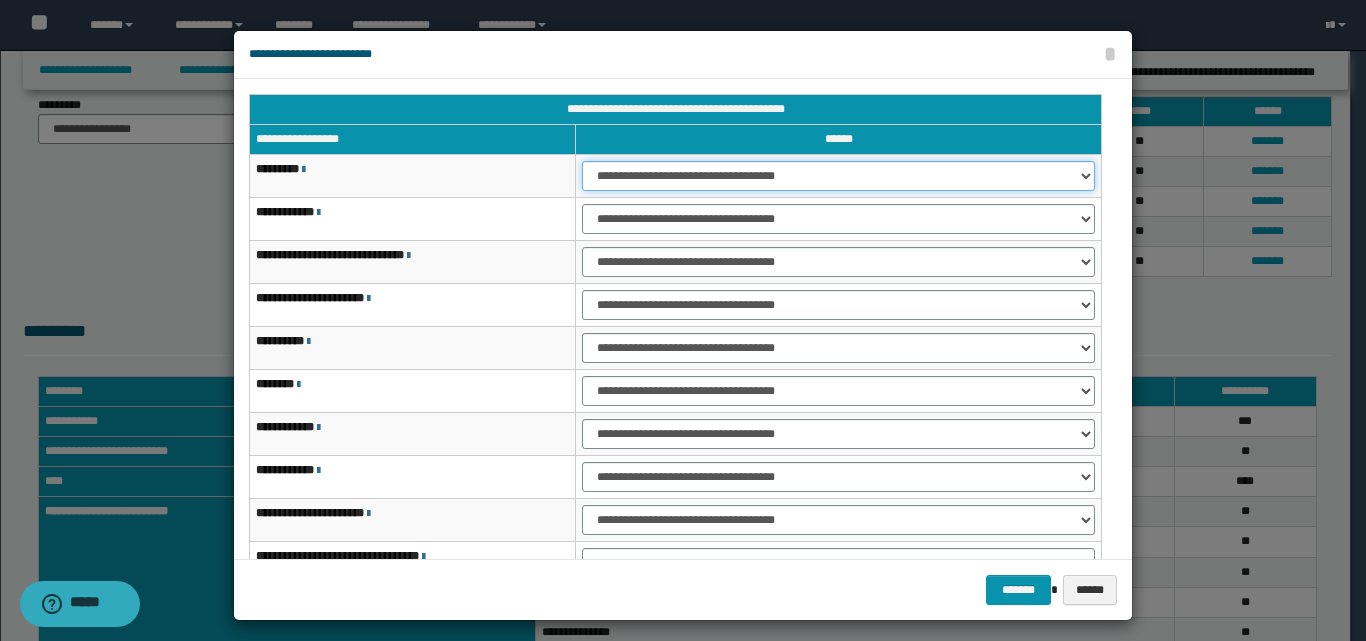 click on "**********" at bounding box center [838, 176] 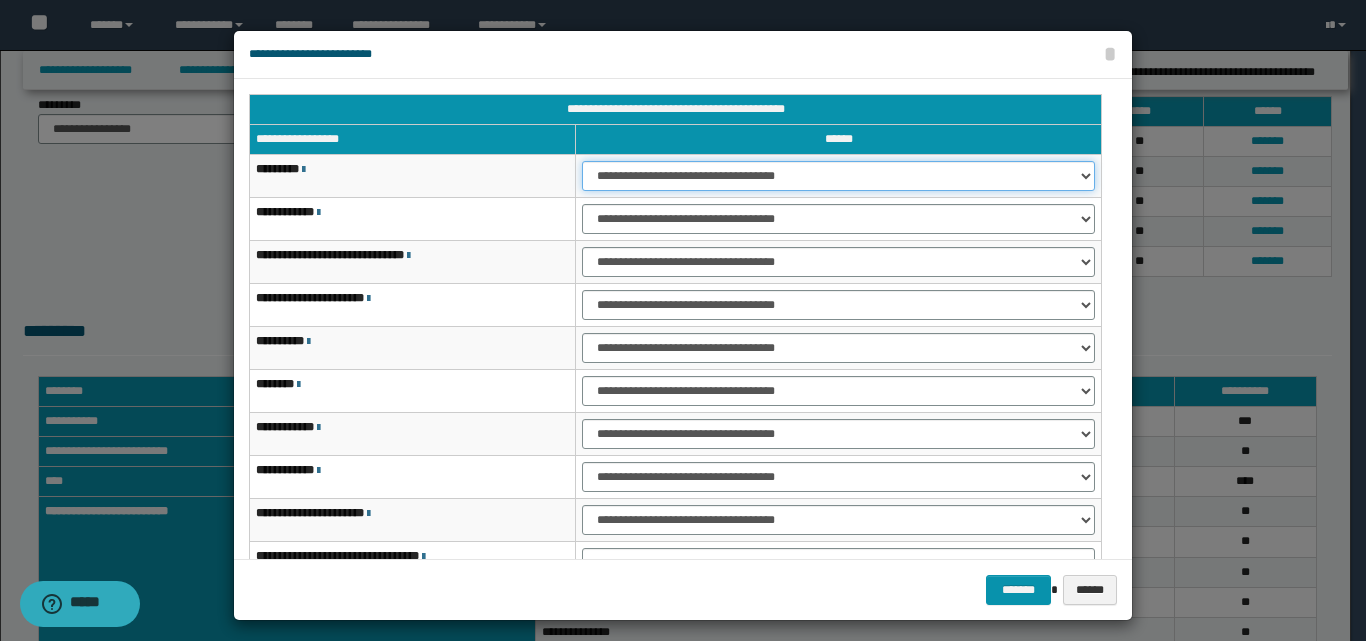 select on "***" 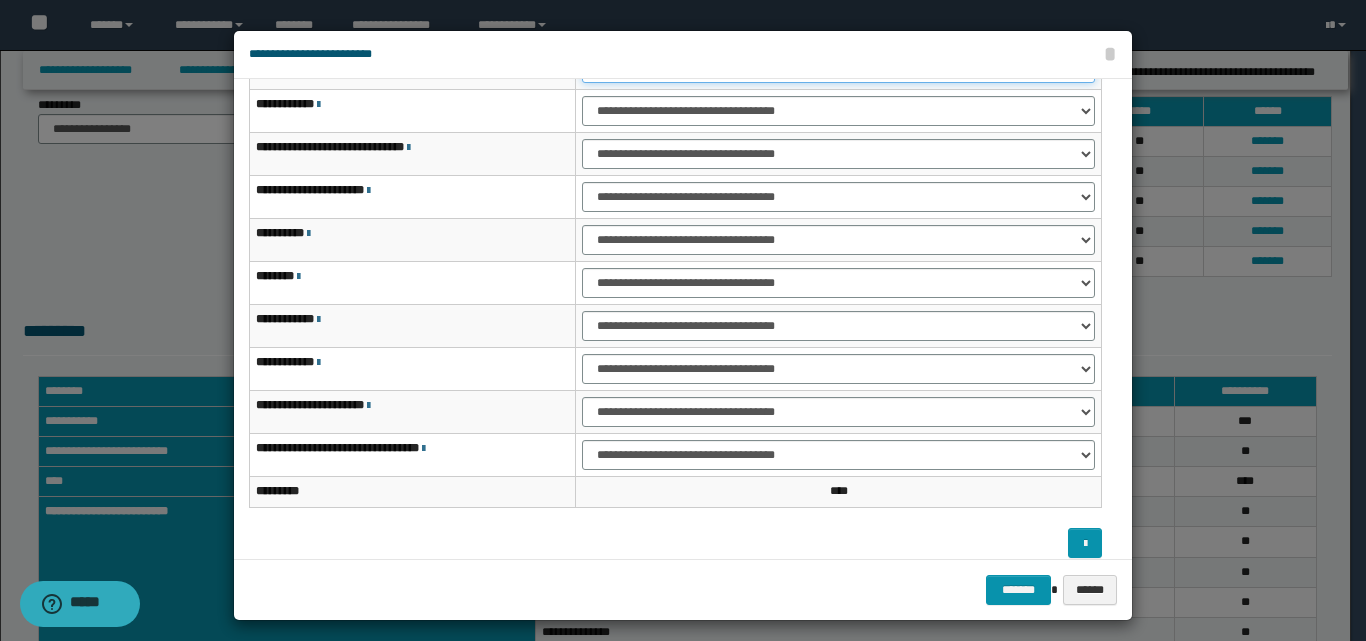 scroll, scrollTop: 121, scrollLeft: 0, axis: vertical 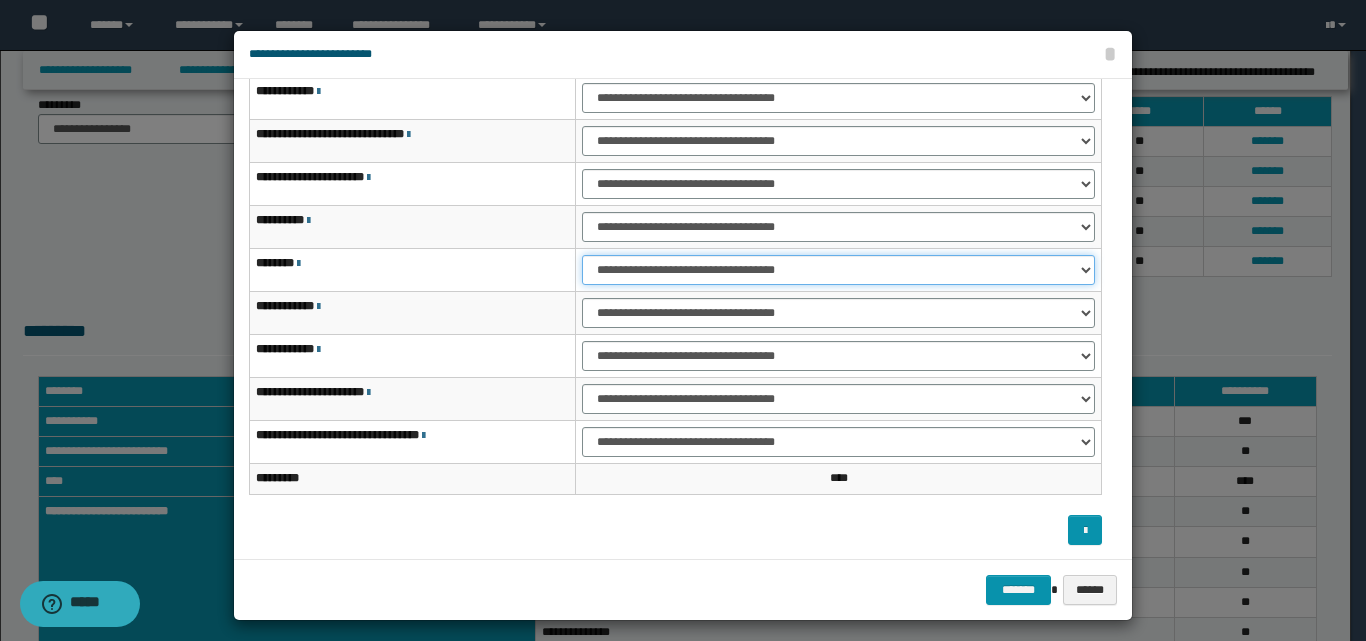 click on "**********" at bounding box center (838, 270) 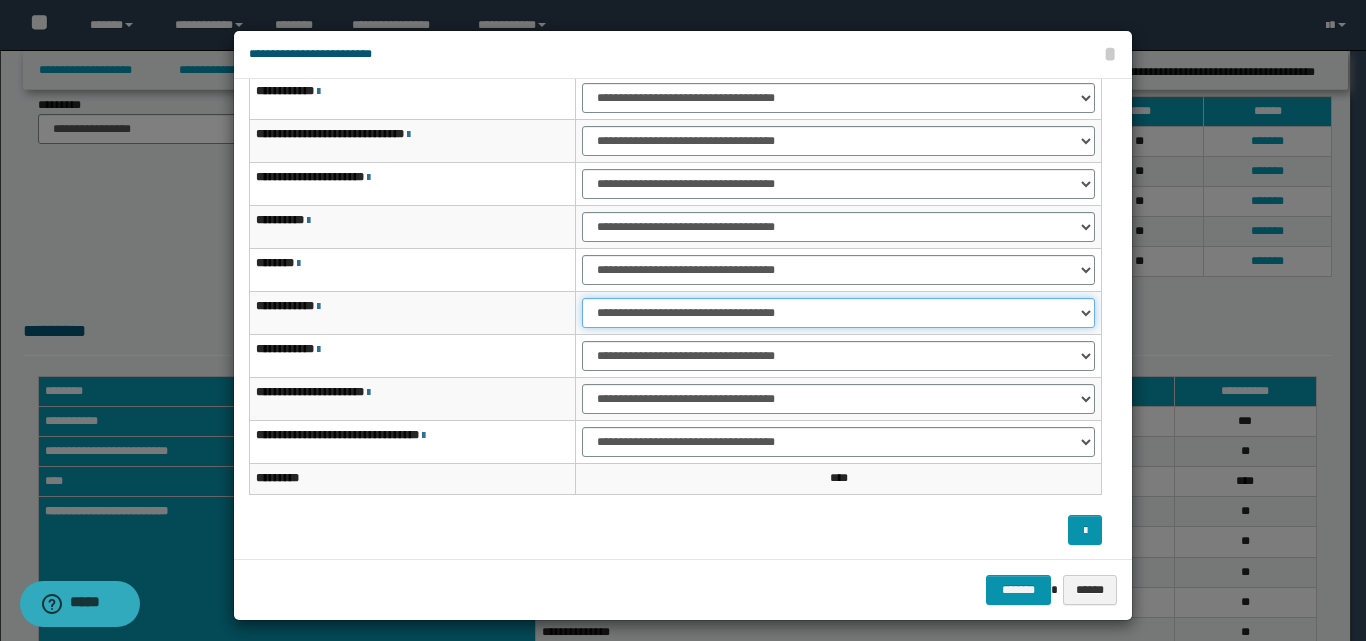 click on "**********" at bounding box center [838, 313] 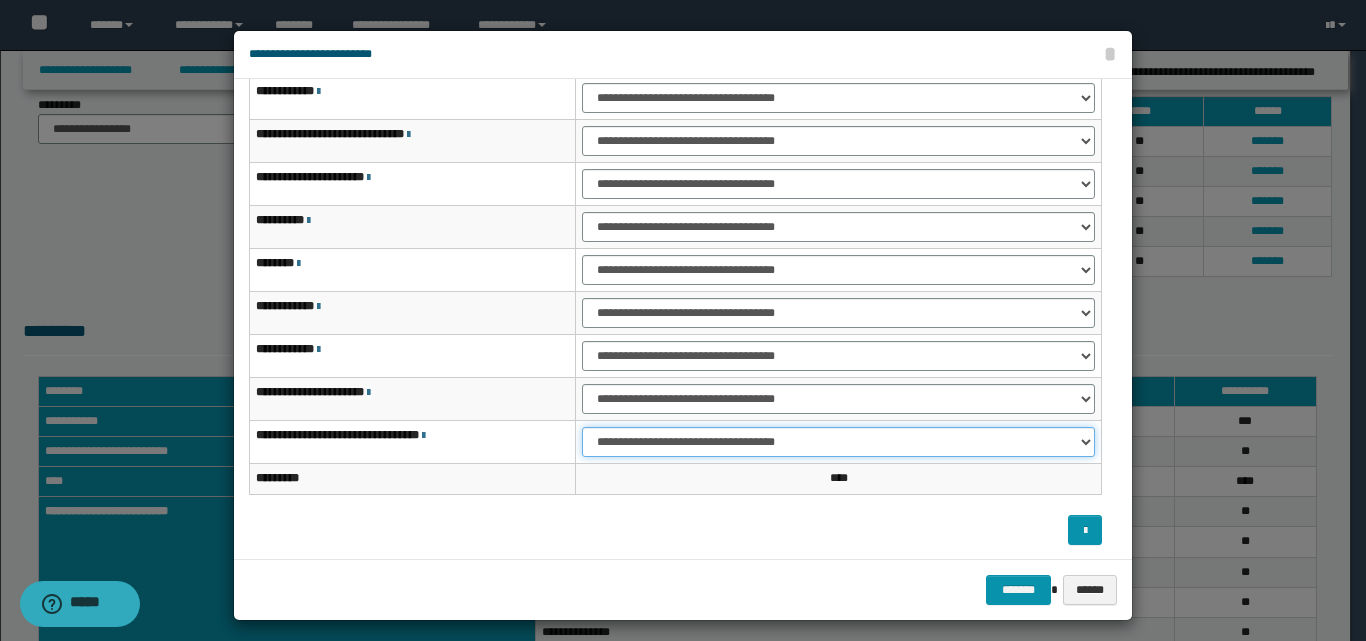 click on "**********" at bounding box center (838, 442) 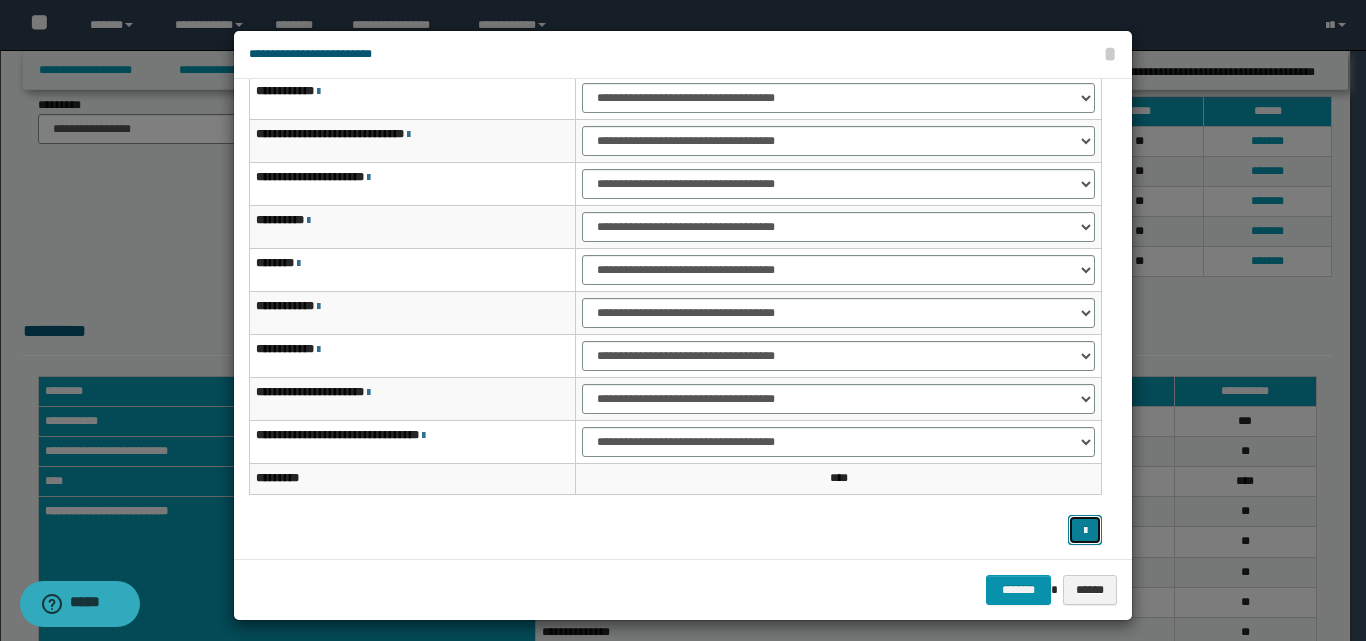 click at bounding box center [1085, 531] 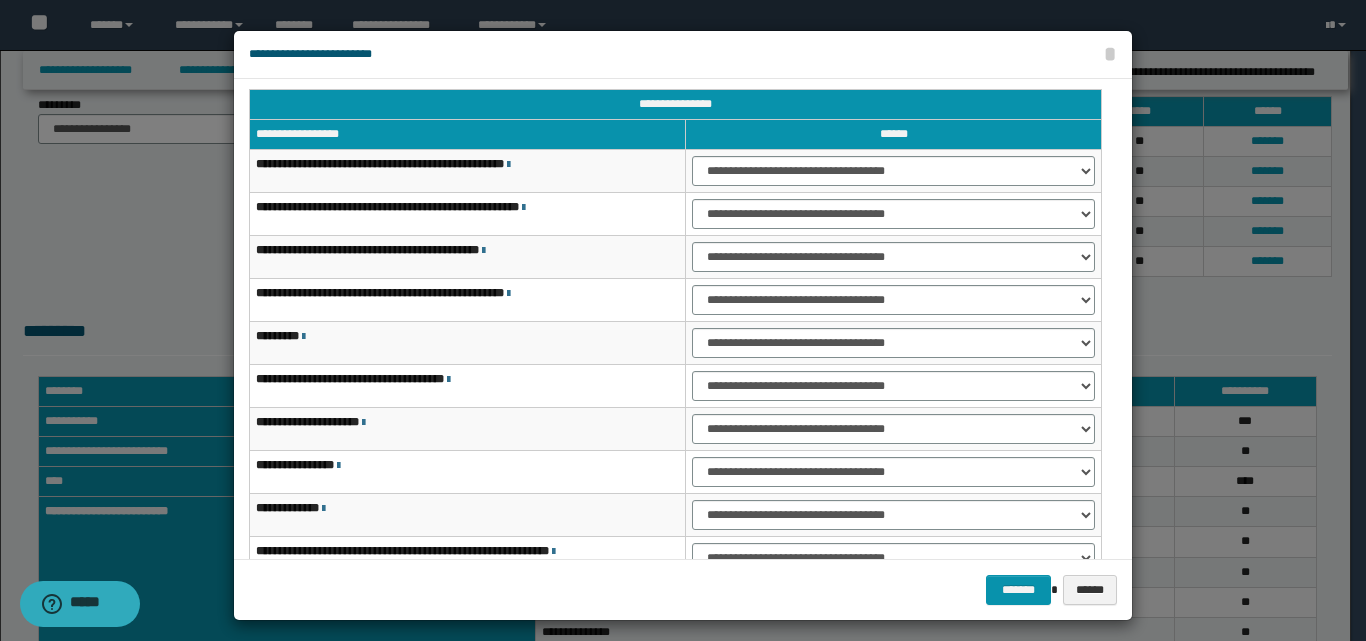 scroll, scrollTop: 0, scrollLeft: 0, axis: both 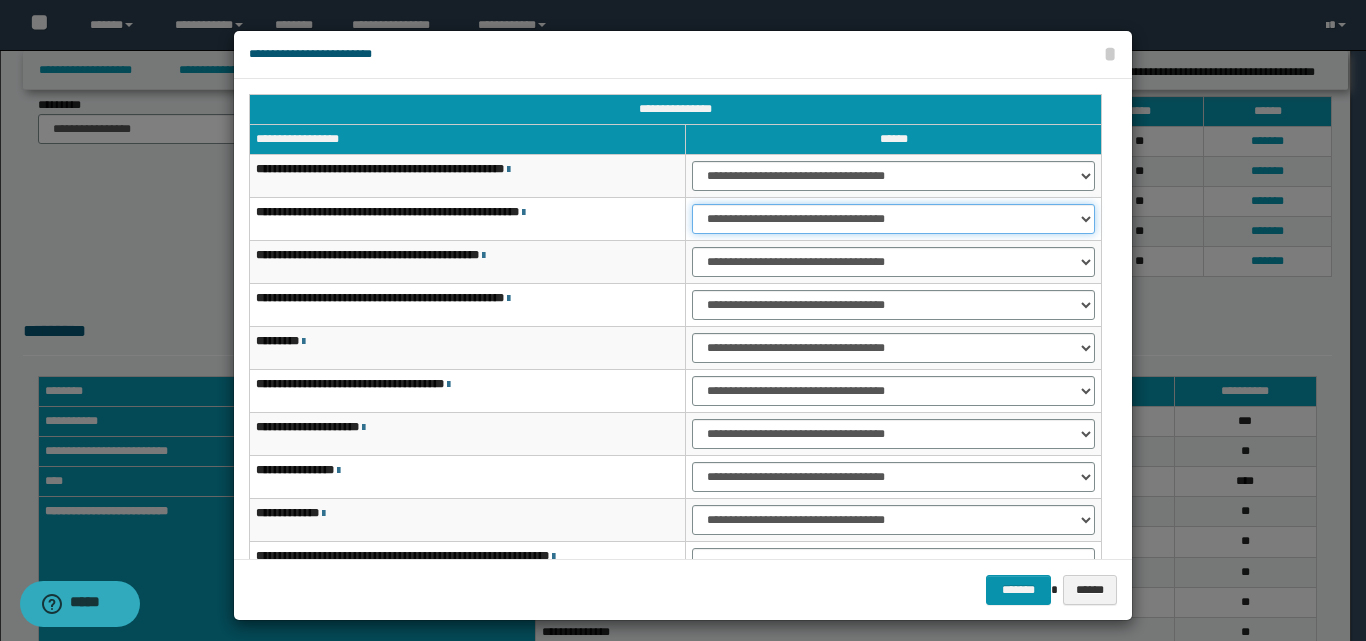 click on "**********" at bounding box center [893, 219] 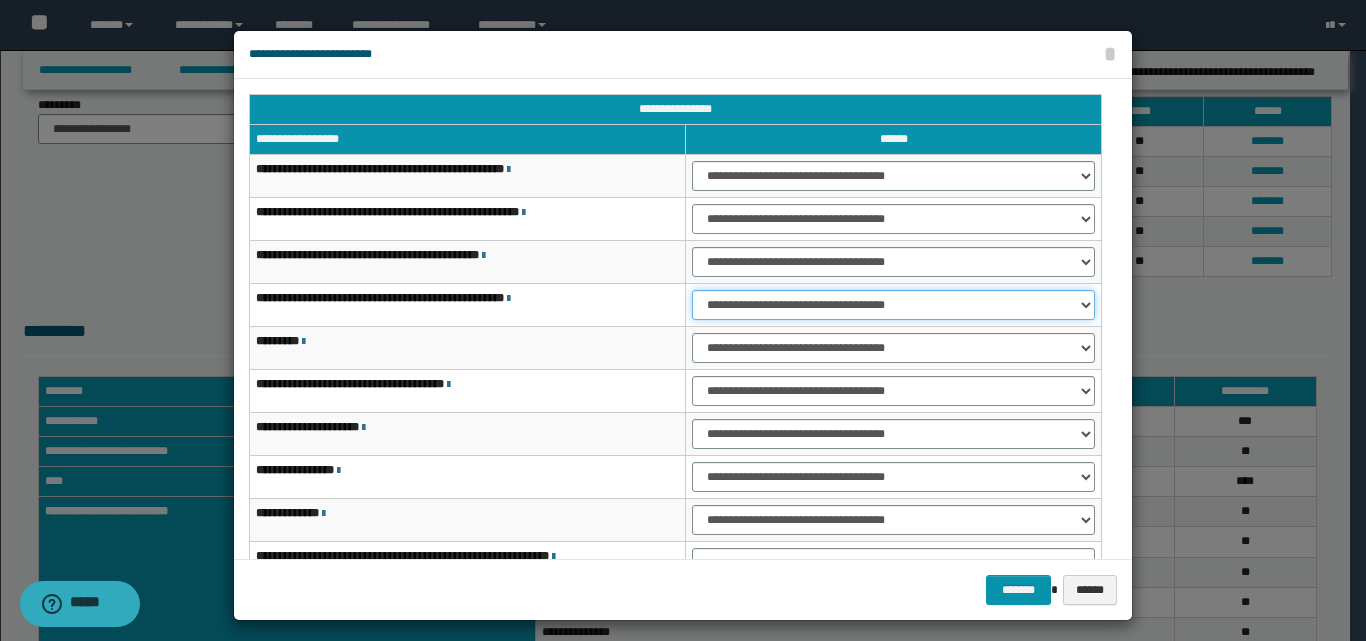 click on "**********" at bounding box center [893, 305] 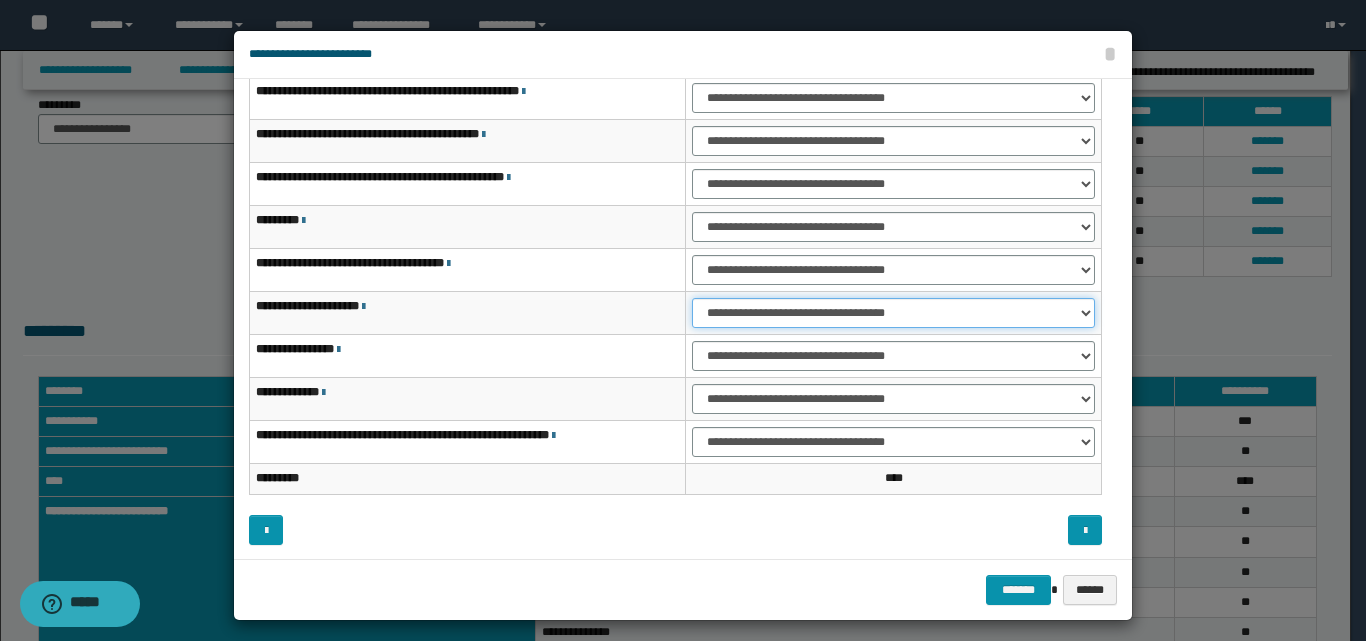 click on "**********" at bounding box center (893, 313) 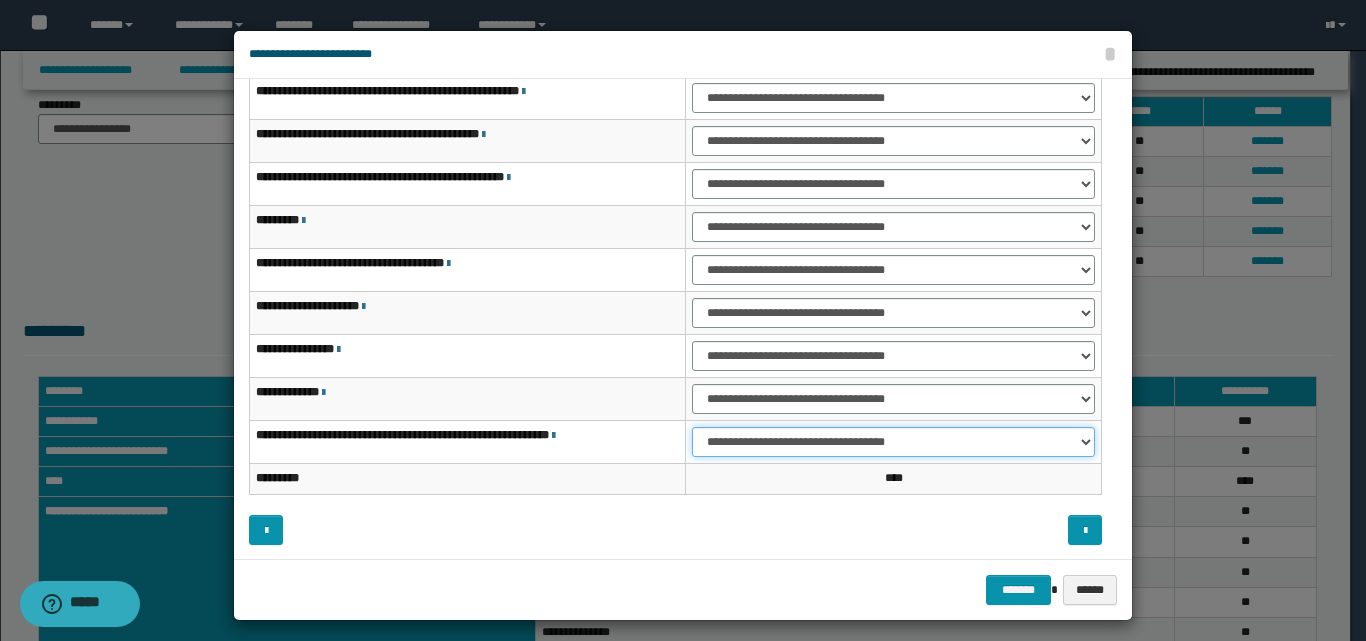 click on "**********" at bounding box center [893, 442] 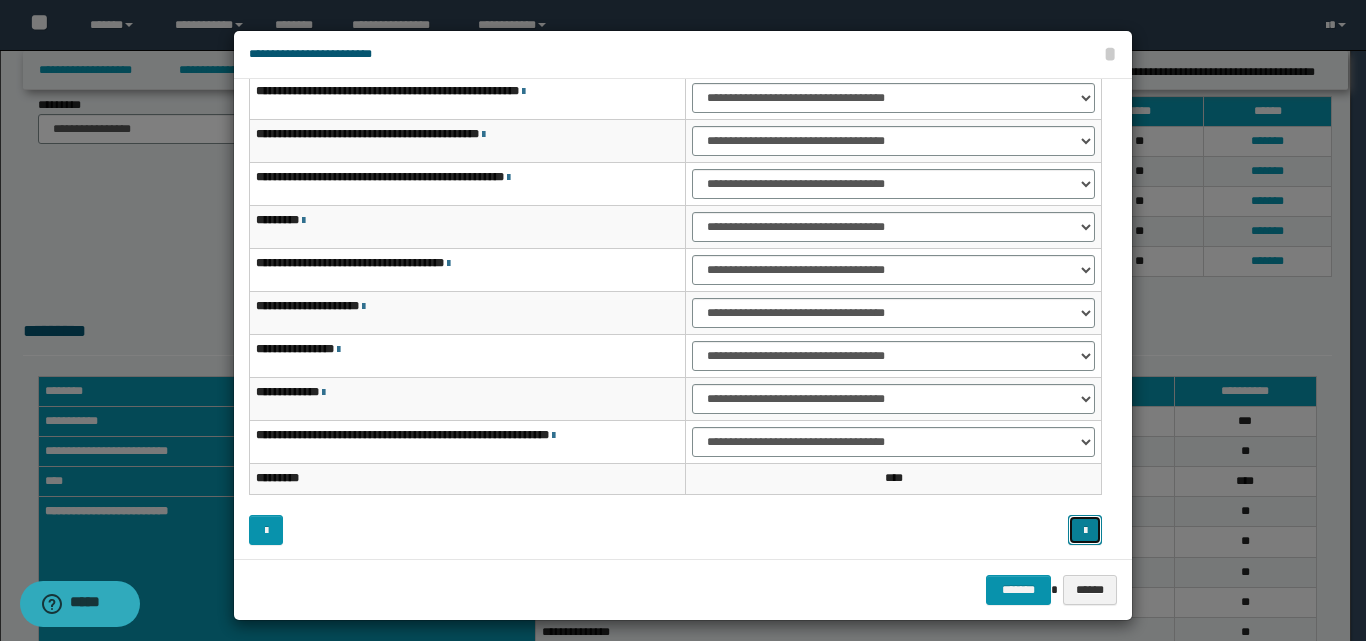 click at bounding box center [1085, 531] 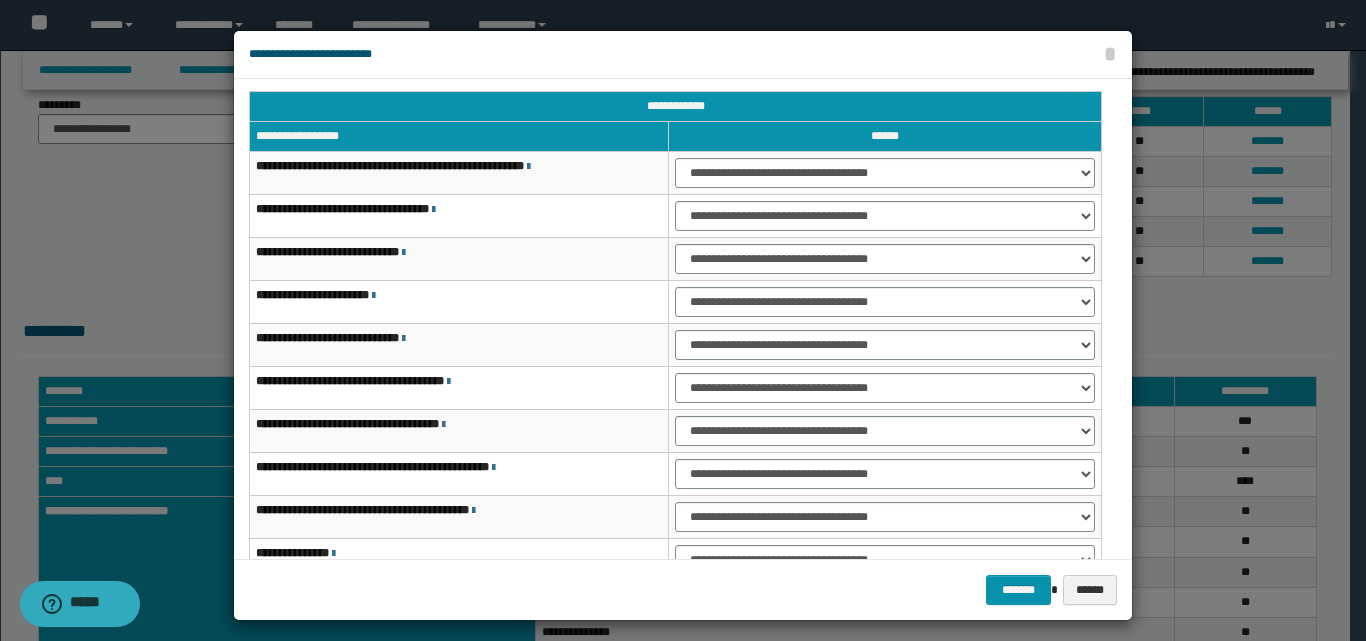 scroll, scrollTop: 0, scrollLeft: 0, axis: both 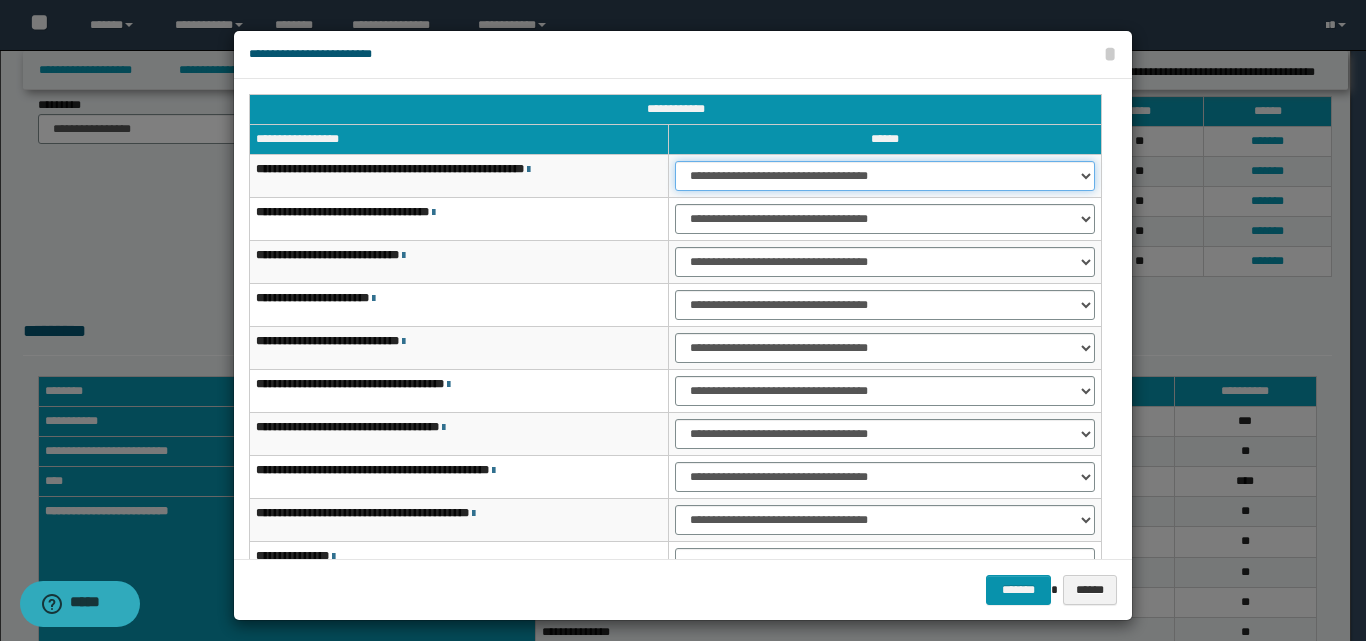 click on "**********" at bounding box center (885, 176) 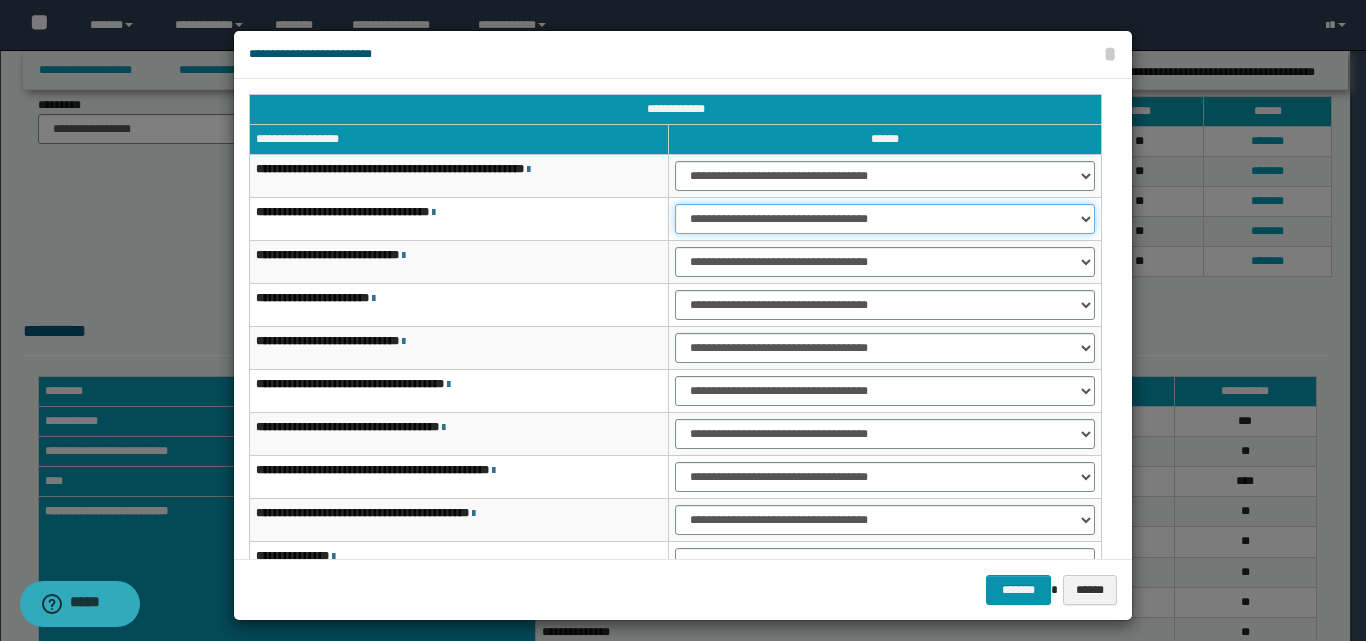 click on "**********" at bounding box center [885, 219] 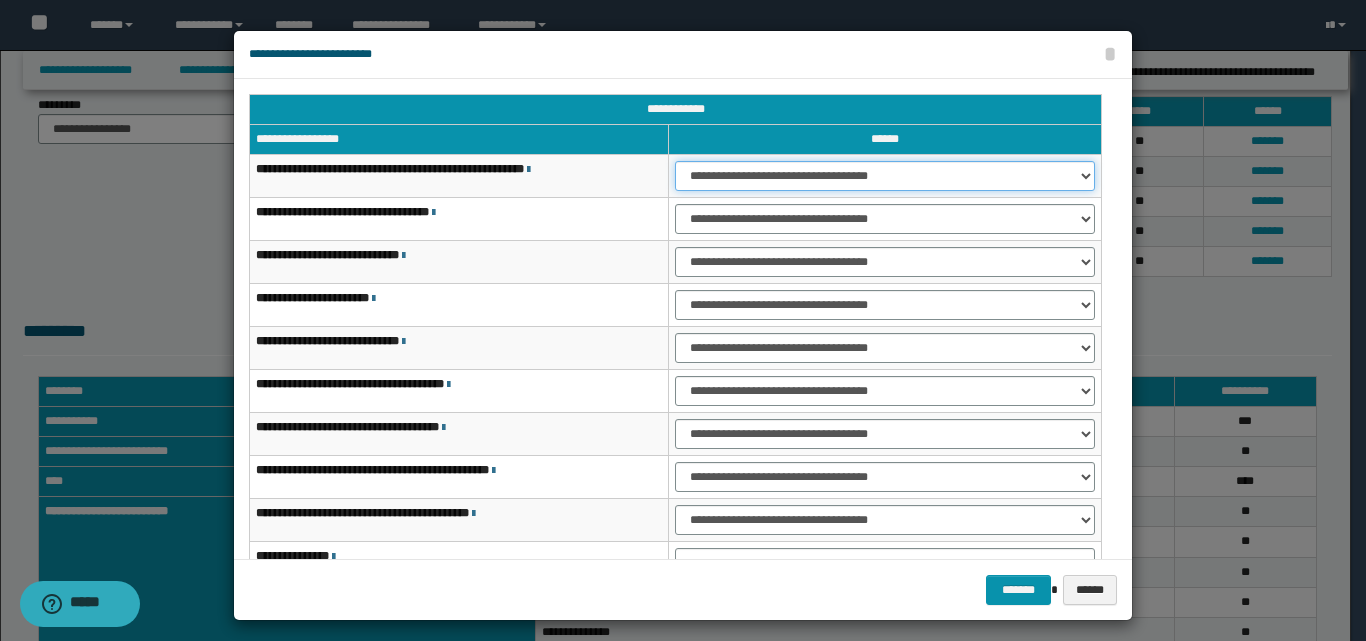 click on "**********" at bounding box center (885, 176) 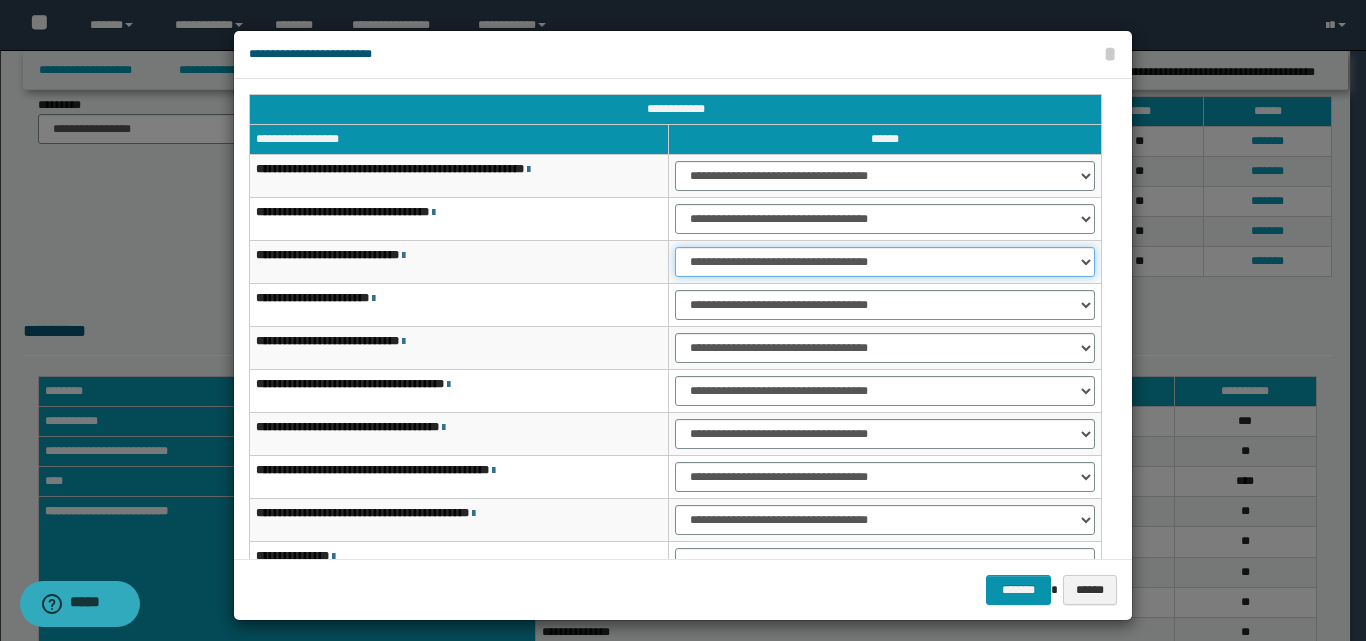 click on "**********" at bounding box center (885, 262) 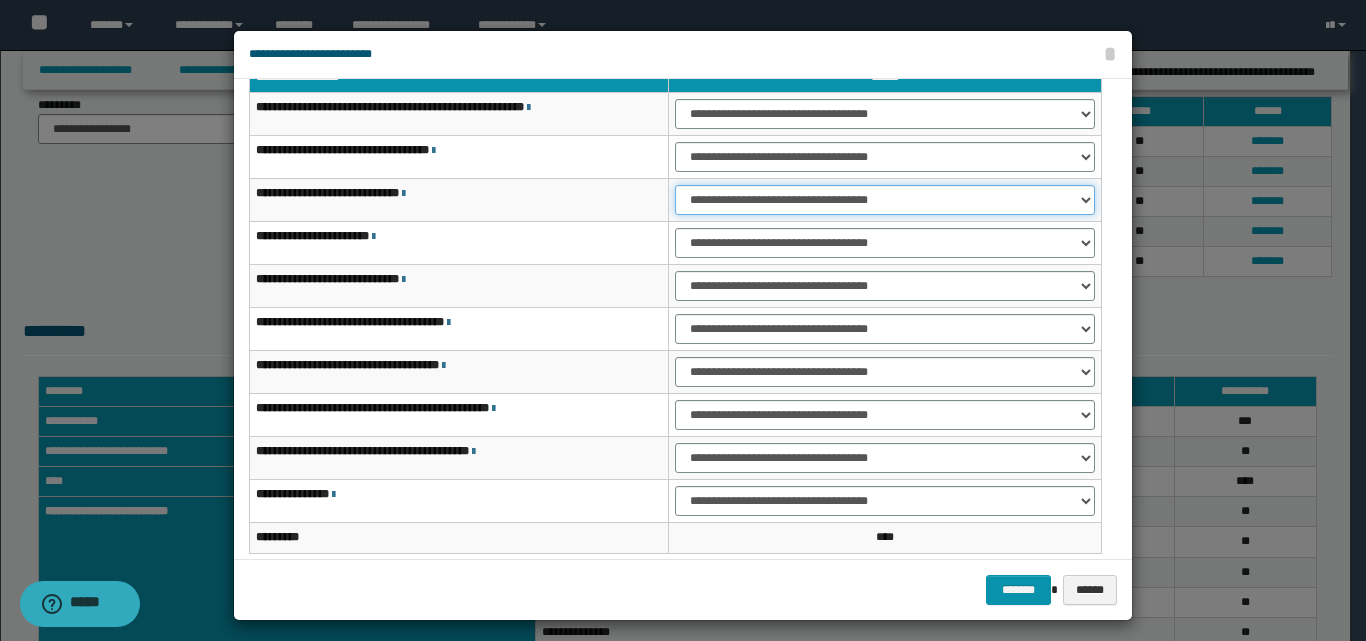 scroll, scrollTop: 121, scrollLeft: 0, axis: vertical 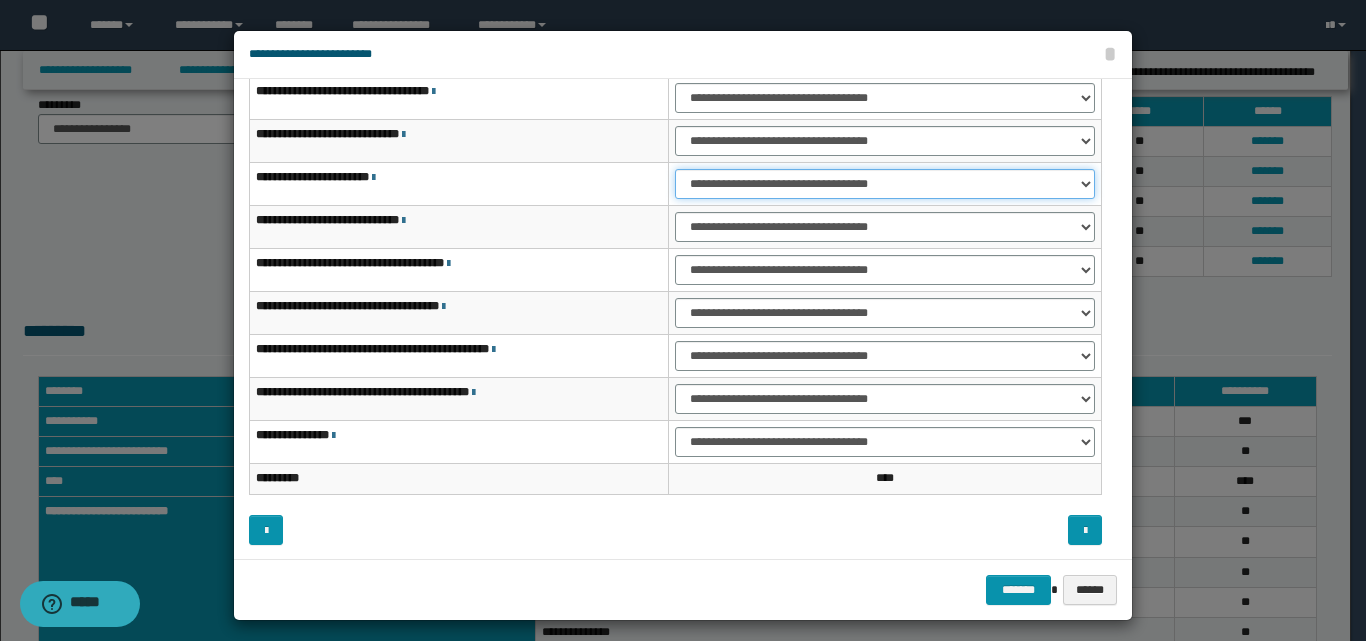 click on "**********" at bounding box center [885, 184] 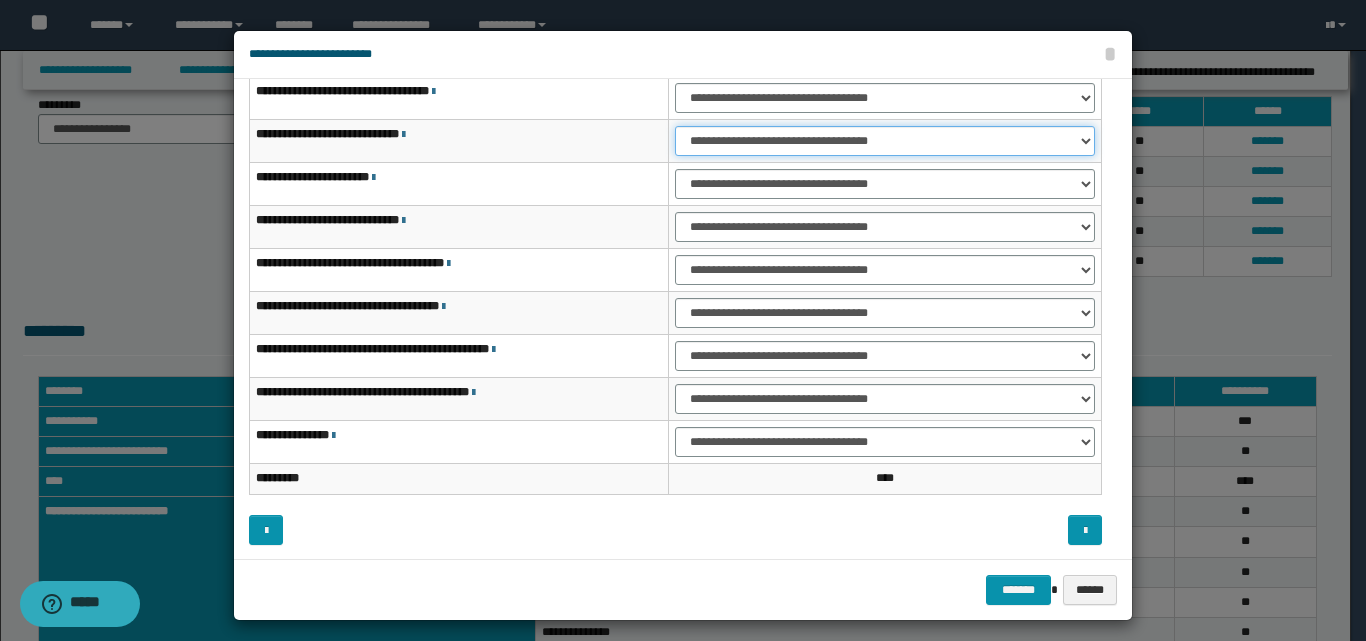 click on "**********" at bounding box center [885, 141] 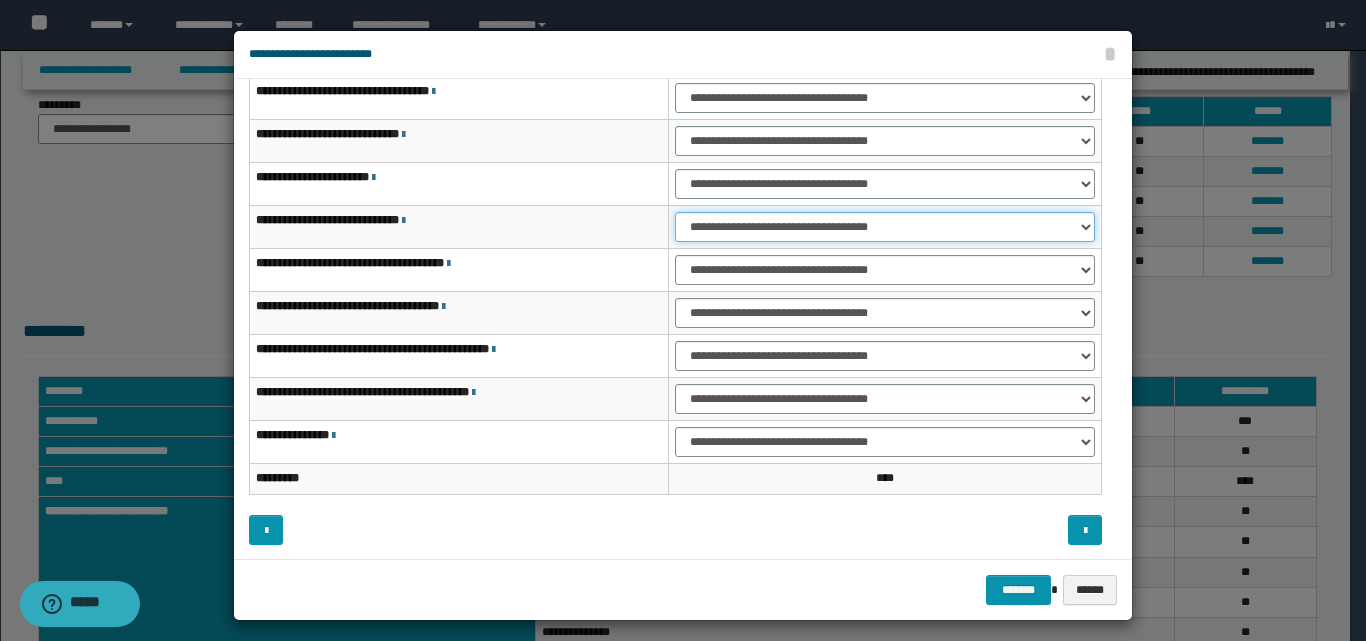 click on "**********" at bounding box center [885, 227] 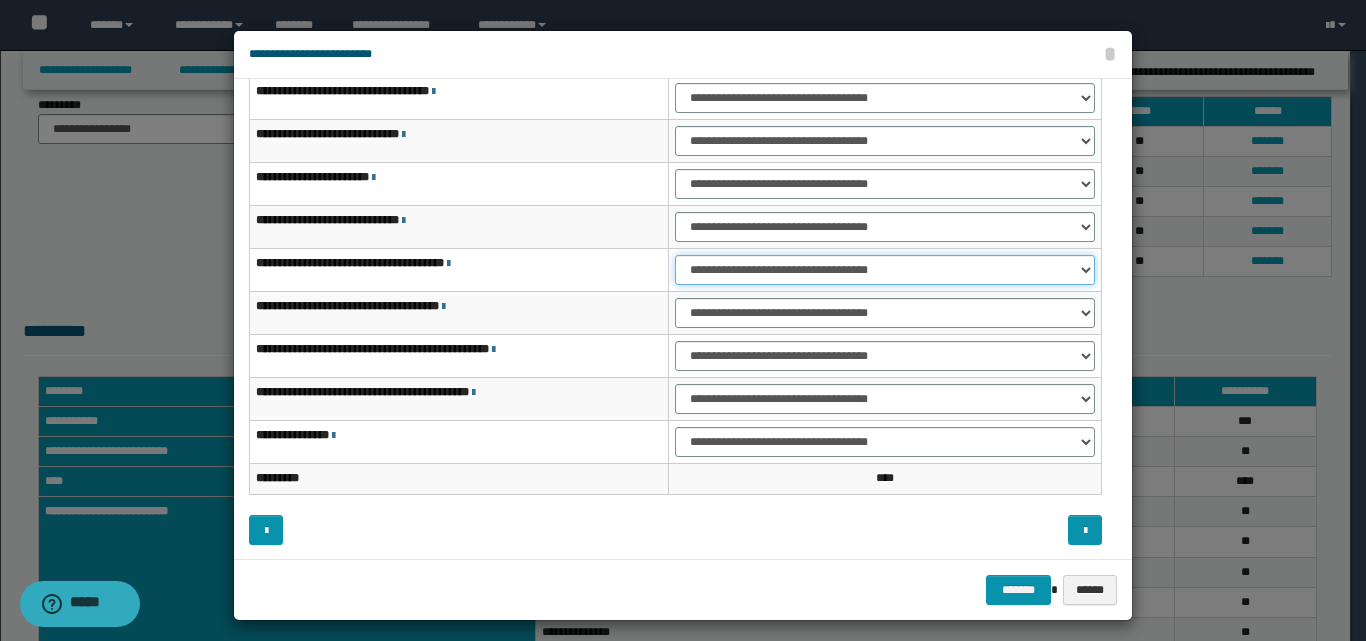 click on "**********" at bounding box center (885, 270) 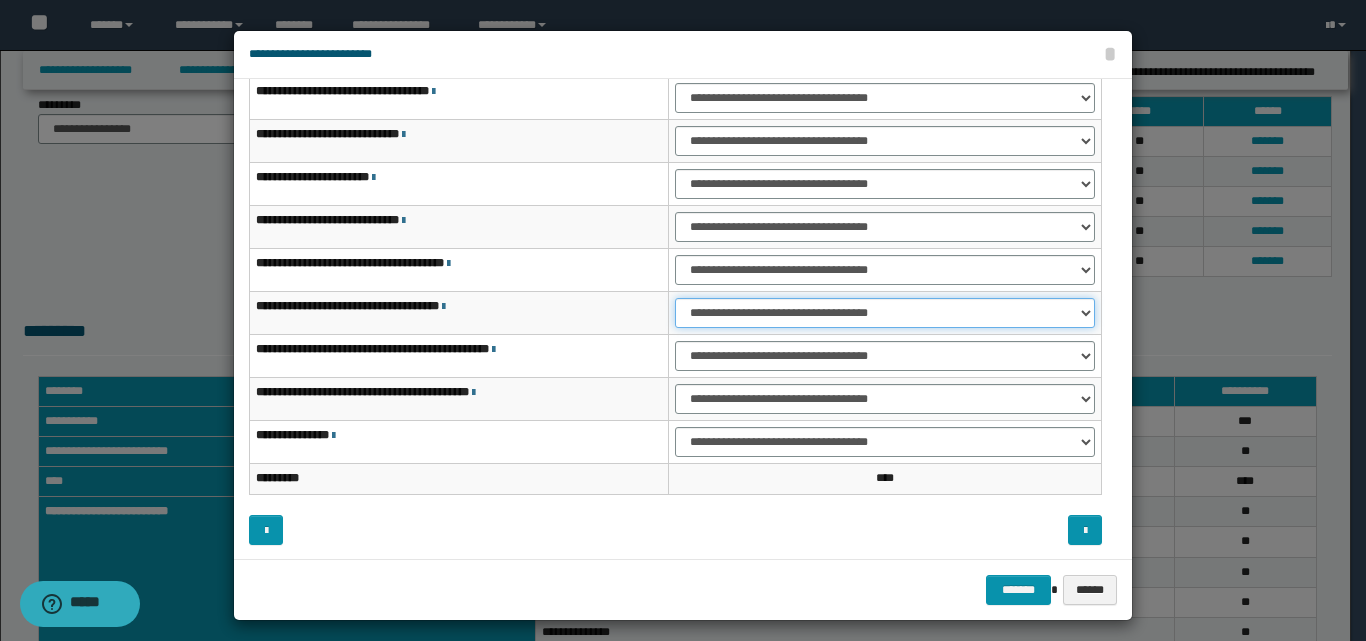 click on "**********" at bounding box center (885, 313) 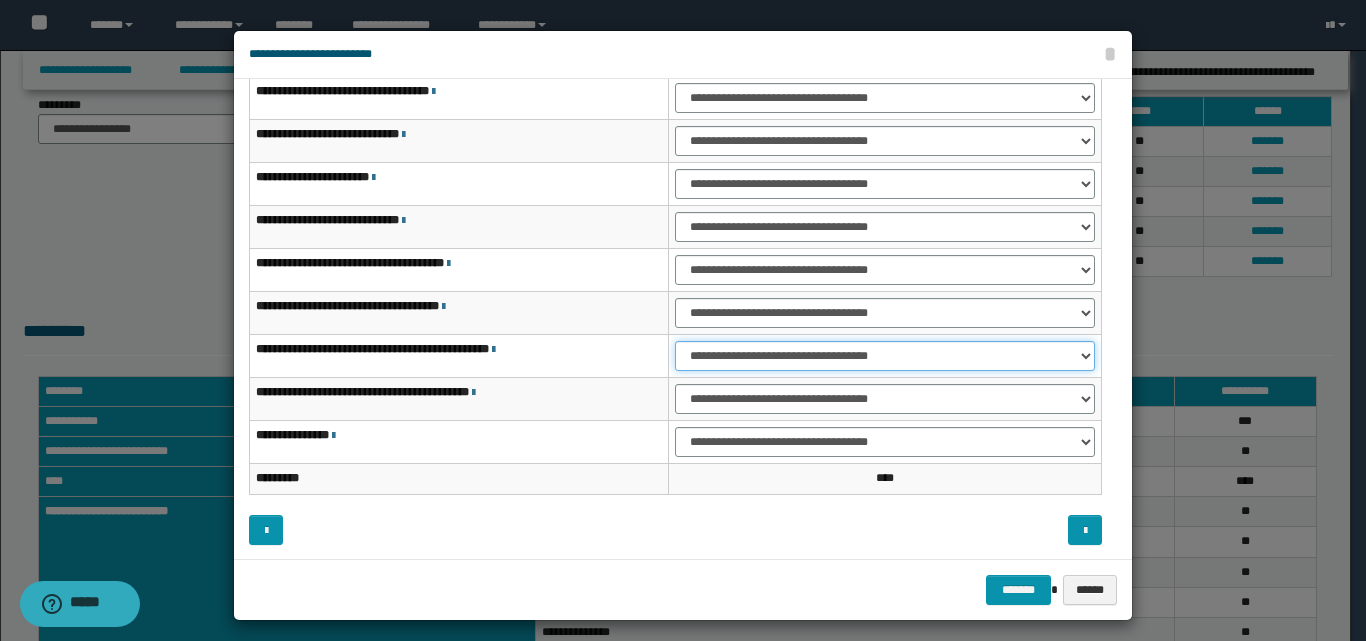 click on "**********" at bounding box center [885, 356] 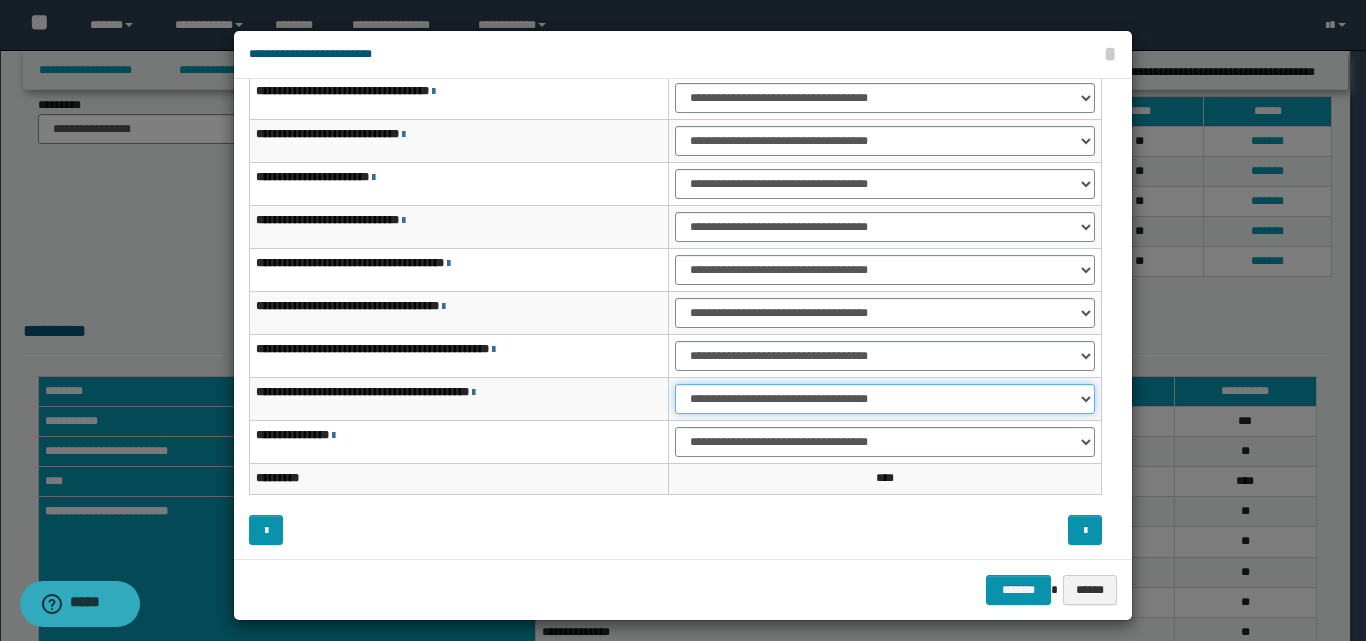 click on "**********" at bounding box center [885, 399] 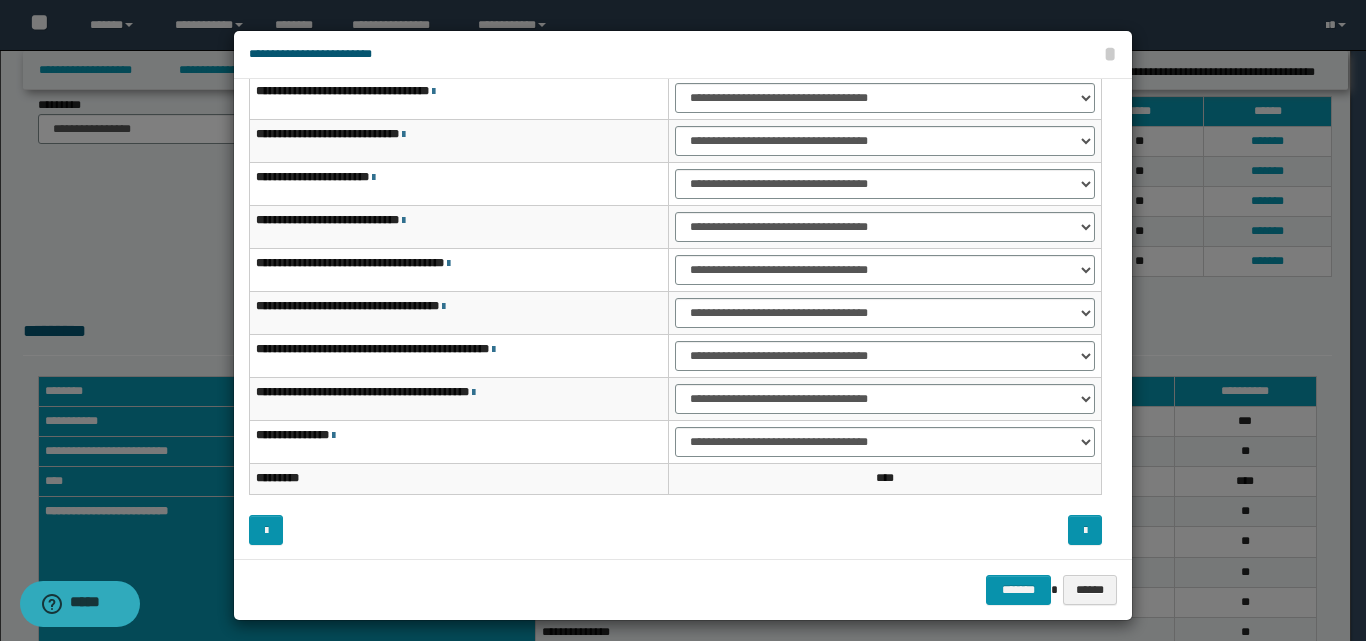click at bounding box center (897, 530) 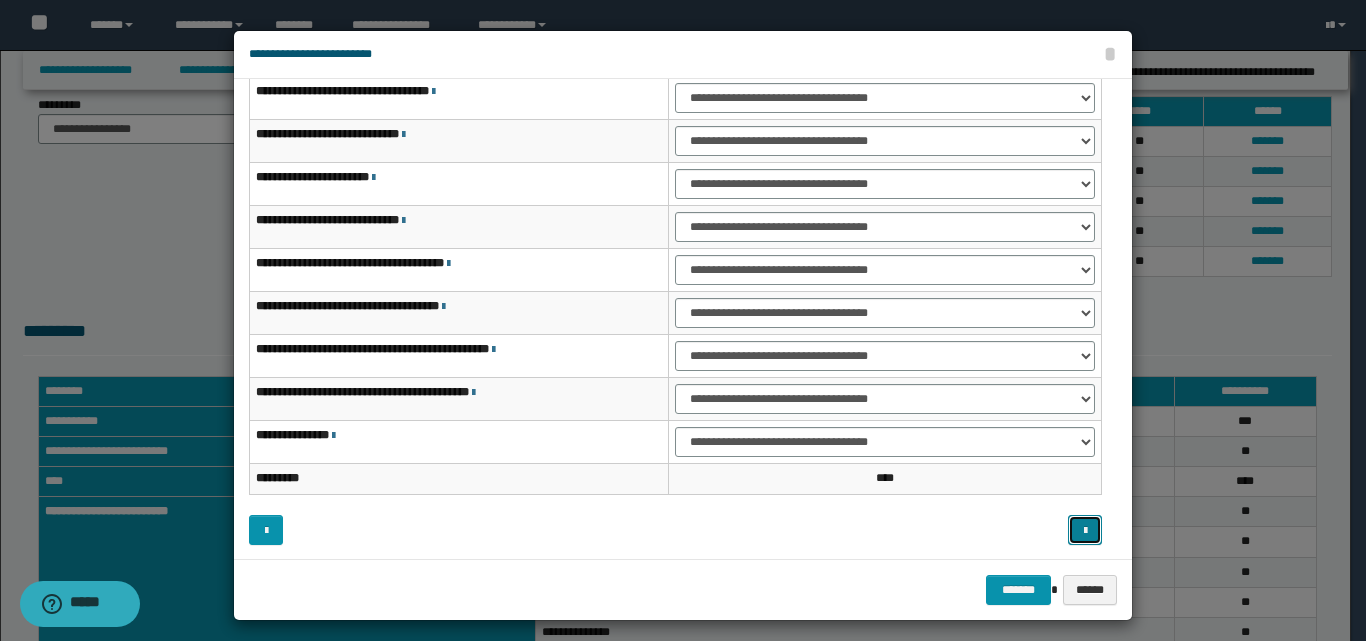 click at bounding box center (1085, 531) 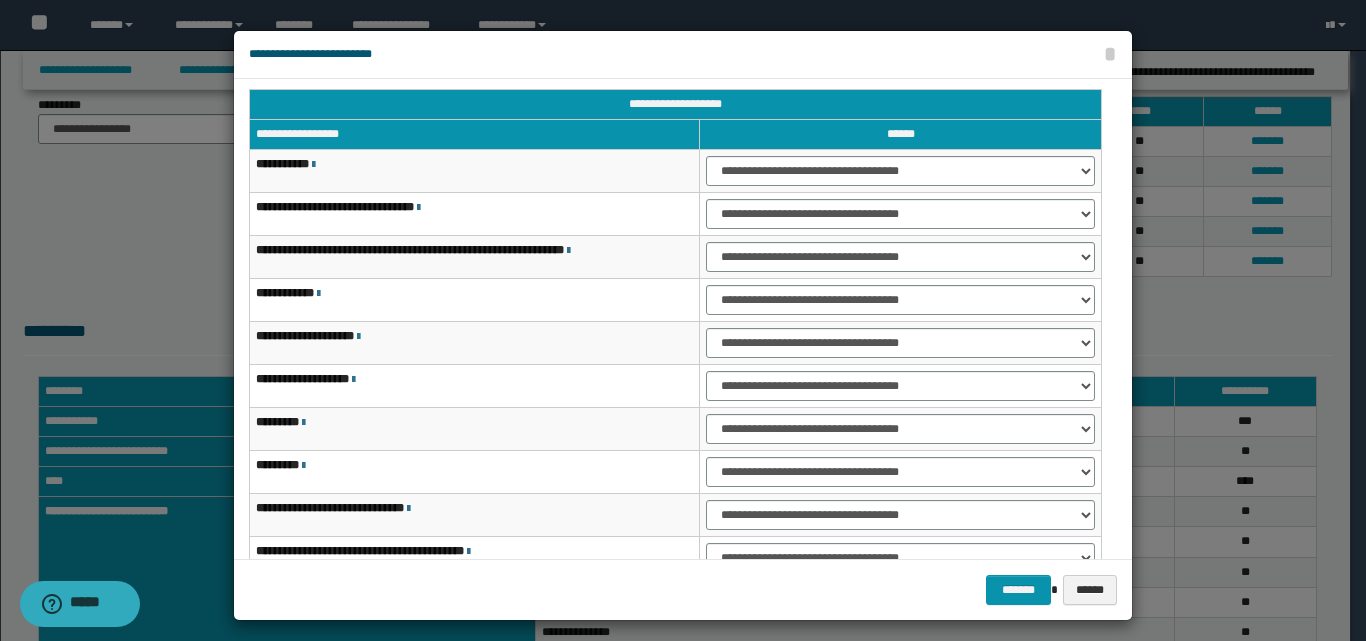 scroll, scrollTop: 0, scrollLeft: 0, axis: both 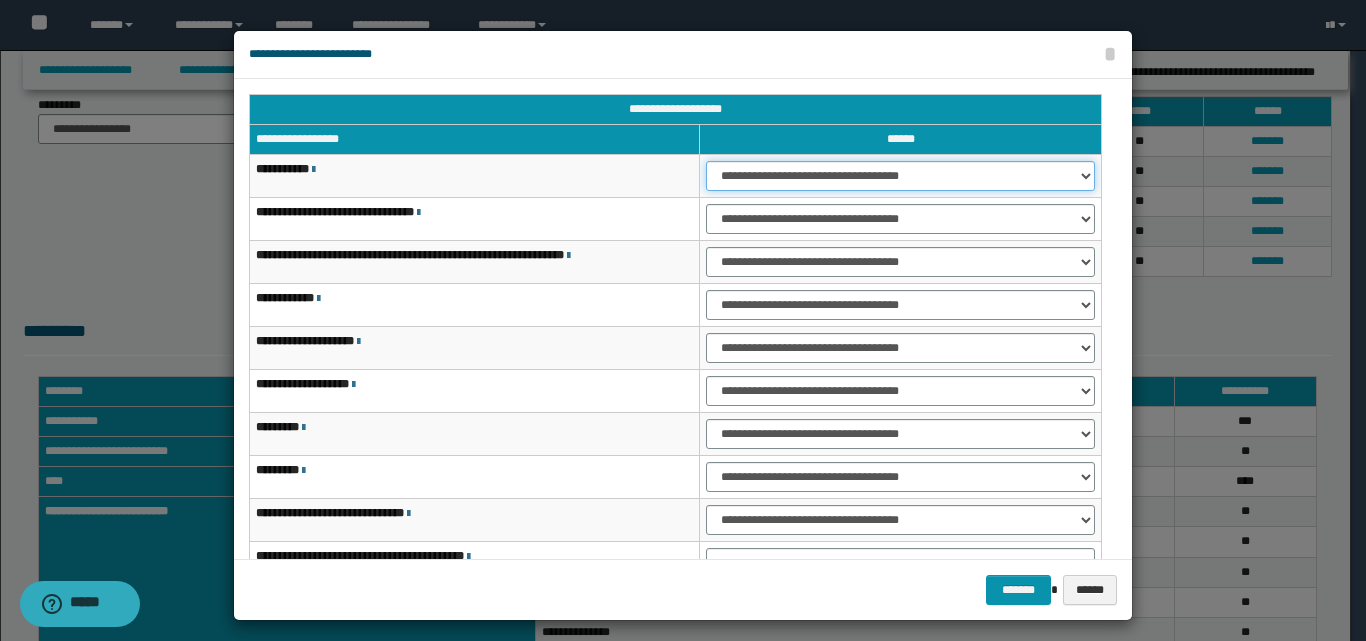 click on "**********" at bounding box center (900, 176) 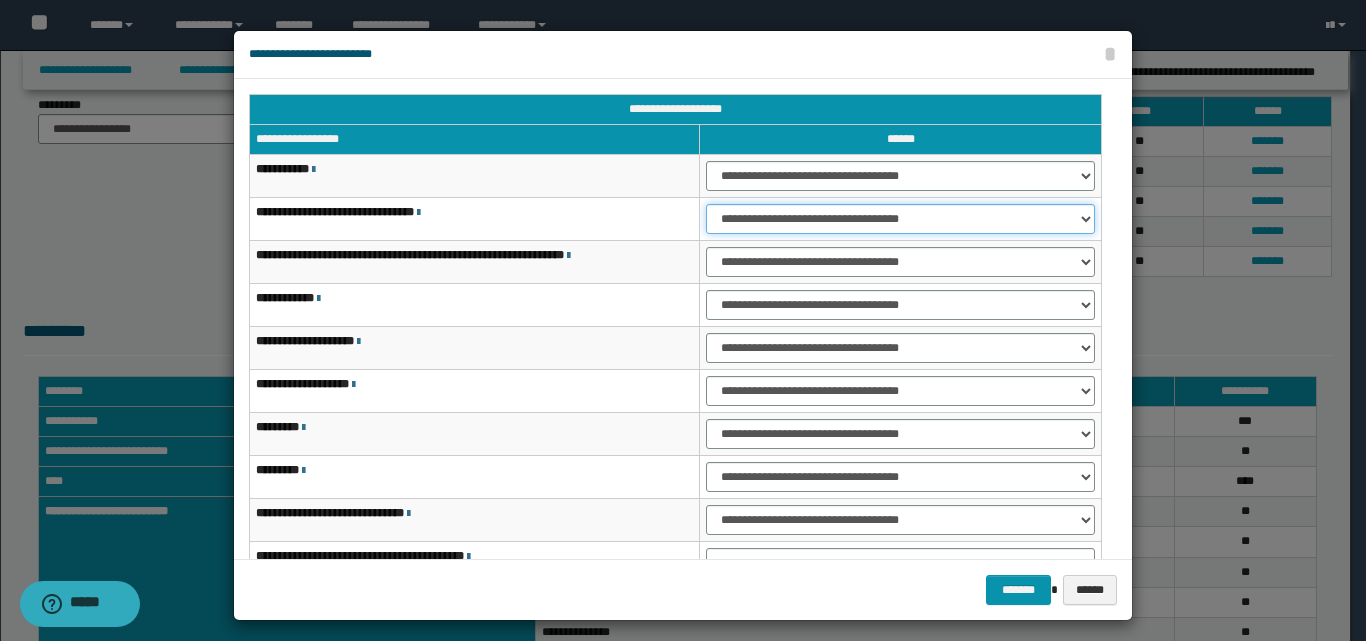 click on "**********" at bounding box center [900, 219] 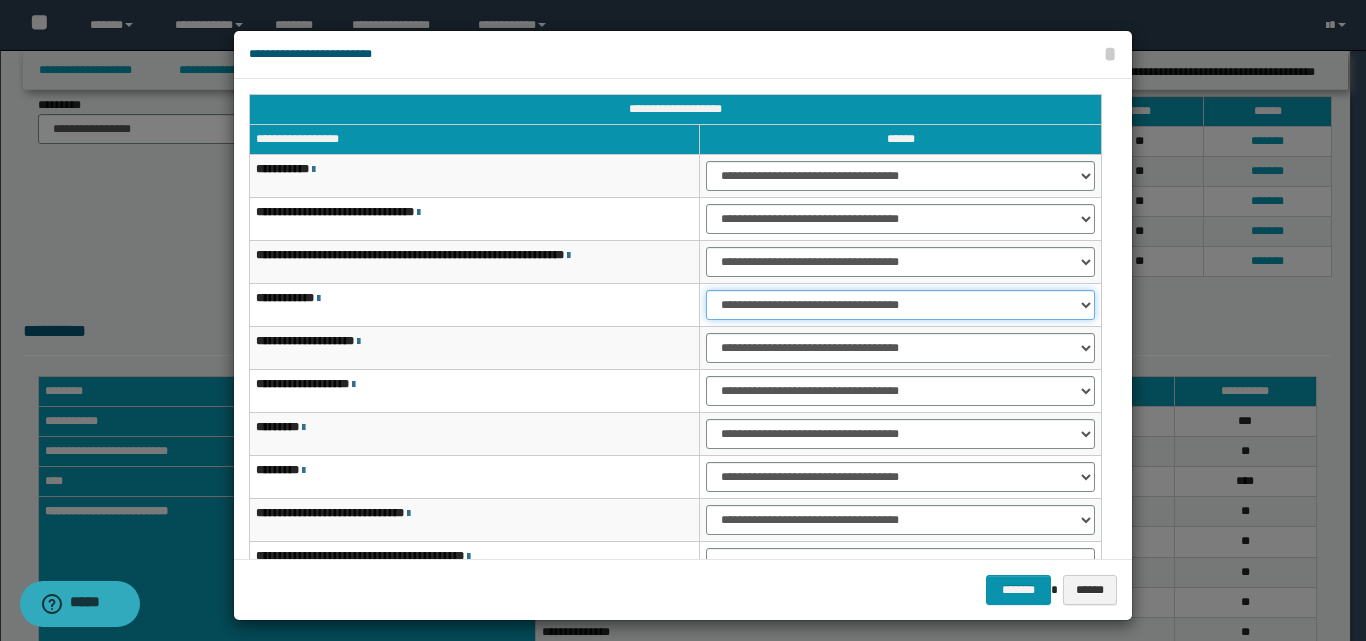 click on "**********" at bounding box center (900, 305) 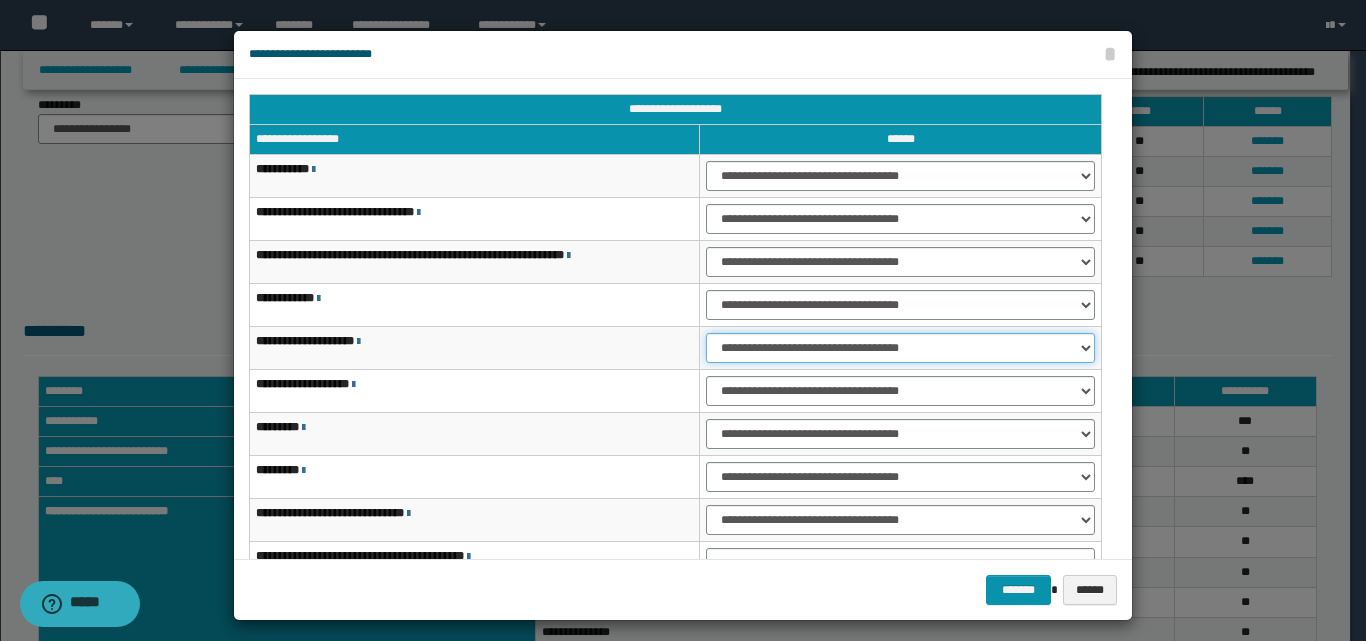 click on "**********" at bounding box center [900, 348] 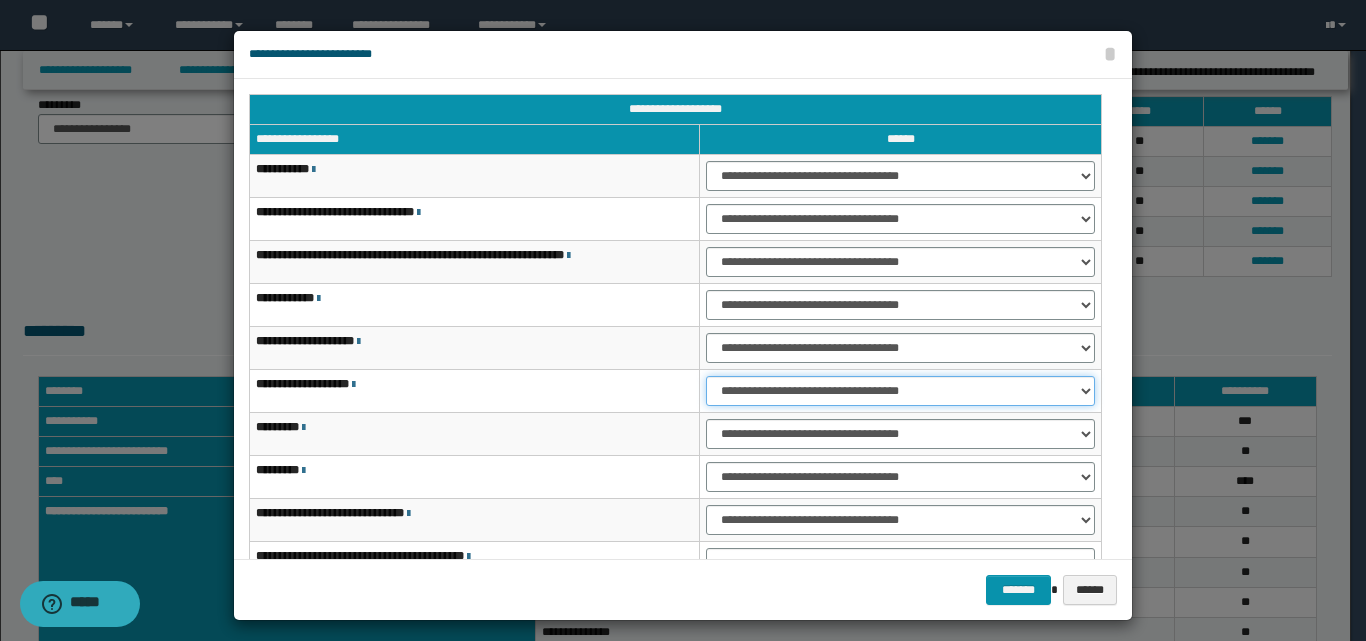 click on "**********" at bounding box center [900, 391] 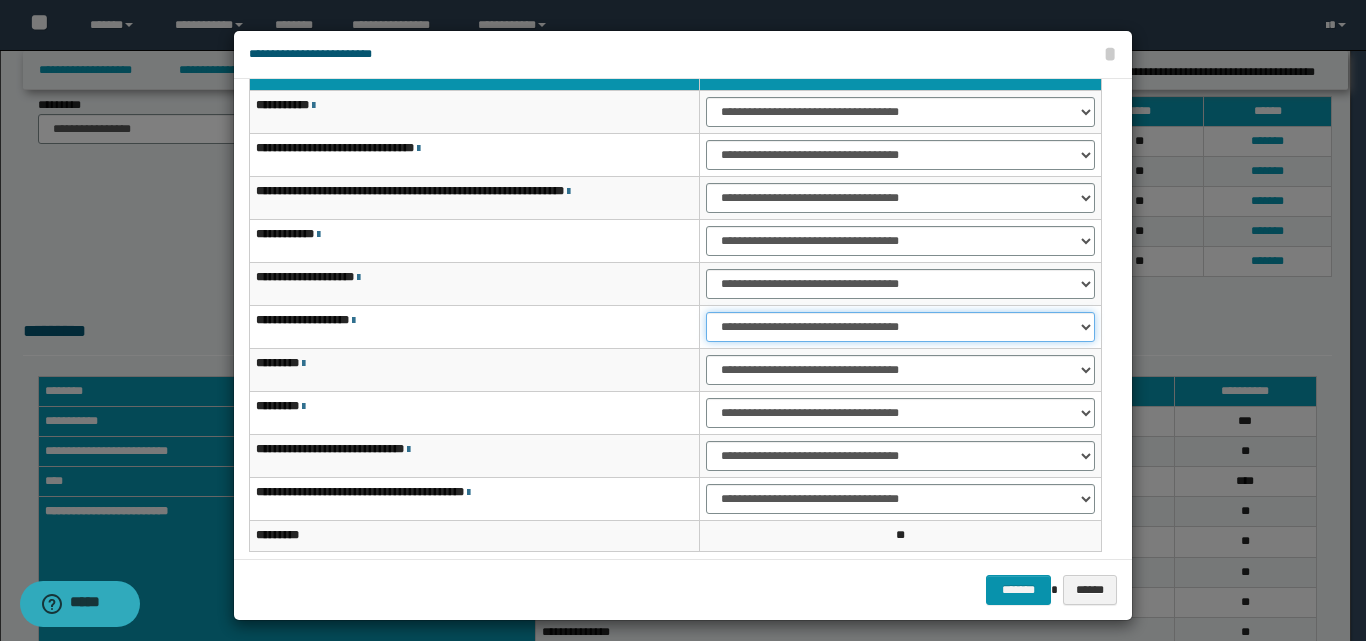 scroll, scrollTop: 121, scrollLeft: 0, axis: vertical 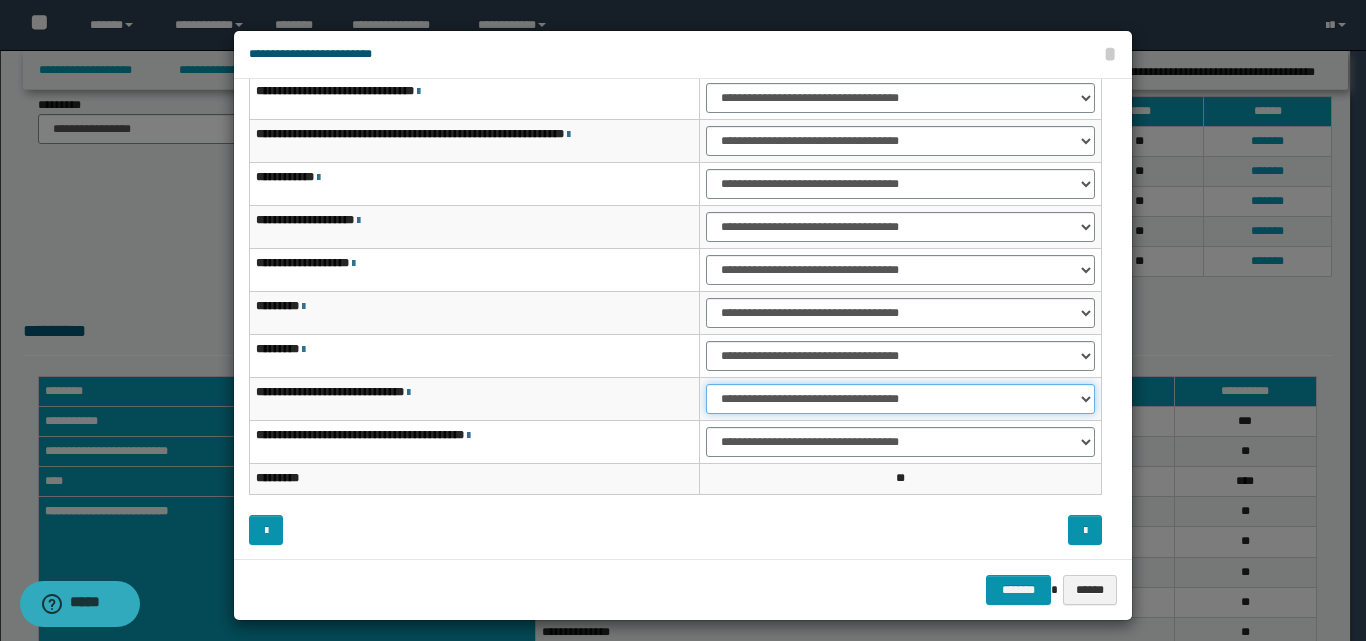 click on "**********" at bounding box center [900, 399] 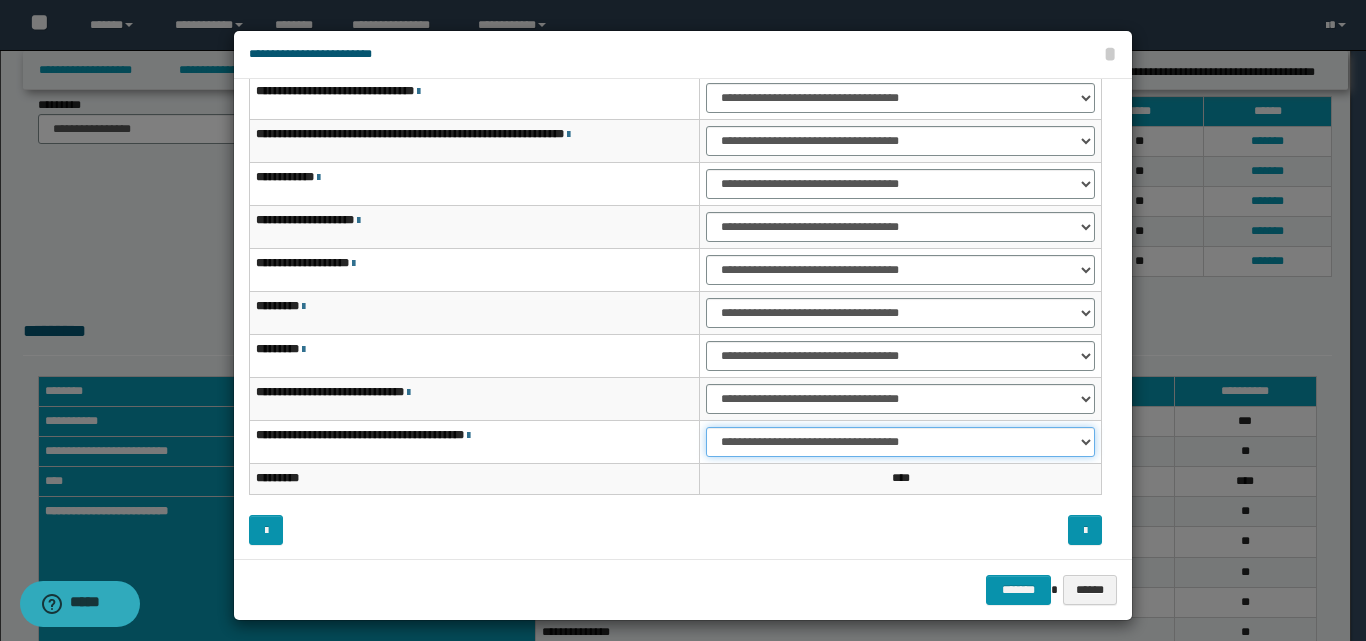 click on "**********" at bounding box center [900, 442] 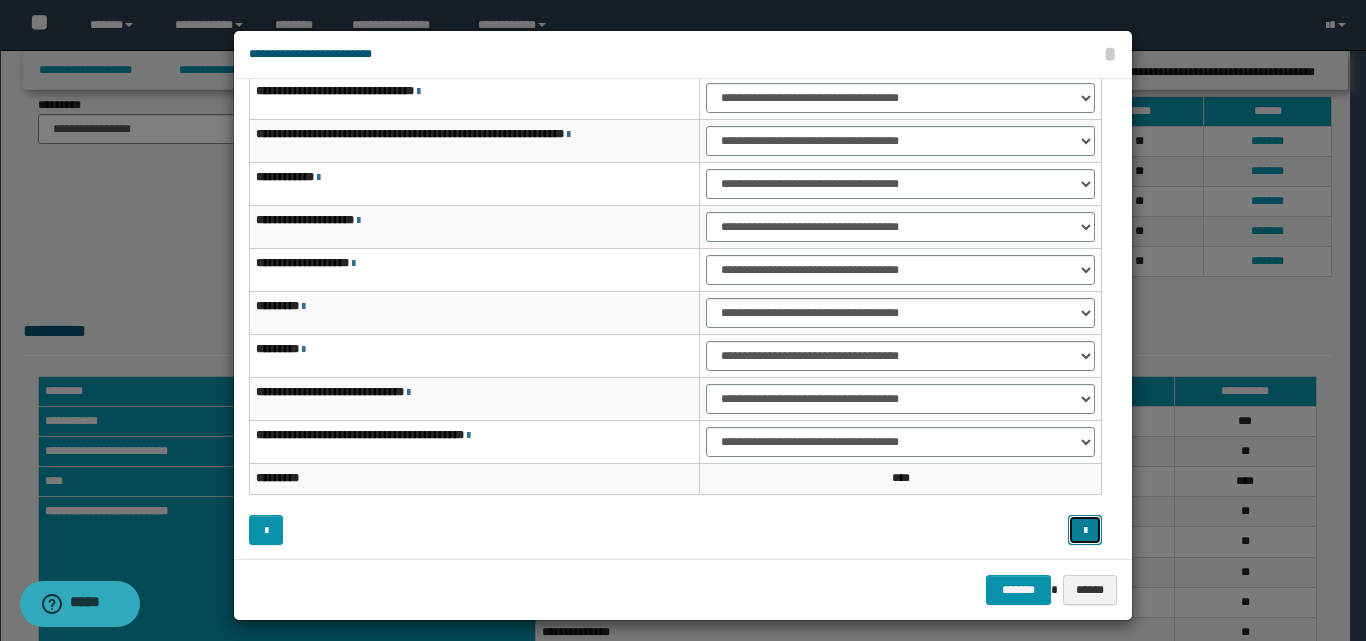 click at bounding box center (1085, 531) 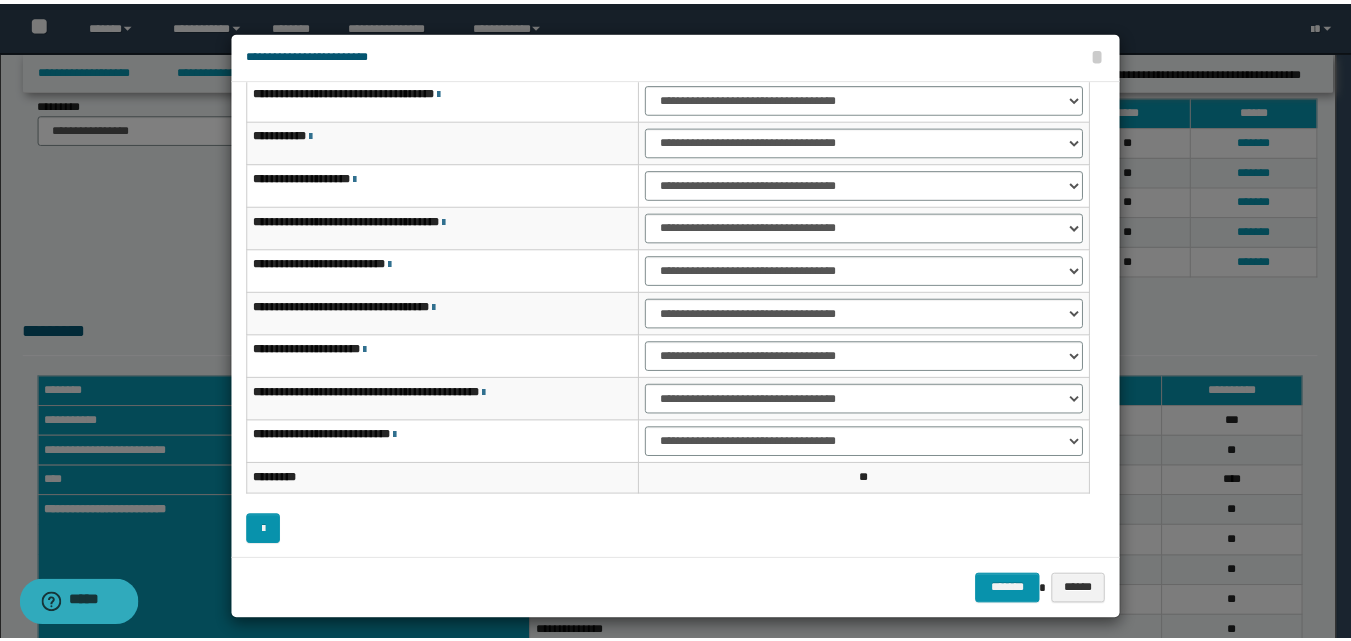 scroll, scrollTop: 0, scrollLeft: 0, axis: both 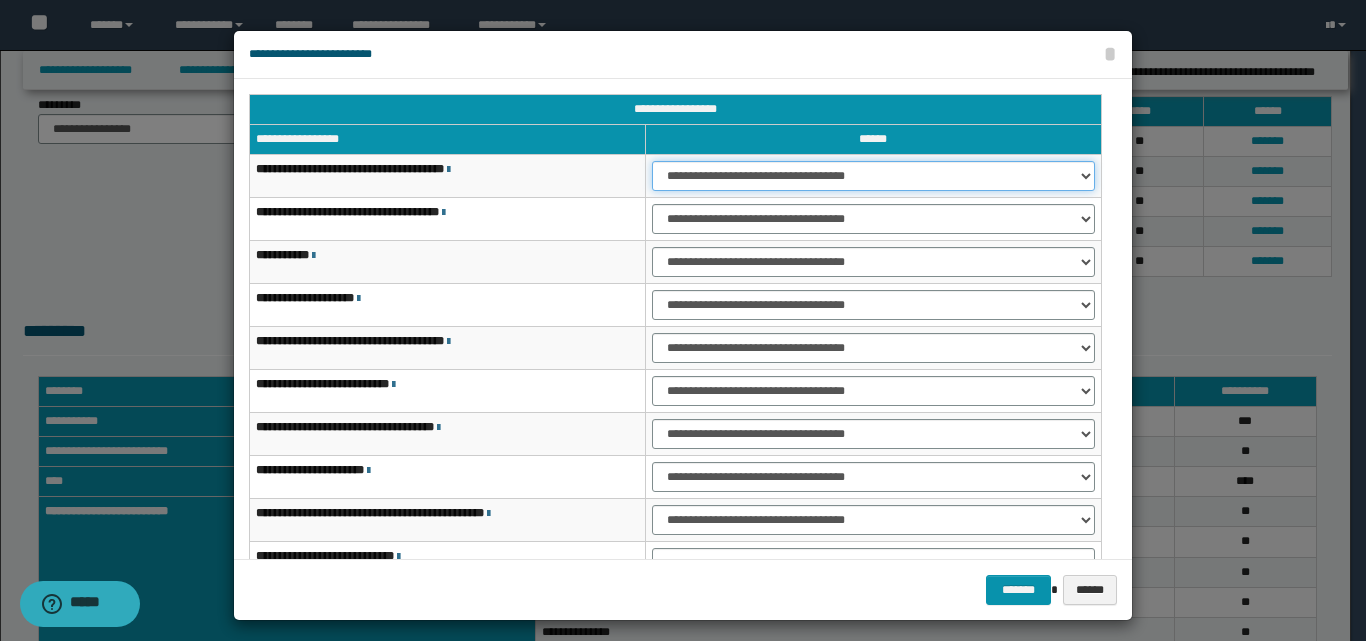 click on "**********" at bounding box center (873, 176) 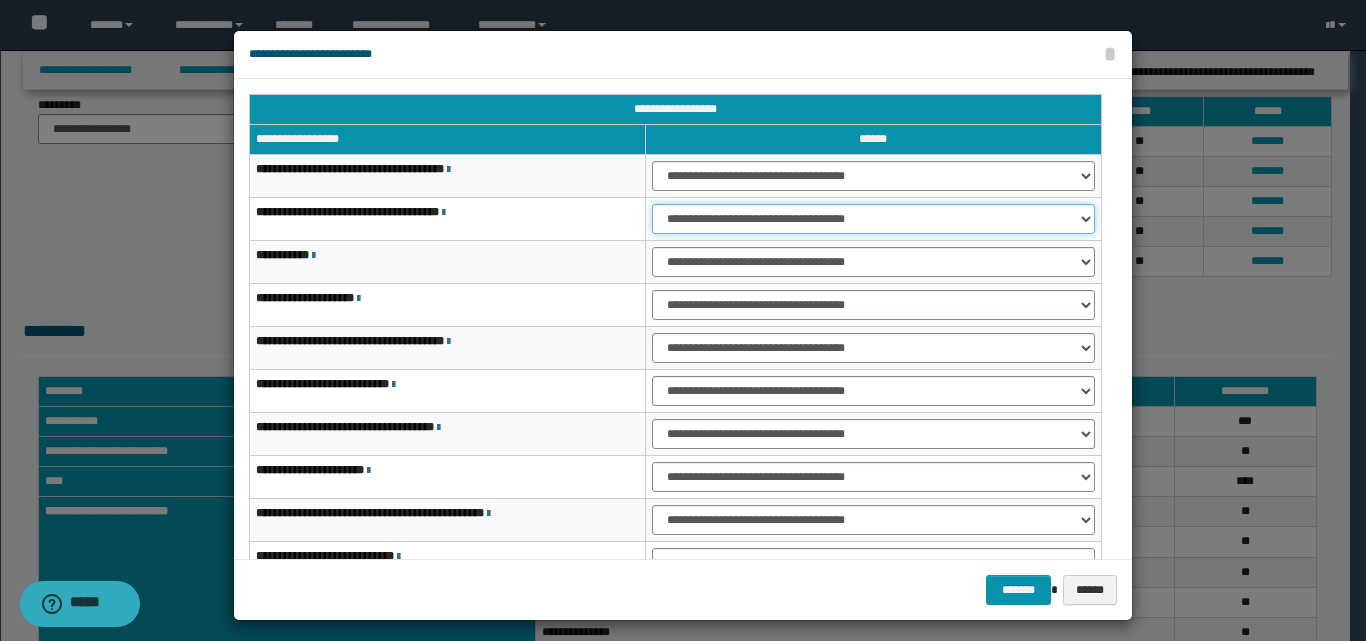 click on "**********" at bounding box center [873, 219] 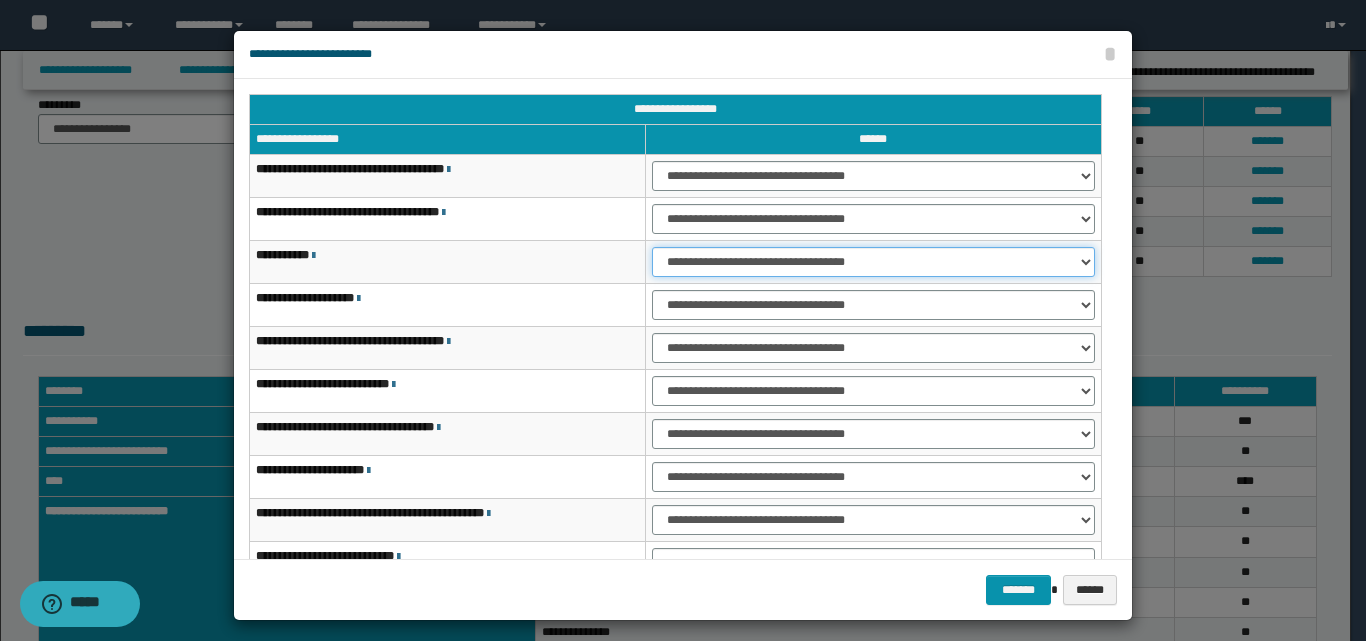 click on "**********" at bounding box center [873, 262] 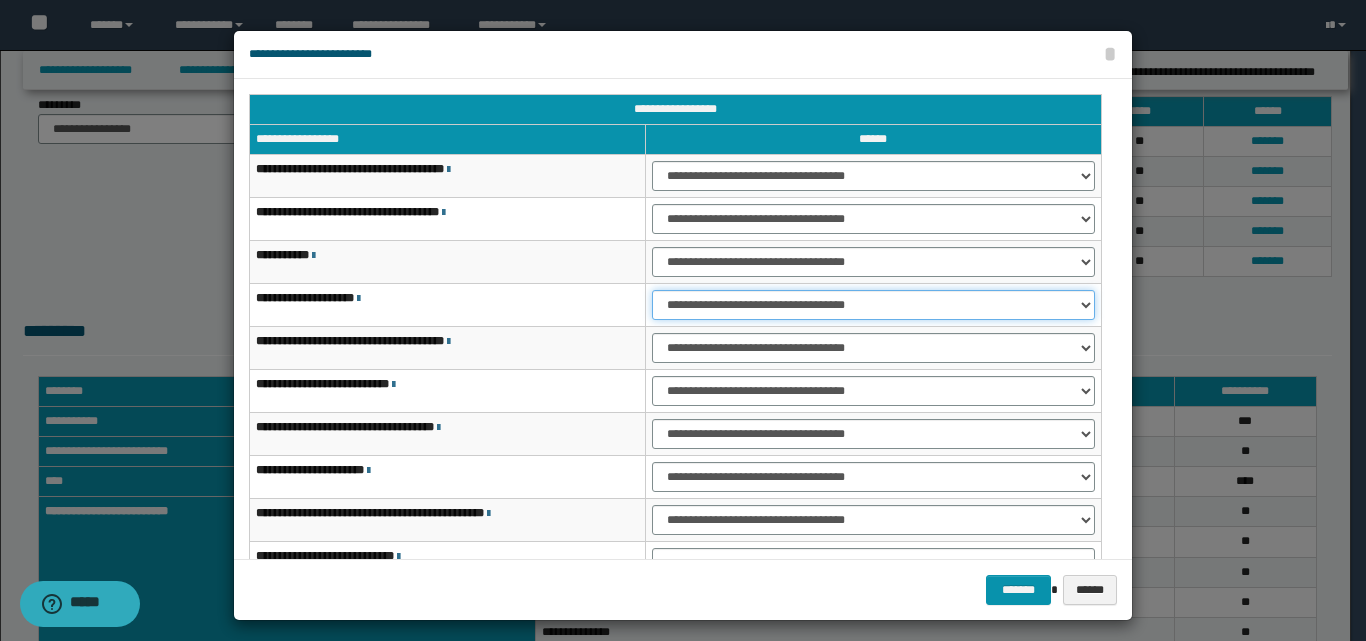 click on "**********" at bounding box center [873, 305] 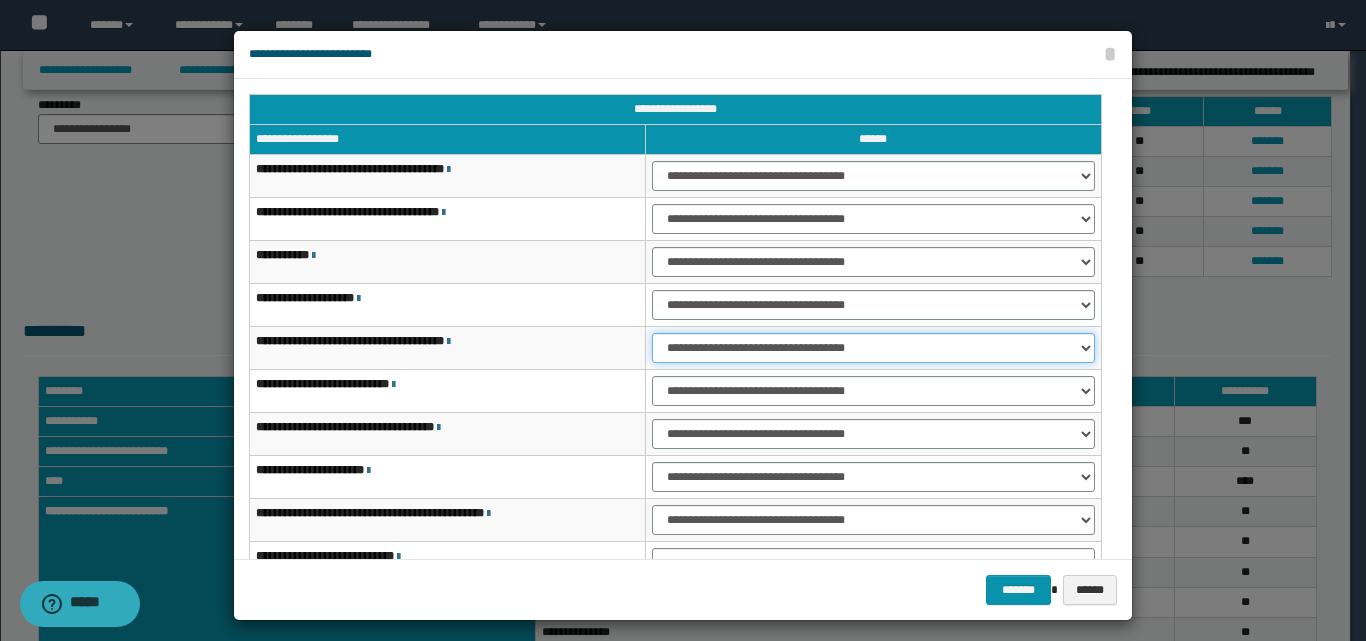 click on "**********" at bounding box center (873, 348) 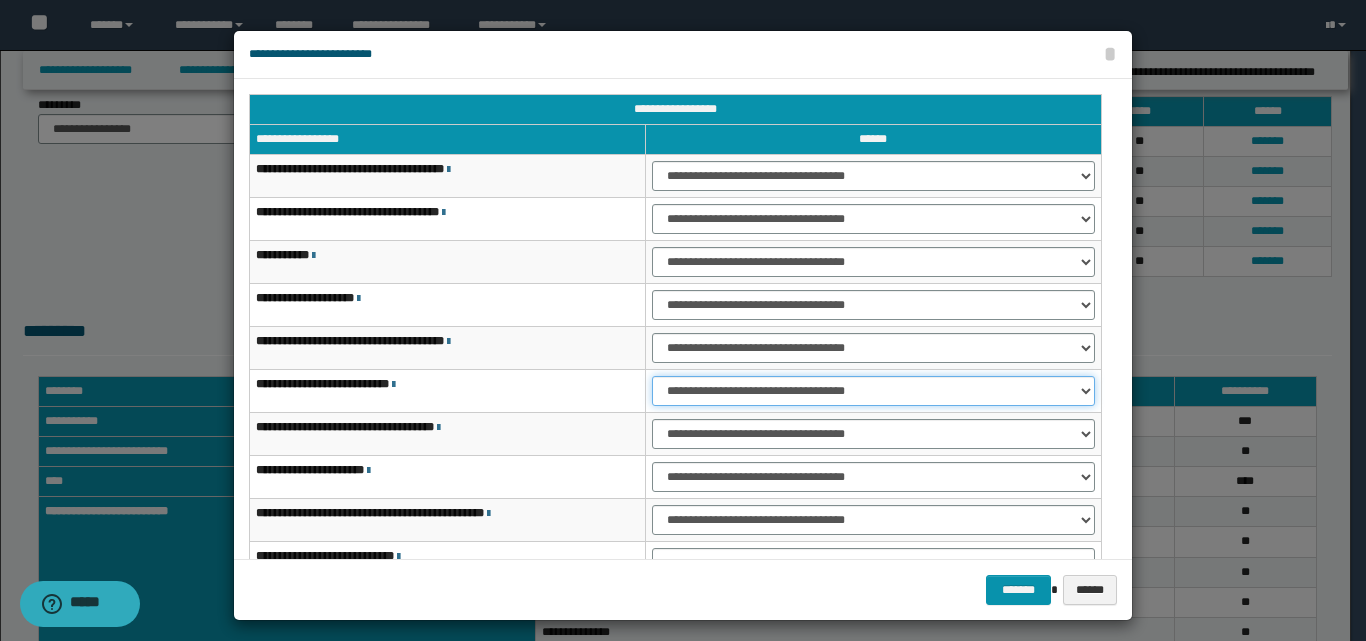 click on "**********" at bounding box center [873, 391] 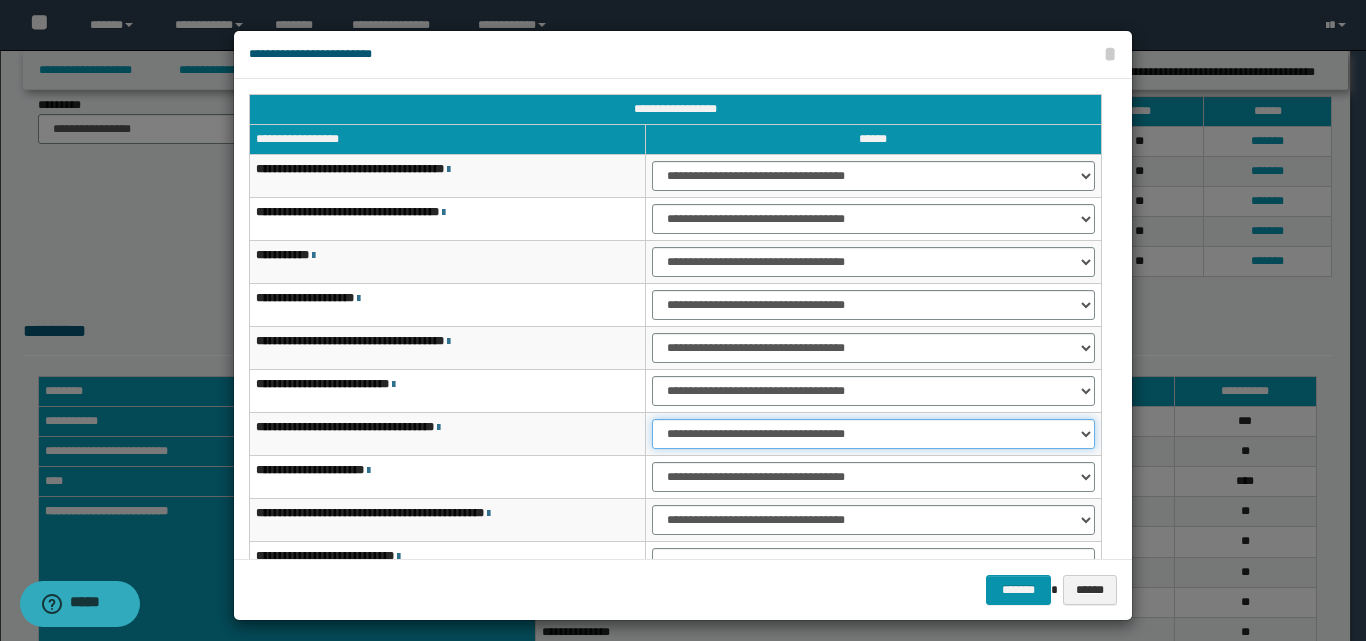 click on "**********" at bounding box center [873, 434] 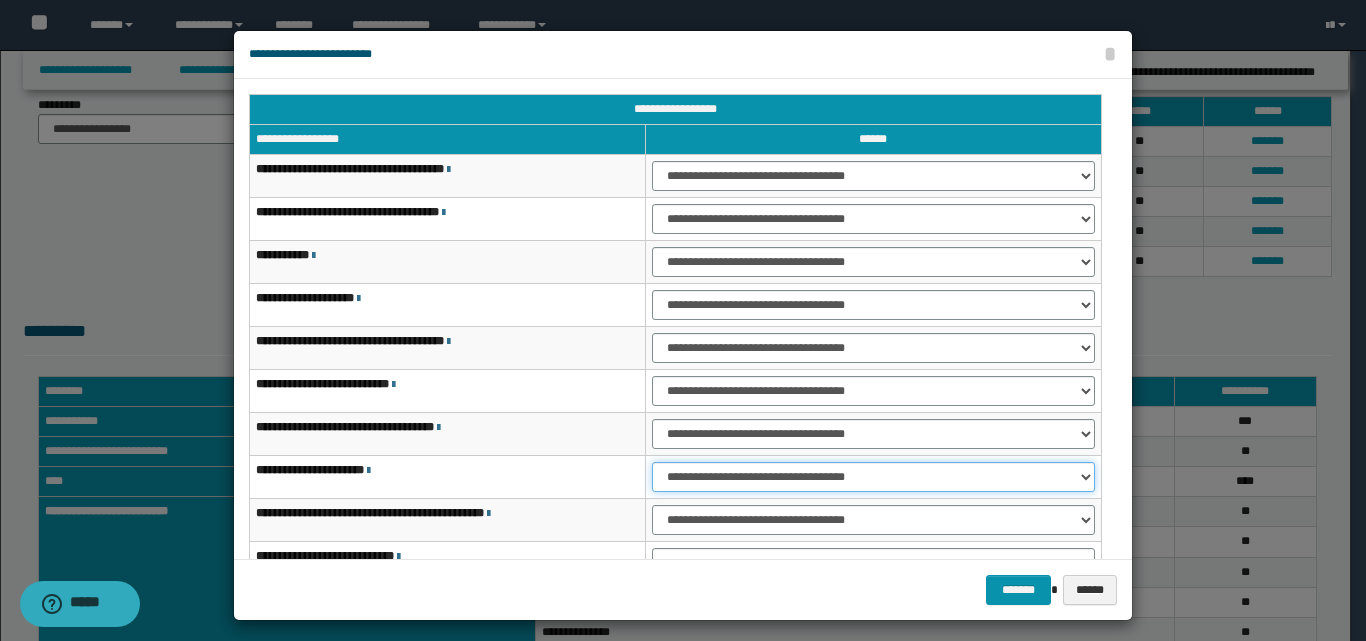 click on "**********" at bounding box center (873, 477) 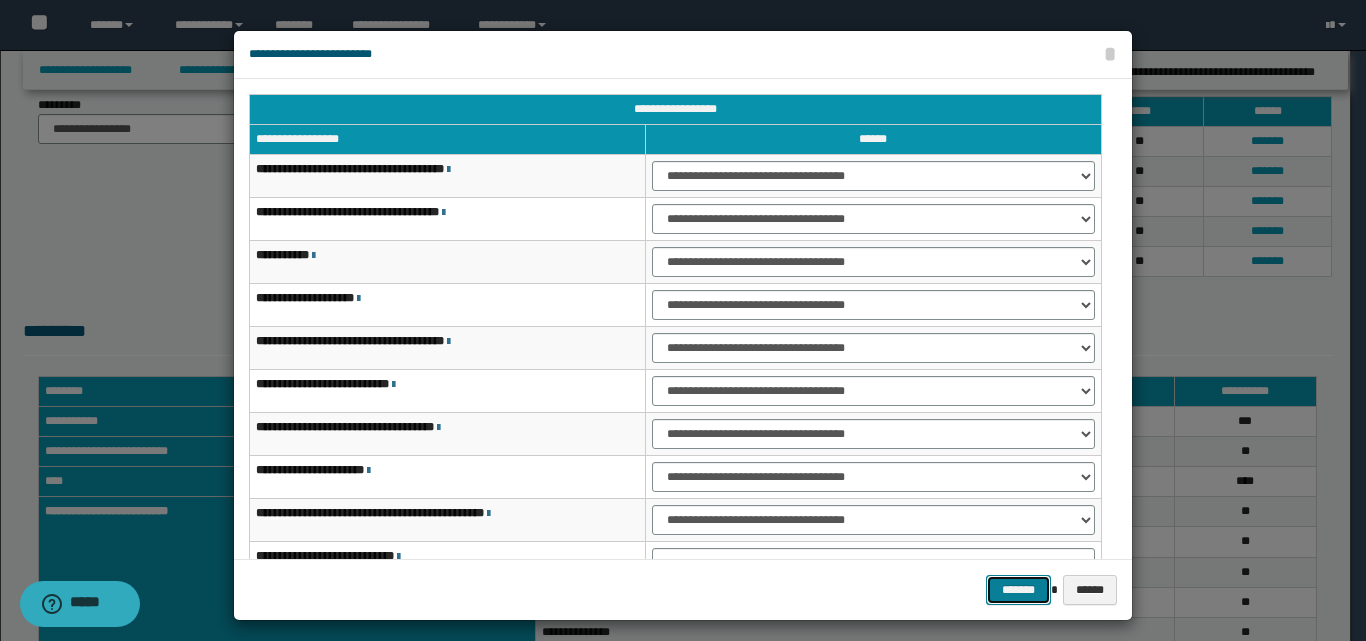 click on "*******" at bounding box center (1018, 590) 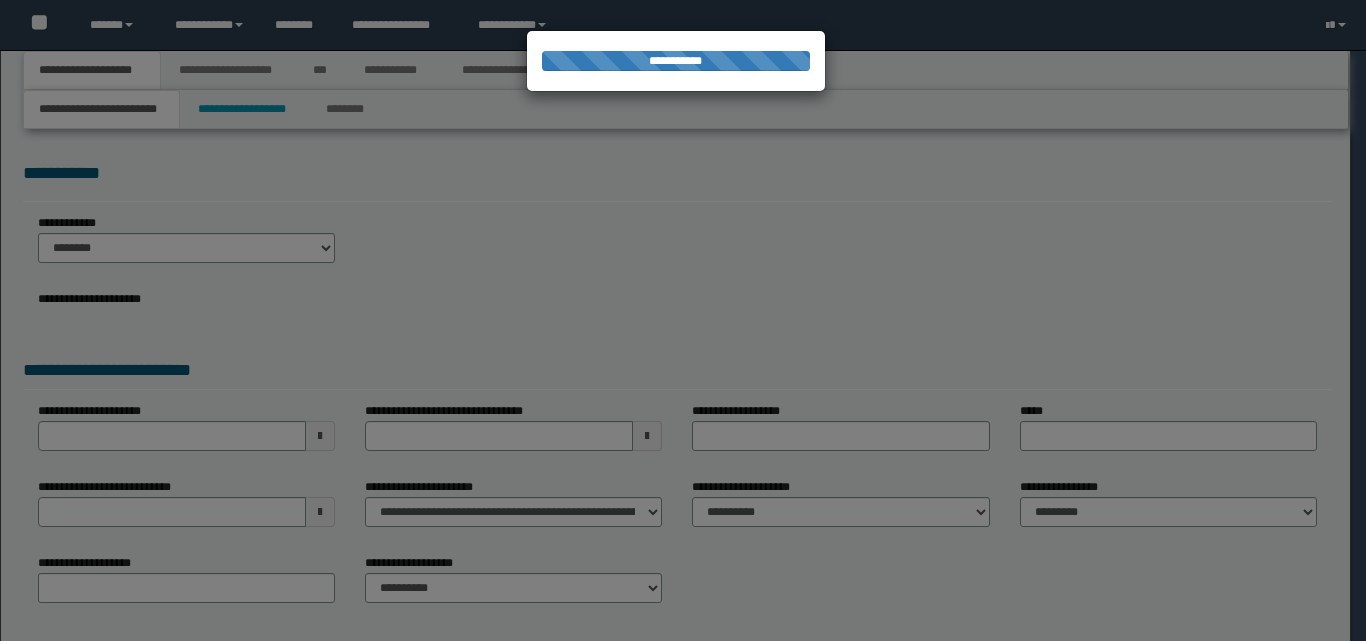 scroll, scrollTop: 0, scrollLeft: 0, axis: both 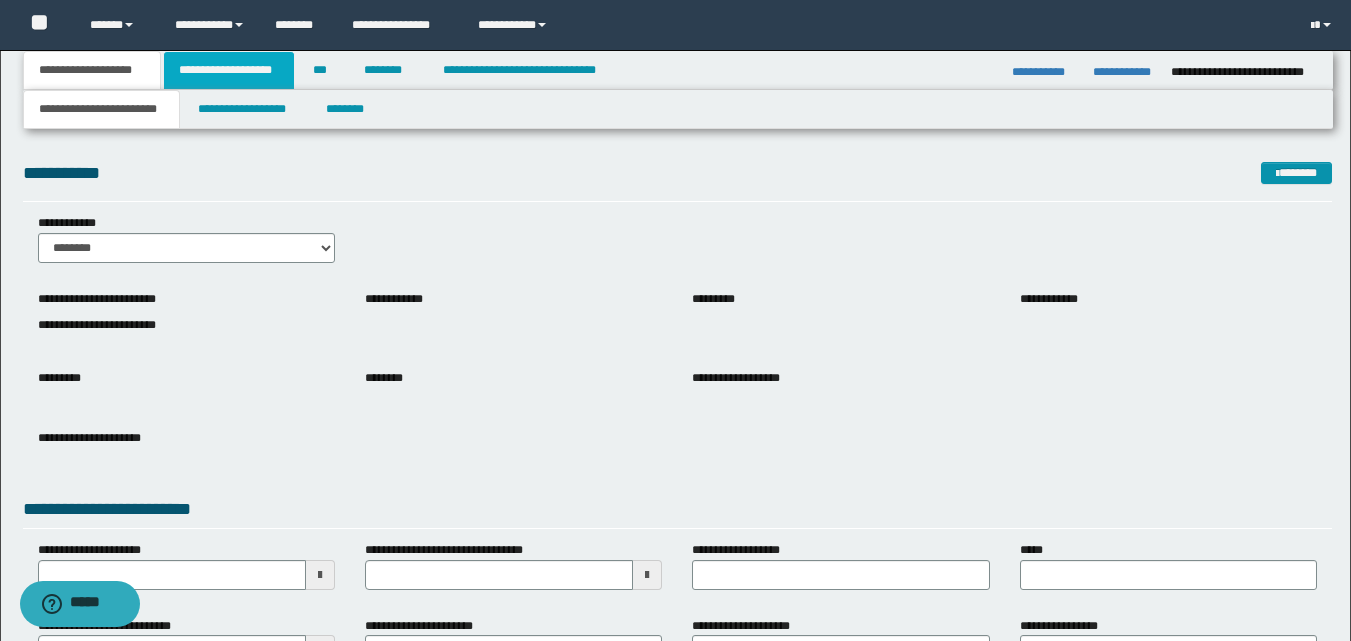 click on "**********" at bounding box center (229, 70) 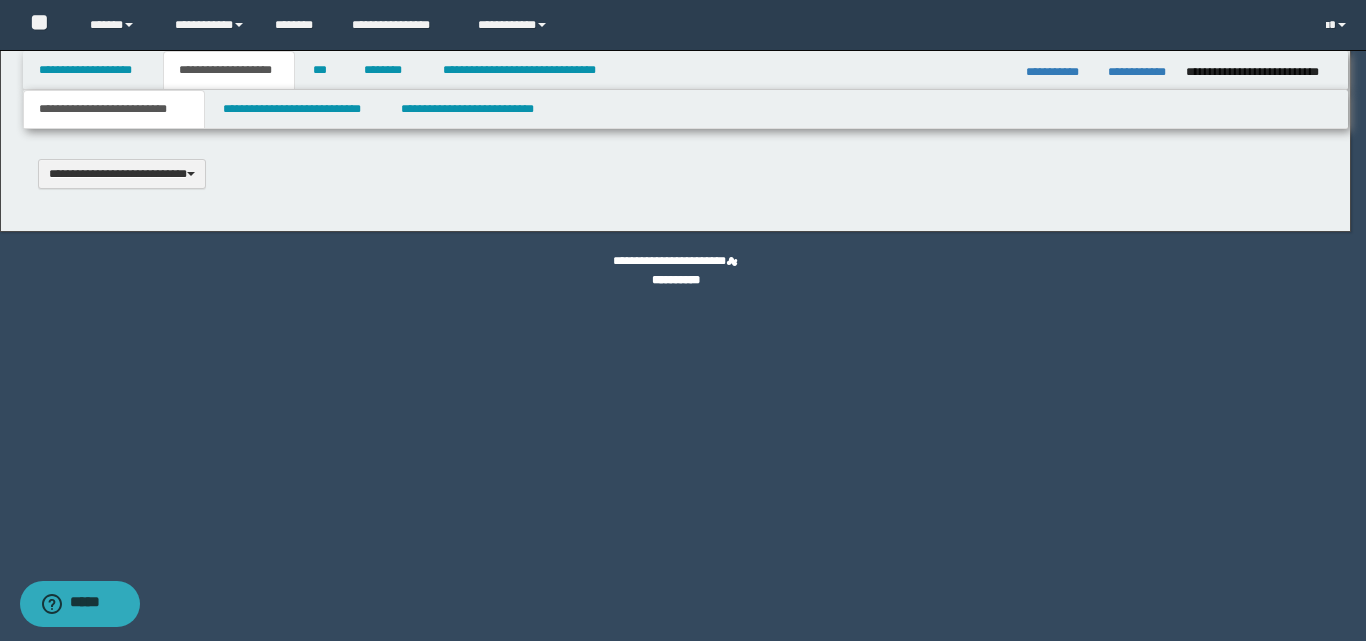 type 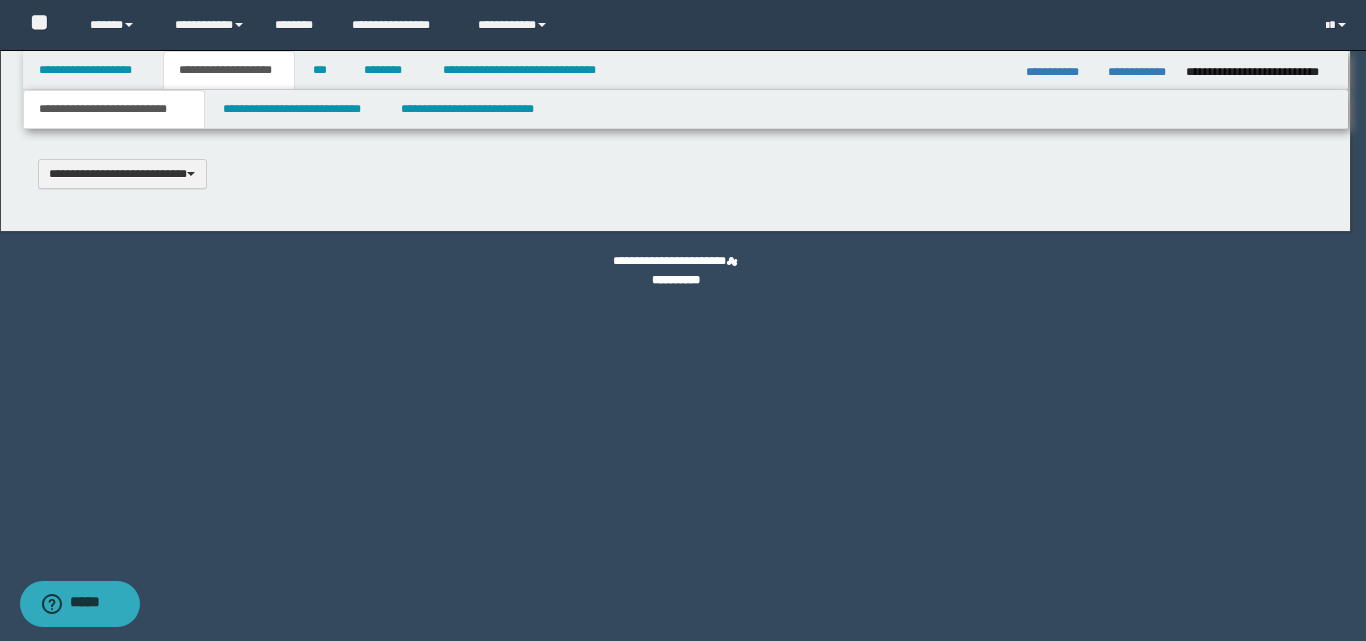 scroll, scrollTop: 0, scrollLeft: 0, axis: both 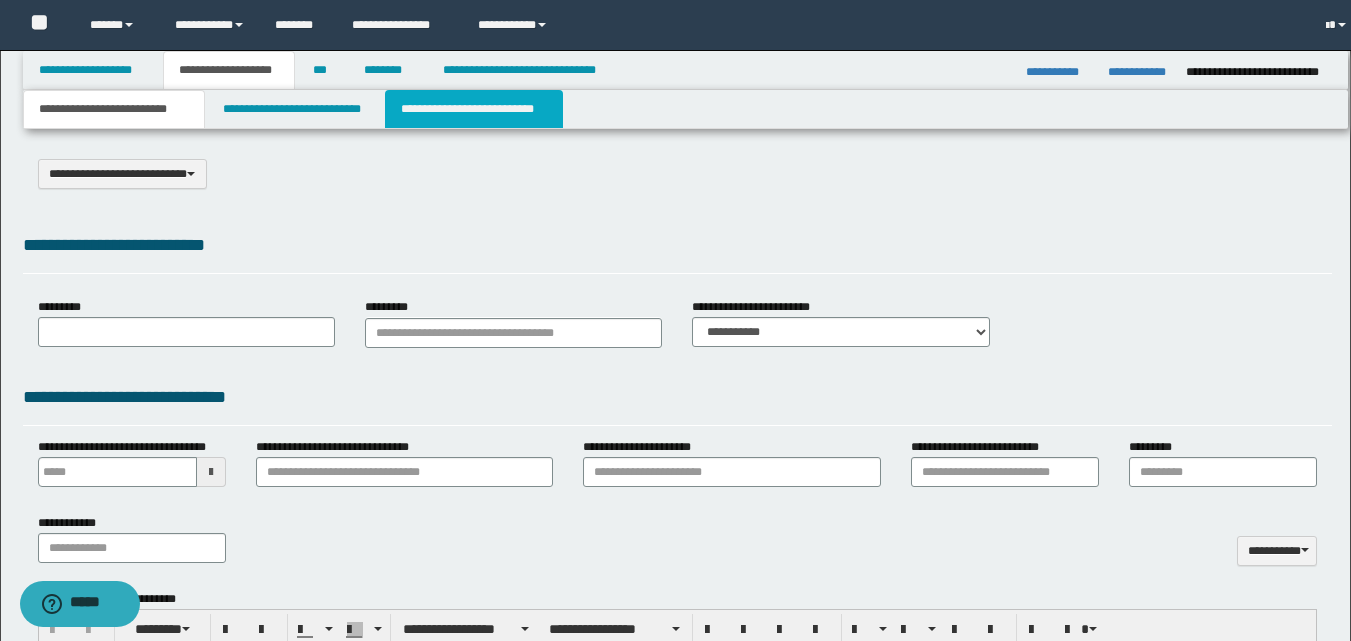 click on "**********" at bounding box center [474, 109] 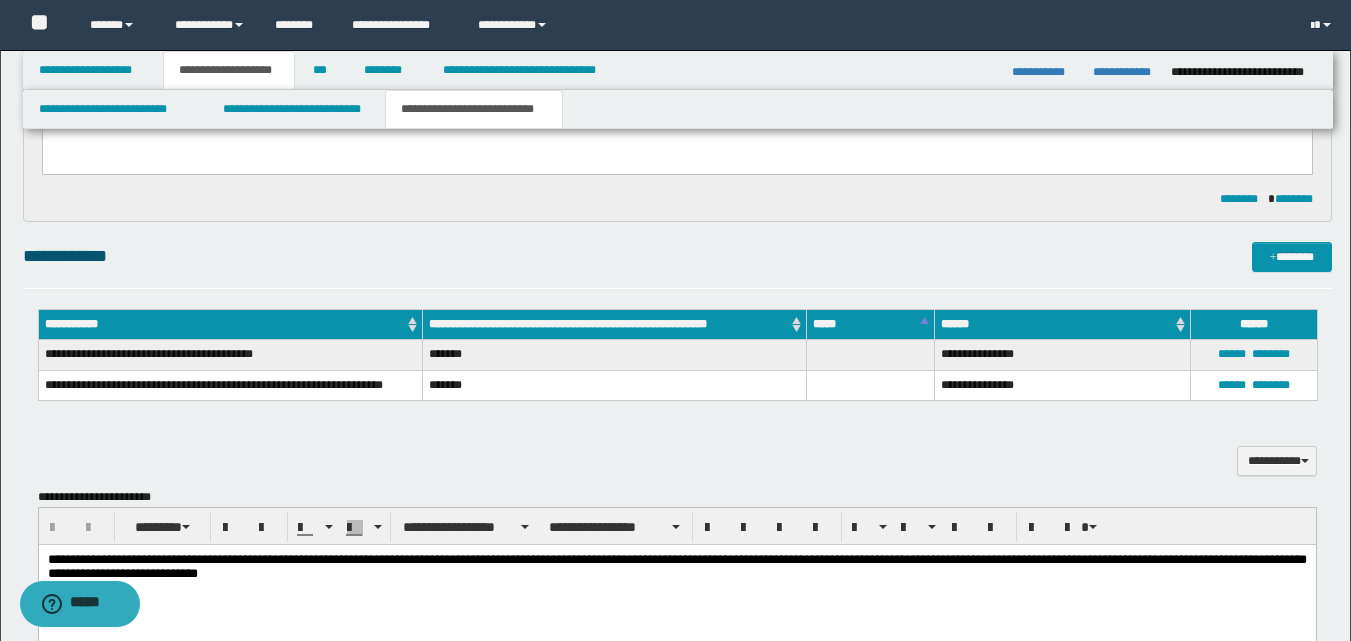 scroll, scrollTop: 500, scrollLeft: 0, axis: vertical 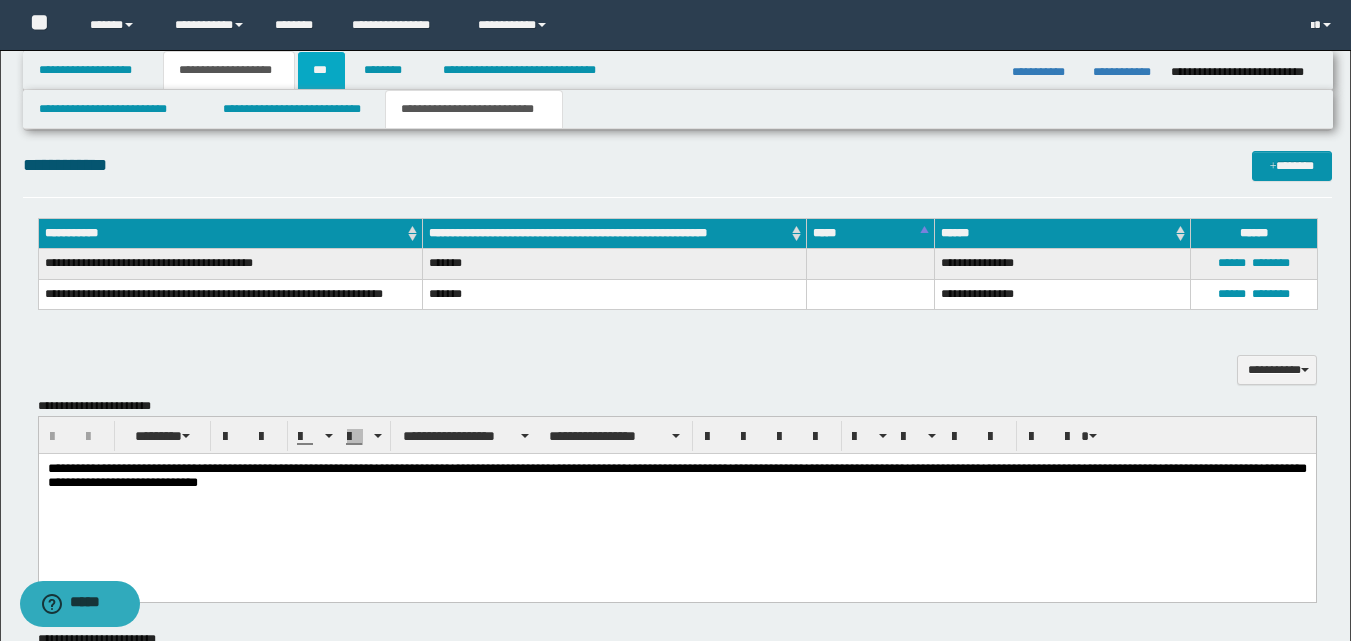 click on "***" at bounding box center [321, 70] 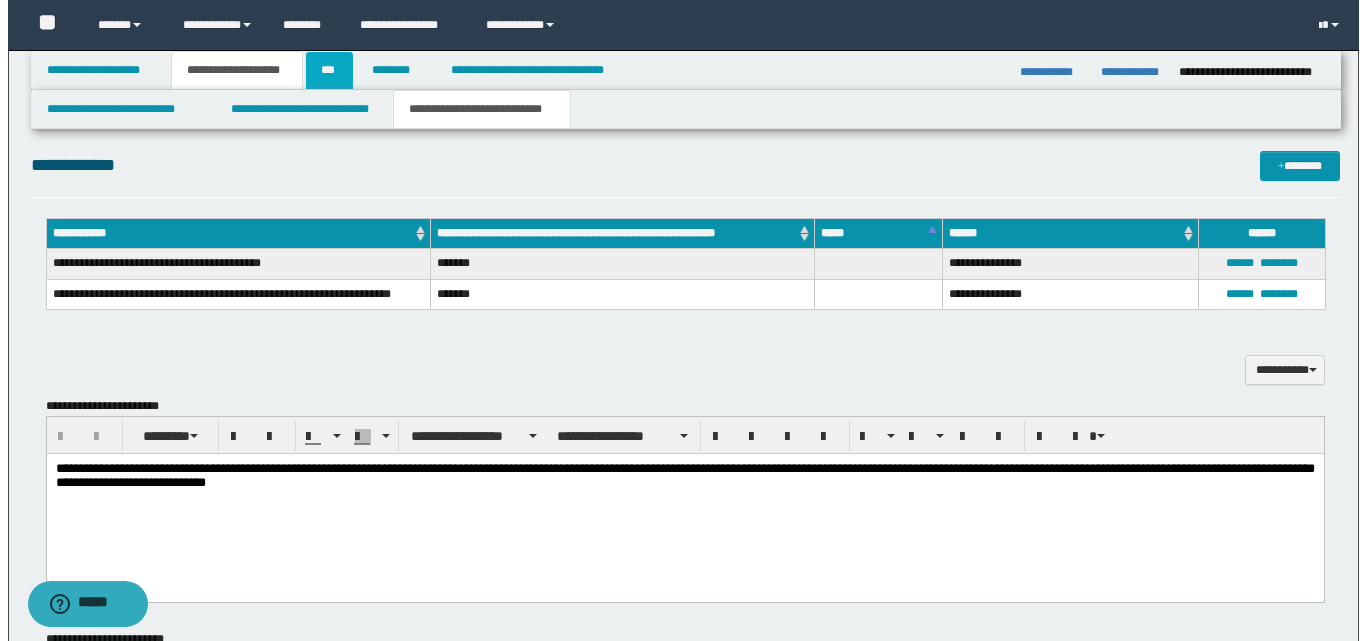 scroll, scrollTop: 0, scrollLeft: 0, axis: both 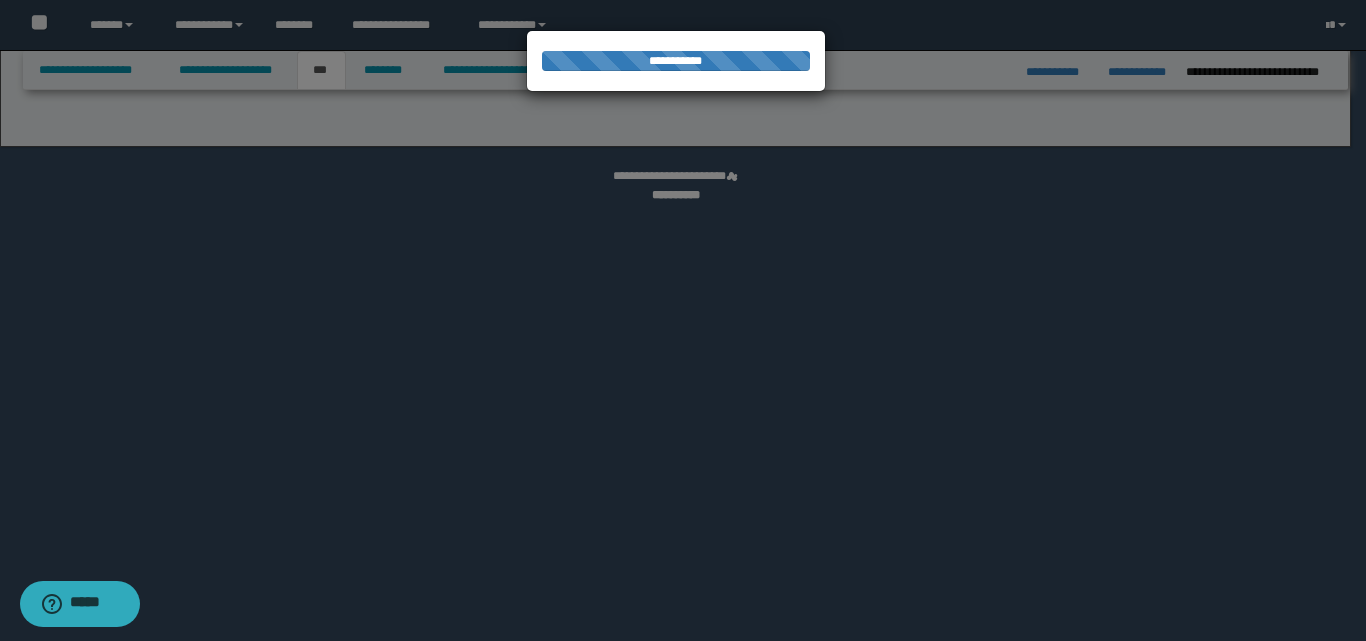 select on "***" 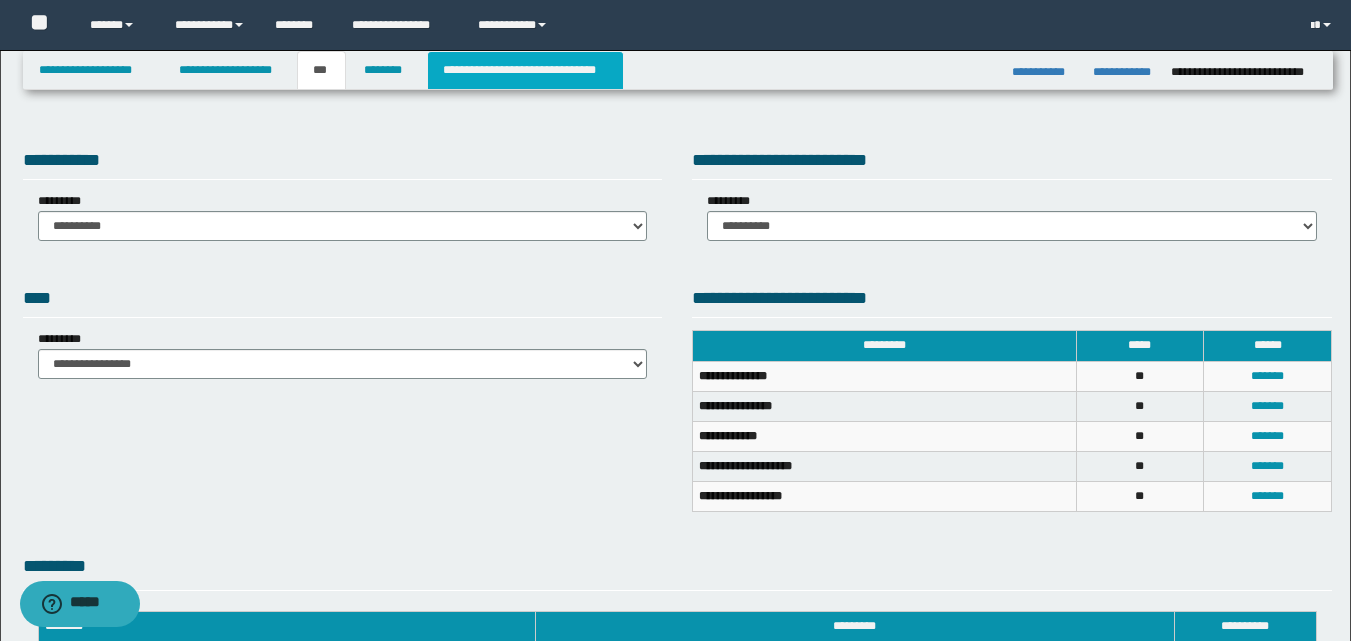 click on "**********" at bounding box center (525, 70) 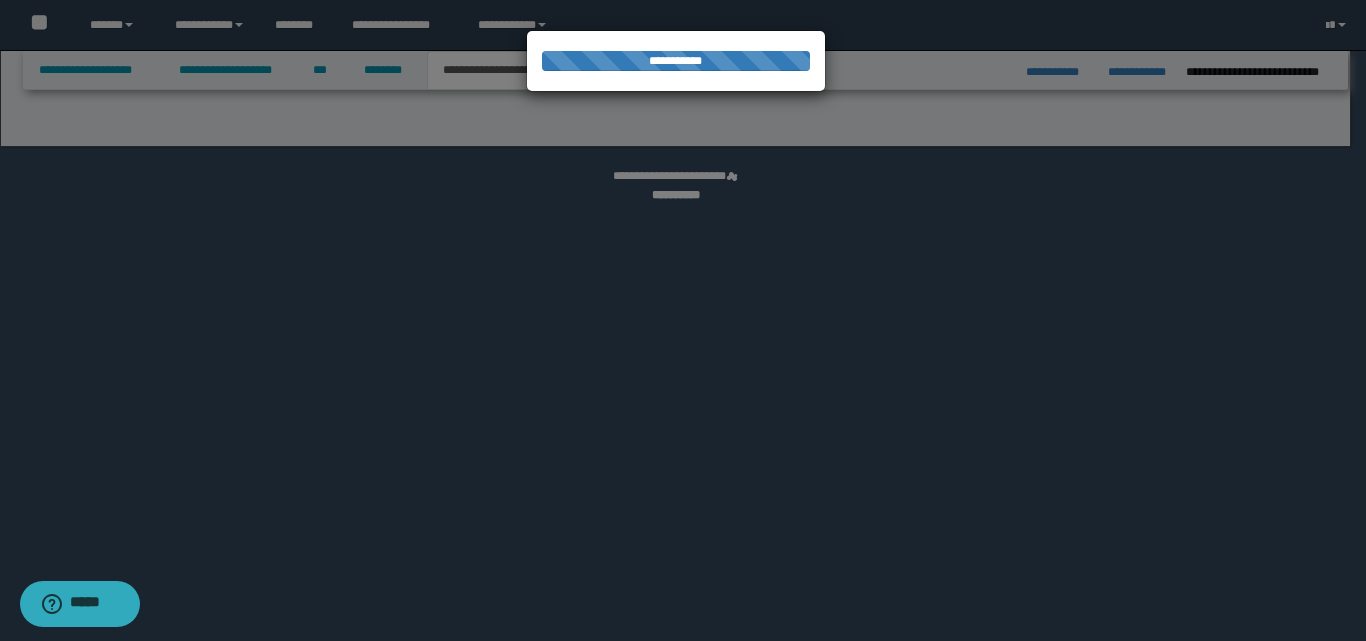 select on "*" 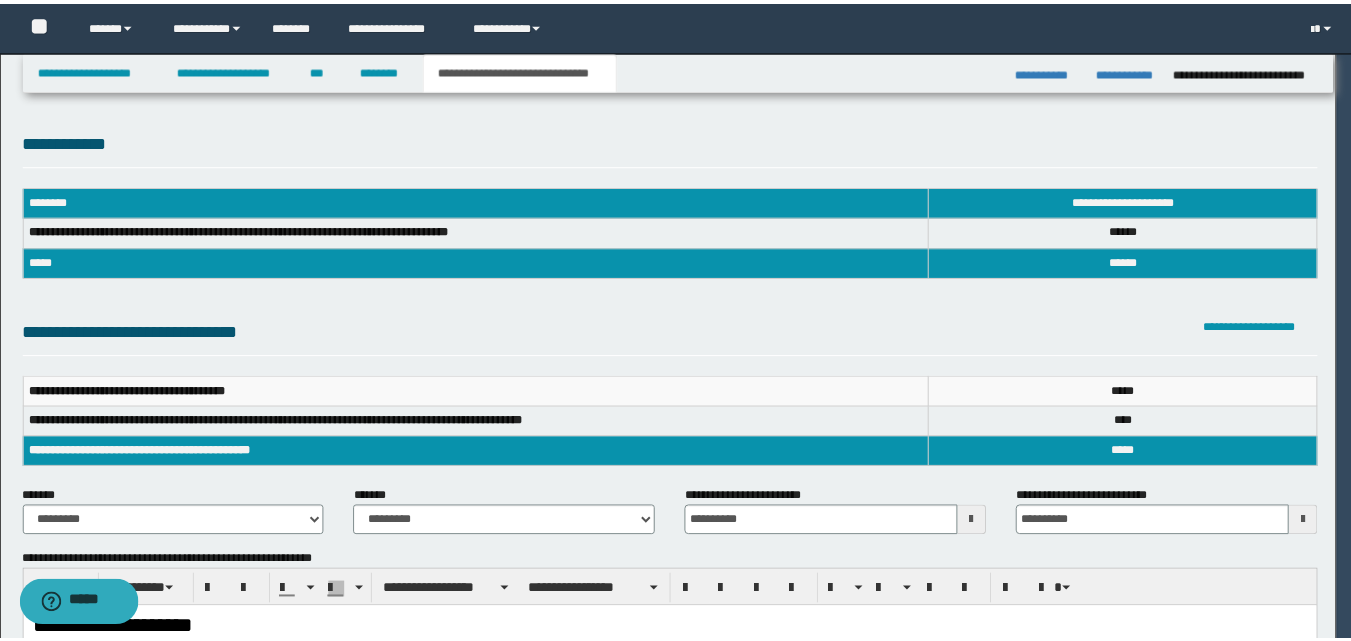 scroll, scrollTop: 0, scrollLeft: 0, axis: both 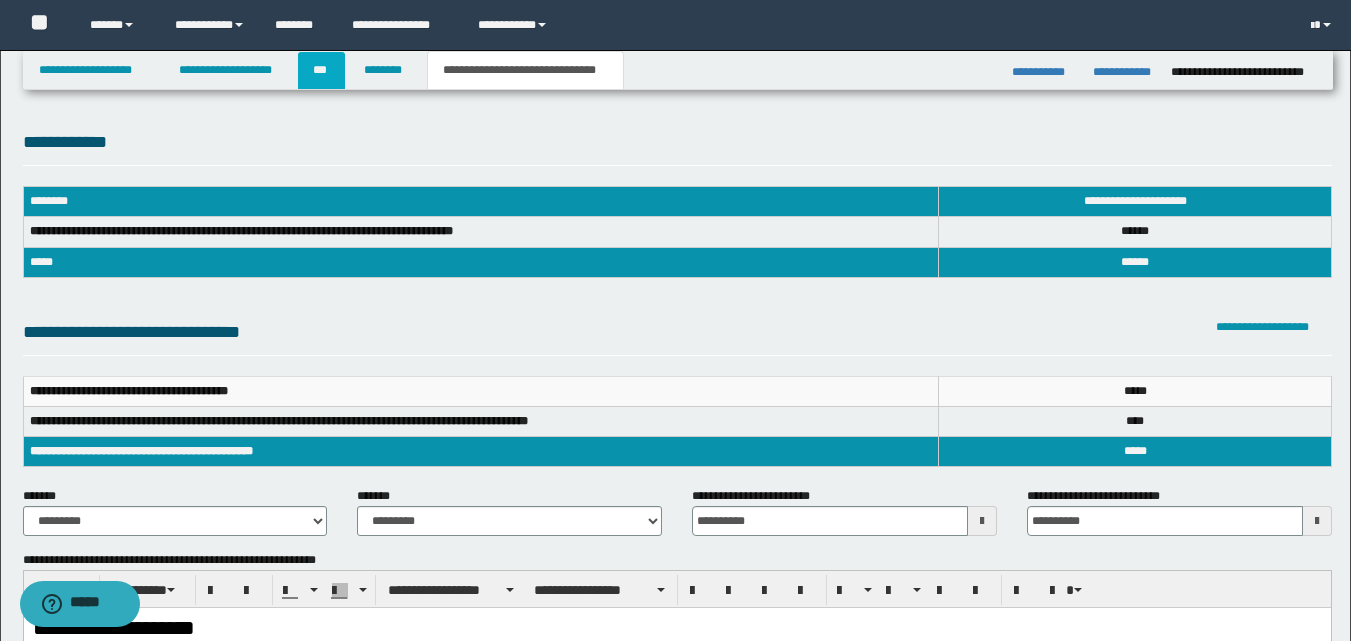click on "***" at bounding box center (321, 70) 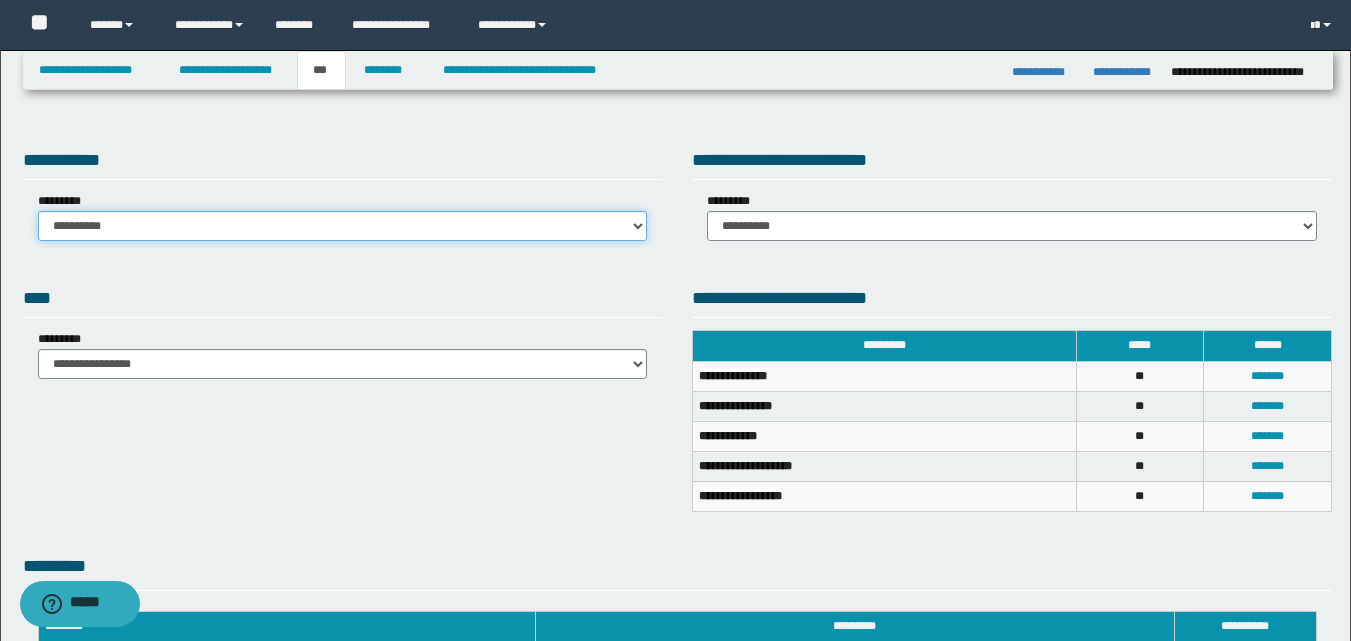 click on "**********" at bounding box center [343, 226] 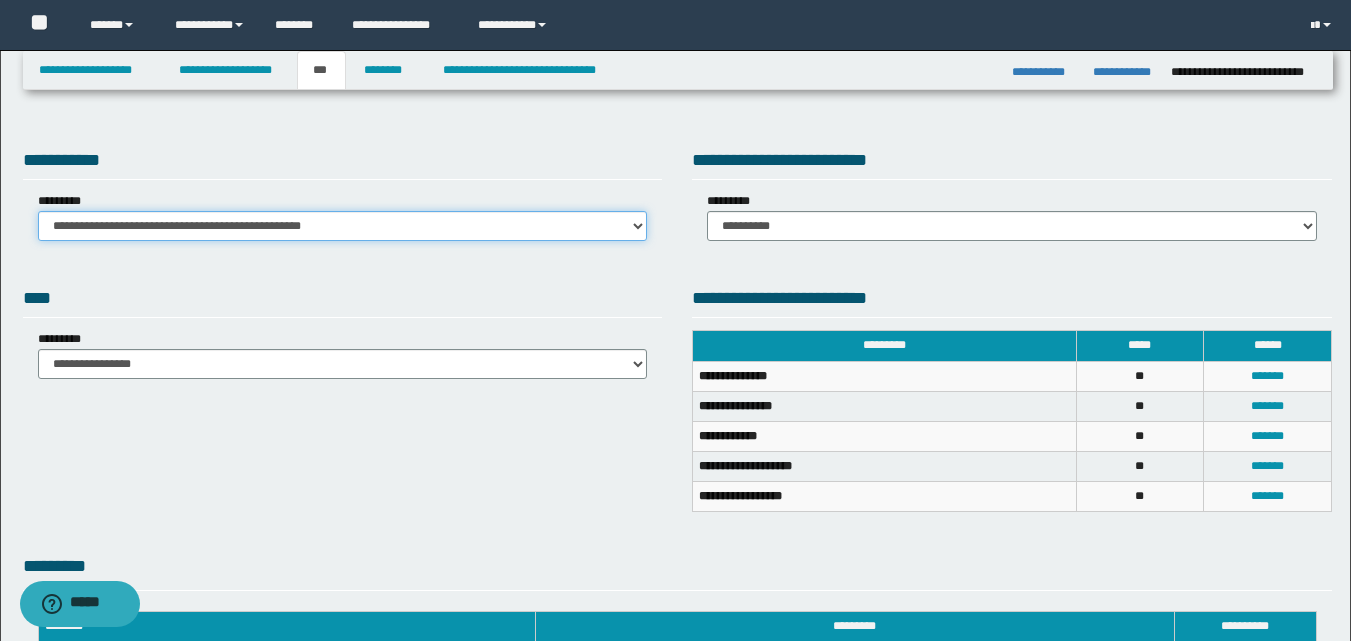 click on "**********" at bounding box center [343, 226] 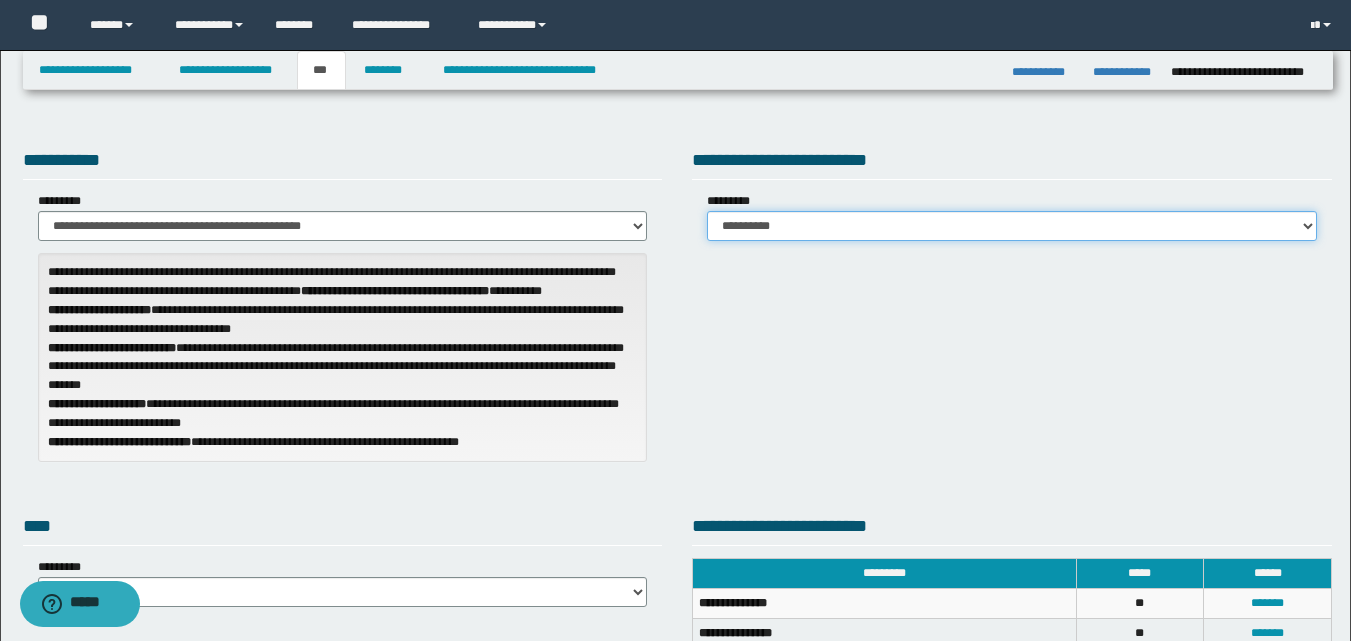click on "**********" at bounding box center (1012, 226) 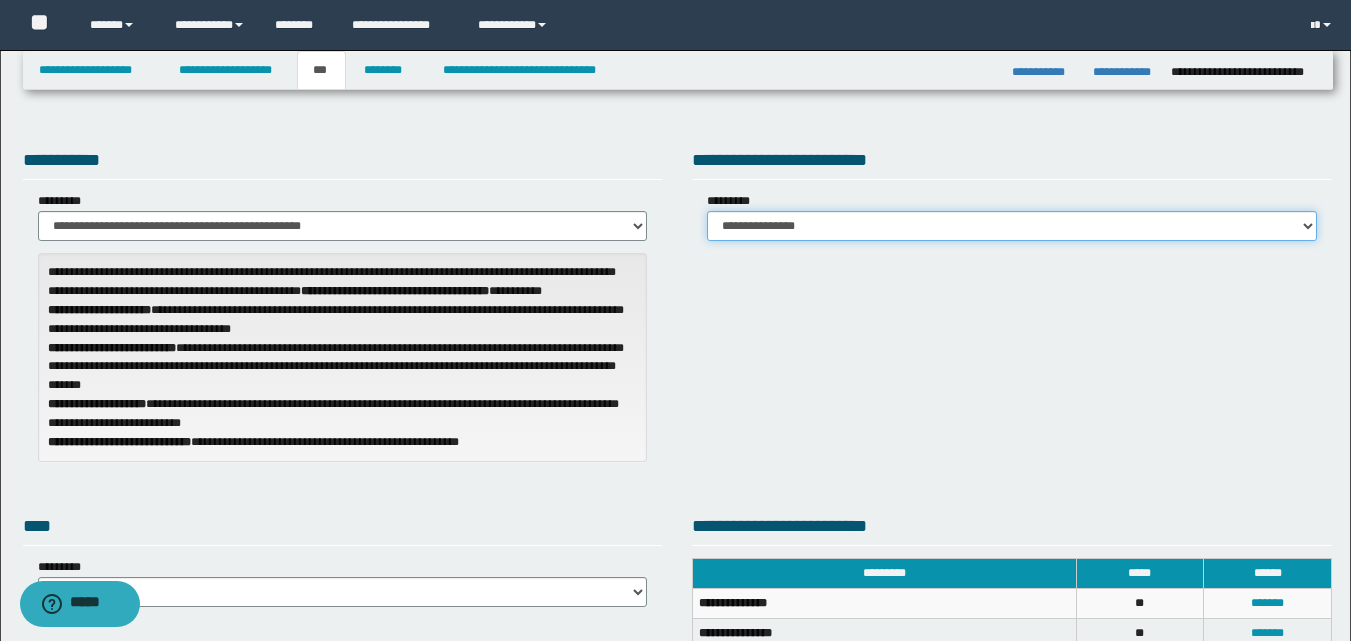 click on "**********" at bounding box center (1012, 226) 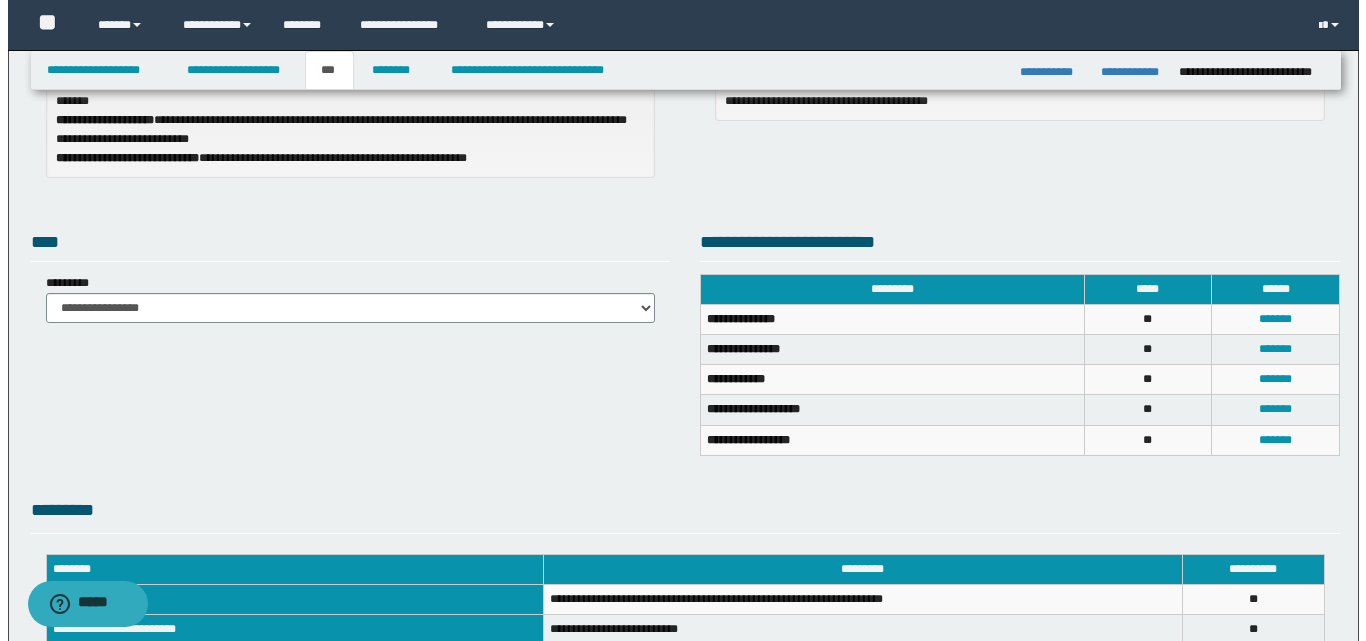 scroll, scrollTop: 400, scrollLeft: 0, axis: vertical 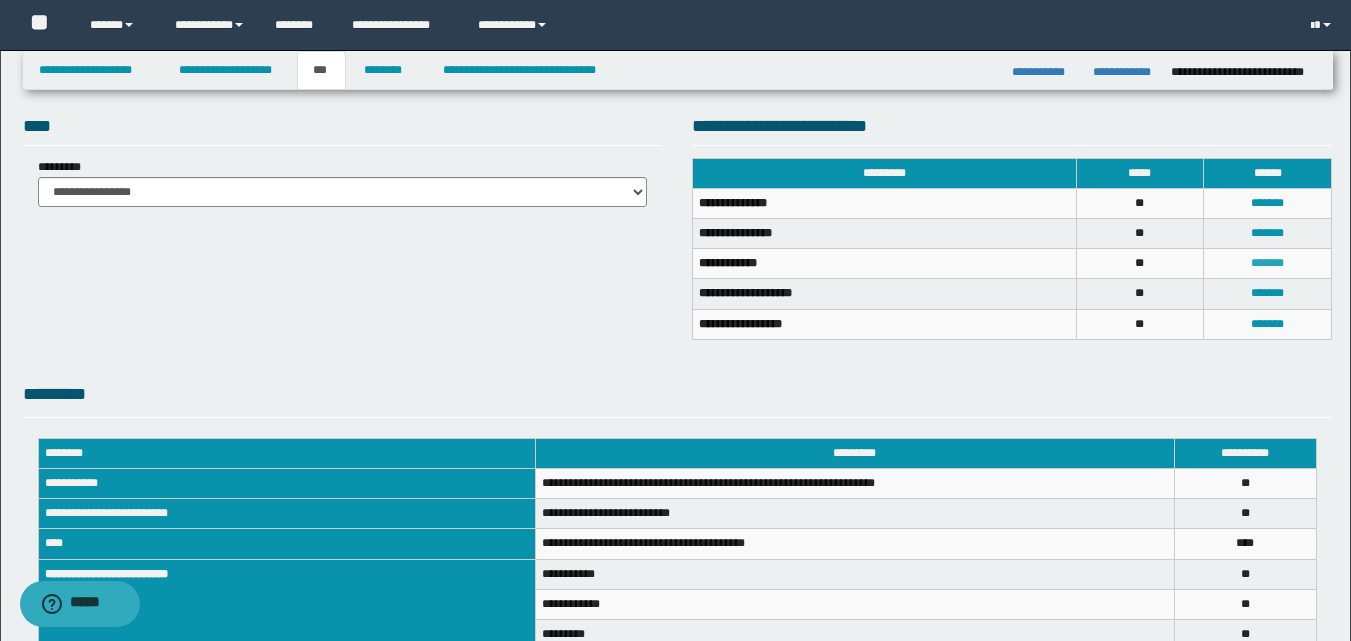 click on "*******" at bounding box center (1267, 263) 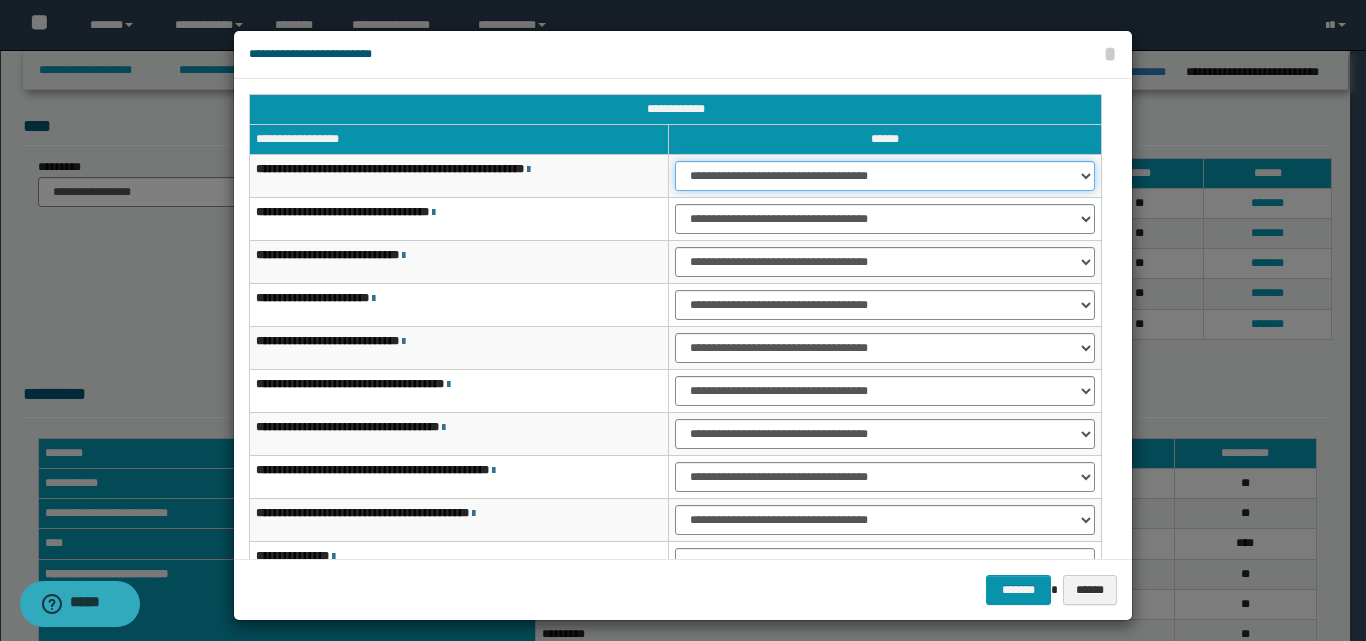 click on "**********" at bounding box center [885, 176] 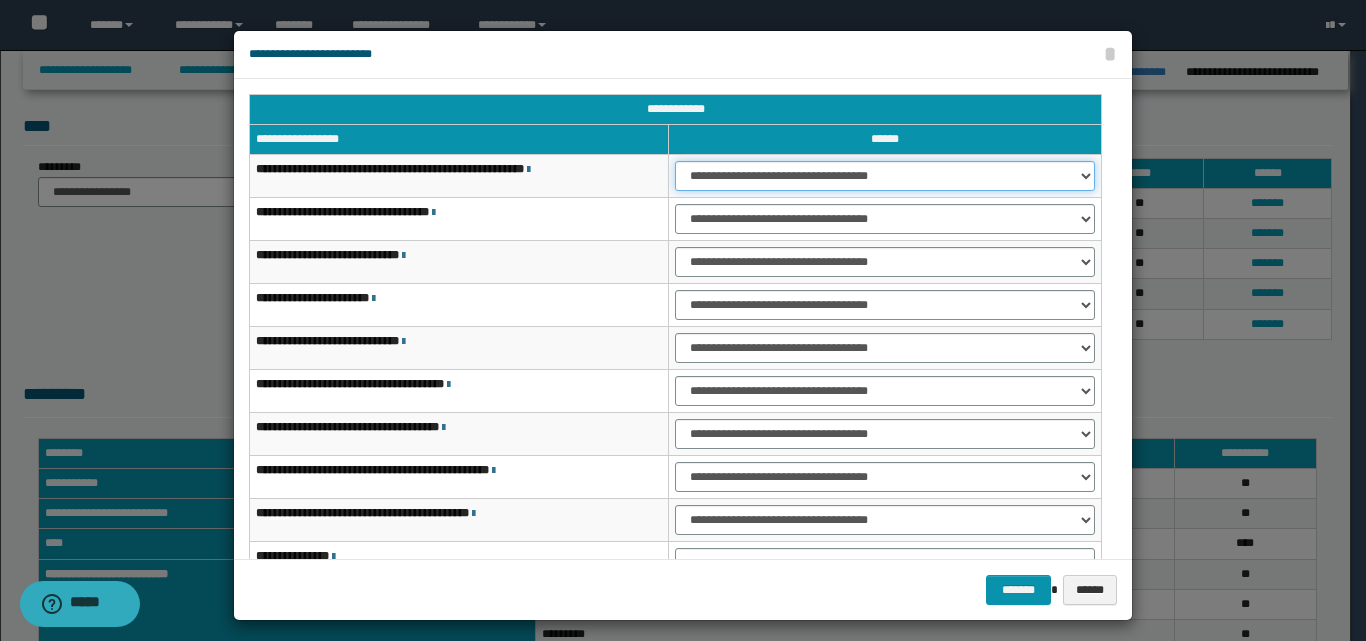 select on "***" 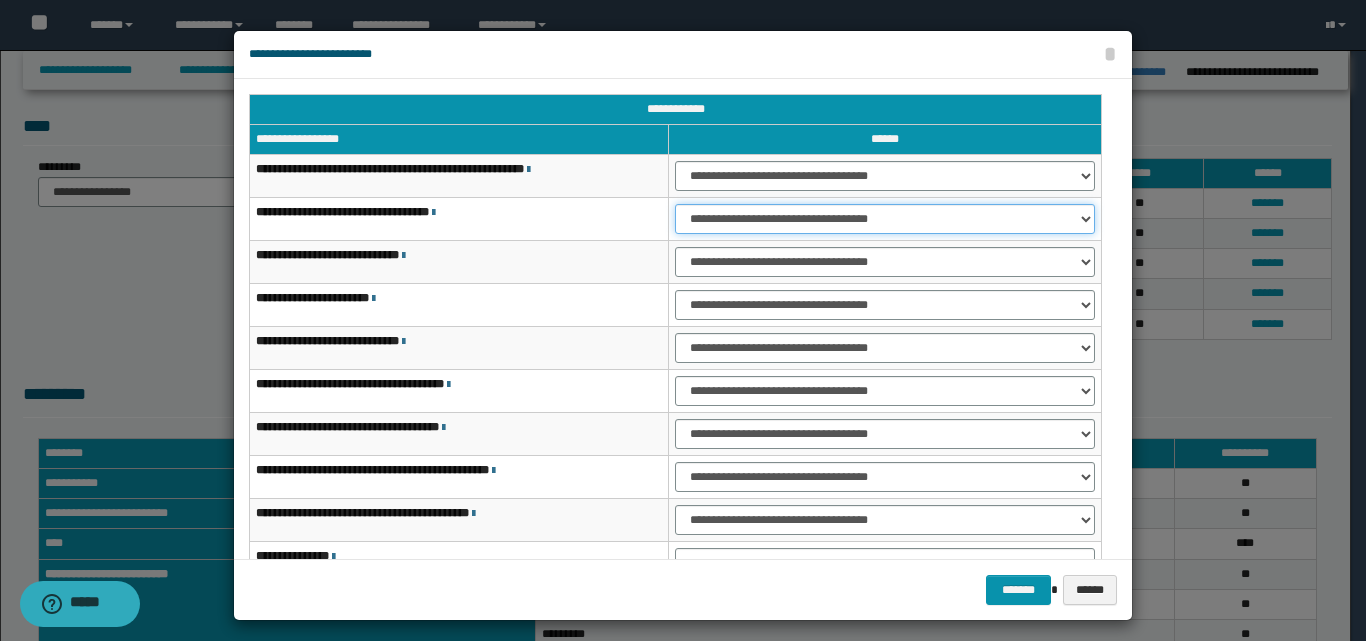click on "**********" at bounding box center [885, 219] 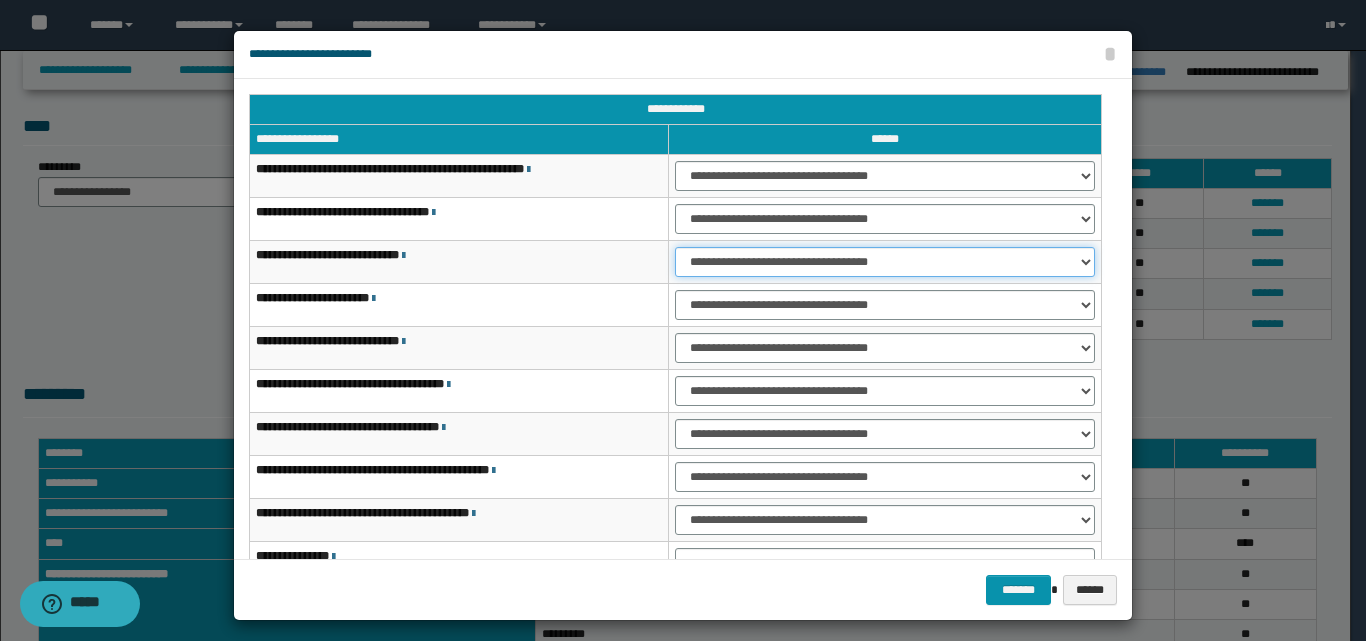 click on "**********" at bounding box center [885, 262] 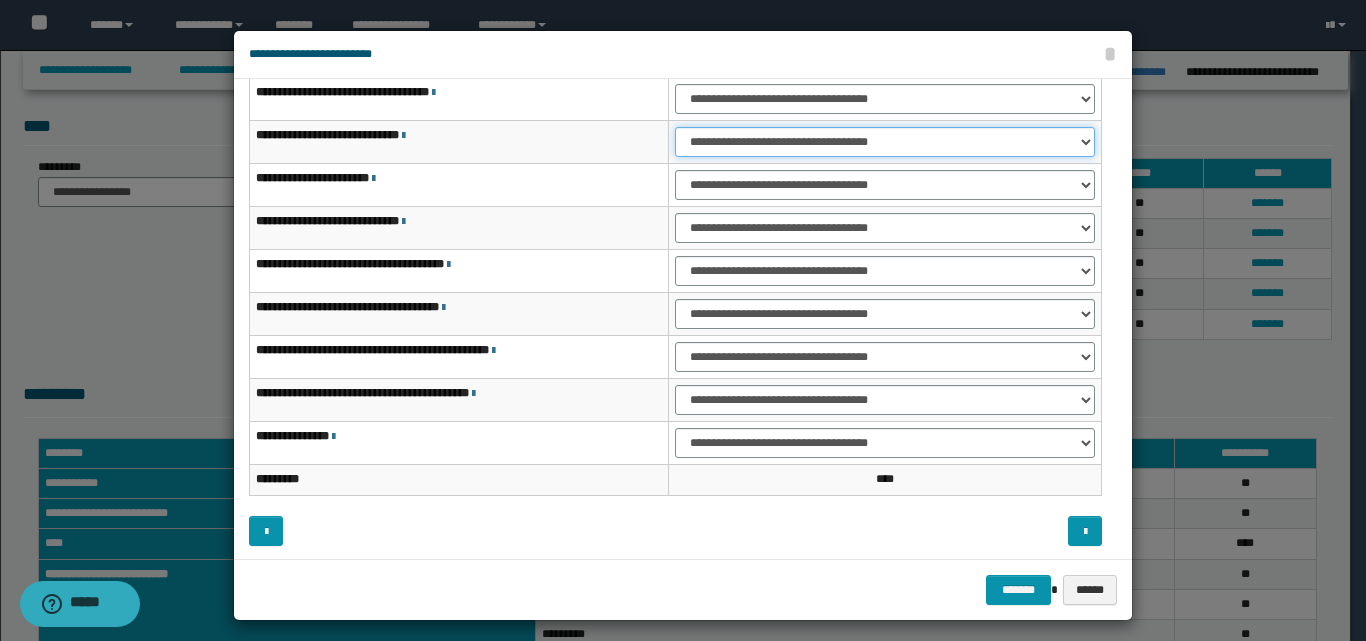 scroll, scrollTop: 121, scrollLeft: 0, axis: vertical 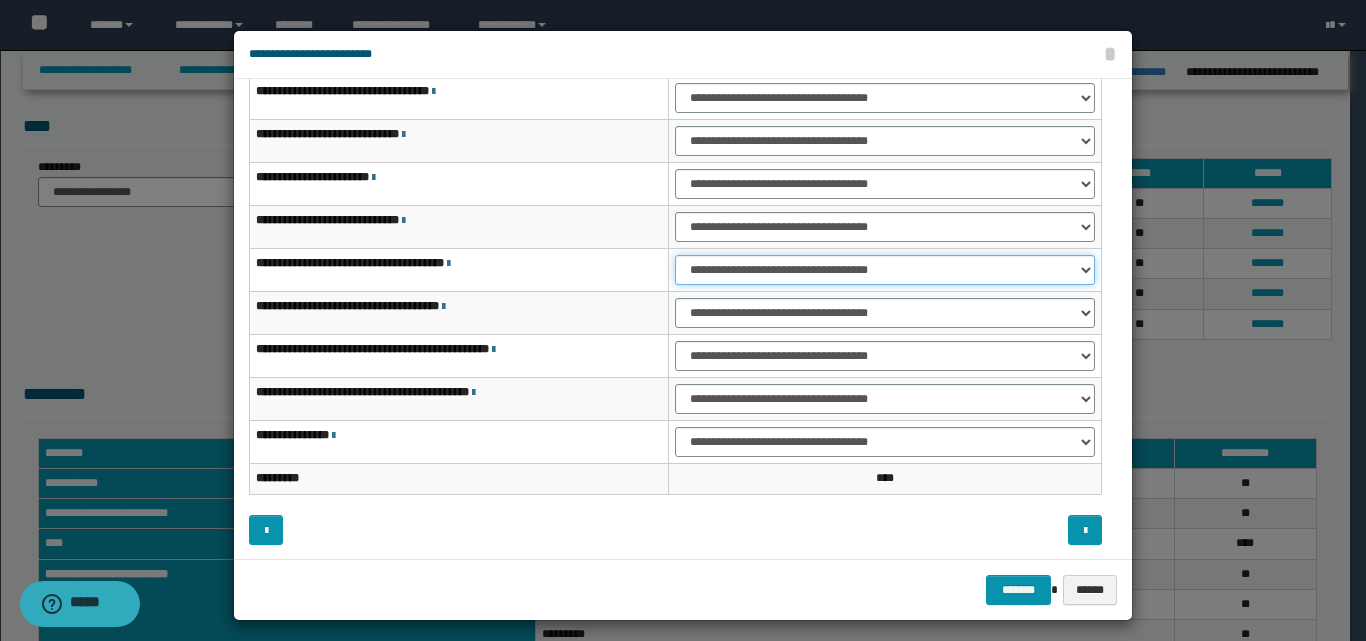 click on "**********" at bounding box center (885, 270) 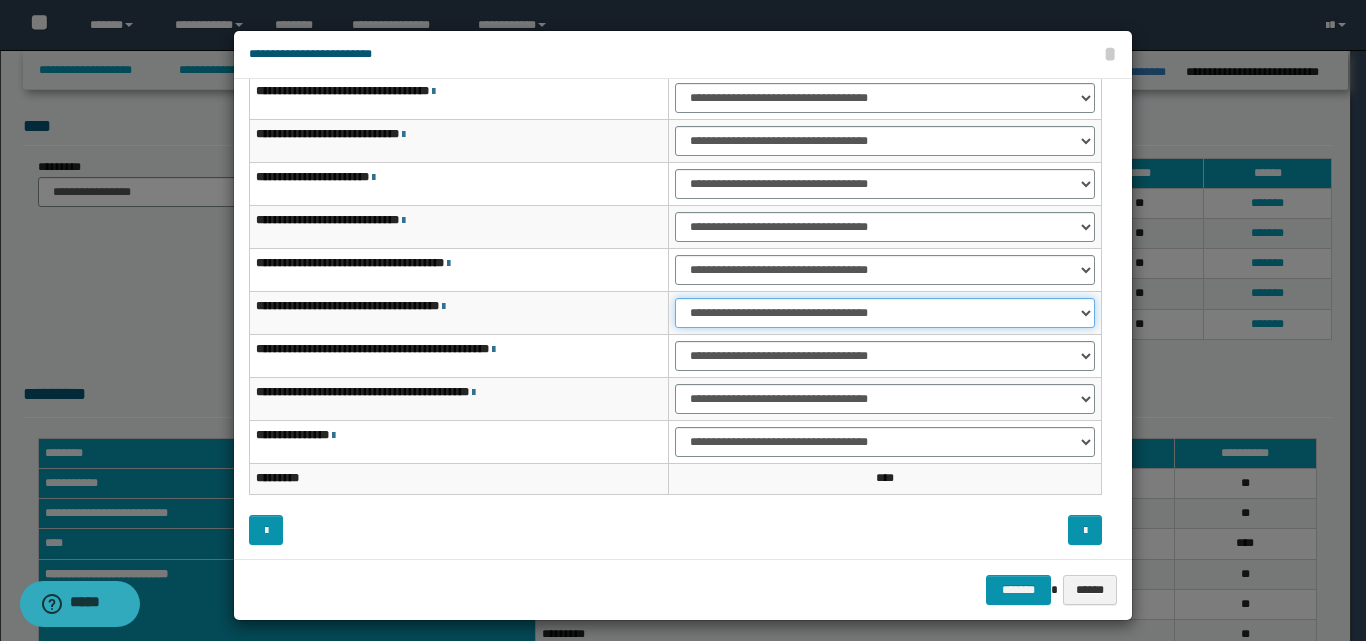 click on "**********" at bounding box center (885, 313) 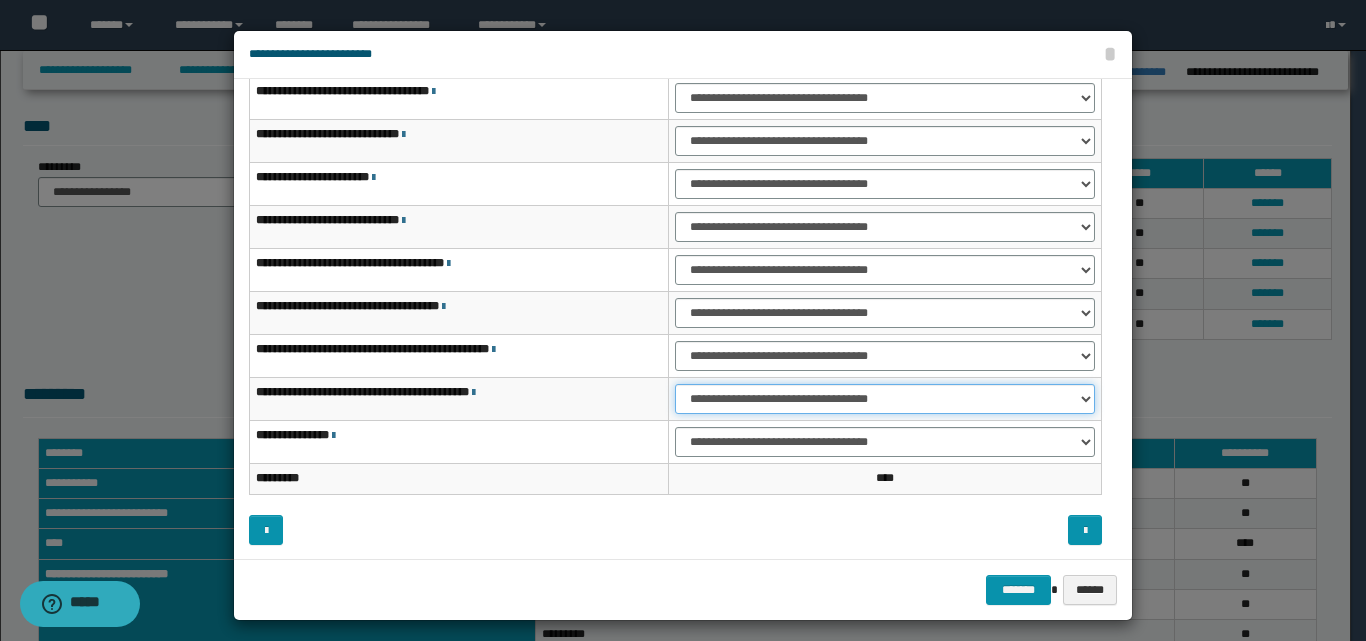 click on "**********" at bounding box center (885, 399) 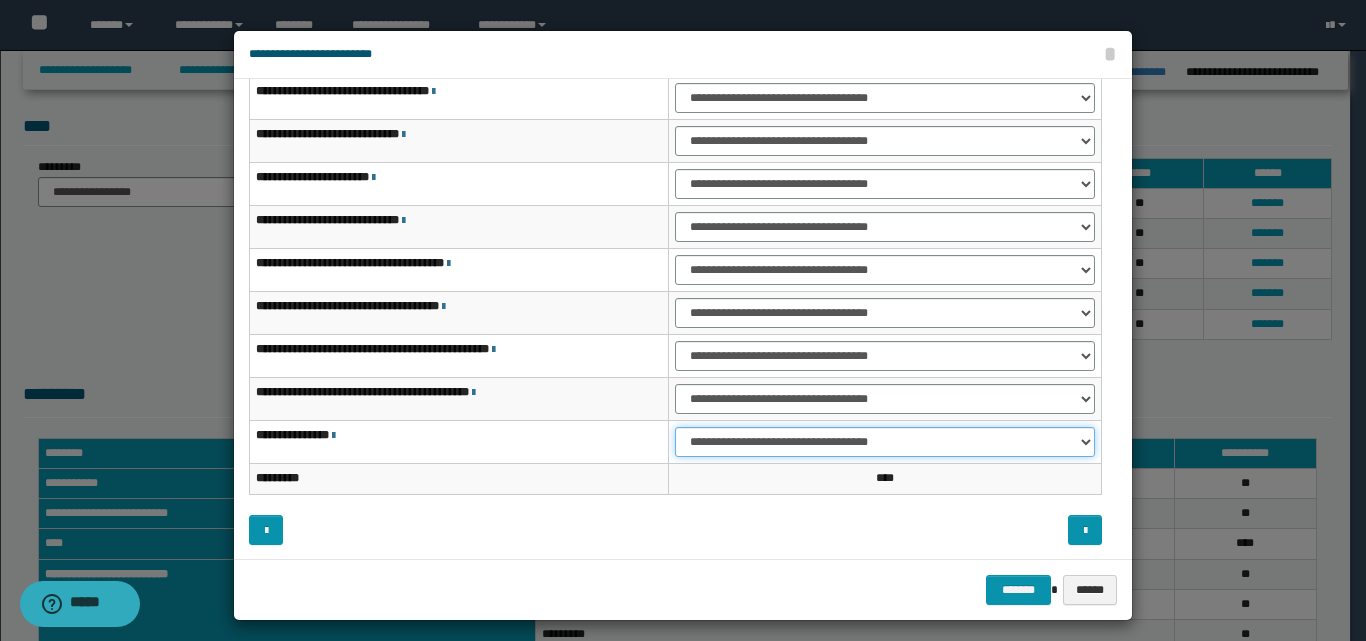 click on "**********" at bounding box center (885, 442) 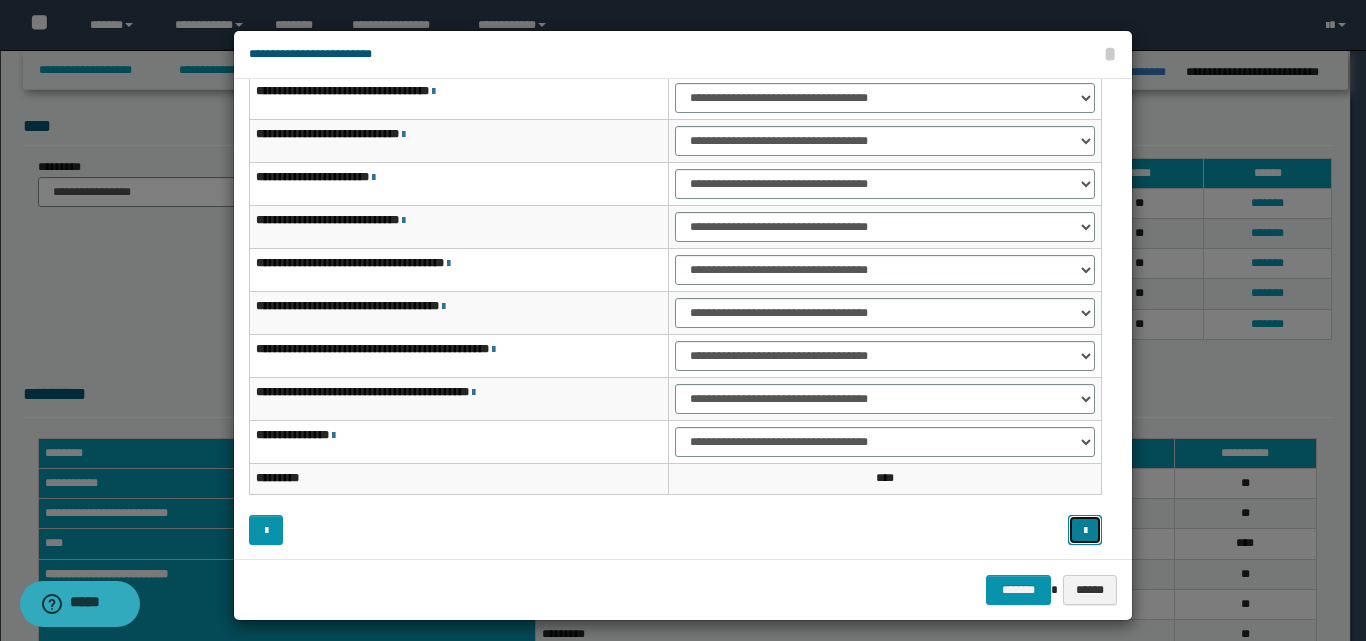click at bounding box center (1085, 530) 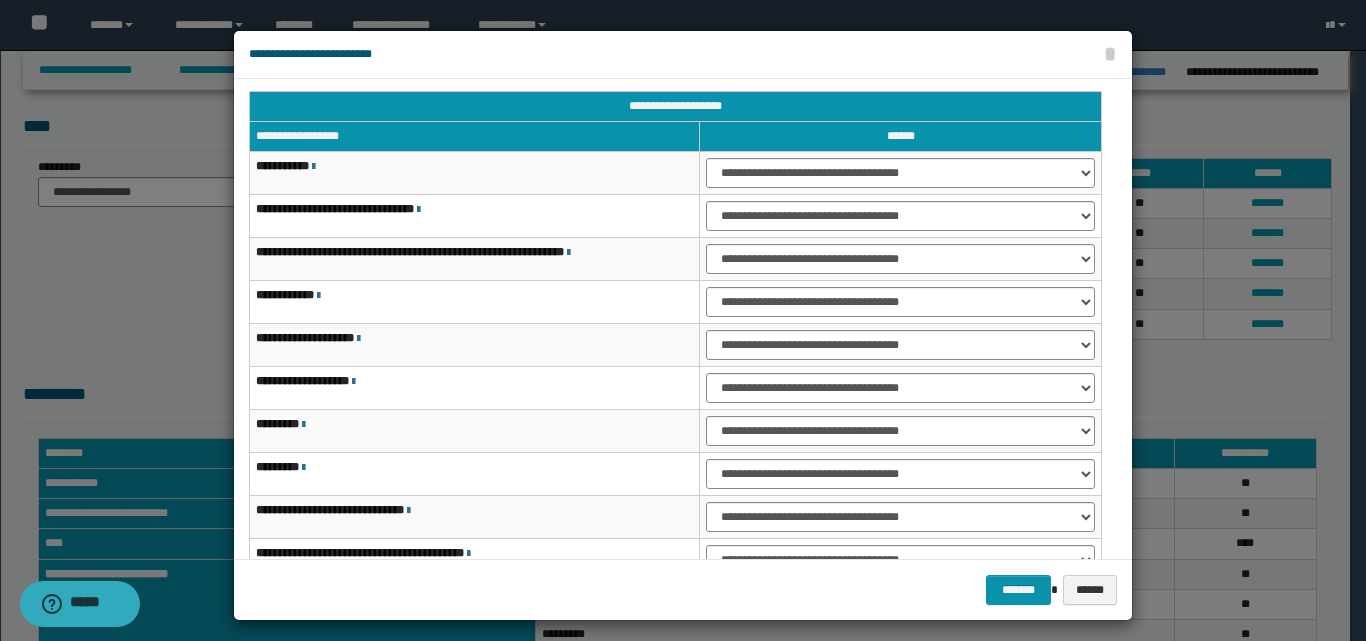 scroll, scrollTop: 0, scrollLeft: 0, axis: both 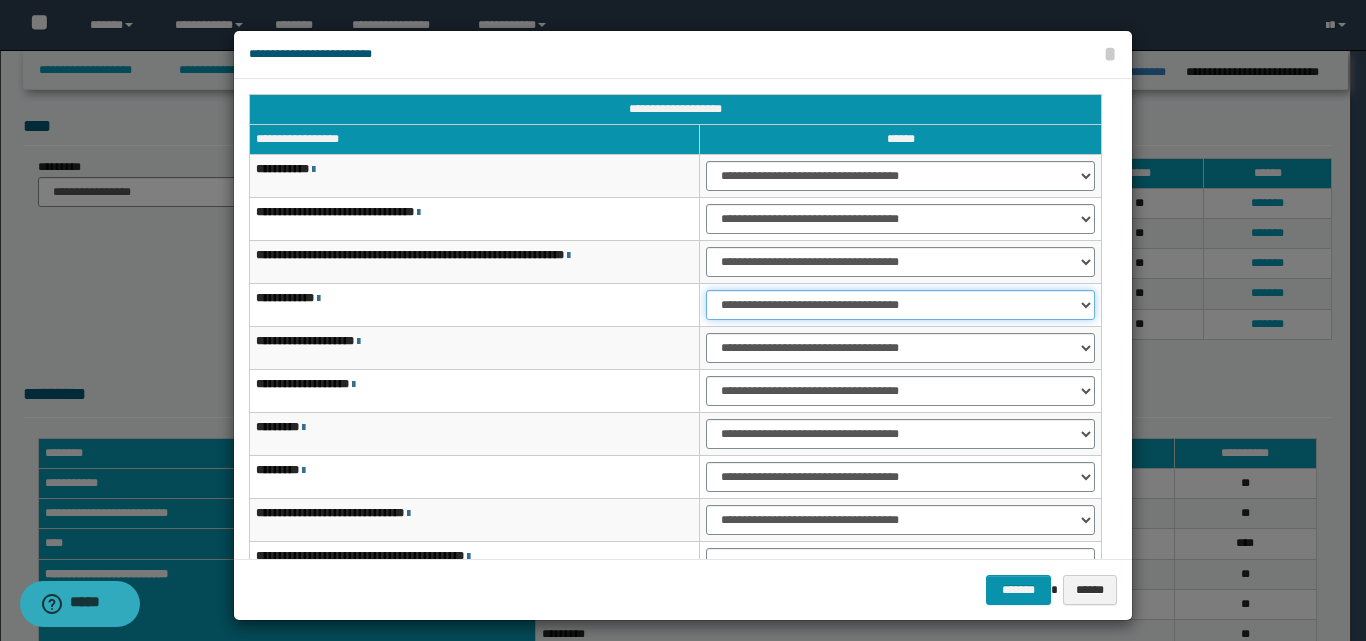 click on "**********" at bounding box center (900, 305) 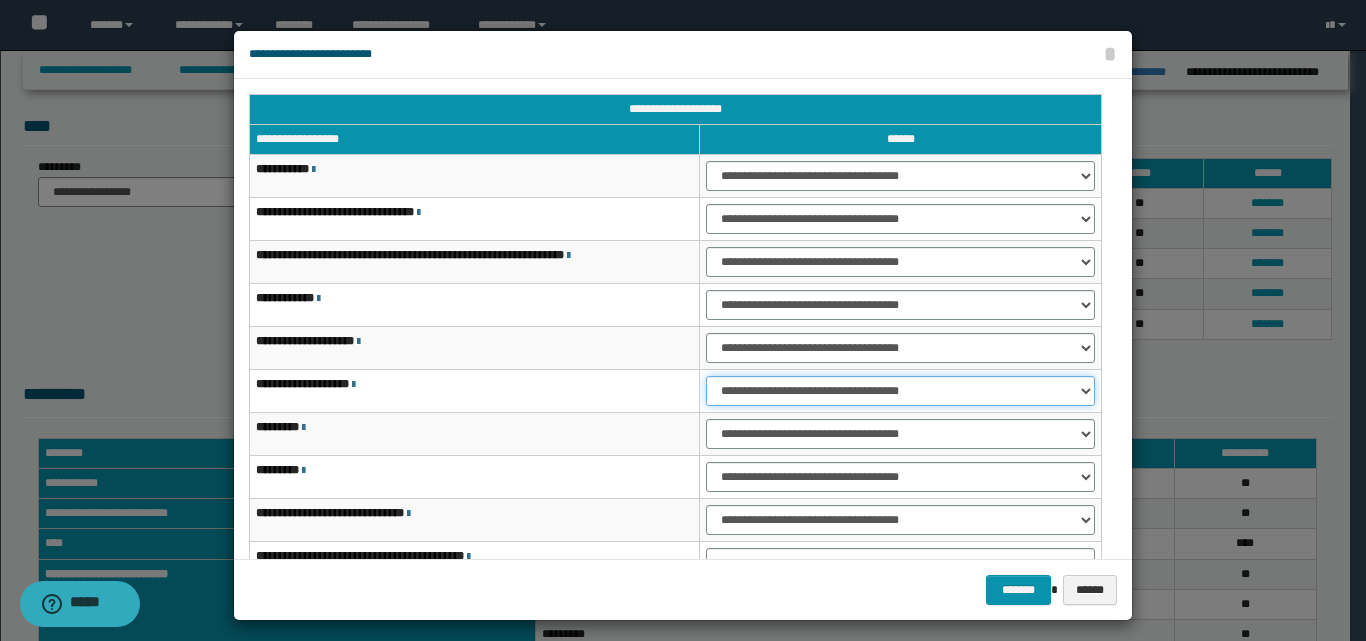click on "**********" at bounding box center (900, 391) 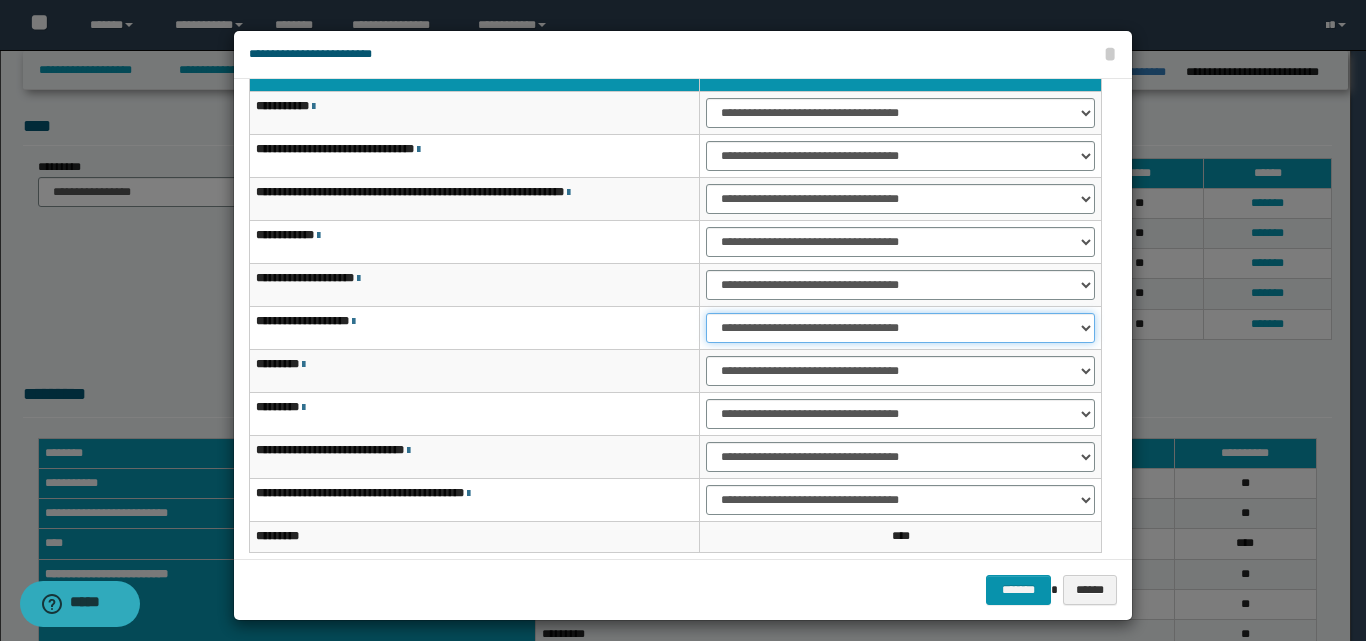 scroll, scrollTop: 121, scrollLeft: 0, axis: vertical 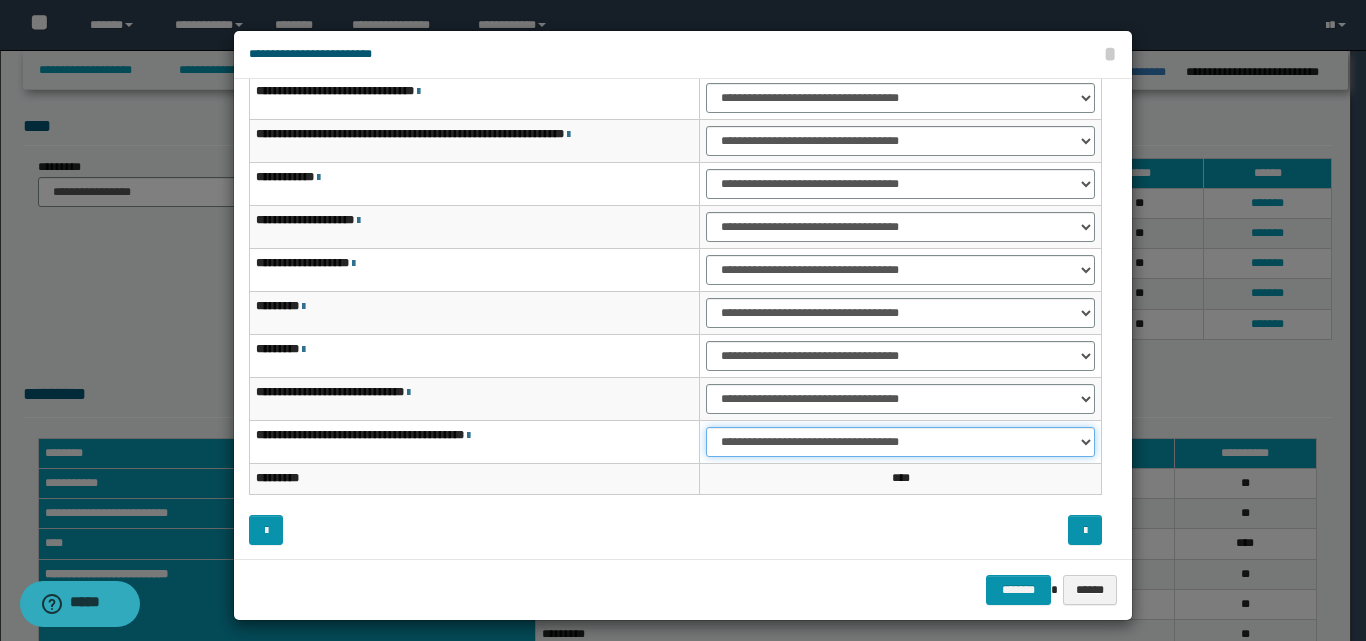 click on "**********" at bounding box center (900, 442) 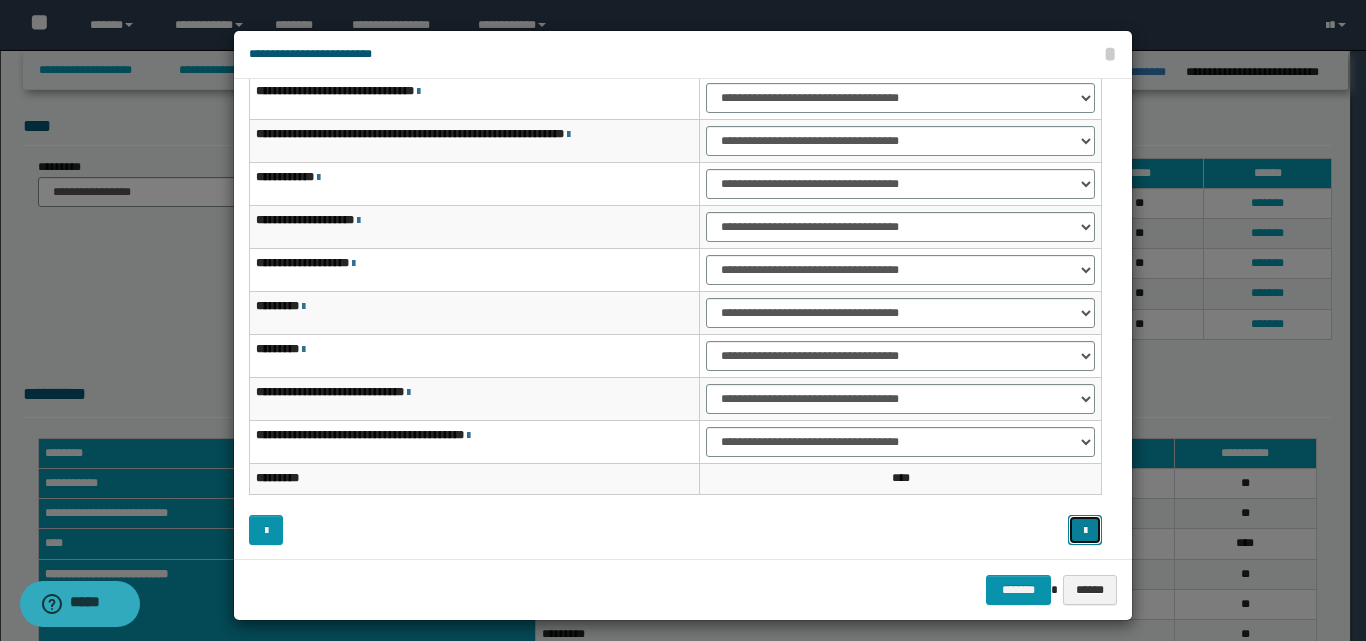 click at bounding box center (1085, 531) 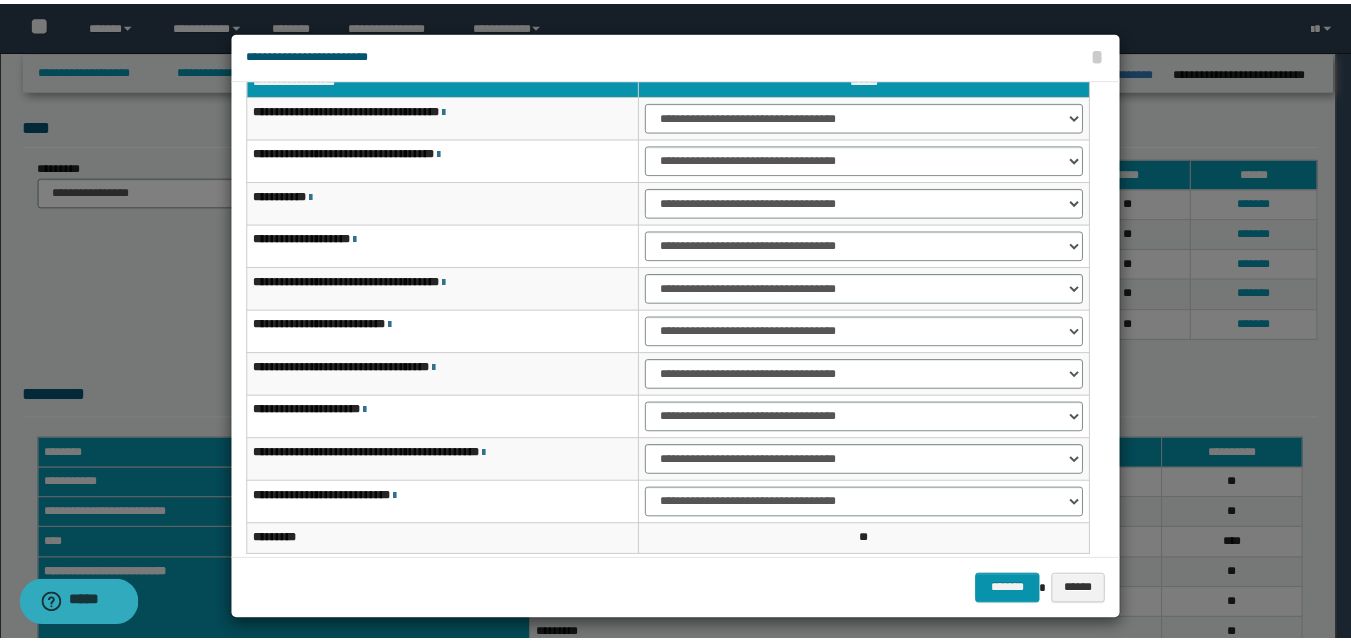 scroll, scrollTop: 0, scrollLeft: 0, axis: both 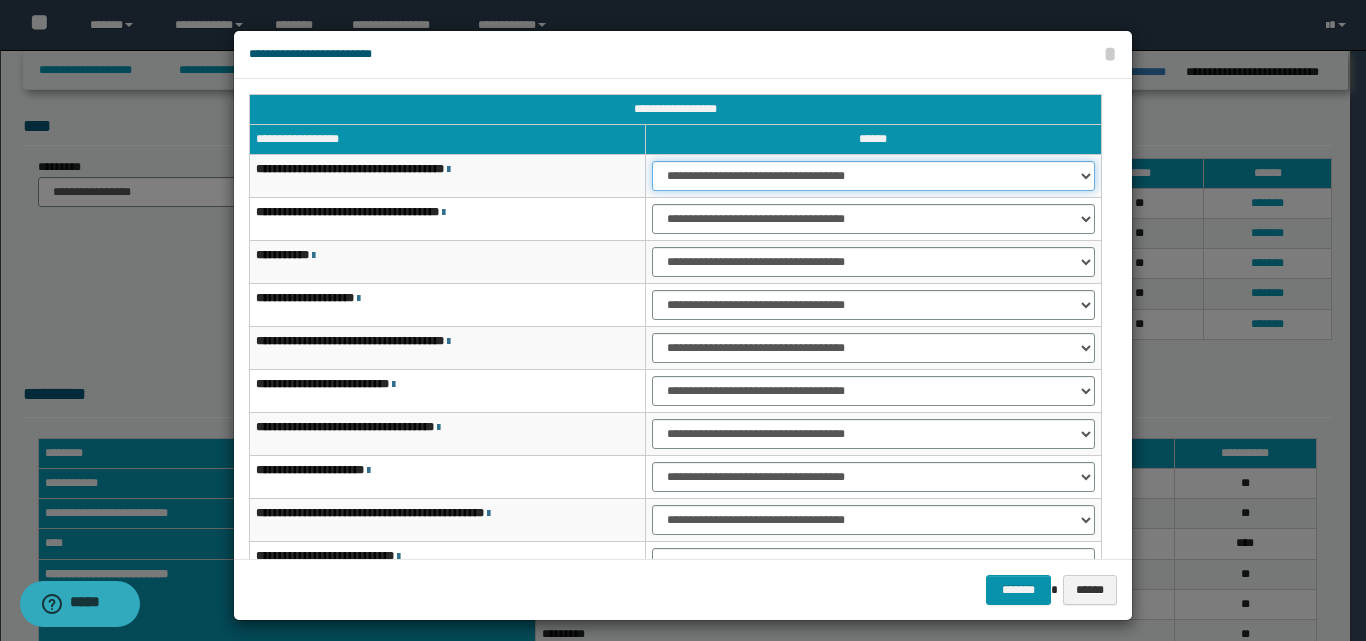 click on "**********" at bounding box center [873, 176] 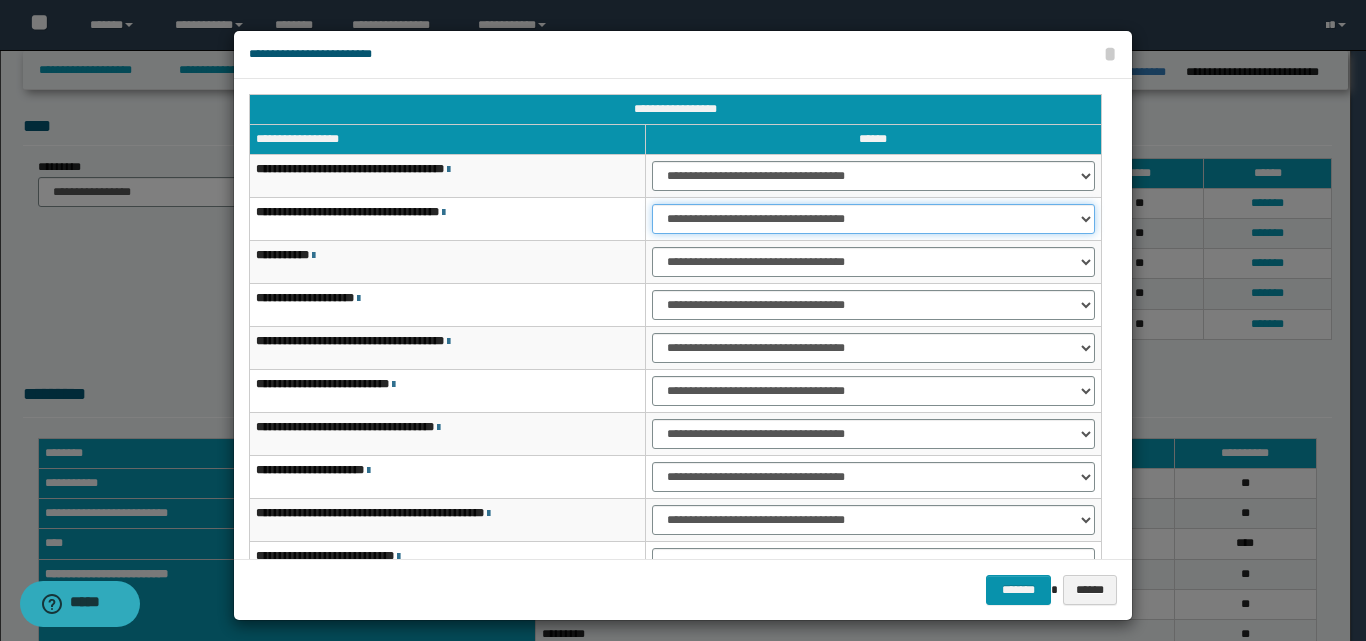 click on "**********" at bounding box center [873, 219] 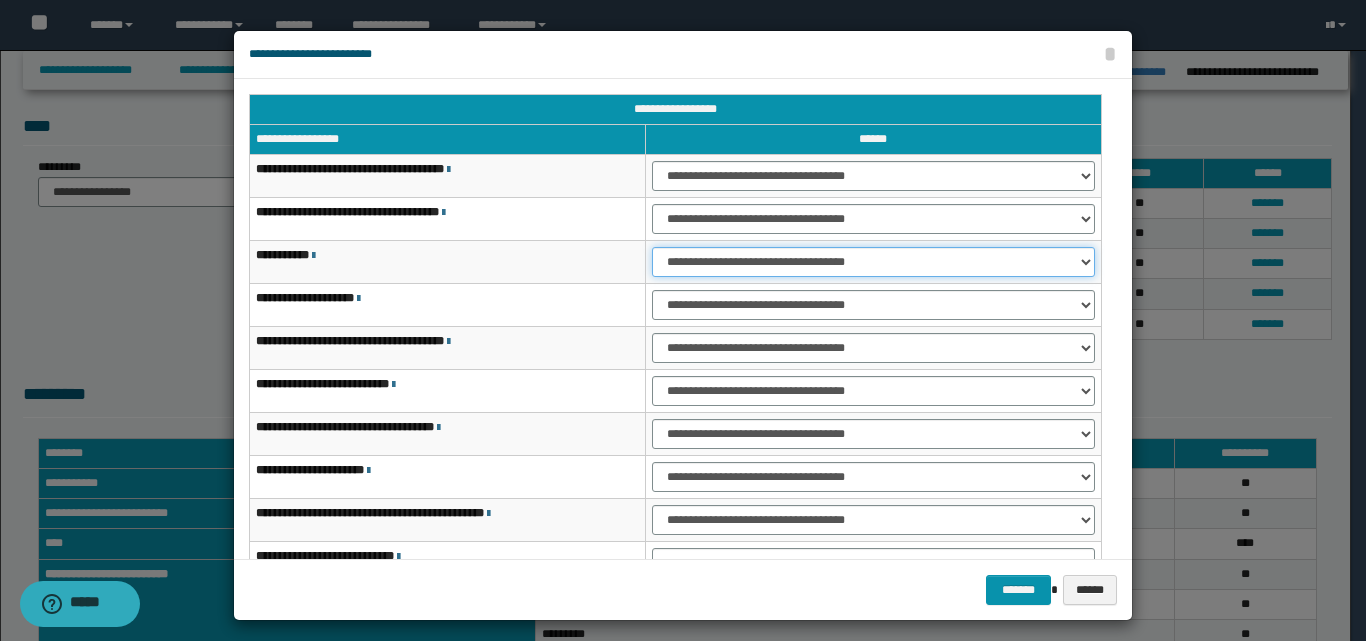 click on "**********" at bounding box center (873, 262) 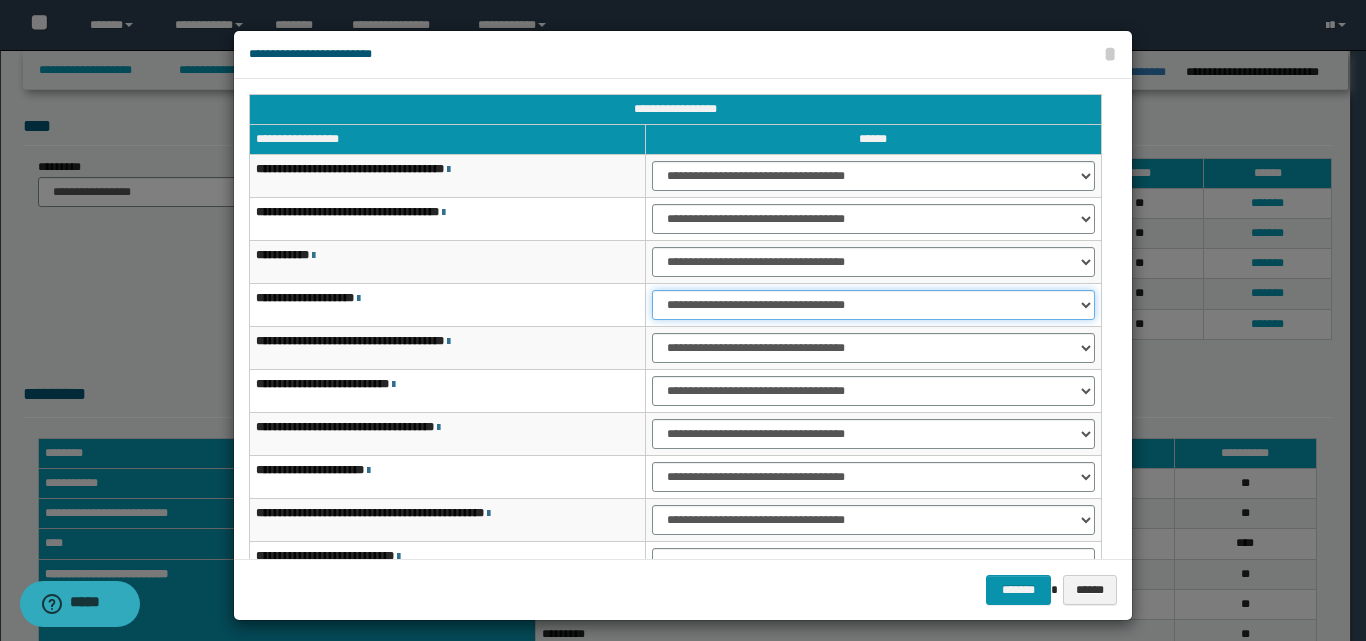 click on "**********" at bounding box center (873, 305) 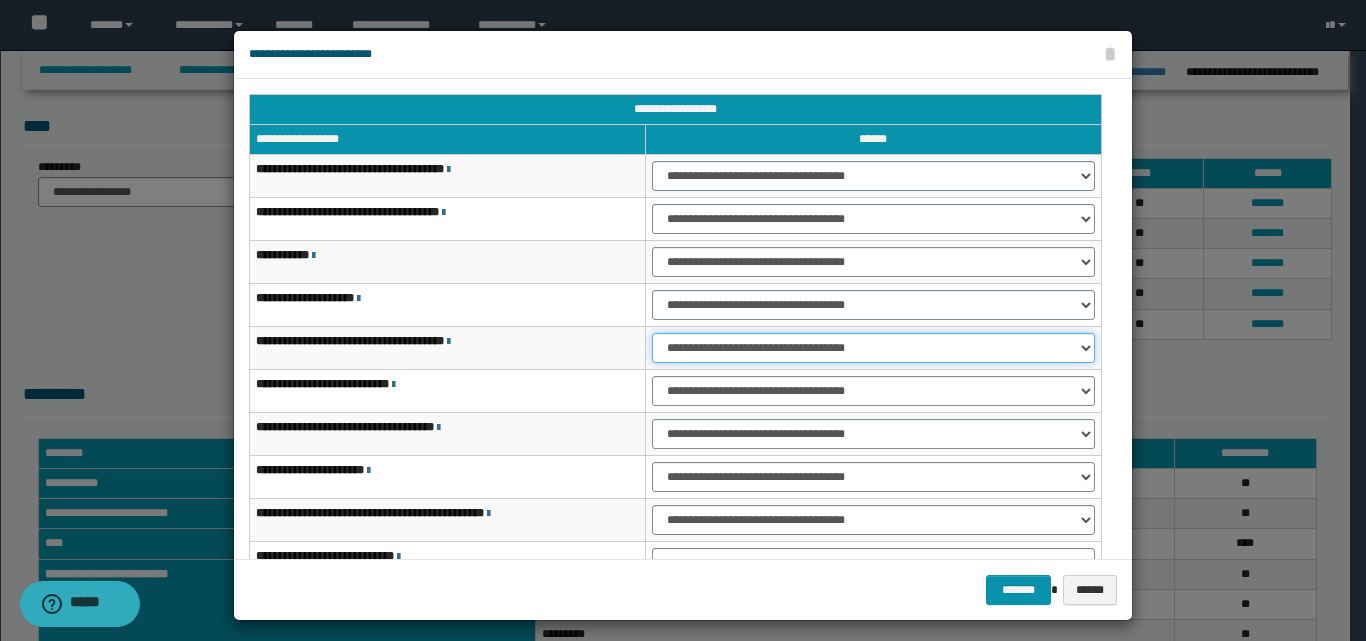 click on "**********" at bounding box center [873, 348] 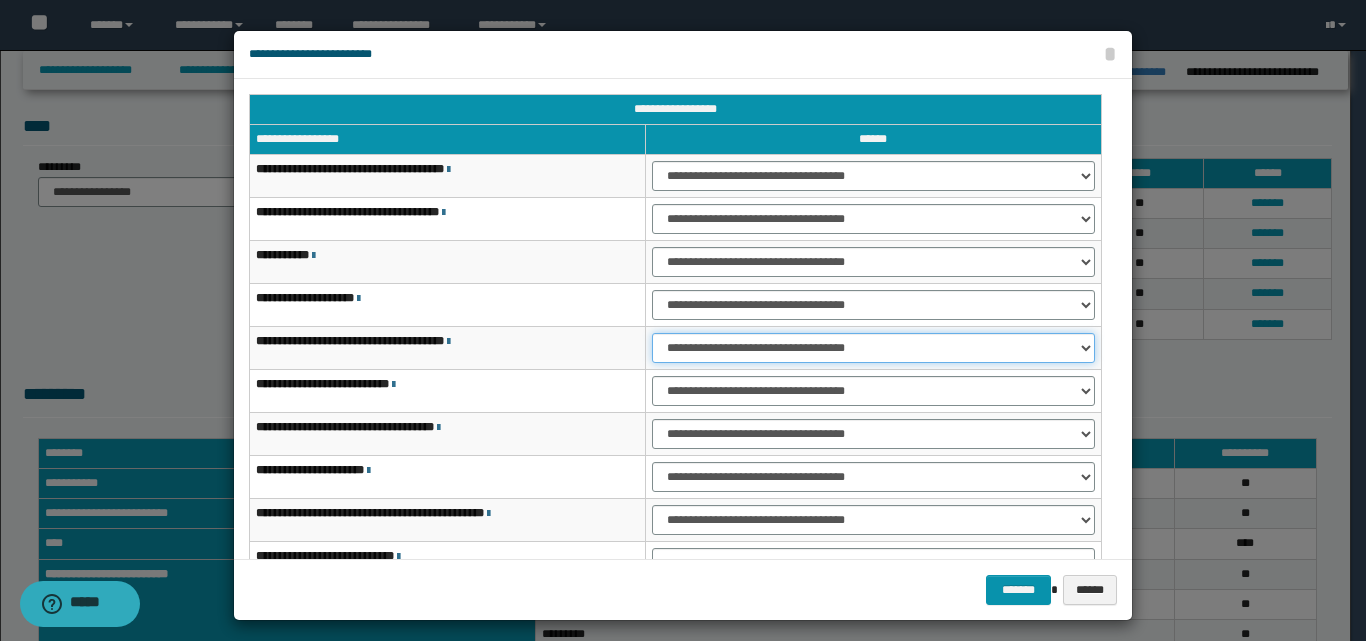 select on "***" 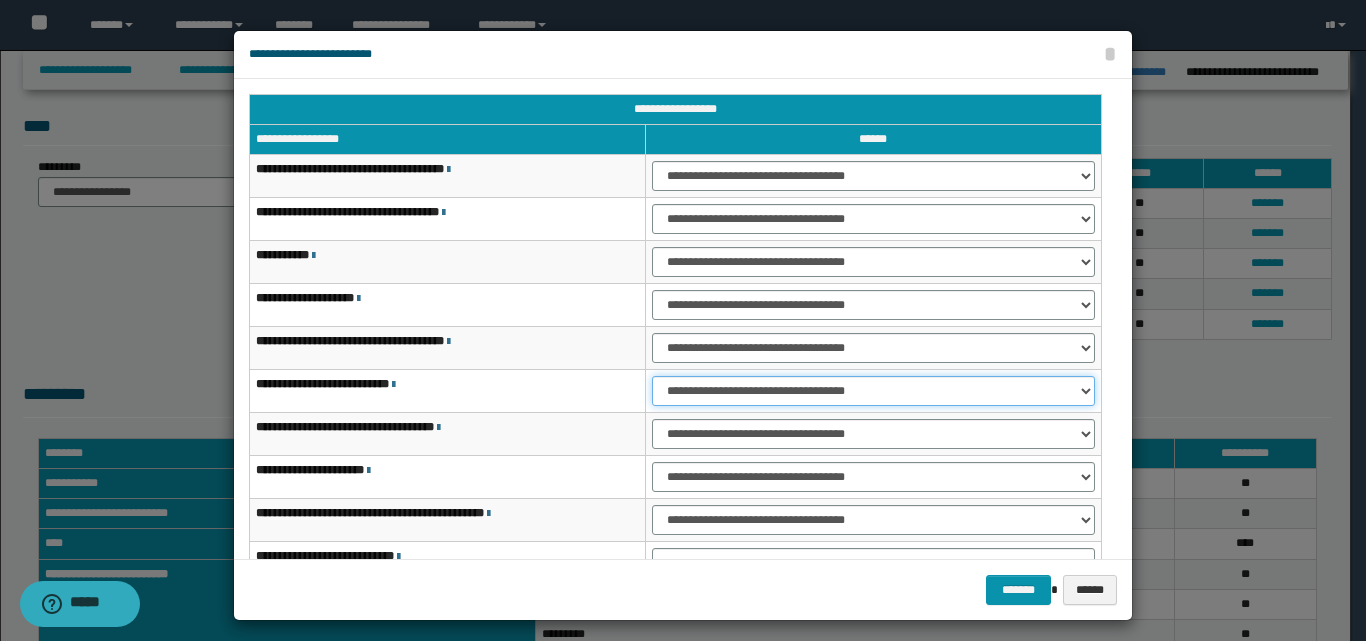 click on "**********" at bounding box center (873, 391) 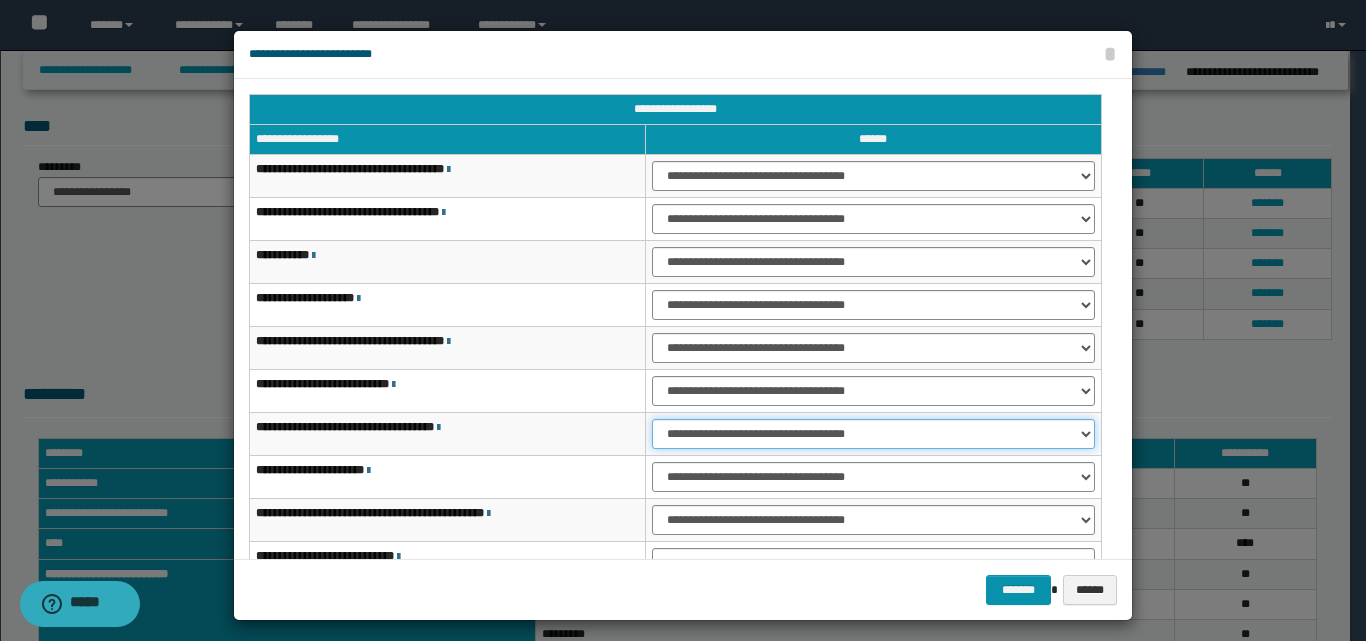 click on "**********" at bounding box center (873, 434) 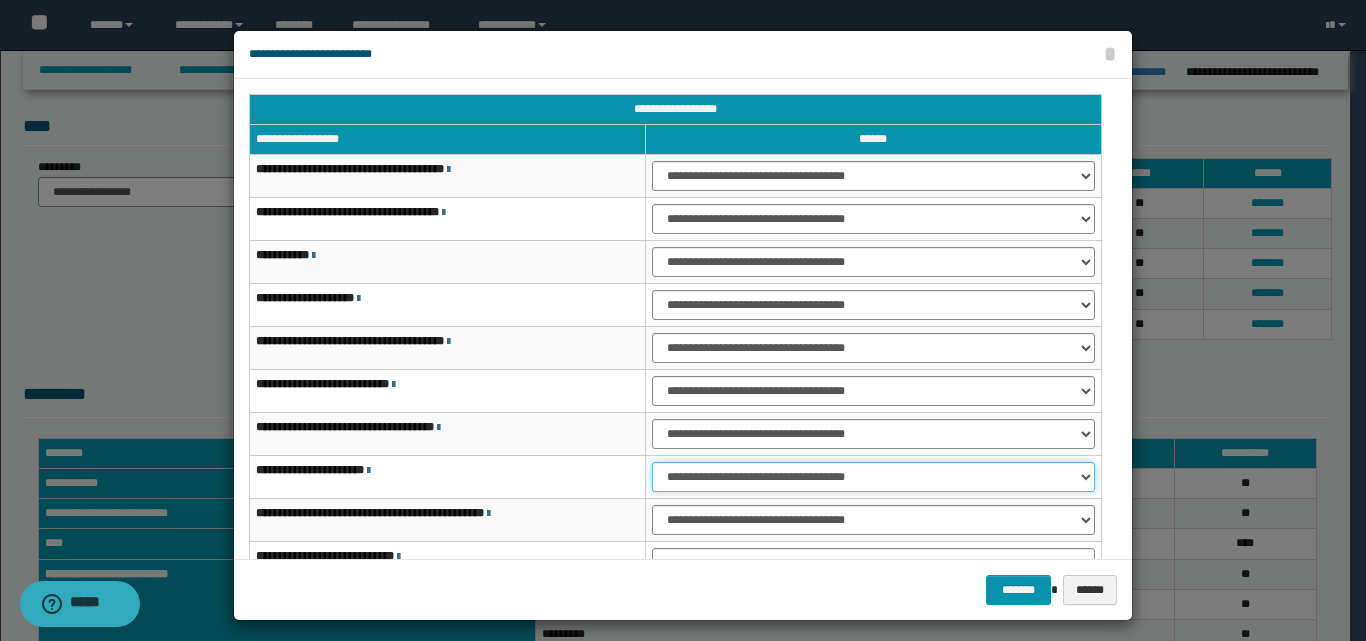 click on "**********" at bounding box center [873, 477] 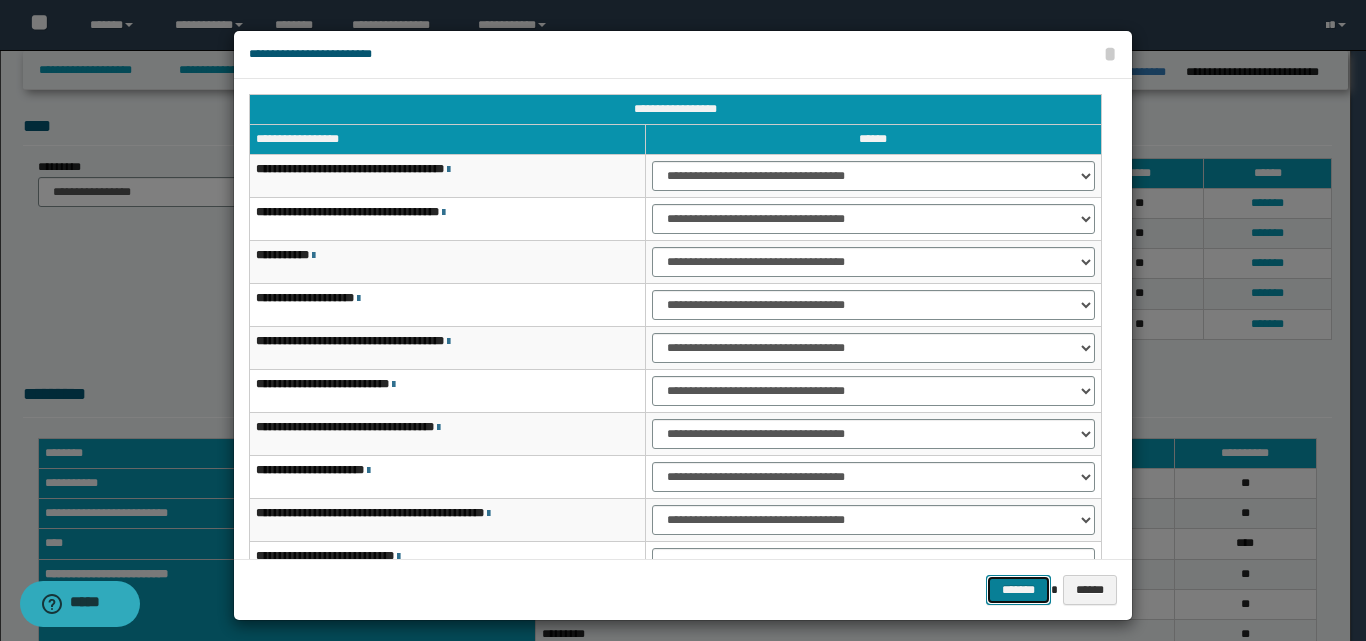 click on "*******" at bounding box center [1018, 590] 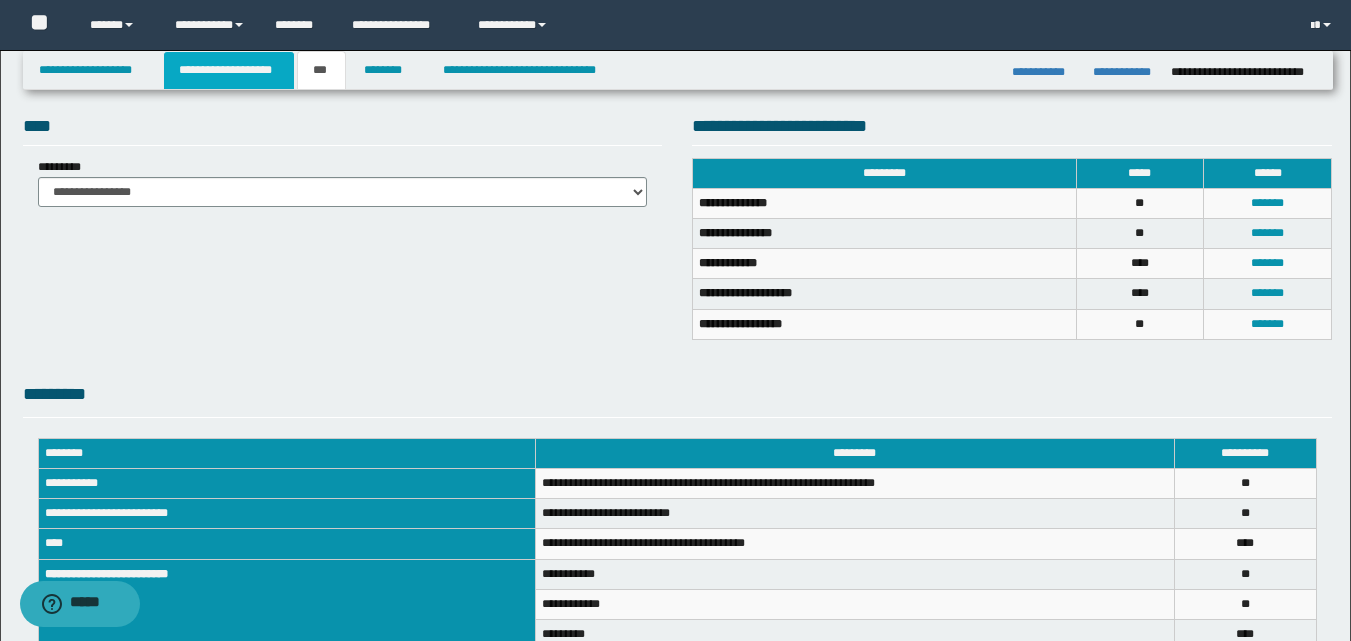 click on "**********" at bounding box center [229, 70] 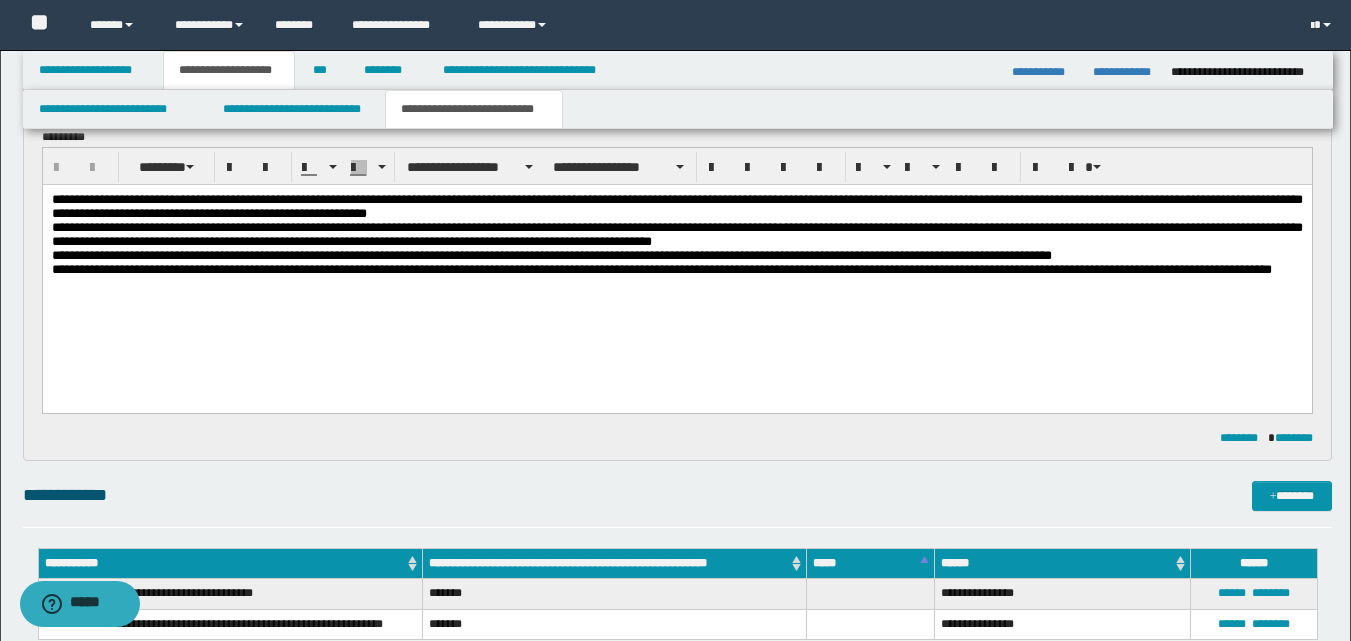 scroll, scrollTop: 231, scrollLeft: 0, axis: vertical 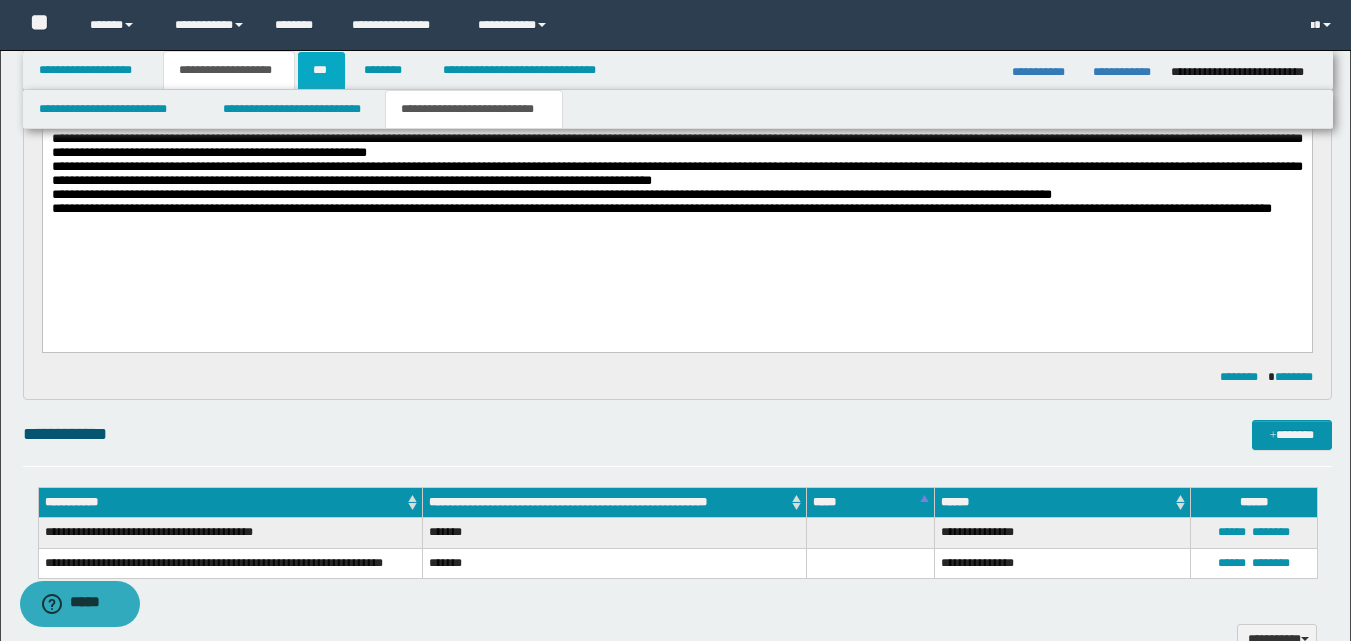 click on "***" at bounding box center (321, 70) 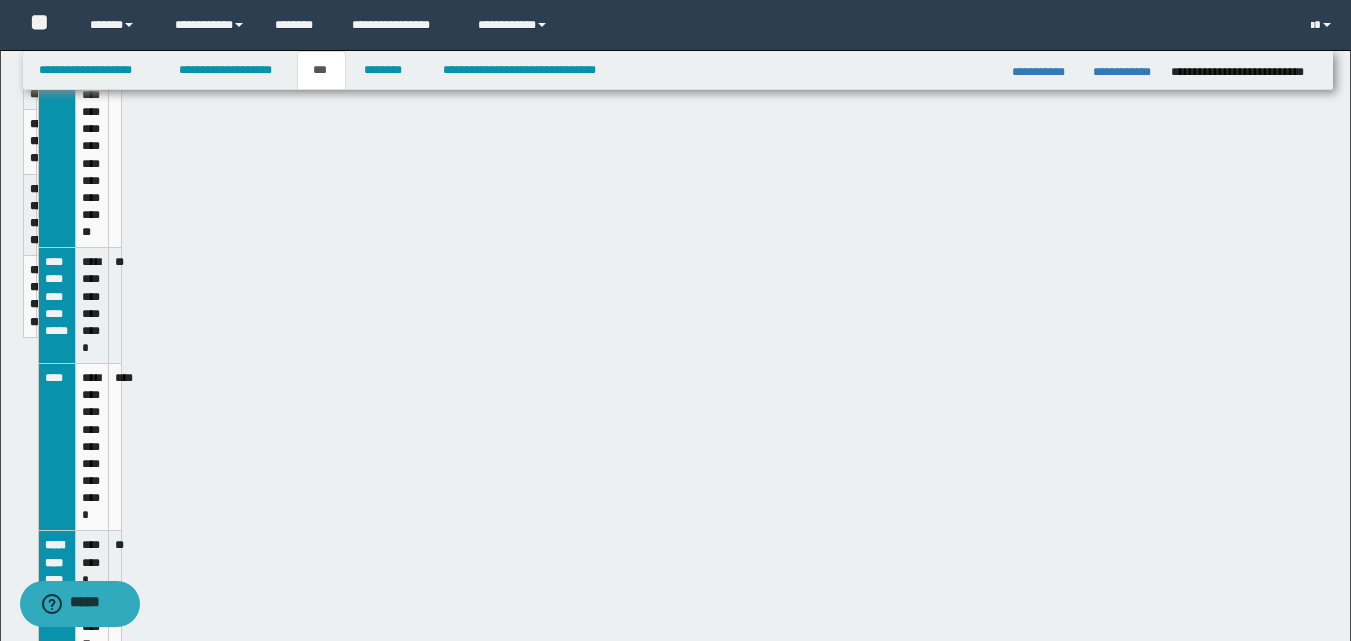 scroll, scrollTop: 200, scrollLeft: 0, axis: vertical 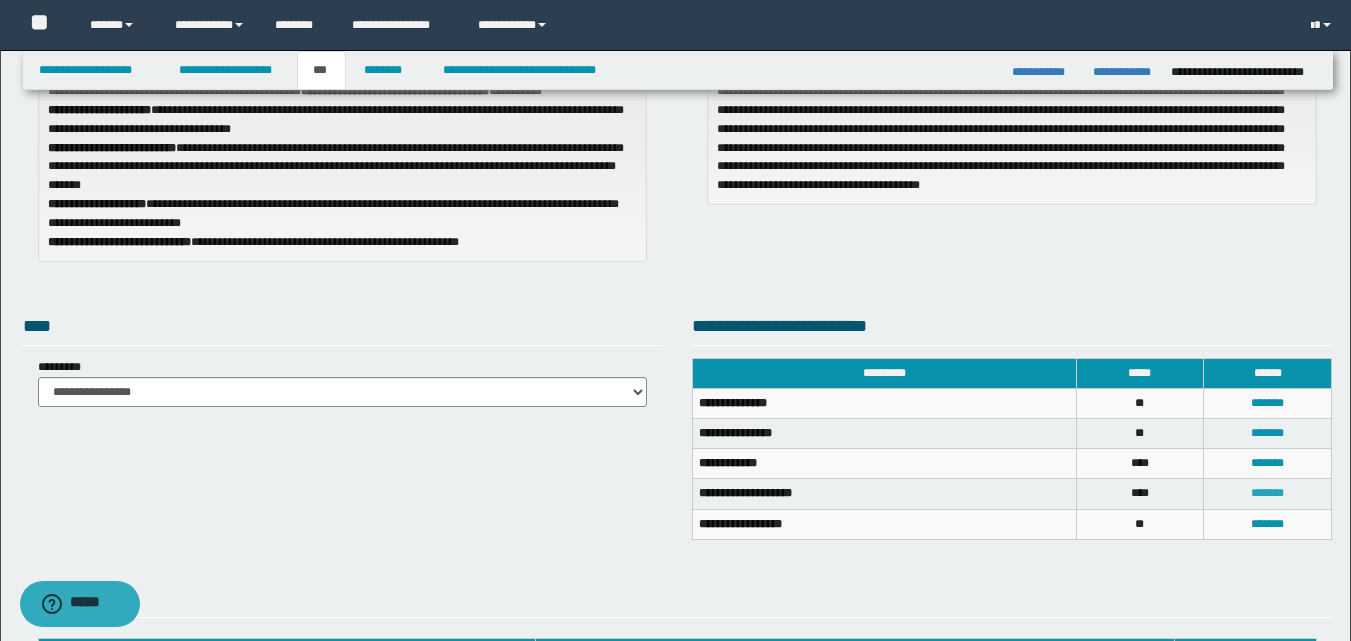 click on "*******" at bounding box center (1267, 493) 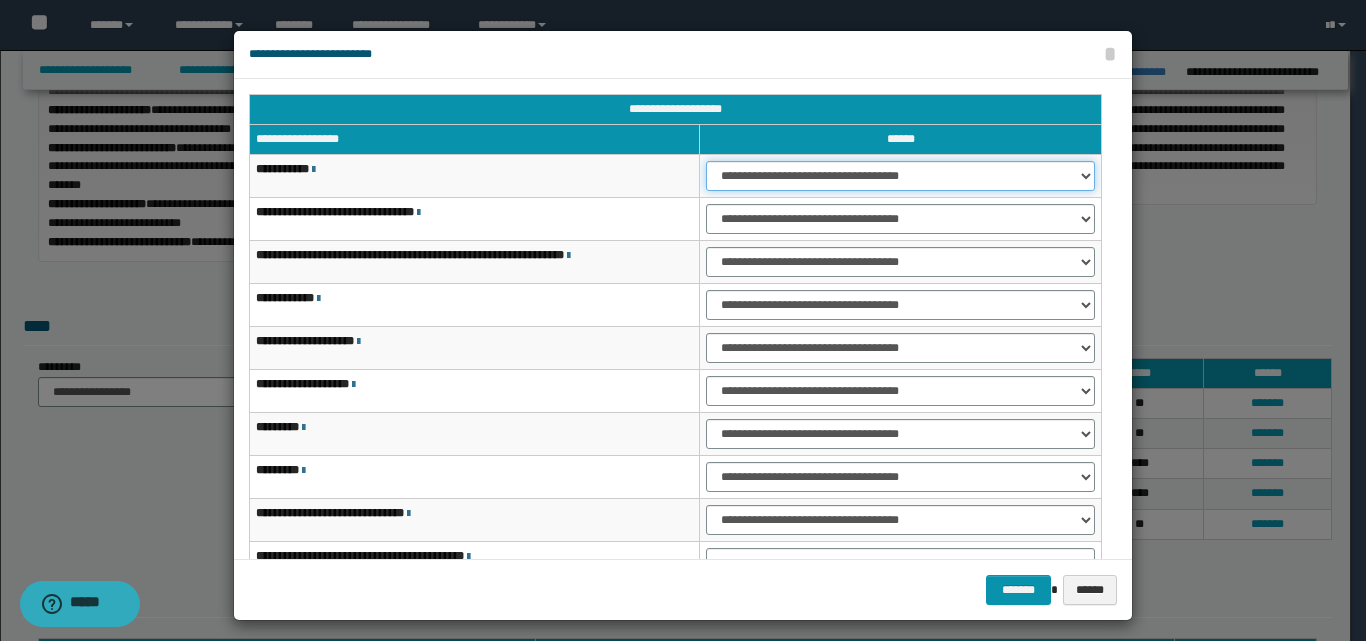 click on "**********" at bounding box center (900, 176) 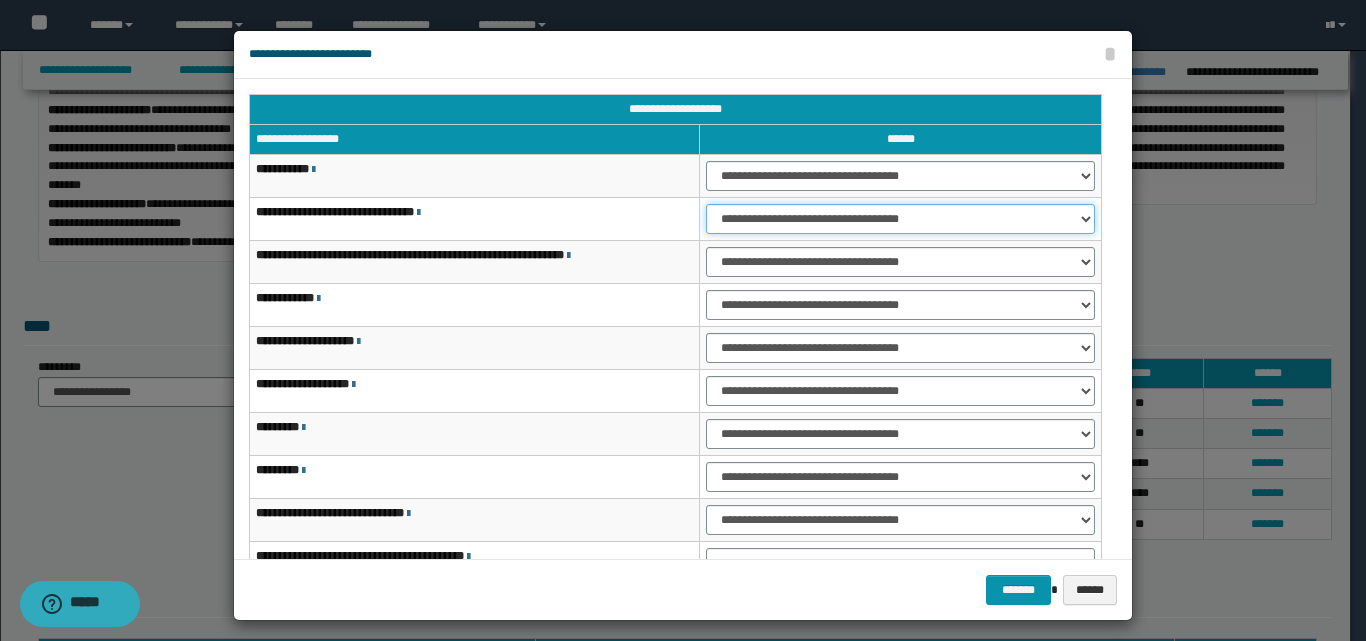 click on "**********" at bounding box center (900, 219) 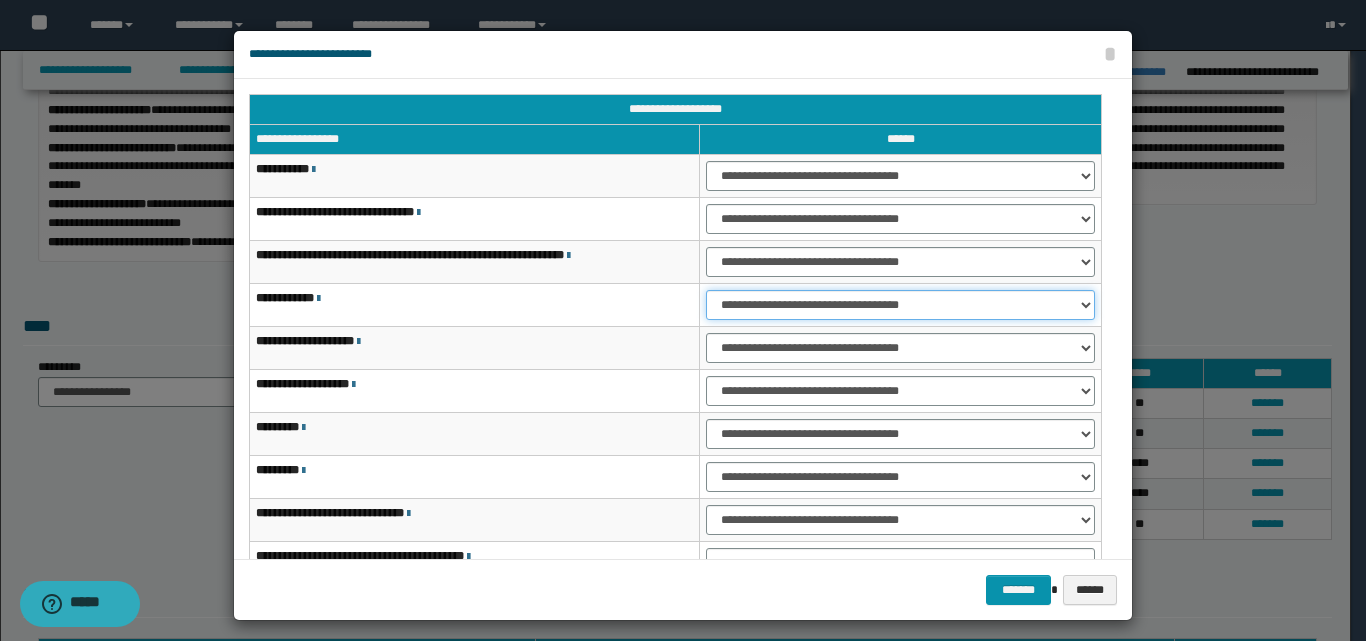 click on "**********" at bounding box center (900, 305) 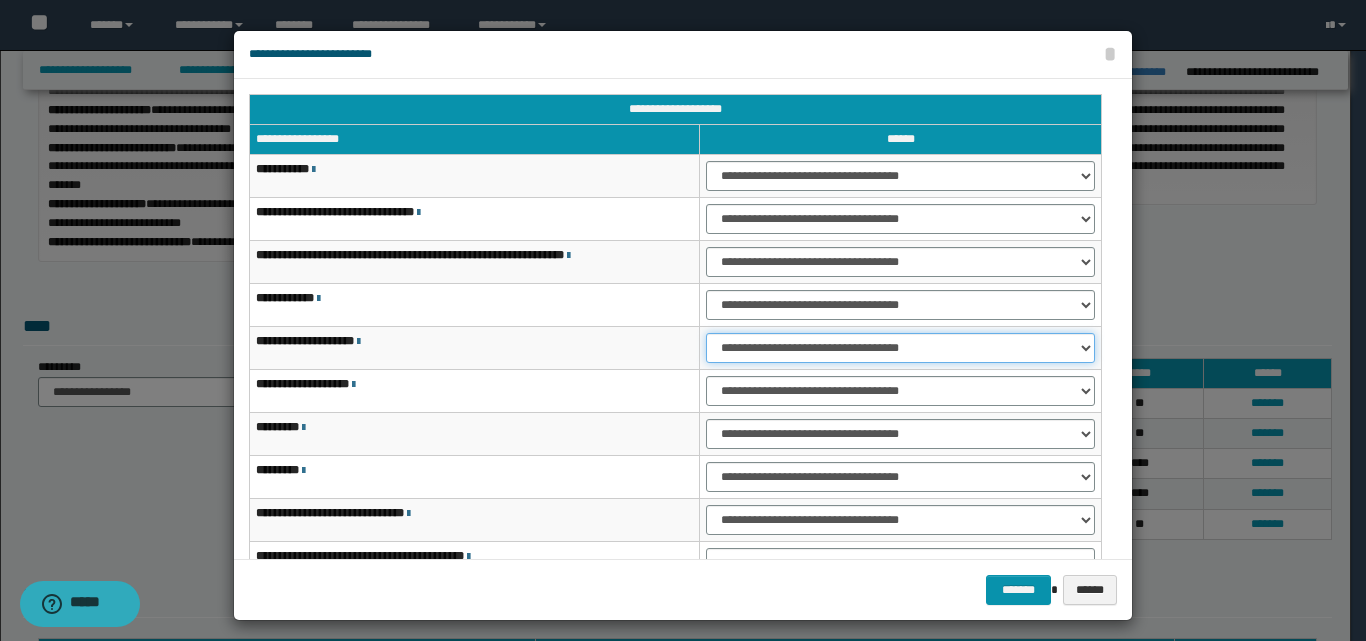 click on "**********" at bounding box center [900, 348] 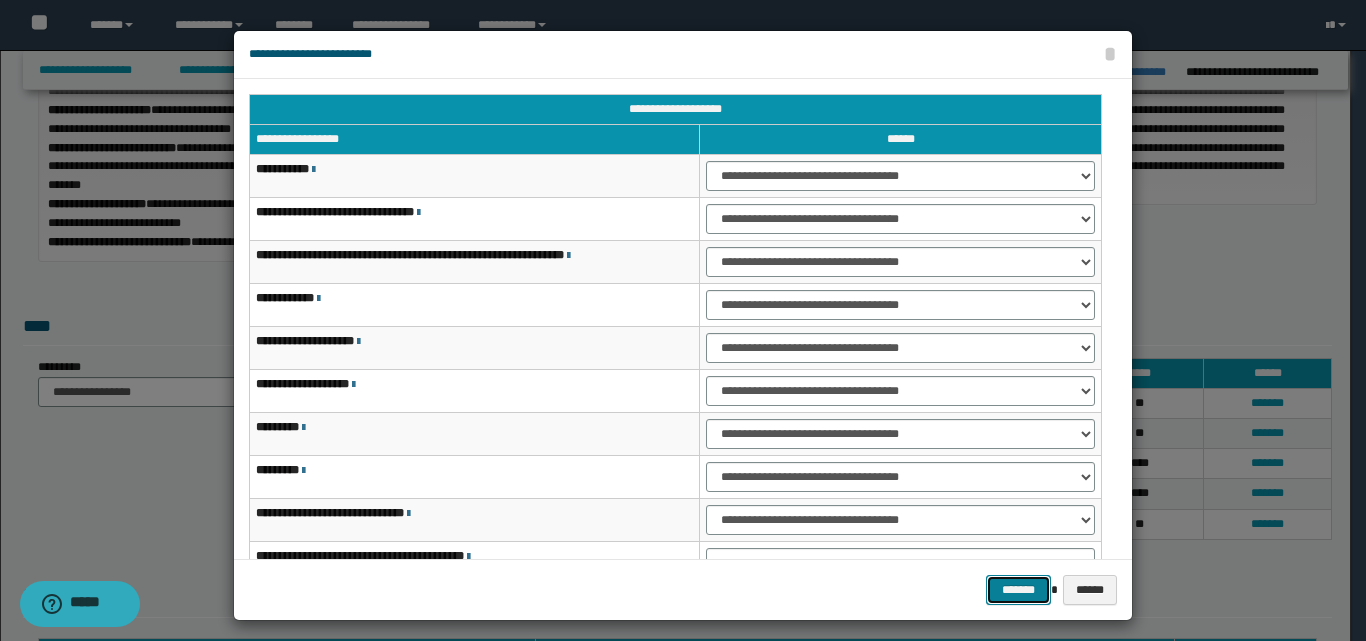 click on "*******" at bounding box center [1018, 590] 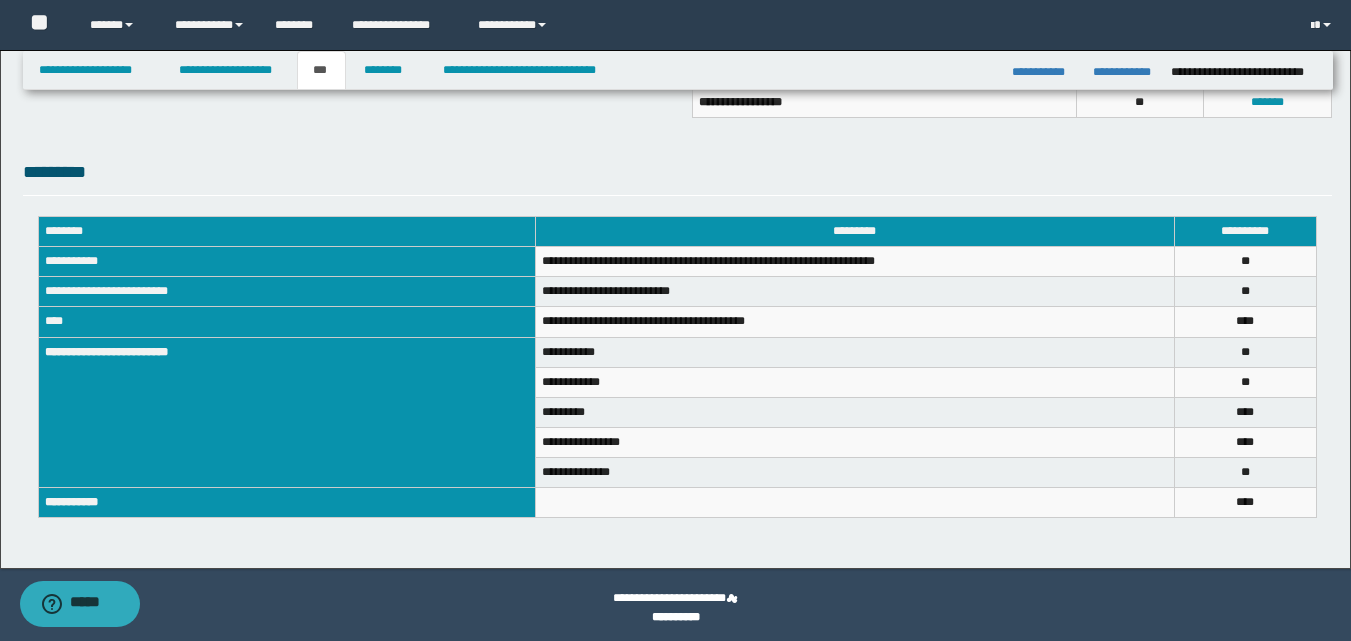 scroll, scrollTop: 628, scrollLeft: 0, axis: vertical 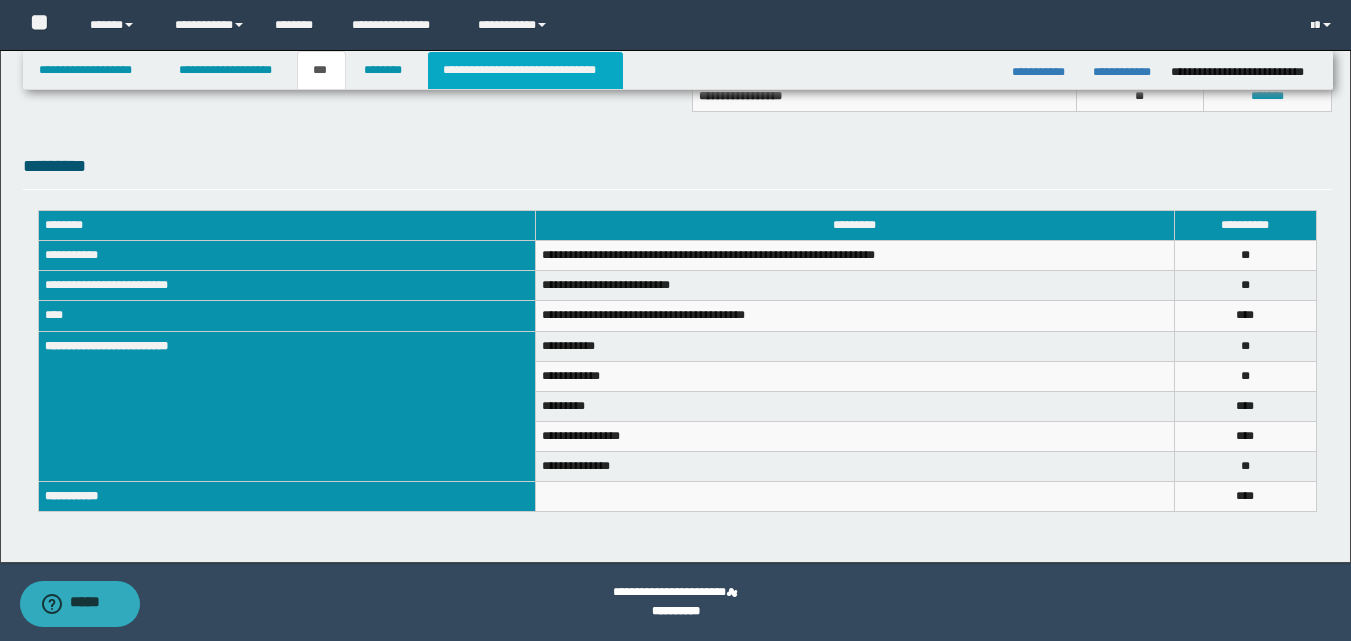 click on "**********" at bounding box center (525, 70) 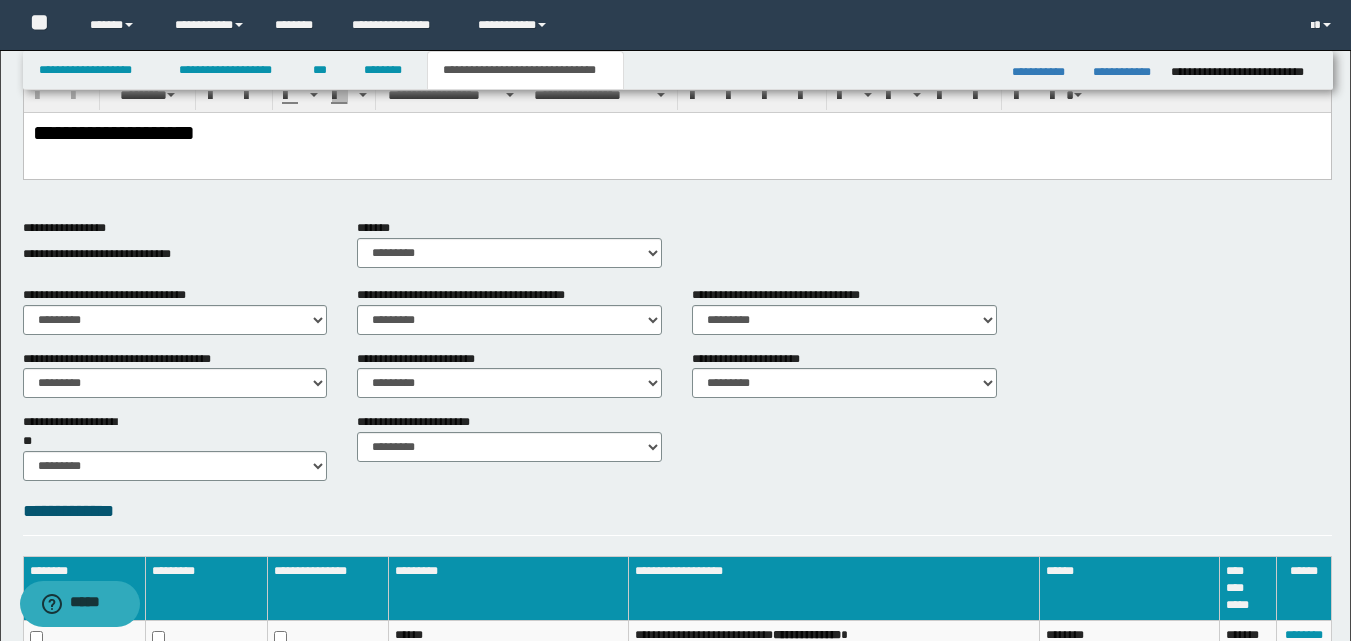 scroll, scrollTop: 228, scrollLeft: 0, axis: vertical 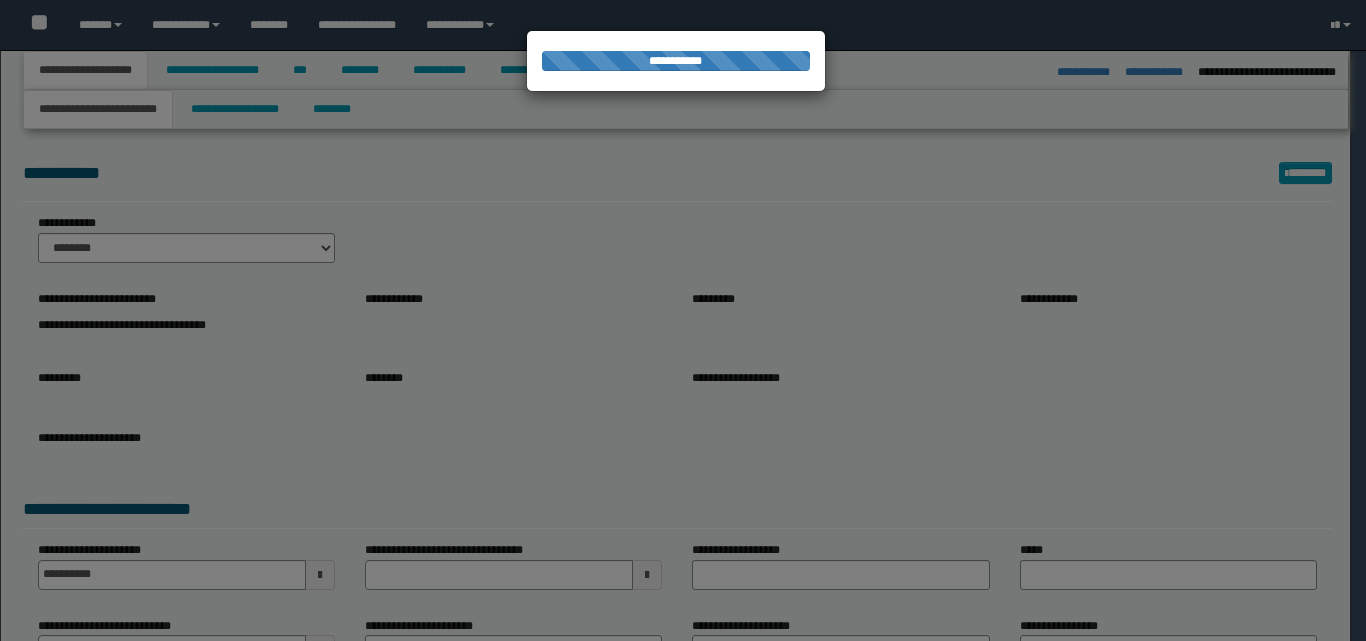 select on "*" 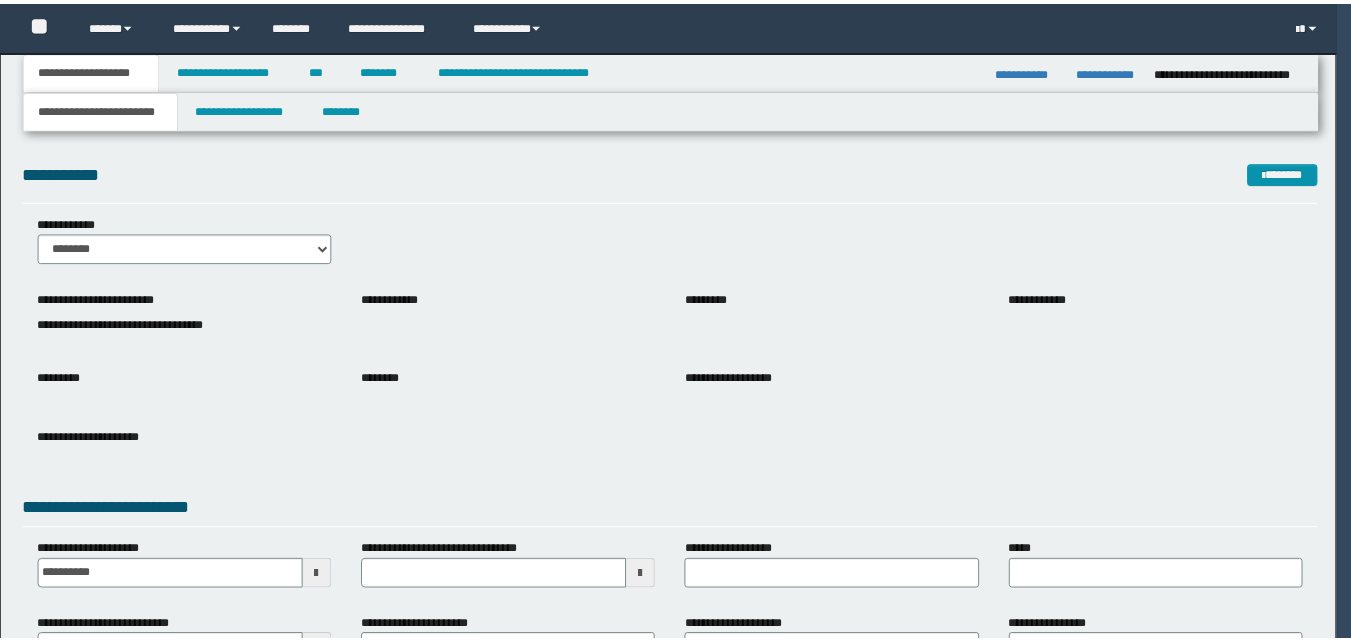 scroll, scrollTop: 0, scrollLeft: 0, axis: both 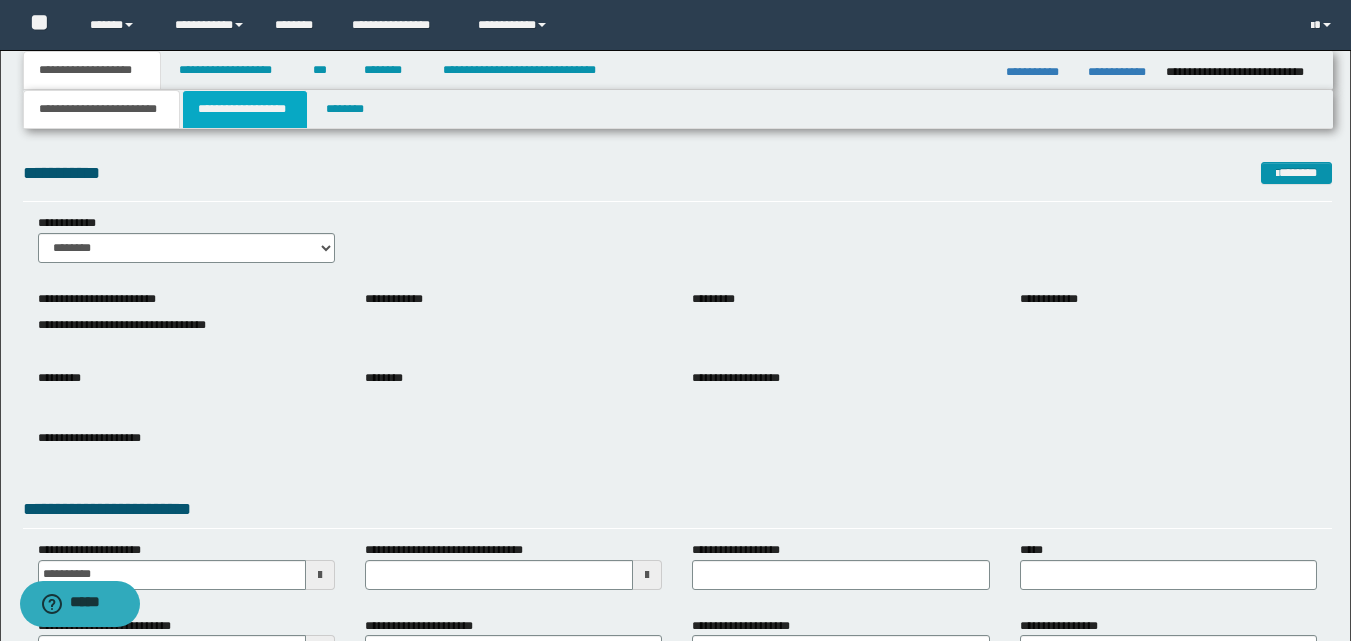 click on "**********" at bounding box center (245, 109) 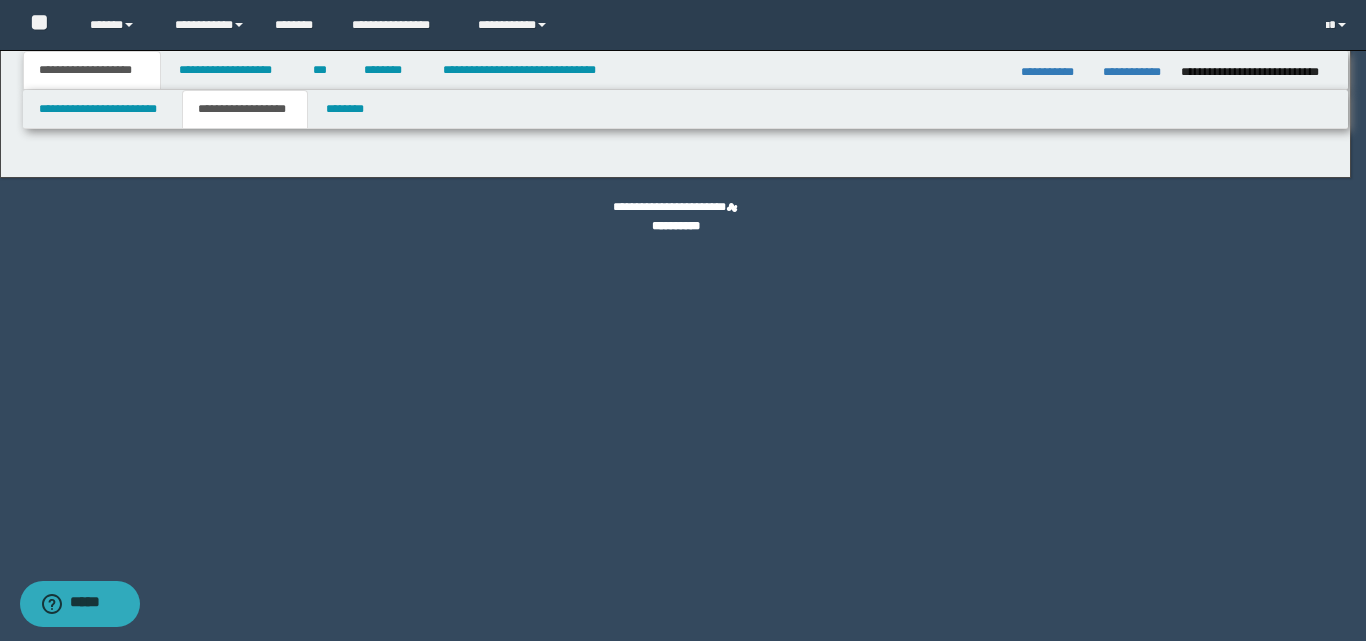 type on "********" 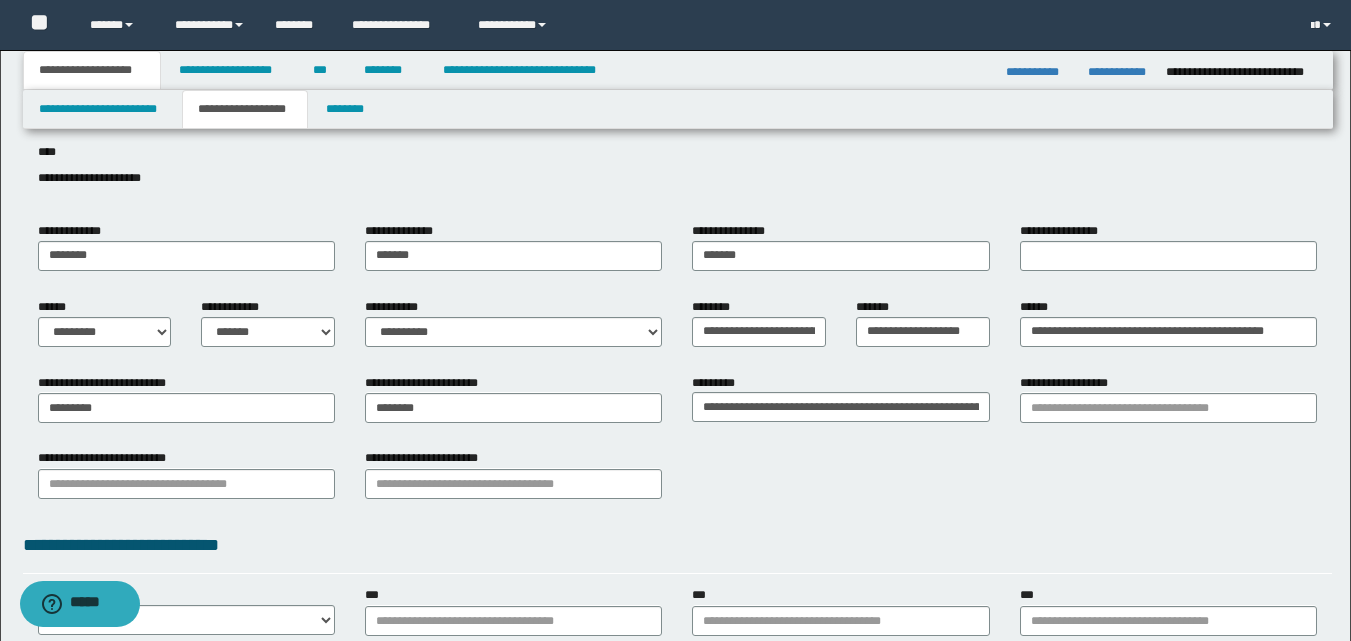 scroll, scrollTop: 100, scrollLeft: 0, axis: vertical 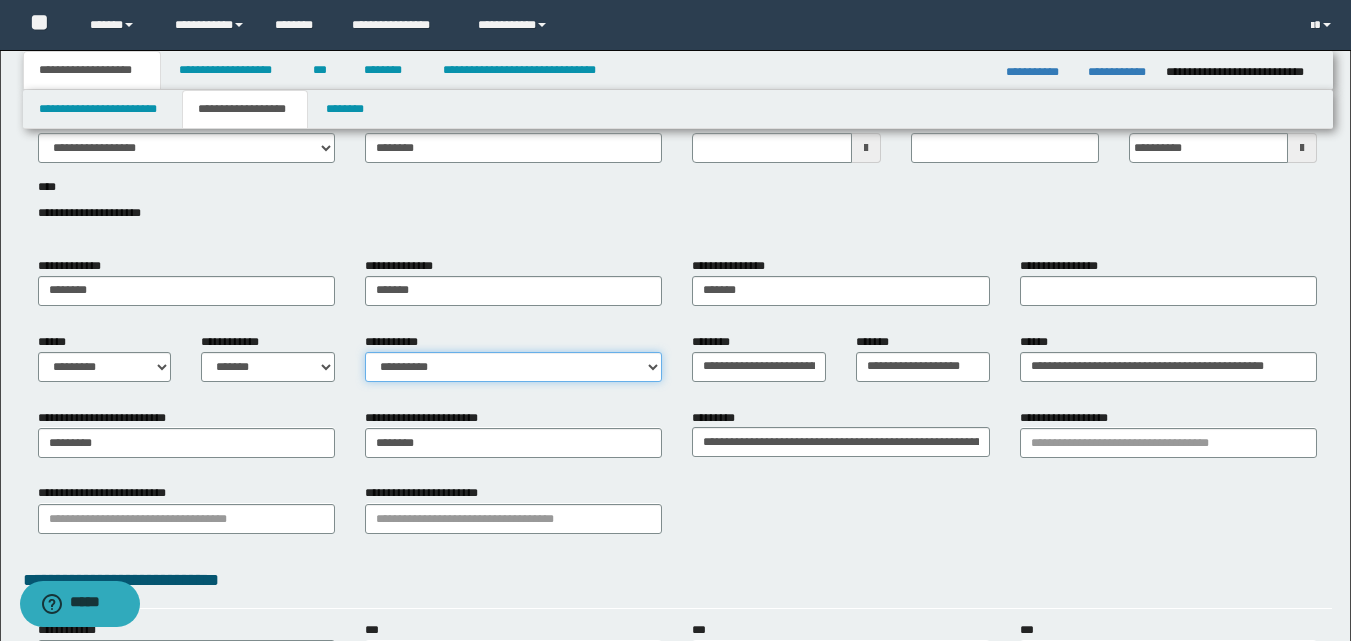 click on "**********" at bounding box center [513, 367] 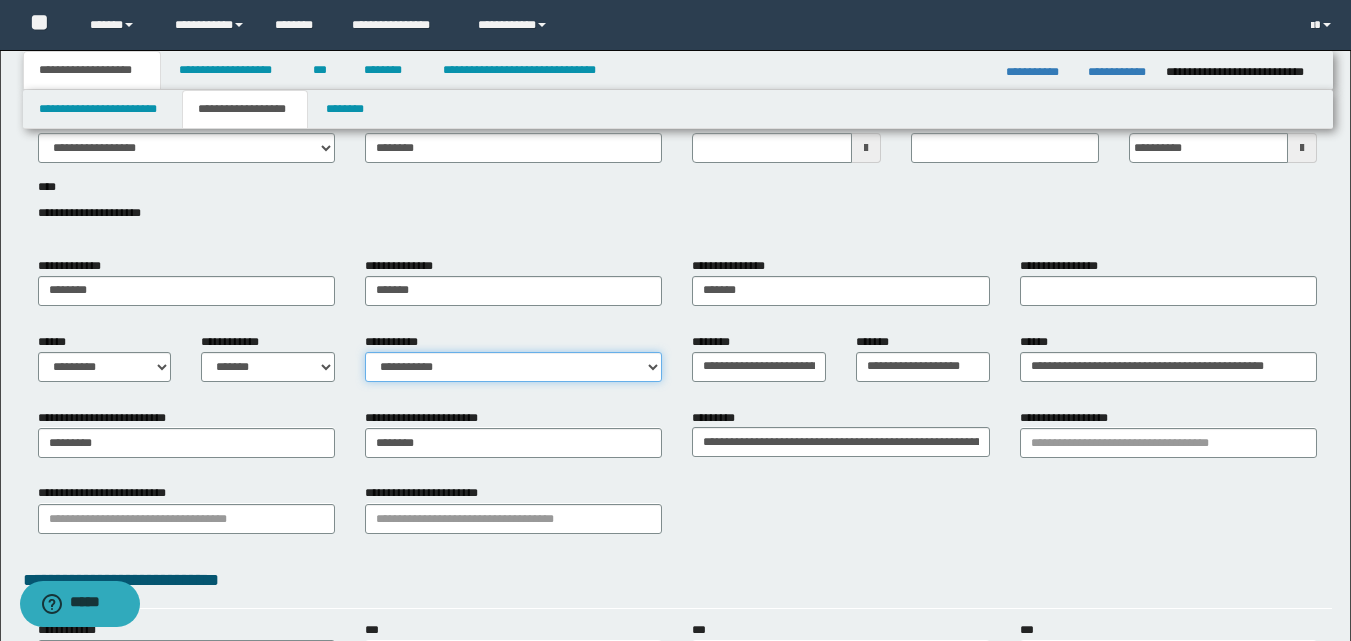 click on "**********" at bounding box center [513, 367] 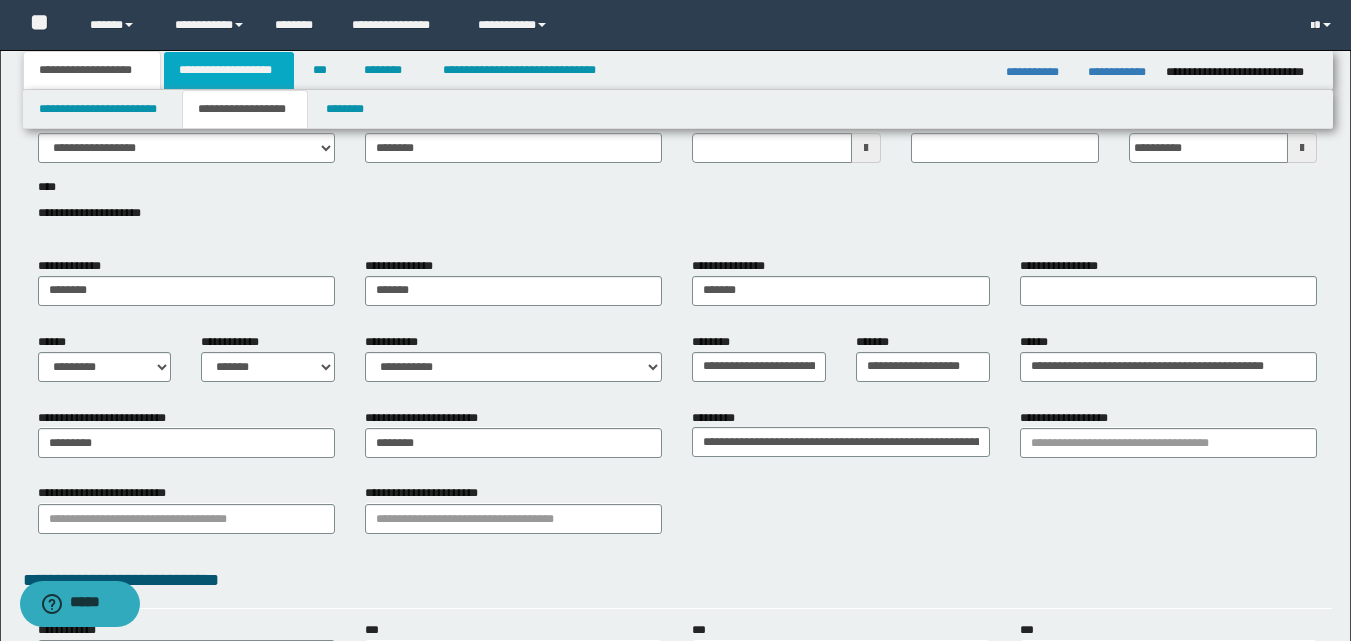 click on "**********" at bounding box center (229, 70) 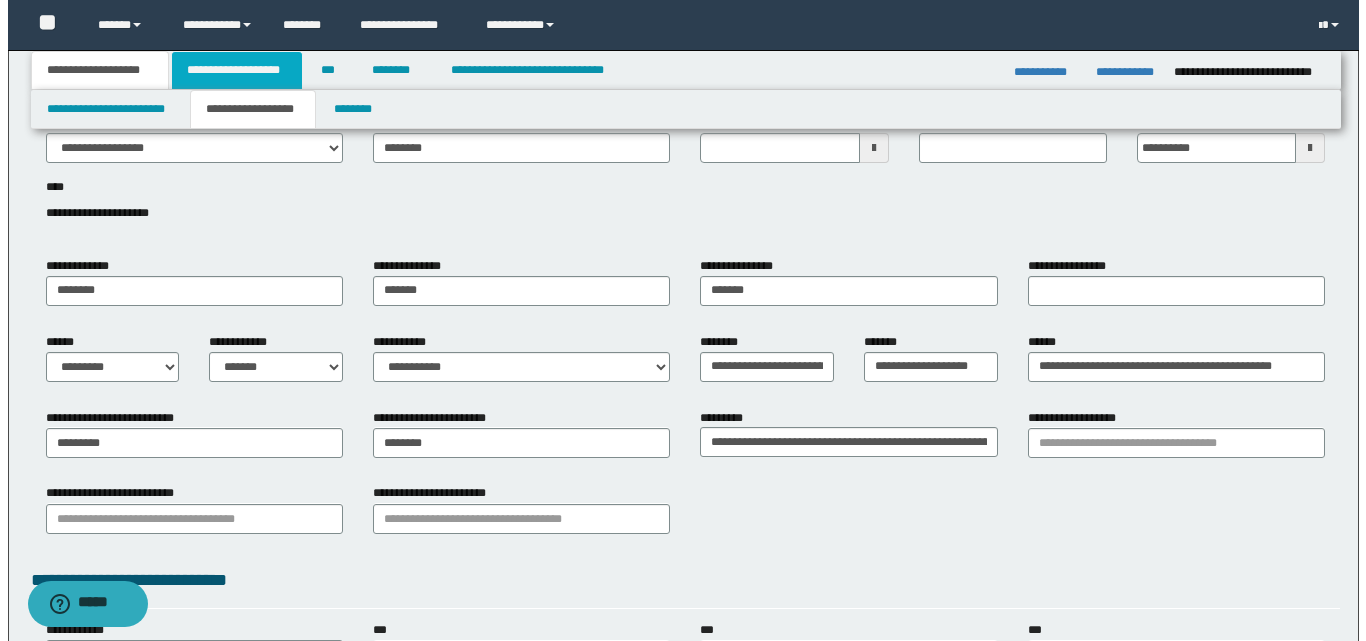 scroll, scrollTop: 0, scrollLeft: 0, axis: both 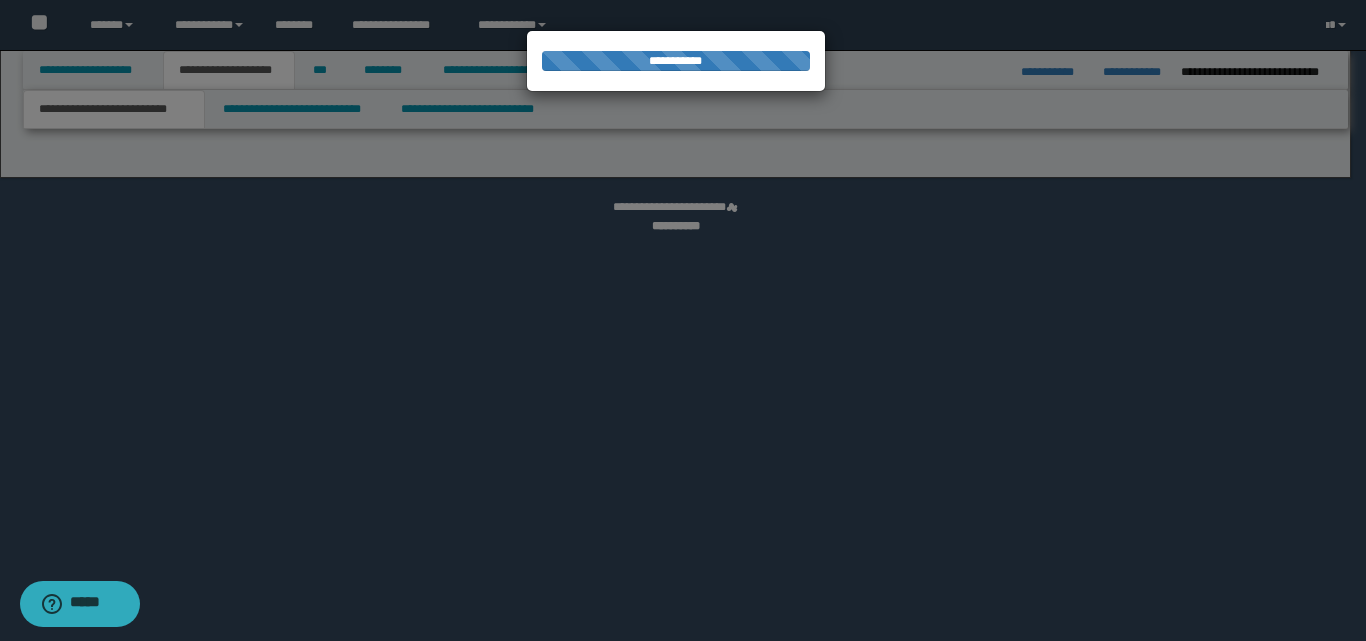 select on "*" 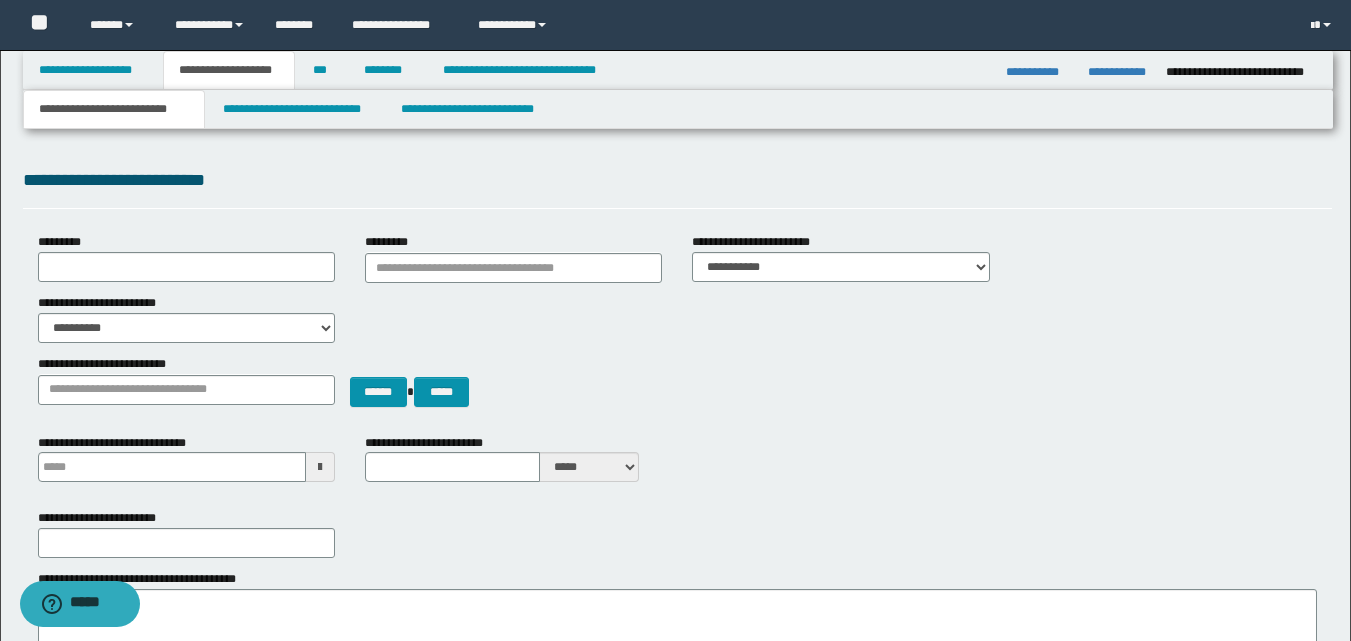 scroll, scrollTop: 100, scrollLeft: 0, axis: vertical 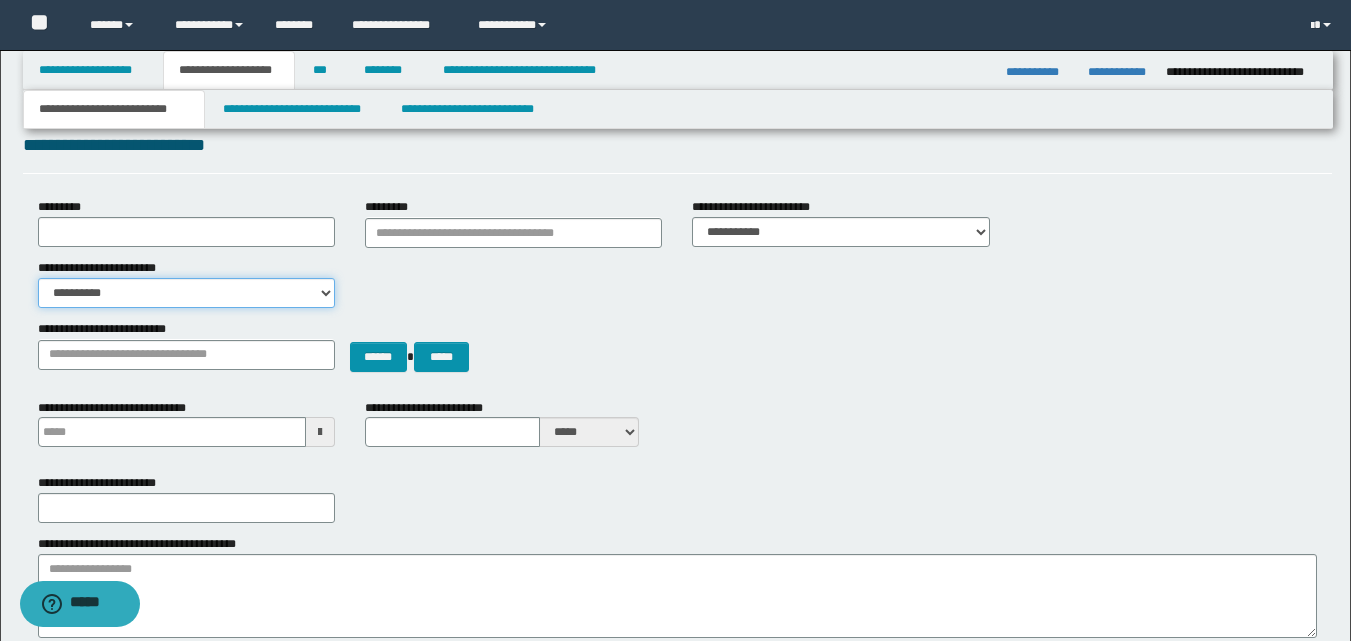 click on "**********" at bounding box center [186, 293] 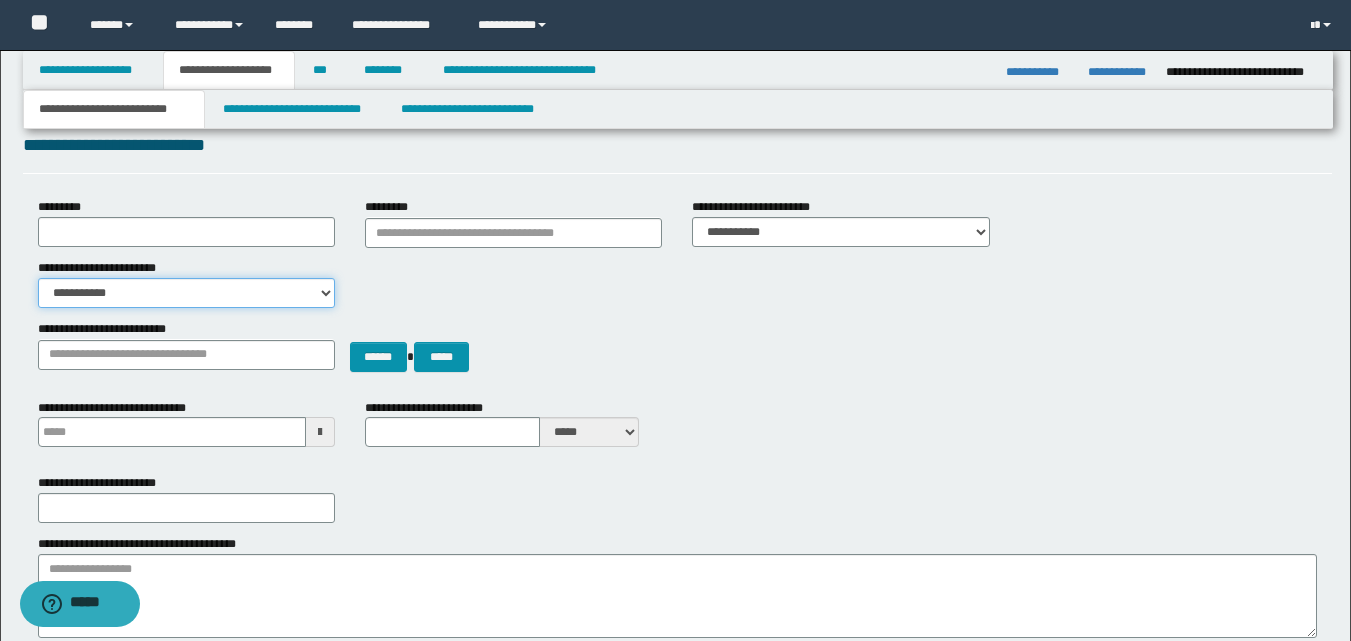 scroll, scrollTop: 200, scrollLeft: 0, axis: vertical 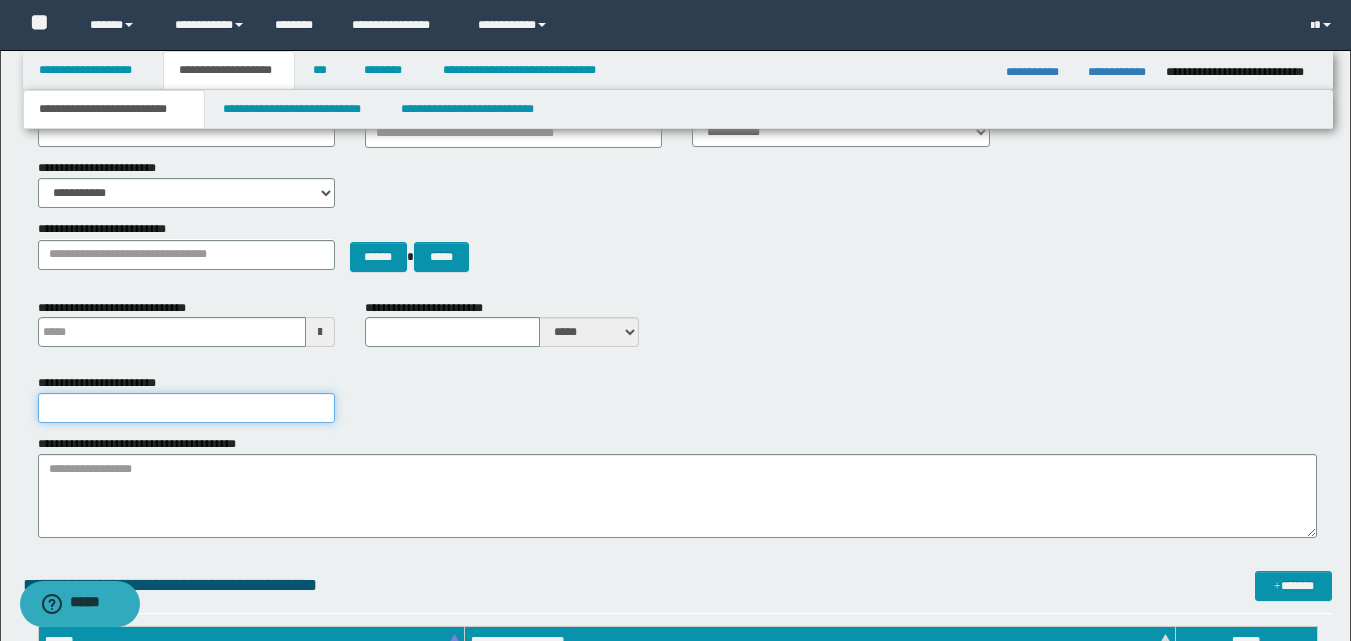 click on "**********" at bounding box center [186, 408] 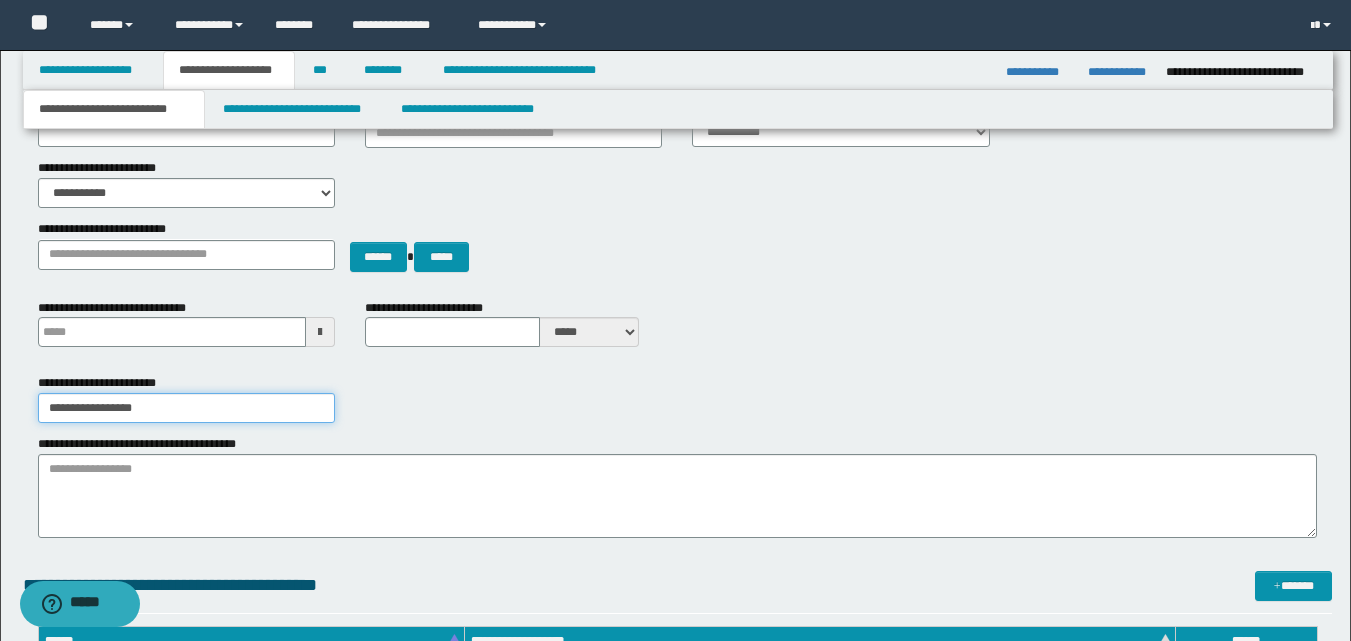 type on "**********" 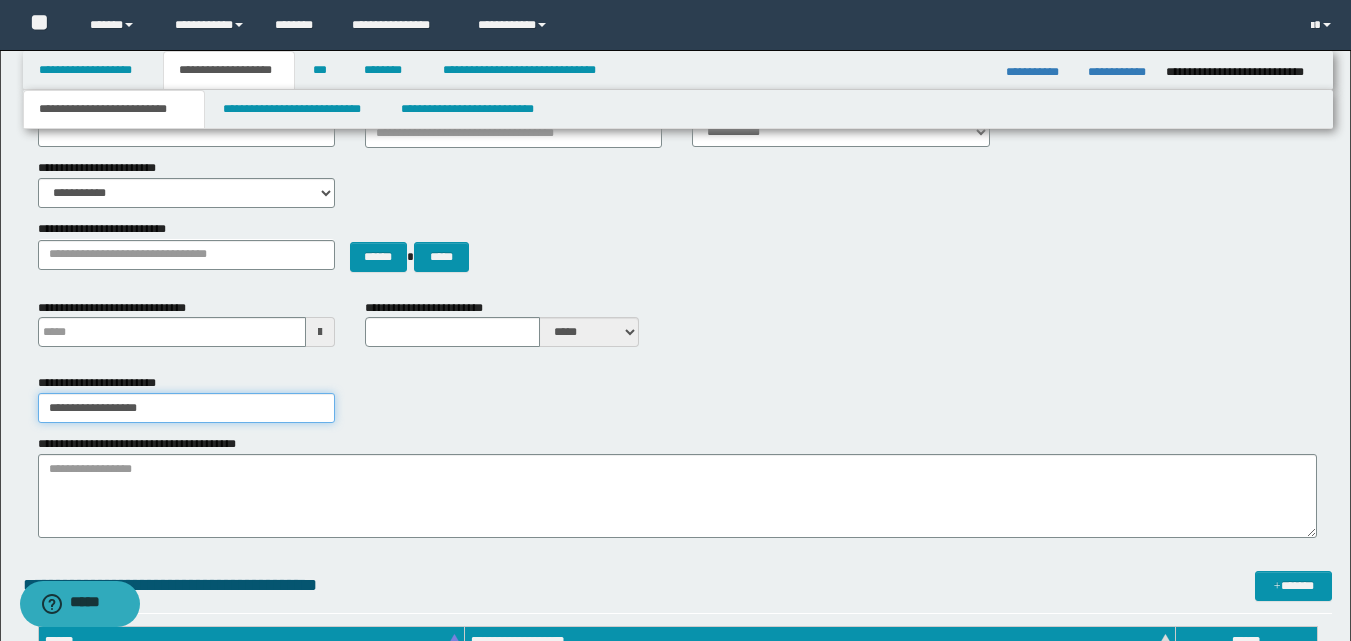 type 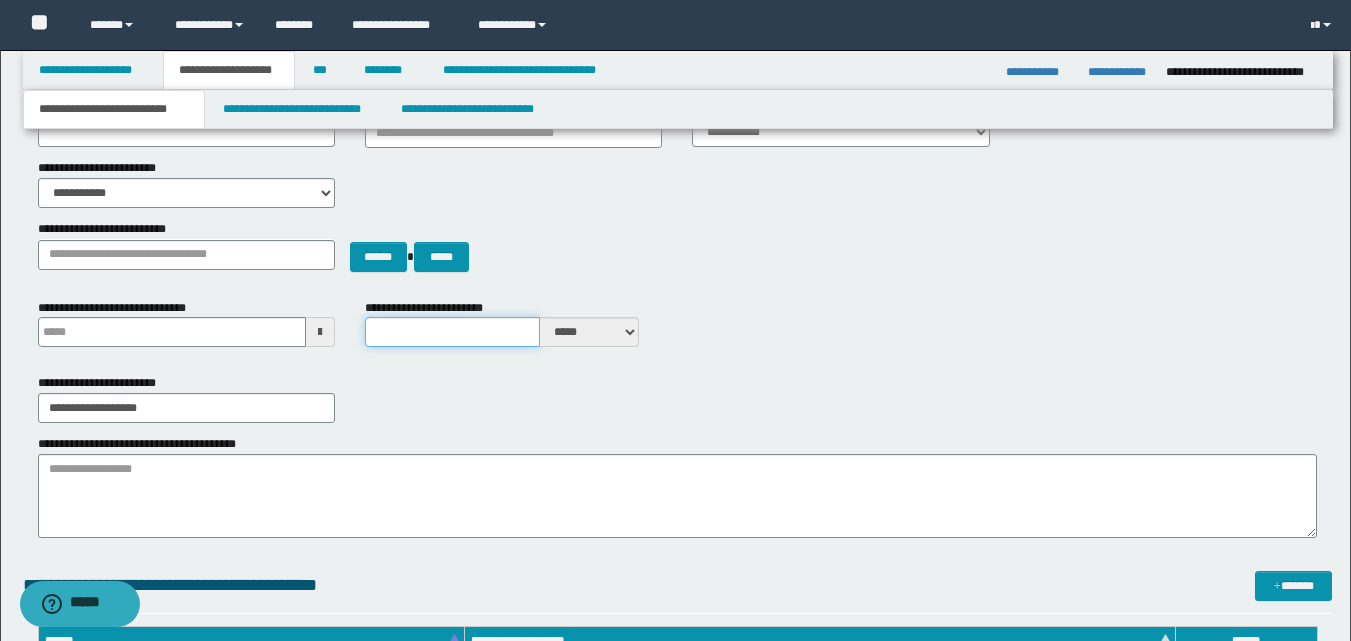 click on "**********" at bounding box center (452, 332) 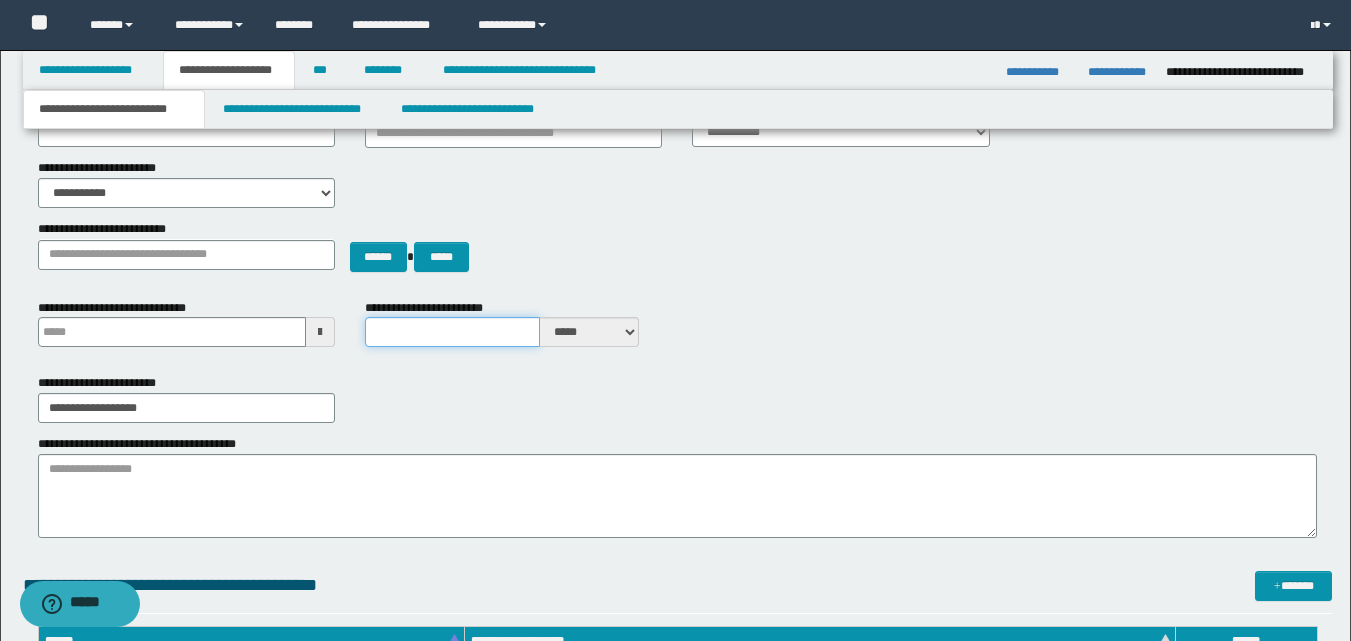 type on "*" 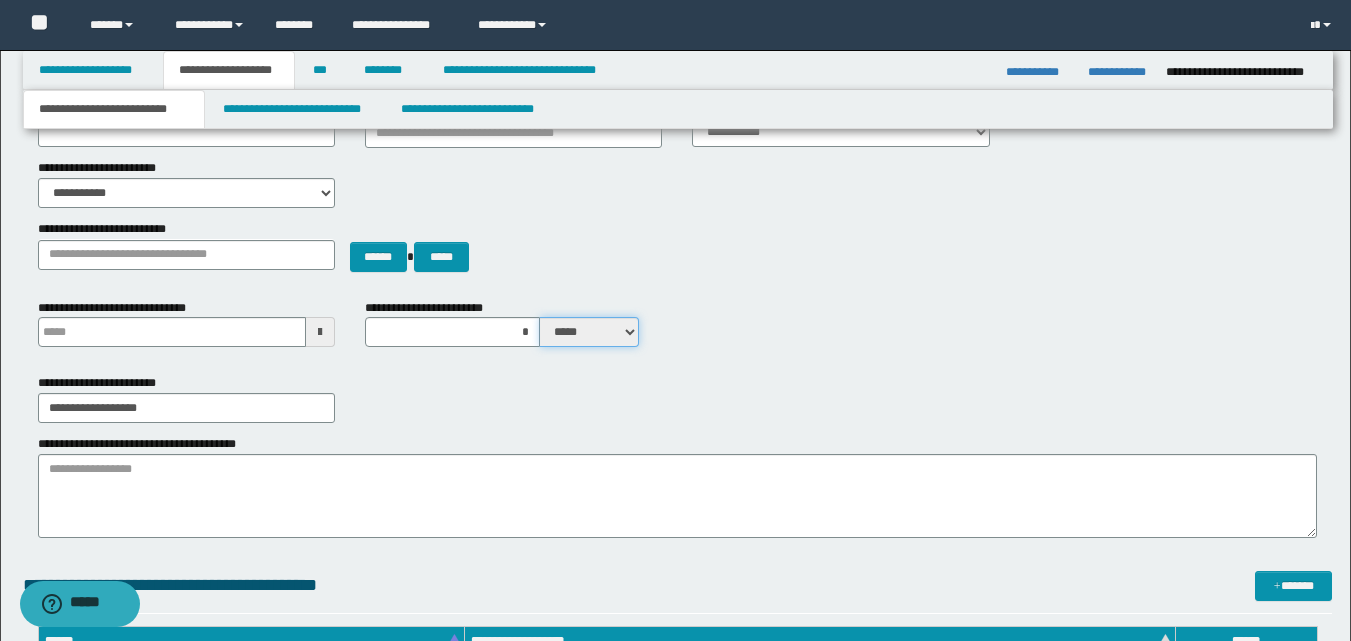 click on "*****
****" at bounding box center [589, 332] 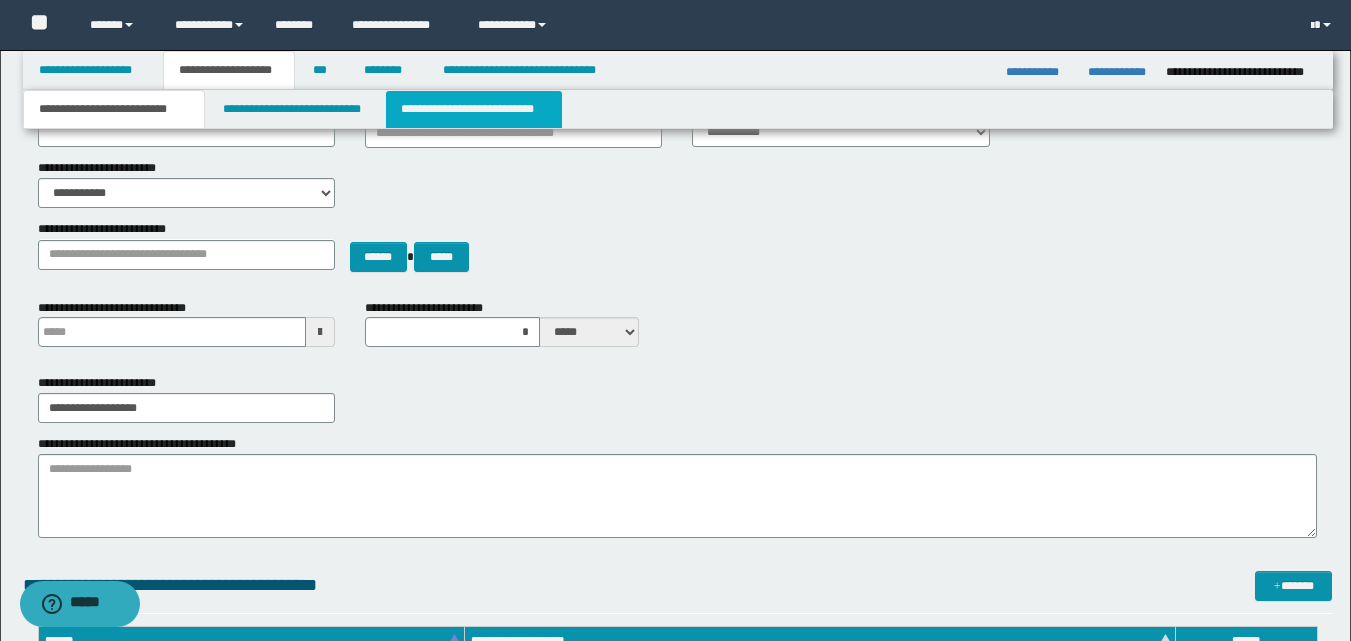 click on "**********" at bounding box center [474, 109] 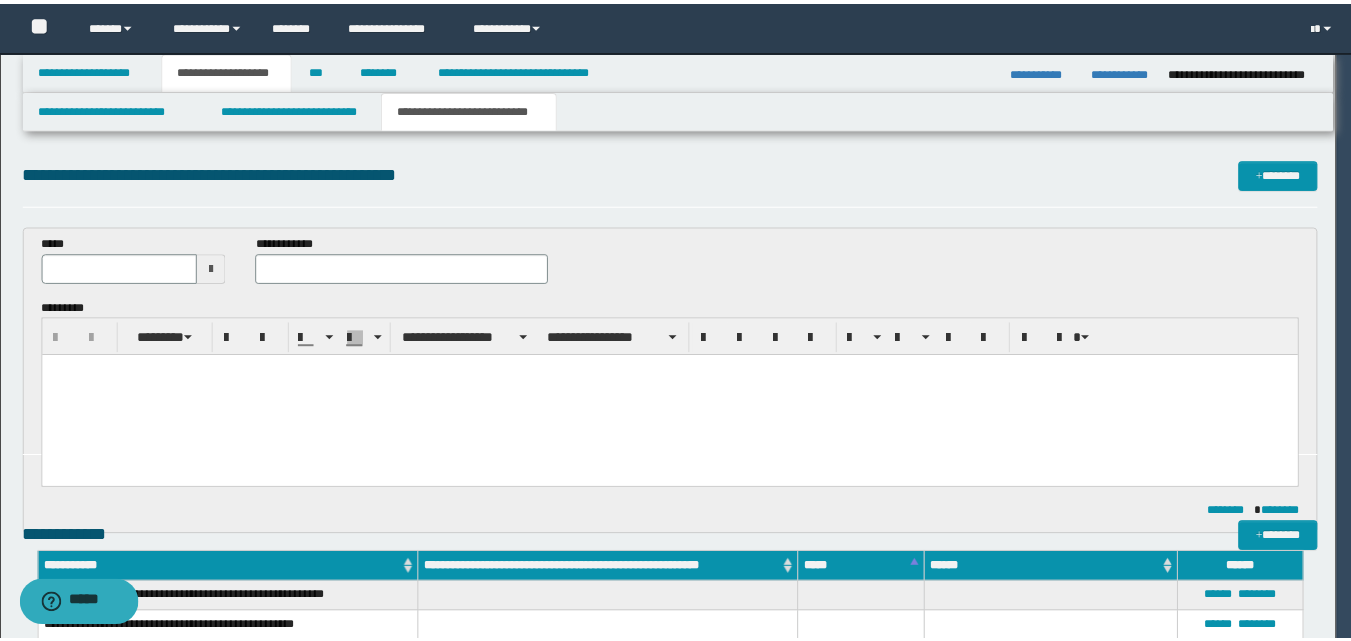 scroll, scrollTop: 0, scrollLeft: 0, axis: both 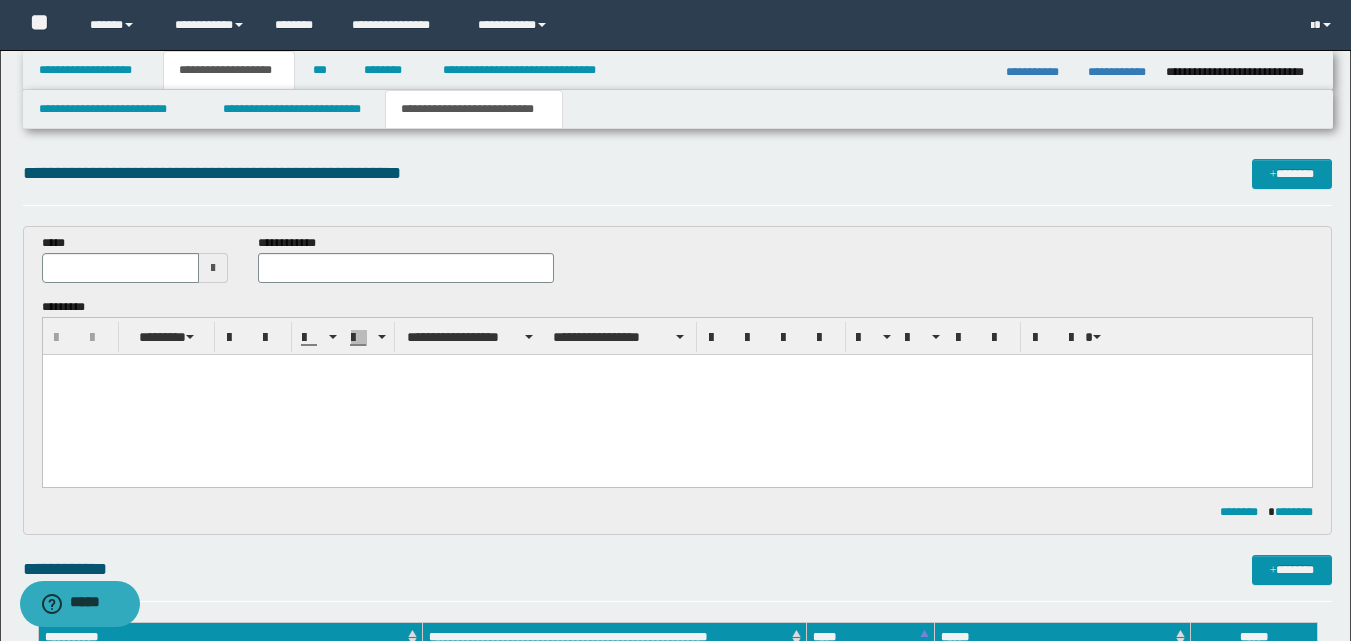 click at bounding box center (213, 268) 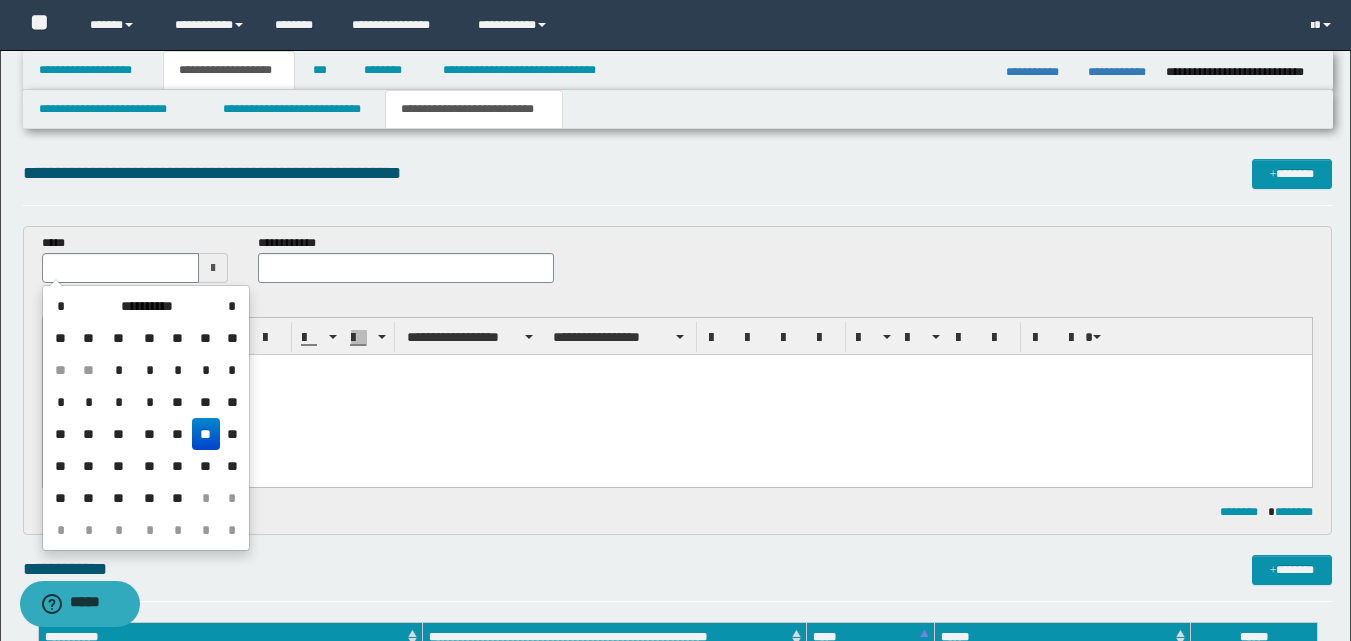 drag, startPoint x: 206, startPoint y: 428, endPoint x: 194, endPoint y: 13, distance: 415.17346 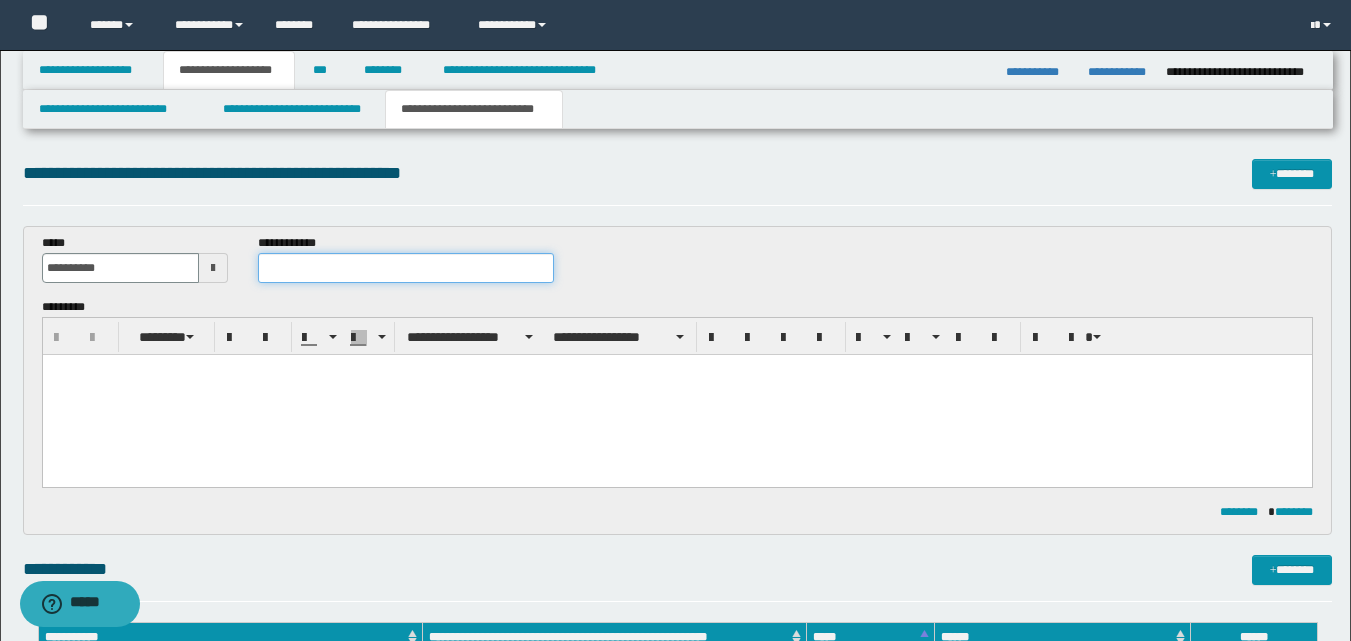 click at bounding box center (405, 268) 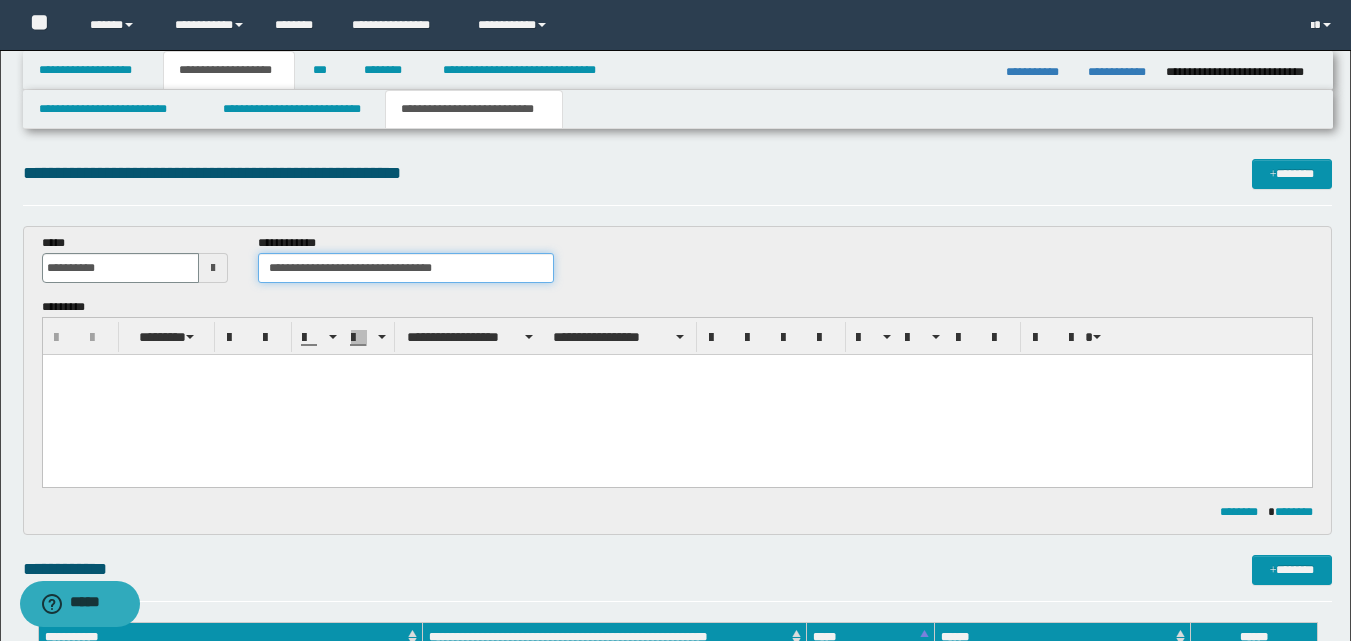 type on "**********" 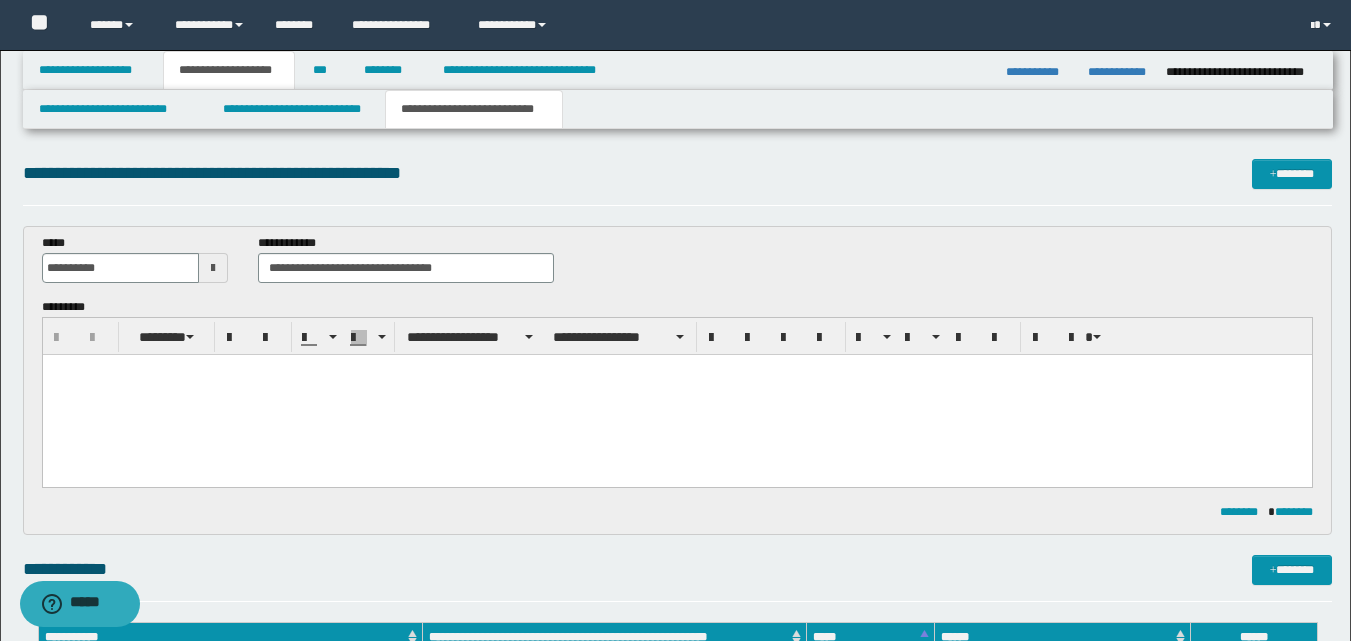 click at bounding box center (676, 370) 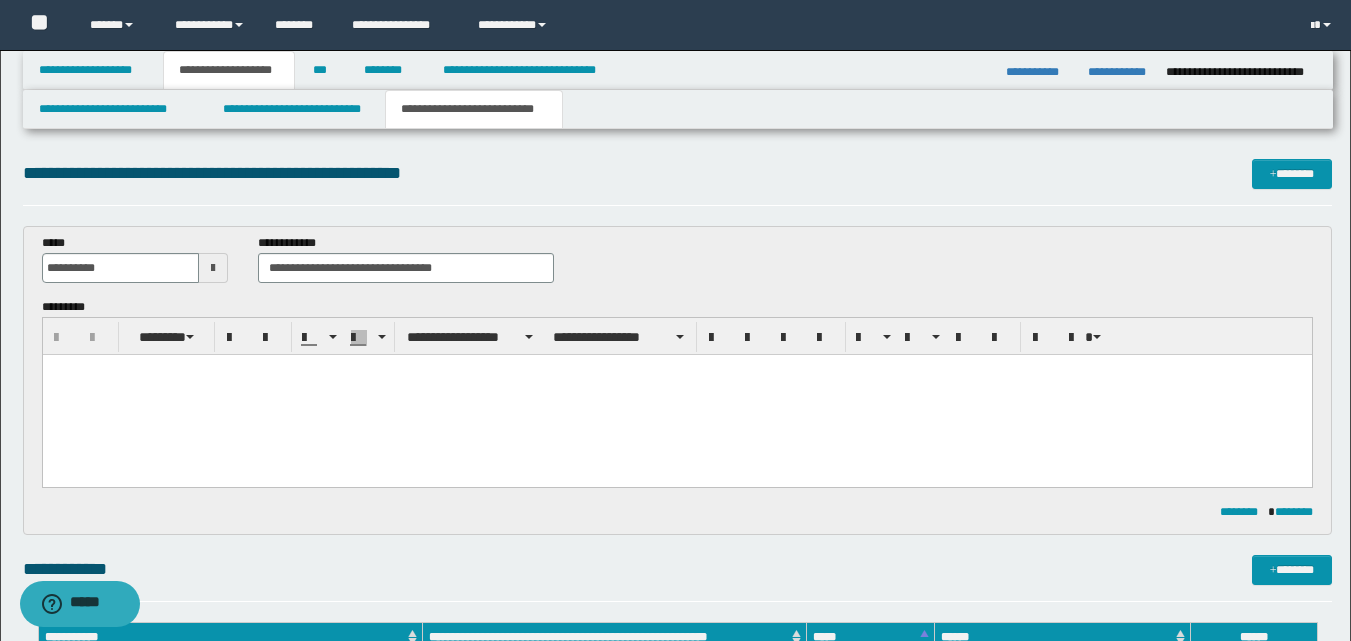 type 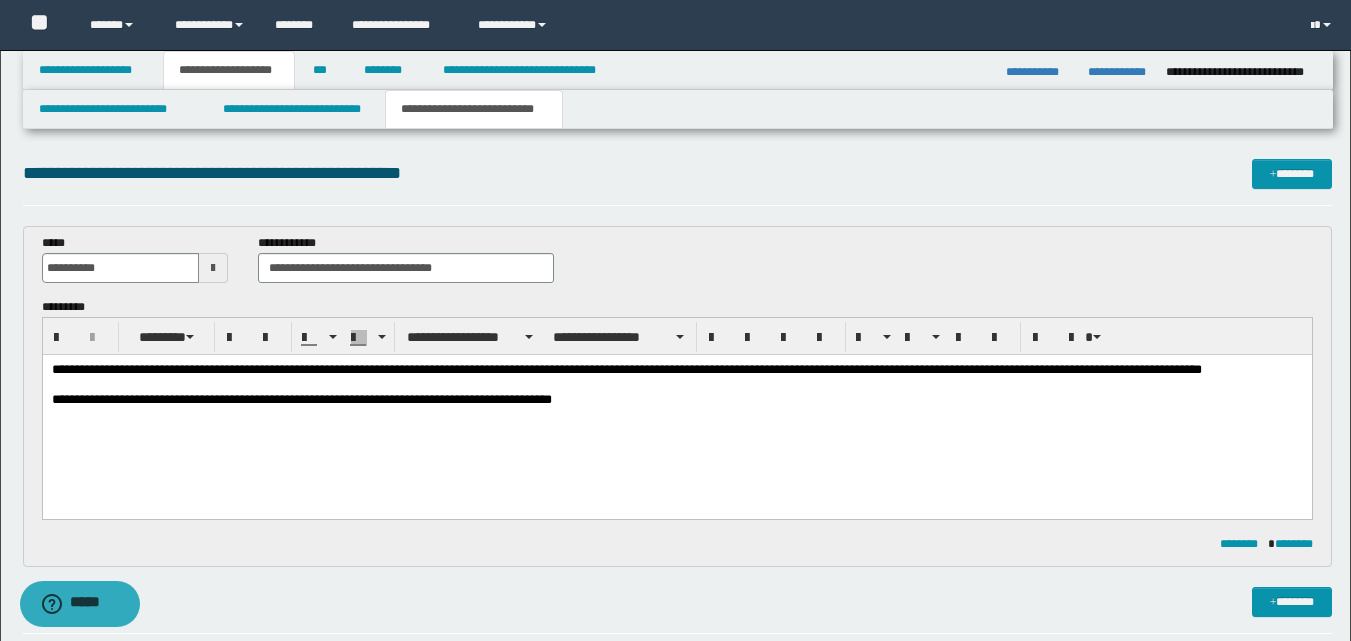 click on "**********" at bounding box center (676, 371) 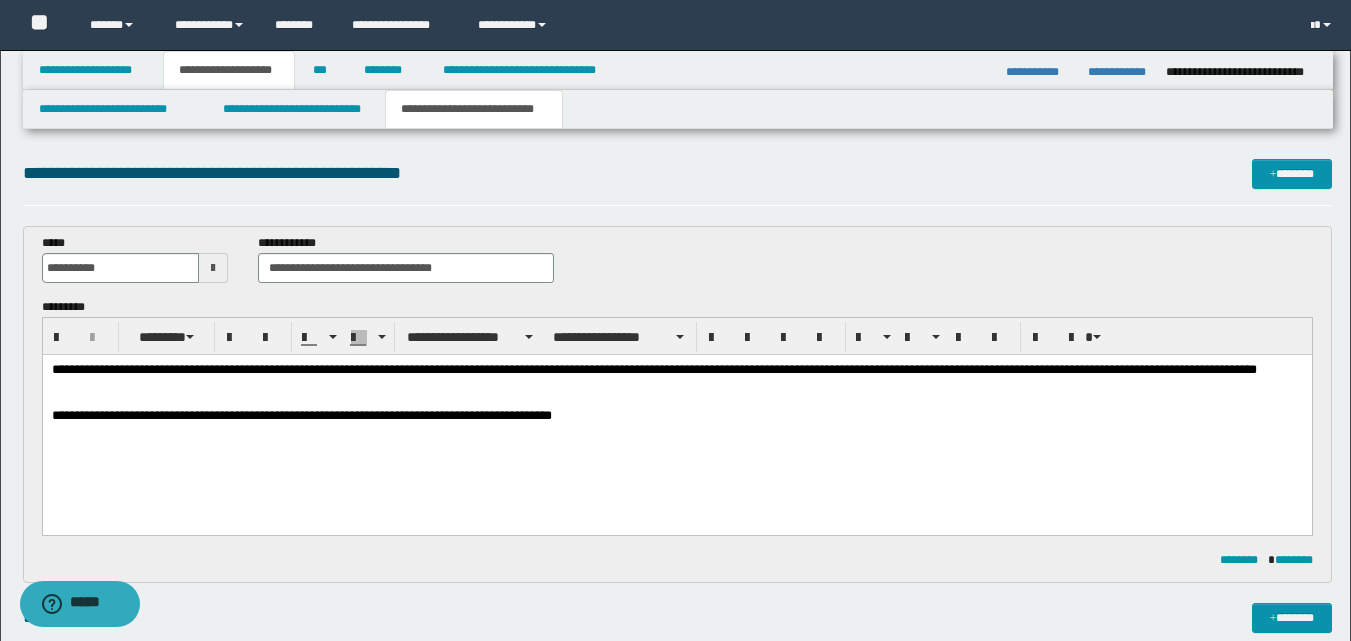 click on "**********" at bounding box center [676, 417] 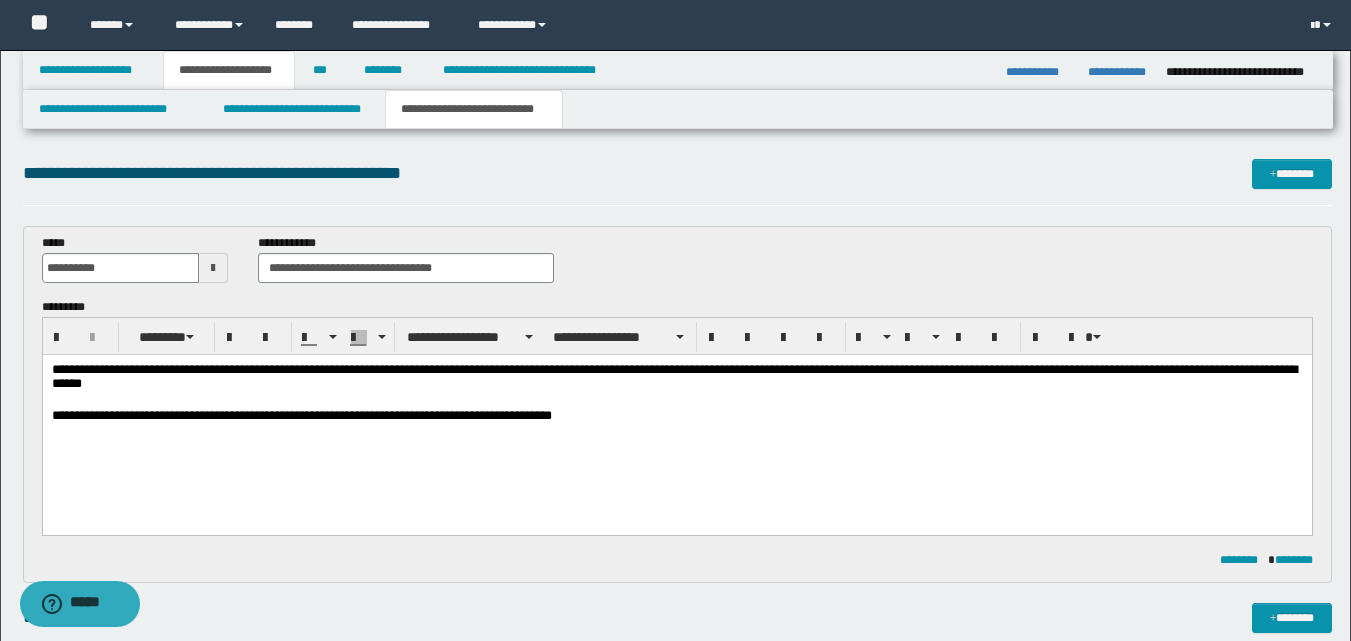 click on "**********" at bounding box center (676, 417) 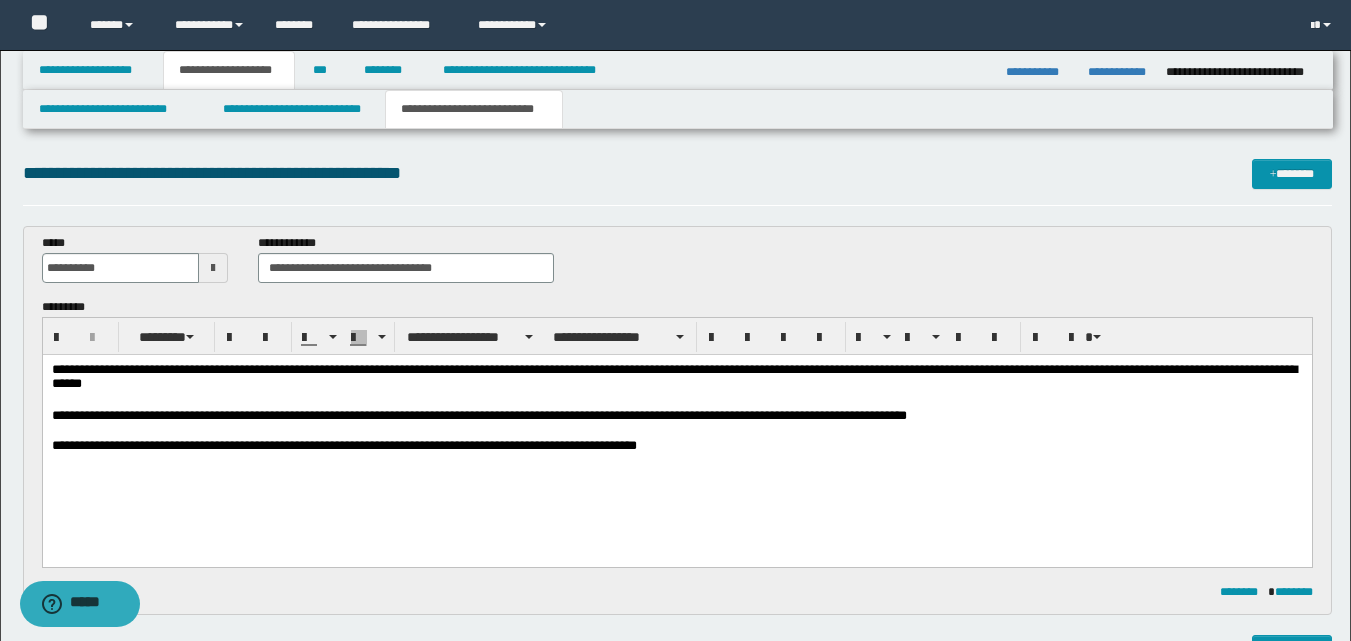 click on "**********" at bounding box center [676, 447] 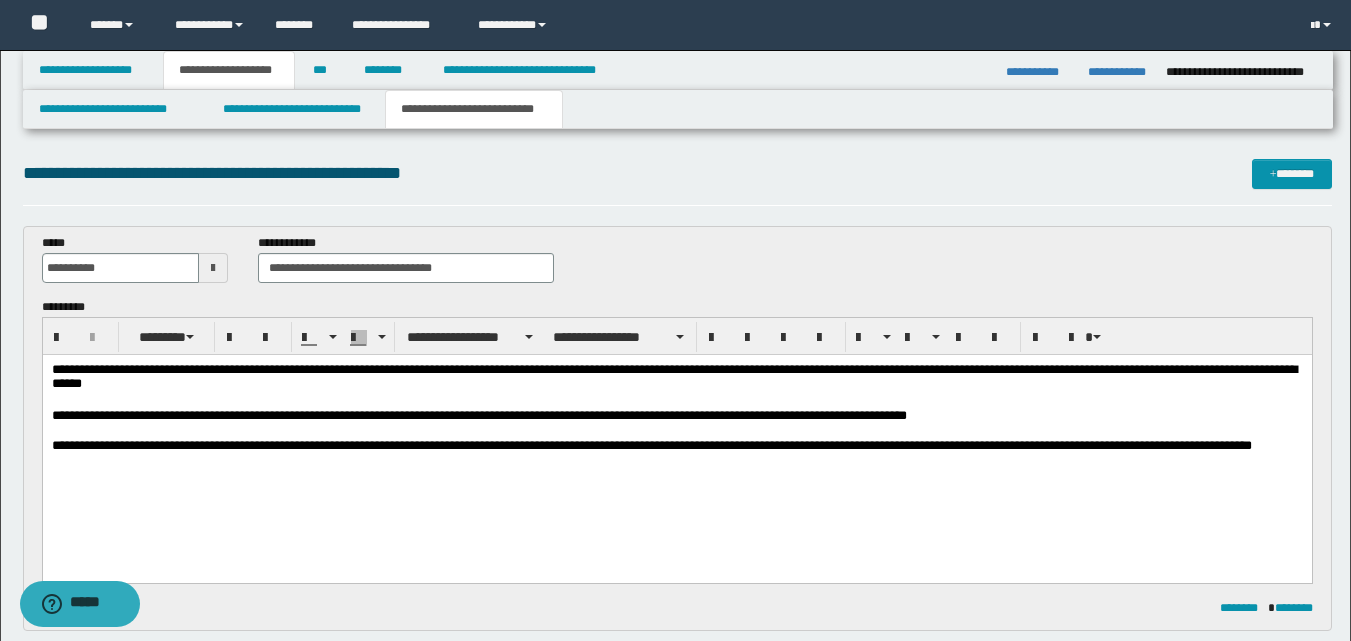 click on "**********" at bounding box center (676, 455) 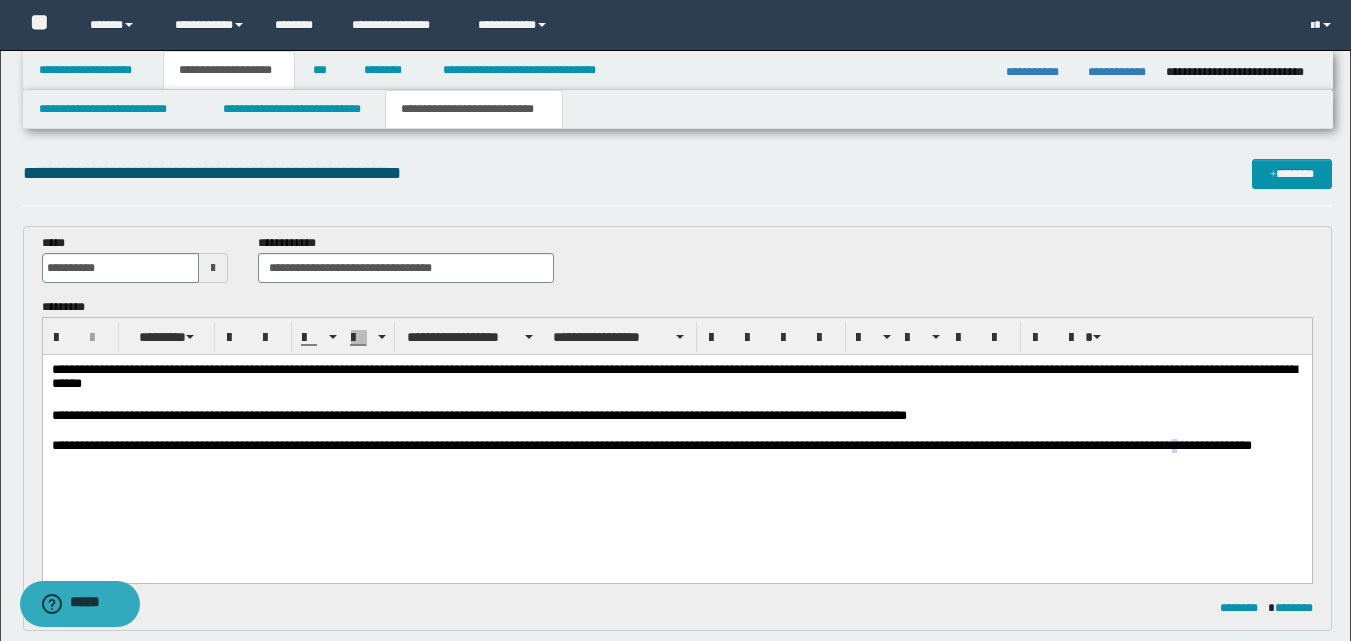 click on "**********" at bounding box center [676, 455] 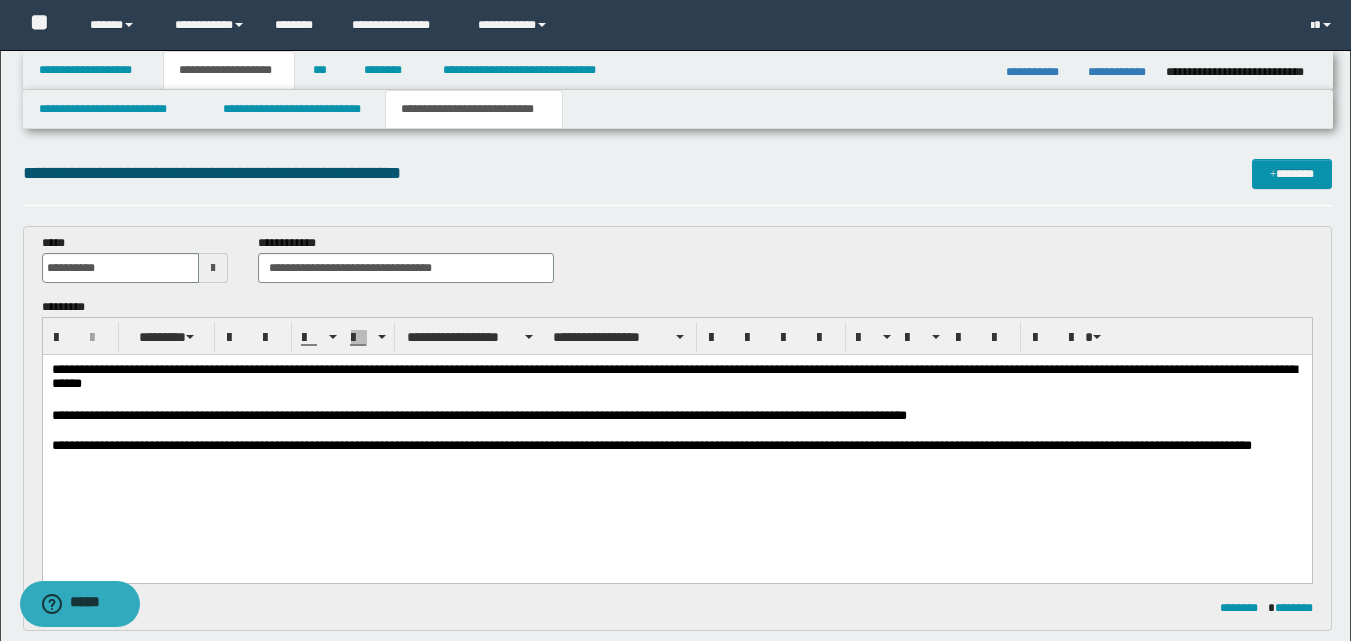 drag, startPoint x: 1260, startPoint y: 453, endPoint x: 1258, endPoint y: 488, distance: 35.057095 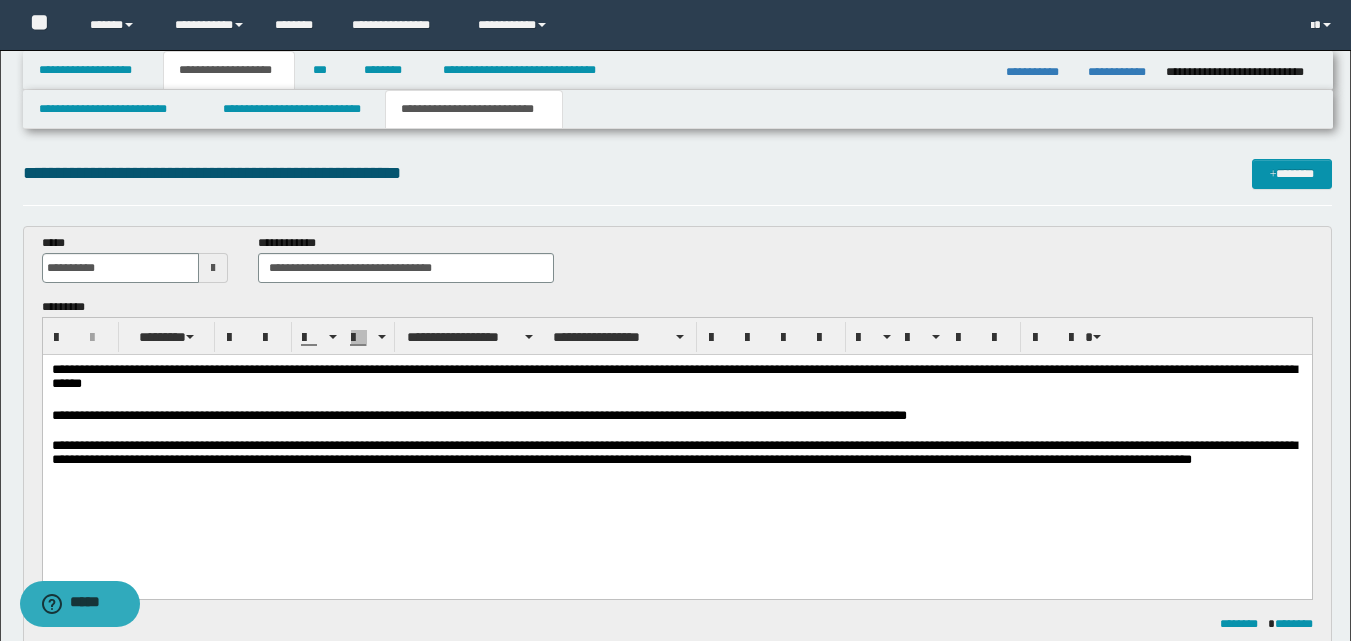 click on "**********" at bounding box center [676, 463] 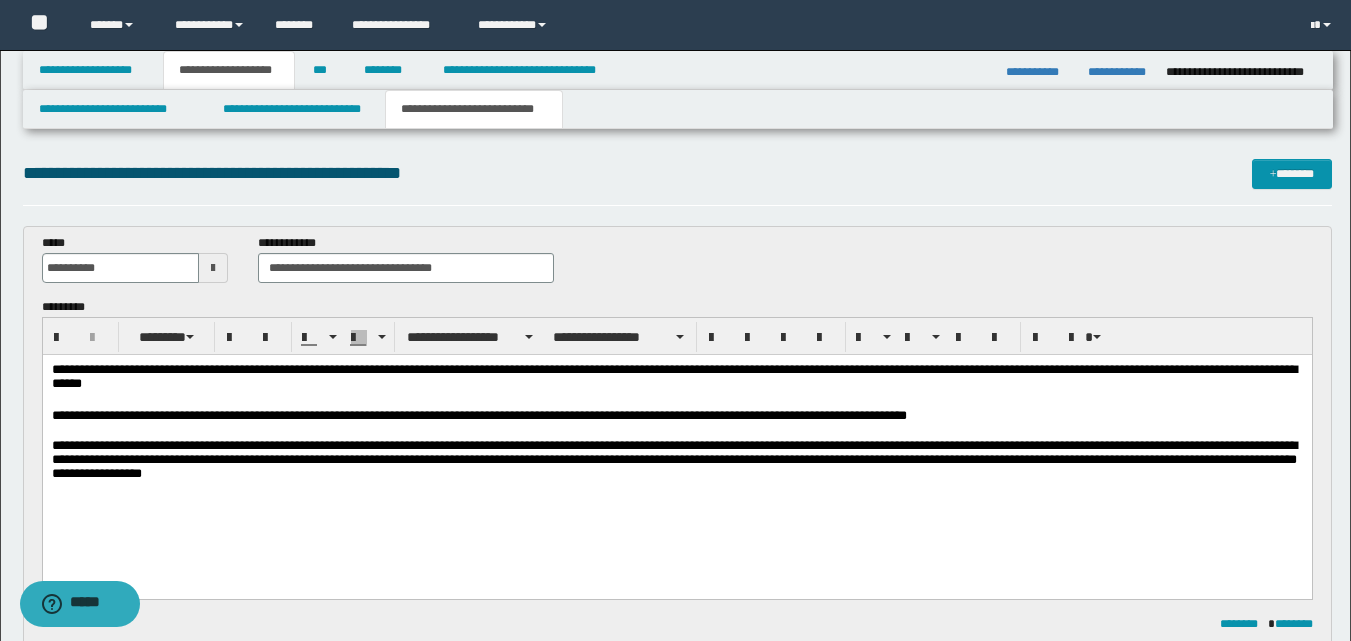 click at bounding box center (676, 402) 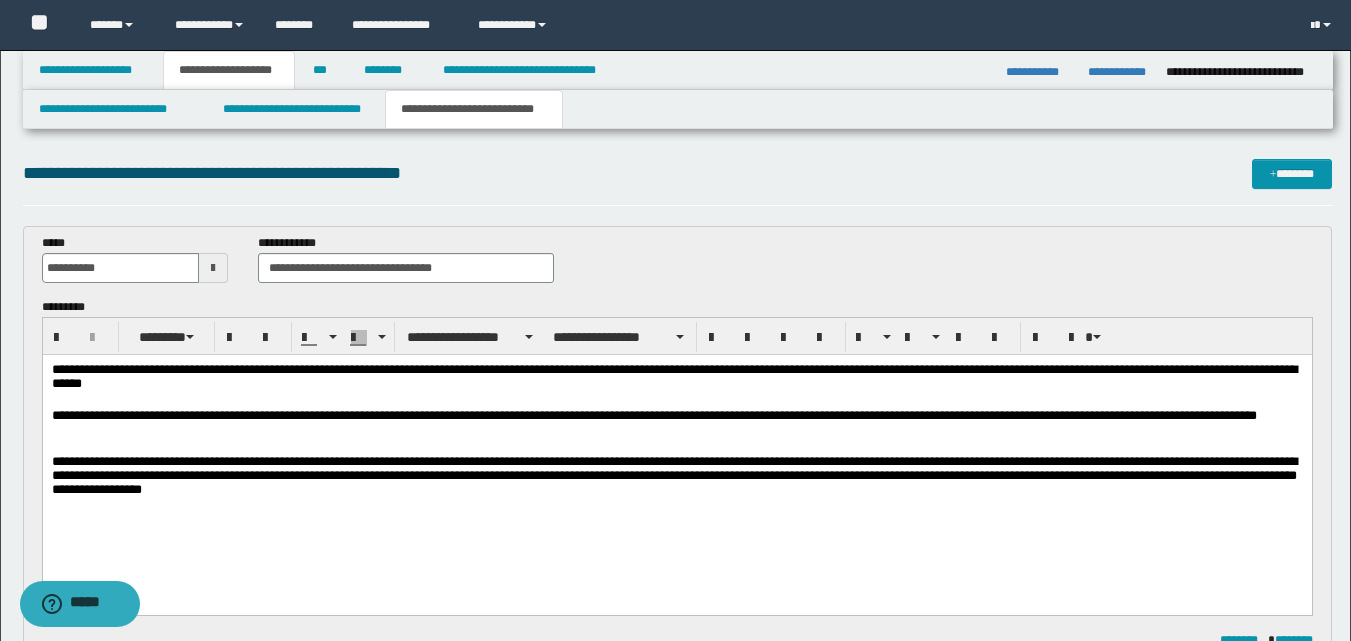 click on "**********" at bounding box center (676, 479) 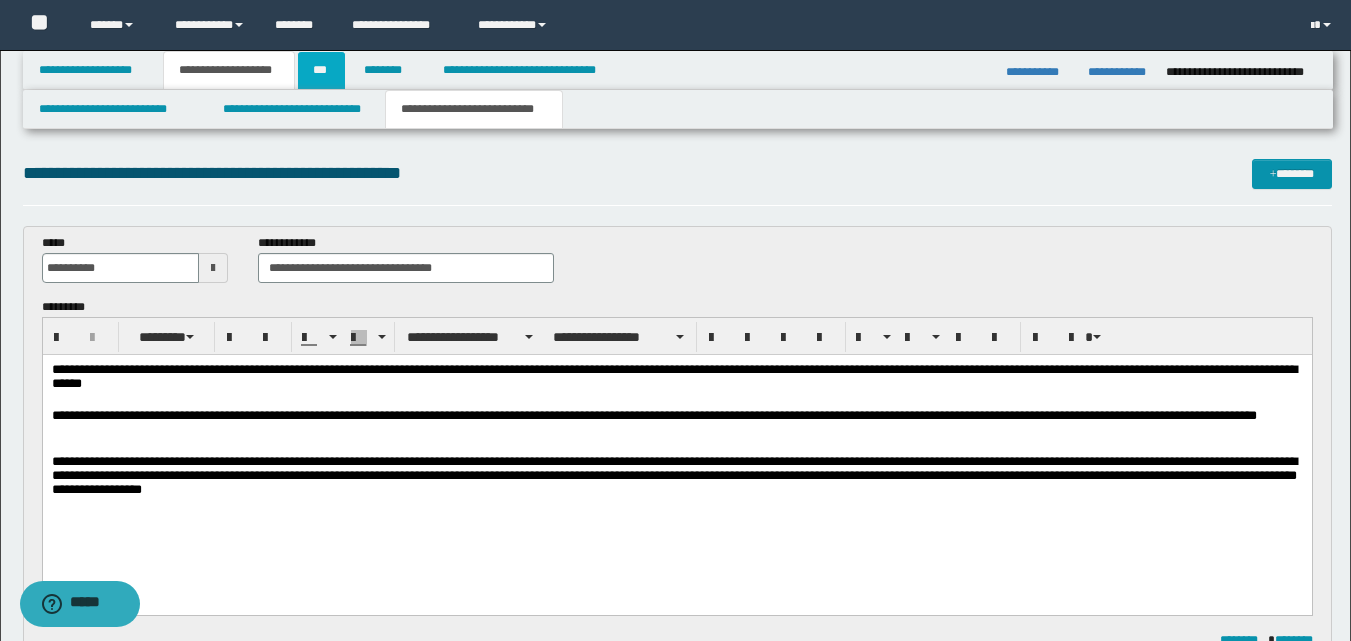 click on "***" at bounding box center [321, 70] 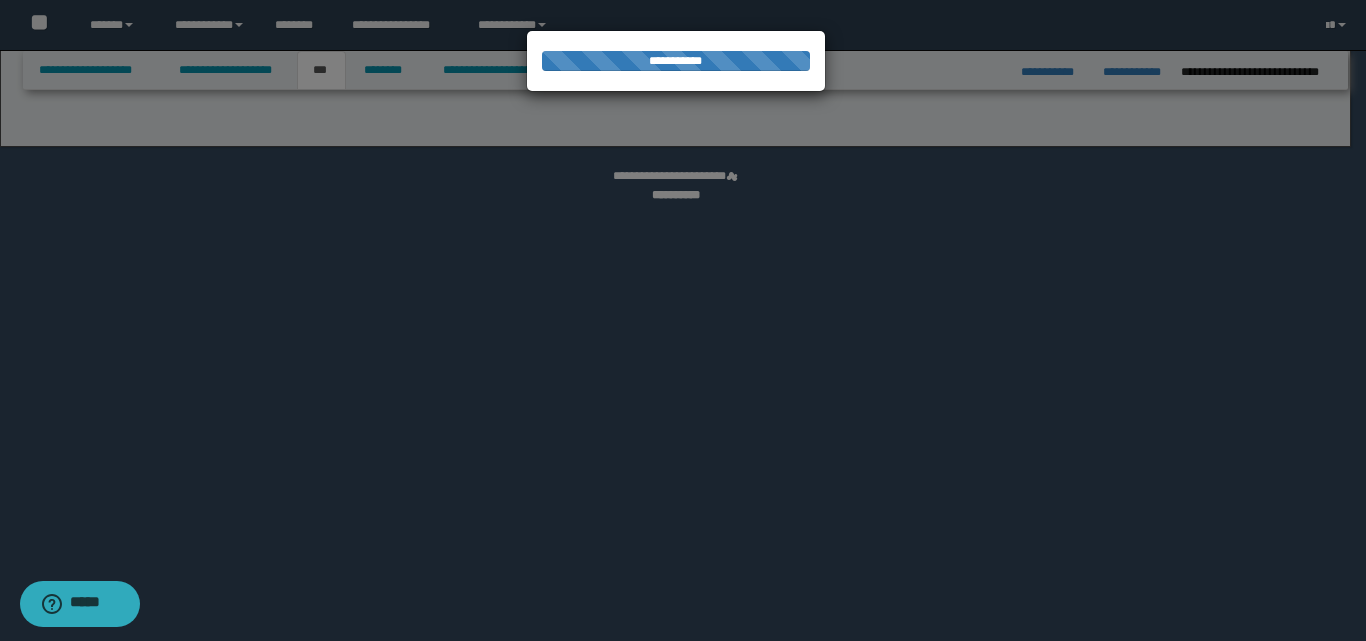 select on "*" 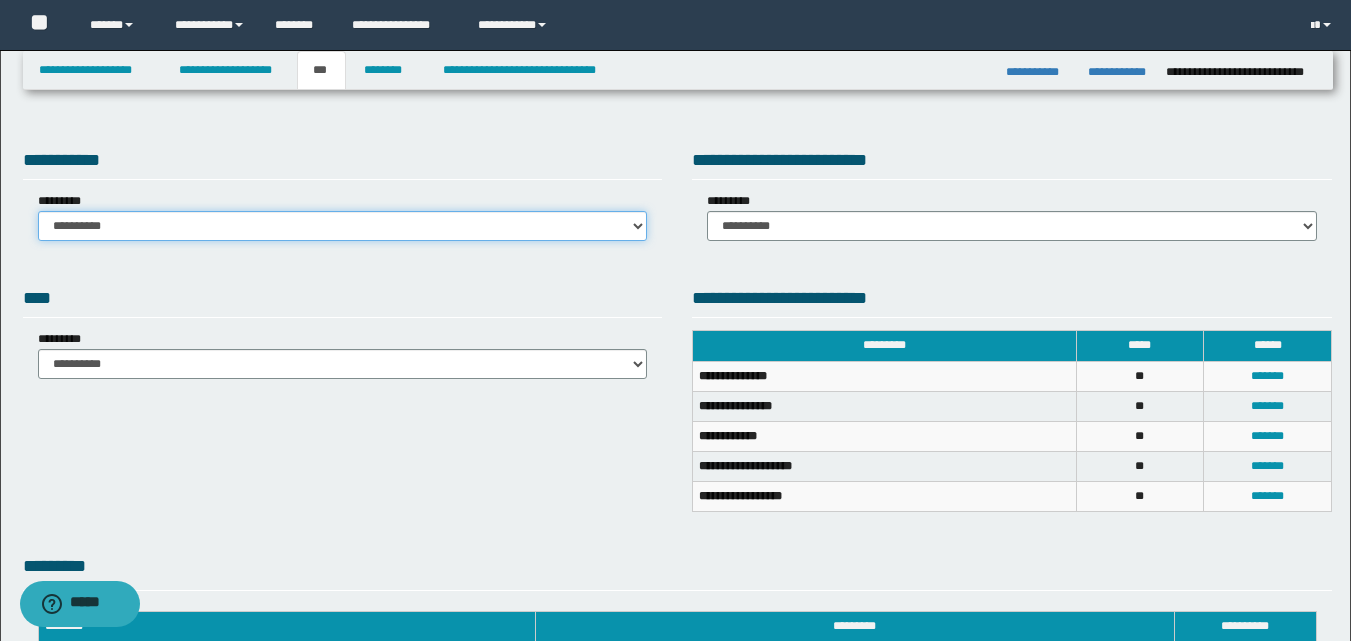 click on "**********" at bounding box center (343, 226) 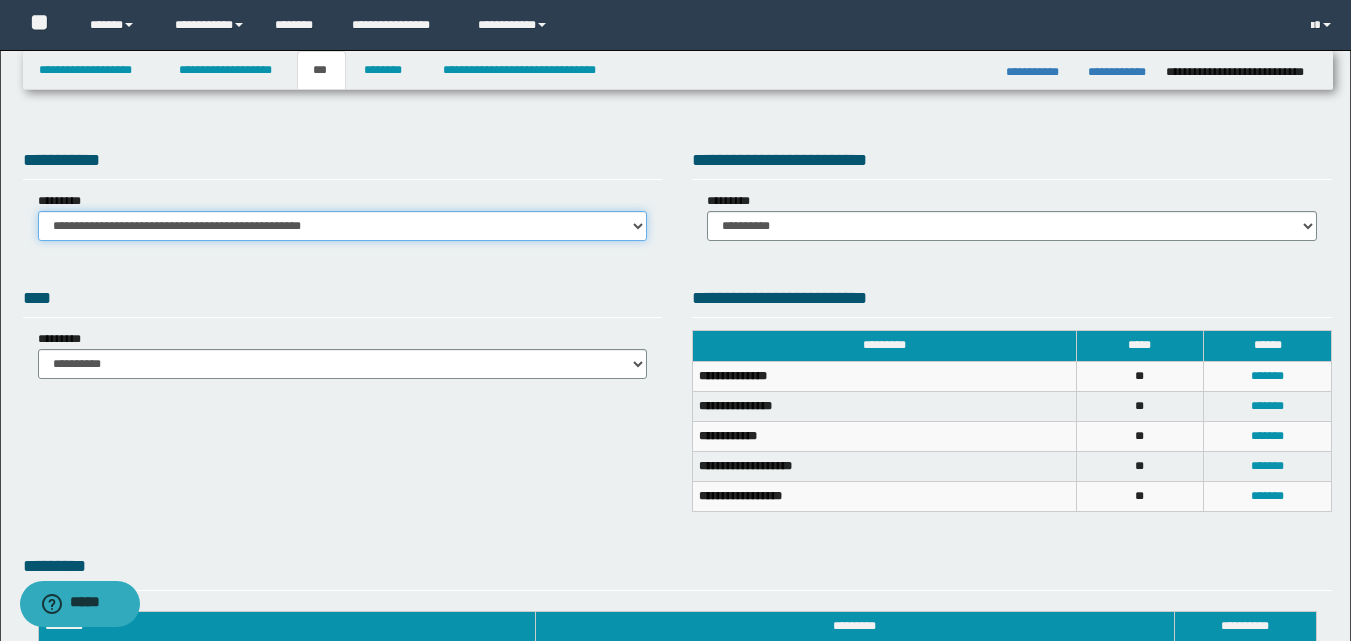 click on "**********" at bounding box center (343, 226) 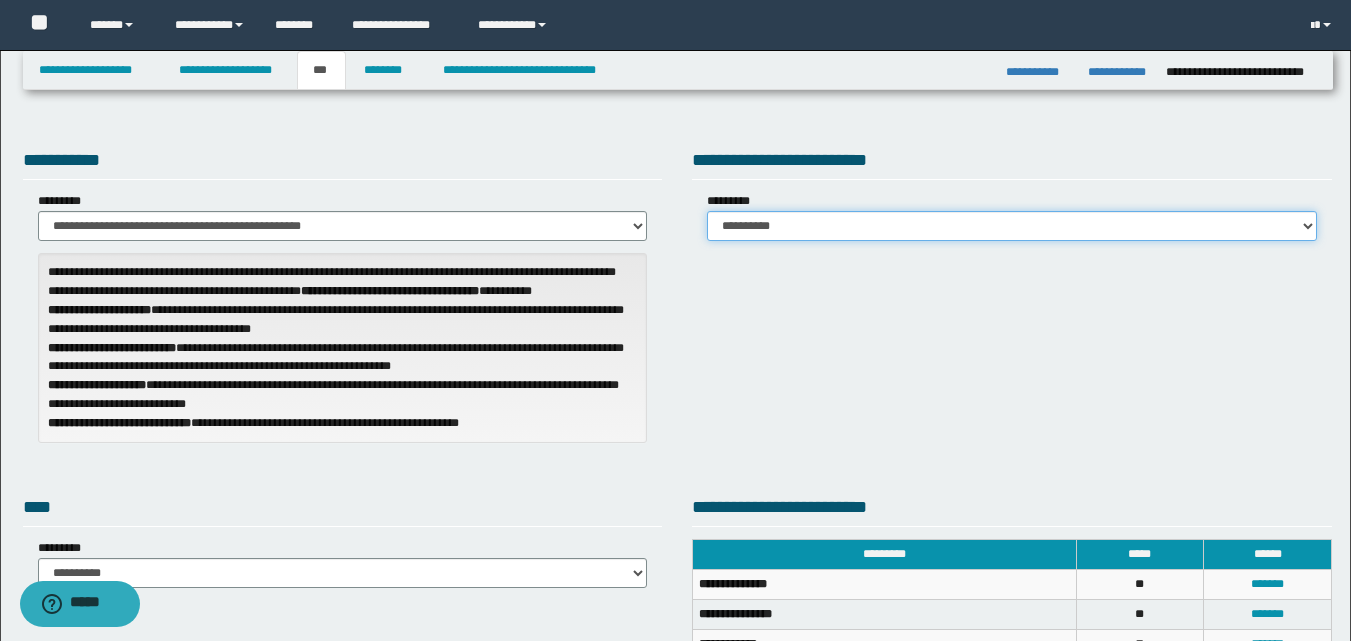 click on "**********" at bounding box center (1012, 226) 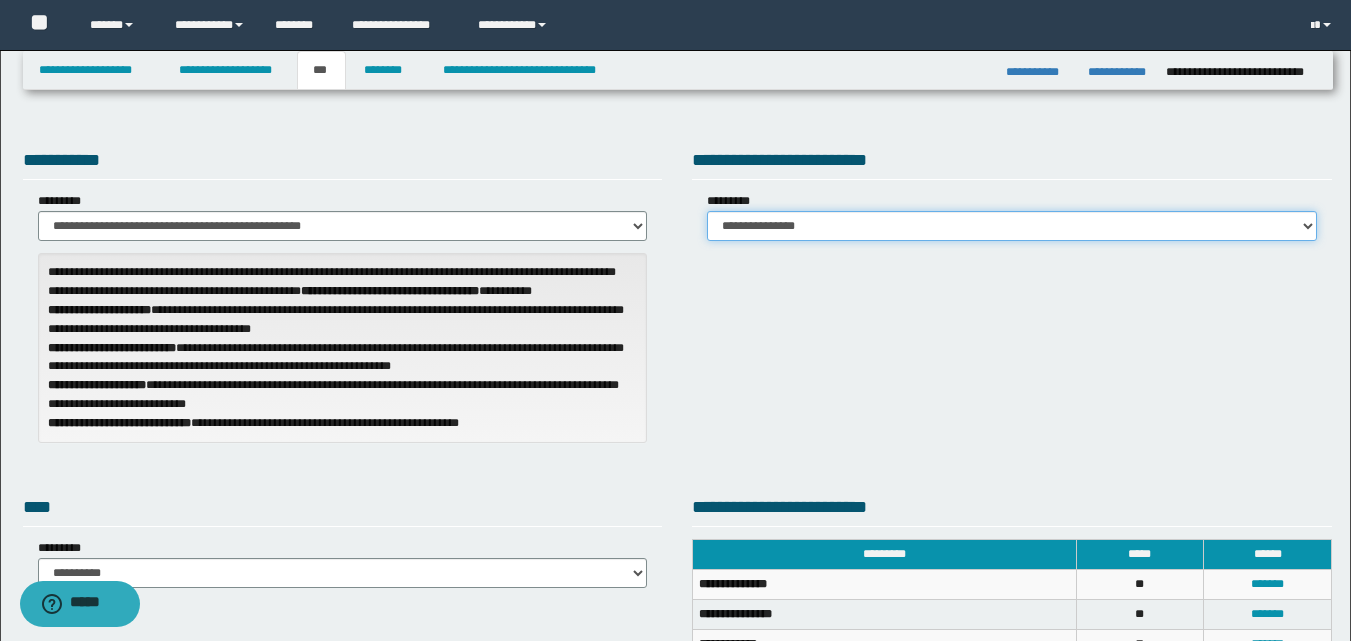 click on "**********" at bounding box center (1012, 226) 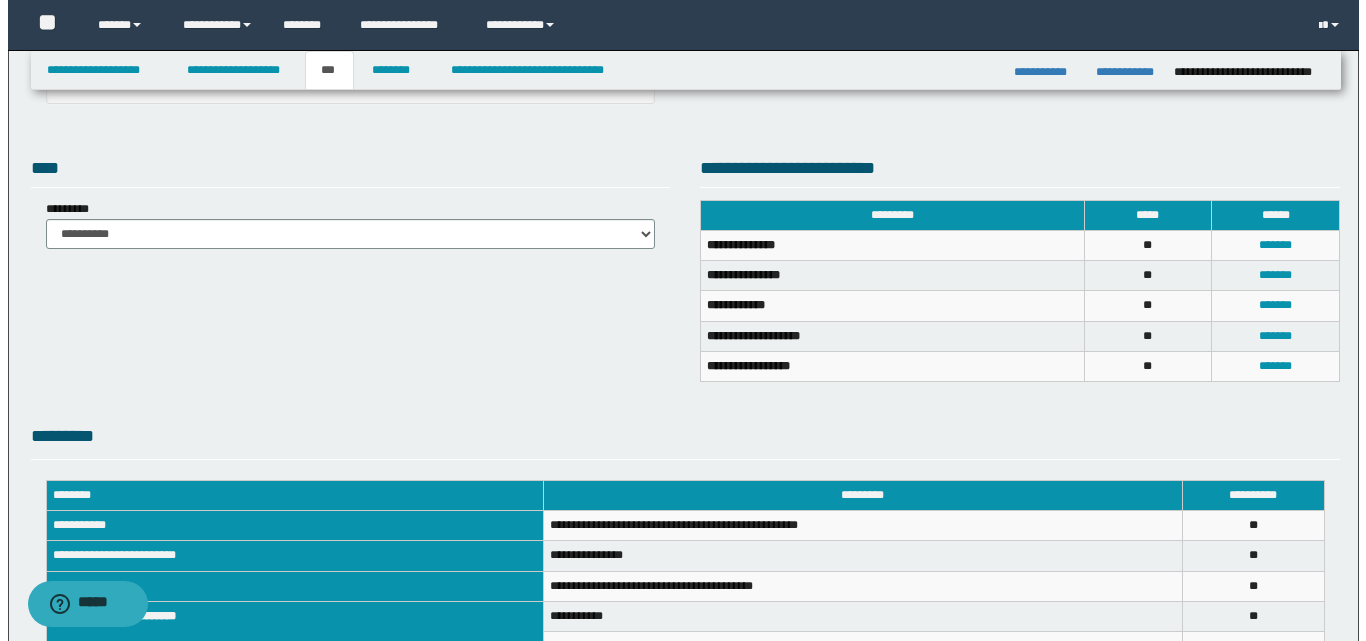 scroll, scrollTop: 400, scrollLeft: 0, axis: vertical 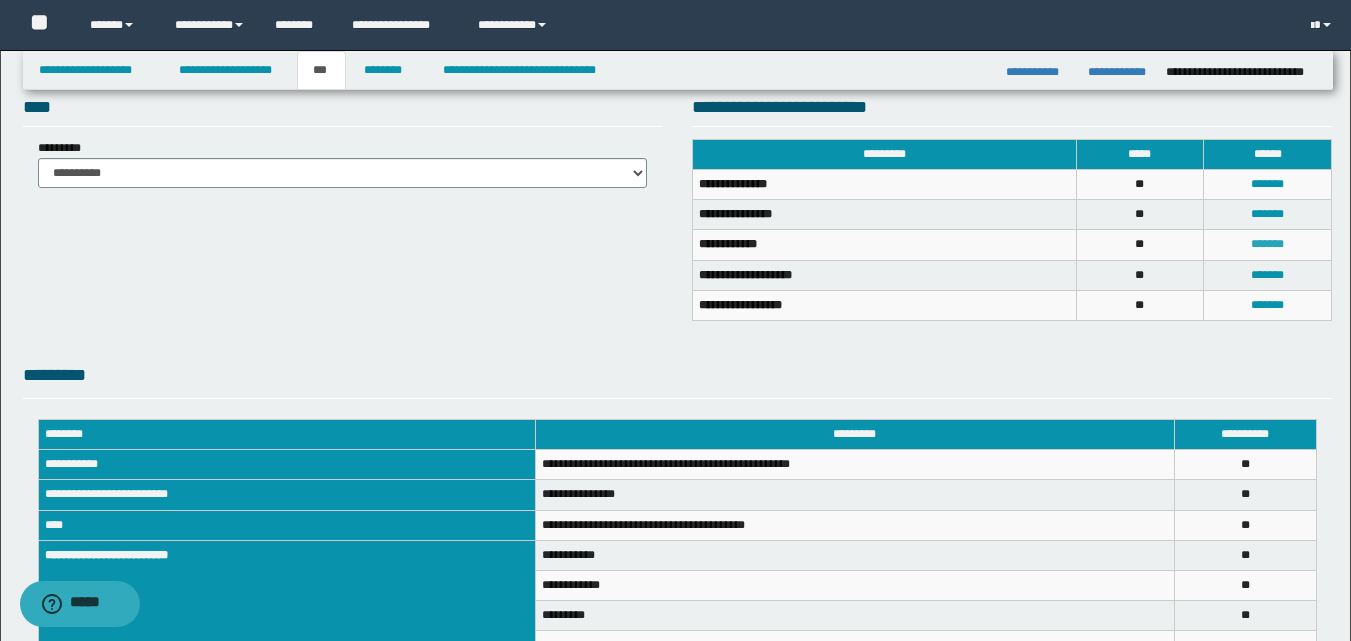 click on "*******" at bounding box center (1267, 244) 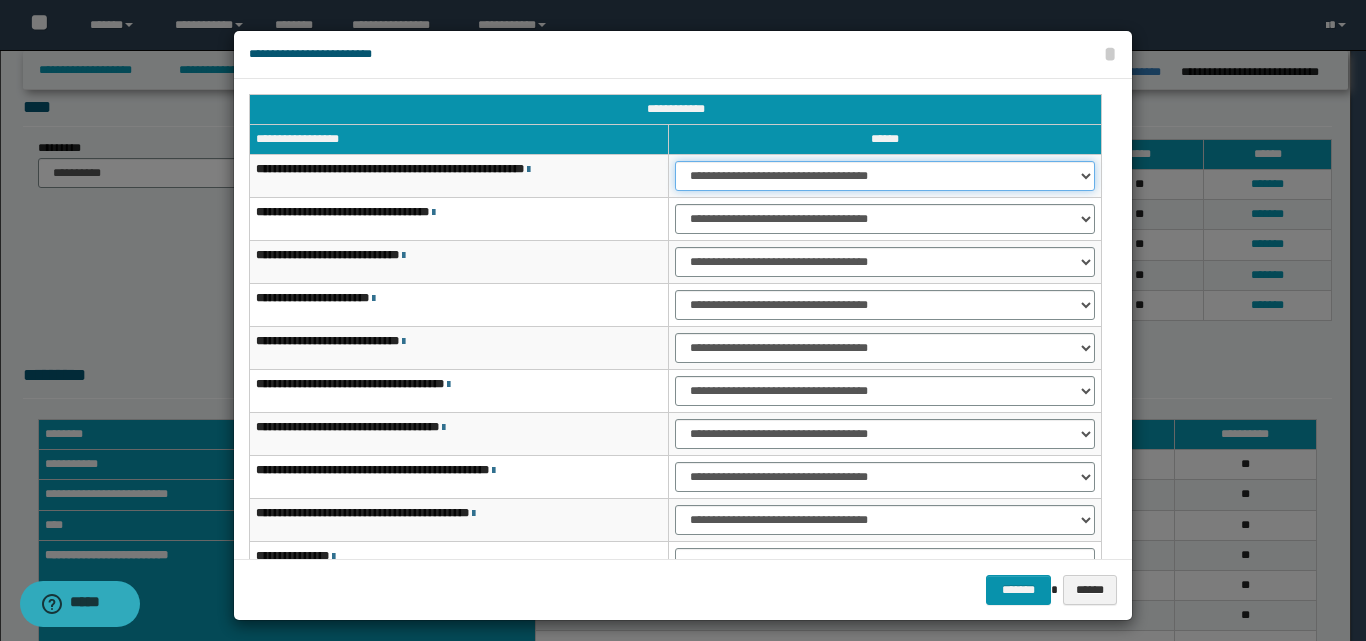 click on "**********" at bounding box center [885, 176] 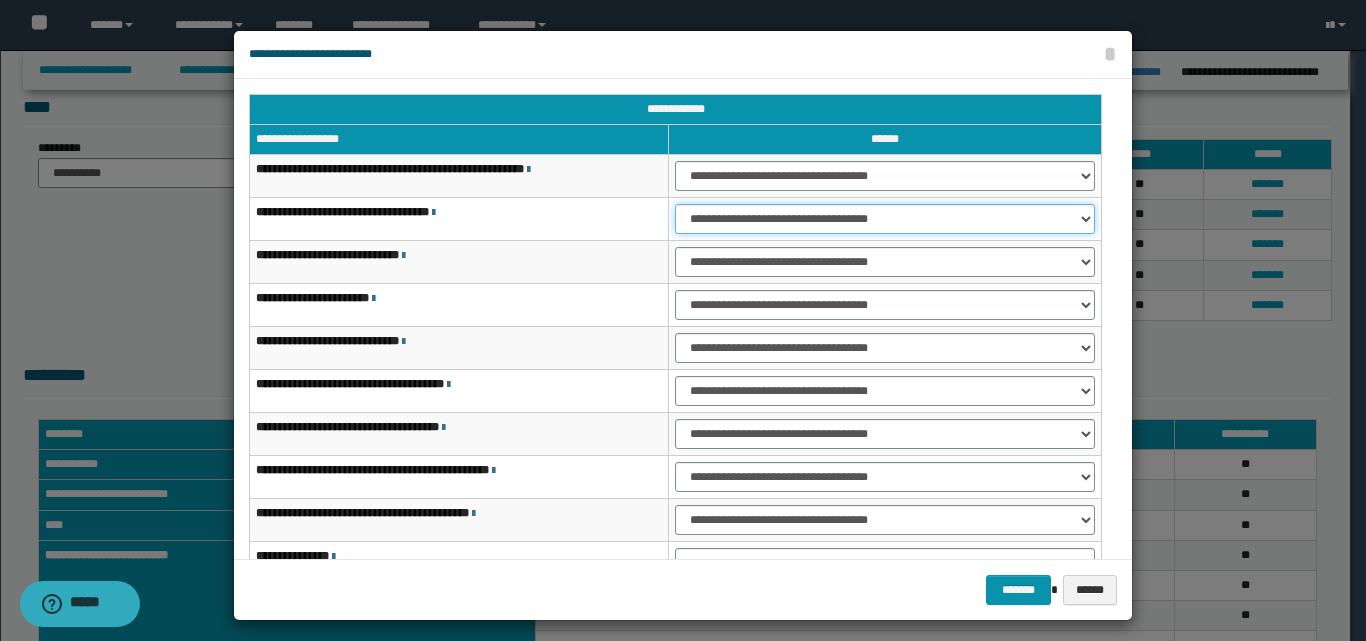 click on "**********" at bounding box center (885, 219) 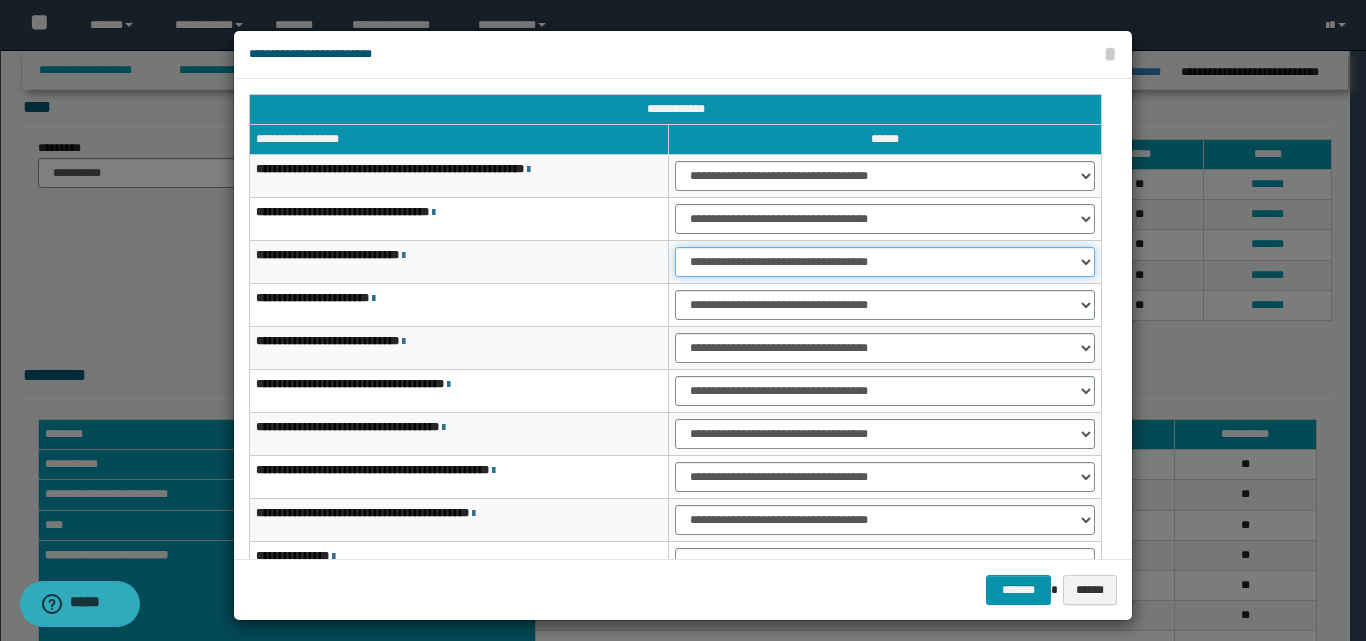 click on "**********" at bounding box center (885, 262) 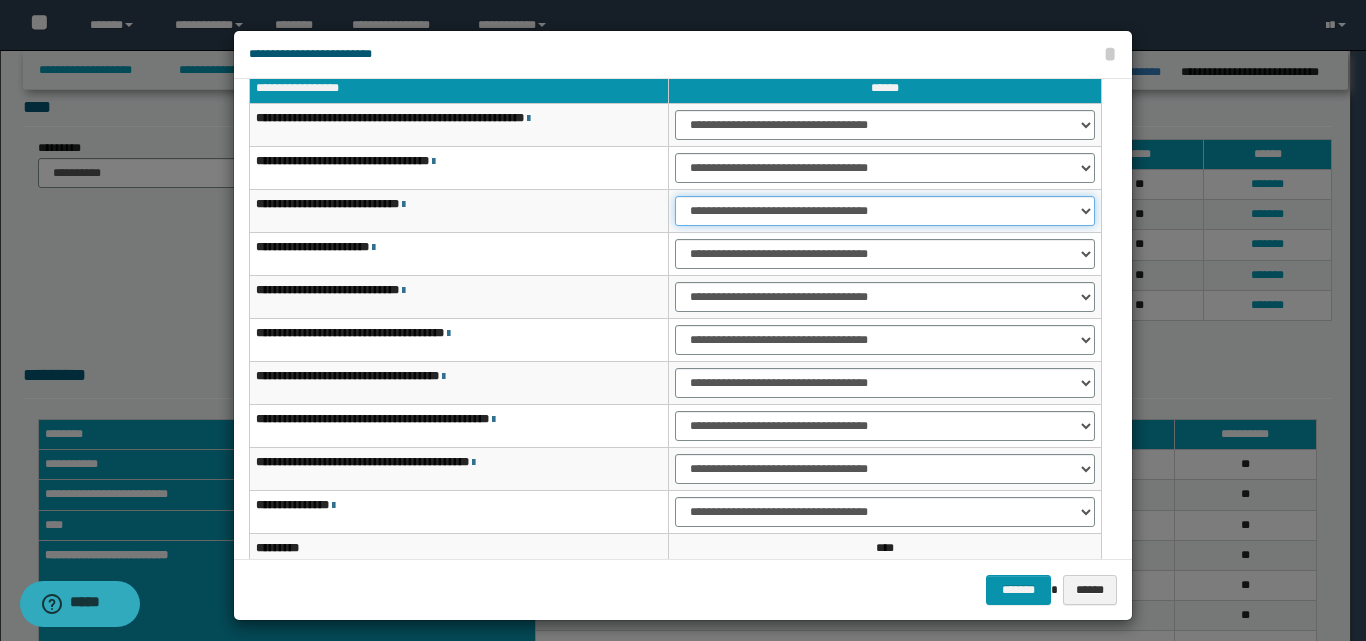 scroll, scrollTop: 100, scrollLeft: 0, axis: vertical 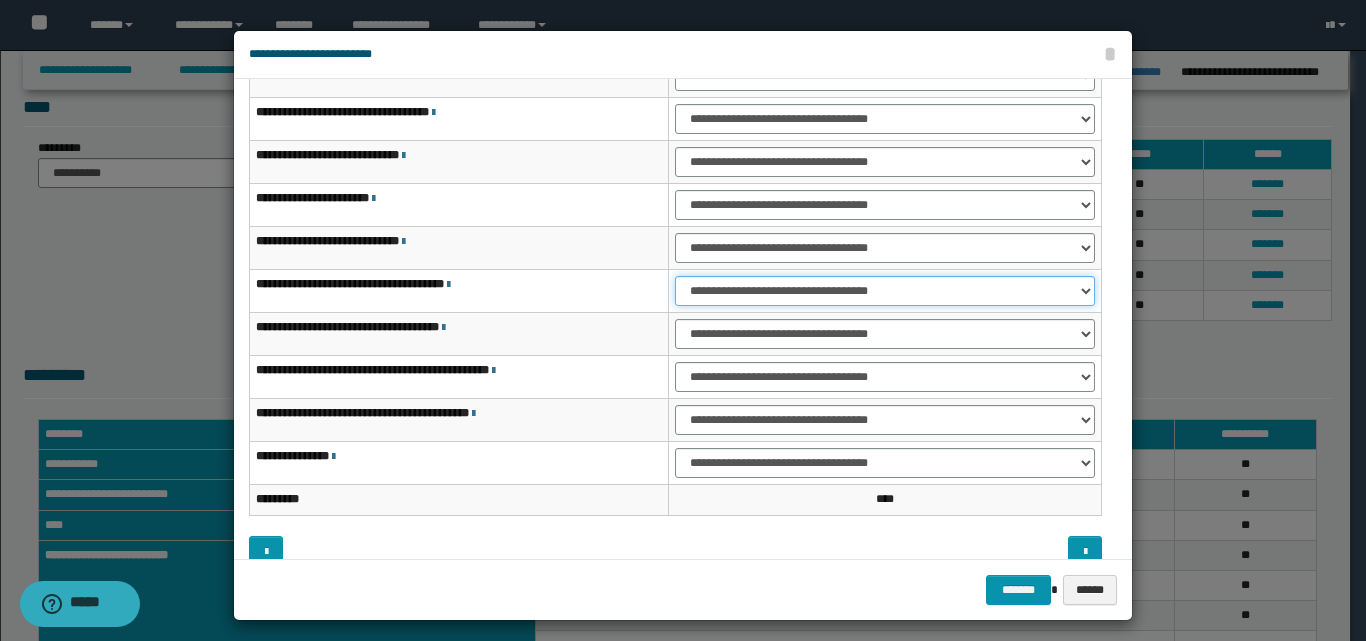click on "**********" at bounding box center (885, 291) 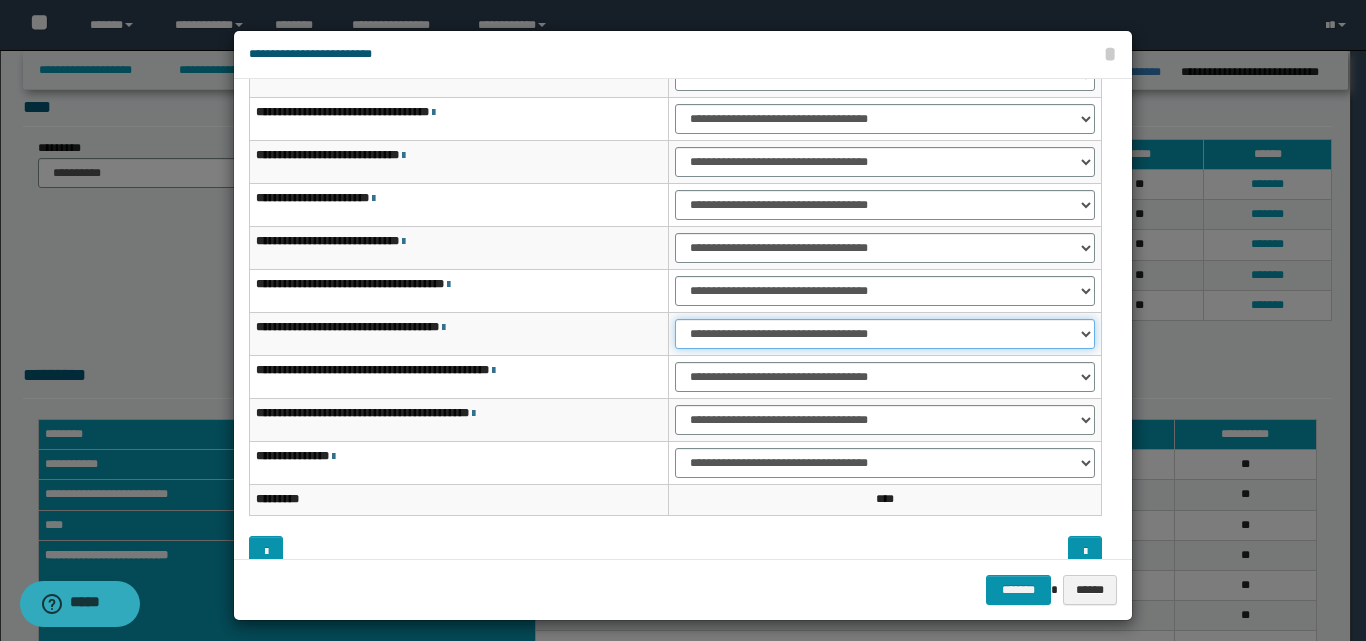 click on "**********" at bounding box center [885, 334] 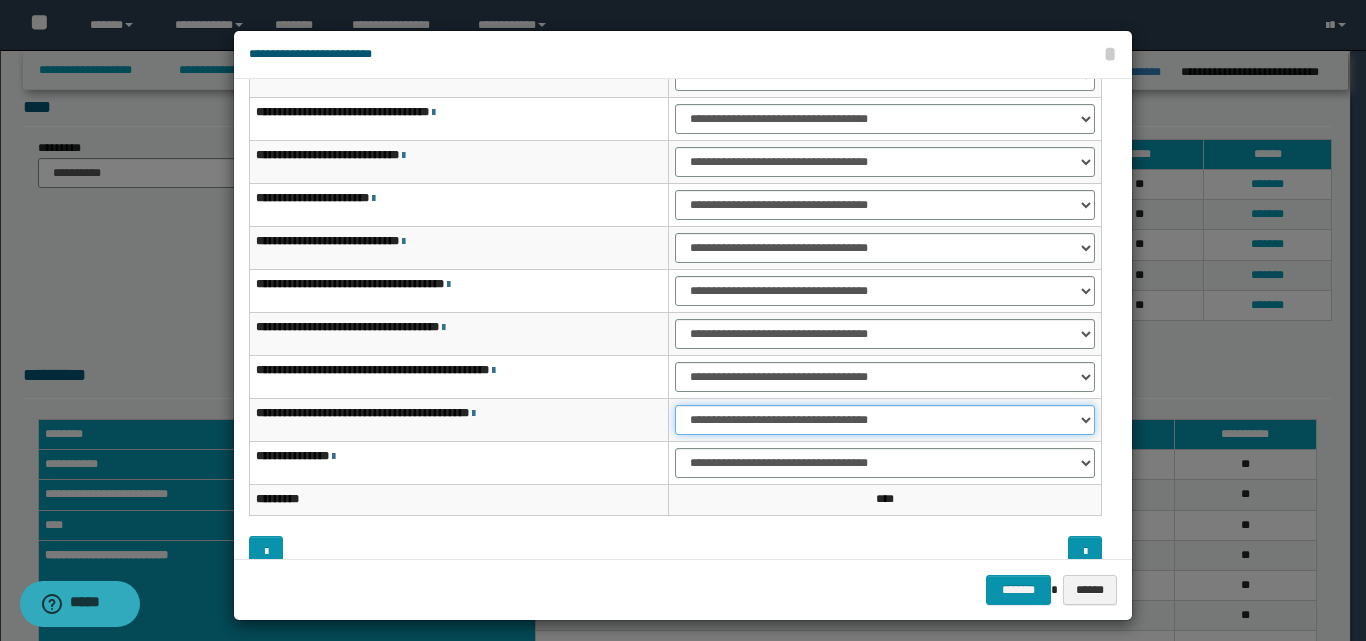 click on "**********" at bounding box center (885, 420) 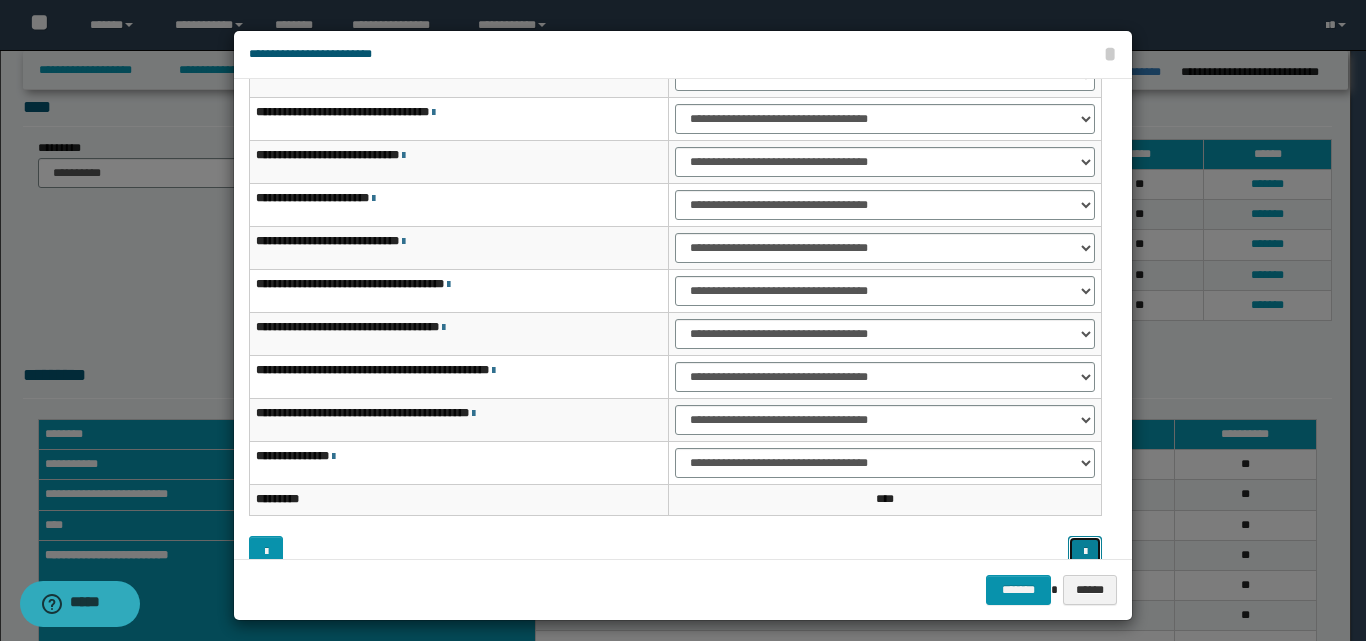 click at bounding box center (1085, 551) 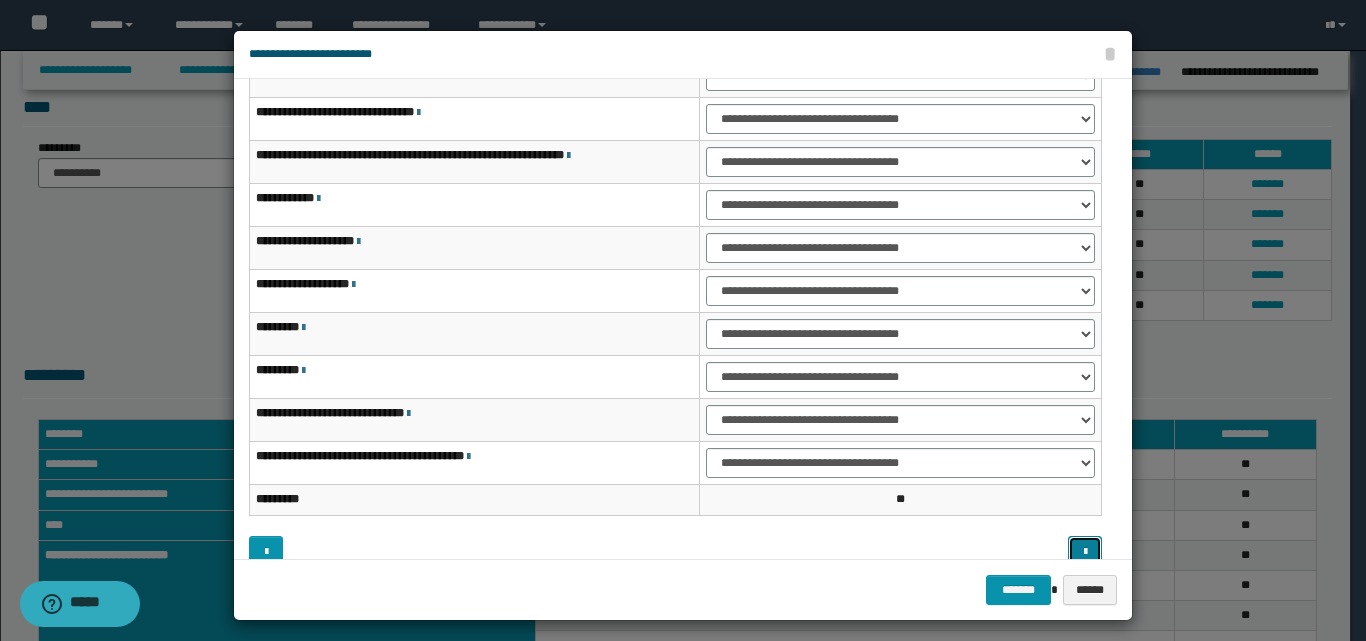scroll, scrollTop: 0, scrollLeft: 0, axis: both 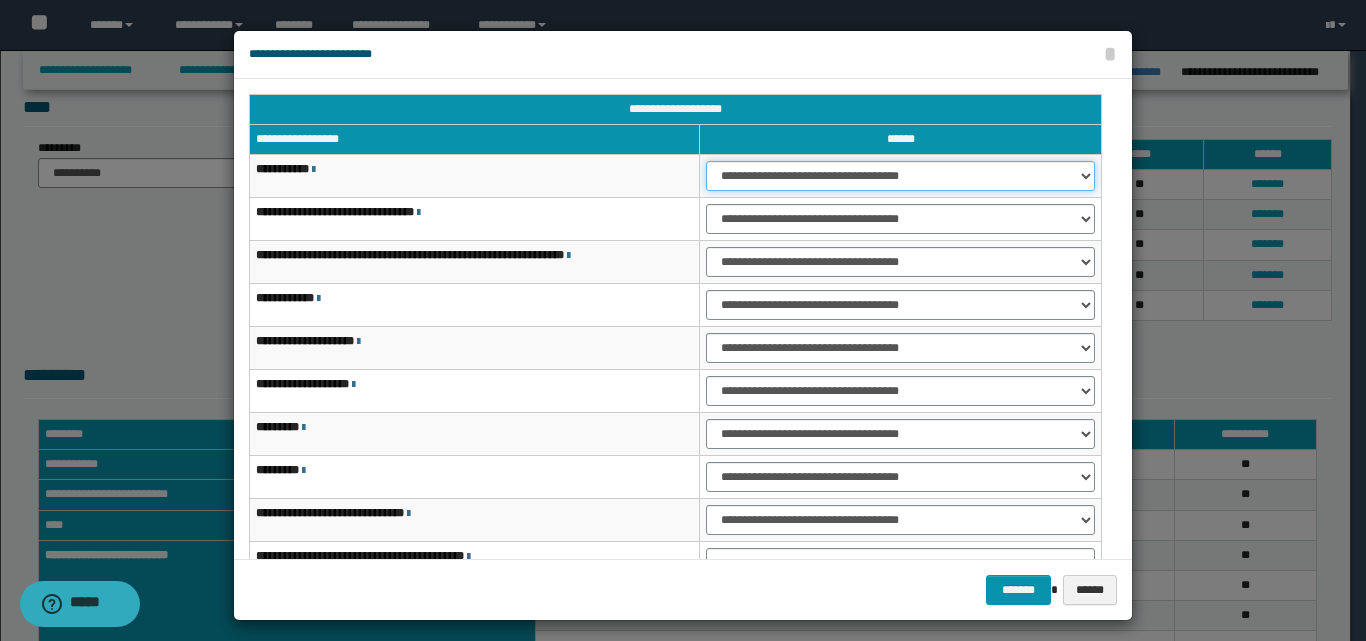 click on "**********" at bounding box center [900, 176] 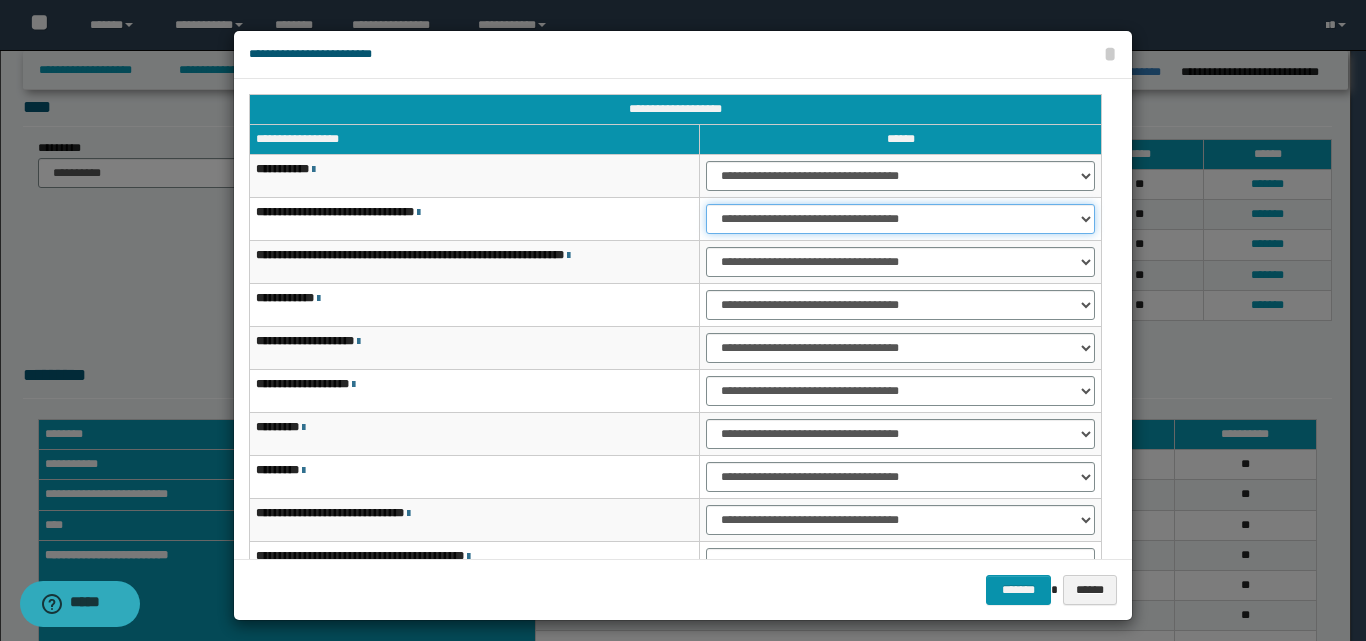 click on "**********" at bounding box center [900, 219] 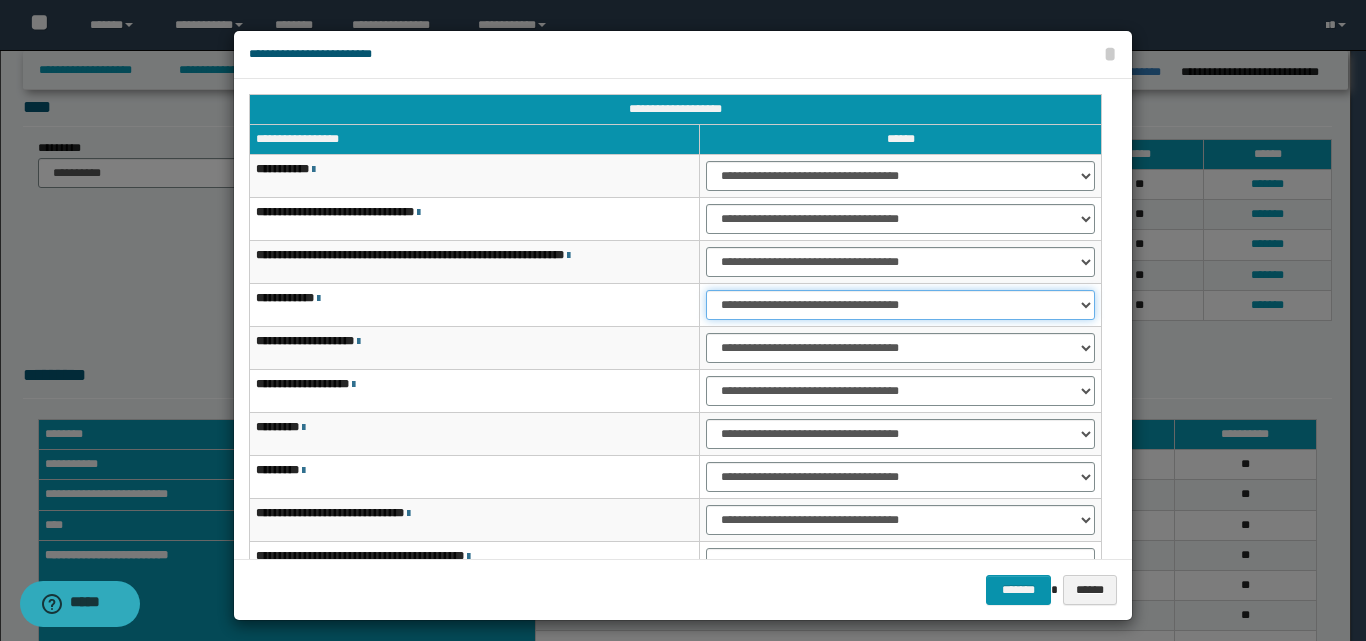 click on "**********" at bounding box center (900, 305) 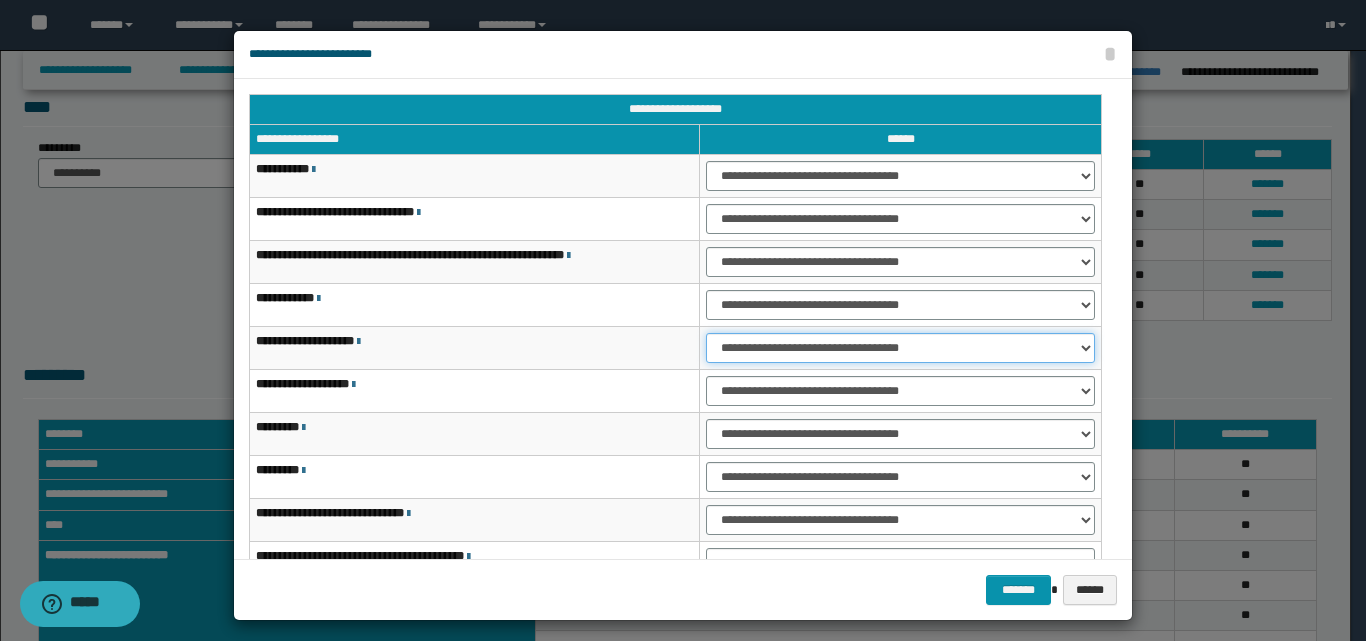click on "**********" at bounding box center [900, 348] 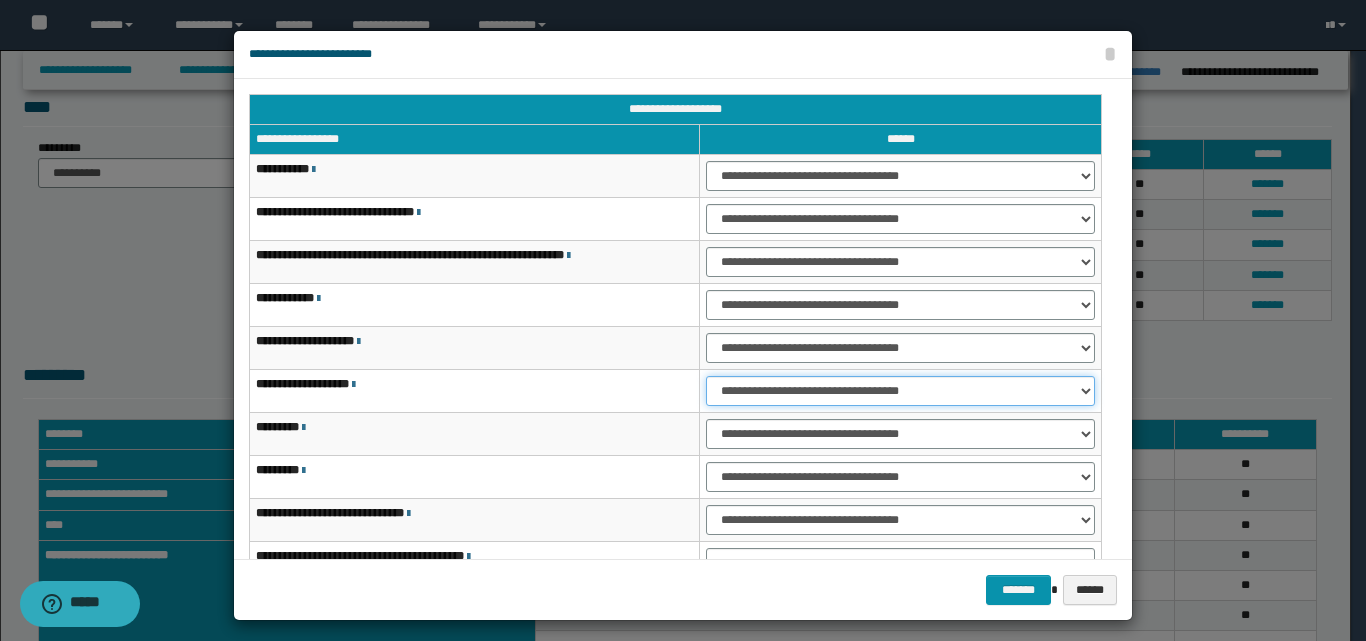click on "**********" at bounding box center [900, 391] 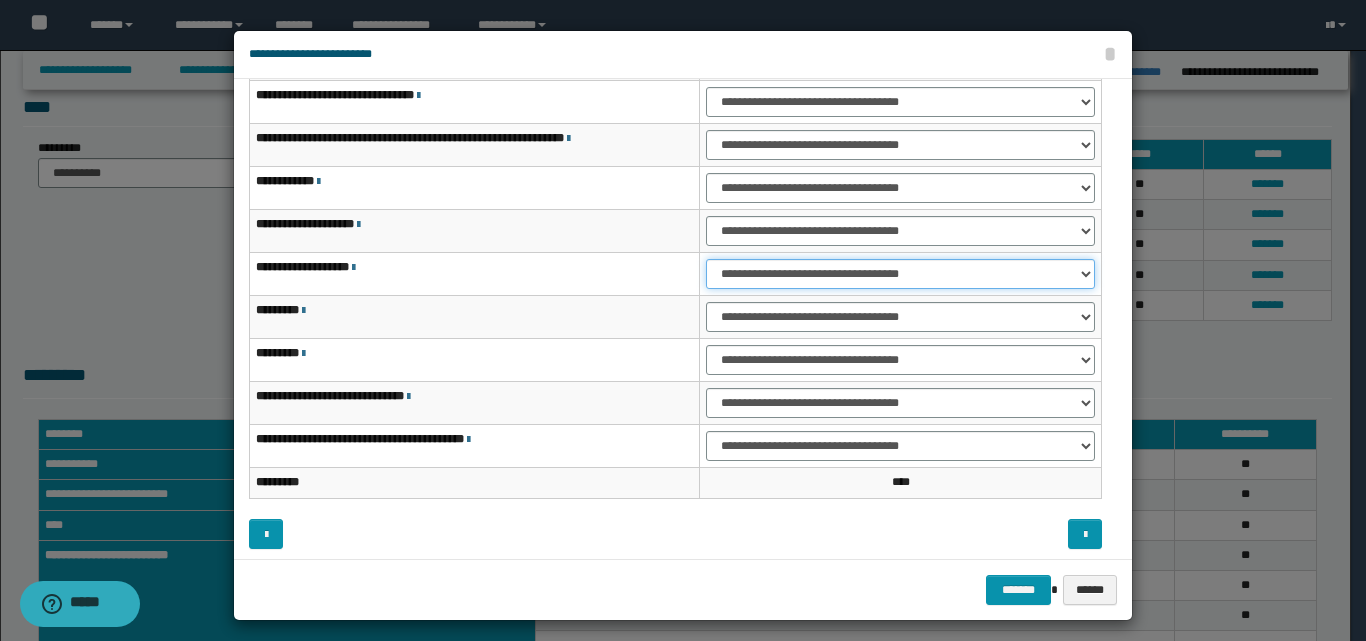 scroll, scrollTop: 121, scrollLeft: 0, axis: vertical 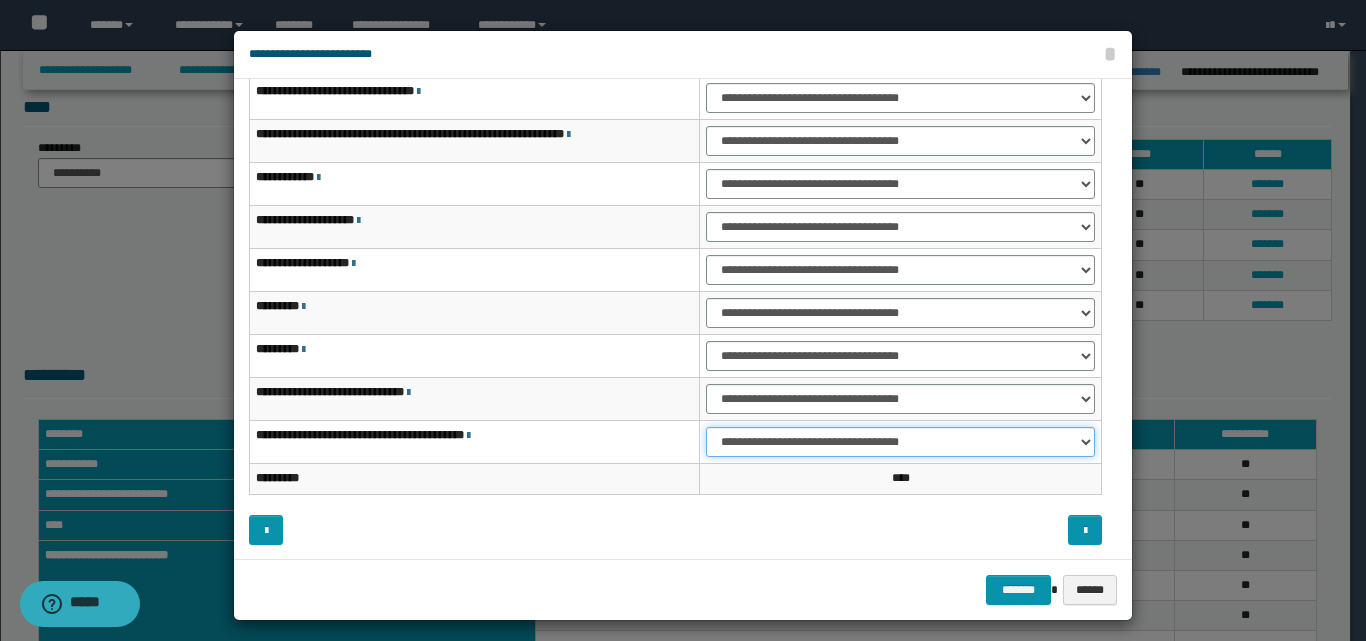 click on "**********" at bounding box center [900, 442] 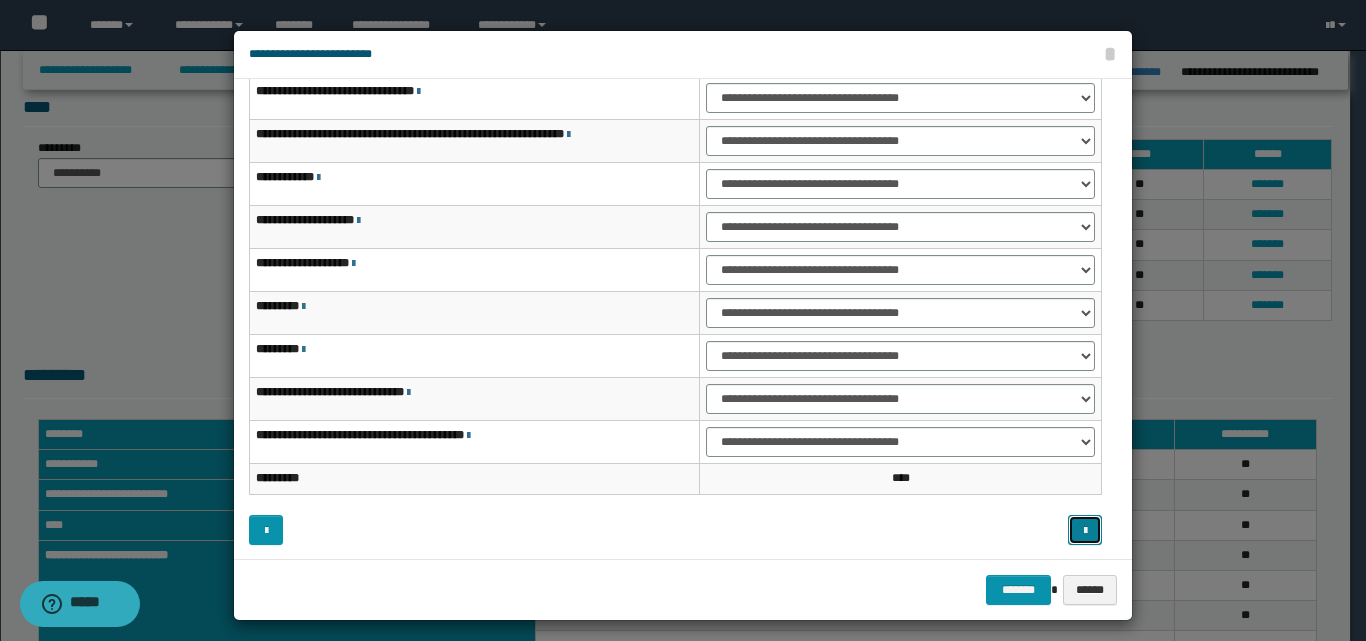 click at bounding box center (1085, 530) 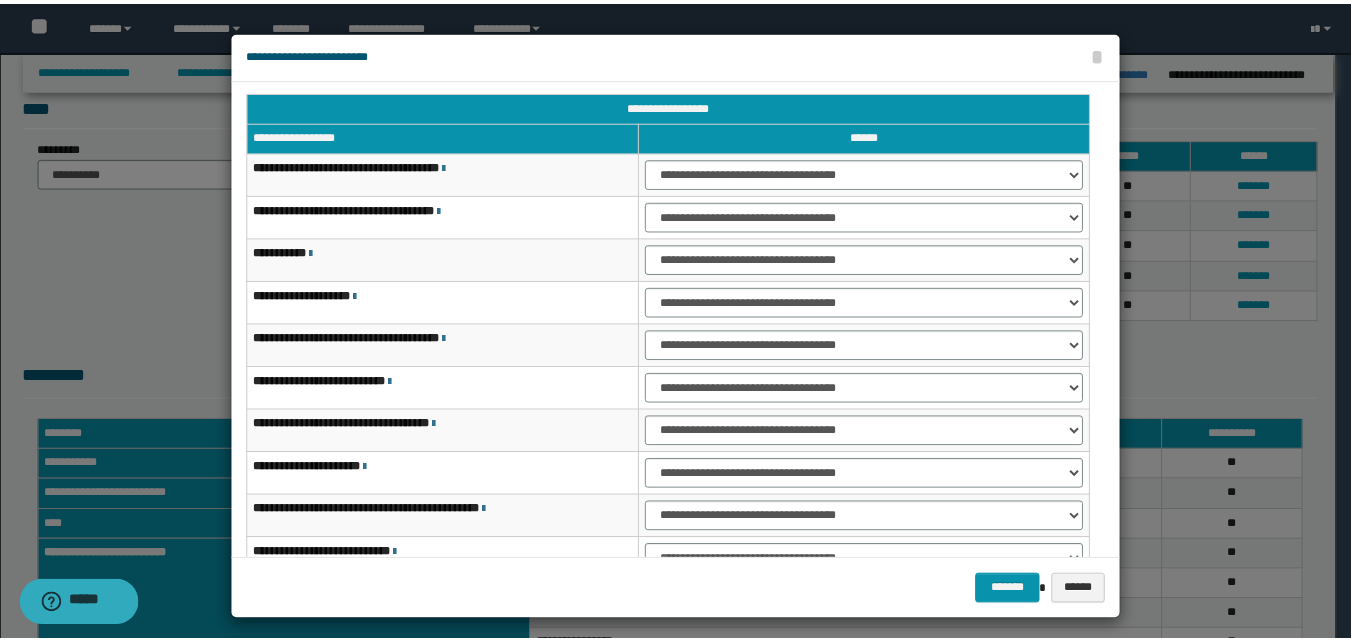 scroll, scrollTop: 0, scrollLeft: 0, axis: both 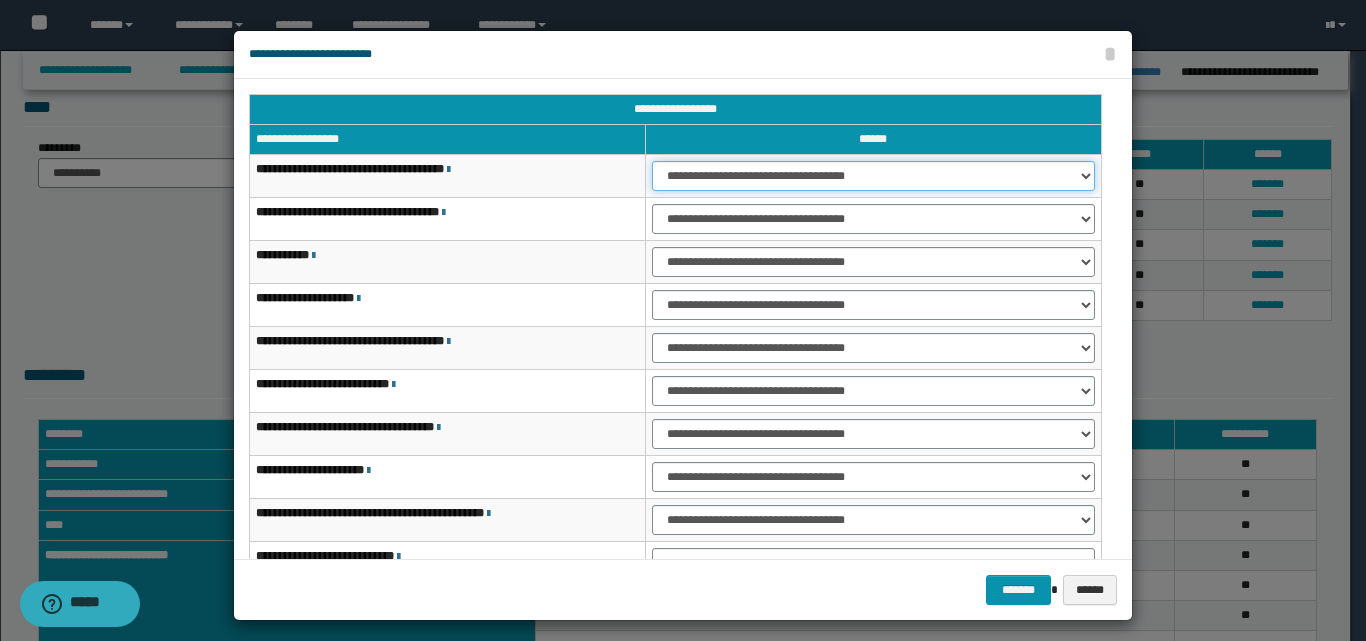 click on "**********" at bounding box center [873, 176] 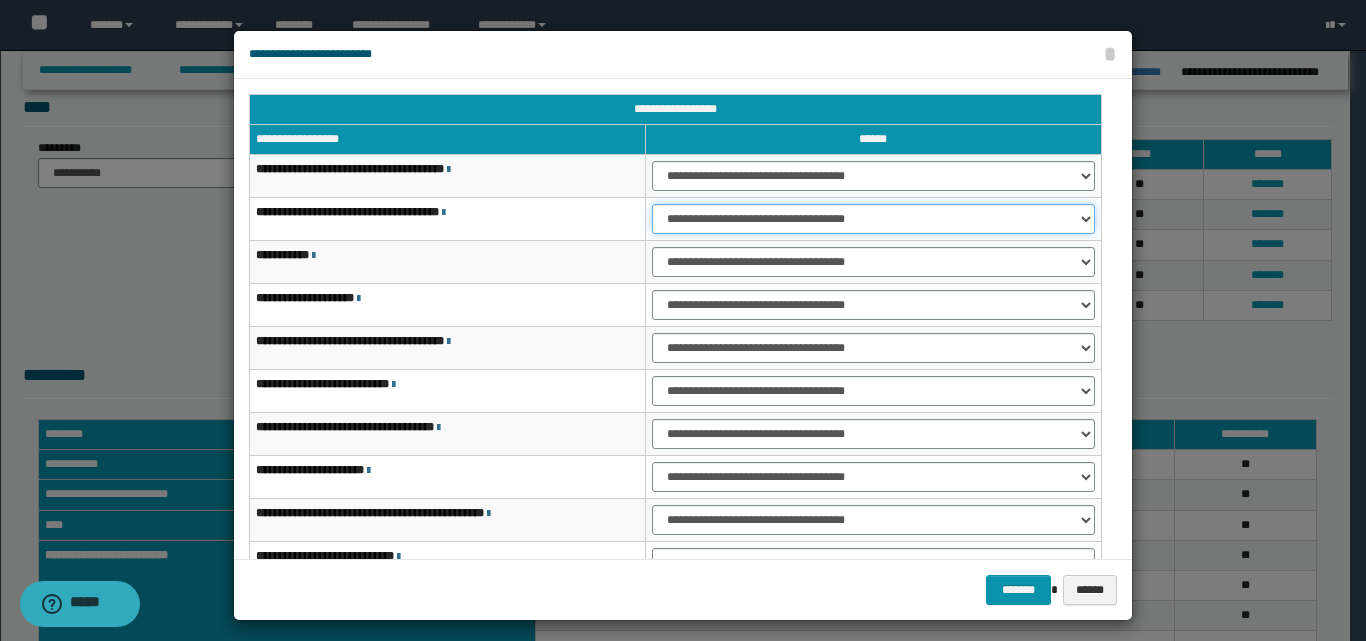 click on "**********" at bounding box center (873, 219) 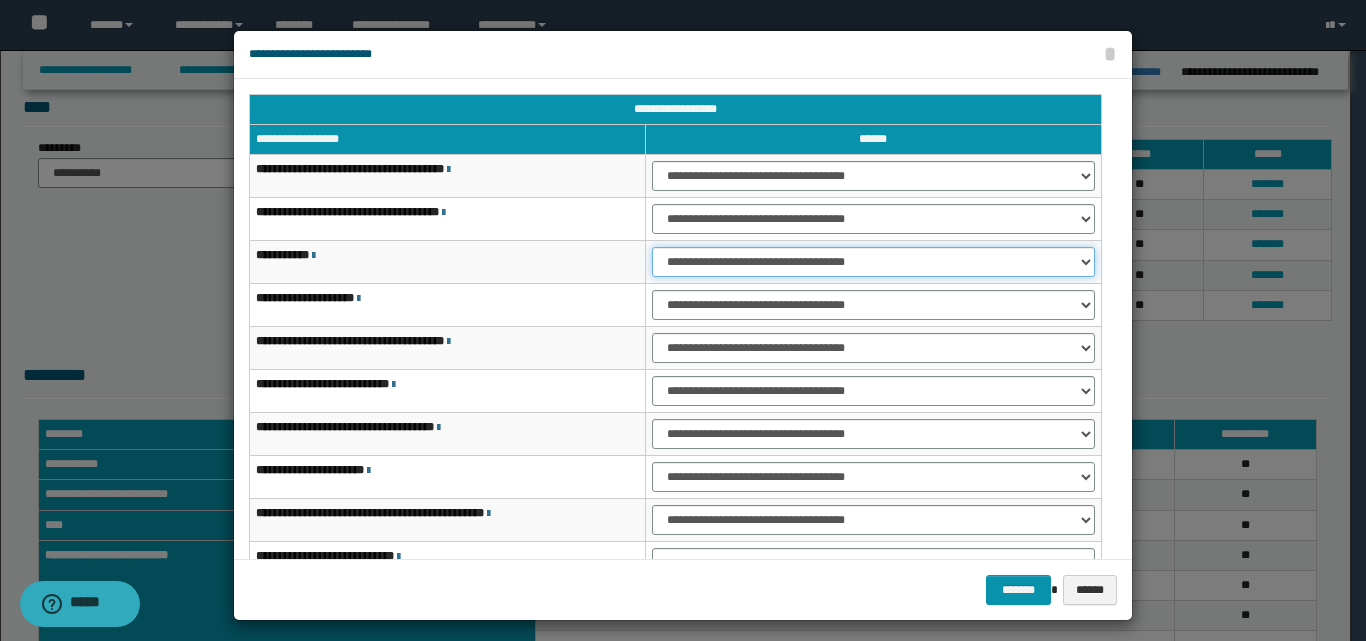 click on "**********" at bounding box center [873, 262] 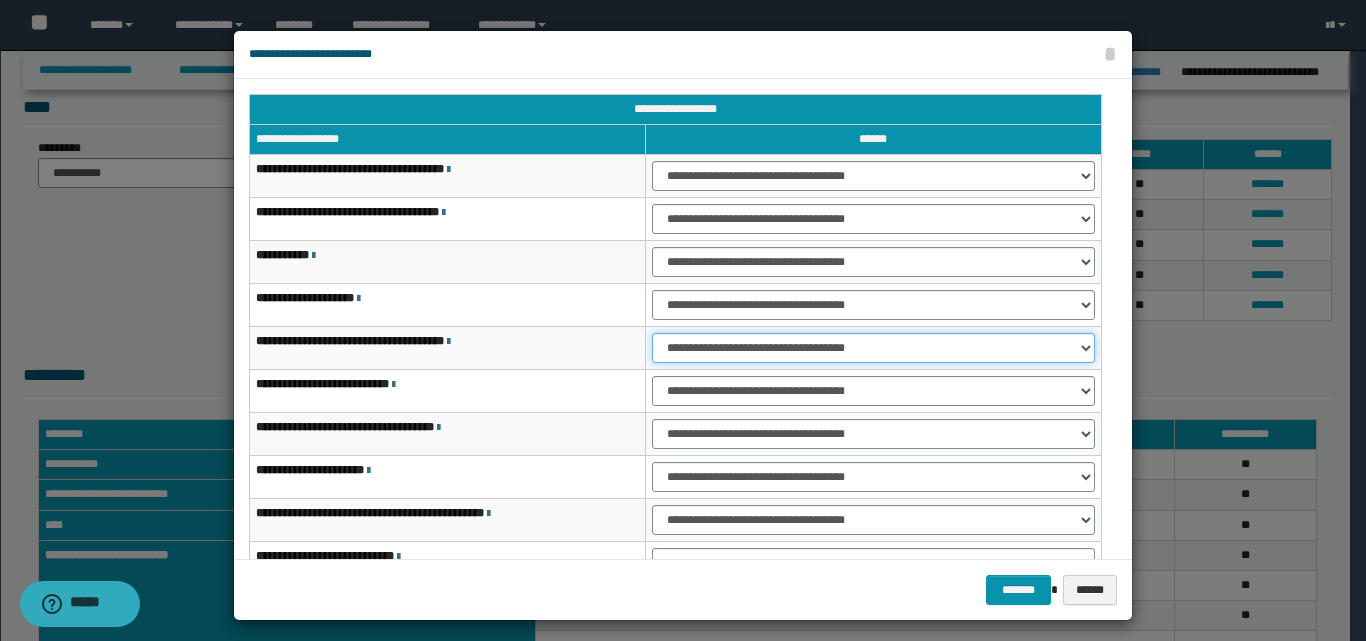 click on "**********" at bounding box center (873, 348) 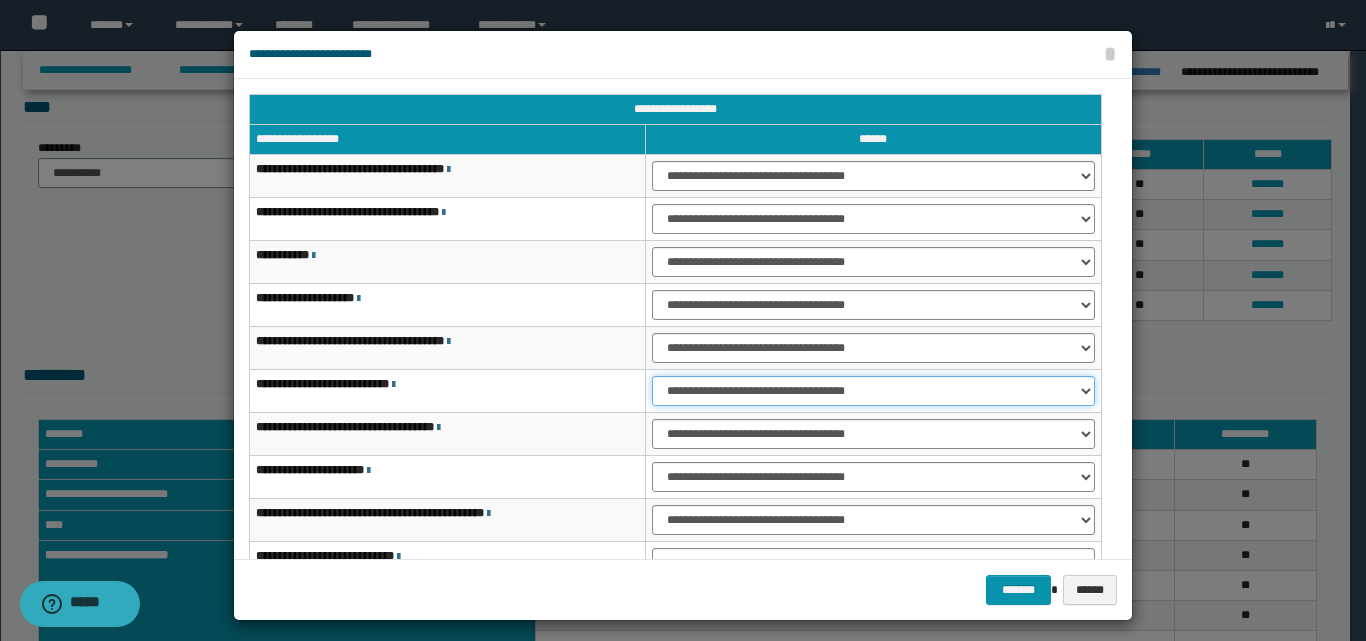 click on "**********" at bounding box center [873, 391] 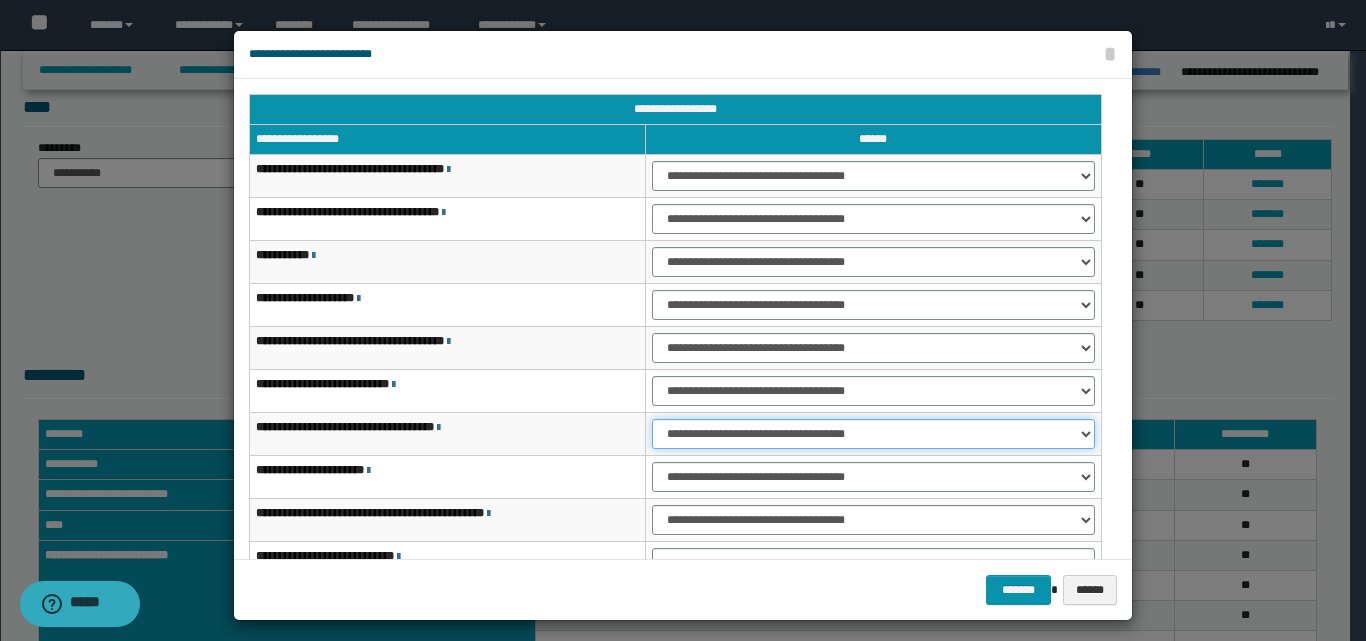 click on "**********" at bounding box center [873, 434] 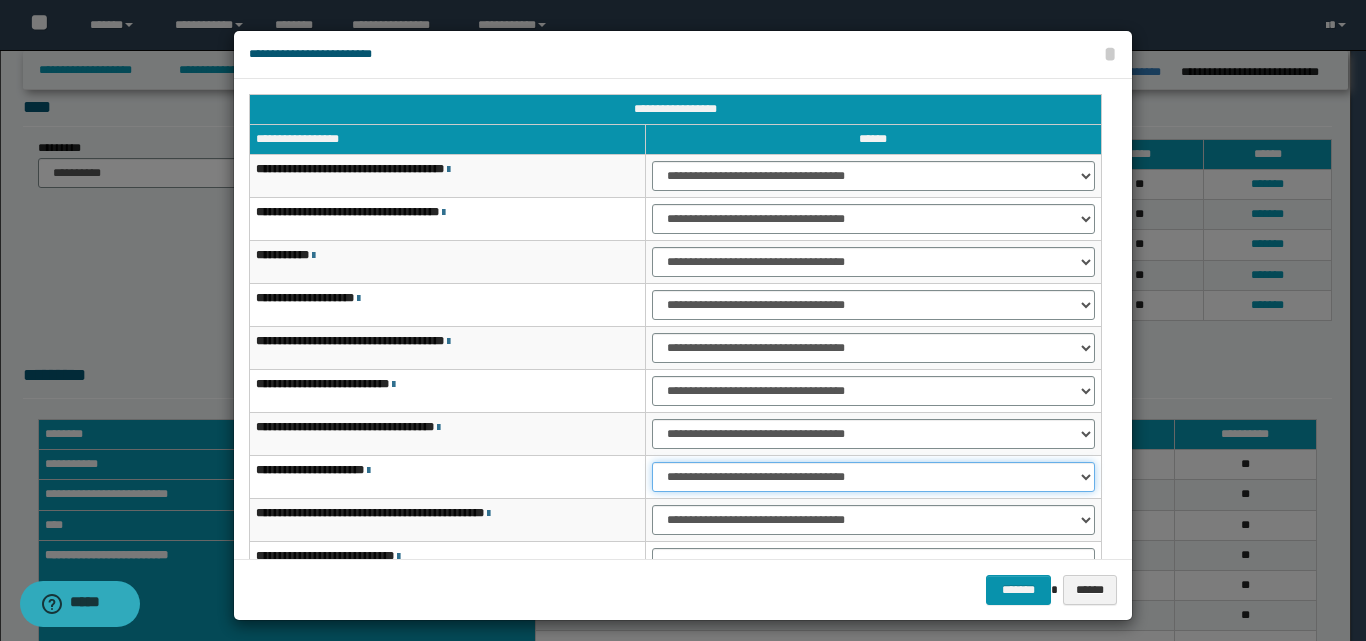 click on "**********" at bounding box center (873, 477) 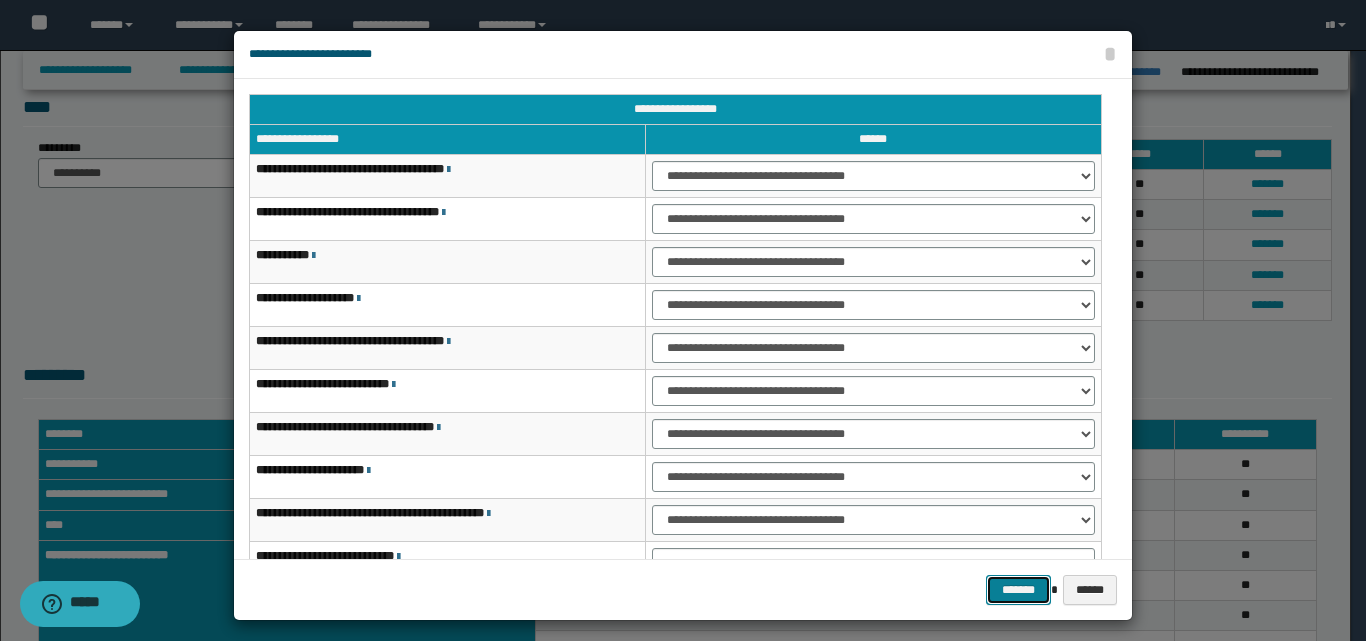 click on "*******" at bounding box center (1018, 590) 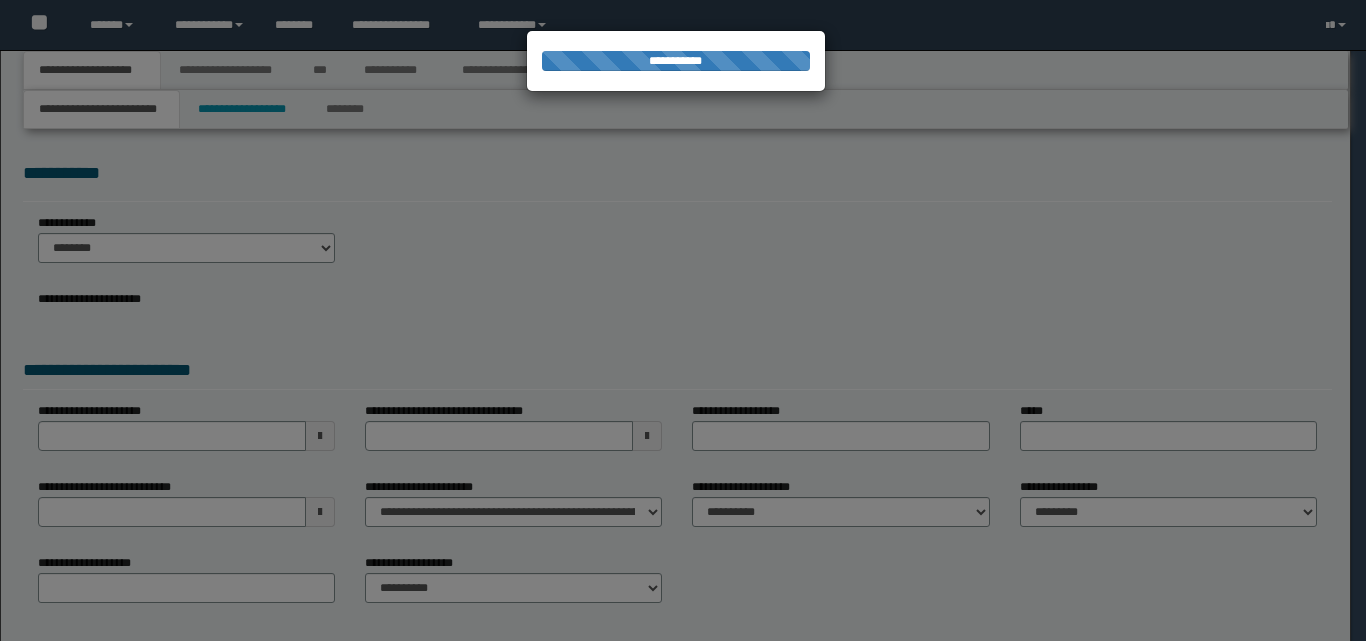 scroll, scrollTop: 0, scrollLeft: 0, axis: both 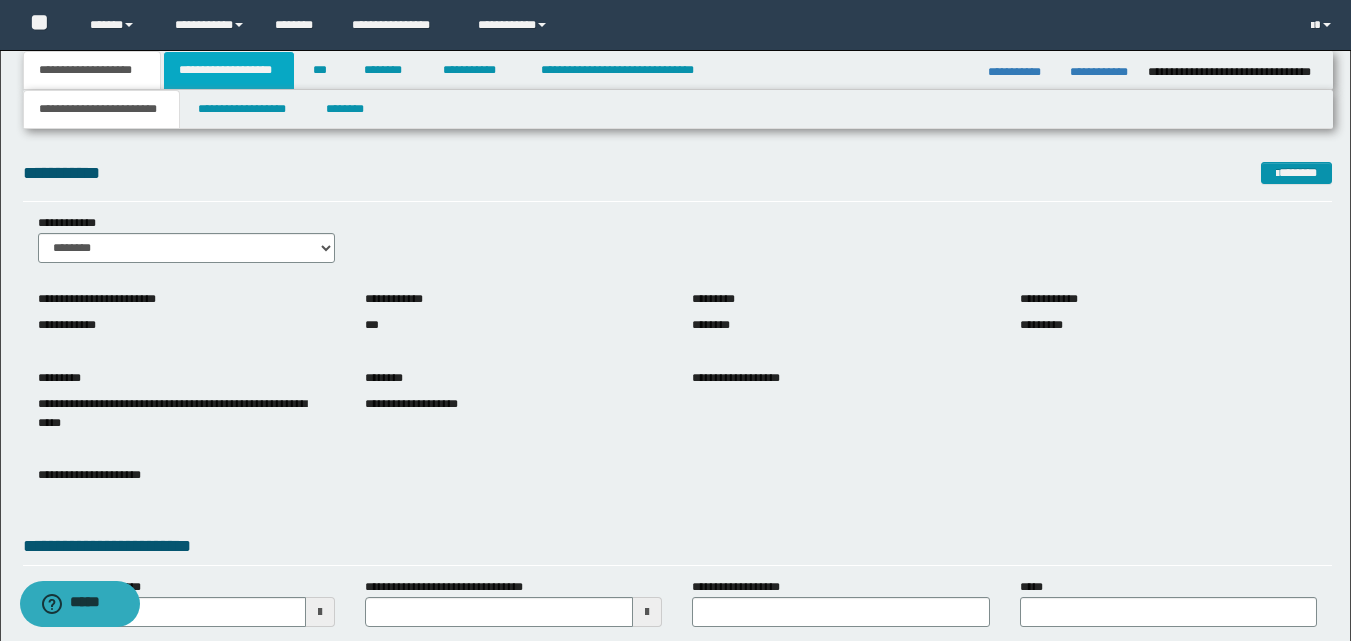 click on "**********" at bounding box center [229, 70] 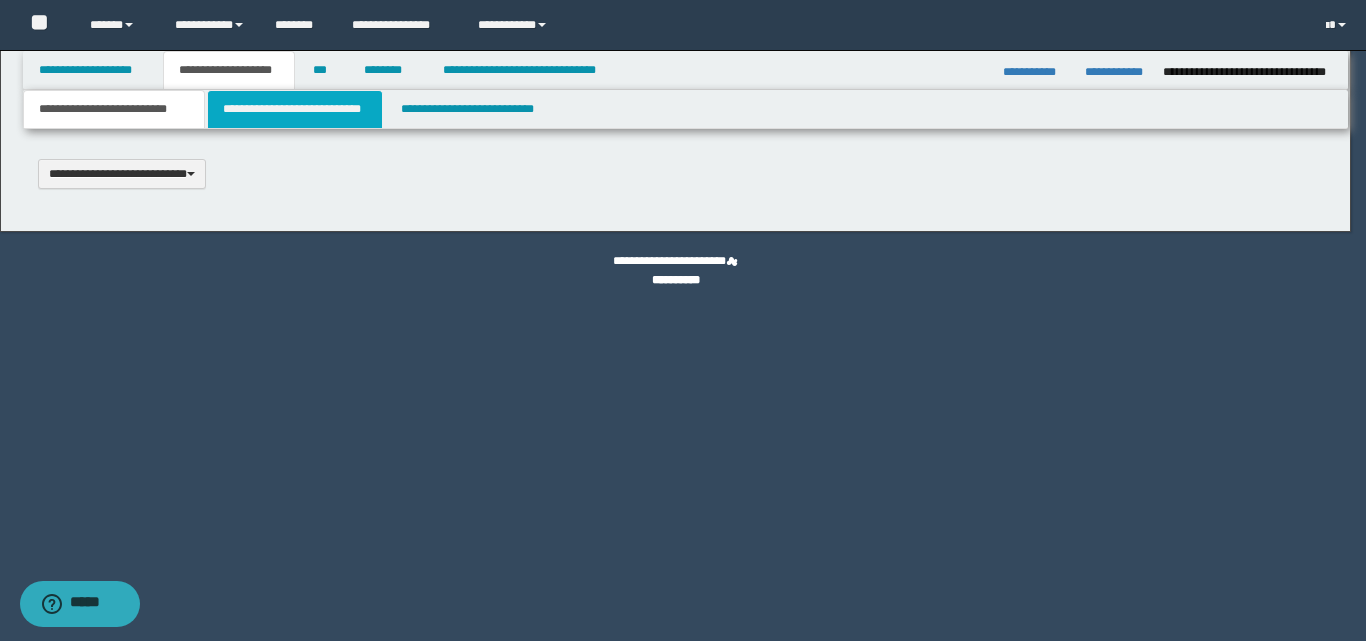 type 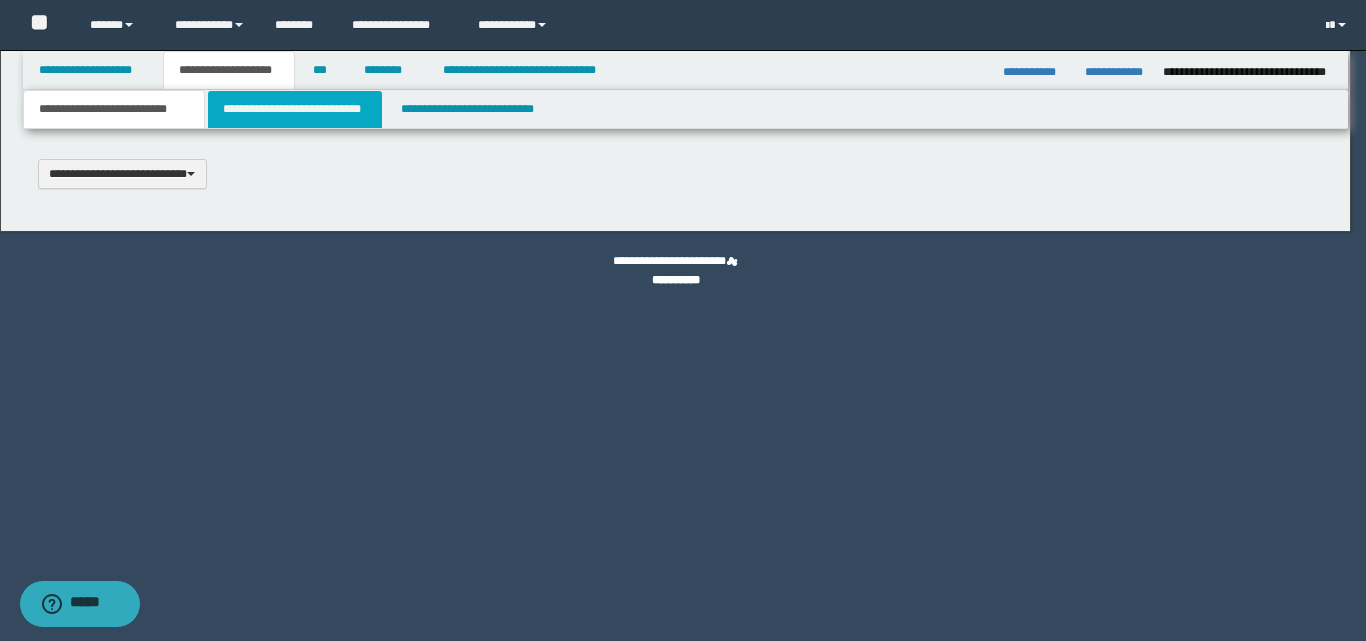 select on "*" 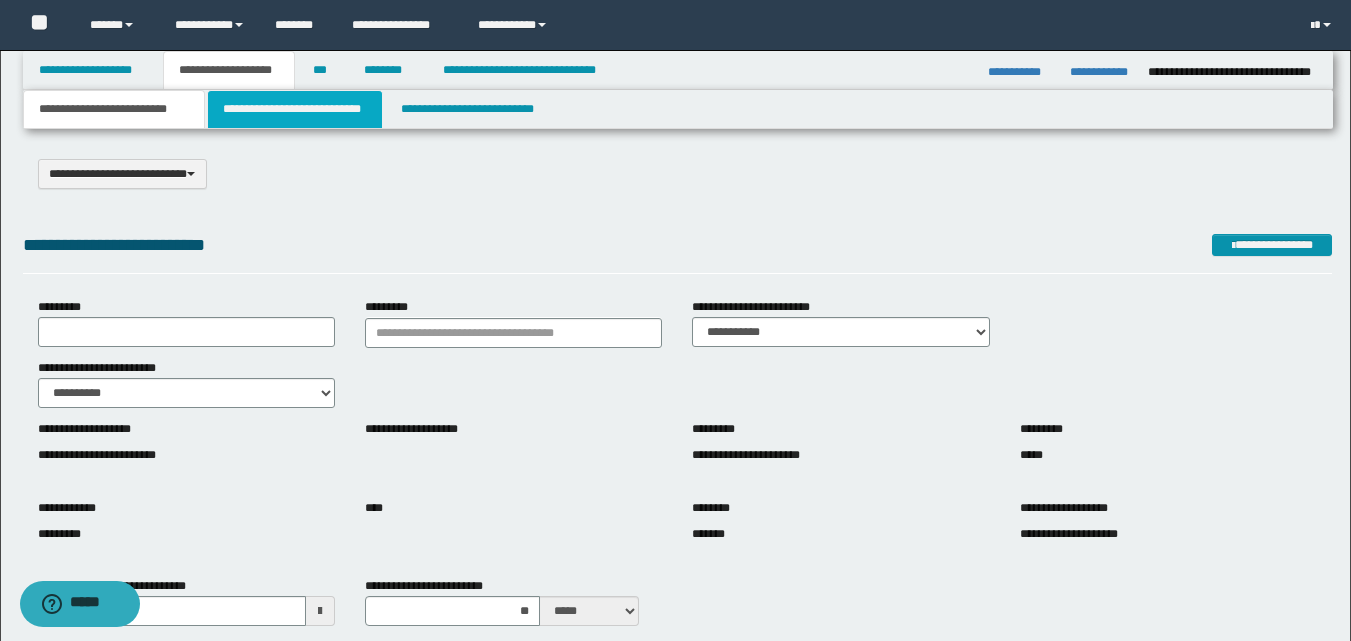 click on "**********" at bounding box center (295, 109) 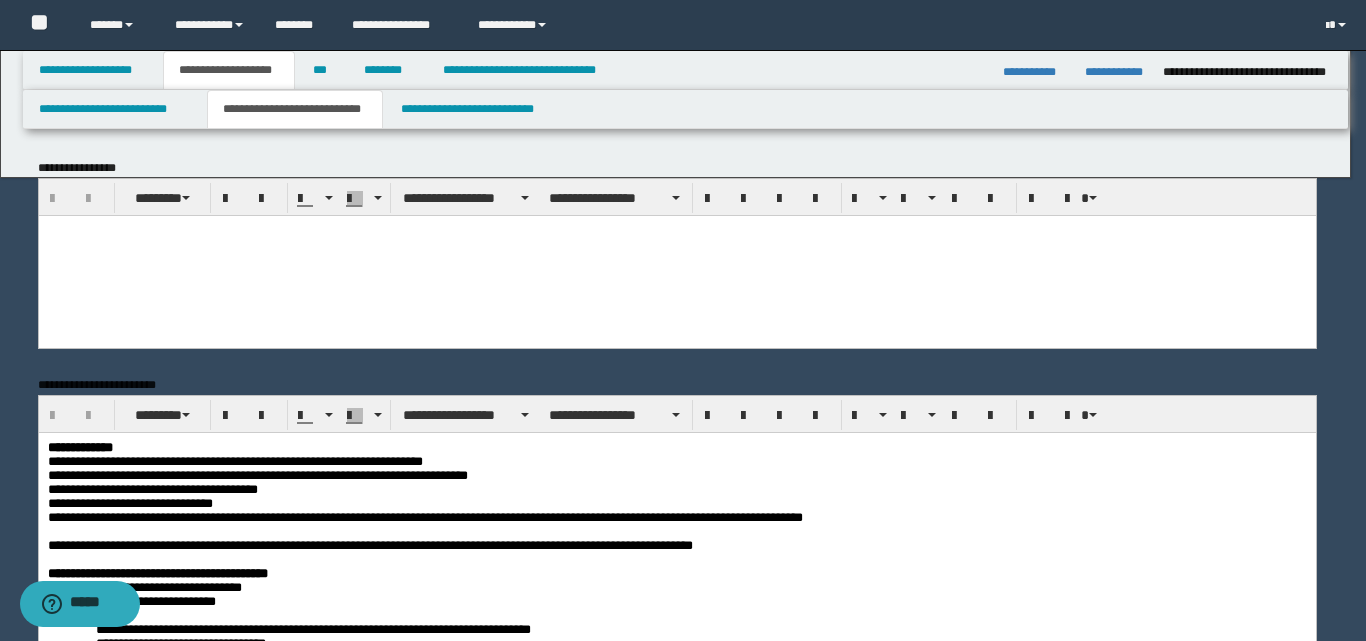 scroll, scrollTop: 0, scrollLeft: 0, axis: both 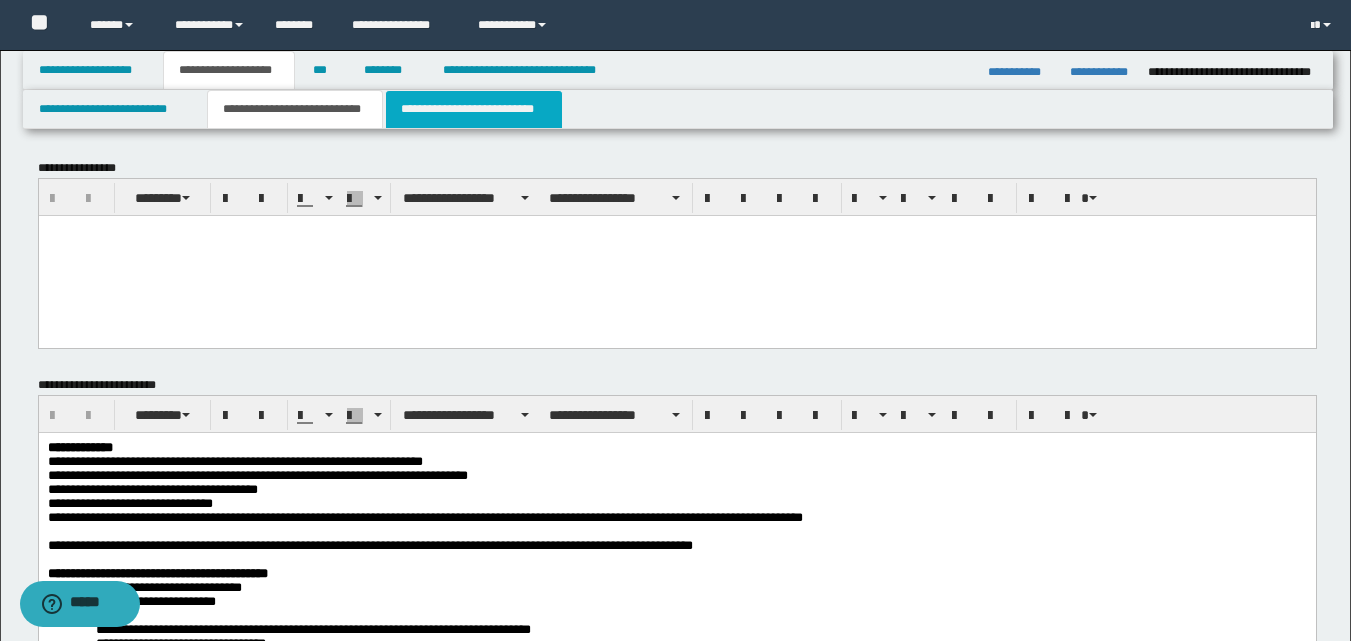 click on "**********" at bounding box center (474, 109) 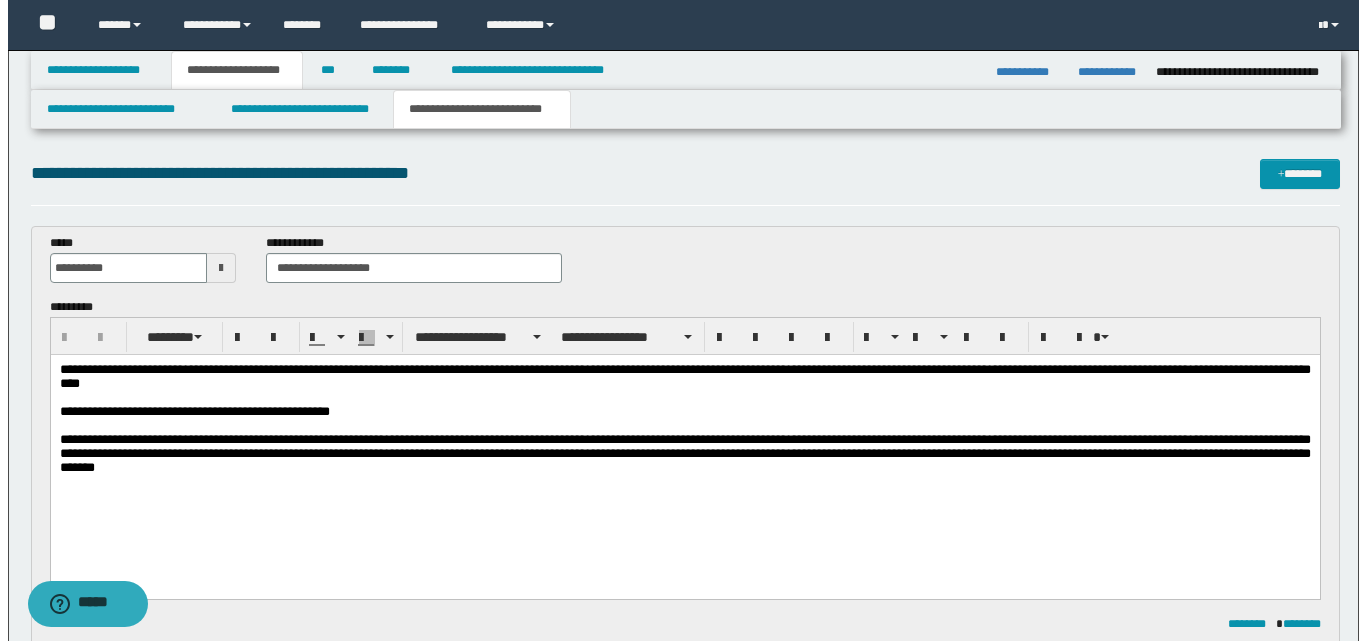 scroll, scrollTop: 0, scrollLeft: 0, axis: both 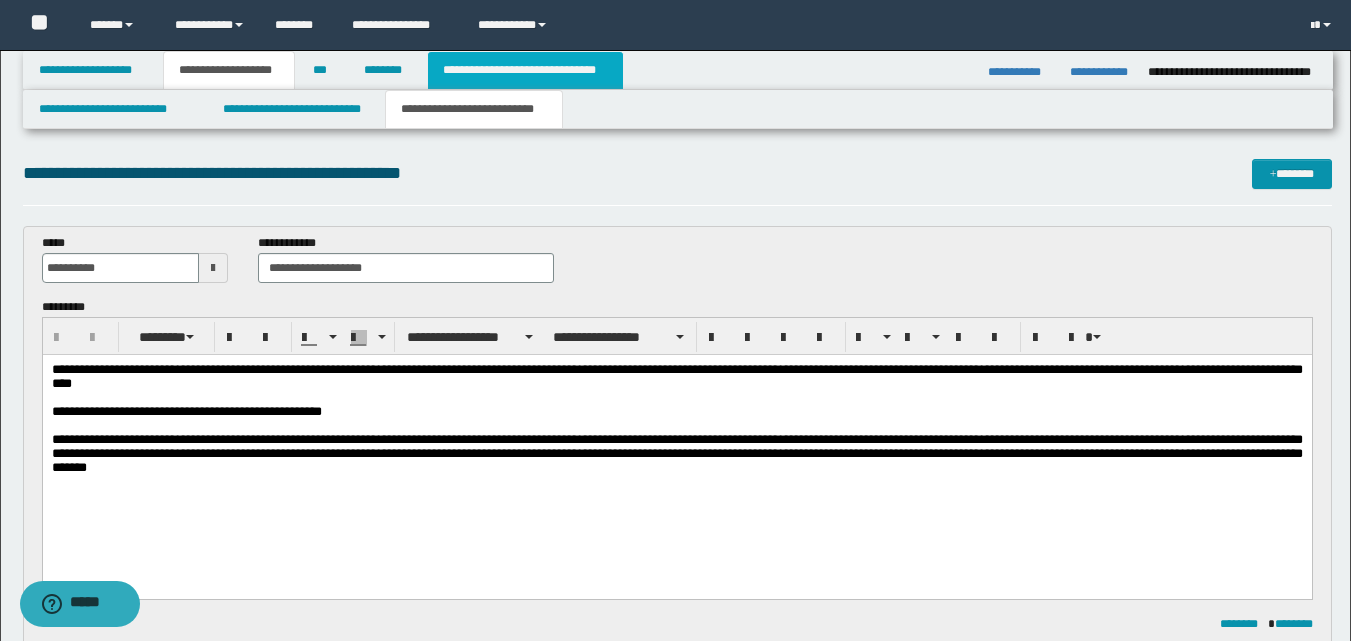 click on "**********" at bounding box center (525, 70) 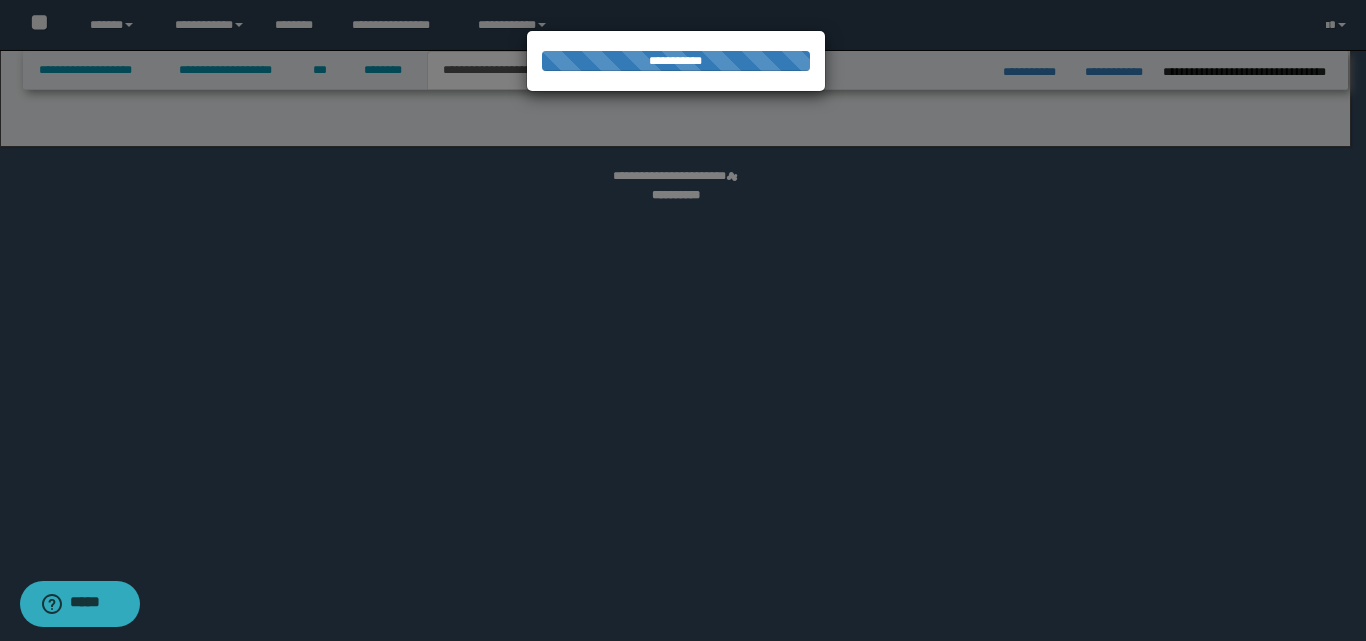 select on "*" 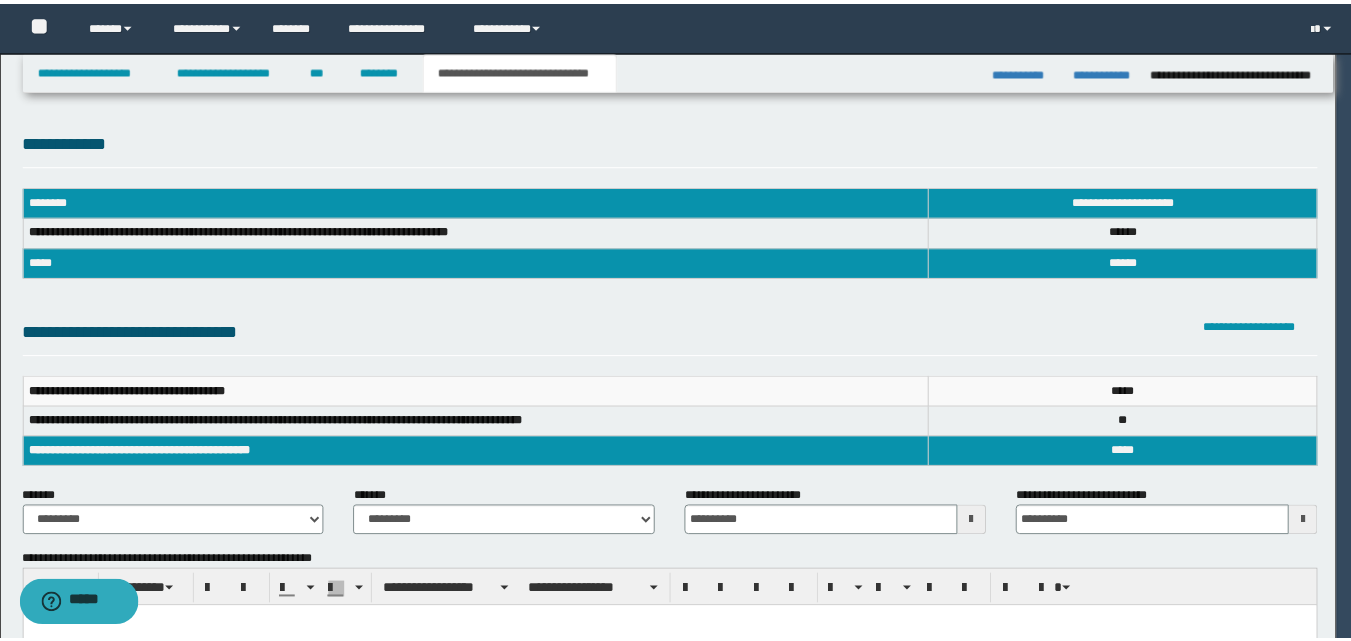 scroll, scrollTop: 0, scrollLeft: 0, axis: both 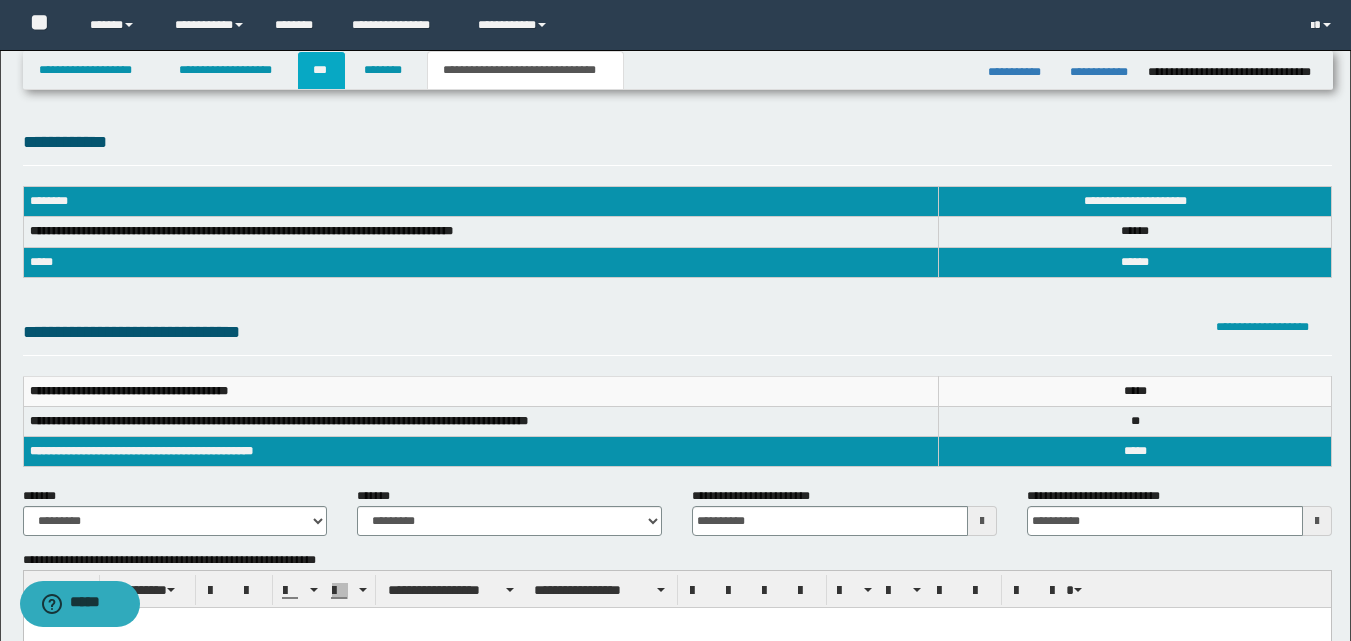 click on "***" at bounding box center (321, 70) 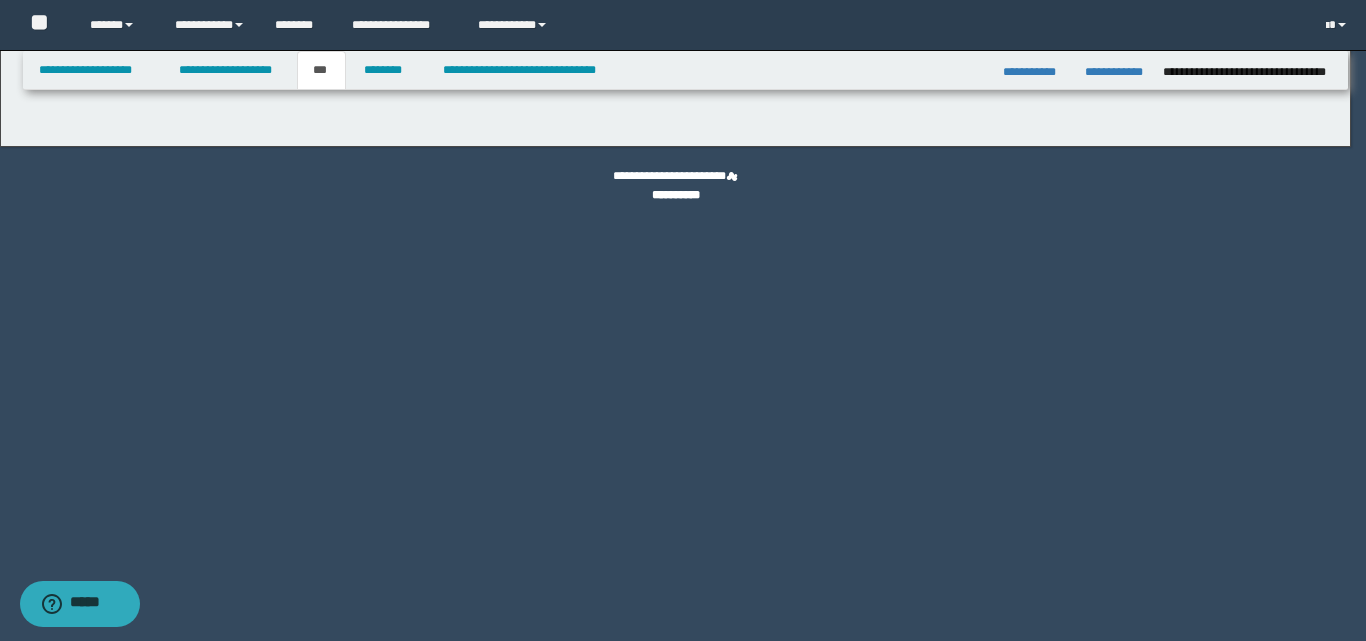 select on "***" 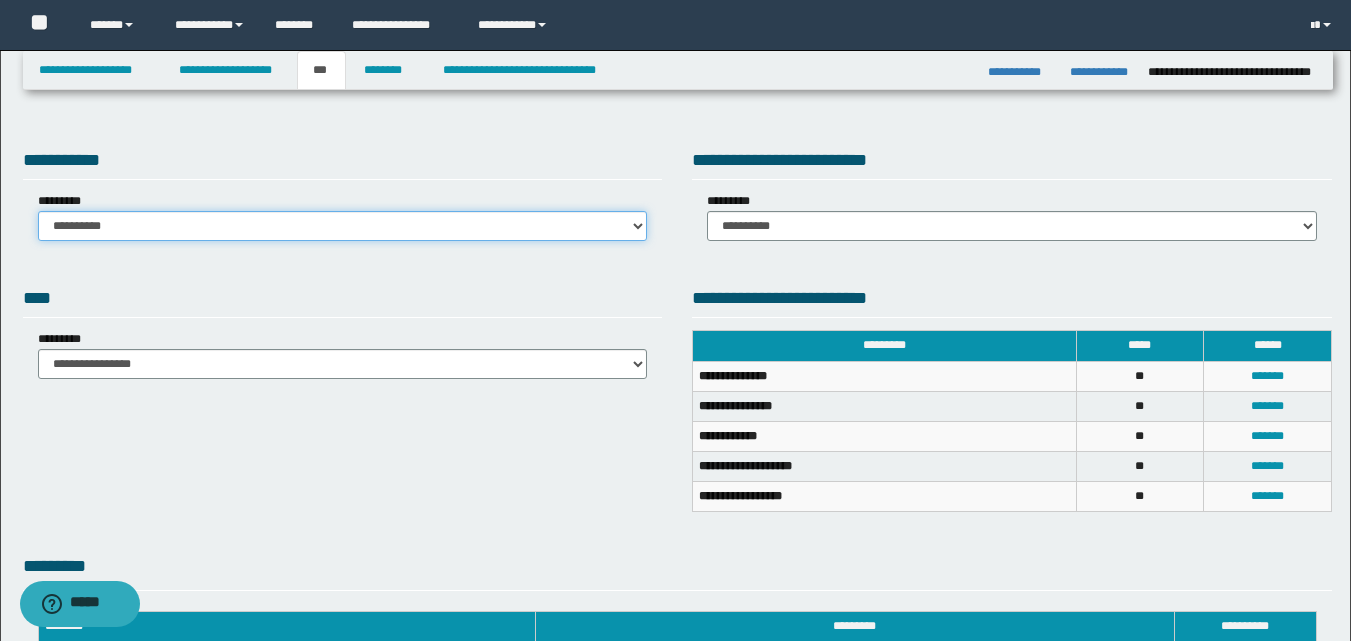 click on "**********" at bounding box center [343, 226] 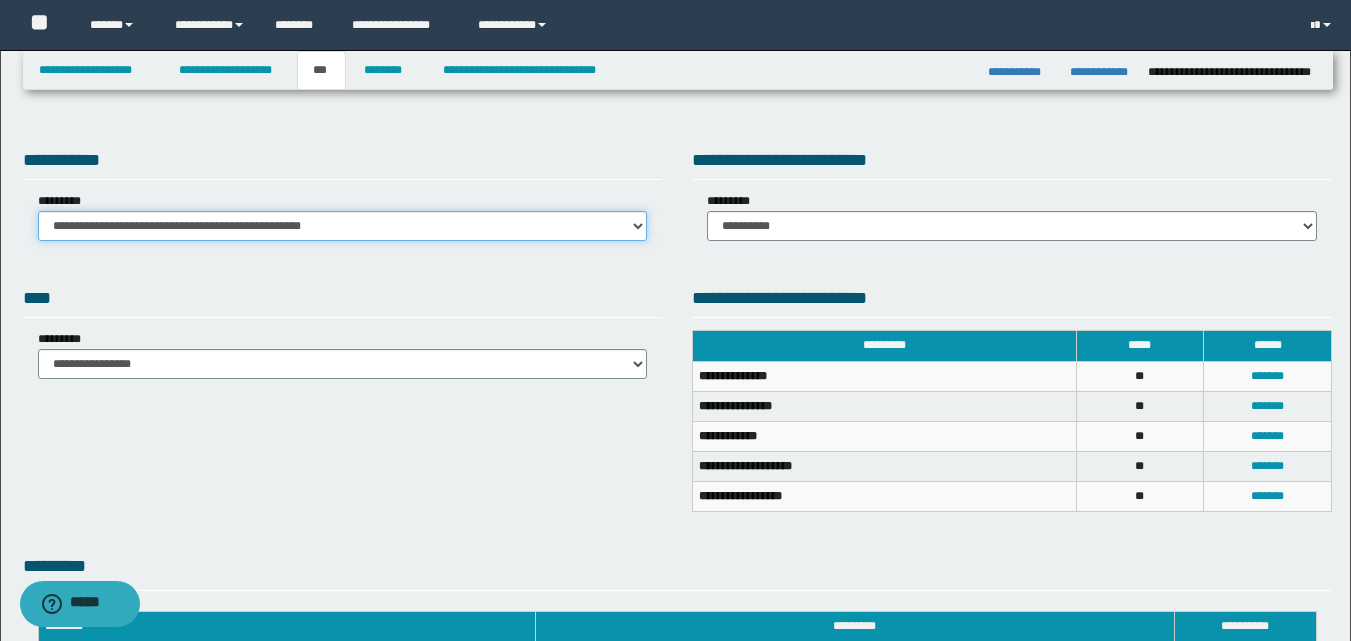 click on "**********" at bounding box center [343, 226] 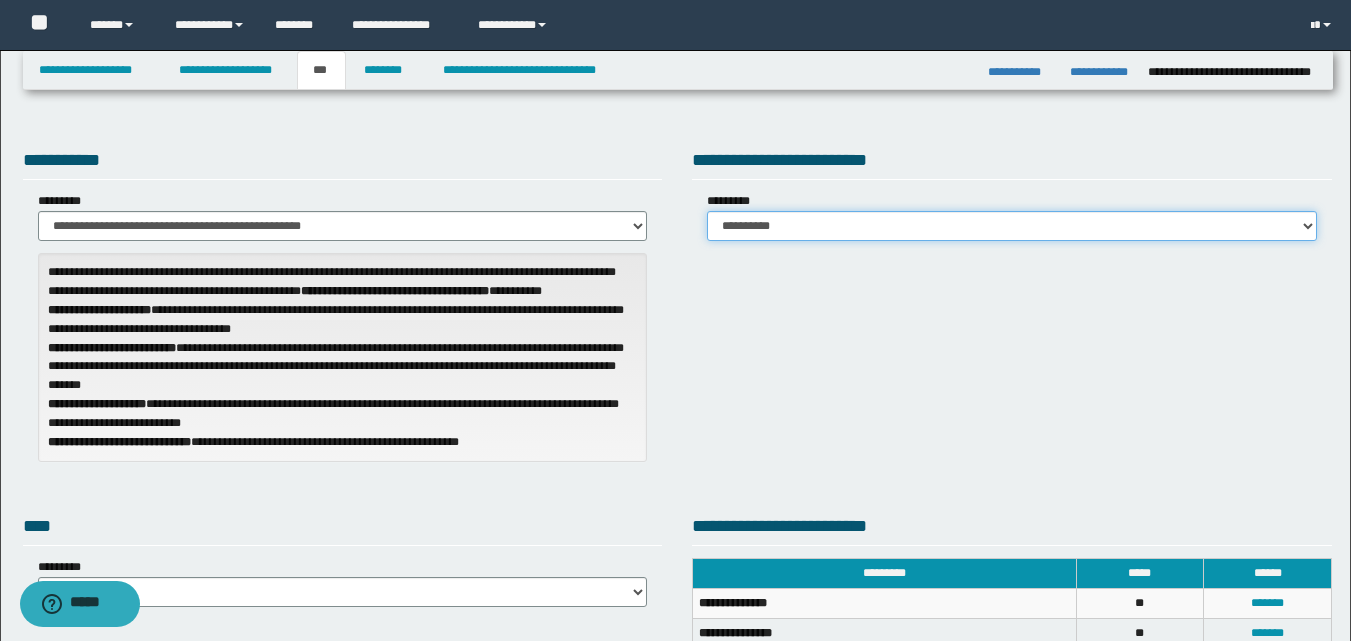 click on "**********" at bounding box center (1012, 226) 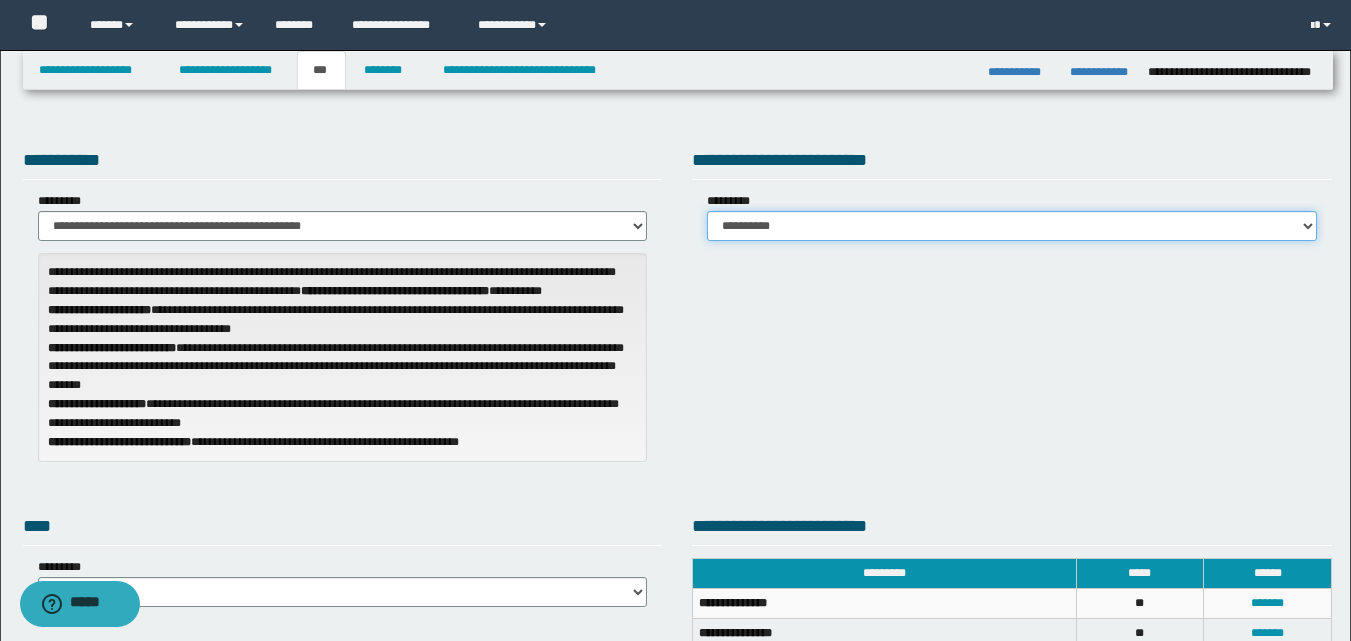 select on "*" 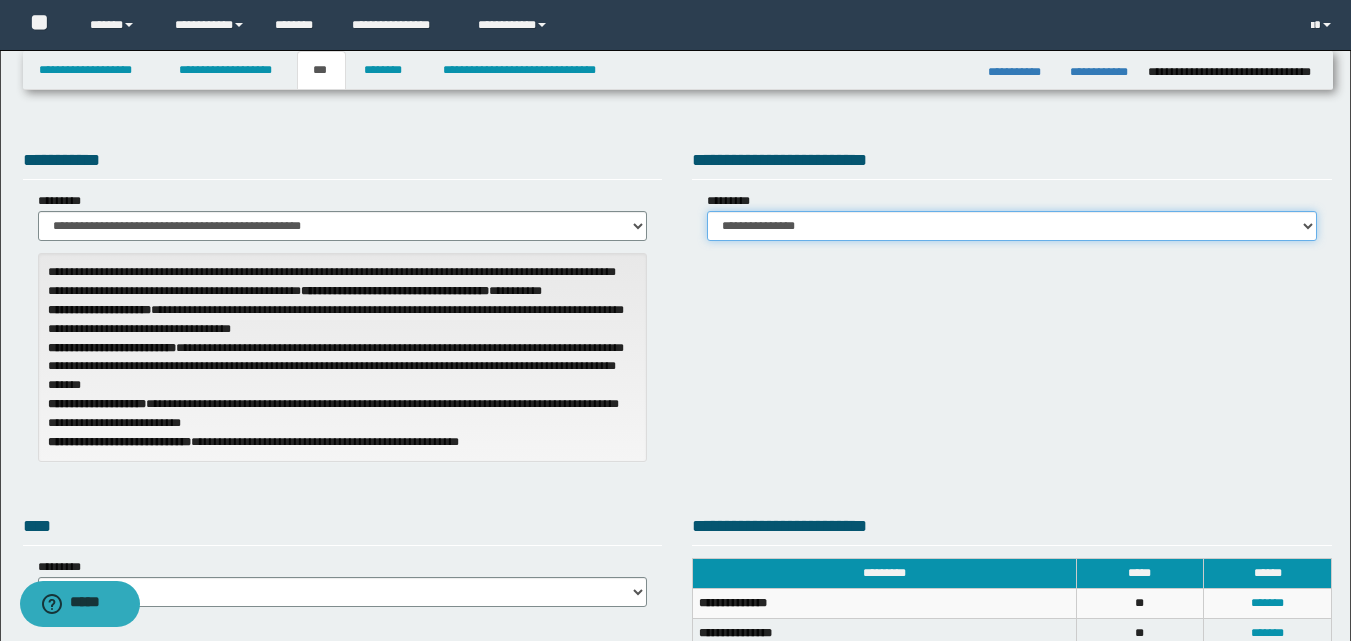 click on "**********" at bounding box center [1012, 226] 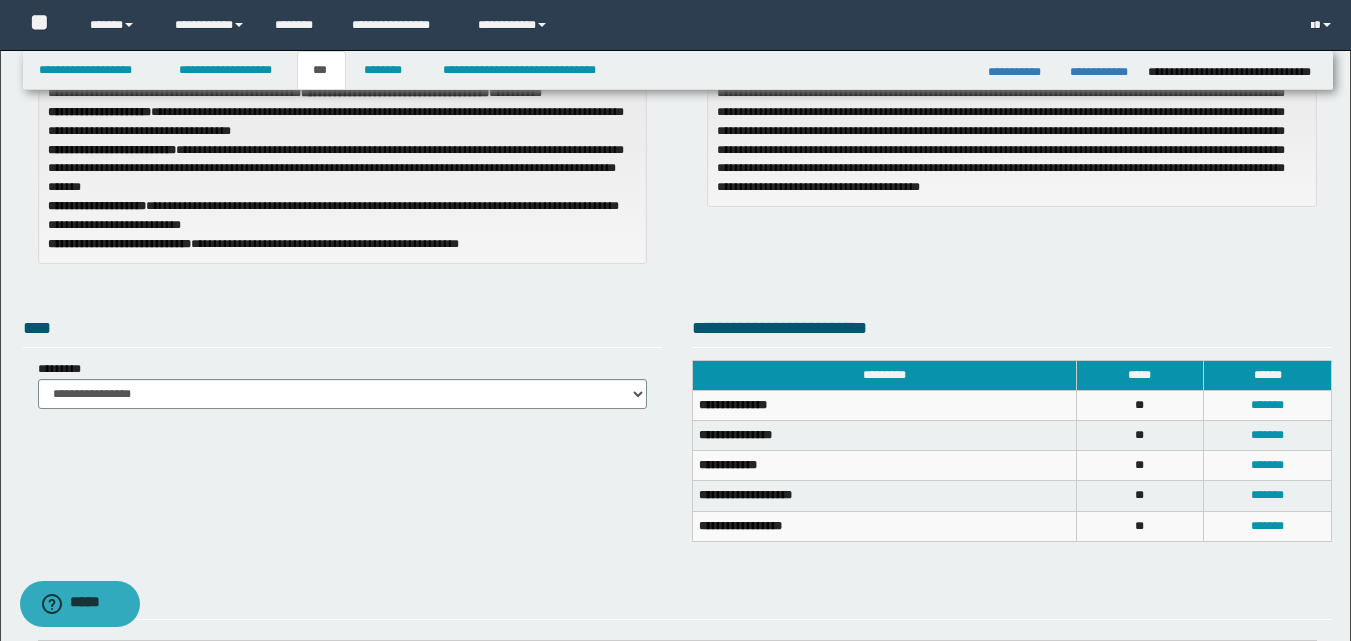 scroll, scrollTop: 200, scrollLeft: 0, axis: vertical 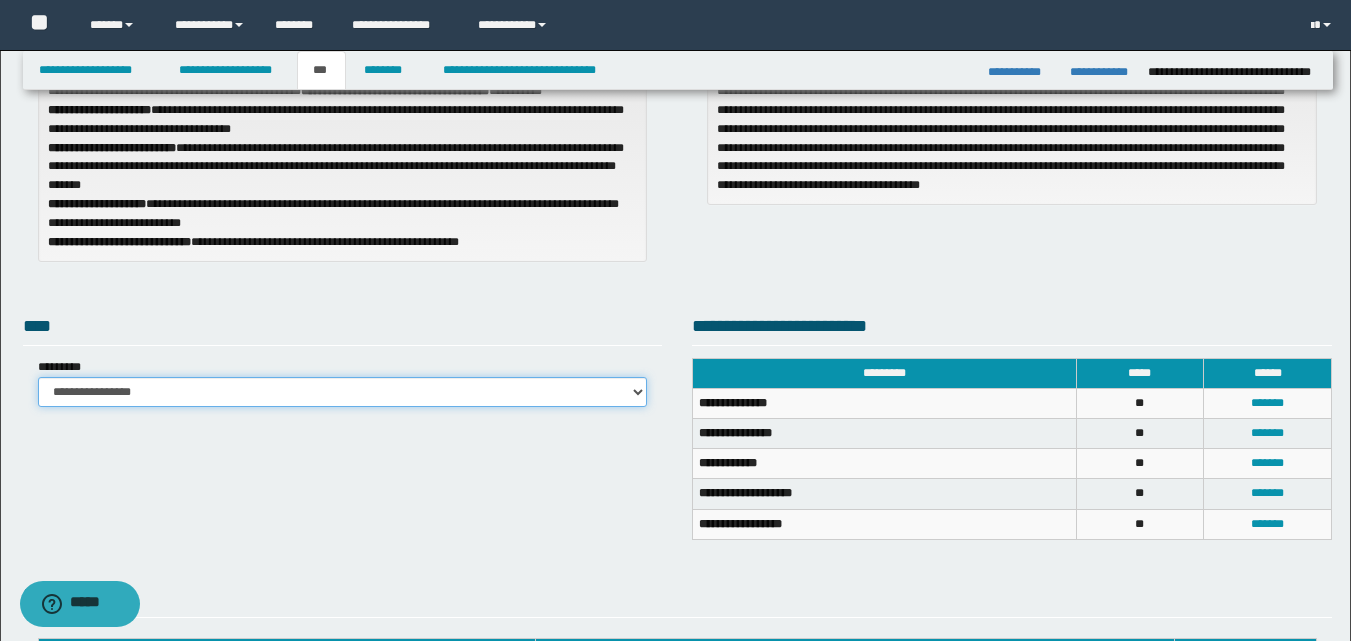 click on "**********" at bounding box center [343, 392] 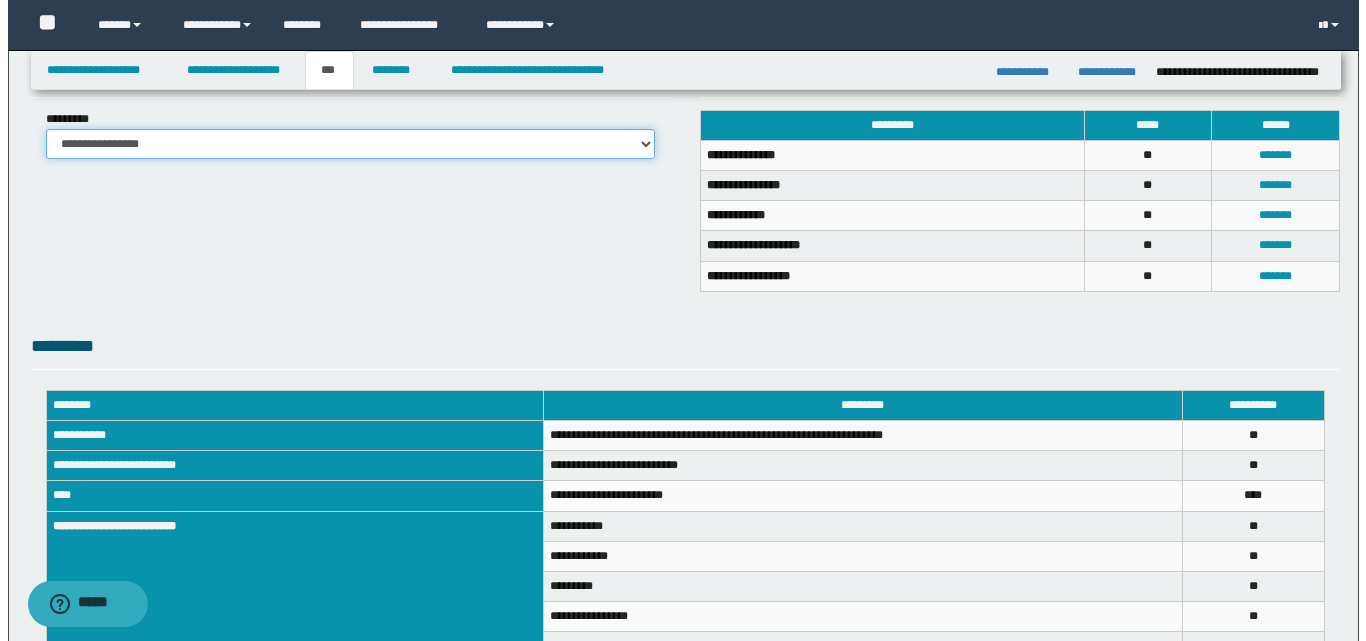 scroll, scrollTop: 400, scrollLeft: 0, axis: vertical 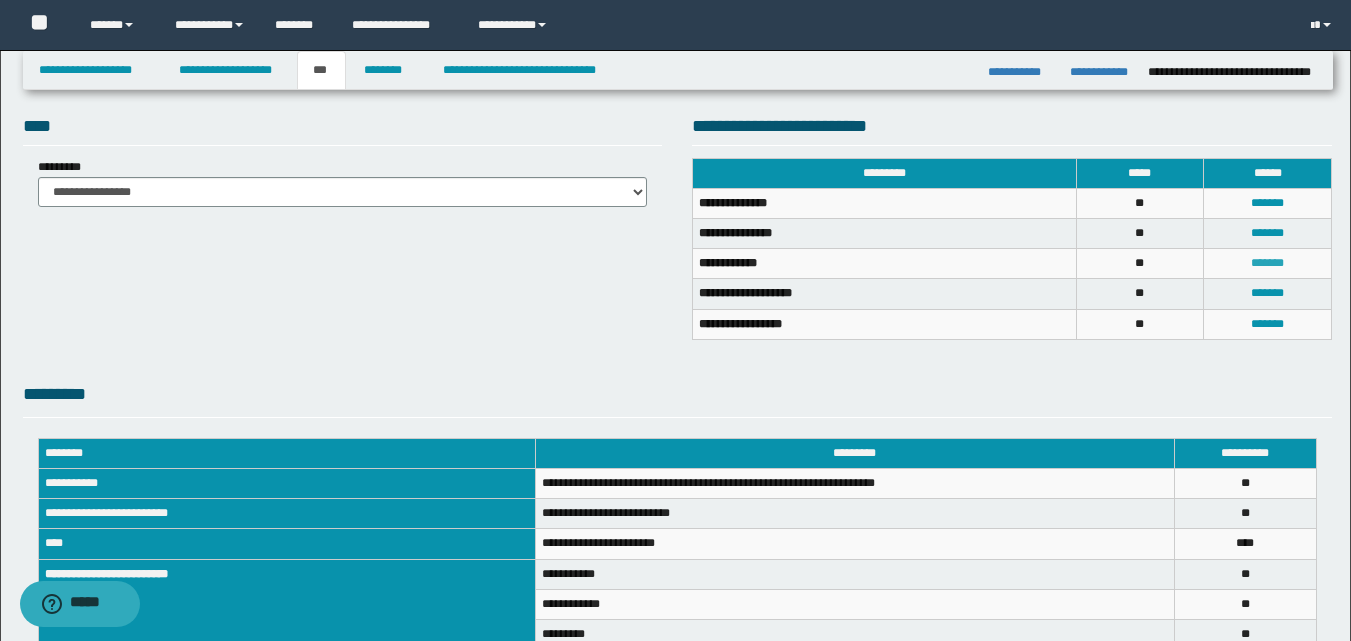 click on "*******" at bounding box center (1267, 263) 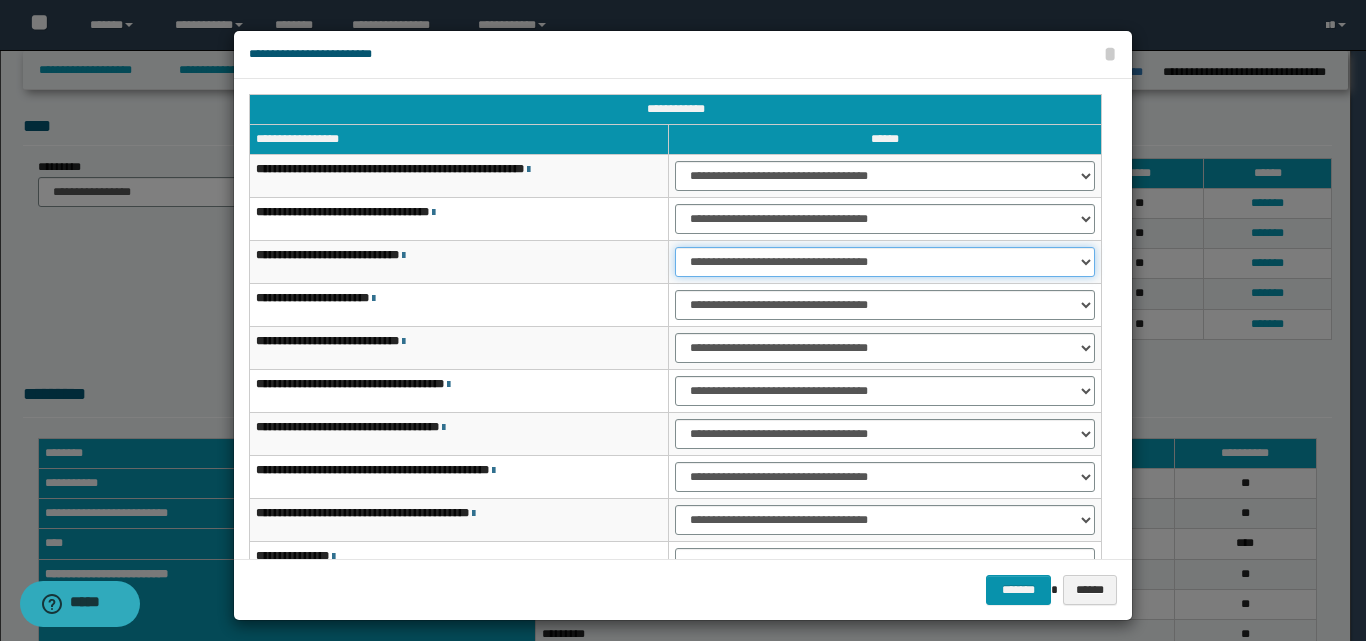 click on "**********" at bounding box center [885, 262] 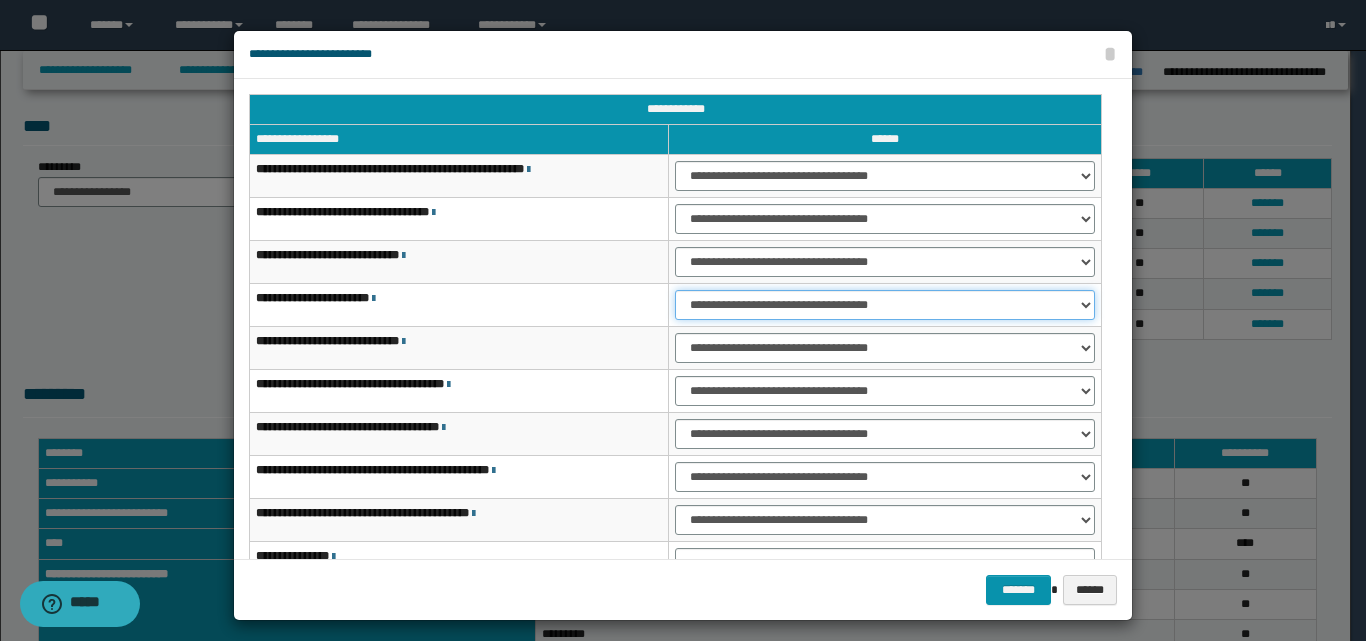 click on "**********" at bounding box center (885, 305) 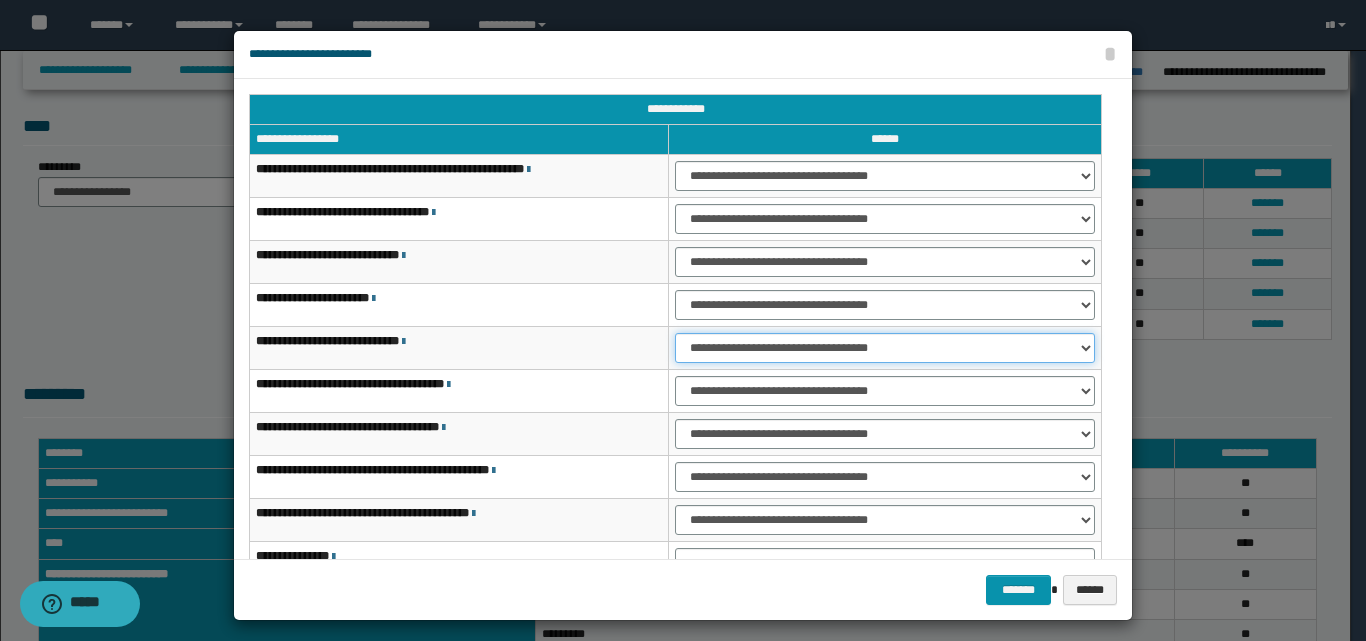 click on "**********" at bounding box center [885, 348] 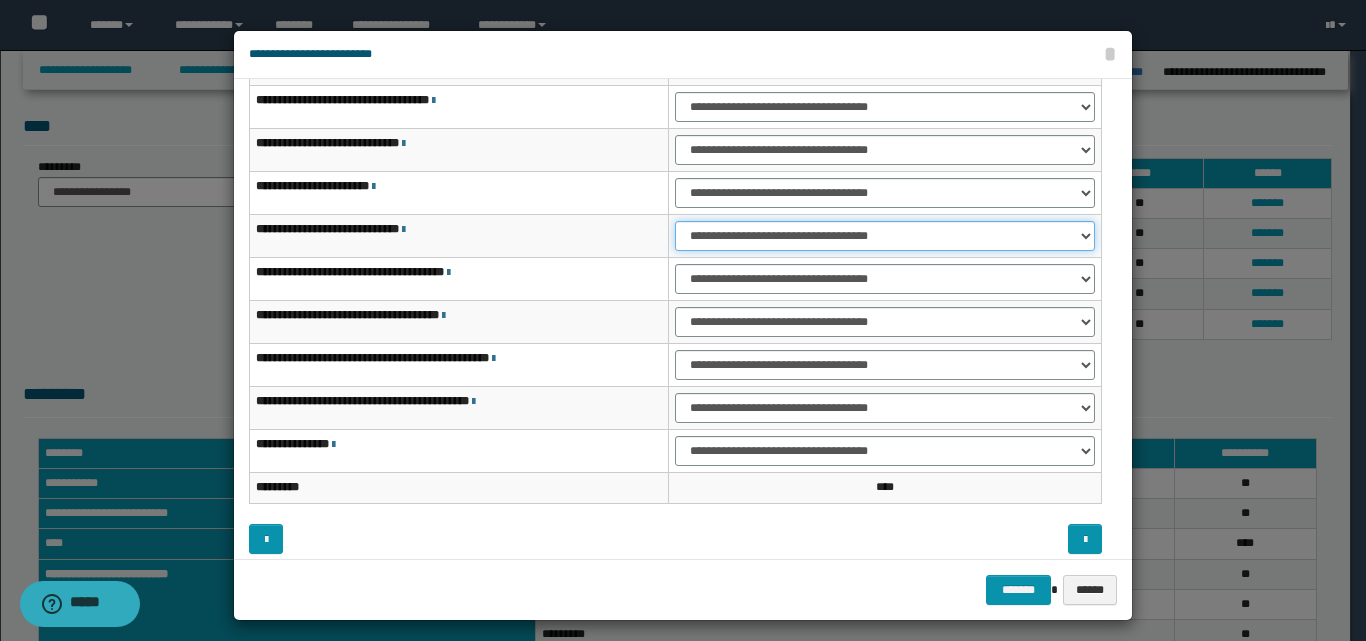 scroll, scrollTop: 121, scrollLeft: 0, axis: vertical 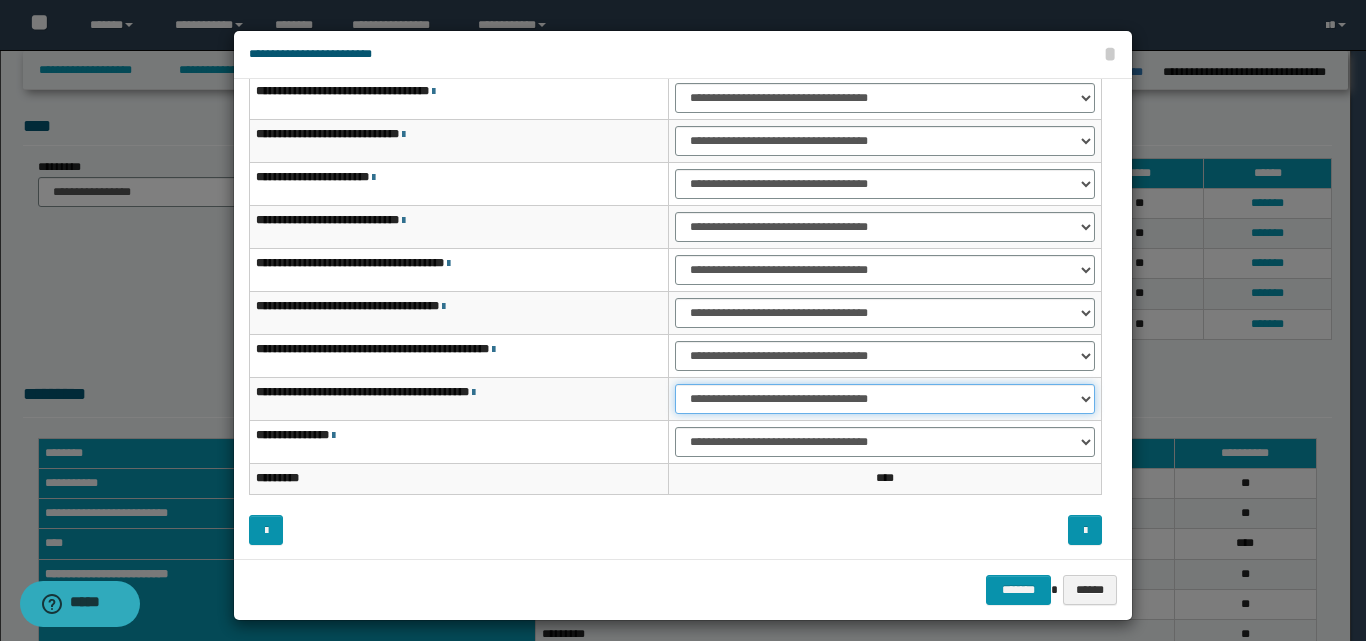 click on "**********" at bounding box center (885, 399) 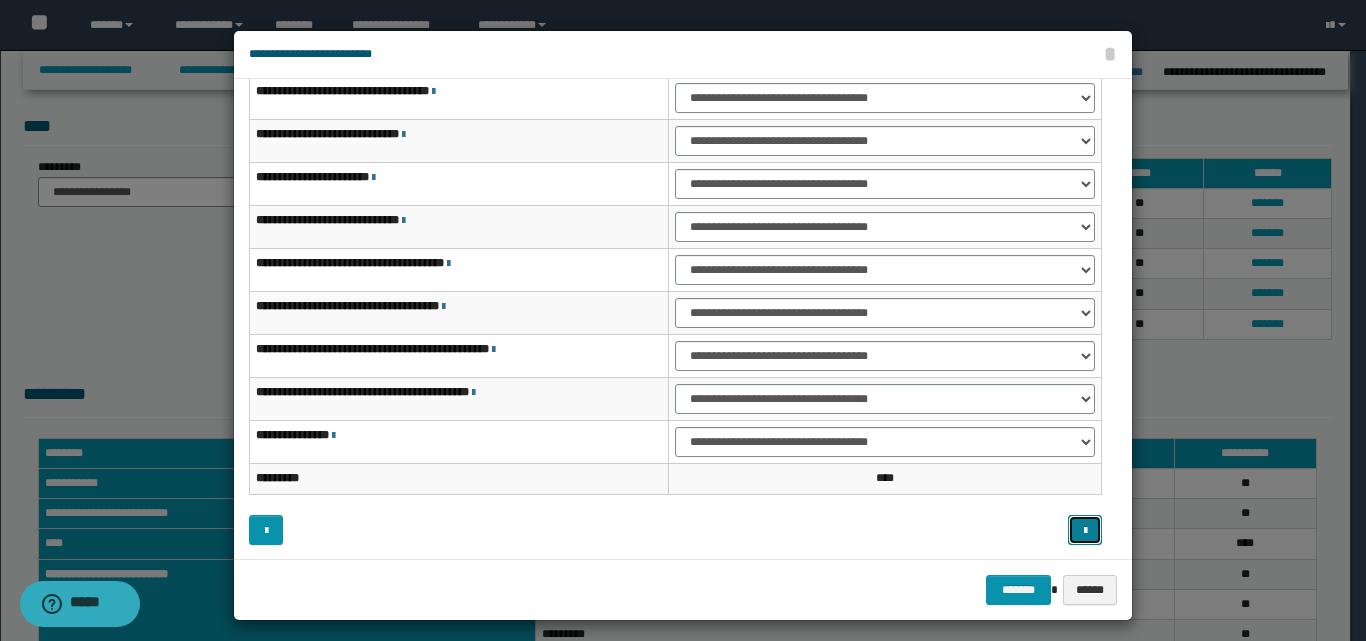 click at bounding box center [1085, 530] 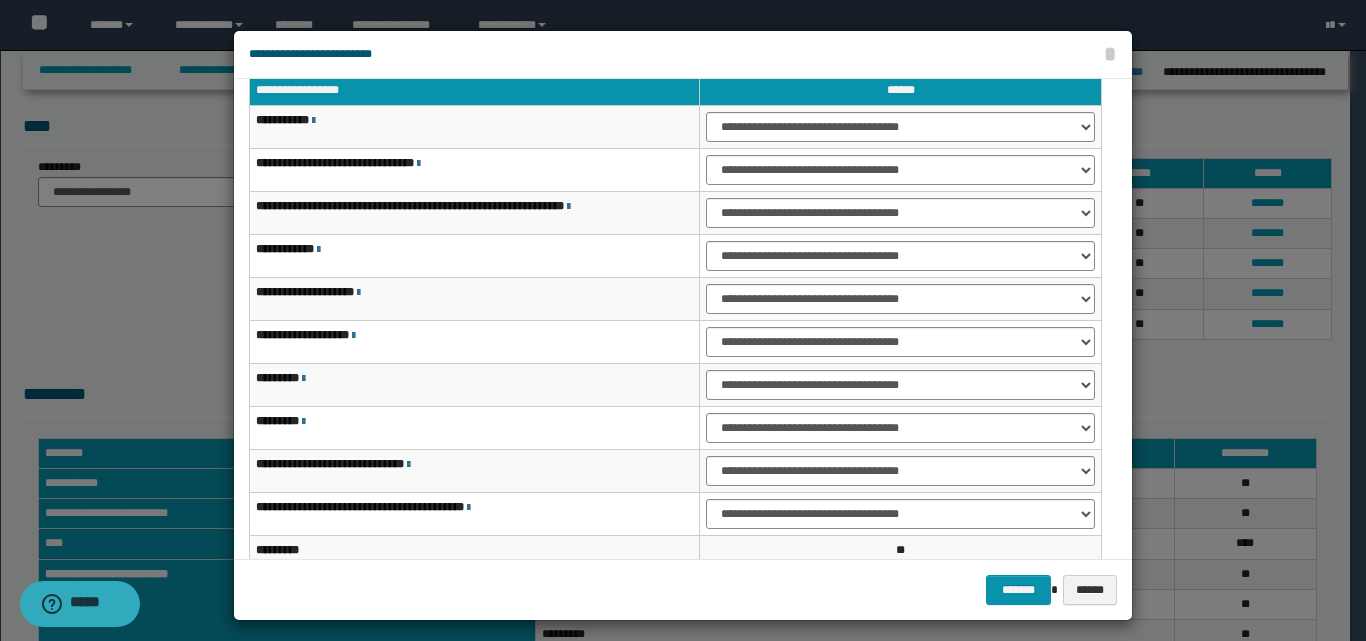 scroll, scrollTop: 0, scrollLeft: 0, axis: both 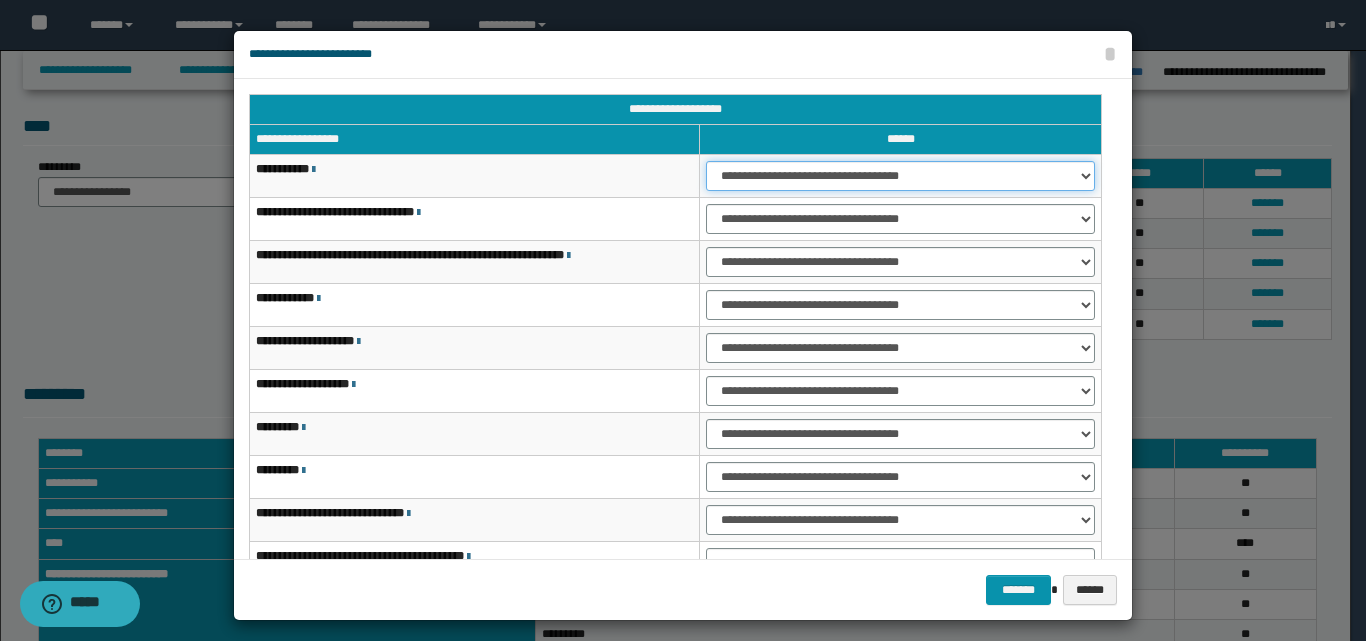 drag, startPoint x: 766, startPoint y: 174, endPoint x: 775, endPoint y: 186, distance: 15 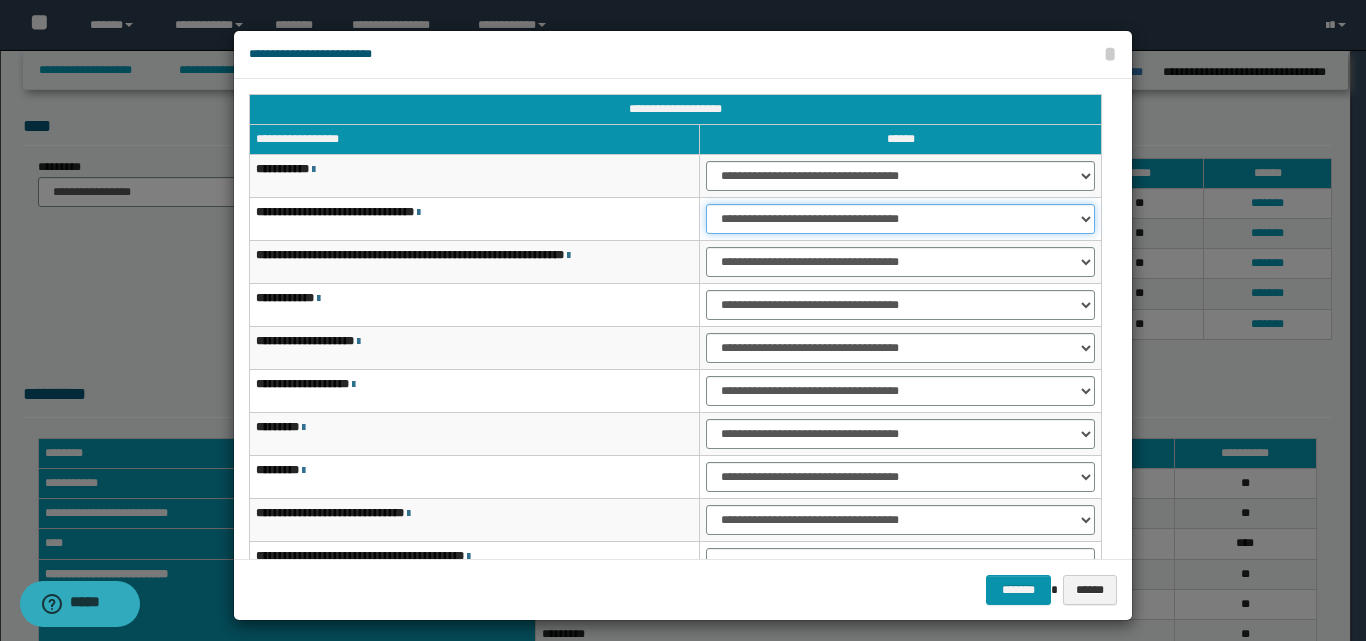 click on "**********" at bounding box center [900, 219] 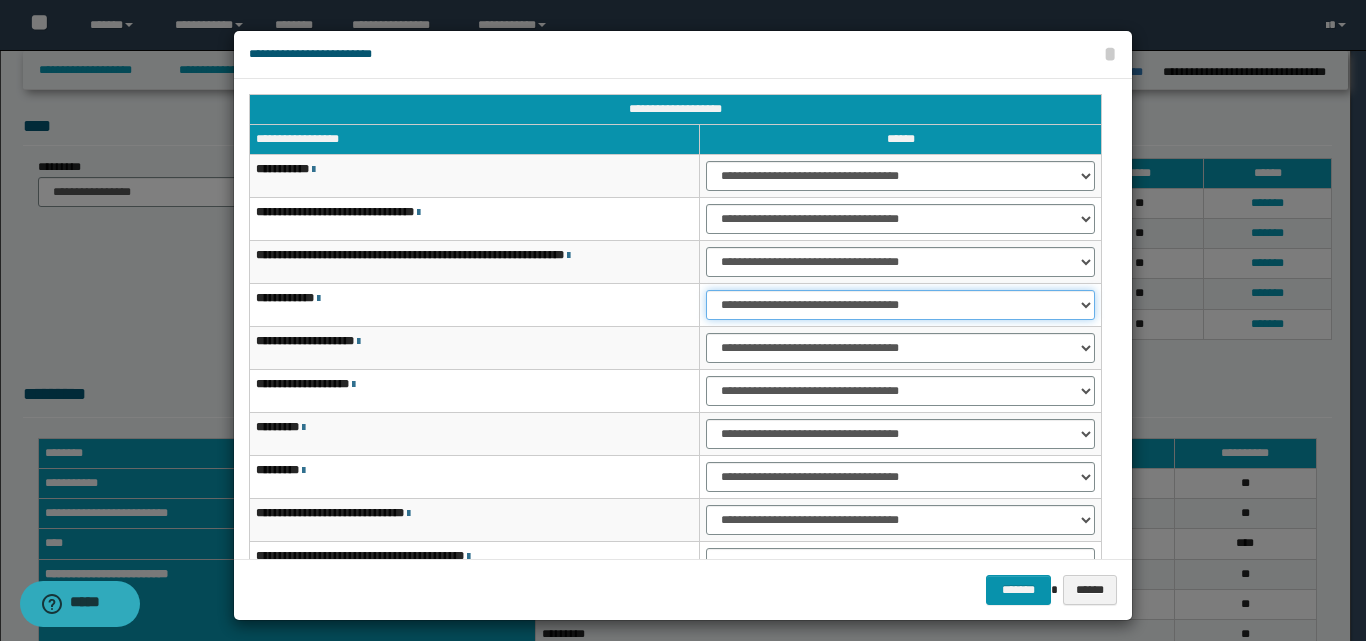click on "**********" at bounding box center (900, 305) 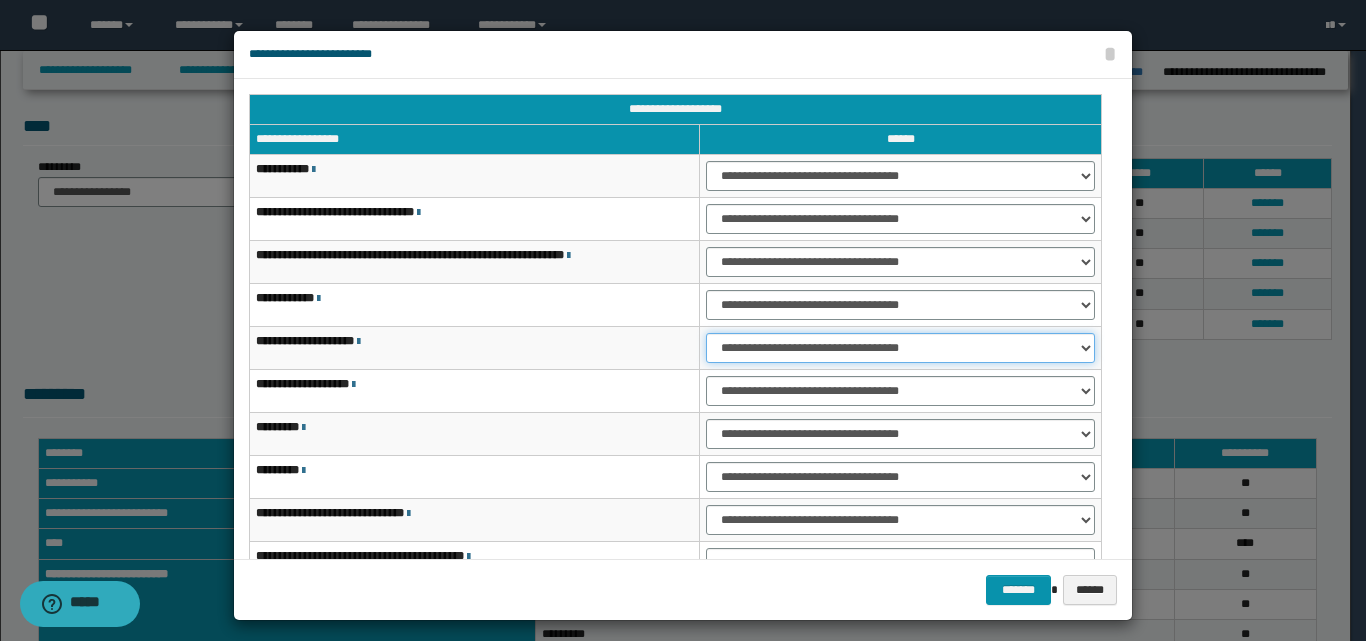 click on "**********" at bounding box center [900, 348] 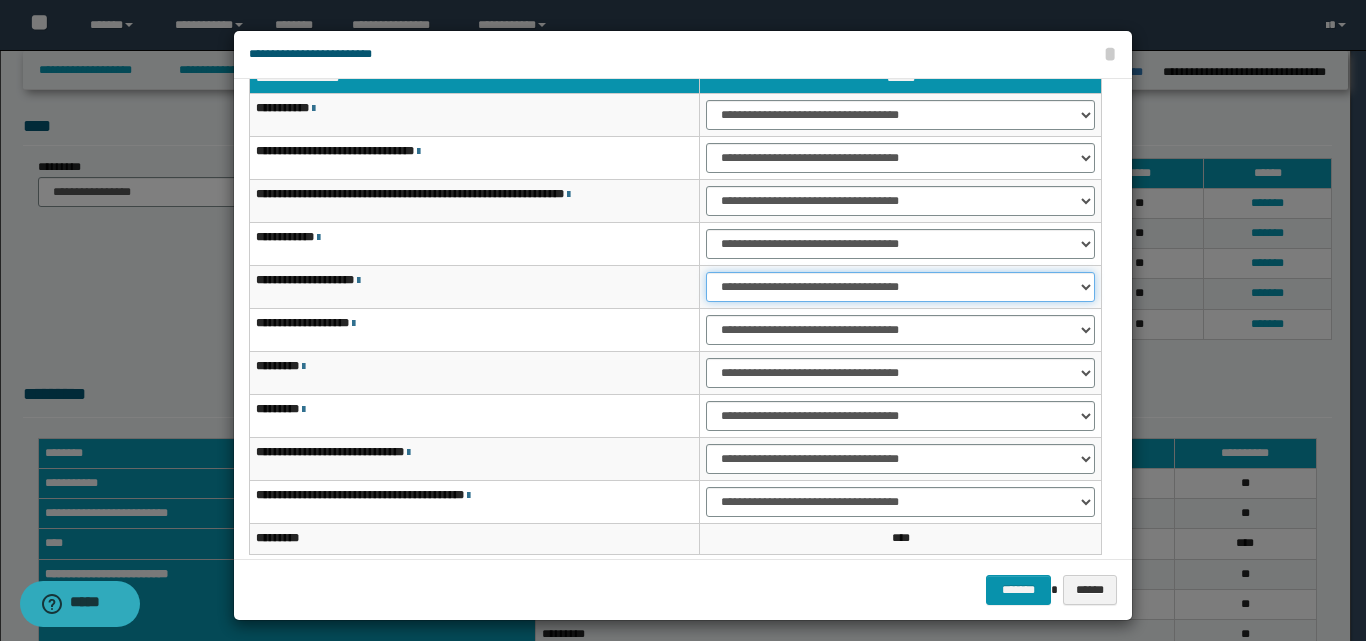scroll, scrollTop: 121, scrollLeft: 0, axis: vertical 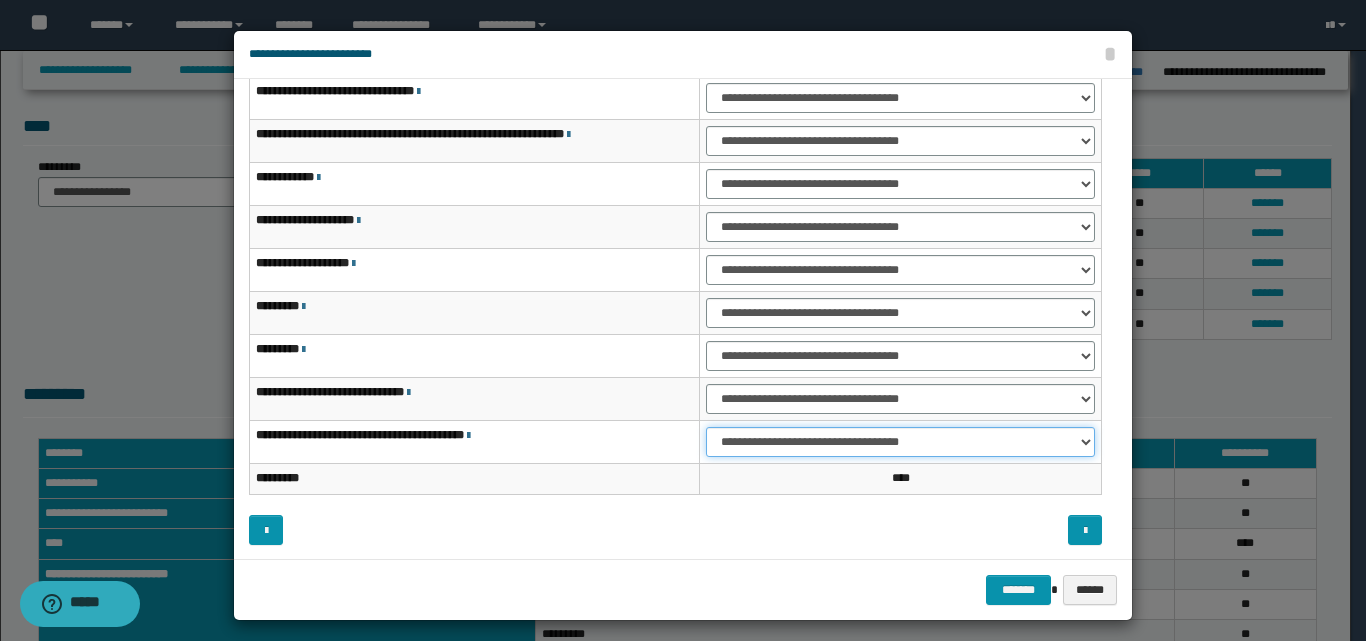 click on "**********" at bounding box center [900, 442] 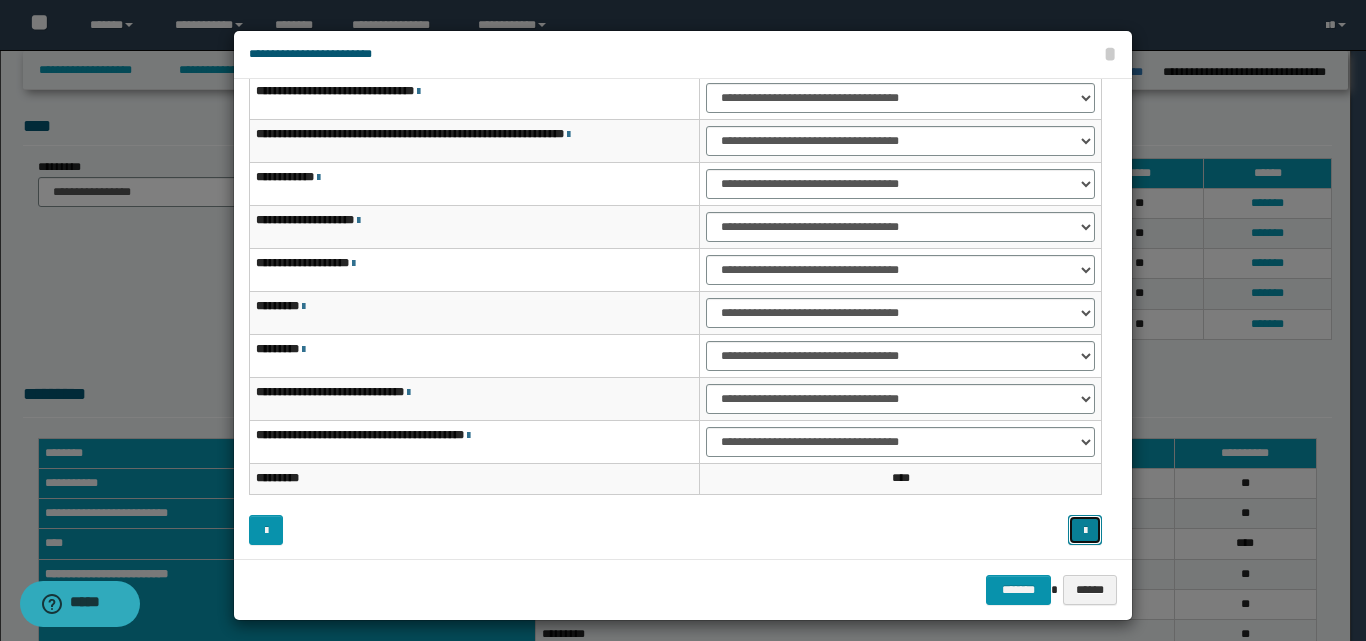 click at bounding box center [1085, 530] 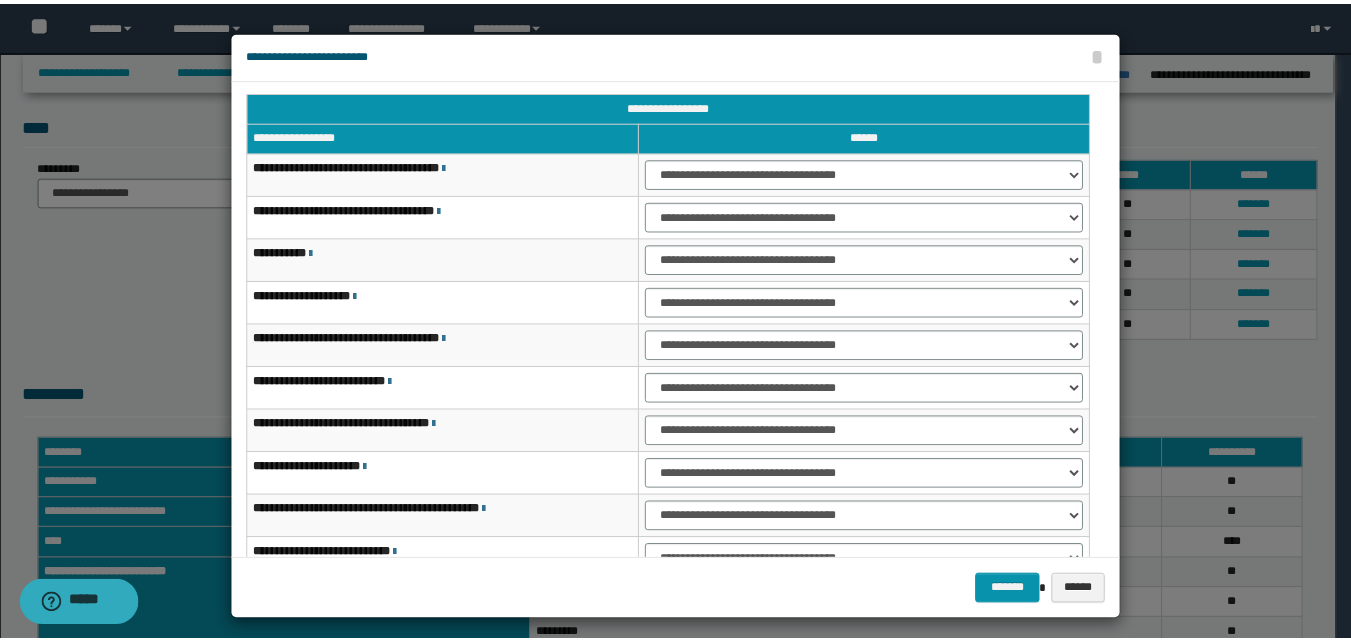 scroll, scrollTop: 0, scrollLeft: 0, axis: both 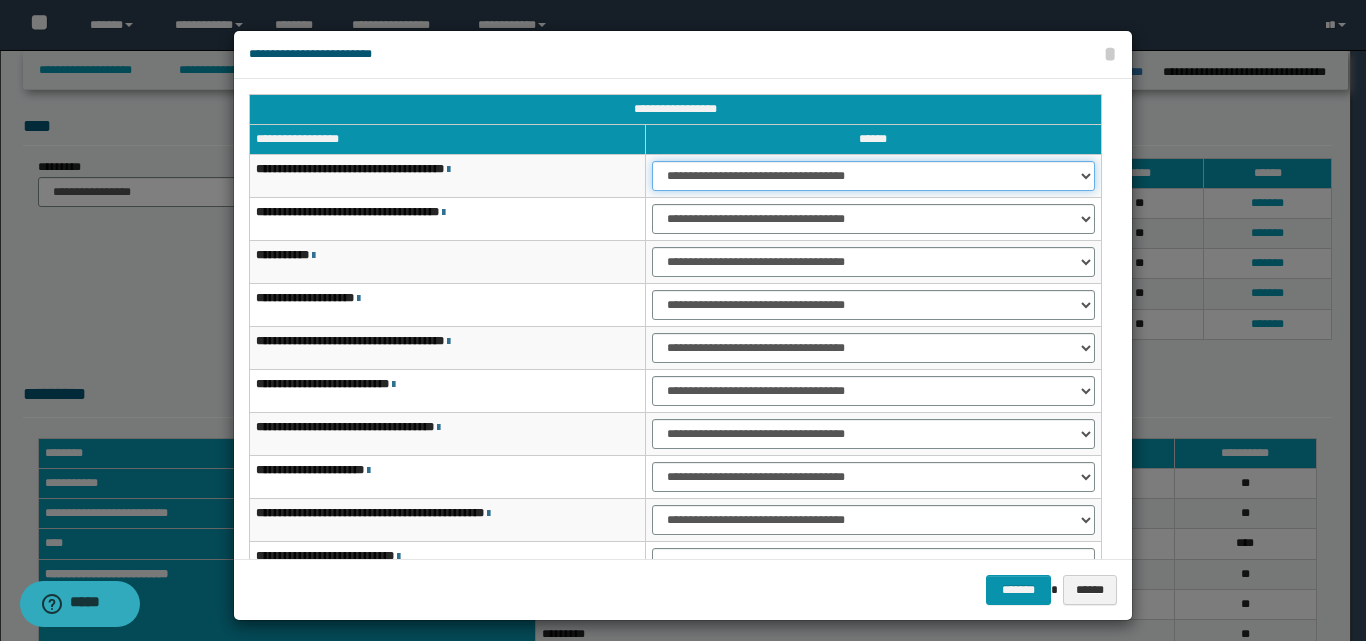 click on "**********" at bounding box center [873, 176] 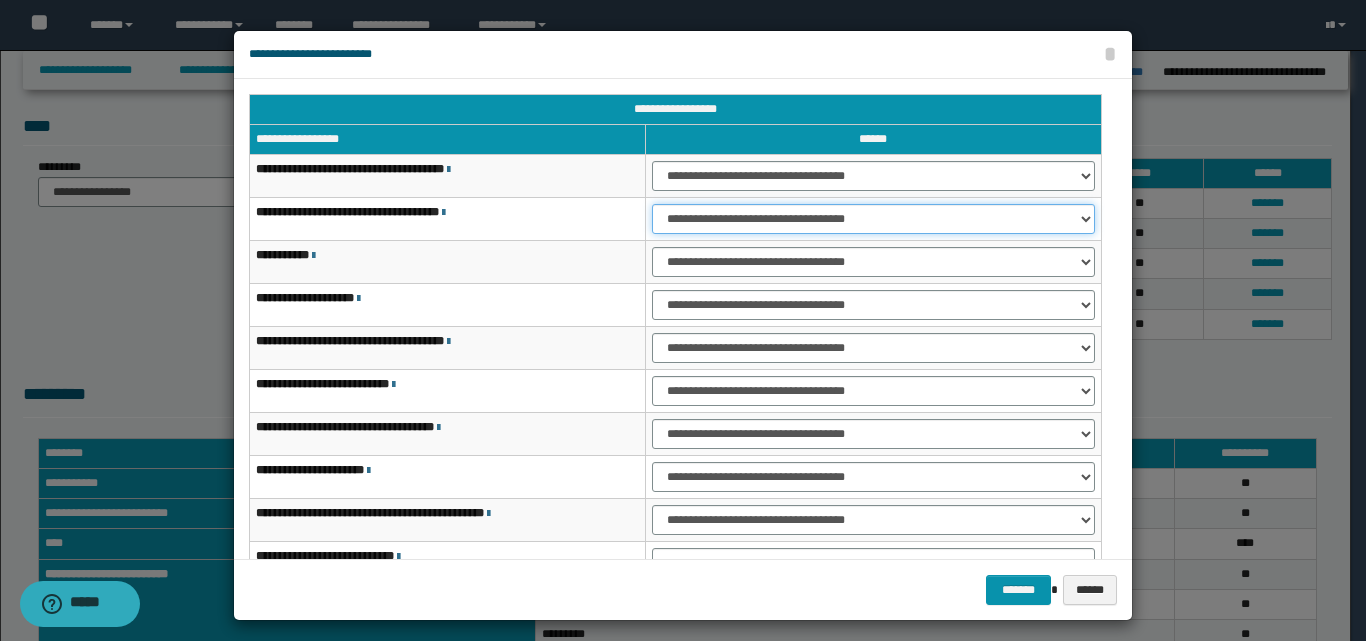 click on "**********" at bounding box center (873, 219) 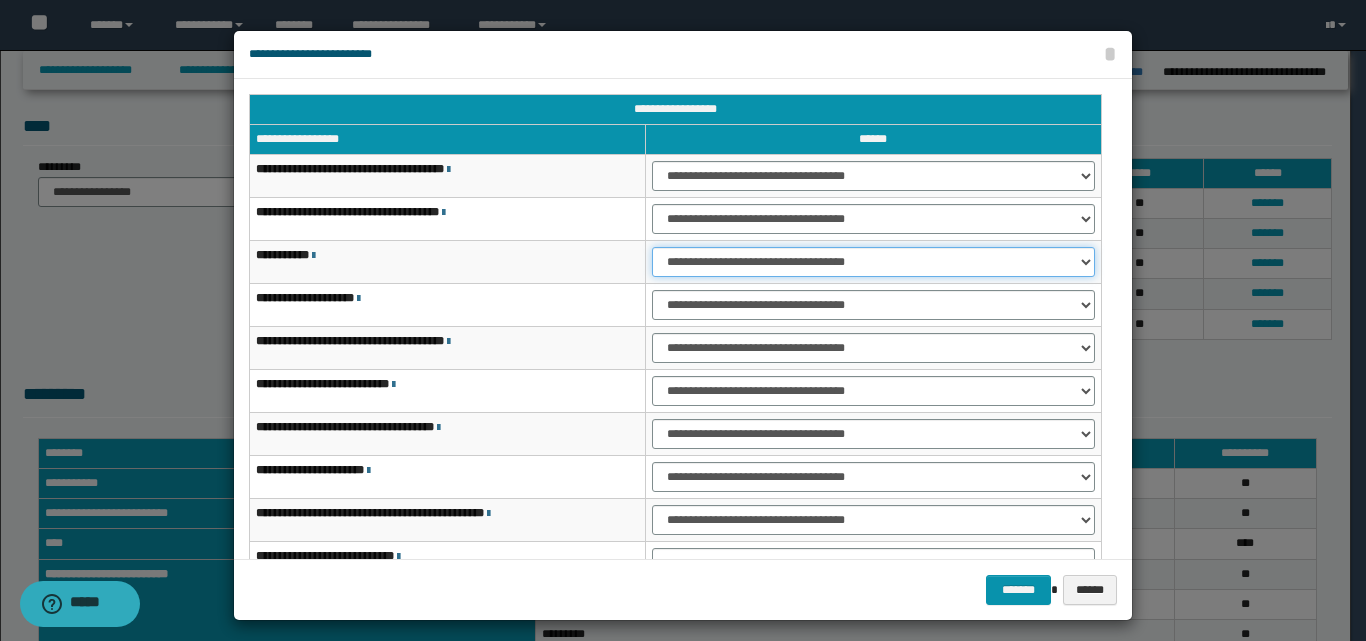 click on "**********" at bounding box center [873, 262] 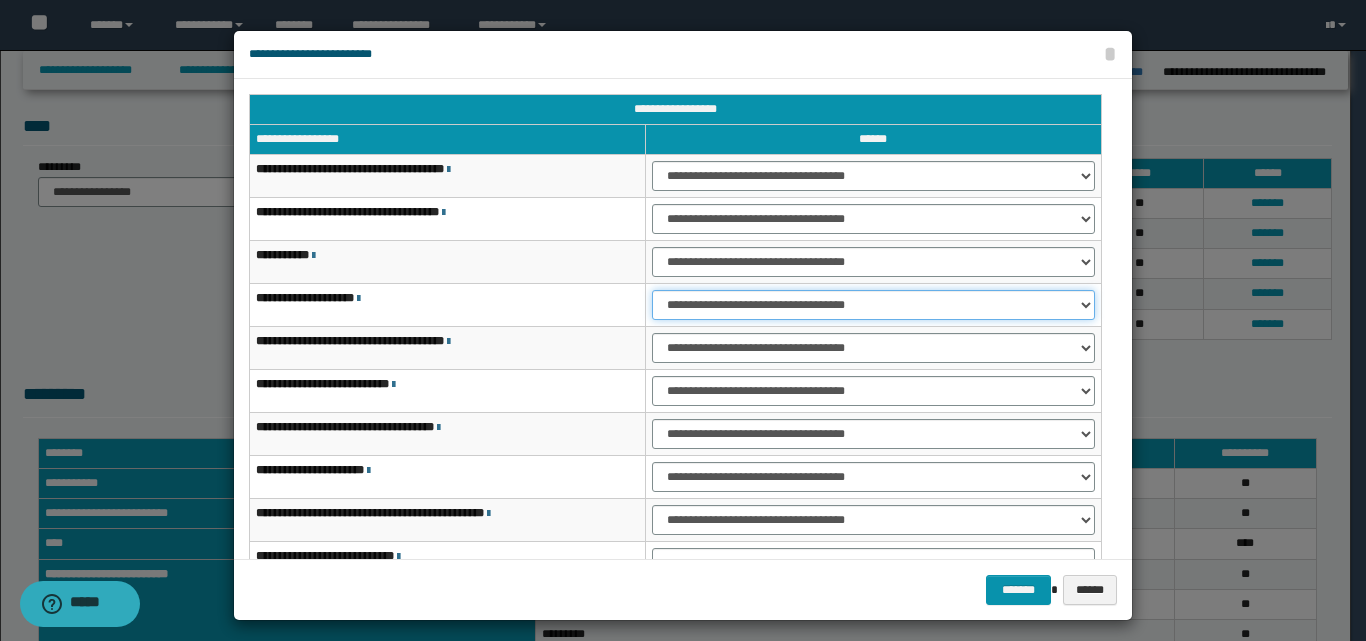 click on "**********" at bounding box center (873, 305) 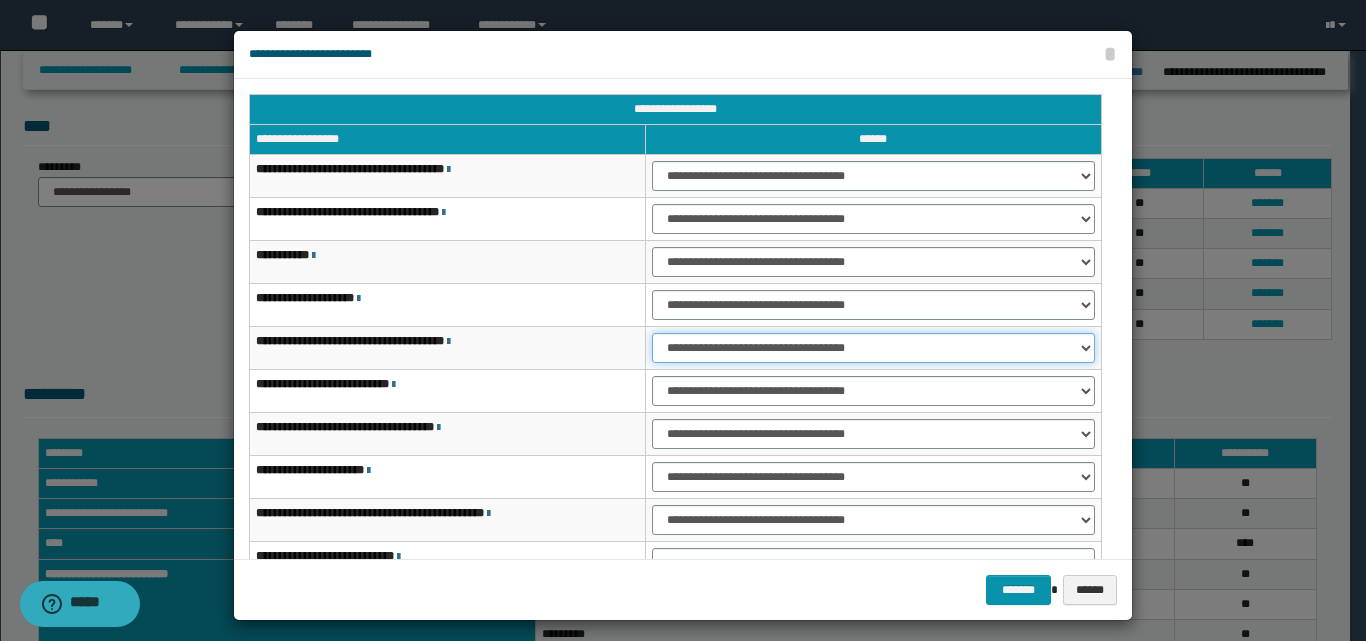 click on "**********" at bounding box center (873, 348) 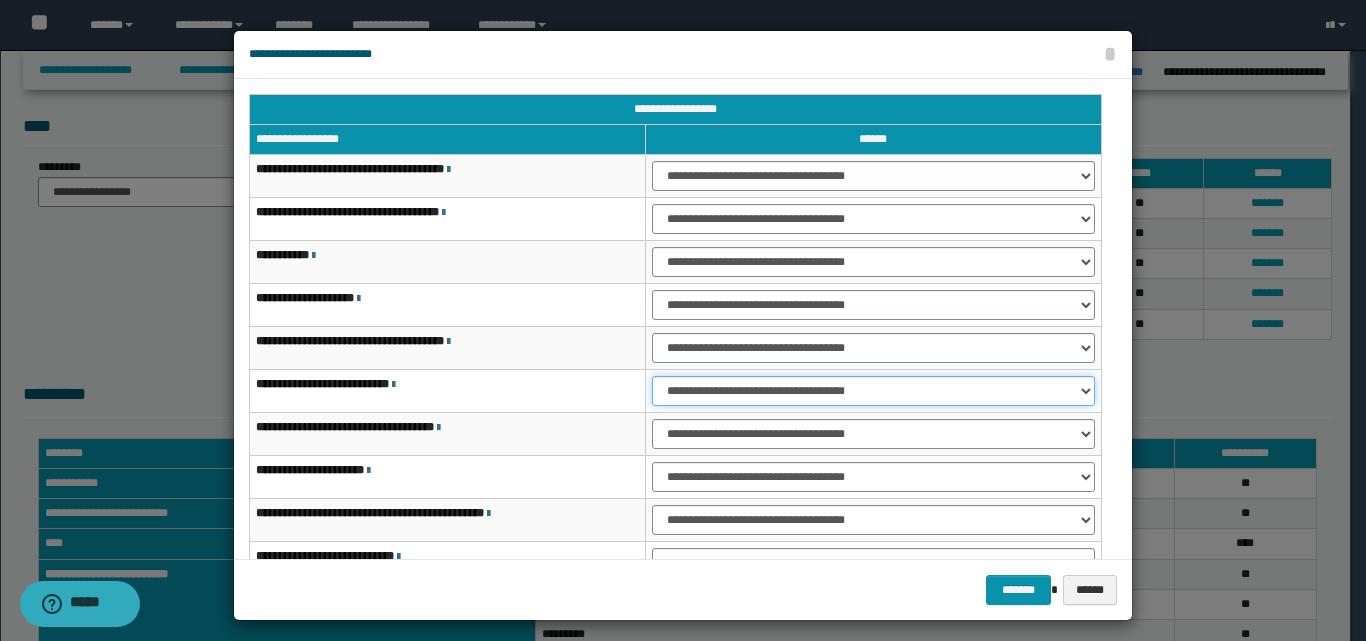 click on "**********" at bounding box center (873, 391) 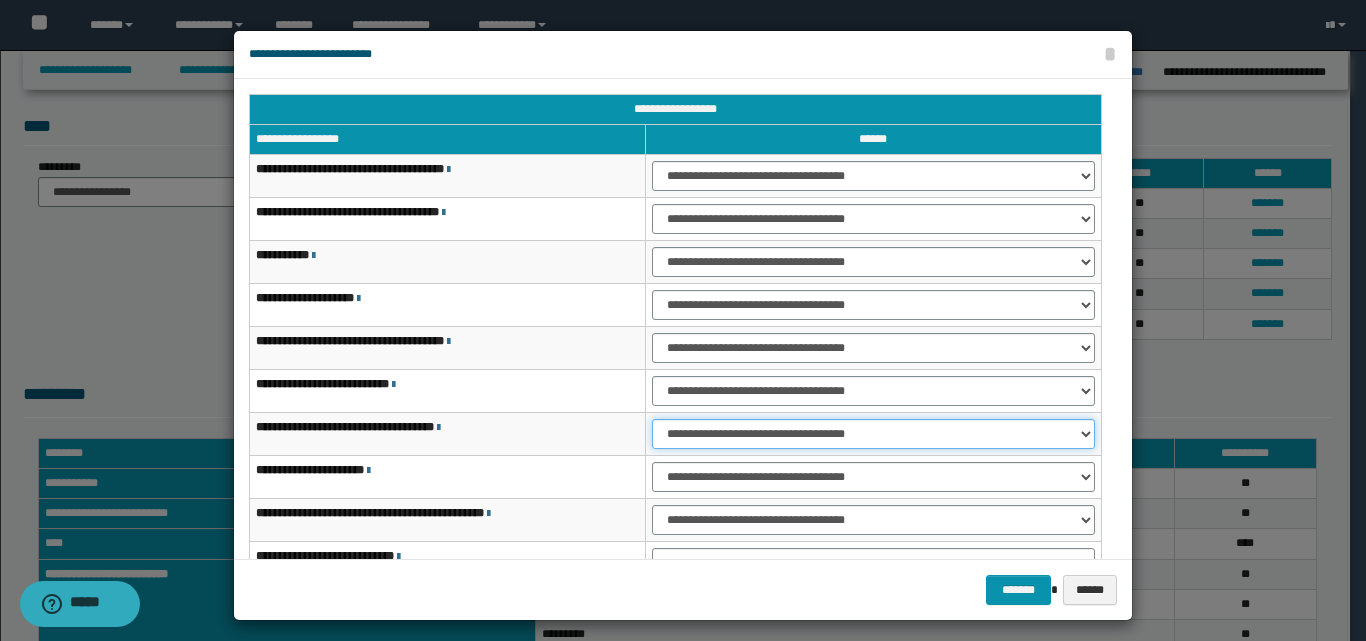 click on "**********" at bounding box center (873, 434) 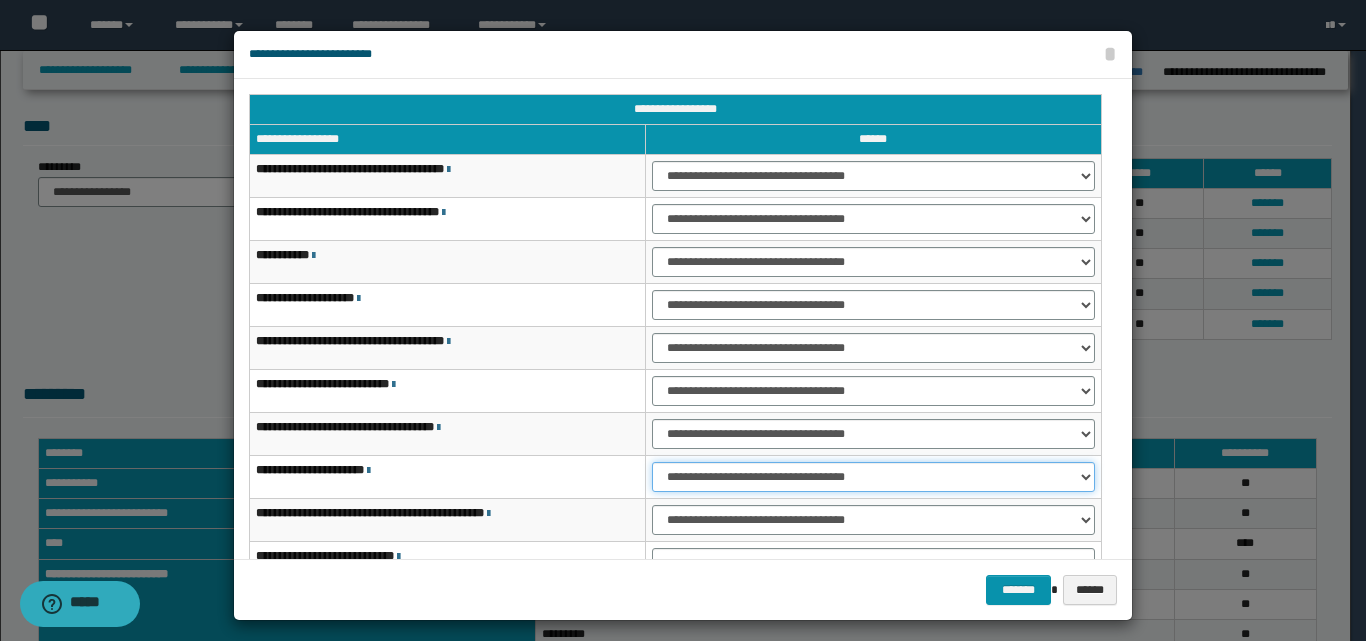 click on "**********" at bounding box center (873, 477) 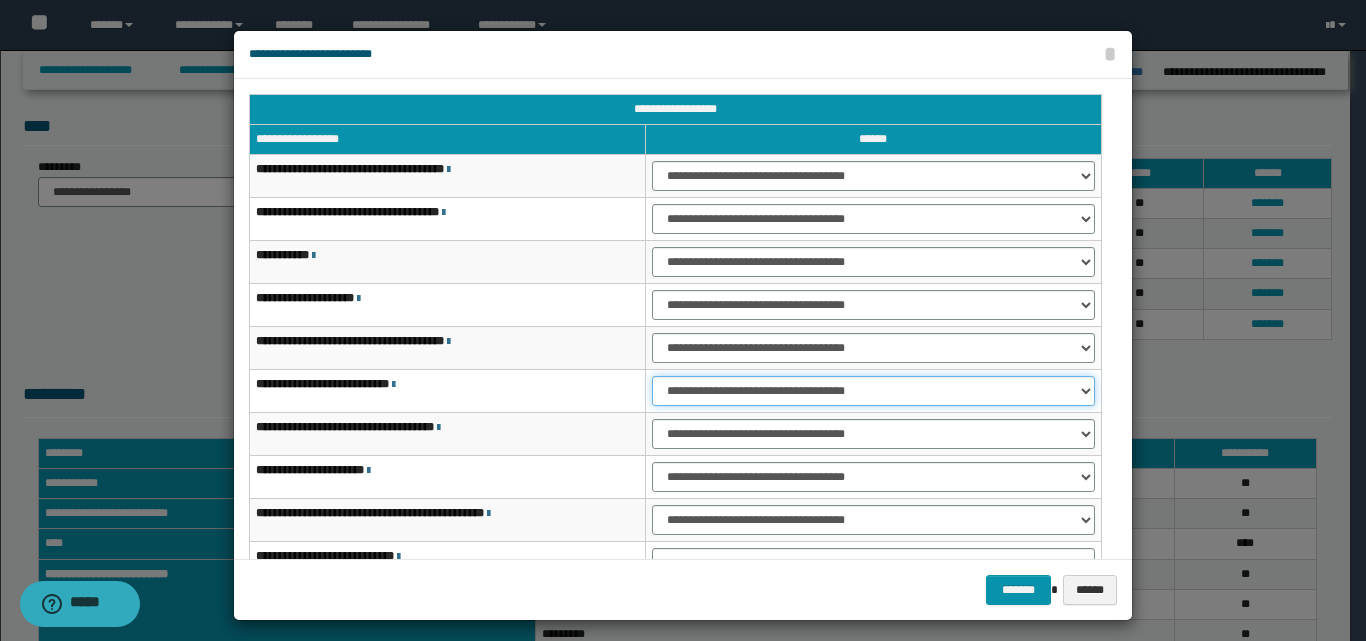 click on "**********" at bounding box center [873, 391] 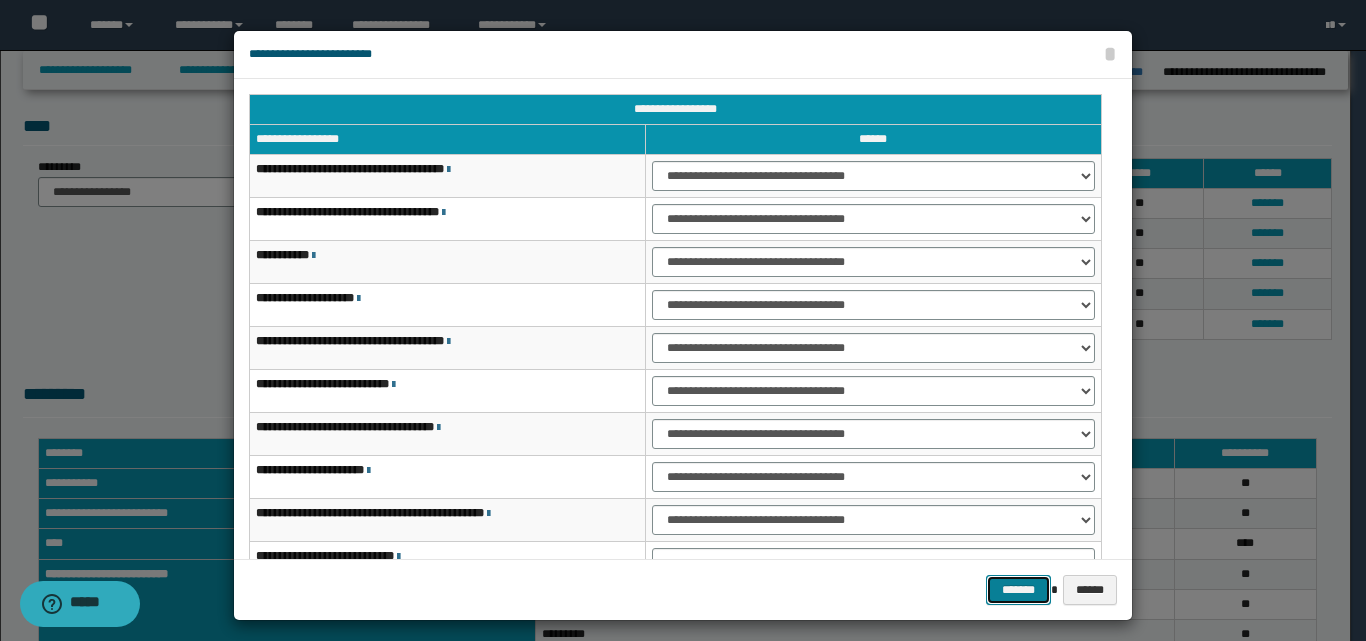 click on "*******" at bounding box center [1018, 590] 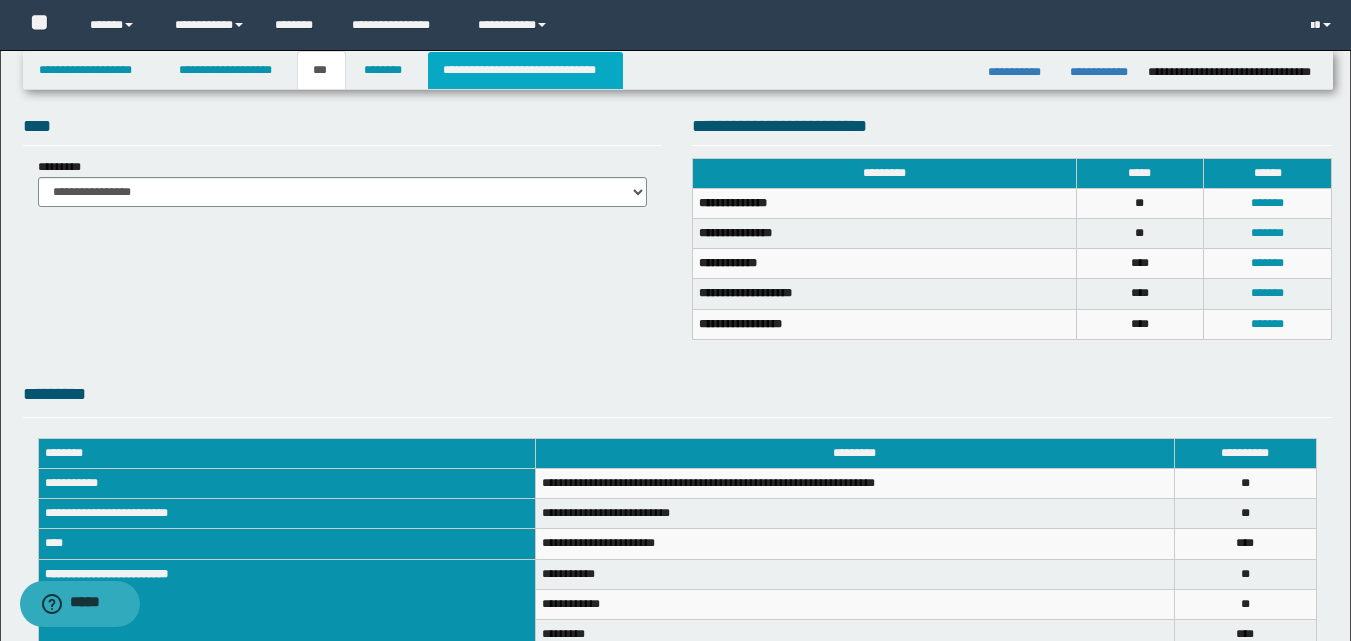 click on "**********" at bounding box center [525, 70] 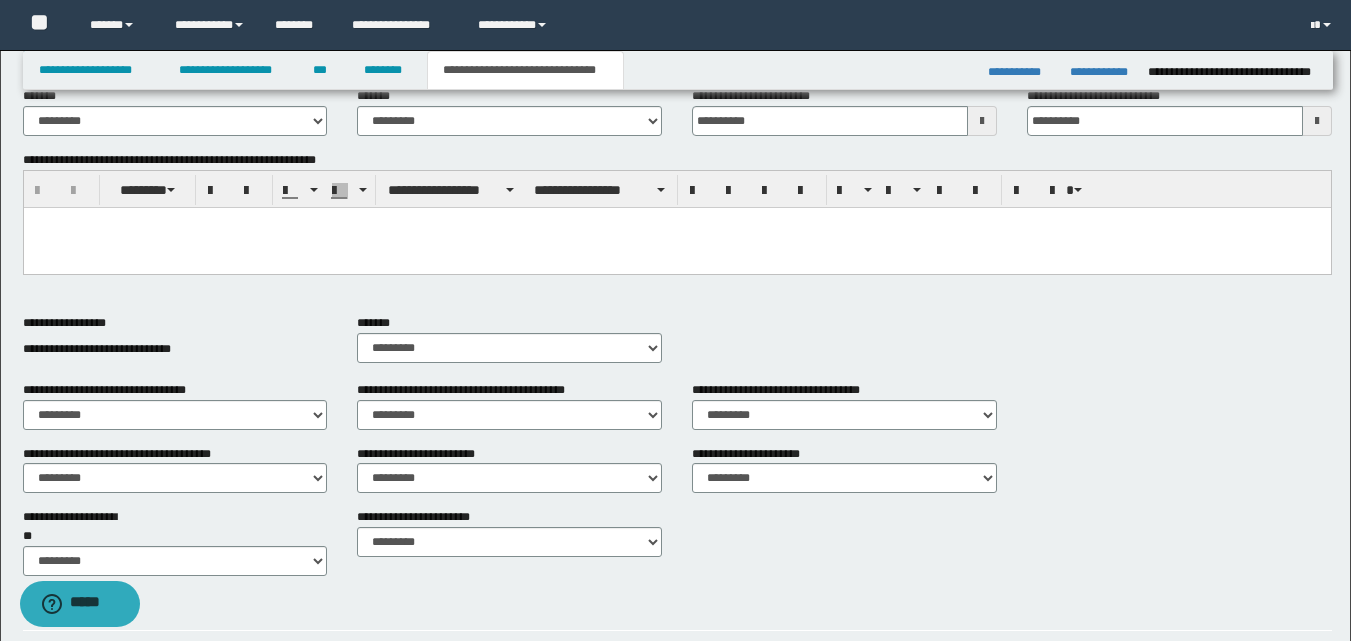 scroll, scrollTop: 200, scrollLeft: 0, axis: vertical 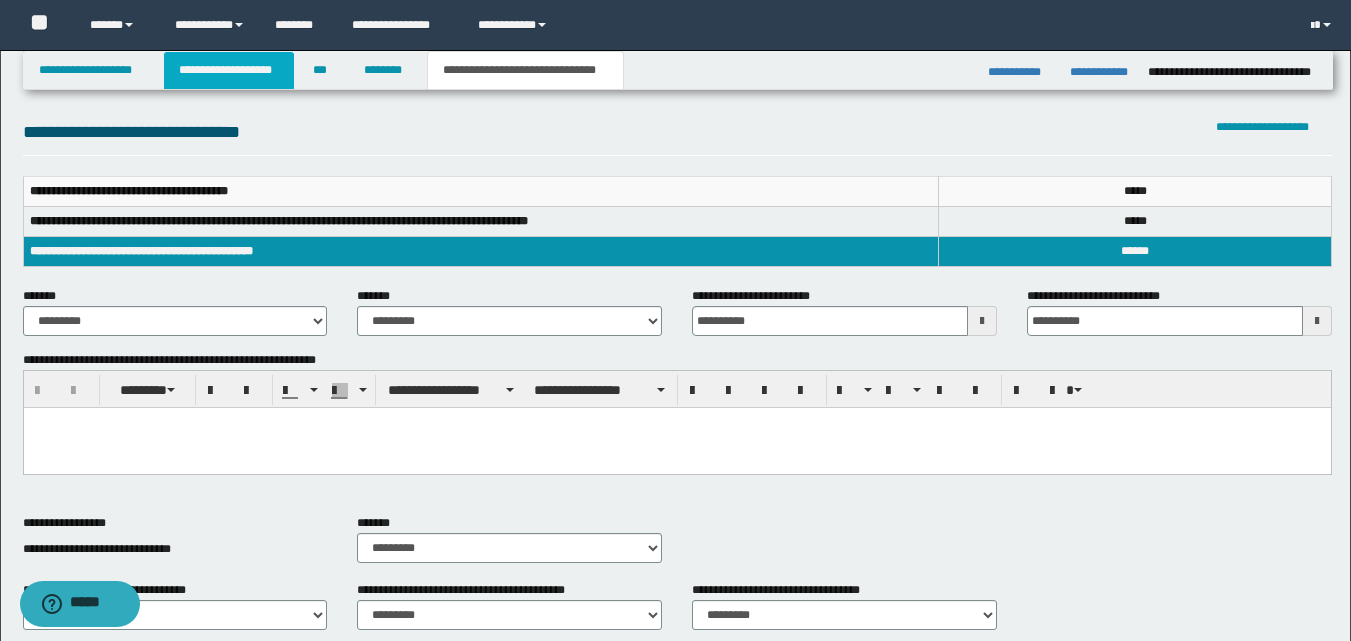 click on "**********" at bounding box center [229, 70] 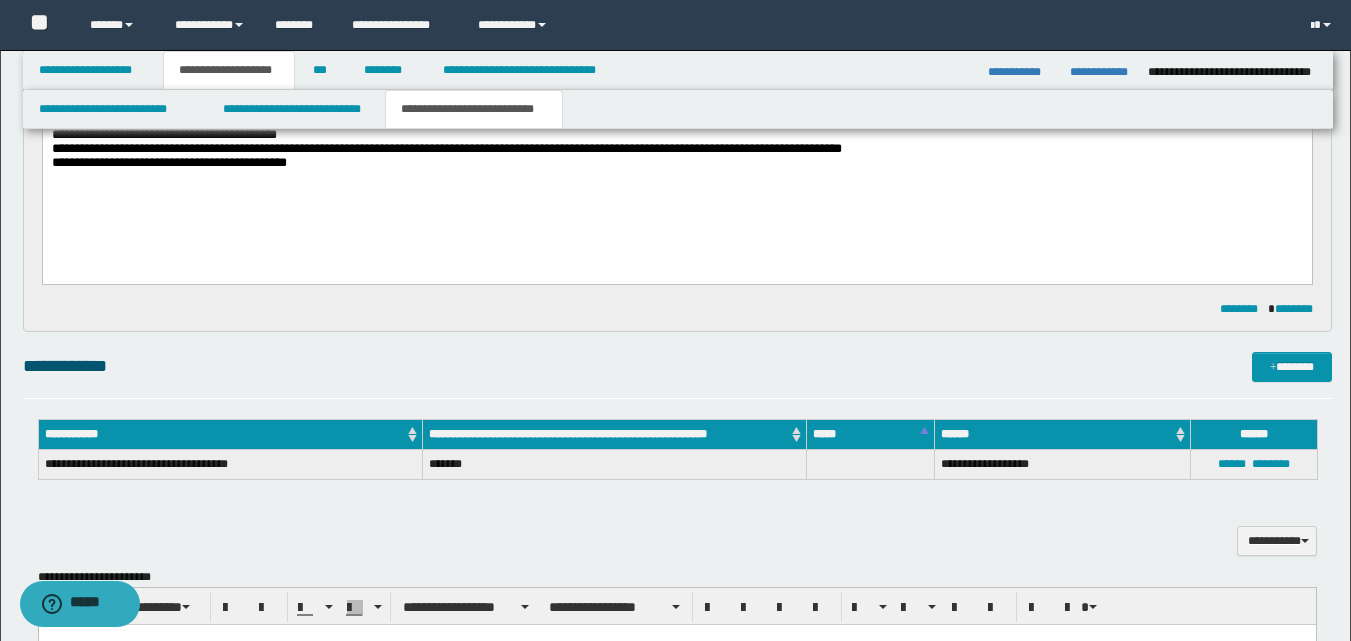 scroll, scrollTop: 731, scrollLeft: 0, axis: vertical 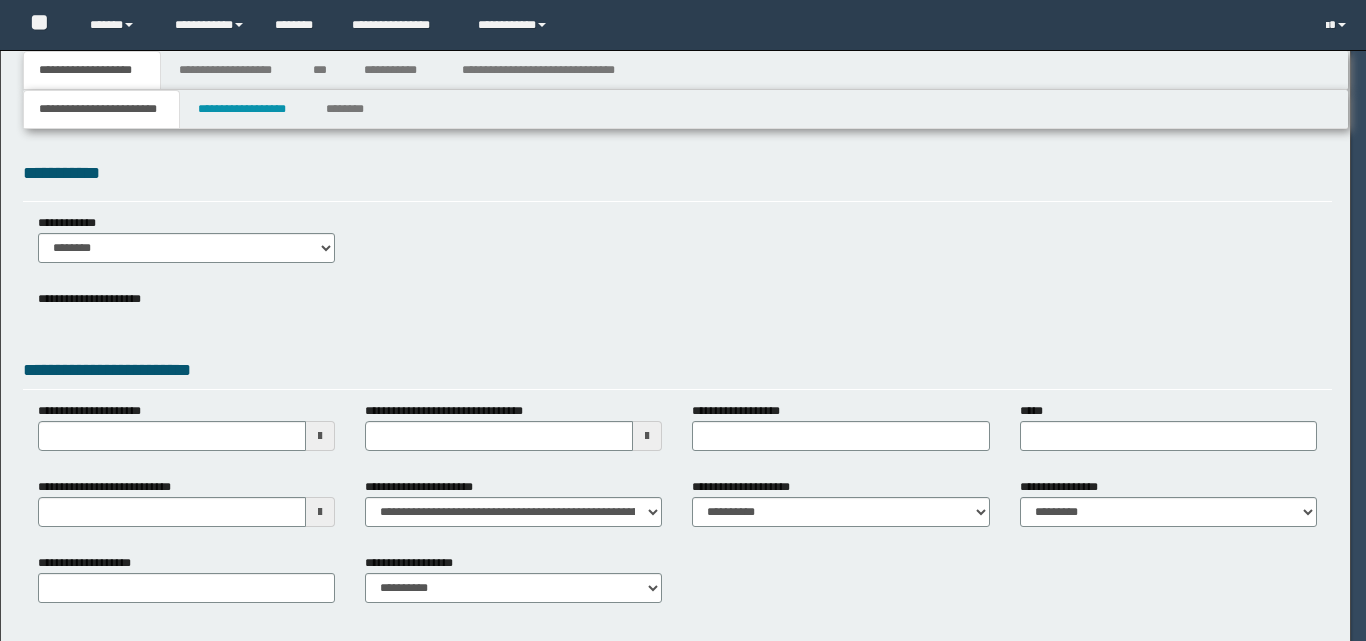 select on "*" 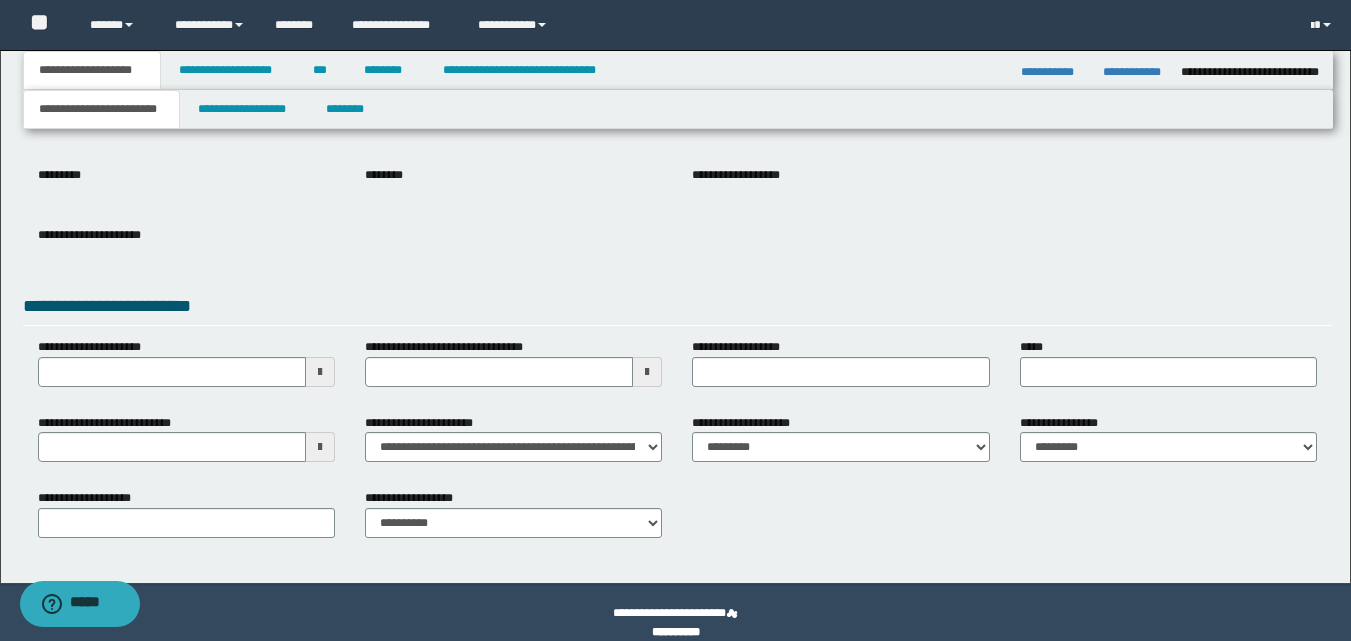 scroll, scrollTop: 224, scrollLeft: 0, axis: vertical 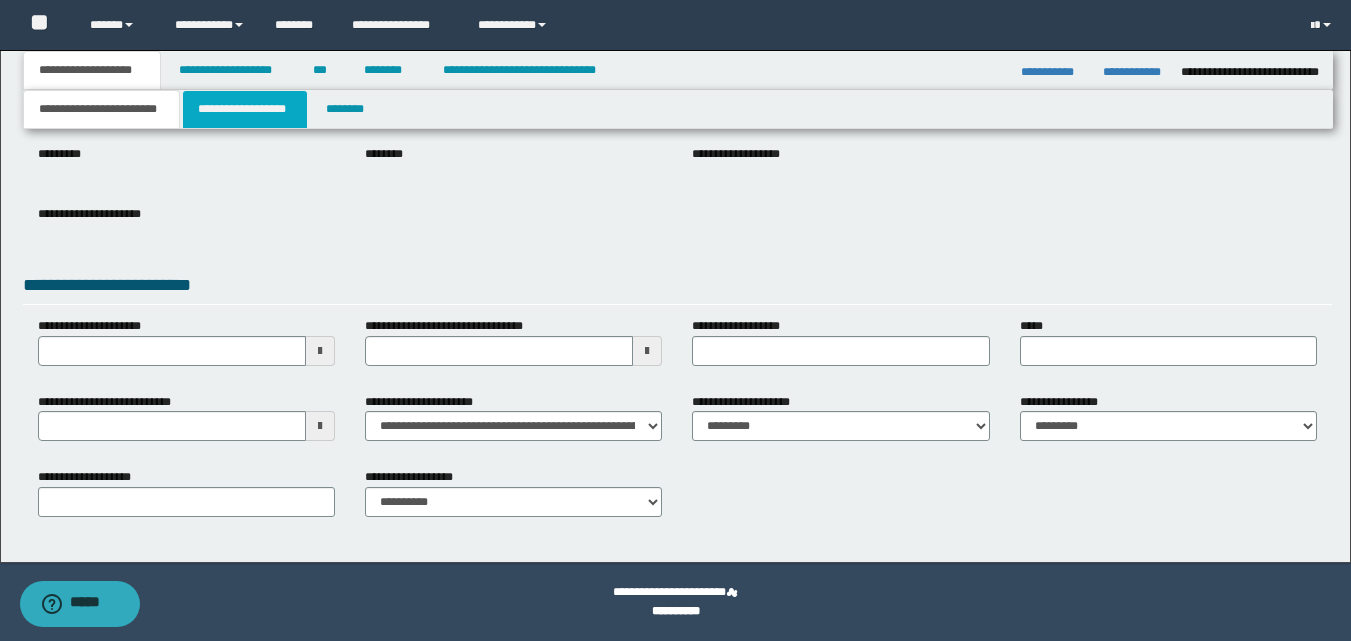 click on "**********" at bounding box center (245, 109) 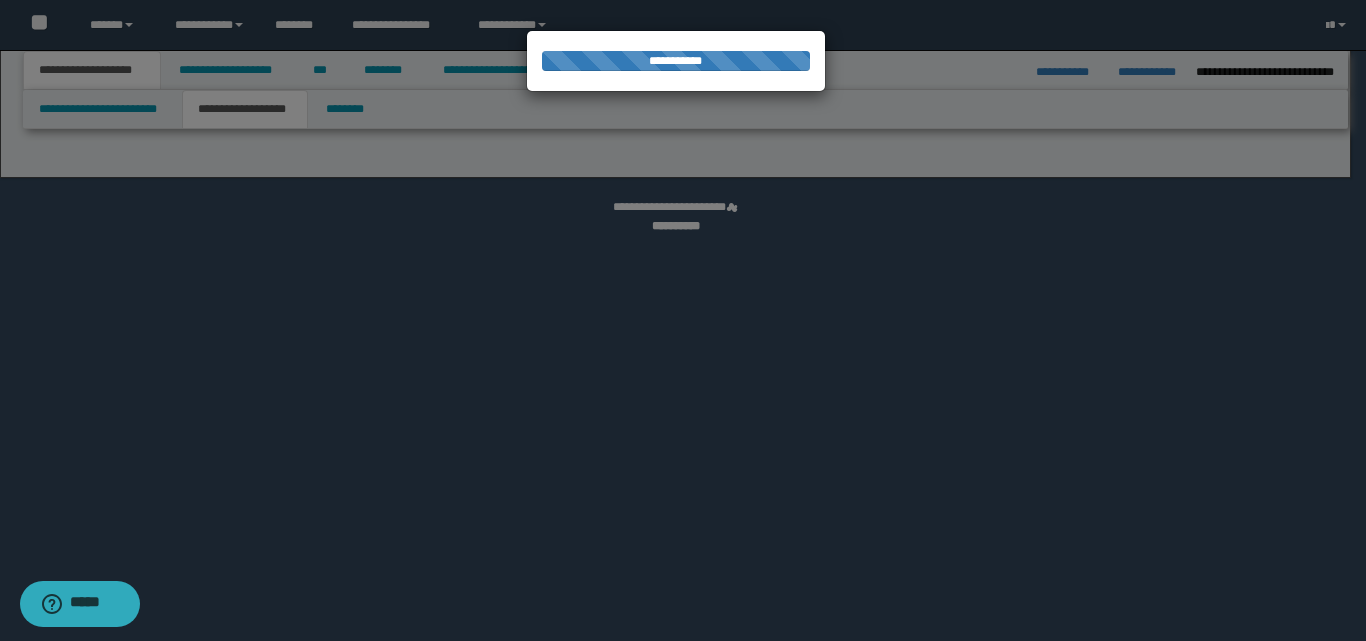 select on "*" 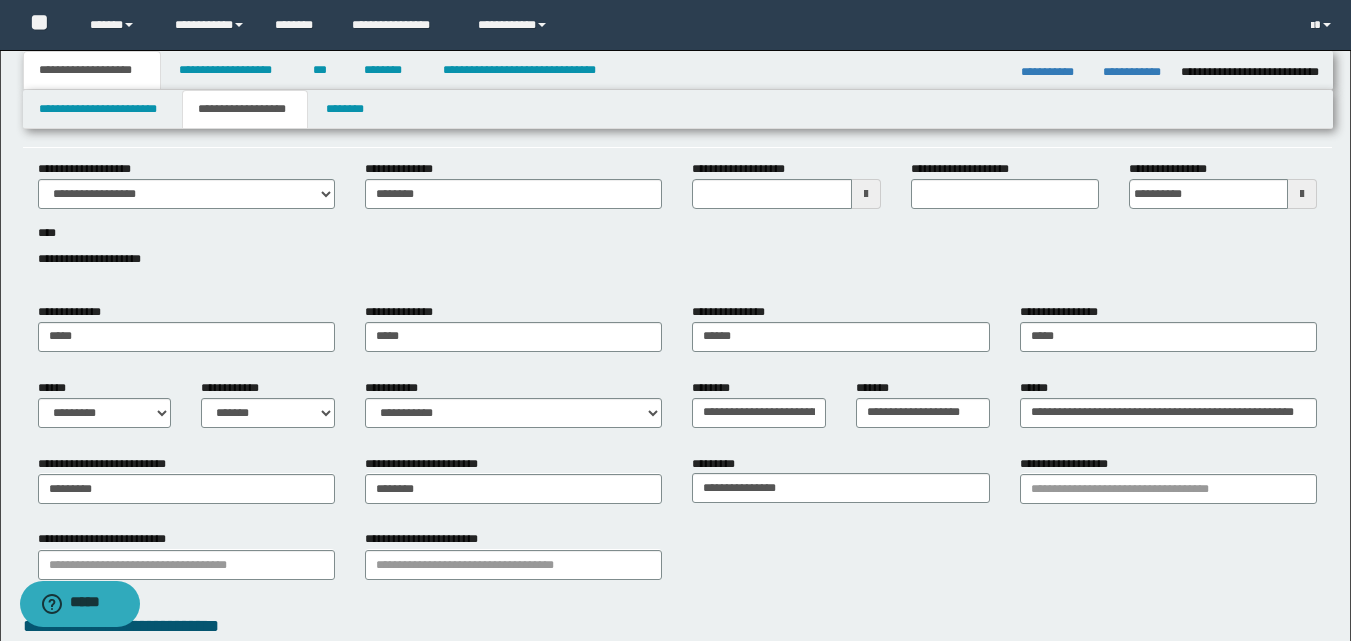 scroll, scrollTop: 100, scrollLeft: 0, axis: vertical 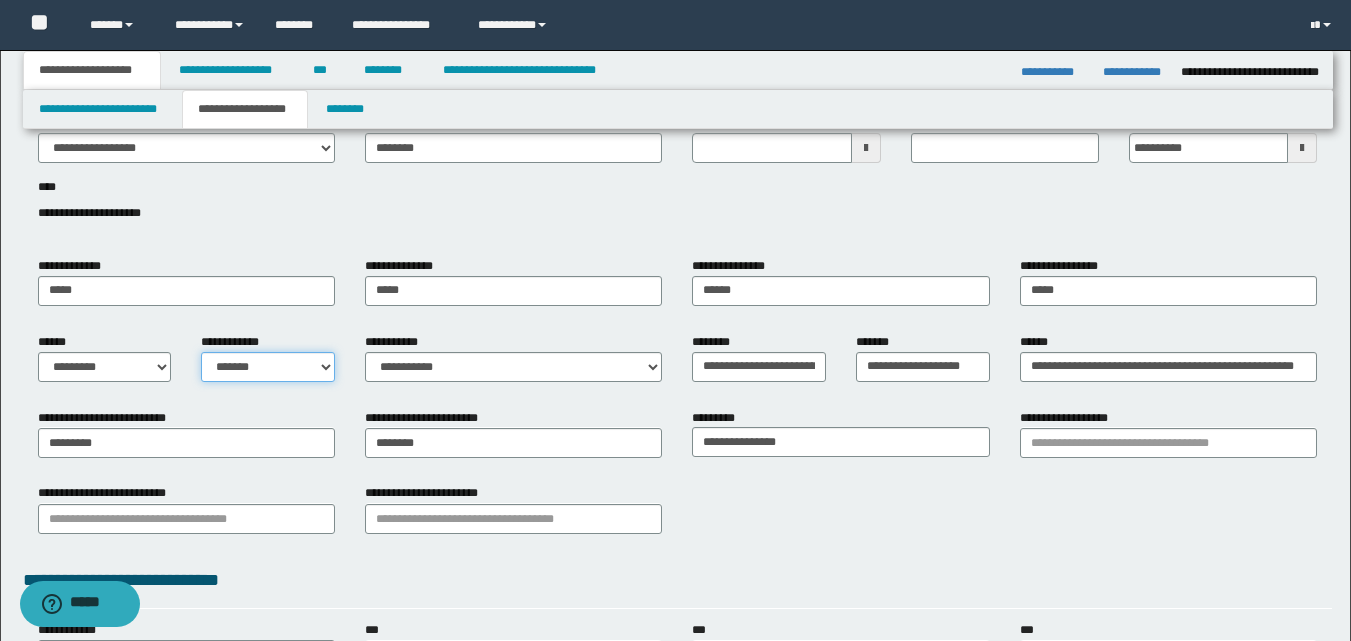 click on "**********" at bounding box center [268, 367] 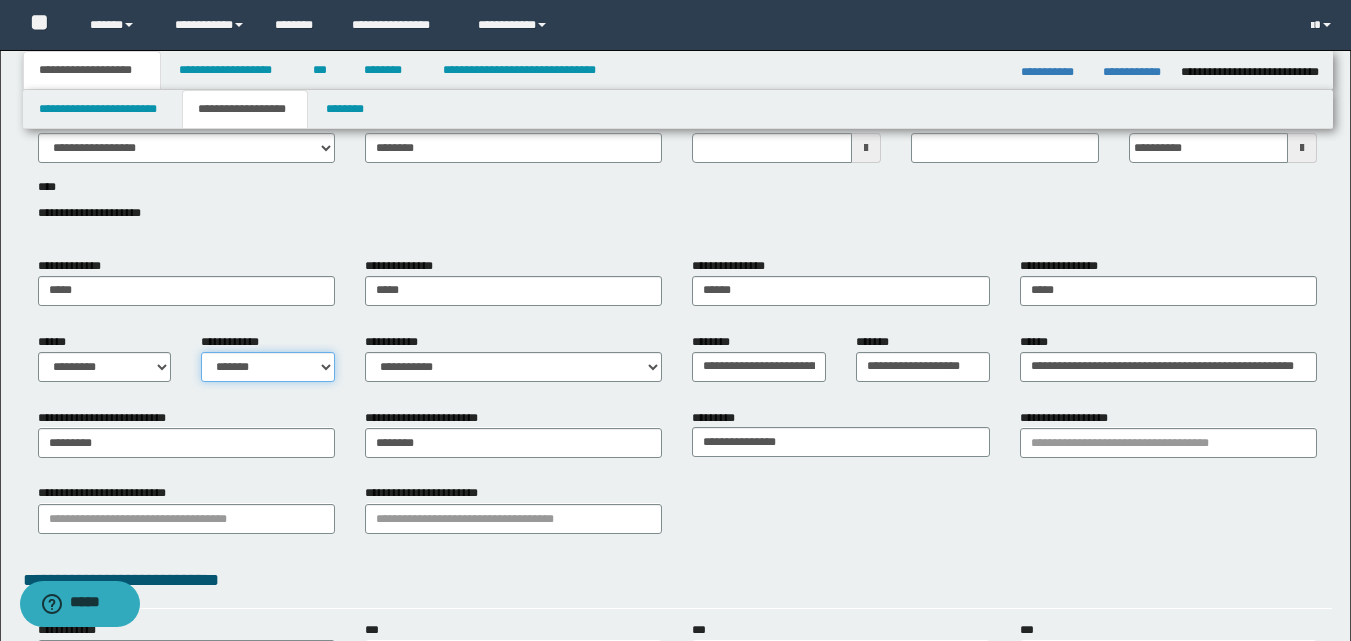 select on "*" 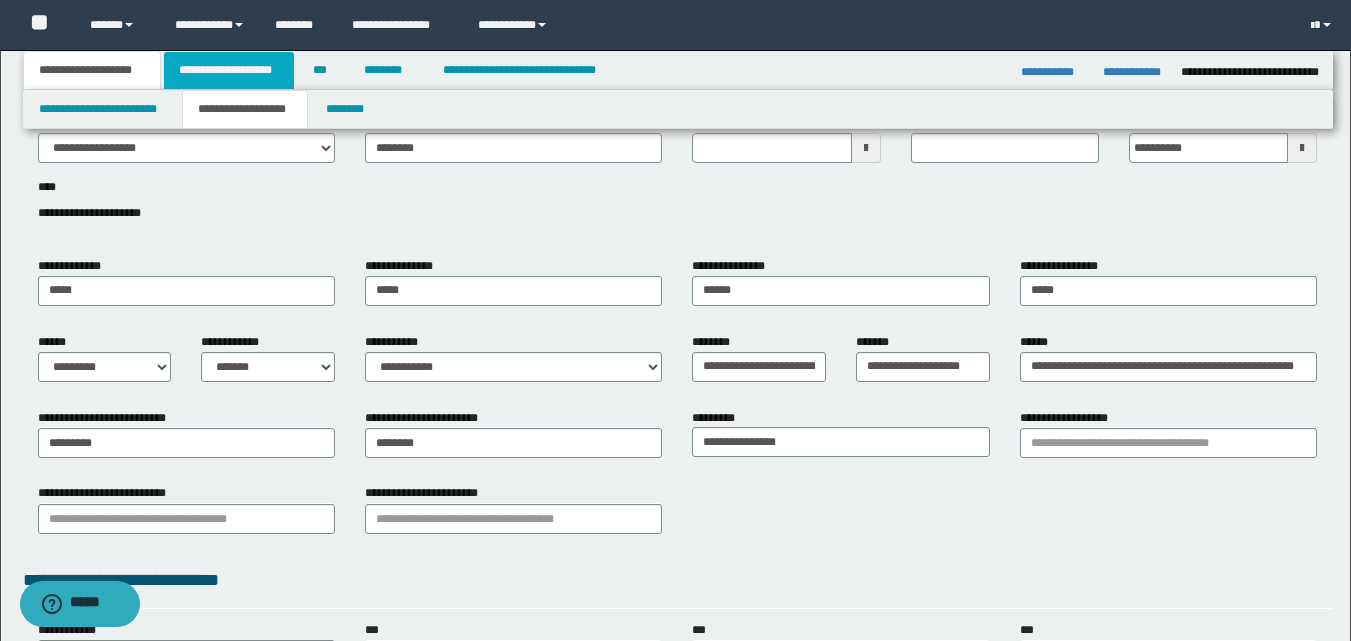 click on "**********" at bounding box center [229, 70] 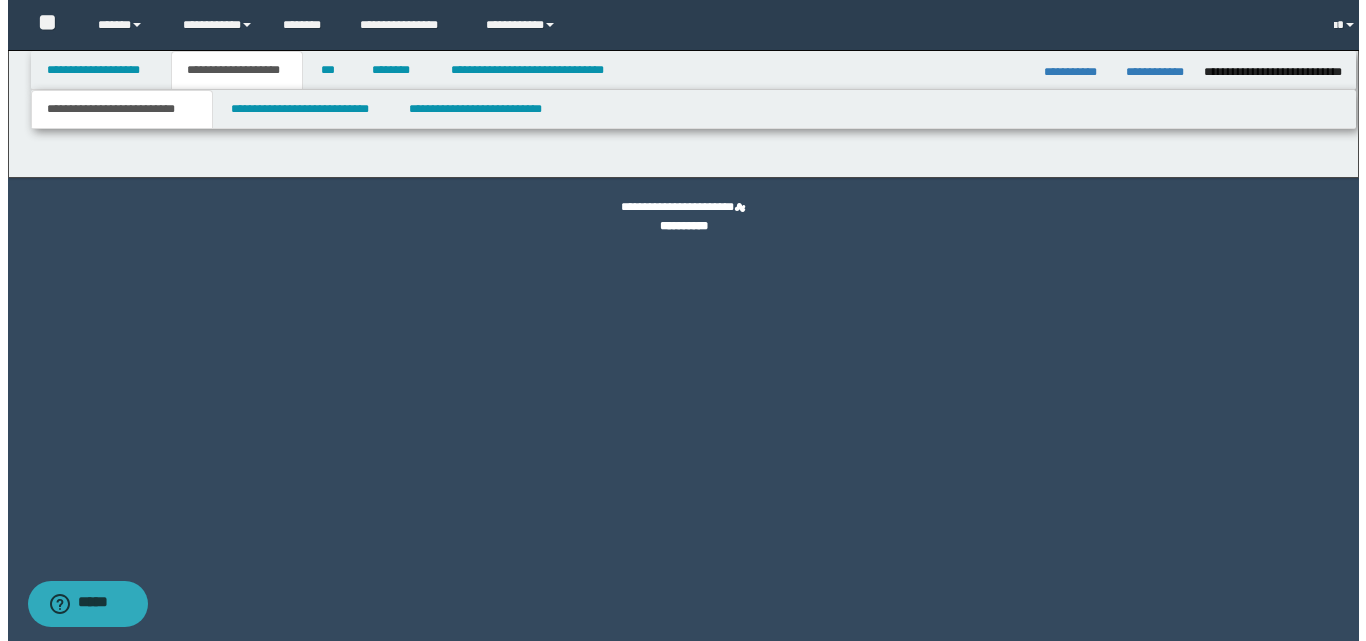 scroll, scrollTop: 0, scrollLeft: 0, axis: both 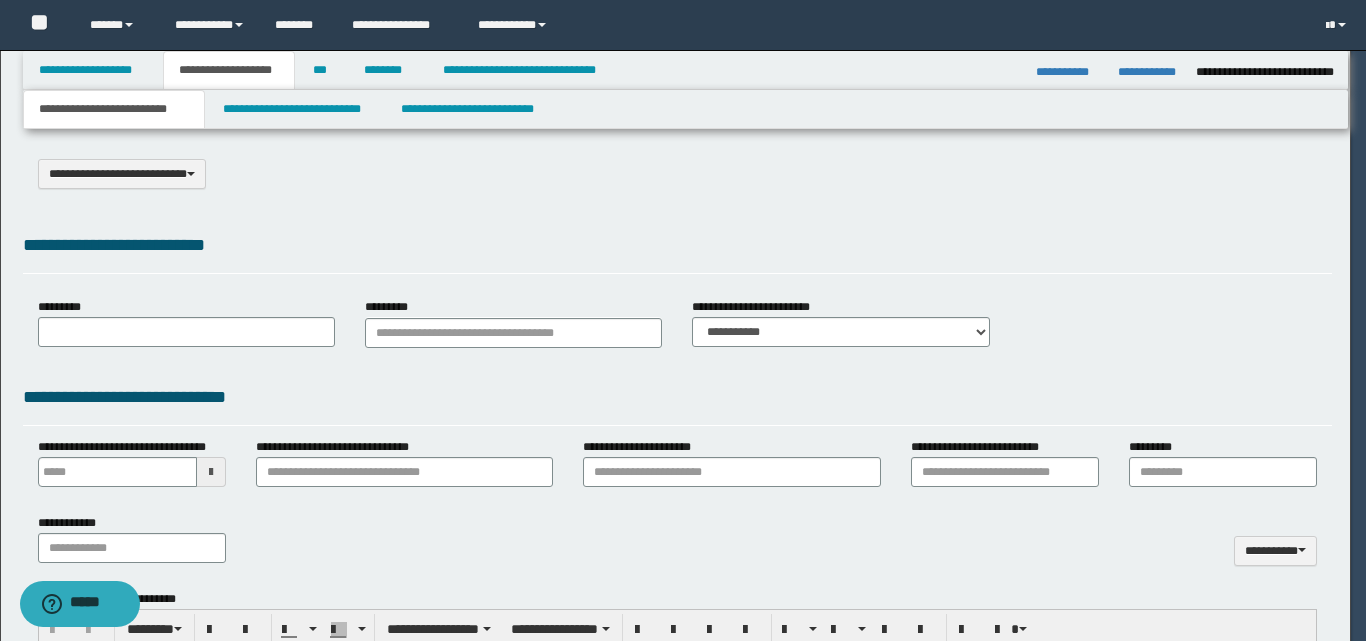 select on "*" 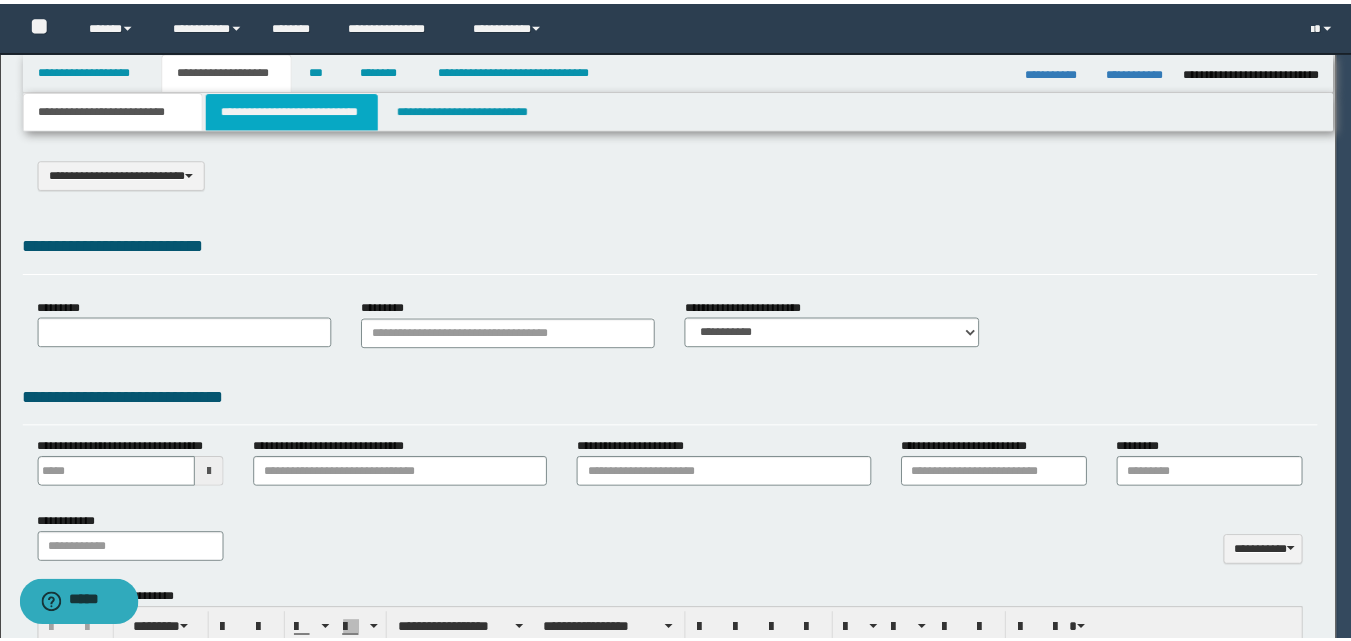 scroll, scrollTop: 0, scrollLeft: 0, axis: both 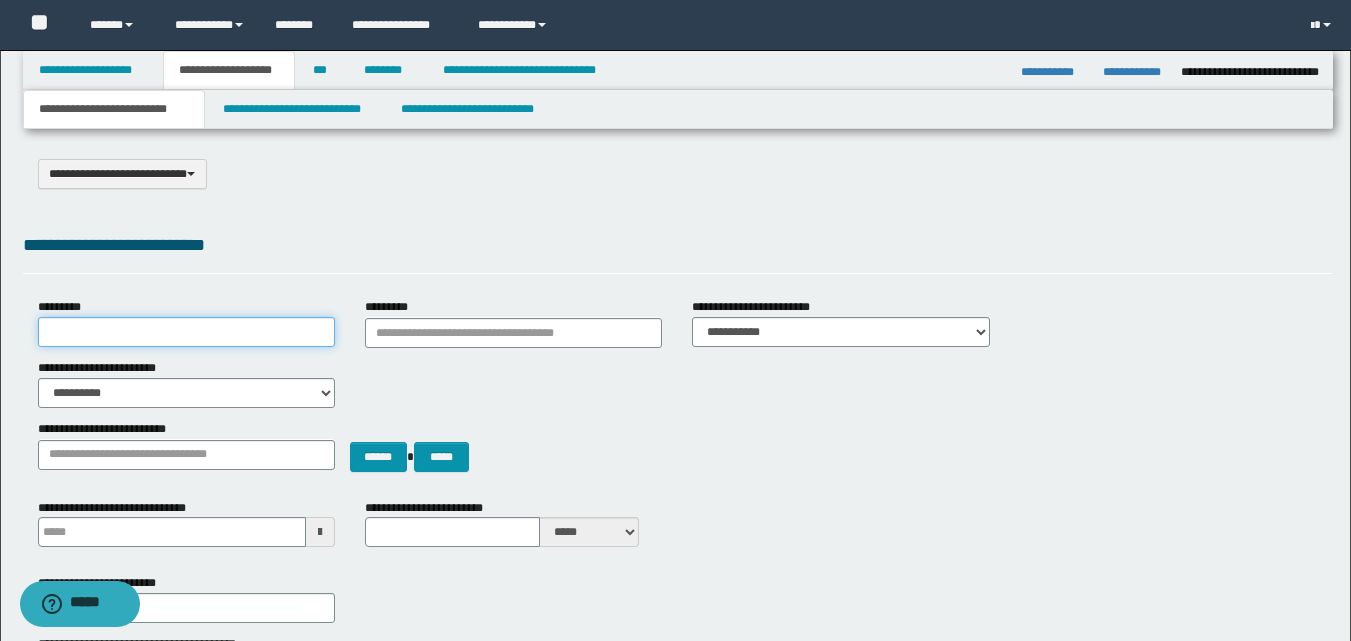 click on "*********" at bounding box center (186, 332) 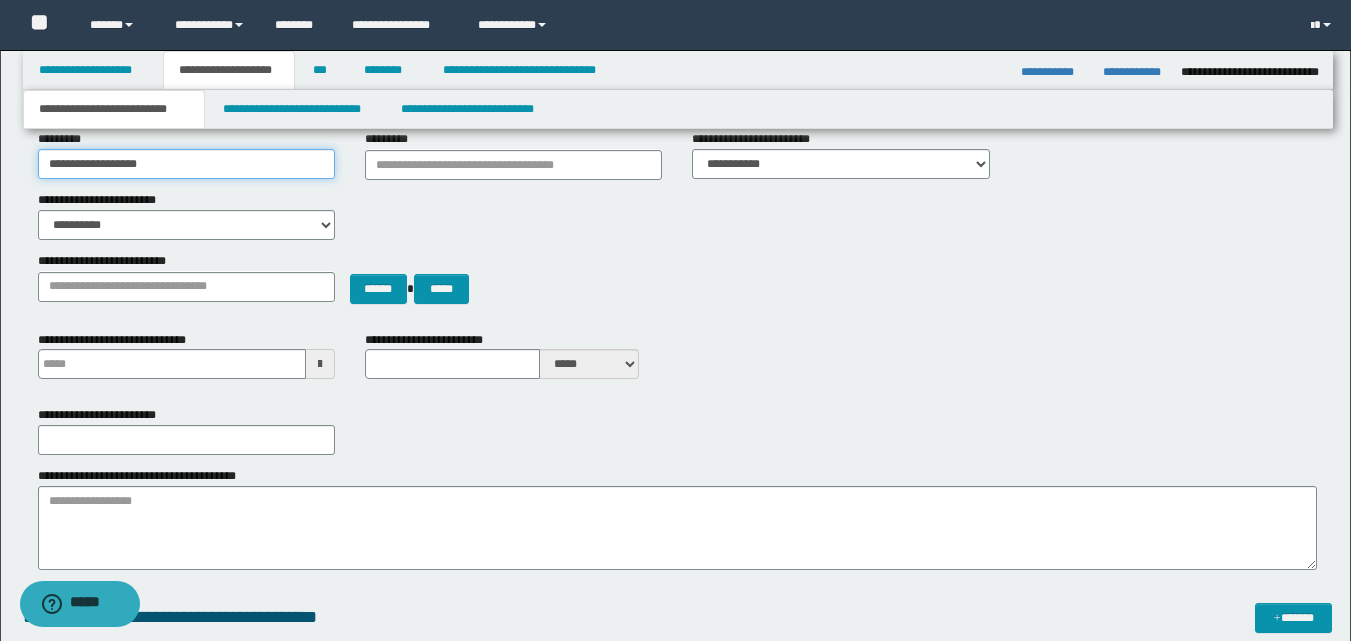 scroll, scrollTop: 200, scrollLeft: 0, axis: vertical 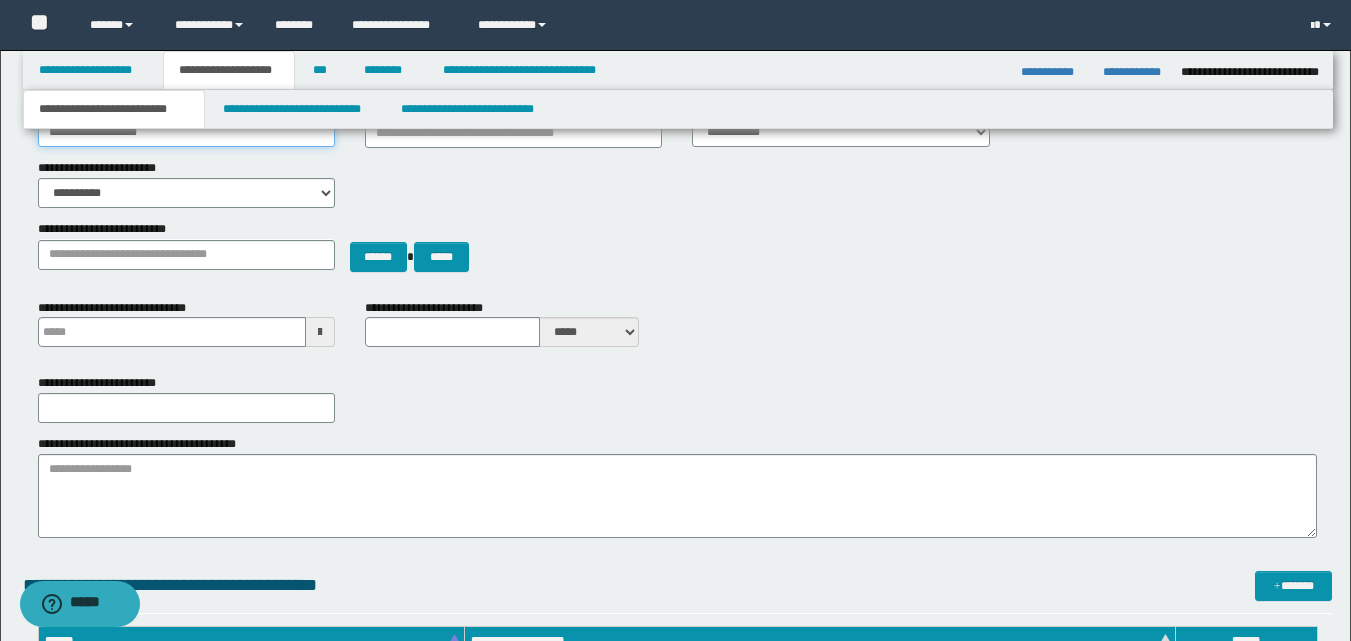 type 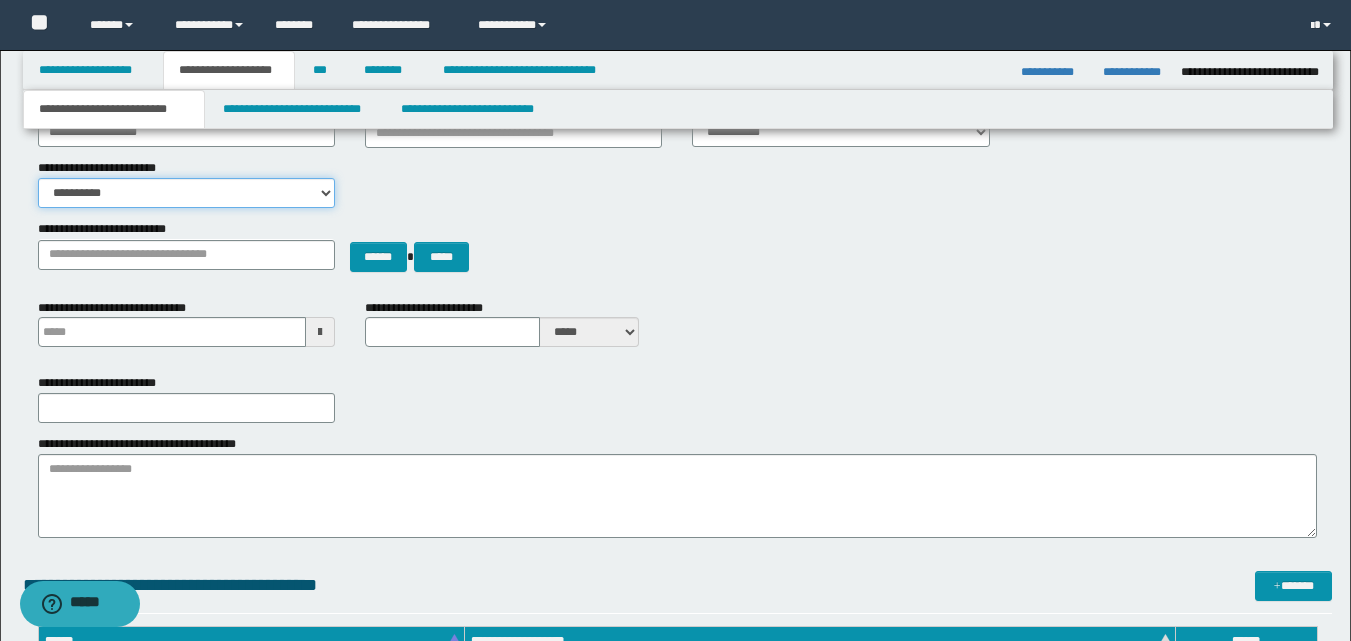 click on "**********" at bounding box center (186, 193) 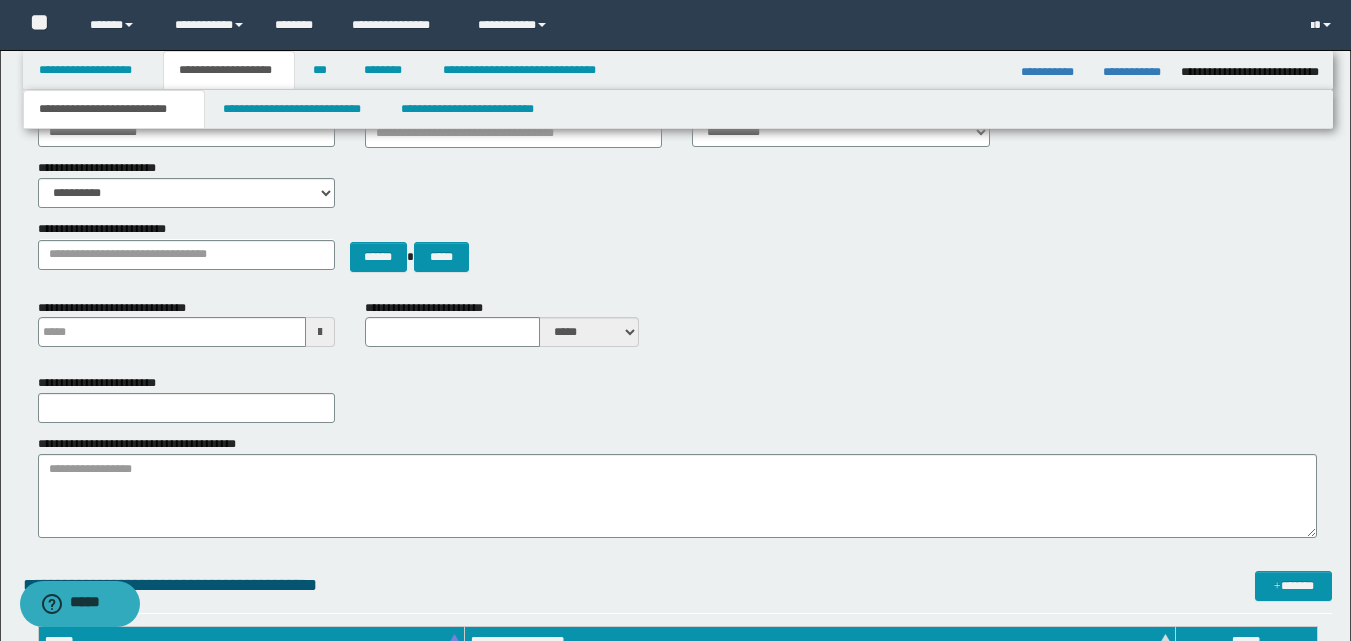click on "******
*****" at bounding box center [677, 246] 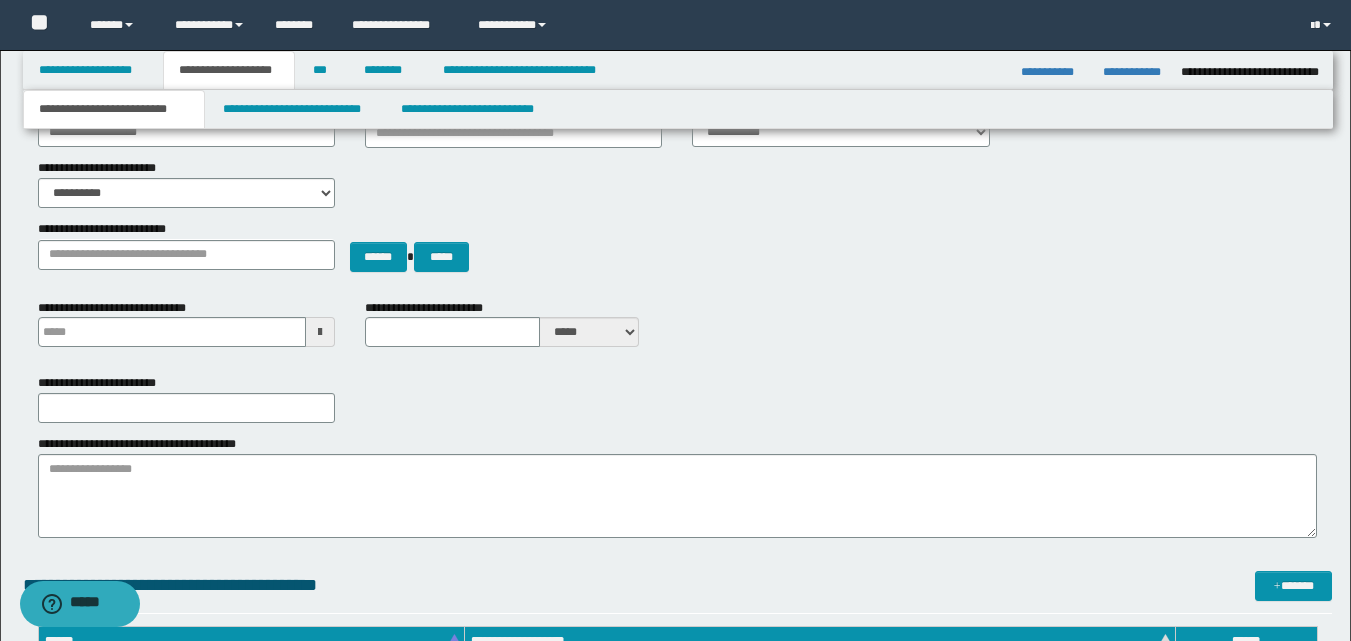 scroll, scrollTop: 100, scrollLeft: 0, axis: vertical 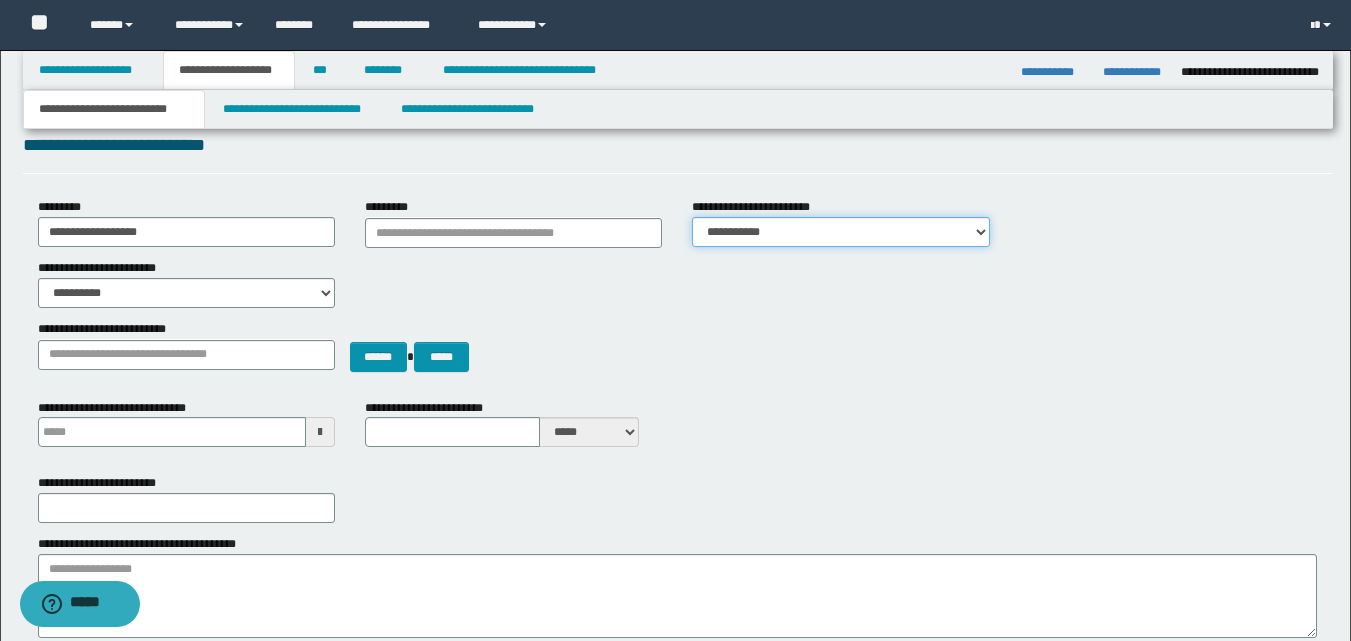 click on "**********" at bounding box center [840, 232] 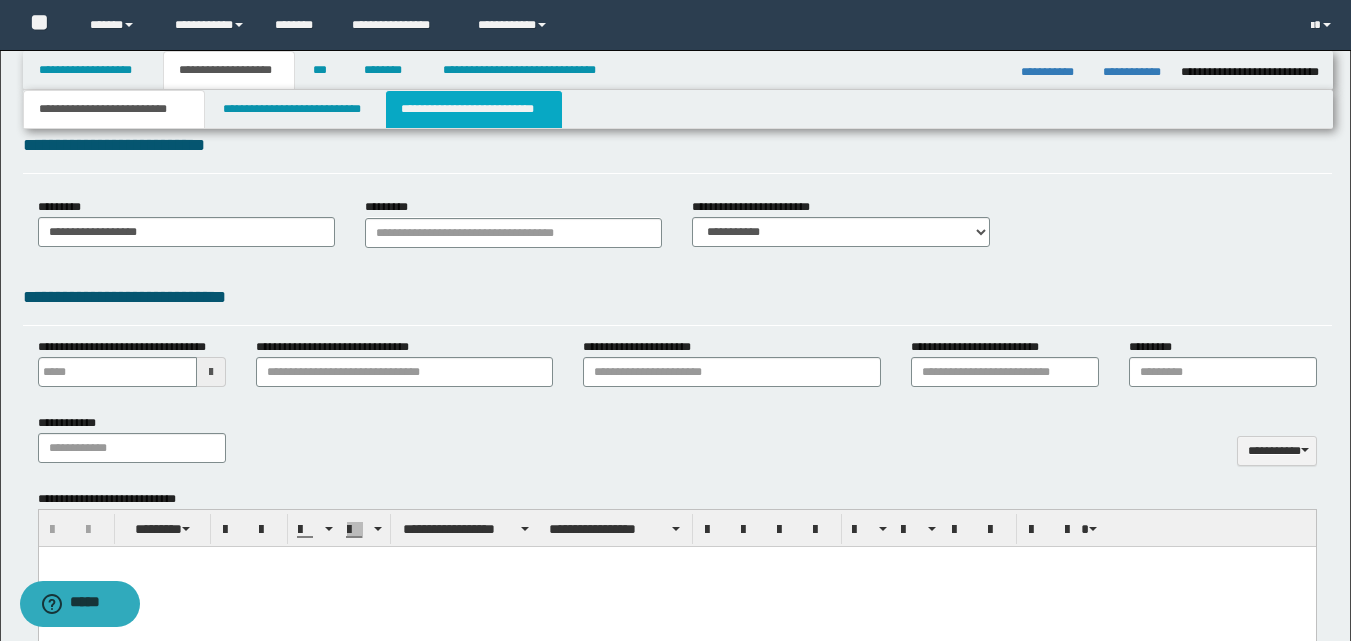 click on "**********" at bounding box center (474, 109) 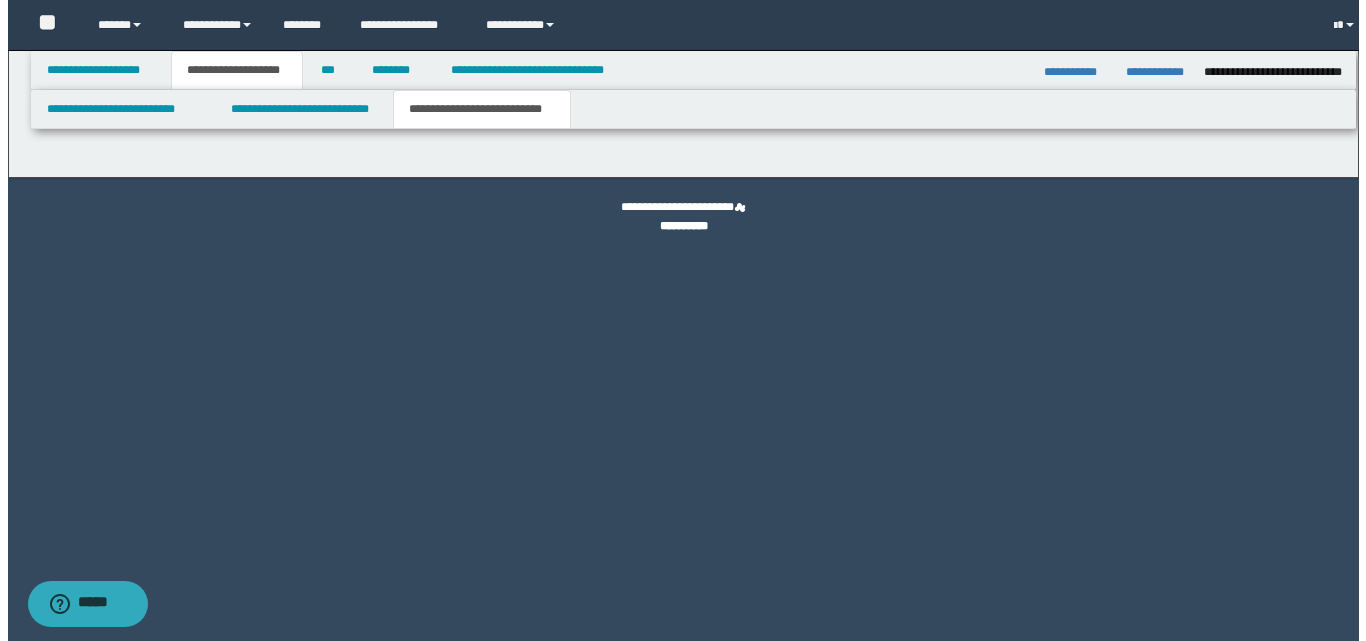 scroll, scrollTop: 0, scrollLeft: 0, axis: both 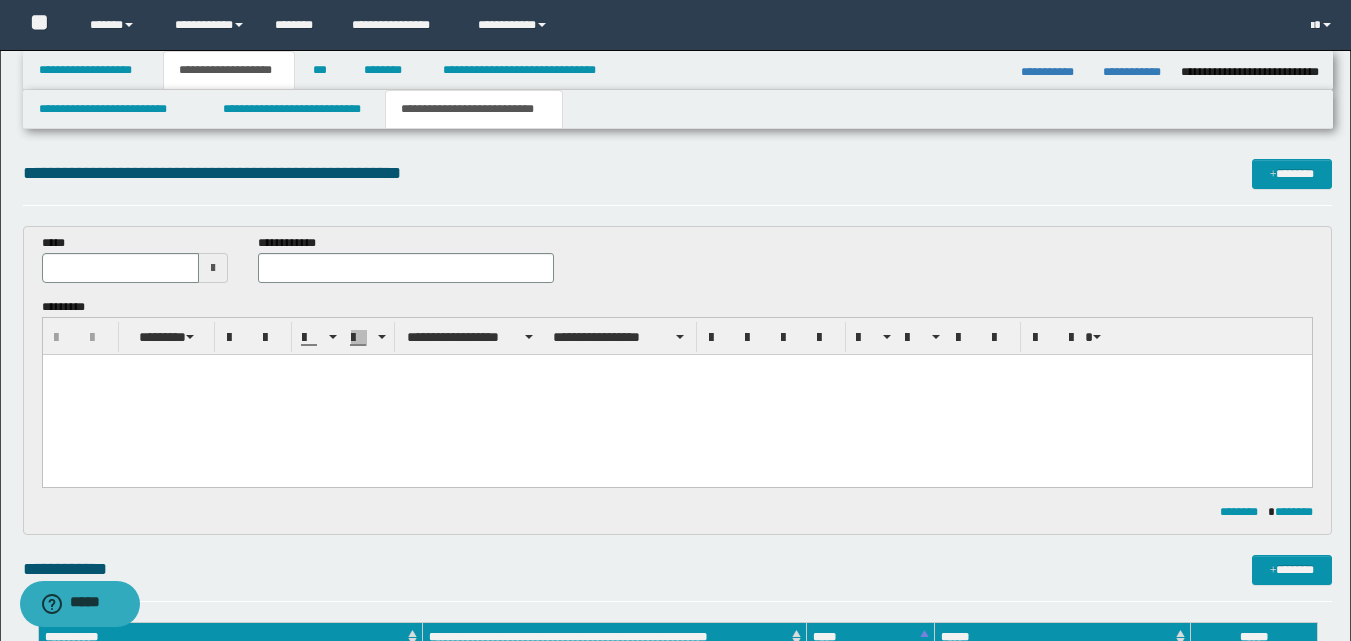 click at bounding box center (213, 268) 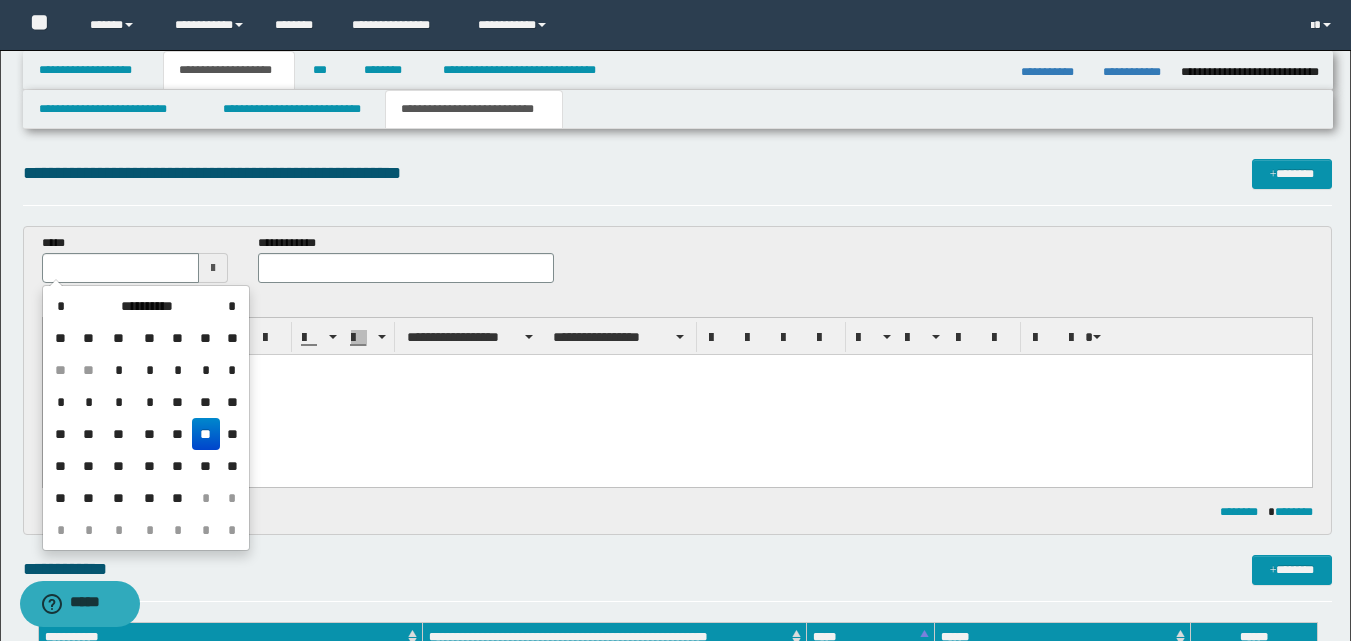 click on "**" at bounding box center (206, 434) 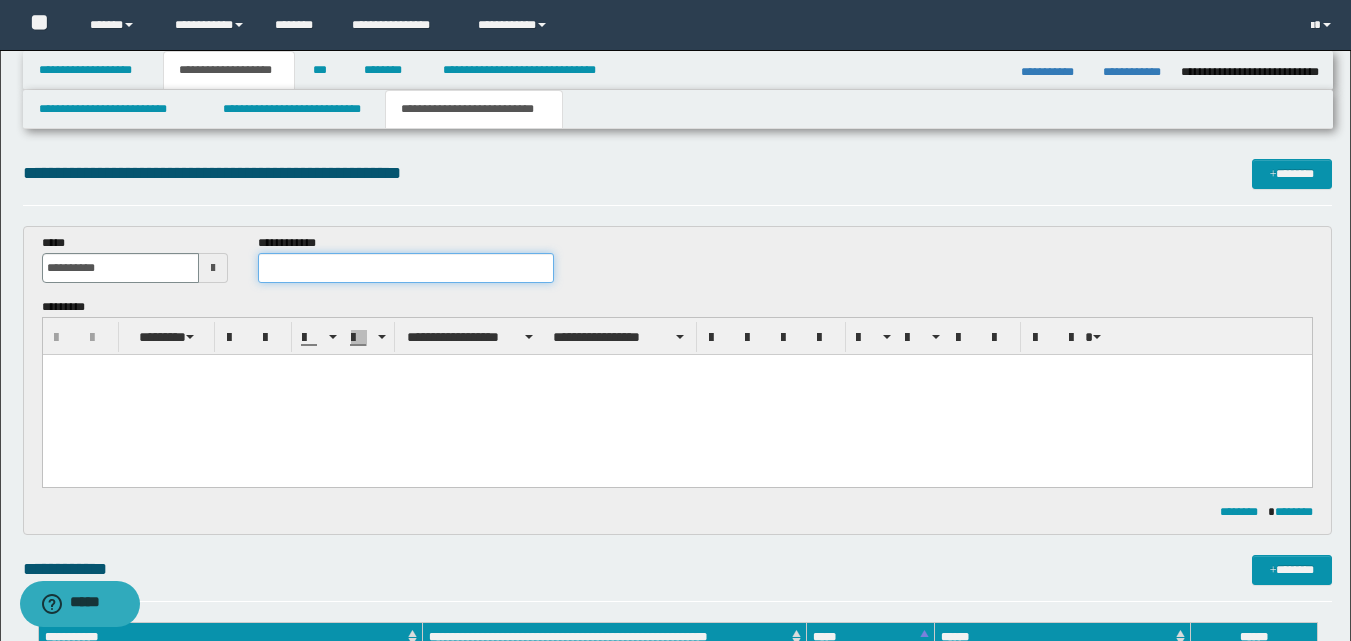 click at bounding box center [405, 268] 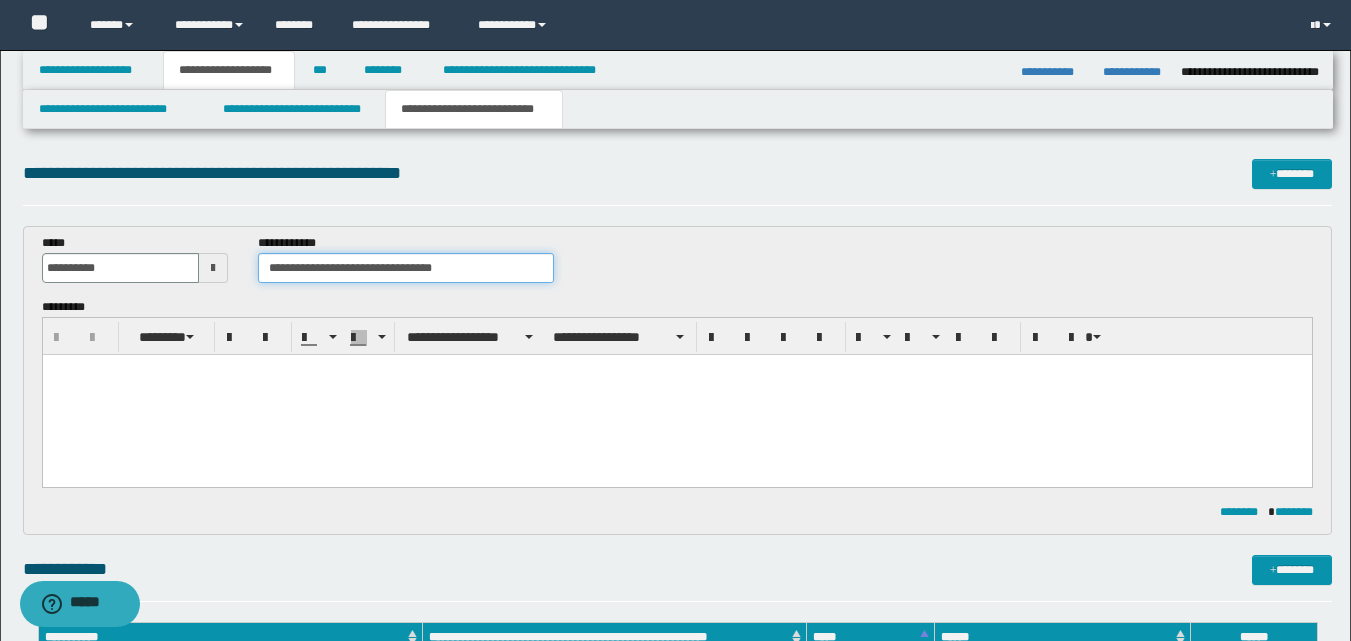 type on "**********" 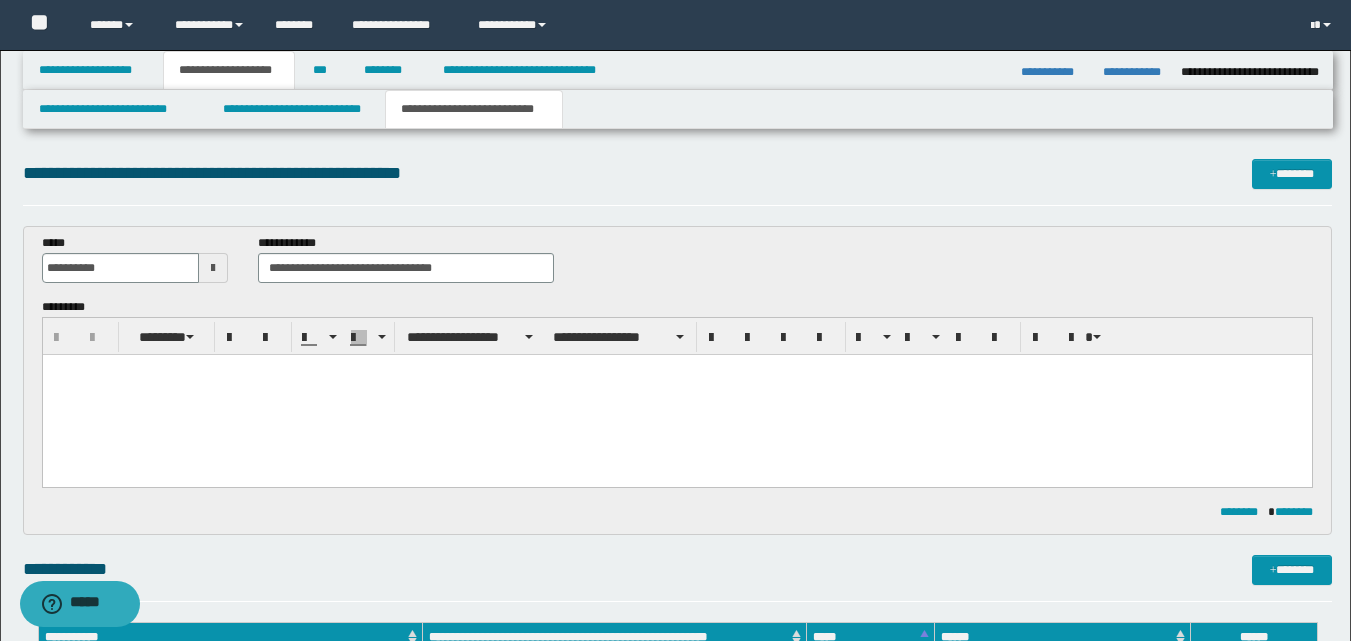 click at bounding box center [676, 370] 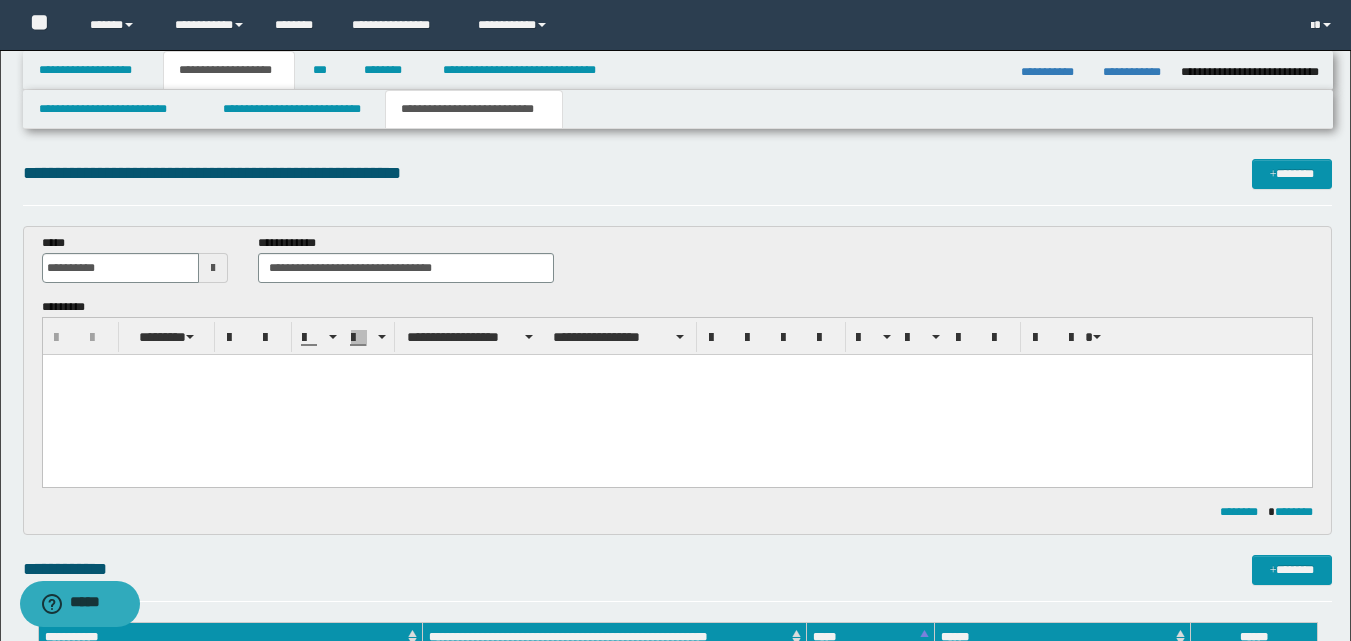 click at bounding box center [676, 370] 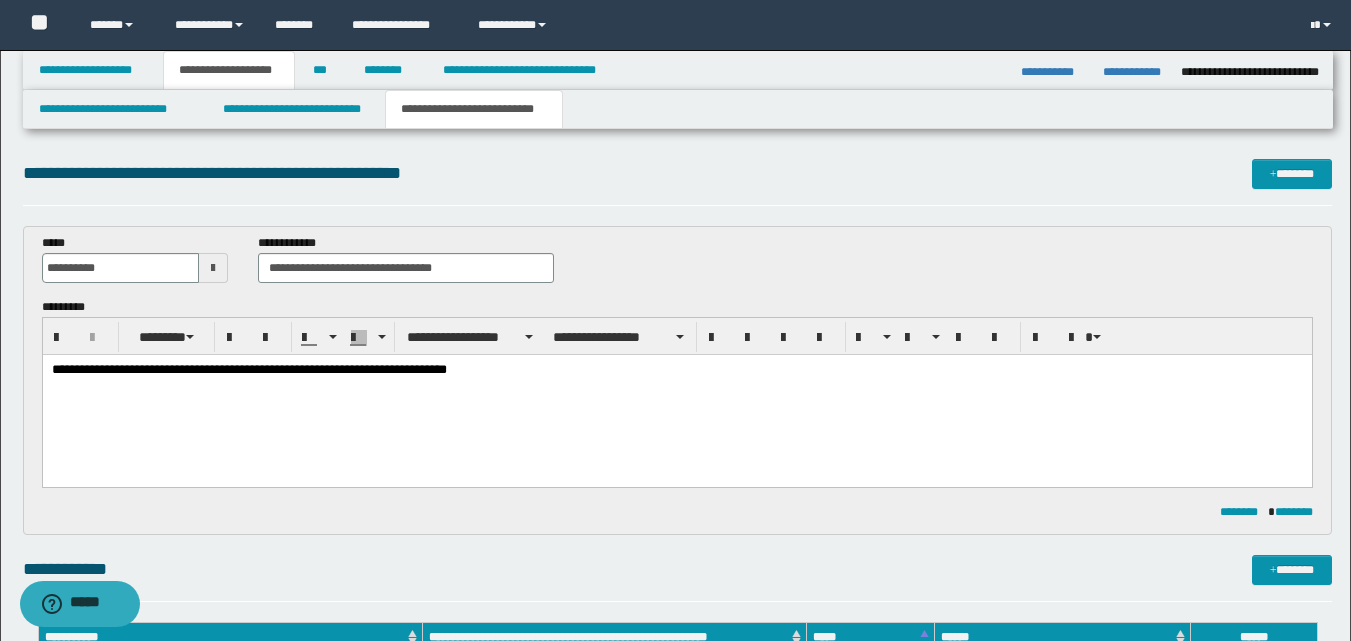 click on "**********" at bounding box center [676, 371] 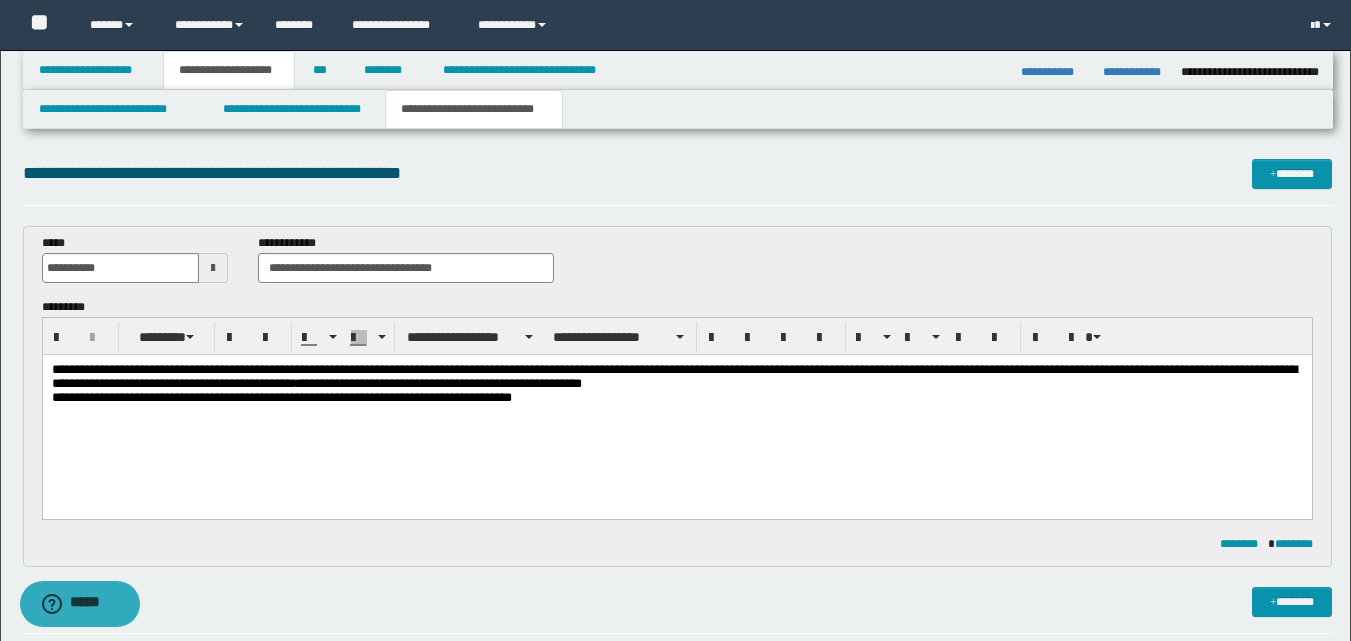 click on "**********" at bounding box center (676, 387) 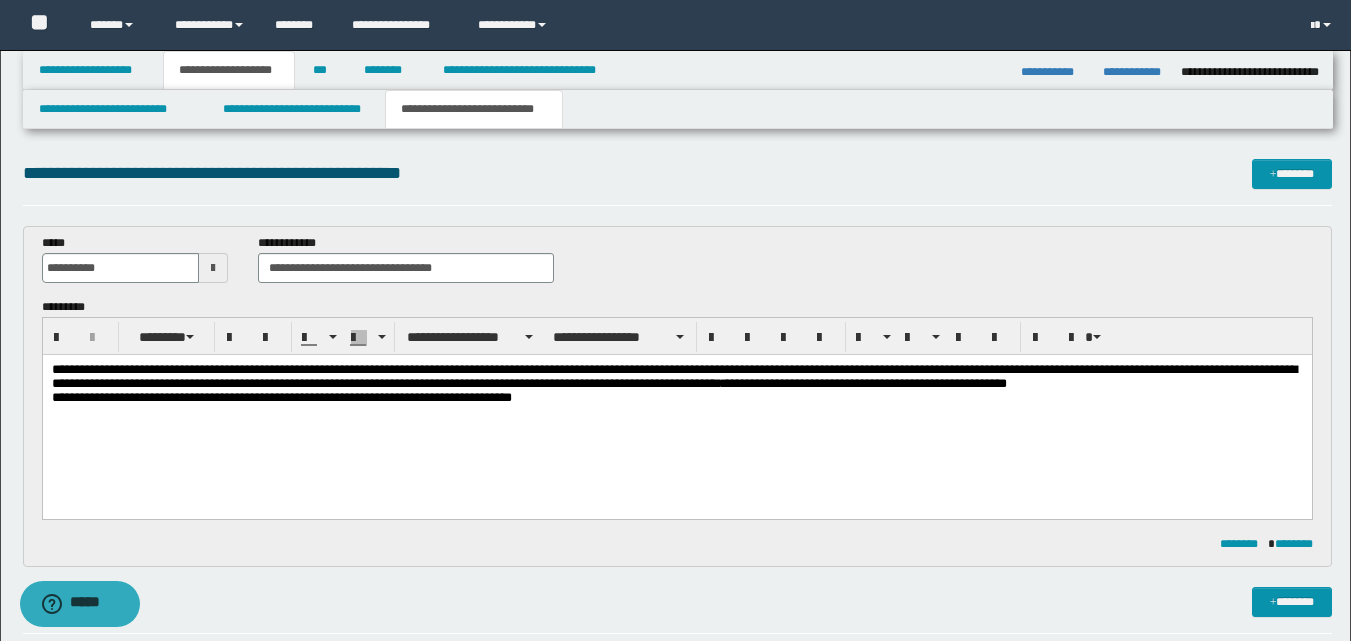 click on "**********" at bounding box center [676, 387] 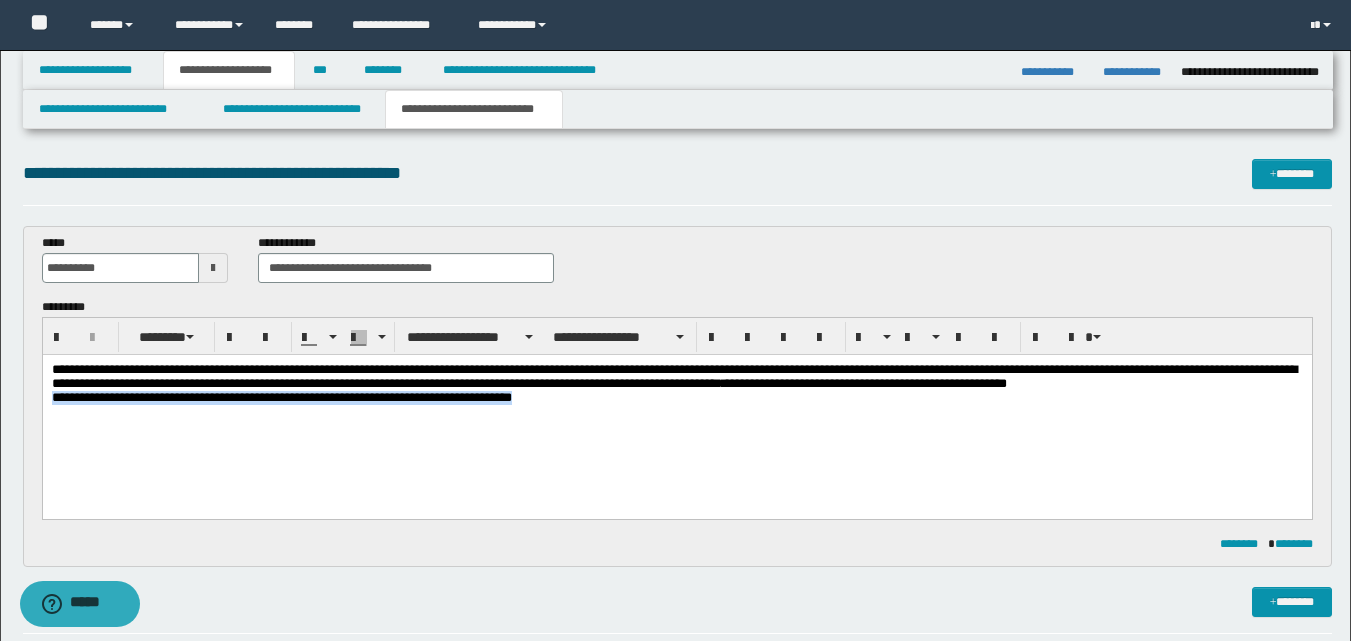 drag, startPoint x: 50, startPoint y: 400, endPoint x: 573, endPoint y: 396, distance: 523.0153 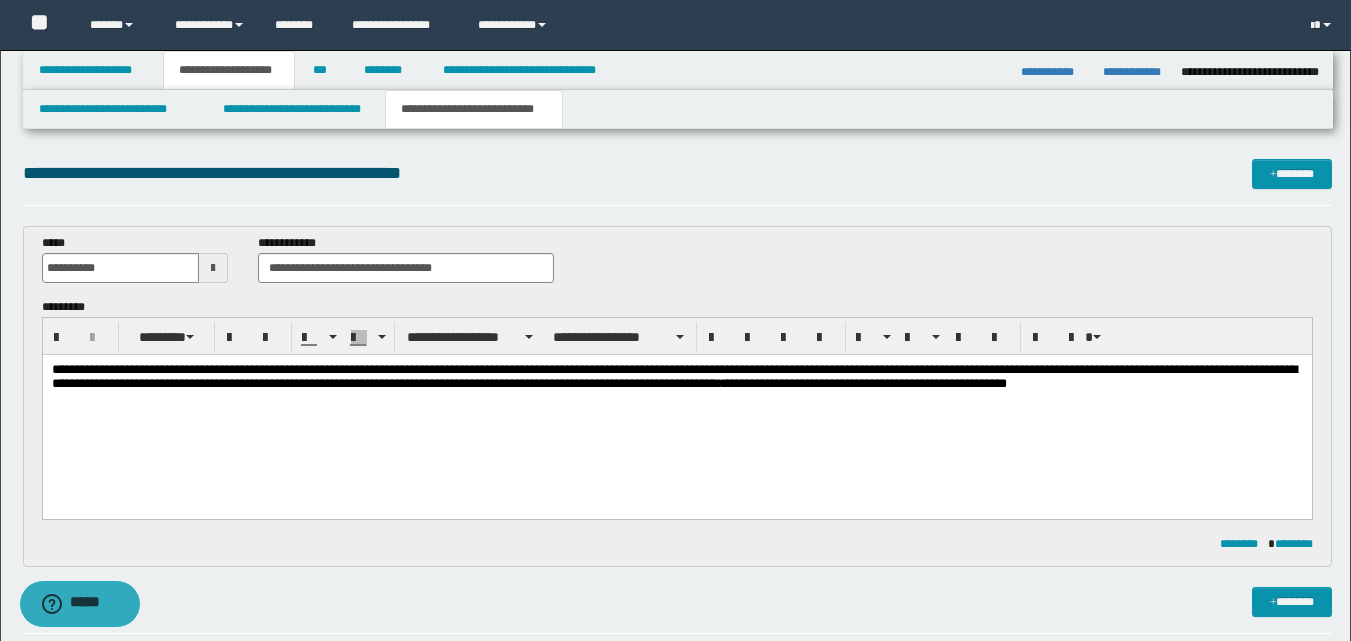 click on "**********" at bounding box center (676, 387) 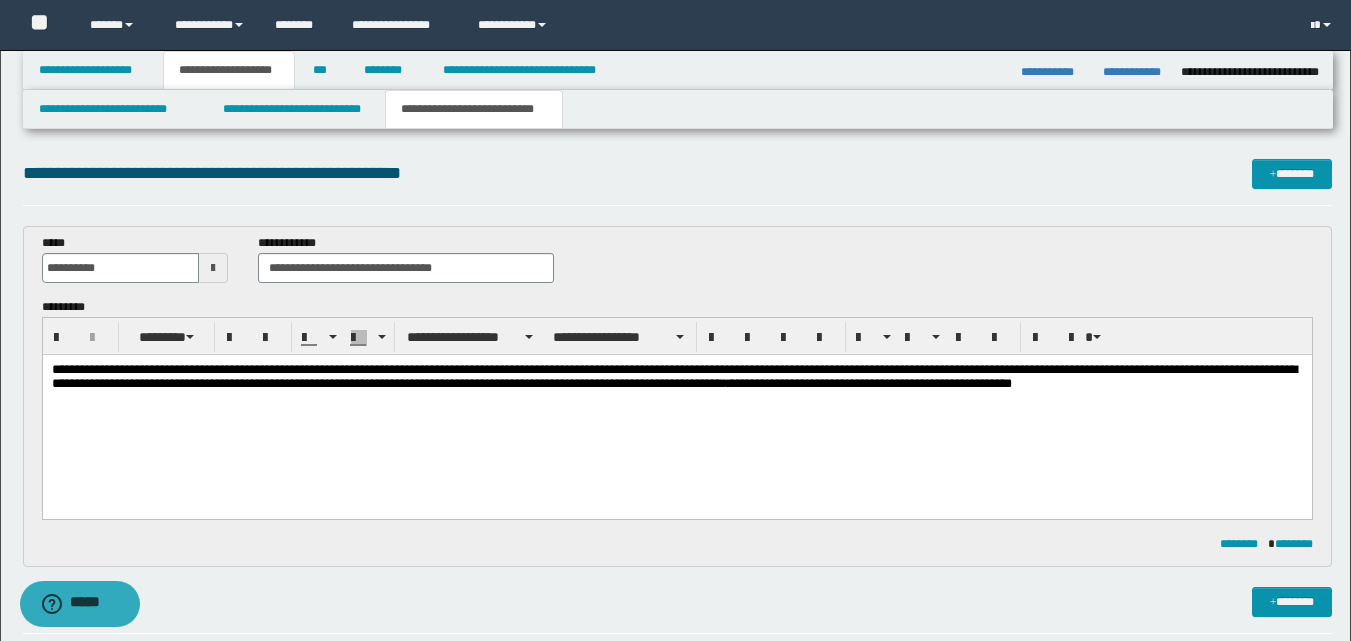 click on "**********" at bounding box center [676, 387] 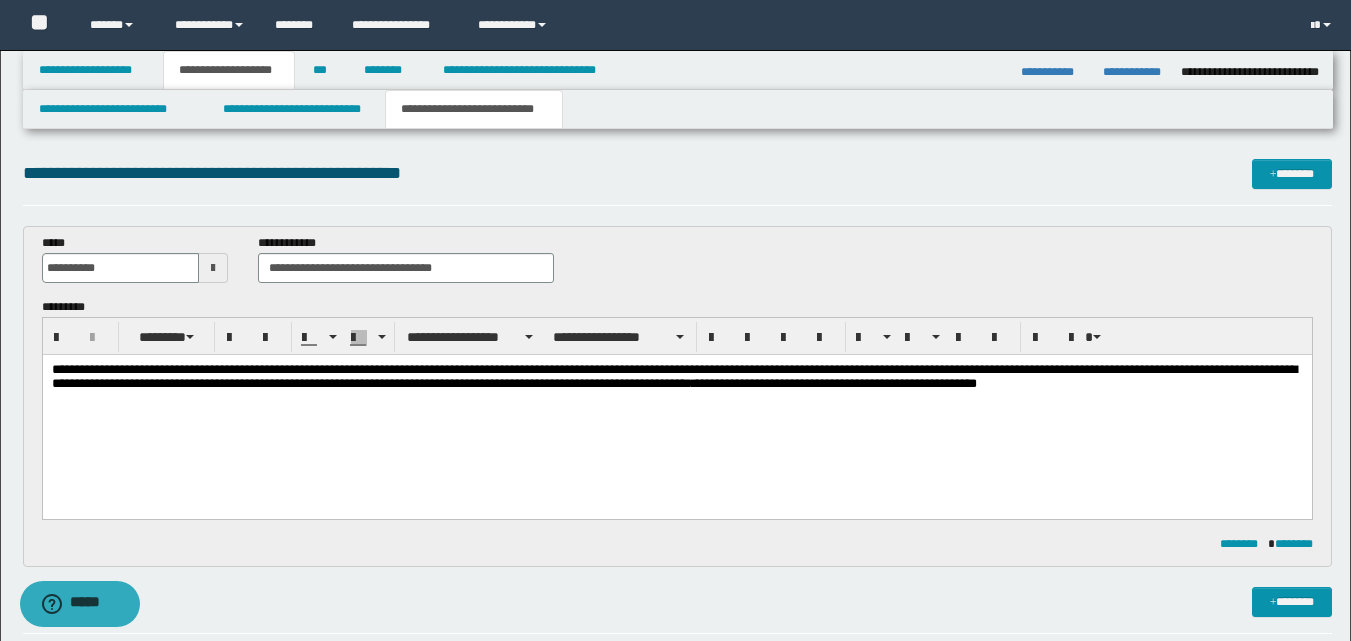 click on "**********" at bounding box center [676, 387] 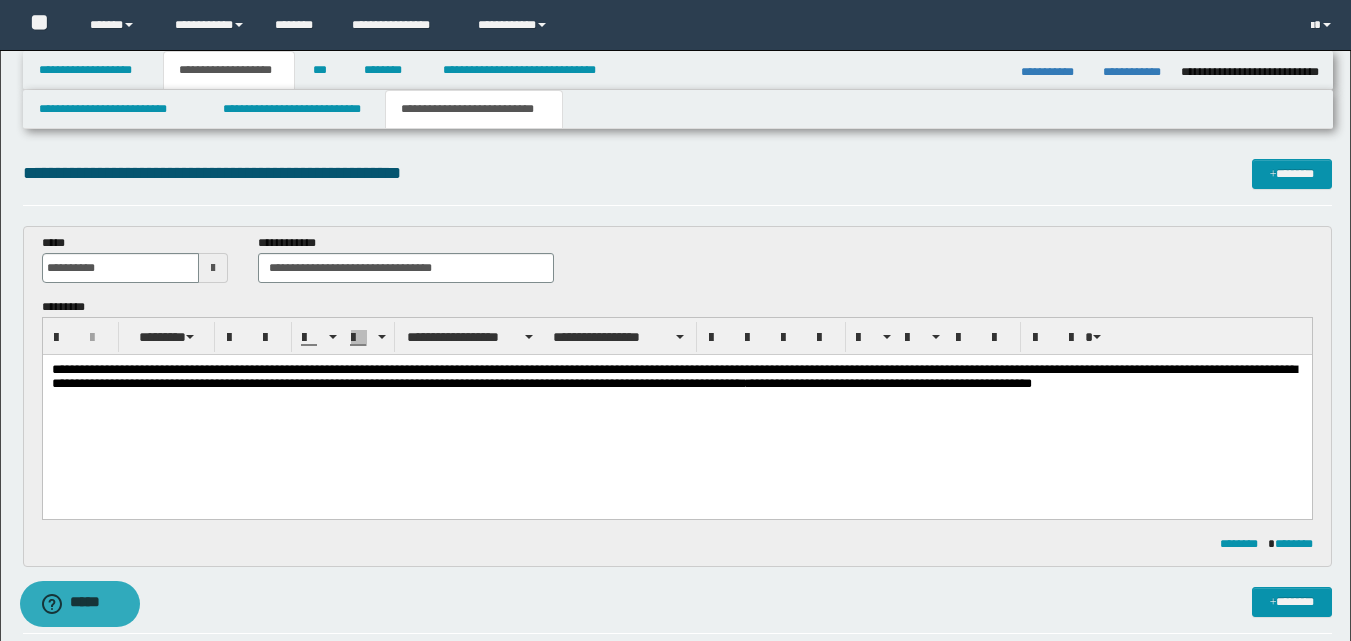 click on "**********" at bounding box center (676, 387) 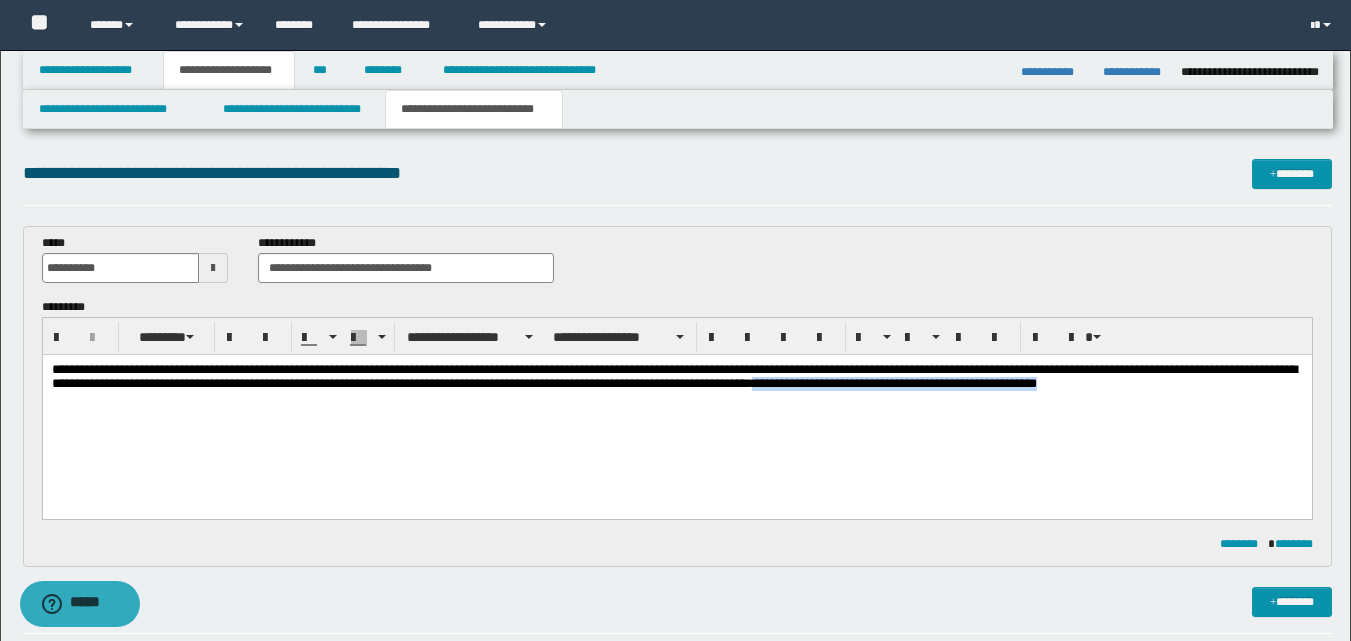drag, startPoint x: 875, startPoint y: 386, endPoint x: 1188, endPoint y: 384, distance: 313.00638 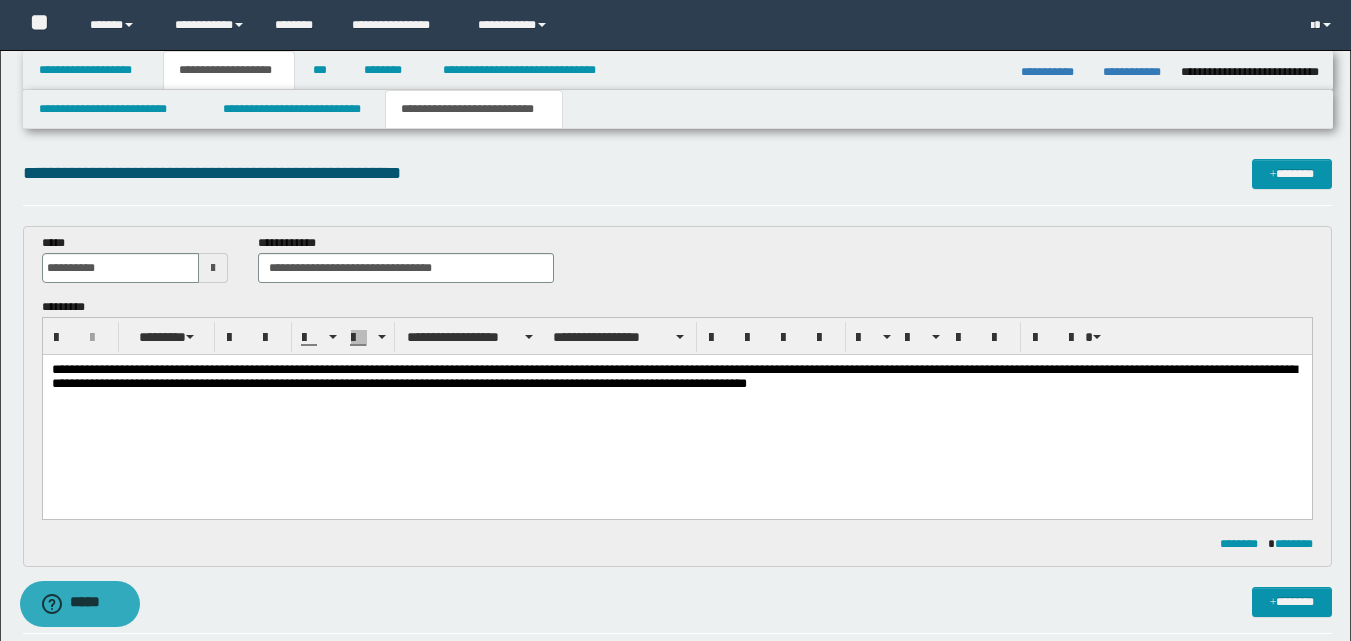 click on "**********" at bounding box center [676, 387] 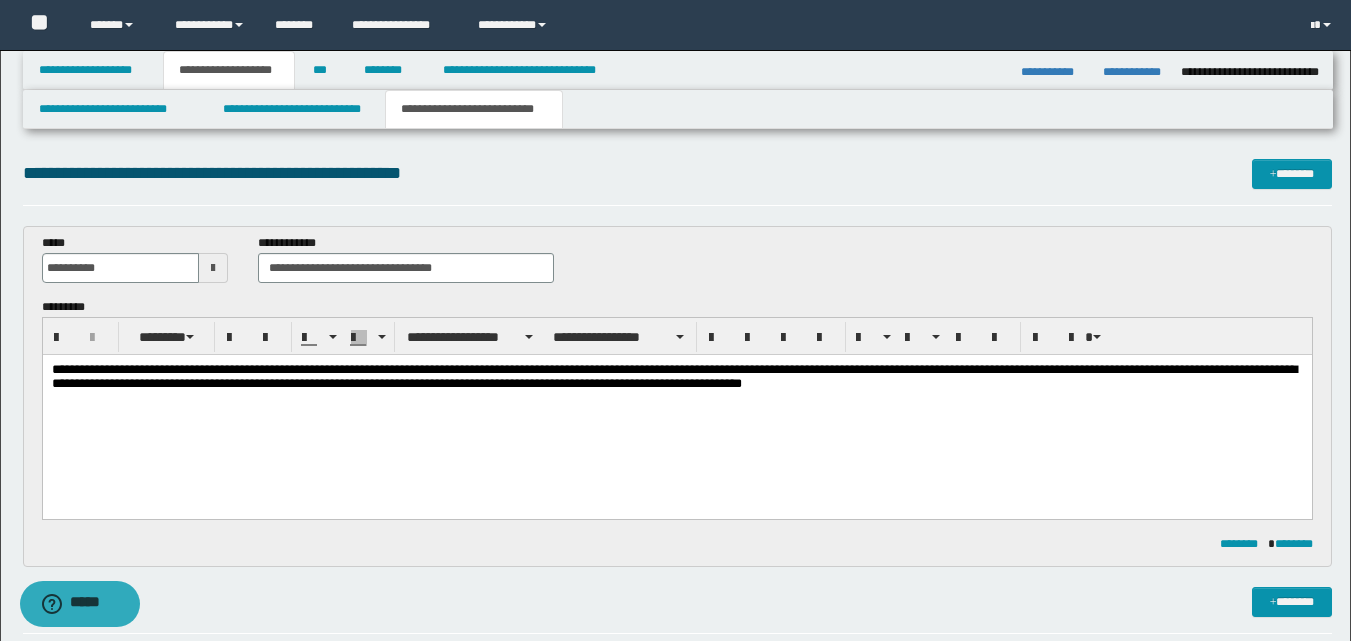 drag, startPoint x: 730, startPoint y: 387, endPoint x: 865, endPoint y: 412, distance: 137.2953 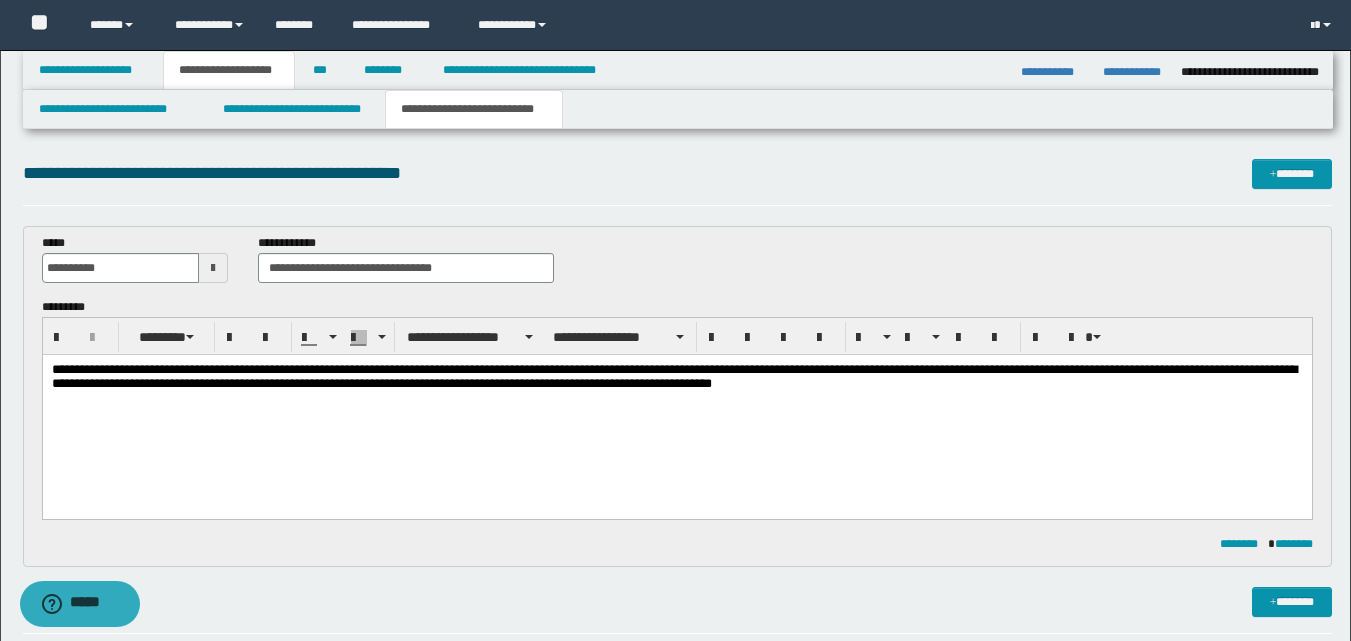 click on "**********" at bounding box center (676, 387) 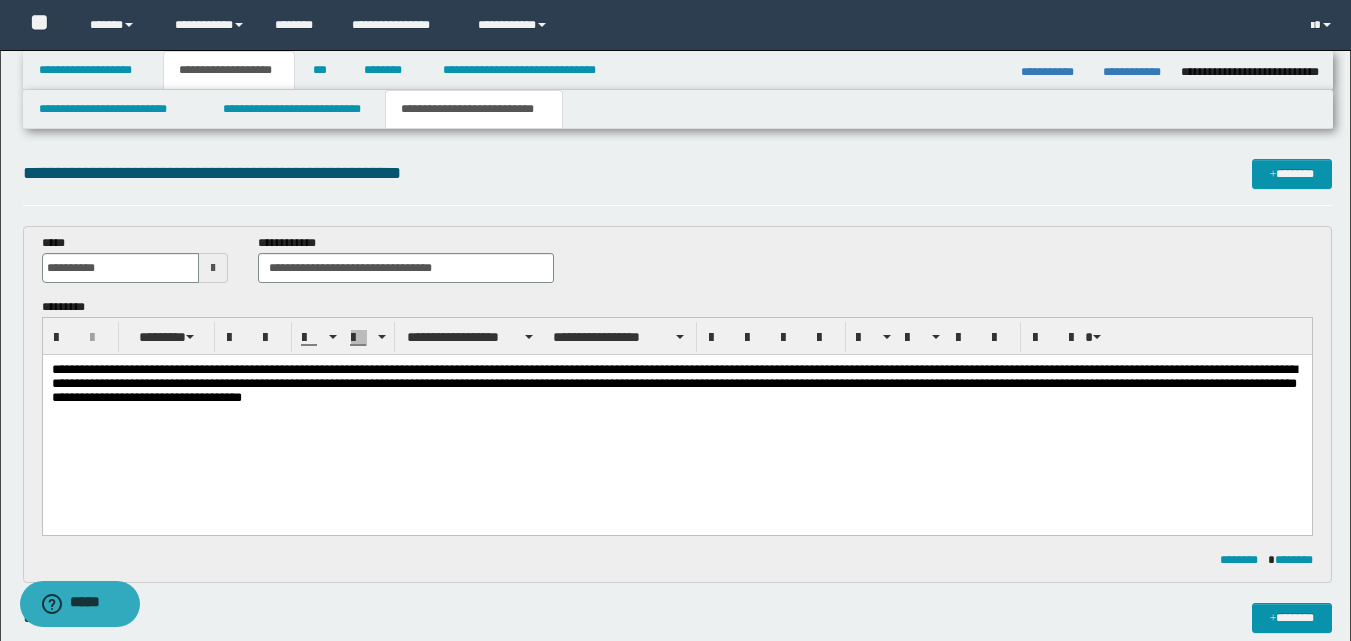 click on "**********" at bounding box center [676, 395] 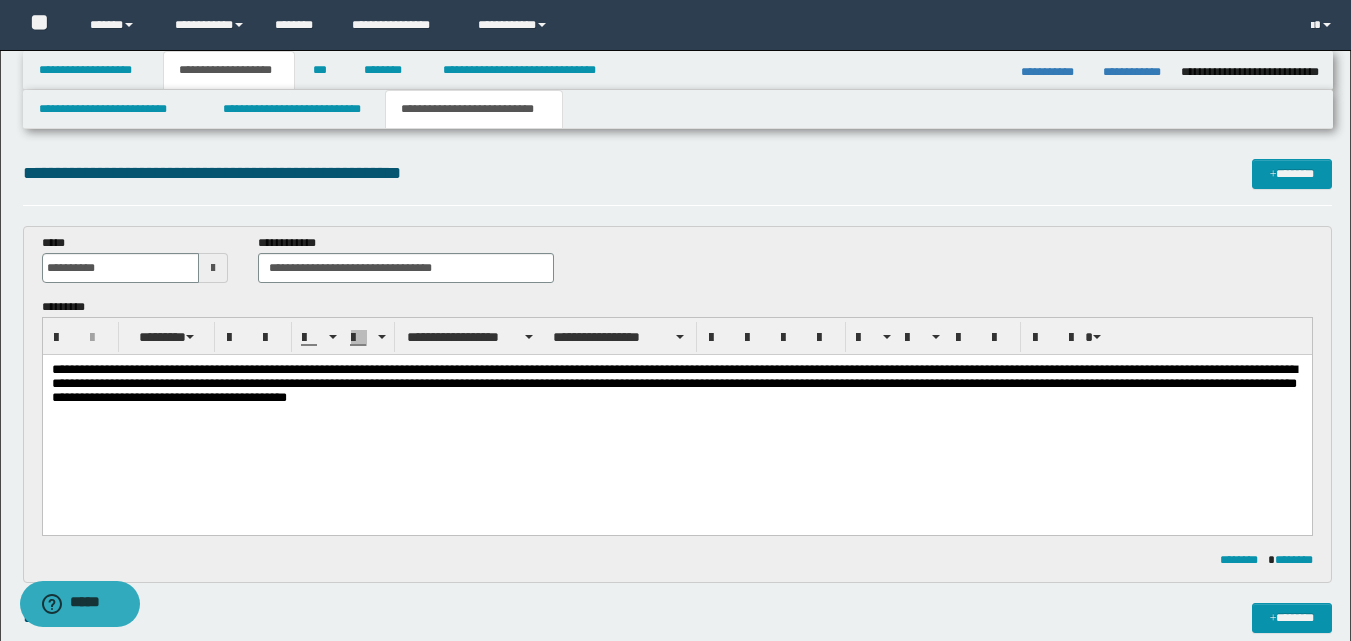 click on "**********" at bounding box center [676, 395] 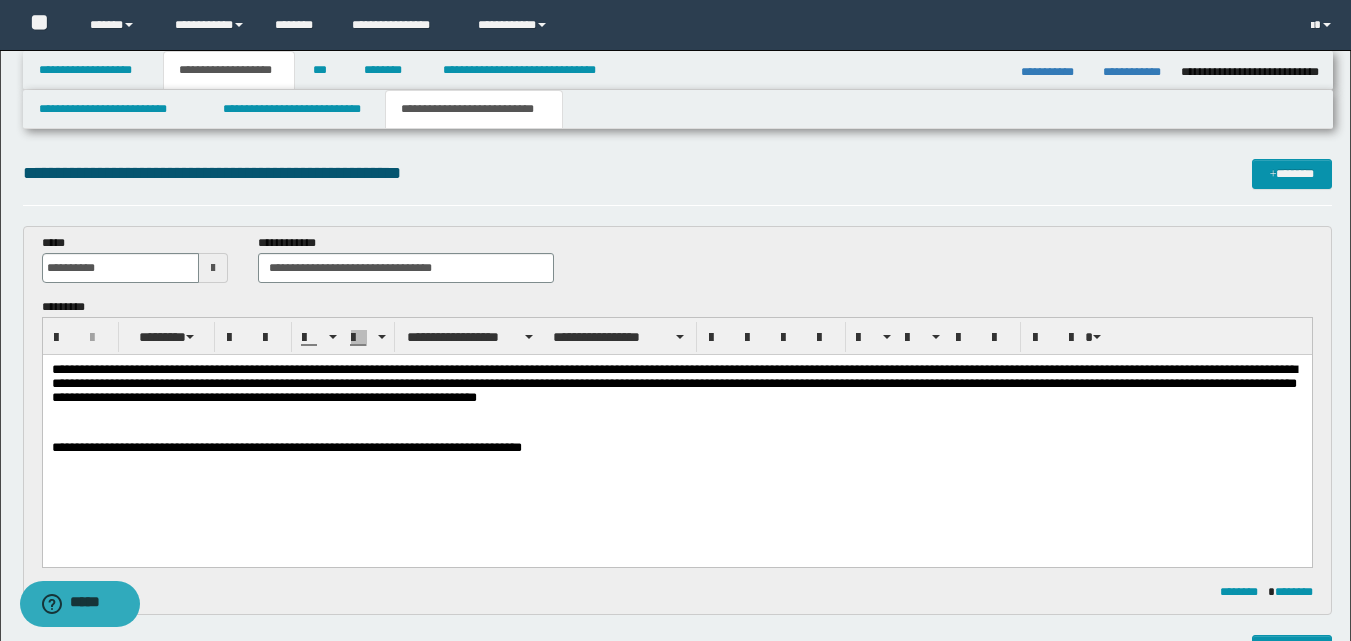 click on "**********" at bounding box center [676, 449] 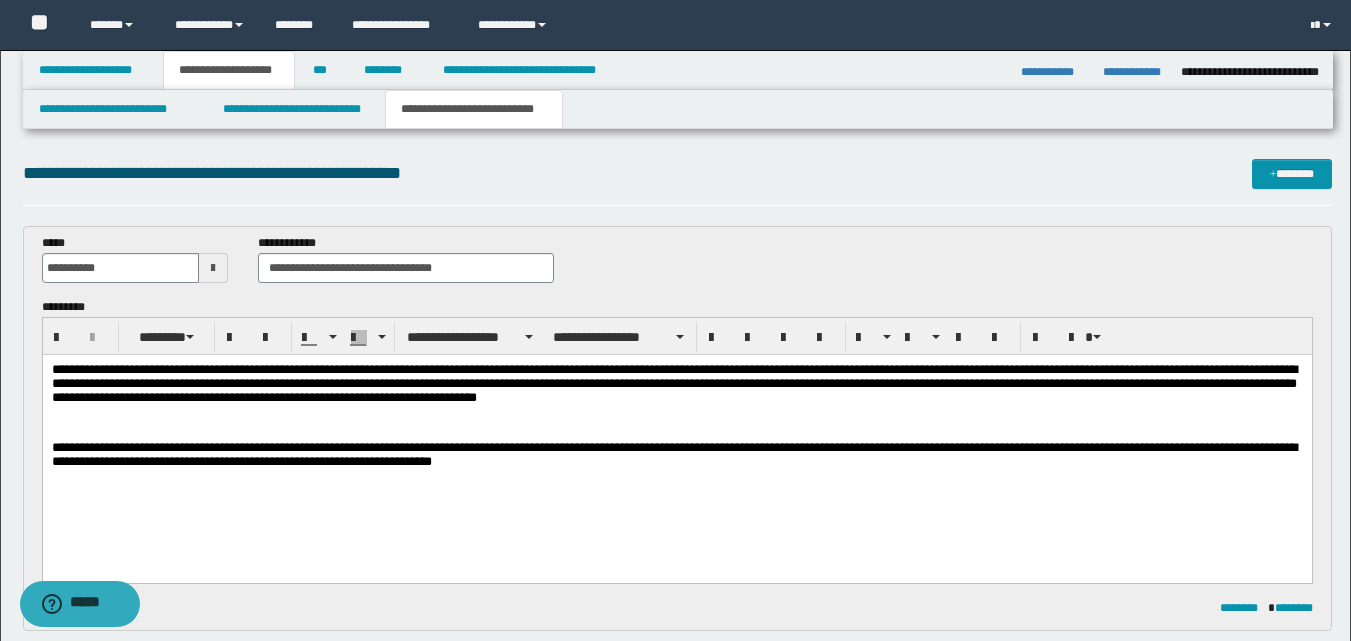 click on "**********" at bounding box center (676, 395) 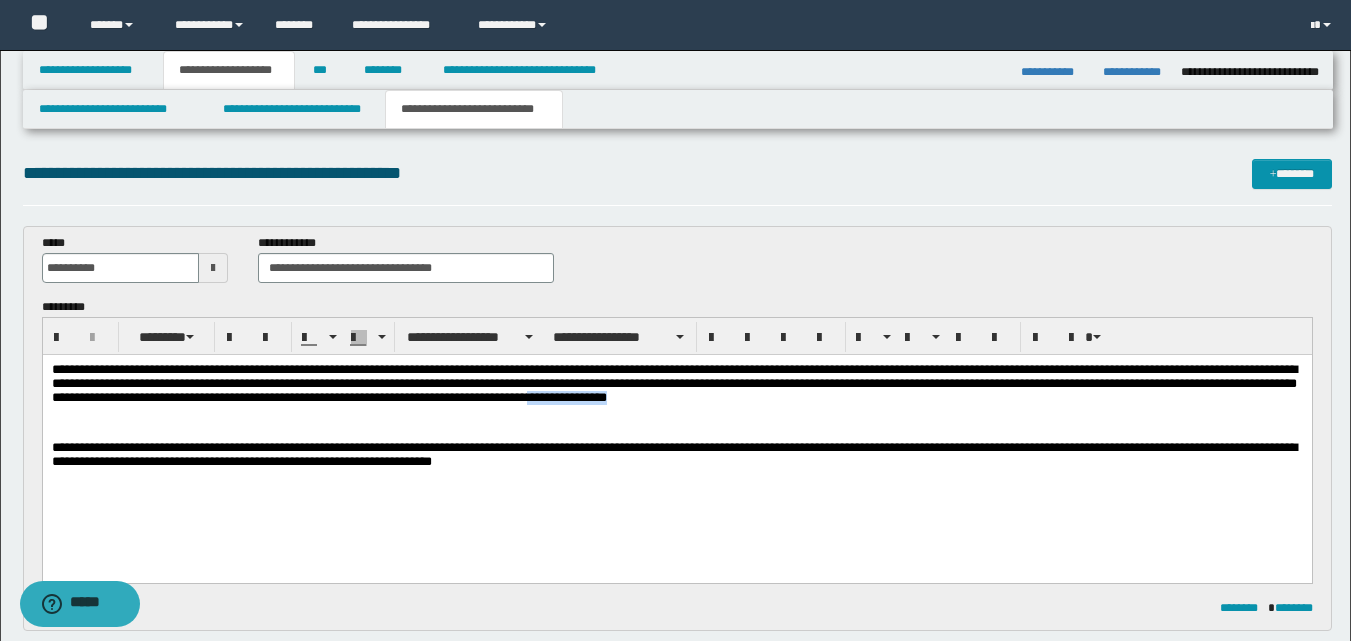 drag, startPoint x: 706, startPoint y: 403, endPoint x: 811, endPoint y: 404, distance: 105.00476 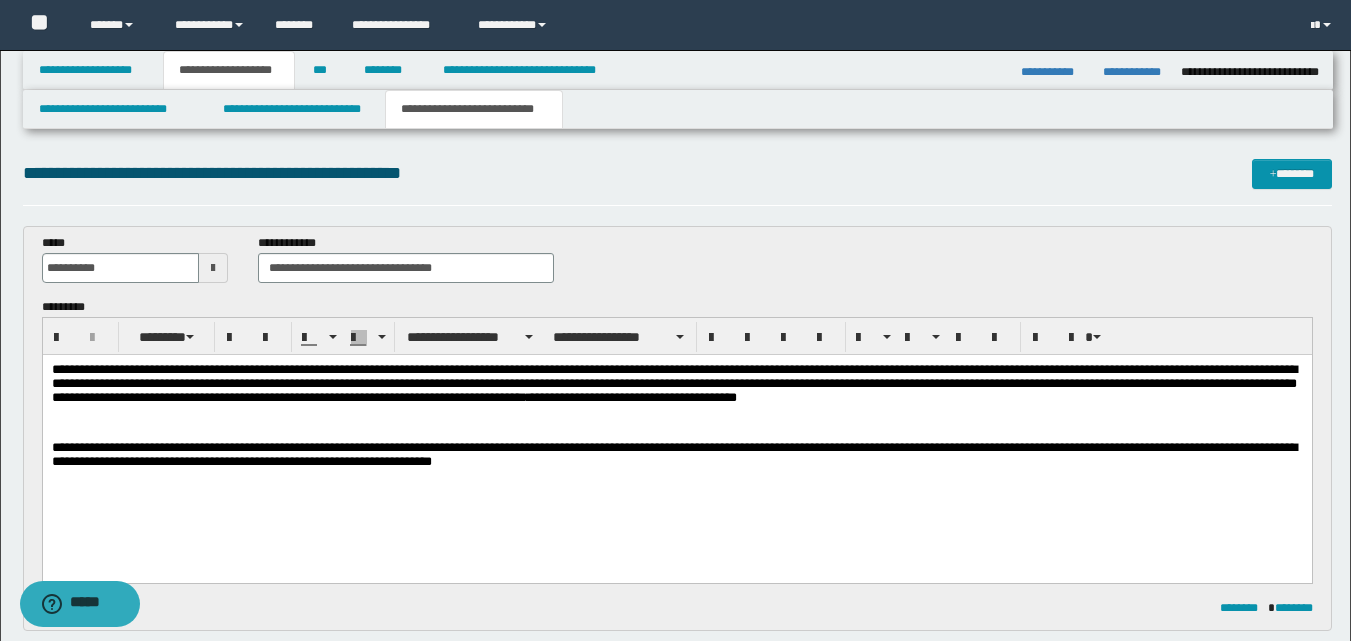 click on "**********" at bounding box center [676, 457] 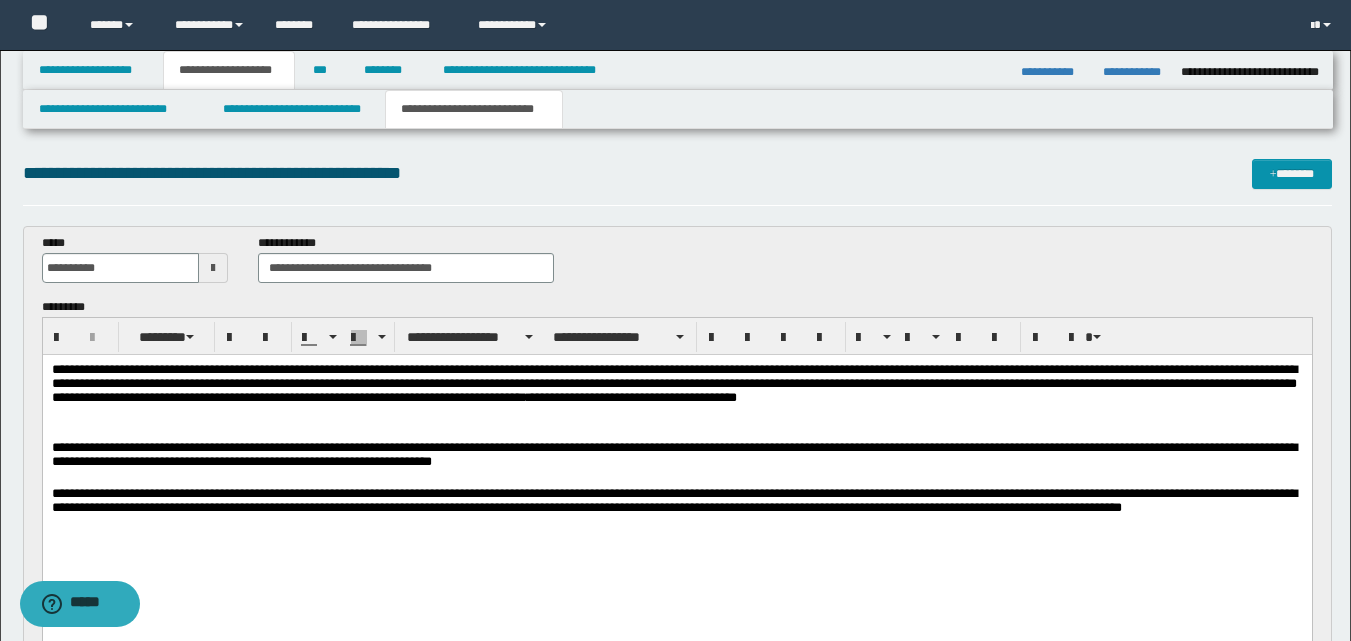click on "**********" at bounding box center [676, 511] 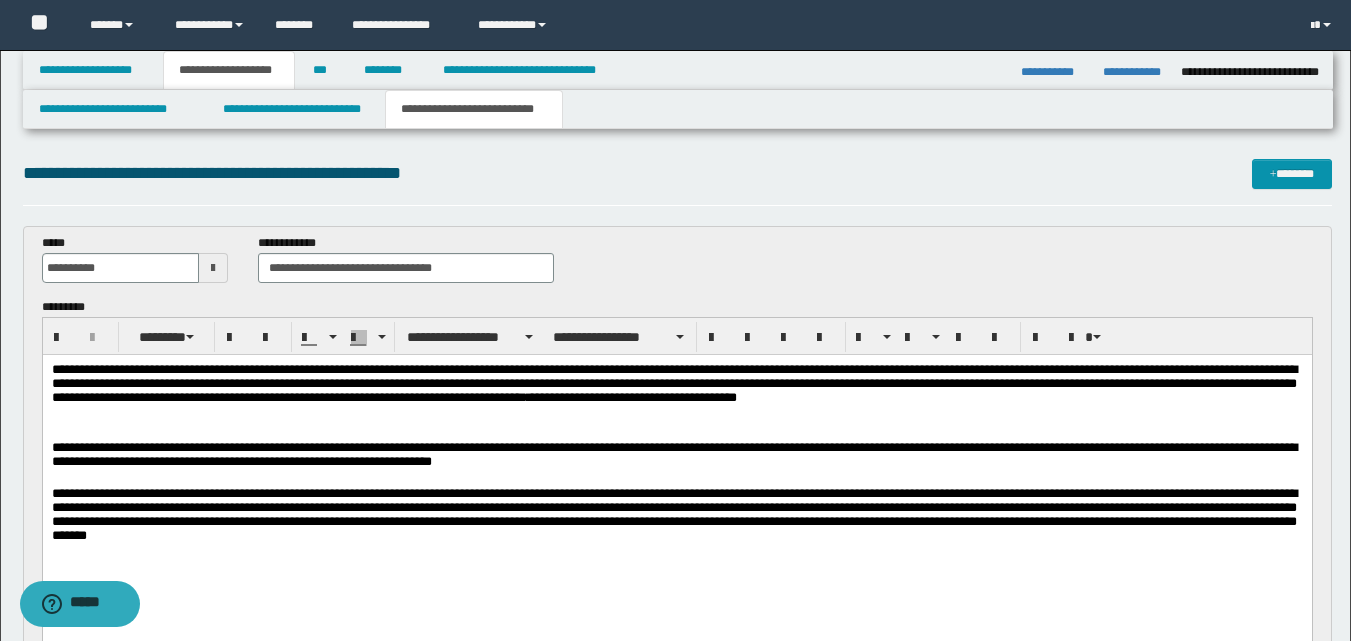 click on "**********" at bounding box center (676, 519) 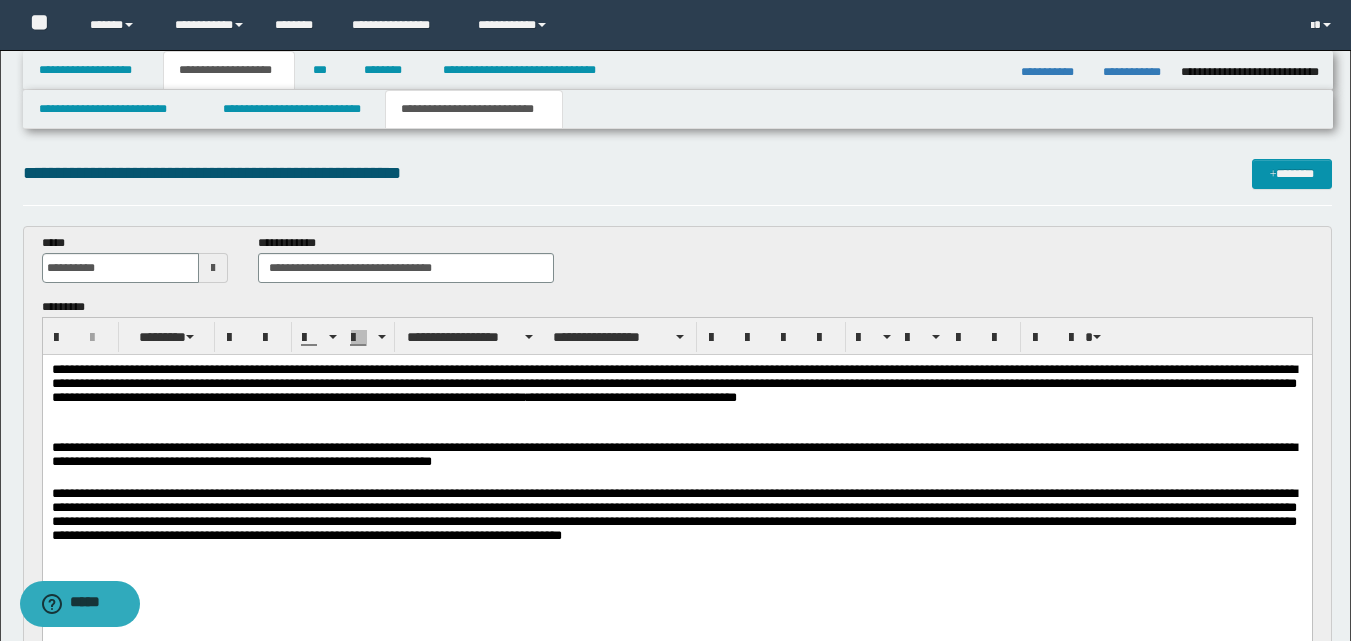 click on "**********" at bounding box center [676, 519] 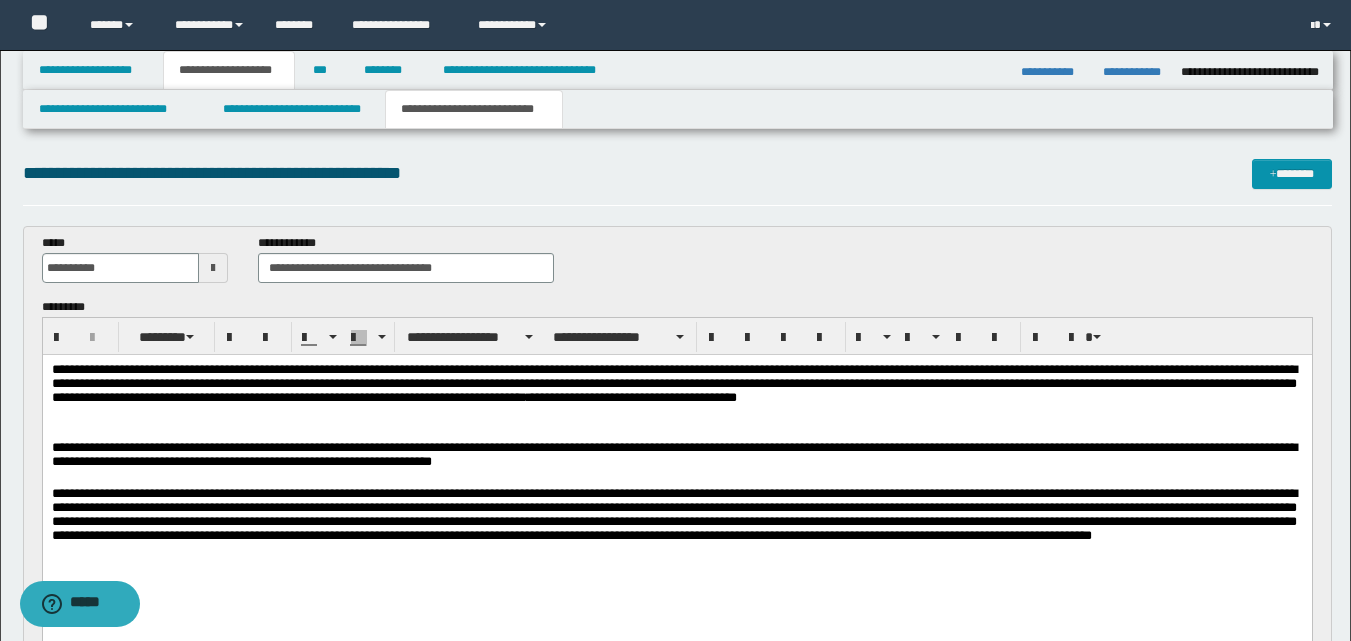 click on "**********" at bounding box center (676, 527) 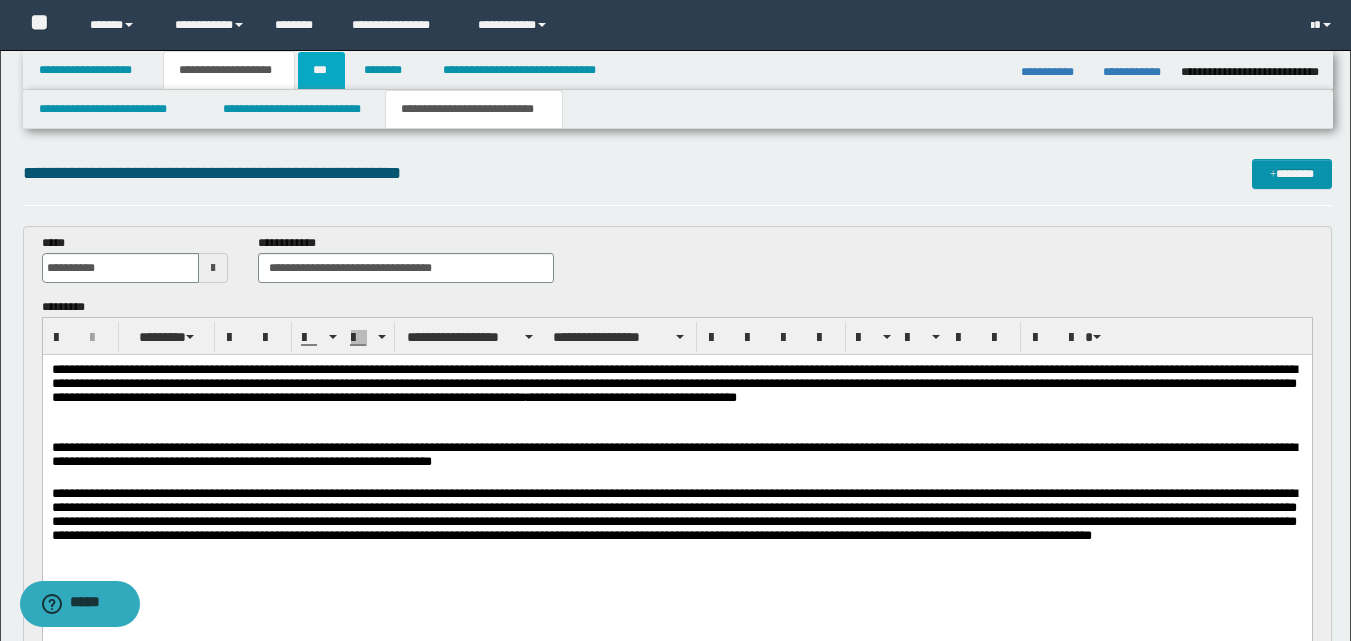 click on "***" at bounding box center (321, 70) 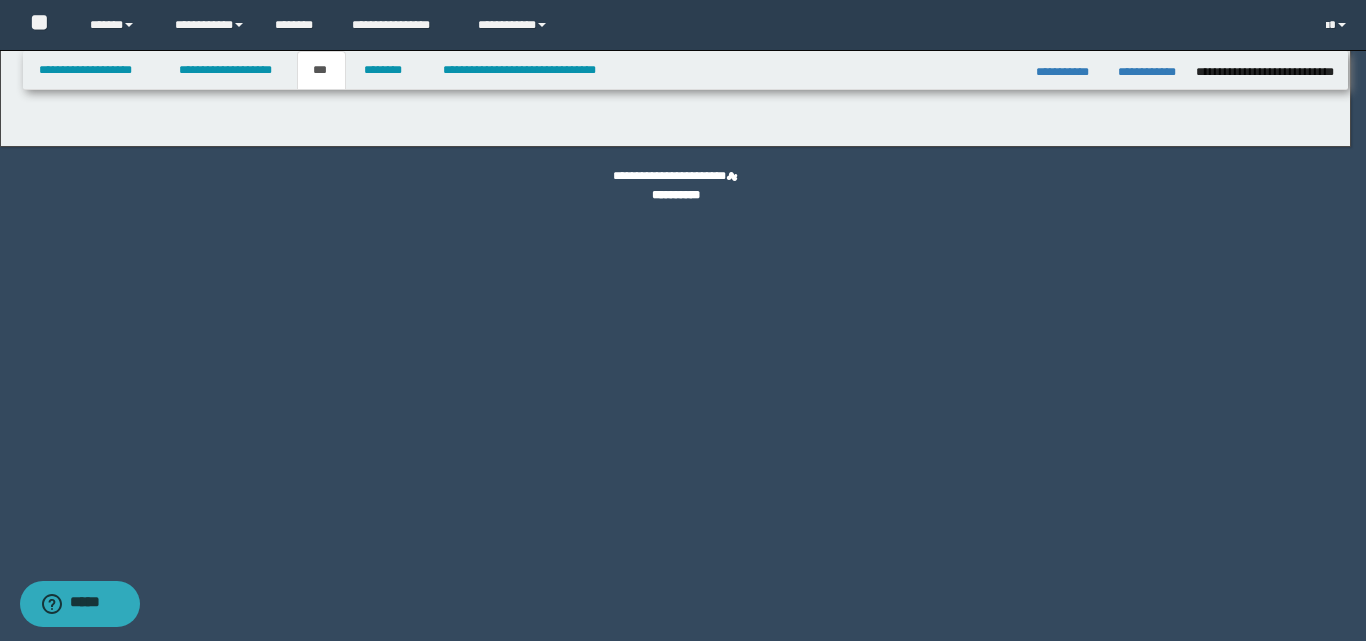 select on "***" 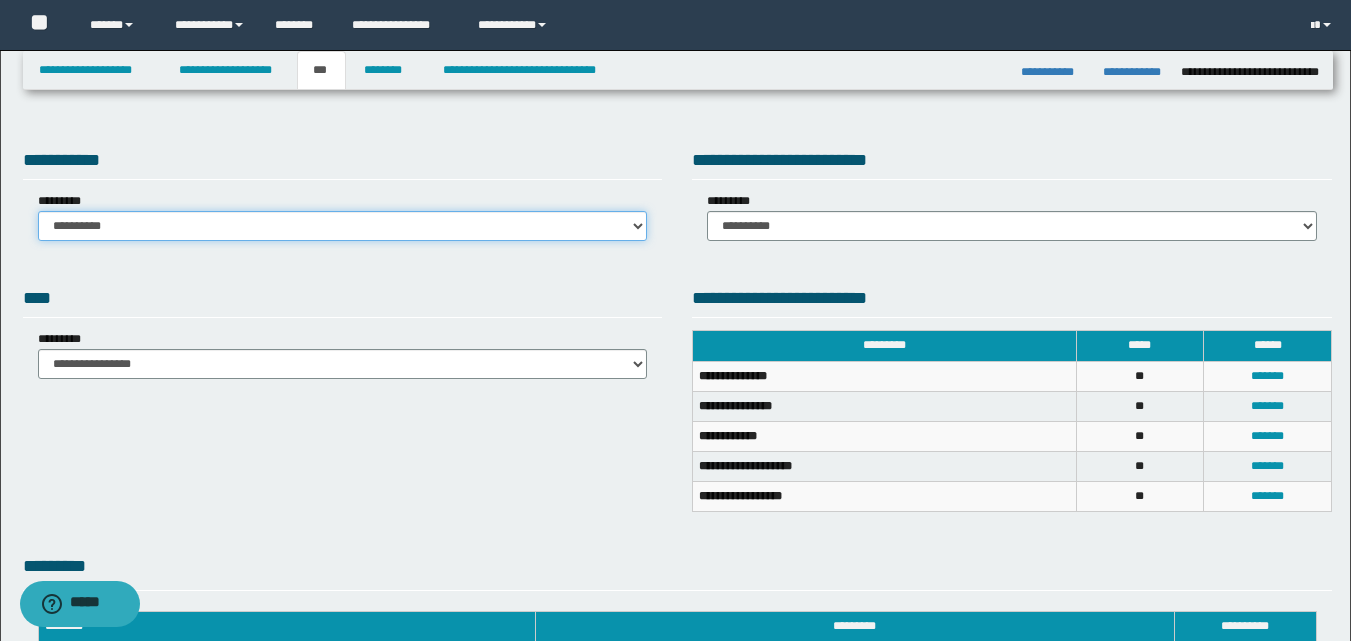 click on "**********" at bounding box center [343, 226] 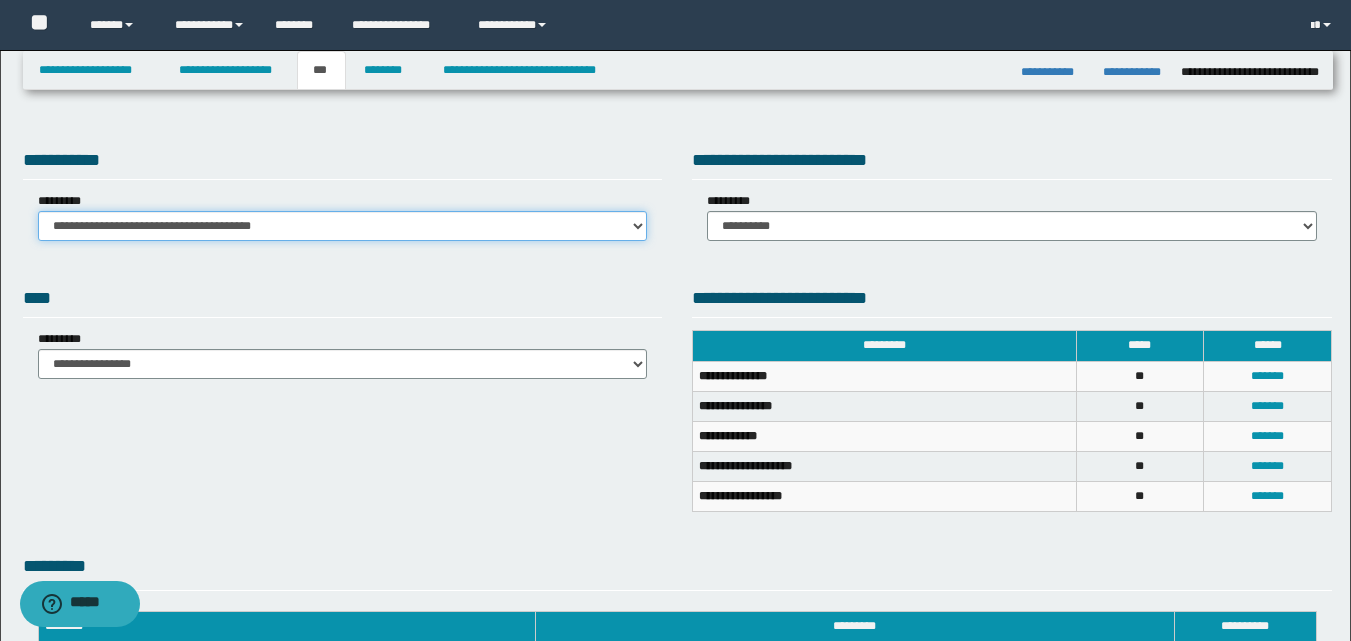 click on "**********" at bounding box center (343, 226) 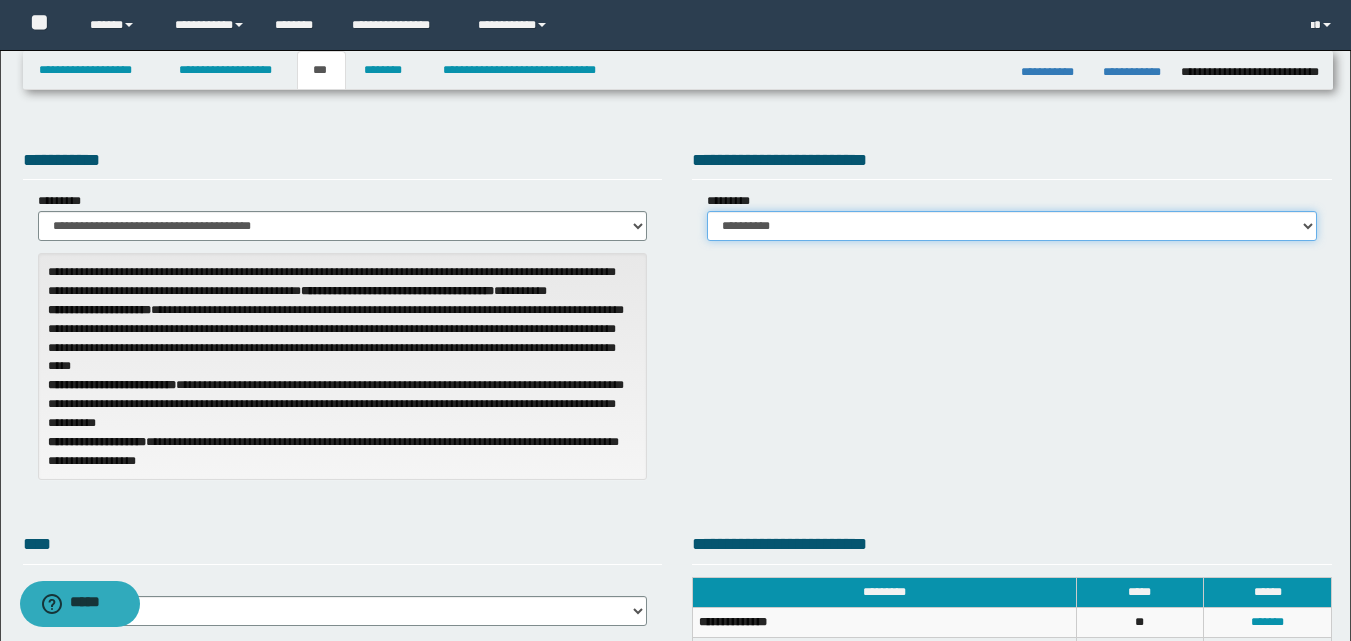 click on "**********" at bounding box center [1012, 226] 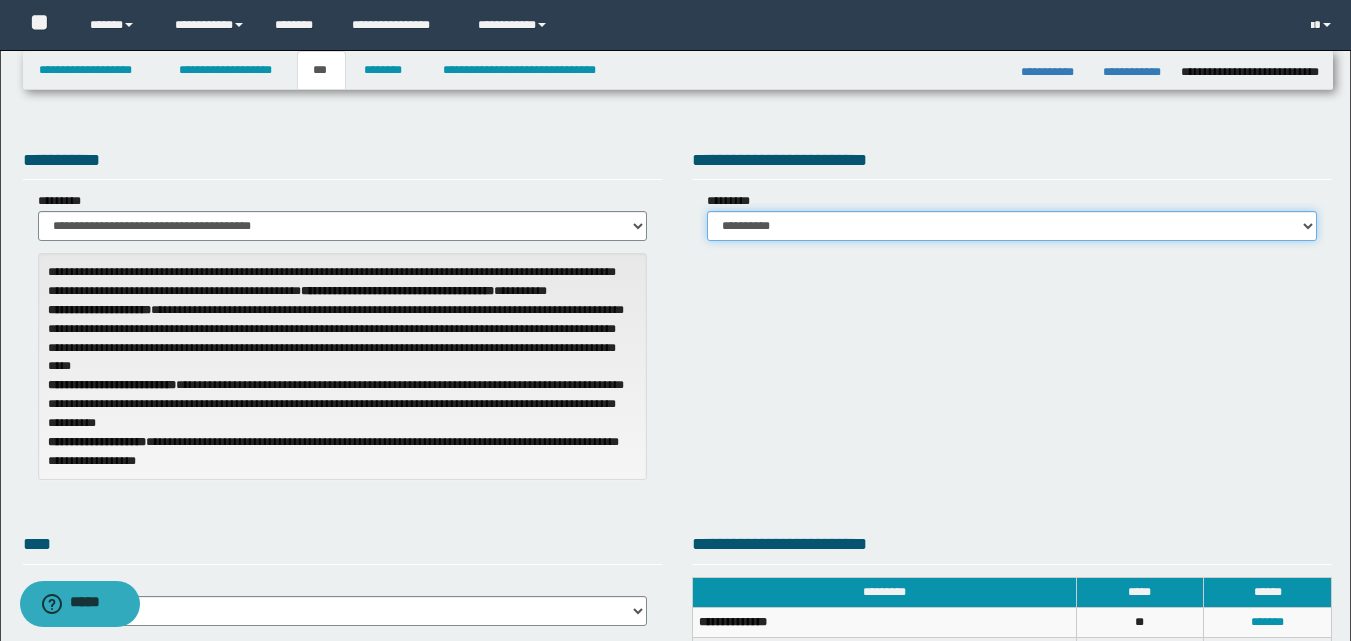 select on "*" 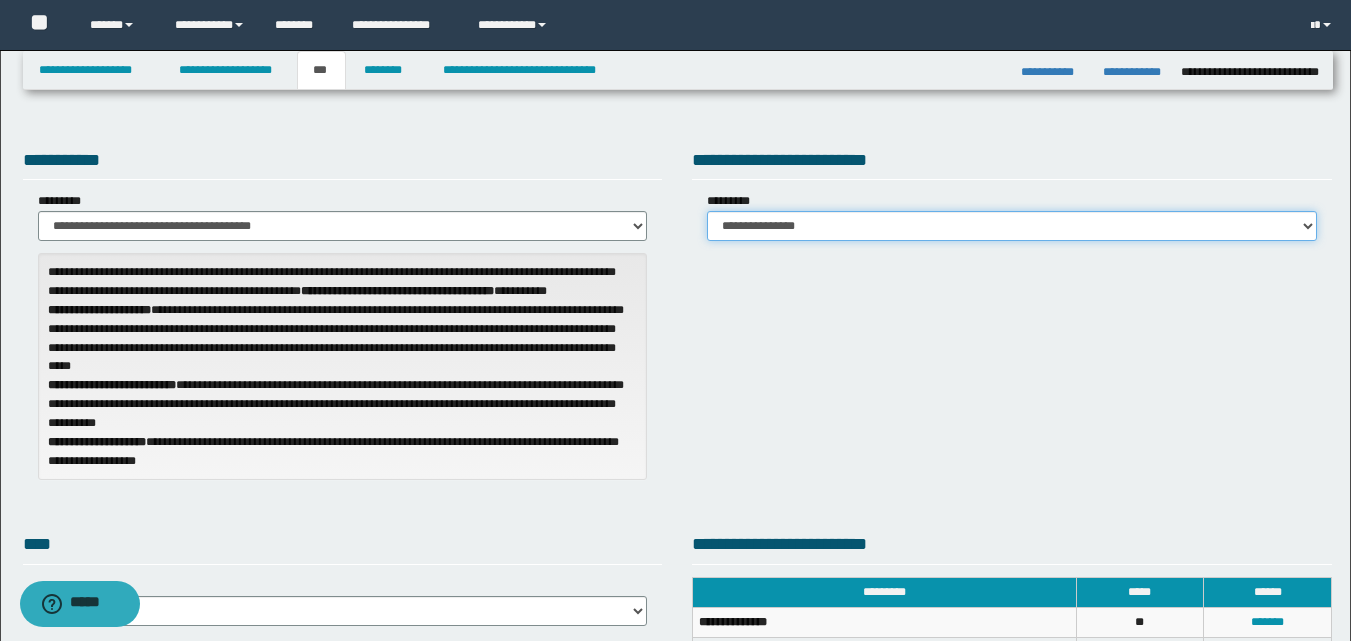 click on "**********" at bounding box center (1012, 226) 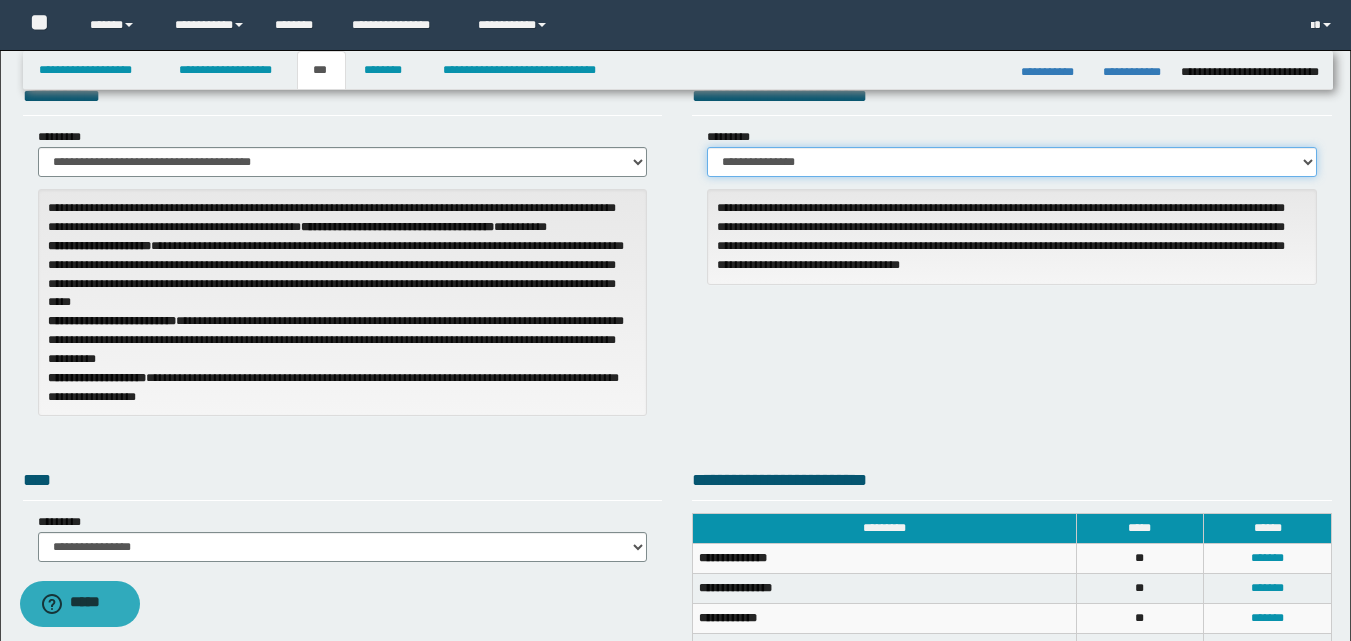 scroll, scrollTop: 100, scrollLeft: 0, axis: vertical 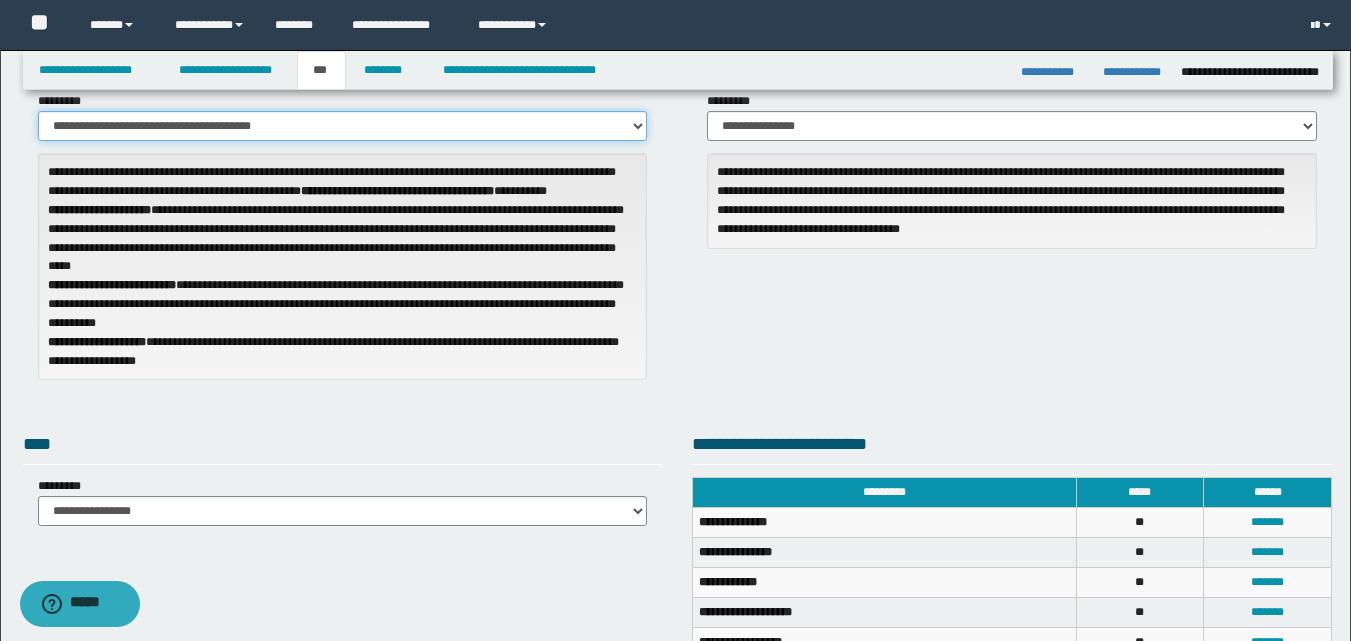 click on "**********" at bounding box center (343, 126) 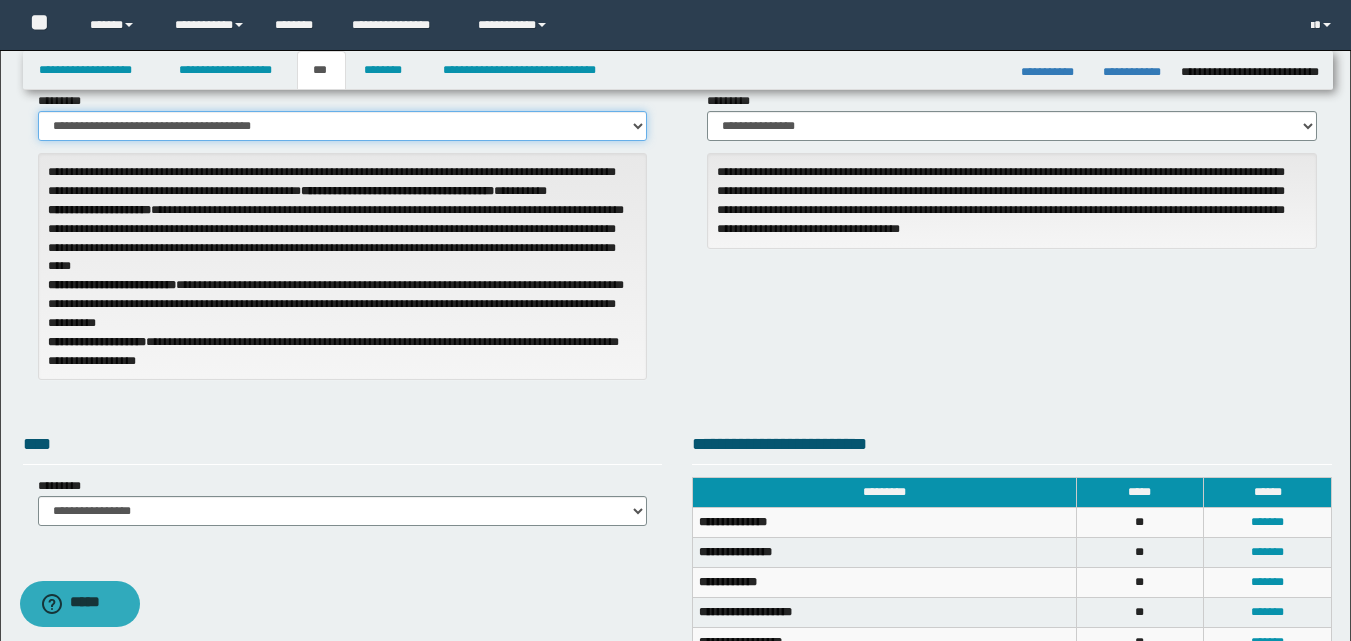 select on "**" 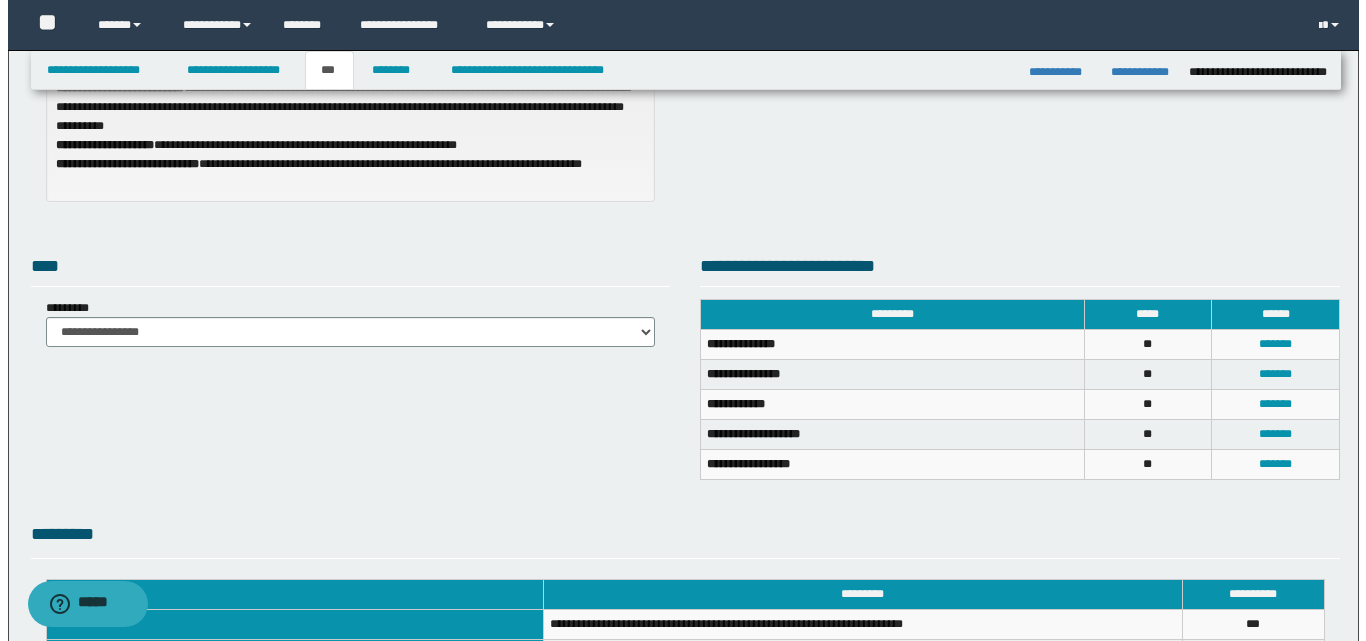 scroll, scrollTop: 300, scrollLeft: 0, axis: vertical 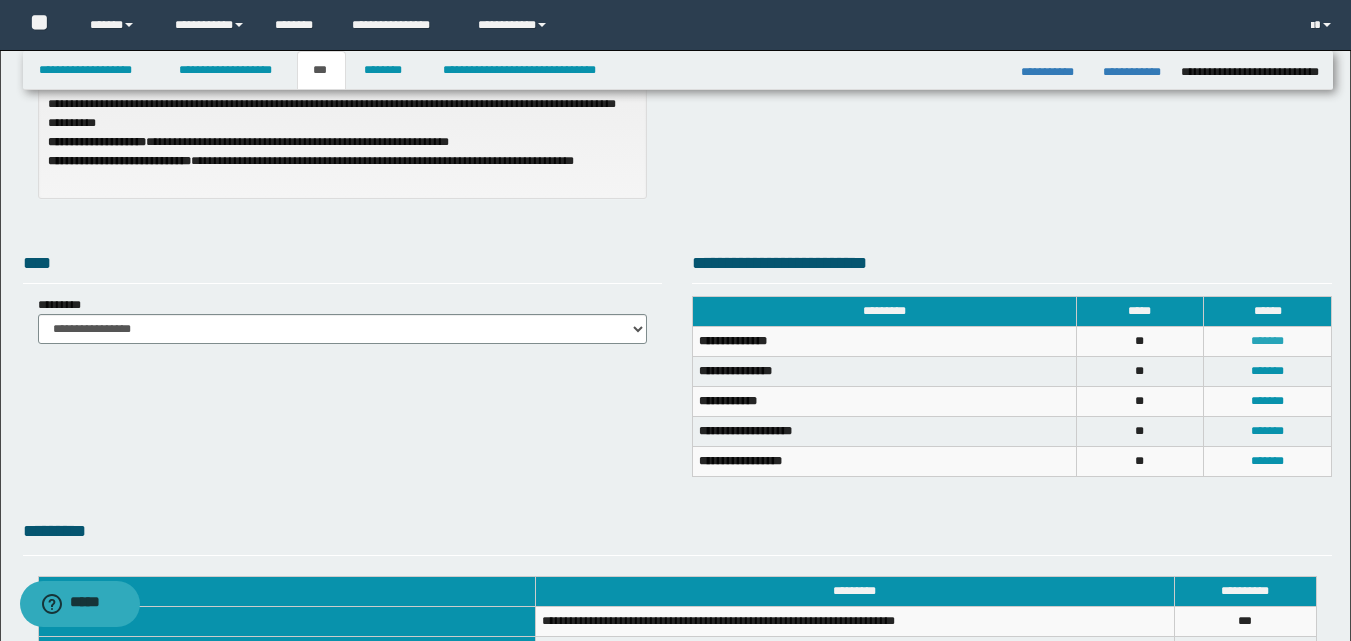 click on "*******" at bounding box center [1267, 341] 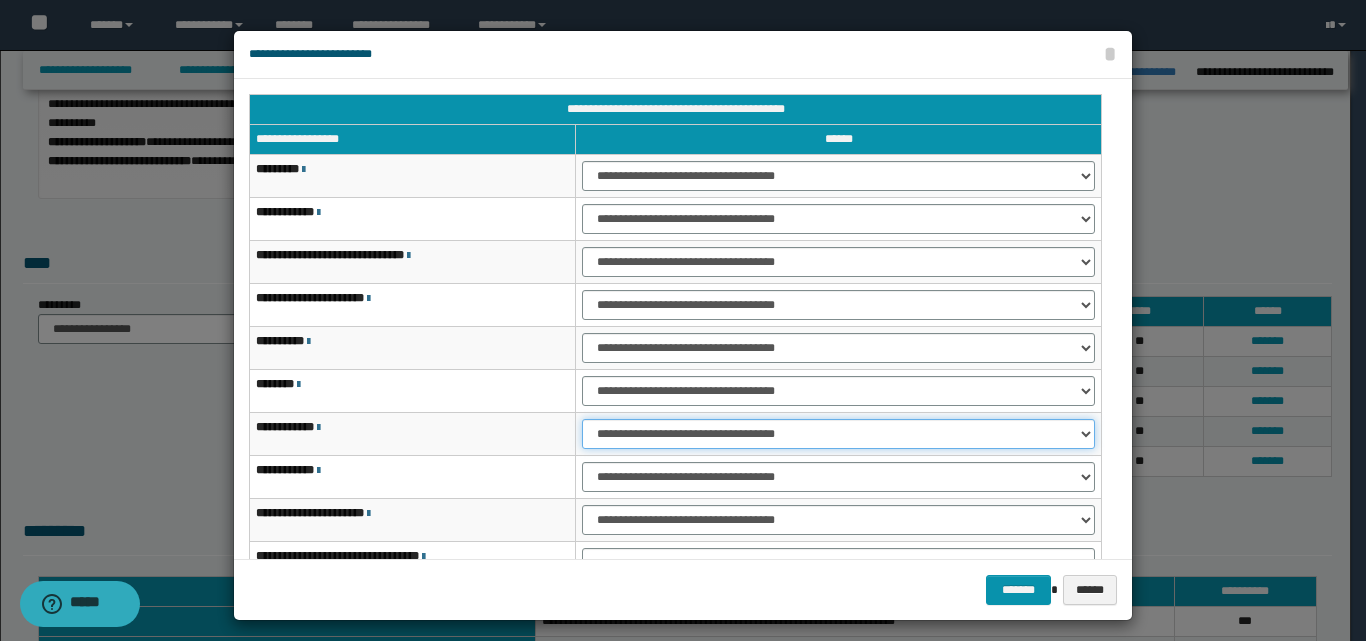 click on "**********" at bounding box center [838, 434] 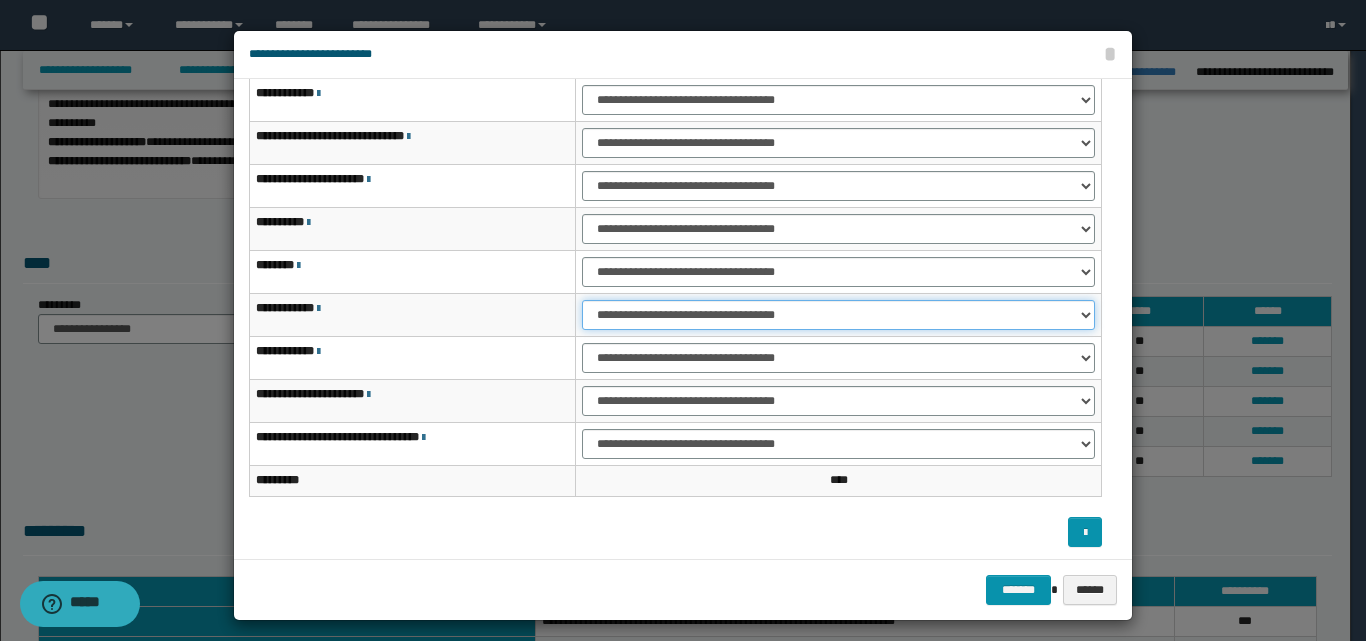 scroll, scrollTop: 121, scrollLeft: 0, axis: vertical 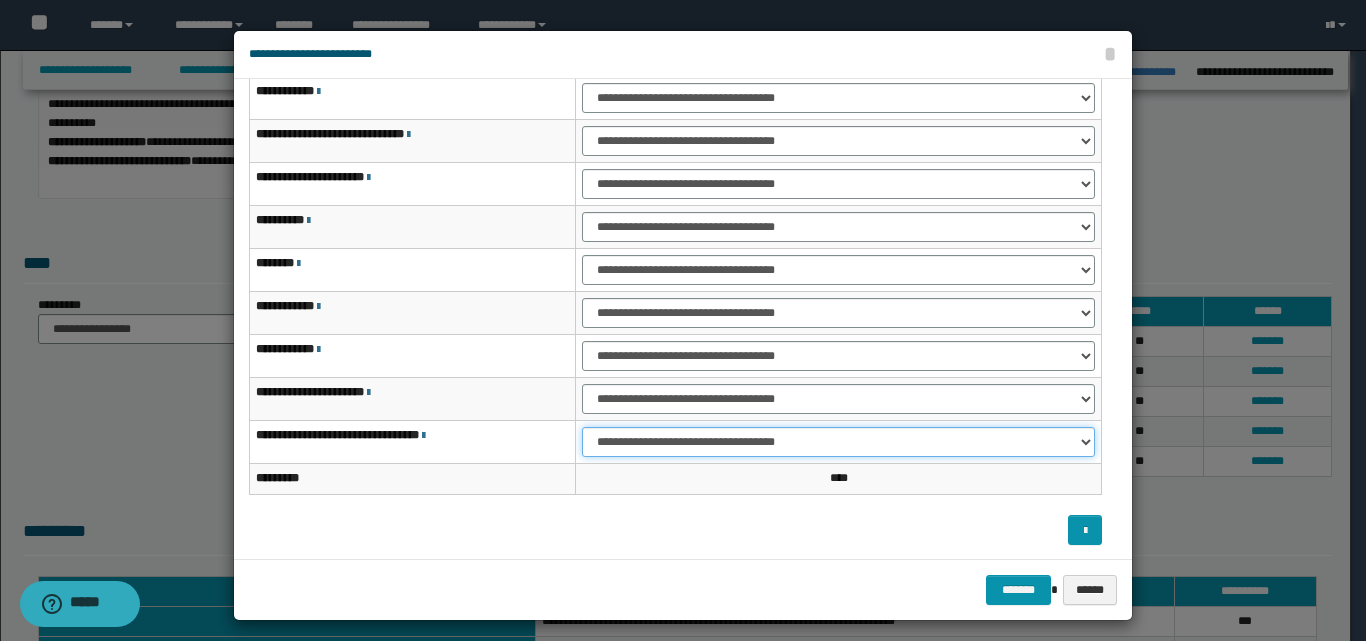 click on "**********" at bounding box center [838, 442] 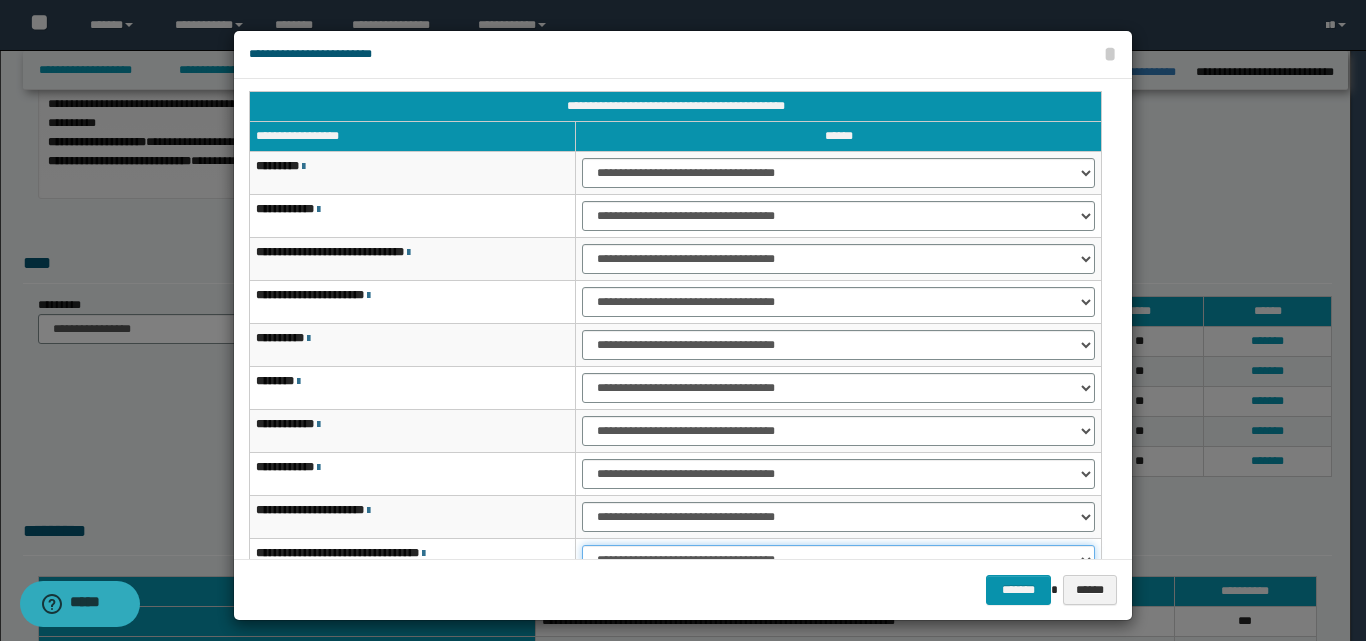 scroll, scrollTop: 0, scrollLeft: 0, axis: both 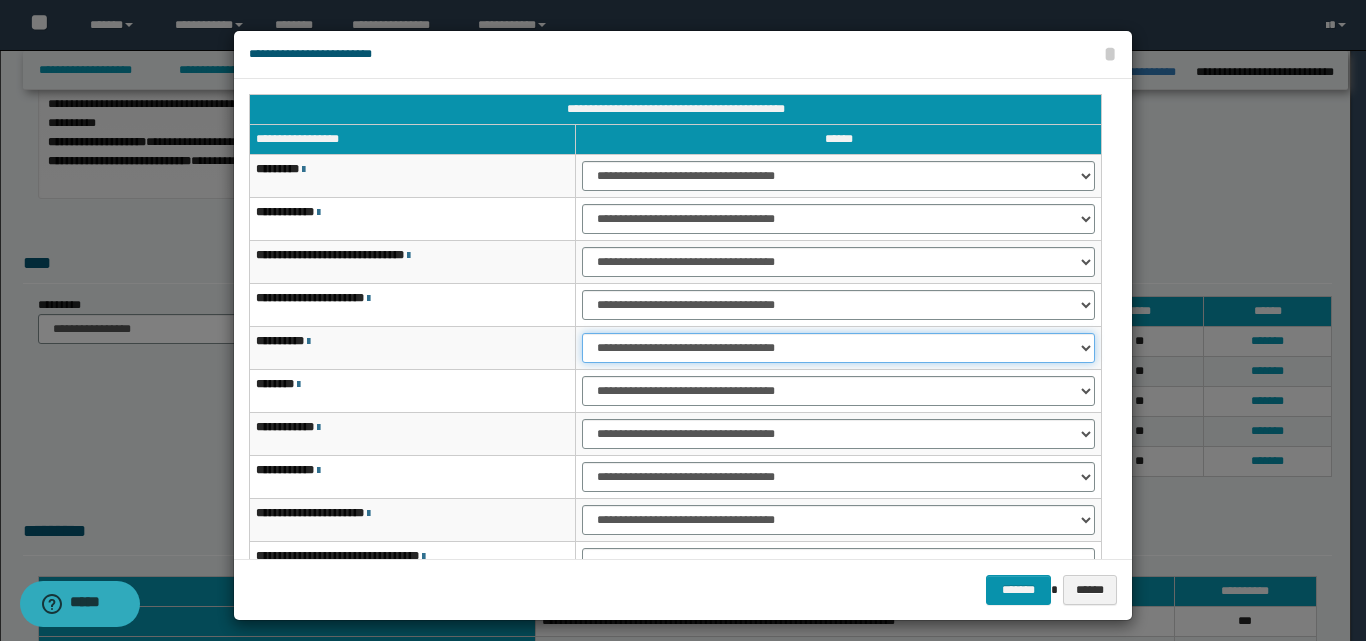 click on "**********" at bounding box center [838, 348] 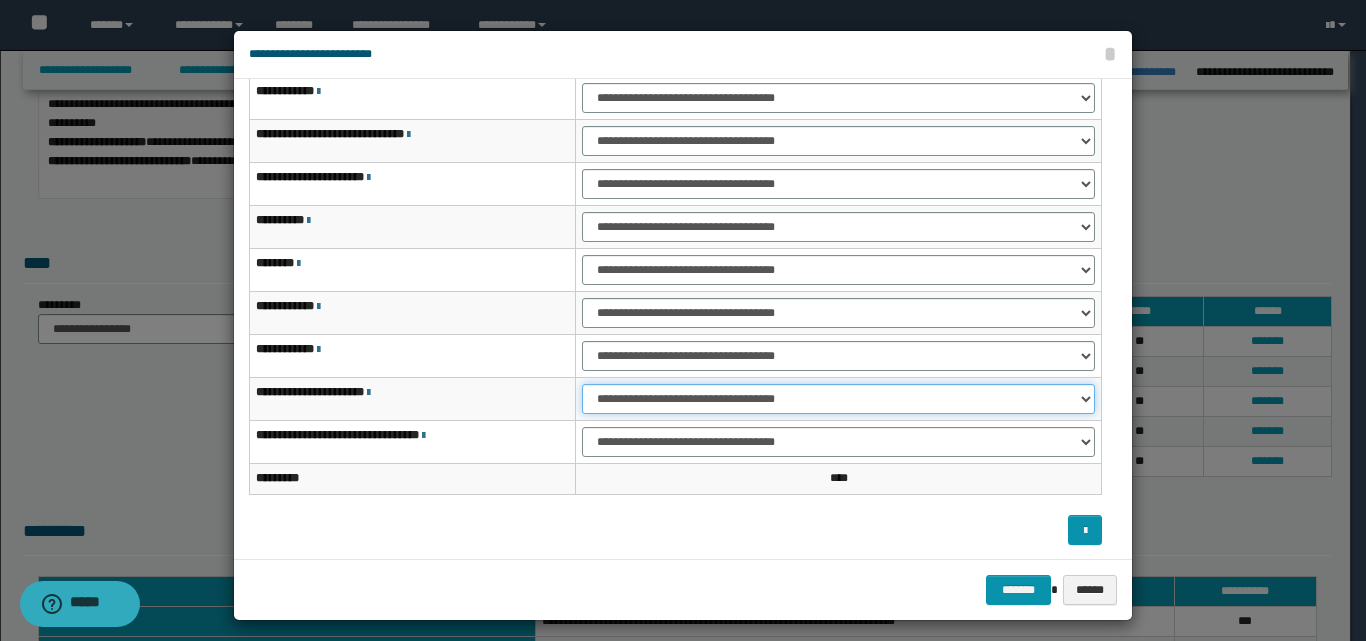 click on "**********" at bounding box center (838, 399) 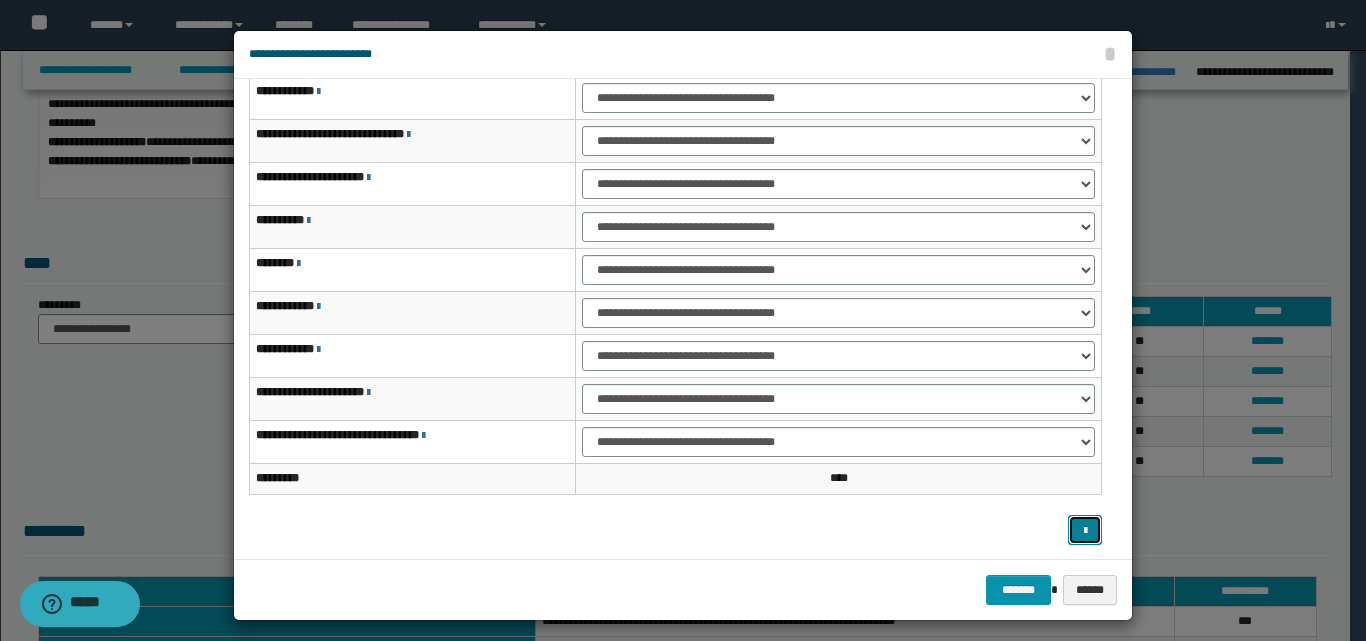click at bounding box center [1085, 531] 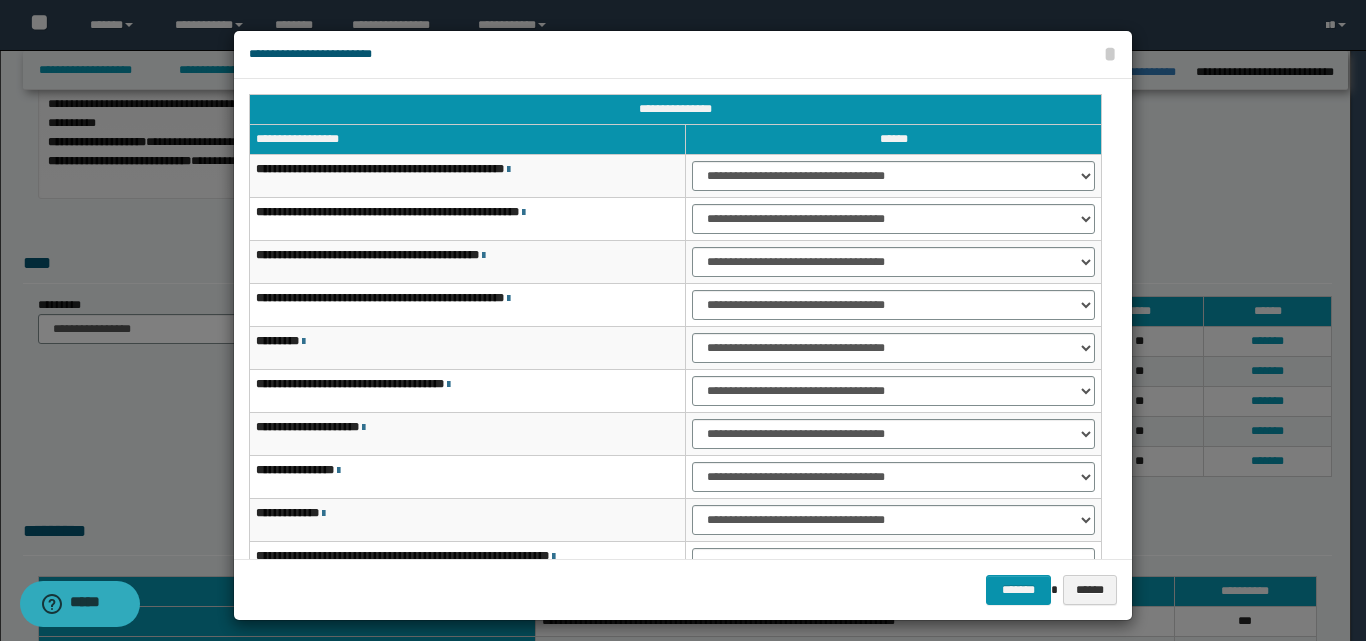 scroll, scrollTop: 100, scrollLeft: 0, axis: vertical 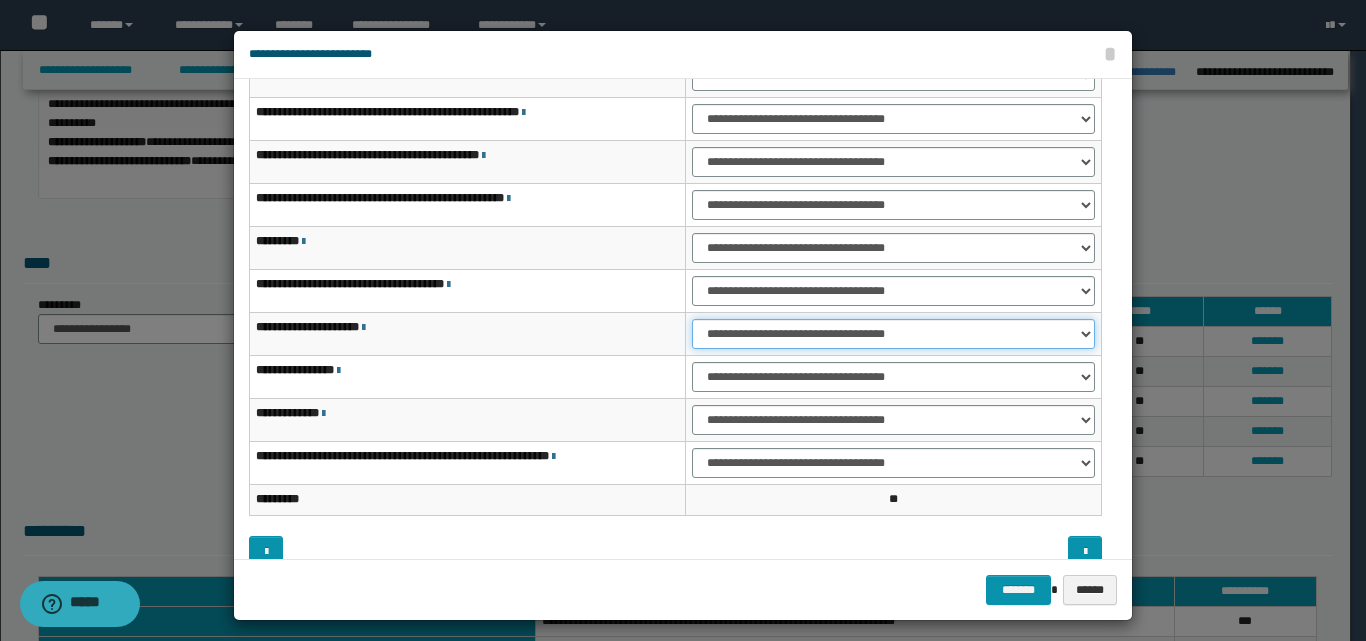 click on "**********" at bounding box center [893, 334] 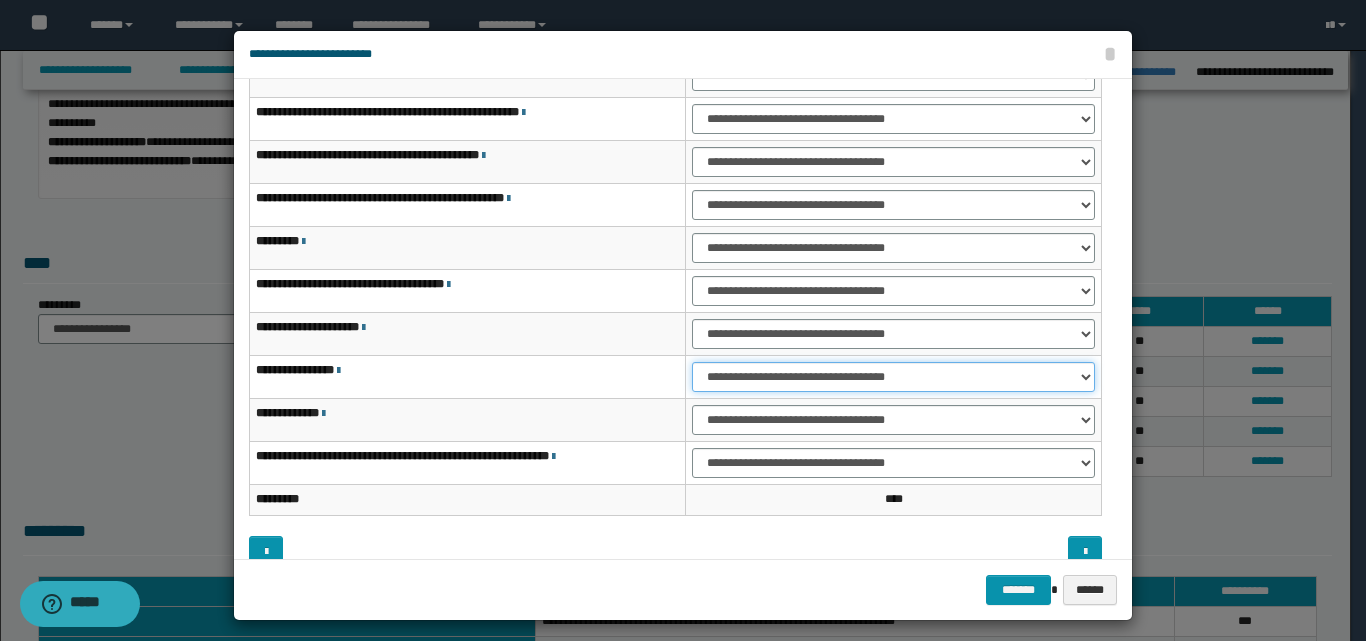 click on "**********" at bounding box center [893, 377] 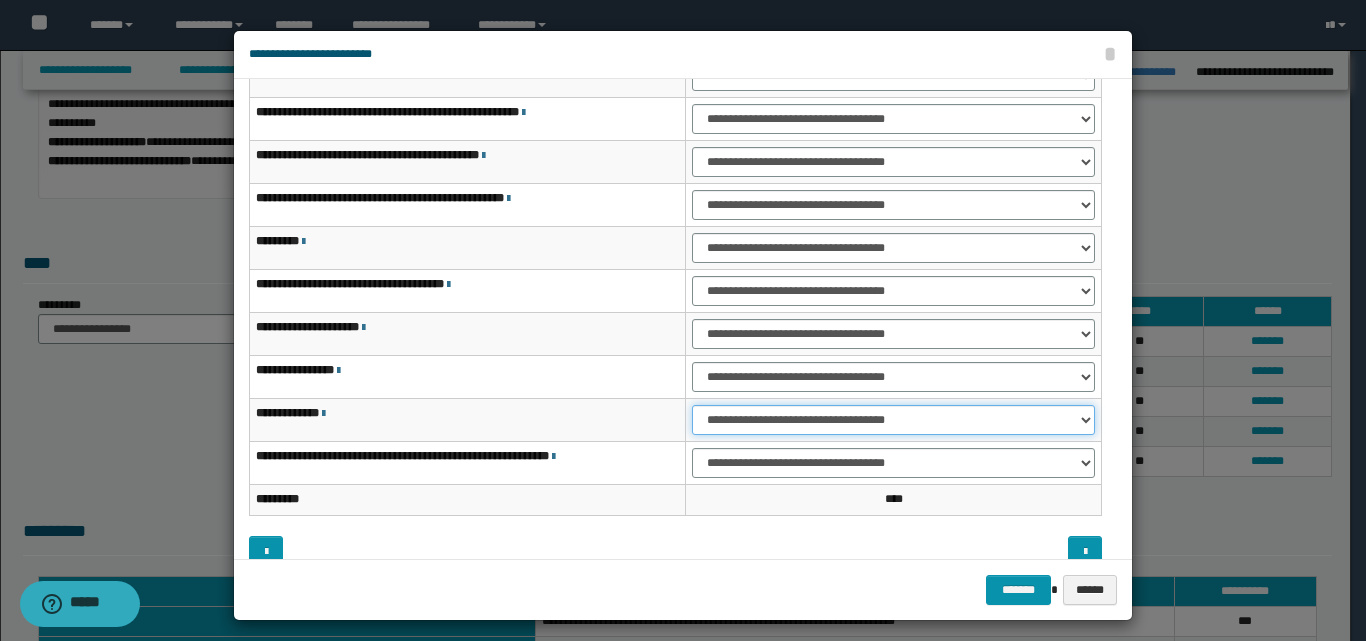 click on "**********" at bounding box center (893, 420) 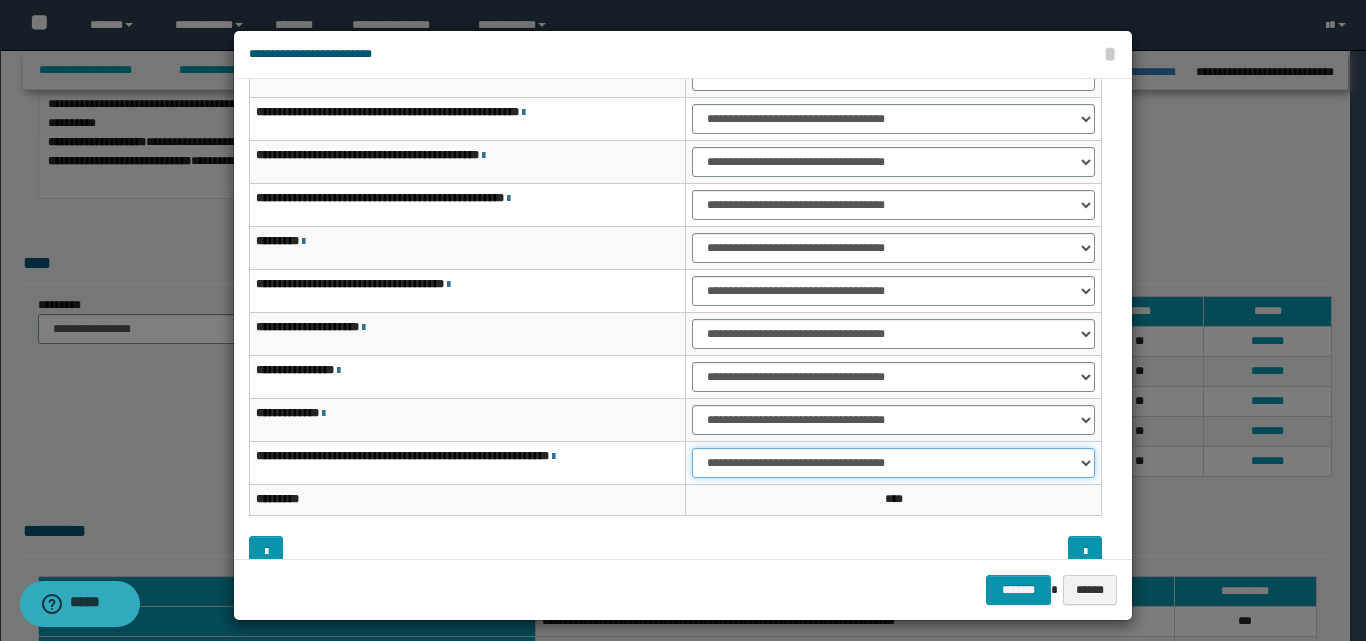 click on "**********" at bounding box center [893, 463] 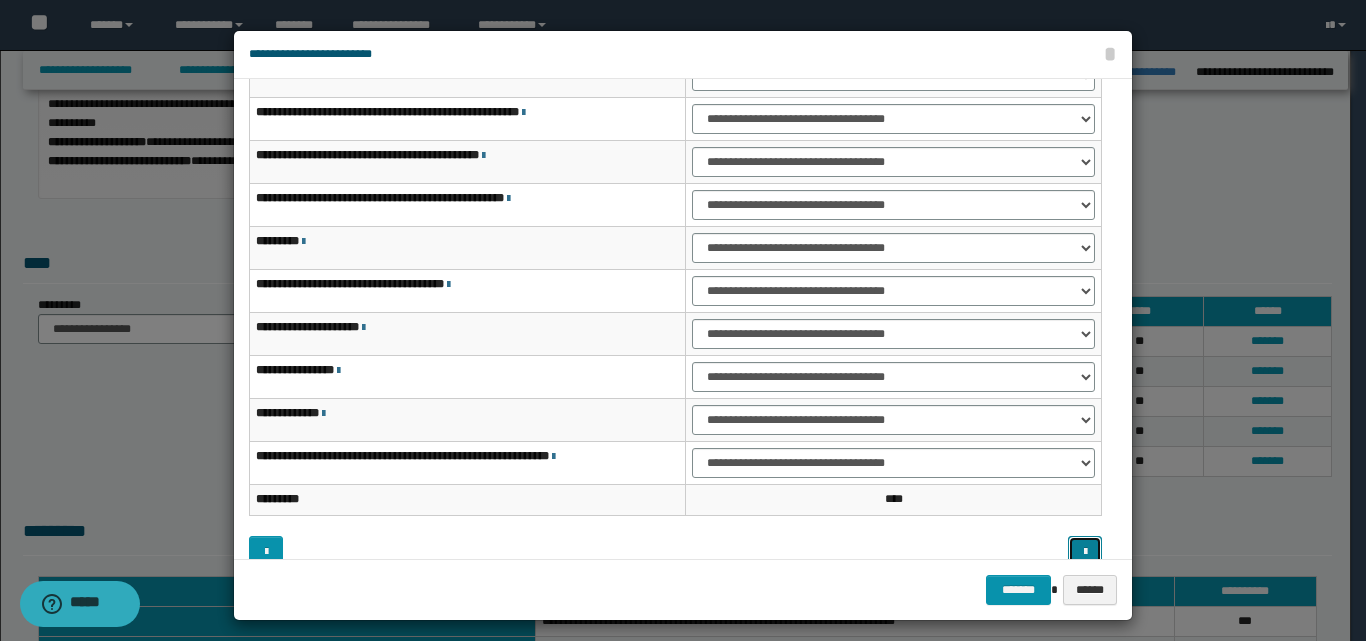 click at bounding box center (1085, 551) 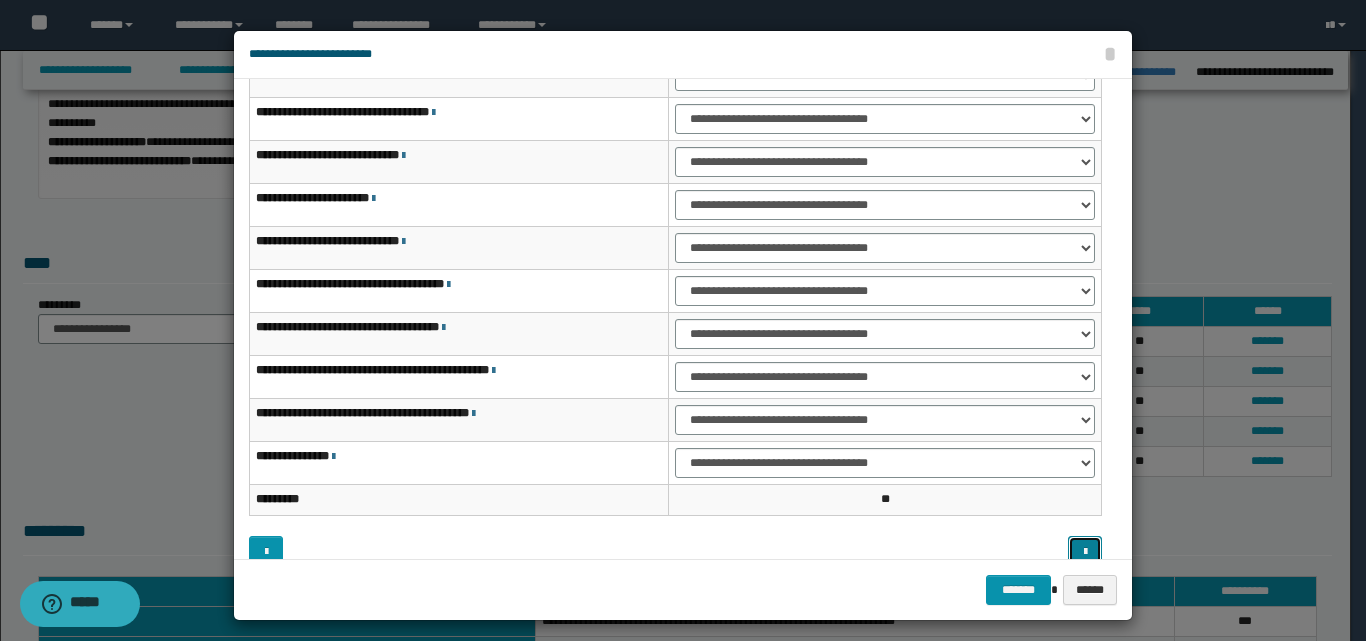 scroll, scrollTop: 0, scrollLeft: 0, axis: both 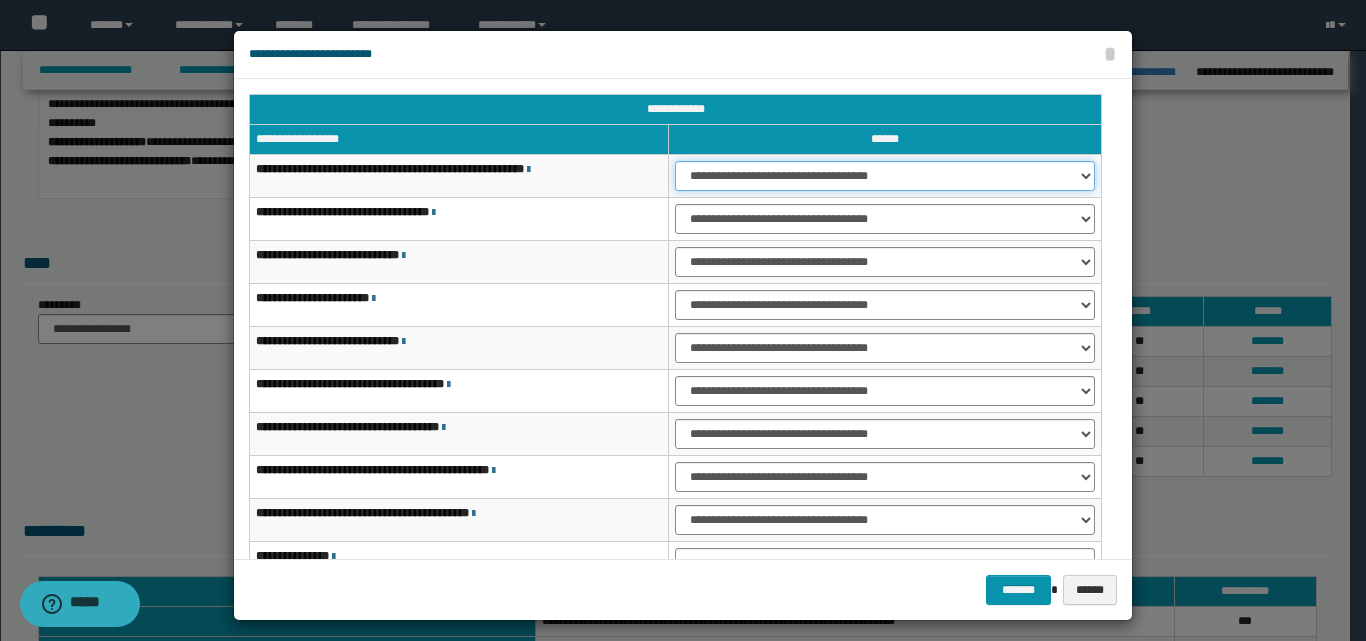 click on "**********" at bounding box center (885, 176) 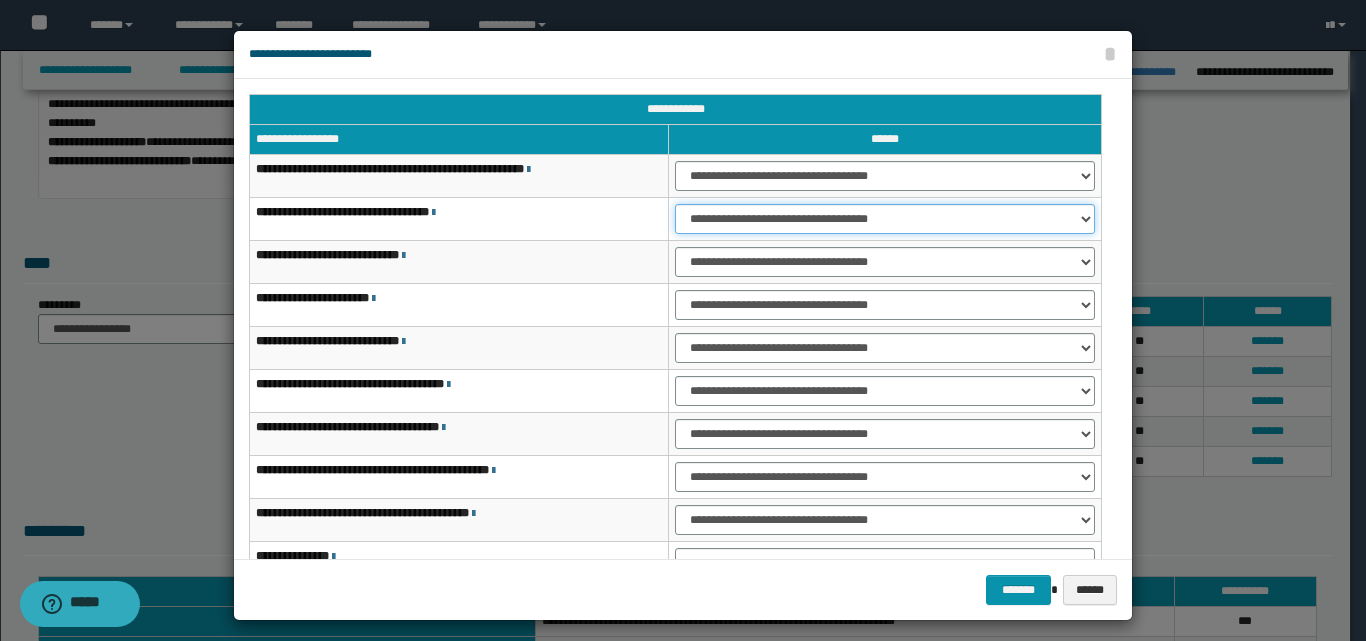 click on "**********" at bounding box center (885, 219) 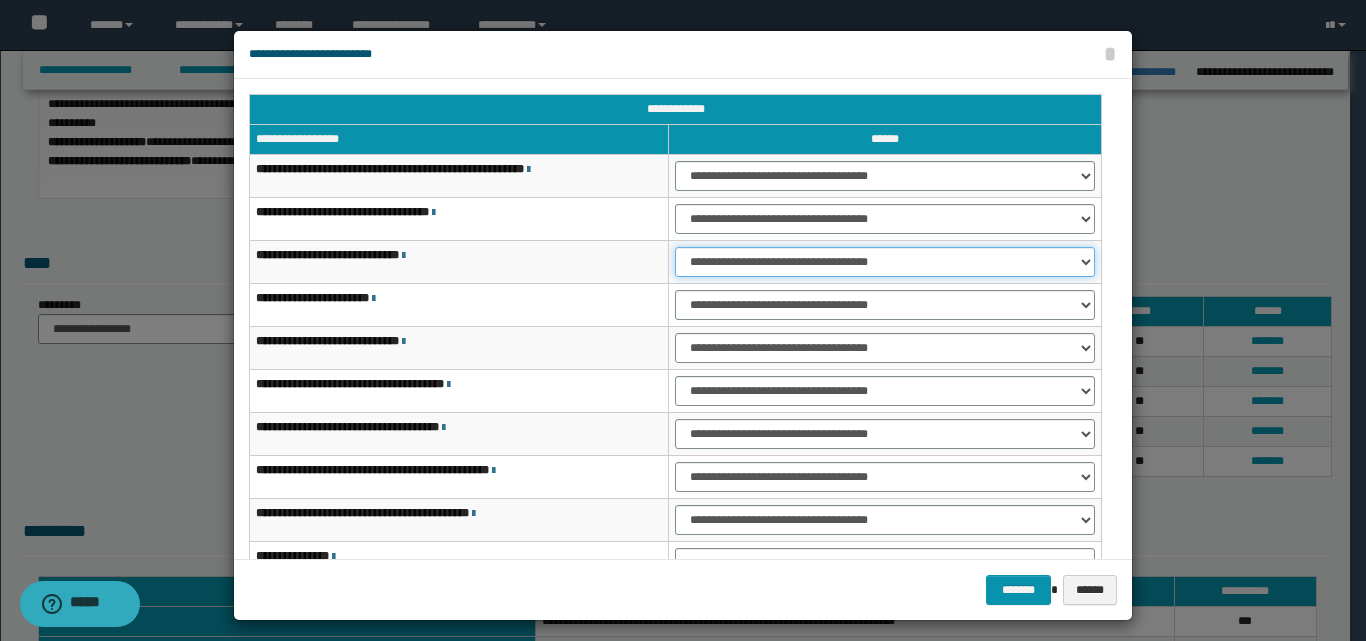 click on "**********" at bounding box center (885, 262) 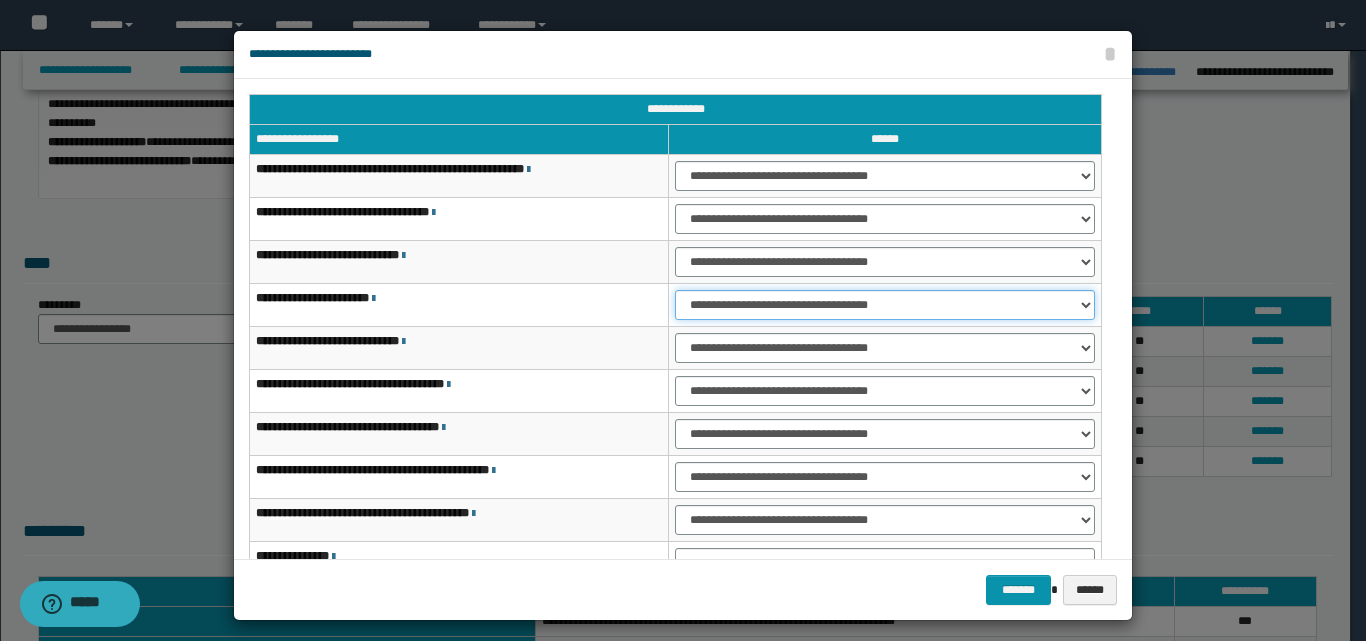 click on "**********" at bounding box center (885, 305) 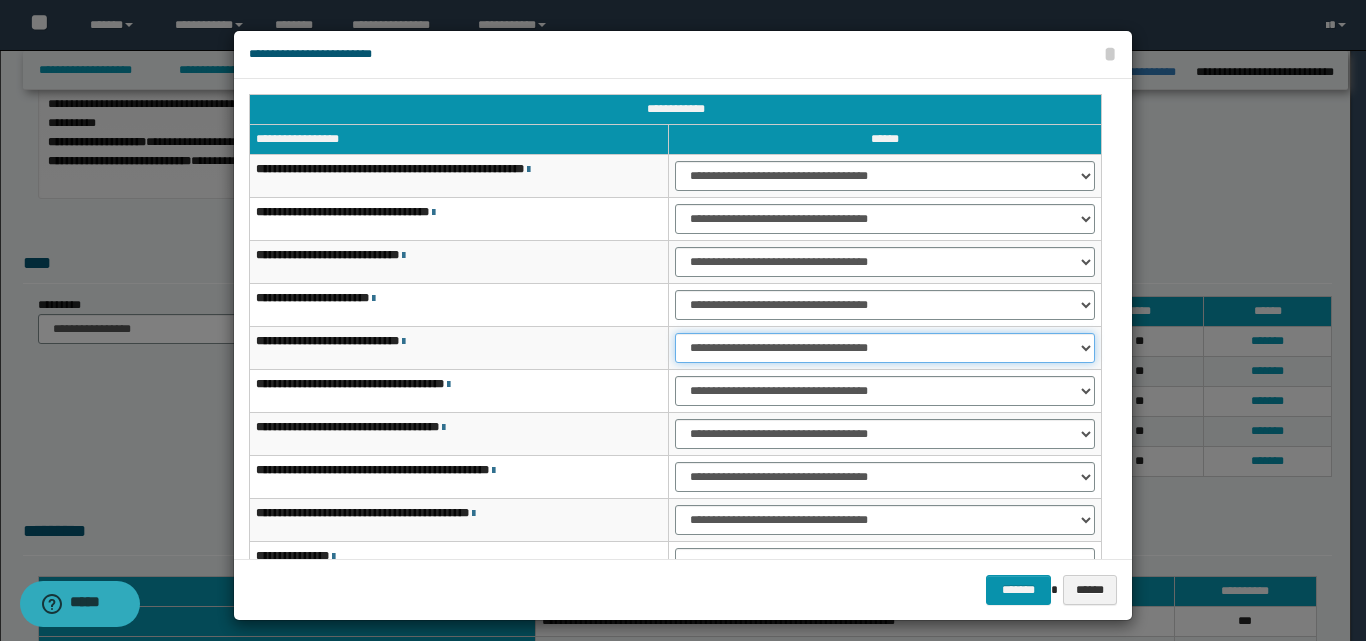 click on "**********" at bounding box center (885, 348) 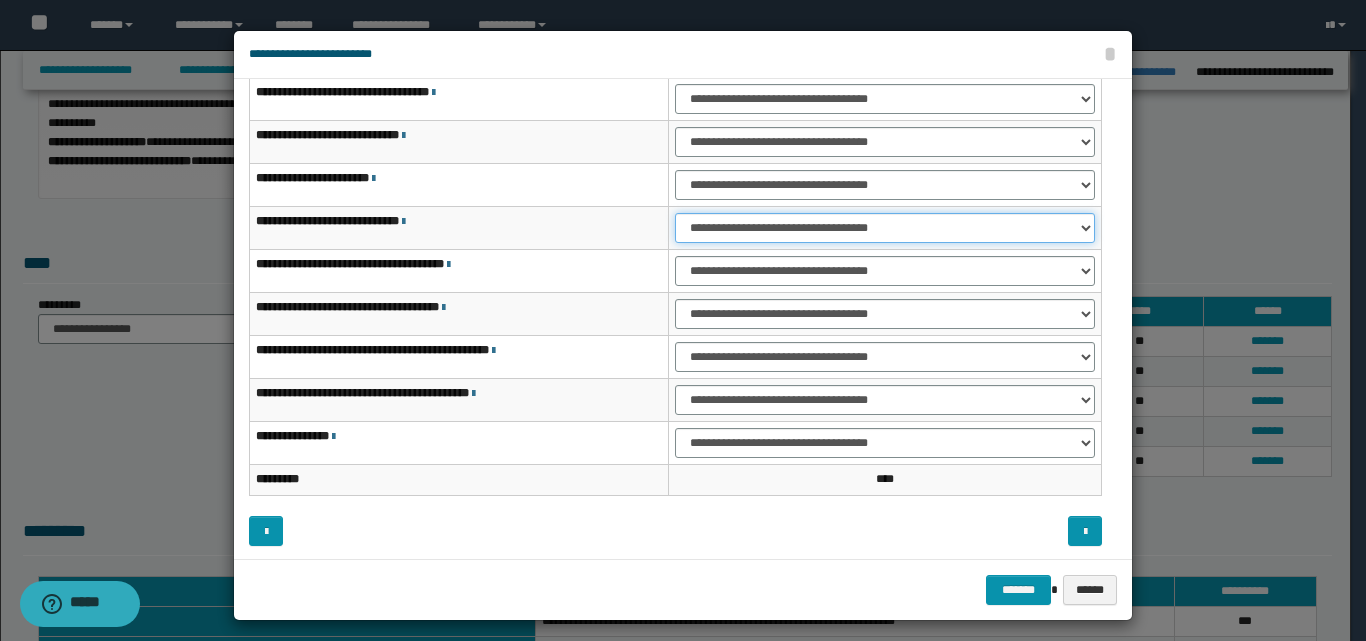 scroll, scrollTop: 121, scrollLeft: 0, axis: vertical 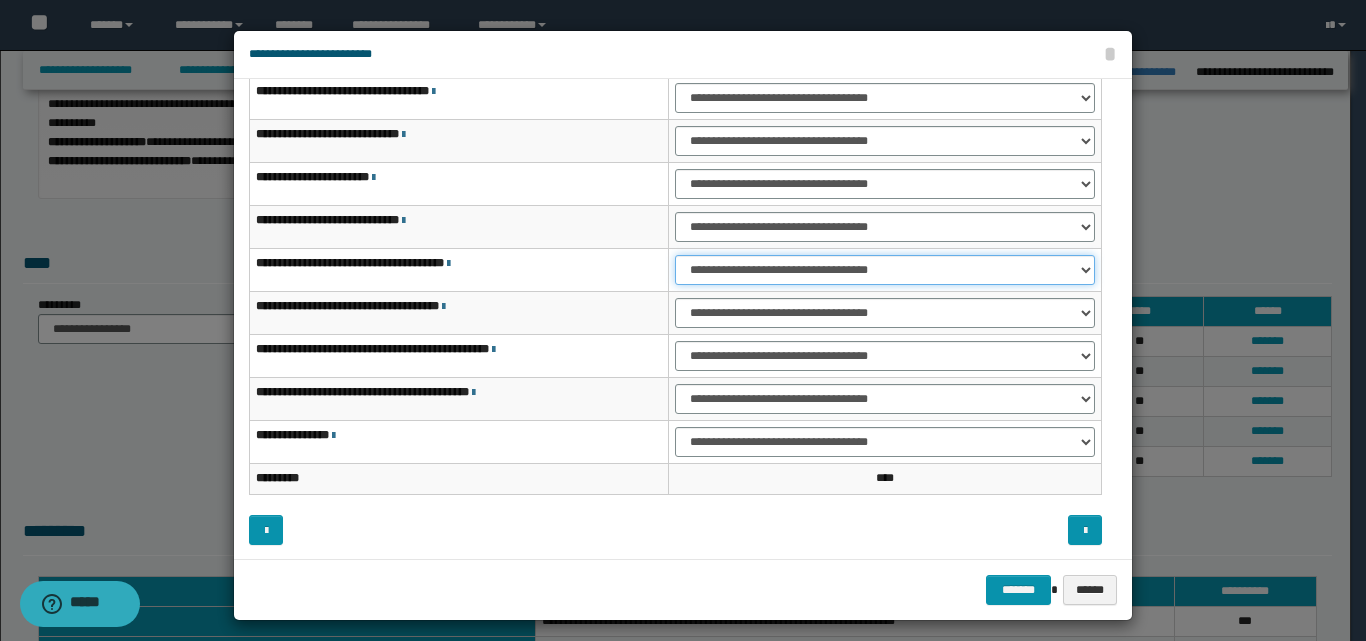 click on "**********" at bounding box center [885, 270] 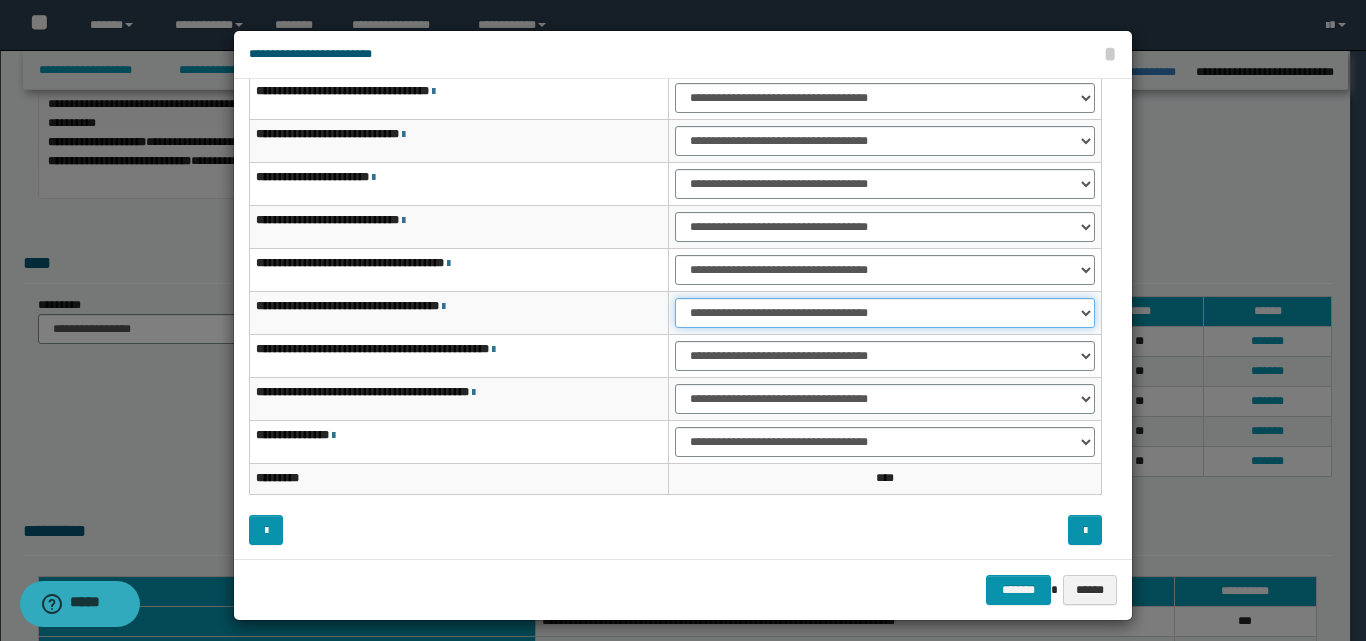 click on "**********" at bounding box center [885, 313] 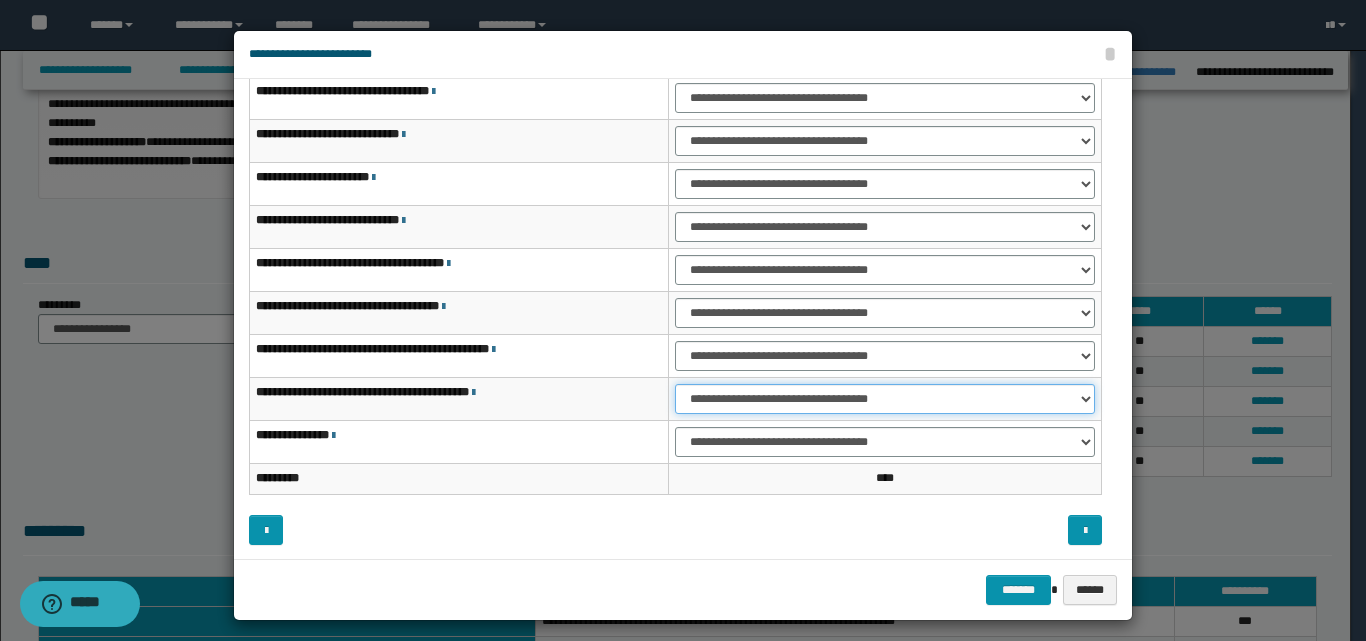 click on "**********" at bounding box center [885, 399] 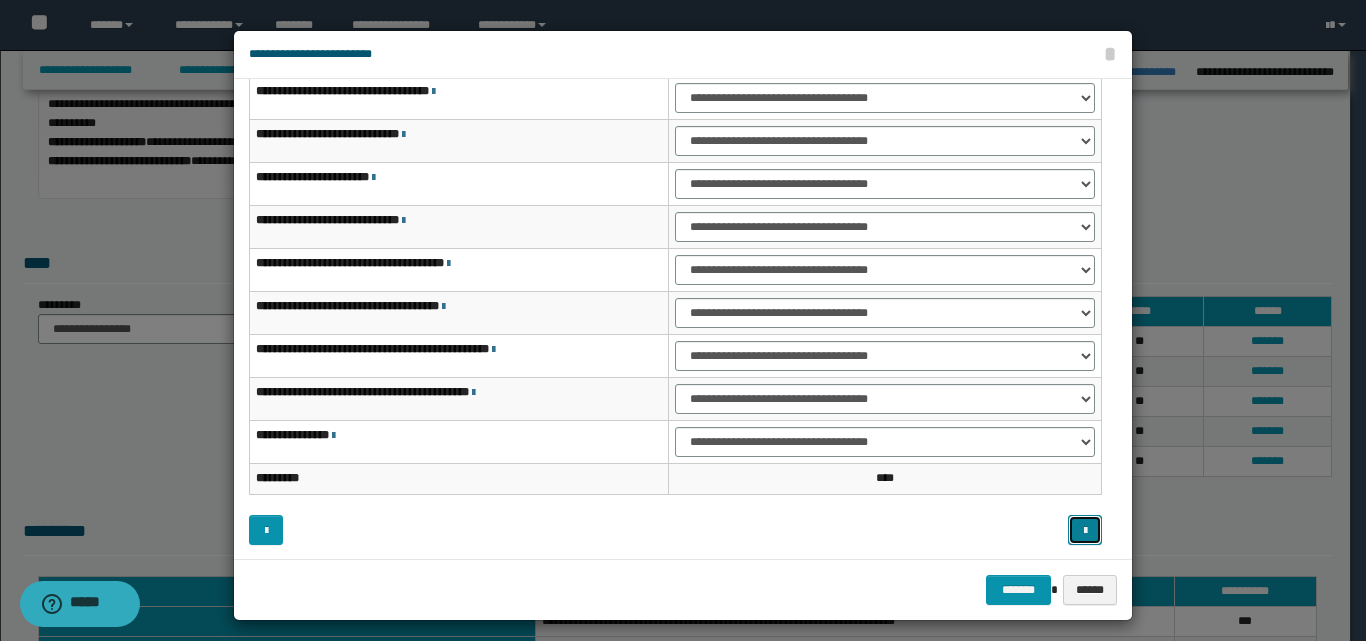 click at bounding box center [1085, 531] 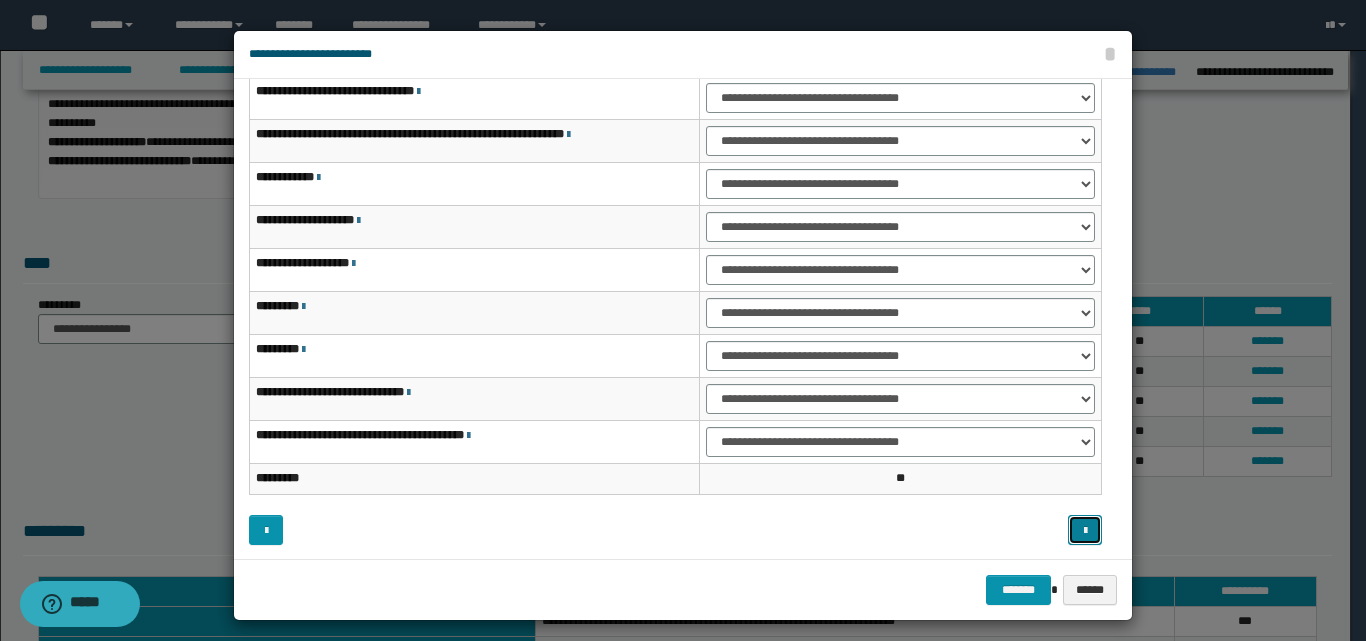 scroll, scrollTop: 0, scrollLeft: 0, axis: both 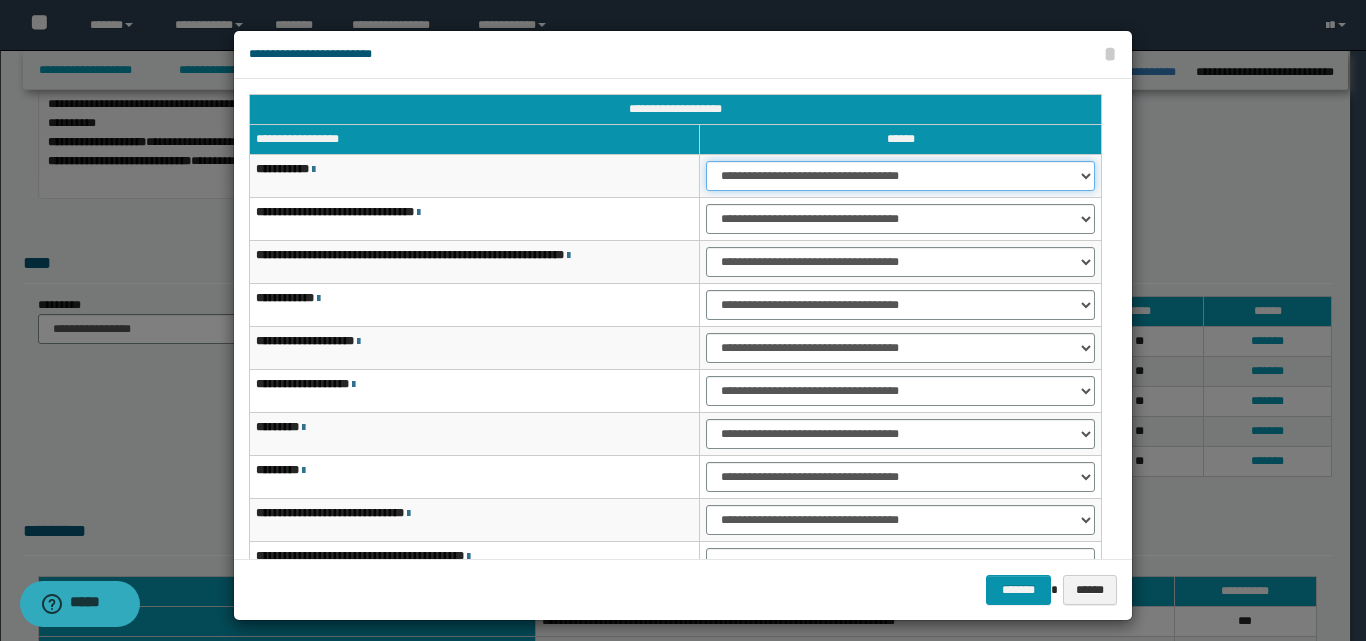 click on "**********" at bounding box center (900, 176) 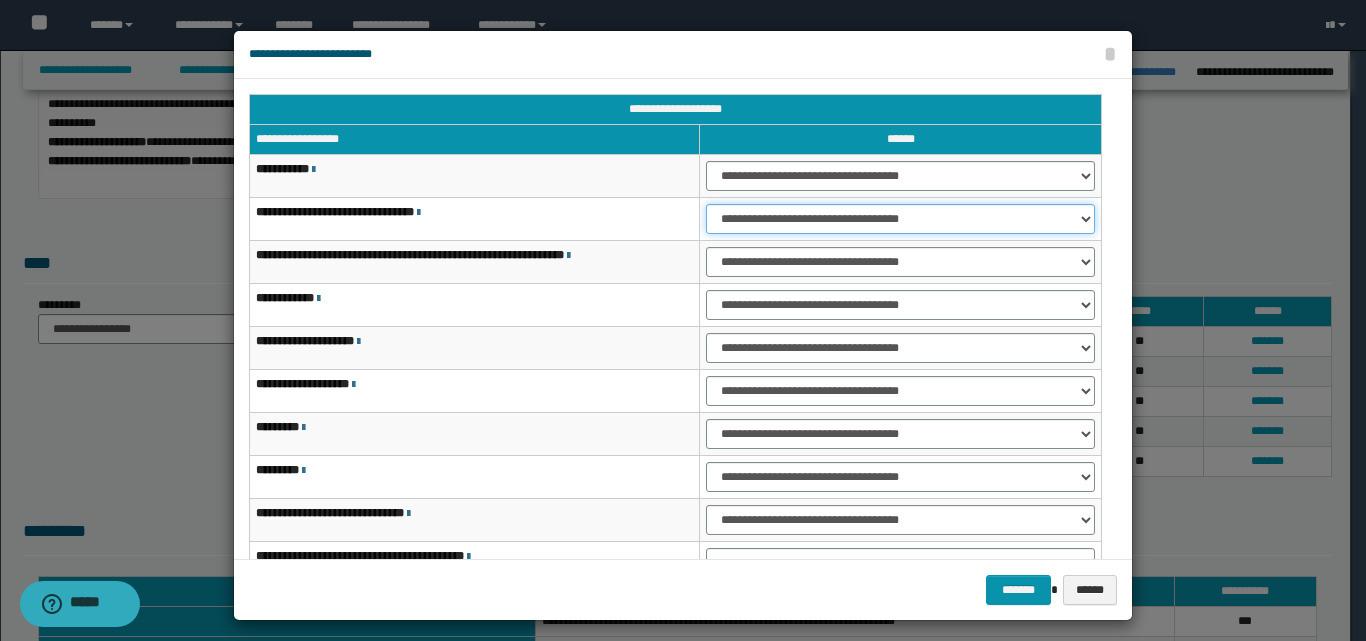 click on "**********" at bounding box center (900, 219) 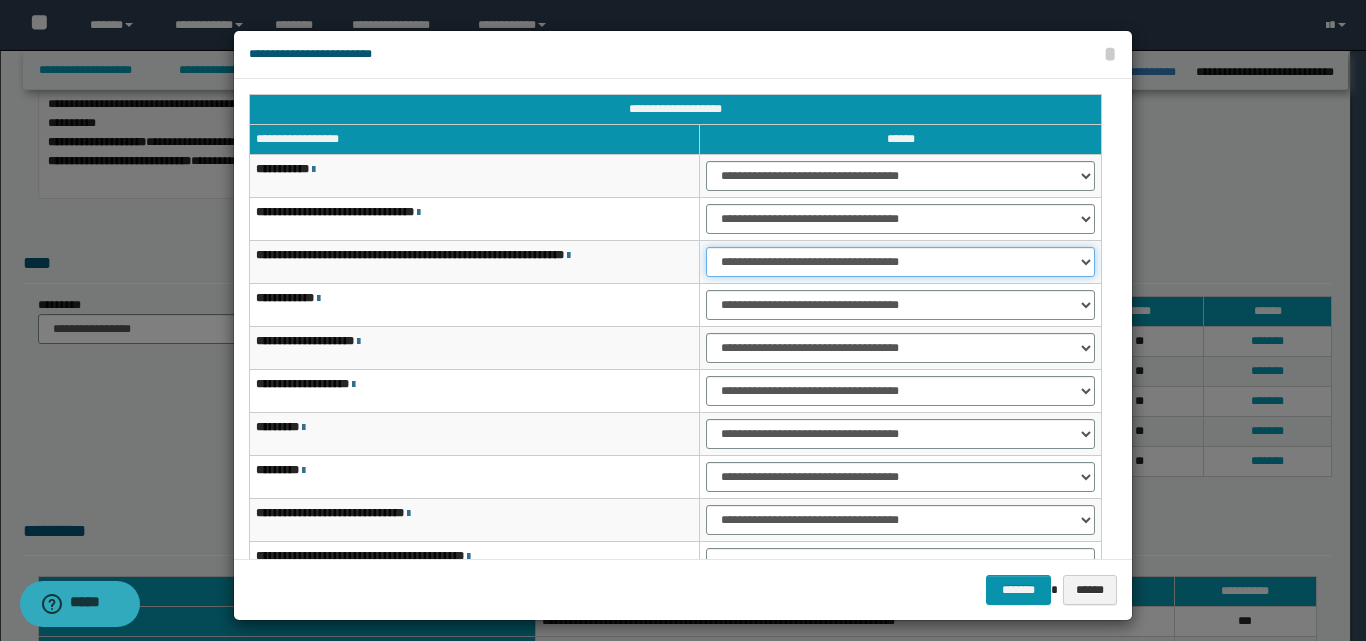 click on "**********" at bounding box center (900, 262) 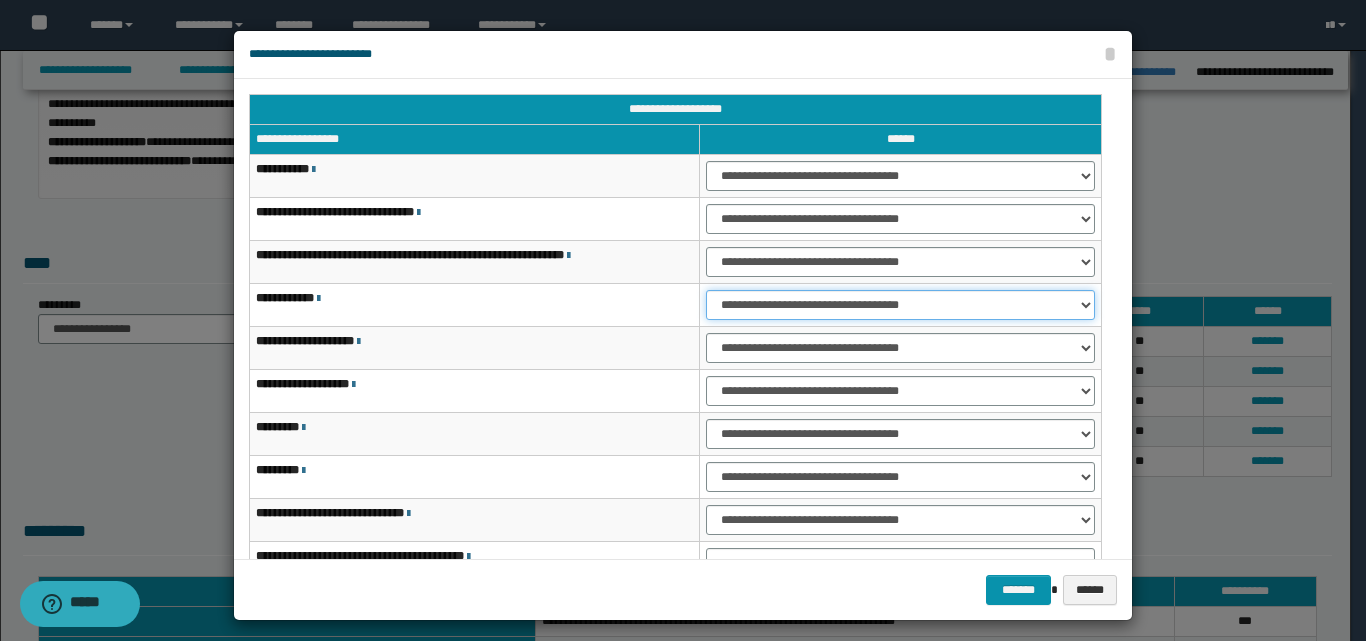 click on "**********" at bounding box center (900, 305) 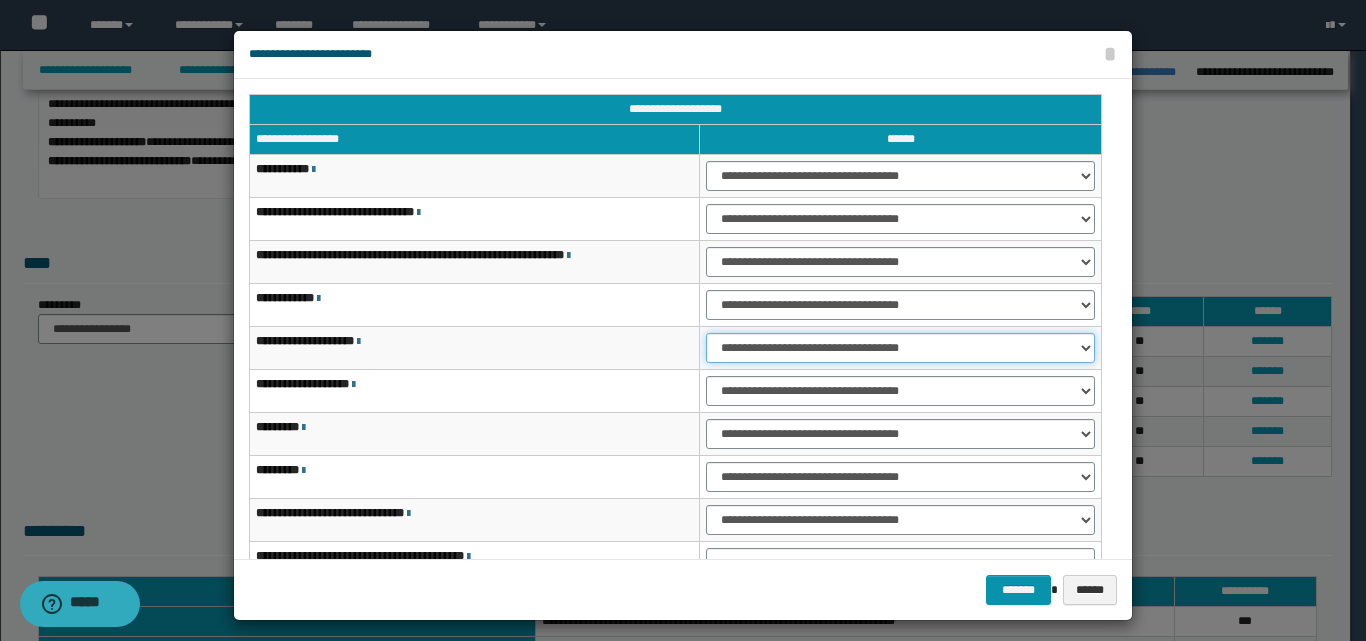 click on "**********" at bounding box center (900, 348) 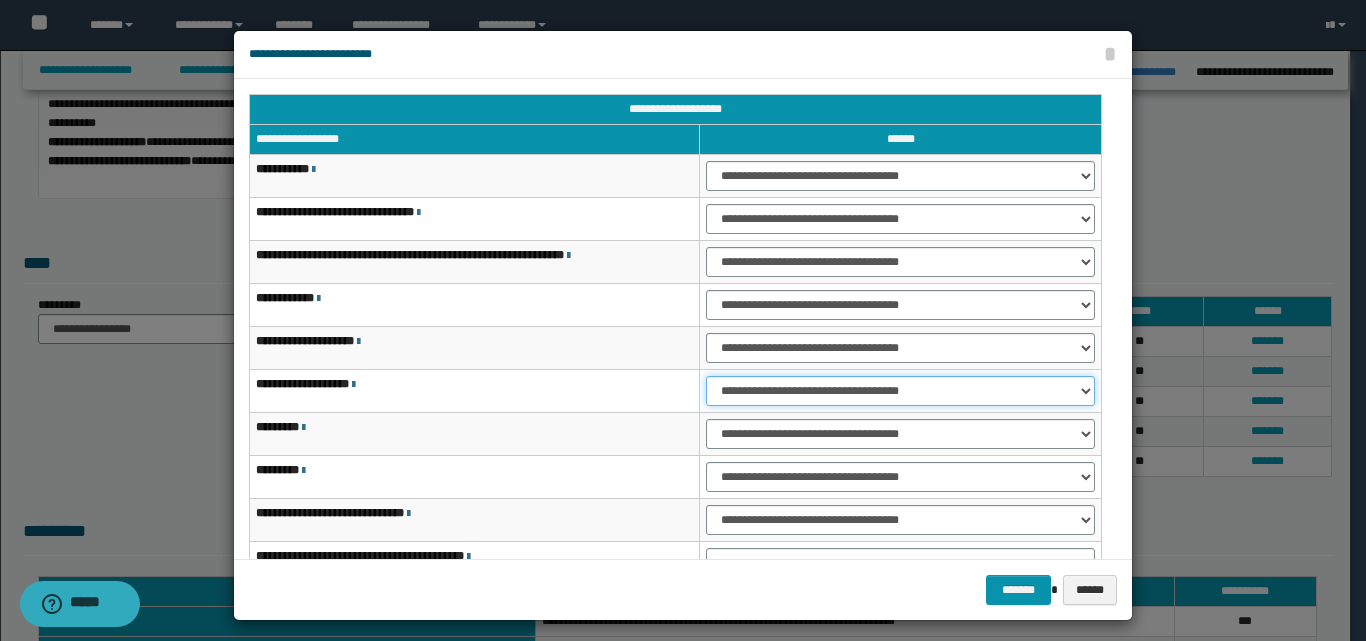 click on "**********" at bounding box center (900, 391) 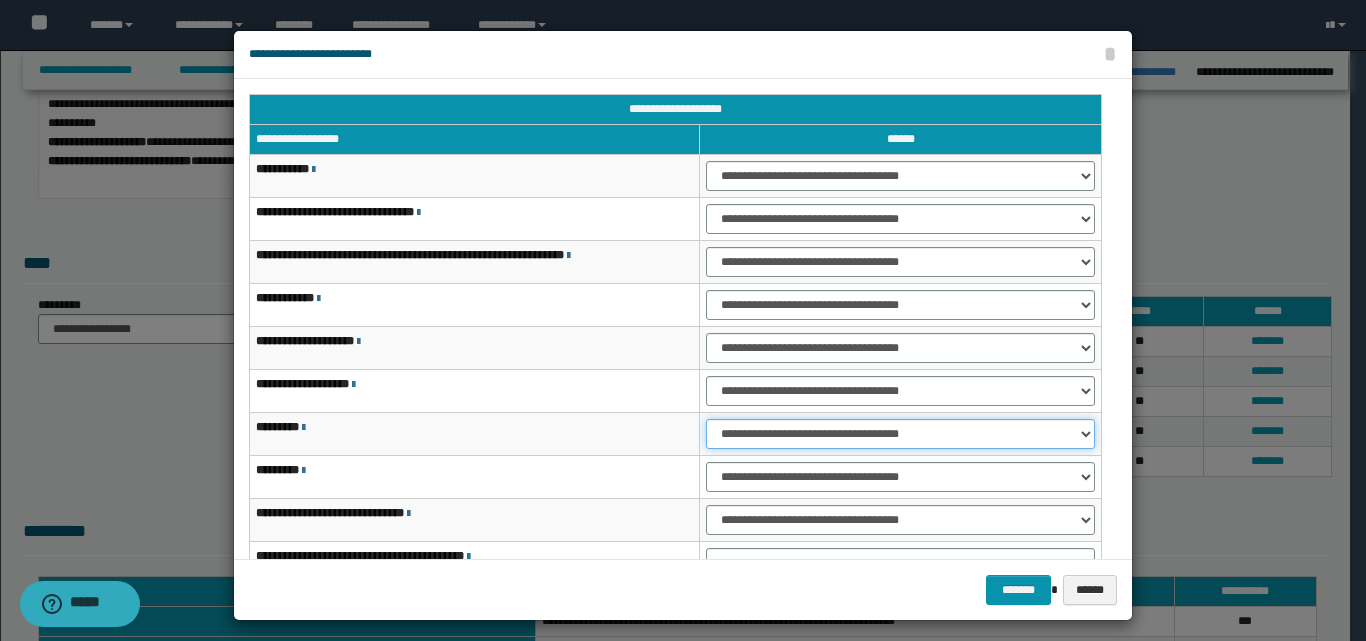click on "**********" at bounding box center [900, 434] 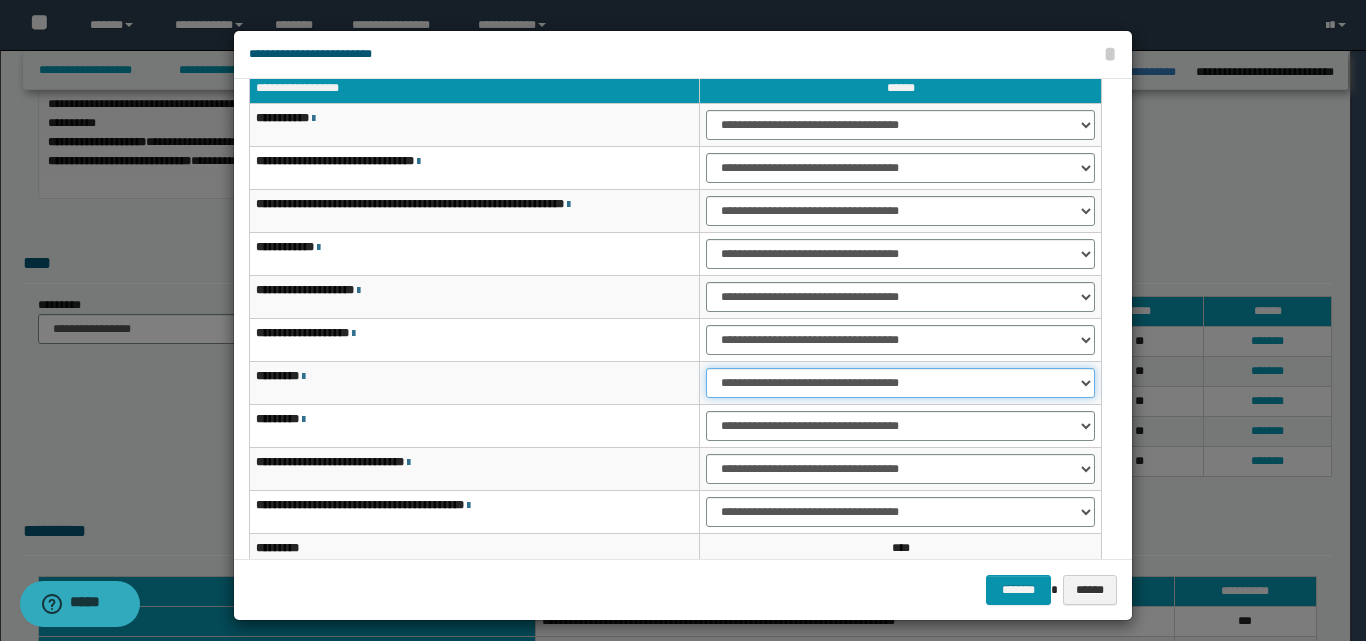 scroll, scrollTop: 121, scrollLeft: 0, axis: vertical 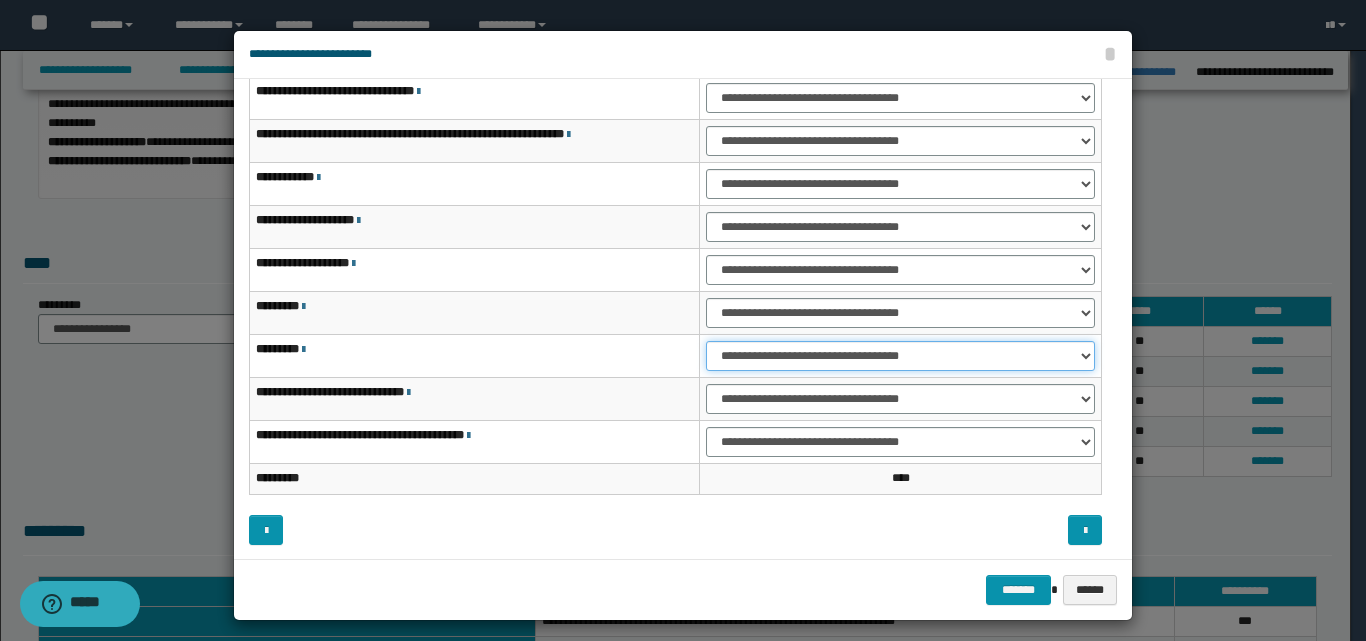click on "**********" at bounding box center [900, 356] 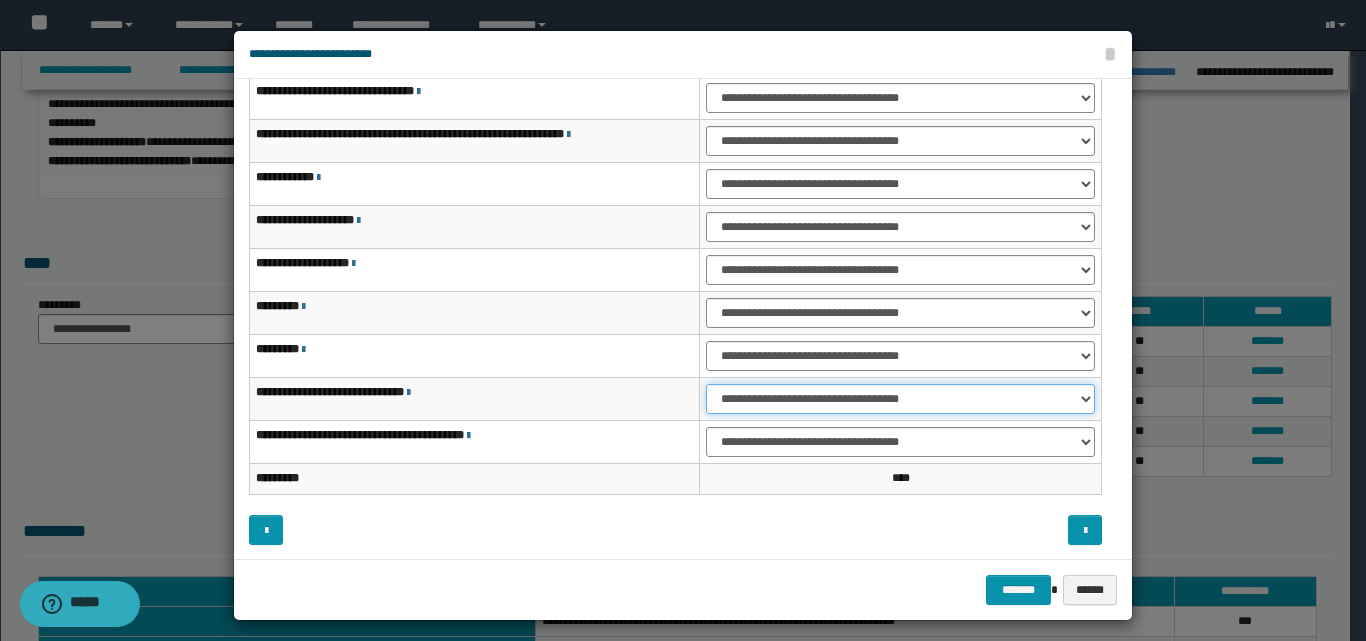 click on "**********" at bounding box center (900, 399) 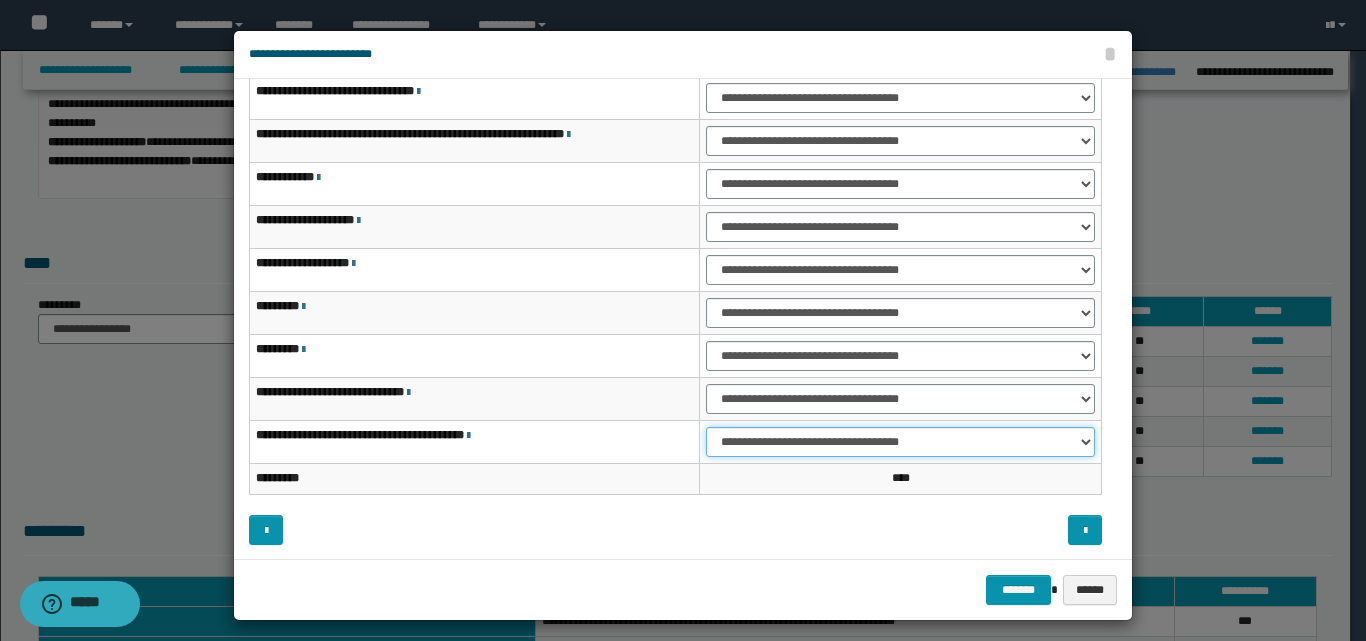 click on "**********" at bounding box center [900, 442] 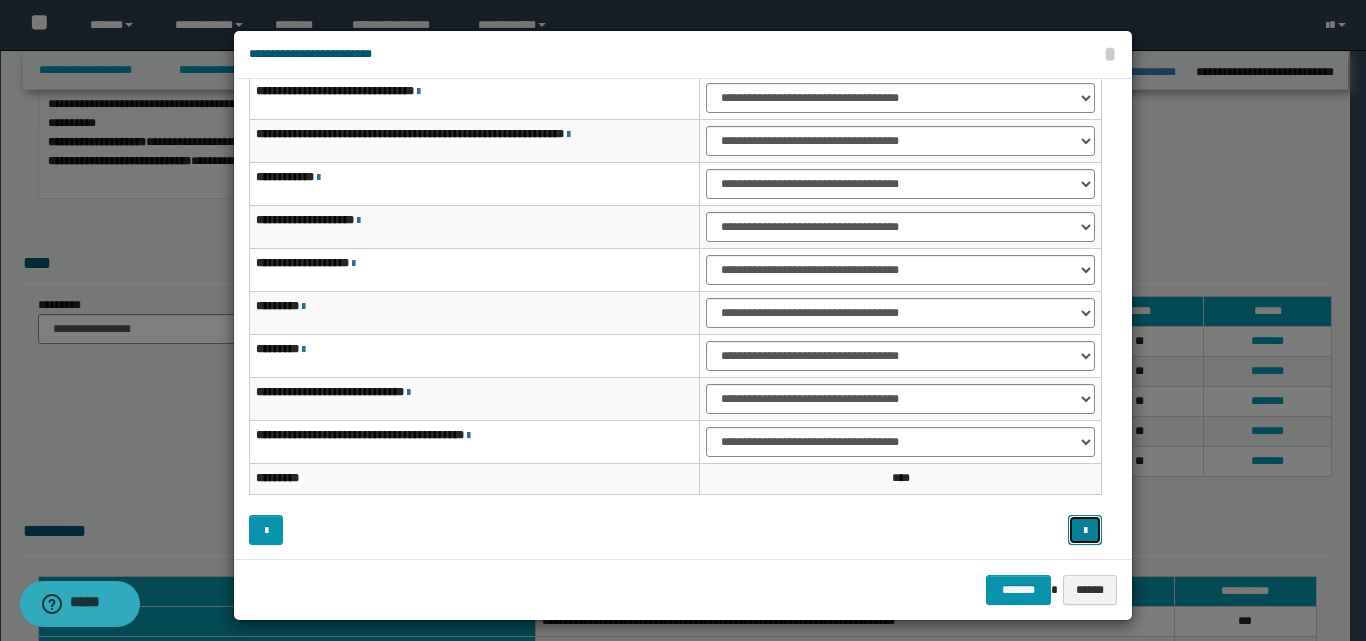 click at bounding box center (1085, 531) 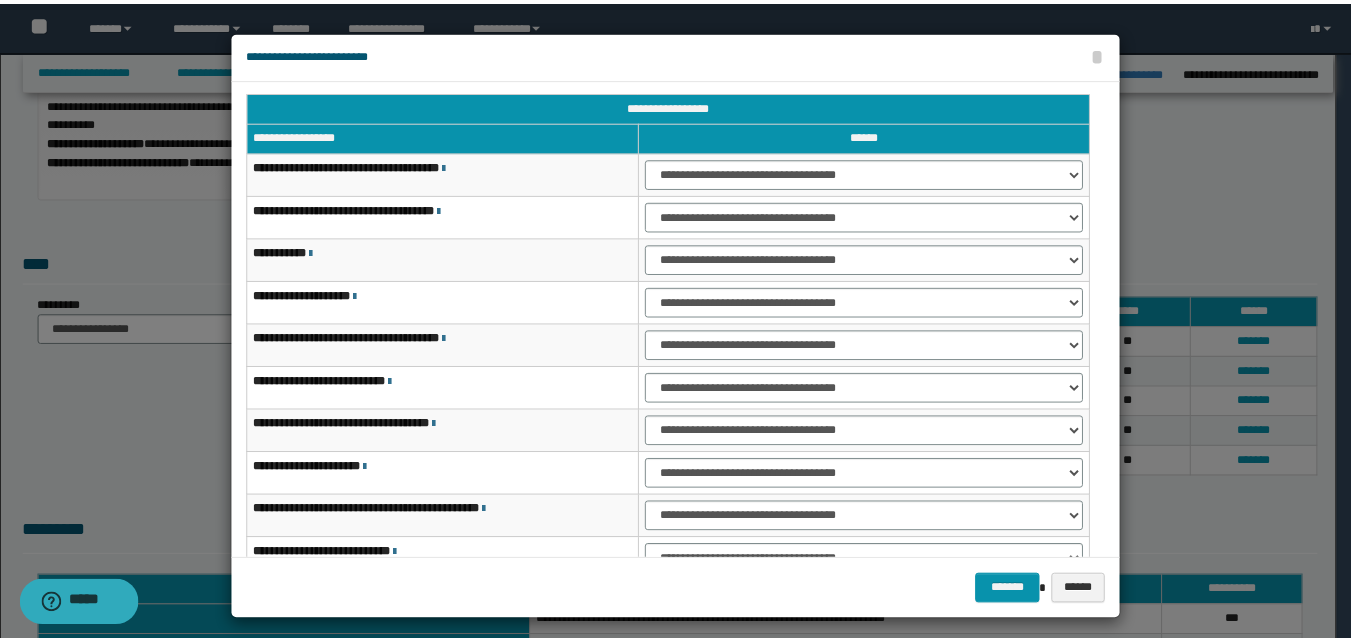 scroll, scrollTop: 0, scrollLeft: 0, axis: both 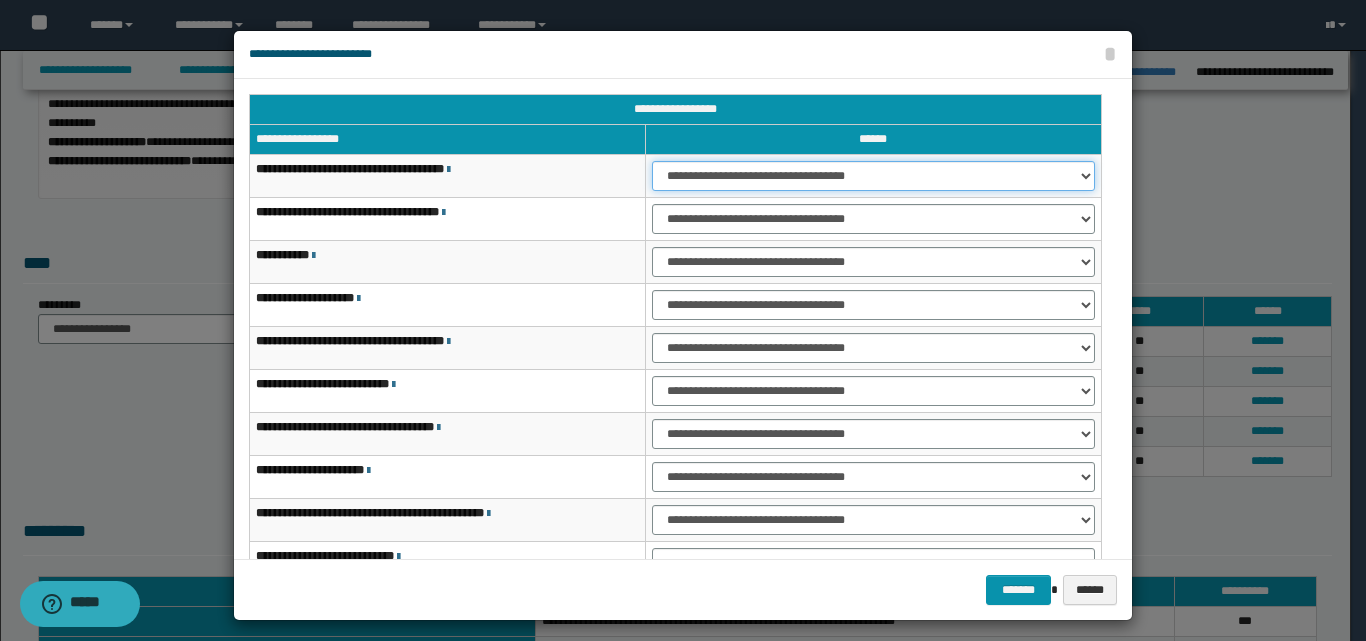 click on "**********" at bounding box center (873, 176) 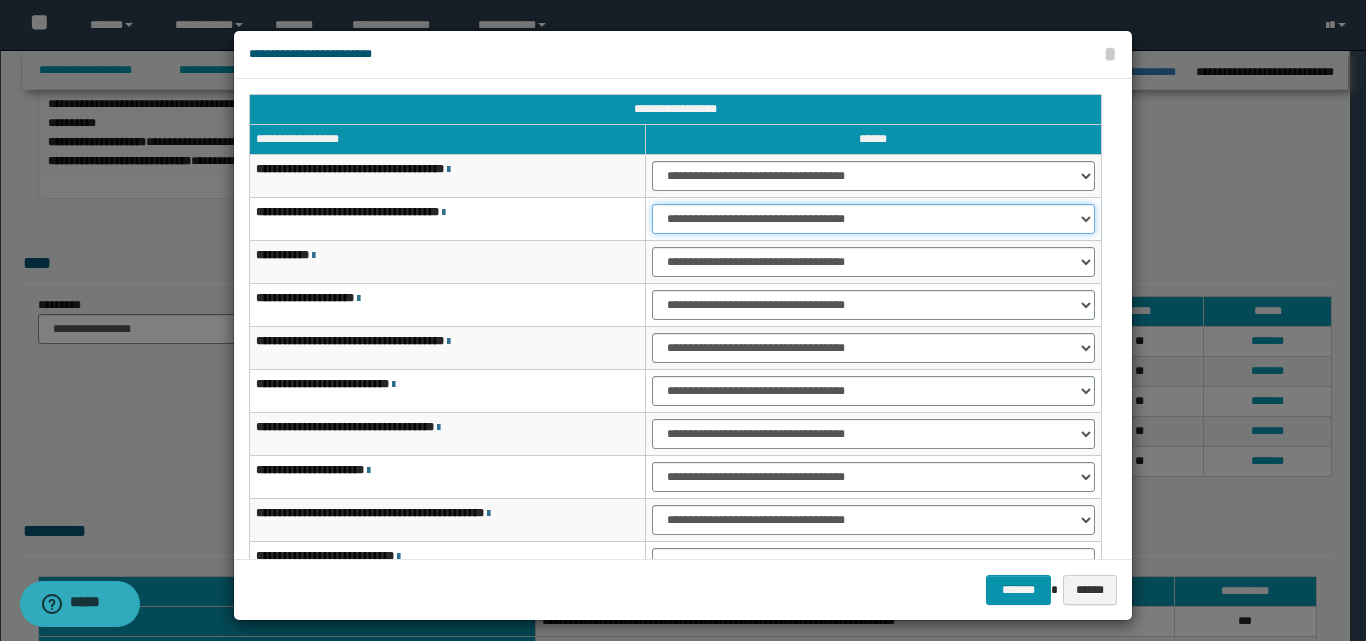 click on "**********" at bounding box center (873, 219) 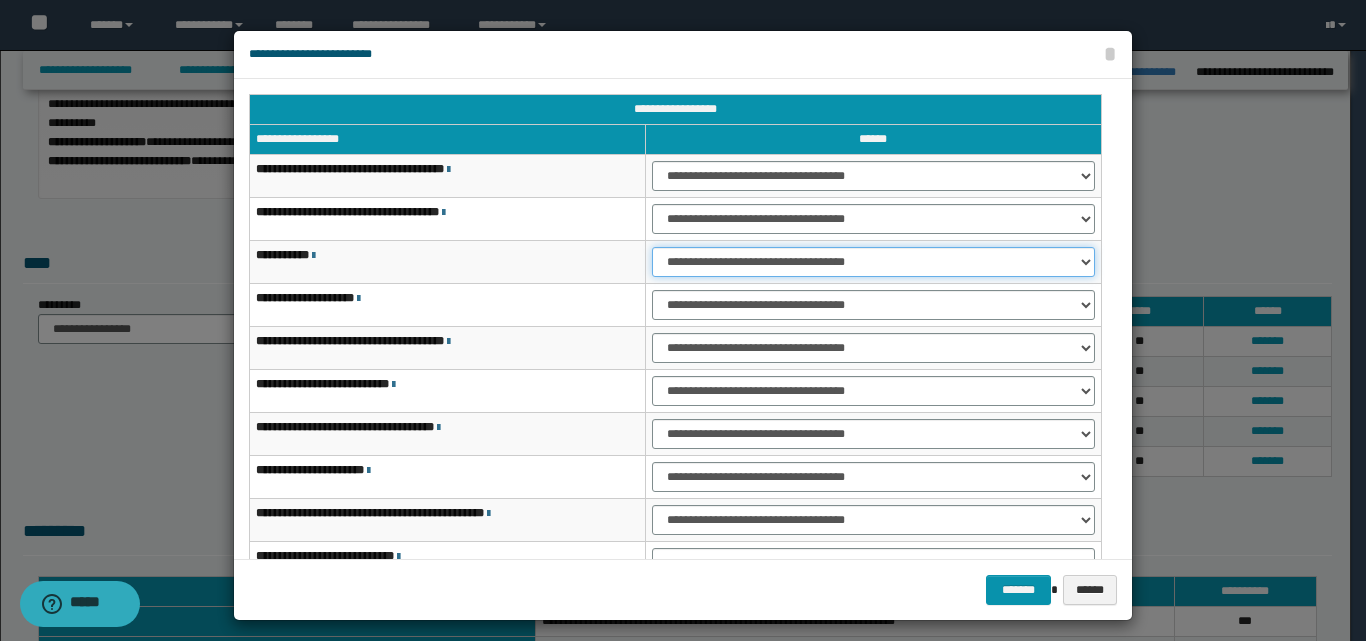 click on "**********" at bounding box center [873, 262] 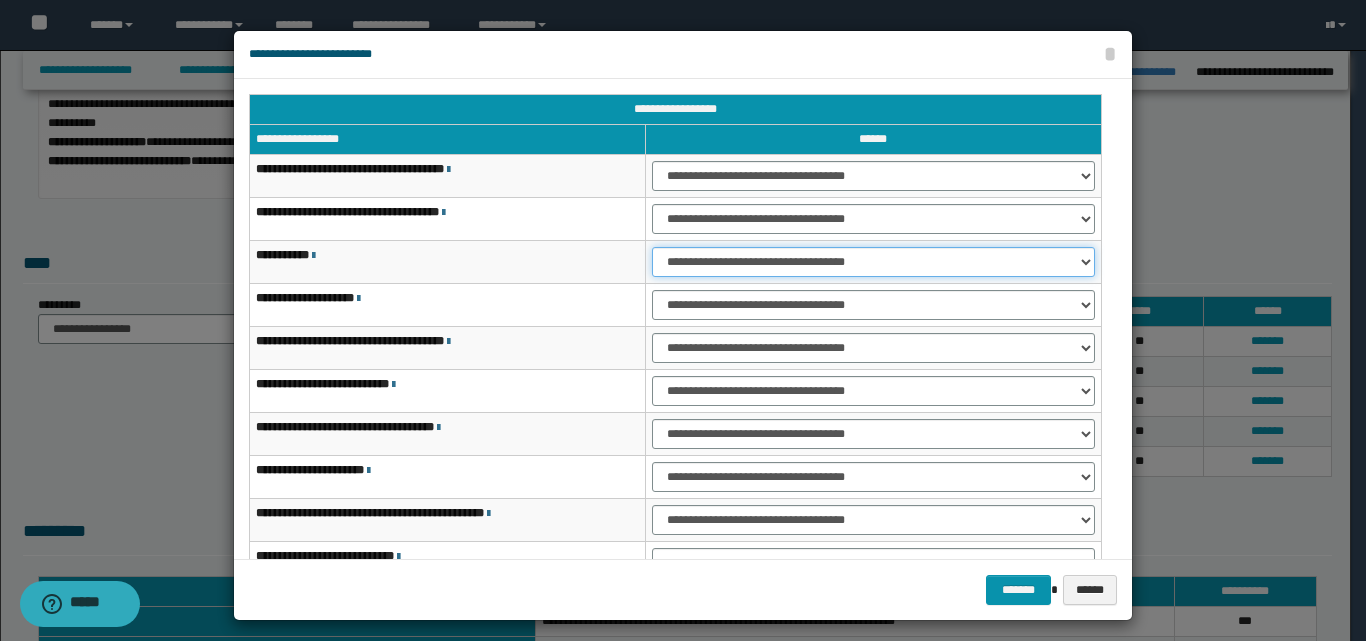 select on "***" 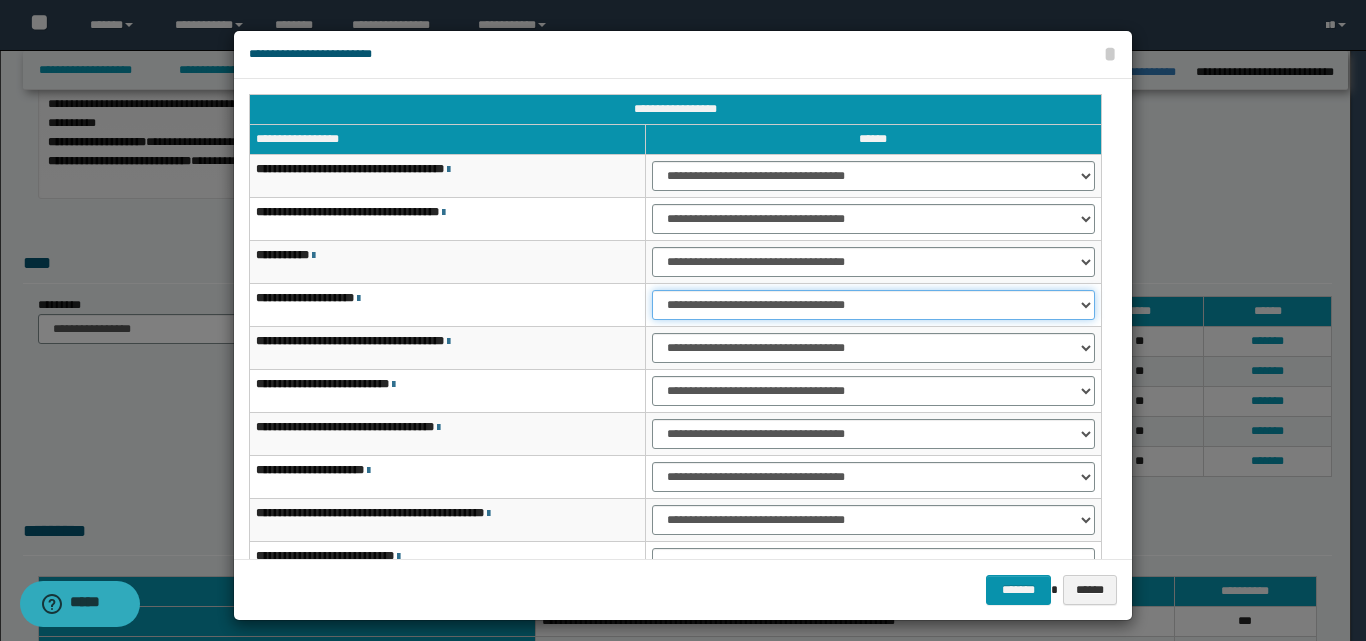 click on "**********" at bounding box center (873, 305) 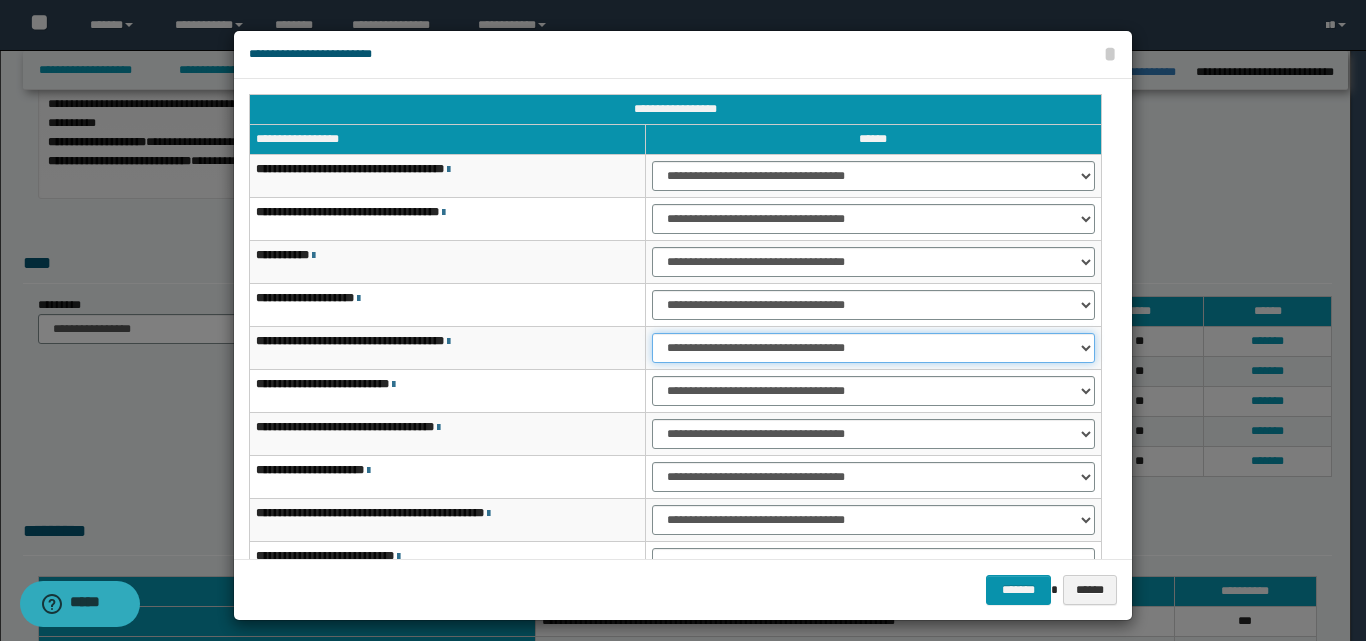 click on "**********" at bounding box center (873, 348) 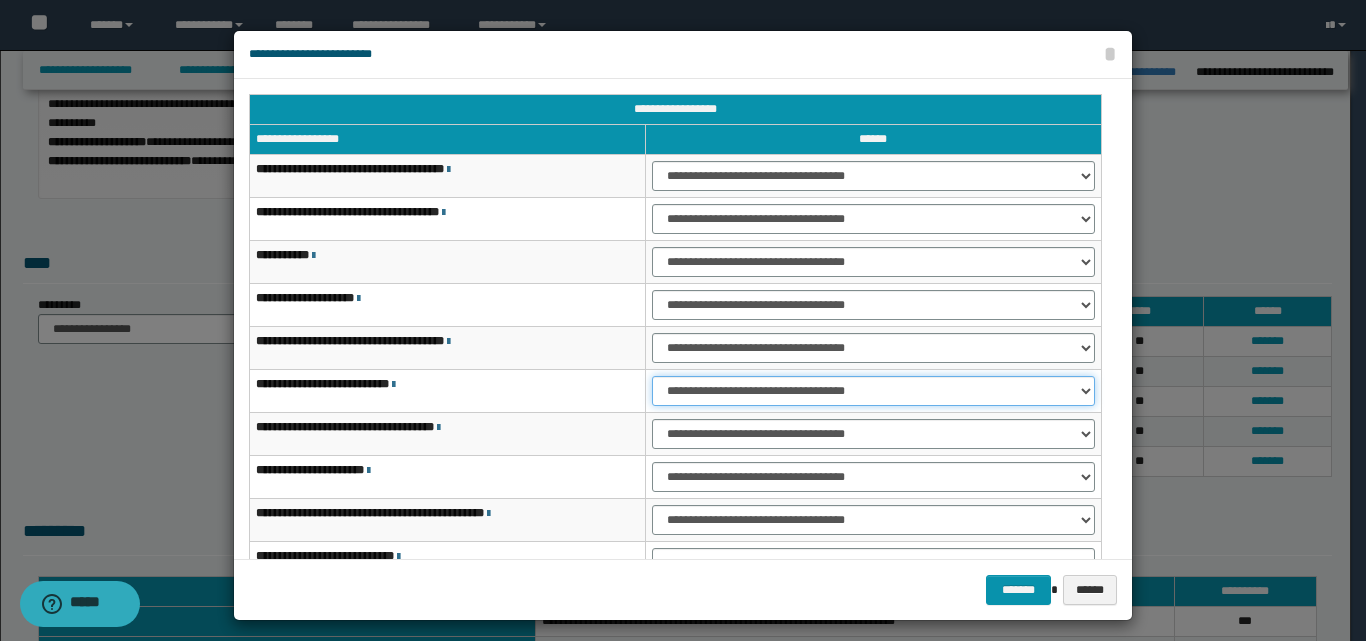 click on "**********" at bounding box center (873, 391) 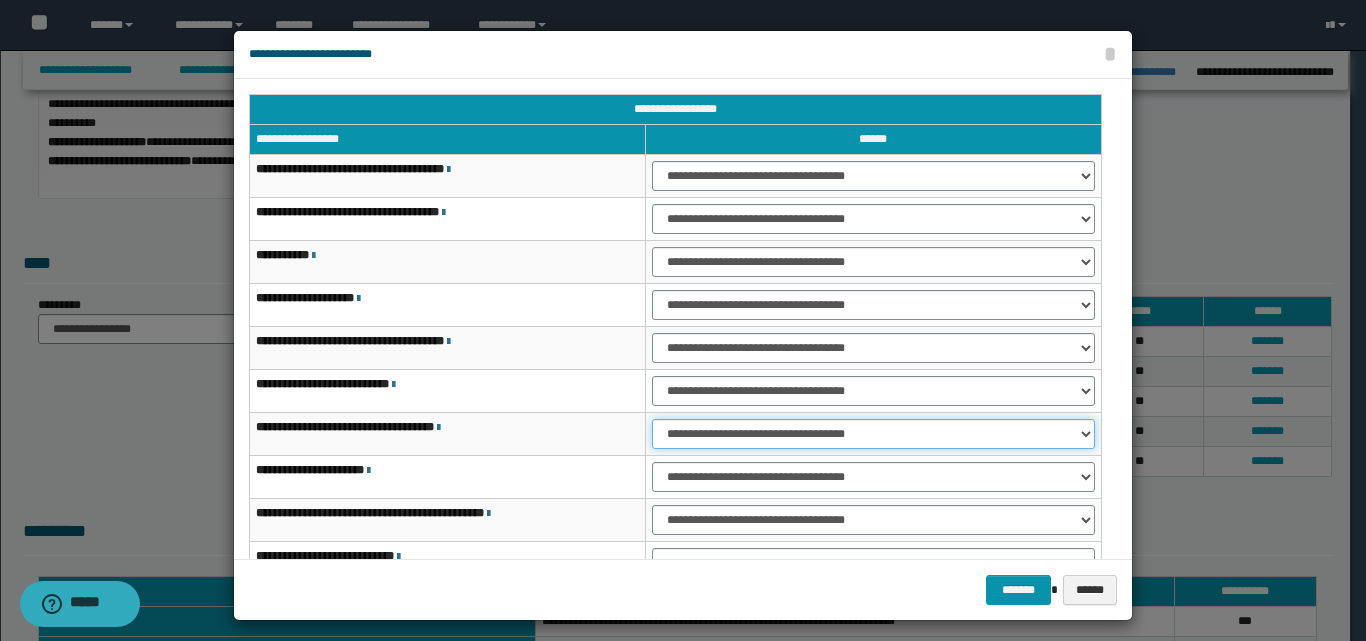 click on "**********" at bounding box center [873, 434] 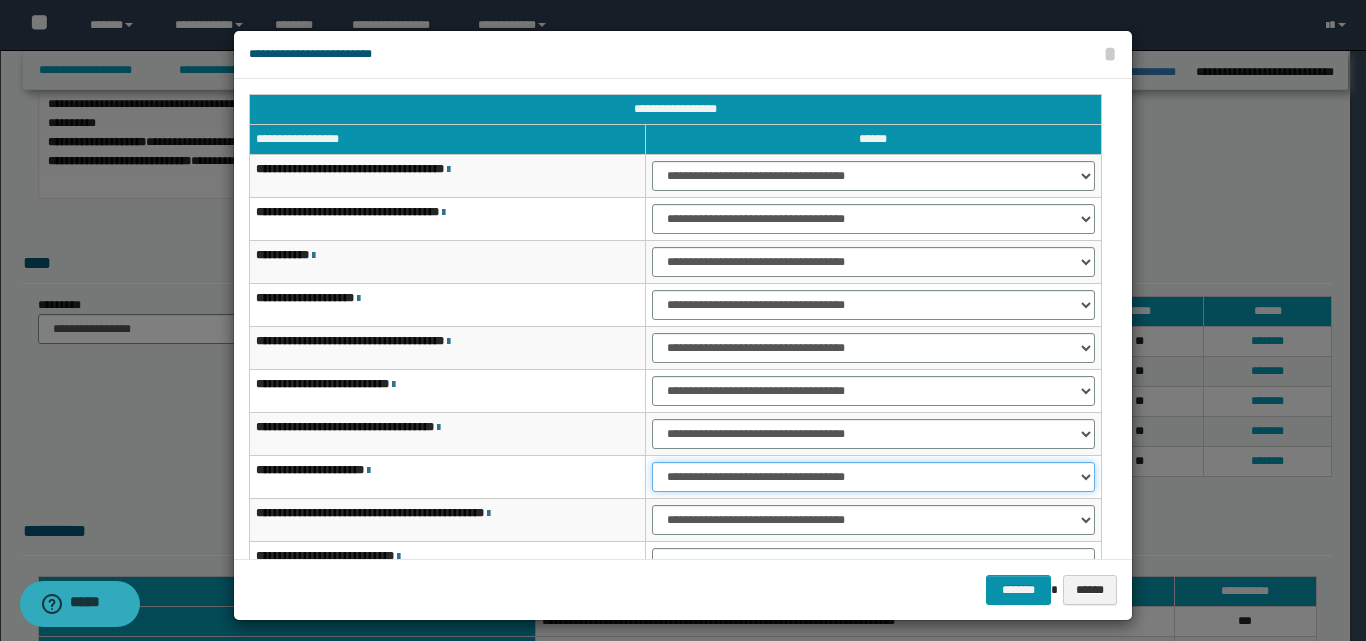 click on "**********" at bounding box center [873, 477] 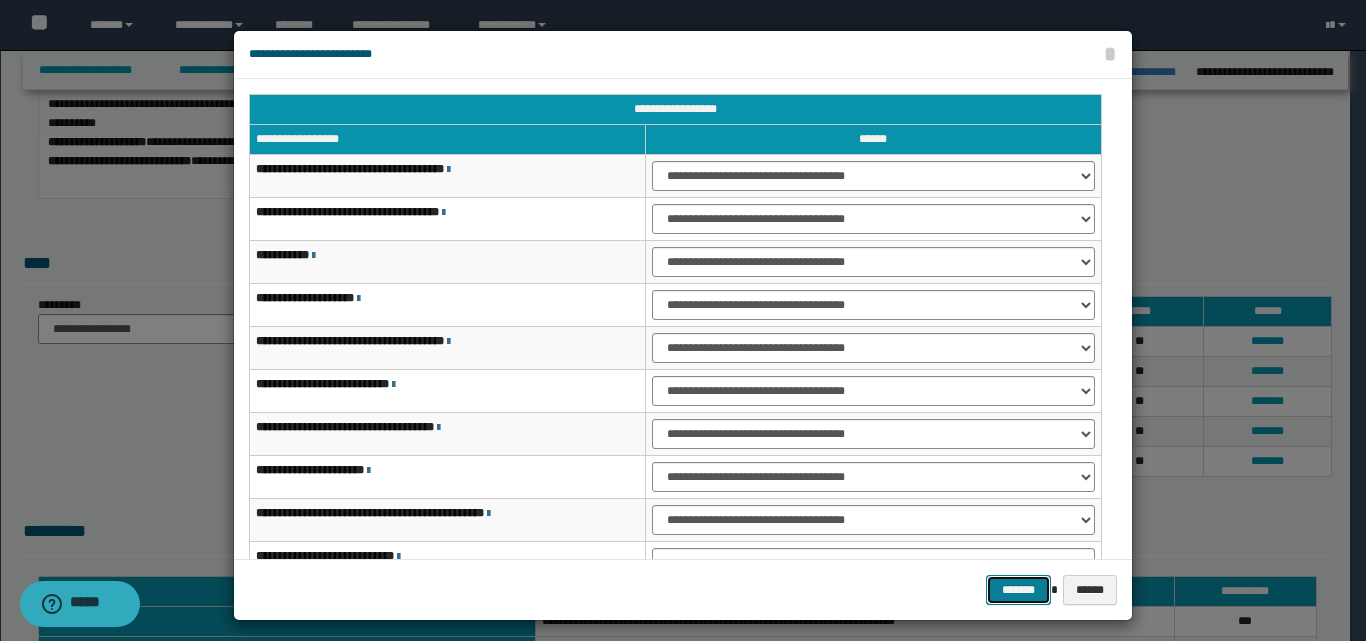 click on "*******" at bounding box center [1018, 590] 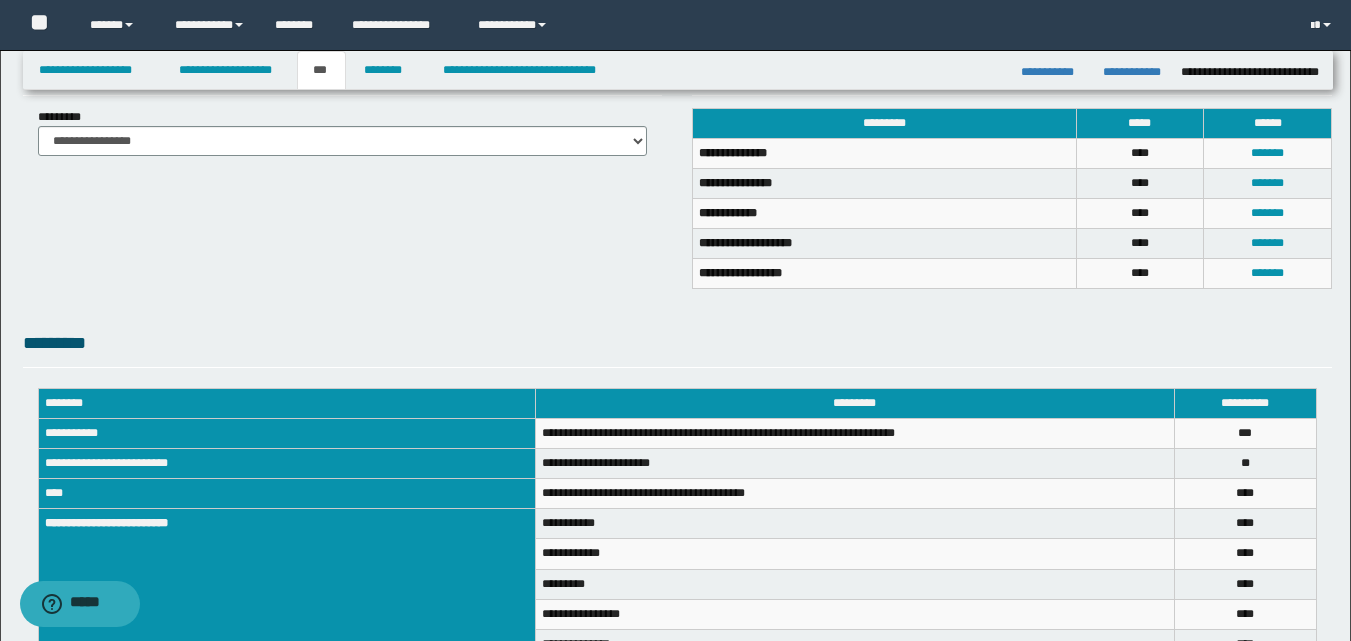 scroll, scrollTop: 666, scrollLeft: 0, axis: vertical 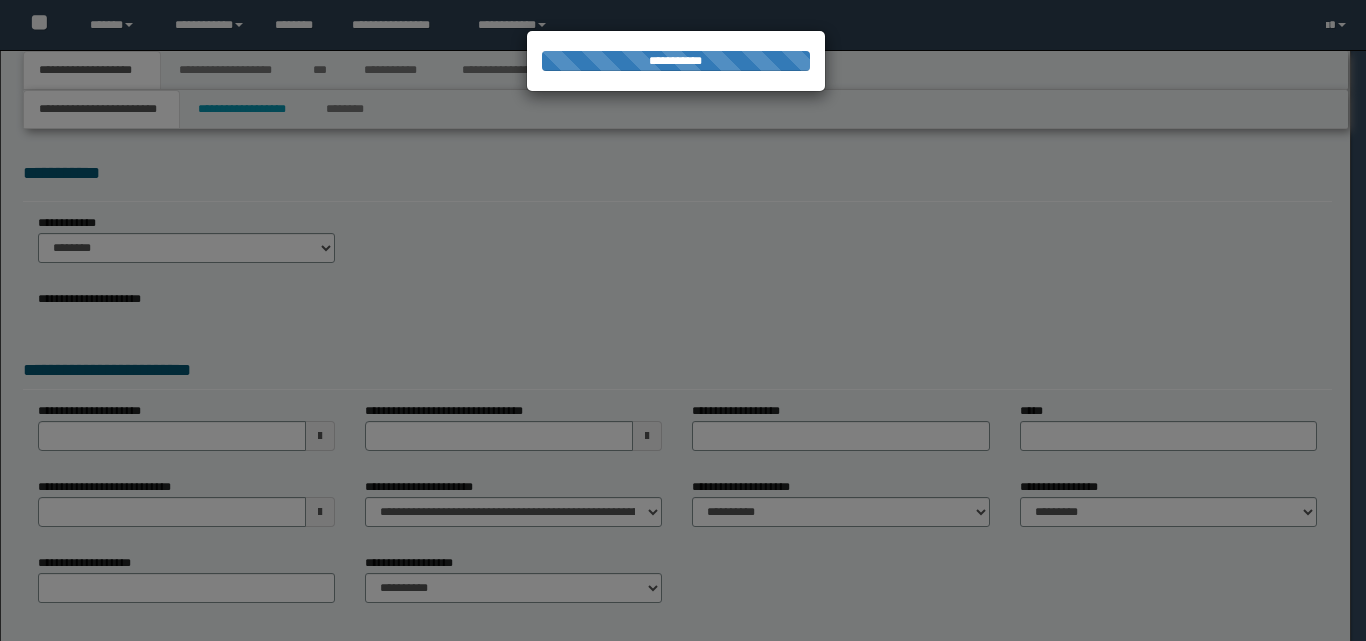 select on "*" 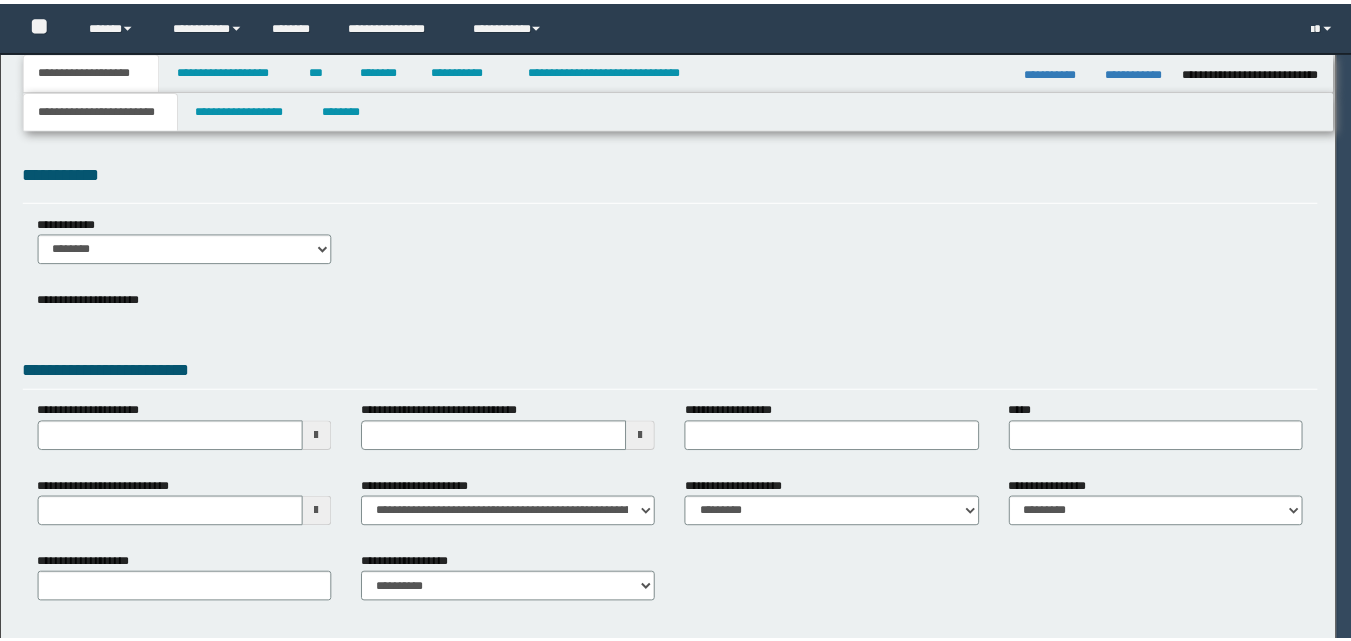 scroll, scrollTop: 0, scrollLeft: 0, axis: both 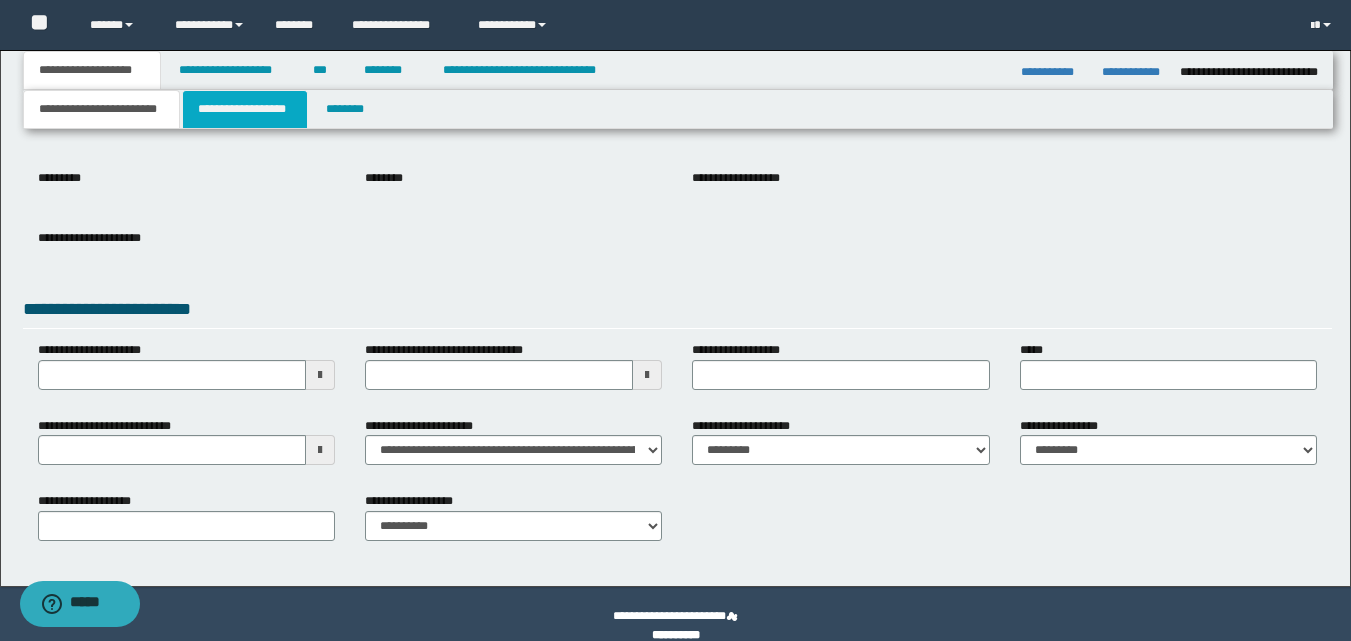 click on "**********" at bounding box center [245, 109] 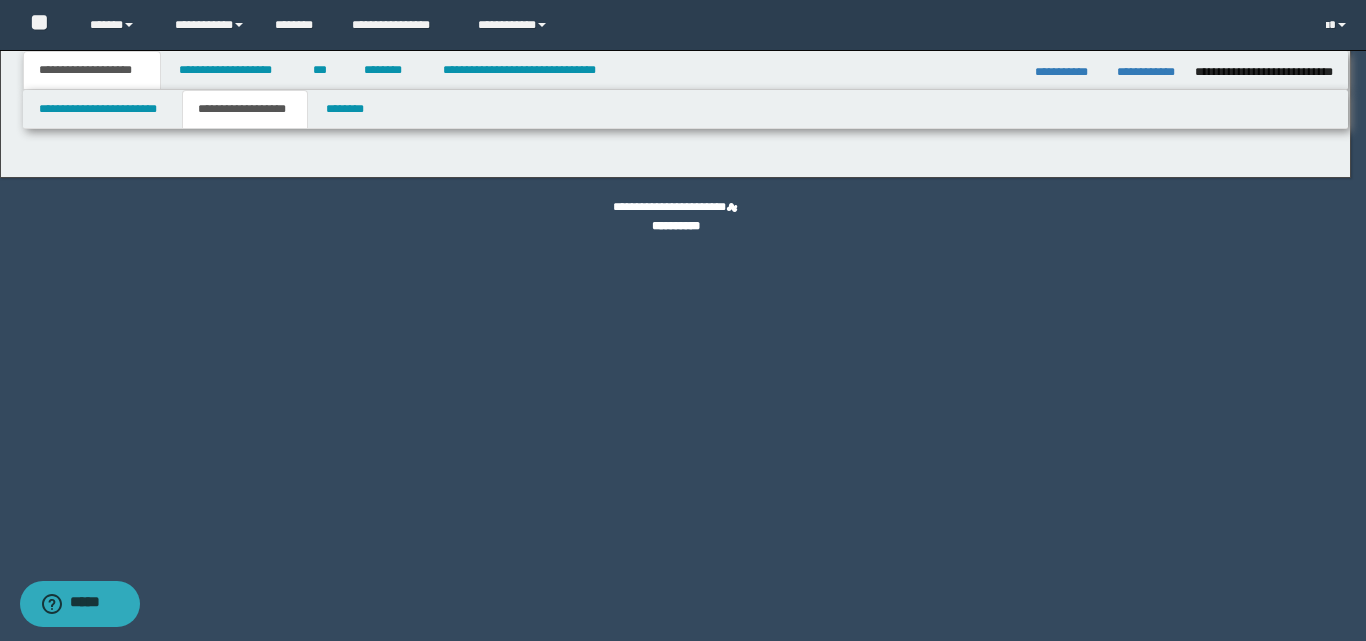 type on "********" 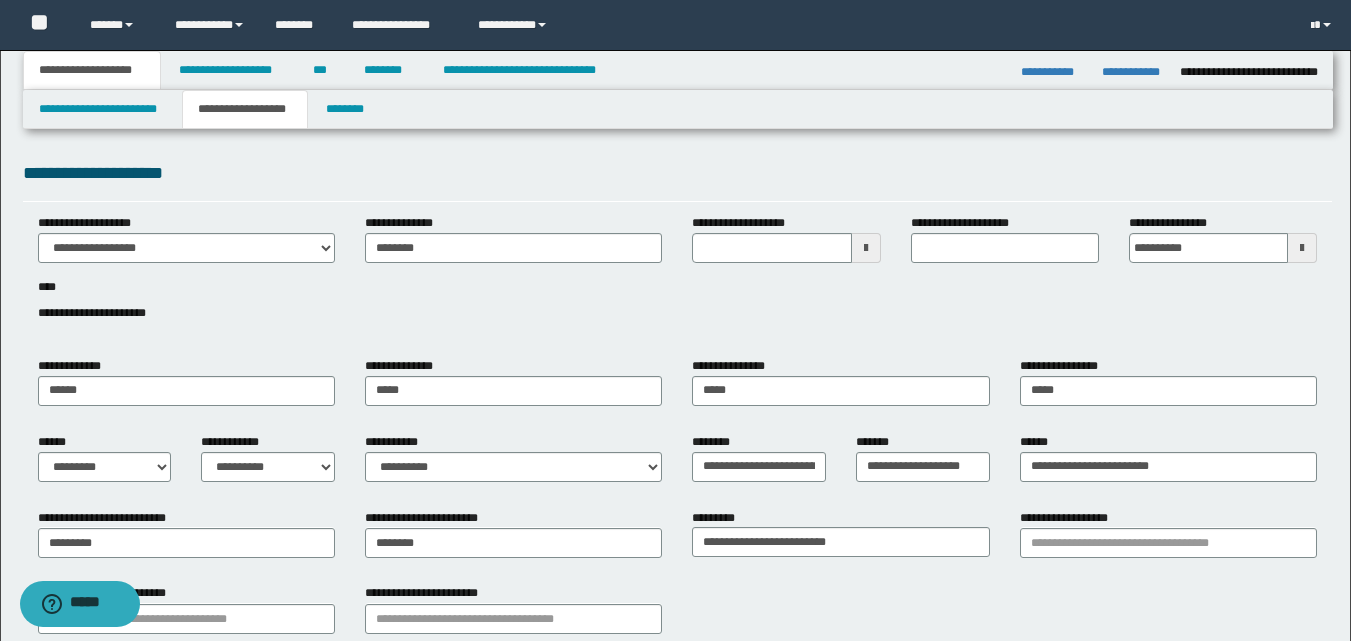 scroll, scrollTop: 100, scrollLeft: 0, axis: vertical 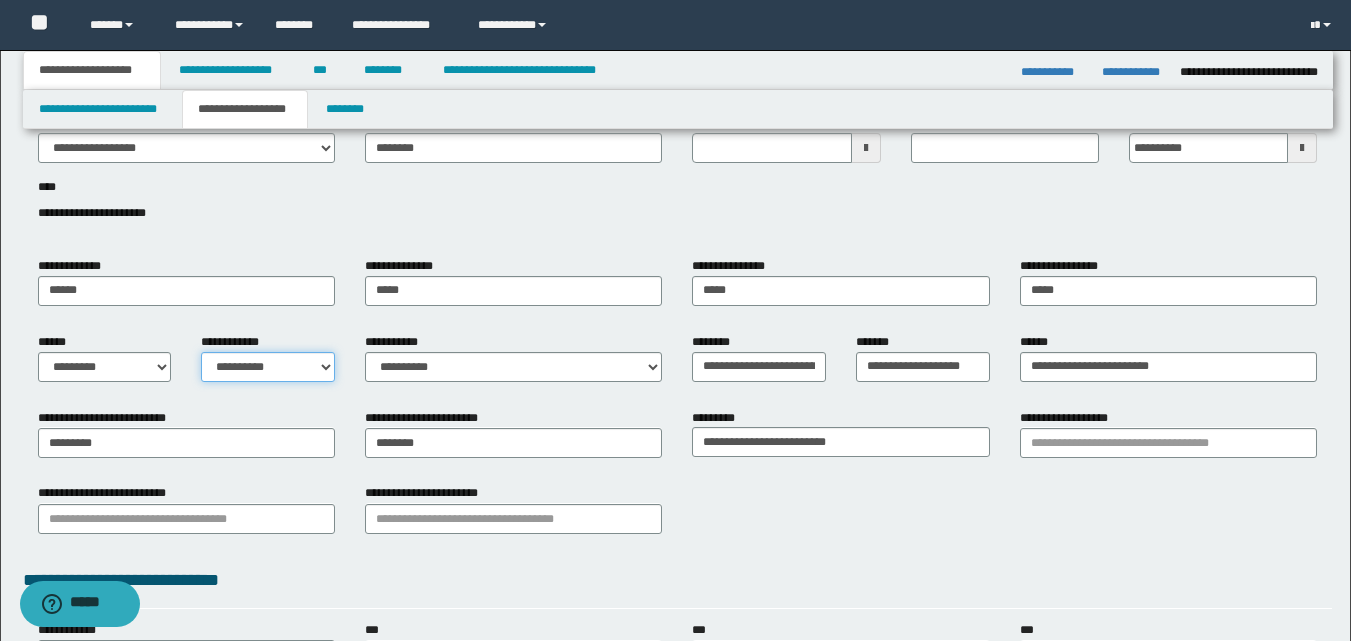 click on "**********" at bounding box center (268, 367) 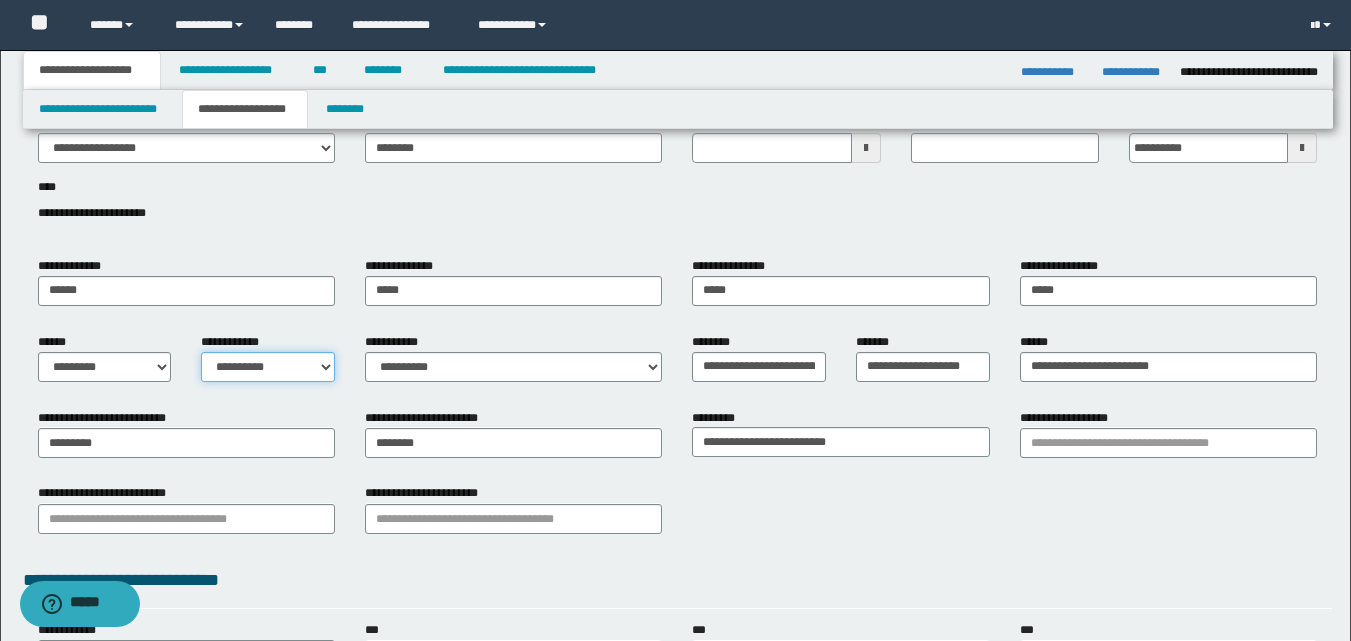 select on "*" 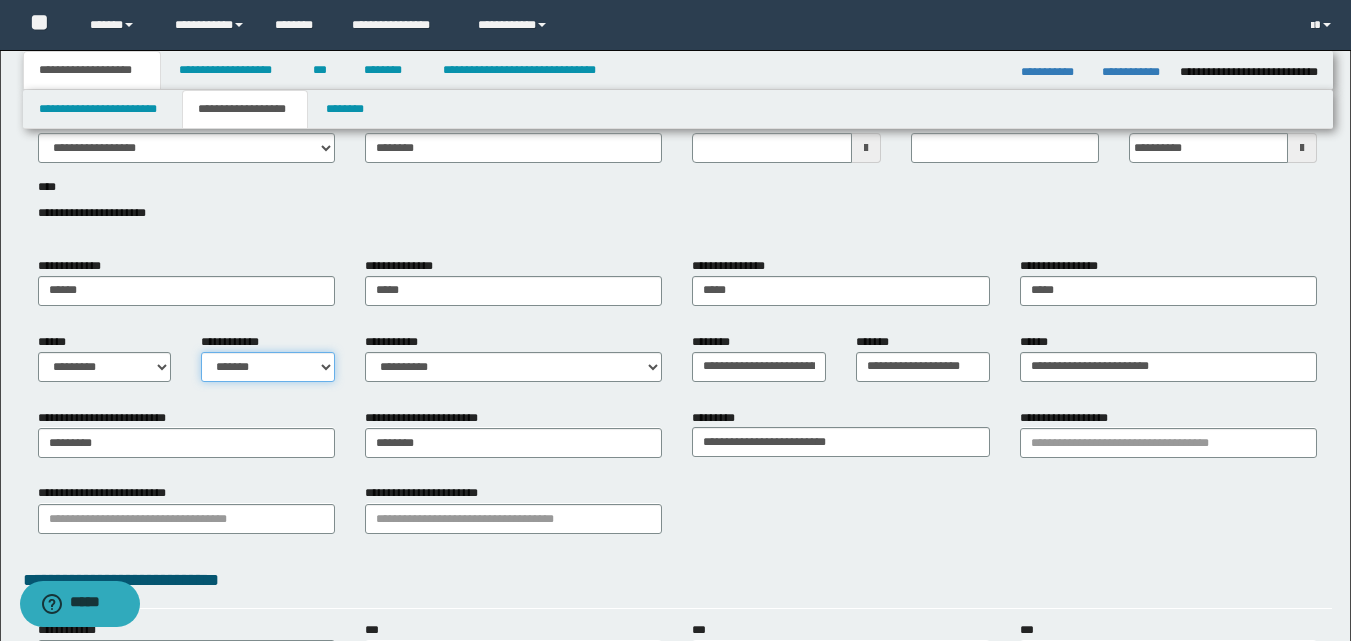 click on "**********" at bounding box center (268, 367) 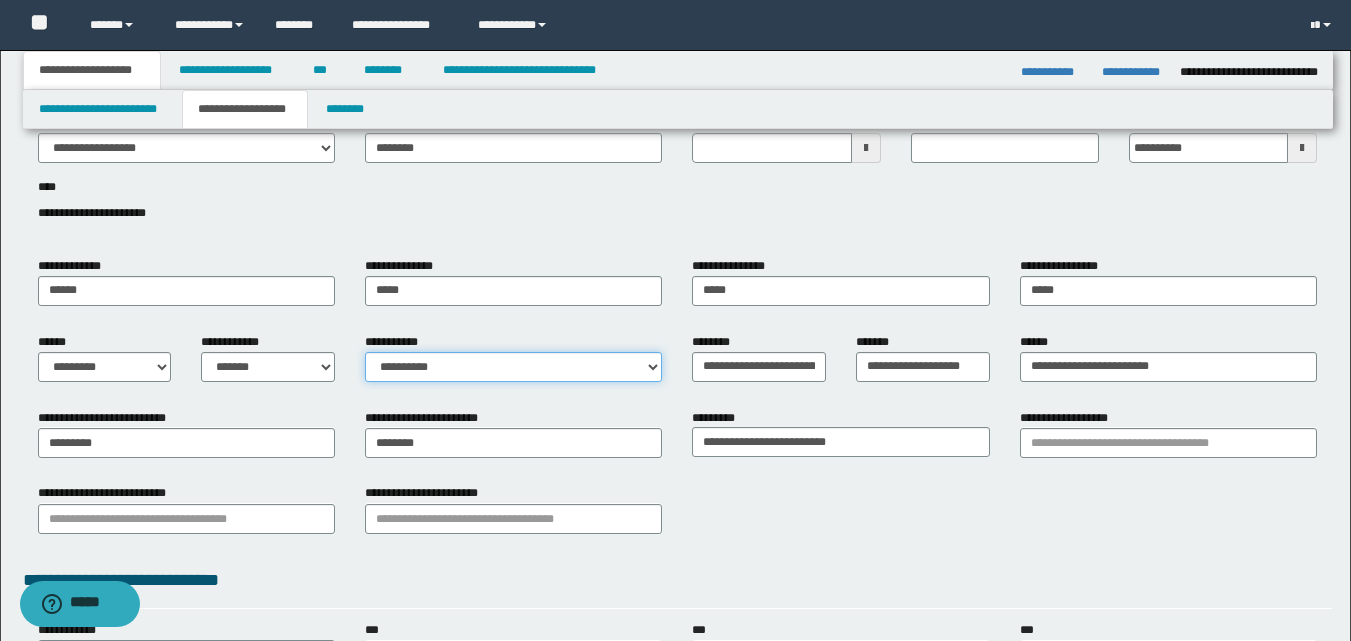 click on "**********" at bounding box center [513, 367] 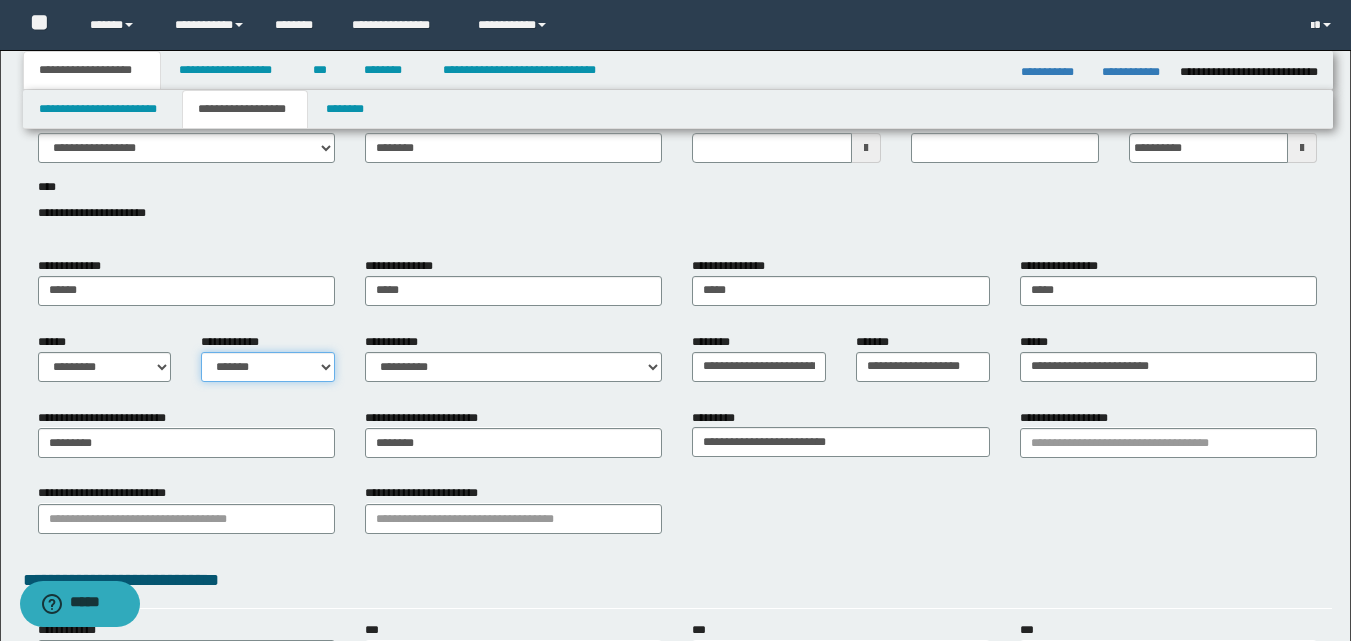 click on "**********" at bounding box center (268, 367) 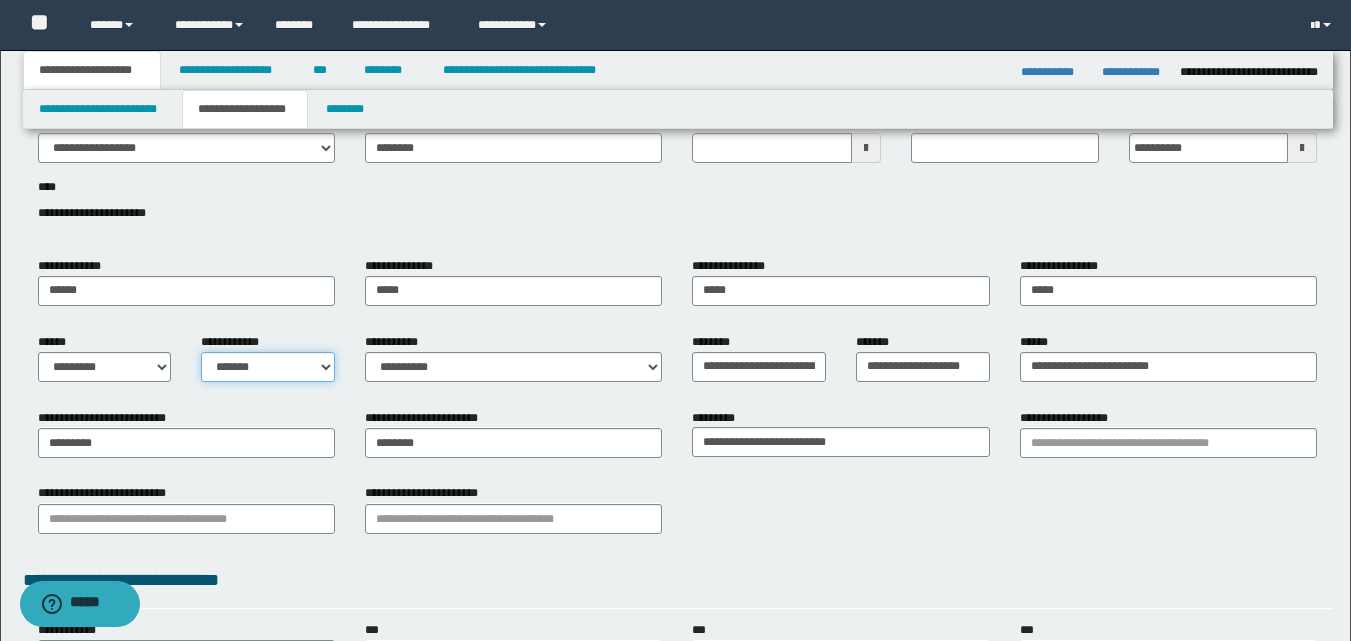 click on "**********" at bounding box center [268, 367] 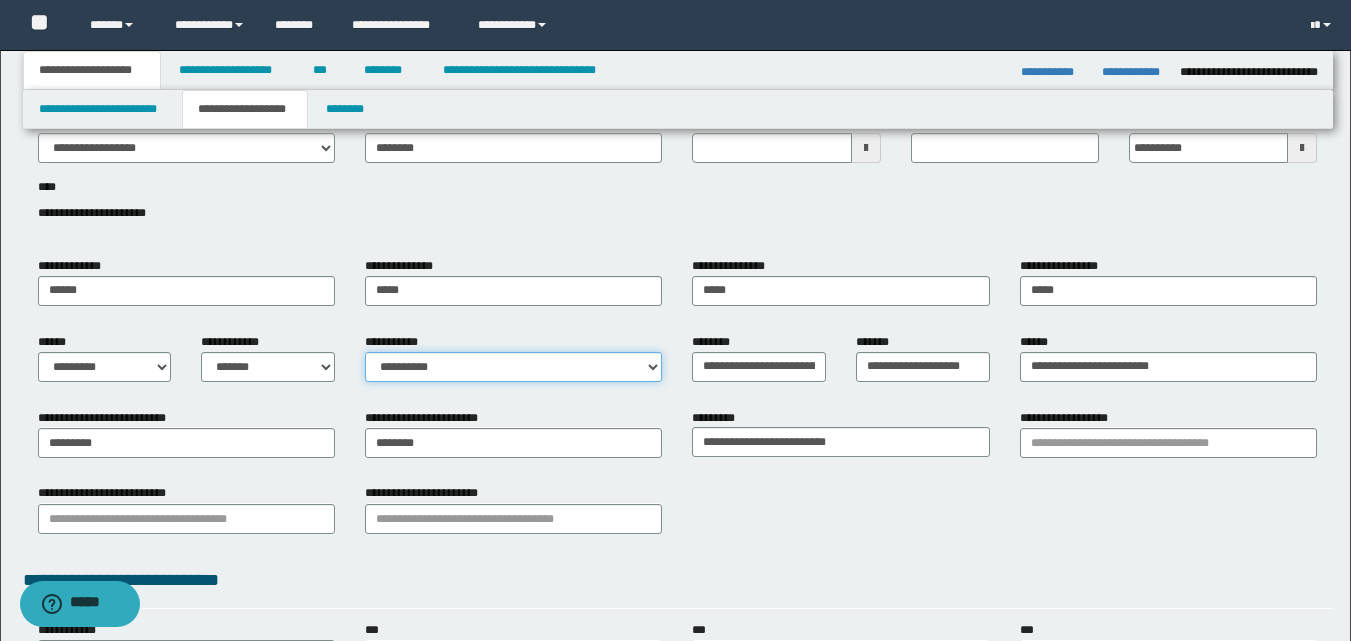 click on "**********" at bounding box center [513, 367] 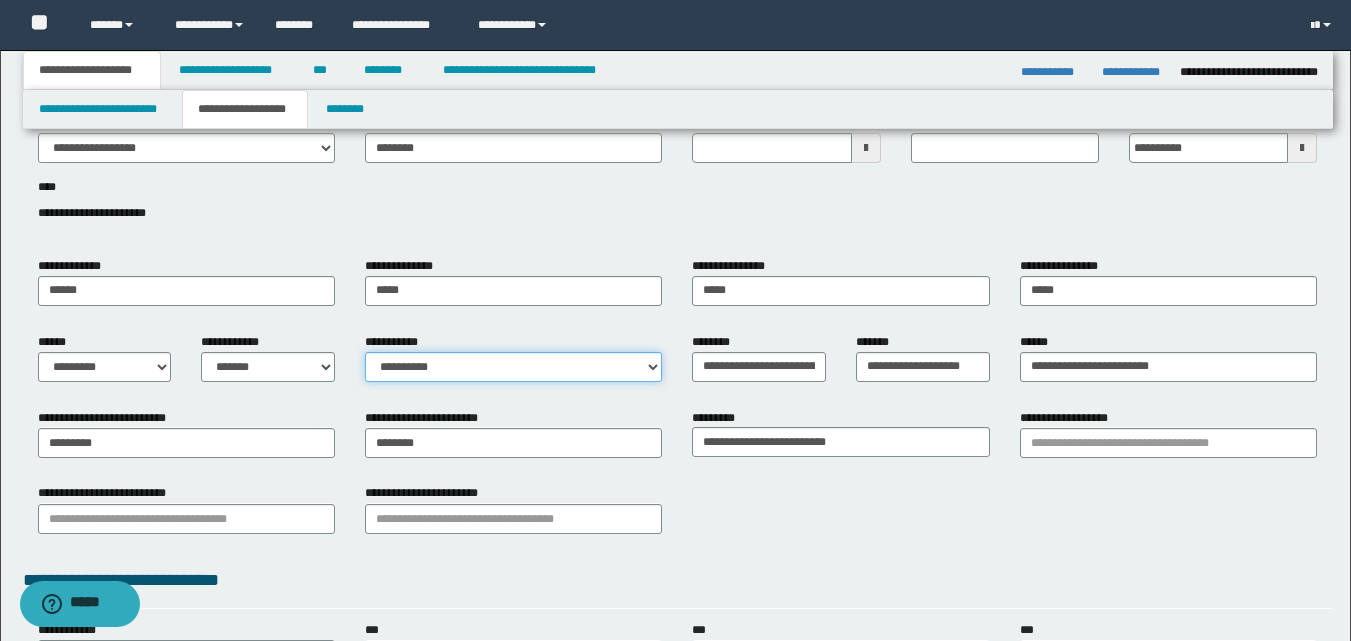 select on "*" 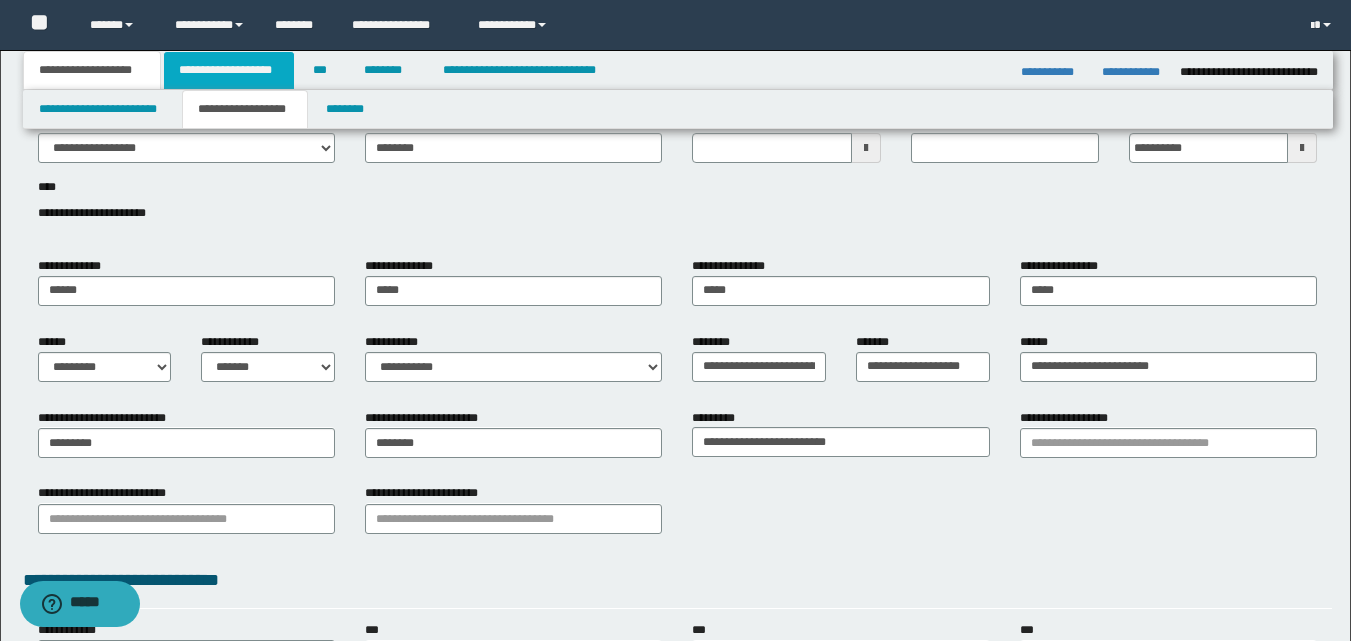 click on "**********" at bounding box center [229, 70] 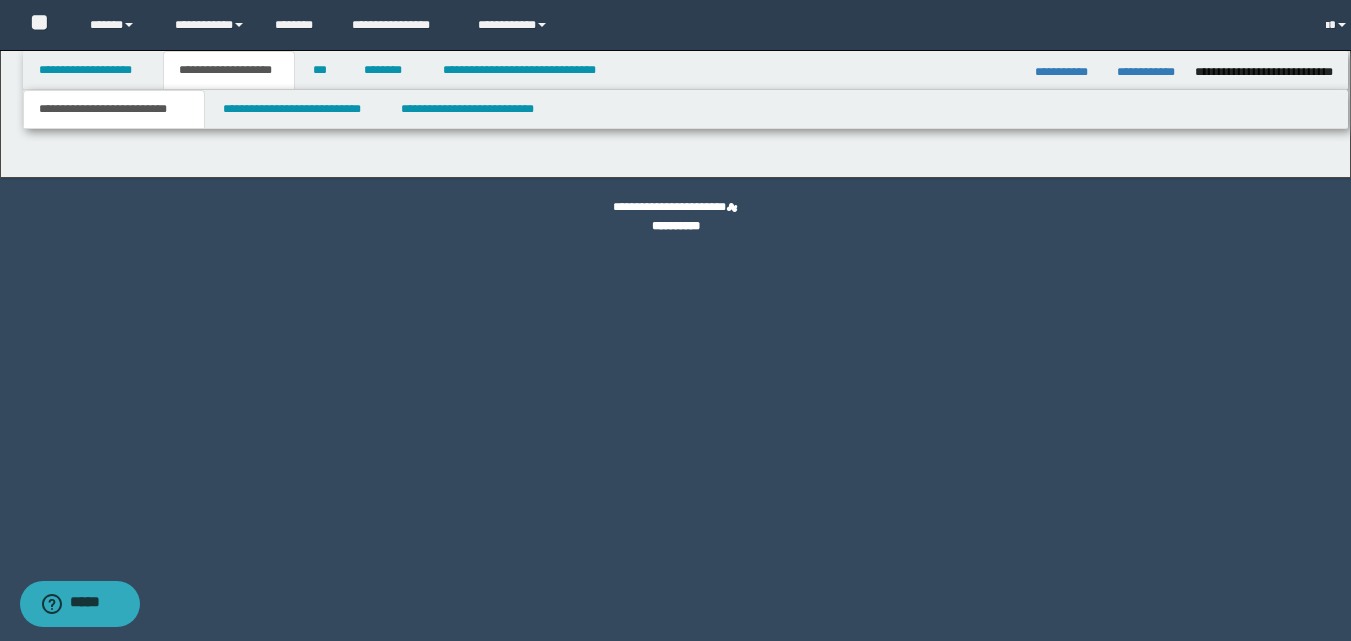 scroll, scrollTop: 0, scrollLeft: 0, axis: both 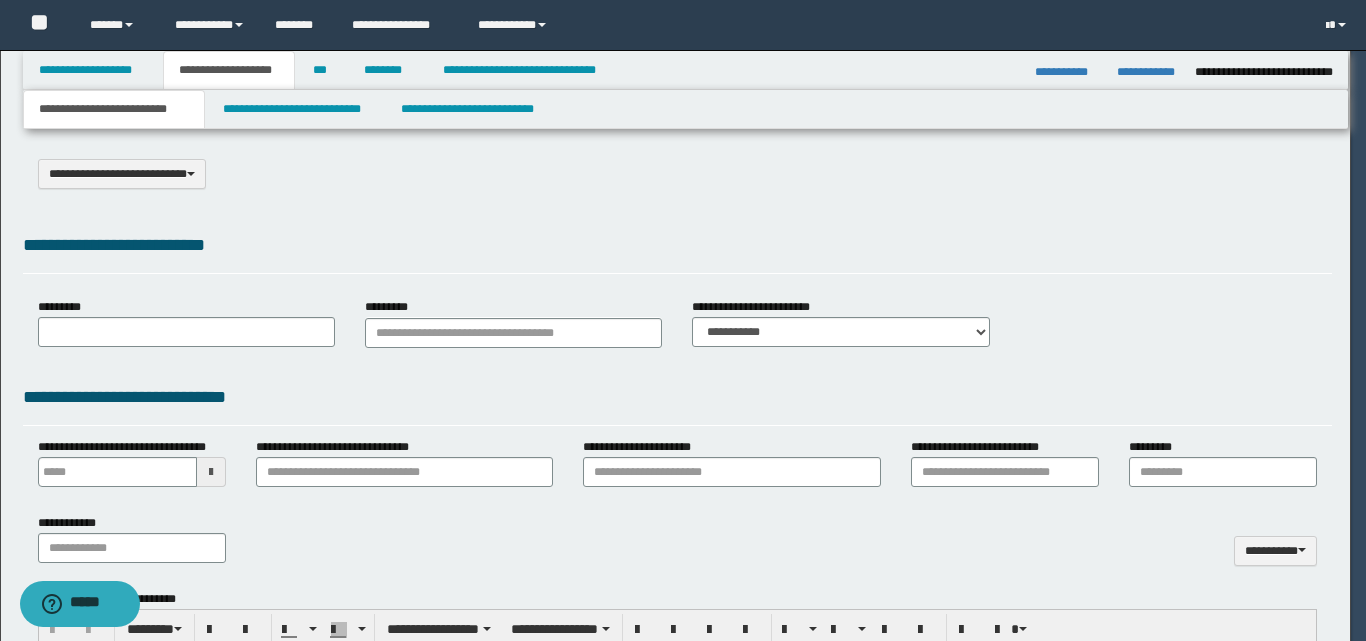 select on "*" 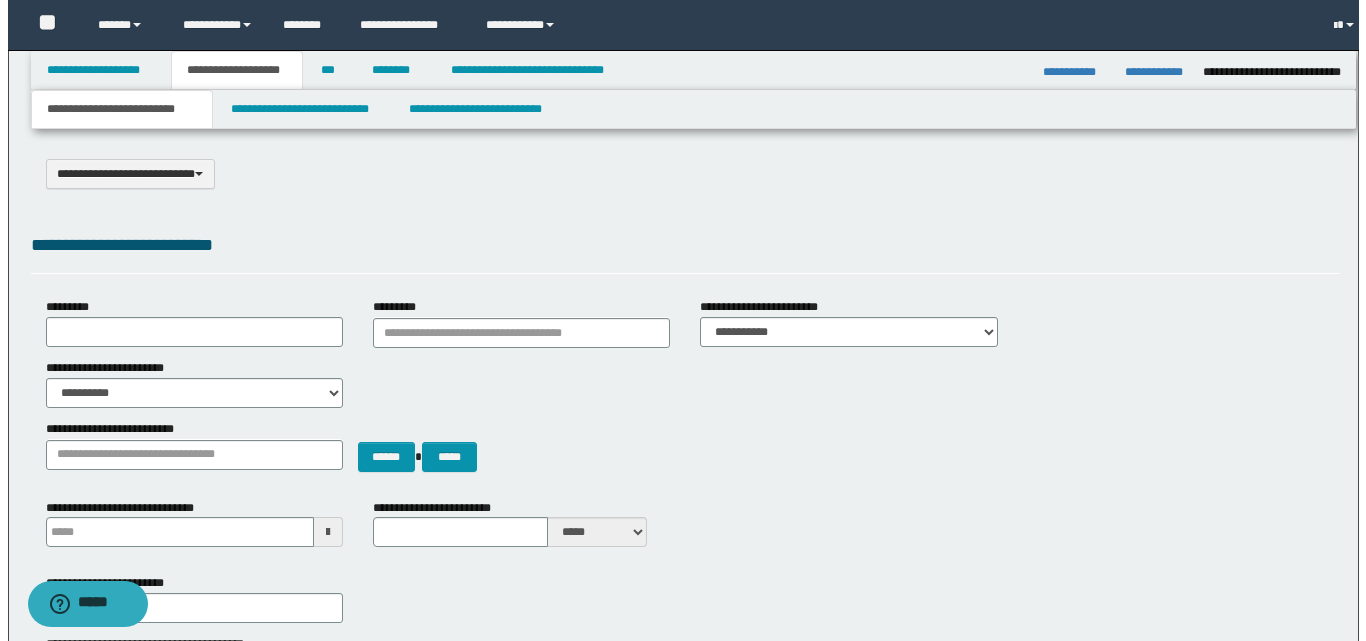 scroll, scrollTop: 0, scrollLeft: 0, axis: both 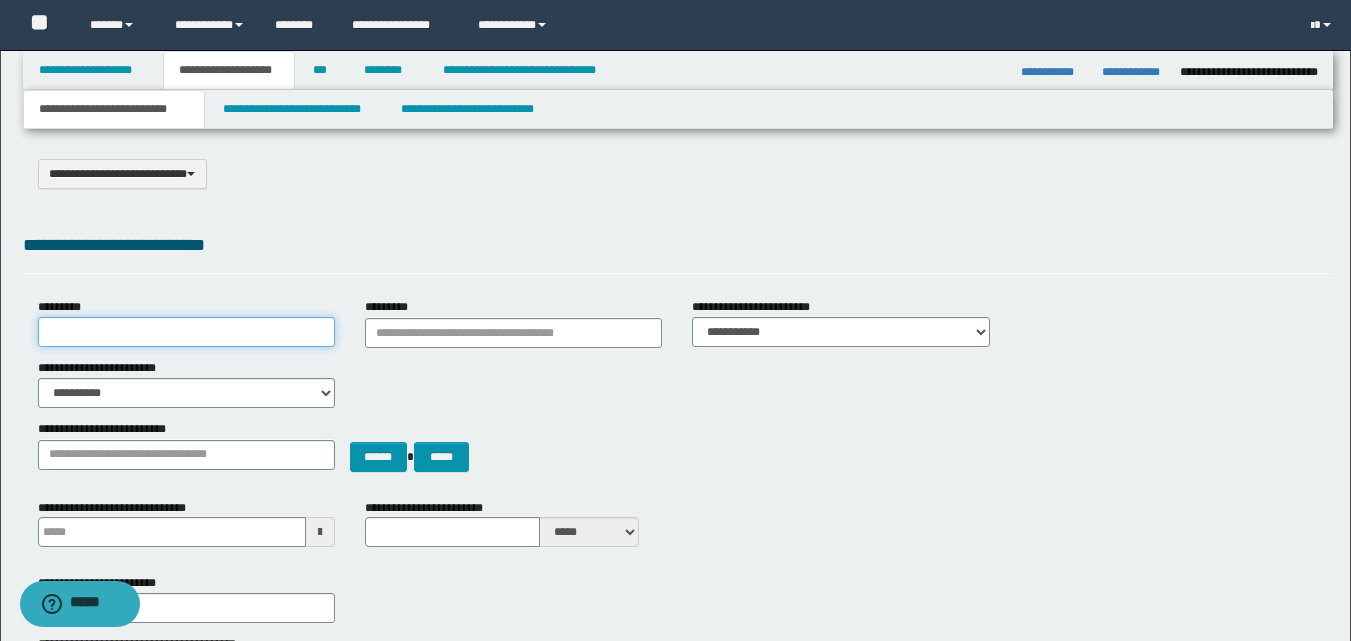 click on "*********" at bounding box center (186, 332) 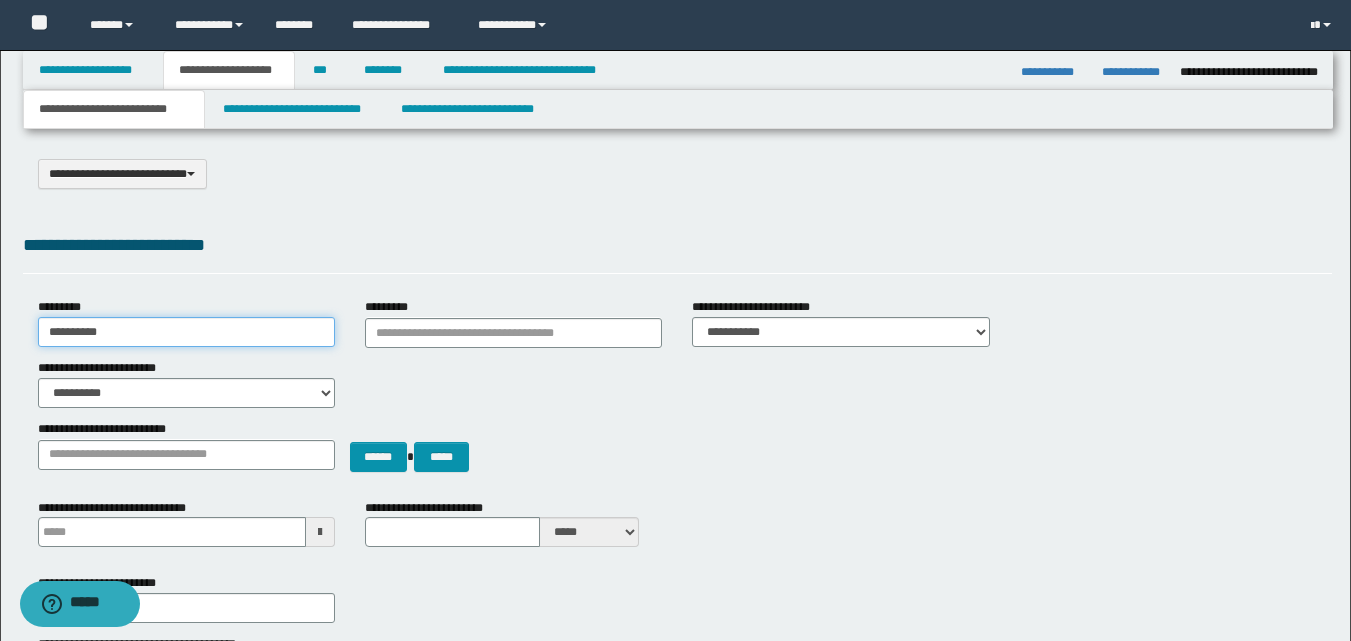 type on "**********" 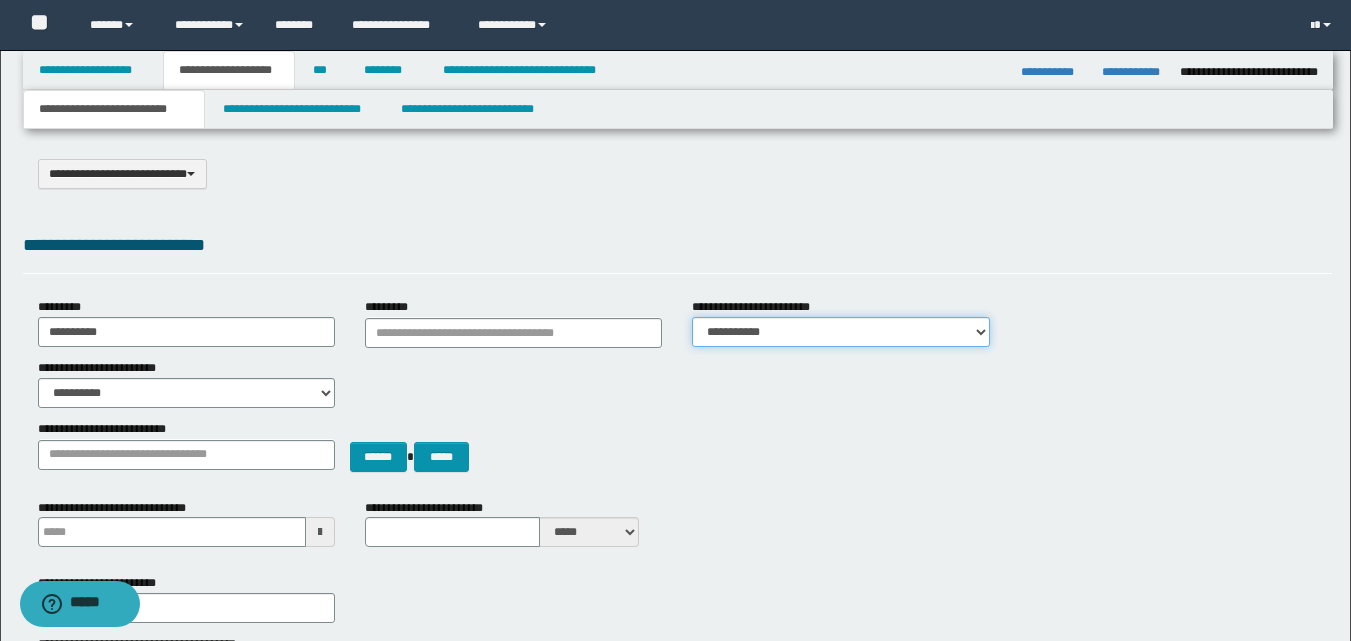 click on "**********" at bounding box center (840, 332) 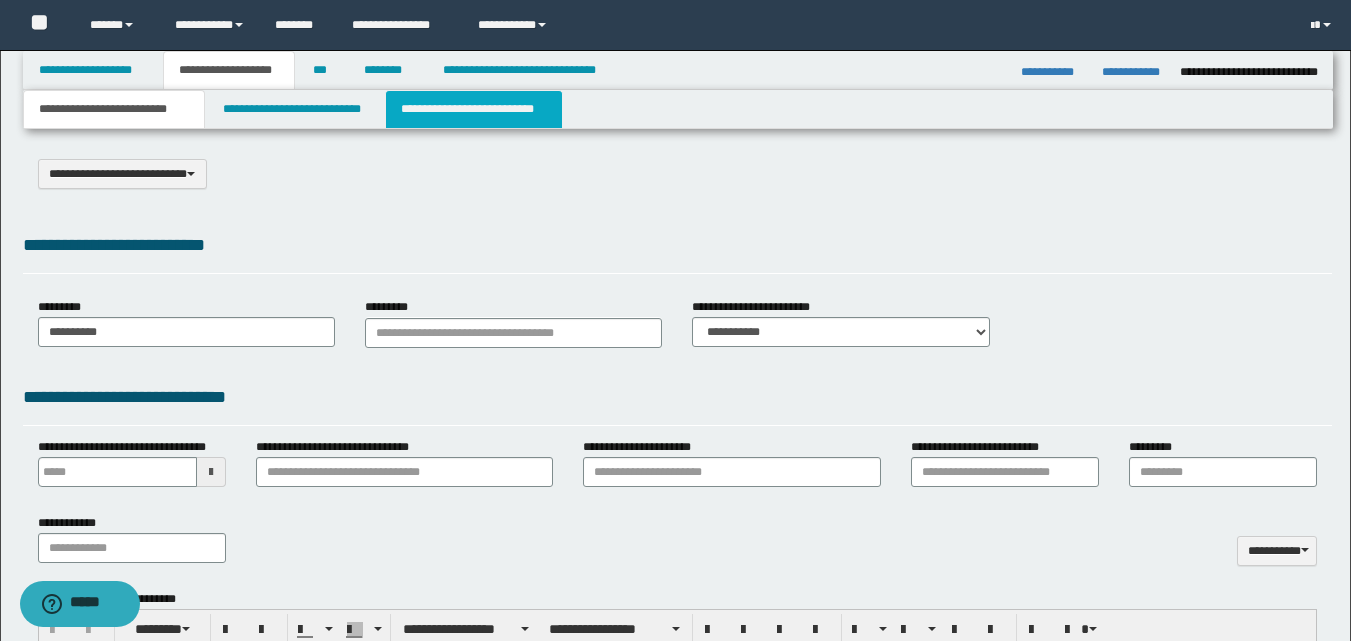 click on "**********" at bounding box center [474, 109] 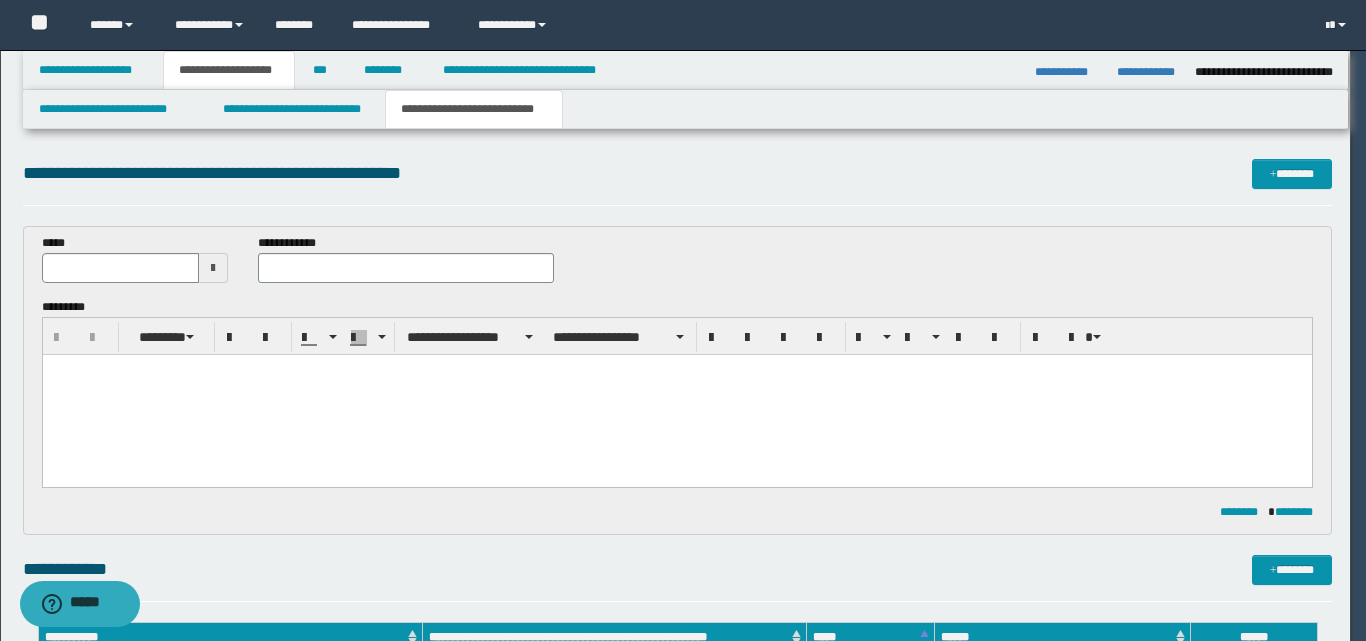 scroll, scrollTop: 0, scrollLeft: 0, axis: both 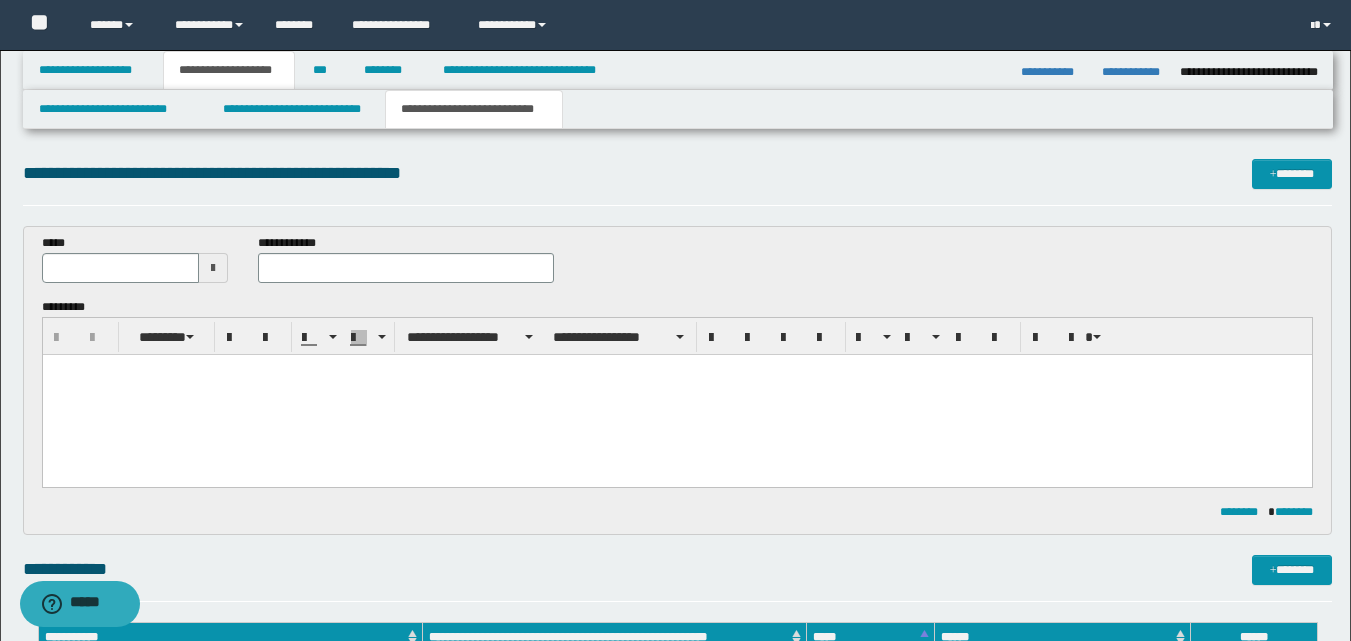 click at bounding box center (213, 268) 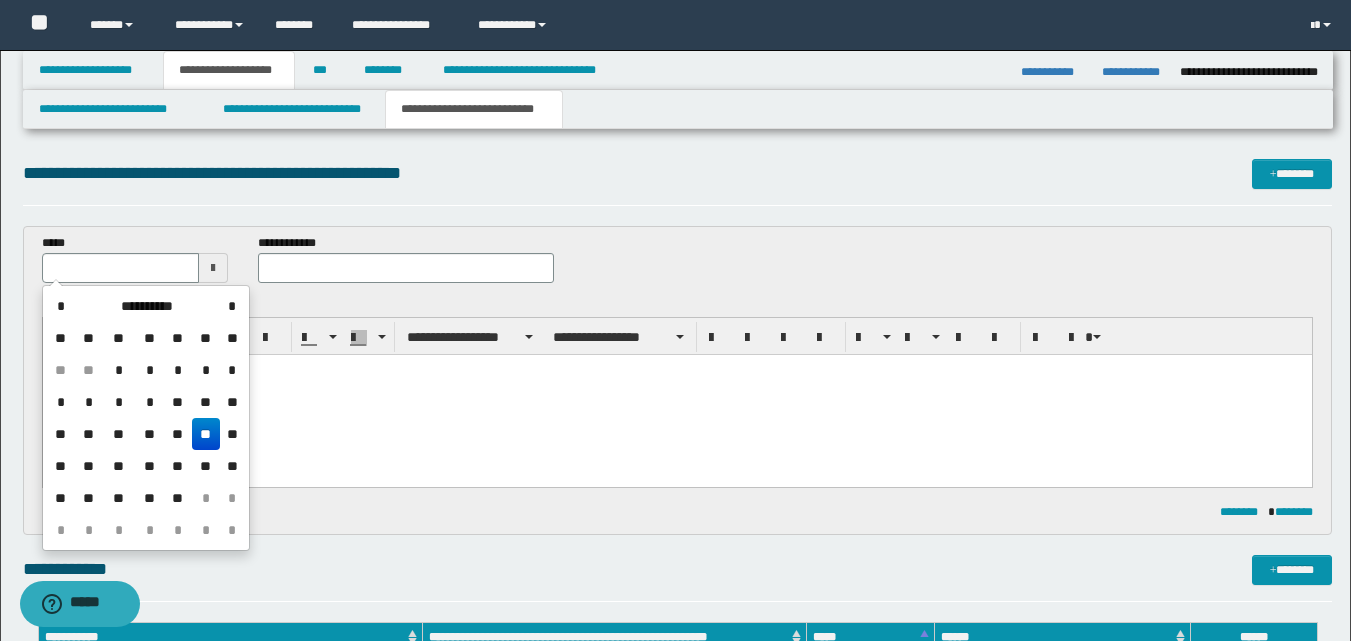 click on "**" at bounding box center [206, 434] 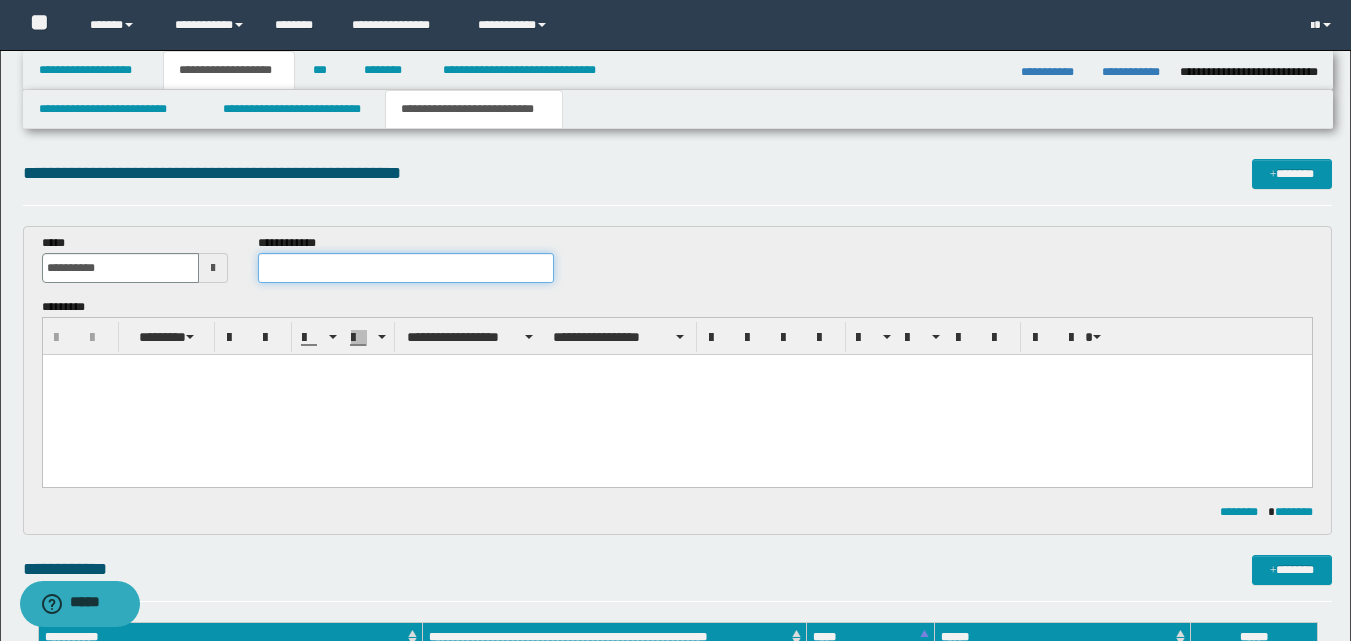 click at bounding box center (405, 268) 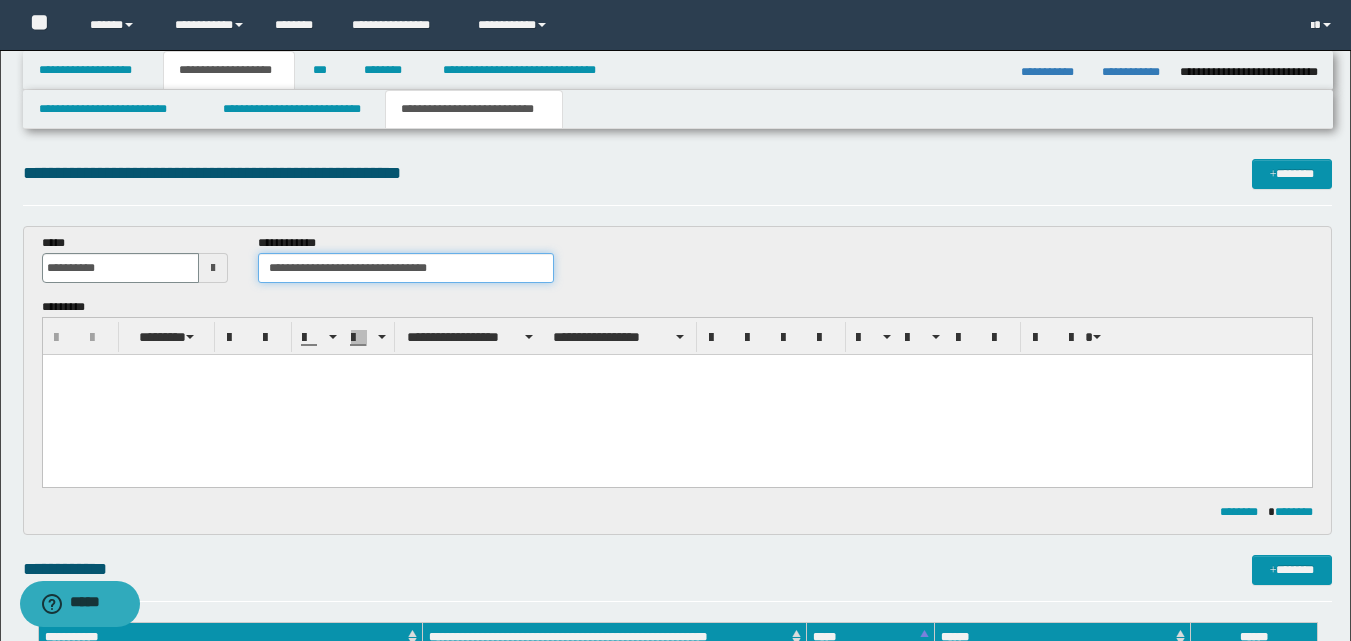 type on "**********" 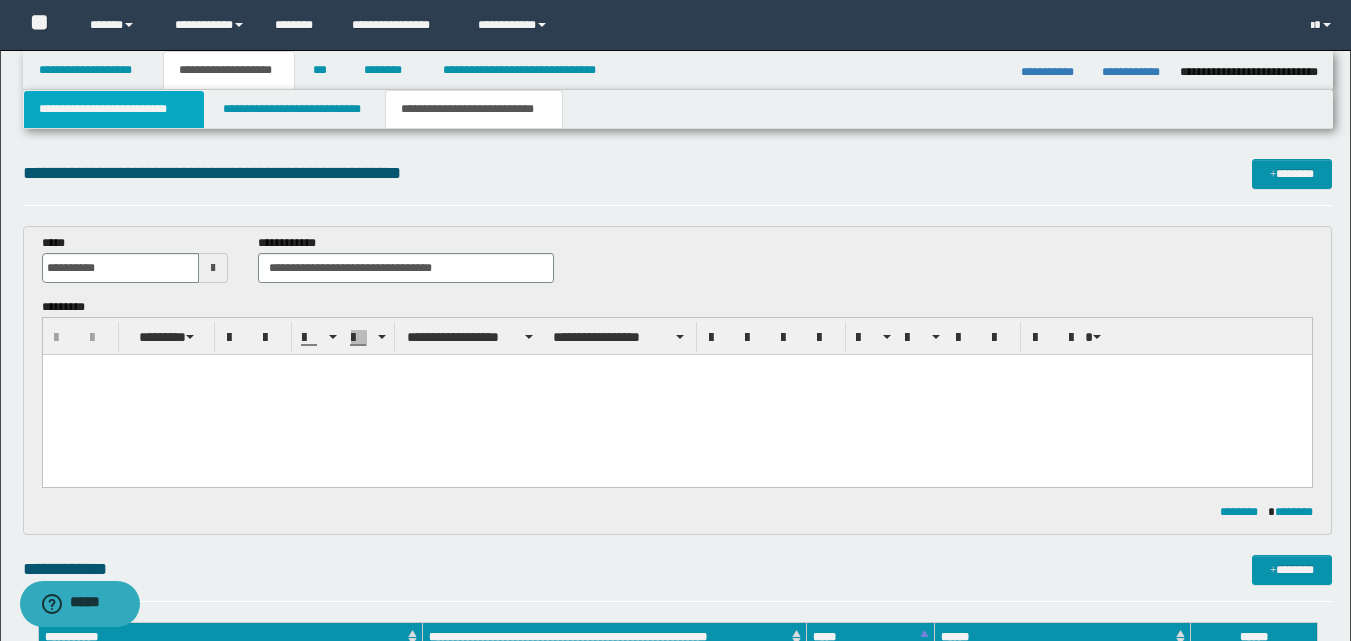 click on "**********" at bounding box center (114, 109) 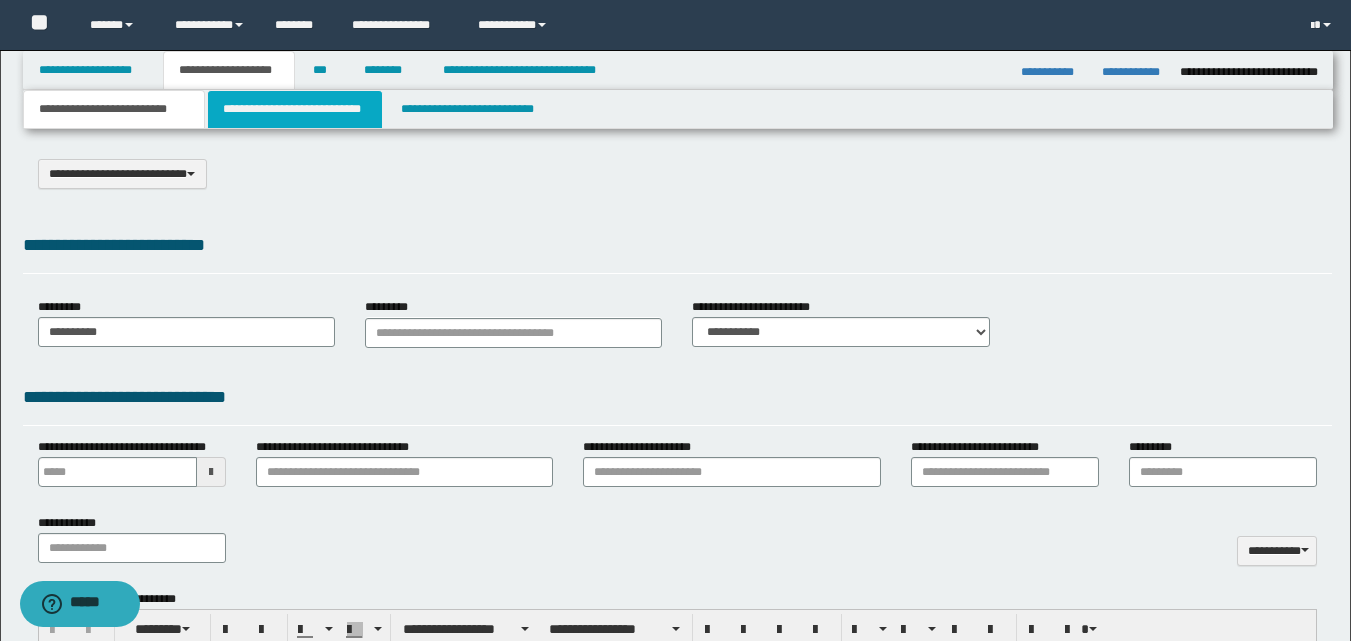 click on "**********" at bounding box center [295, 109] 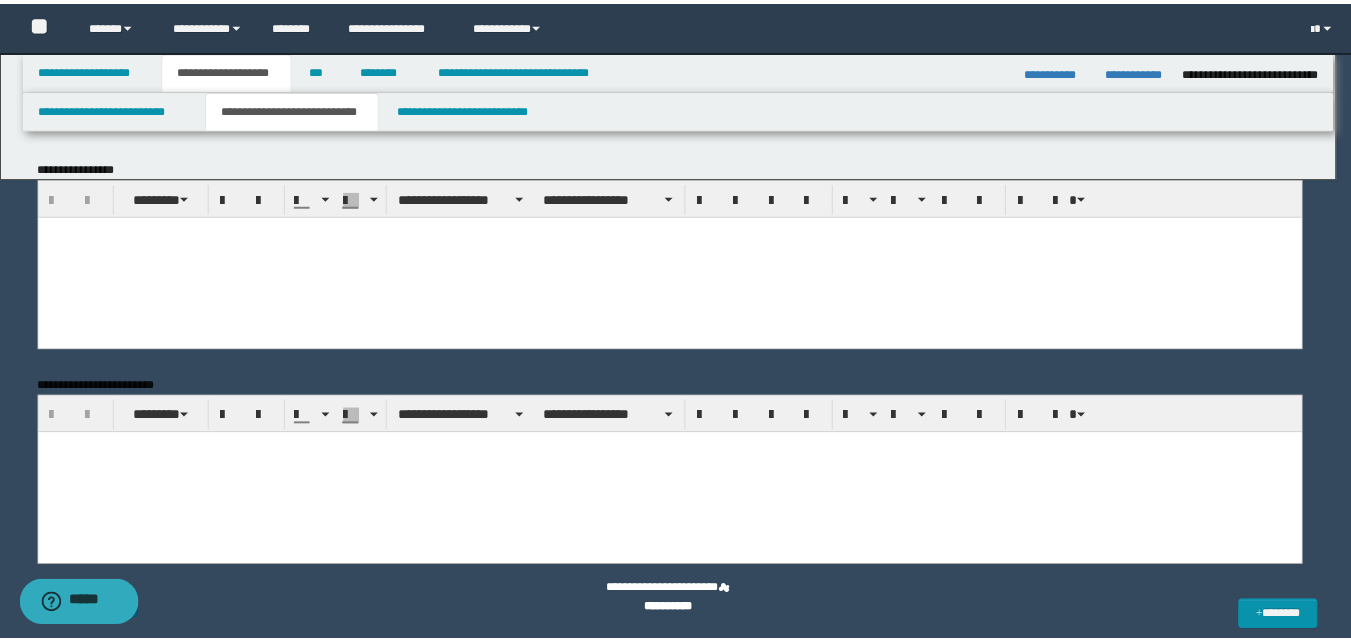 scroll, scrollTop: 0, scrollLeft: 0, axis: both 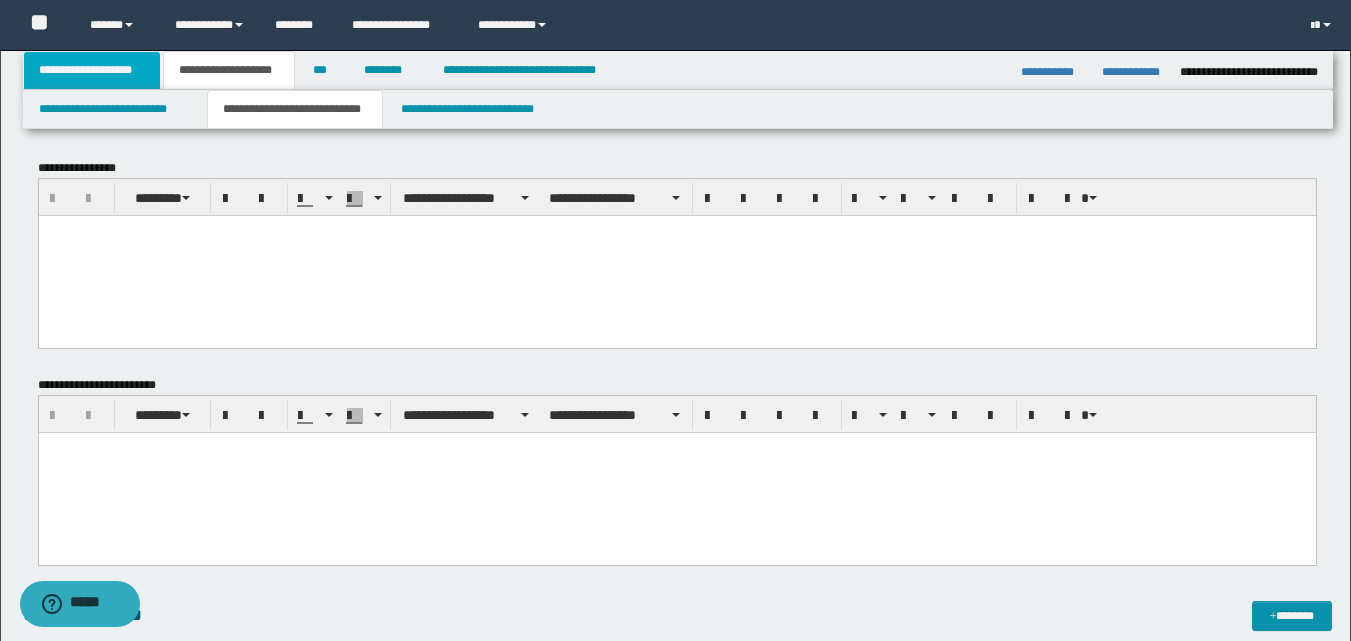 click on "**********" at bounding box center [92, 70] 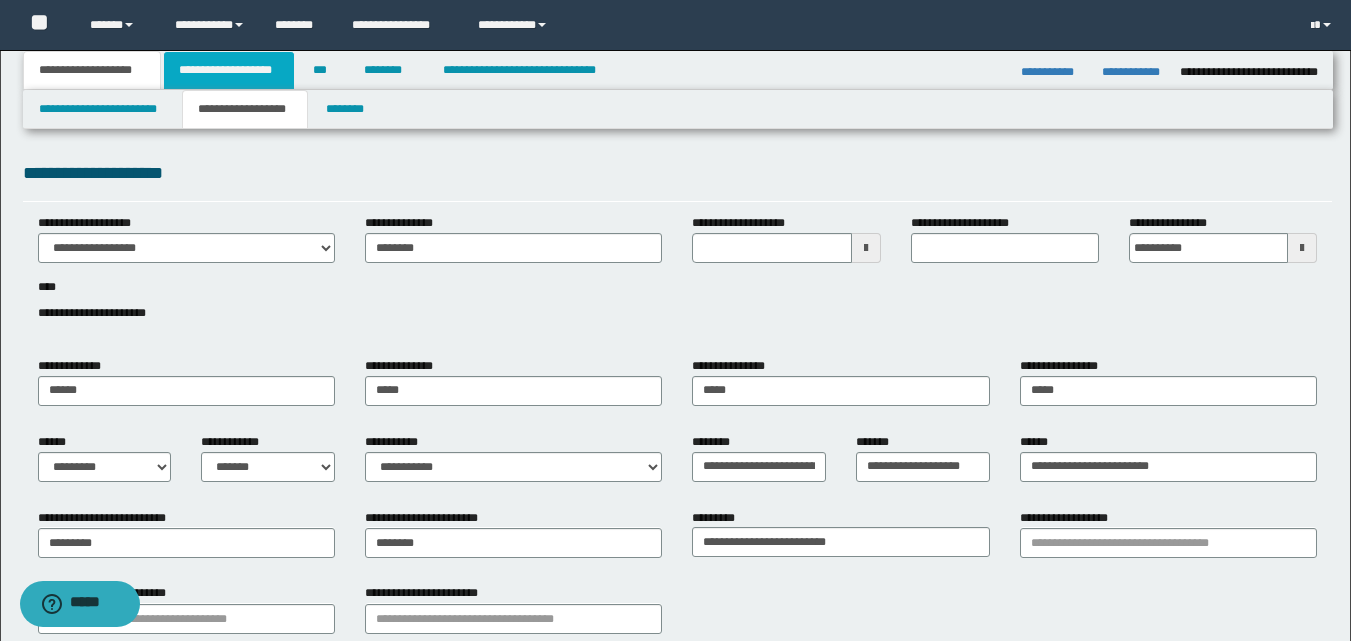 click on "**********" at bounding box center [229, 70] 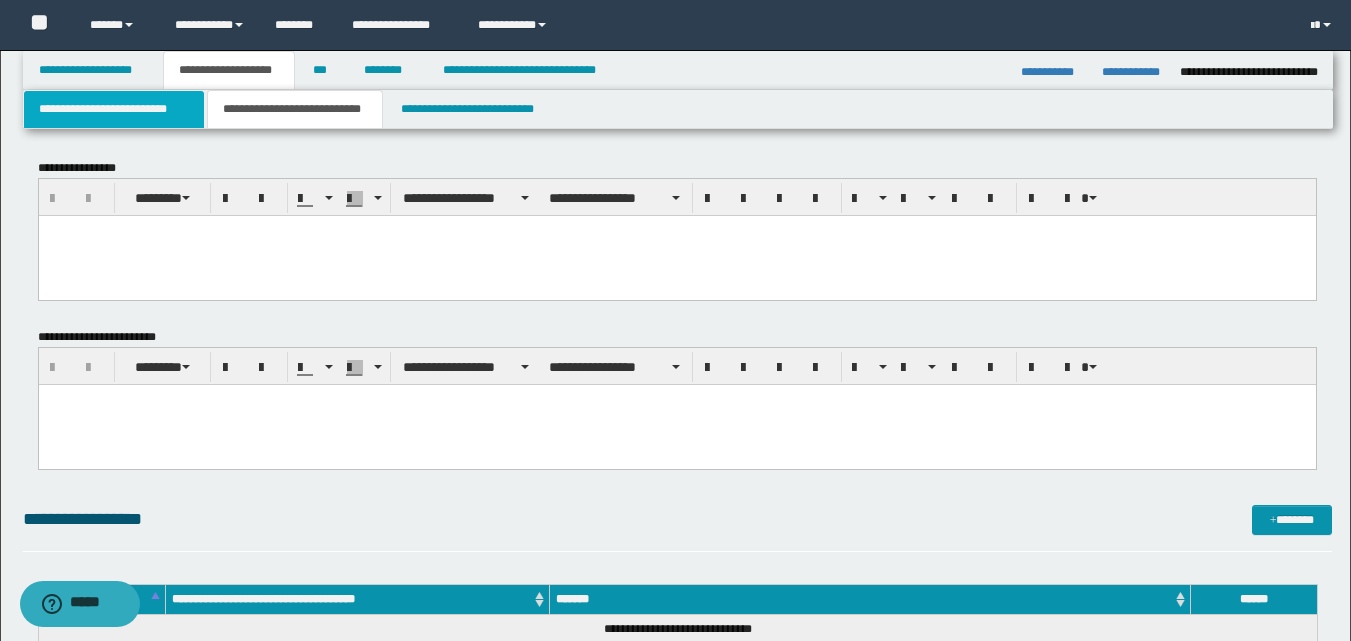 click on "**********" at bounding box center [114, 109] 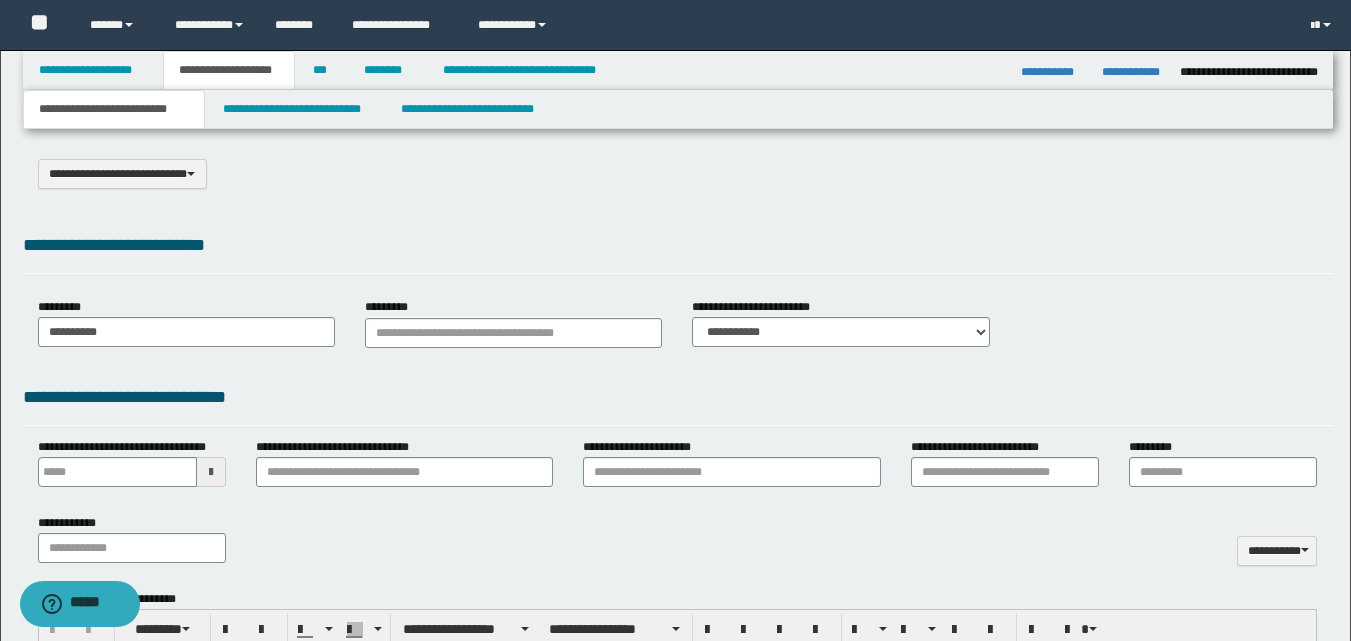 scroll, scrollTop: 100, scrollLeft: 0, axis: vertical 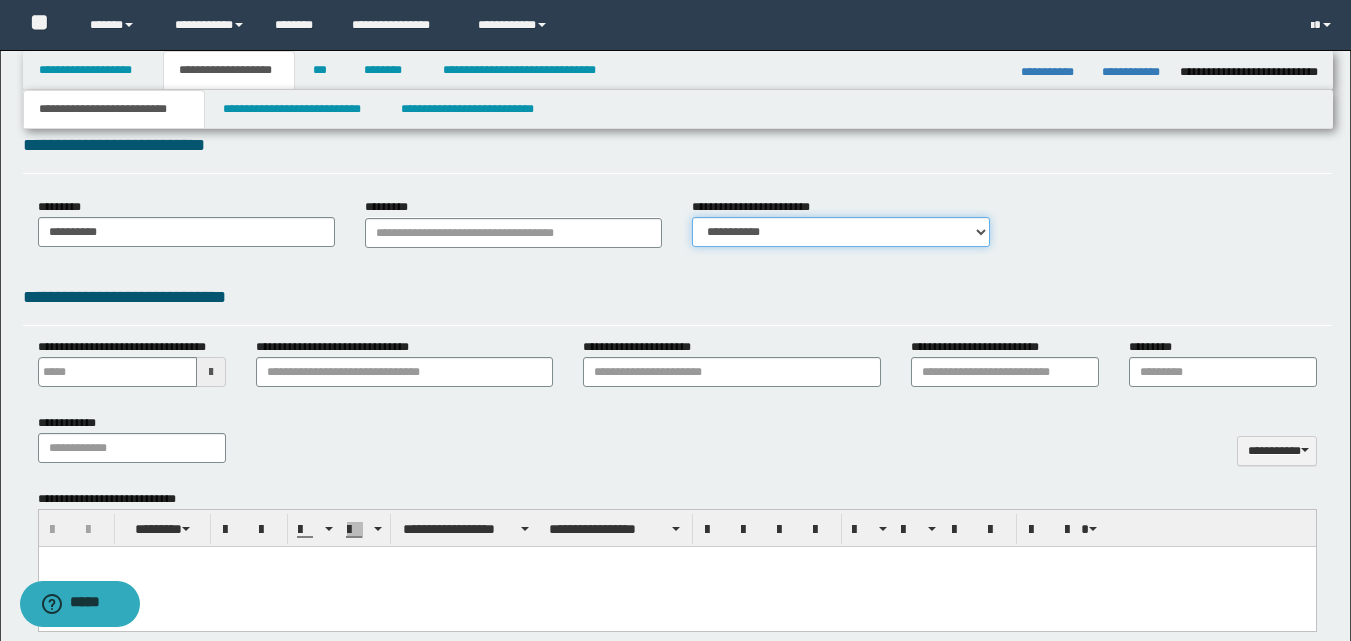 click on "**********" at bounding box center (840, 232) 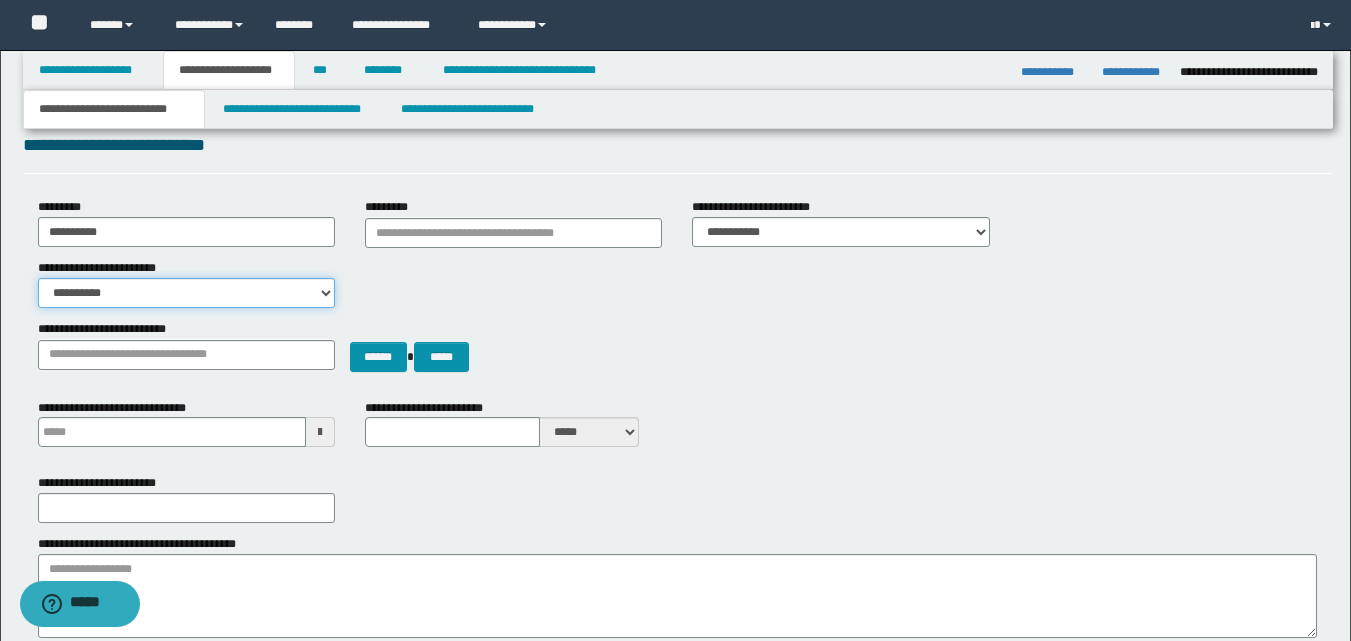 click on "**********" at bounding box center (186, 293) 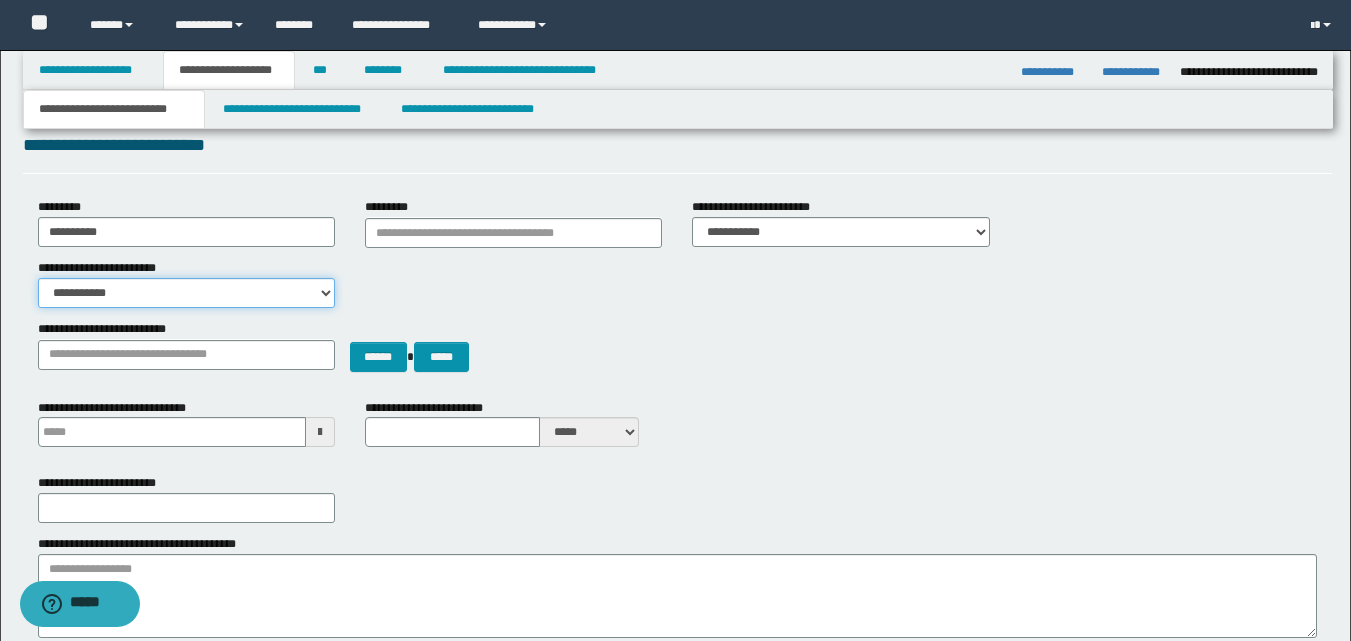 type 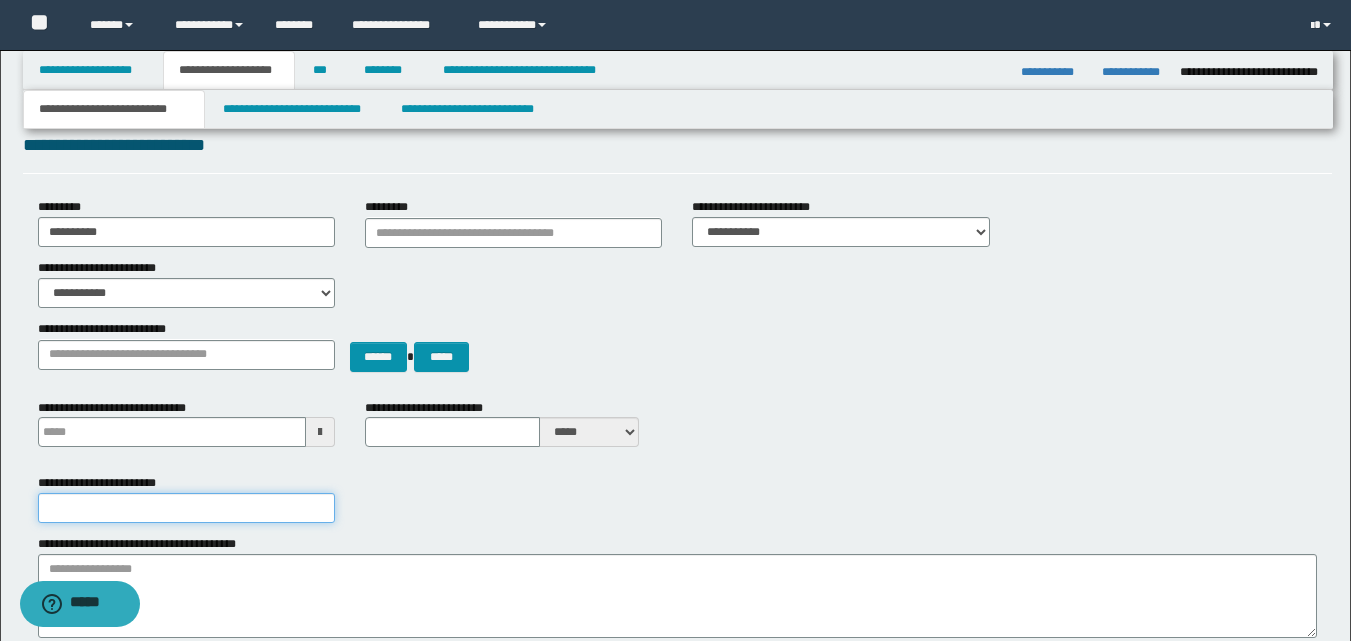 click on "**********" at bounding box center (186, 508) 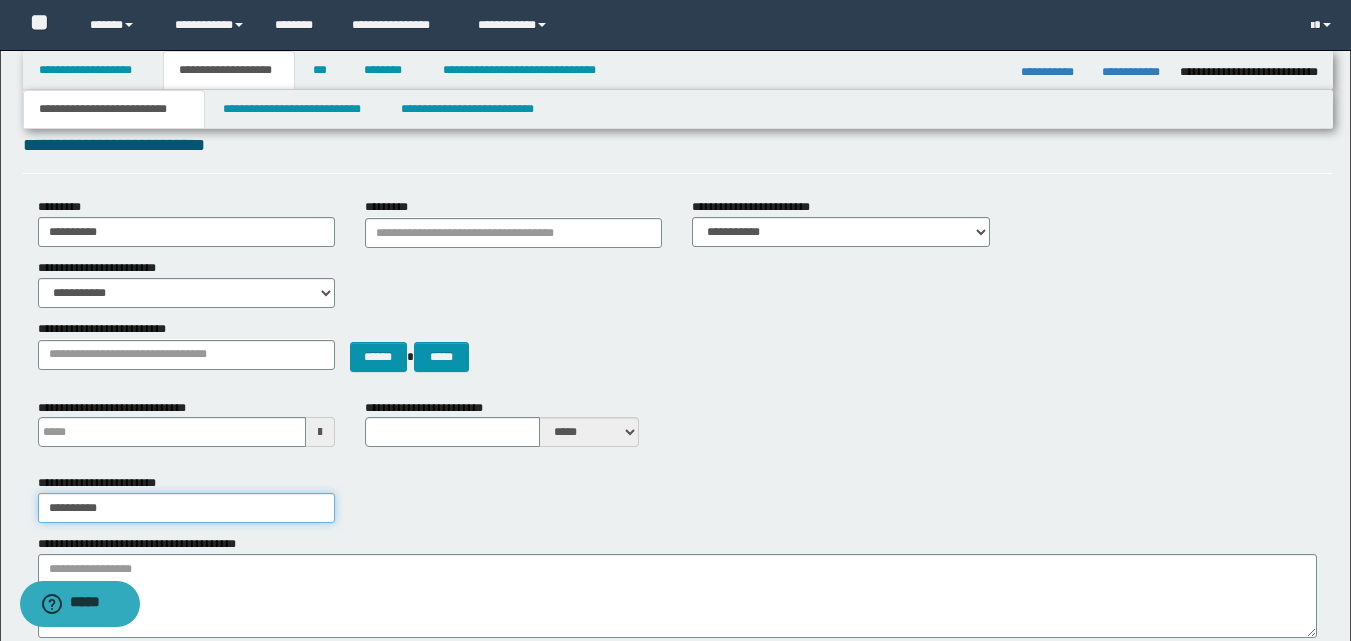 type on "**********" 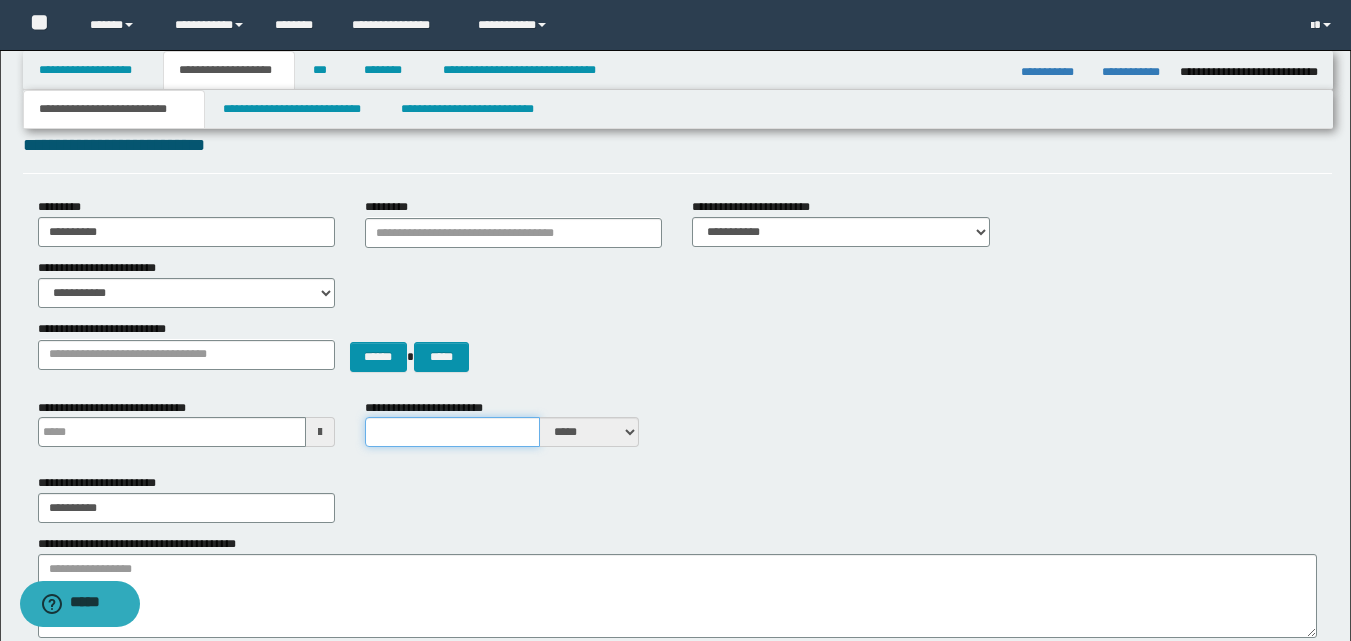 click on "**********" at bounding box center (452, 432) 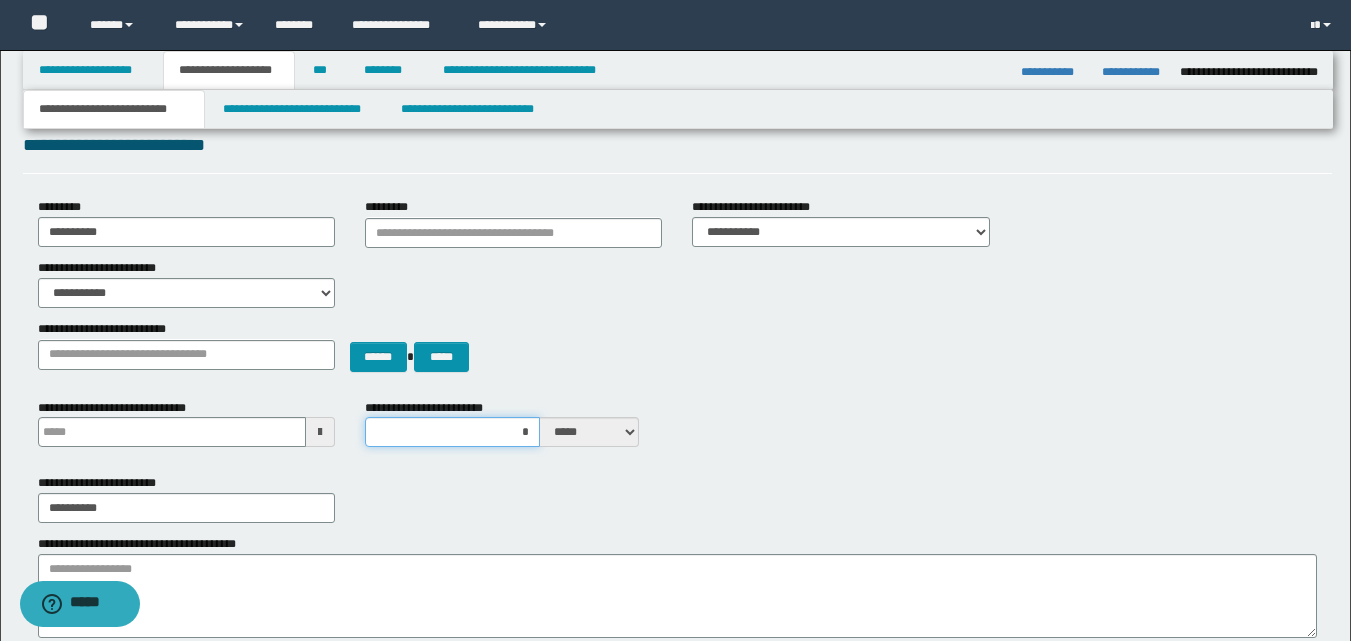 type on "**" 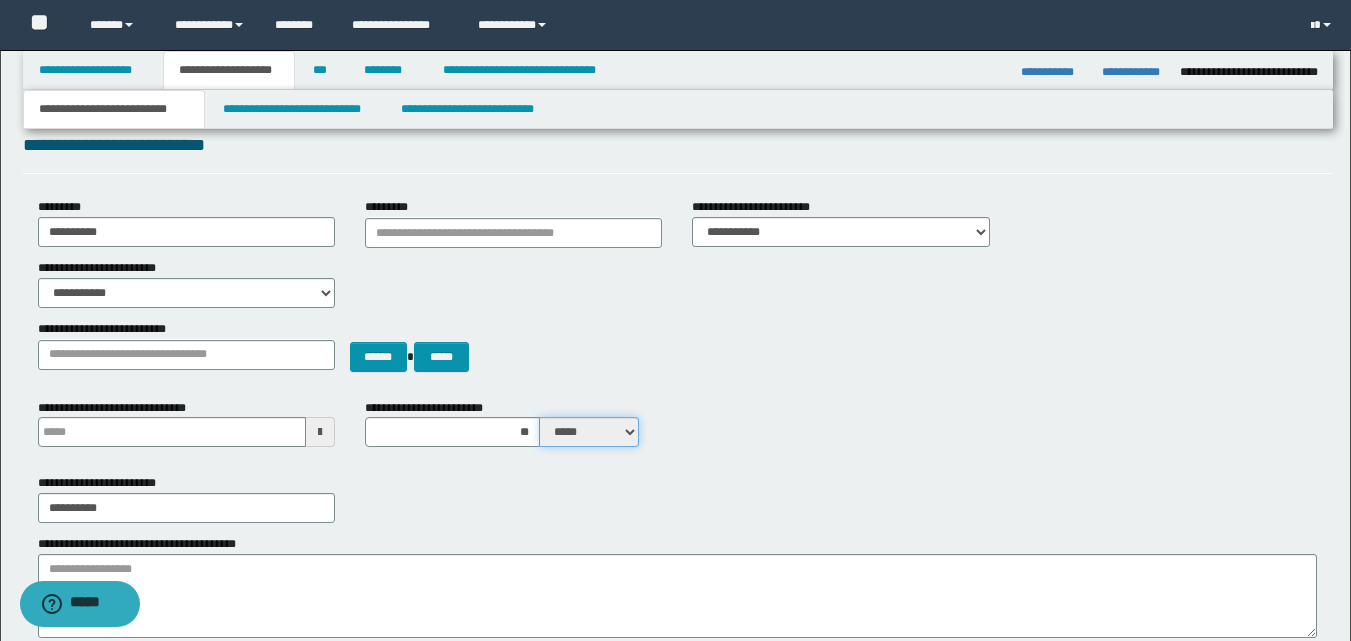 click on "*****
****" at bounding box center (589, 432) 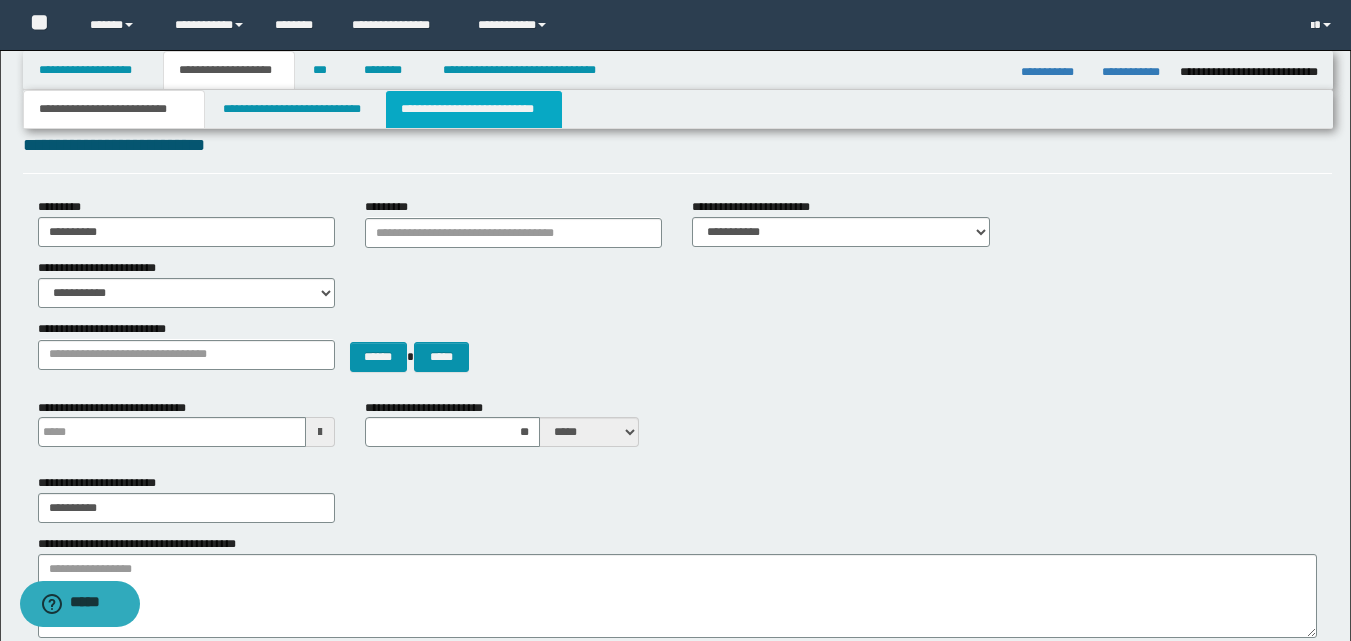 click on "**********" at bounding box center (474, 109) 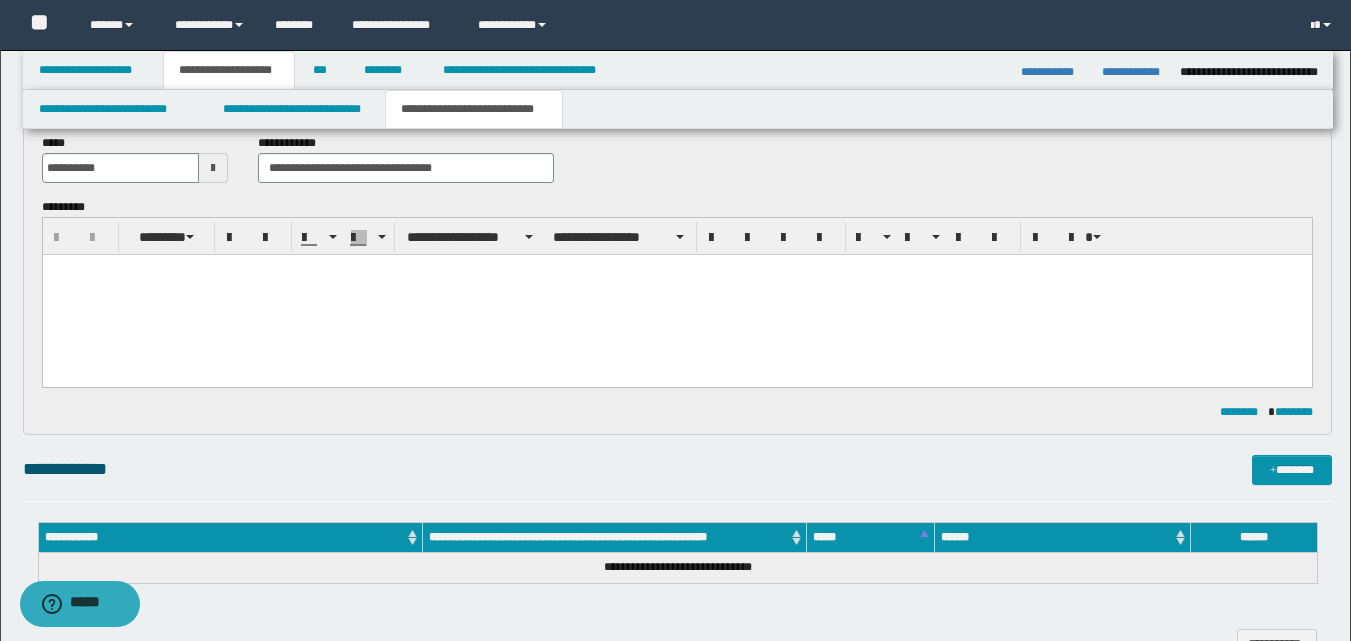 click at bounding box center [676, 295] 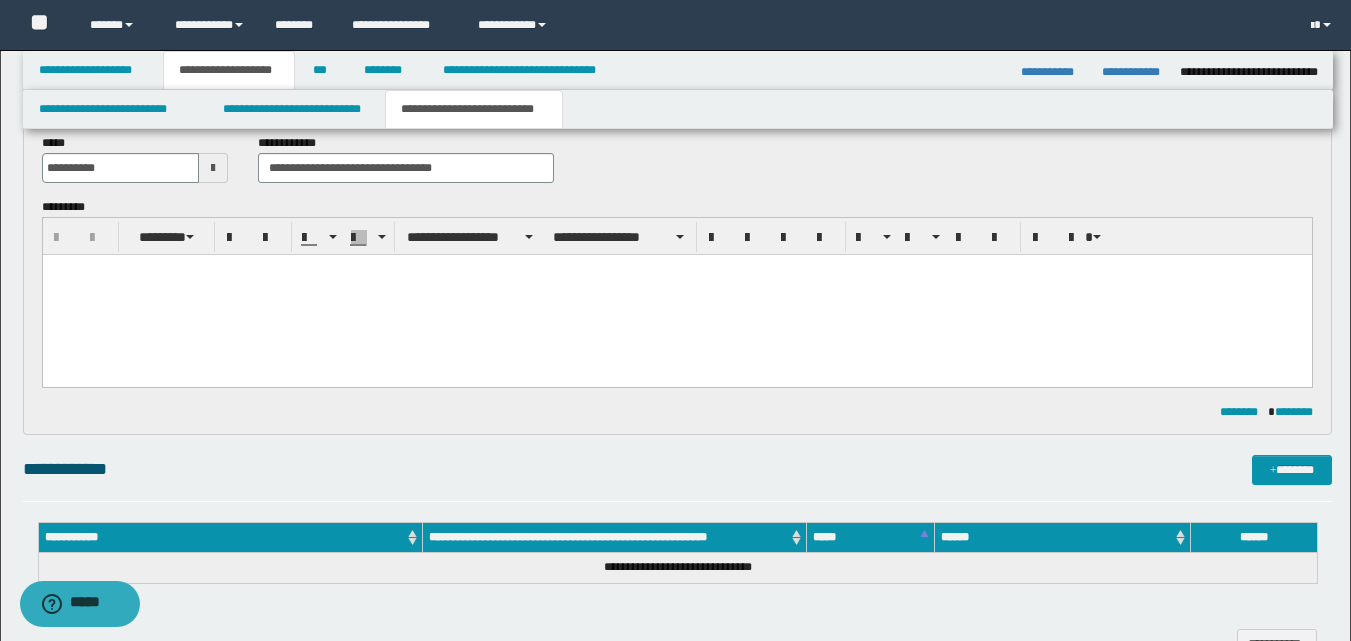 type 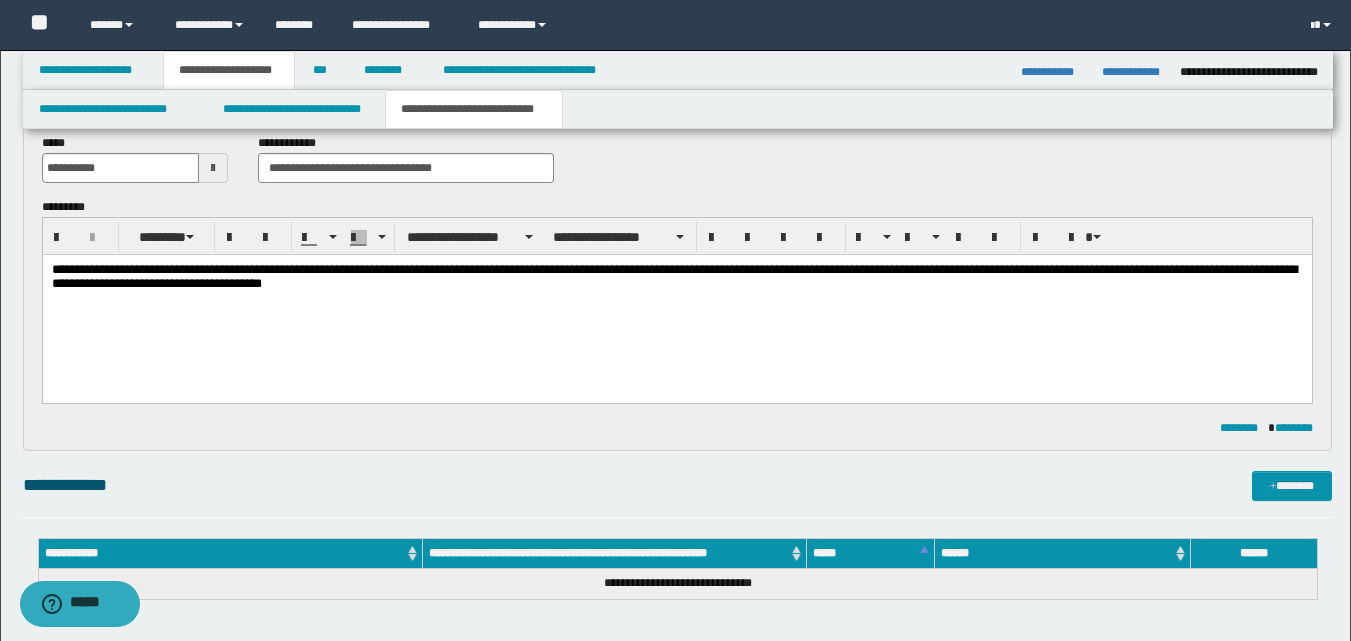 click on "**********" at bounding box center (676, 279) 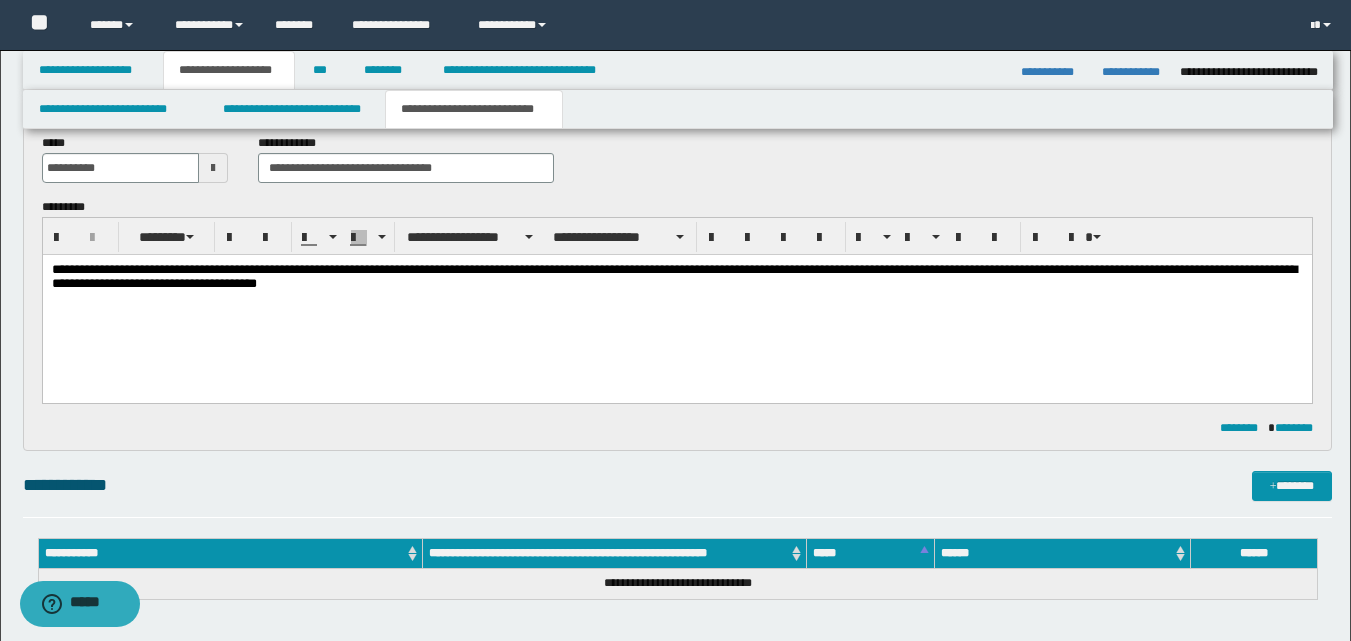 click on "**********" at bounding box center [676, 279] 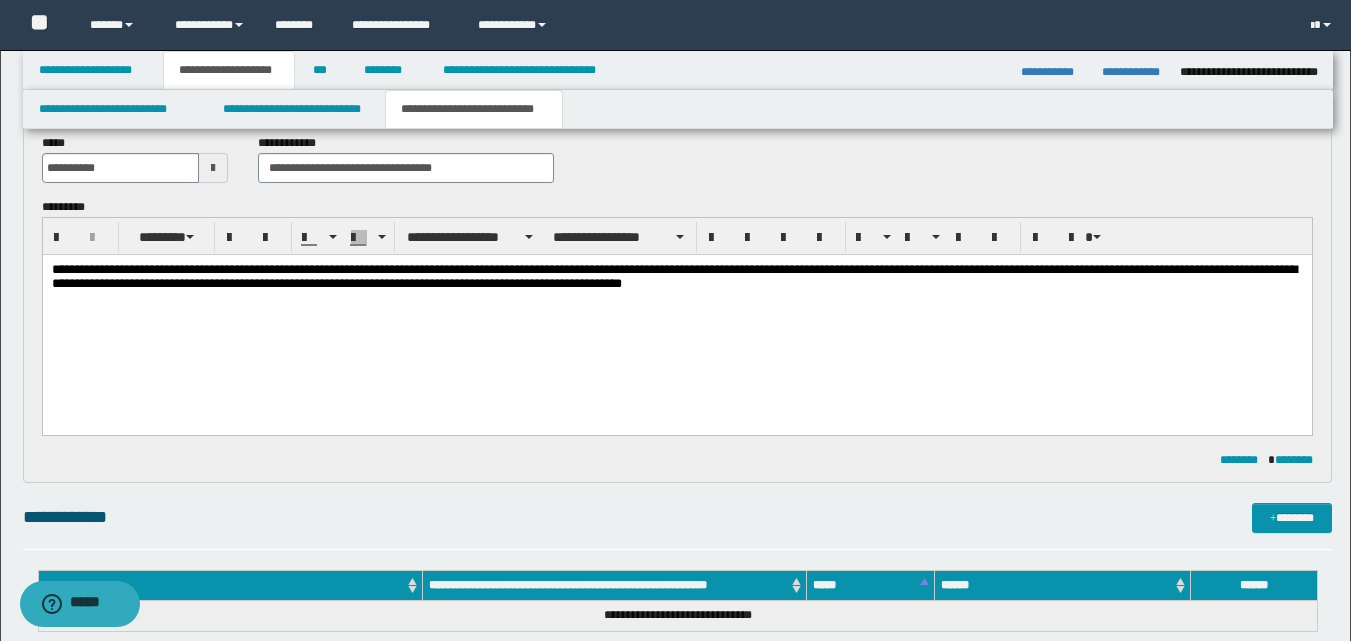 drag, startPoint x: 245, startPoint y: 288, endPoint x: 307, endPoint y: 291, distance: 62.072536 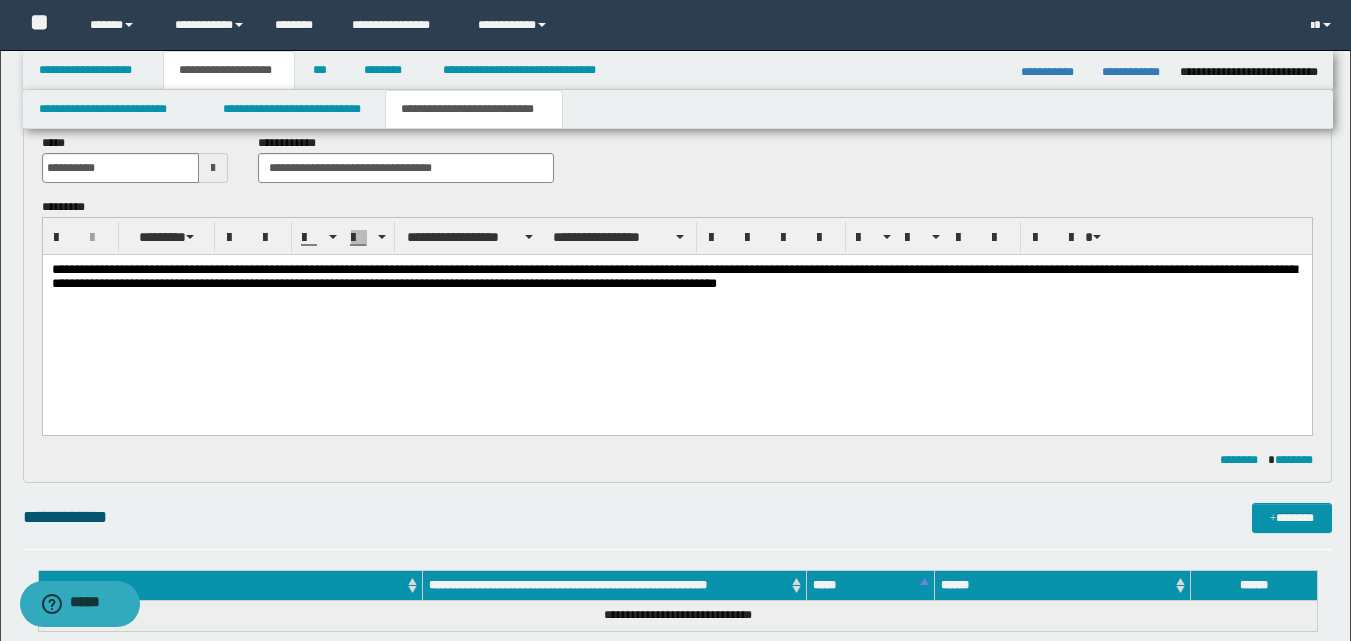 click on "**********" at bounding box center [676, 279] 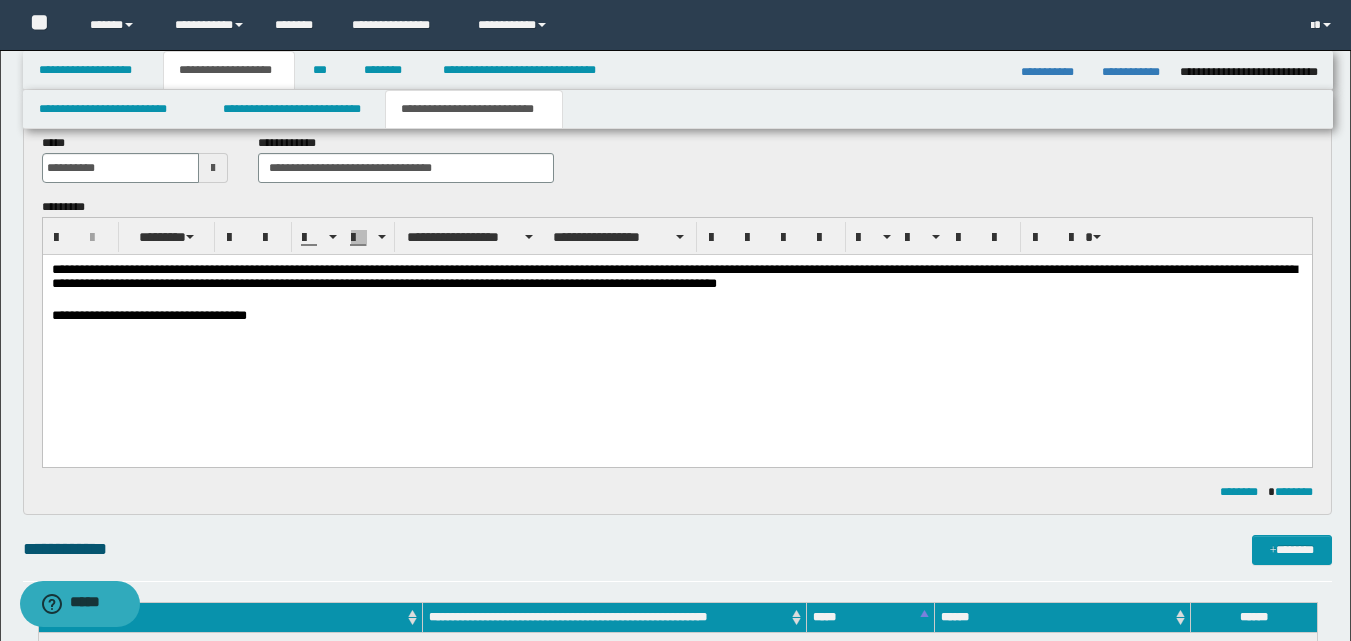 click on "**********" at bounding box center [676, 279] 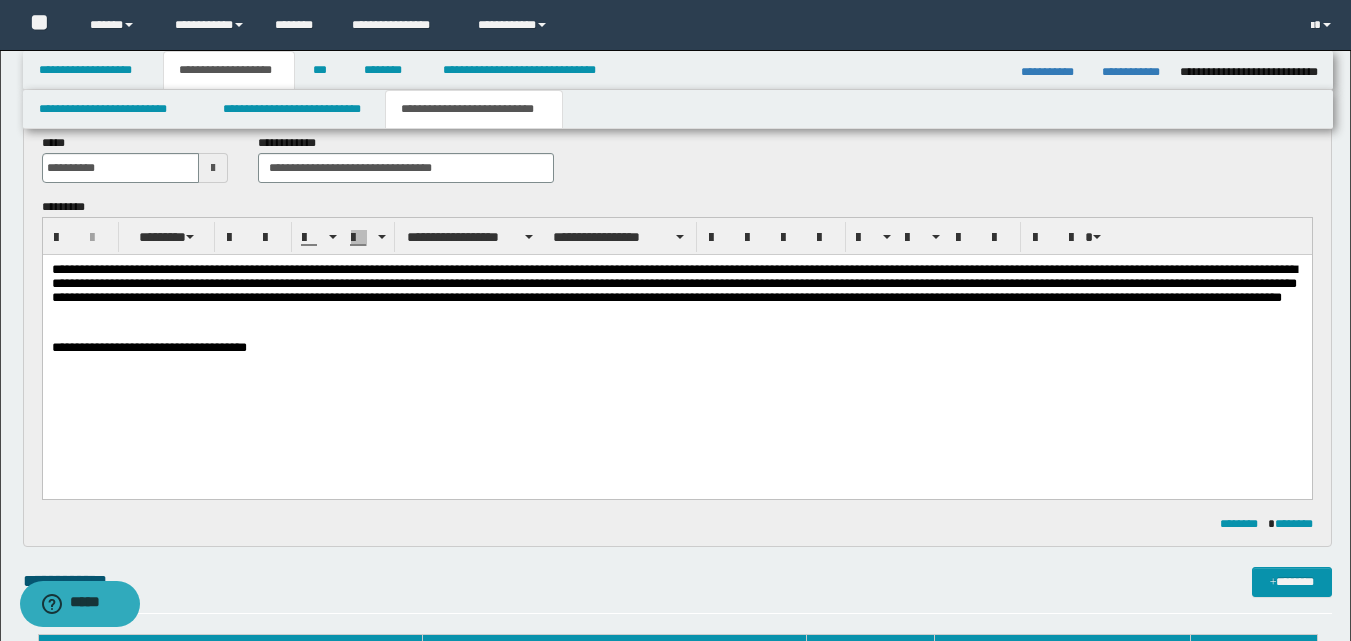 click on "**********" at bounding box center [676, 295] 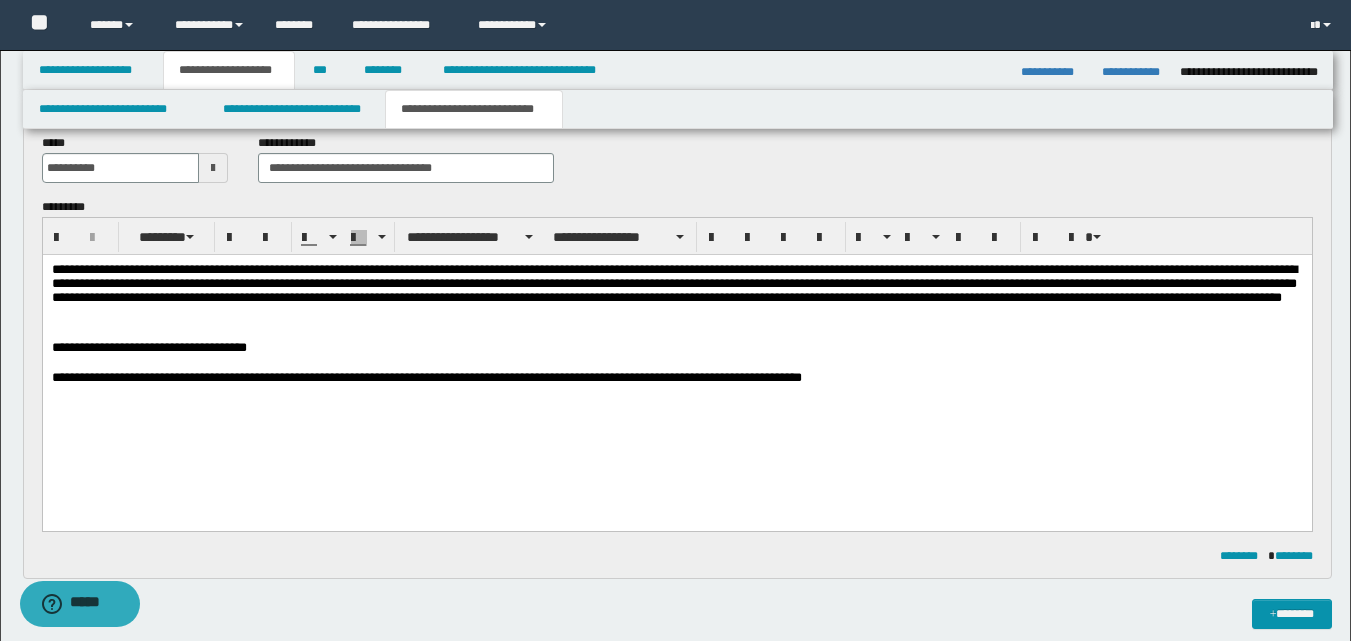 click on "**********" at bounding box center [676, 379] 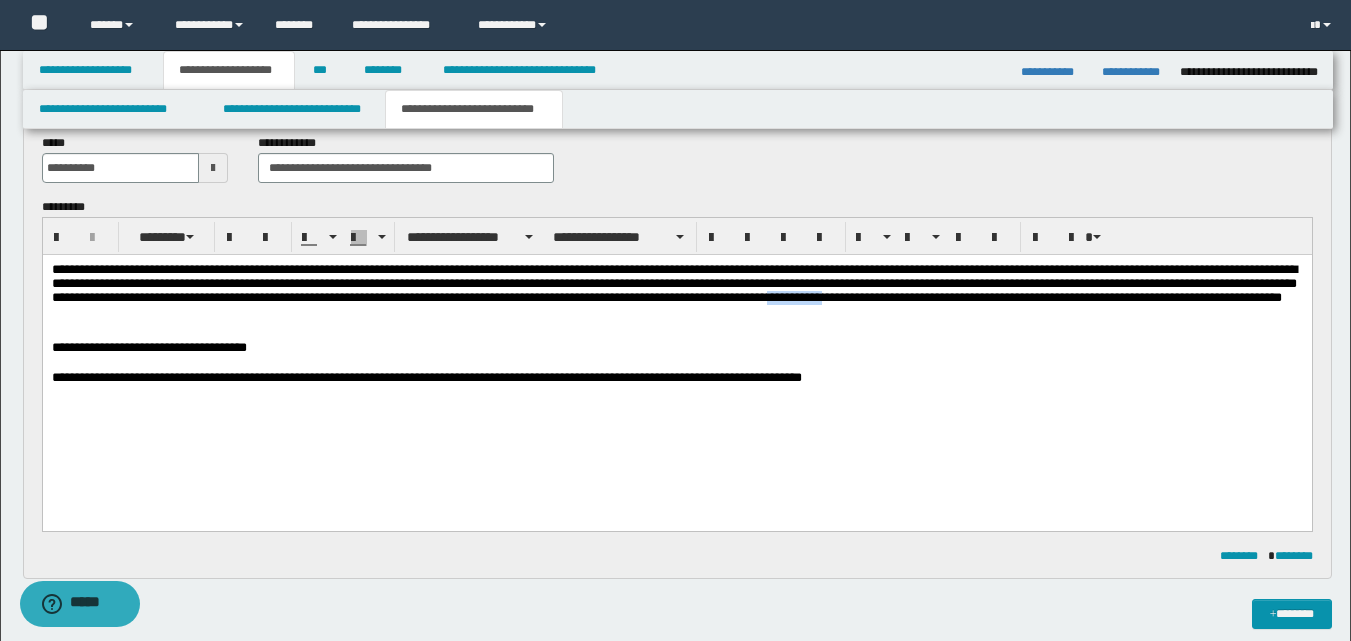 drag, startPoint x: 978, startPoint y: 308, endPoint x: 1033, endPoint y: 302, distance: 55.326305 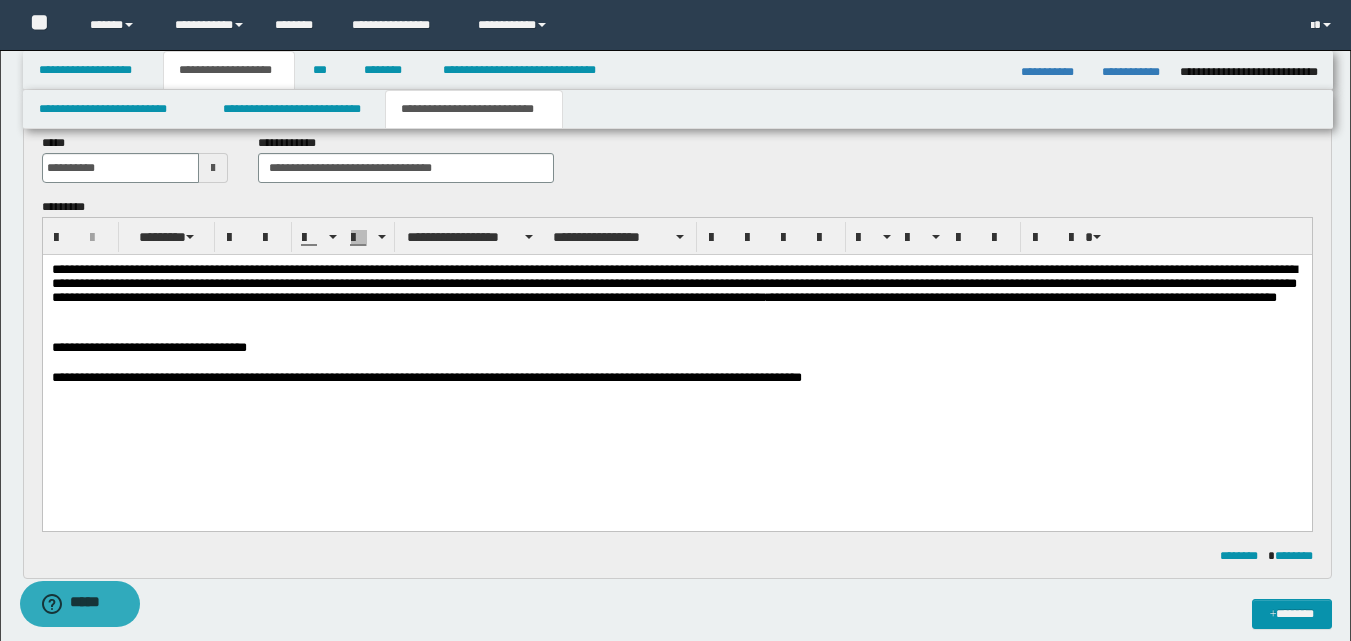 click on "**********" at bounding box center (676, 349) 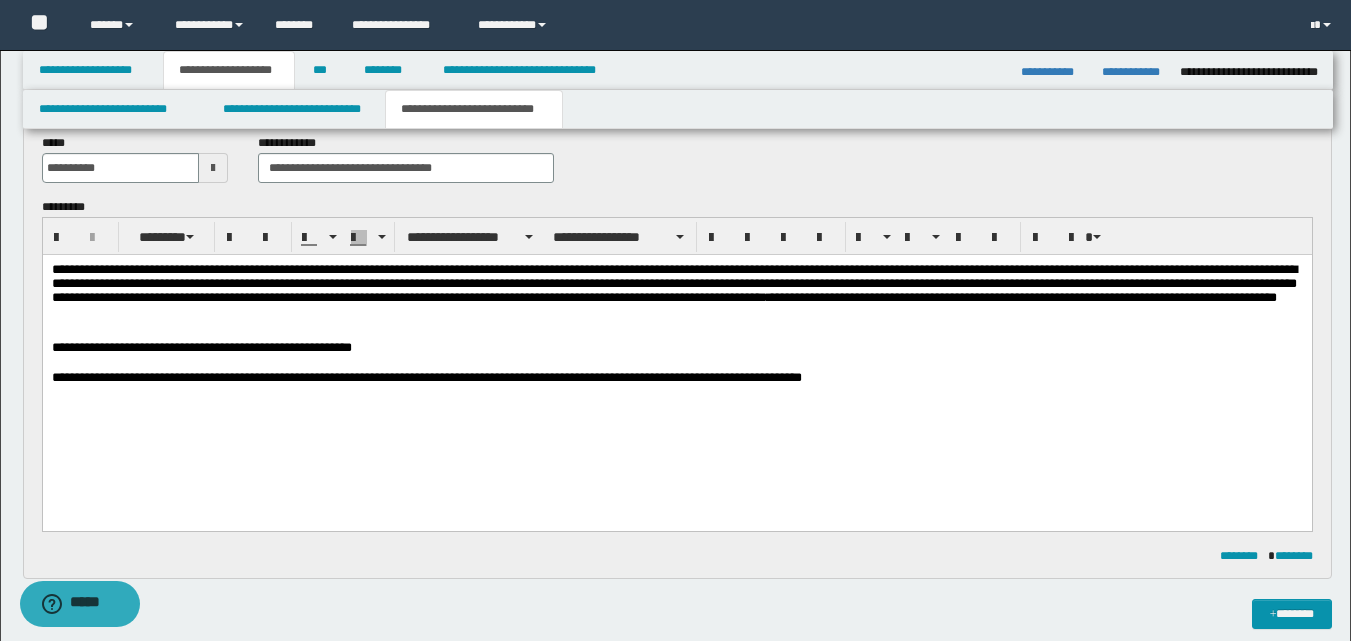 click on "**********" at bounding box center (676, 295) 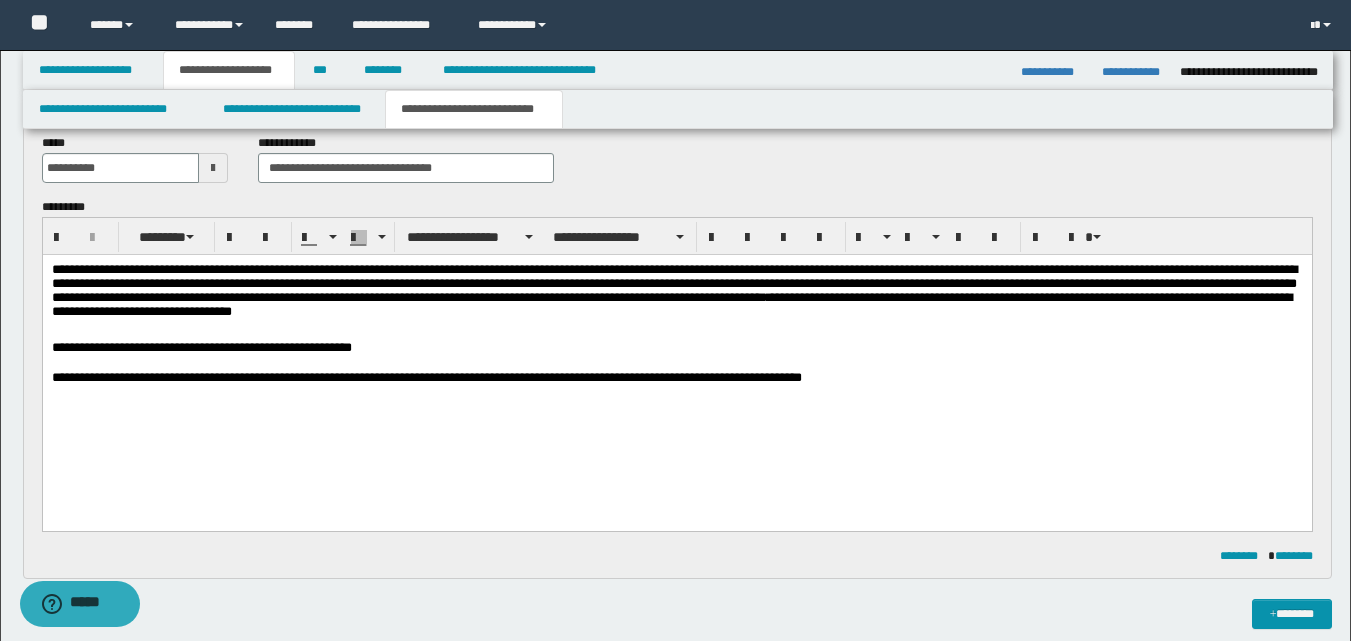 click on "**********" at bounding box center [676, 295] 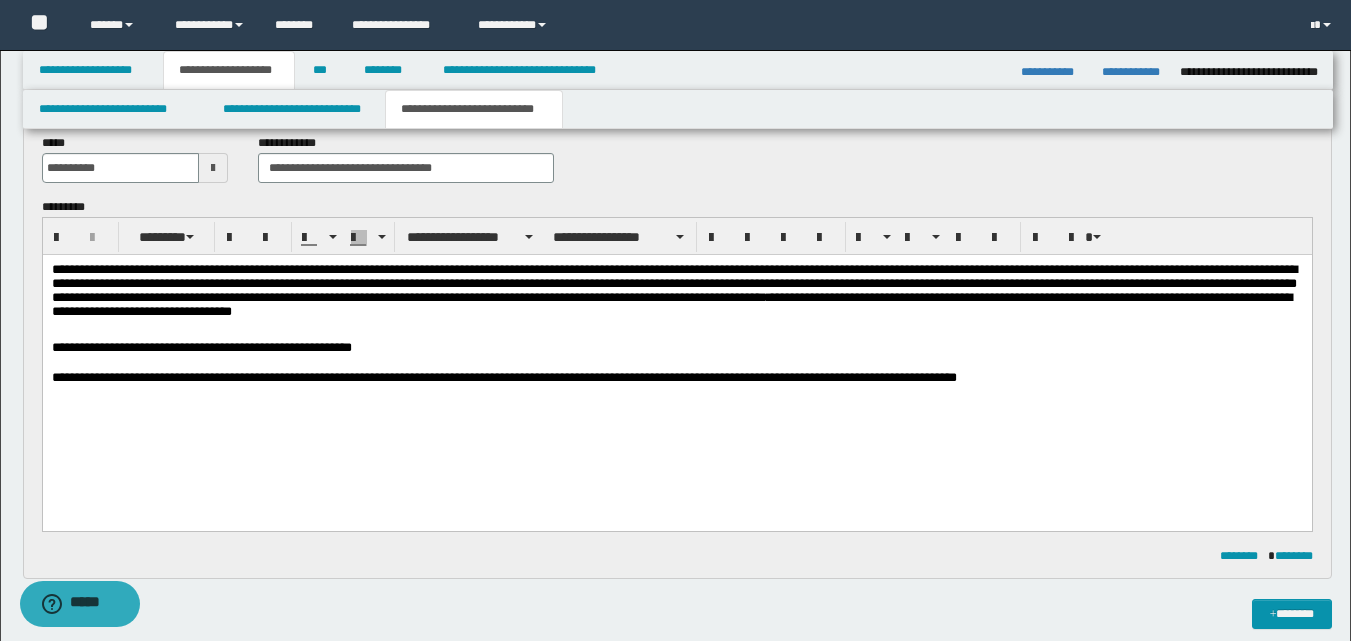 click on "**********" at bounding box center (676, 379) 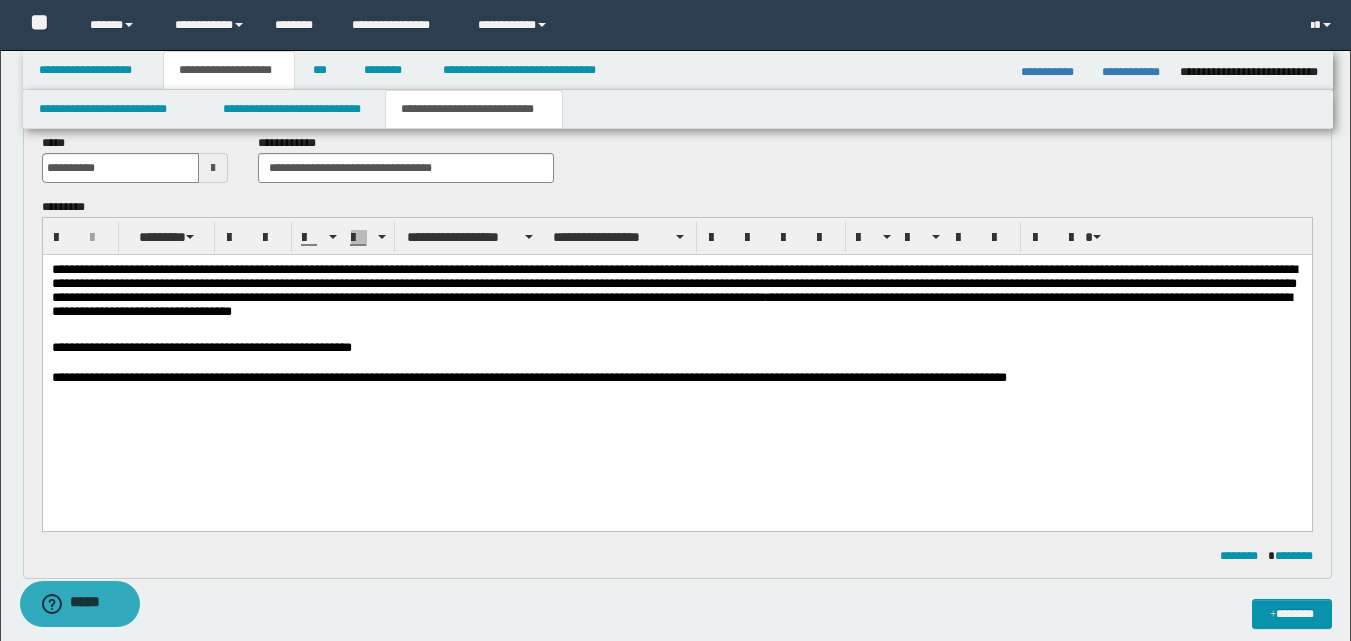click on "**********" at bounding box center (676, 379) 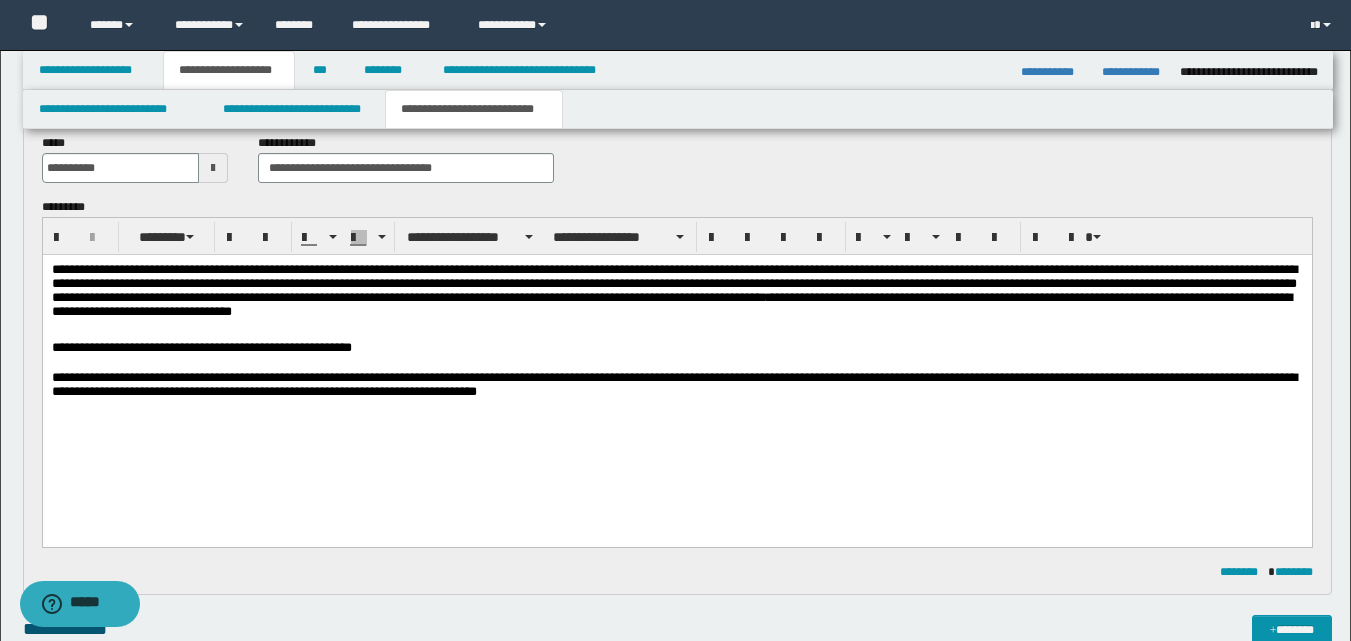 click on "**********" at bounding box center (676, 387) 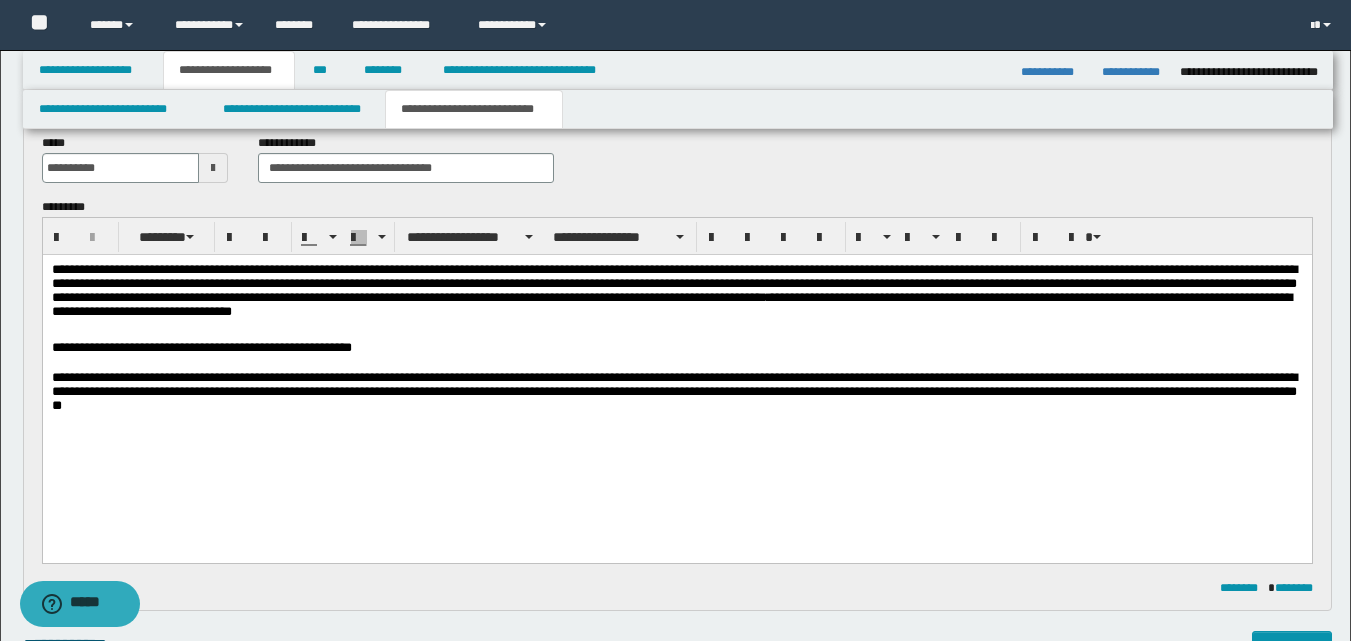 click on "**********" at bounding box center [676, 395] 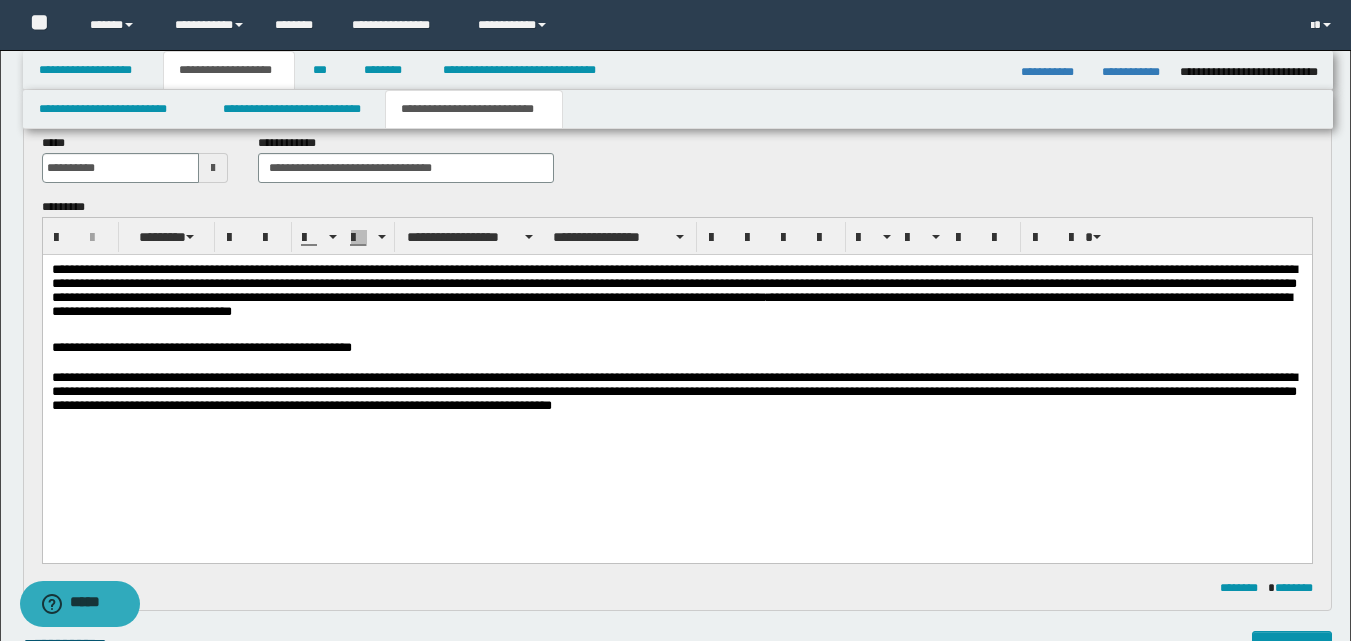 click on "**********" at bounding box center [676, 395] 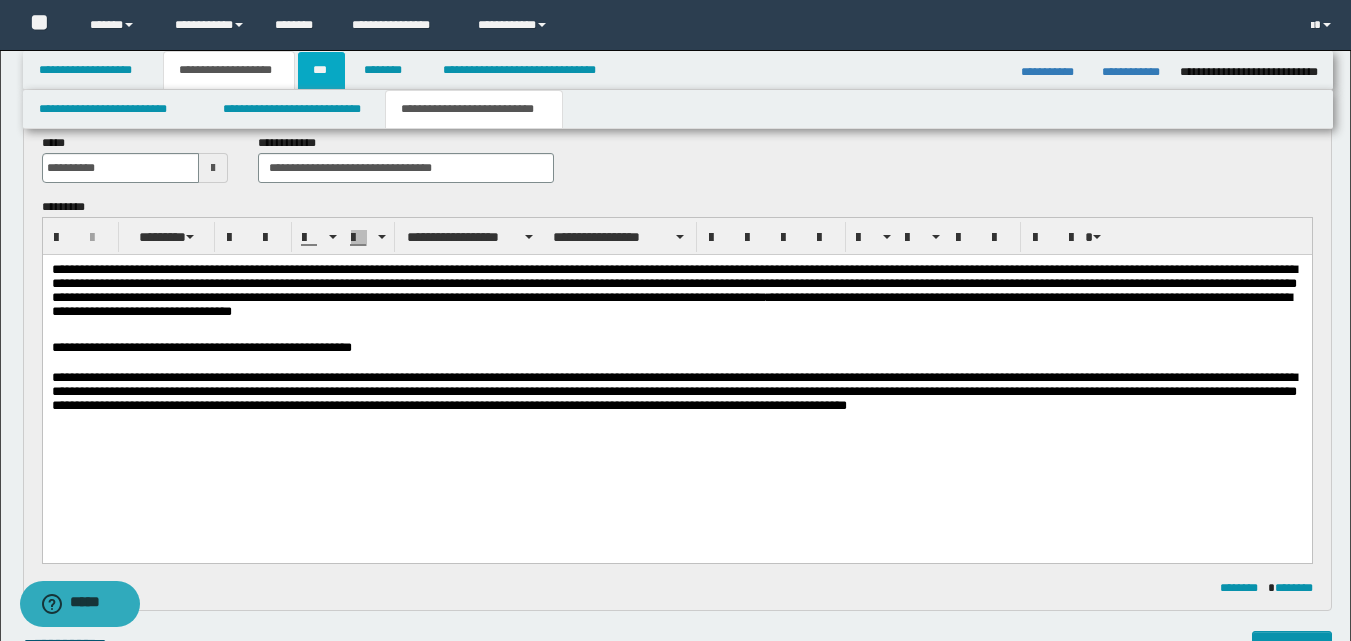 click on "***" at bounding box center [321, 70] 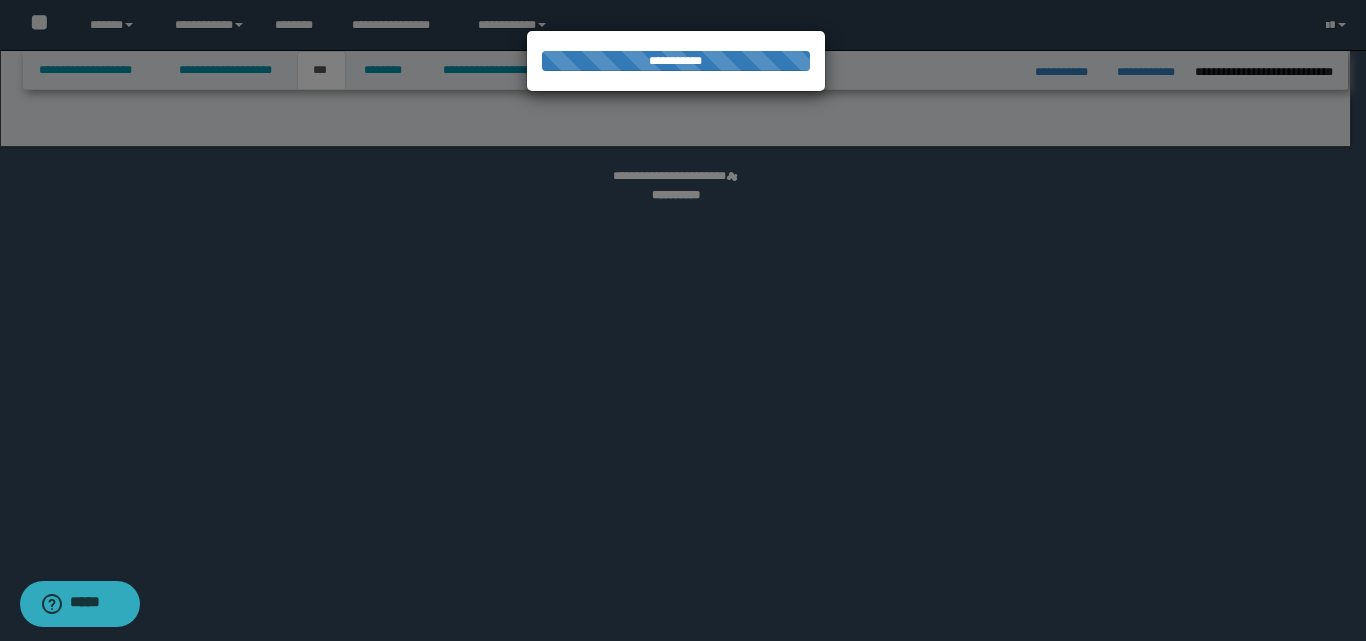 select on "*" 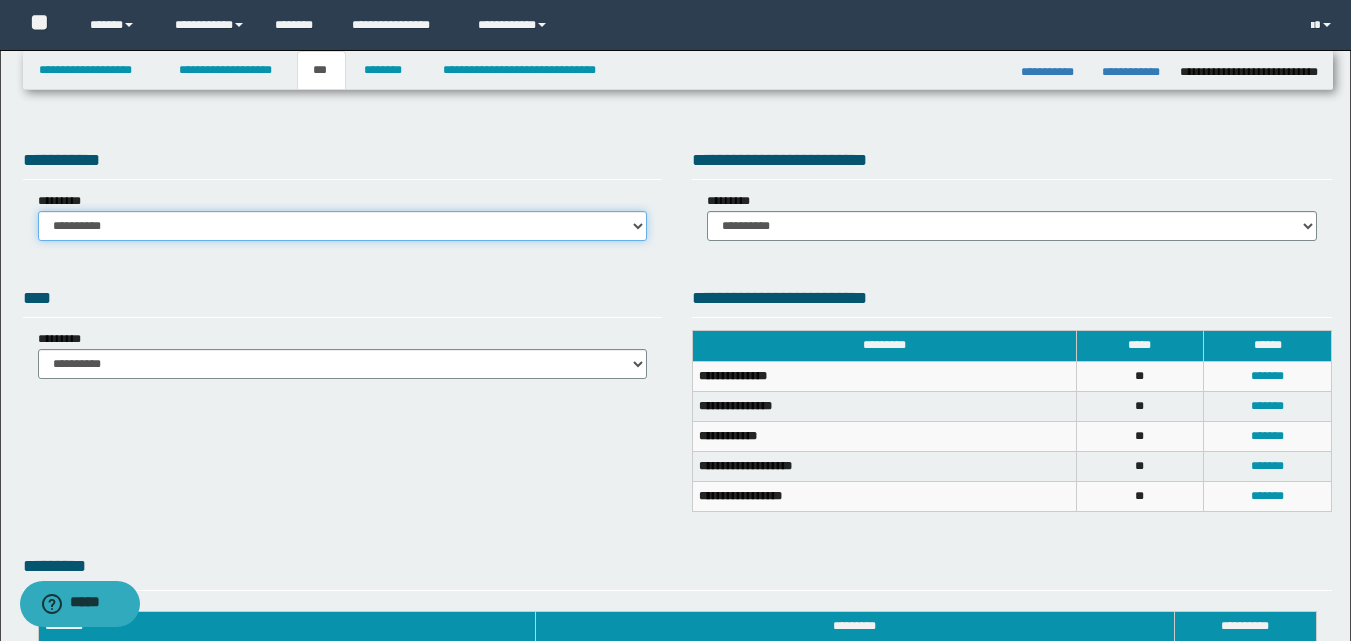 click on "**********" at bounding box center (343, 226) 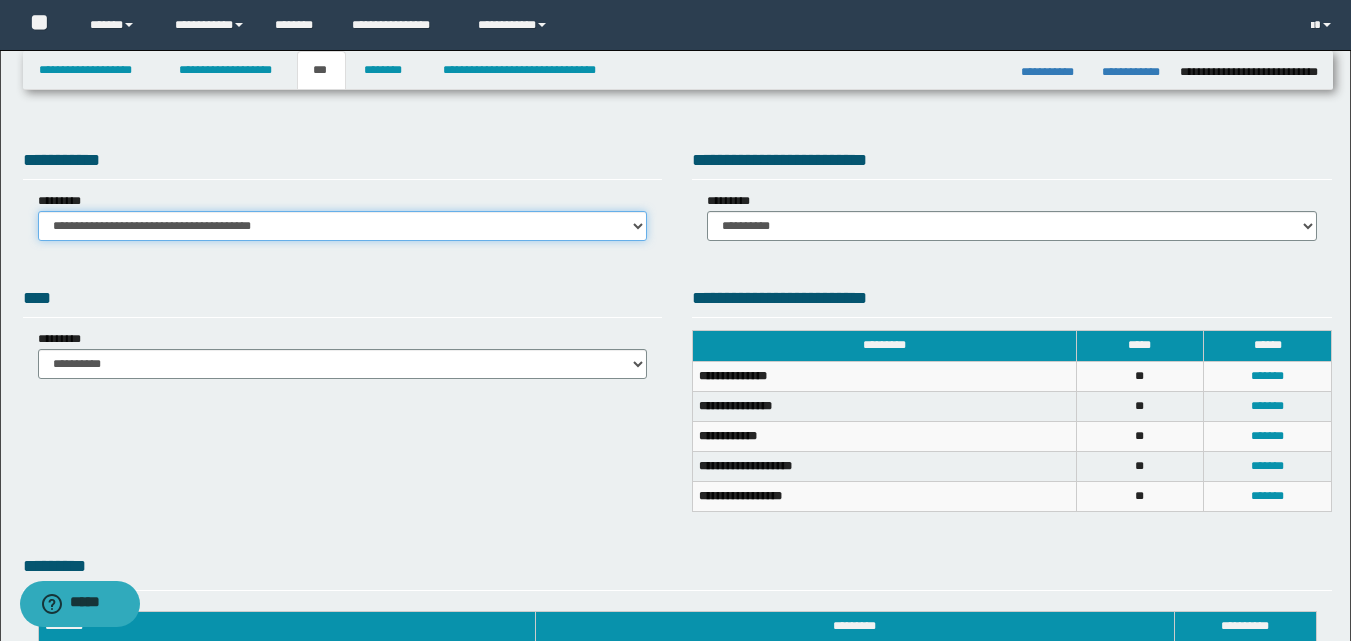 click on "**********" at bounding box center (343, 226) 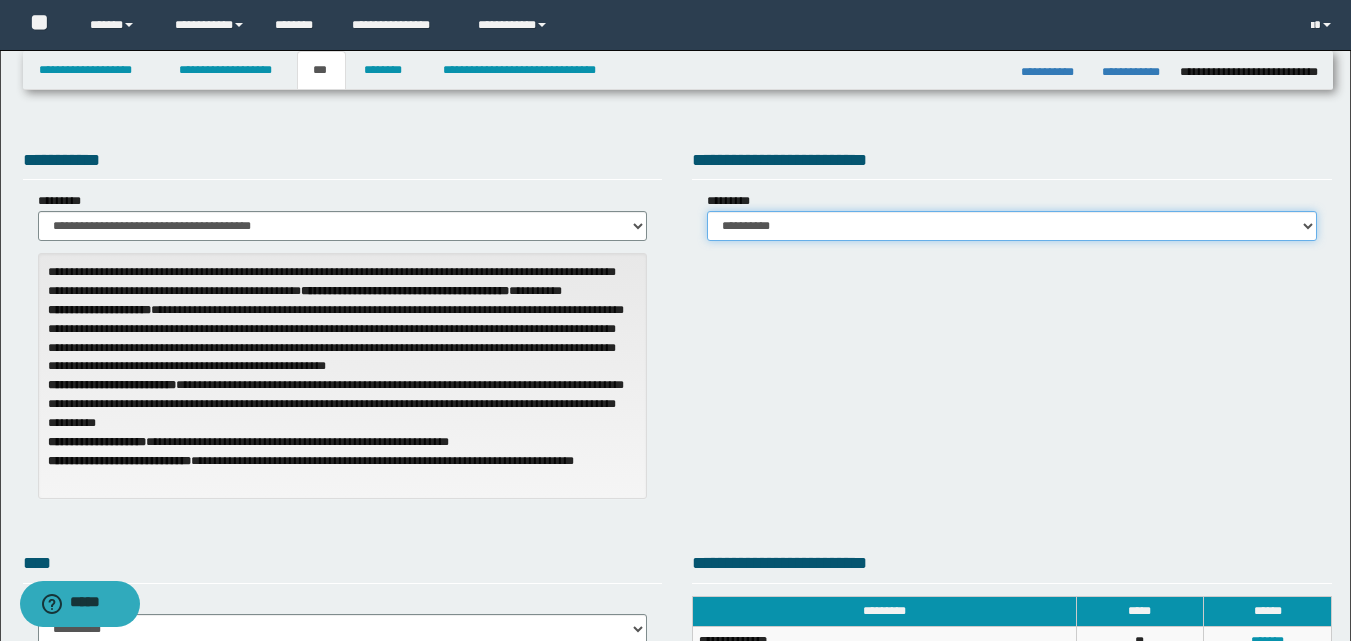 click on "**********" at bounding box center [1012, 226] 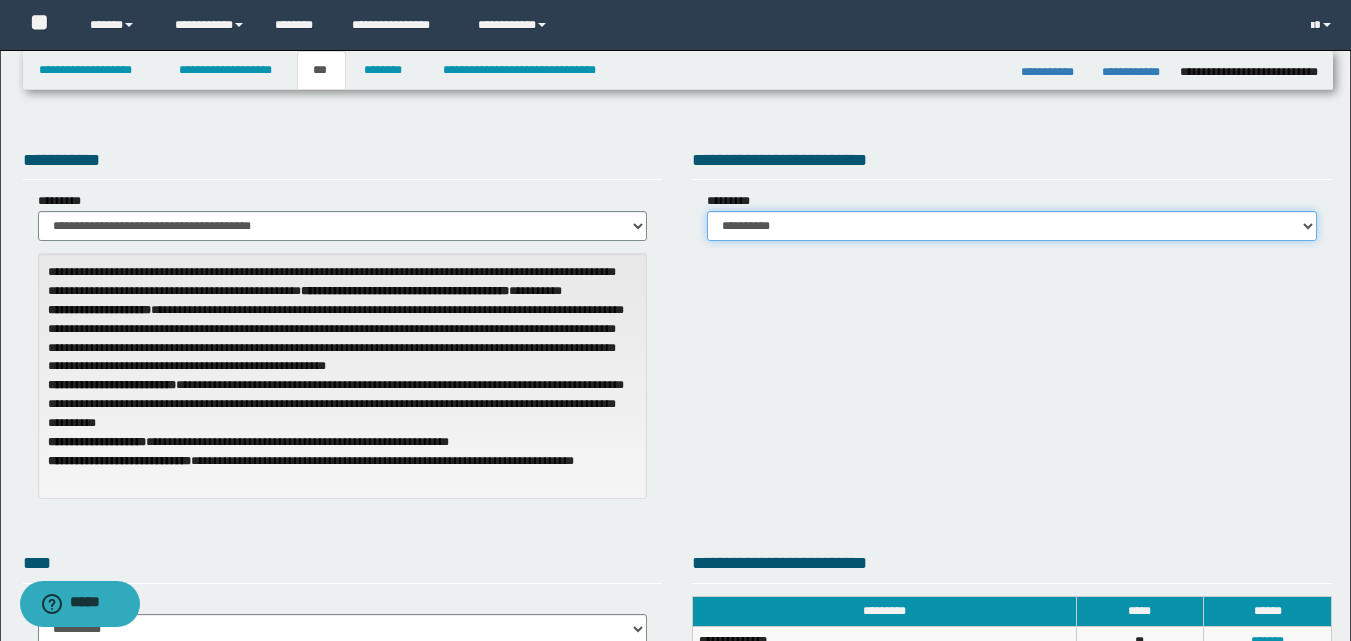select on "*" 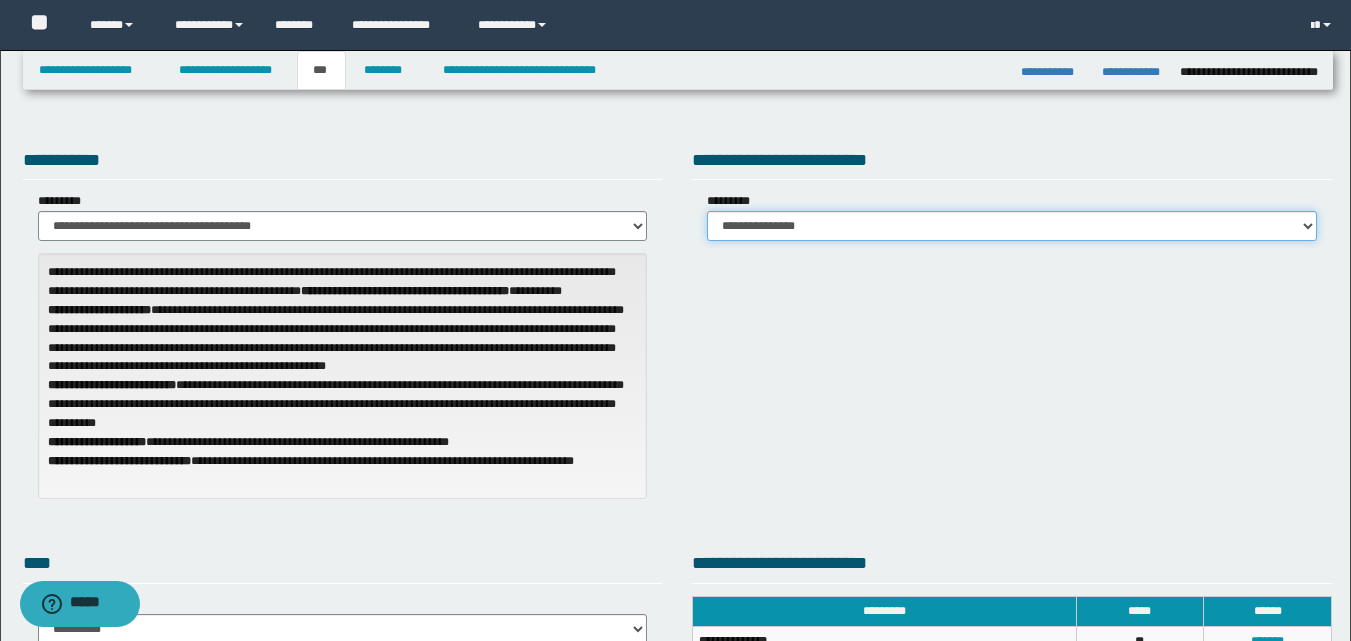 click on "**********" at bounding box center [1012, 226] 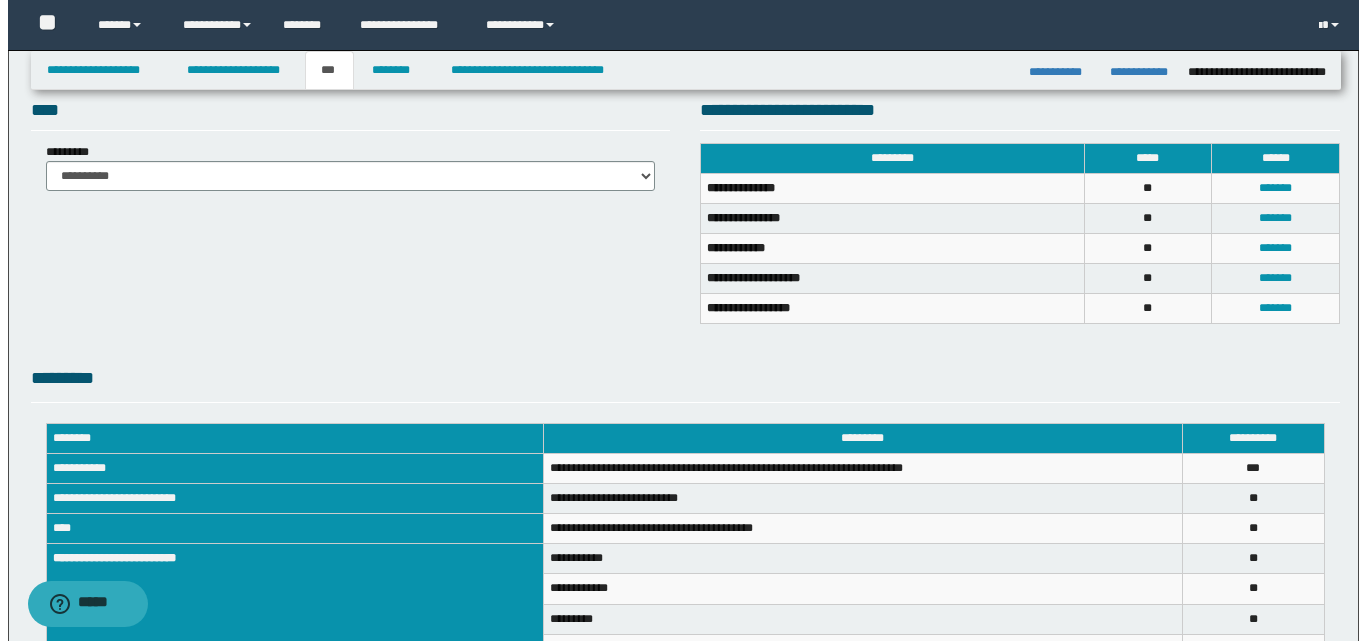 scroll, scrollTop: 500, scrollLeft: 0, axis: vertical 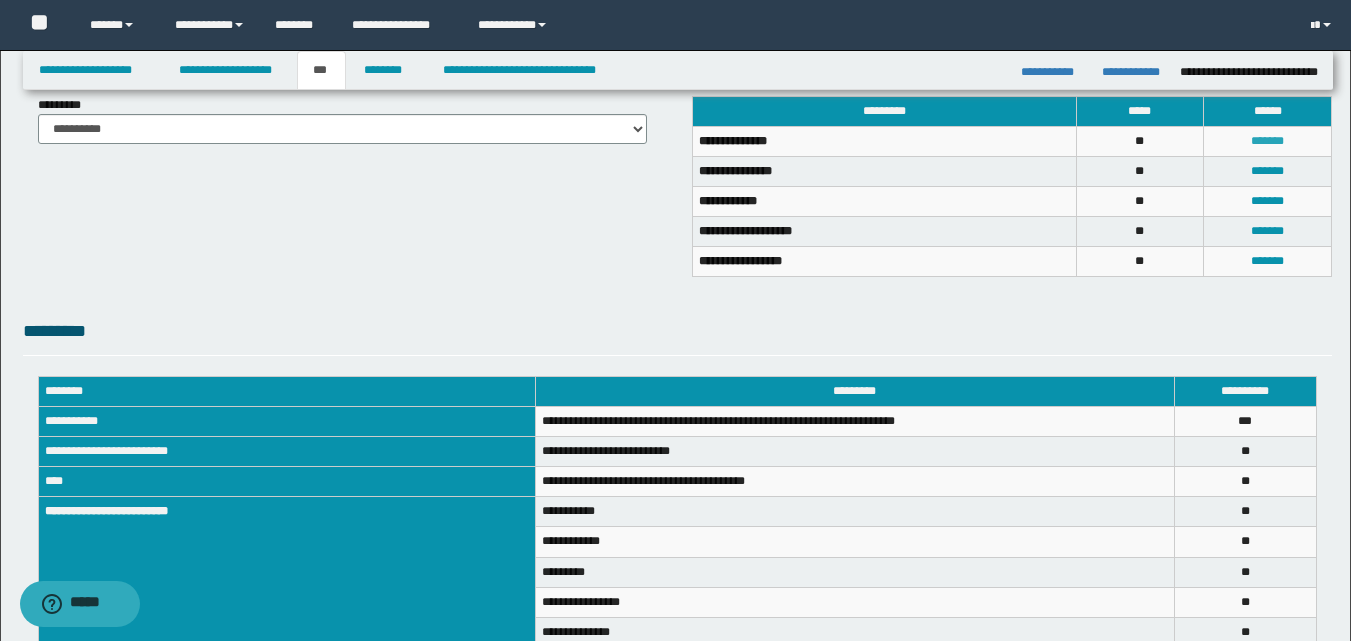click on "*******" at bounding box center (1267, 141) 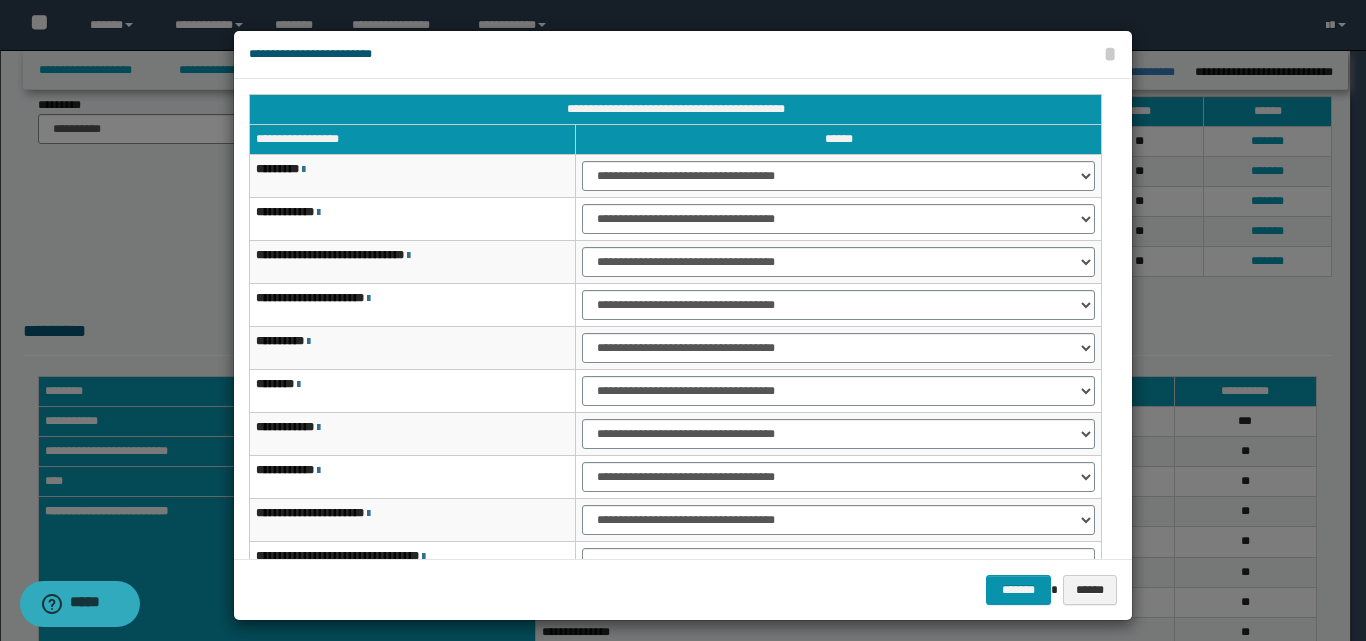 scroll, scrollTop: 121, scrollLeft: 0, axis: vertical 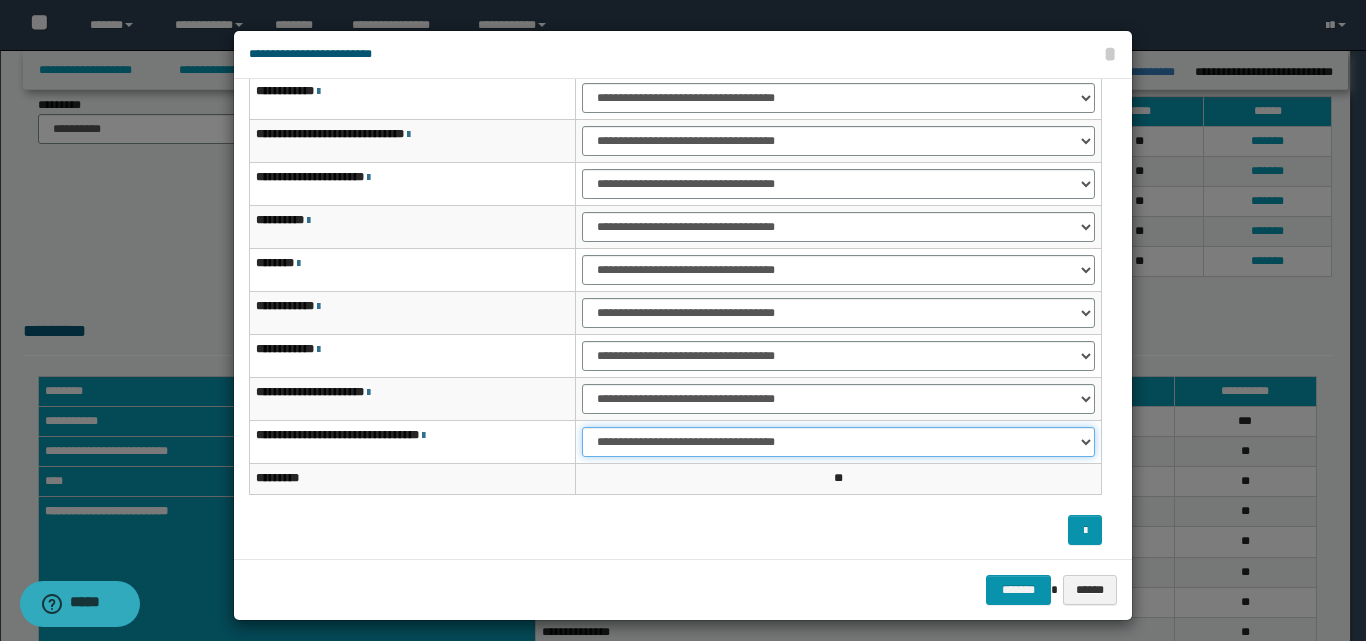 click on "**********" at bounding box center (838, 442) 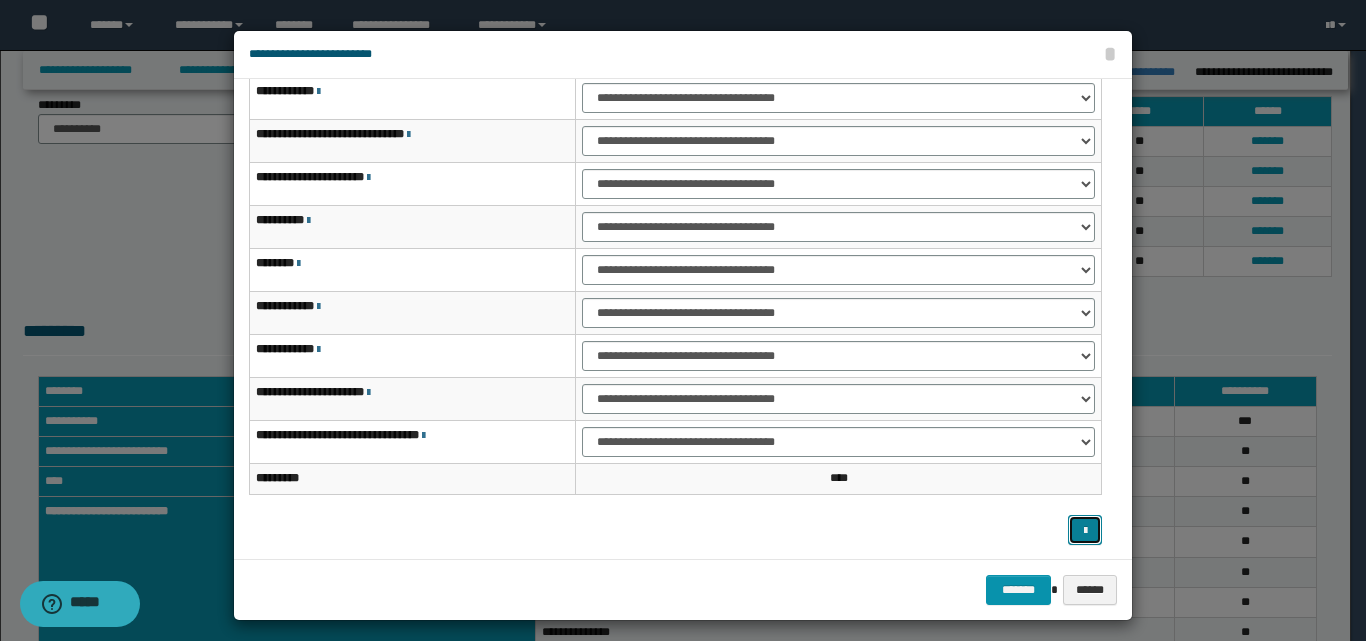 click at bounding box center [1085, 531] 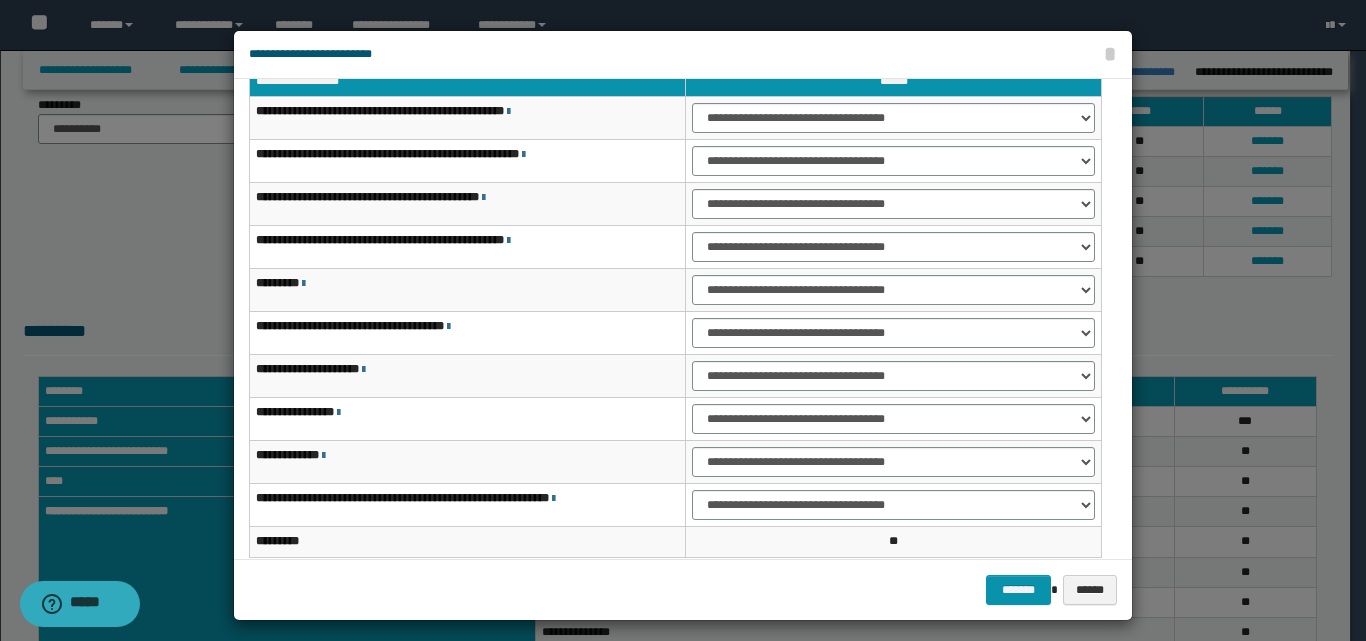 scroll, scrollTop: 0, scrollLeft: 0, axis: both 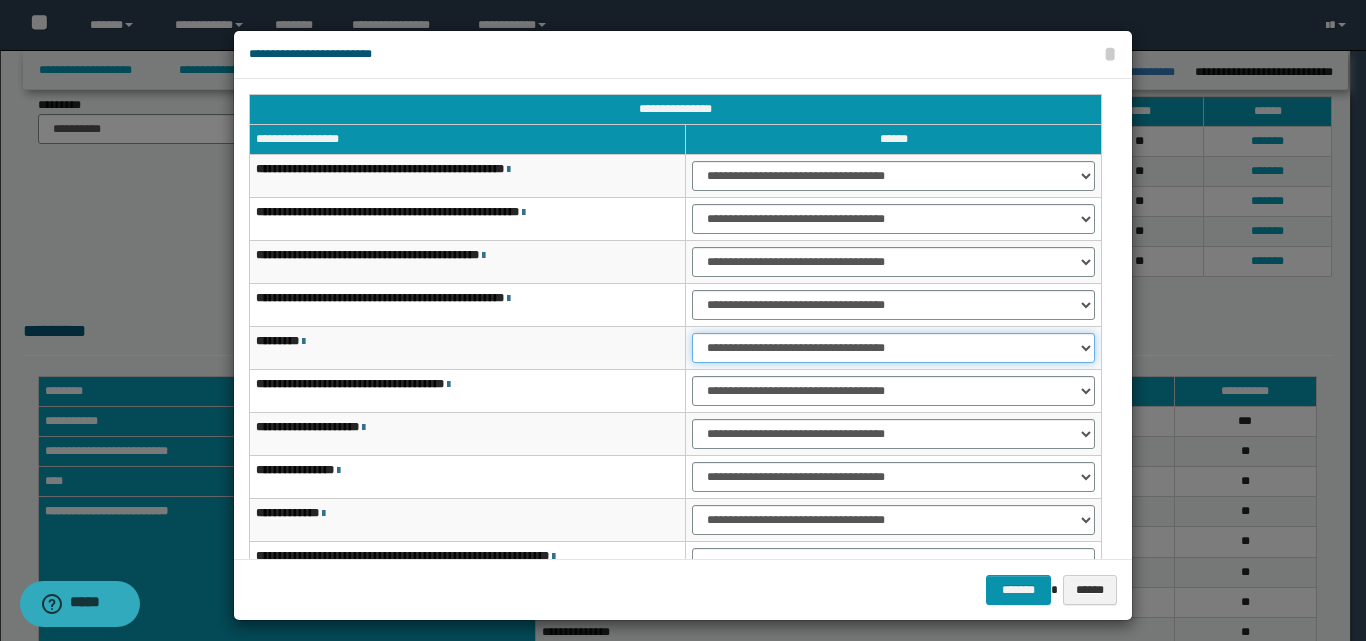click on "**********" at bounding box center [893, 348] 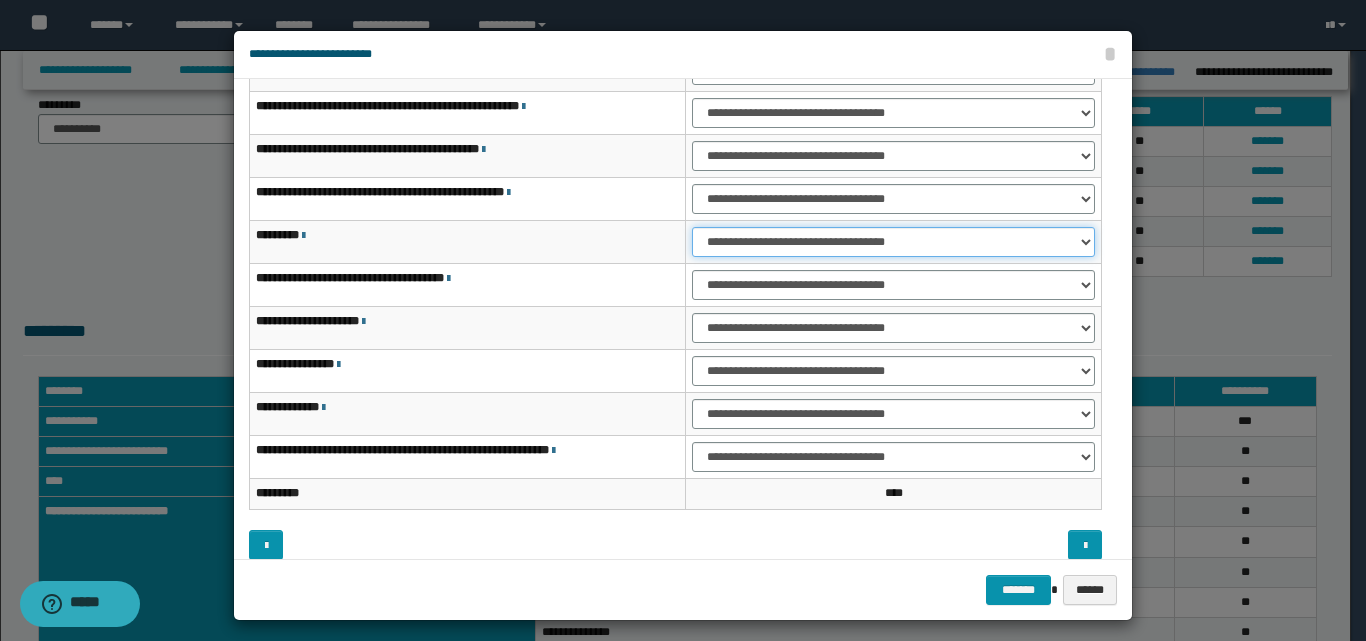 scroll, scrollTop: 121, scrollLeft: 0, axis: vertical 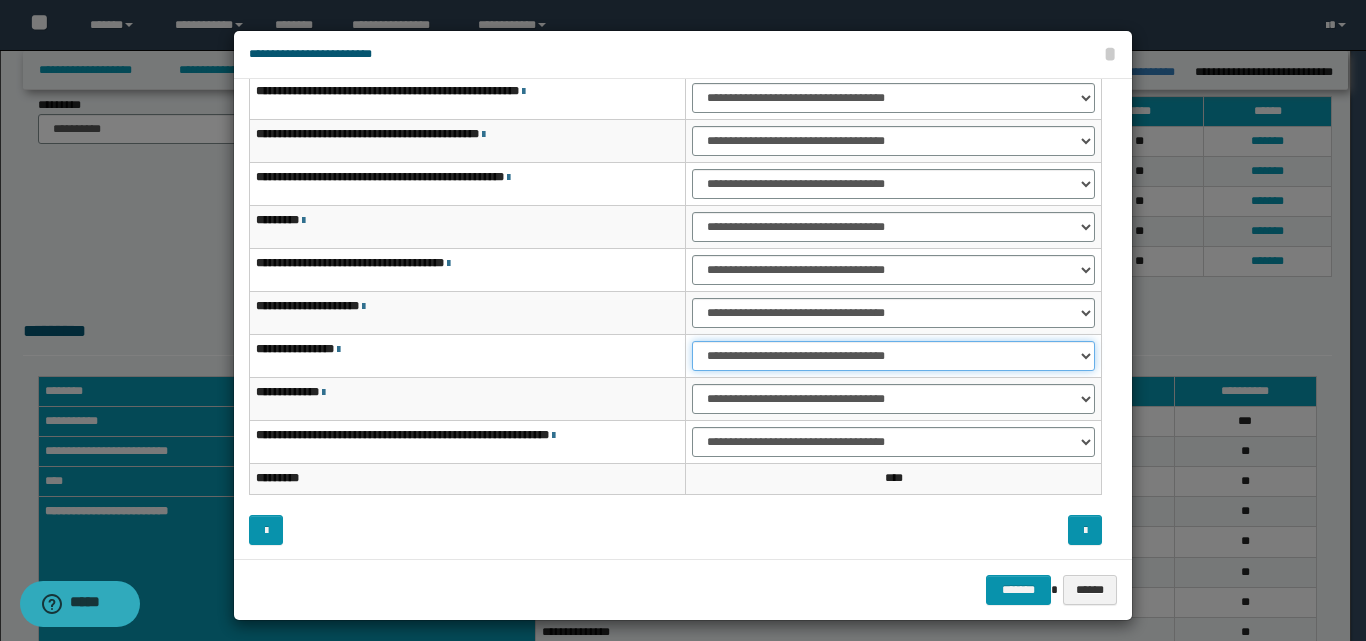 click on "**********" at bounding box center [893, 356] 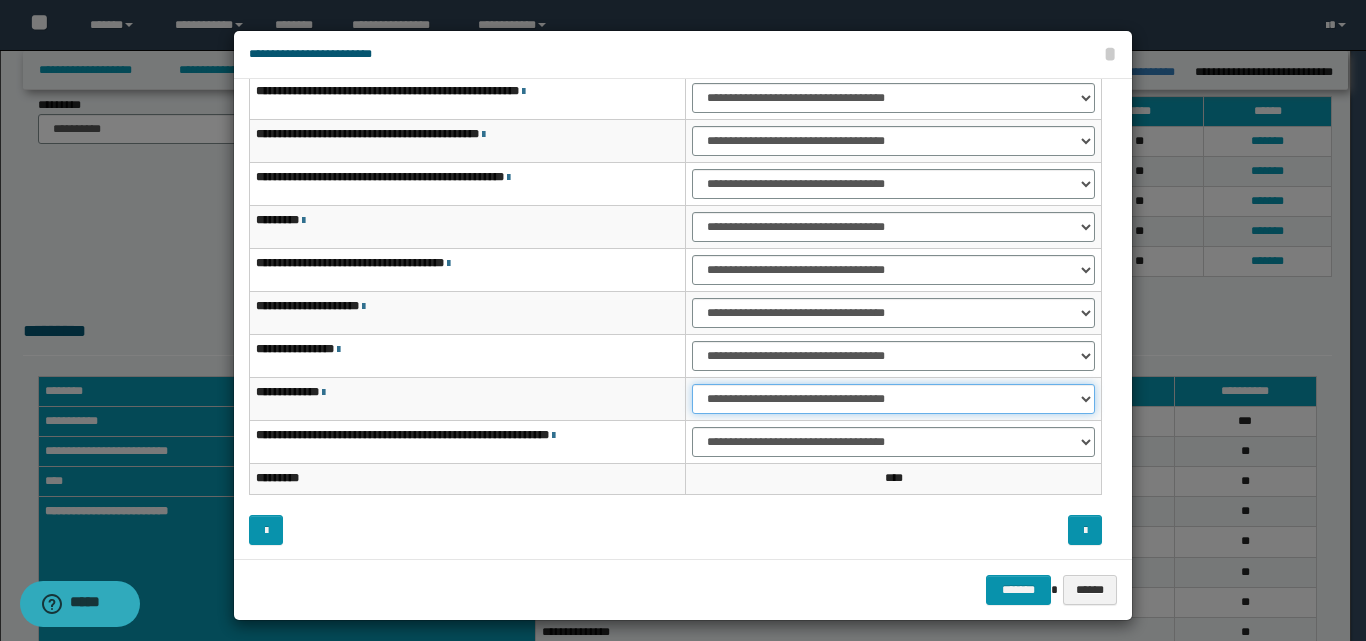 click on "**********" at bounding box center [893, 399] 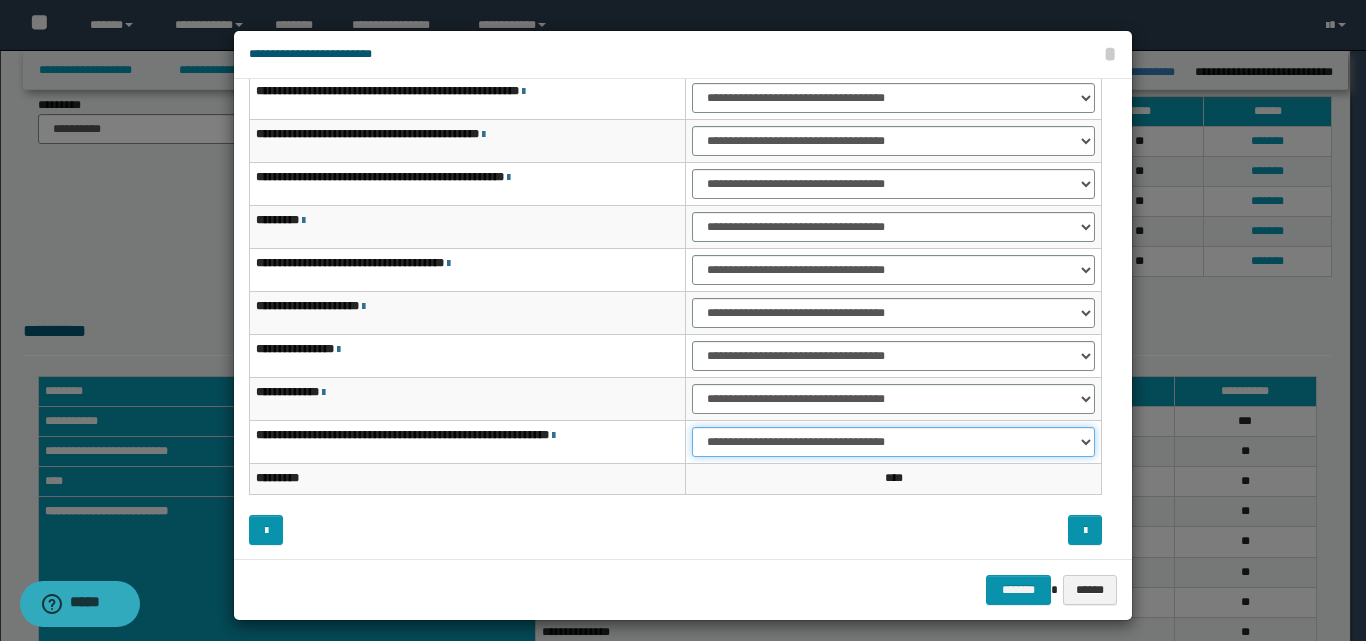 click on "**********" at bounding box center [893, 442] 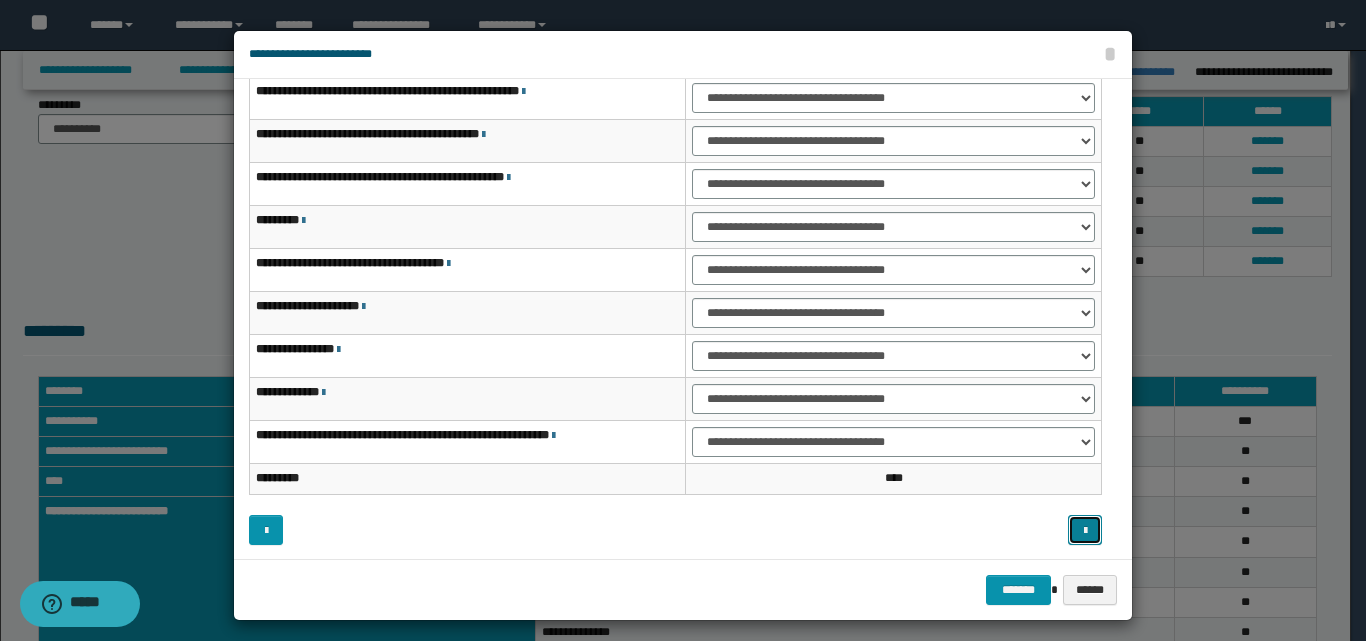 click at bounding box center (1085, 531) 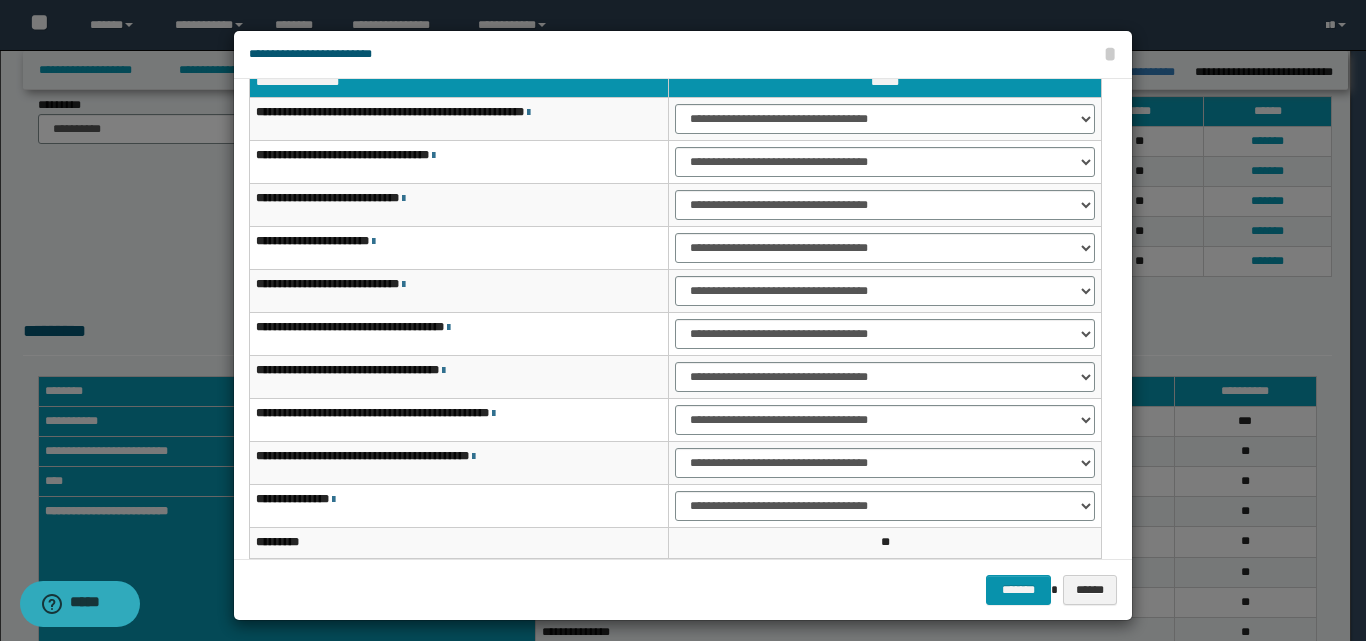 scroll, scrollTop: 0, scrollLeft: 0, axis: both 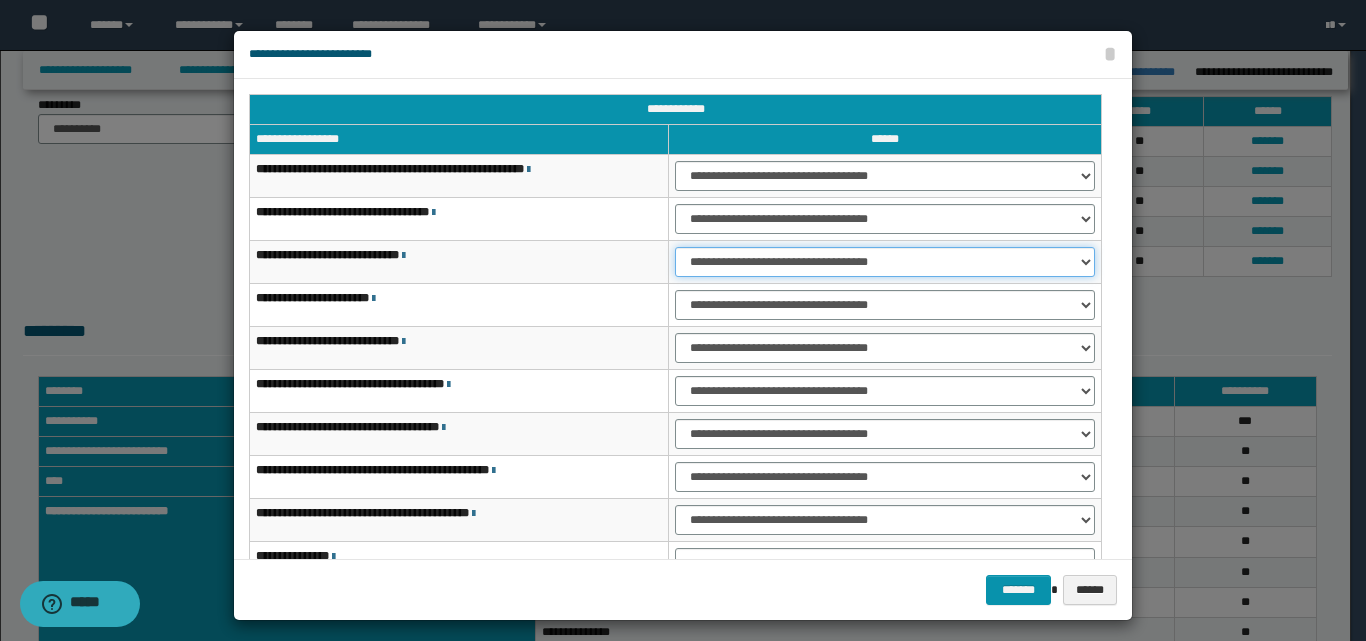 click on "**********" at bounding box center (885, 262) 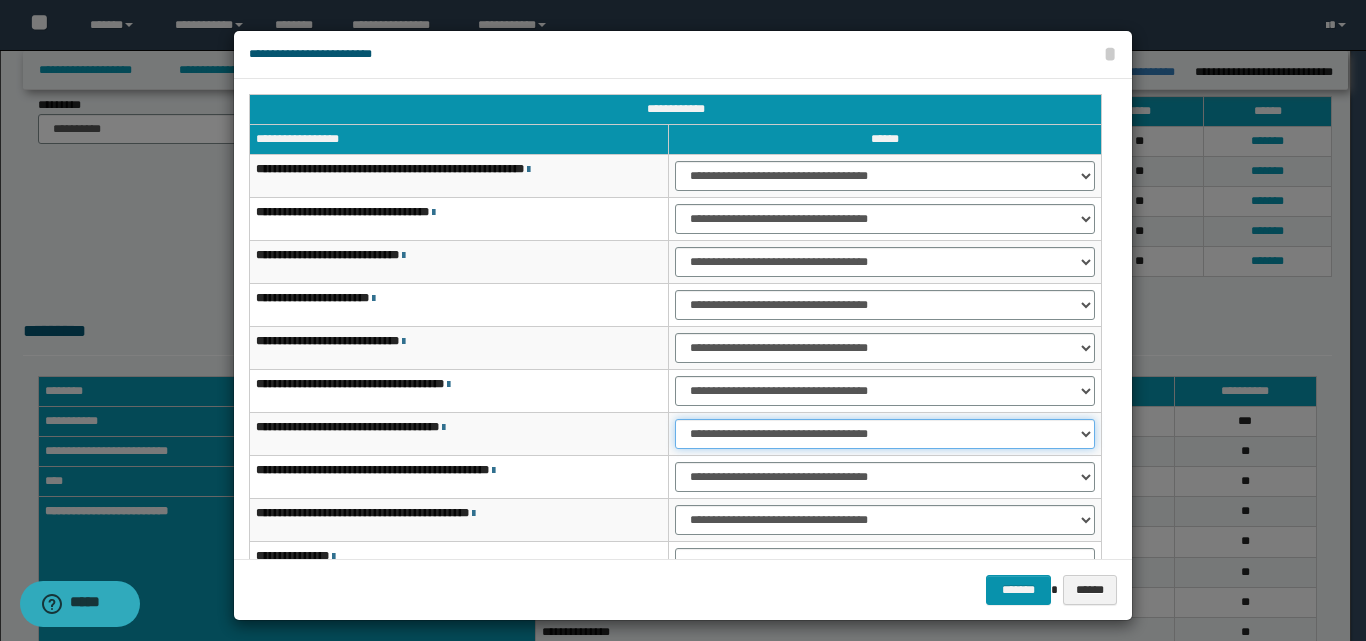 click on "**********" at bounding box center [885, 434] 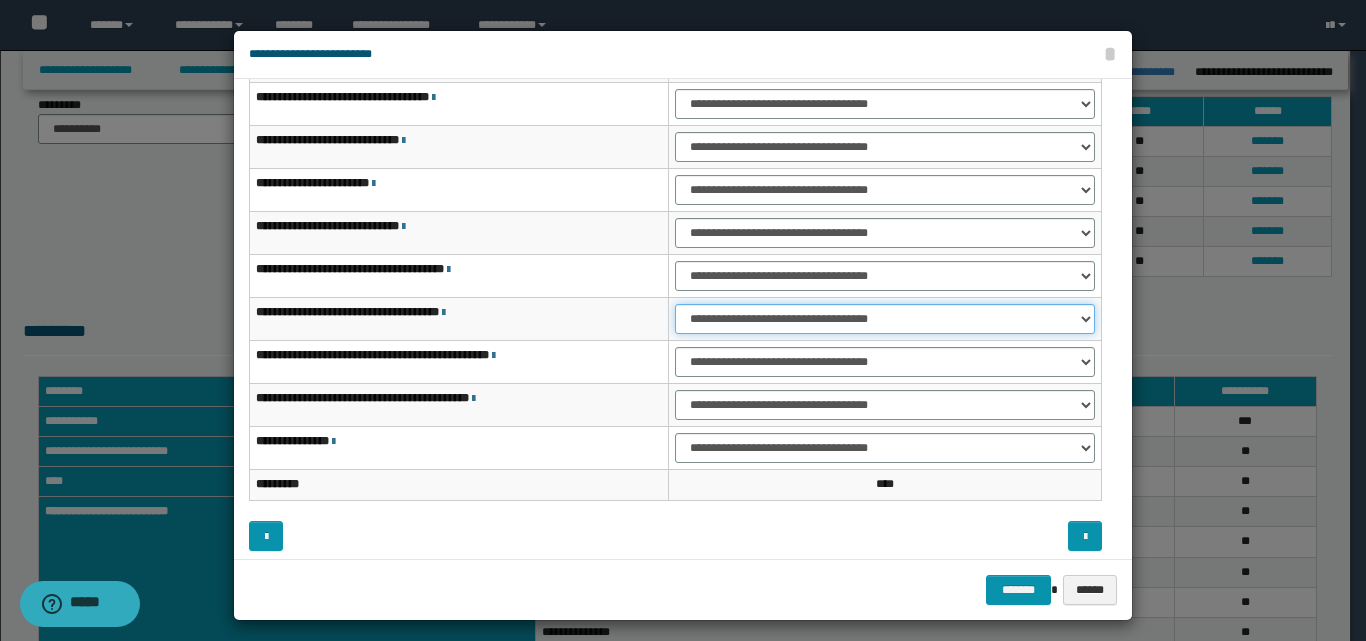 scroll, scrollTop: 121, scrollLeft: 0, axis: vertical 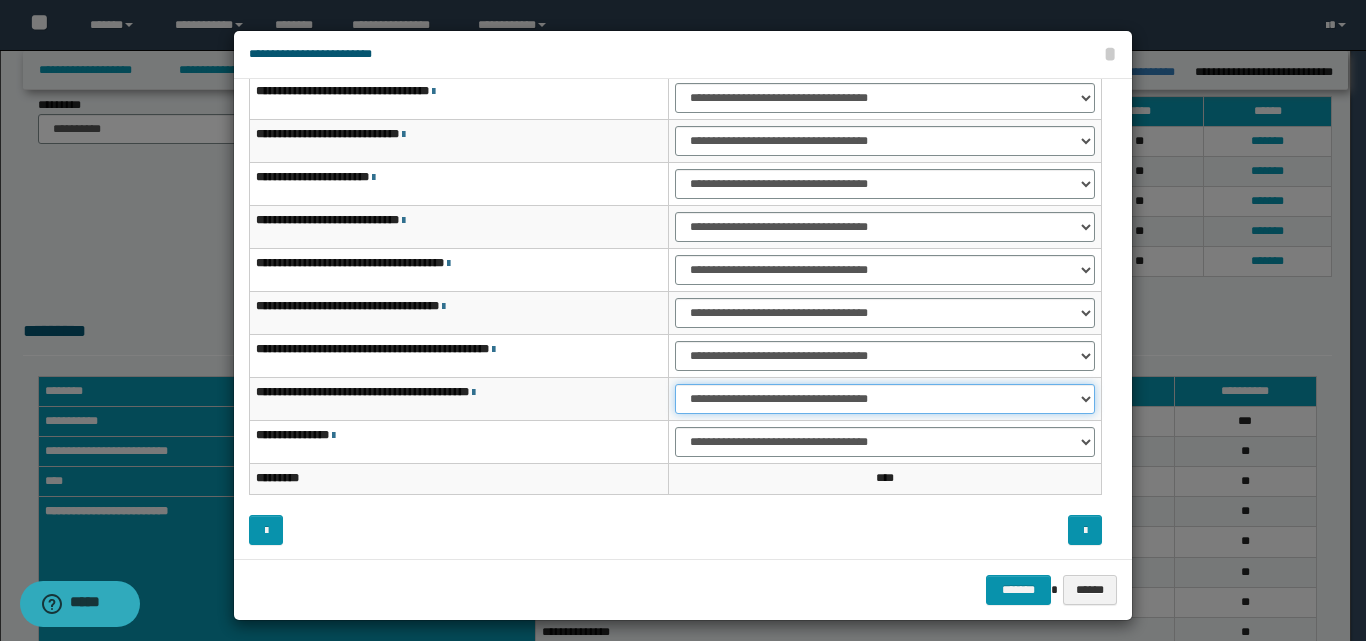 click on "**********" at bounding box center [885, 399] 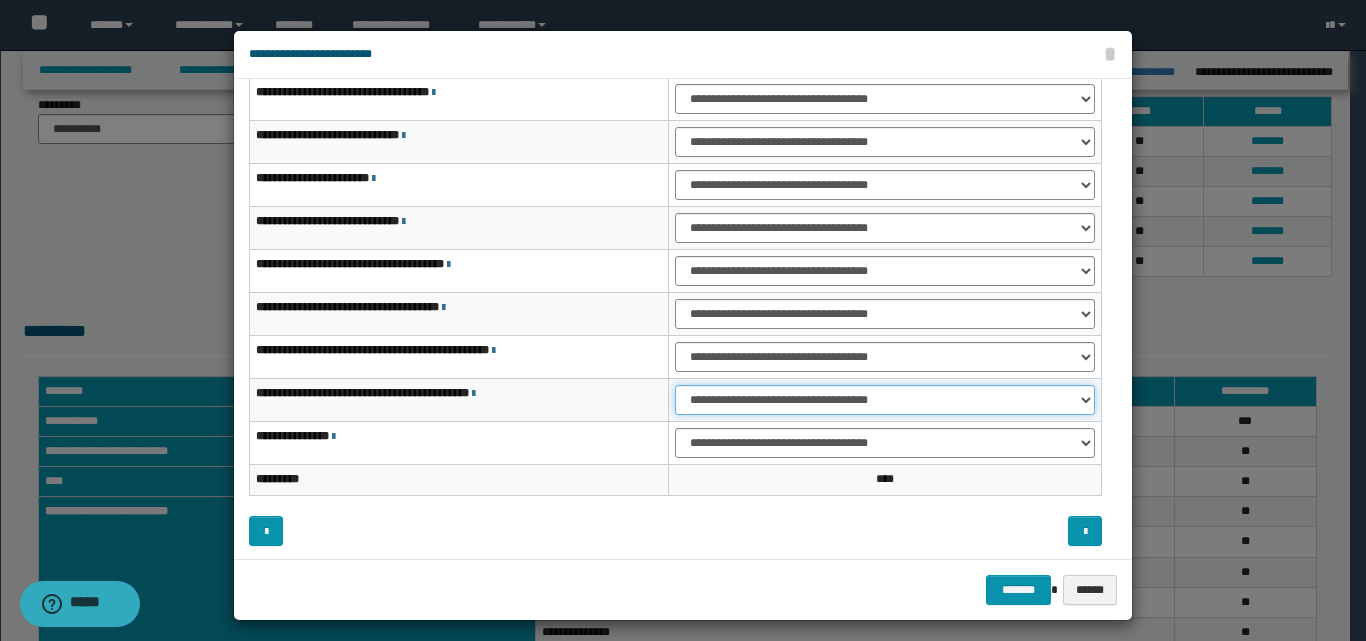 scroll, scrollTop: 121, scrollLeft: 0, axis: vertical 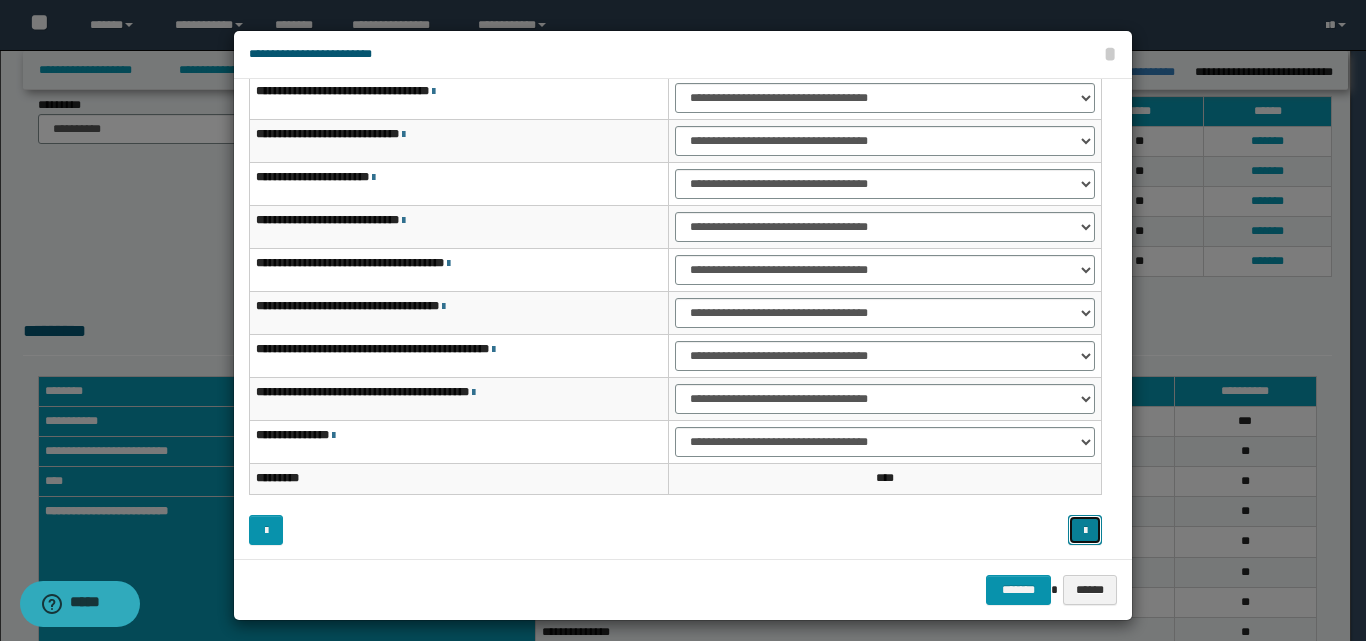 click at bounding box center [1085, 531] 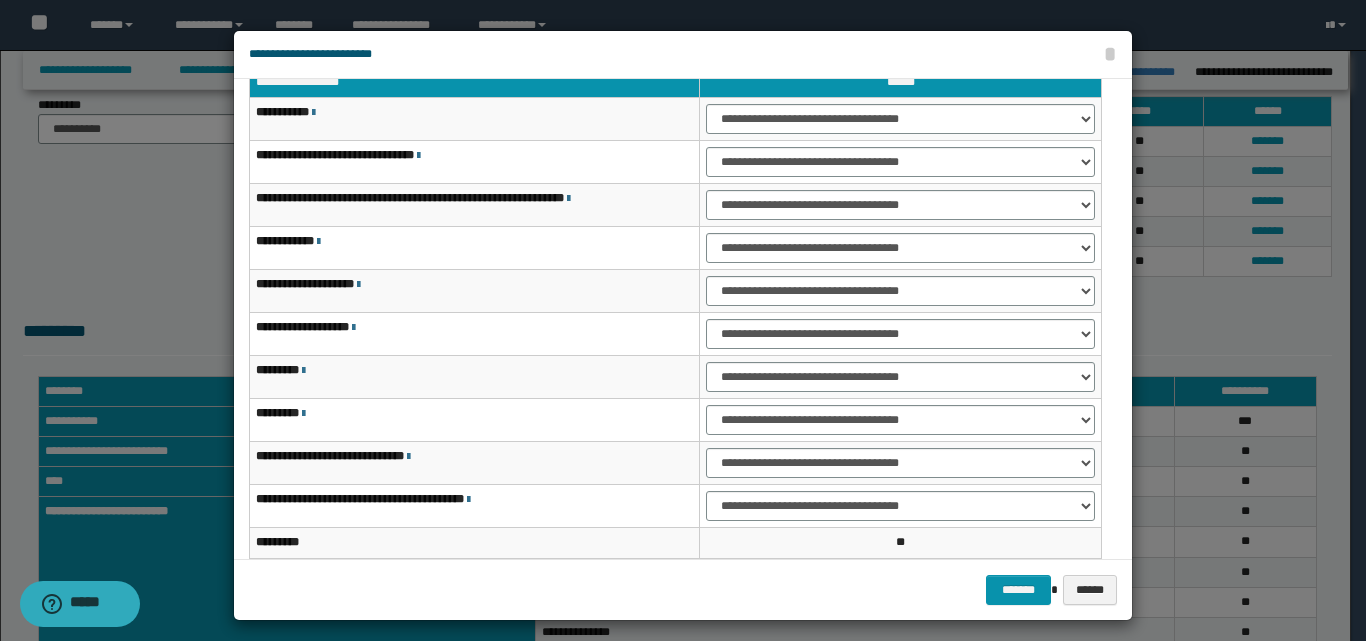scroll, scrollTop: 0, scrollLeft: 0, axis: both 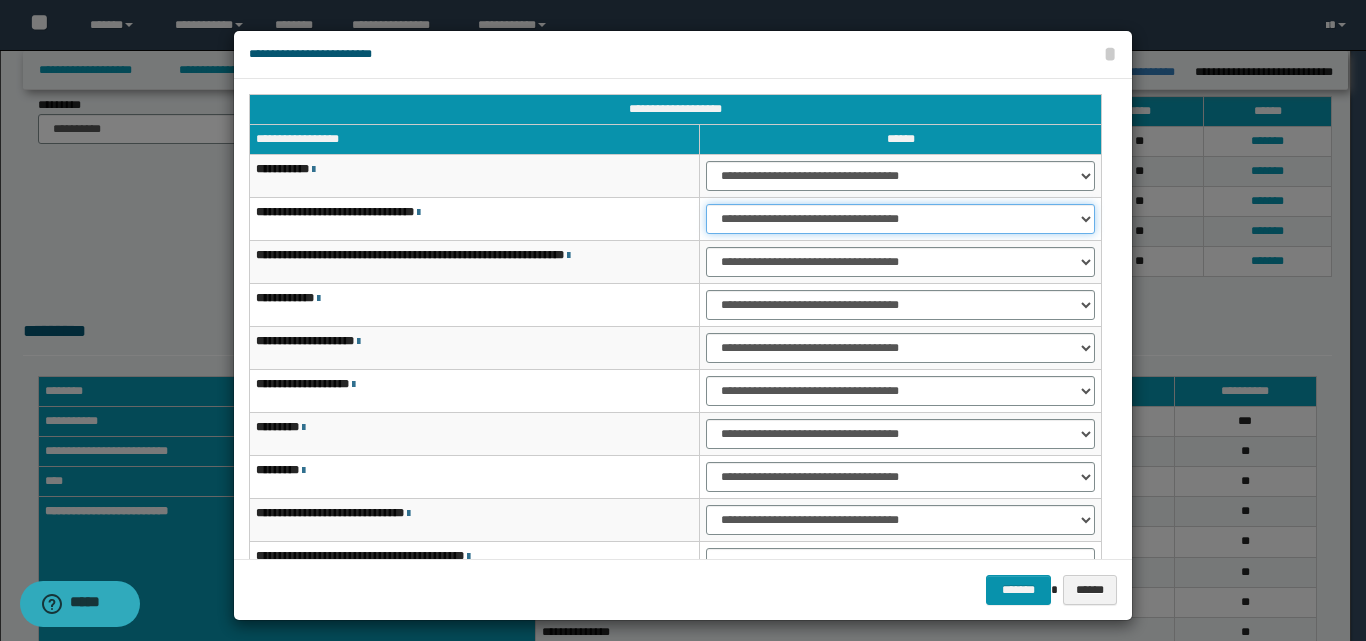 click on "**********" at bounding box center (900, 219) 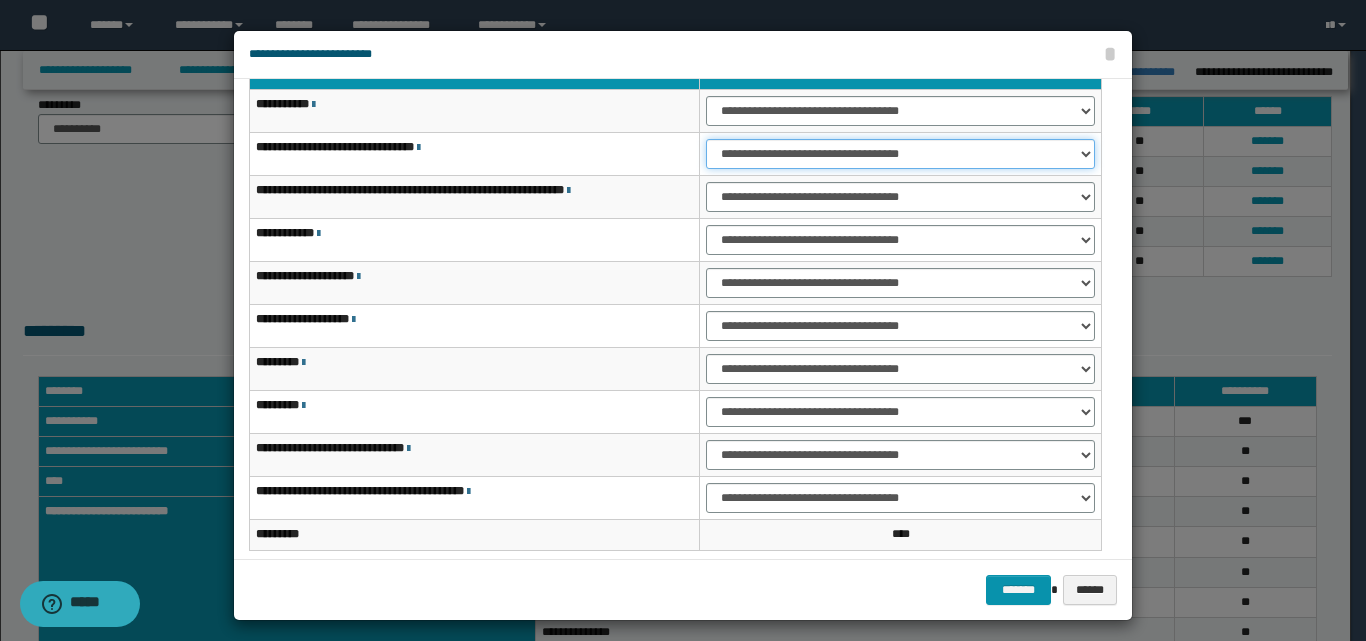 scroll, scrollTop: 100, scrollLeft: 0, axis: vertical 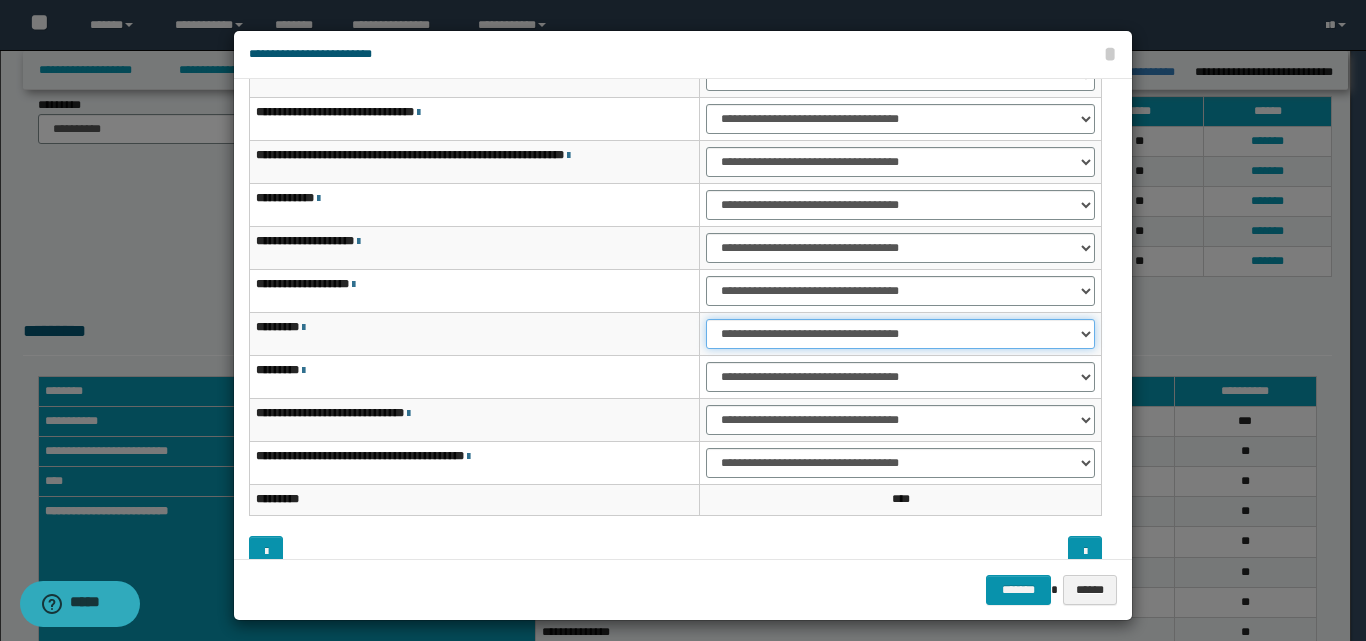 click on "**********" at bounding box center (900, 334) 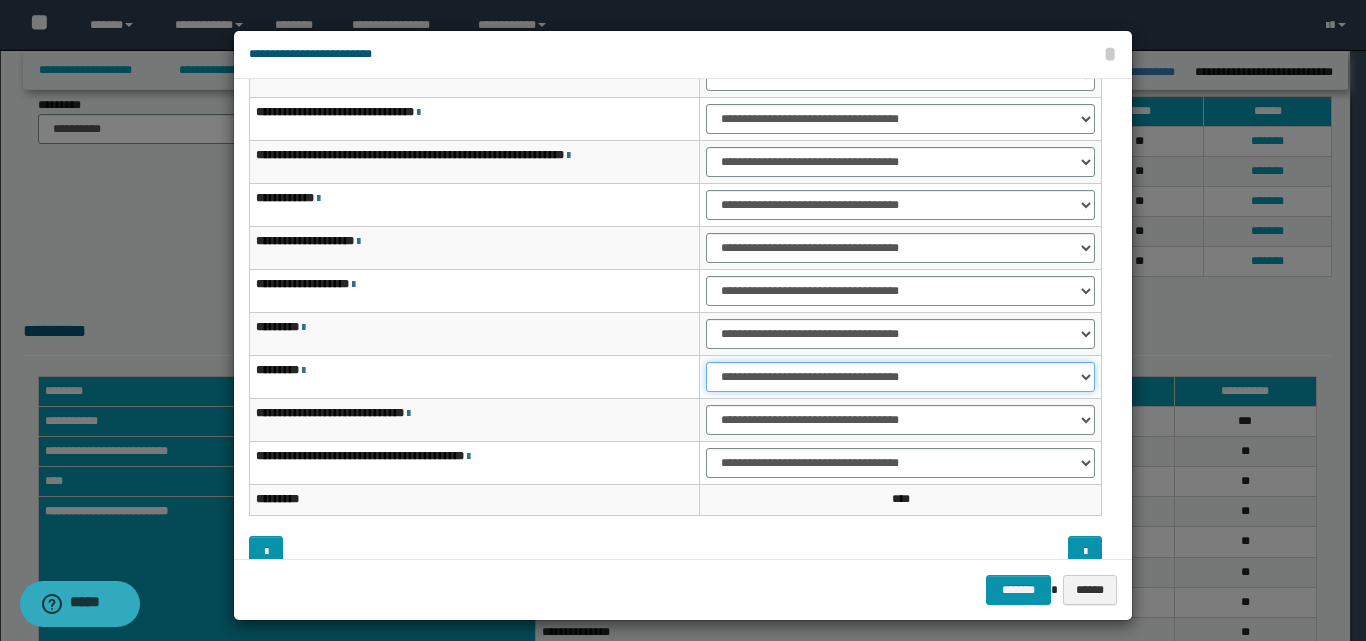 click on "**********" at bounding box center (900, 377) 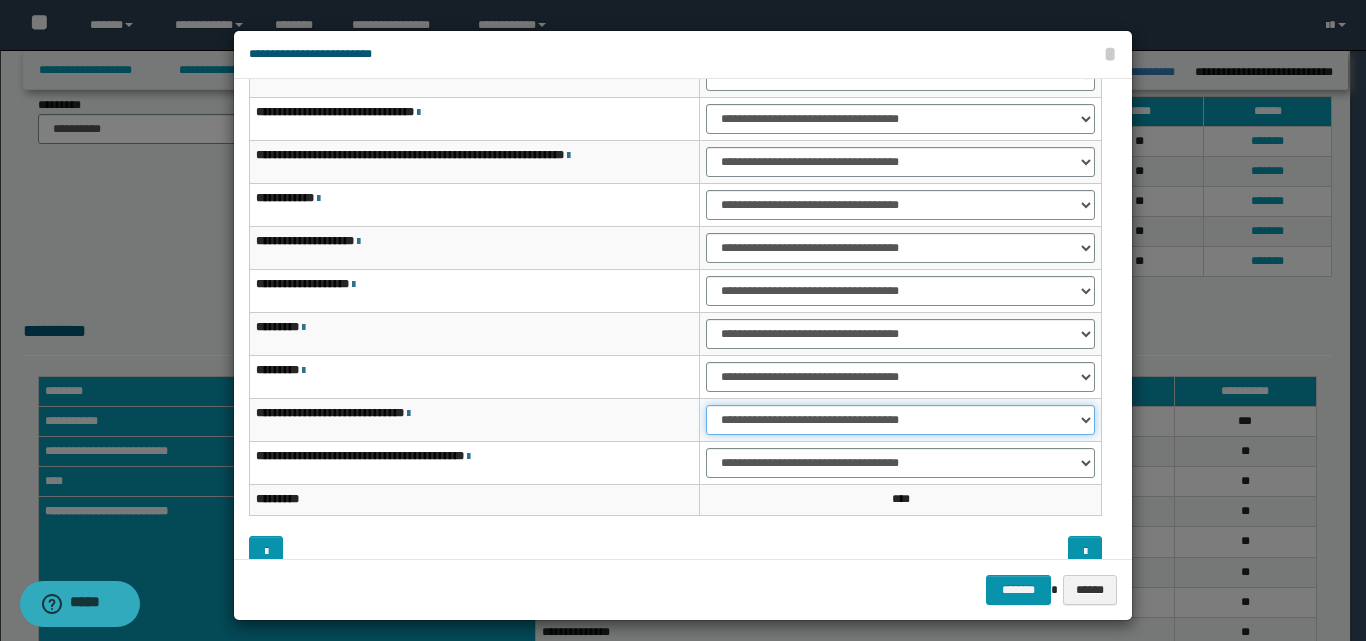 click on "**********" at bounding box center [900, 420] 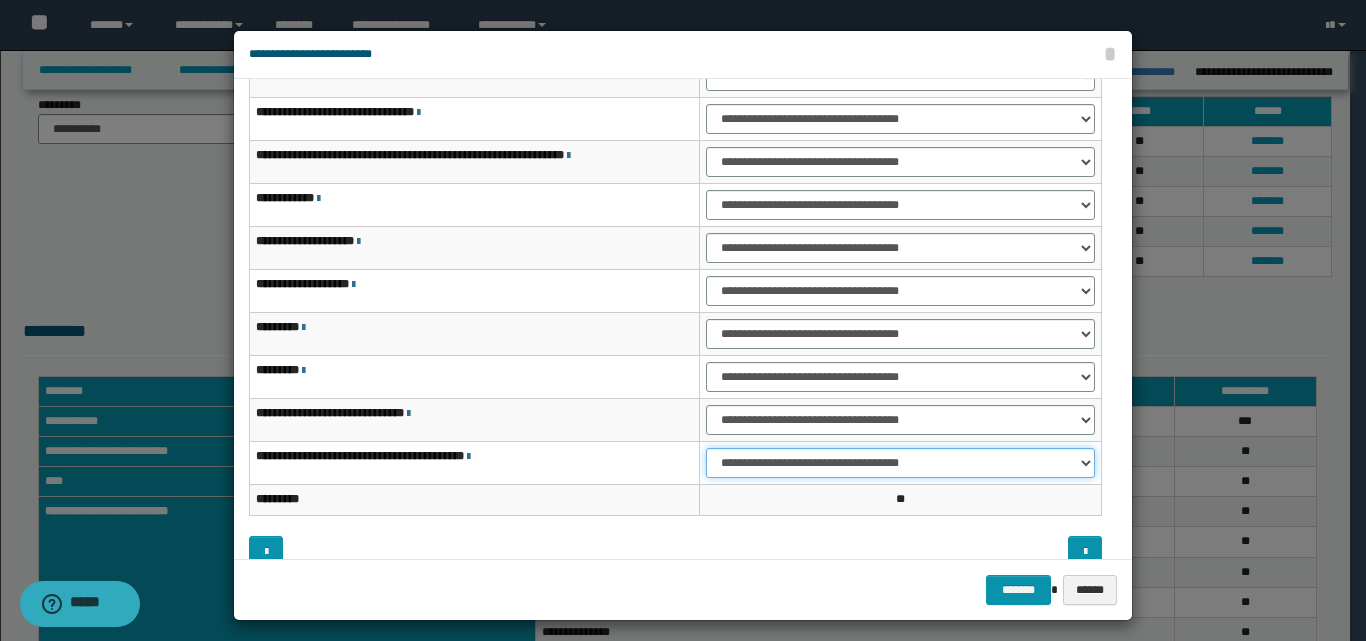 click on "**********" at bounding box center (900, 463) 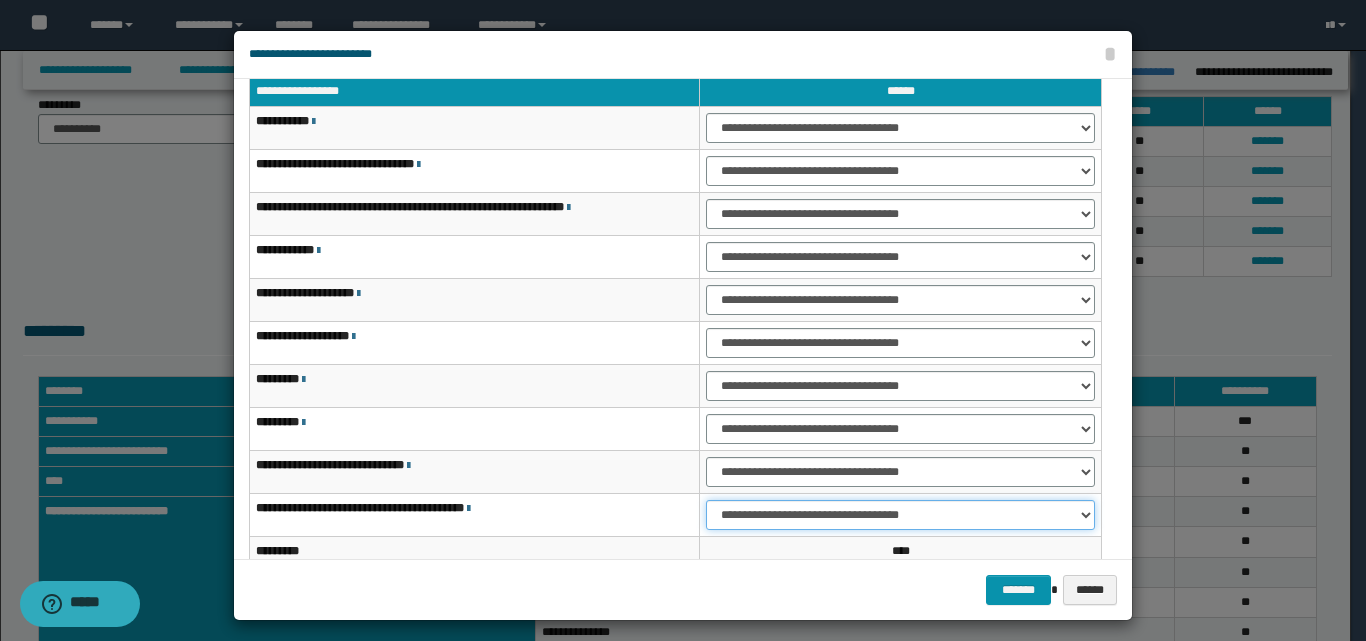 scroll, scrollTop: 121, scrollLeft: 0, axis: vertical 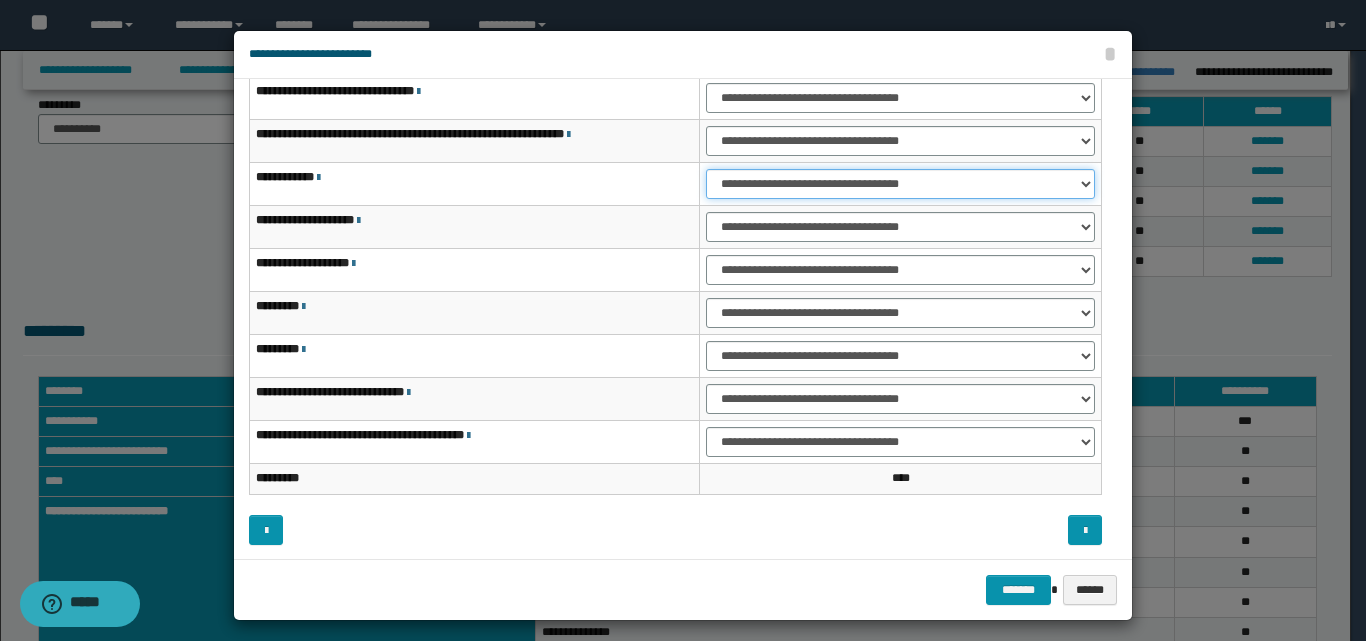 click on "**********" at bounding box center [900, 184] 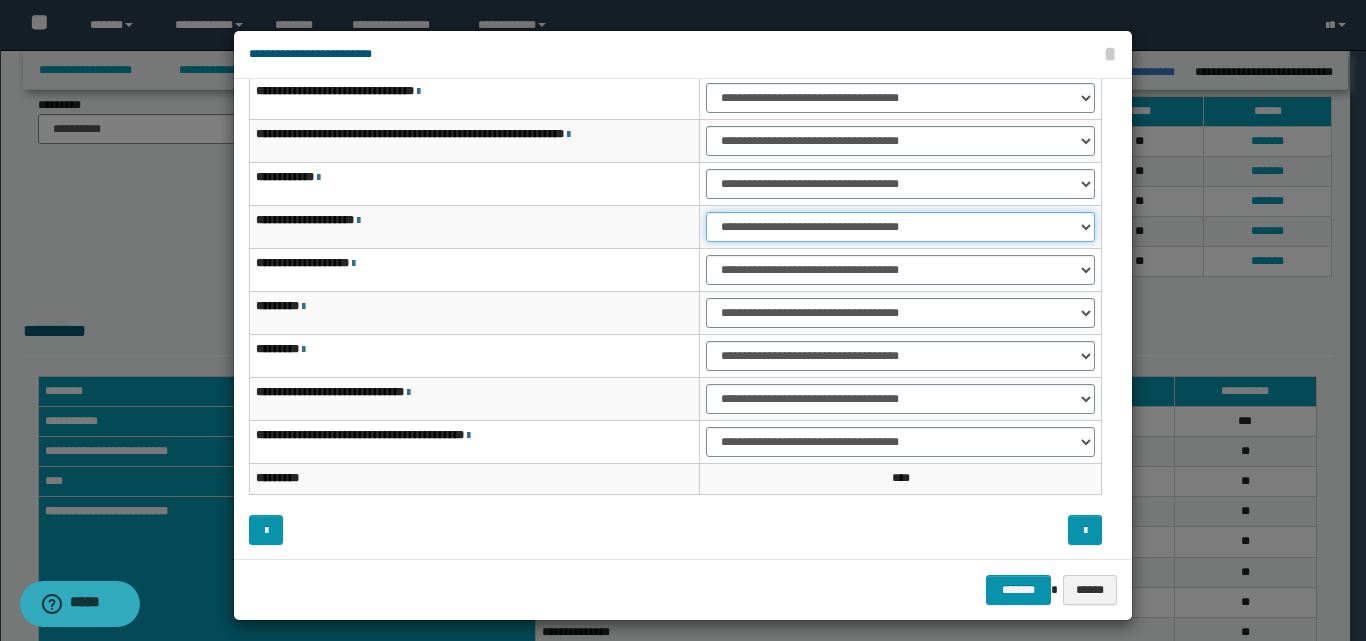 click on "**********" at bounding box center (900, 227) 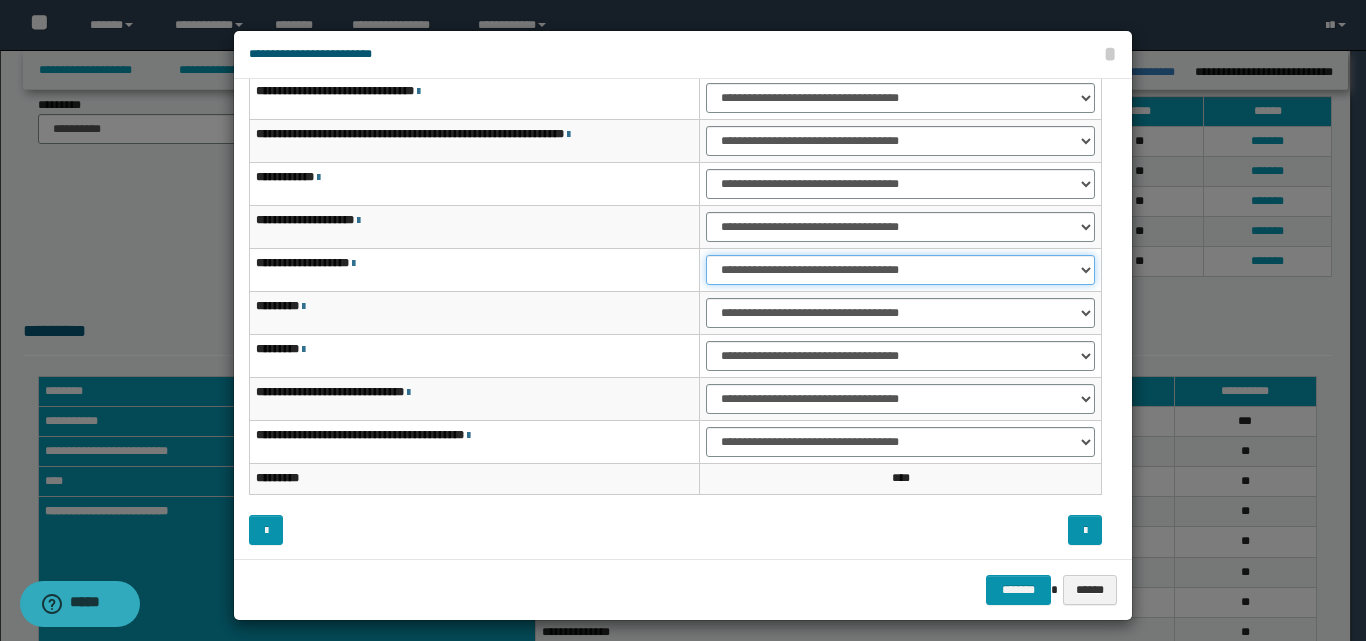 click on "**********" at bounding box center (900, 270) 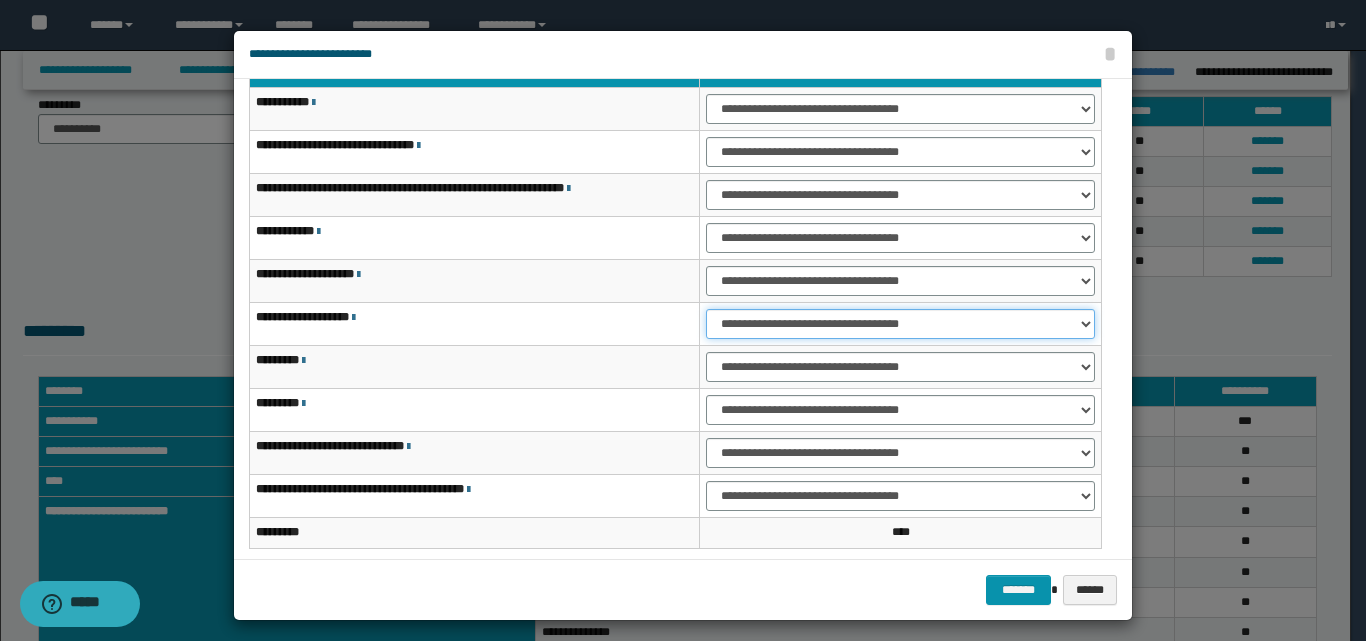 scroll, scrollTop: 121, scrollLeft: 0, axis: vertical 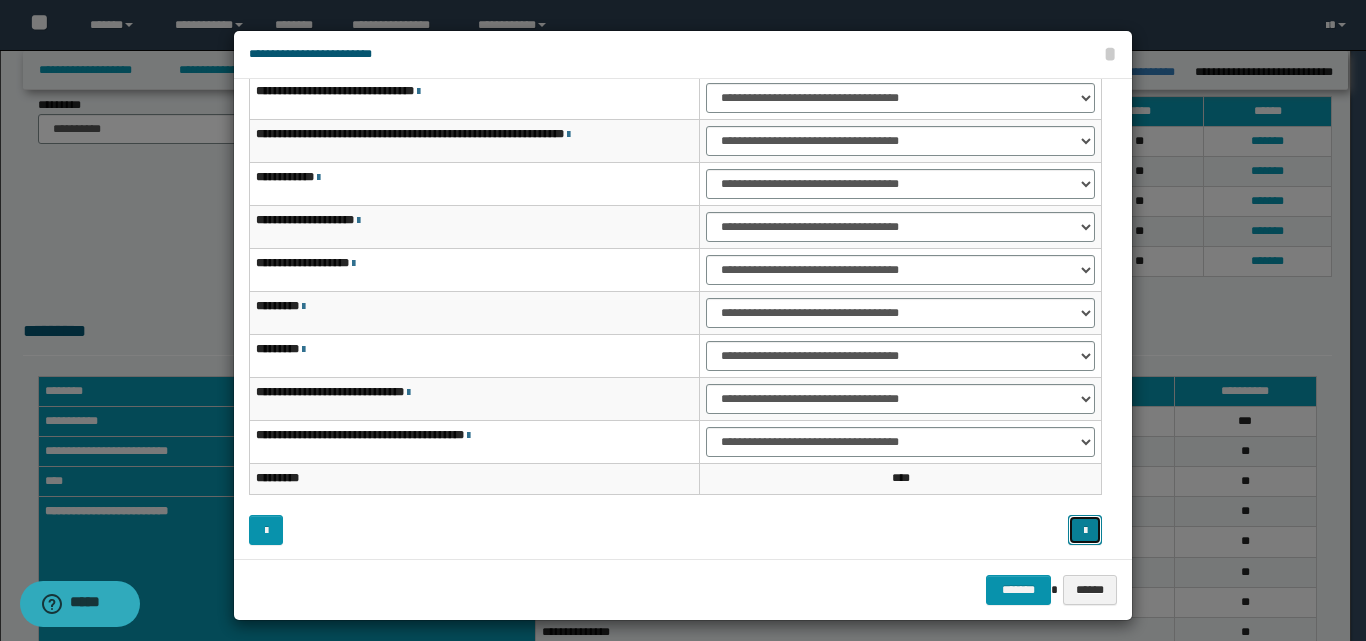 click at bounding box center (1085, 531) 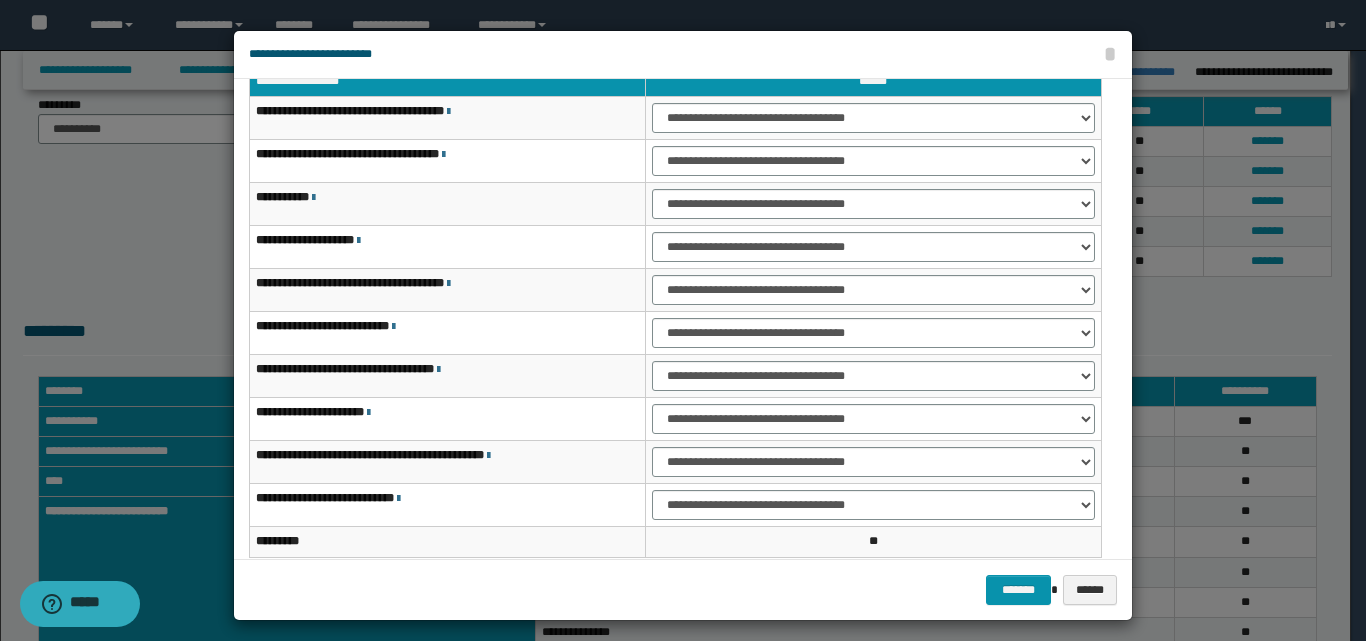 scroll, scrollTop: 0, scrollLeft: 0, axis: both 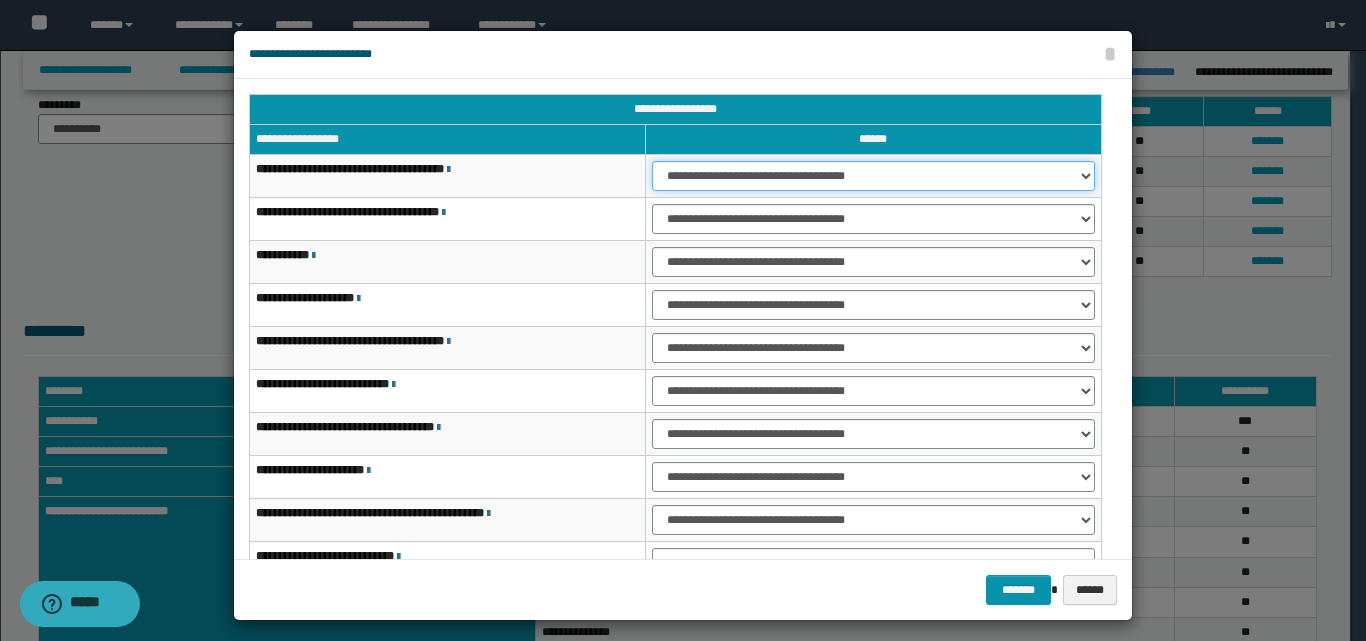 click on "**********" at bounding box center [873, 176] 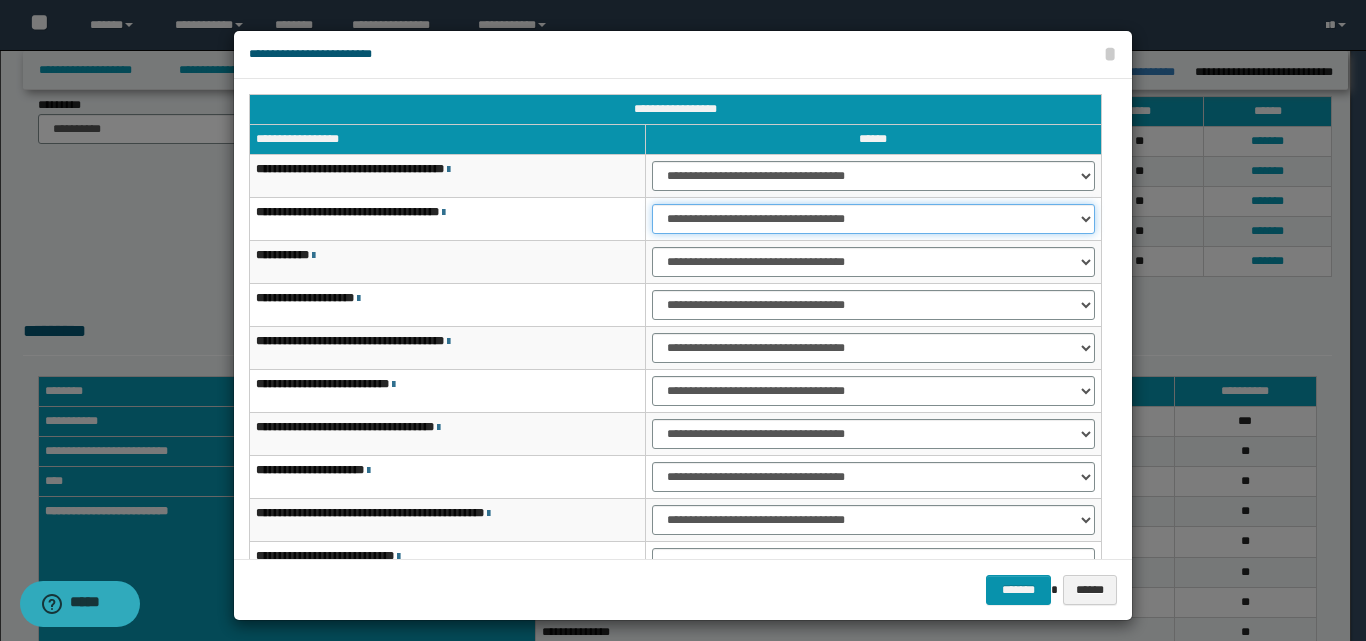 drag, startPoint x: 733, startPoint y: 216, endPoint x: 734, endPoint y: 232, distance: 16.03122 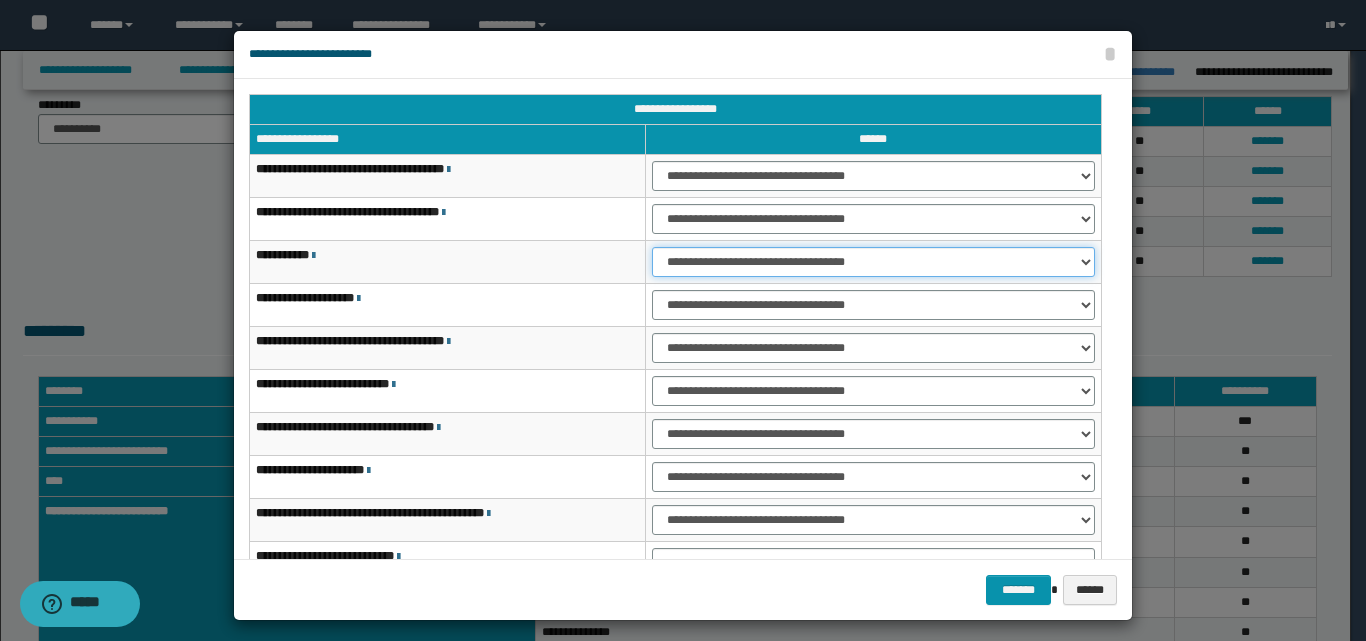 click on "**********" at bounding box center [873, 262] 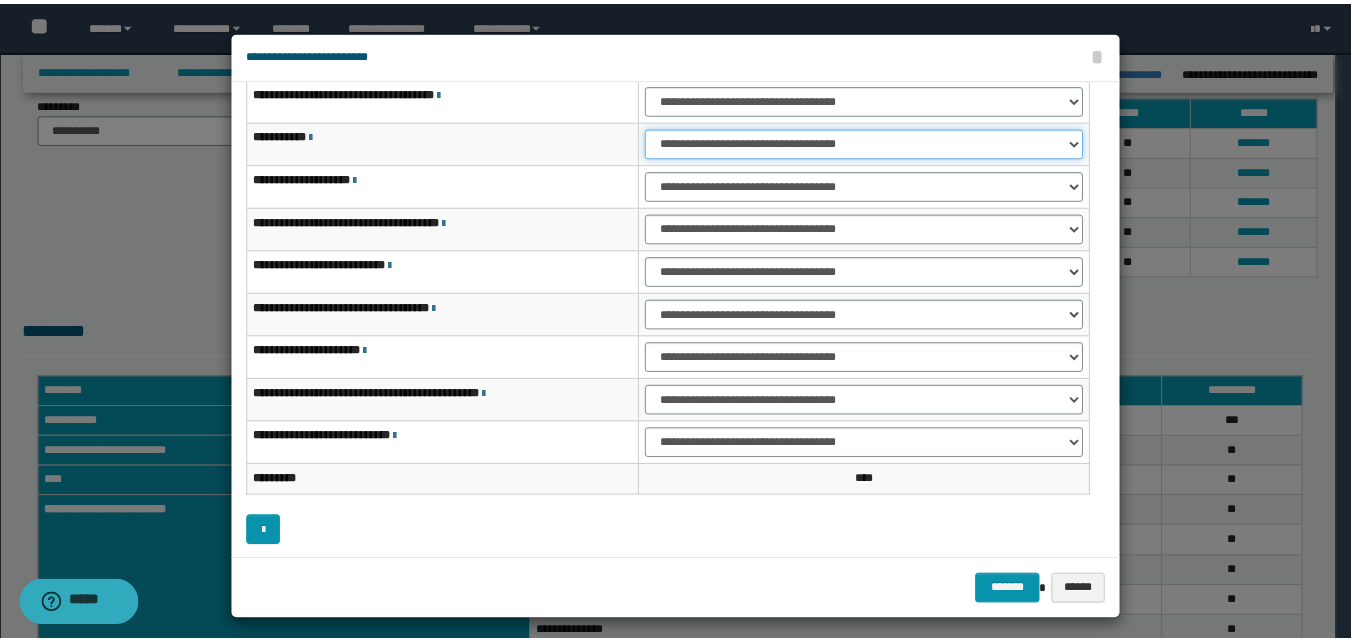 scroll, scrollTop: 121, scrollLeft: 0, axis: vertical 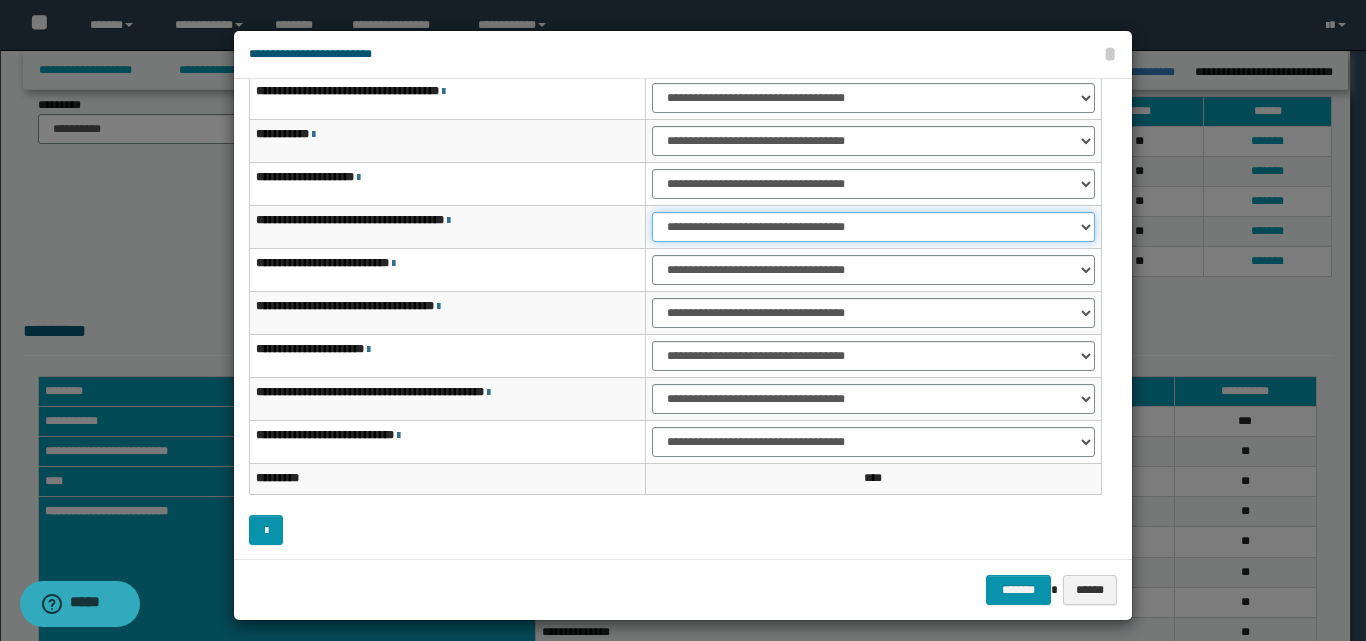 click on "**********" at bounding box center [873, 227] 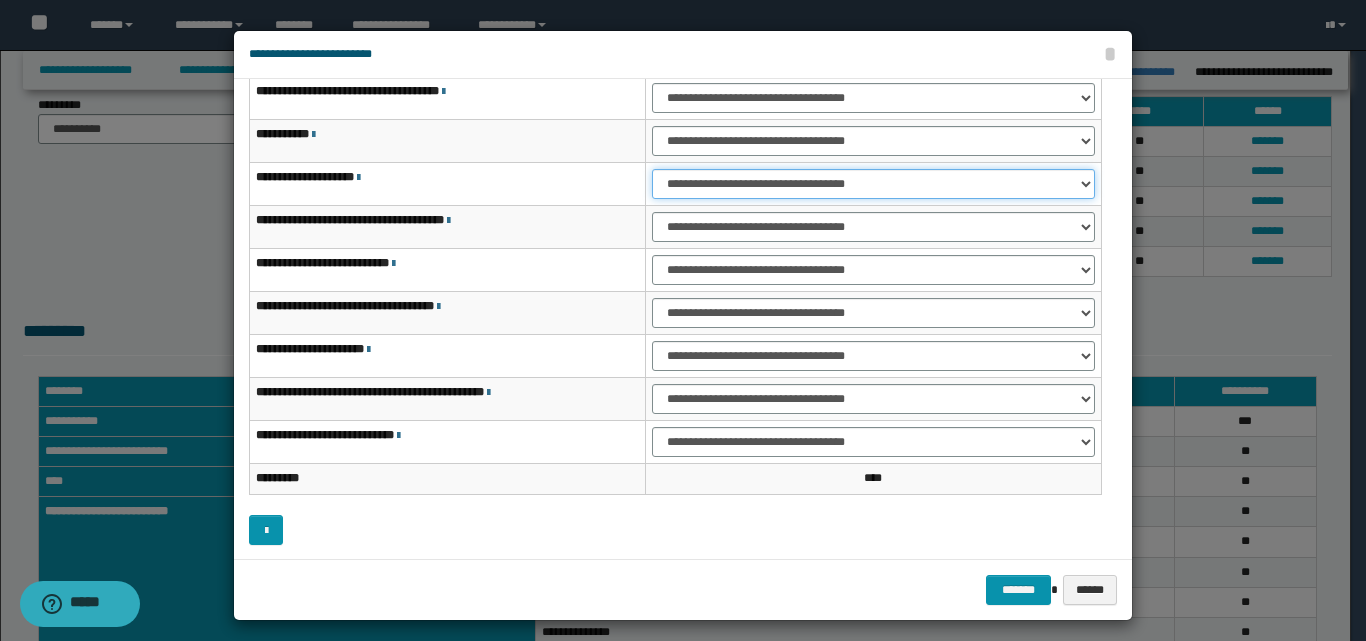 click on "**********" at bounding box center (873, 184) 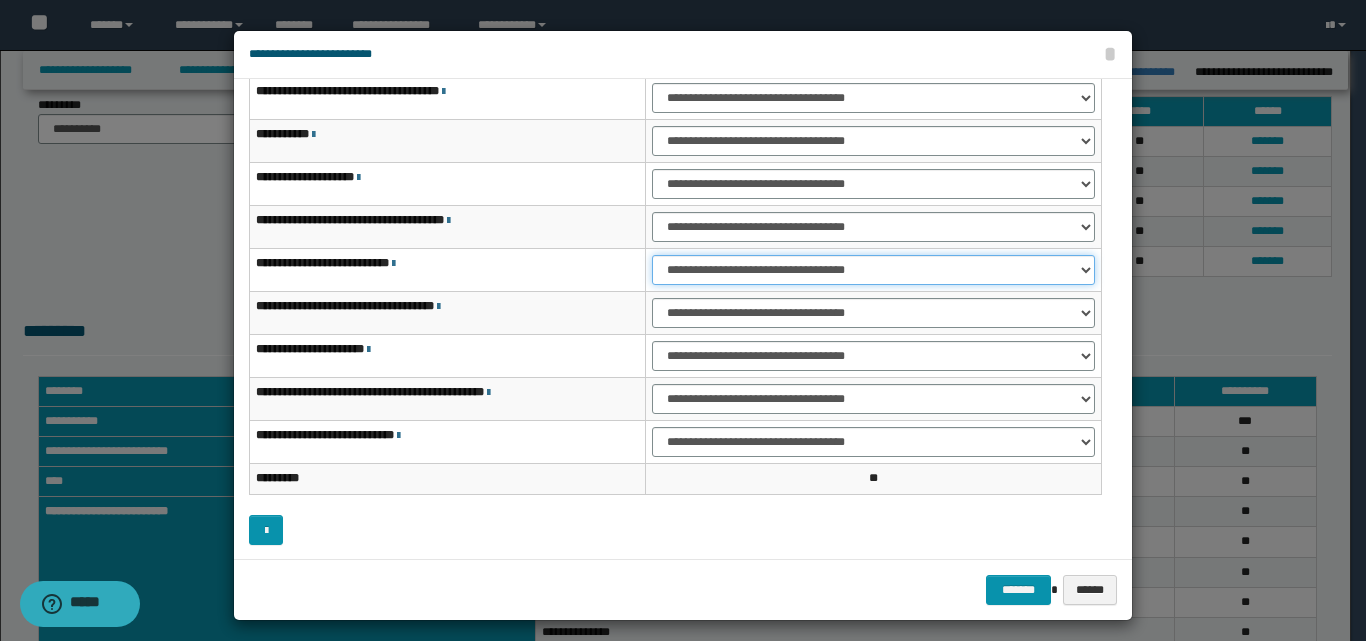 click on "**********" at bounding box center (873, 270) 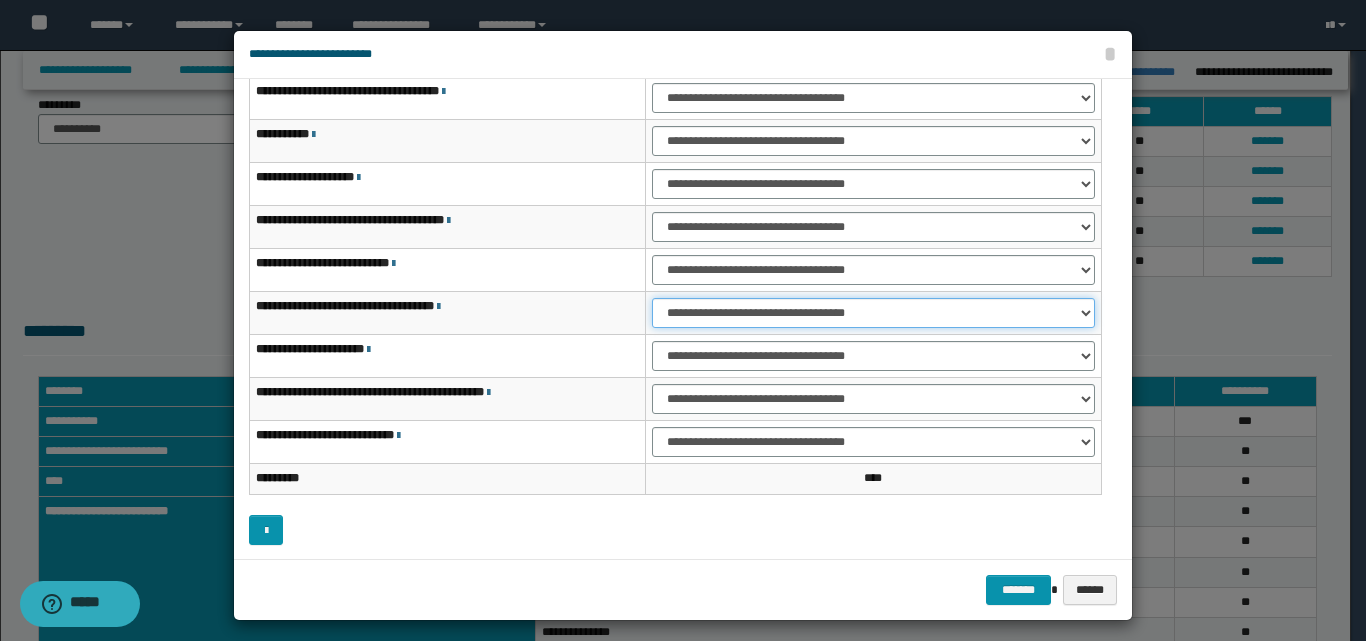 click on "**********" at bounding box center [873, 313] 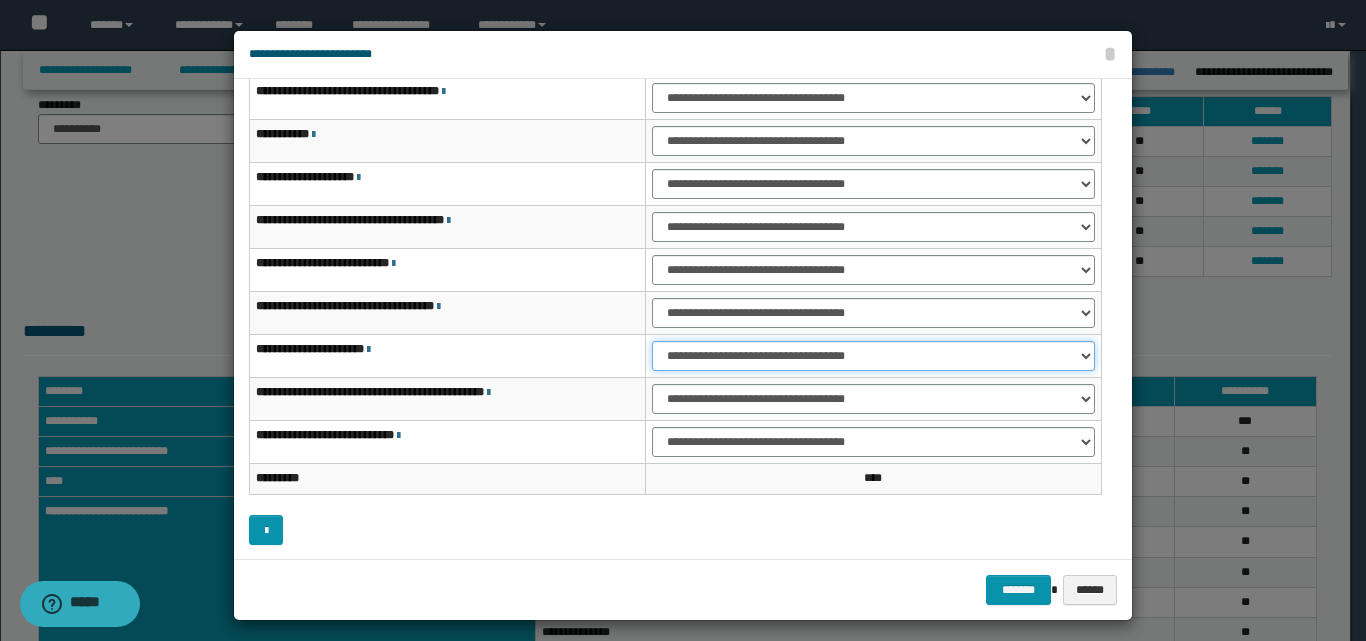 click on "**********" at bounding box center [873, 356] 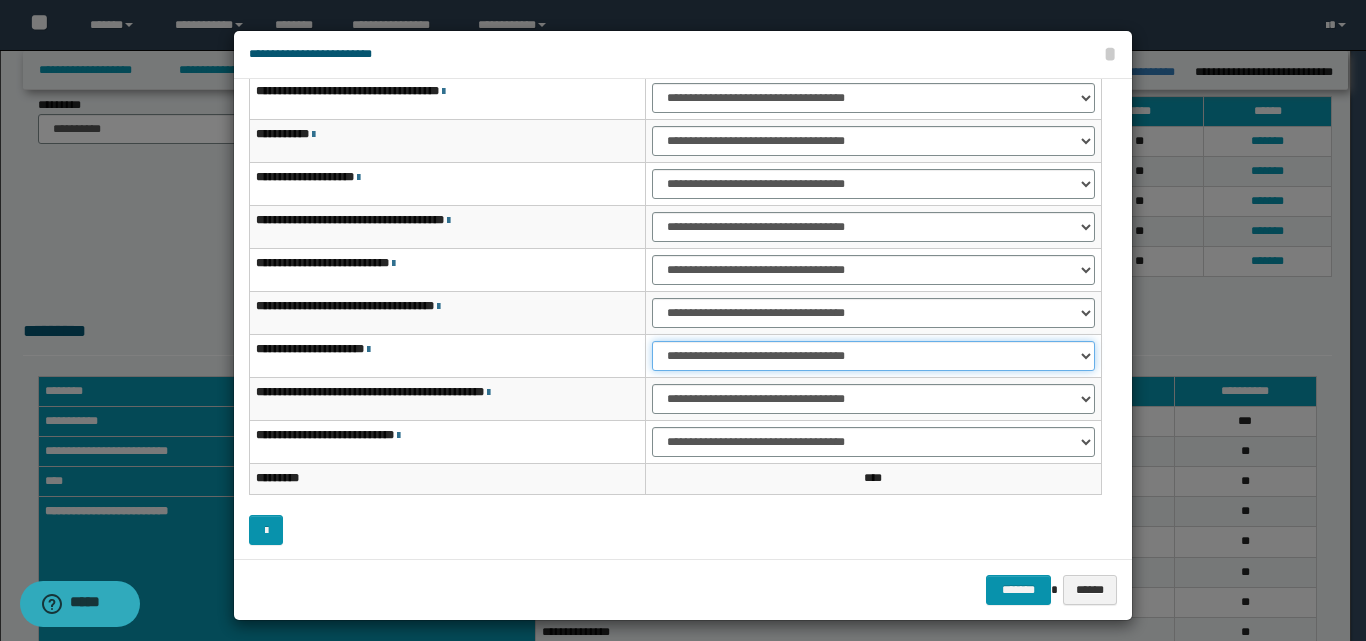 select on "***" 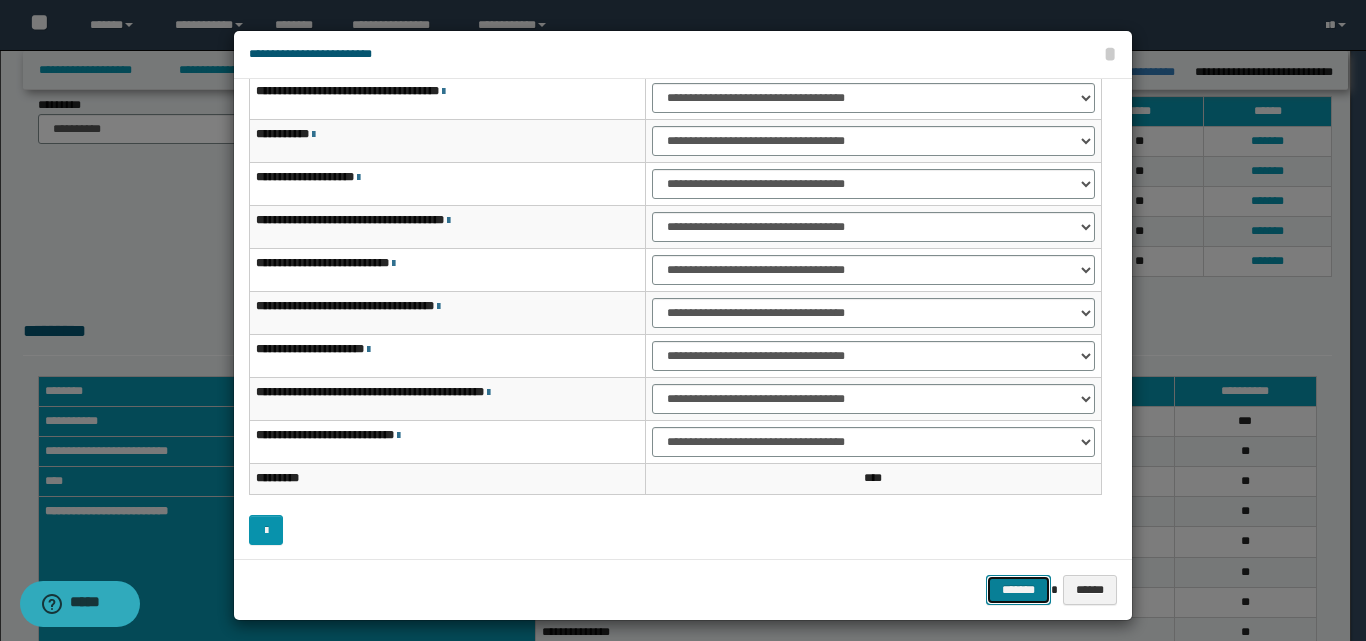 click on "*******" at bounding box center [1018, 590] 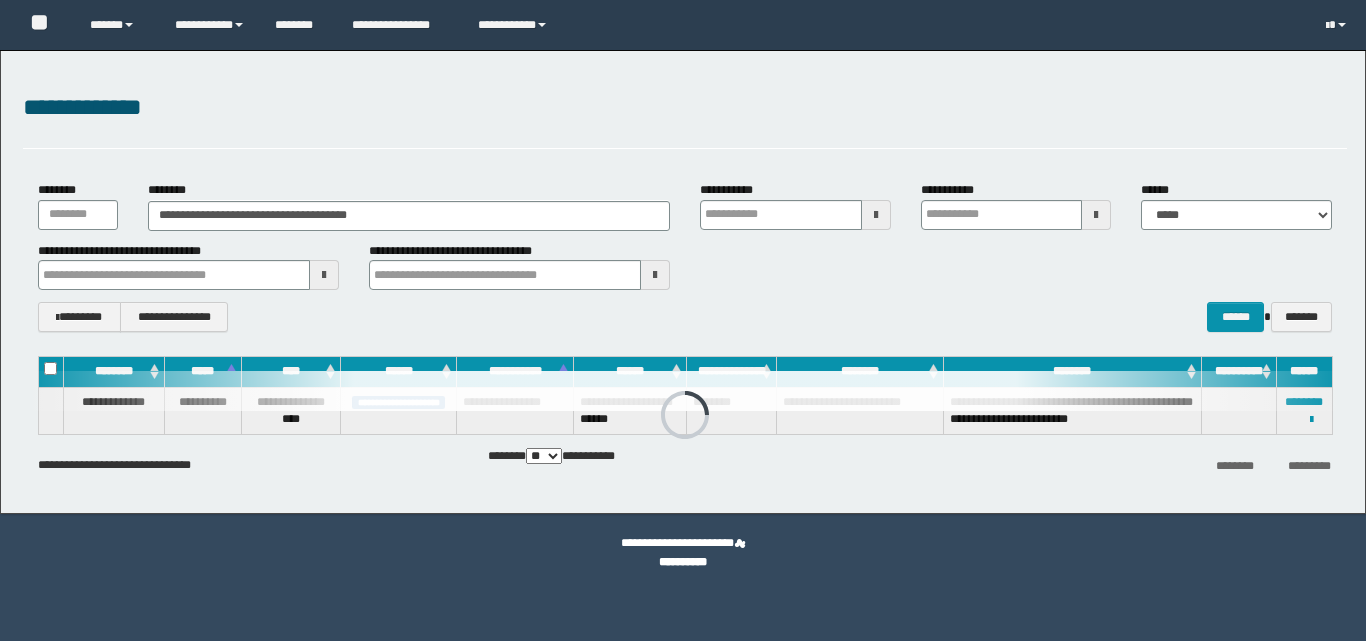 scroll, scrollTop: 0, scrollLeft: 0, axis: both 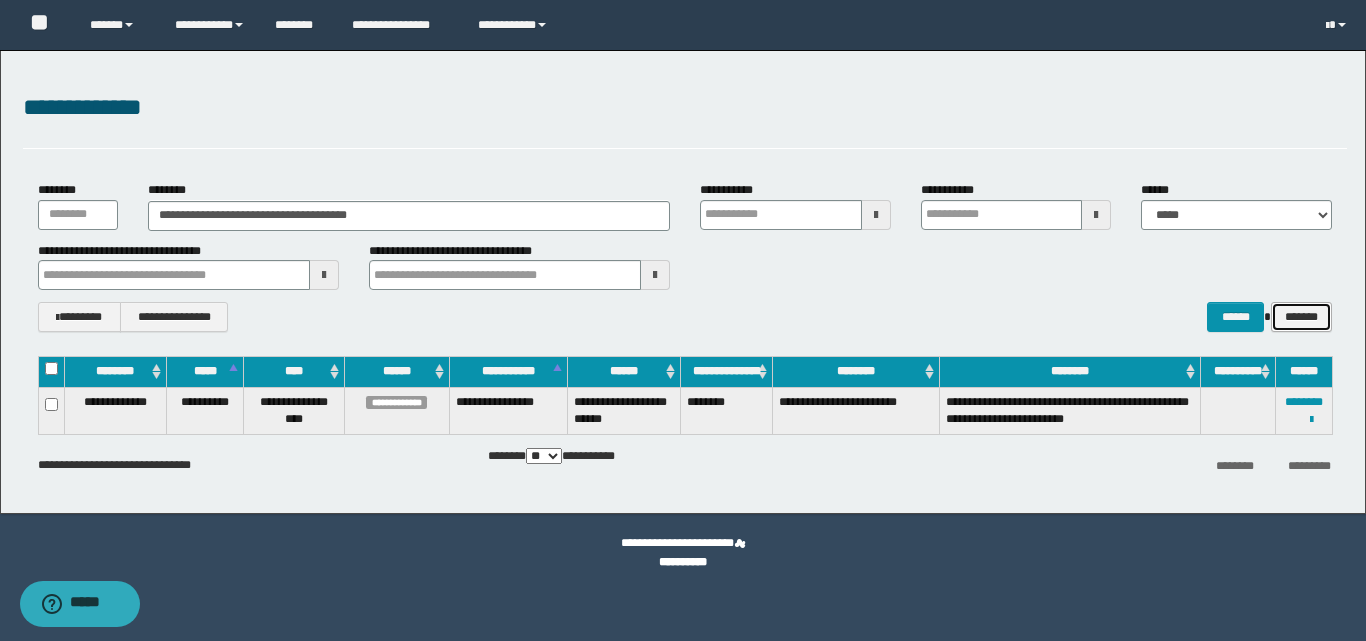 click on "*******" at bounding box center [1301, 317] 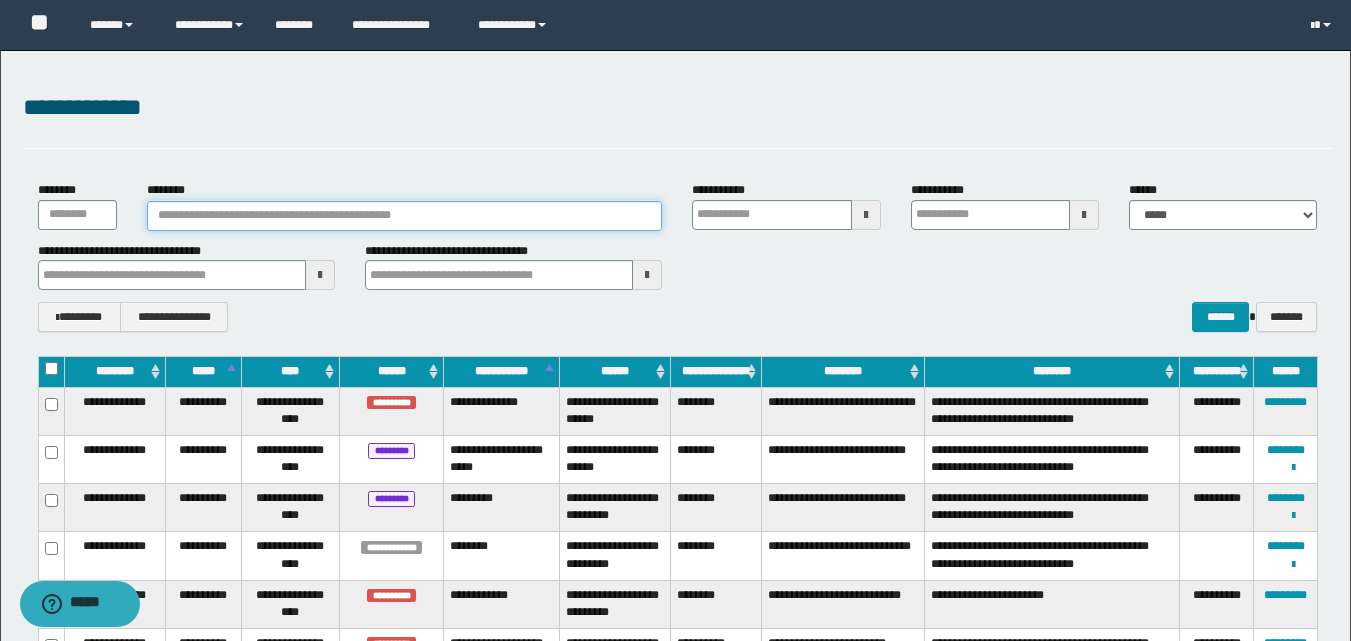 click on "********" at bounding box center (405, 216) 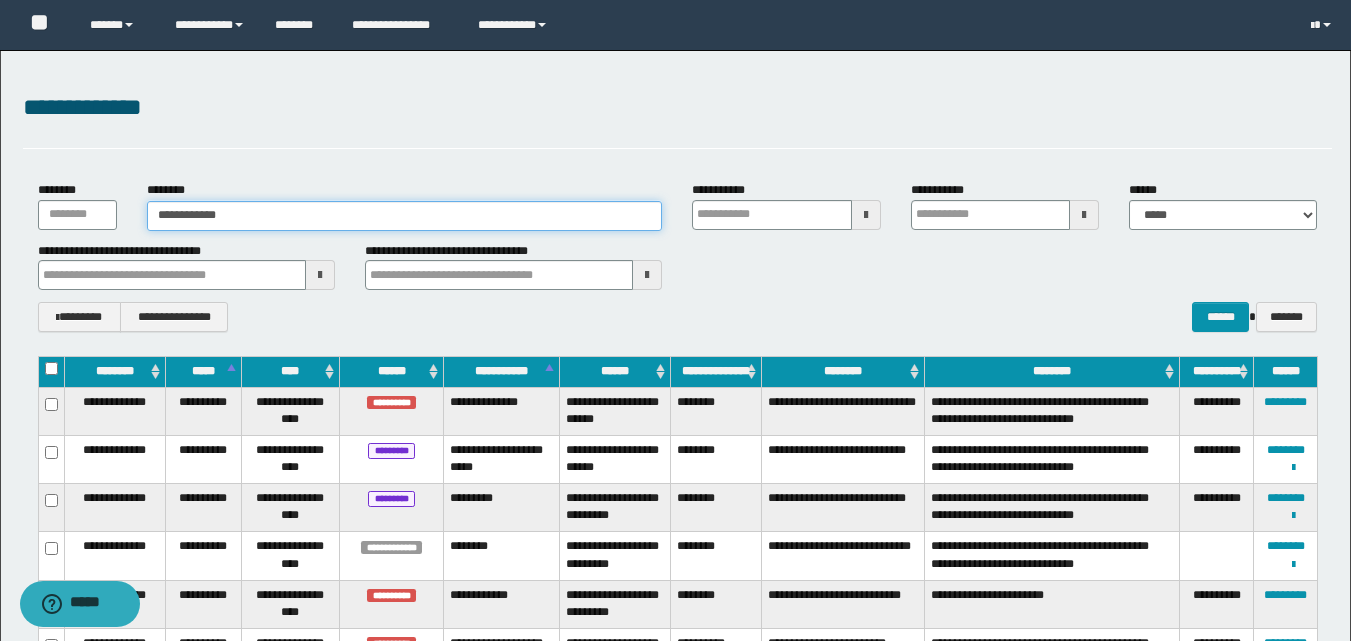 type on "**********" 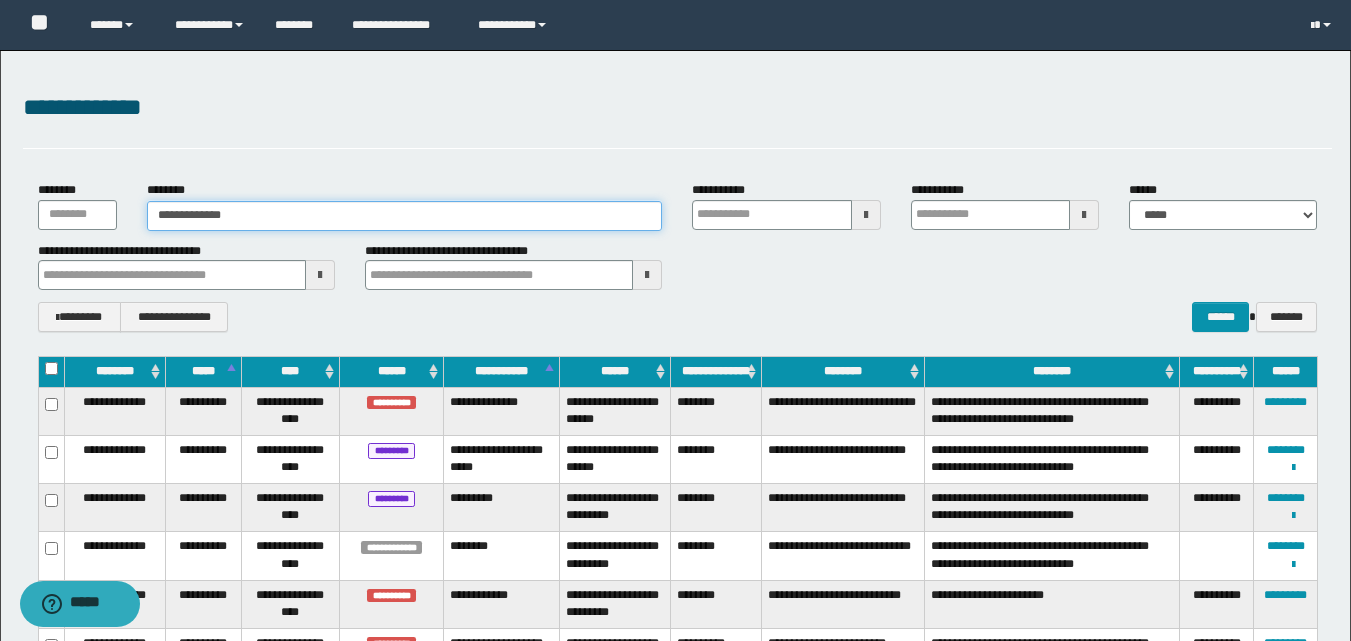 type on "**********" 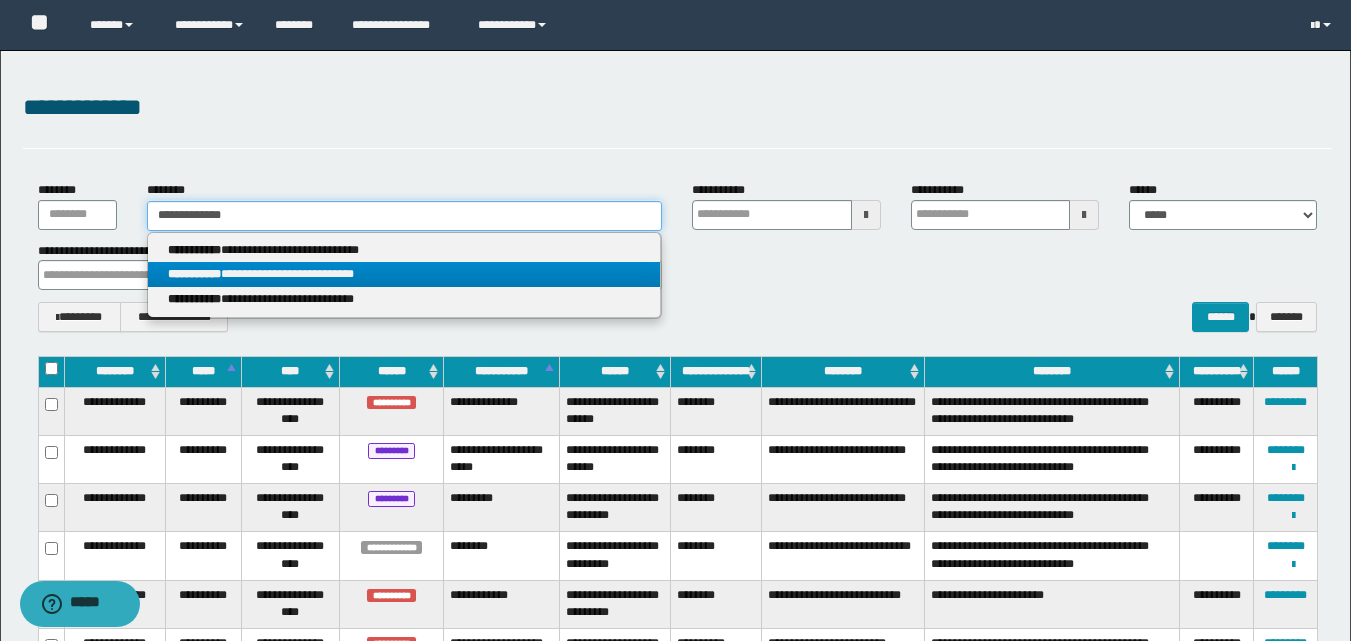 type on "**********" 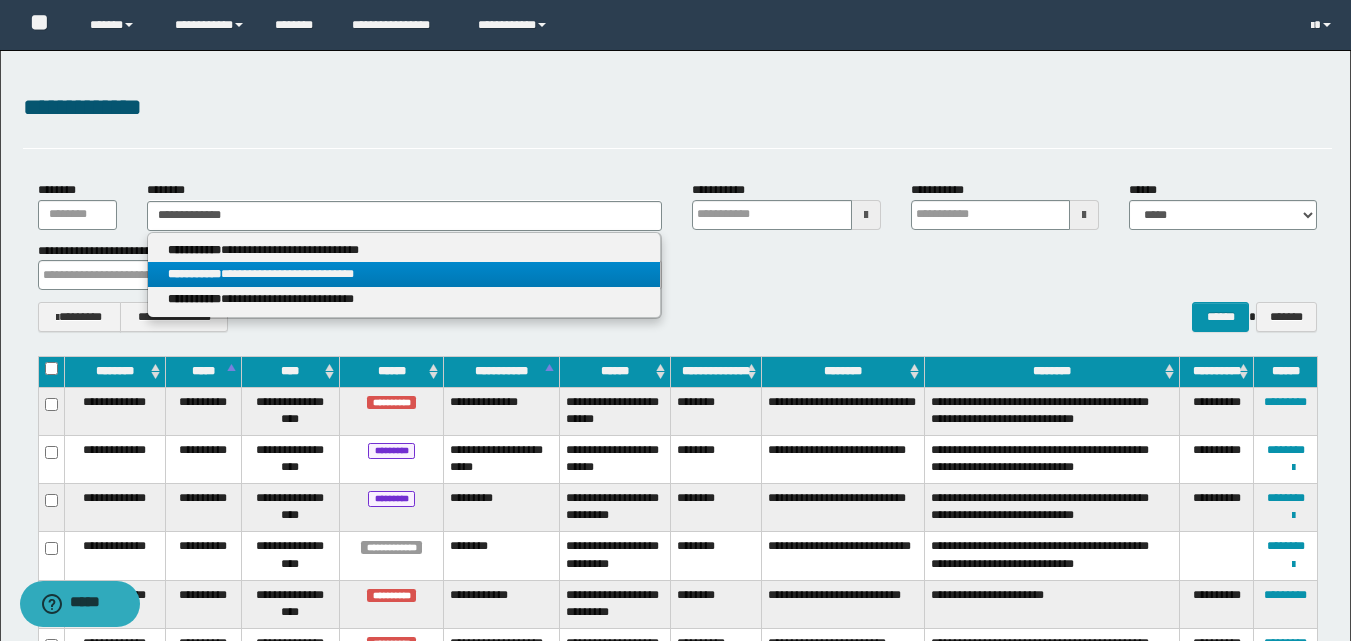 click on "**********" at bounding box center [404, 274] 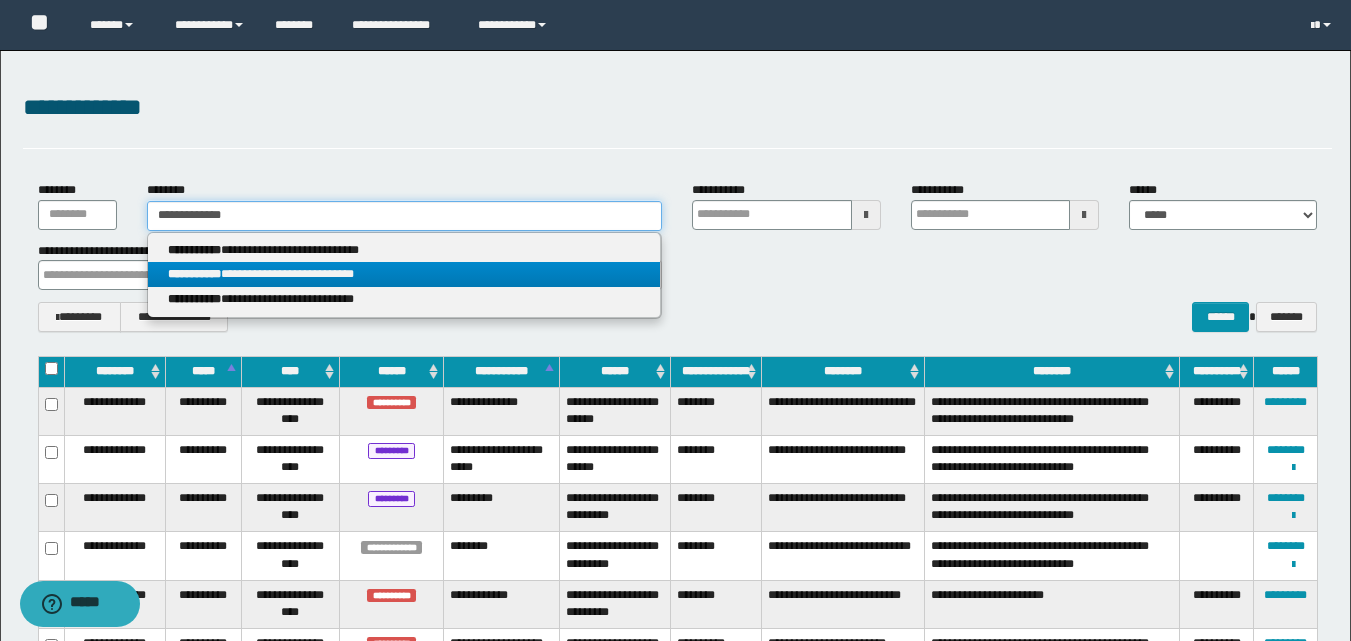 type 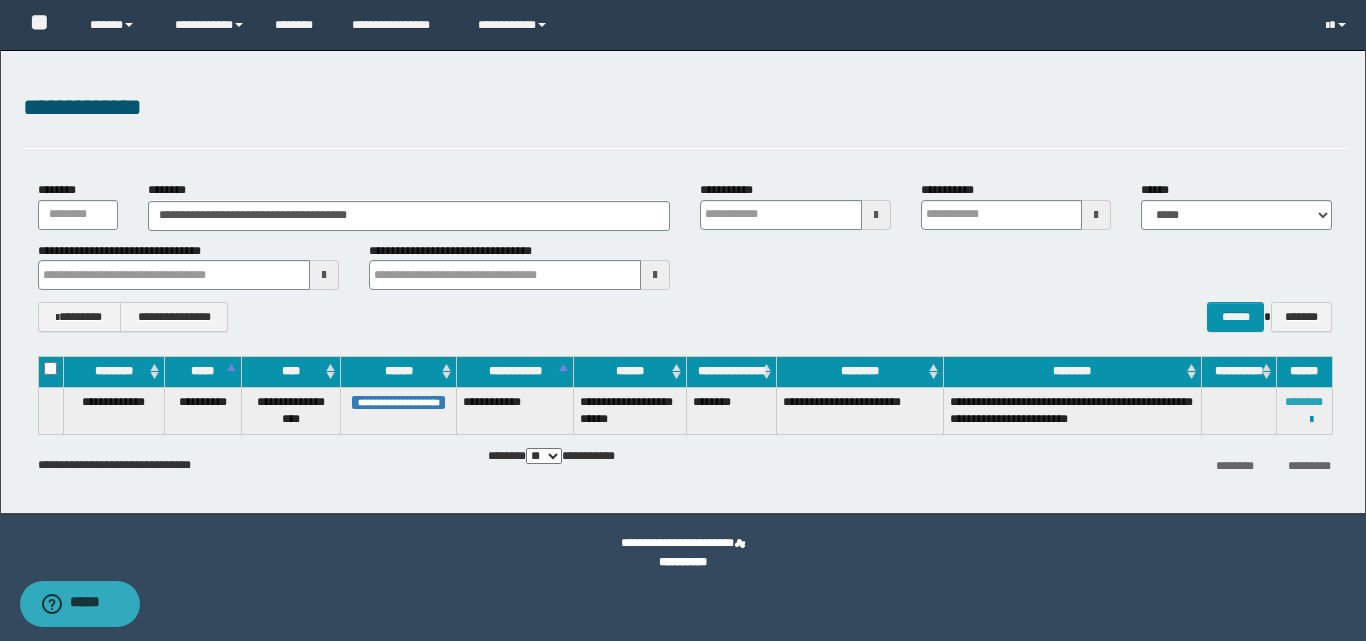 click on "********" at bounding box center (1304, 402) 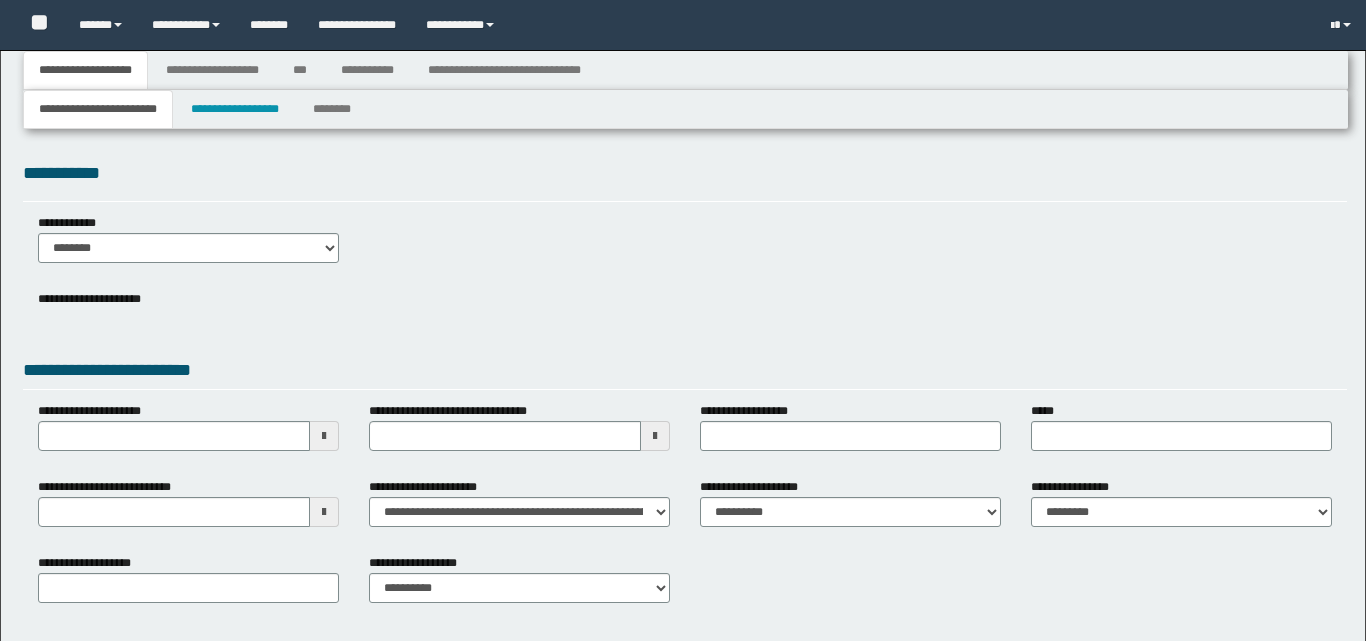 type 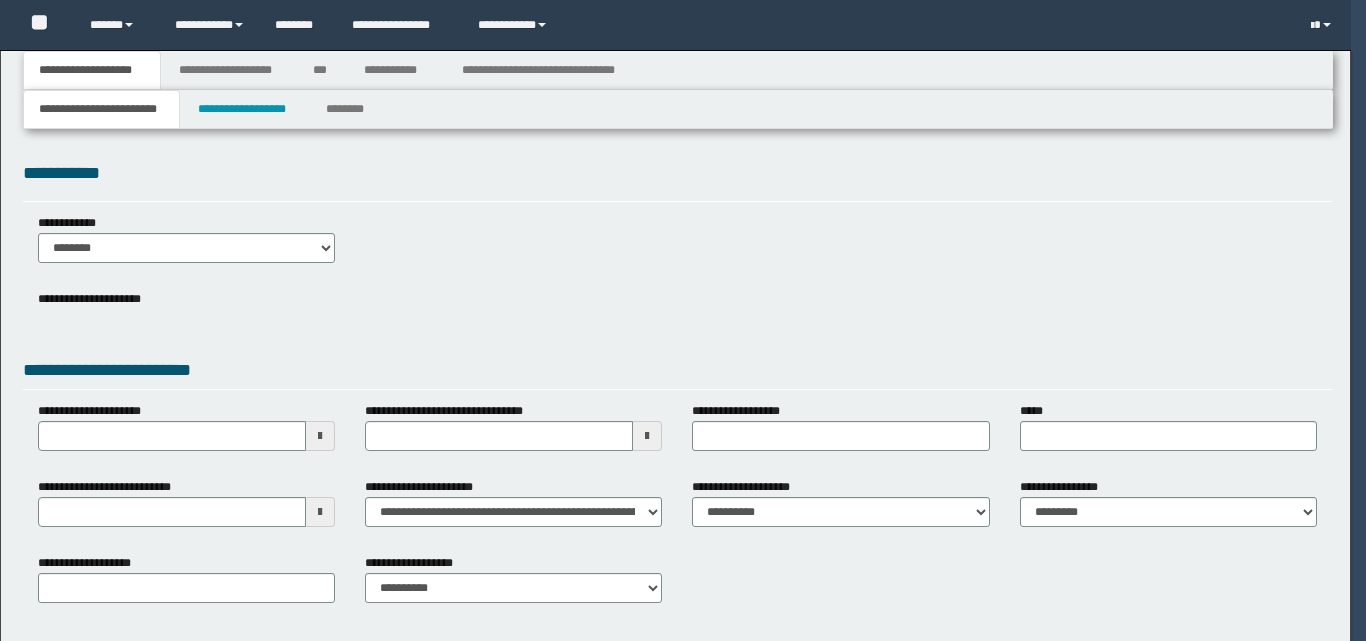scroll, scrollTop: 0, scrollLeft: 0, axis: both 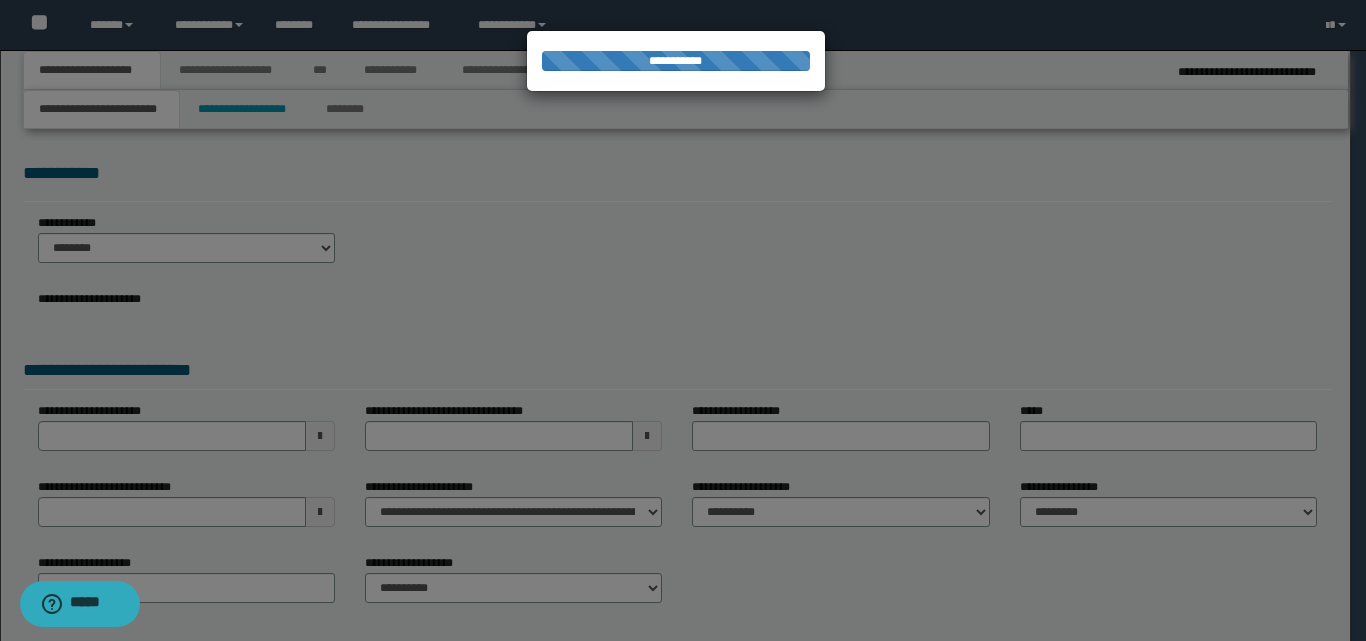type on "**********" 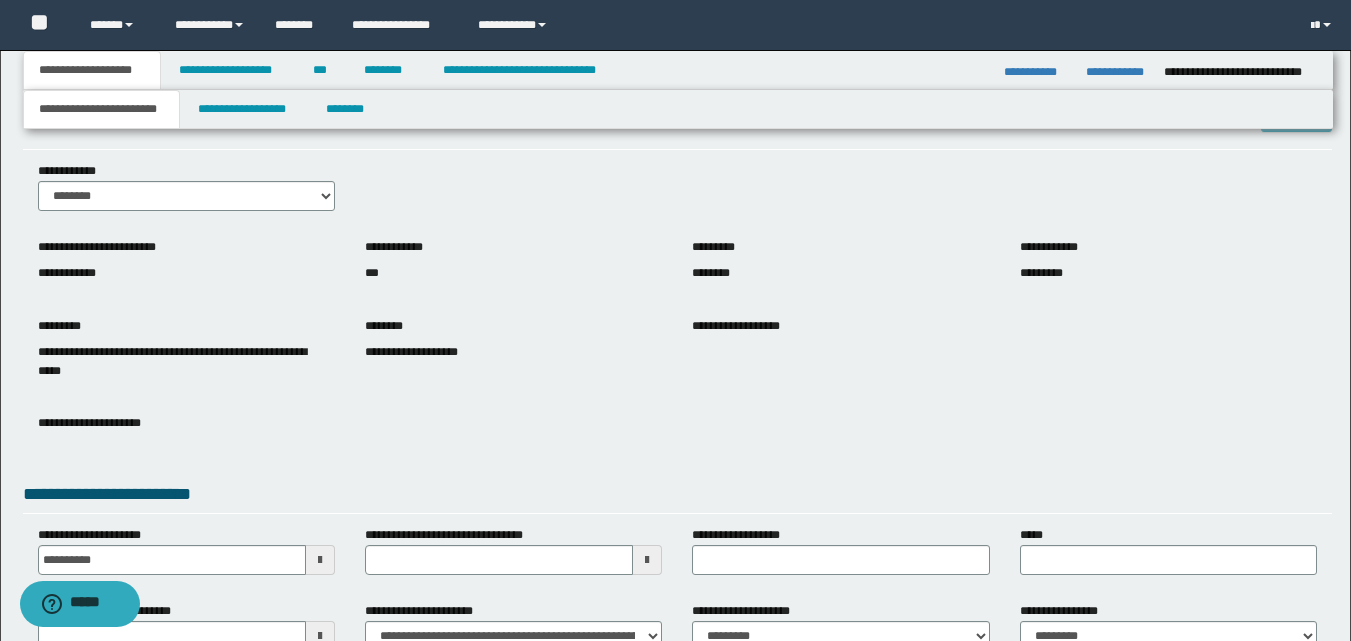scroll, scrollTop: 100, scrollLeft: 0, axis: vertical 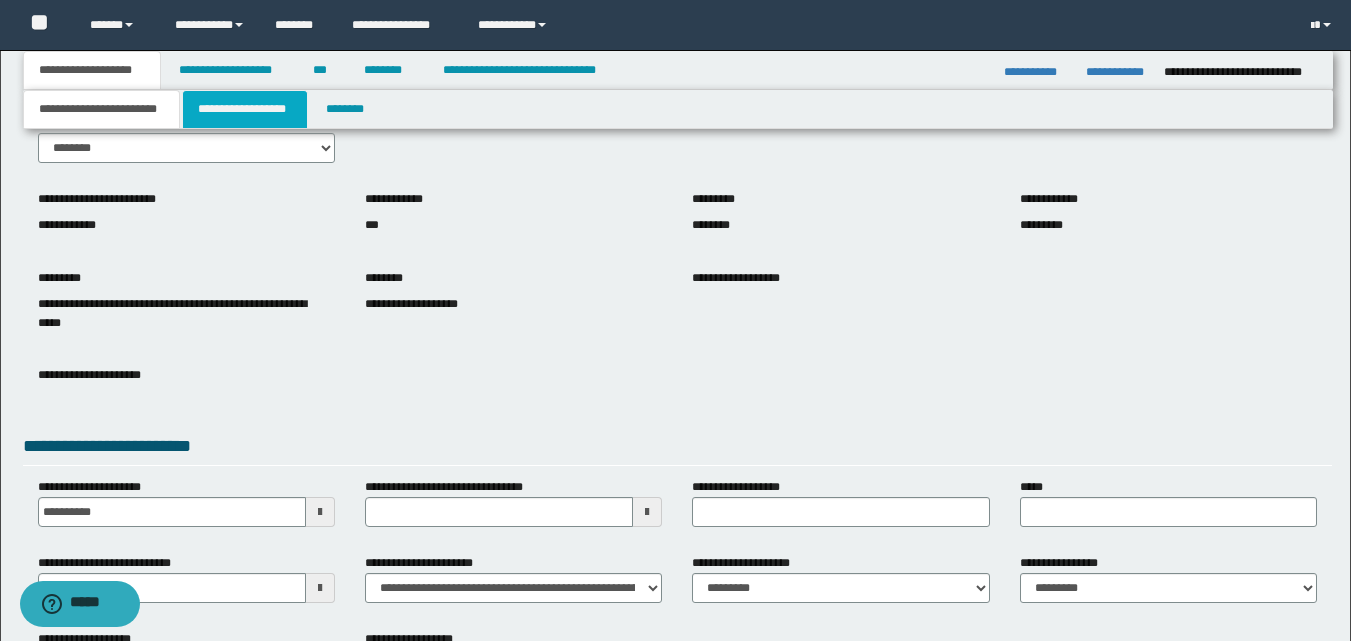 click on "**********" at bounding box center [245, 109] 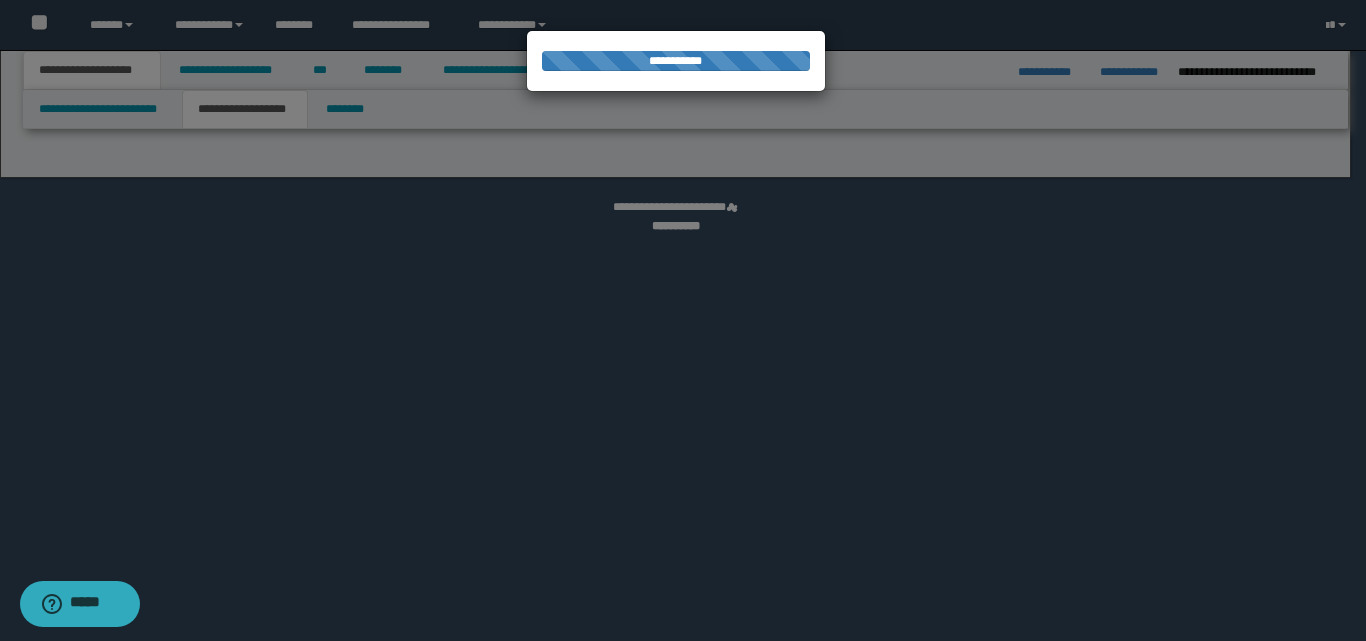 select on "*" 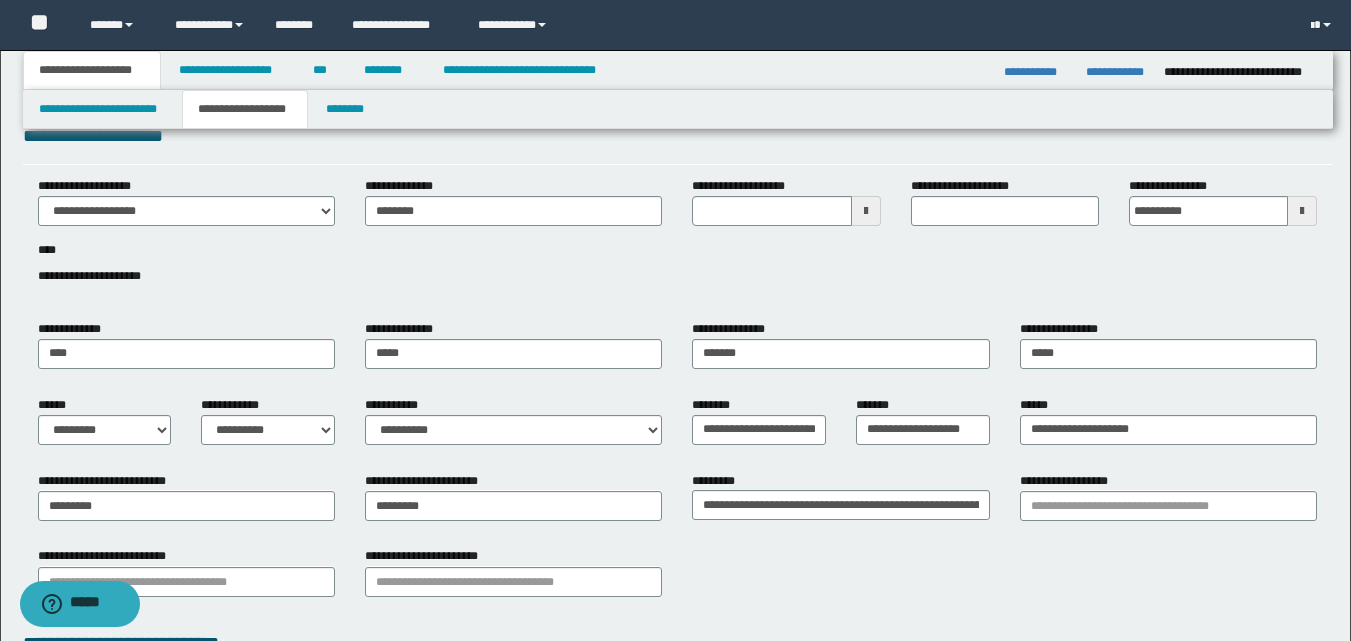 scroll, scrollTop: 100, scrollLeft: 0, axis: vertical 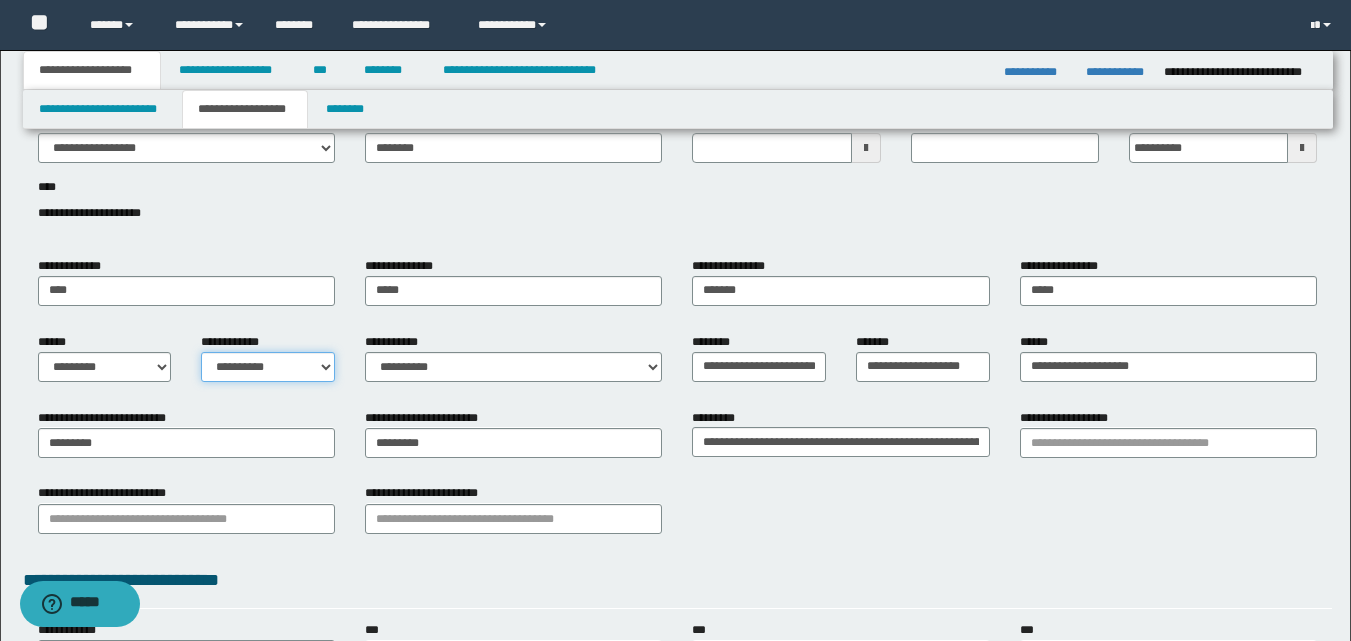 click on "**********" at bounding box center (268, 367) 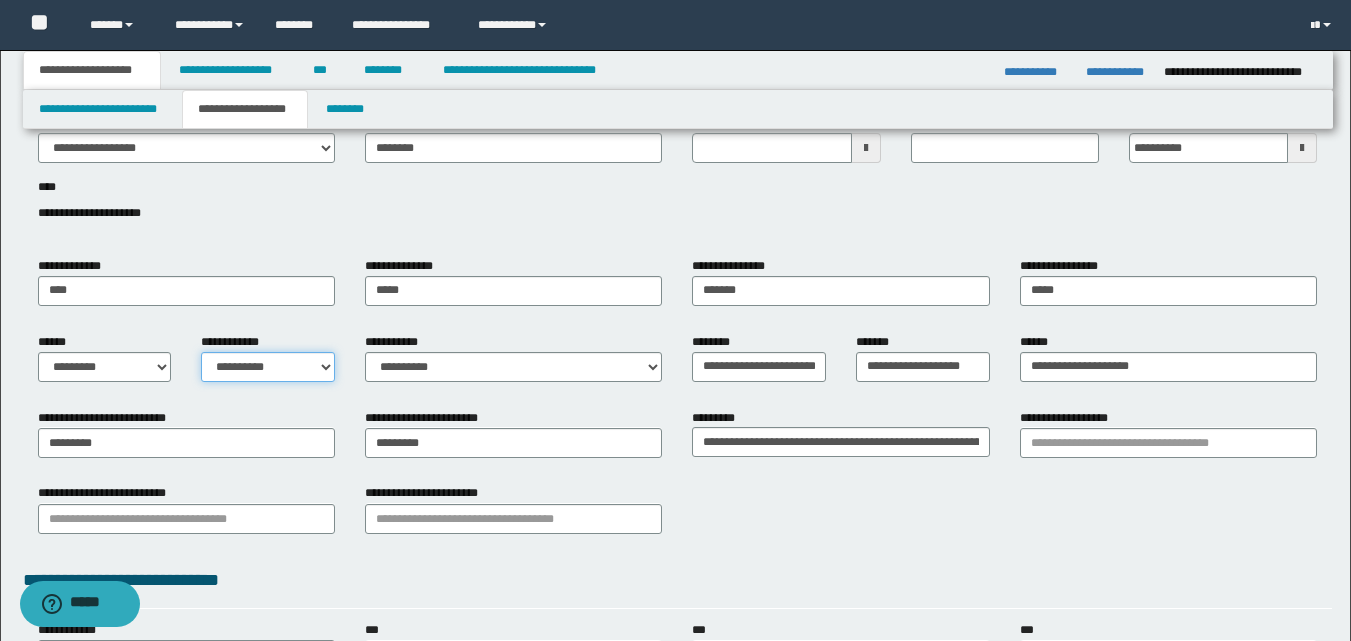 select on "*" 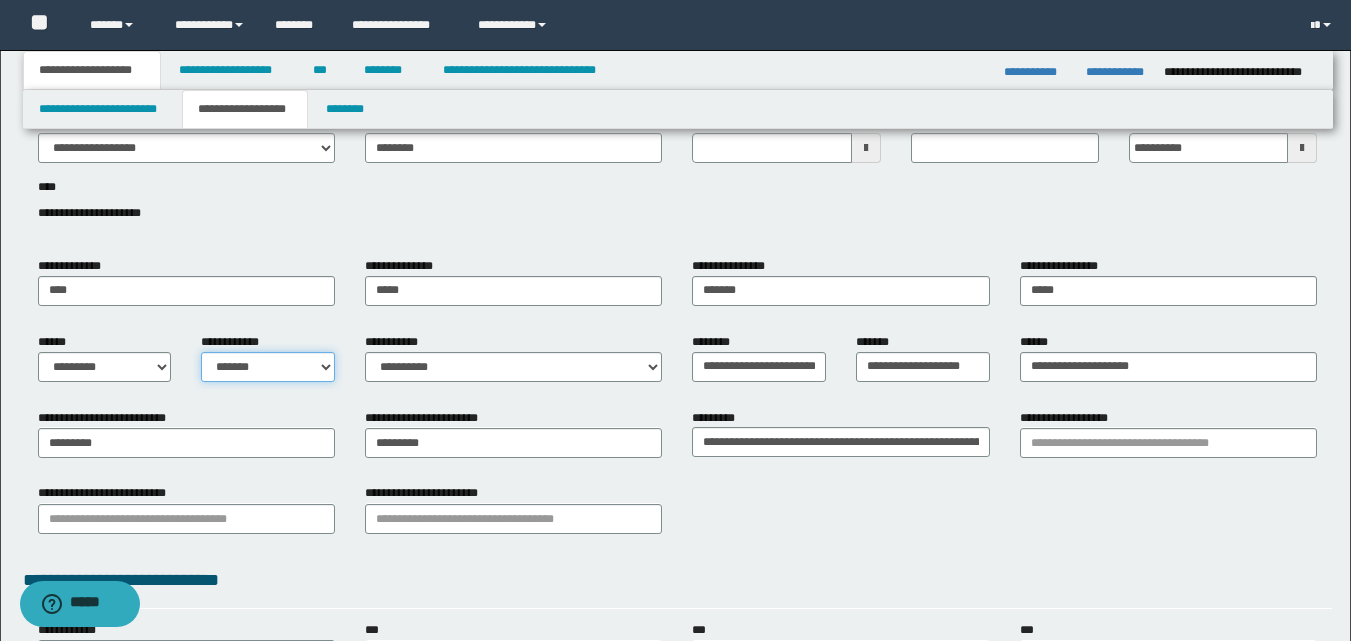 click on "**********" at bounding box center [268, 367] 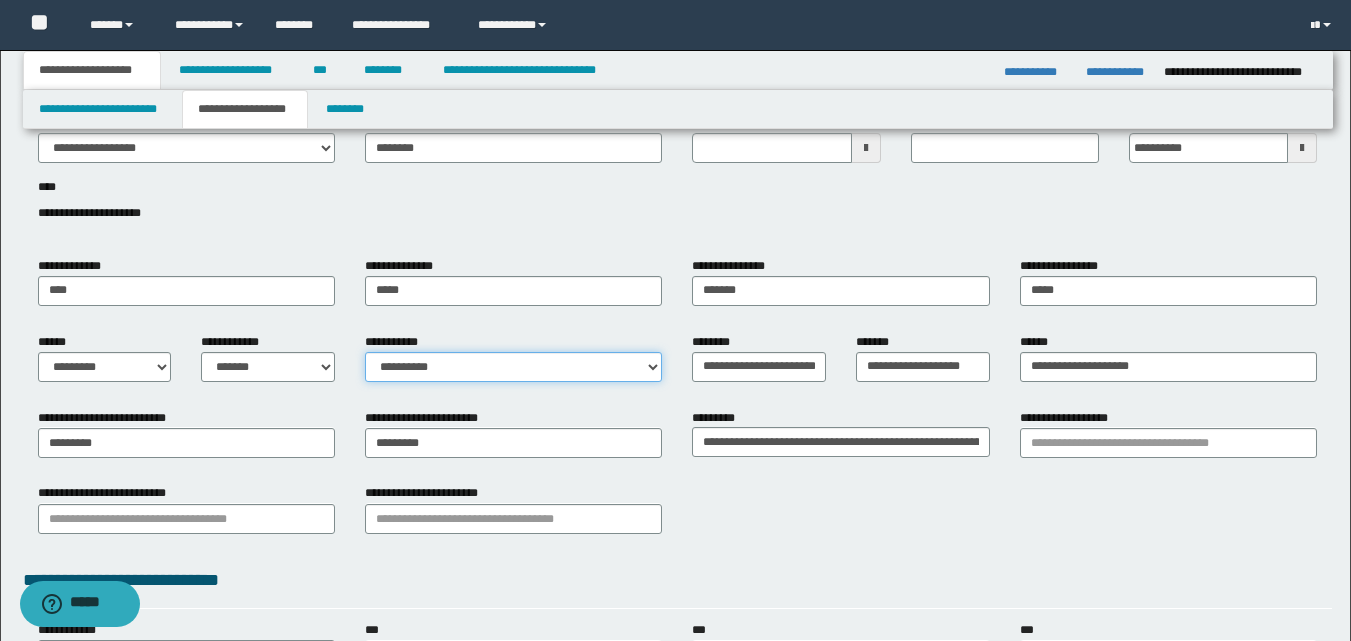 click on "**********" at bounding box center (513, 367) 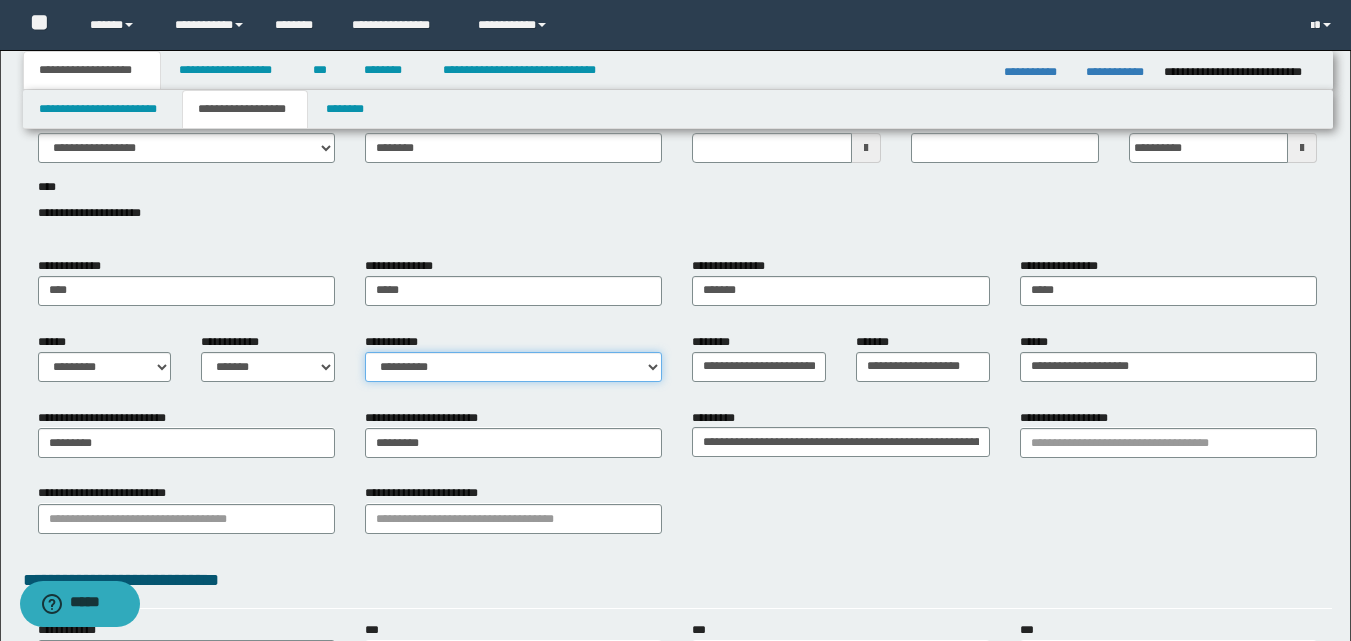 select on "*" 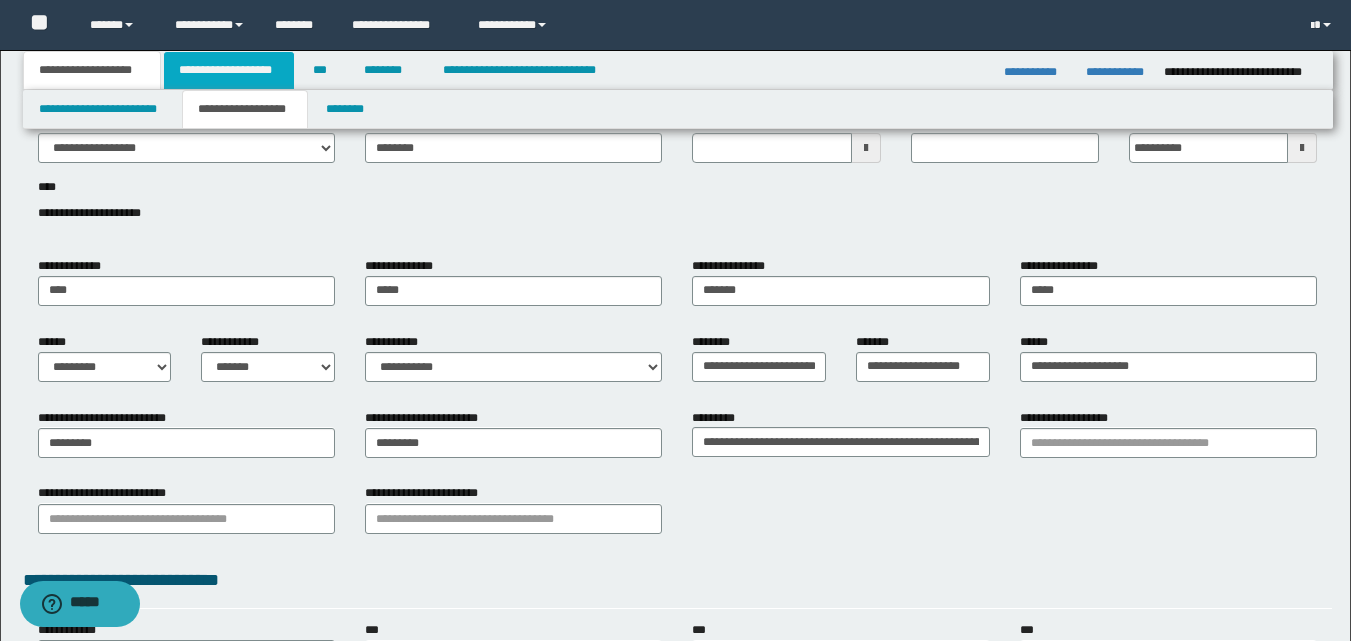 click on "**********" at bounding box center (229, 70) 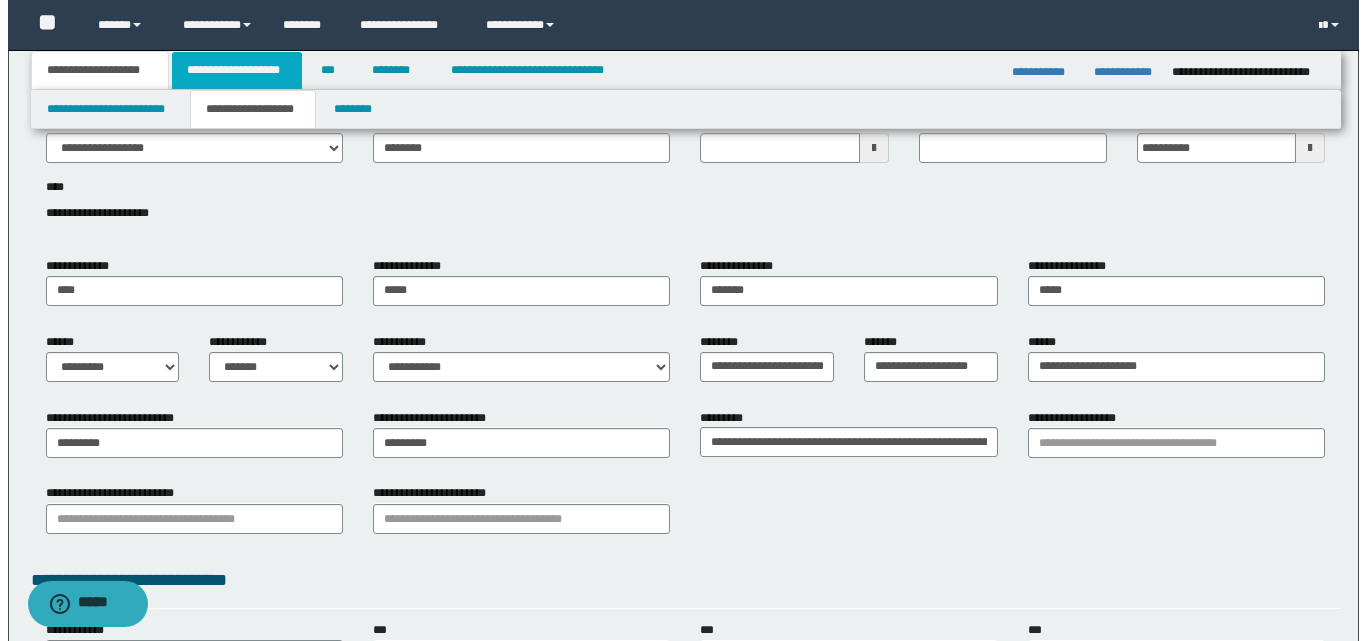 scroll, scrollTop: 0, scrollLeft: 0, axis: both 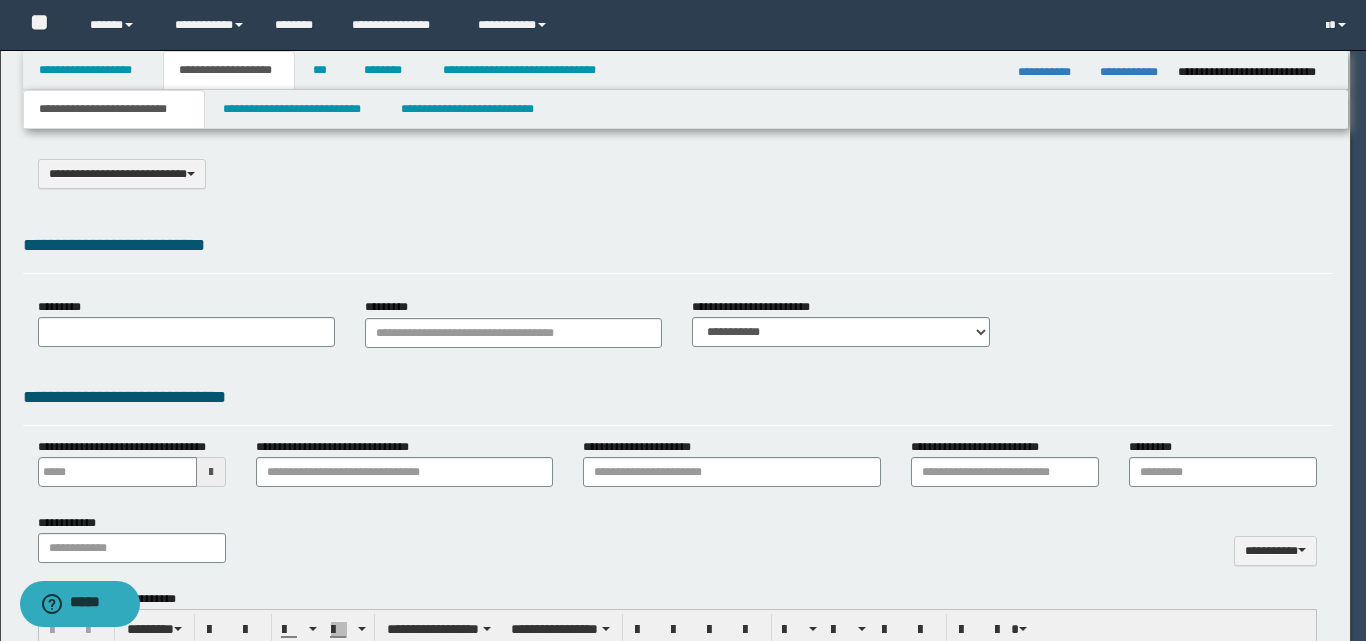 select on "*" 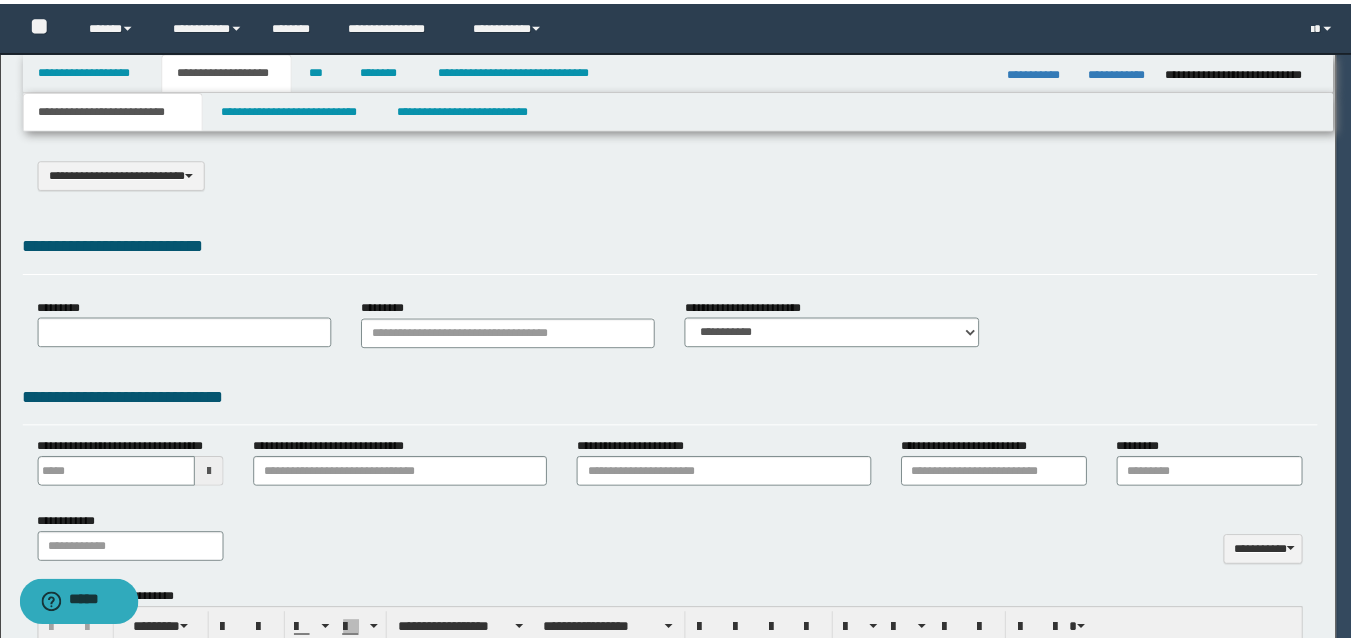 scroll, scrollTop: 0, scrollLeft: 0, axis: both 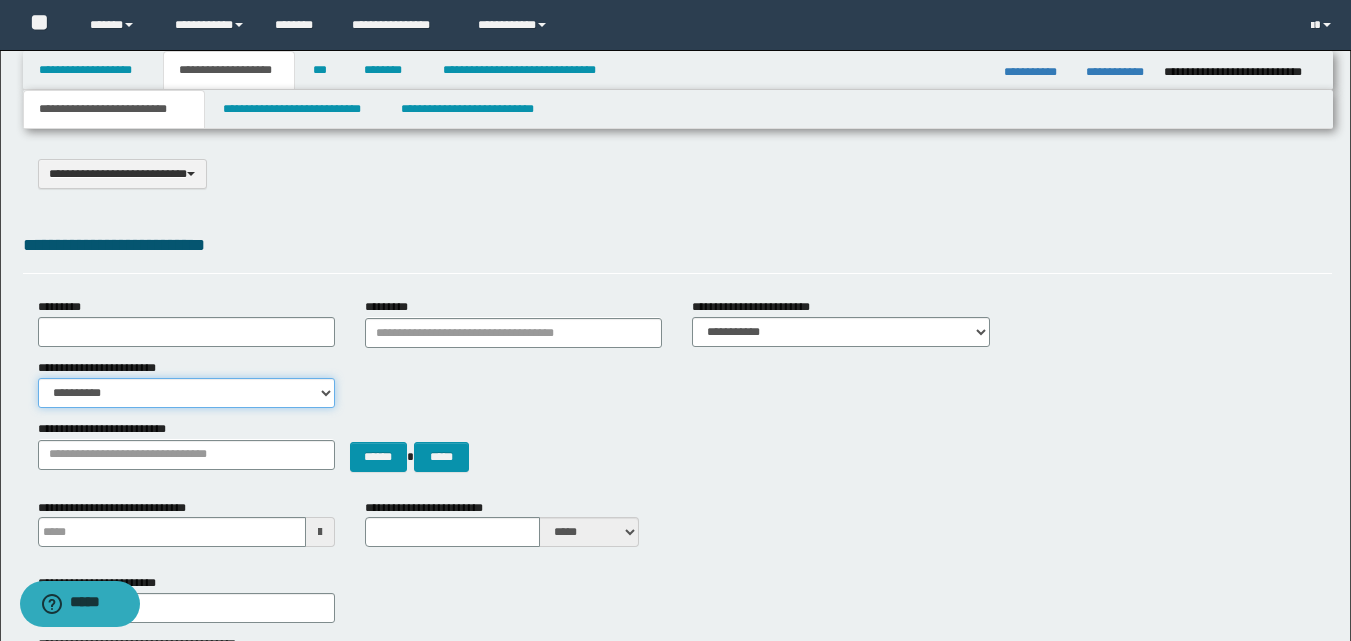 click on "**********" at bounding box center (186, 393) 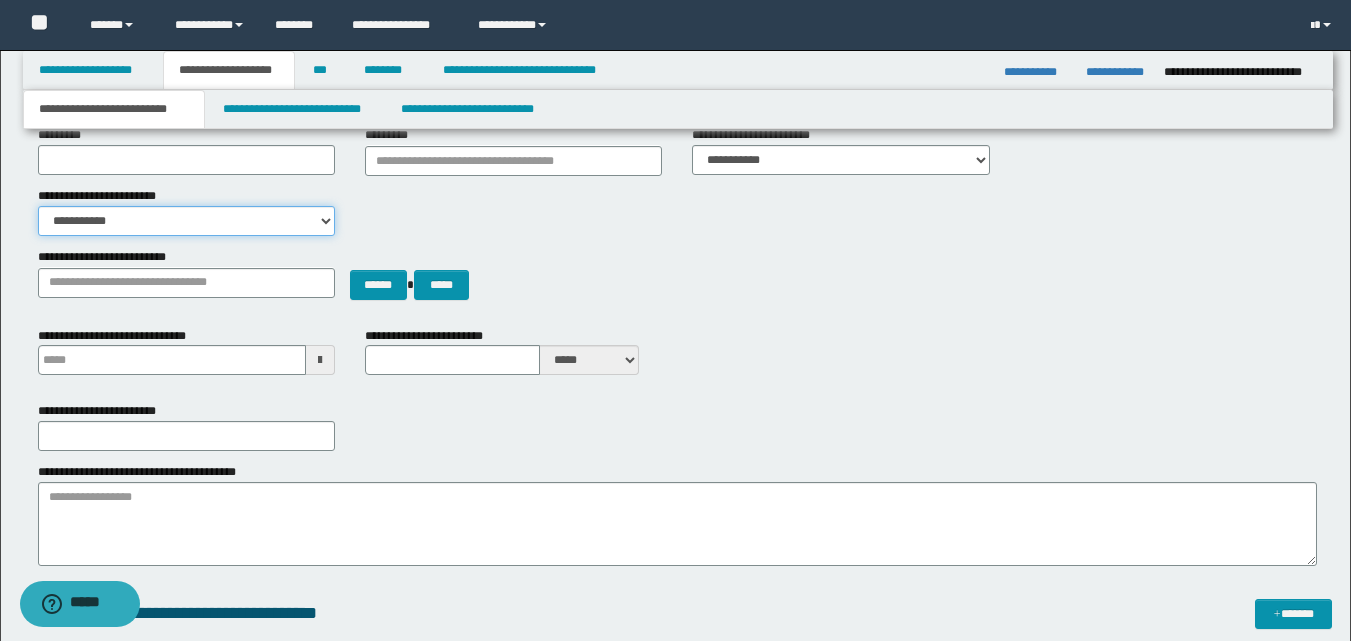 scroll, scrollTop: 200, scrollLeft: 0, axis: vertical 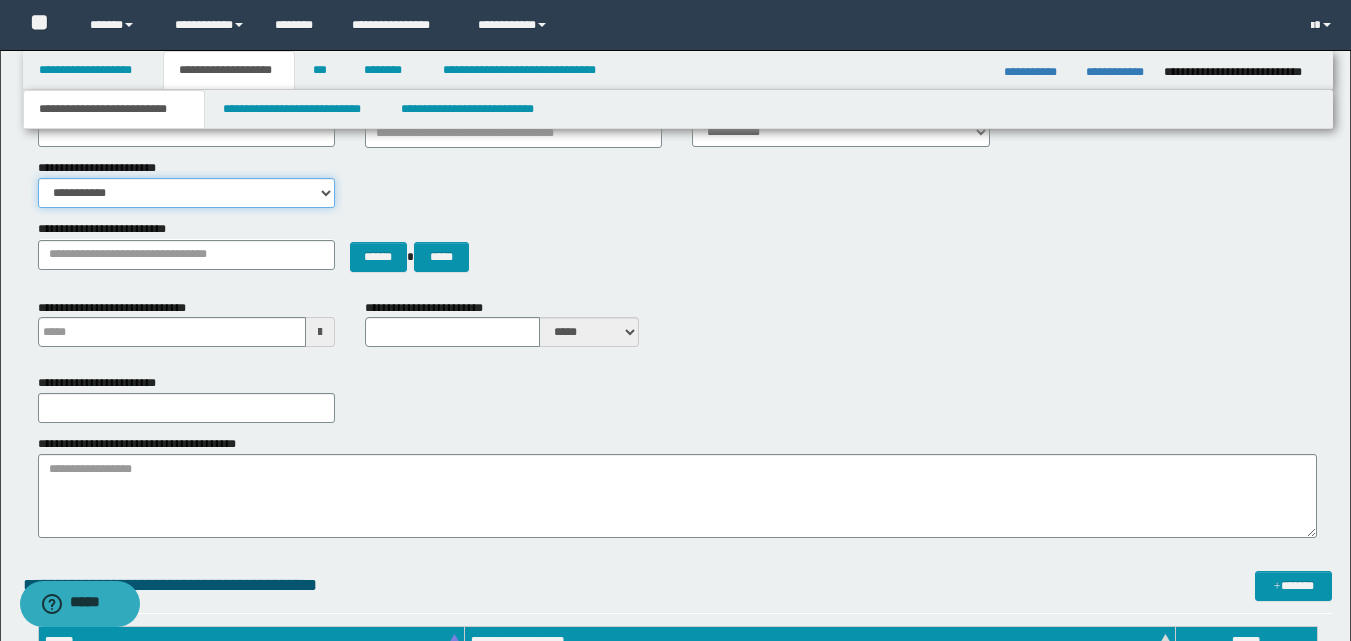 type 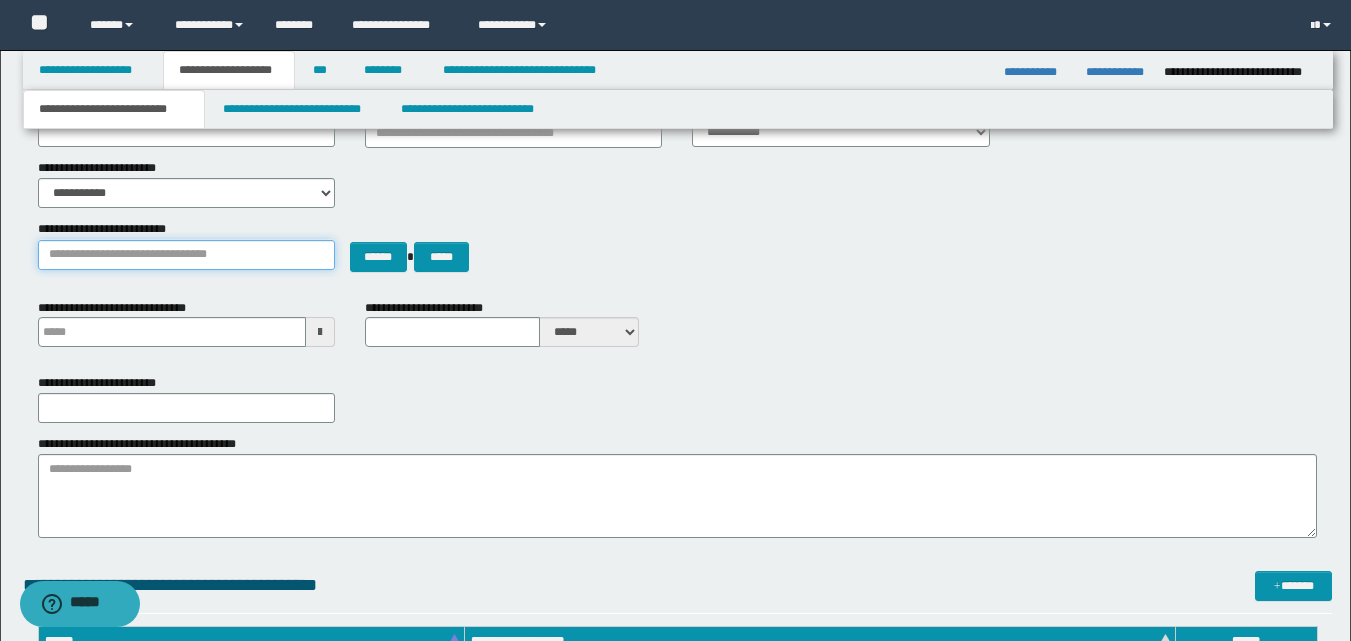 click on "**********" at bounding box center [186, 255] 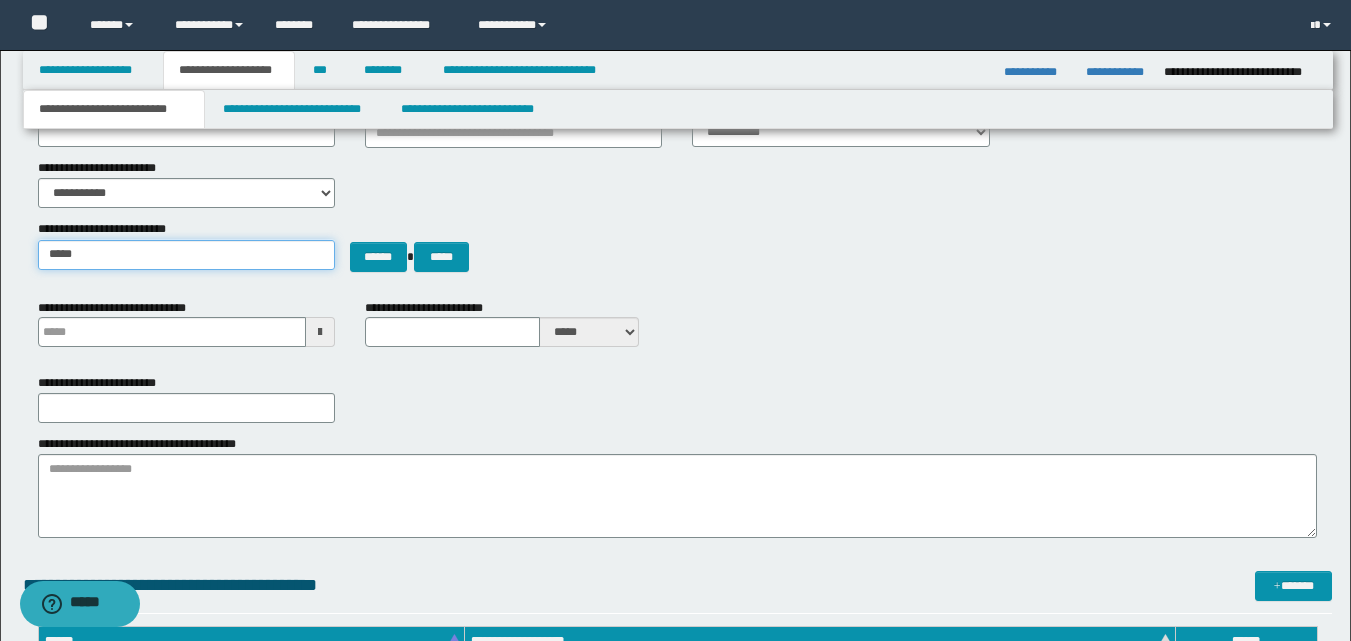 type on "******" 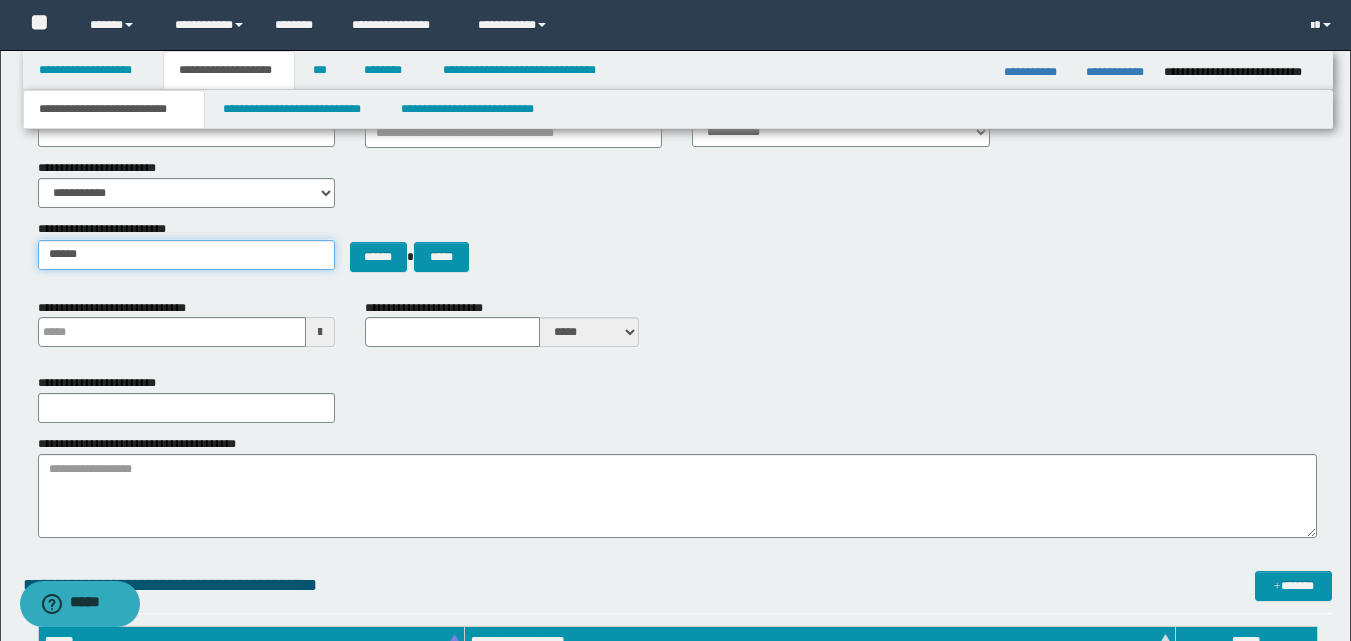 type 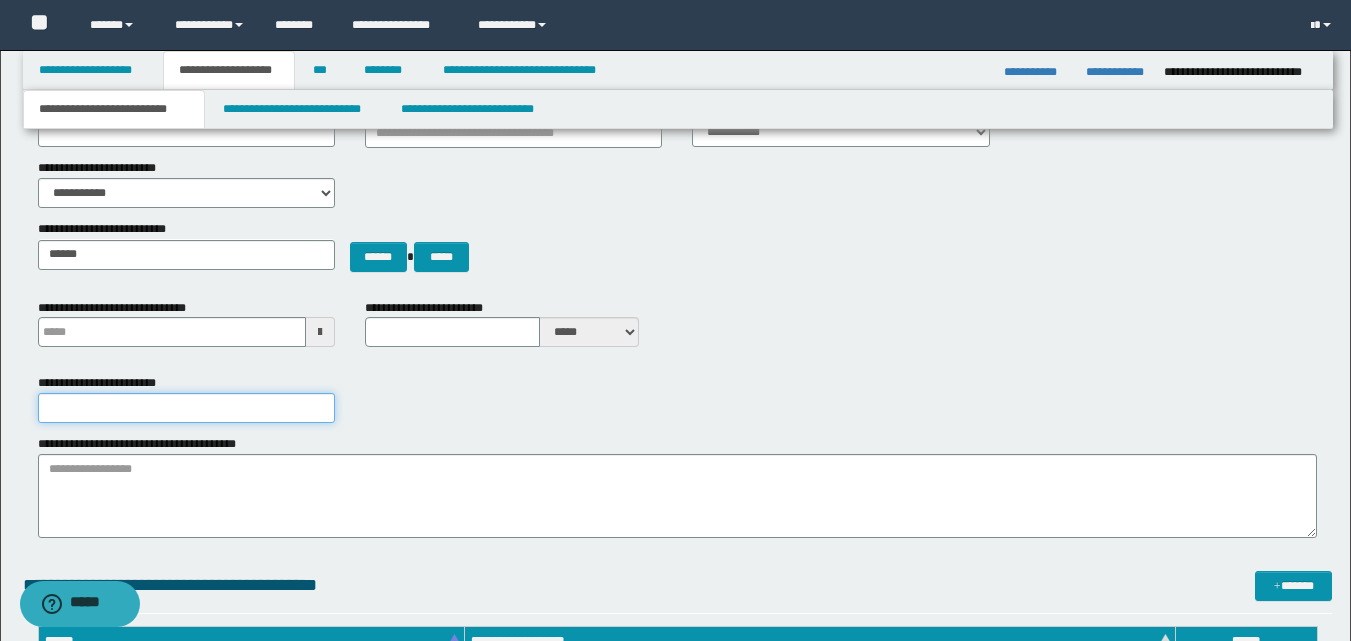 click on "**********" at bounding box center (186, 408) 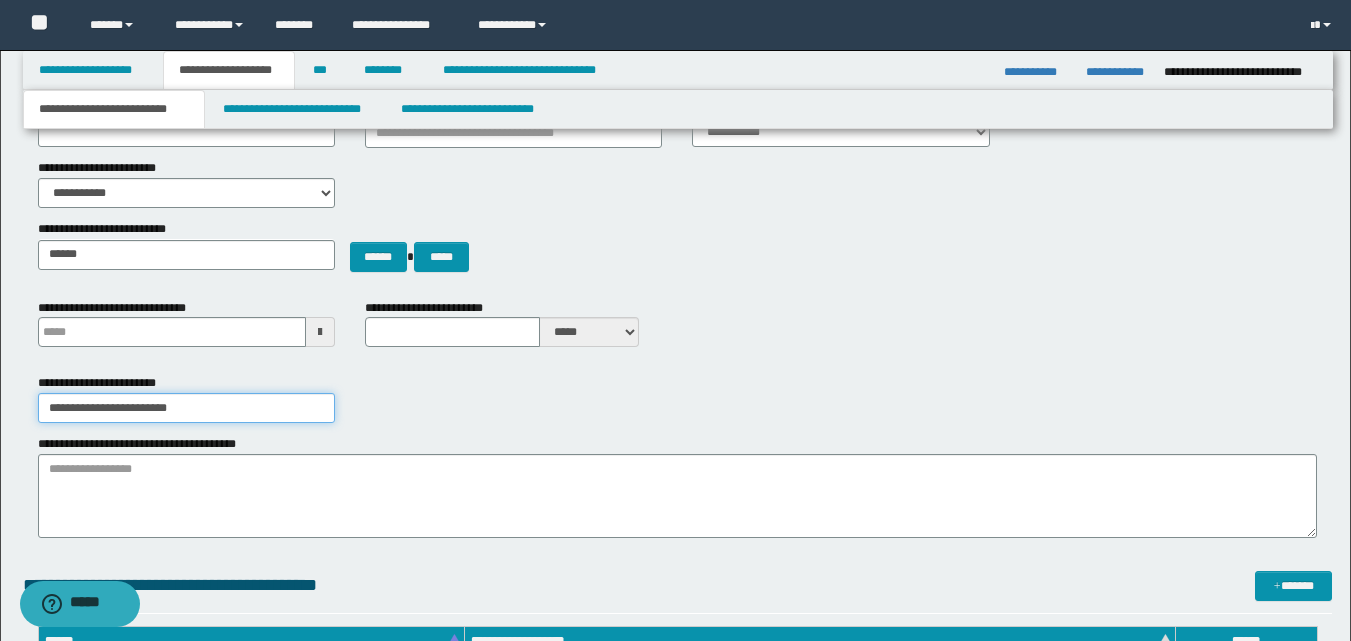 type on "**********" 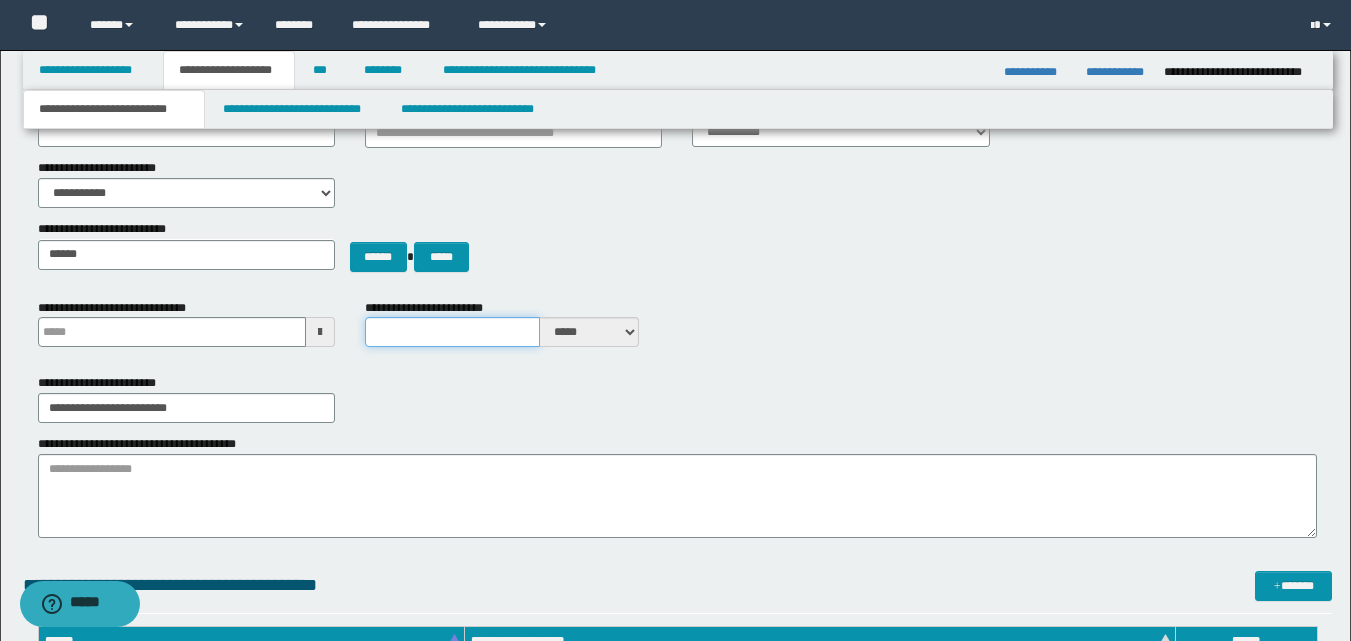 click on "**********" at bounding box center (452, 332) 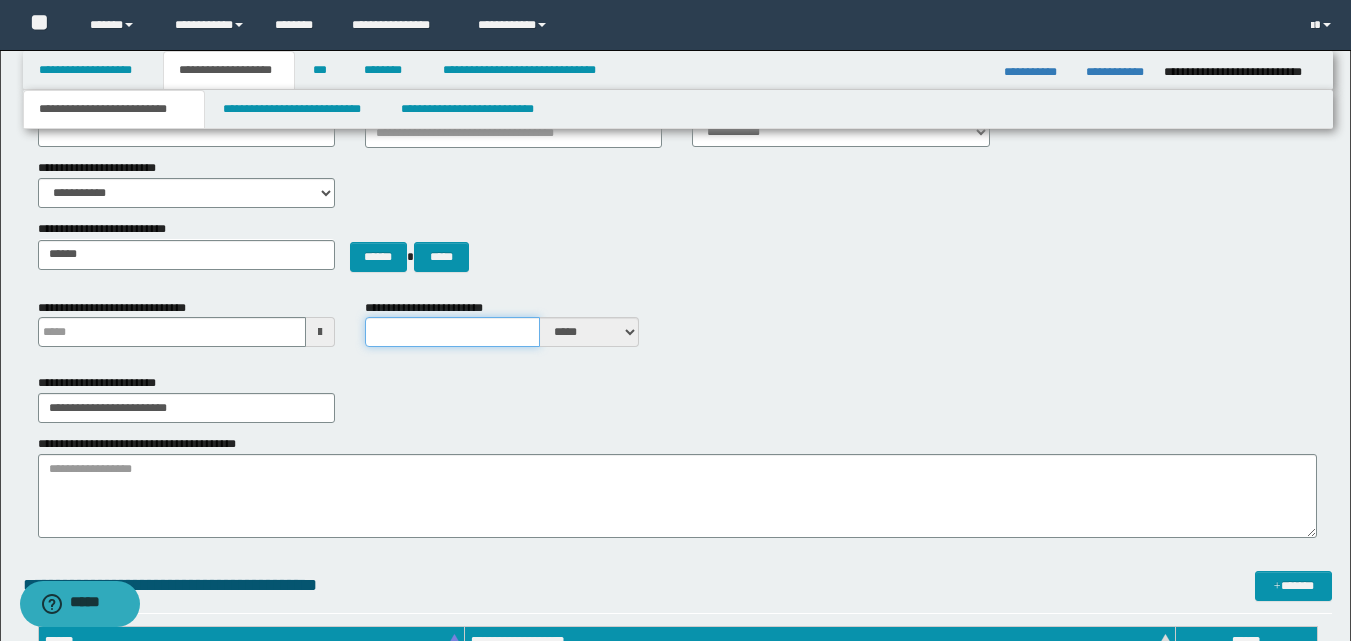 type on "*" 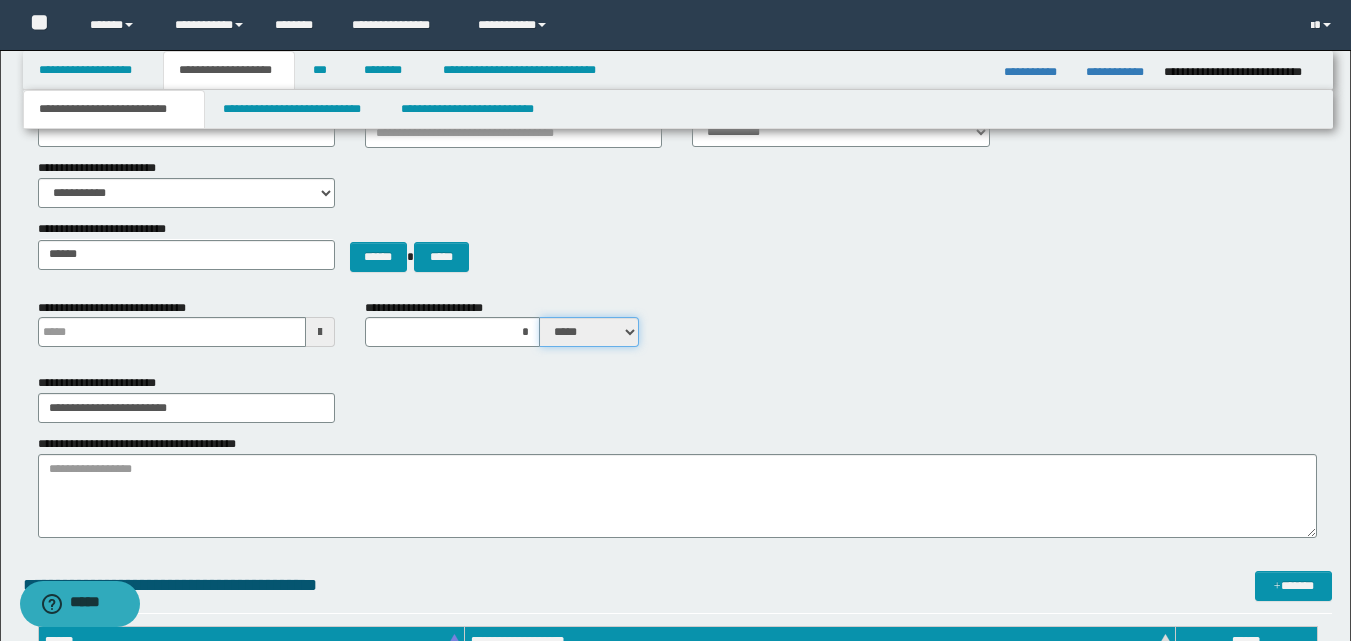click on "*****
****" at bounding box center (589, 332) 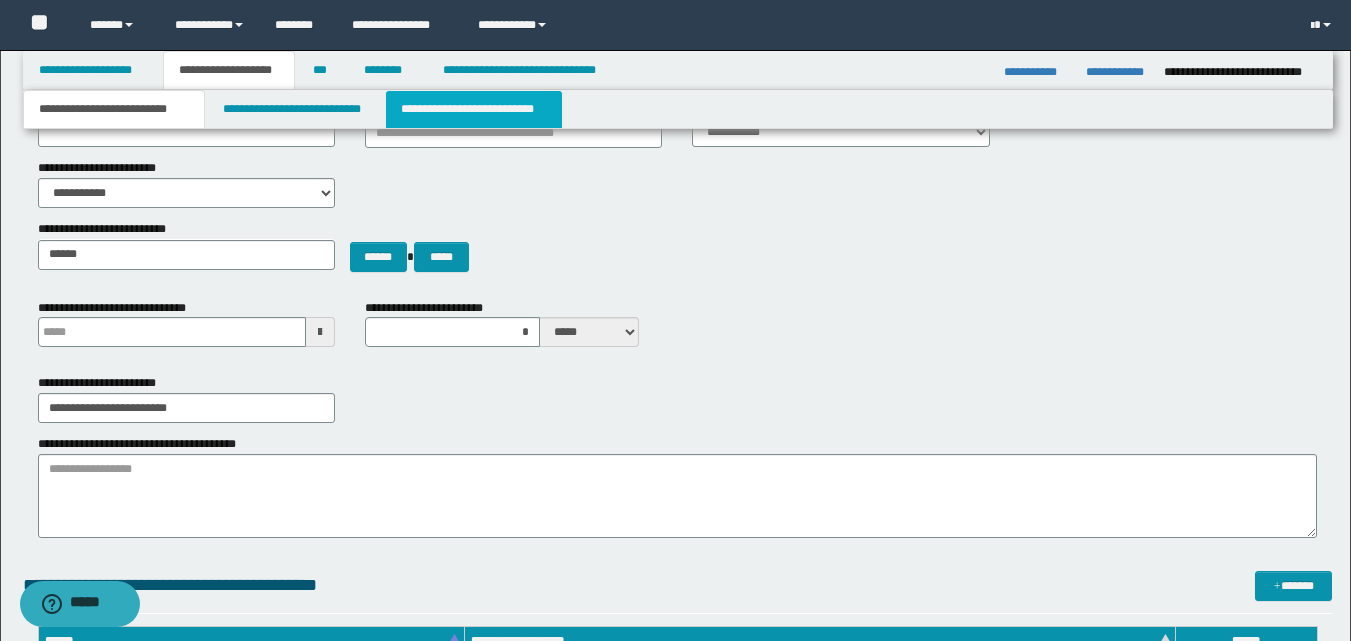 click on "**********" at bounding box center (474, 109) 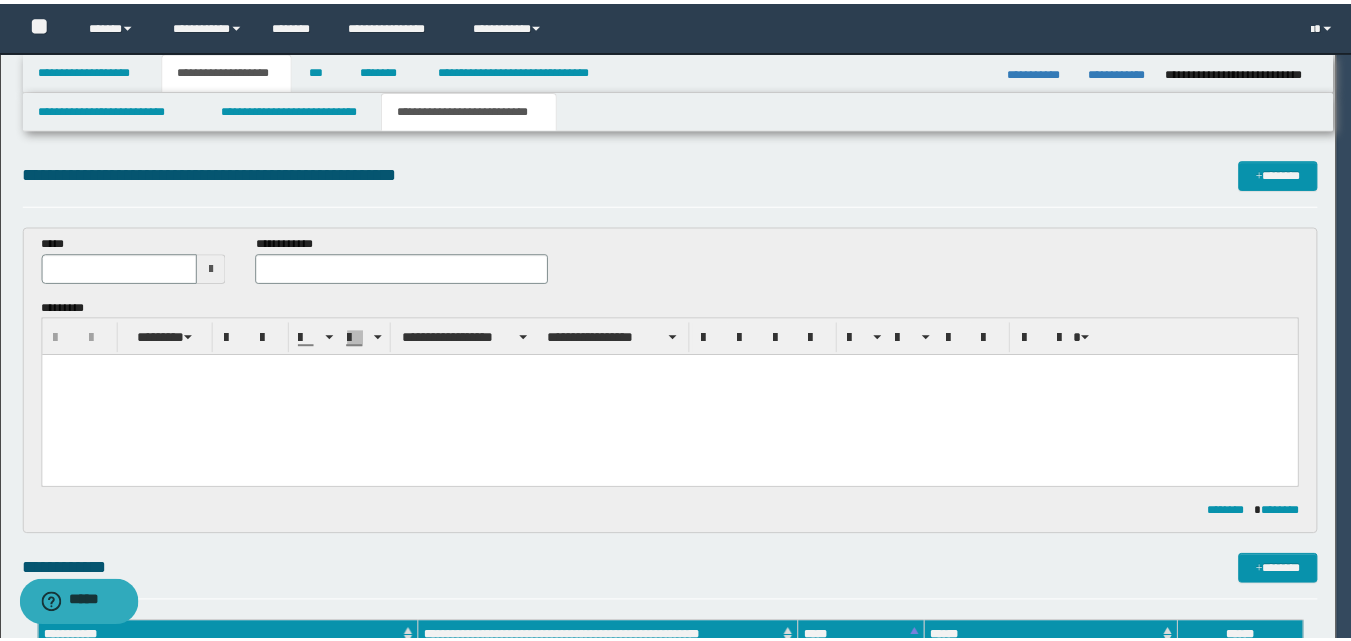 scroll, scrollTop: 0, scrollLeft: 0, axis: both 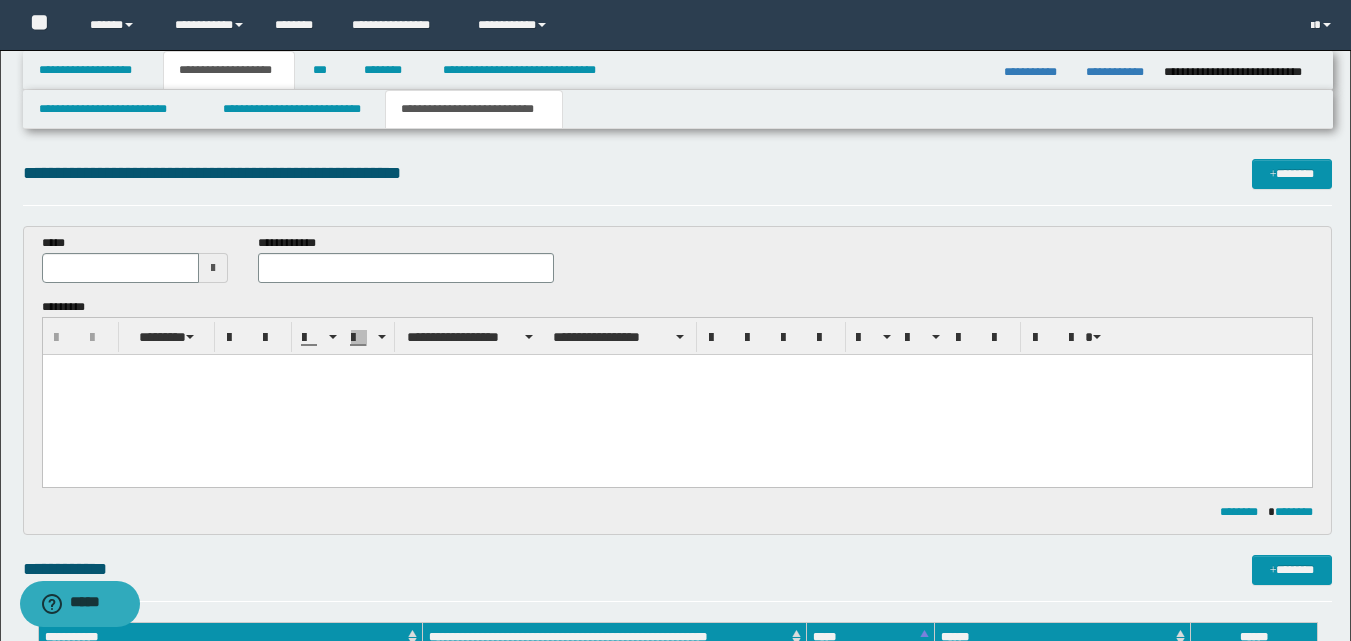 click at bounding box center (213, 268) 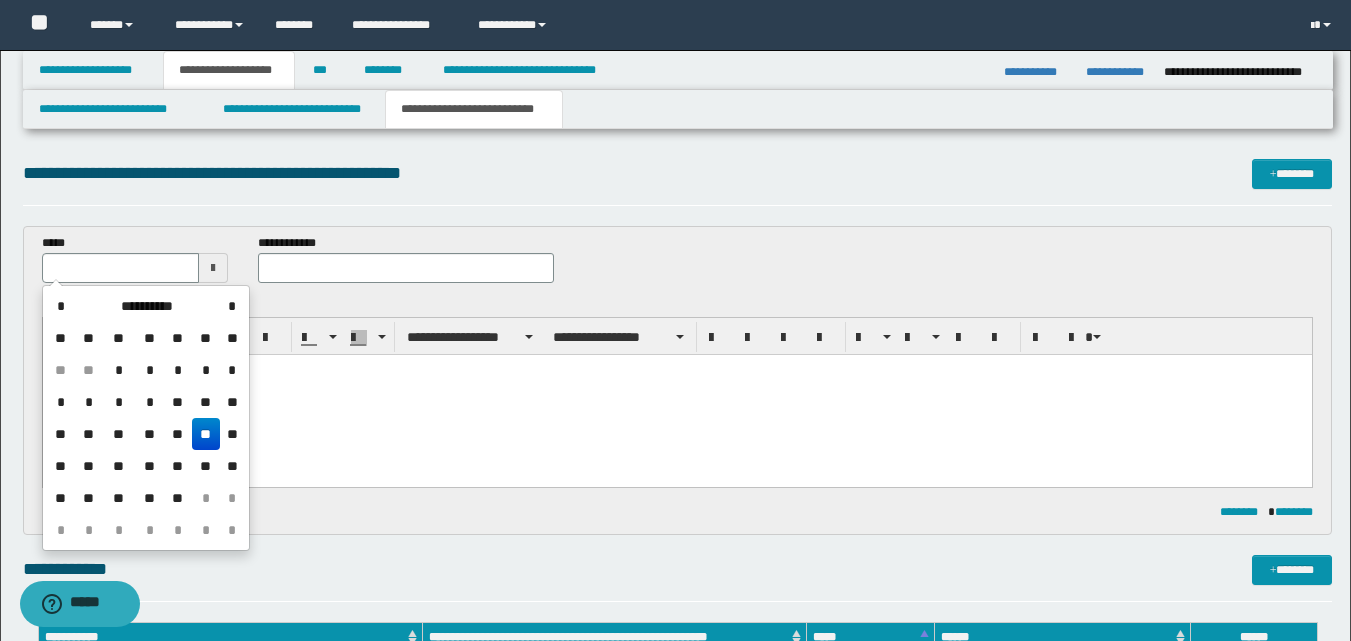 click on "**" at bounding box center [206, 434] 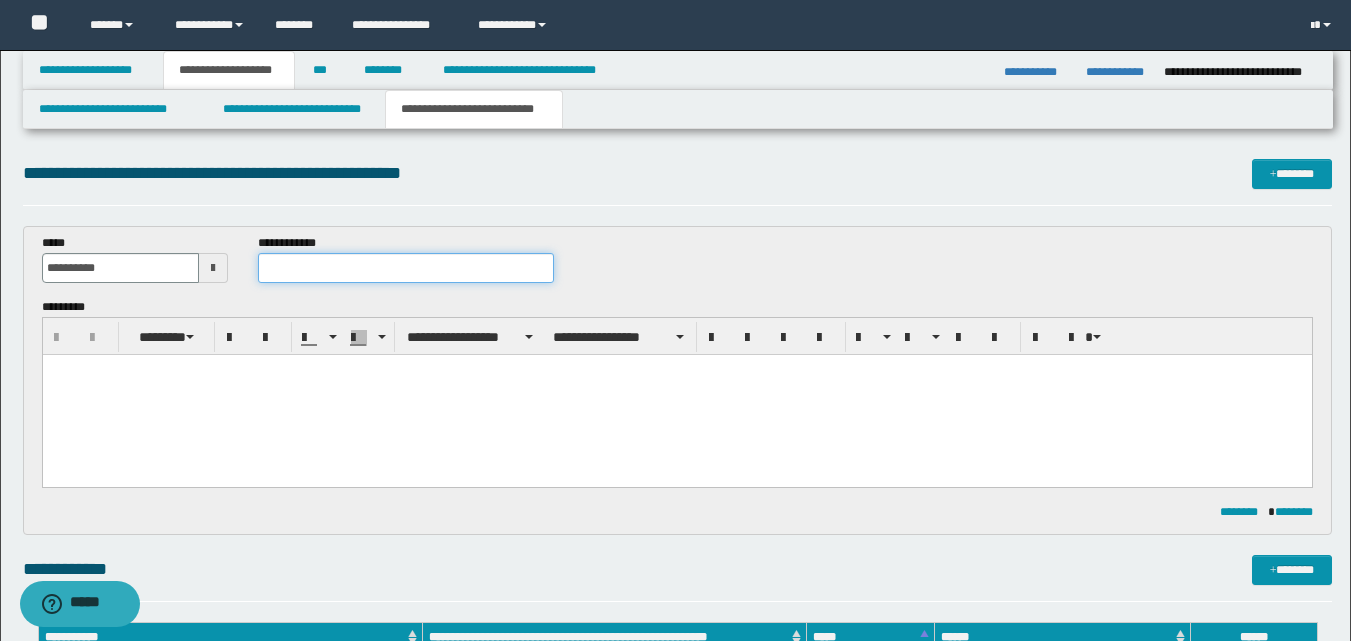 click at bounding box center (405, 268) 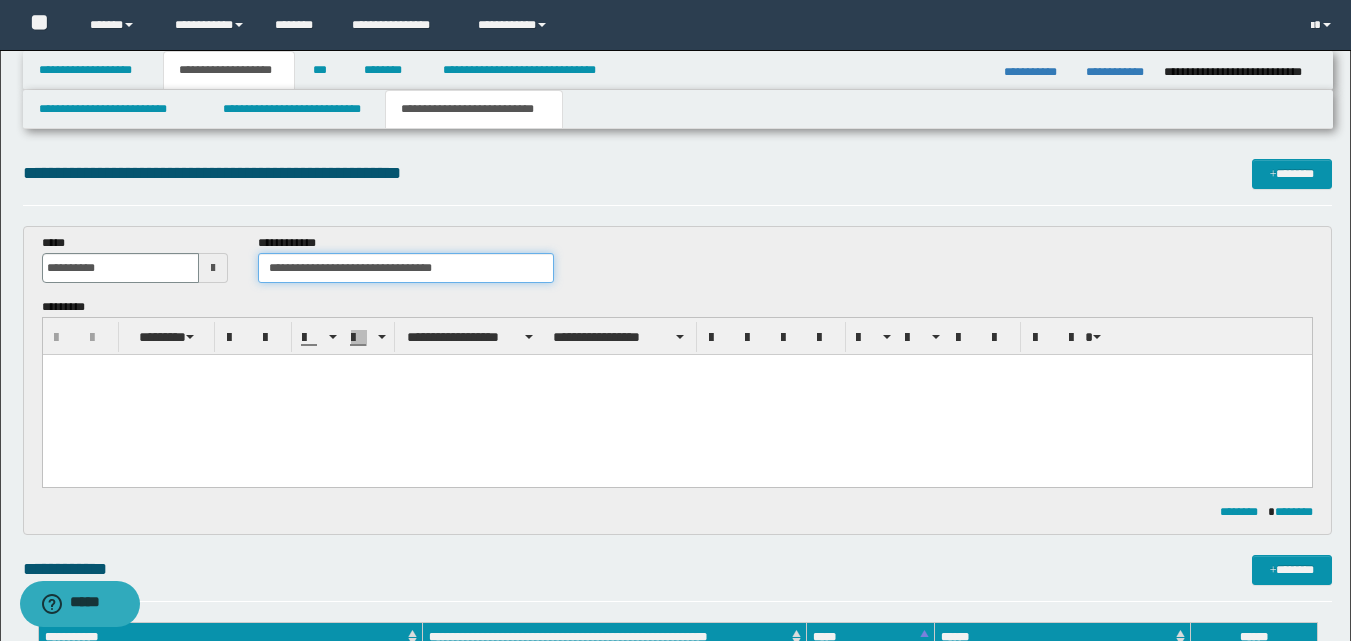 click on "**********" at bounding box center [405, 268] 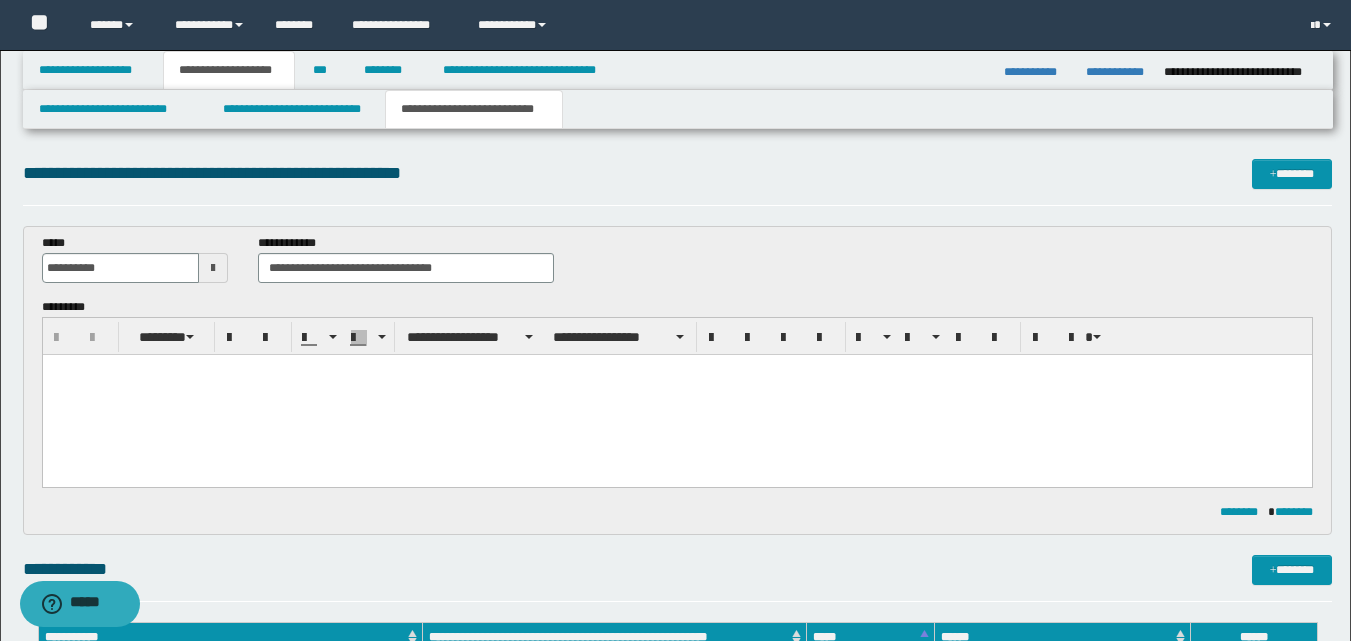 drag, startPoint x: 266, startPoint y: 429, endPoint x: 271, endPoint y: 420, distance: 10.29563 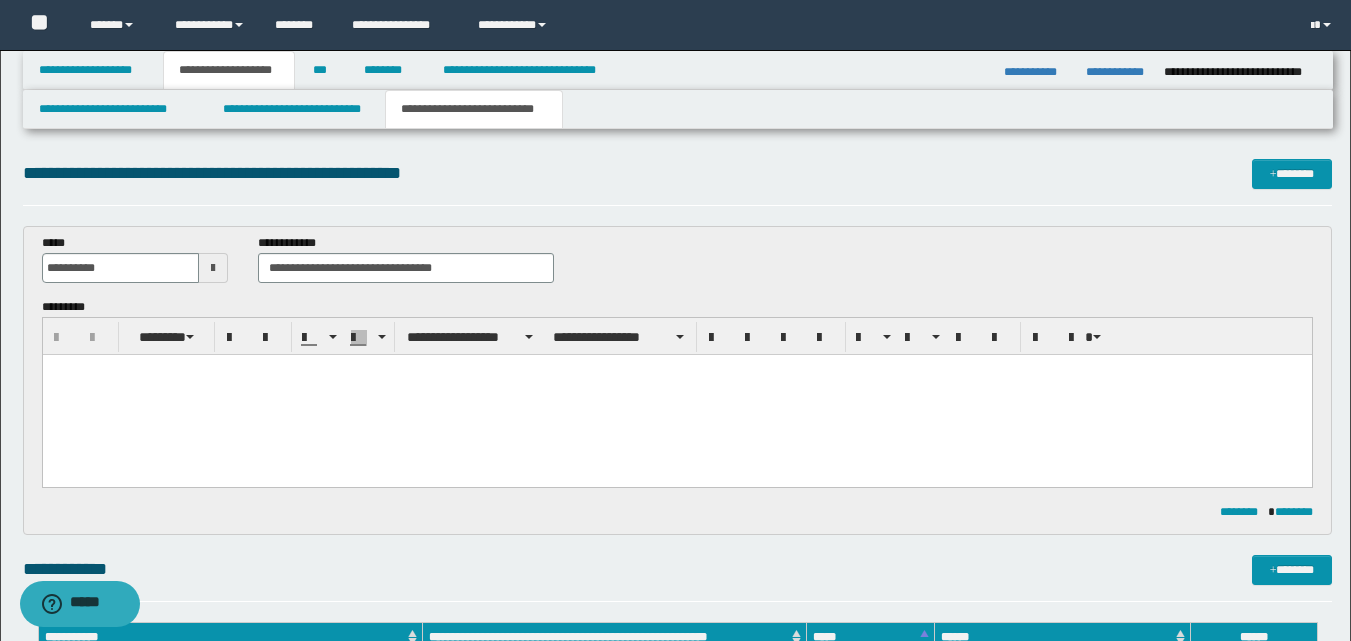 click at bounding box center (676, 395) 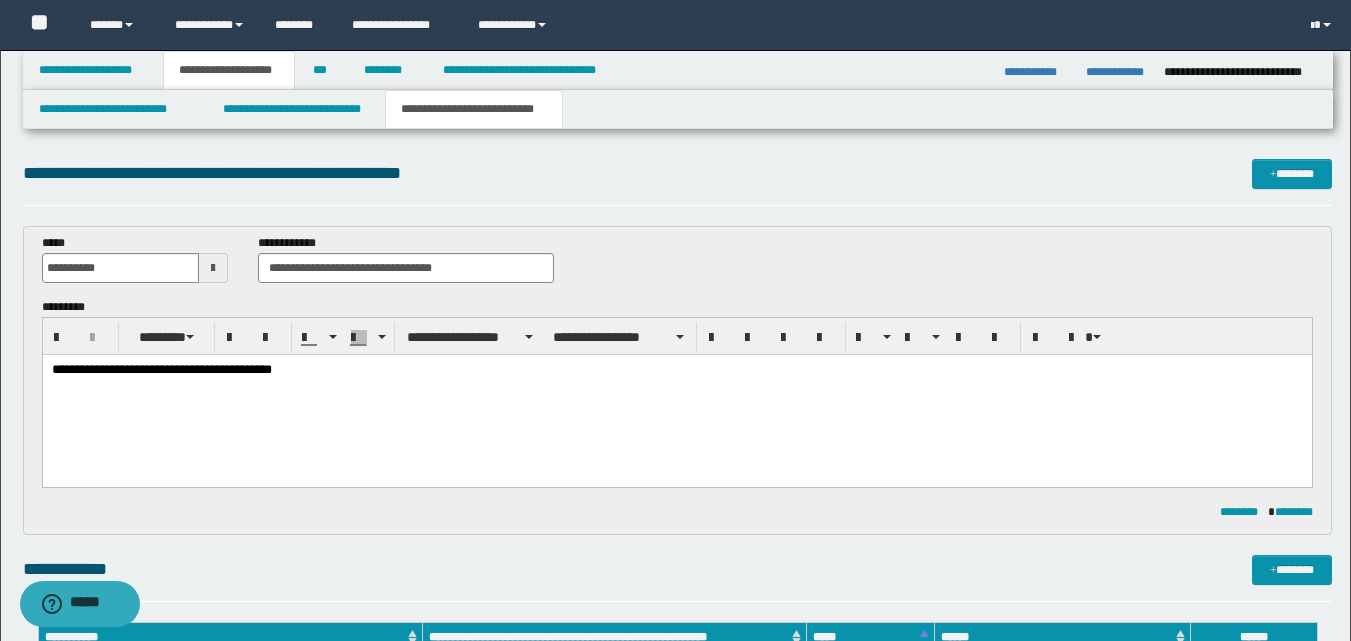 click on "**********" at bounding box center (676, 371) 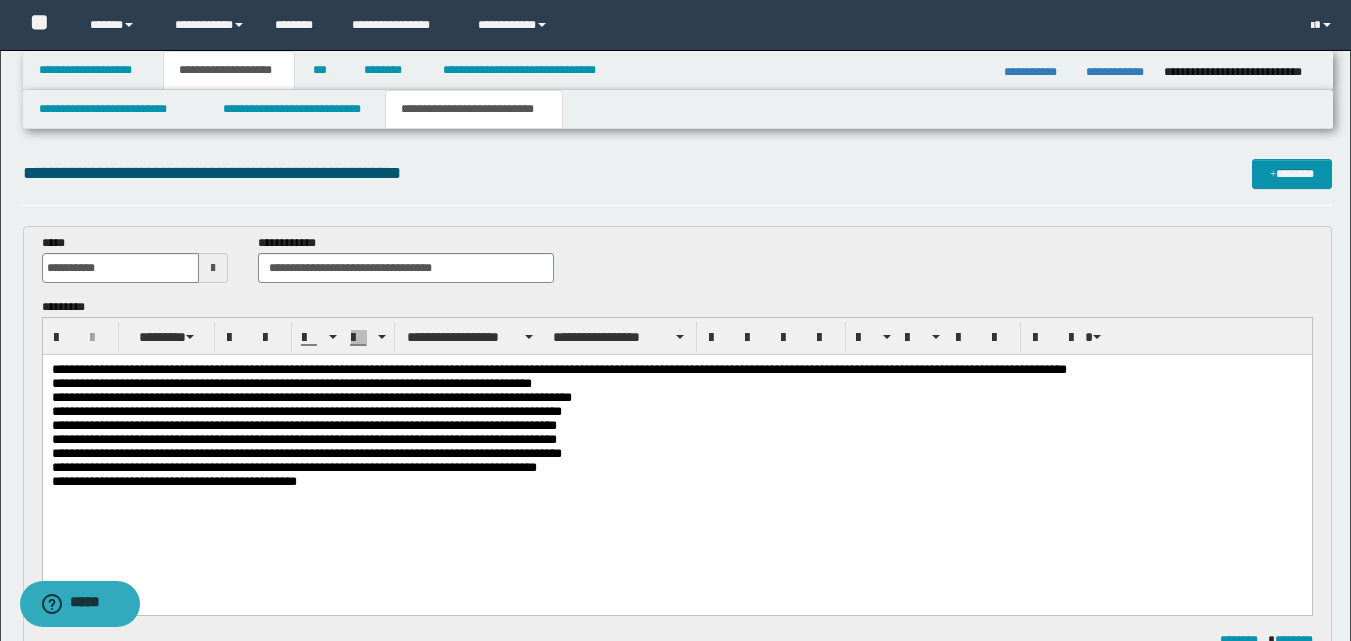 click on "**********" at bounding box center [676, 435] 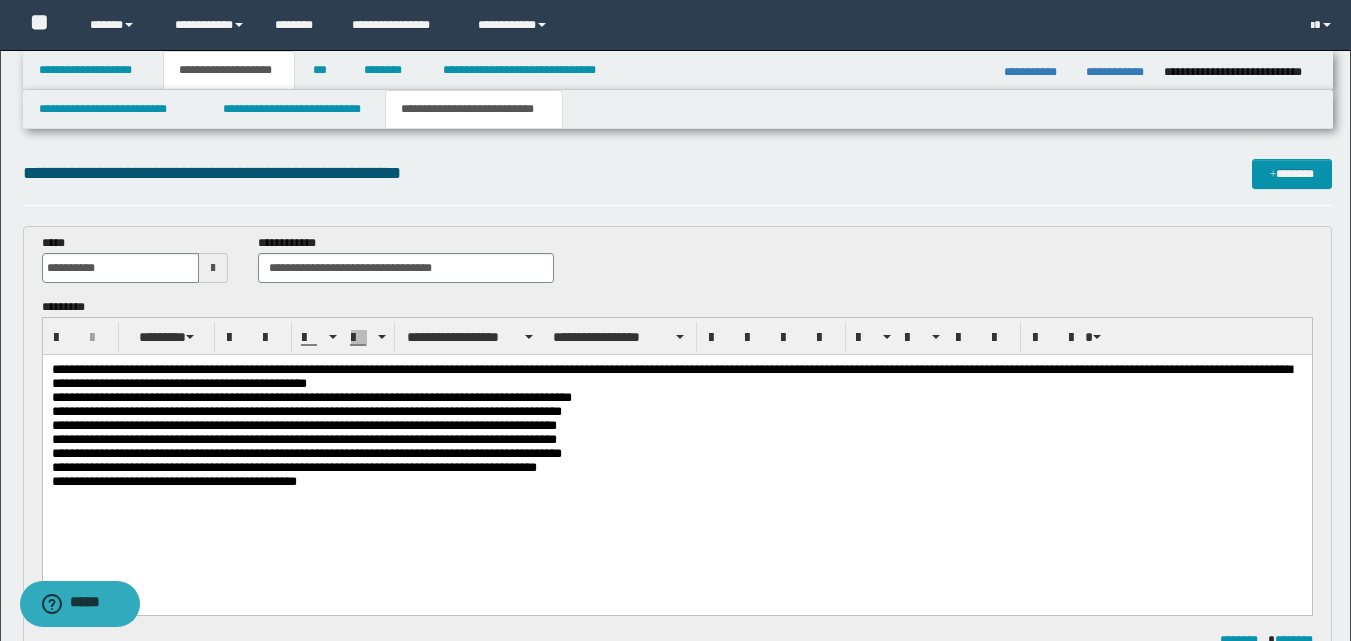 click on "**********" at bounding box center [676, 435] 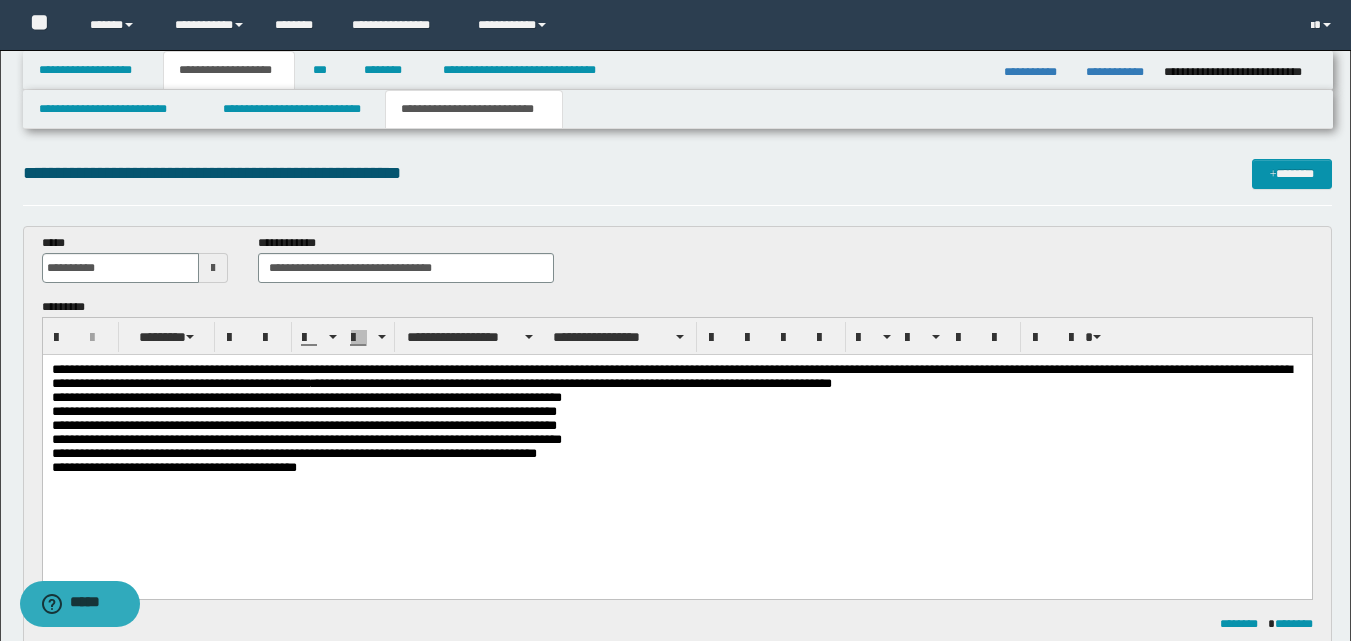 click on "**********" at bounding box center (676, 427) 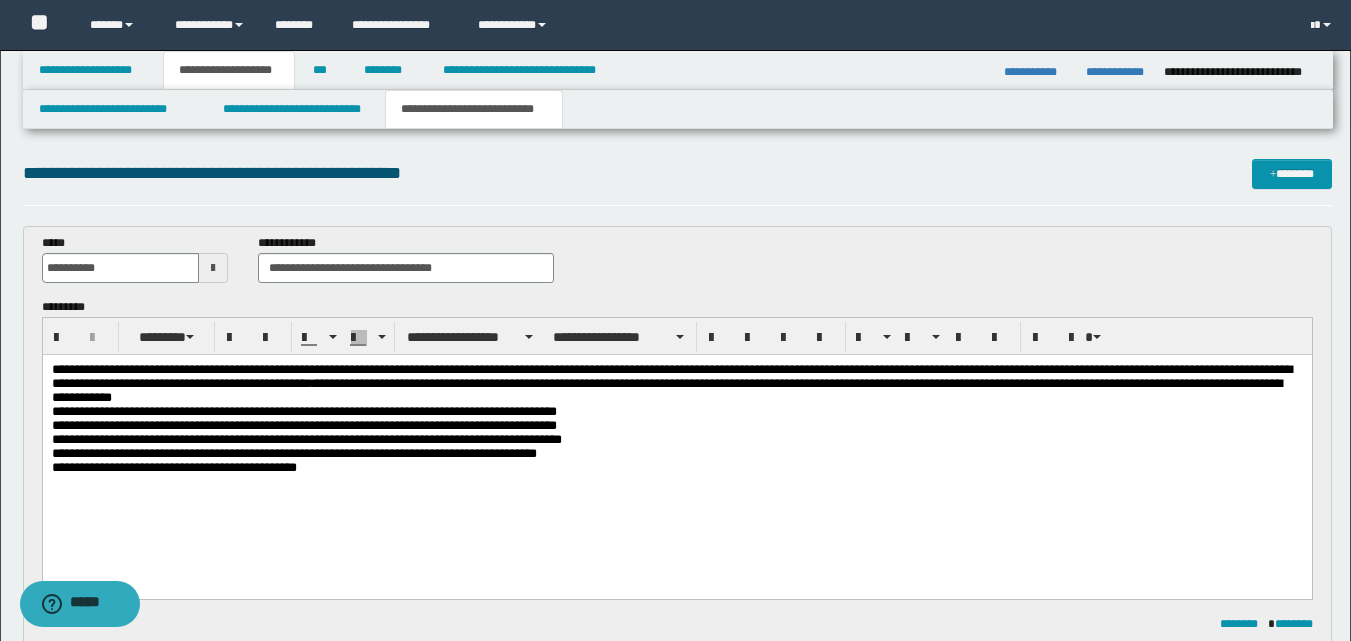 click on "**********" at bounding box center (676, 427) 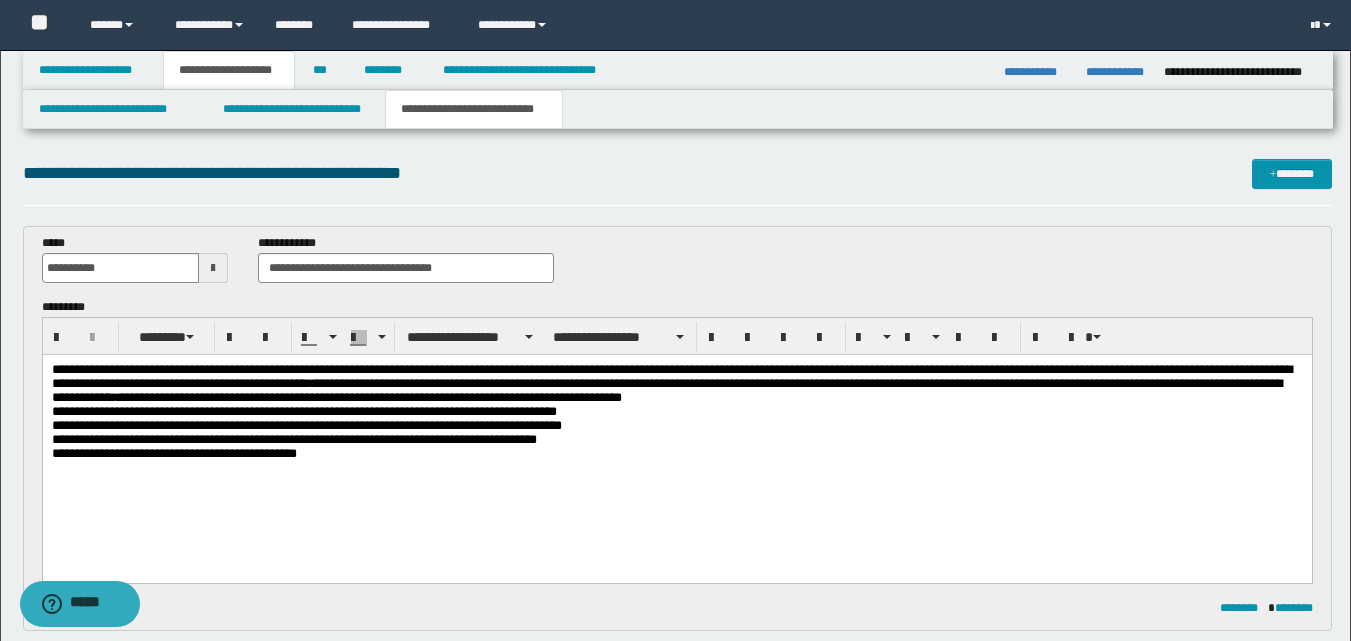 click on "**********" at bounding box center [676, 419] 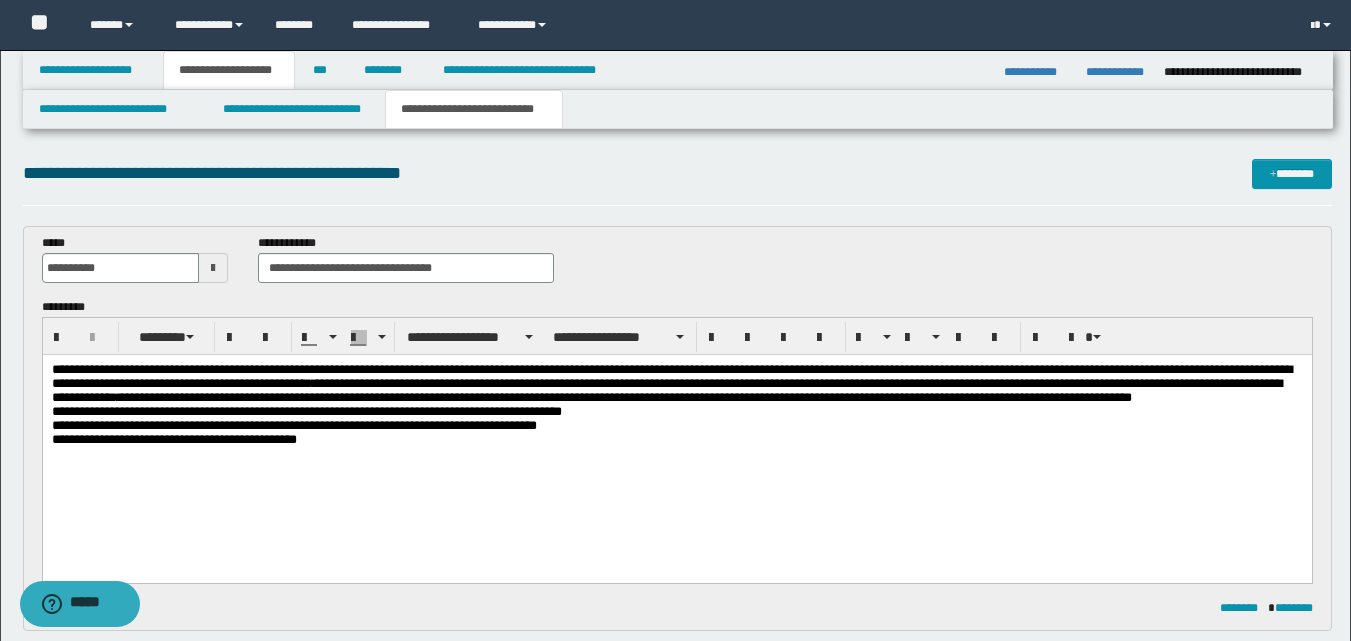 click on "**********" at bounding box center [676, 419] 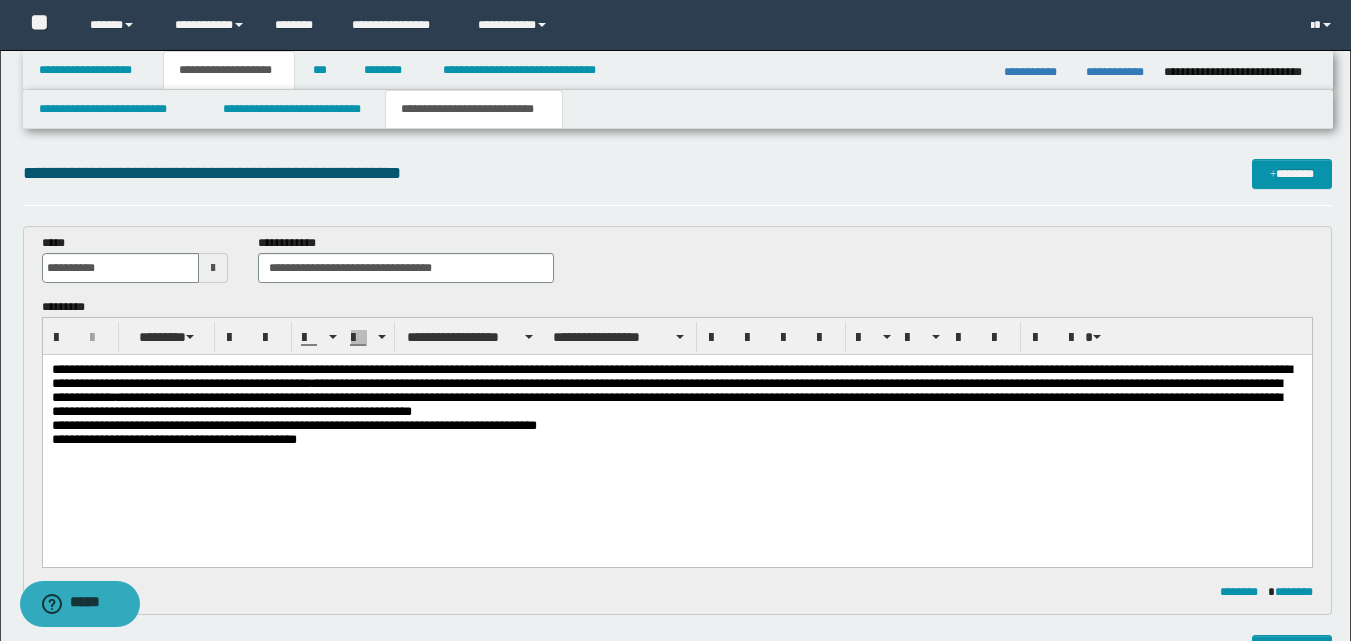 click on "**********" at bounding box center [676, 411] 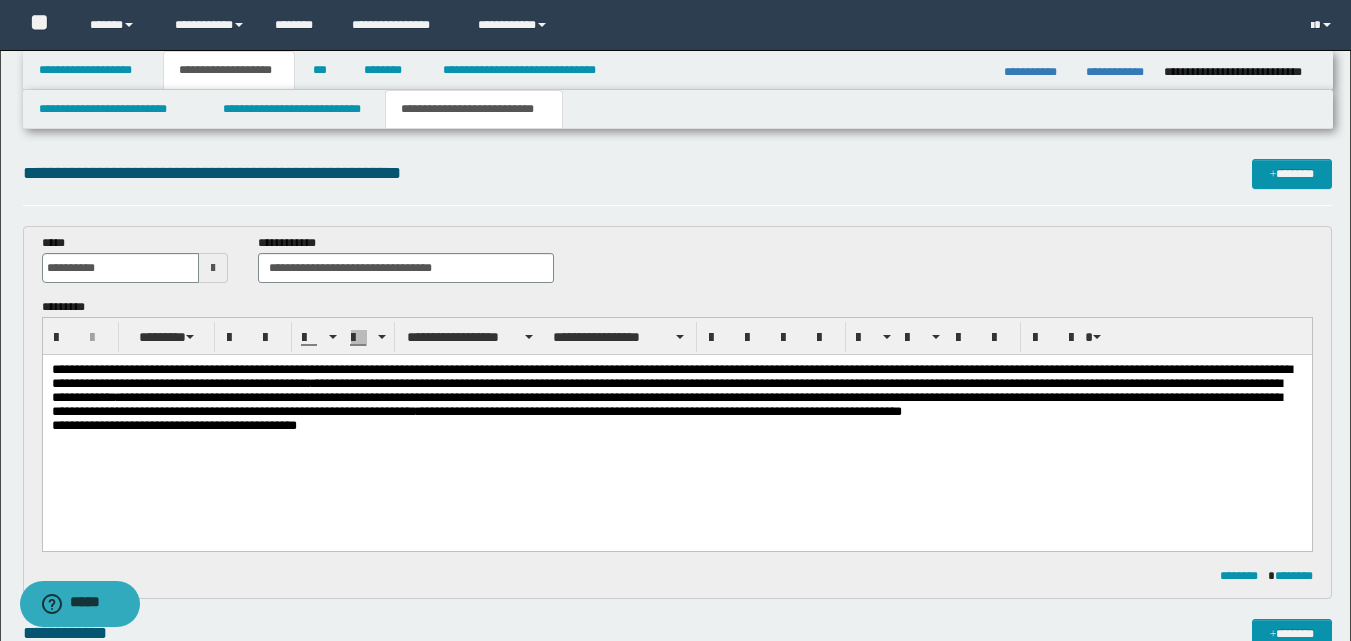 click on "**********" at bounding box center (676, 403) 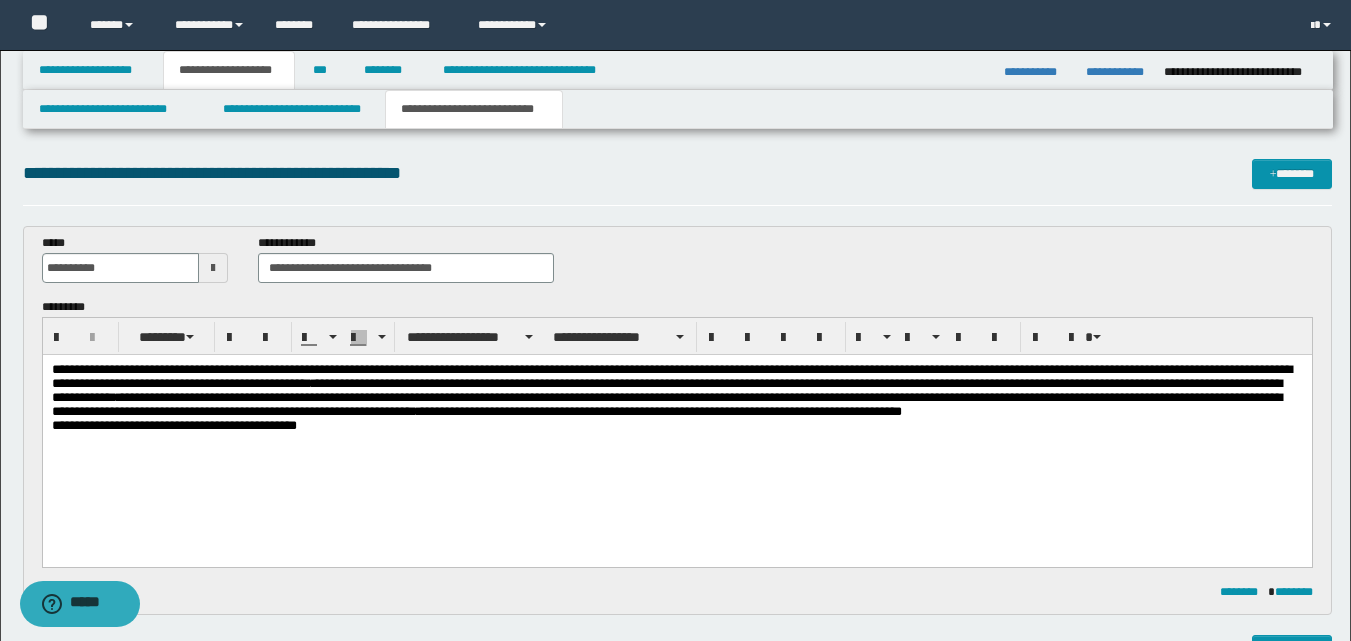 click on "**********" at bounding box center (676, 403) 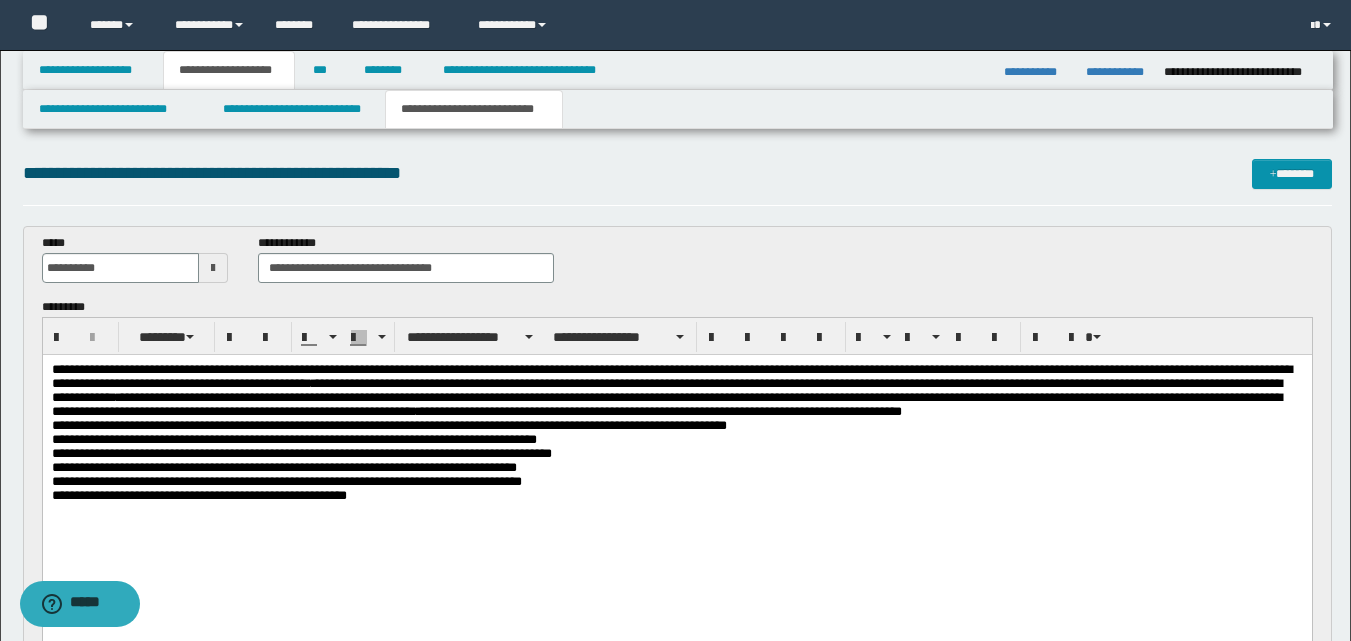 click on "**********" at bounding box center (676, 443) 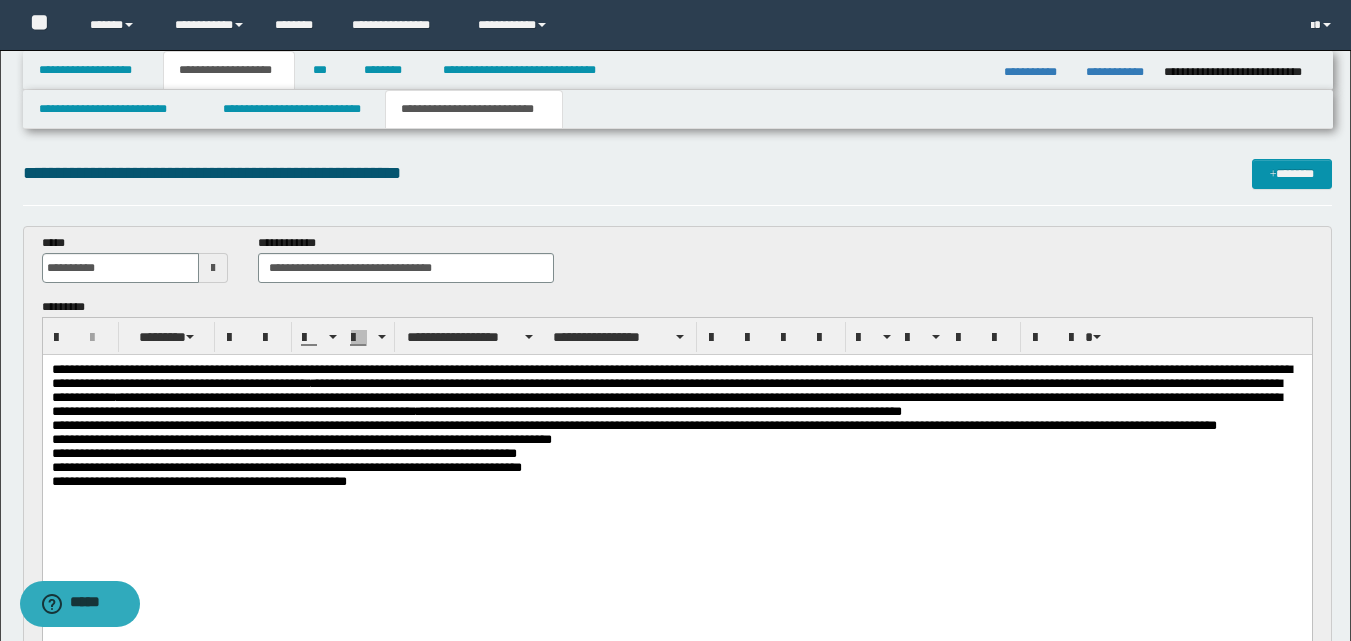 click on "**********" at bounding box center [676, 443] 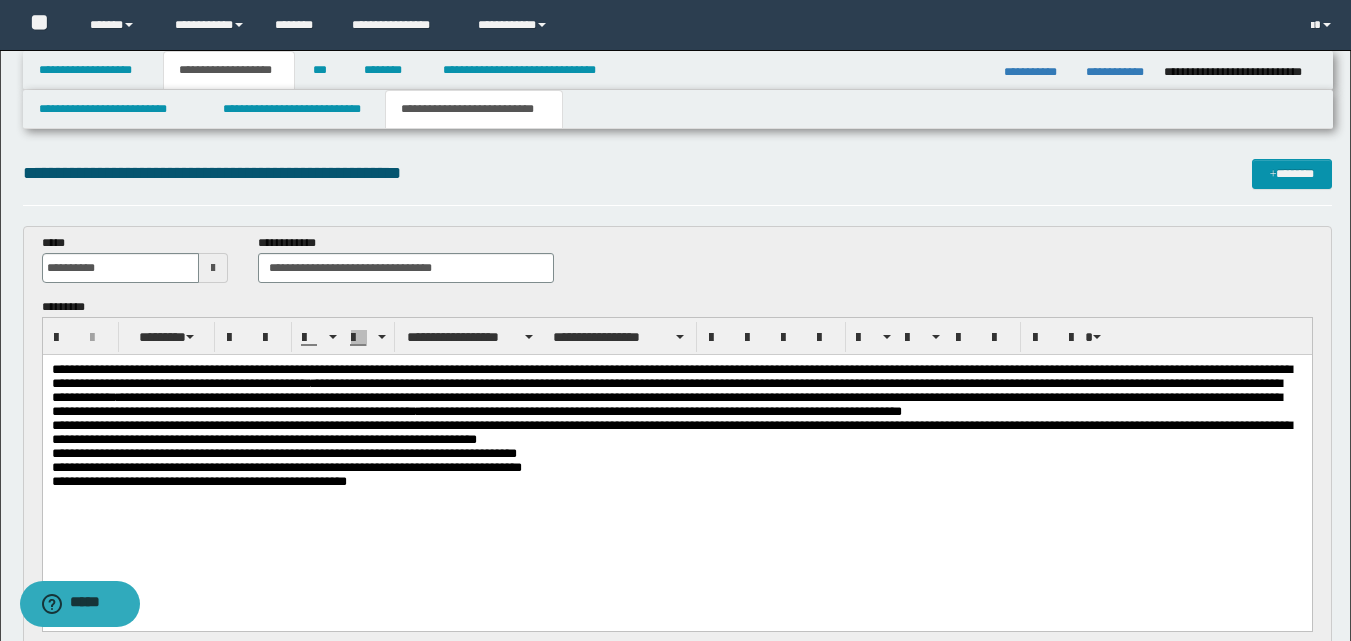 click on "**********" at bounding box center [676, 435] 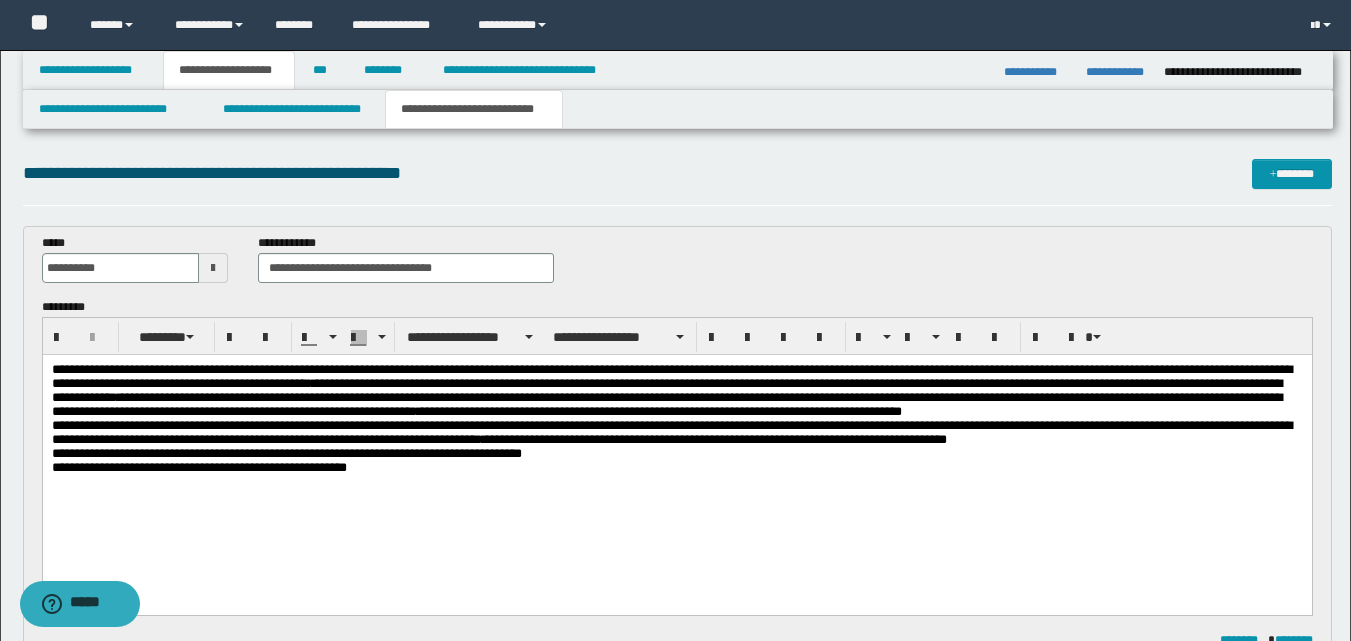 click on "**********" at bounding box center (676, 427) 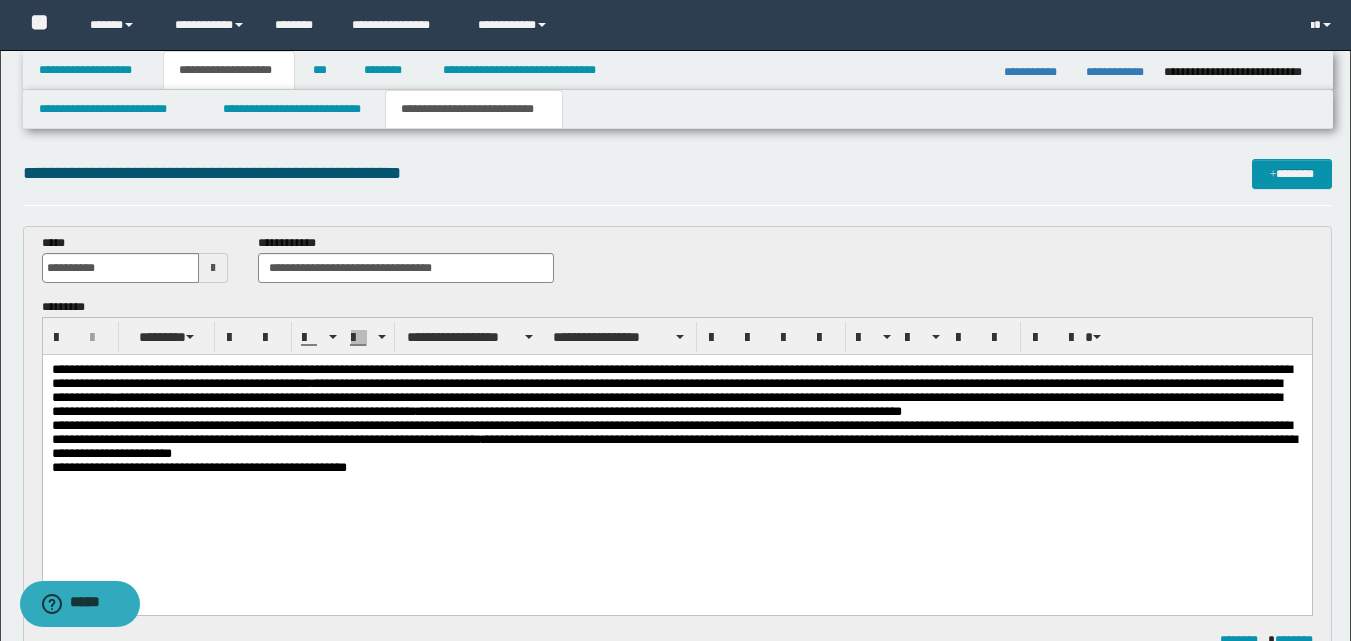 click on "**********" at bounding box center (676, 427) 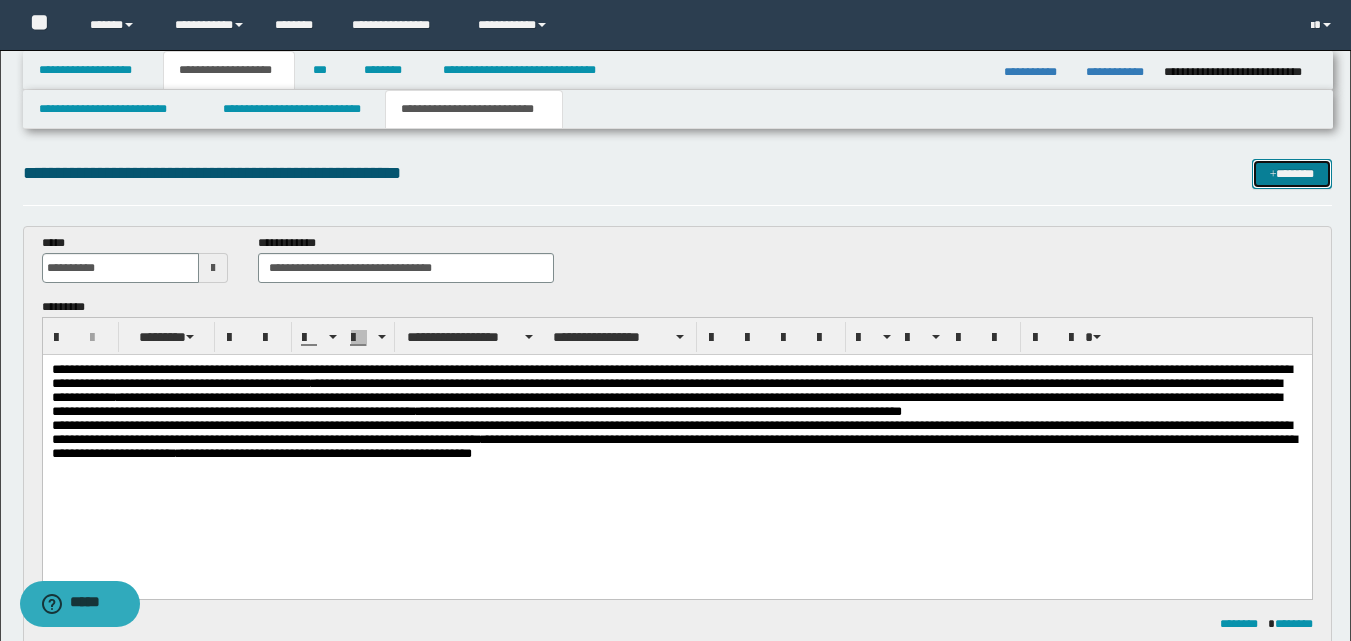 click on "*******" at bounding box center (1292, 174) 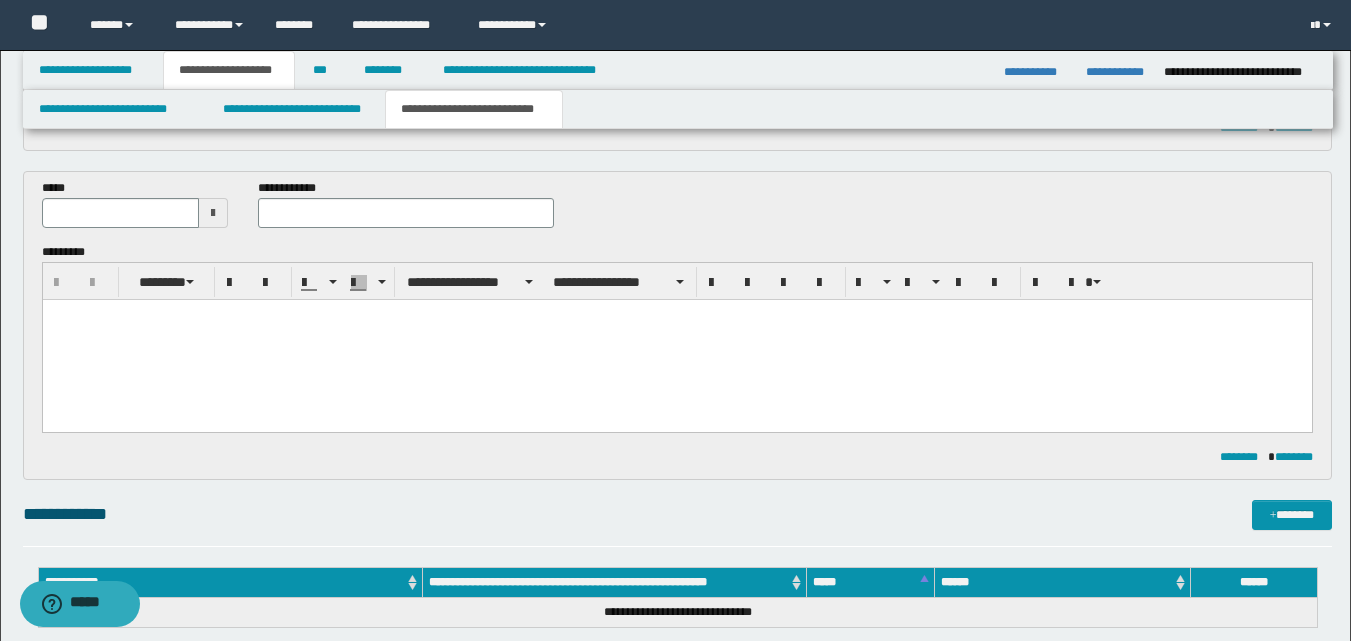 scroll, scrollTop: 594, scrollLeft: 0, axis: vertical 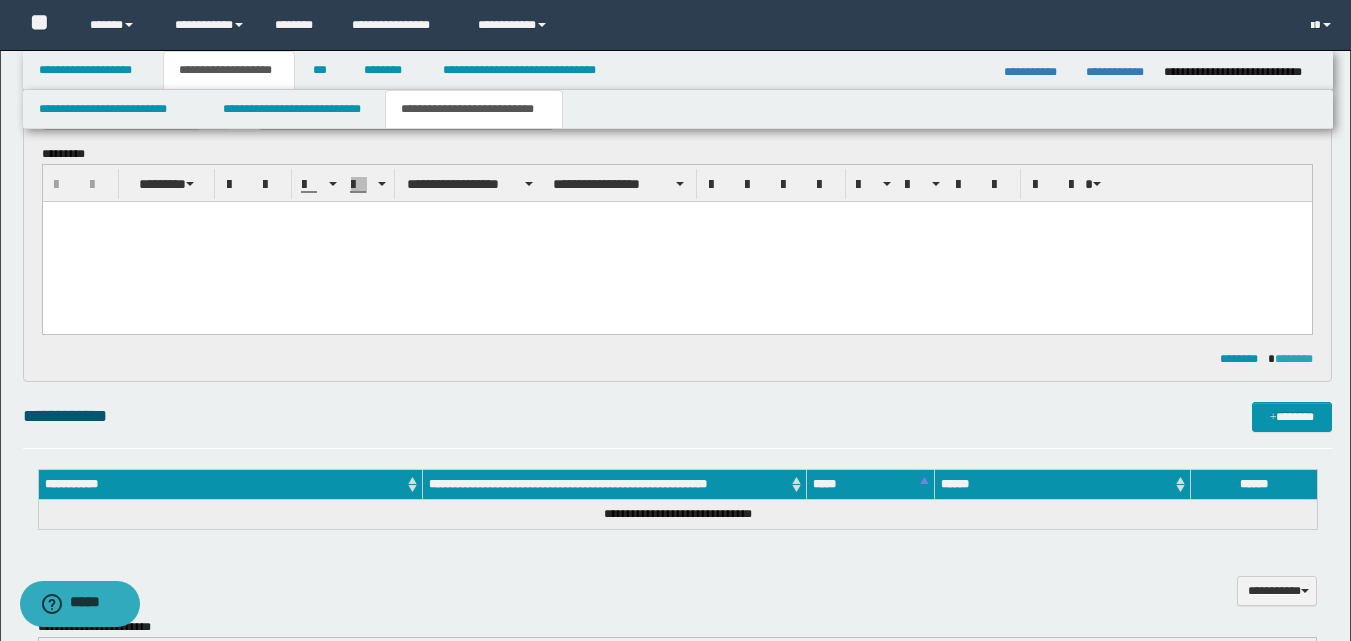 click on "********" at bounding box center (1294, 359) 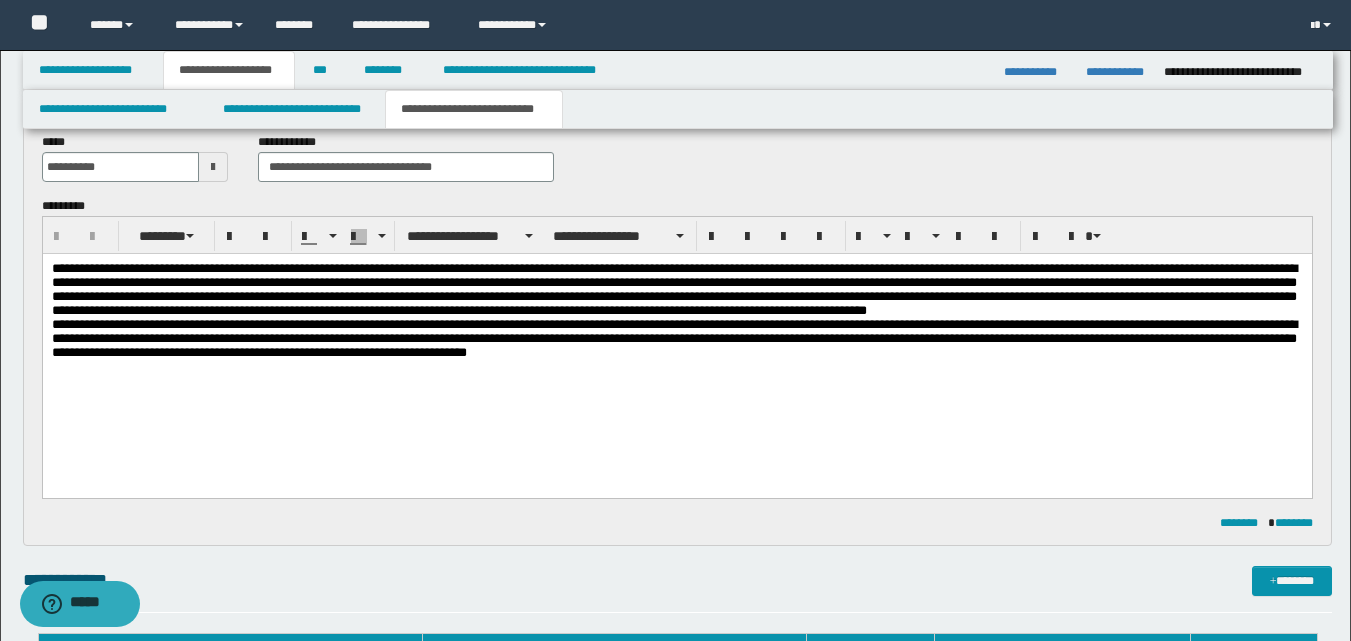 scroll, scrollTop: 94, scrollLeft: 0, axis: vertical 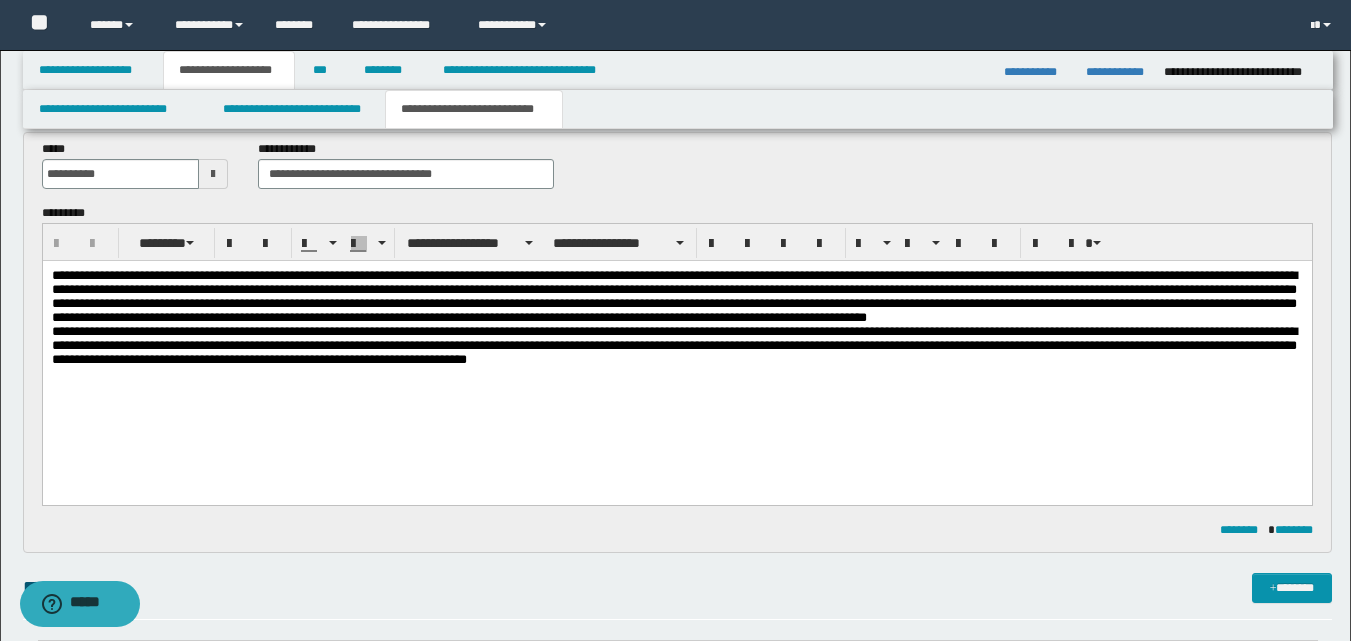 click on "**********" at bounding box center [676, 325] 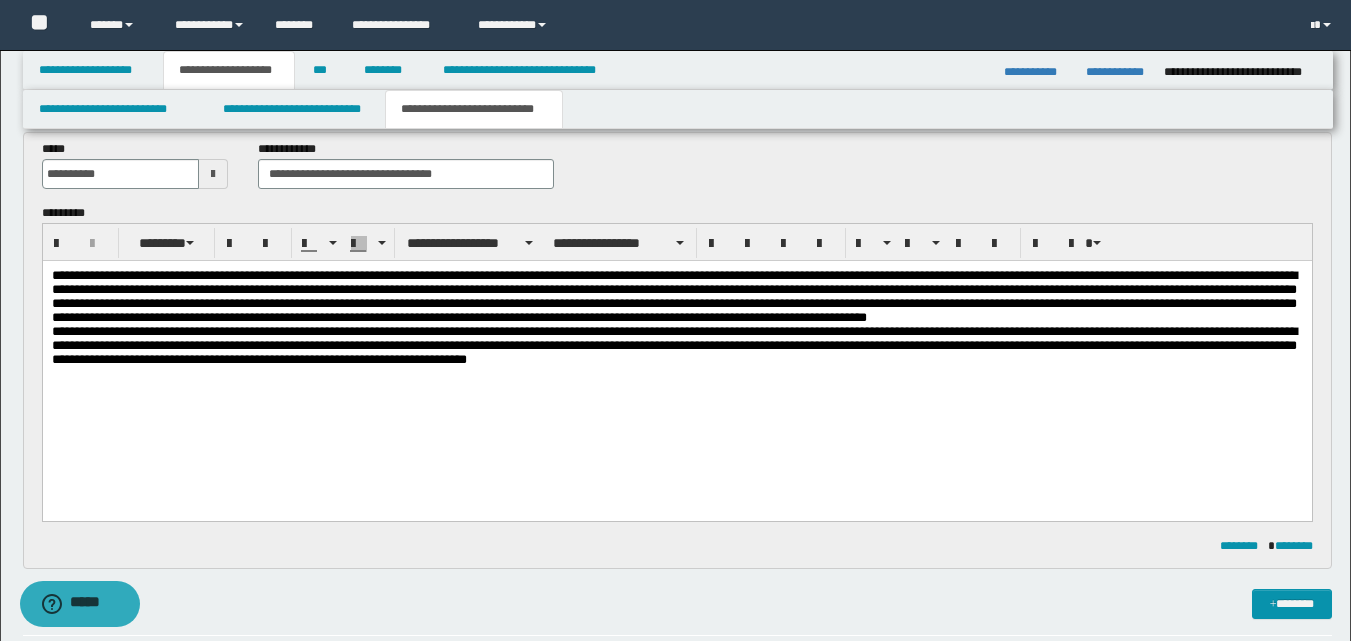 type 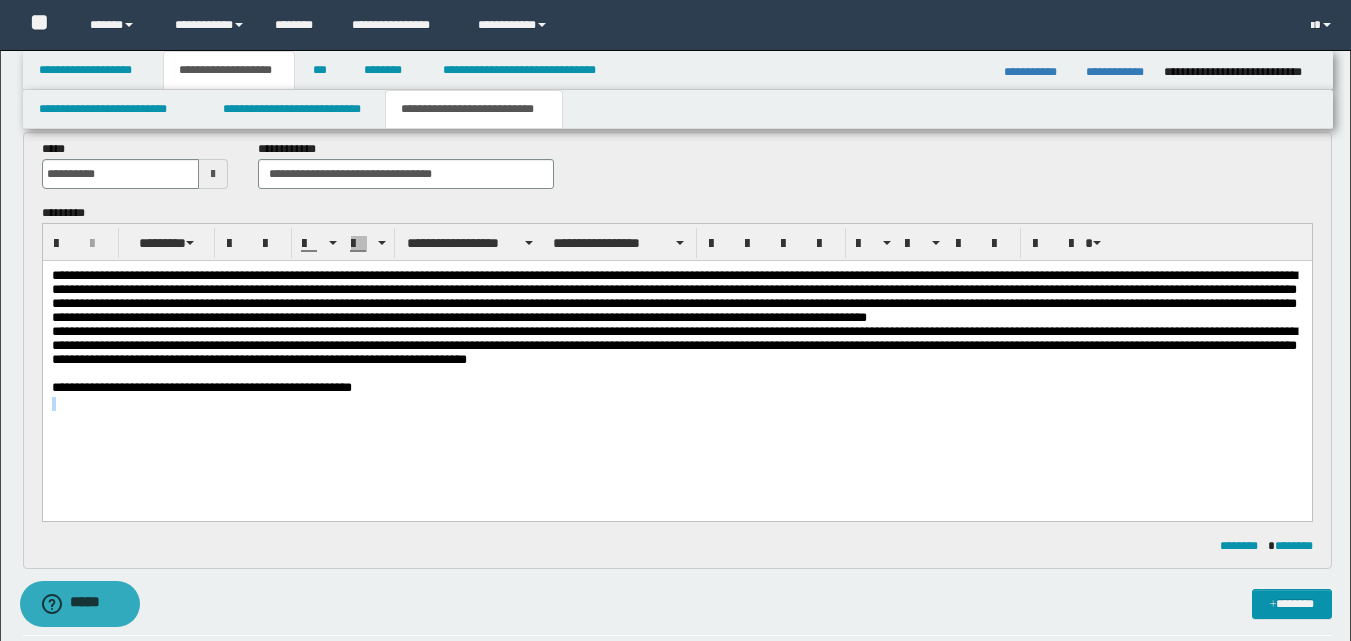 drag, startPoint x: 406, startPoint y: 404, endPoint x: 54, endPoint y: 392, distance: 352.2045 